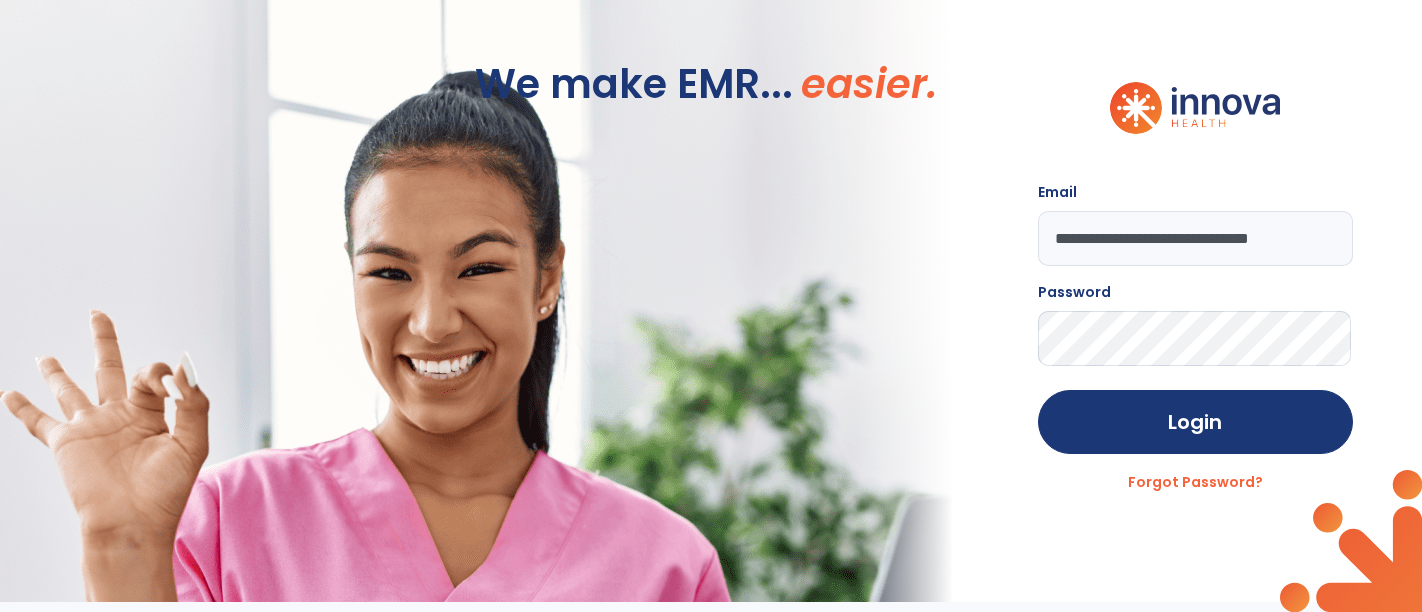 scroll, scrollTop: 0, scrollLeft: 0, axis: both 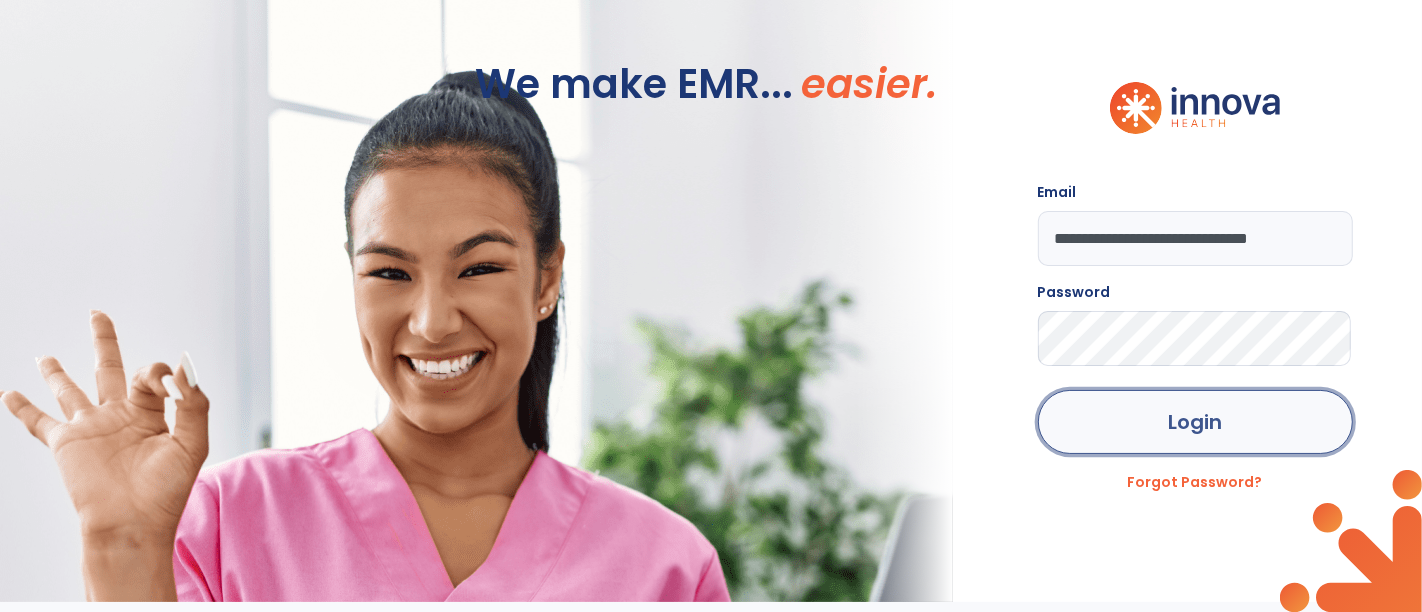 click on "Login" 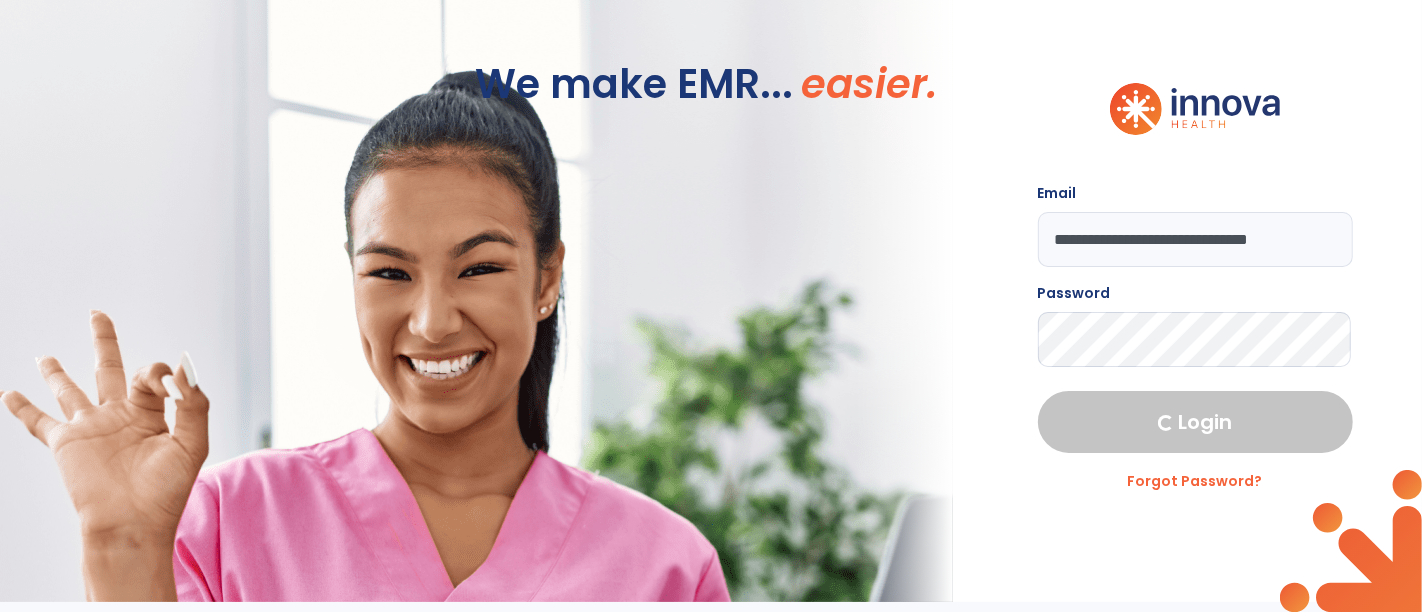 select on "****" 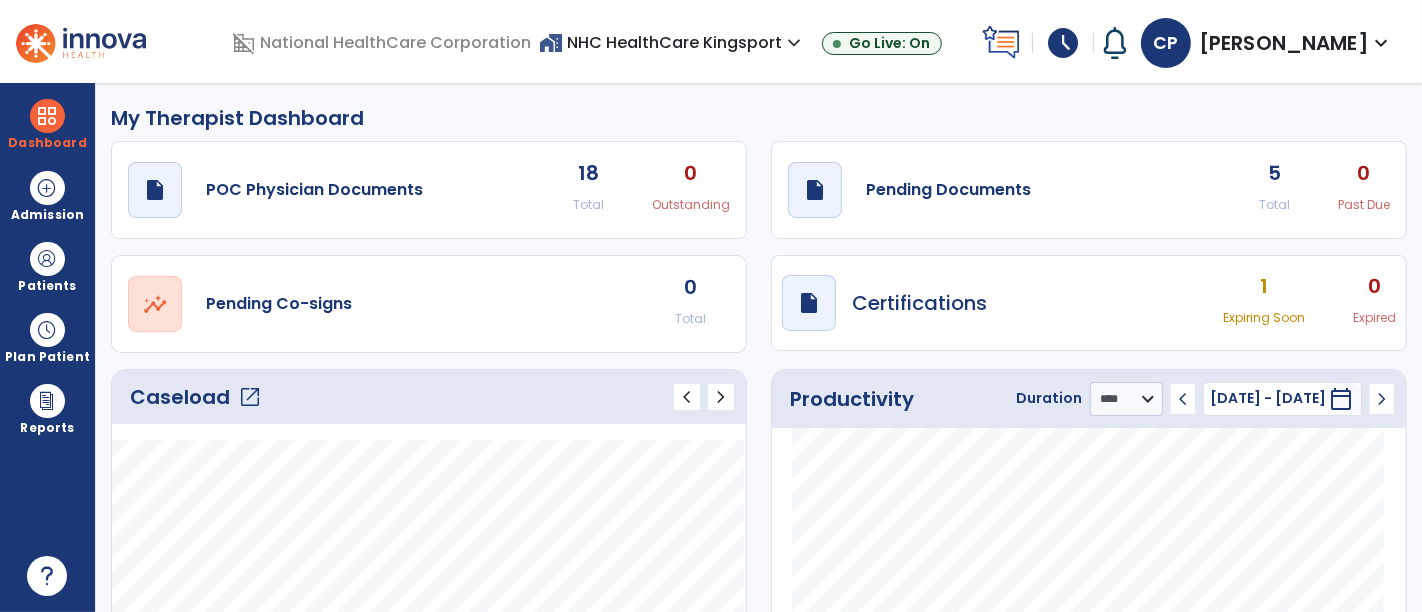 click on "5" 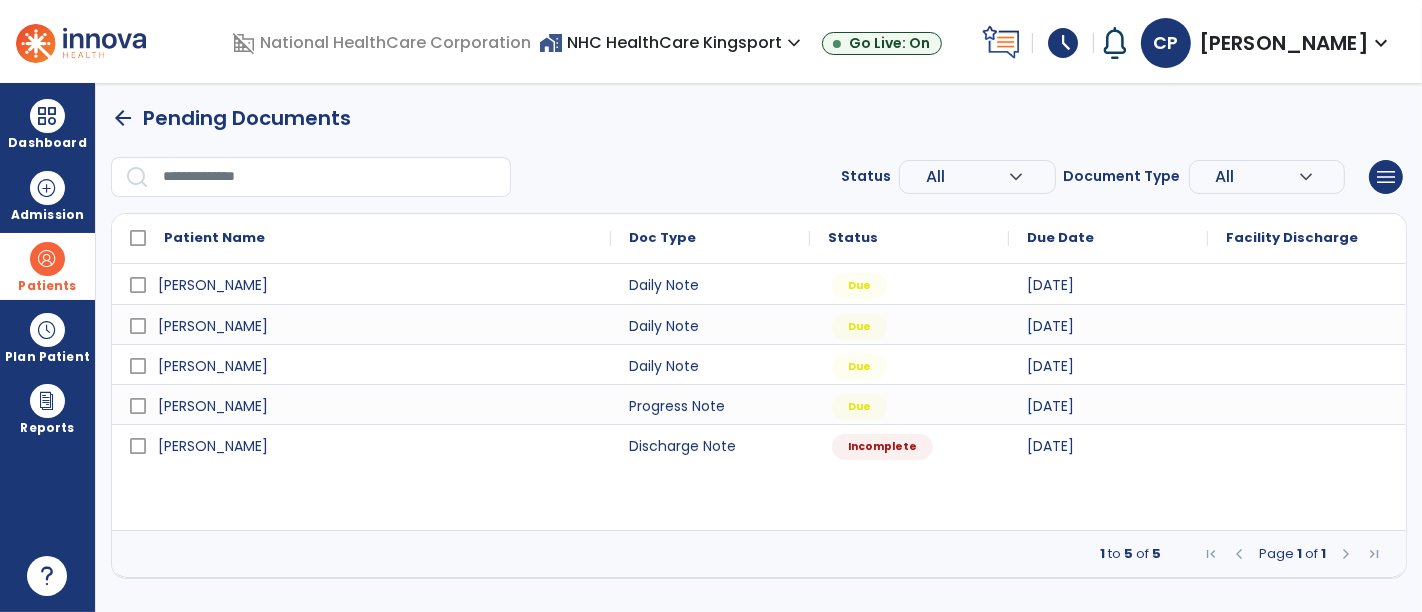 click on "Patients" at bounding box center [47, 266] 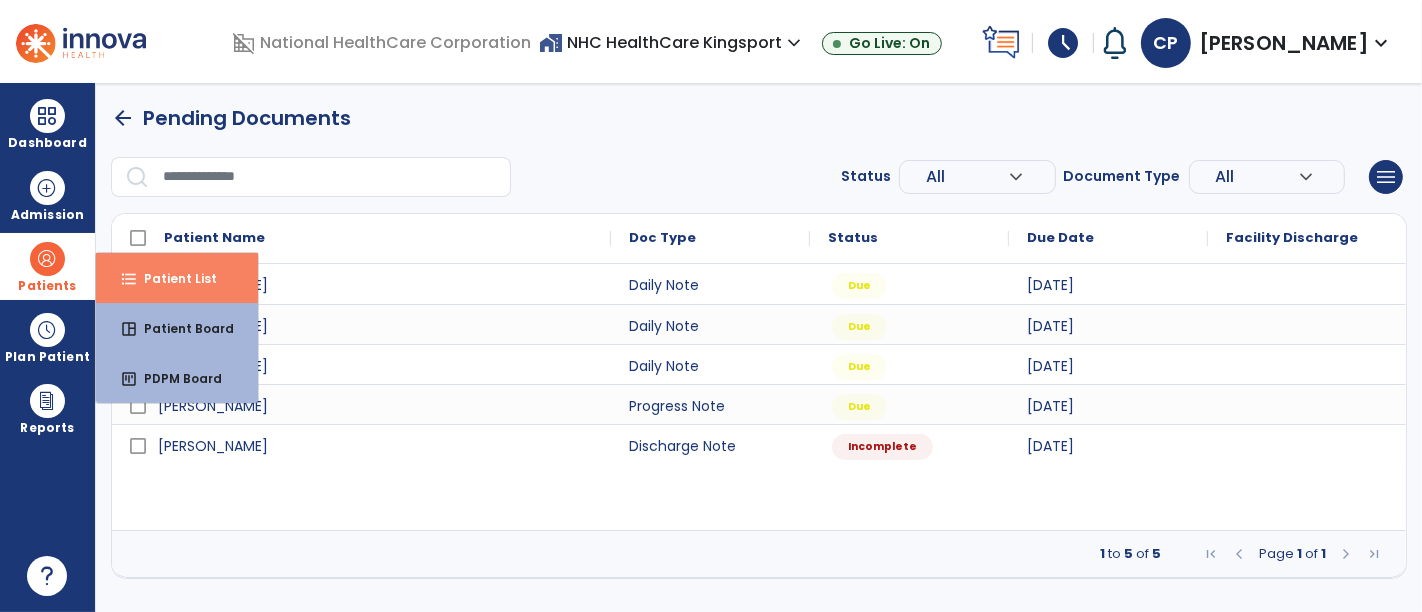 click on "format_list_bulleted  Patient List" at bounding box center (177, 278) 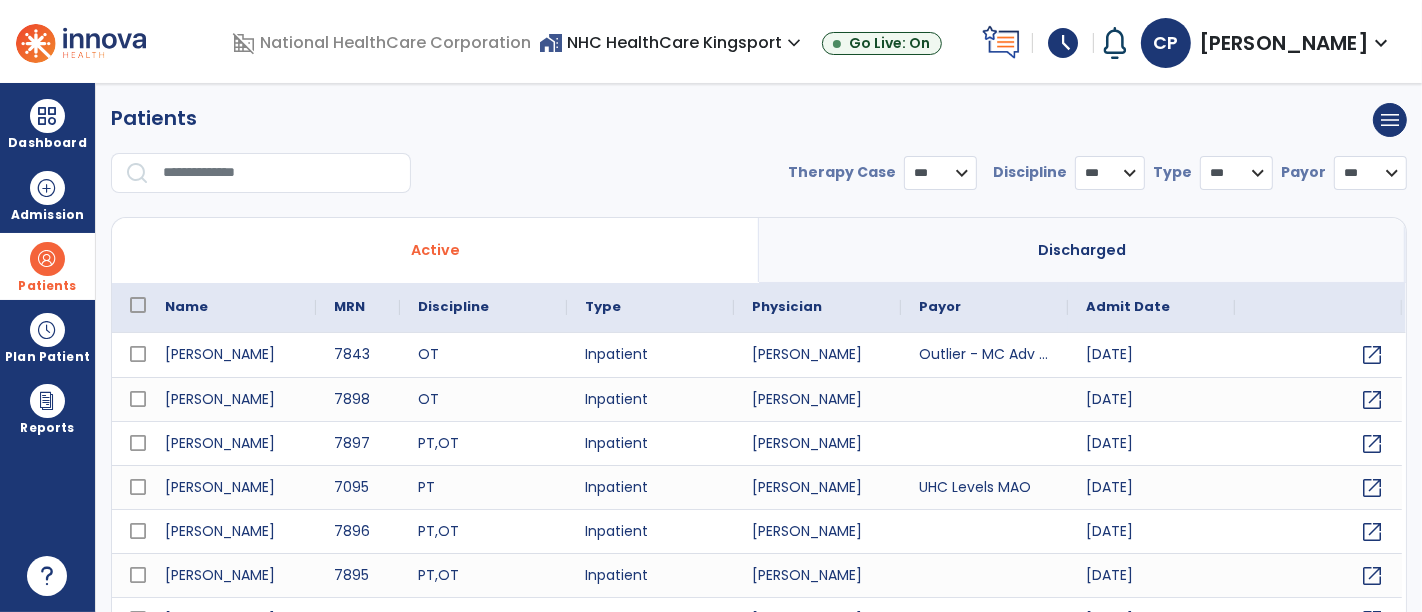 select on "***" 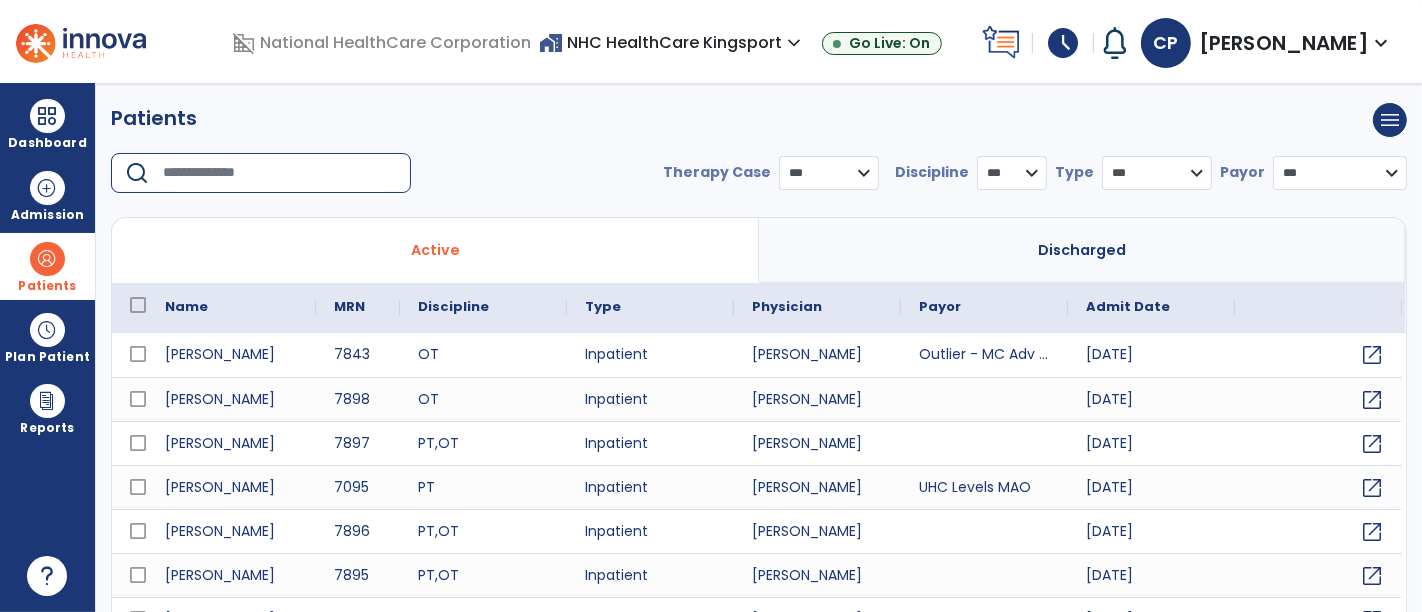 click at bounding box center (280, 173) 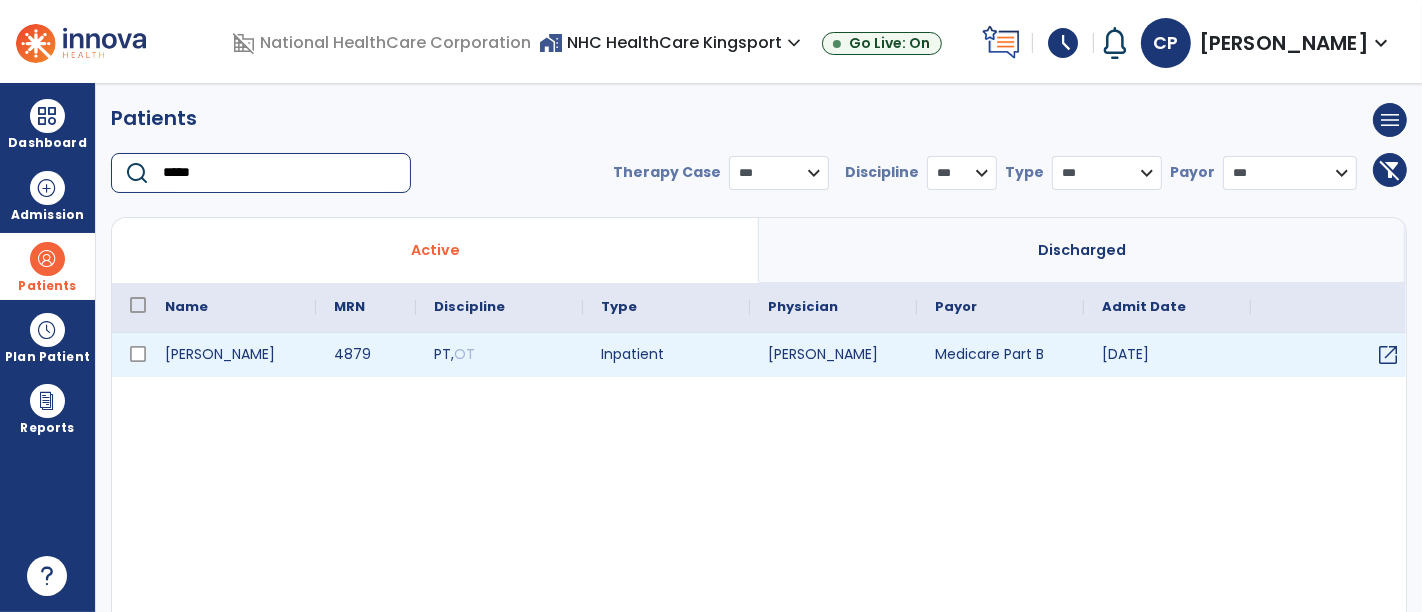 type on "*****" 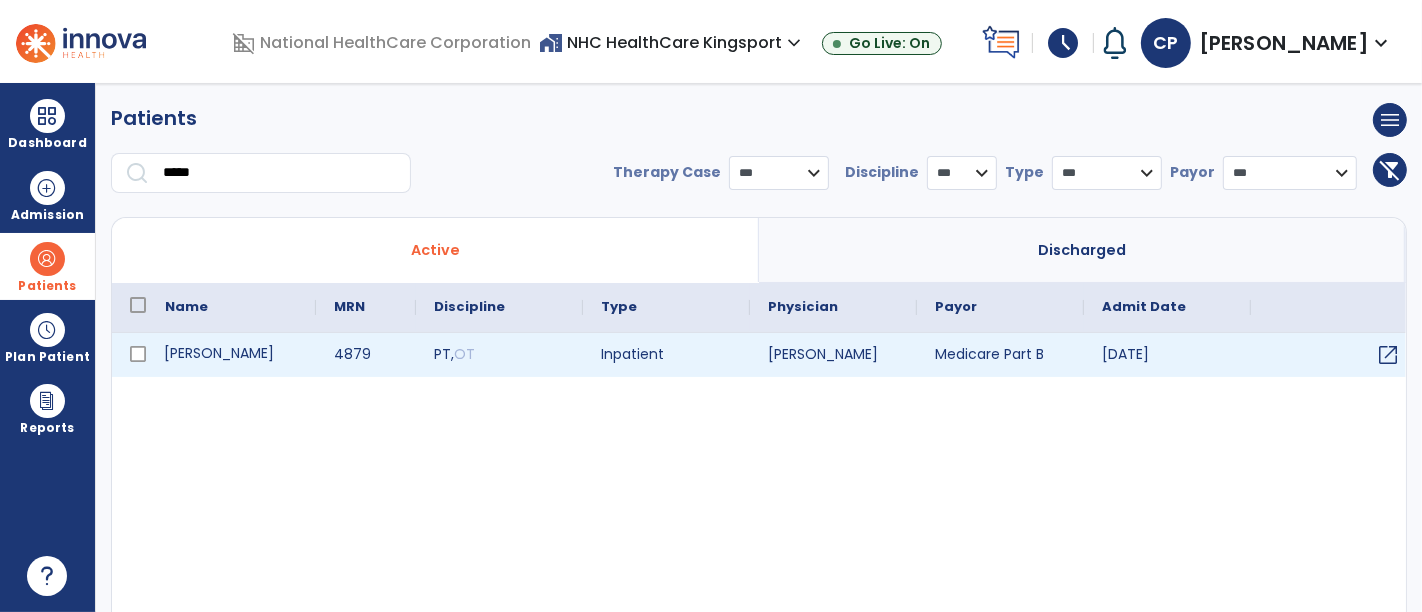 click on "Godsey, Mary" at bounding box center [231, 355] 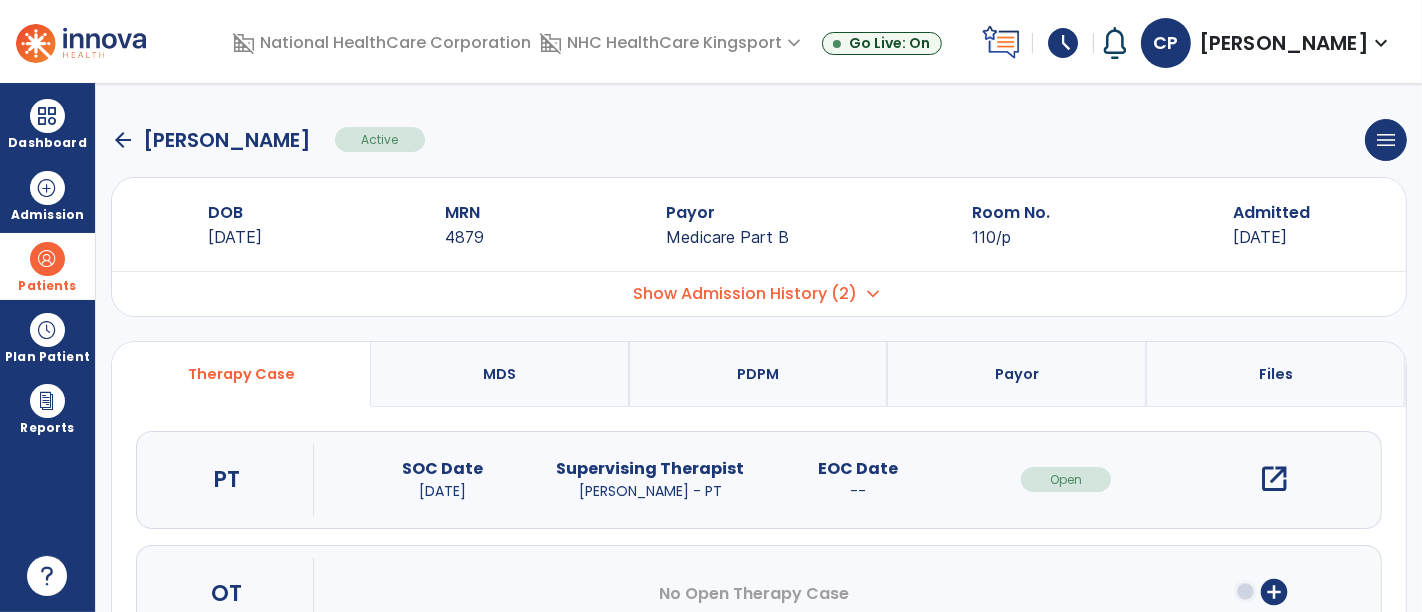 click on "open_in_new" at bounding box center [1274, 479] 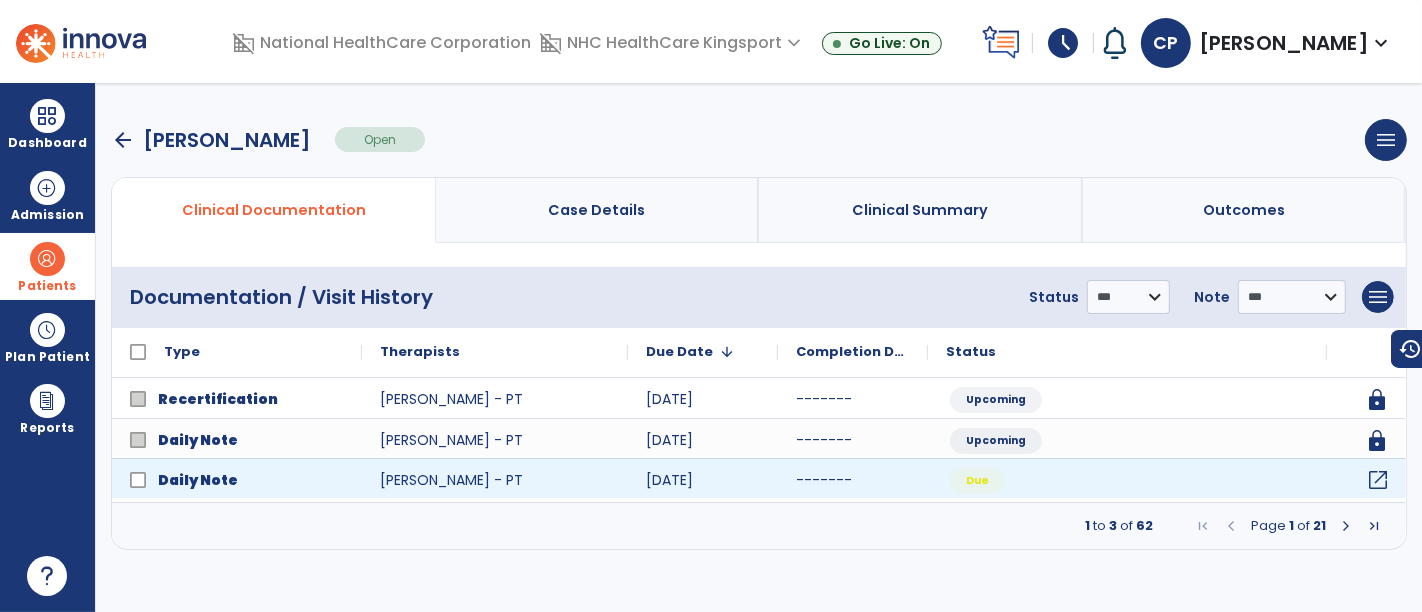 click on "open_in_new" 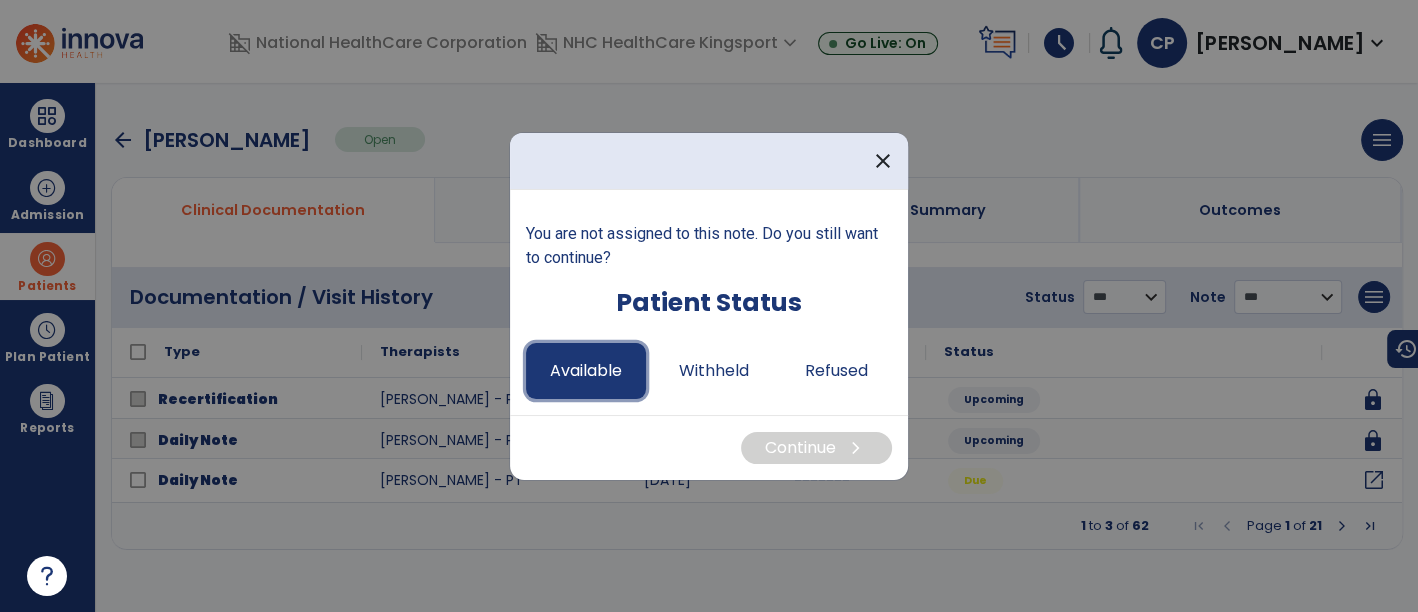 click on "Available" at bounding box center (586, 371) 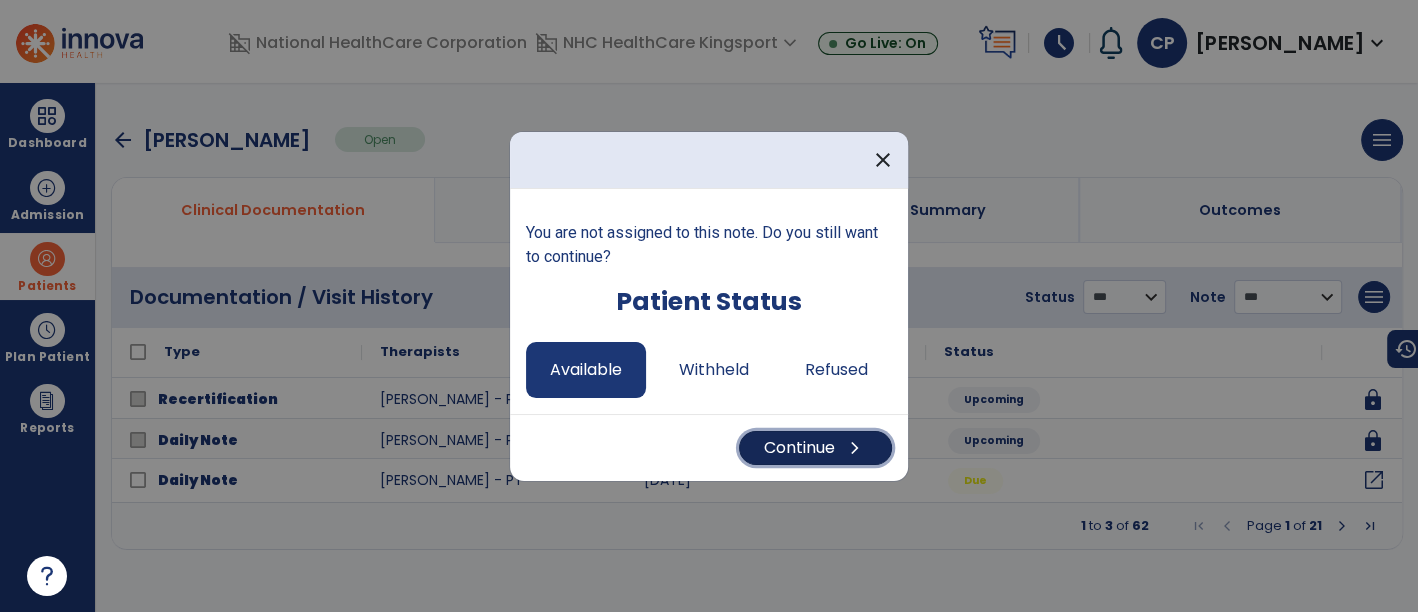 click on "Continue   chevron_right" at bounding box center (815, 448) 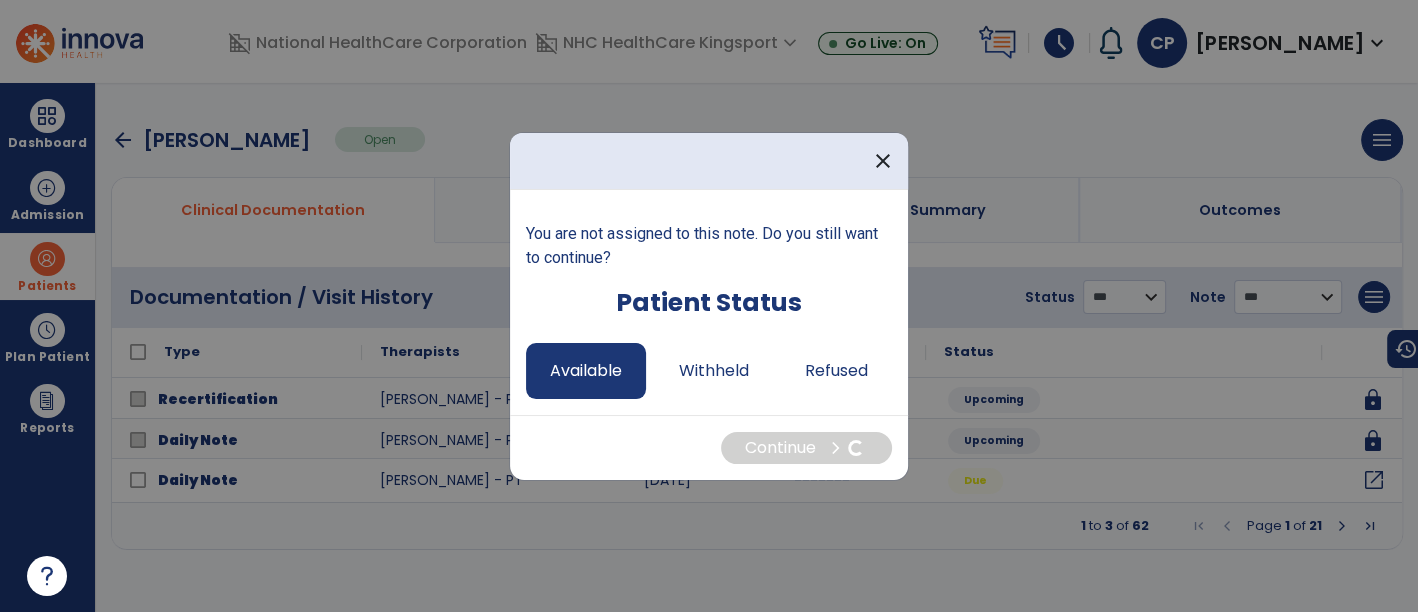 select on "*" 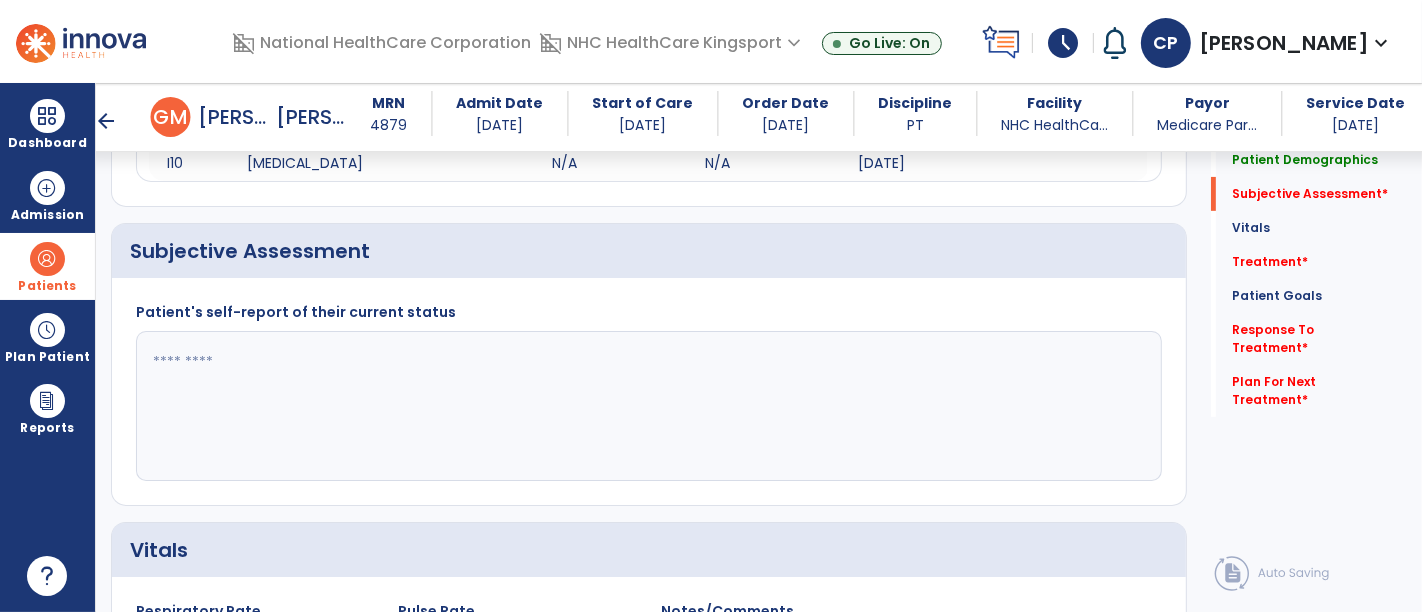 scroll, scrollTop: 426, scrollLeft: 0, axis: vertical 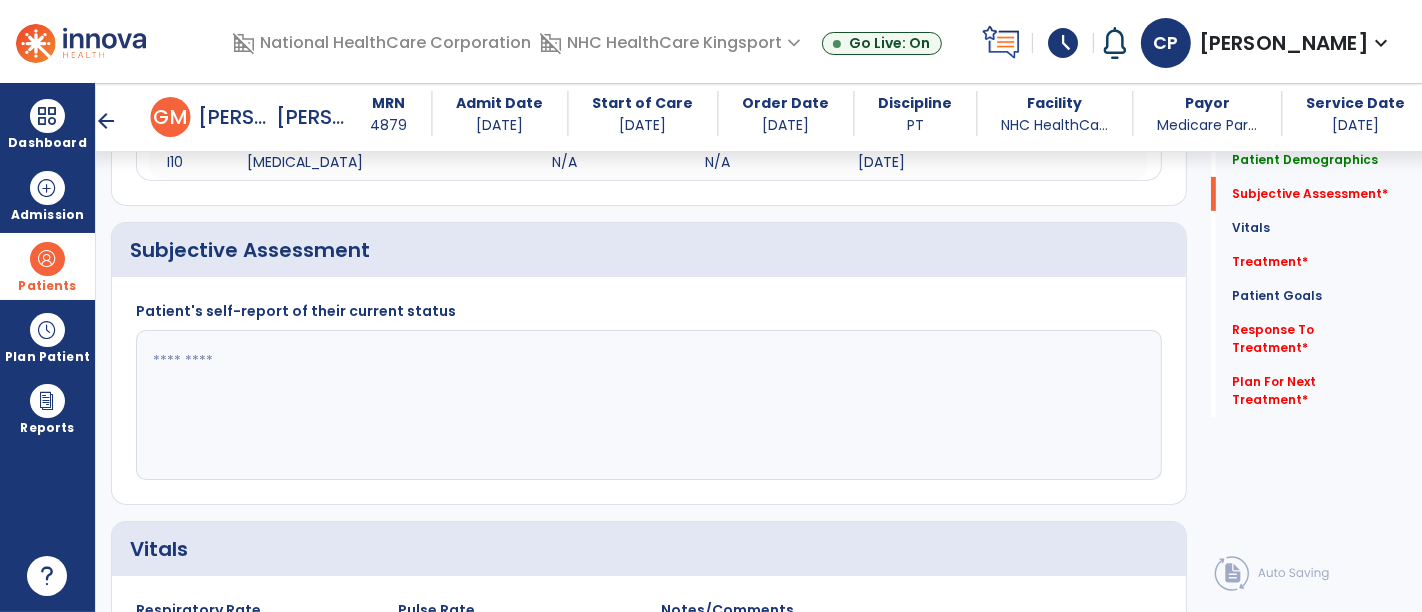 click 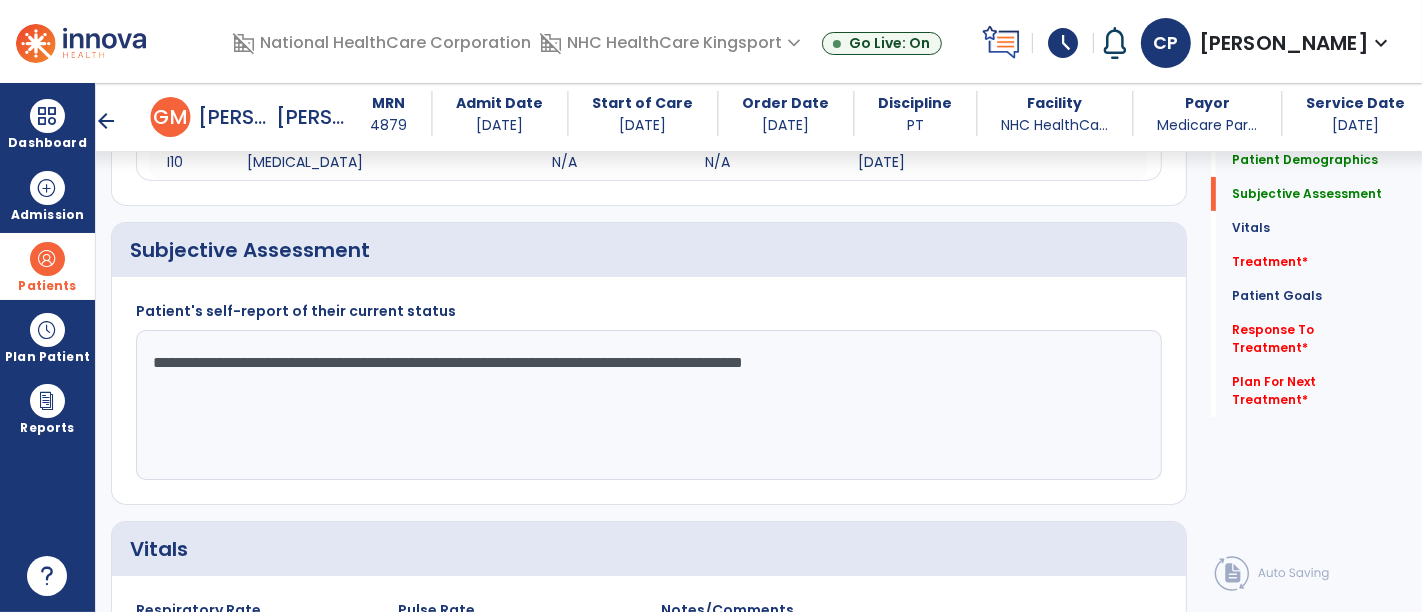 scroll, scrollTop: 764, scrollLeft: 0, axis: vertical 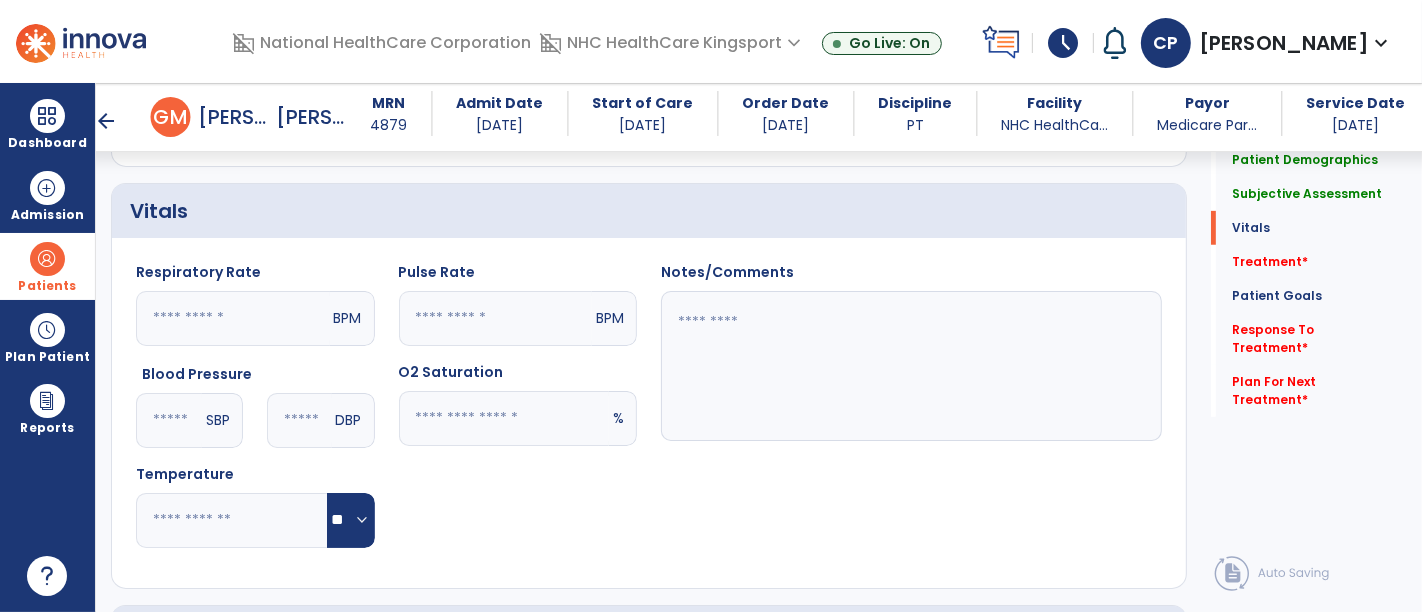 type on "**********" 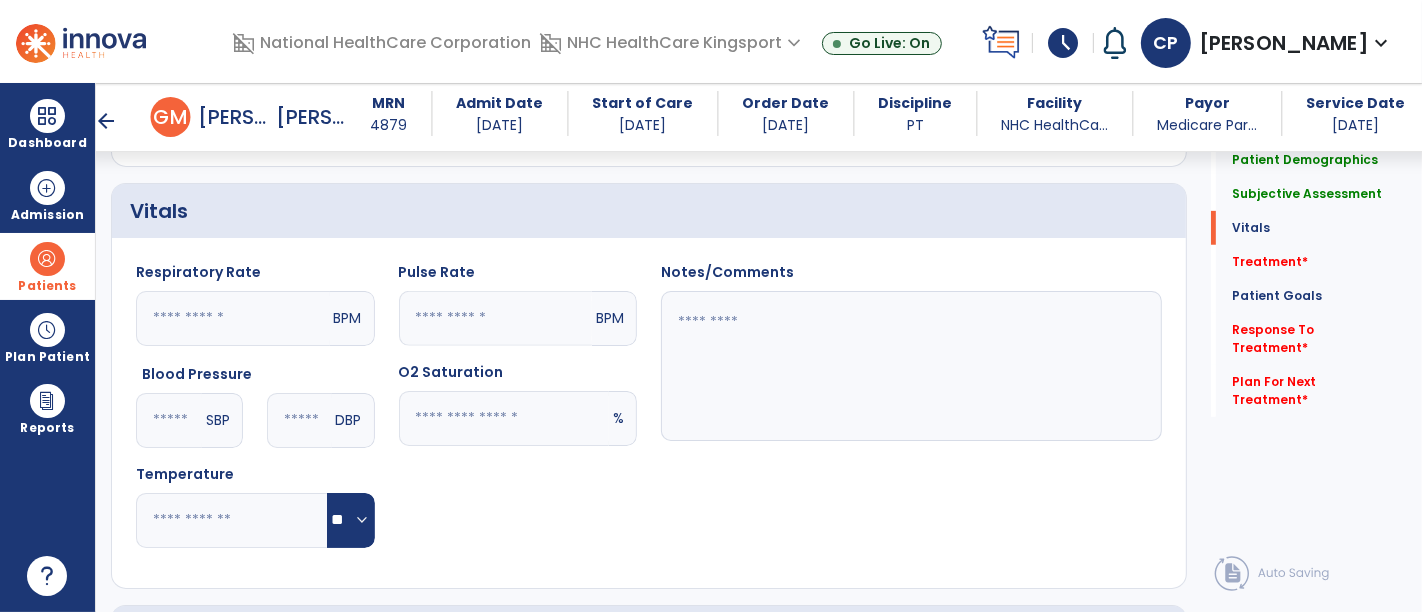 click 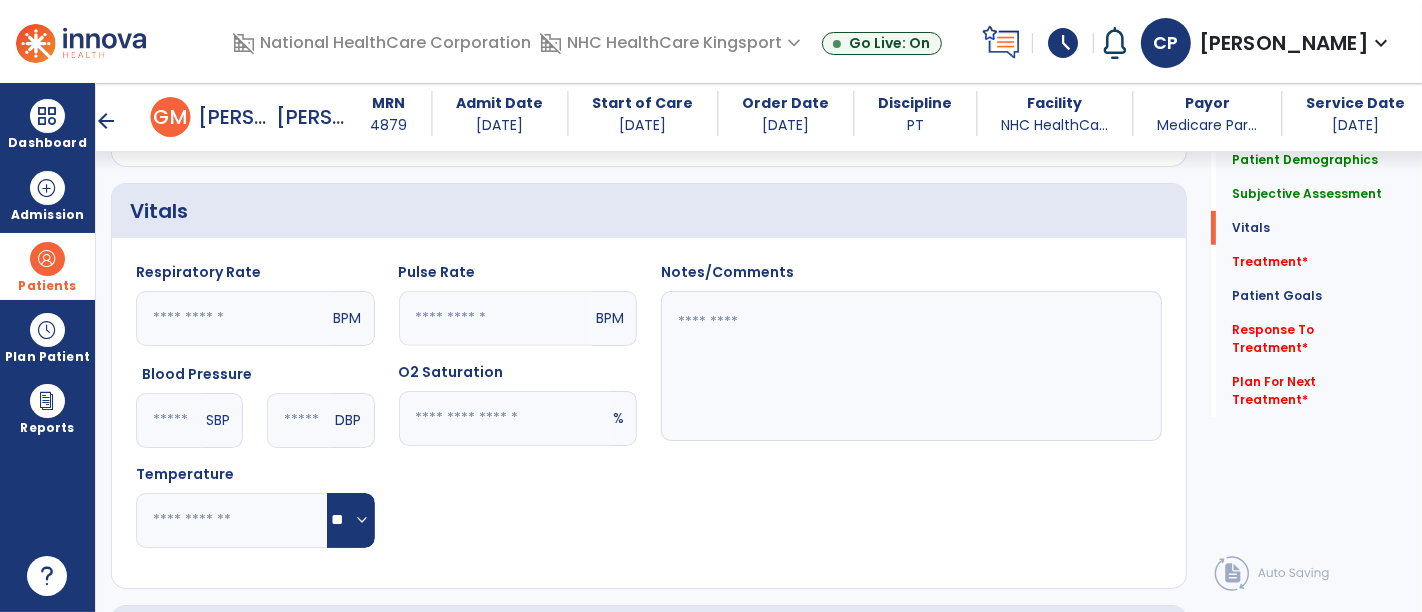 type on "**" 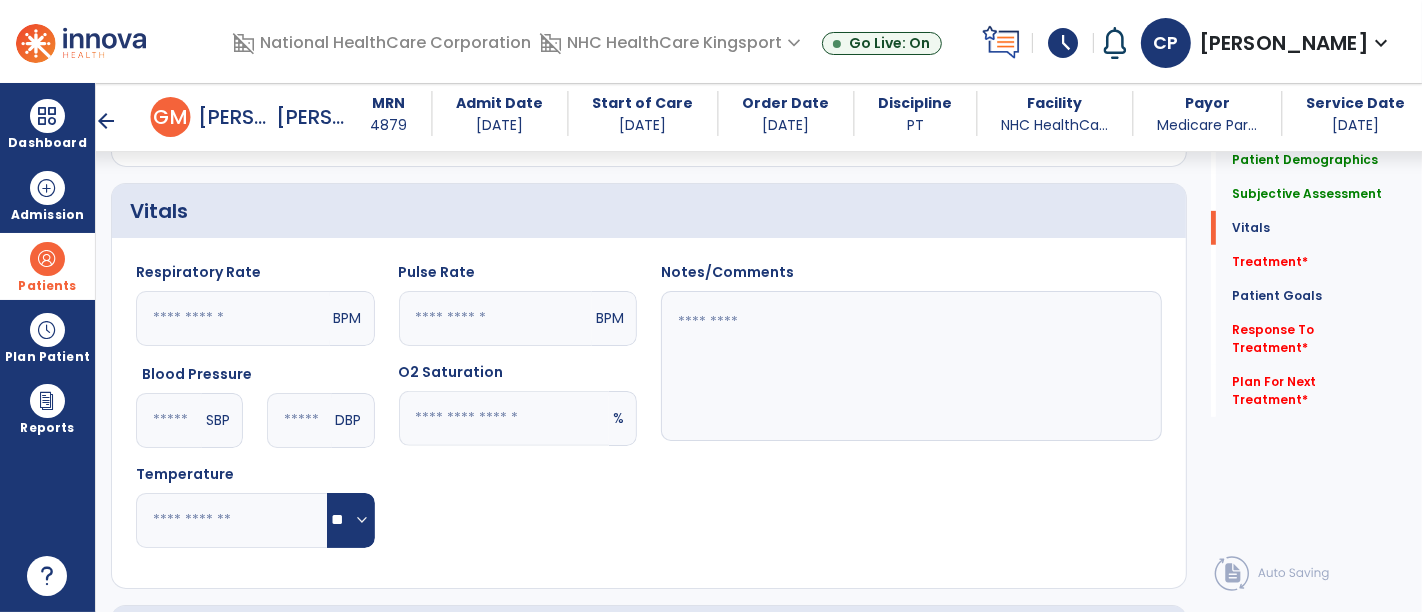 click 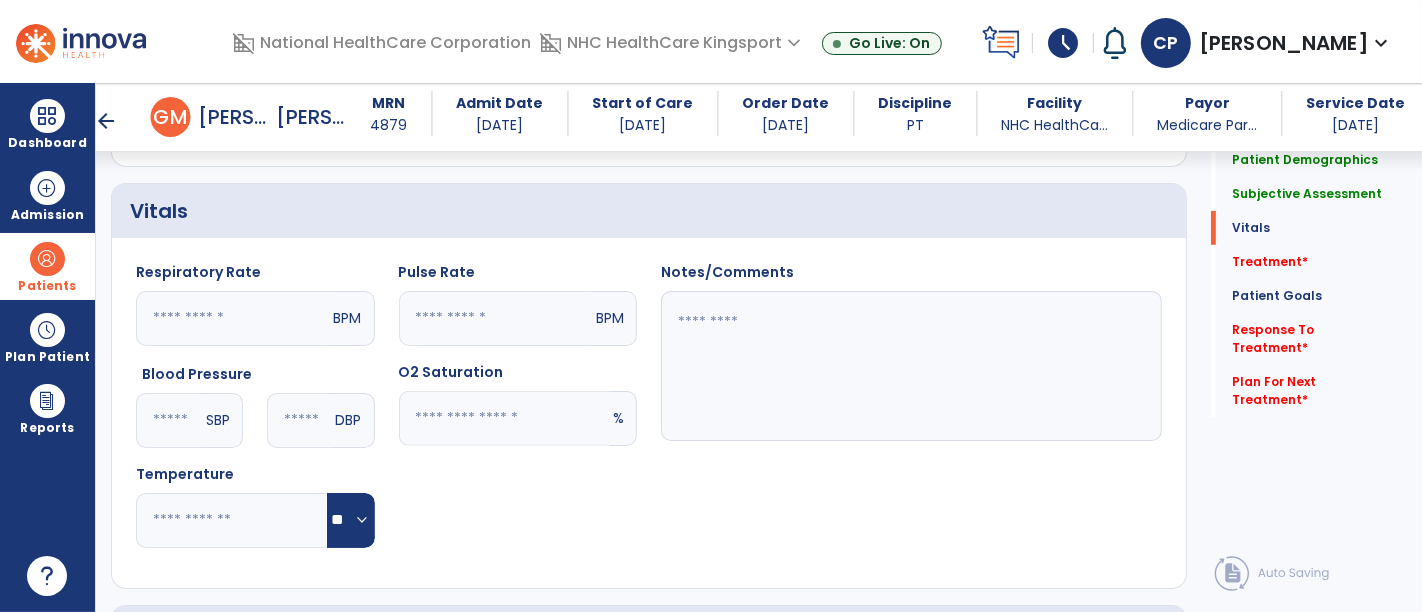 type on "**" 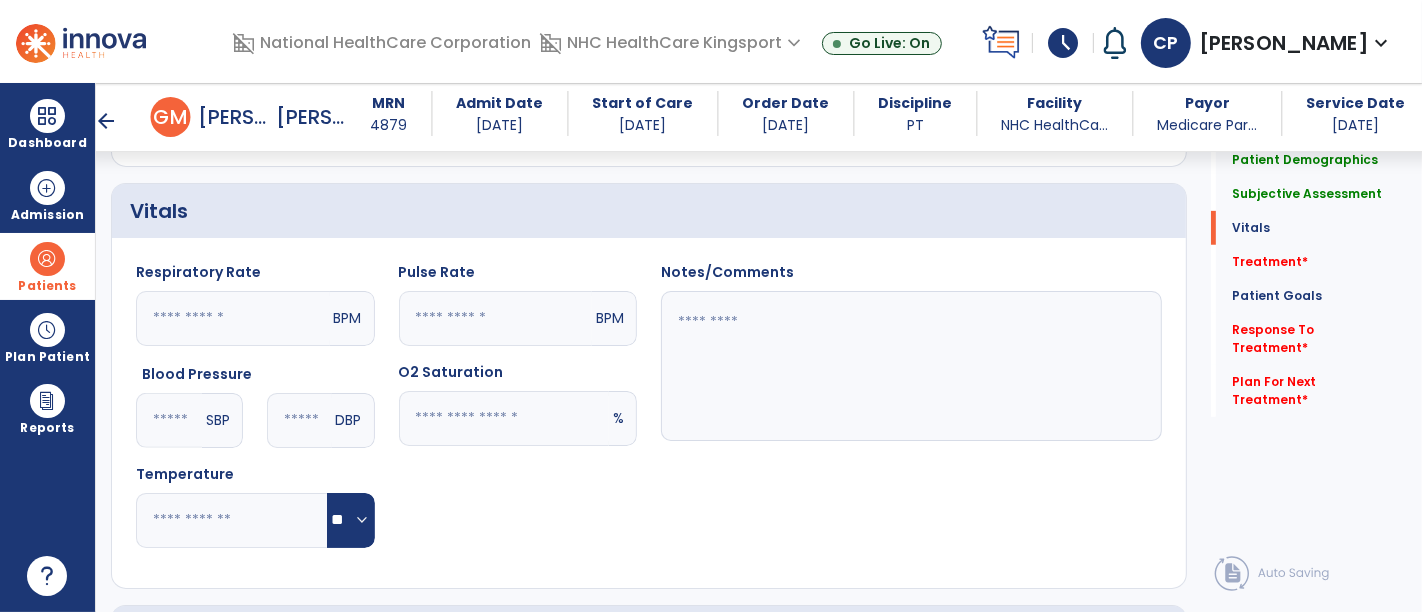 click 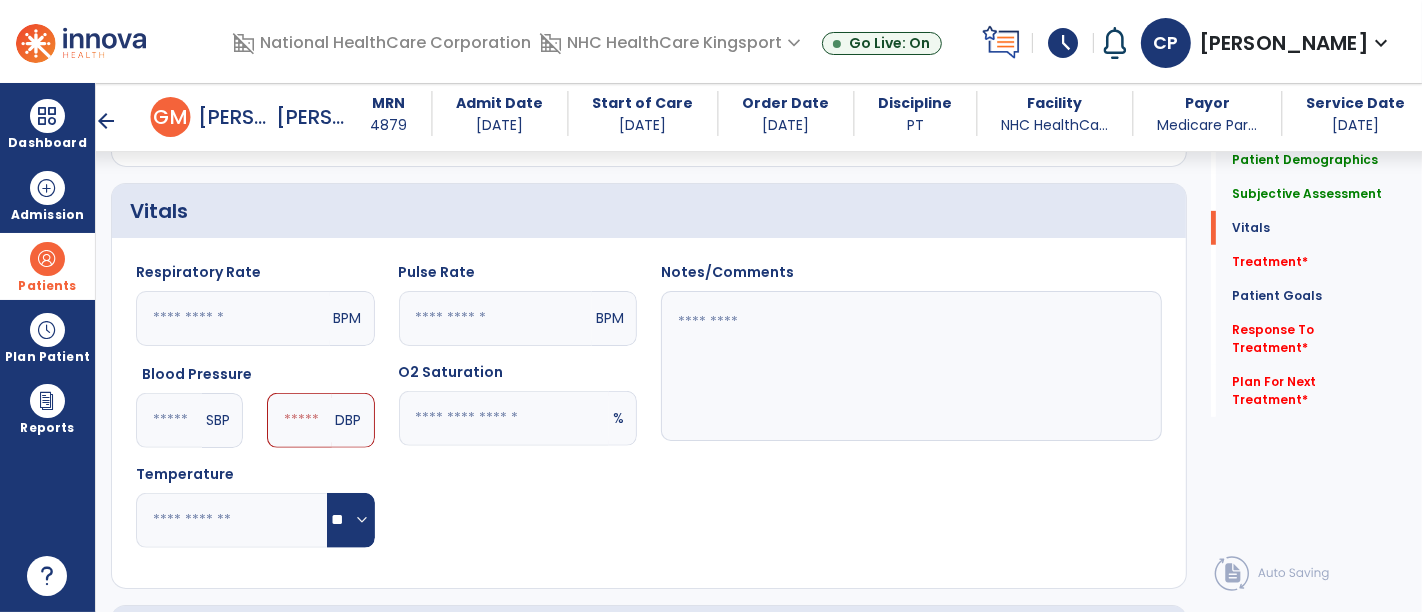 type on "***" 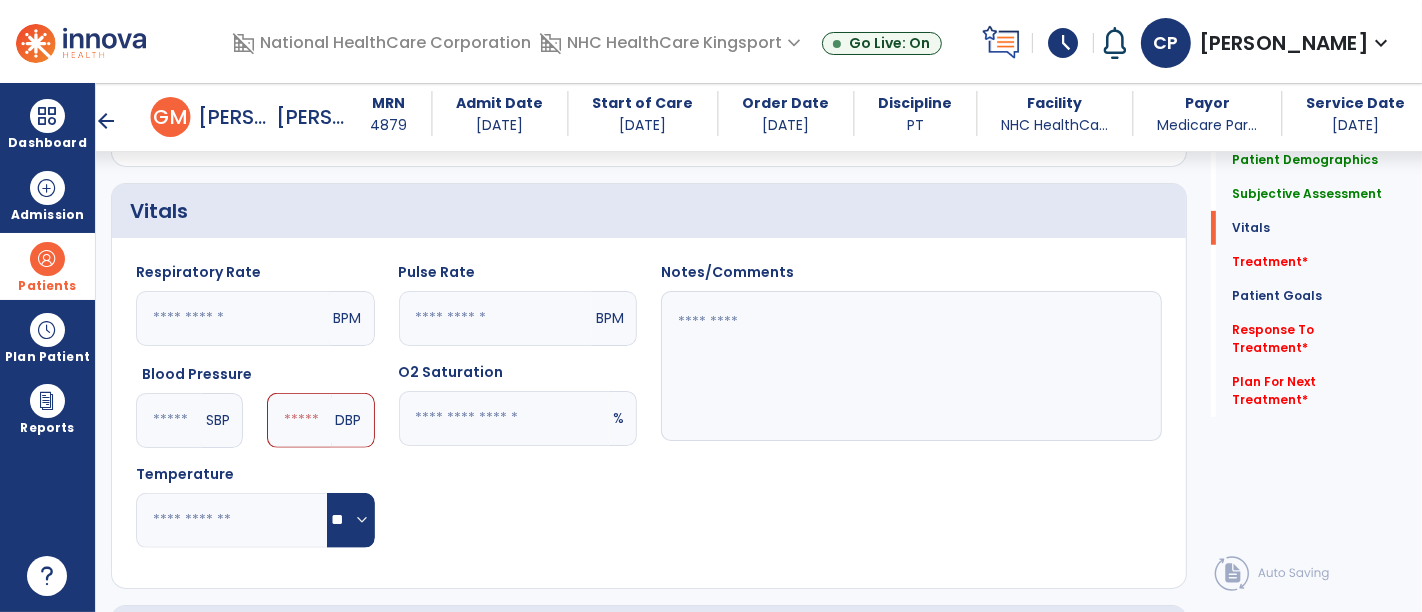 click 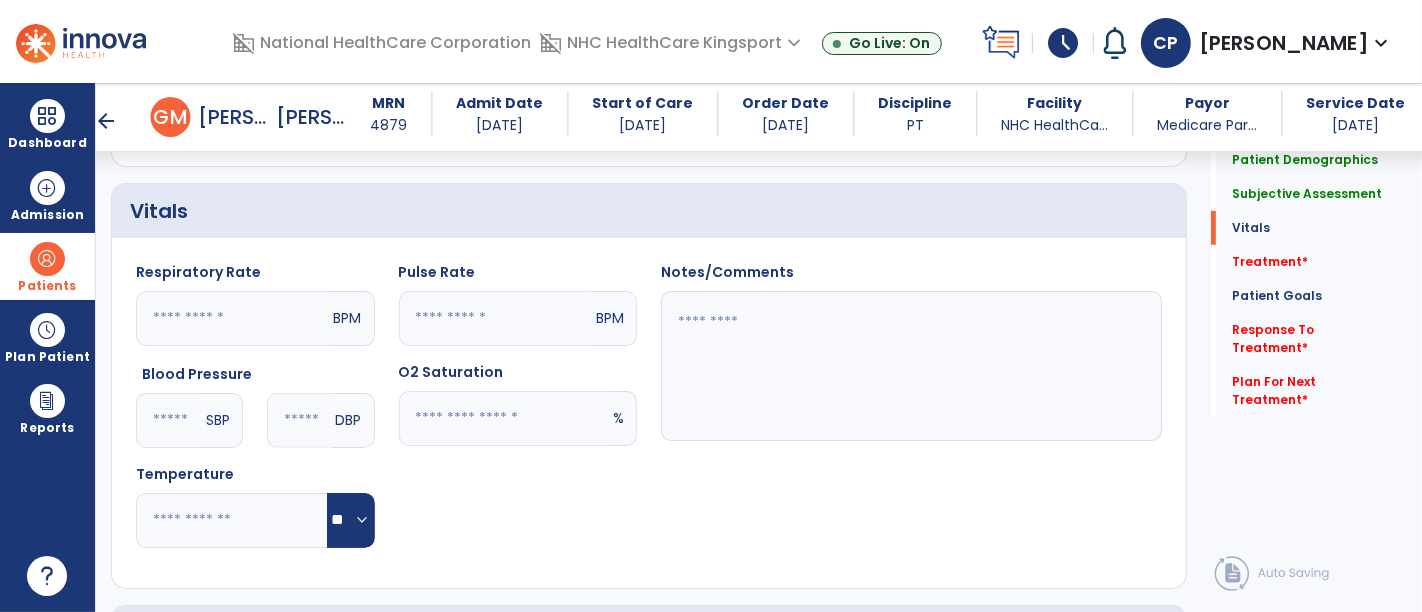 type on "**" 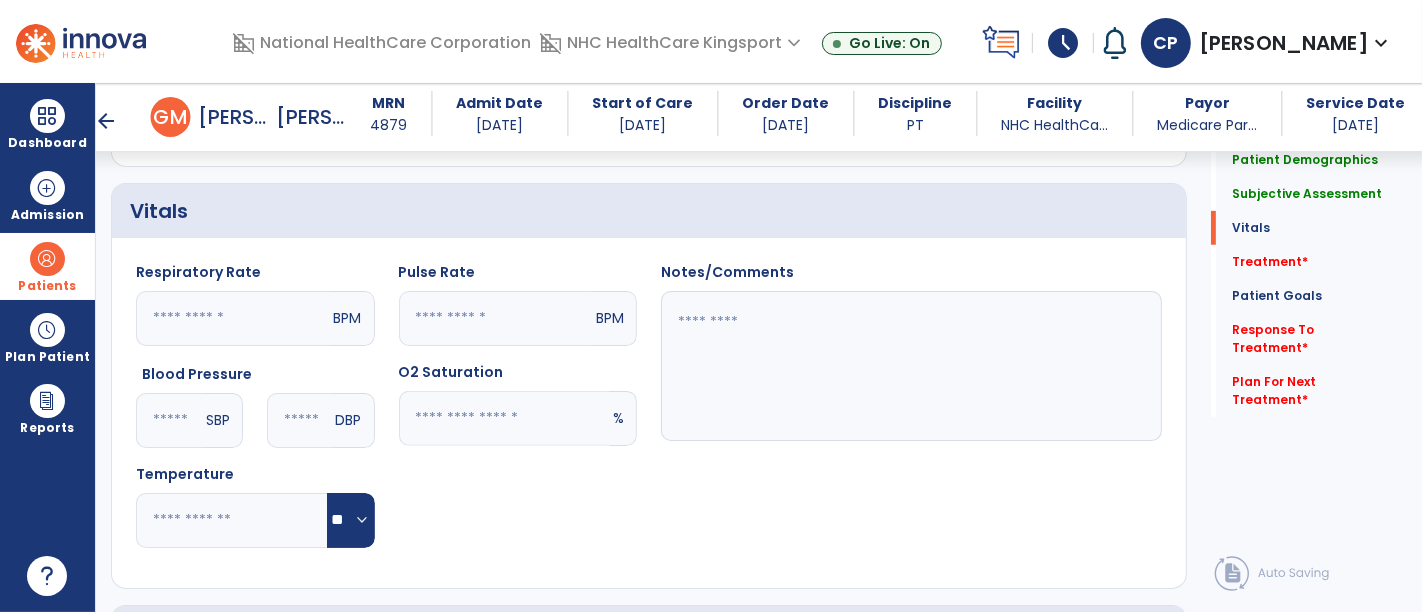 drag, startPoint x: 539, startPoint y: 436, endPoint x: 607, endPoint y: 505, distance: 96.87621 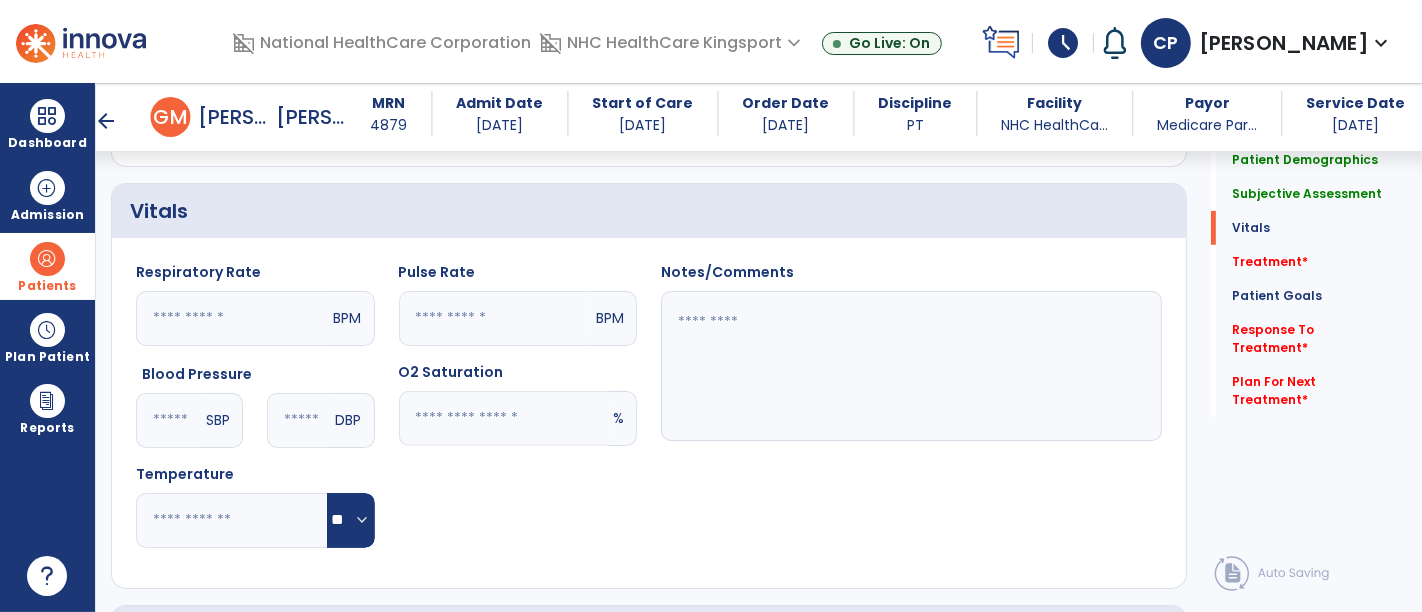 click on "Pulse Rate  ** BPM O2 Saturation  ** %" 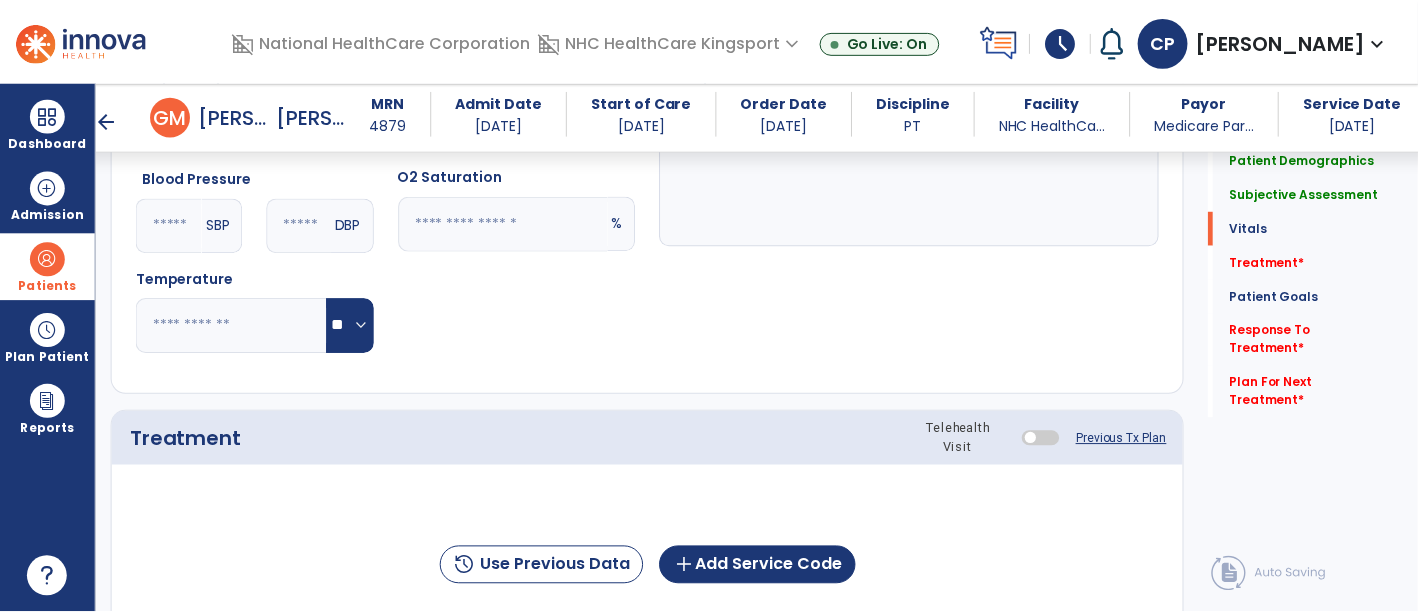 scroll, scrollTop: 1059, scrollLeft: 0, axis: vertical 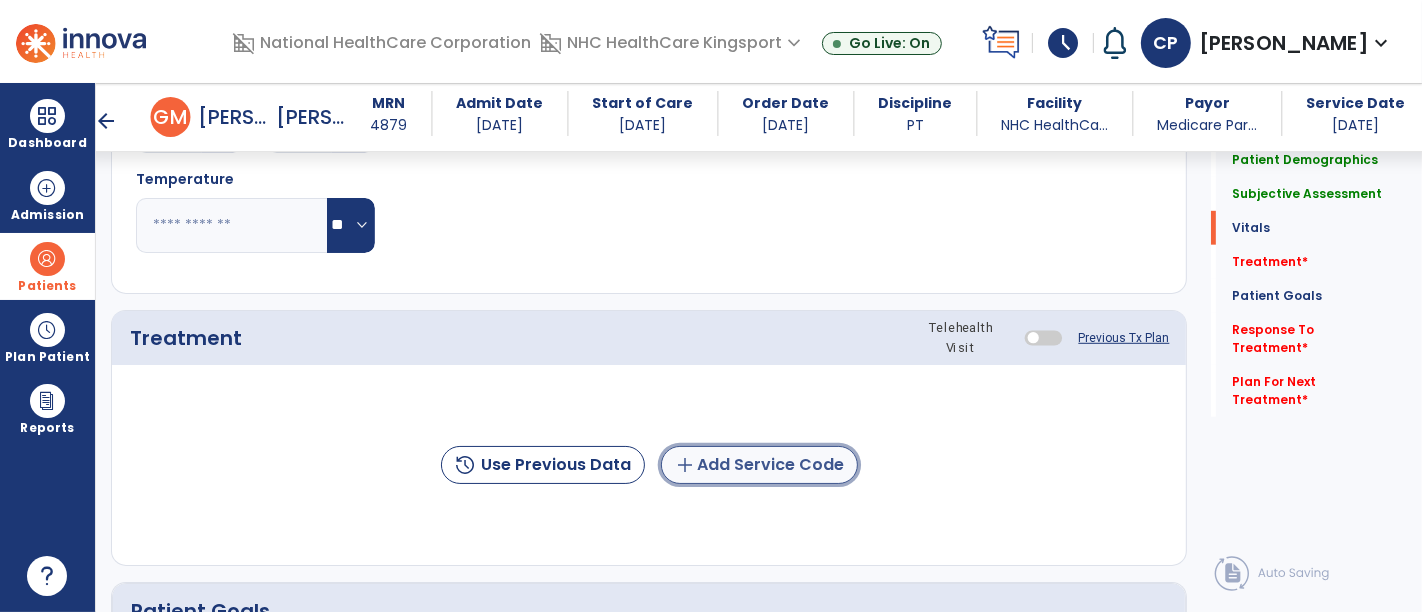click on "add  Add Service Code" 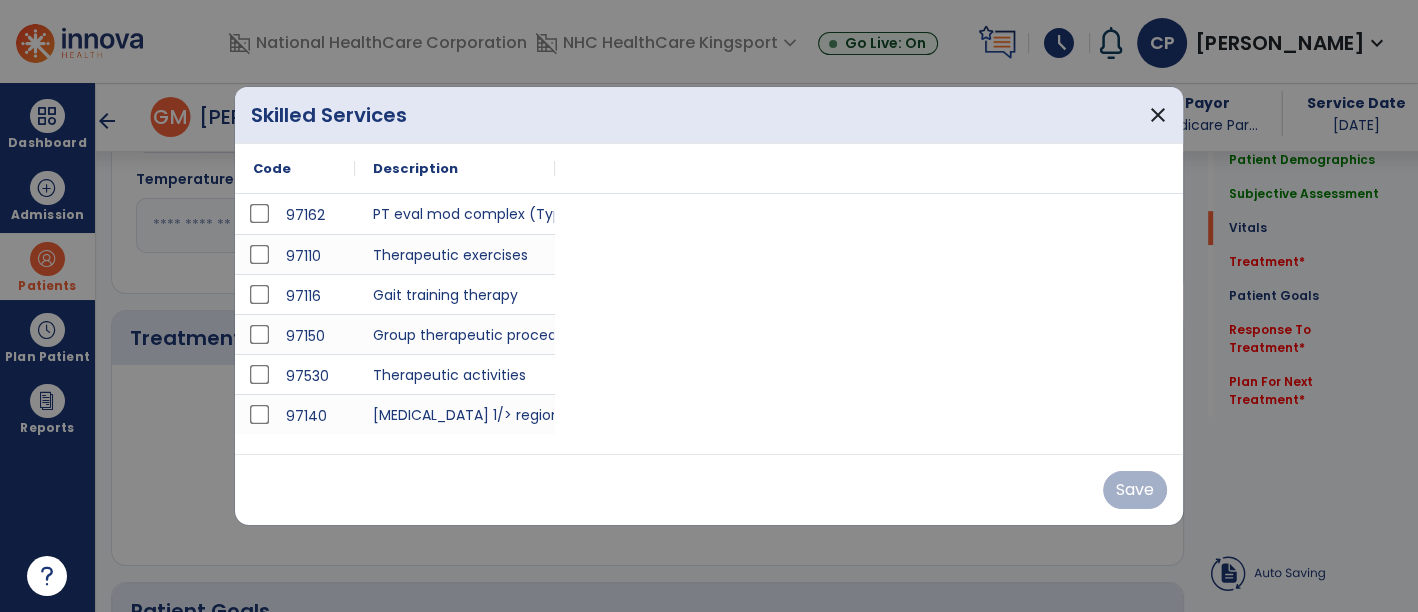 scroll, scrollTop: 1059, scrollLeft: 0, axis: vertical 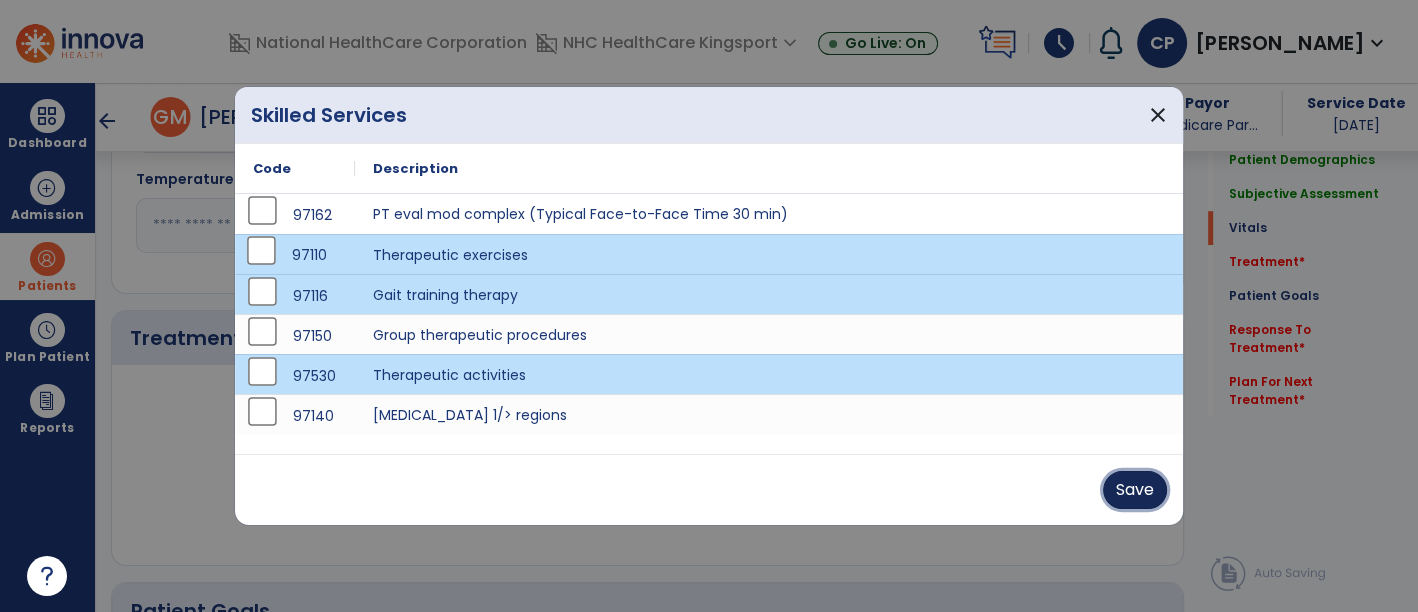 click on "Save" at bounding box center [1135, 490] 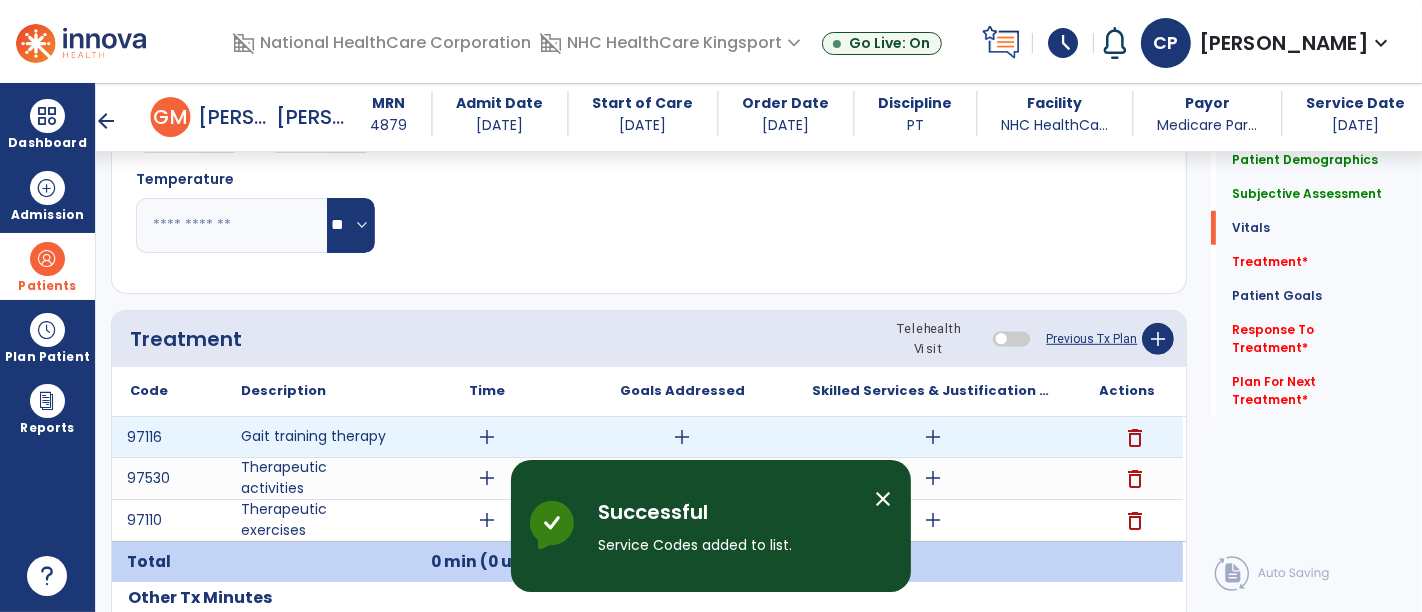 click on "add" at bounding box center [488, 437] 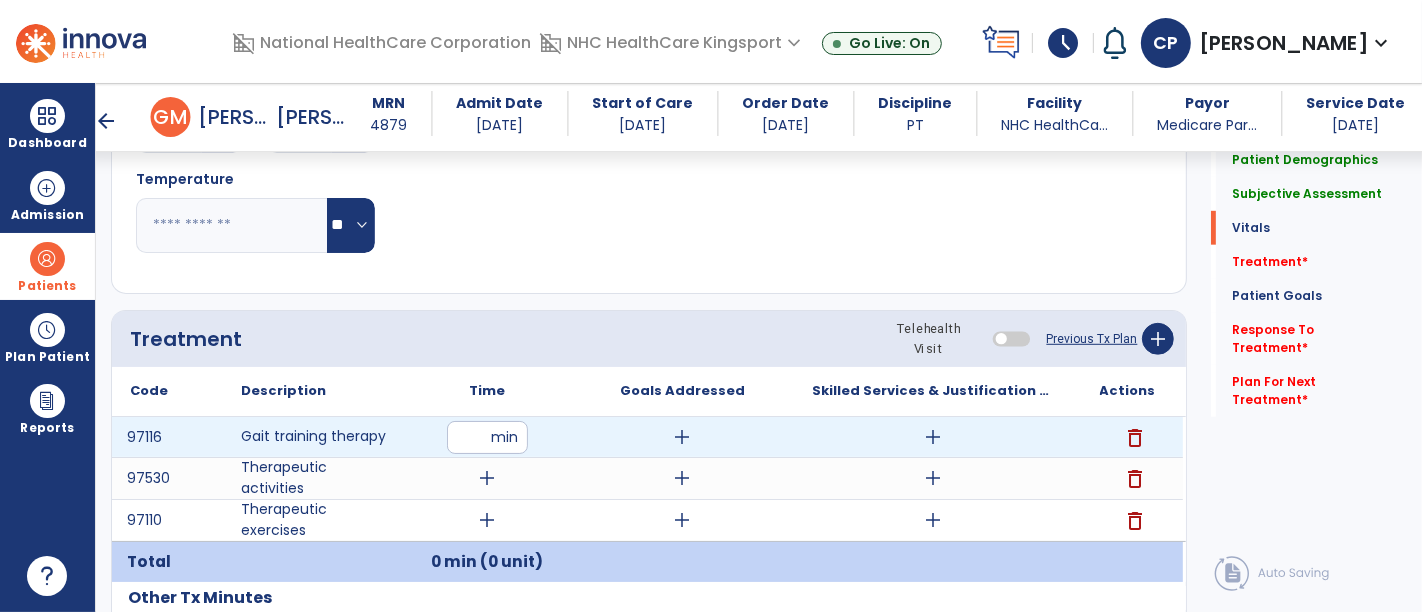type on "**" 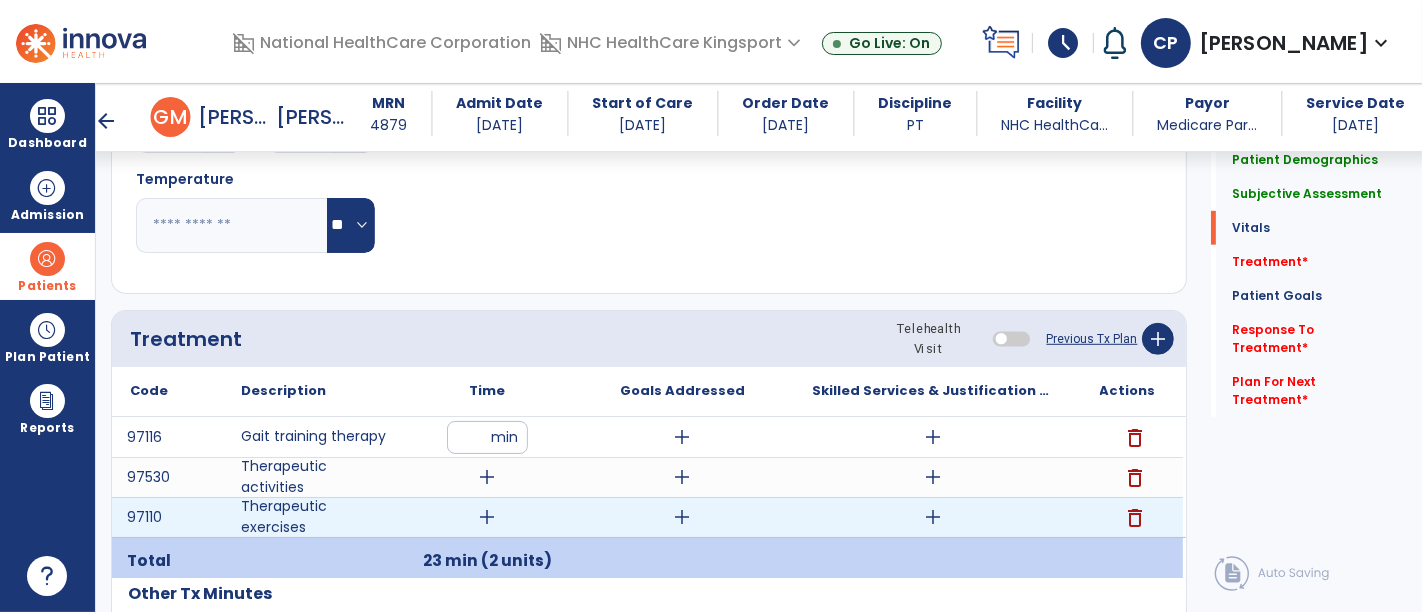 click on "add" at bounding box center [487, 517] 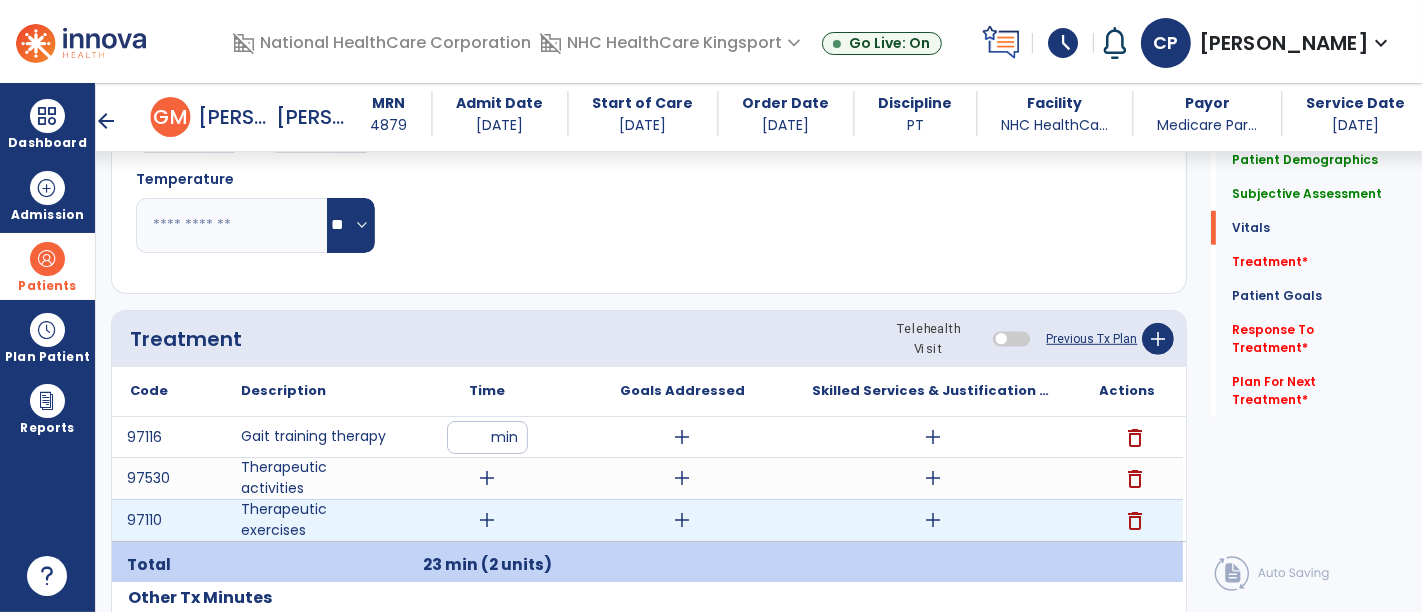 click on "add" at bounding box center (488, 520) 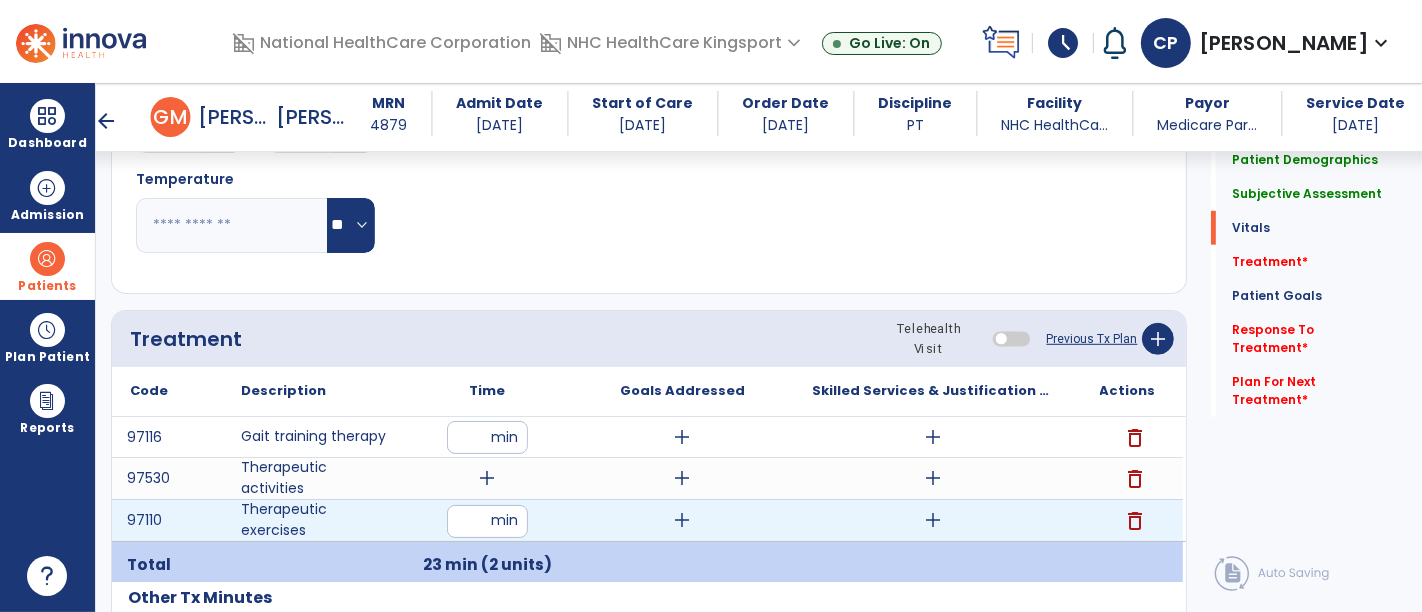 type on "**" 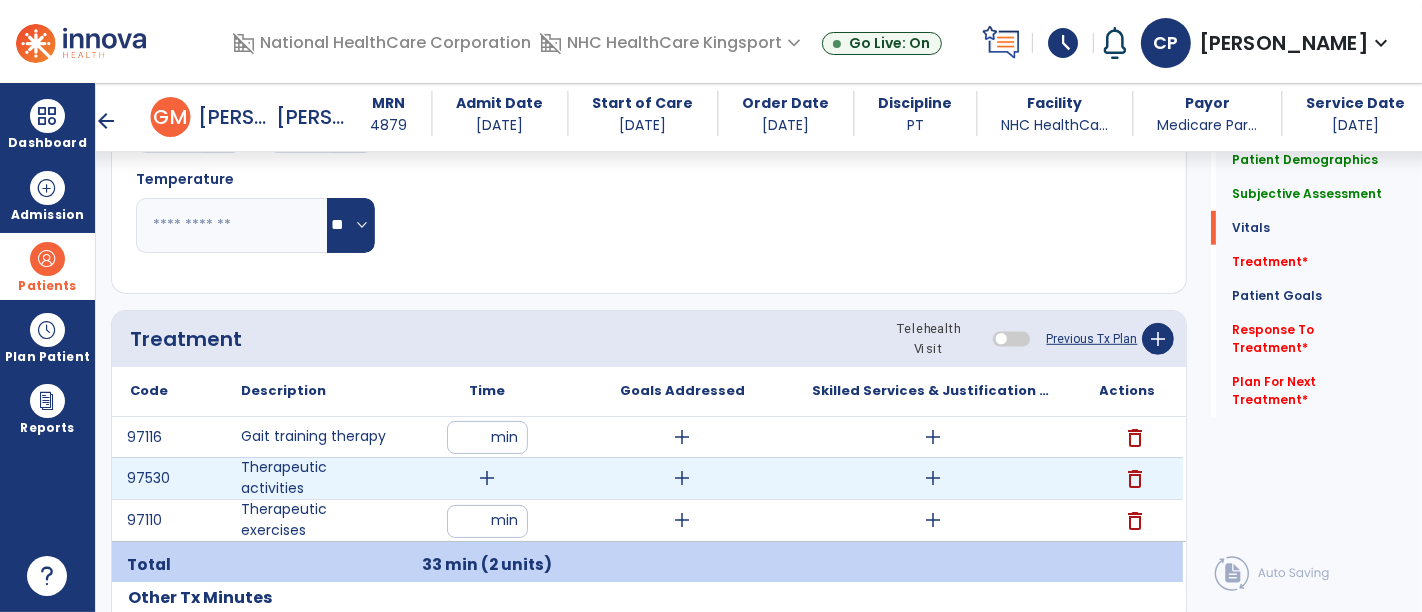 click on "add" at bounding box center (488, 478) 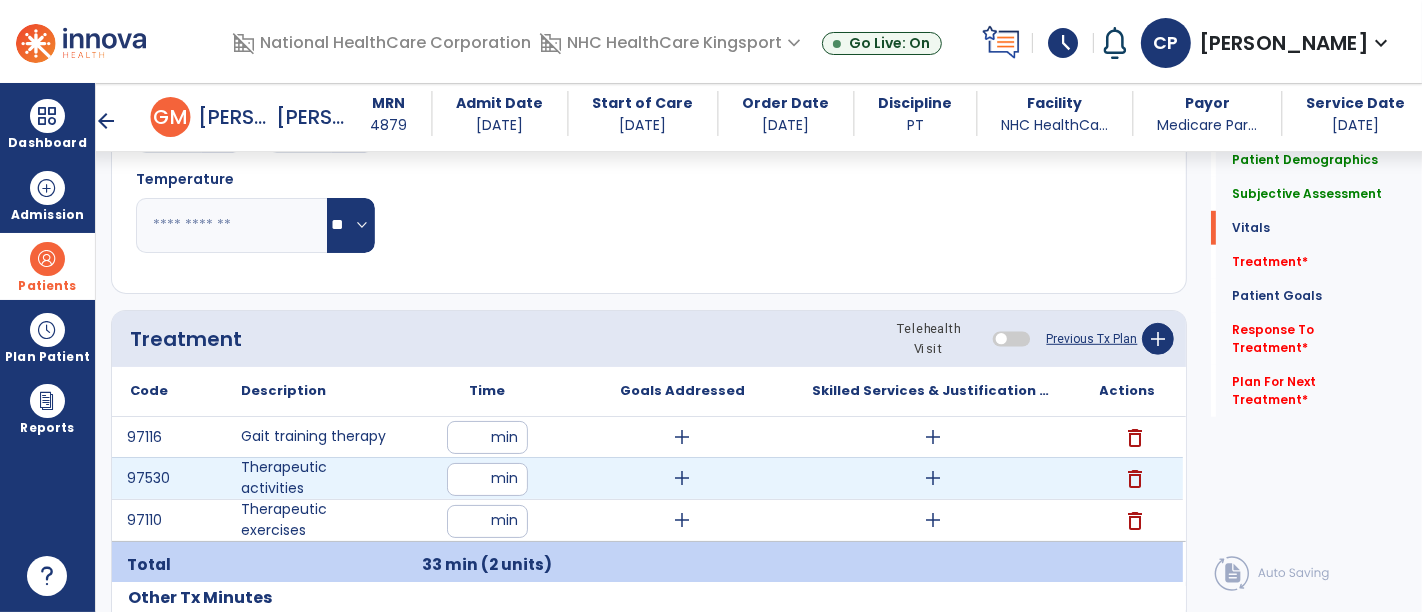 type on "**" 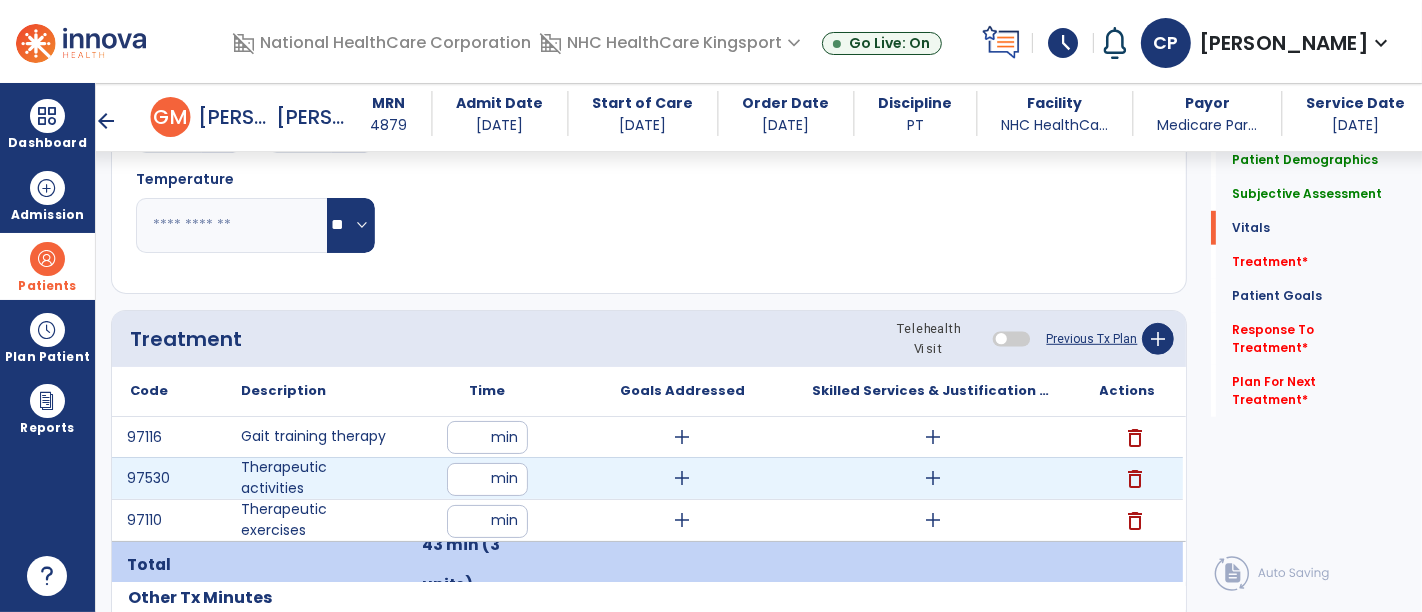 click on "**" at bounding box center (487, 479) 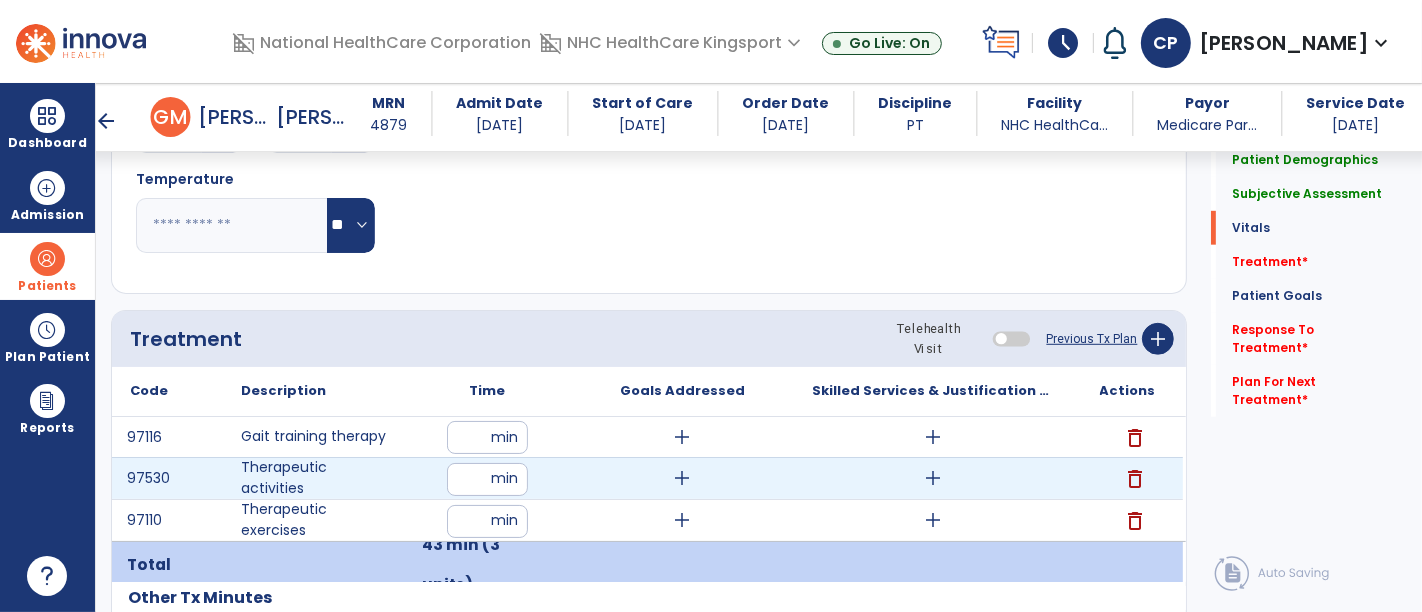type on "**" 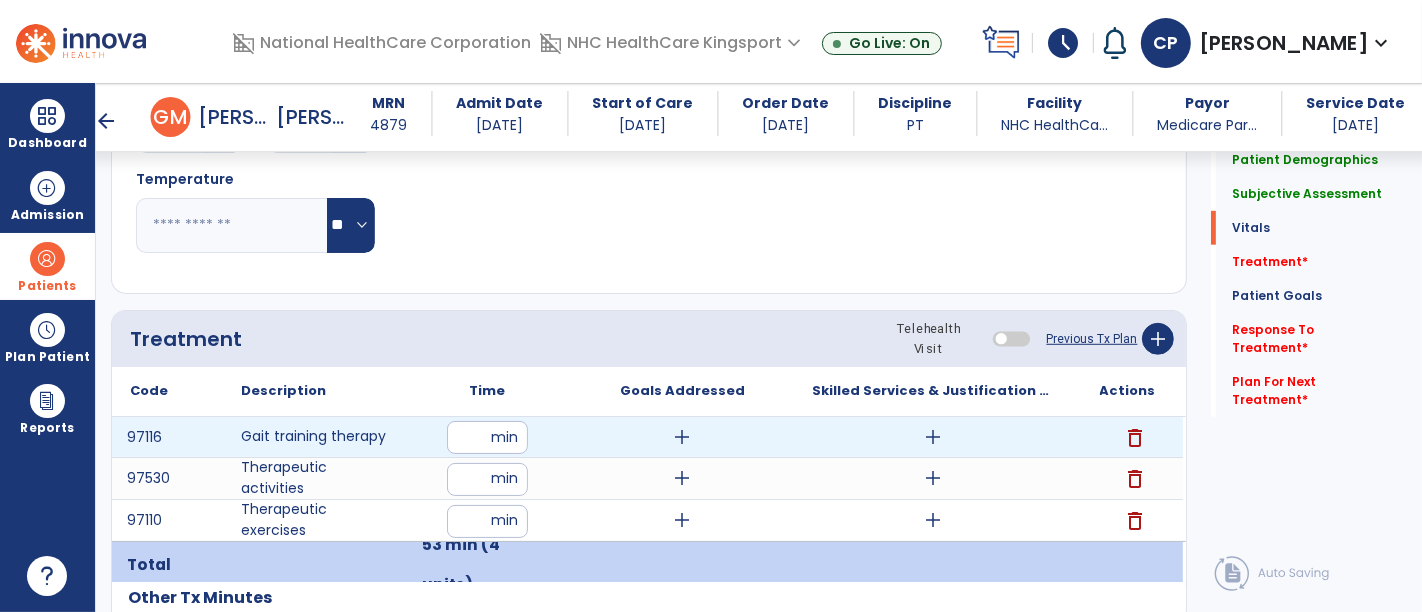 click on "add" at bounding box center [683, 437] 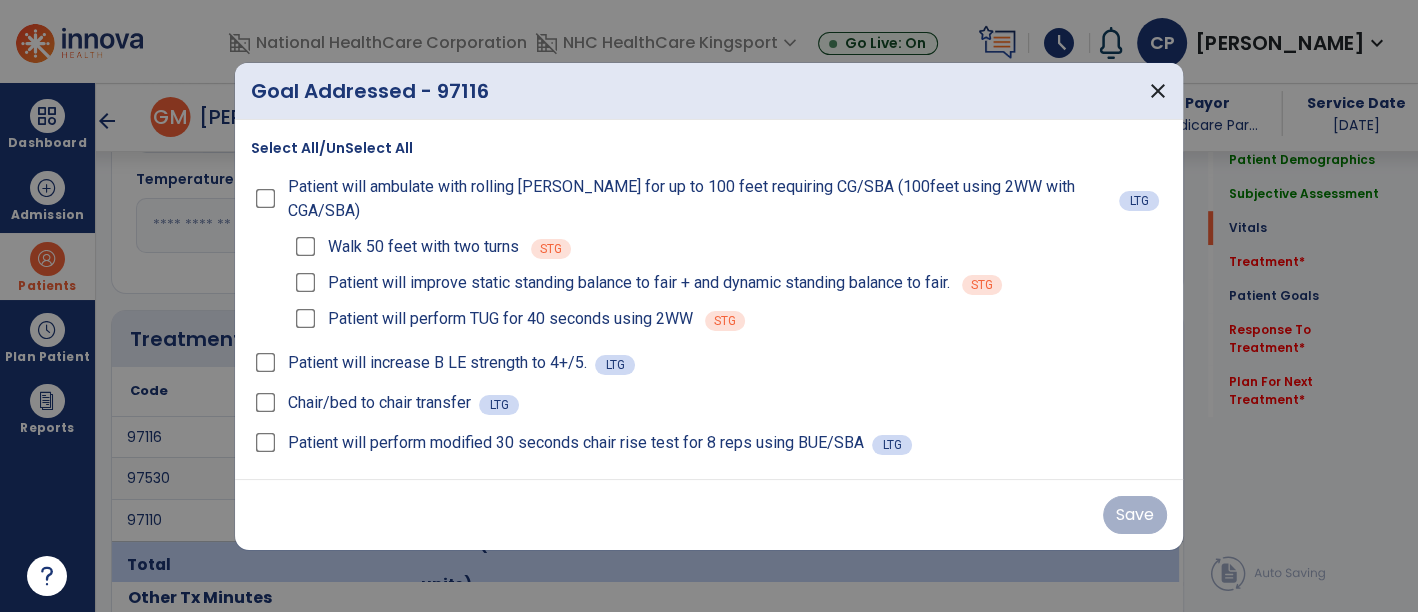 scroll, scrollTop: 1059, scrollLeft: 0, axis: vertical 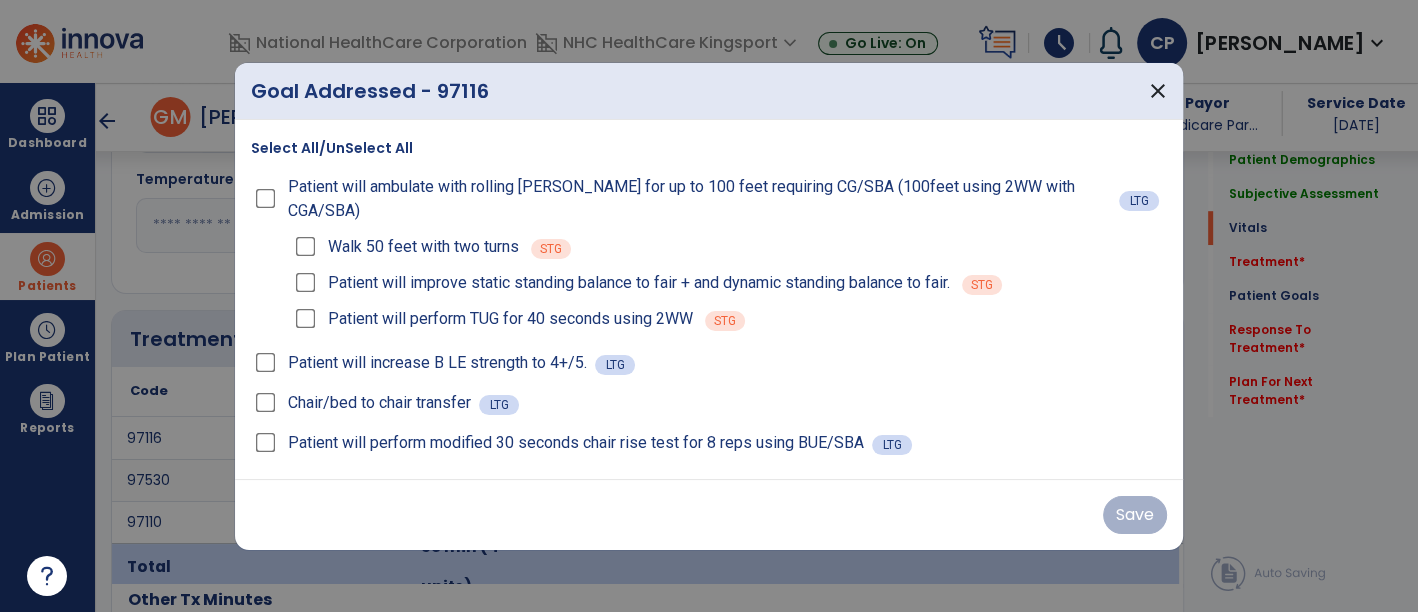 click on "Walk 50 feet with two turns" at bounding box center [405, 247] 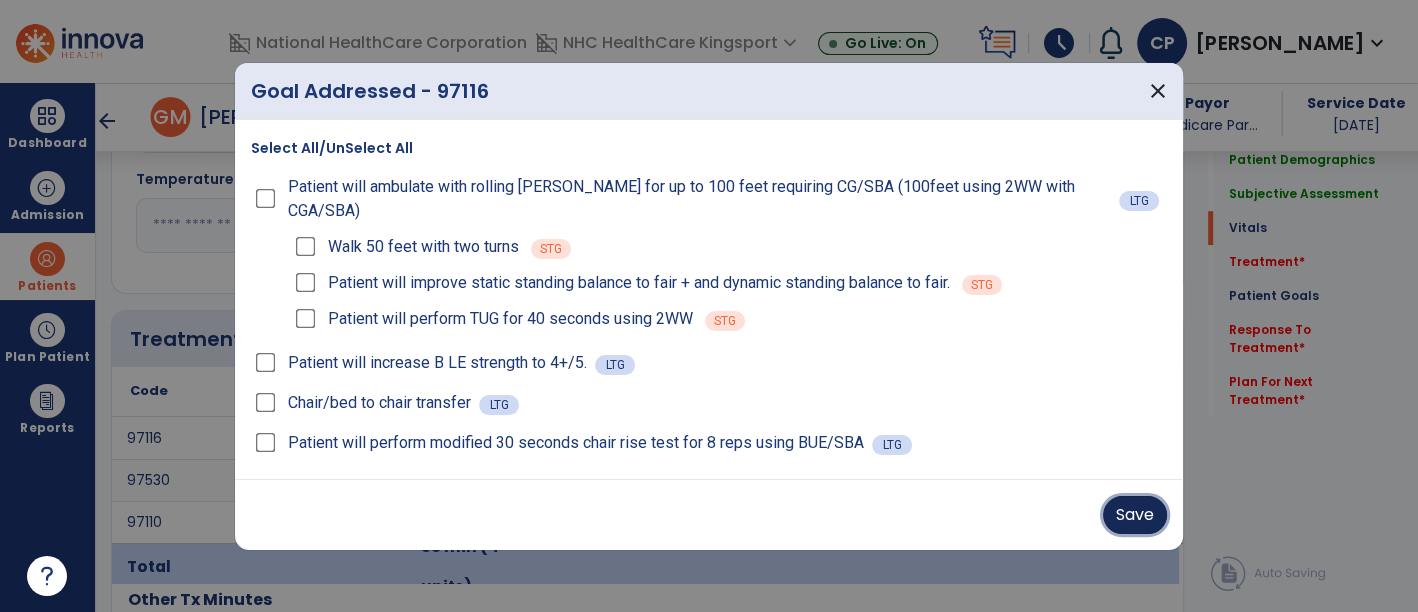 click on "Save" at bounding box center (1135, 515) 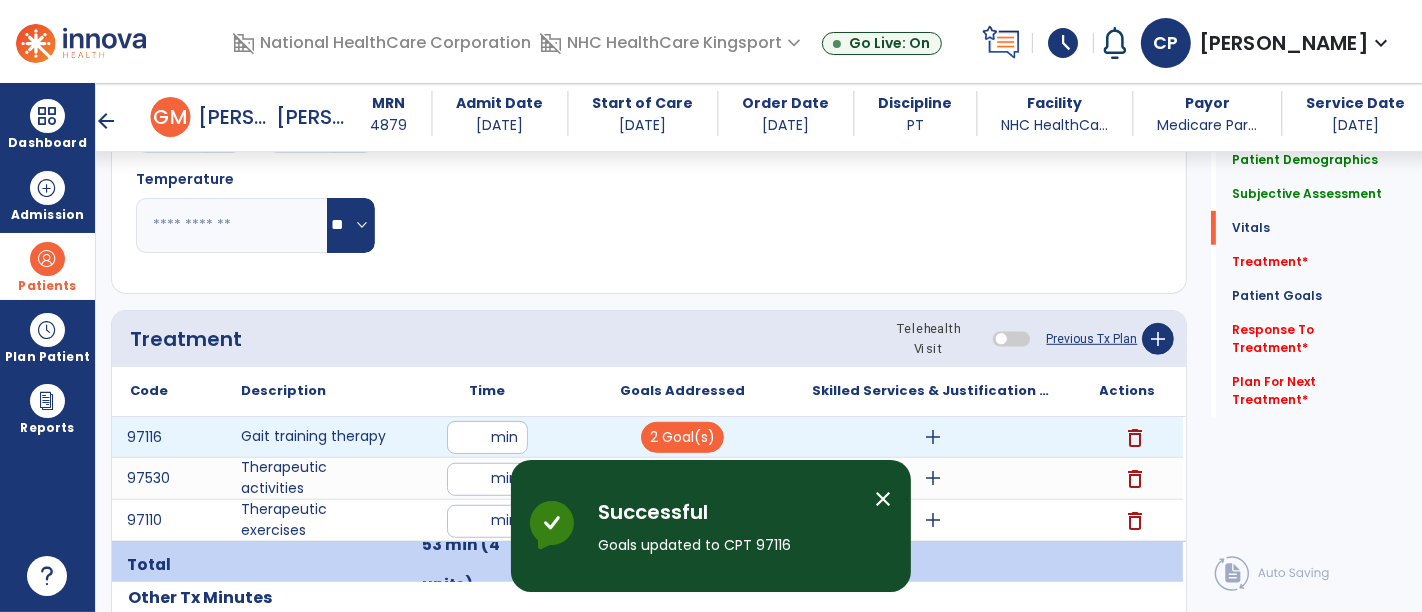 click on "add" at bounding box center [933, 437] 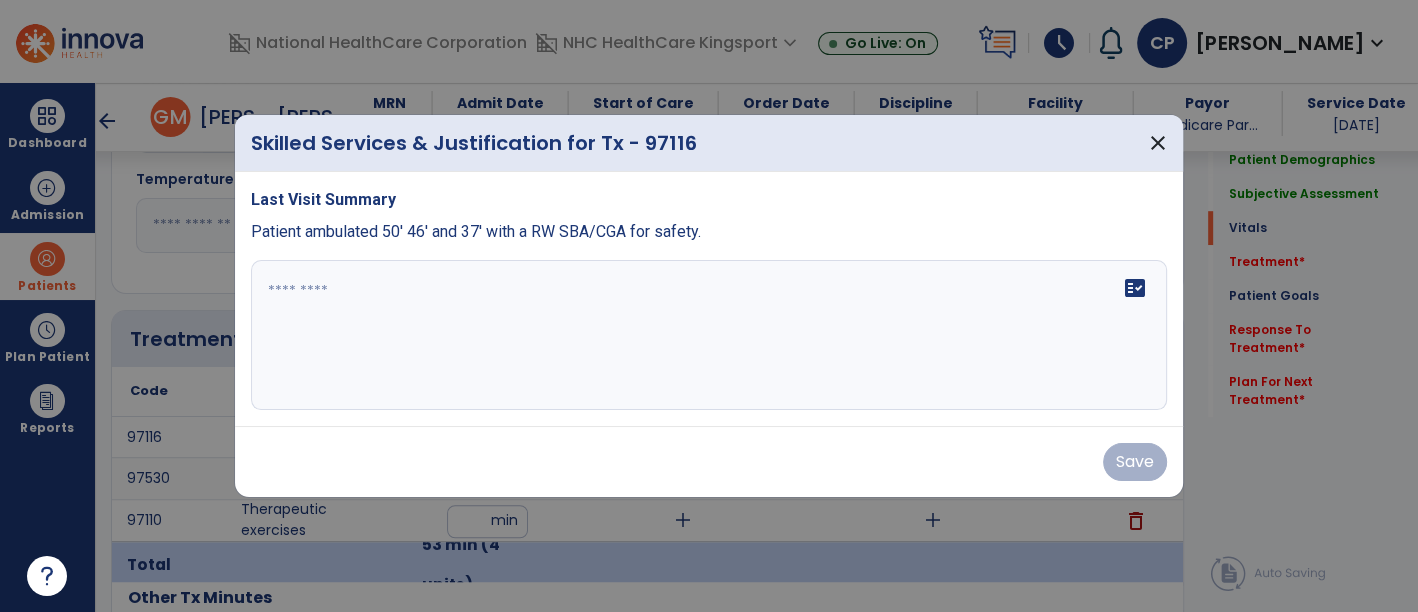 scroll, scrollTop: 1059, scrollLeft: 0, axis: vertical 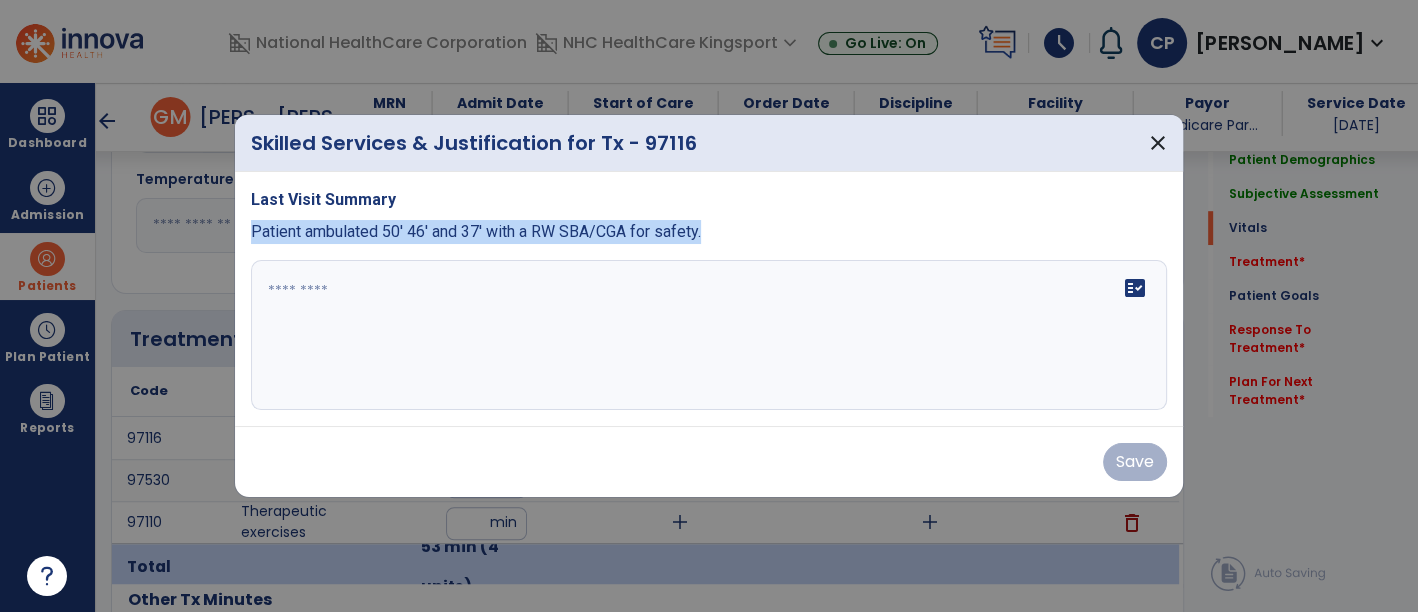 drag, startPoint x: 251, startPoint y: 228, endPoint x: 667, endPoint y: 280, distance: 419.2374 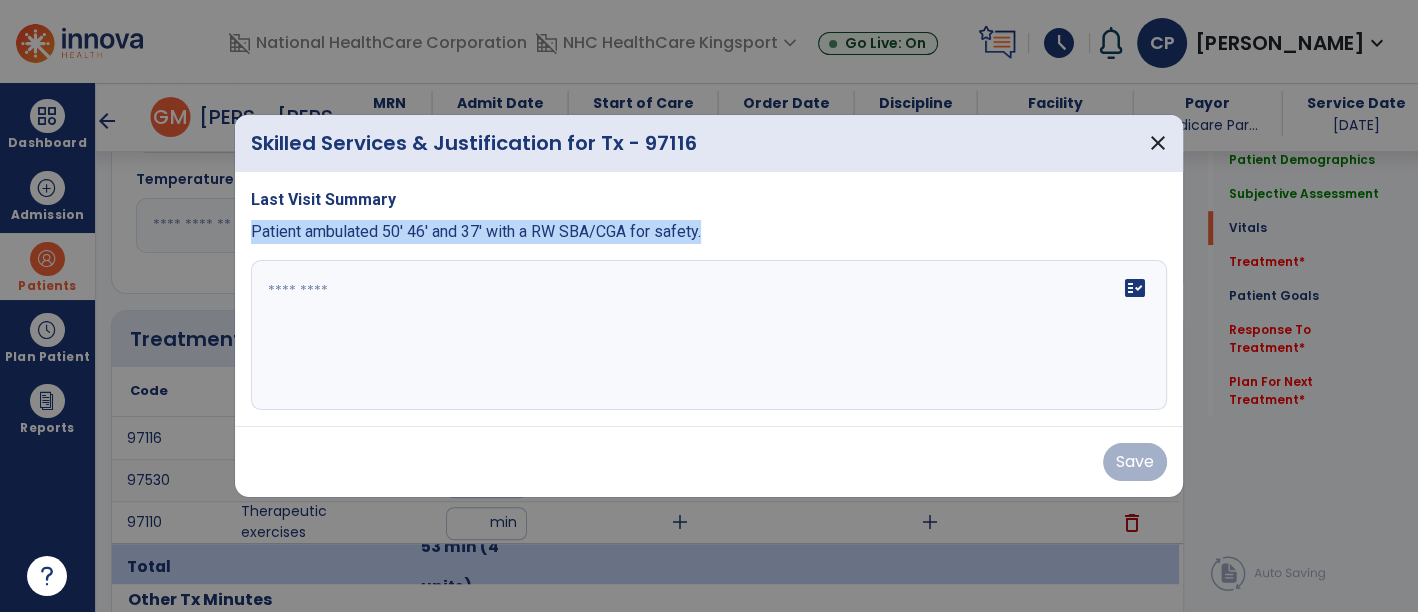click on "Last Visit Summary Patient ambulated 50' 46' and 37' with a RW SBA/CGA for safety.   fact_check" at bounding box center (709, 299) 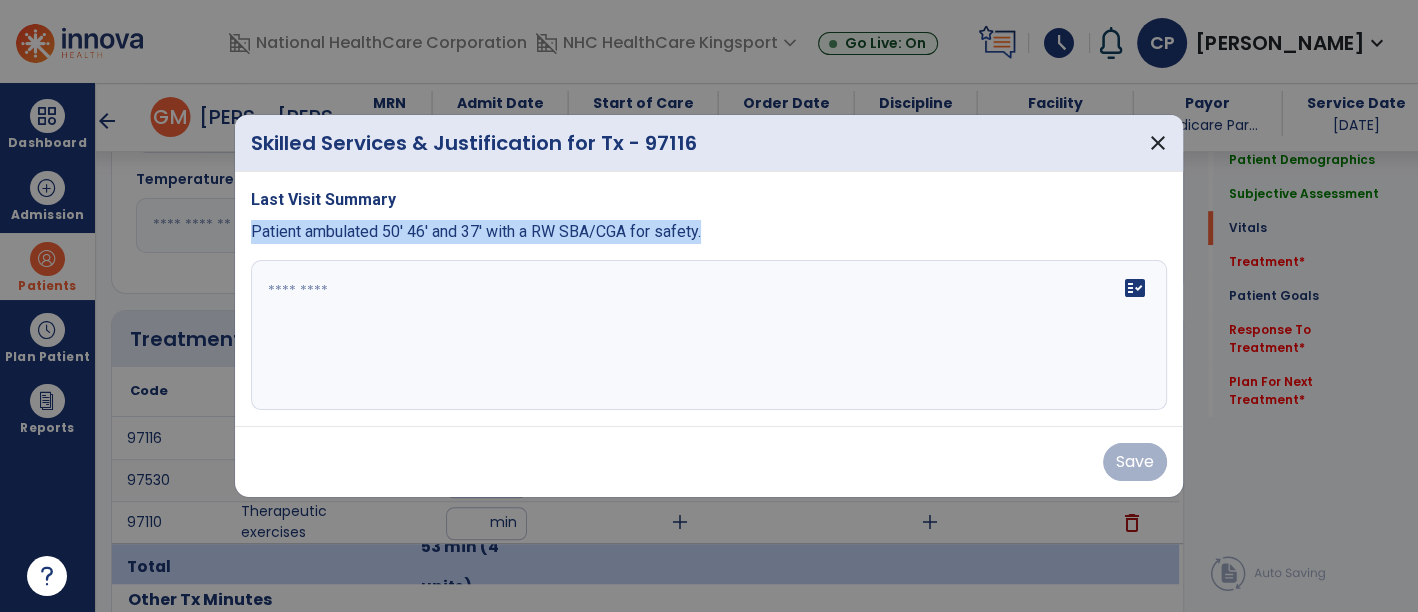 copy on "Patient ambulated 50' 46' and 37' with a RW SBA/CGA for safety." 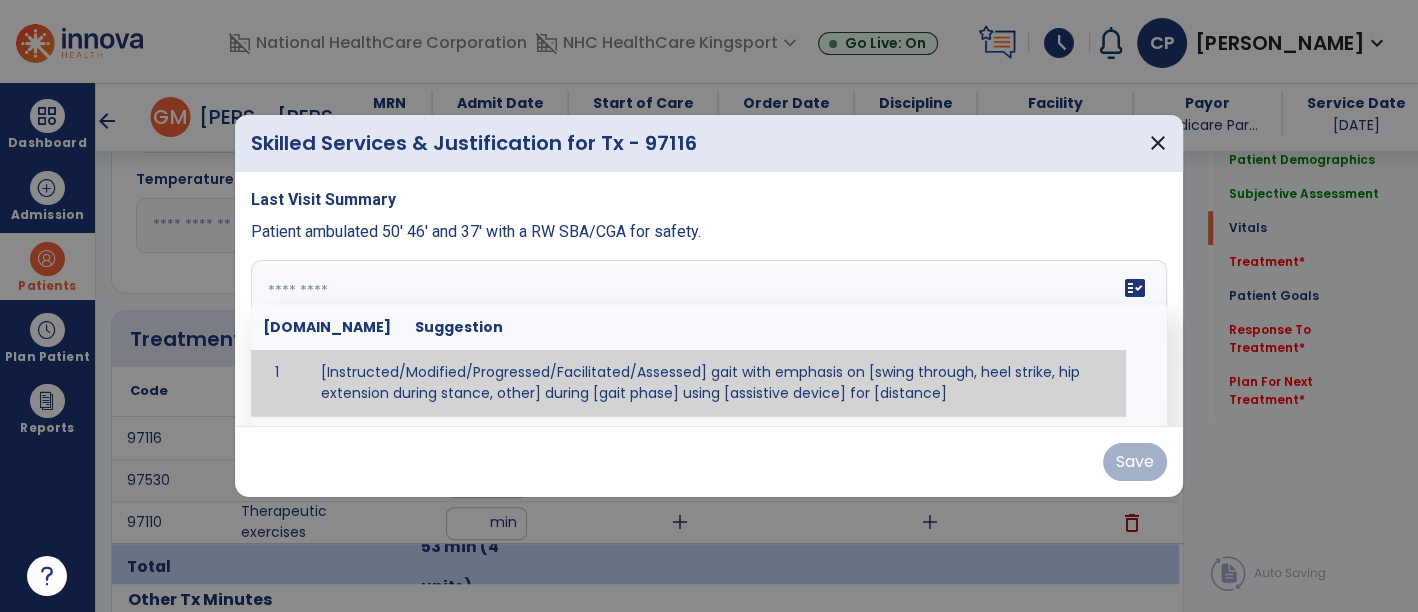 click at bounding box center [707, 335] 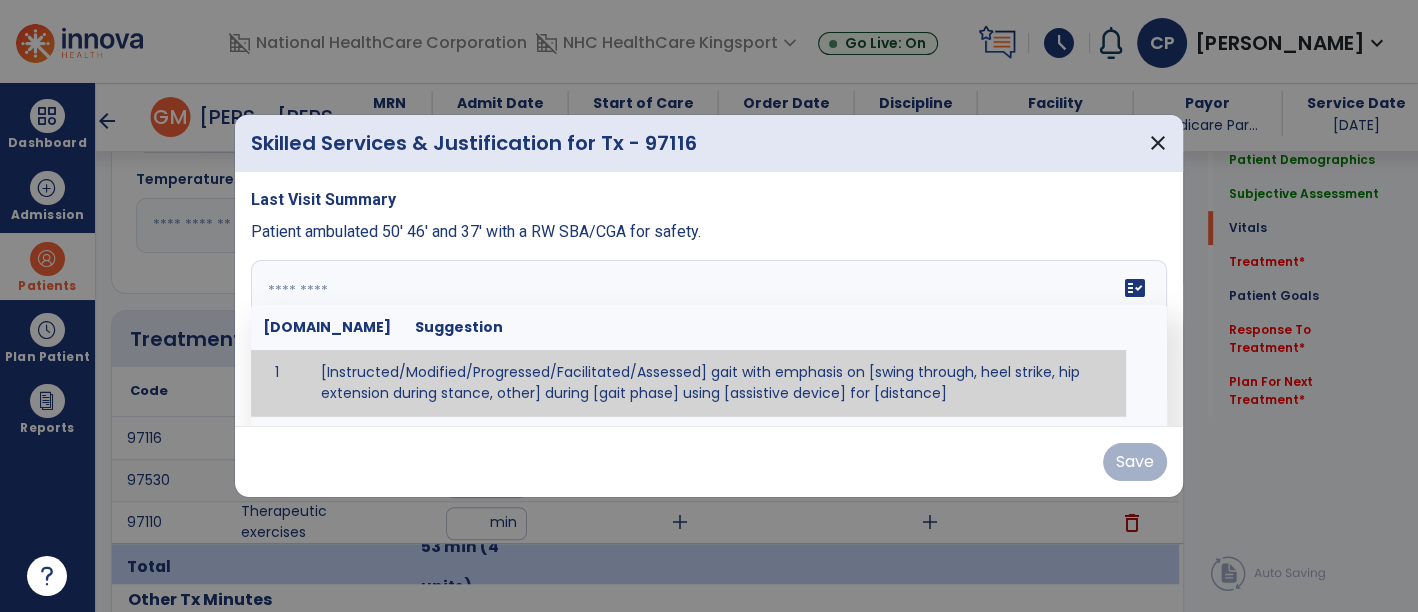 paste on "**********" 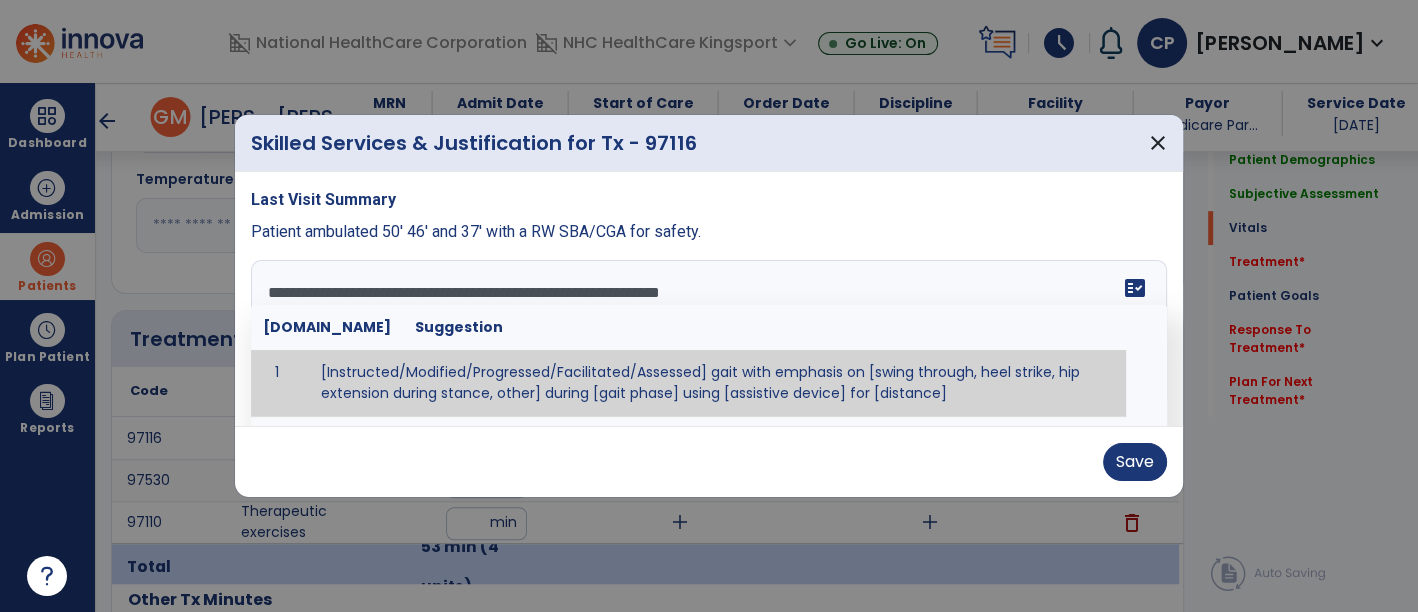 click on "**********" at bounding box center (707, 335) 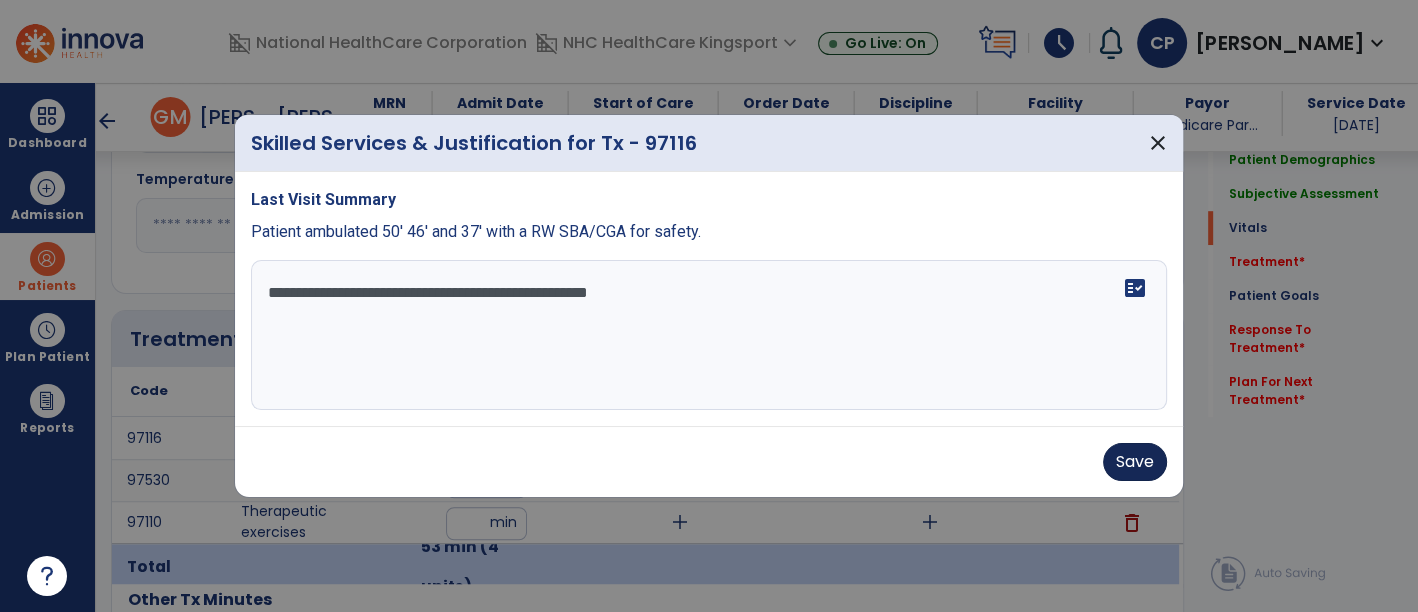 type on "**********" 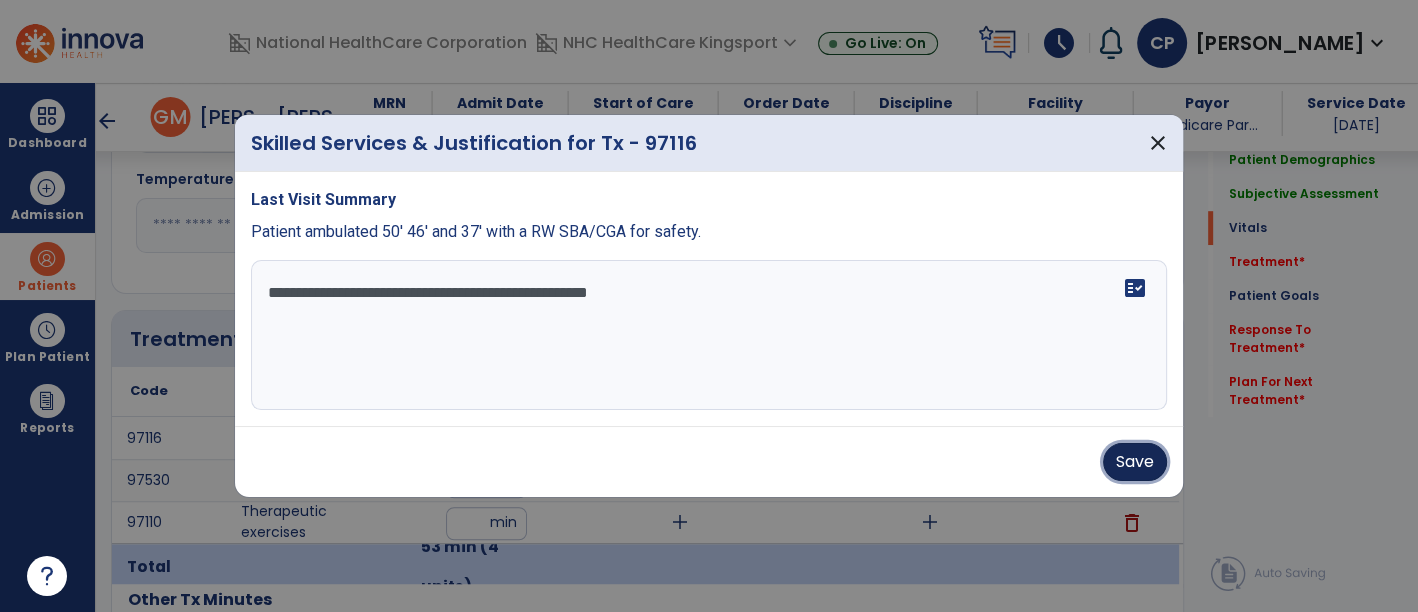 click on "Save" at bounding box center (1135, 462) 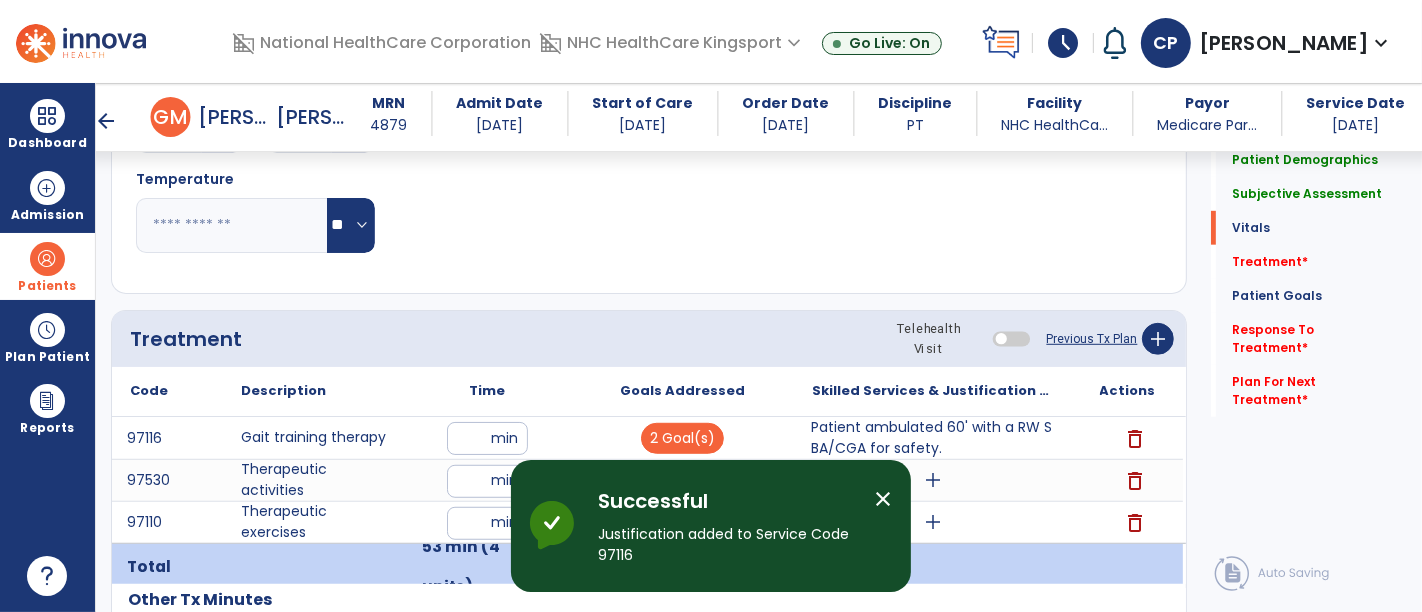 click on "close" at bounding box center (883, 499) 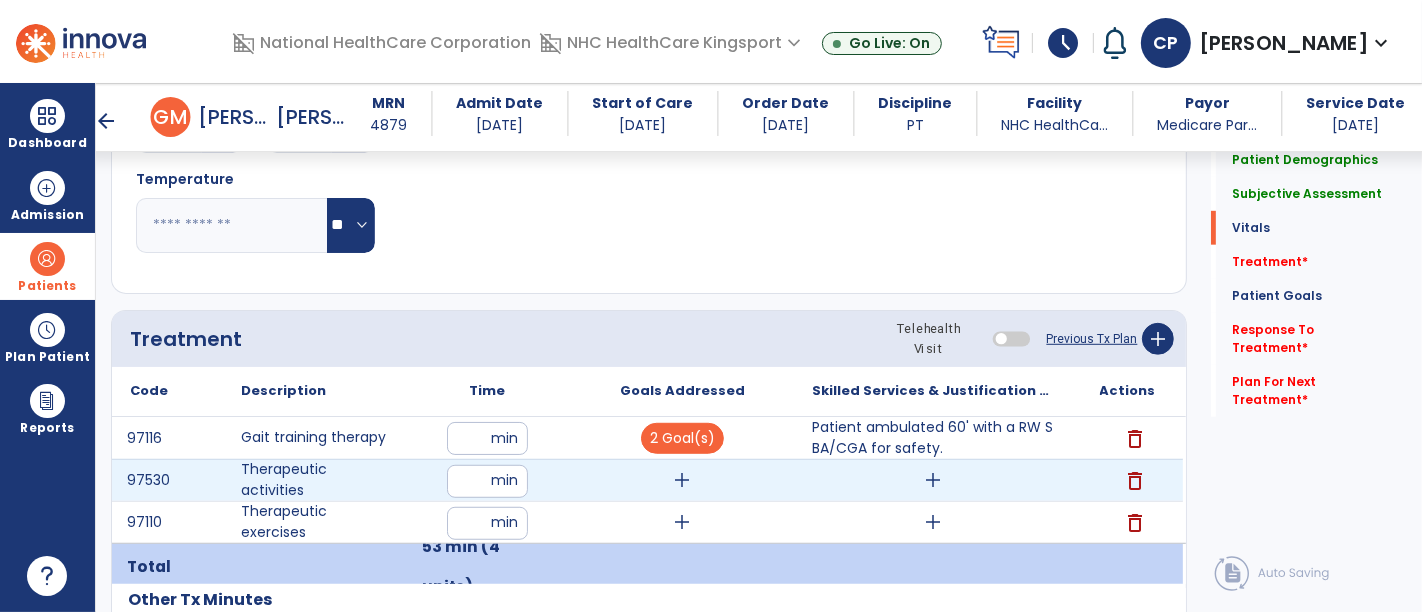 click on "add" at bounding box center [683, 480] 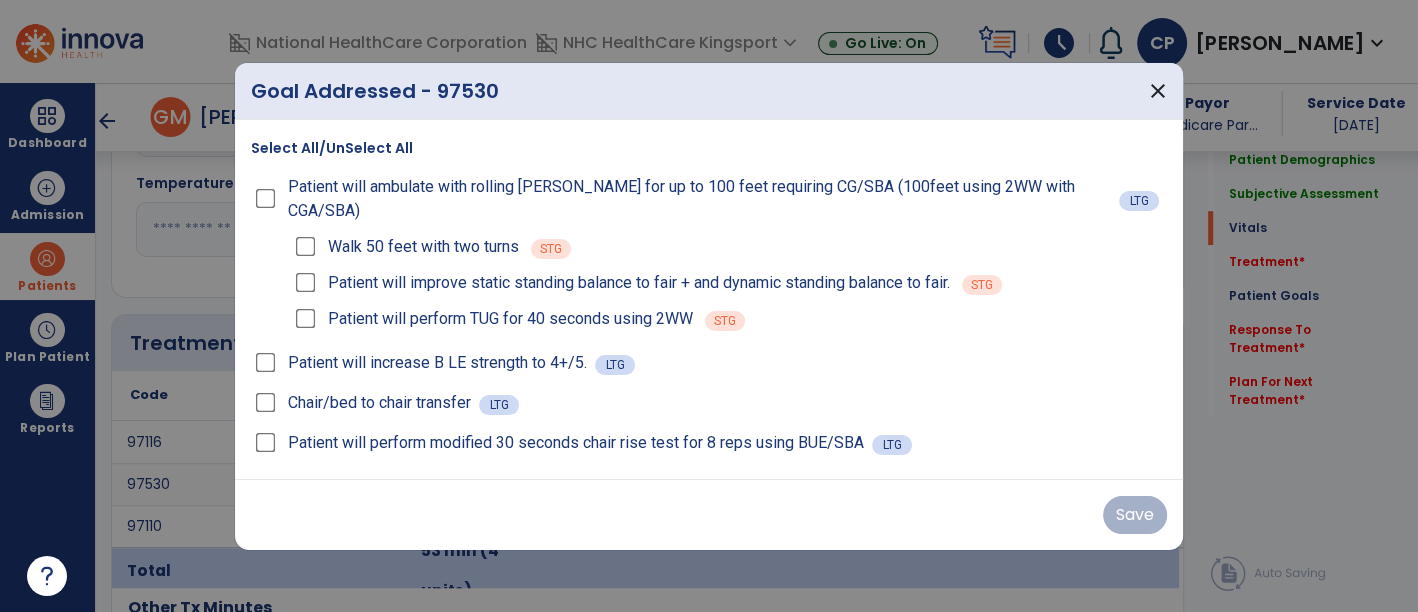 scroll, scrollTop: 1059, scrollLeft: 0, axis: vertical 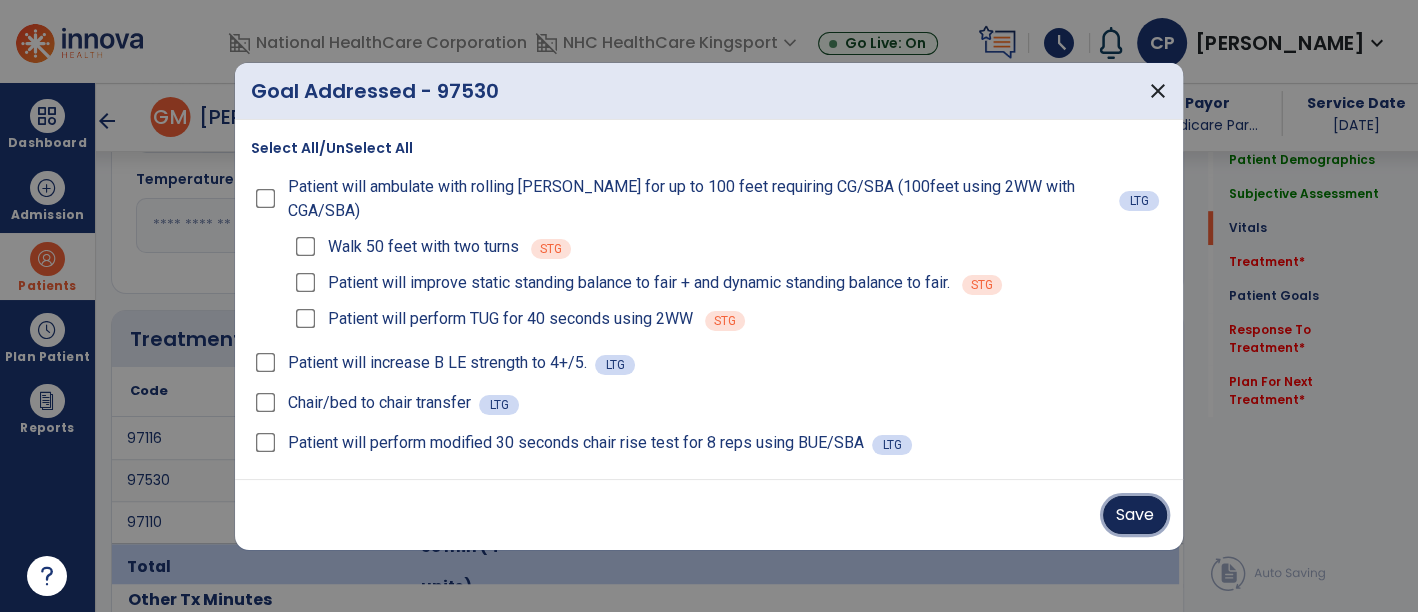 click on "Save" at bounding box center [1135, 515] 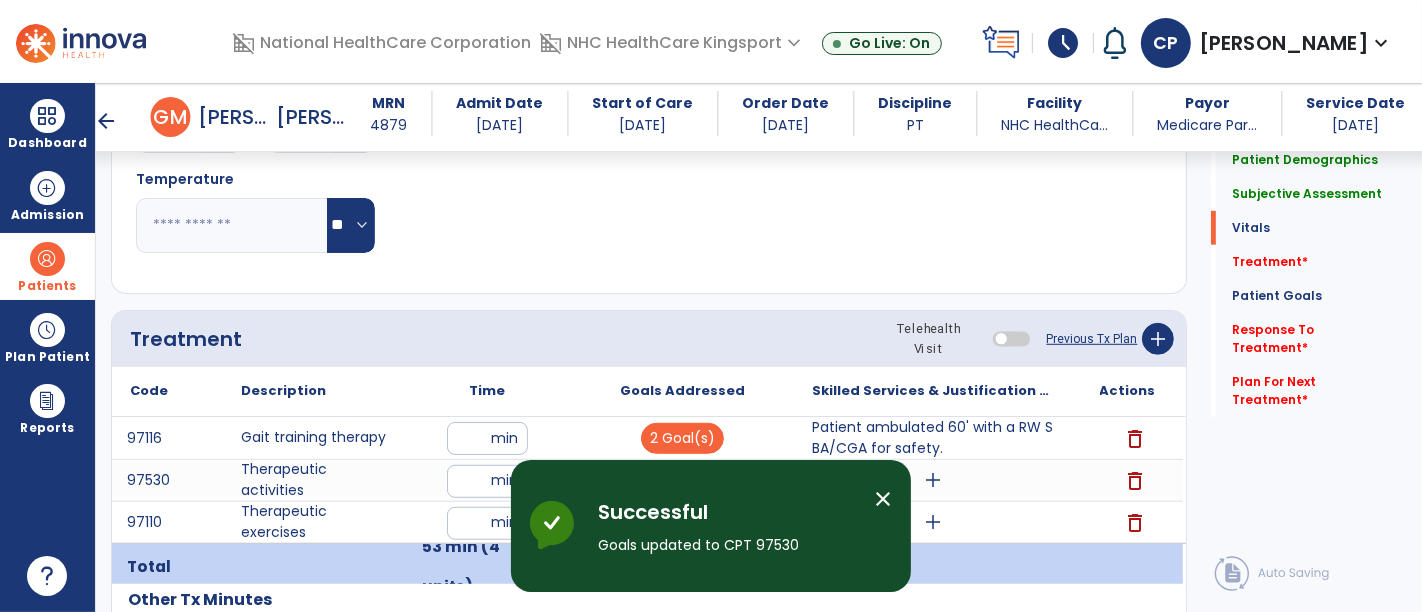 click on "close" at bounding box center (883, 499) 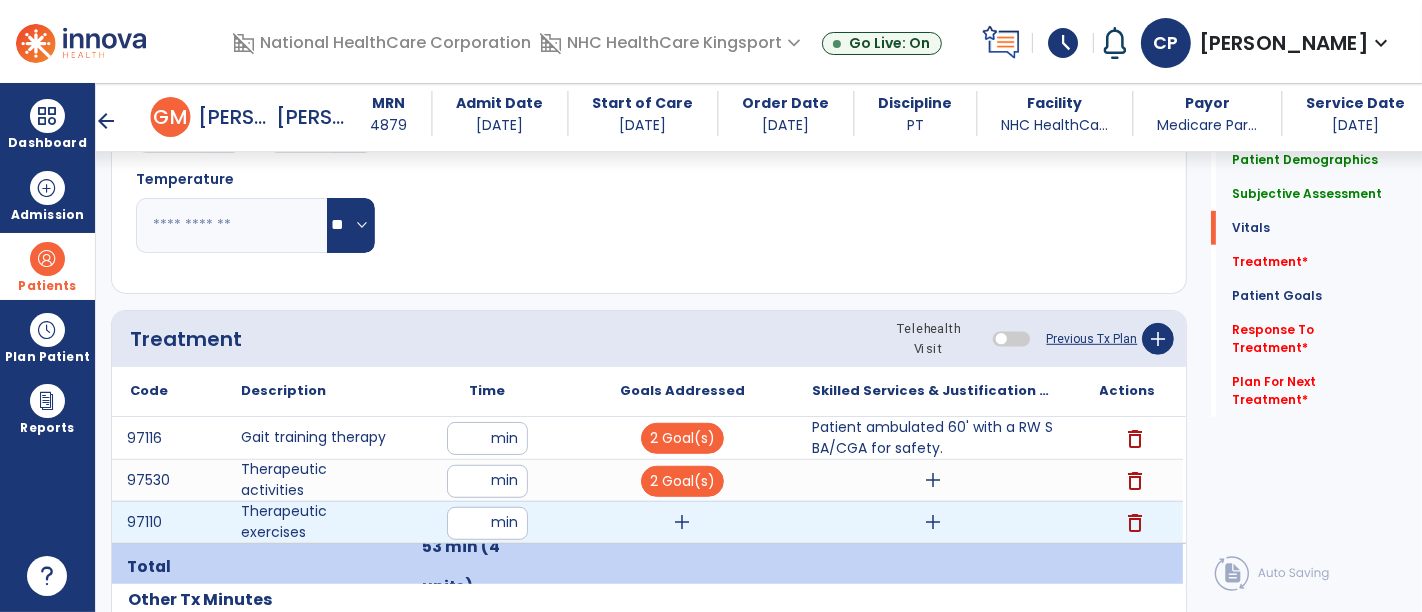 click on "add" at bounding box center (683, 522) 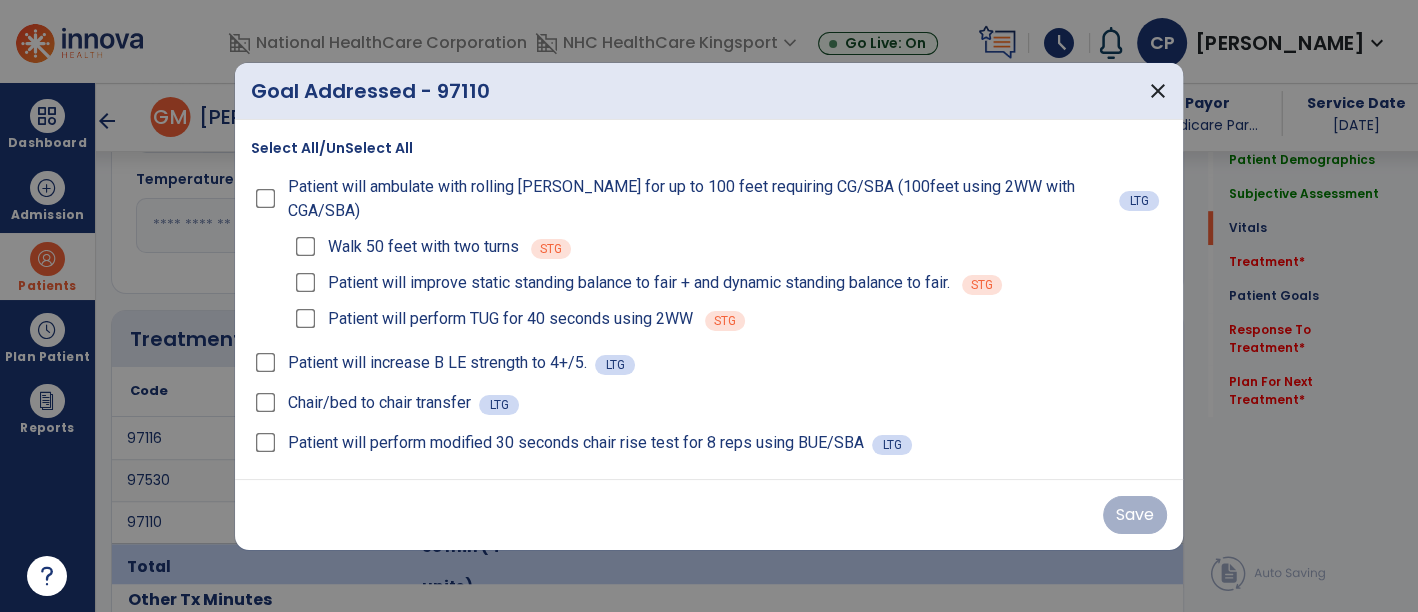 scroll, scrollTop: 1059, scrollLeft: 0, axis: vertical 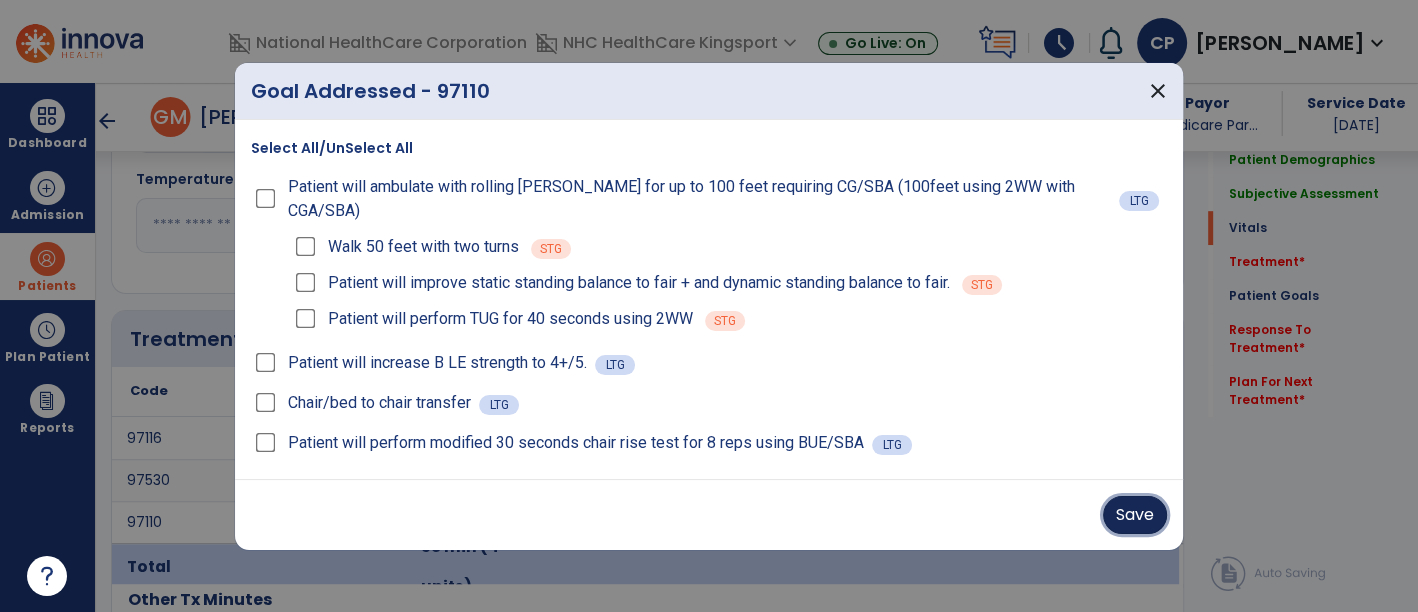 click on "Save" at bounding box center (1135, 515) 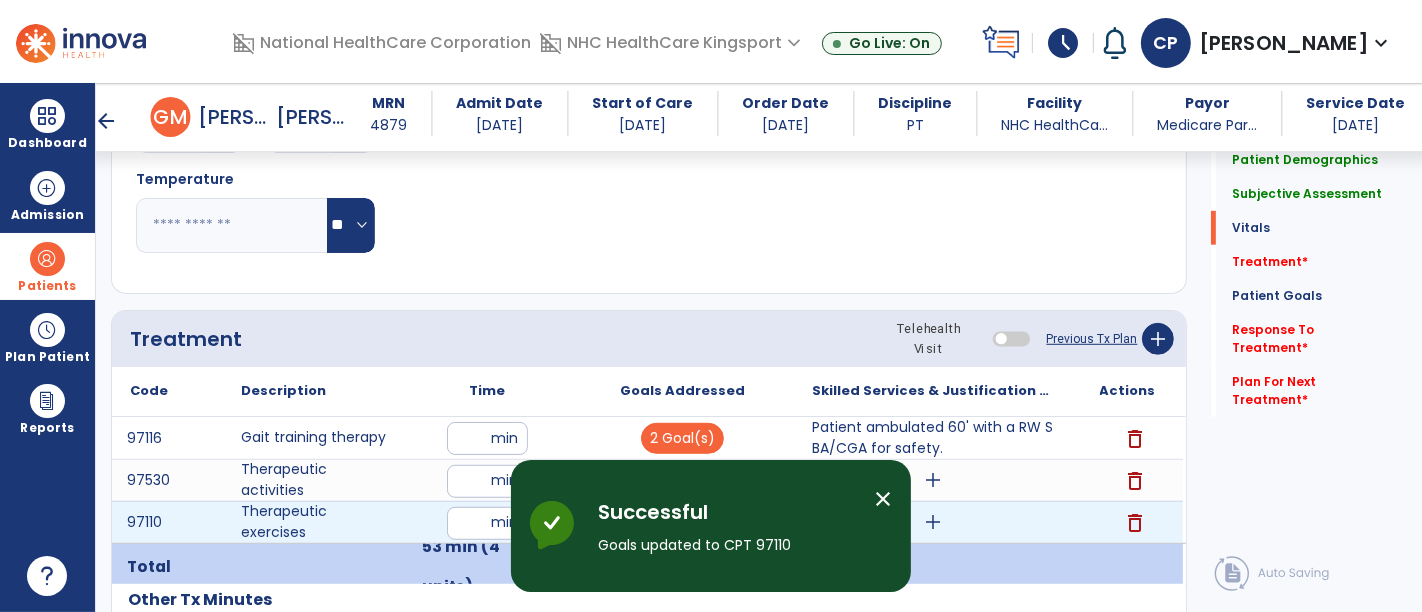 click on "add" at bounding box center [933, 522] 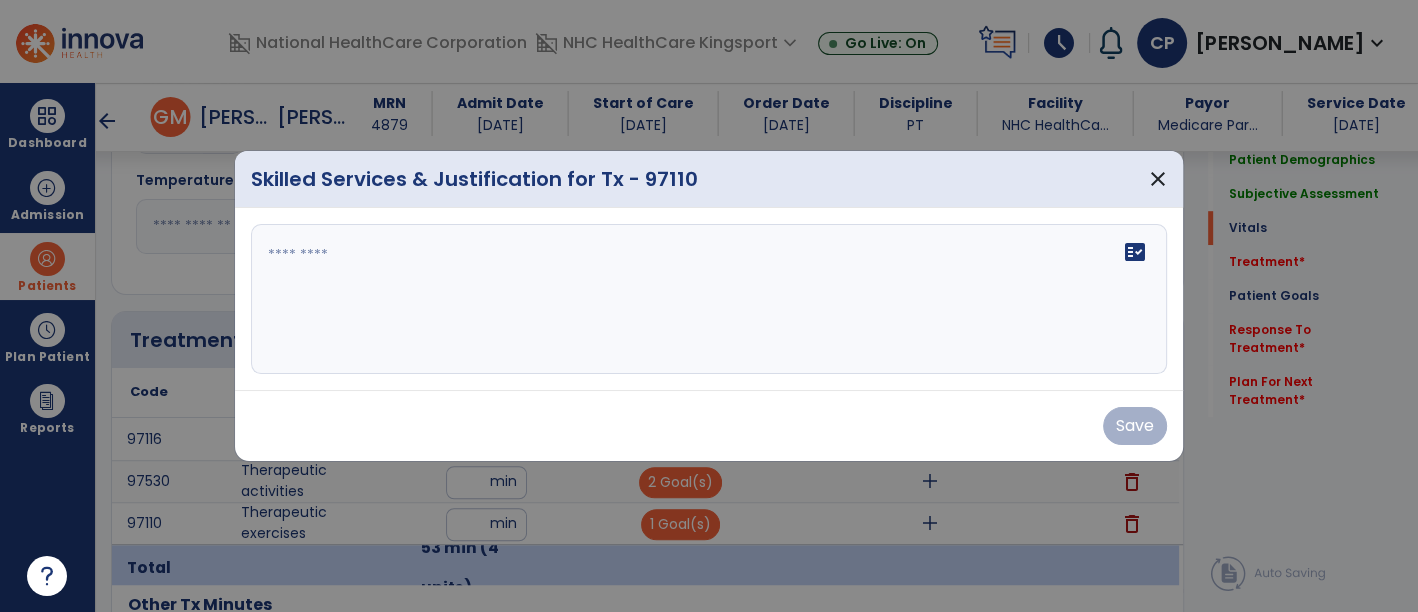 scroll, scrollTop: 1059, scrollLeft: 0, axis: vertical 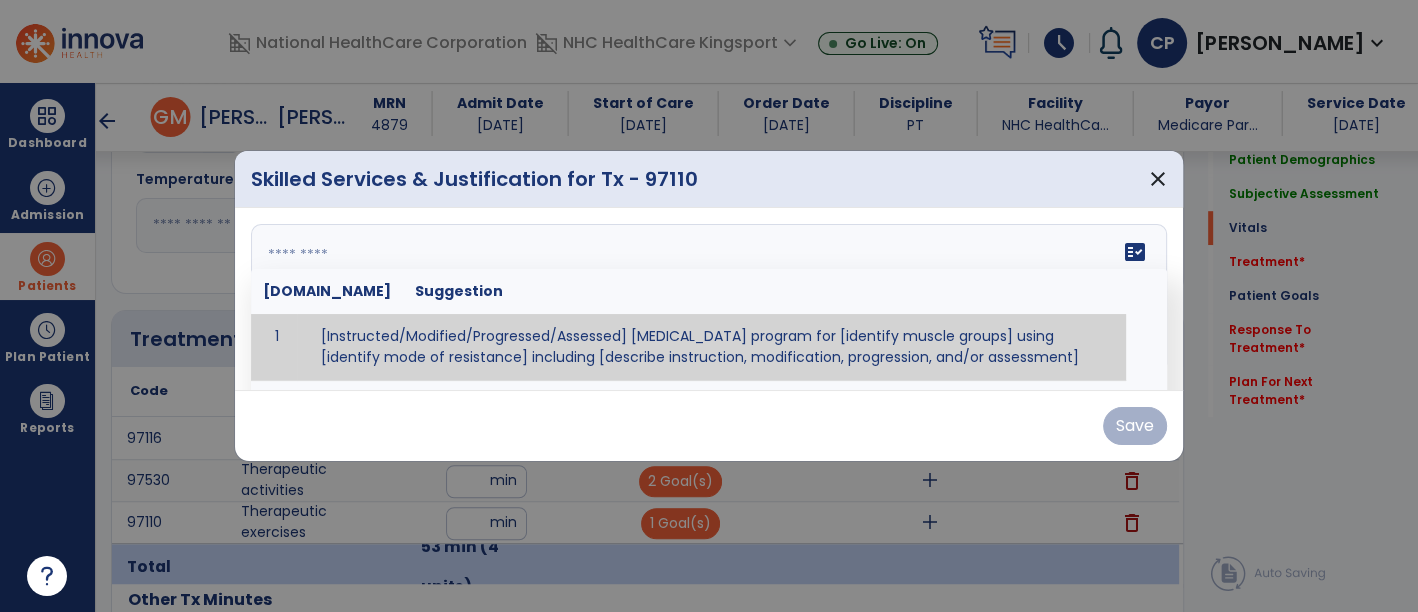 click on "fact_check  [DOMAIN_NAME] Suggestion 1 [Instructed/Modified/Progressed/Assessed] [MEDICAL_DATA] program for [identify muscle groups] using [identify mode of resistance] including [describe instruction, modification, progression, and/or assessment] 2 [Instructed/Modified/Progressed/Assessed] aerobic exercise program using [identify equipment/mode] including [describe instruction, modification,progression, and/or assessment] 3 [Instructed/Modified/Progressed/Assessed] [PROM/A/AROM/AROM] program for [identify joint movements] using [contract-relax, over-pressure, inhibitory techniques, other] 4 [Assessed/Tested] aerobic capacity with administration of [aerobic capacity test]" at bounding box center (709, 299) 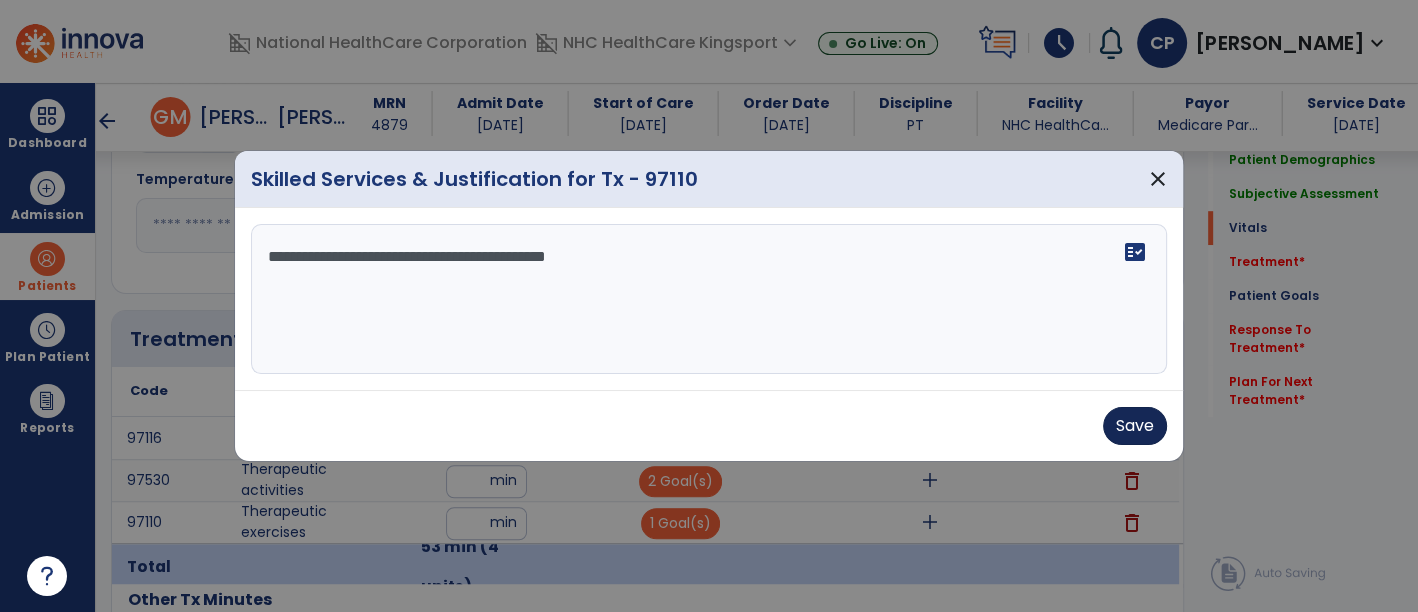 type on "**********" 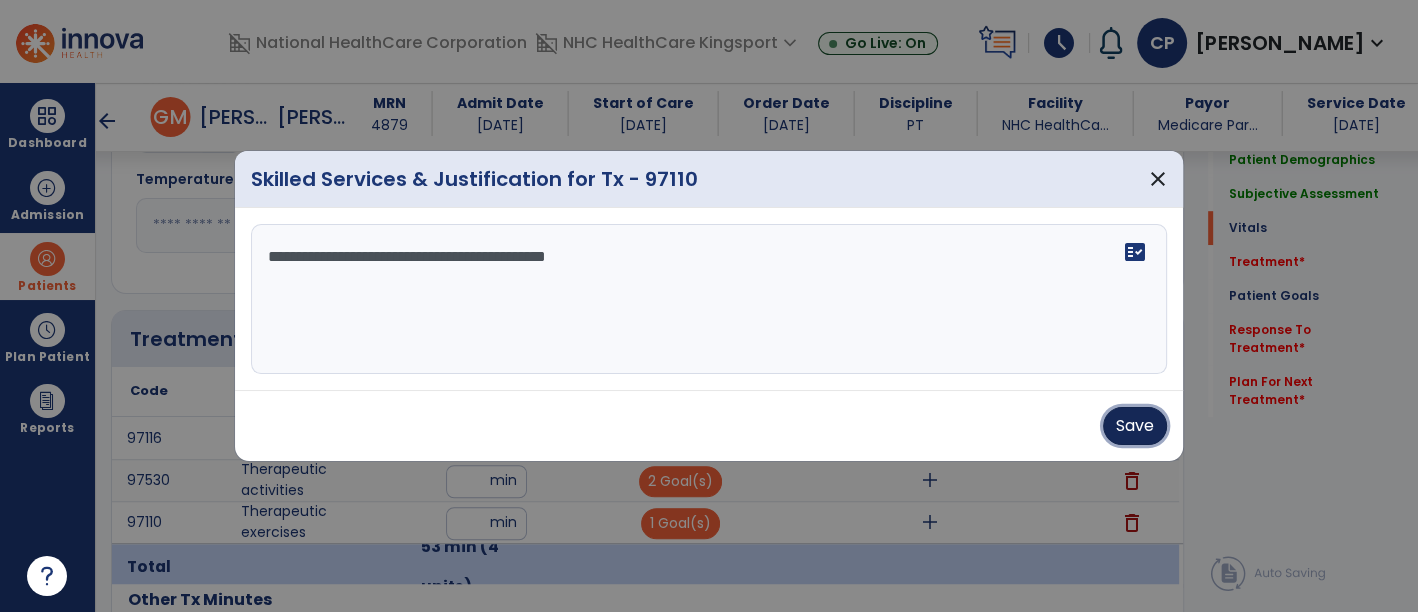 click on "Save" at bounding box center (1135, 426) 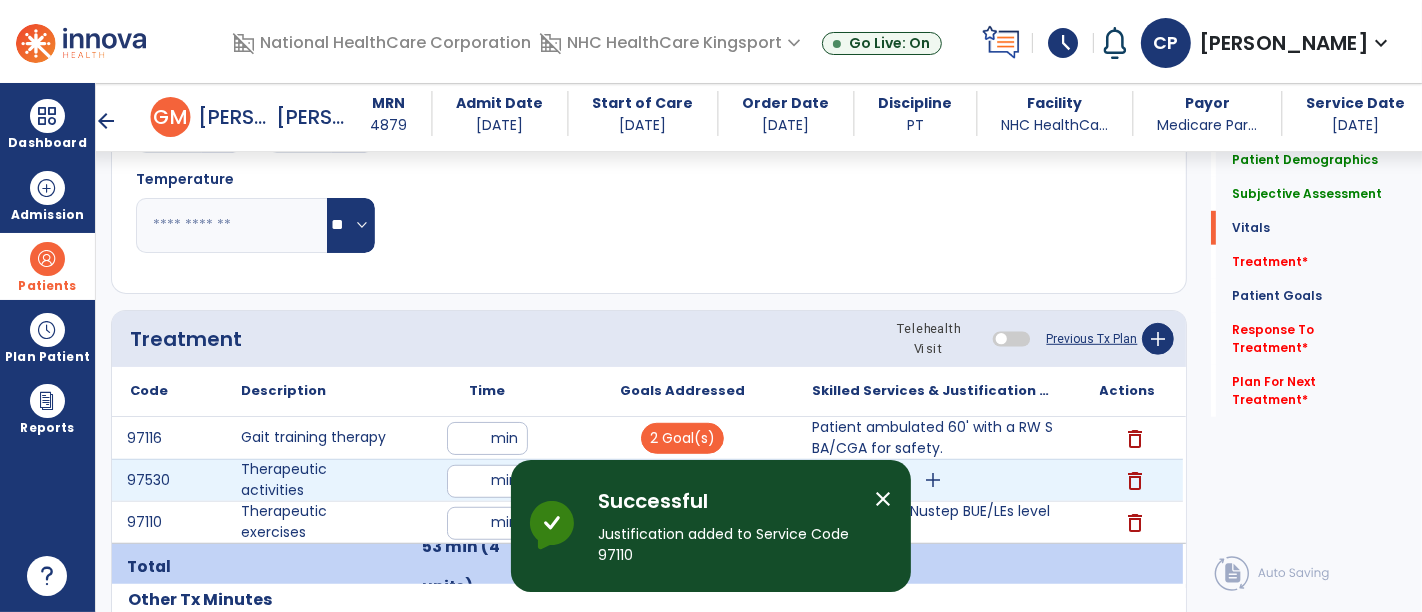 click on "add" at bounding box center [933, 480] 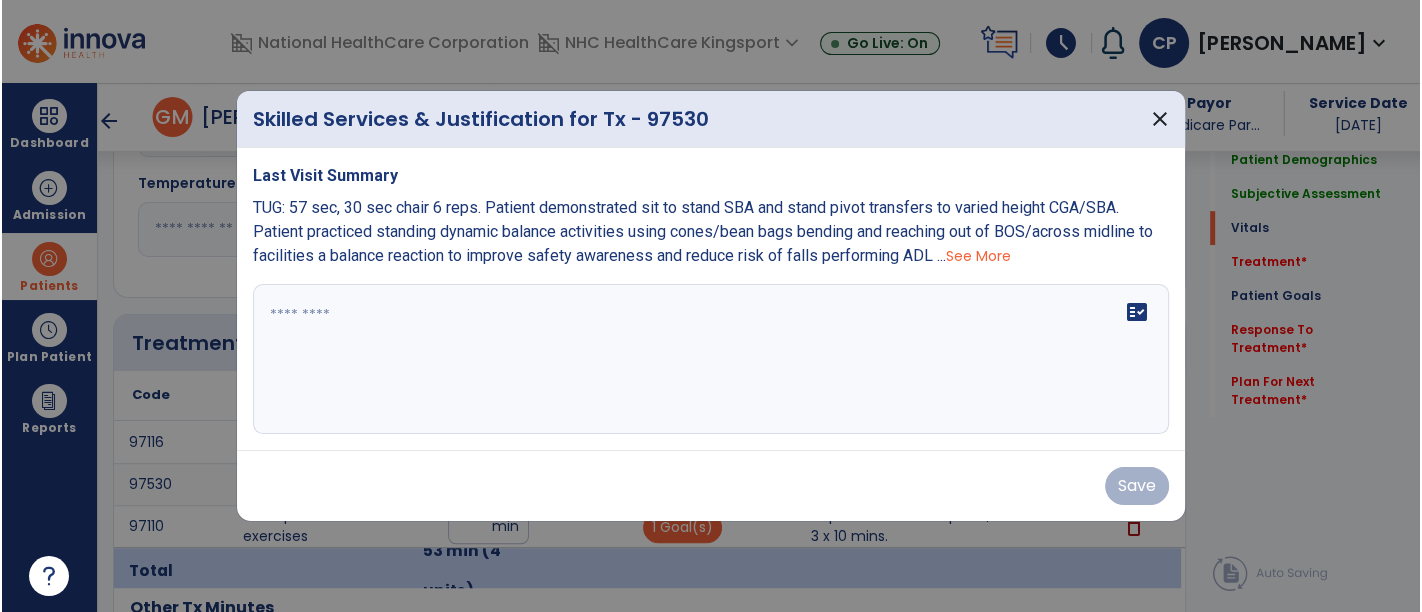 scroll, scrollTop: 1059, scrollLeft: 0, axis: vertical 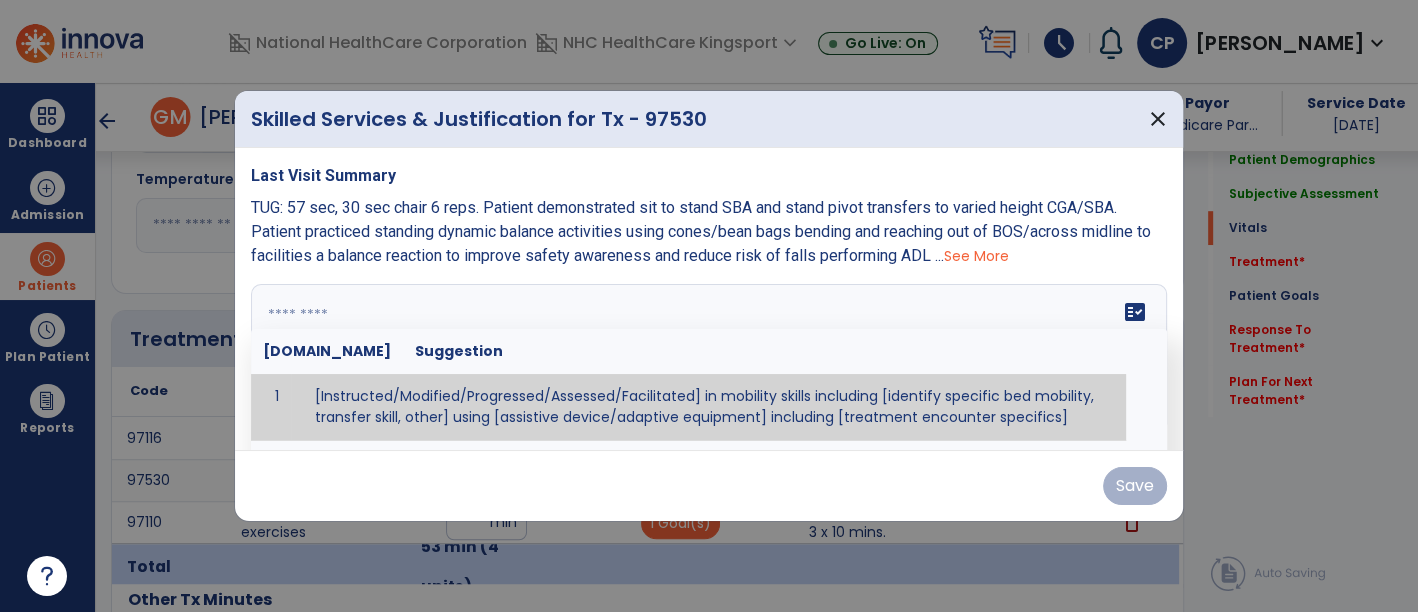 click at bounding box center [707, 359] 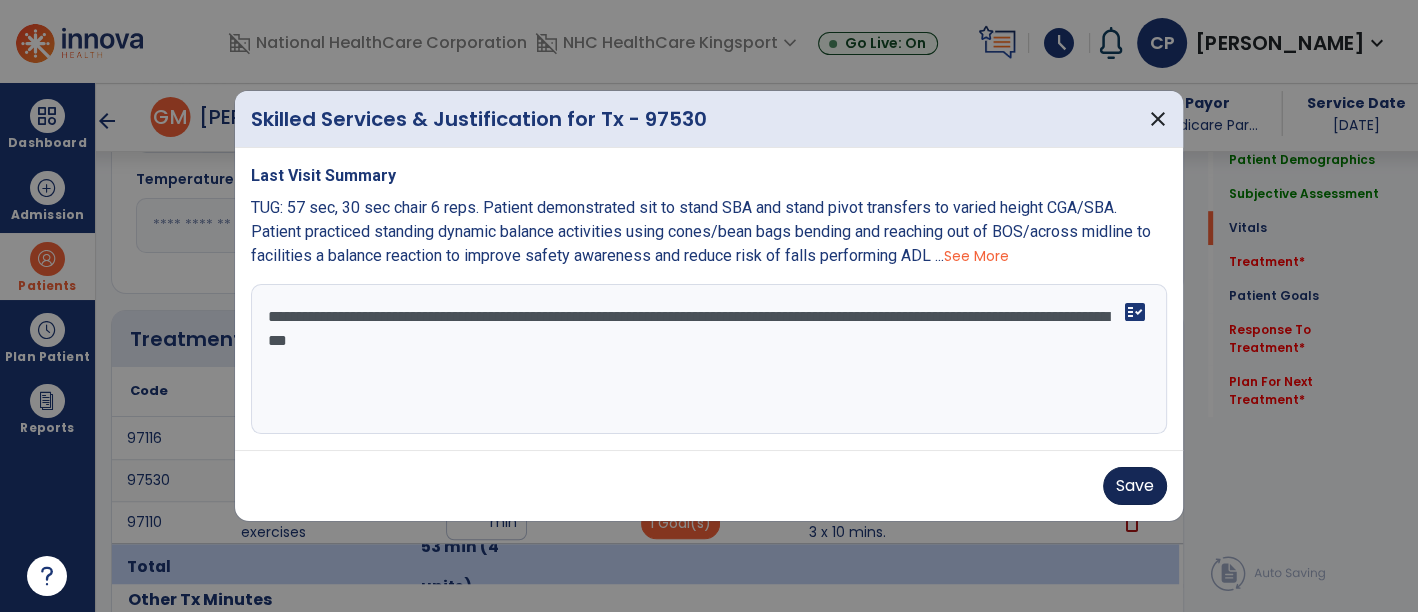type on "**********" 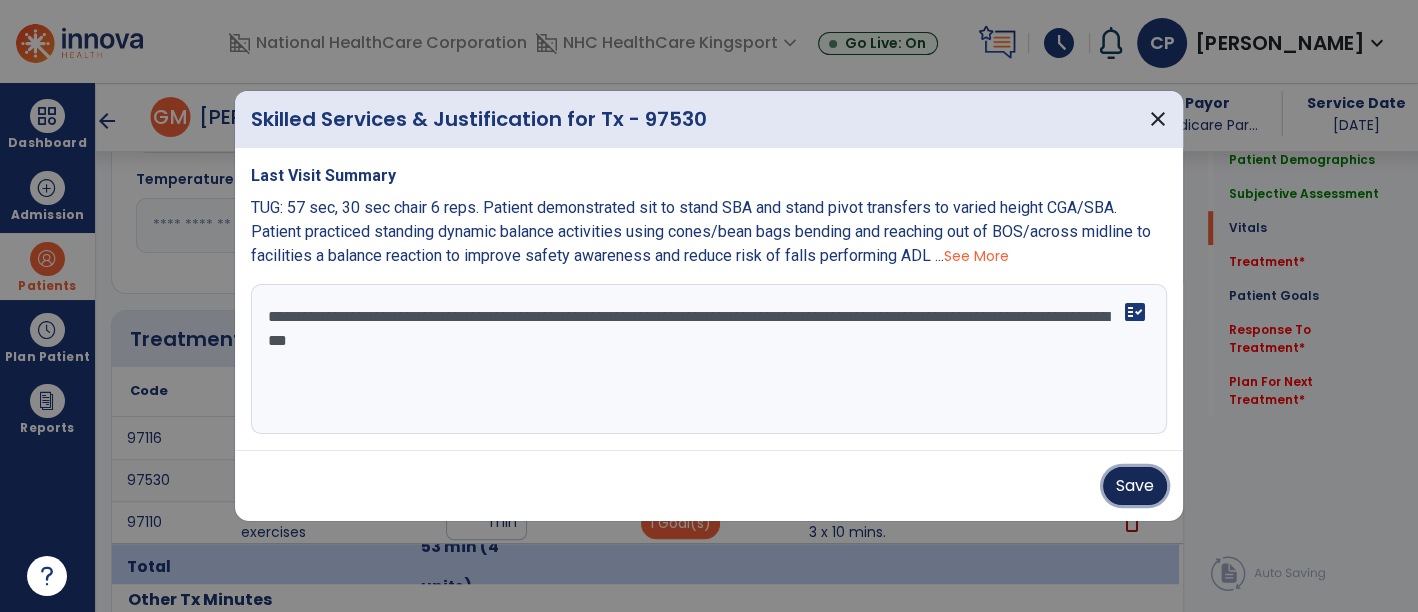 click on "Save" at bounding box center [1135, 486] 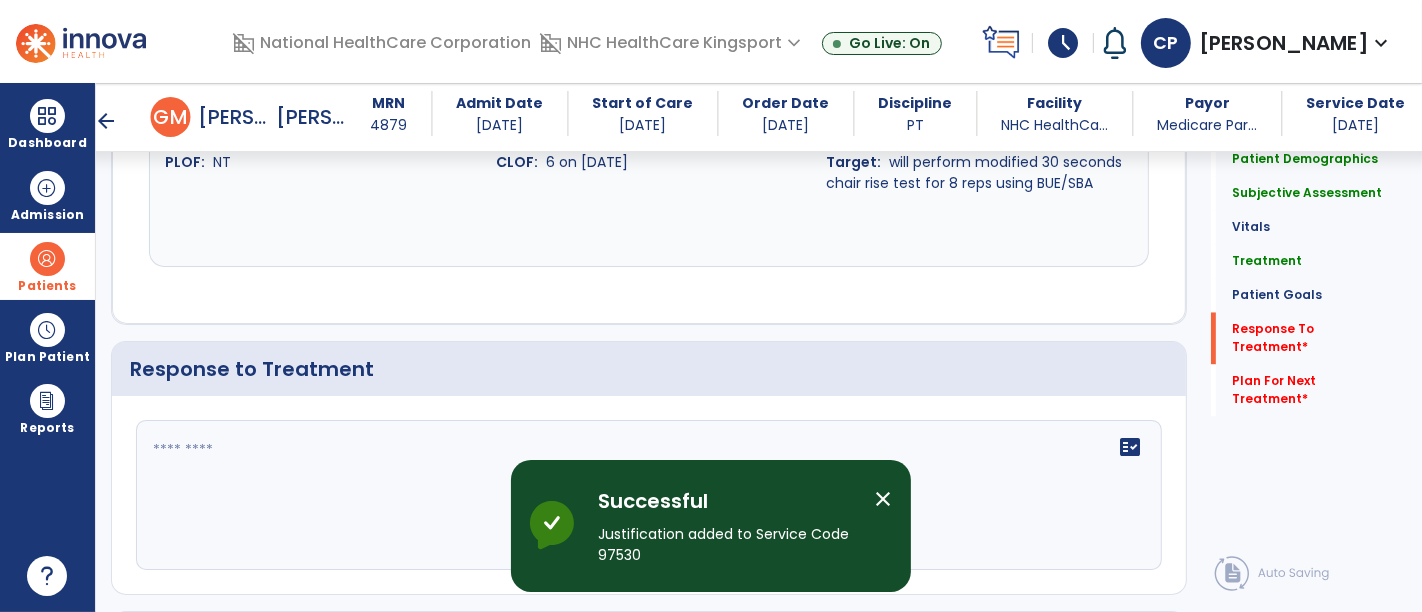 scroll, scrollTop: 3221, scrollLeft: 0, axis: vertical 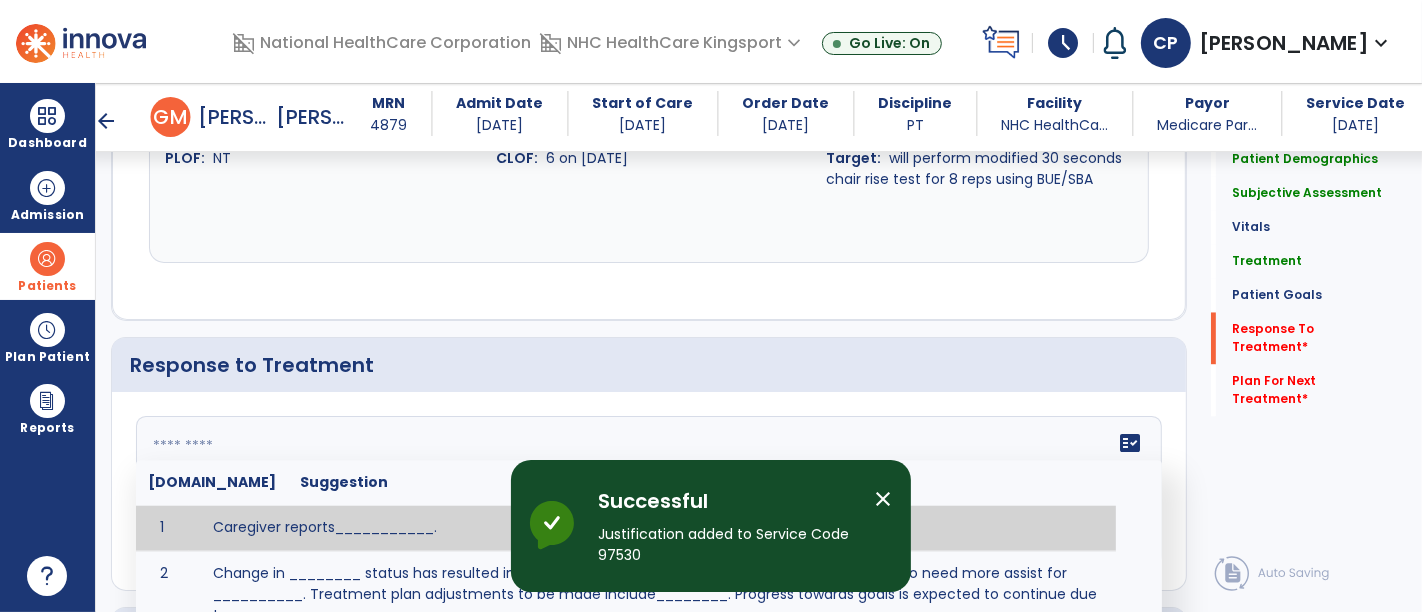 click 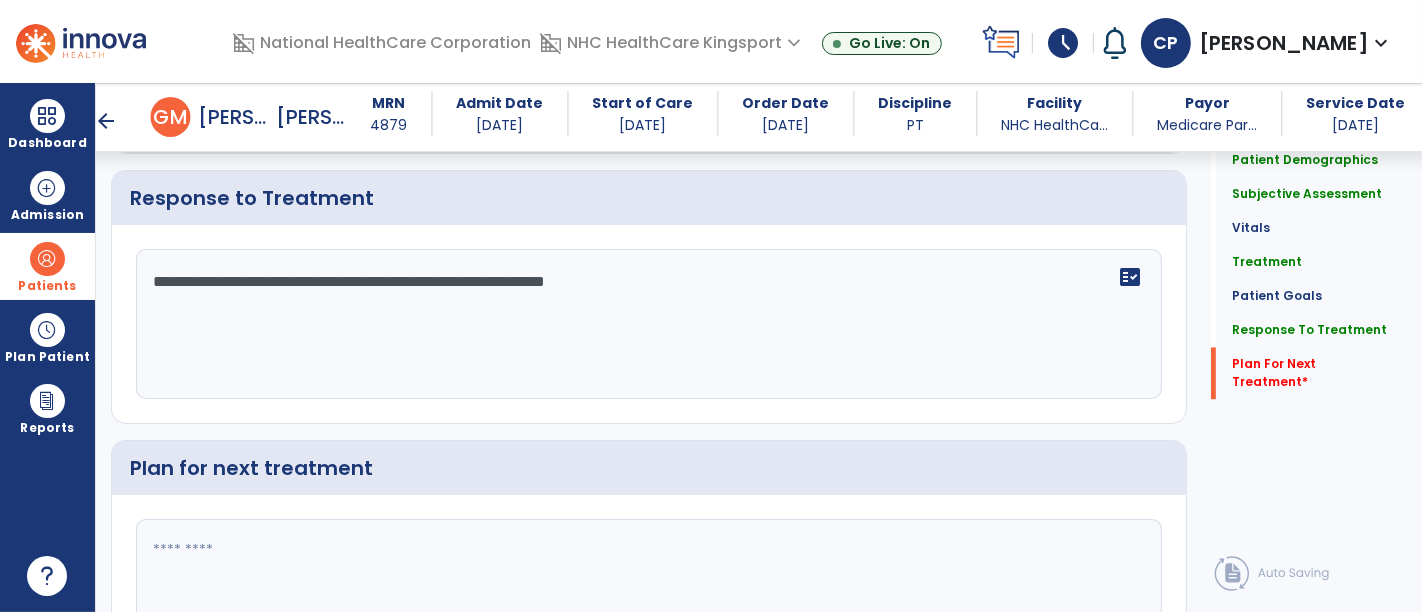 scroll, scrollTop: 3483, scrollLeft: 0, axis: vertical 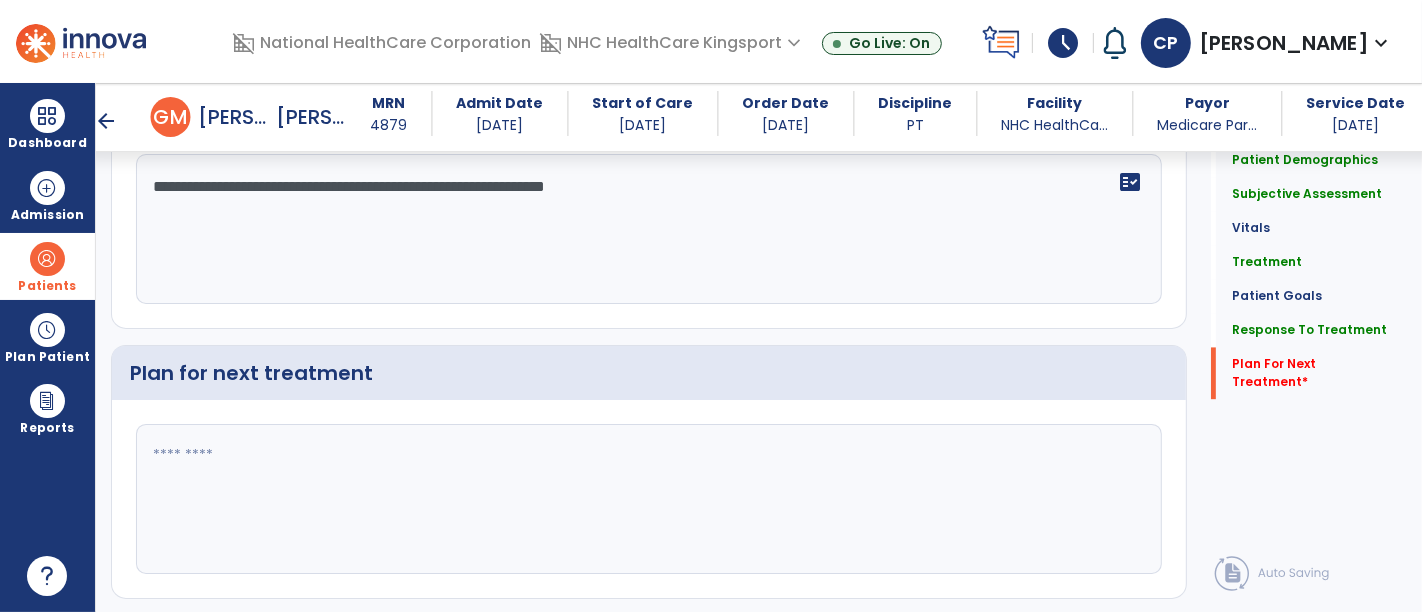 type on "**********" 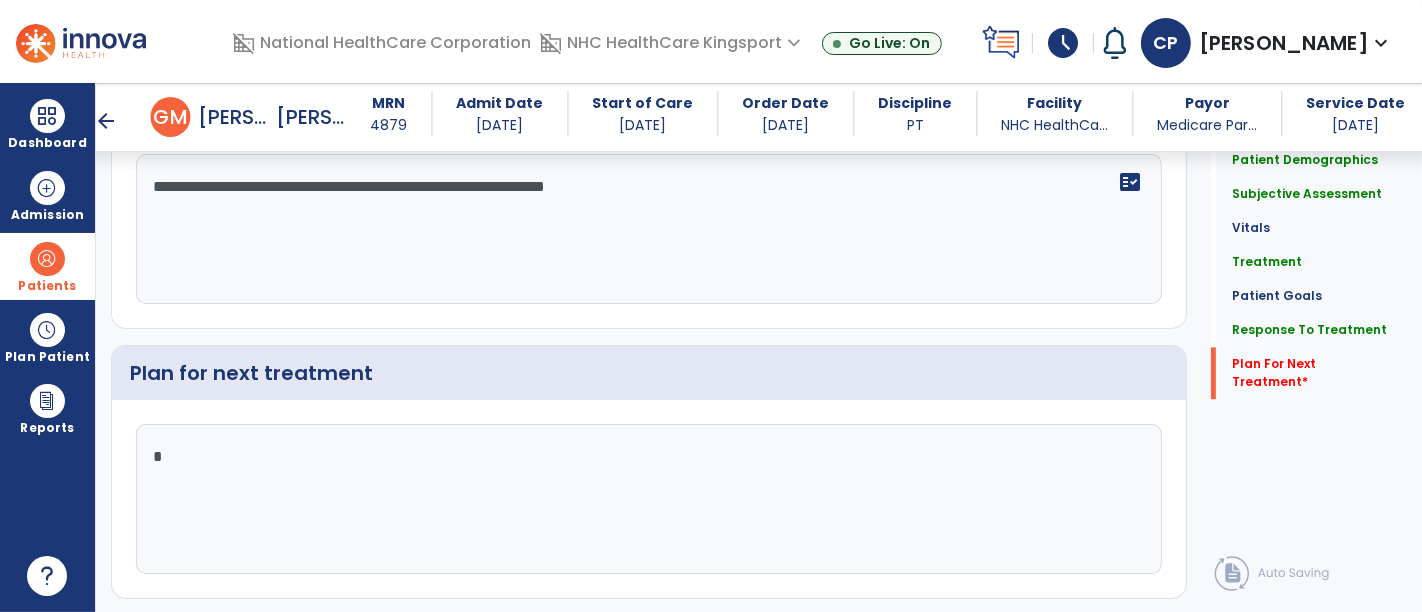 click 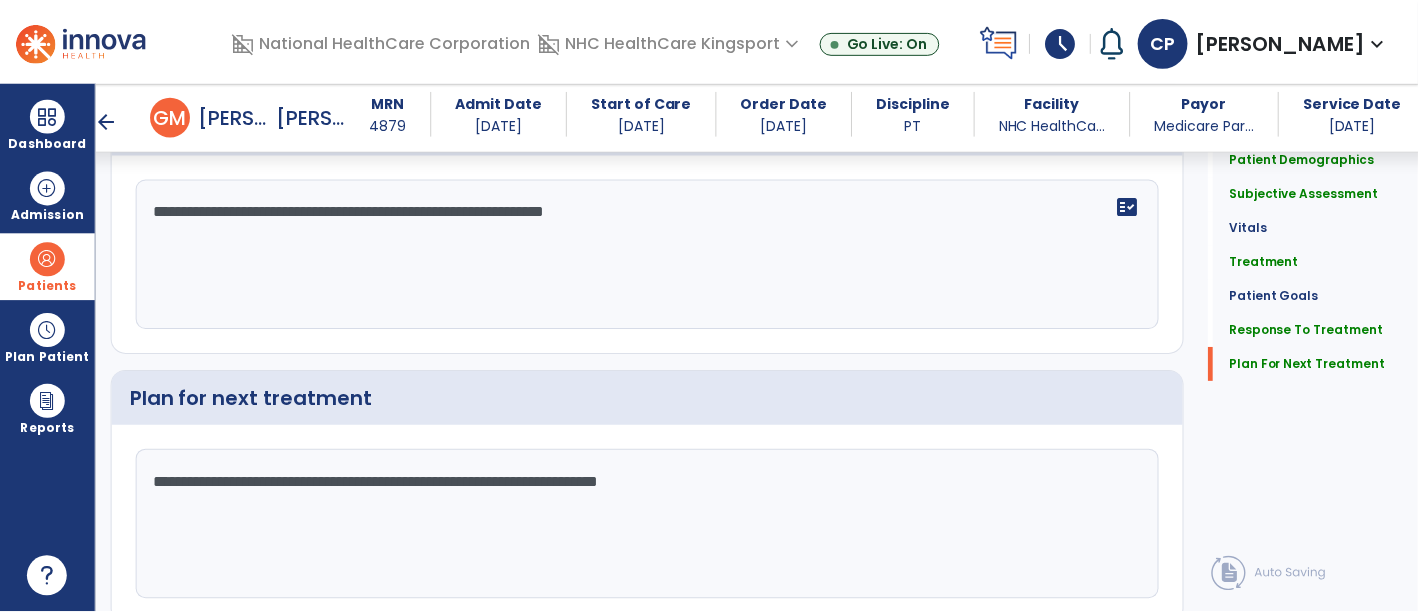 scroll, scrollTop: 3483, scrollLeft: 0, axis: vertical 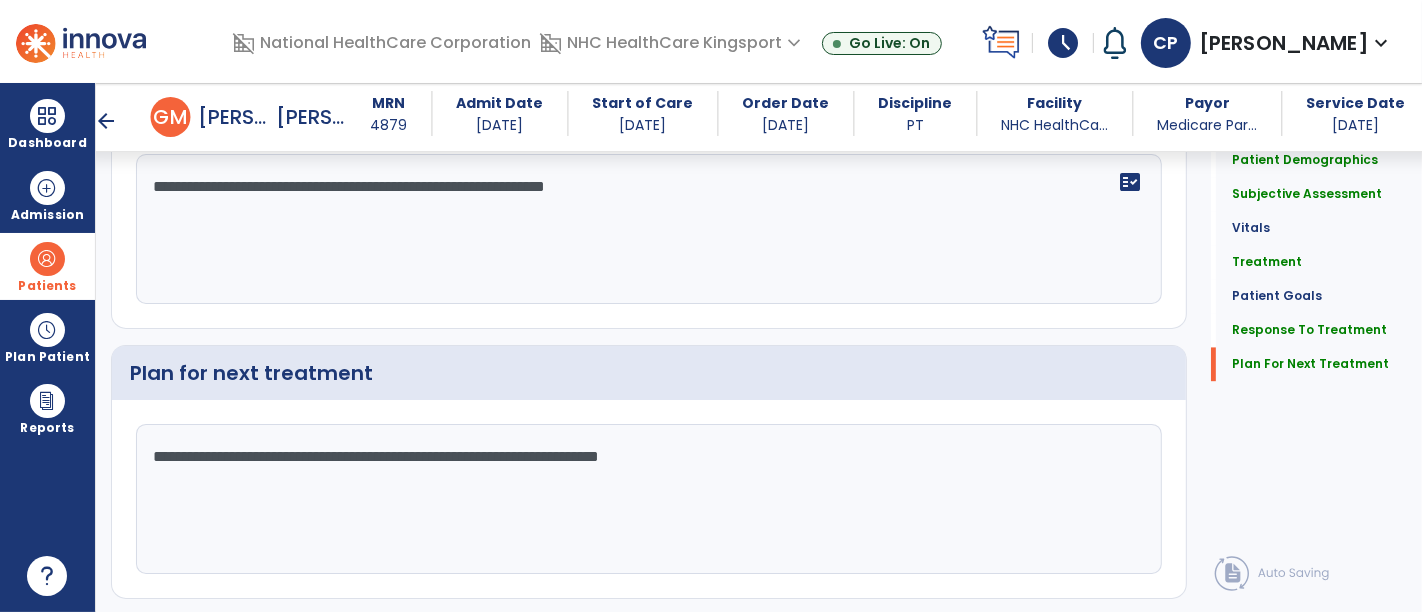 type on "**********" 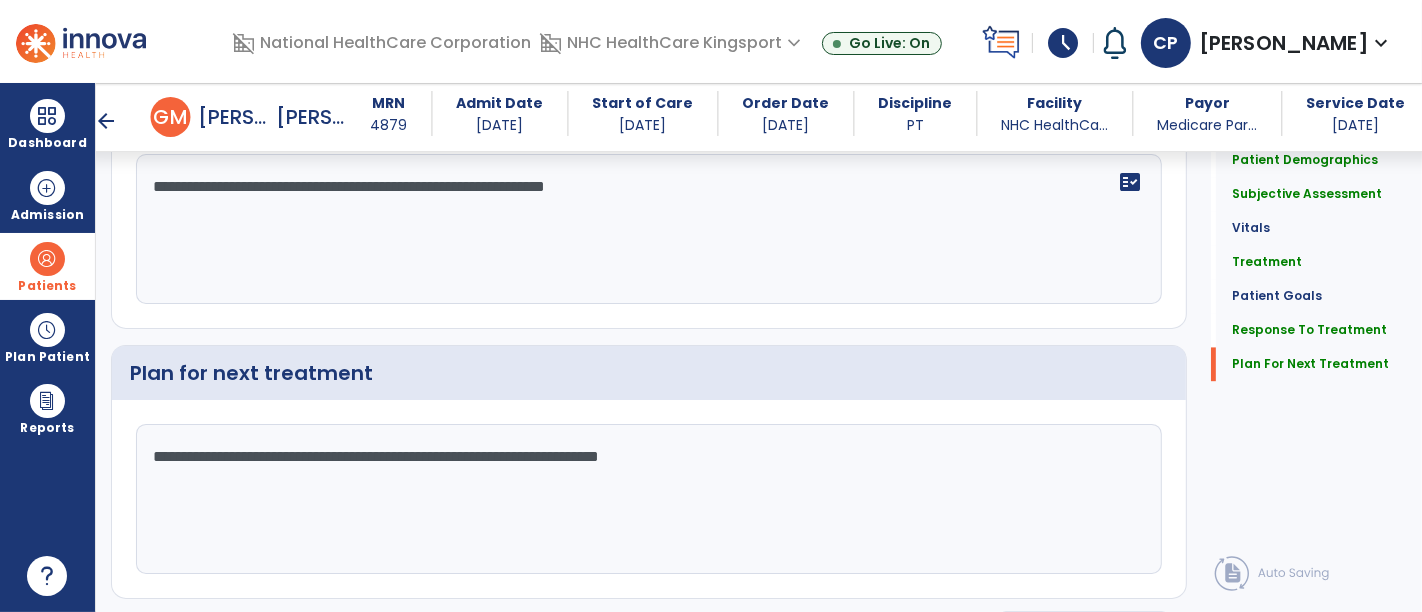 click on "Sign Doc" 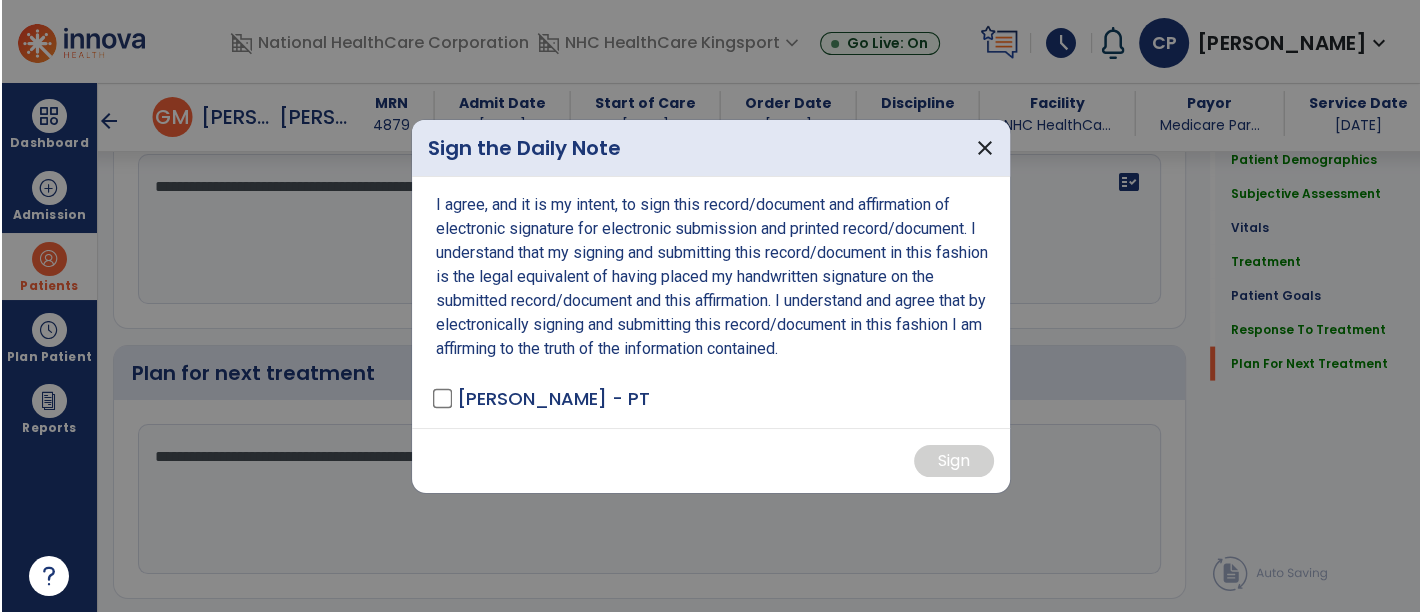 scroll, scrollTop: 3483, scrollLeft: 0, axis: vertical 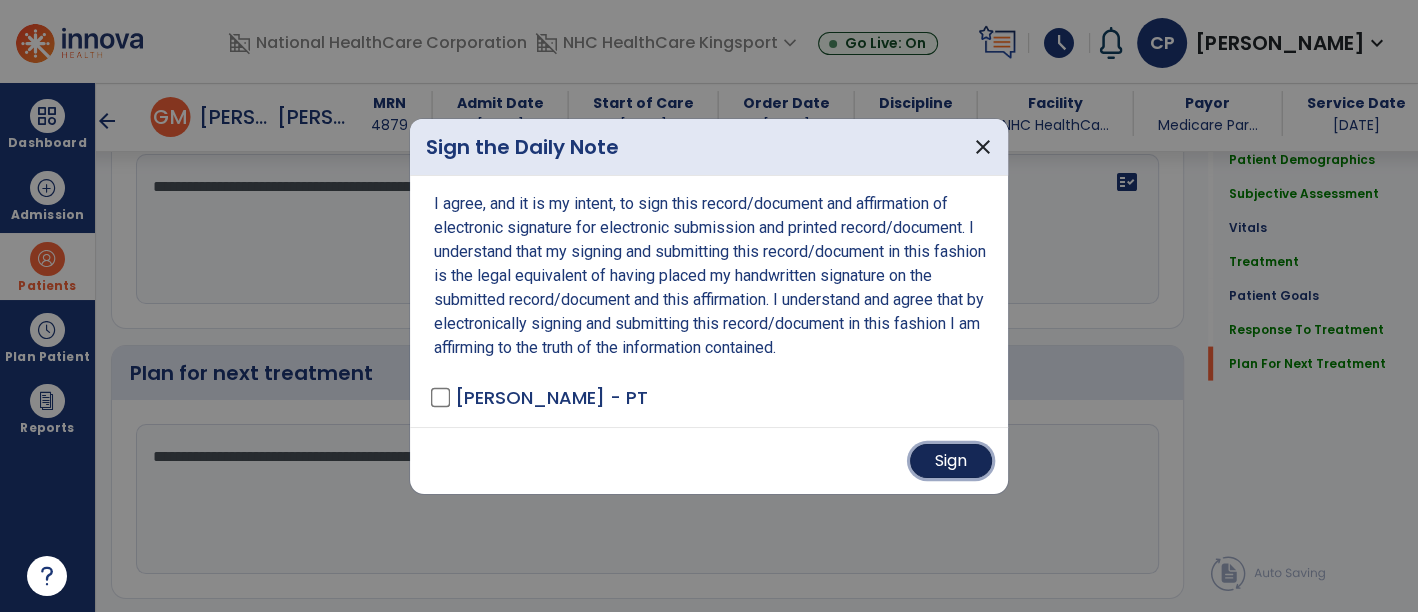 click on "Sign" at bounding box center [951, 461] 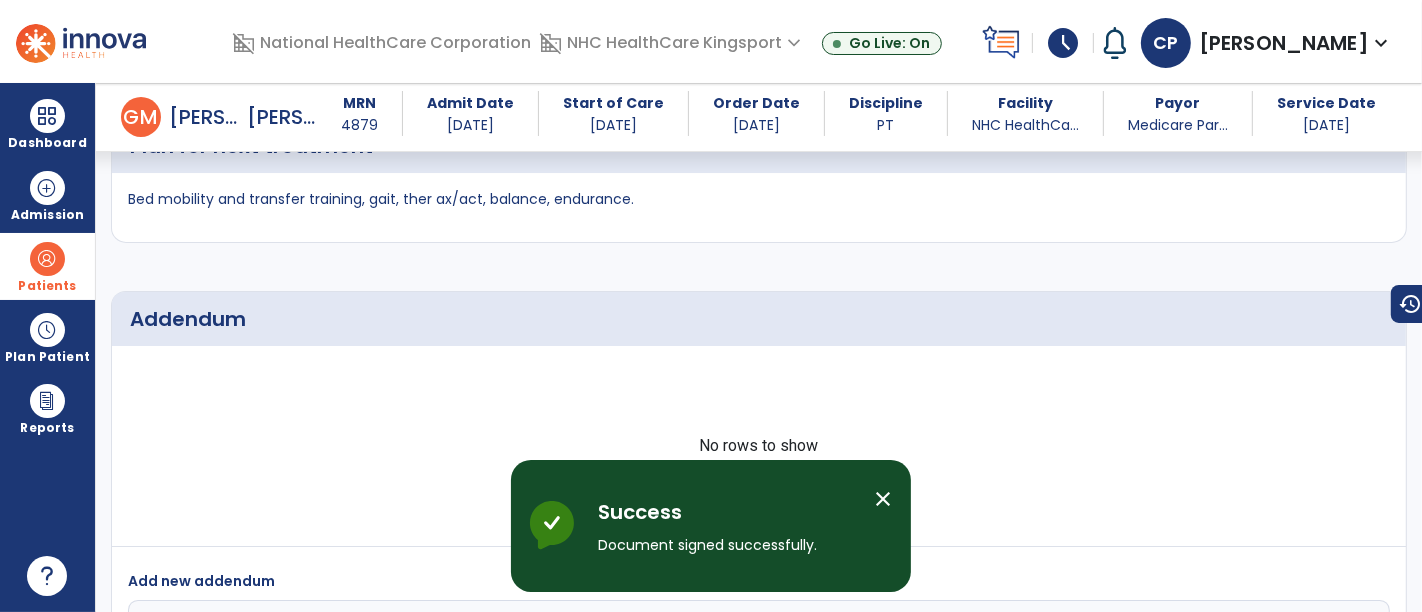 scroll, scrollTop: 4514, scrollLeft: 0, axis: vertical 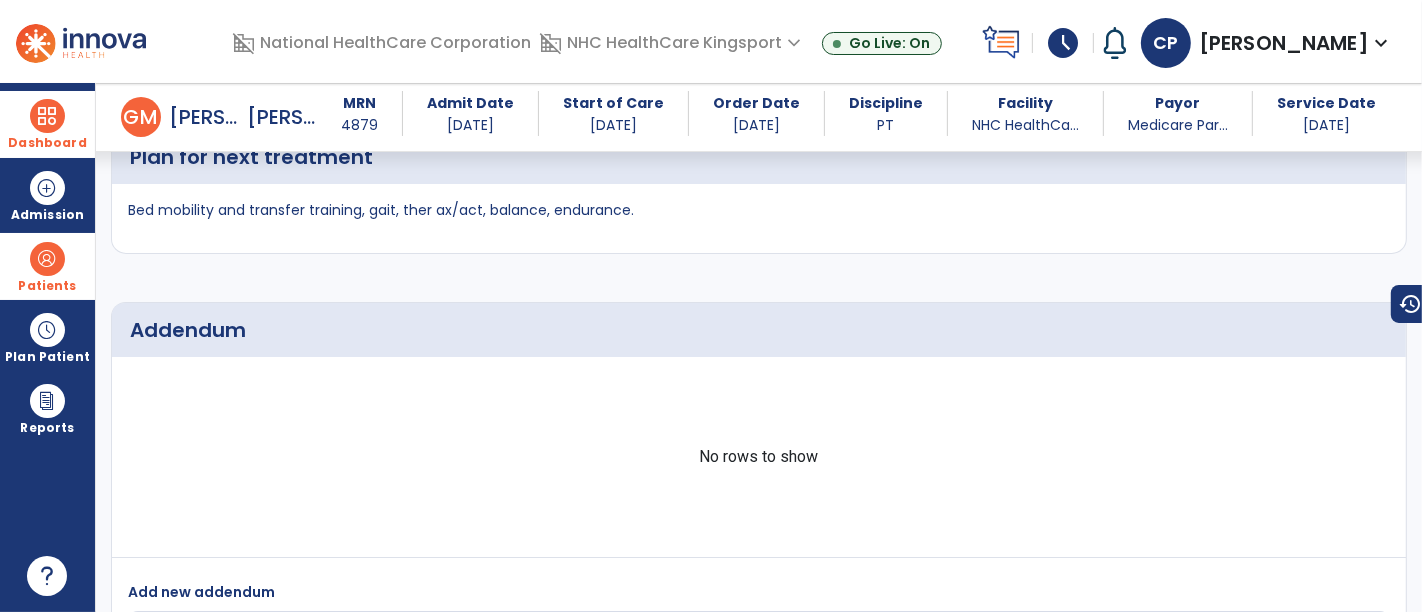 click on "Dashboard" at bounding box center [47, 143] 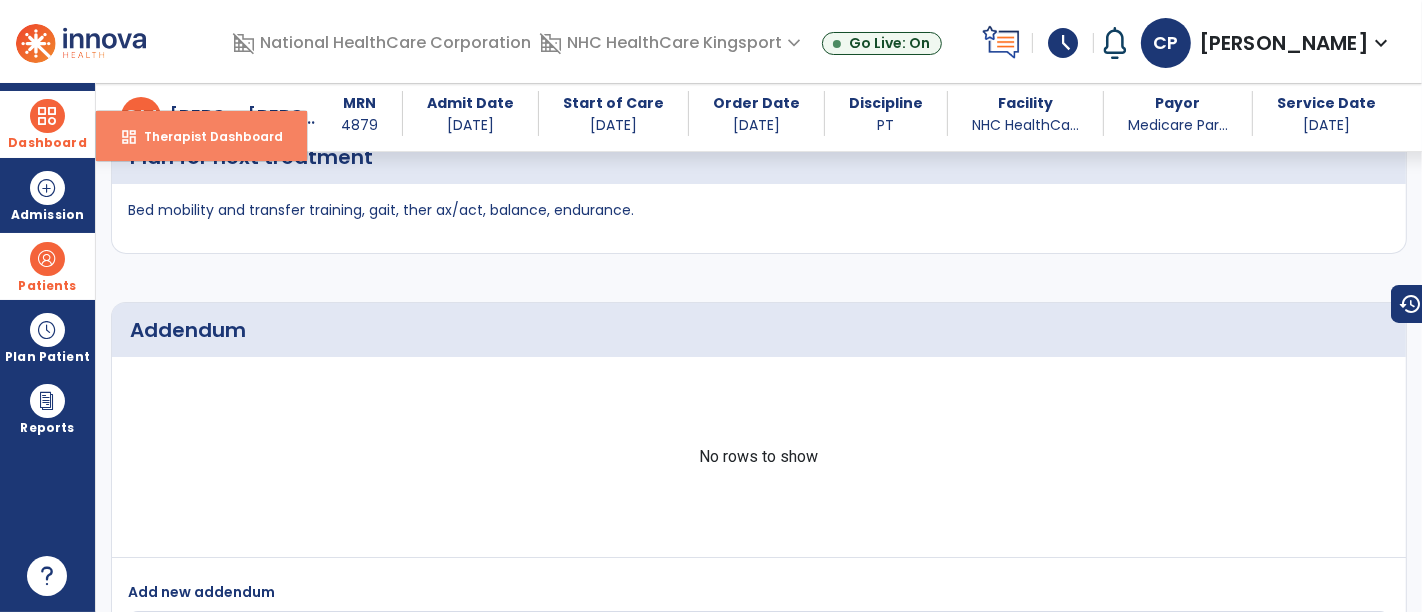 click on "dashboard  Therapist Dashboard" at bounding box center (201, 136) 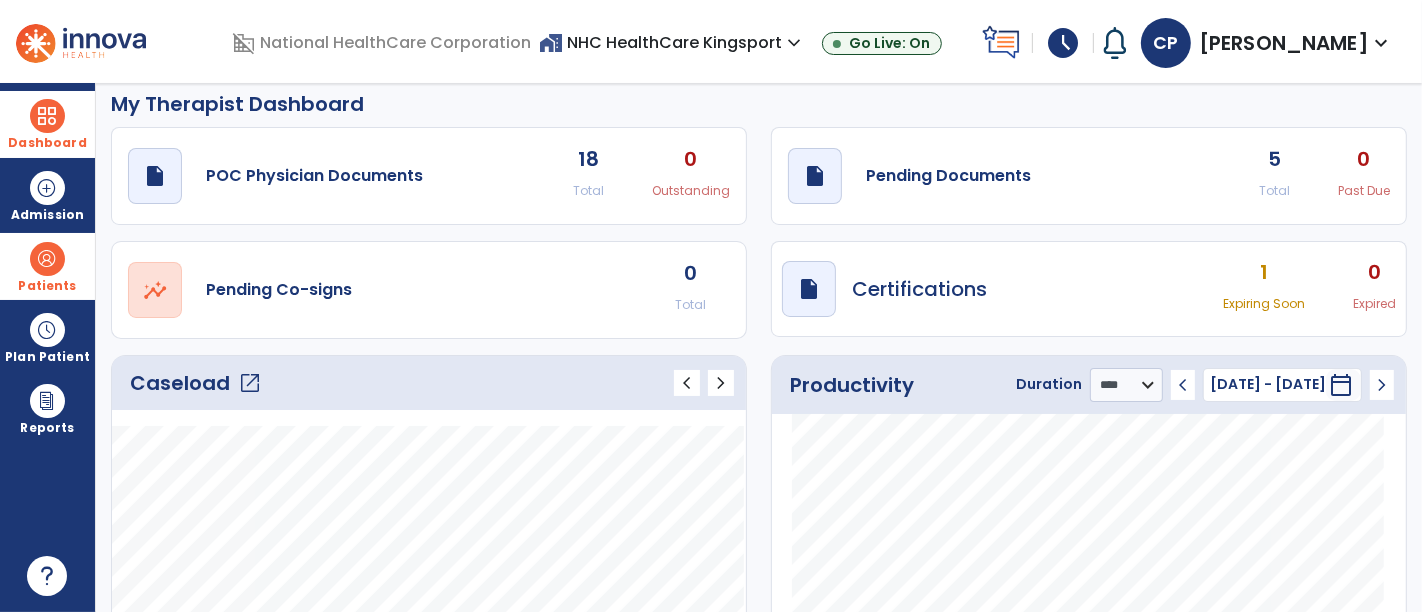 scroll, scrollTop: 0, scrollLeft: 0, axis: both 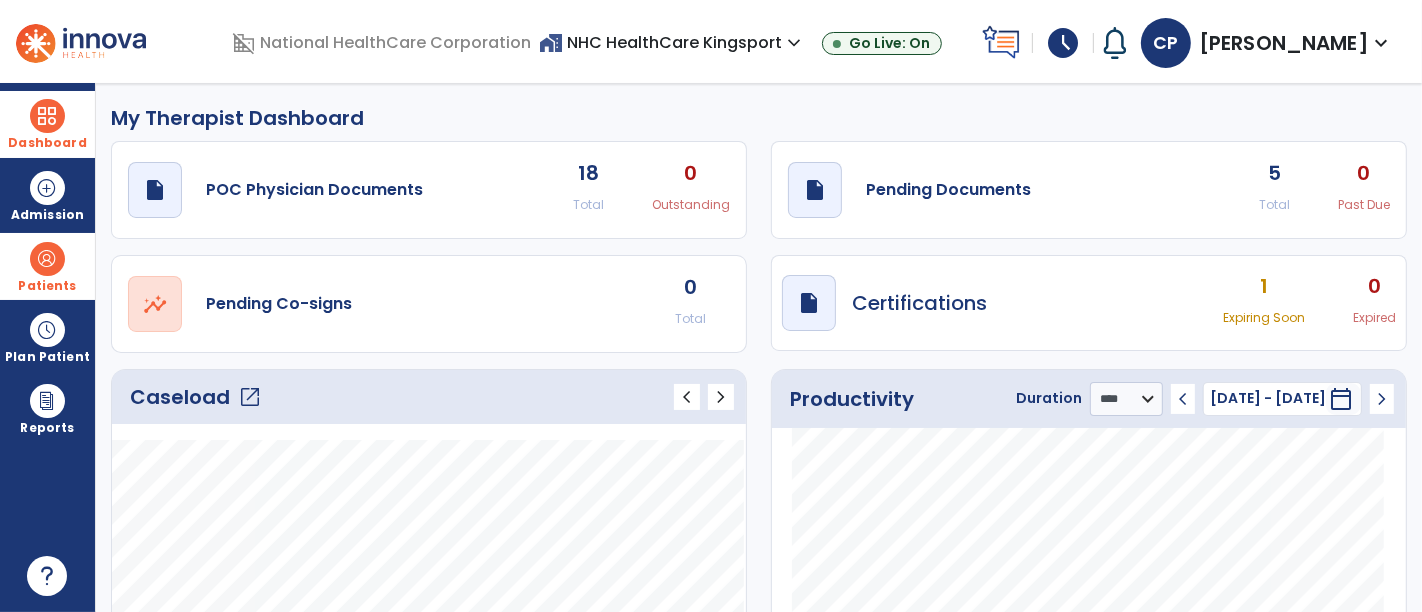 click on "5" 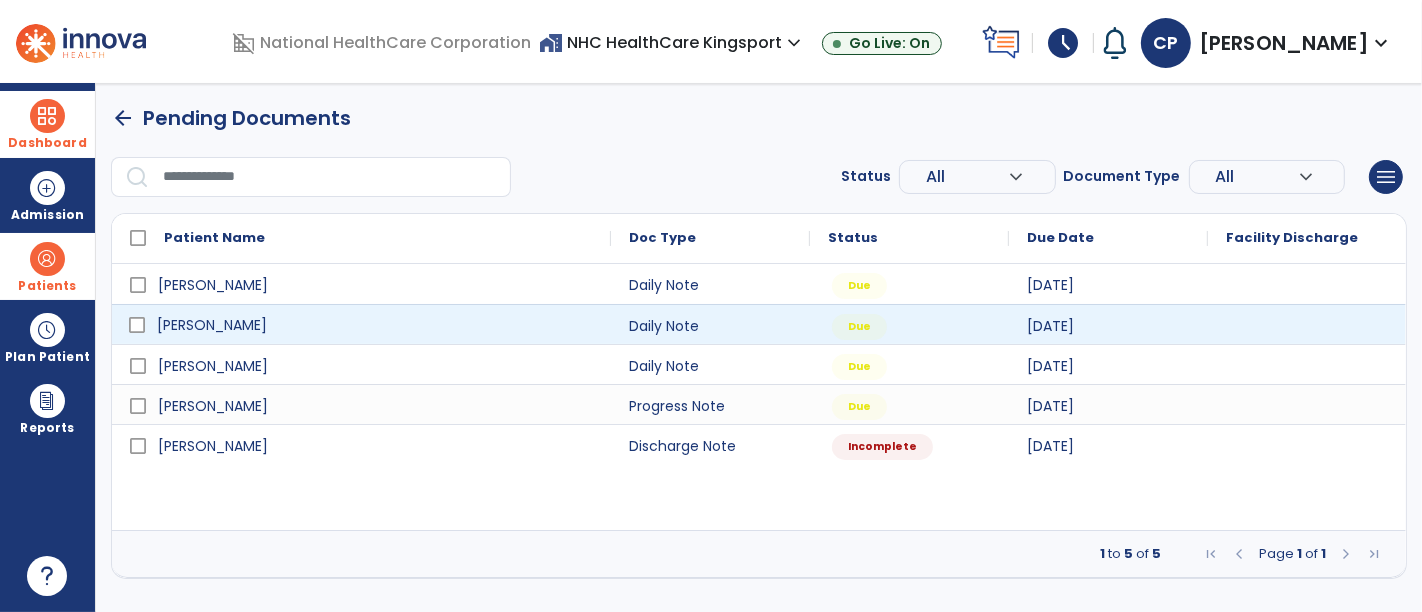 click on "[PERSON_NAME]" at bounding box center (375, 325) 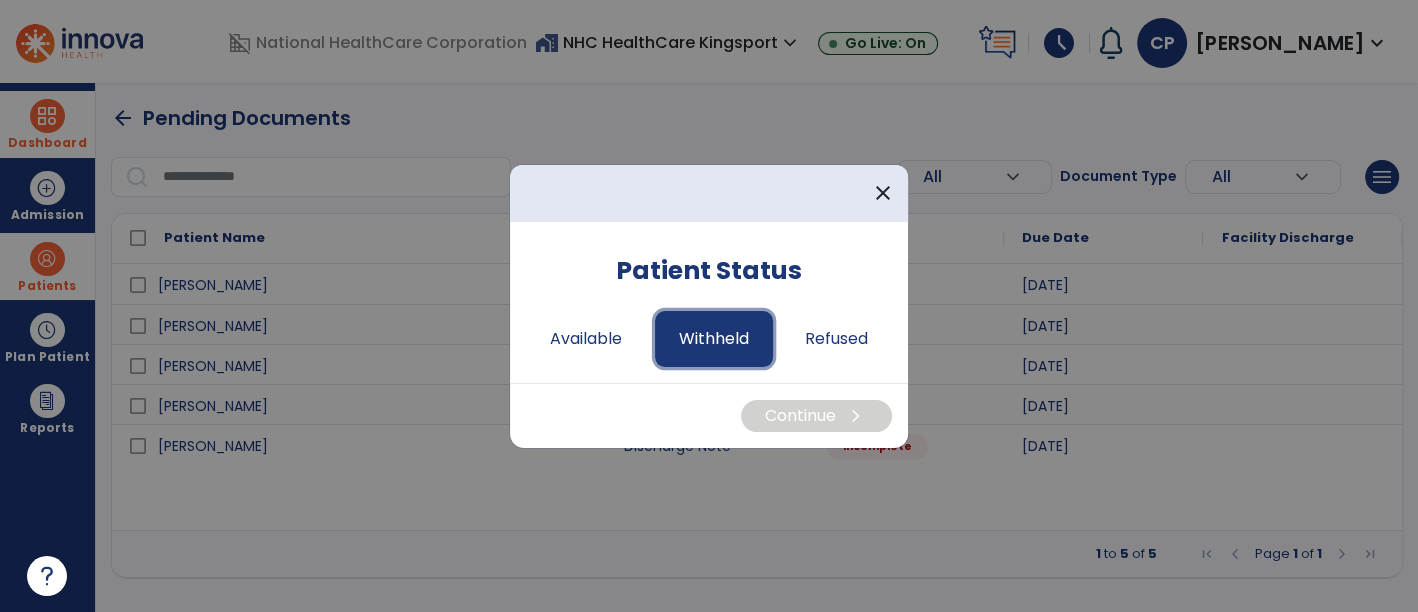 click on "Withheld" at bounding box center (714, 339) 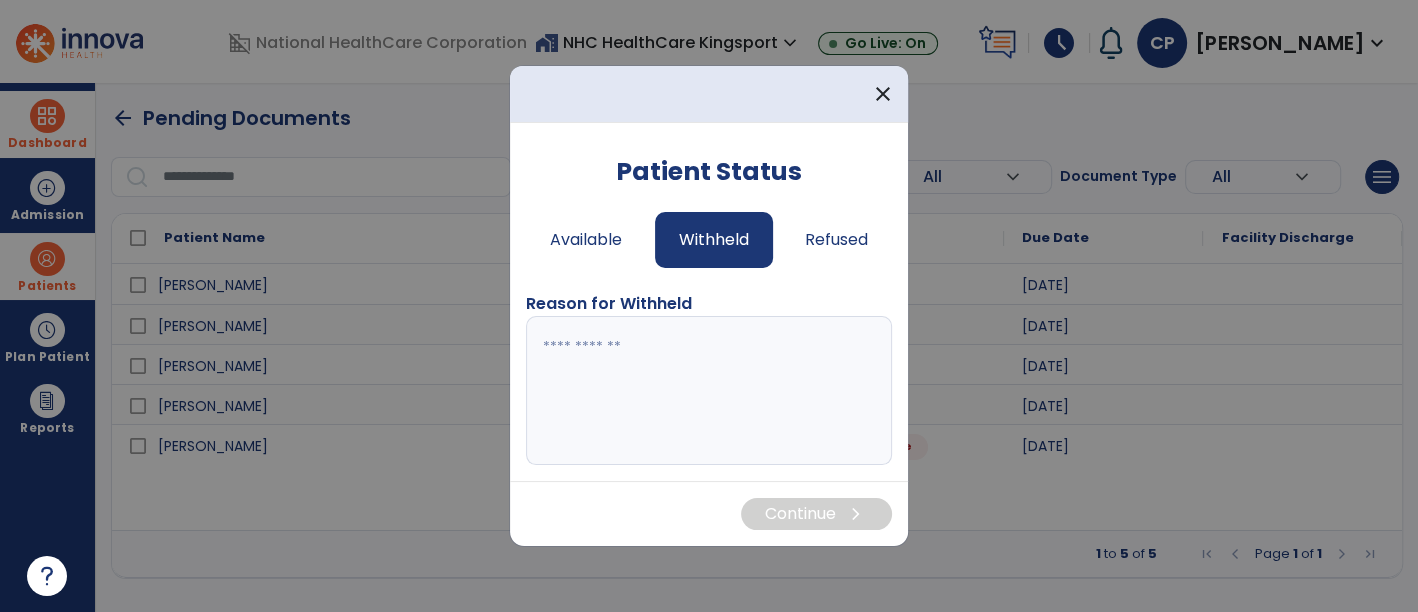 click at bounding box center [709, 391] 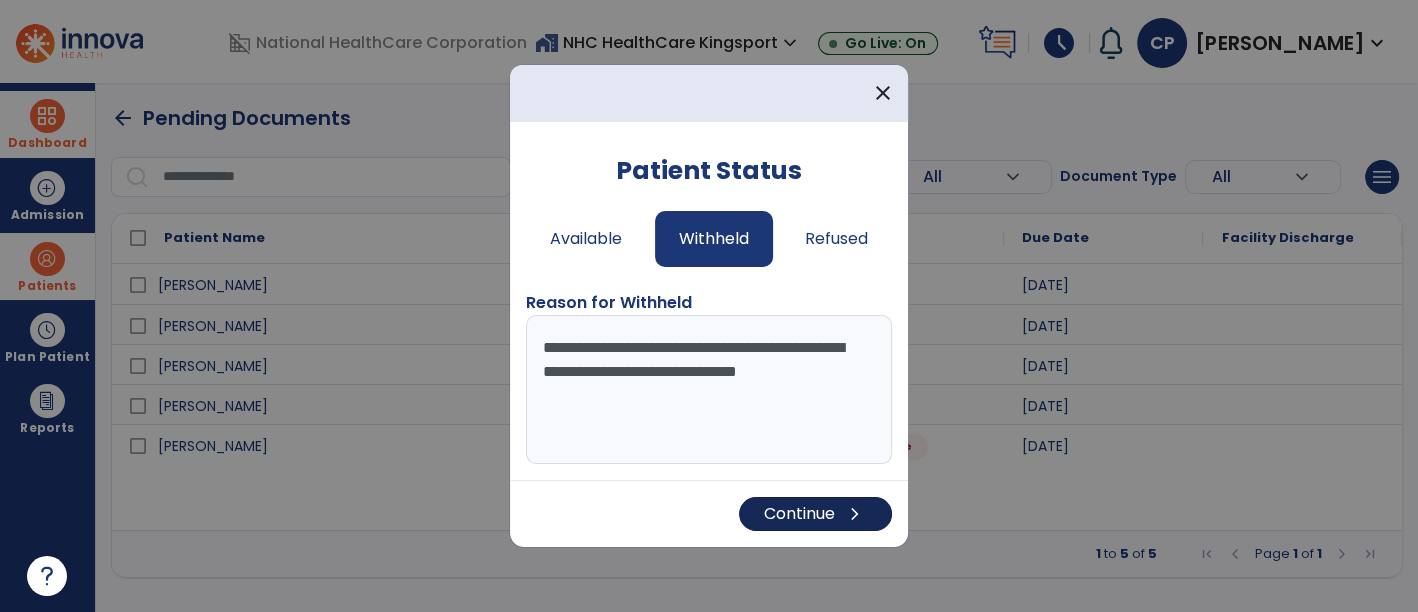 type on "**********" 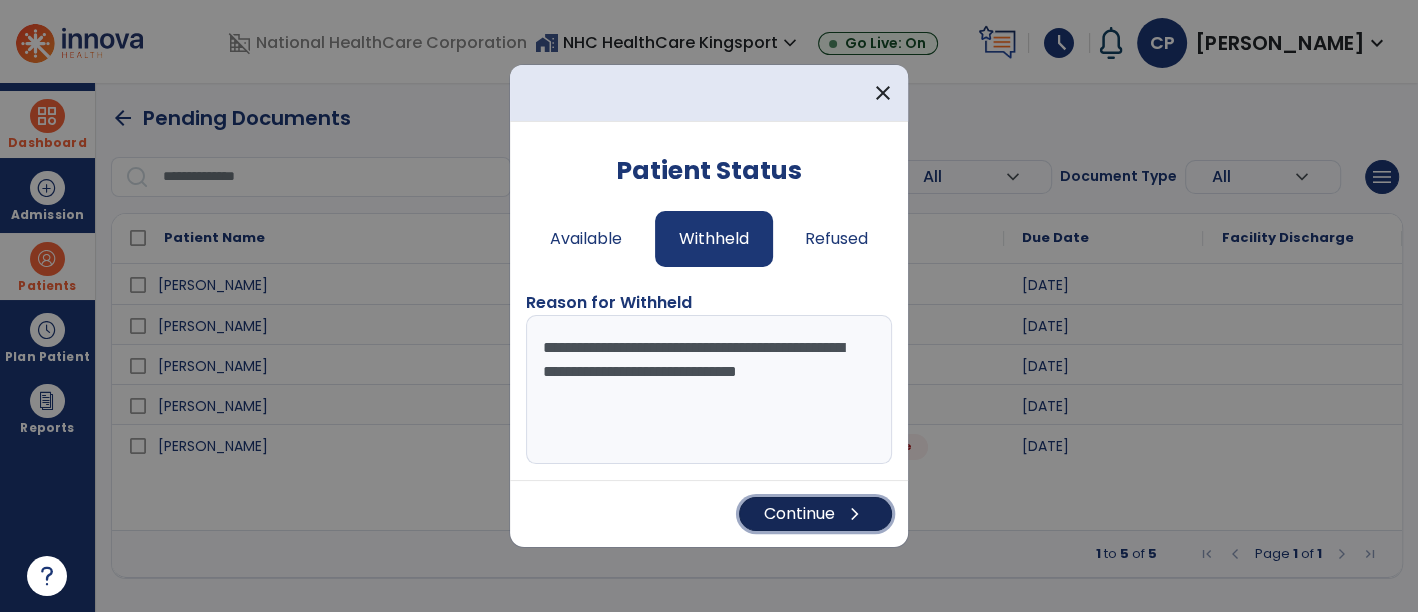 click on "Continue   chevron_right" at bounding box center [815, 514] 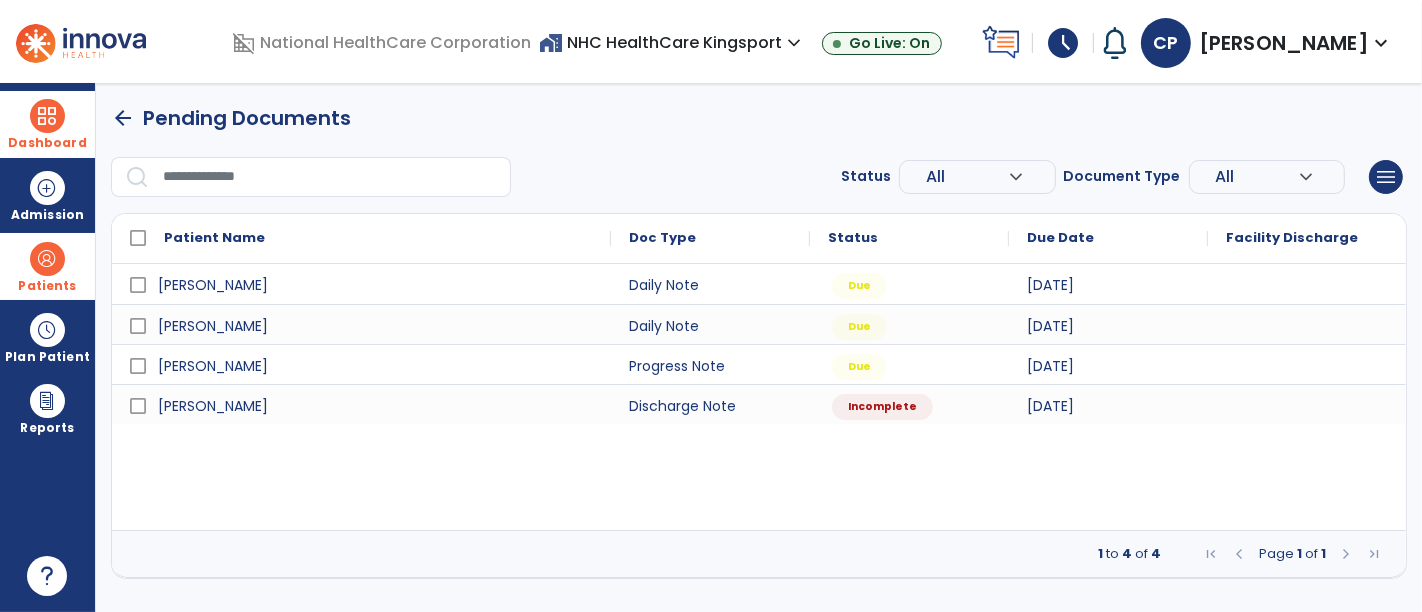 click on "Patients" at bounding box center (47, 266) 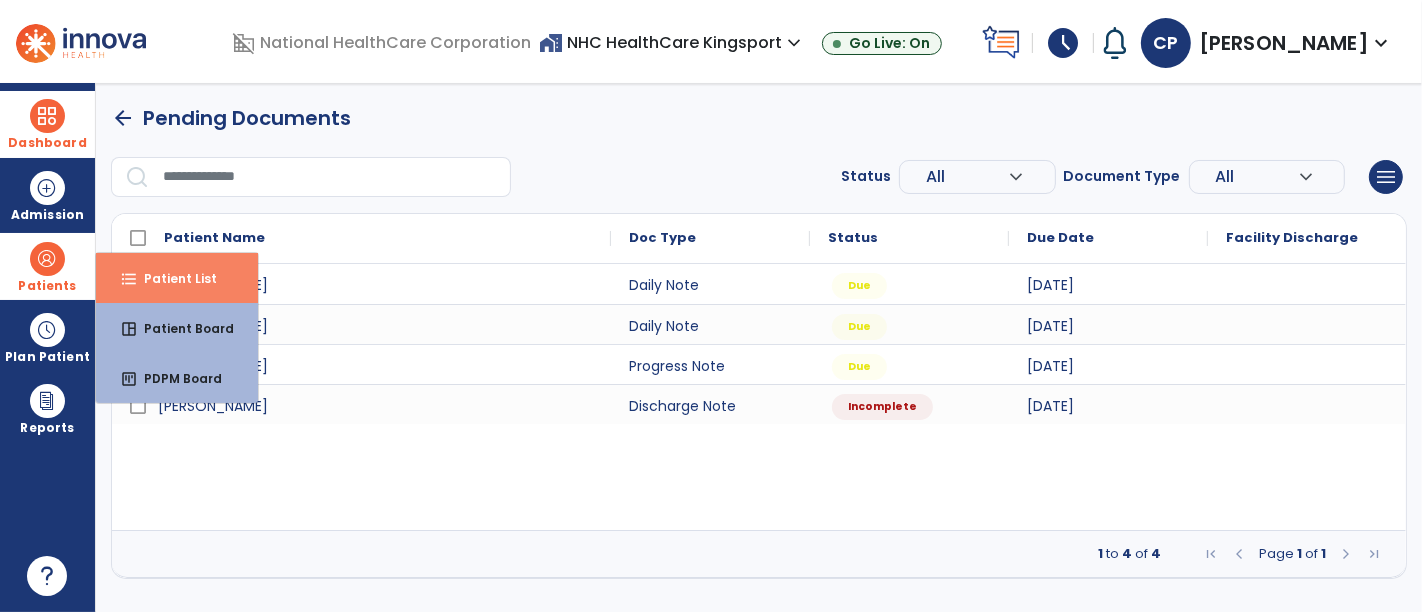 click on "format_list_bulleted  Patient List" at bounding box center (177, 278) 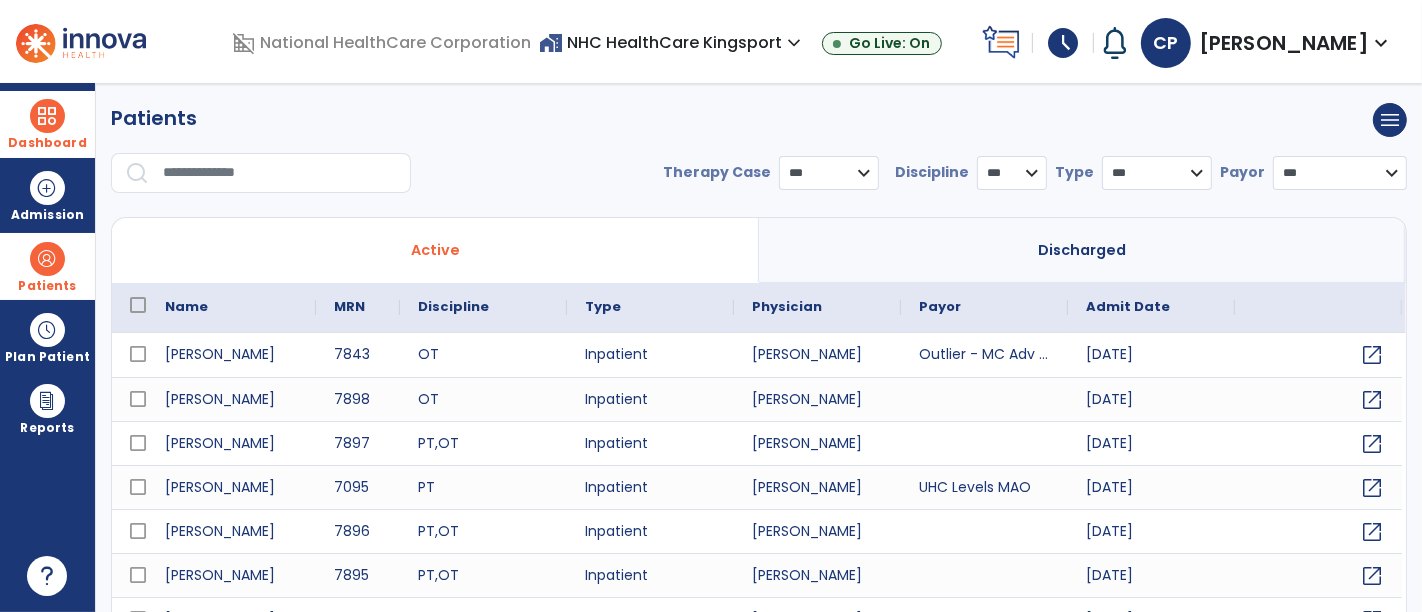 select on "***" 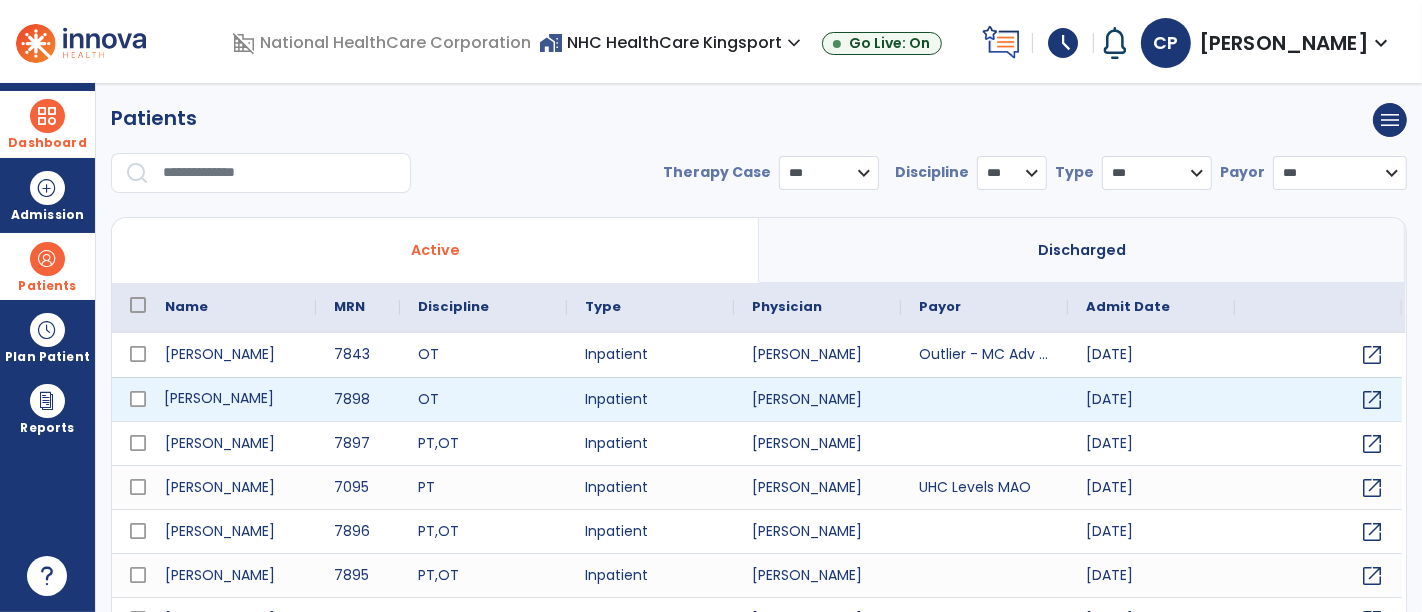click on "[PERSON_NAME]" at bounding box center (231, 399) 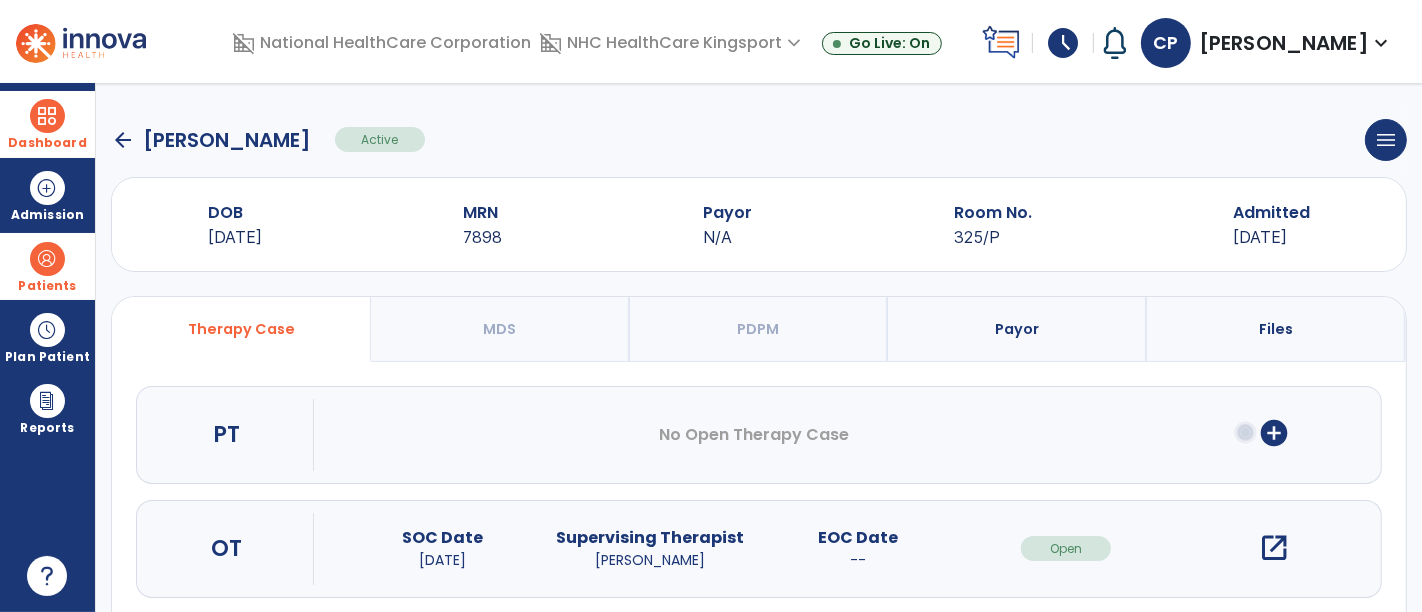 click on "open_in_new" at bounding box center (1274, 548) 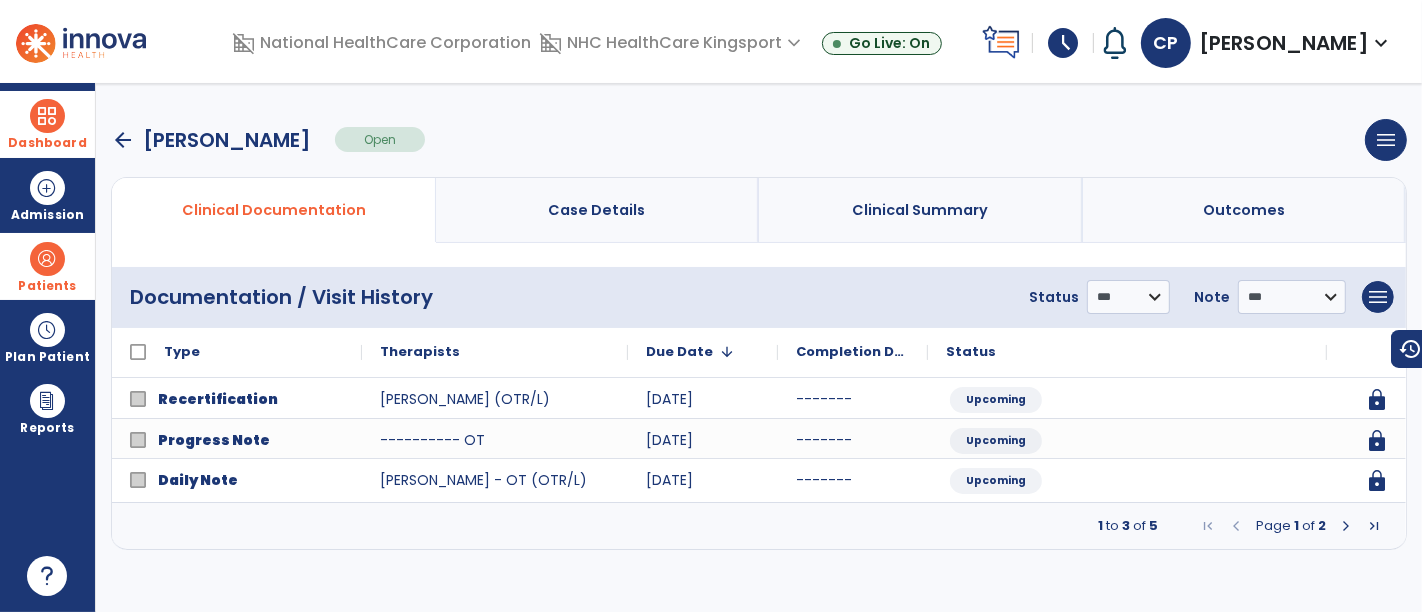 click at bounding box center [1346, 526] 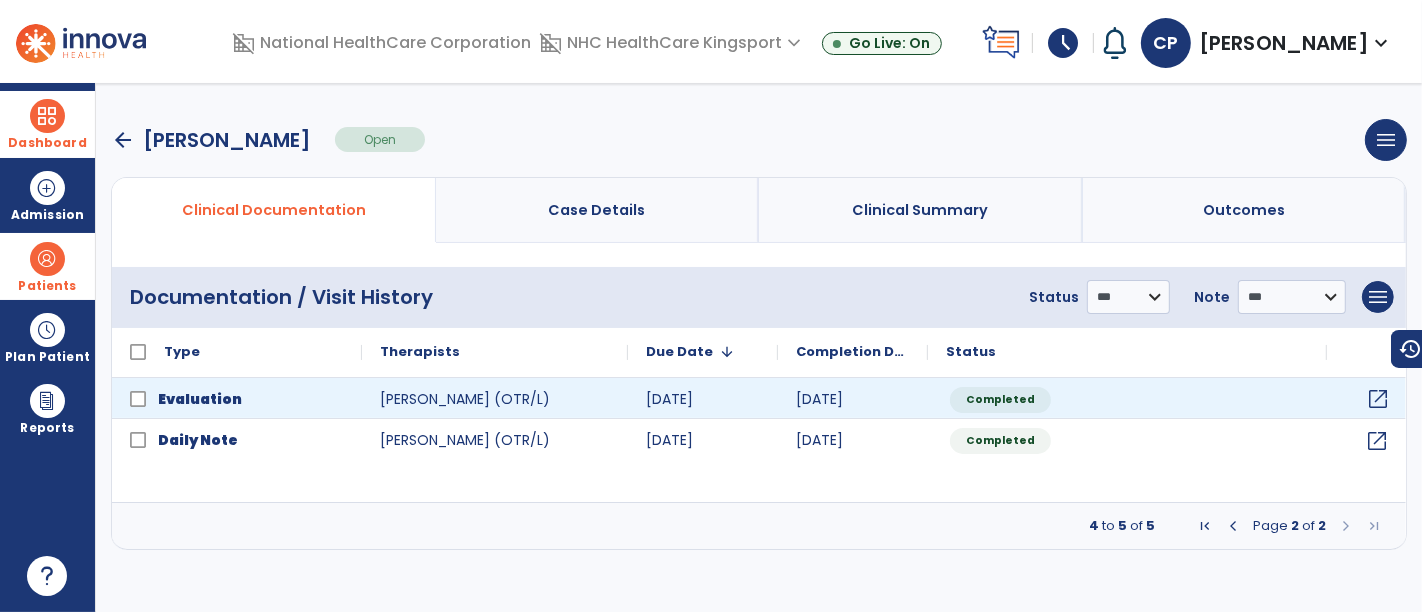 click on "open_in_new" 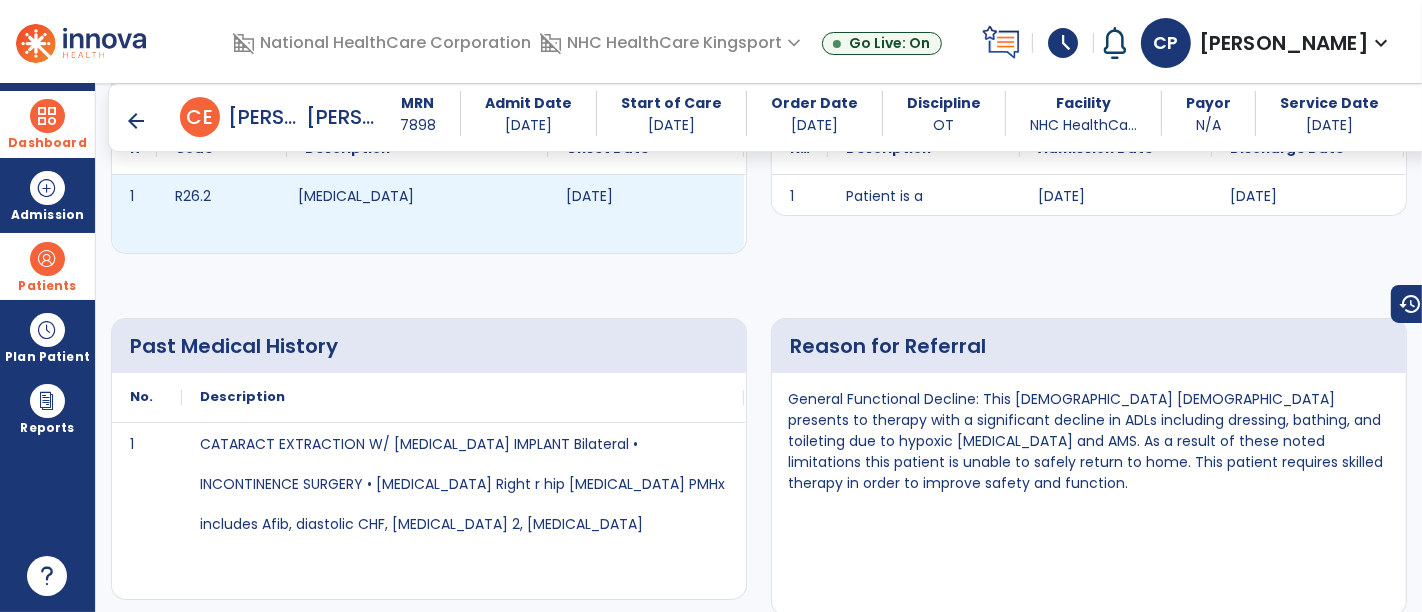 scroll, scrollTop: 2170, scrollLeft: 0, axis: vertical 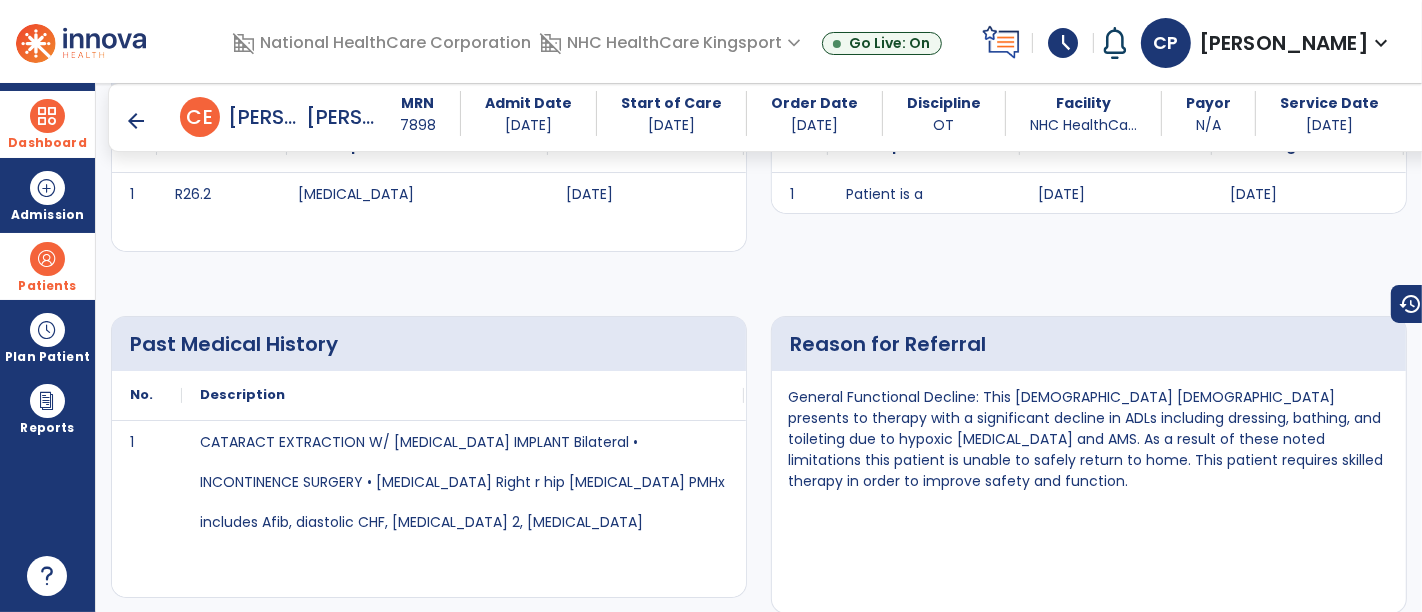 click on "Reason for Referral" at bounding box center [888, 344] 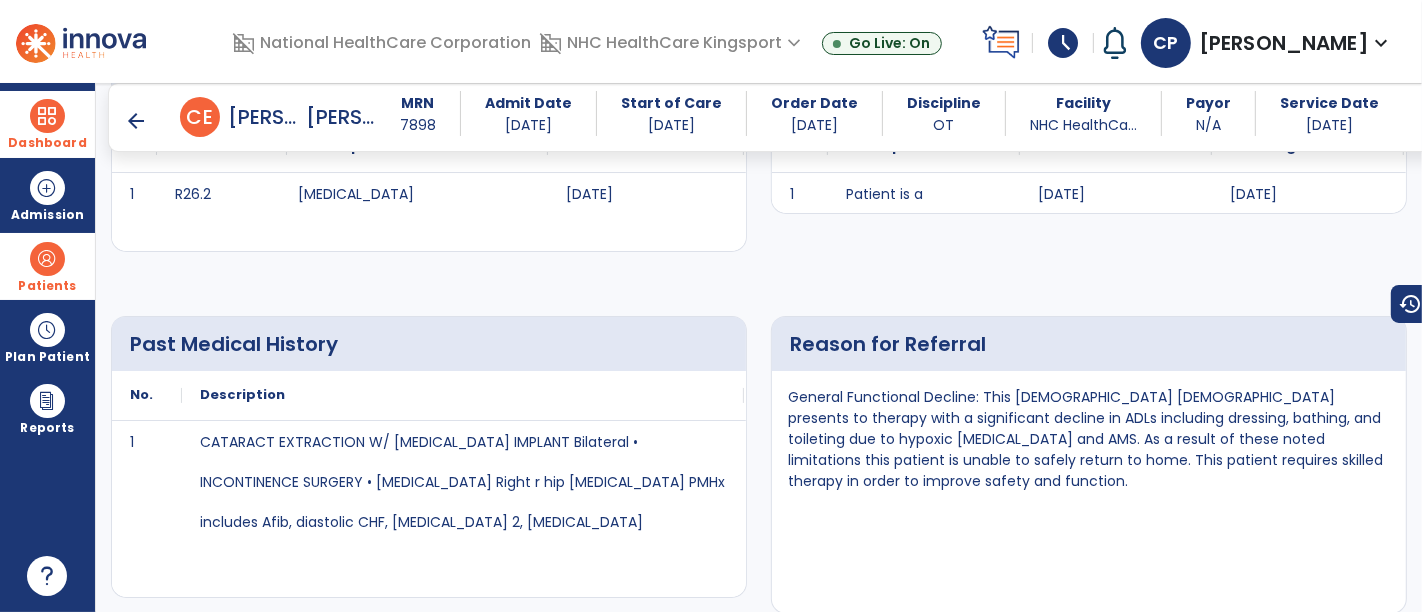scroll, scrollTop: 2165, scrollLeft: 0, axis: vertical 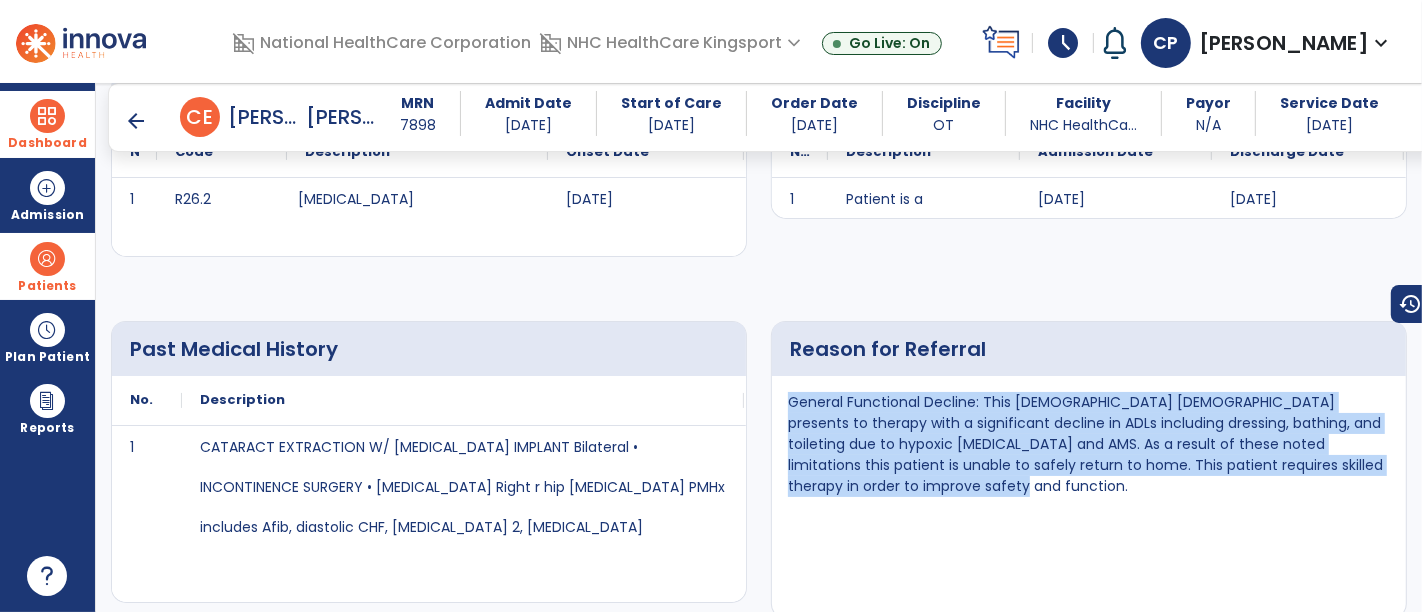 drag, startPoint x: 787, startPoint y: 401, endPoint x: 1046, endPoint y: 497, distance: 276.21912 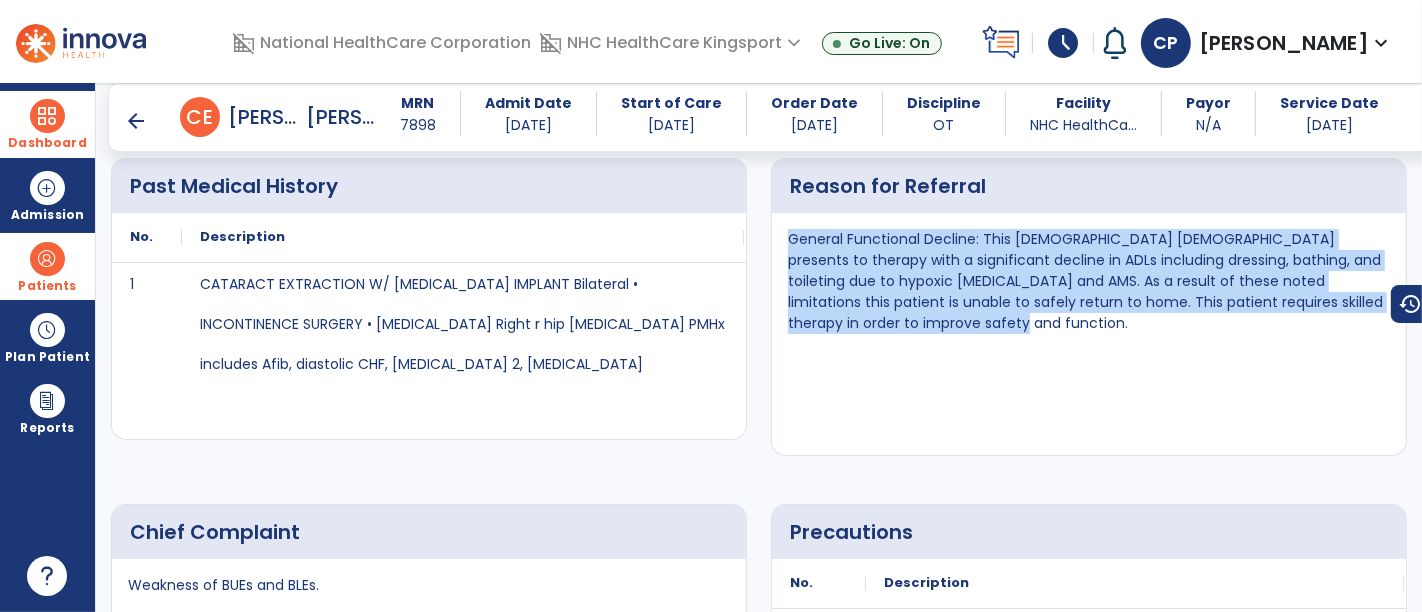 scroll, scrollTop: 2580, scrollLeft: 0, axis: vertical 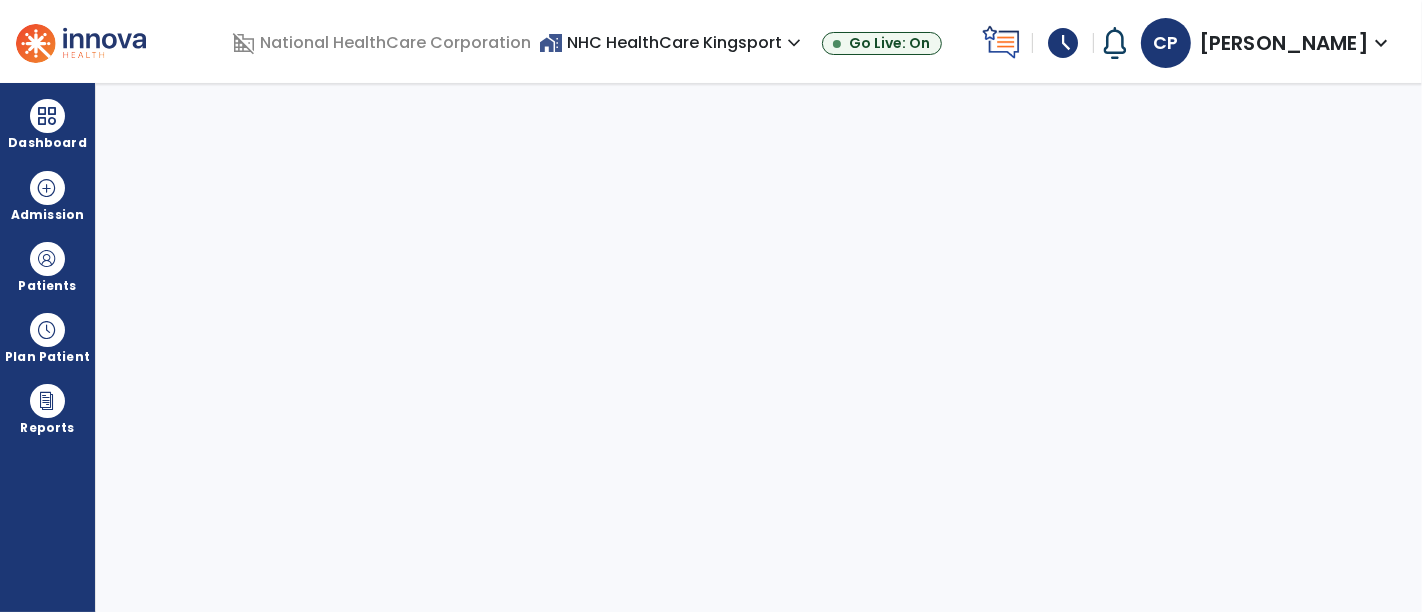 select on "****" 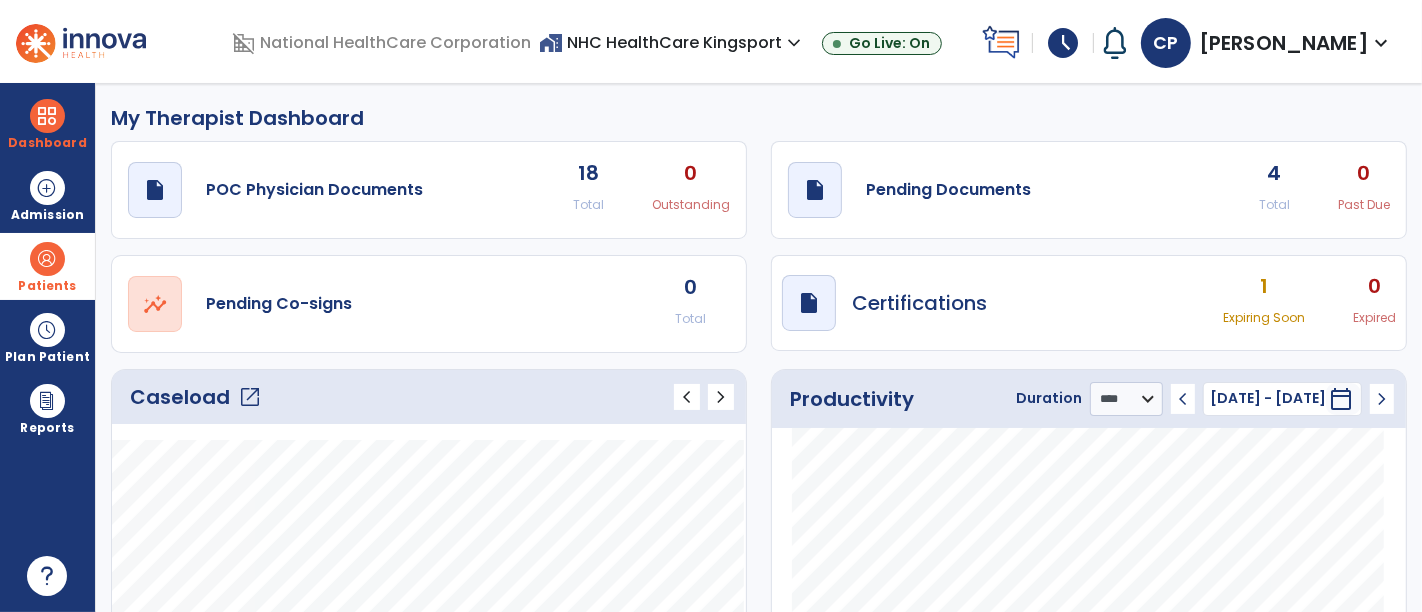click at bounding box center (47, 259) 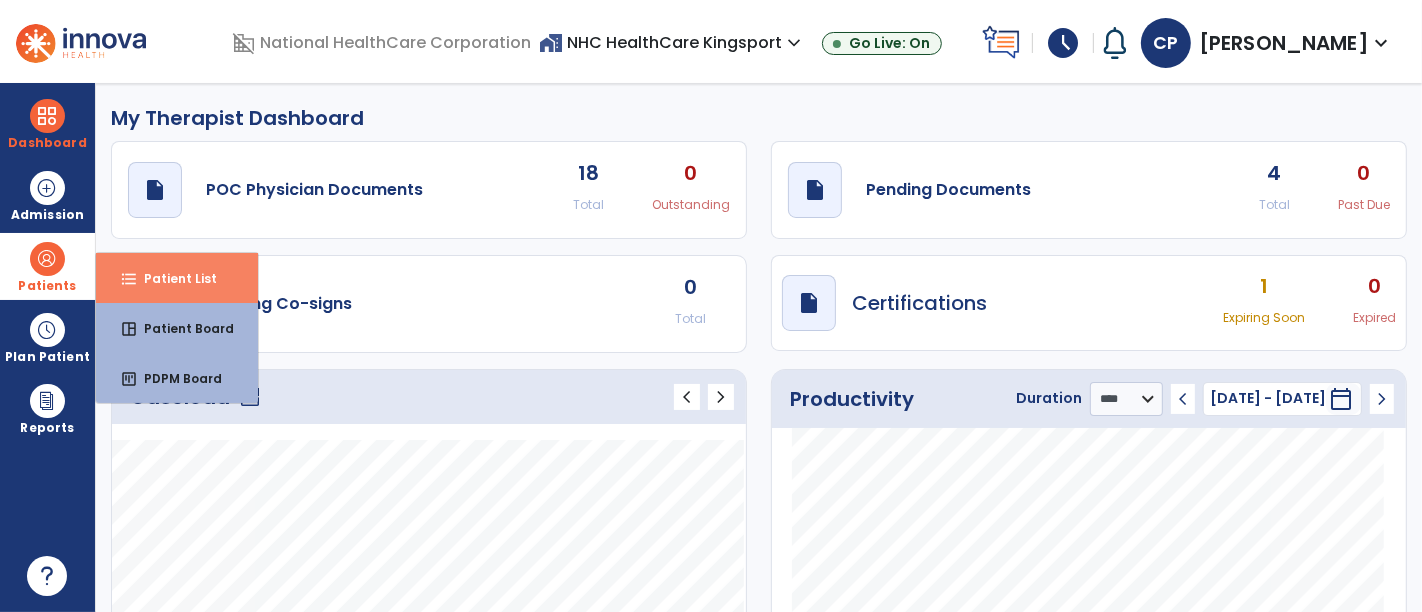 click on "Patient List" at bounding box center (172, 278) 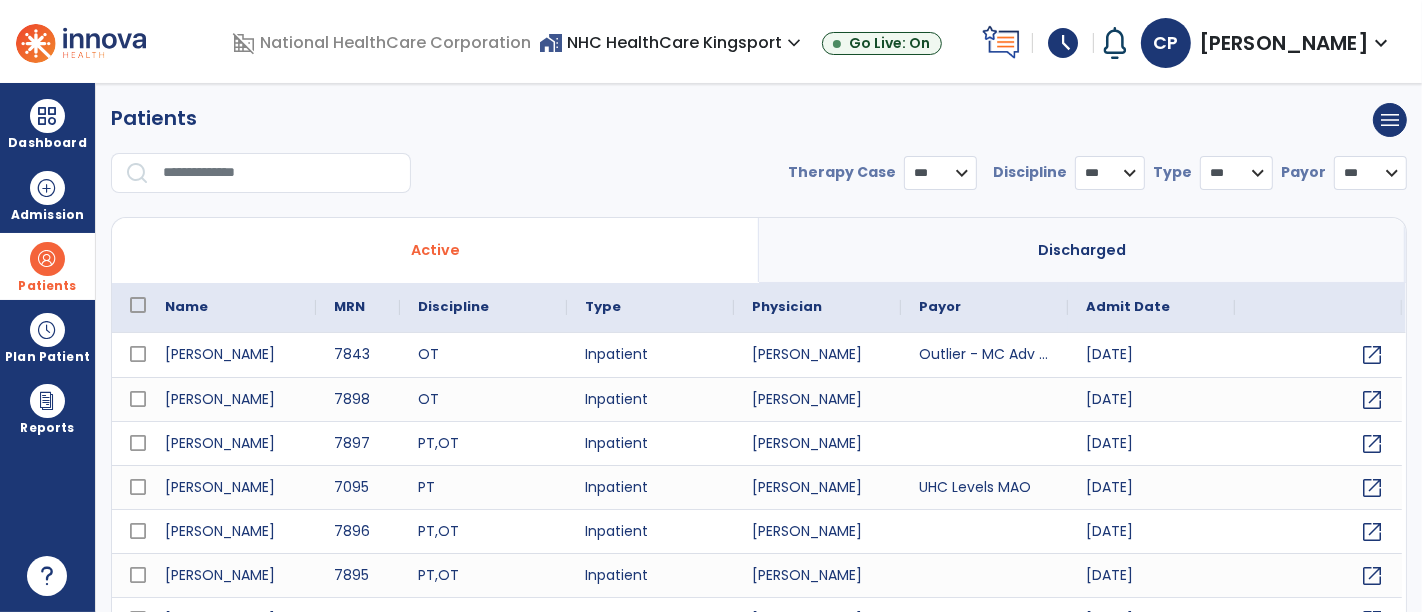 select on "***" 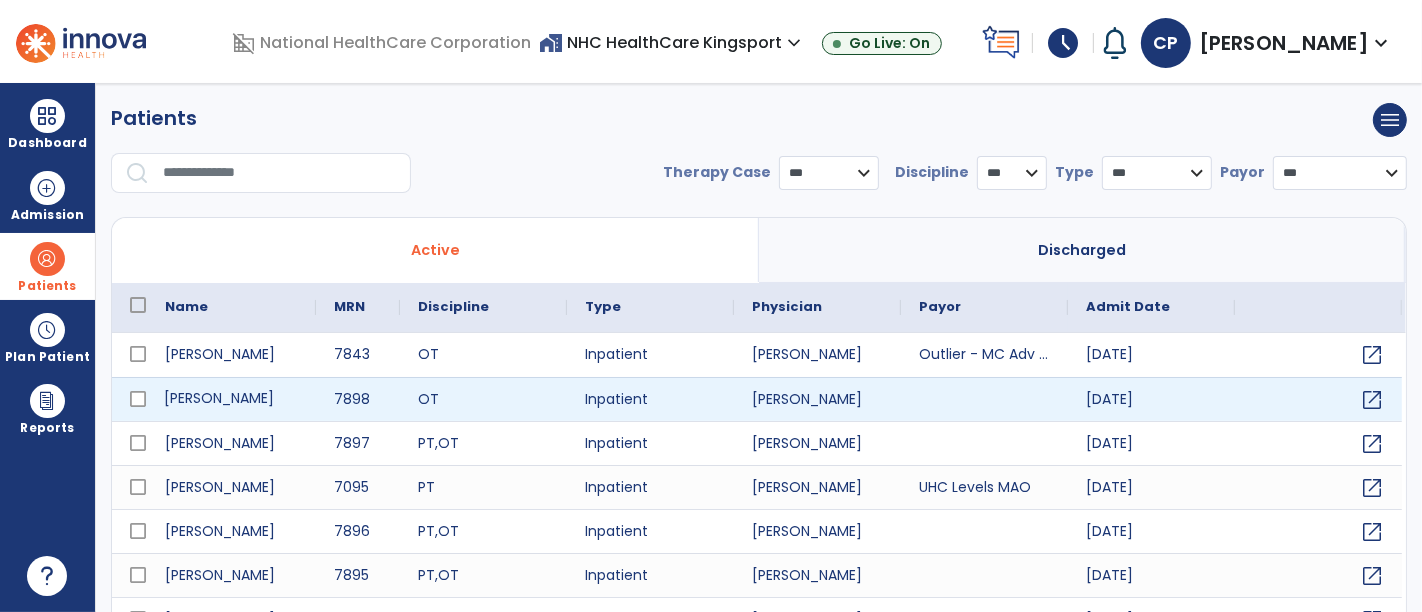 click on "[PERSON_NAME]" at bounding box center (231, 399) 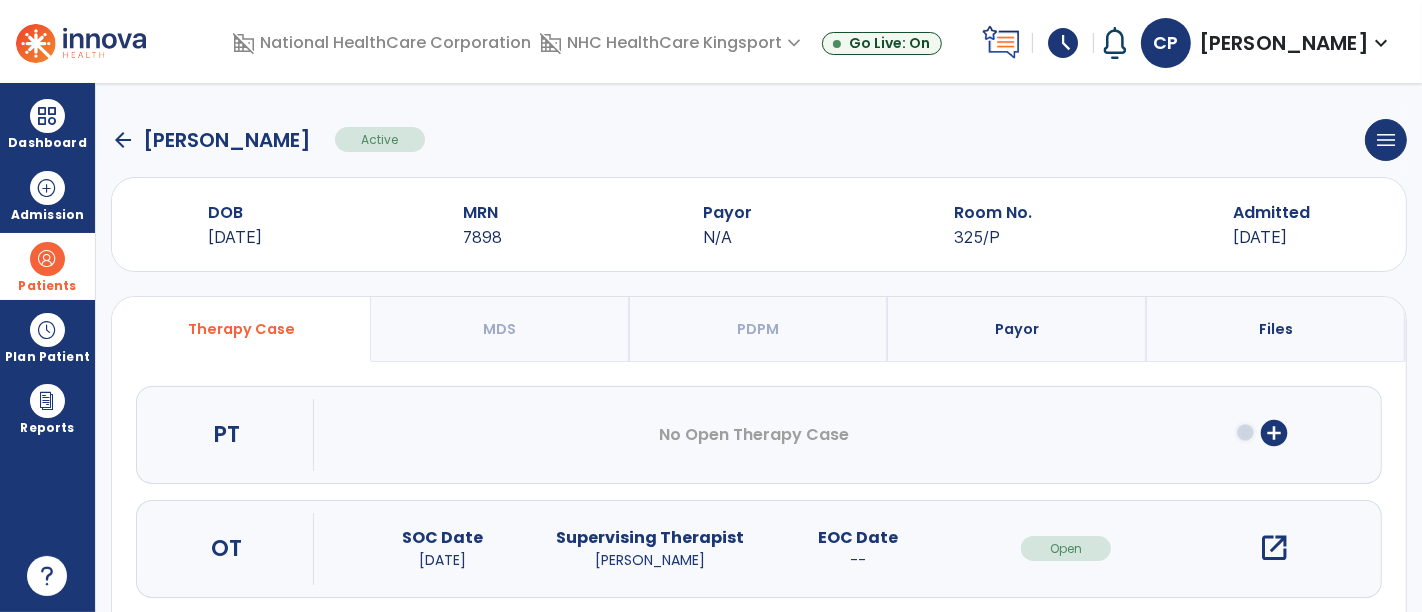 click on "add_circle" at bounding box center [1274, 433] 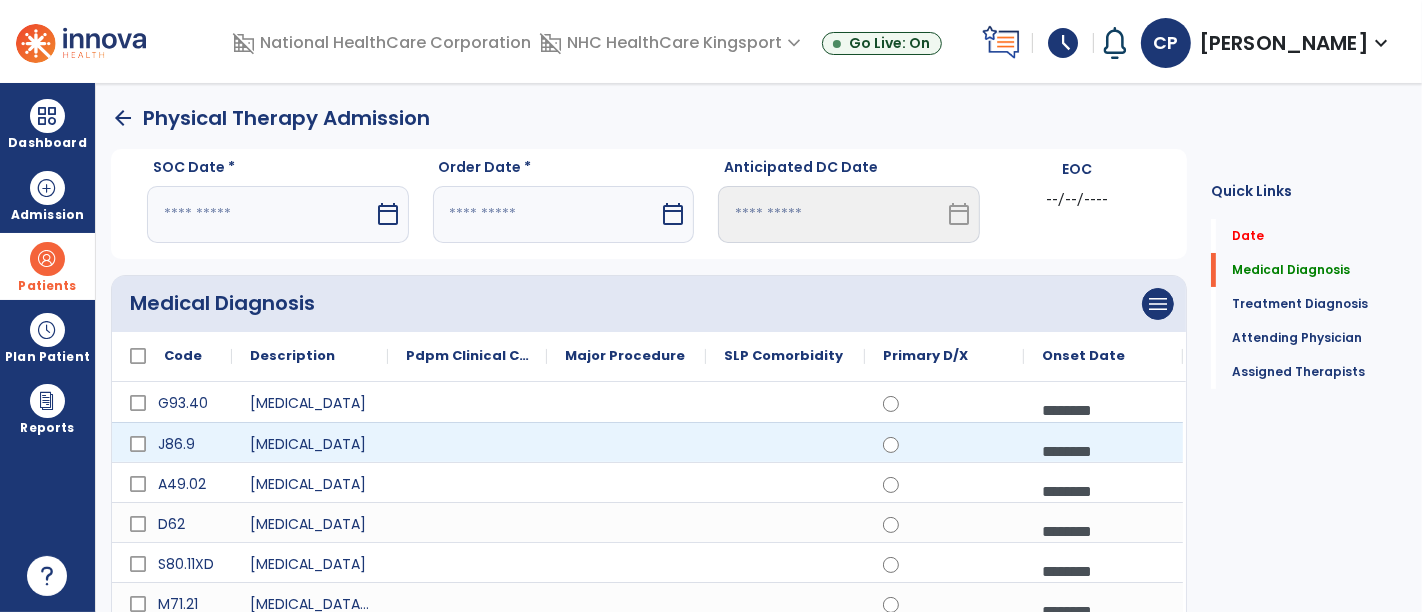 scroll, scrollTop: 24, scrollLeft: 0, axis: vertical 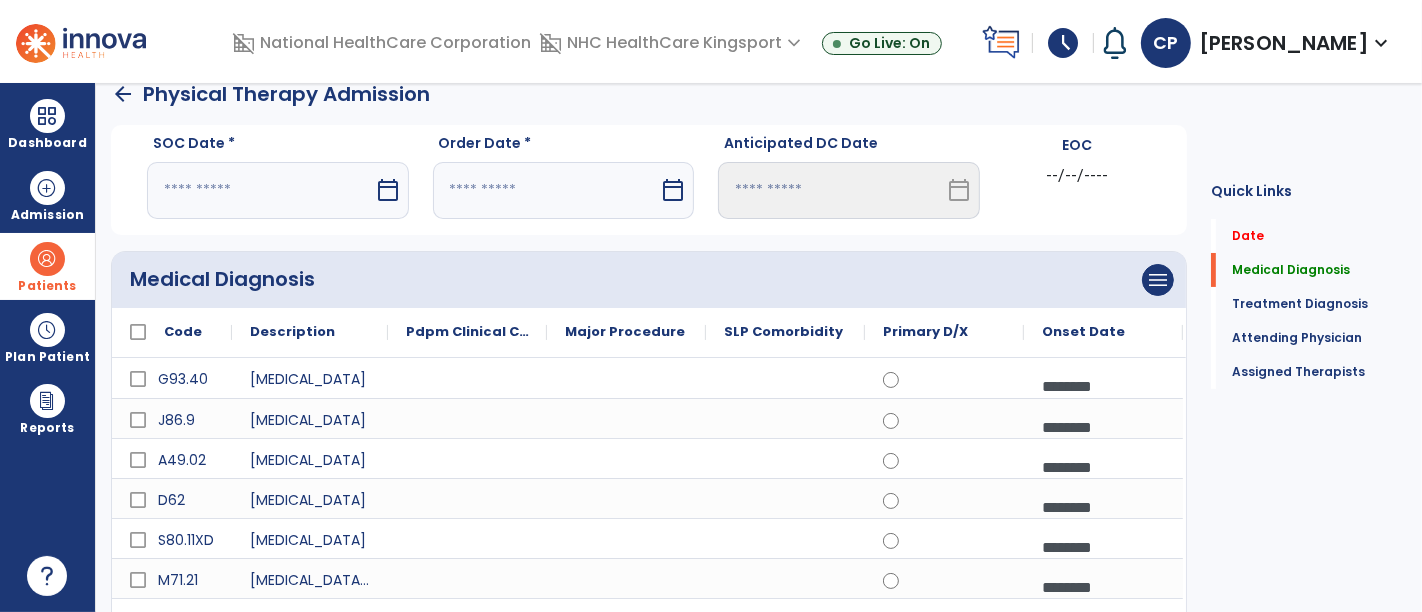 click on "calendar_today" at bounding box center [388, 190] 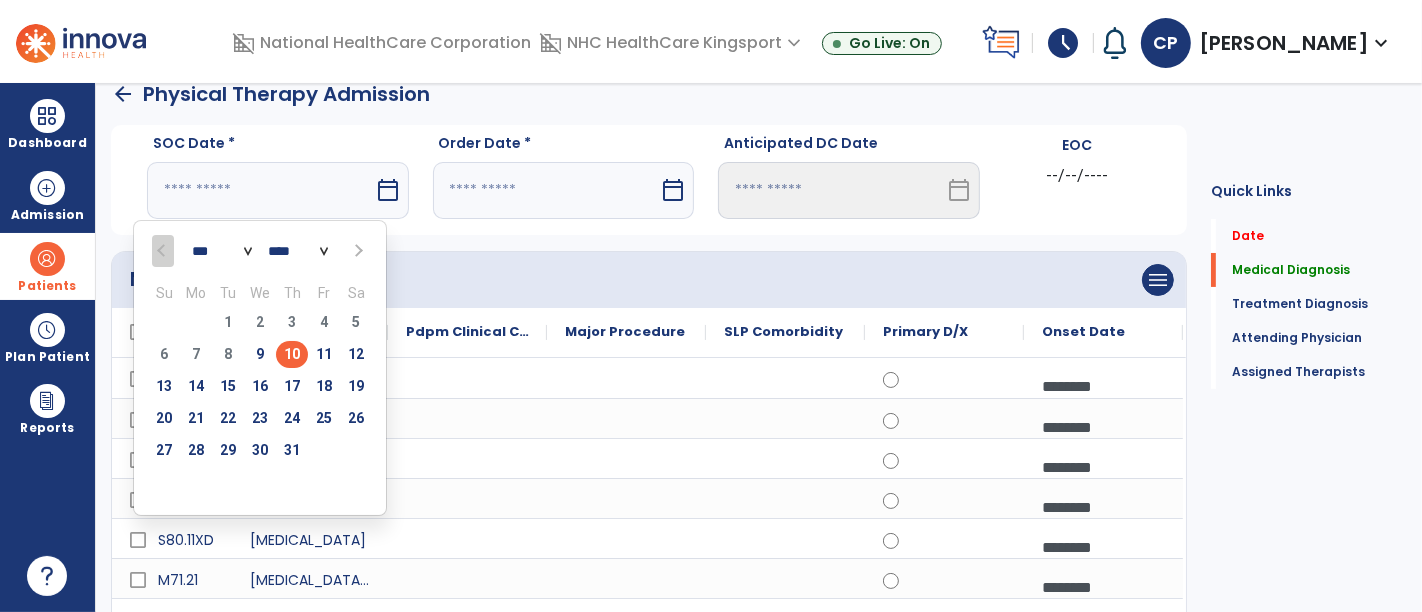 click on "10" at bounding box center (292, 354) 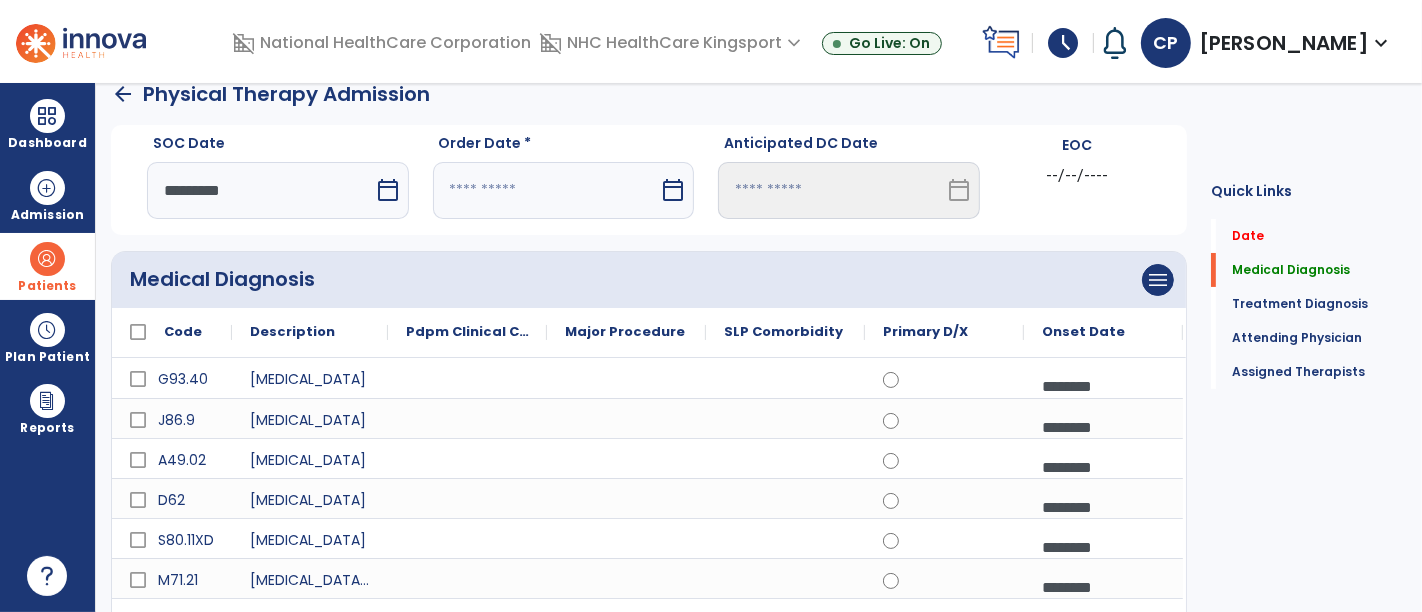 click on "calendar_today" at bounding box center (673, 190) 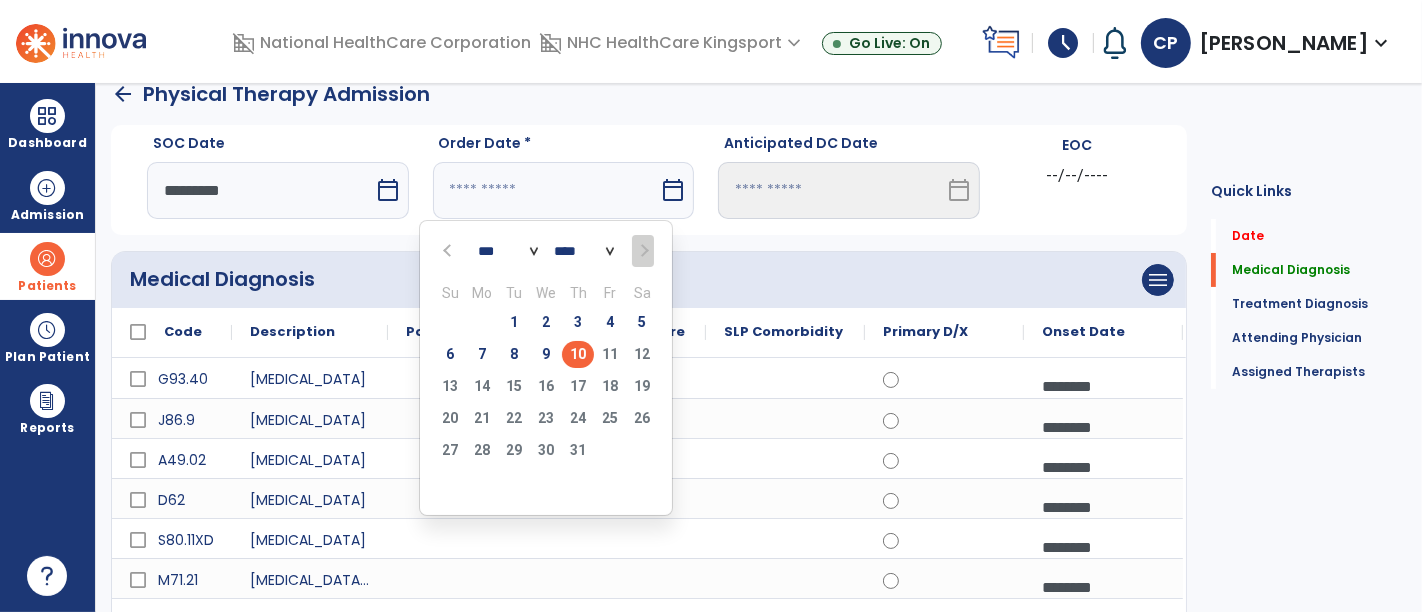 click on "10" at bounding box center [578, 354] 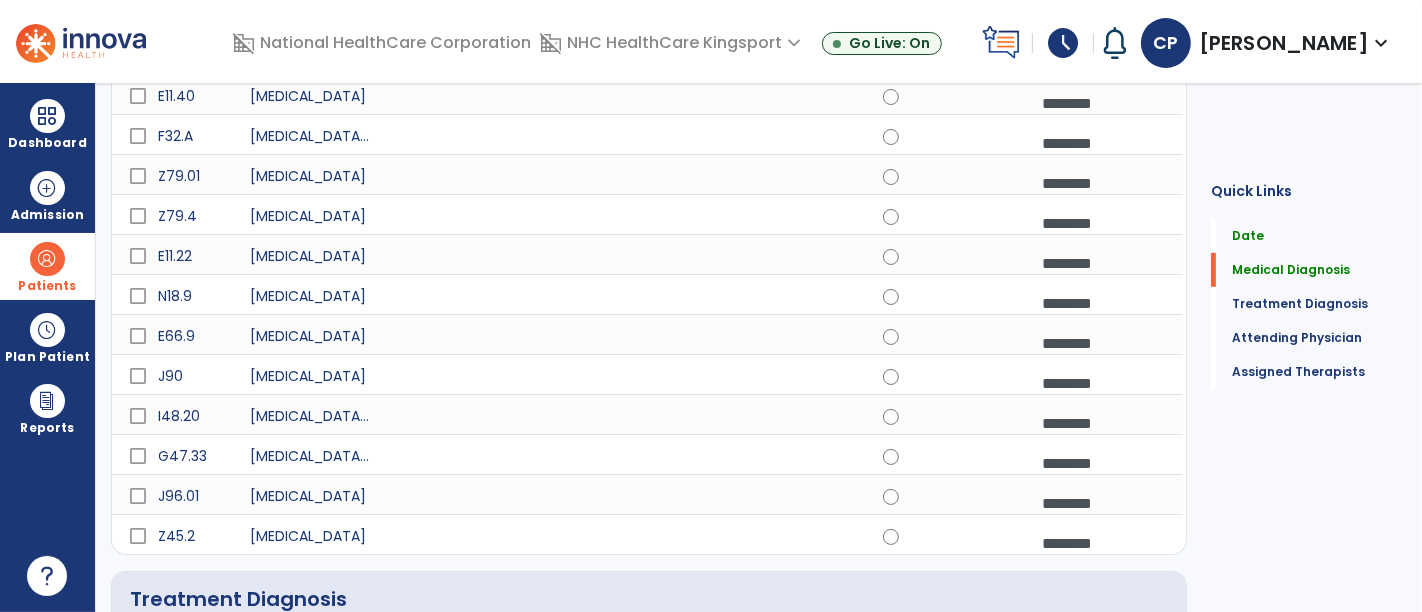 scroll, scrollTop: 921, scrollLeft: 0, axis: vertical 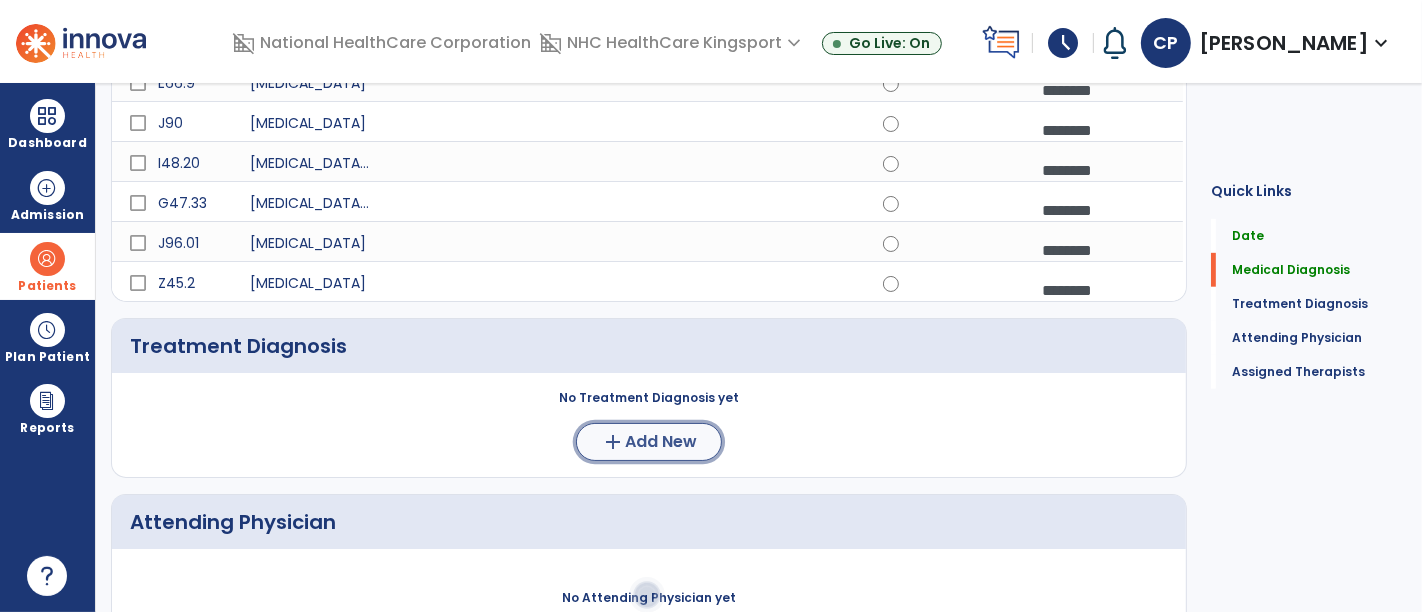 click on "add" 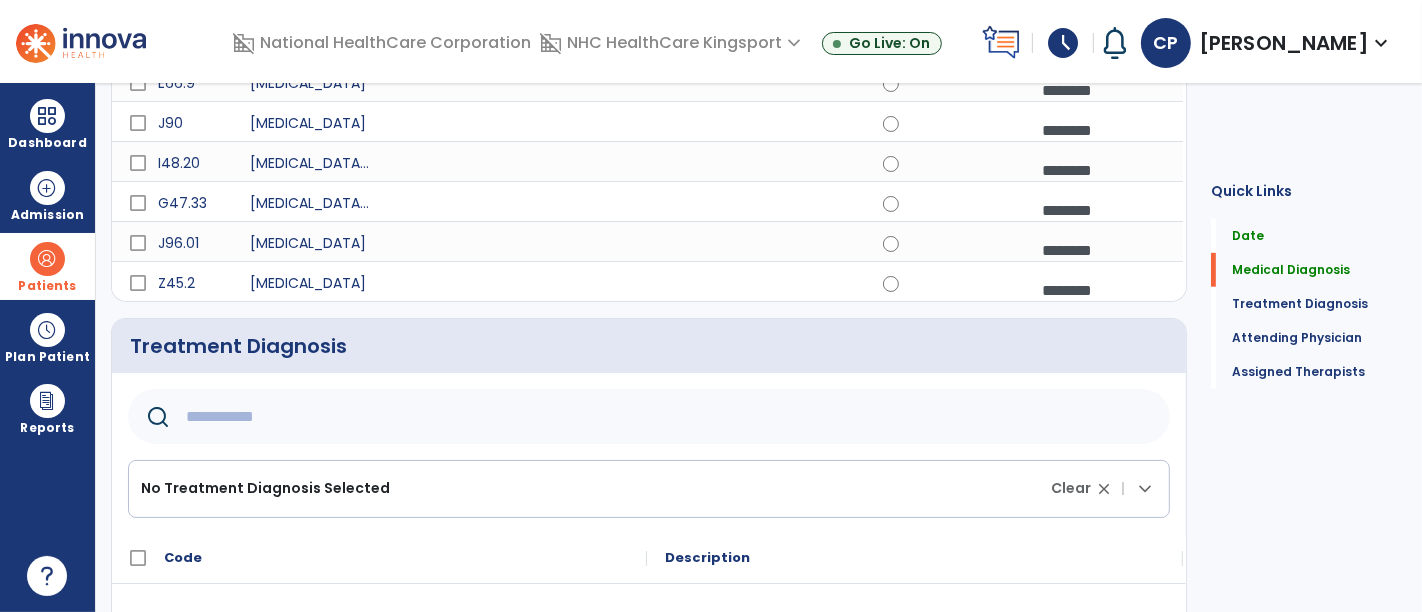 click 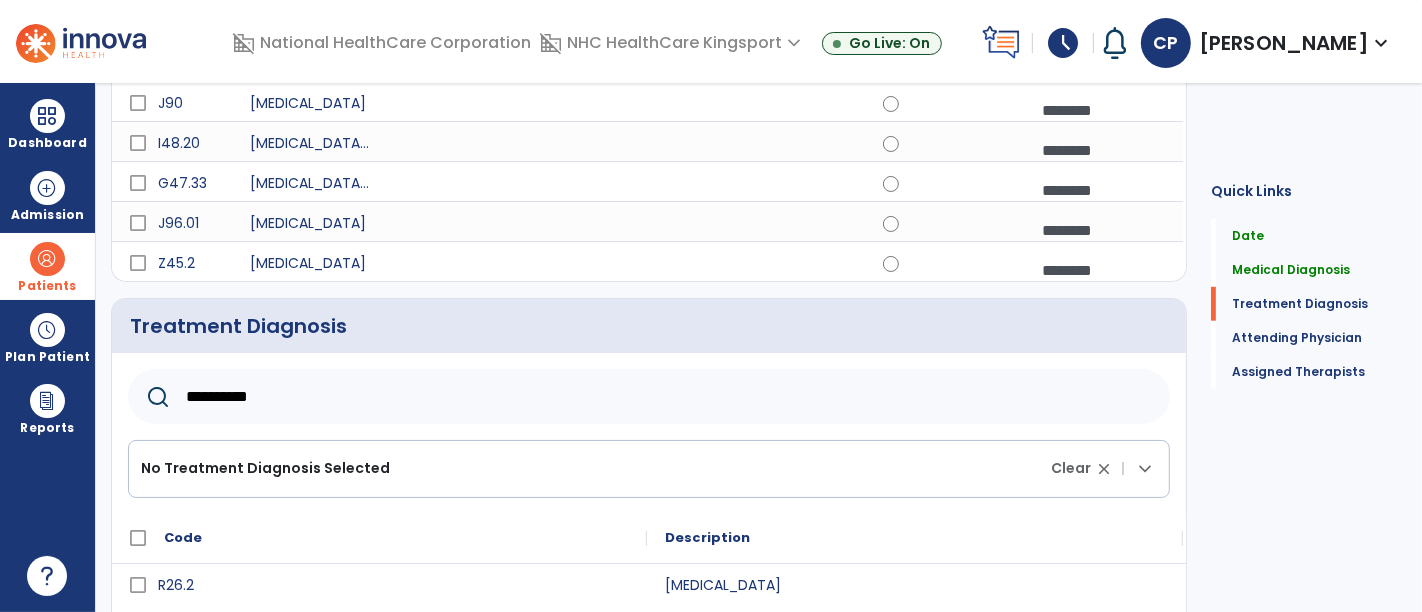 scroll, scrollTop: 1011, scrollLeft: 0, axis: vertical 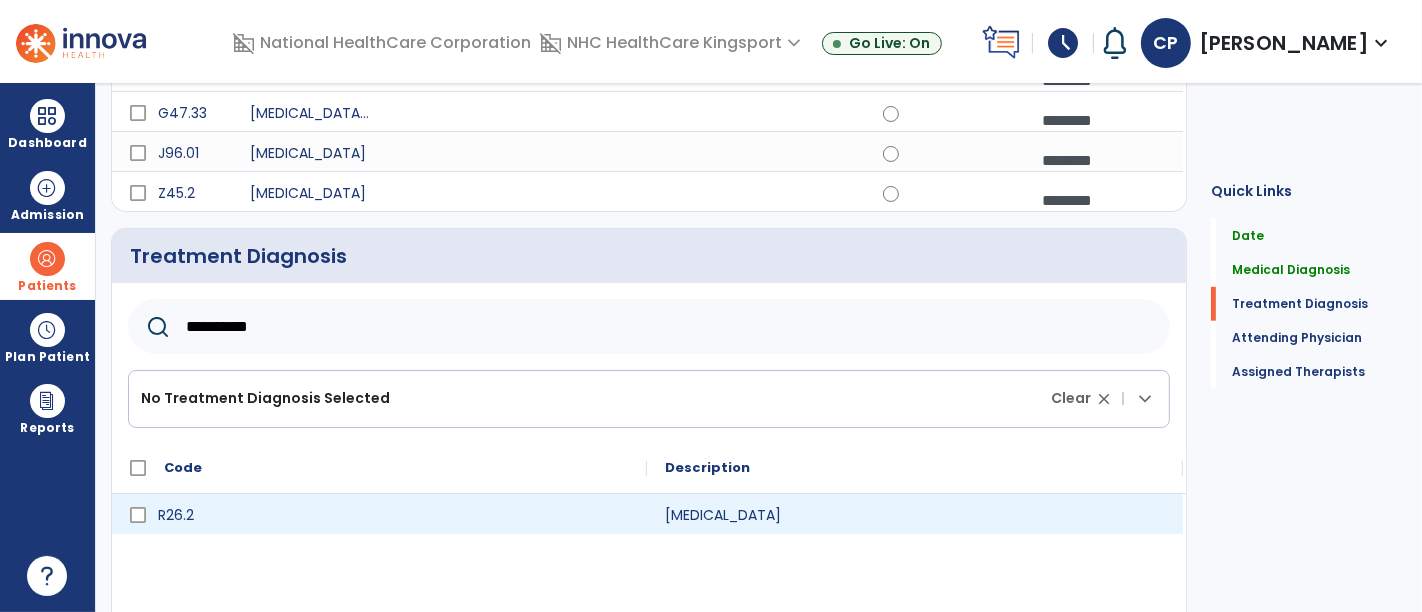 type on "**********" 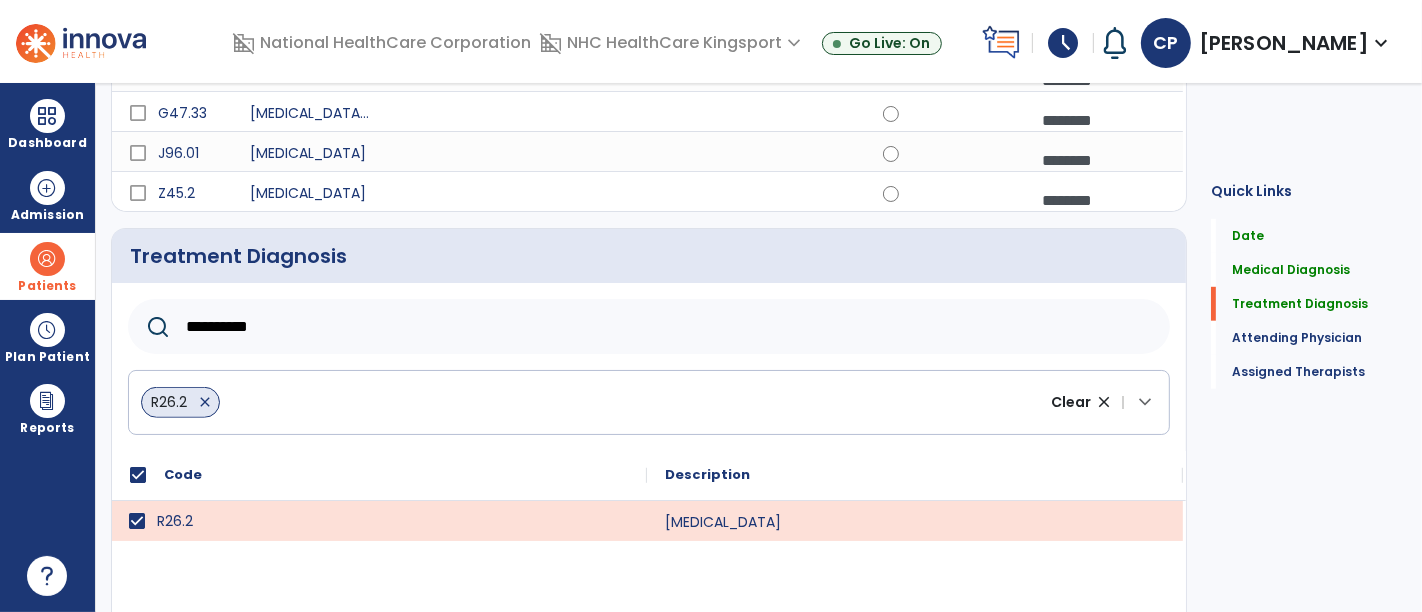 scroll, scrollTop: 1181, scrollLeft: 0, axis: vertical 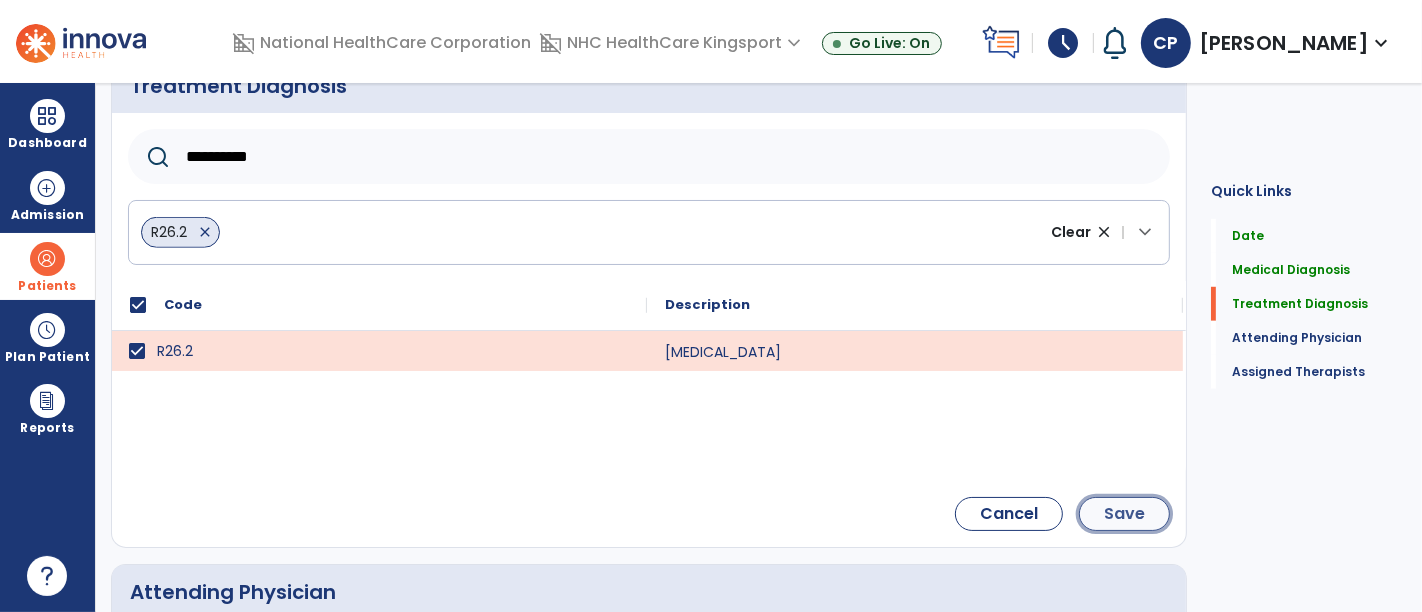 click on "Save" 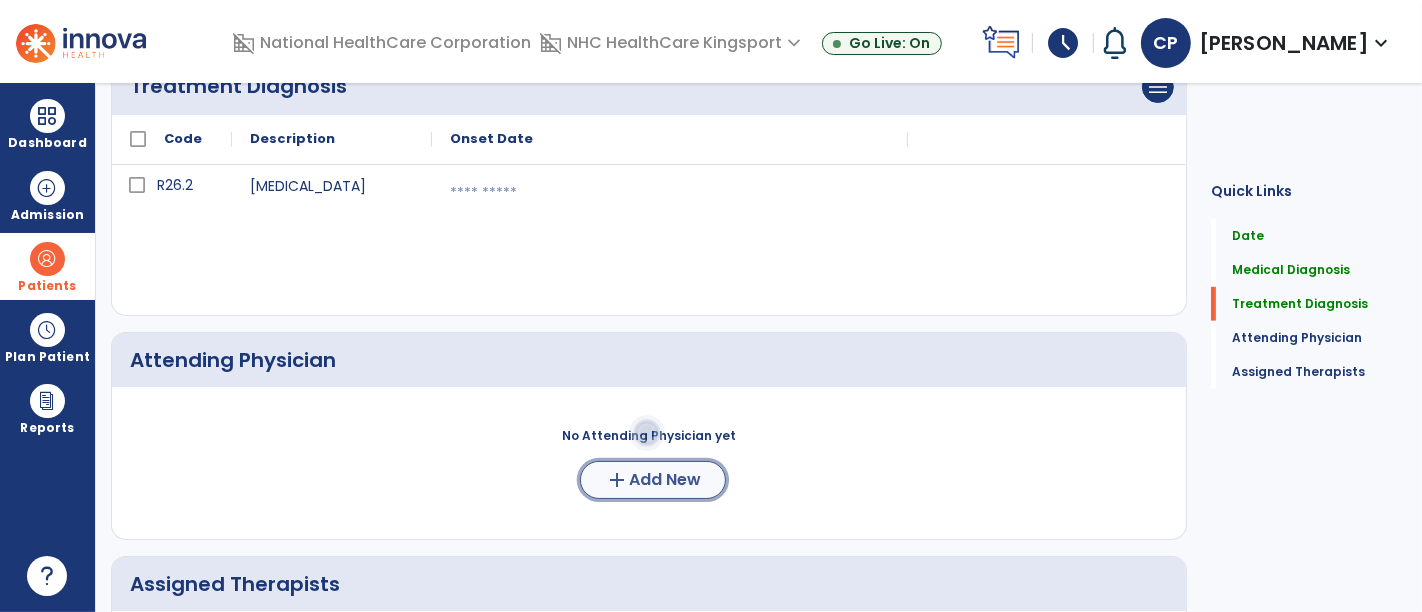 click on "add" 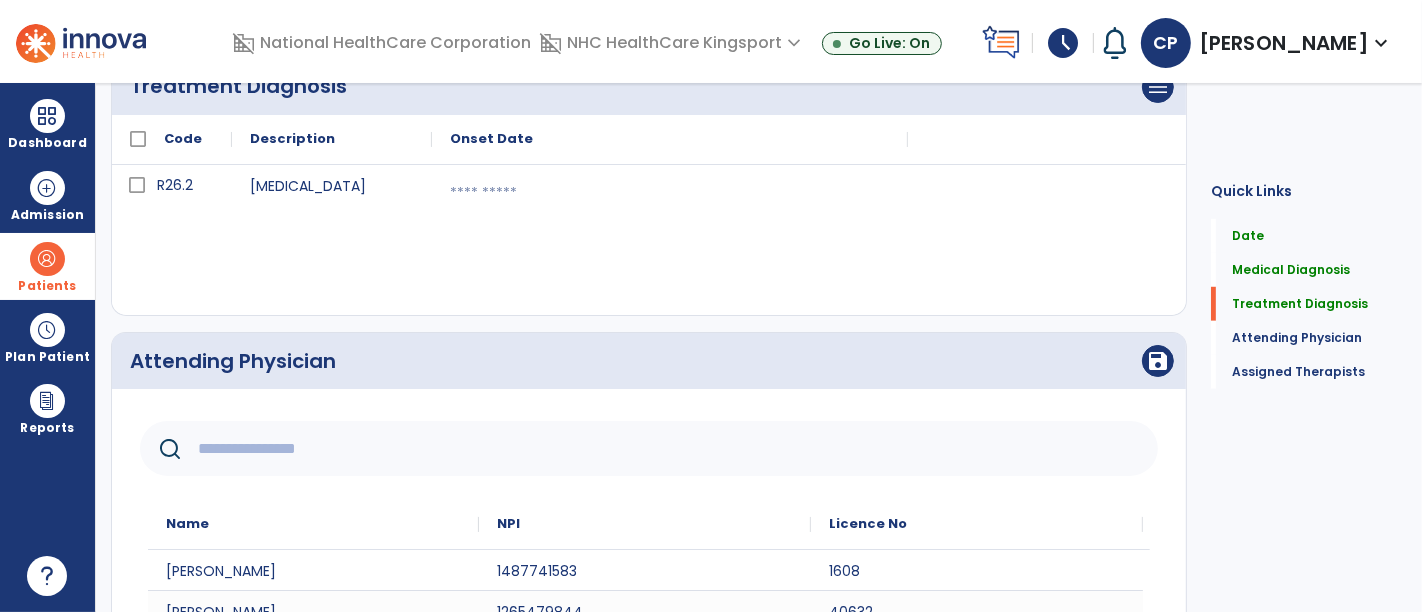 click 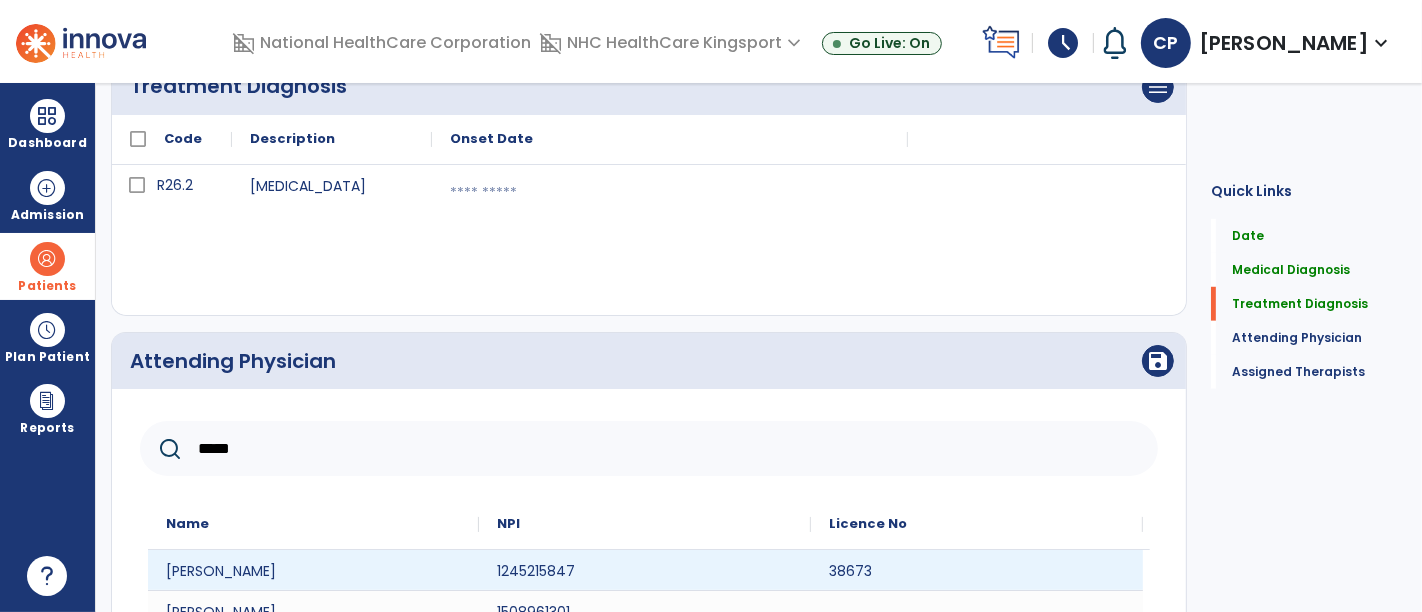 type on "*****" 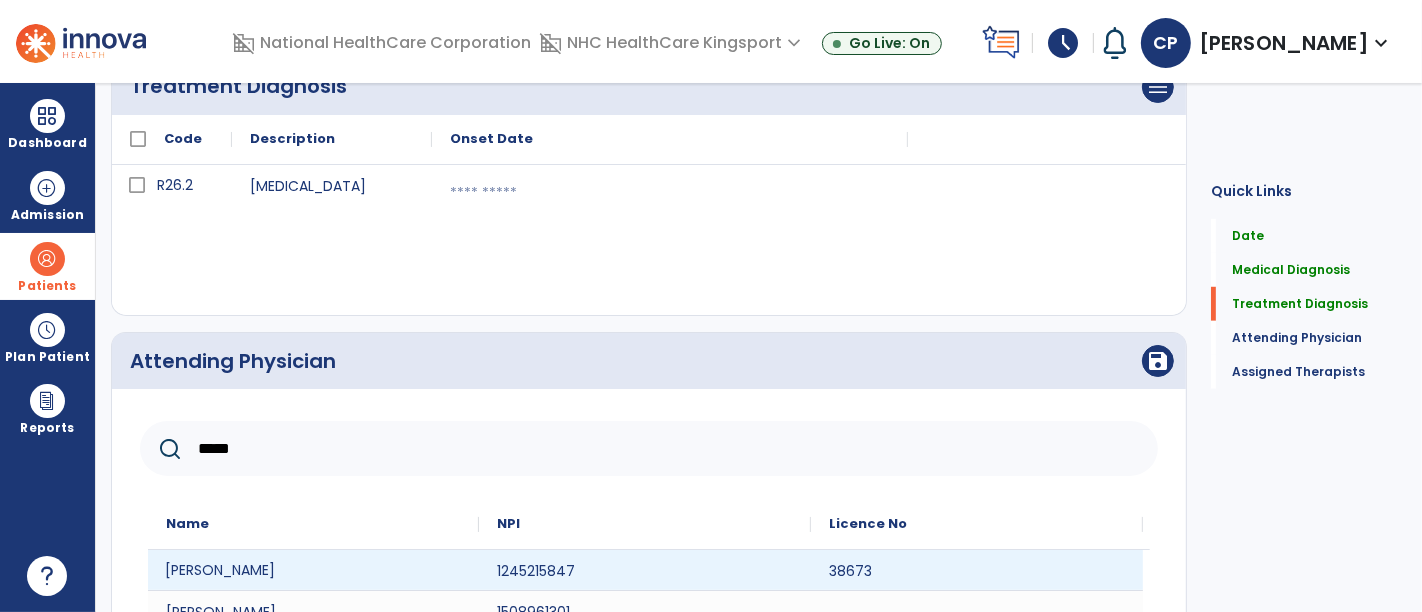 click on "[PERSON_NAME]" 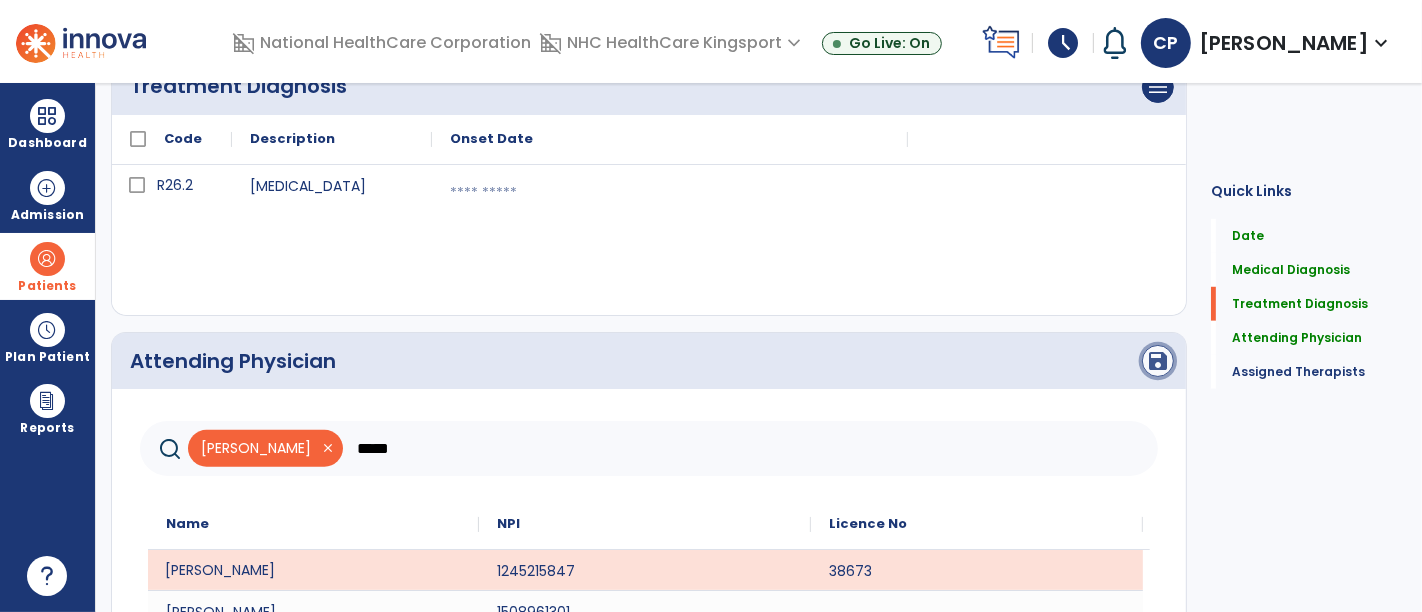click on "save" 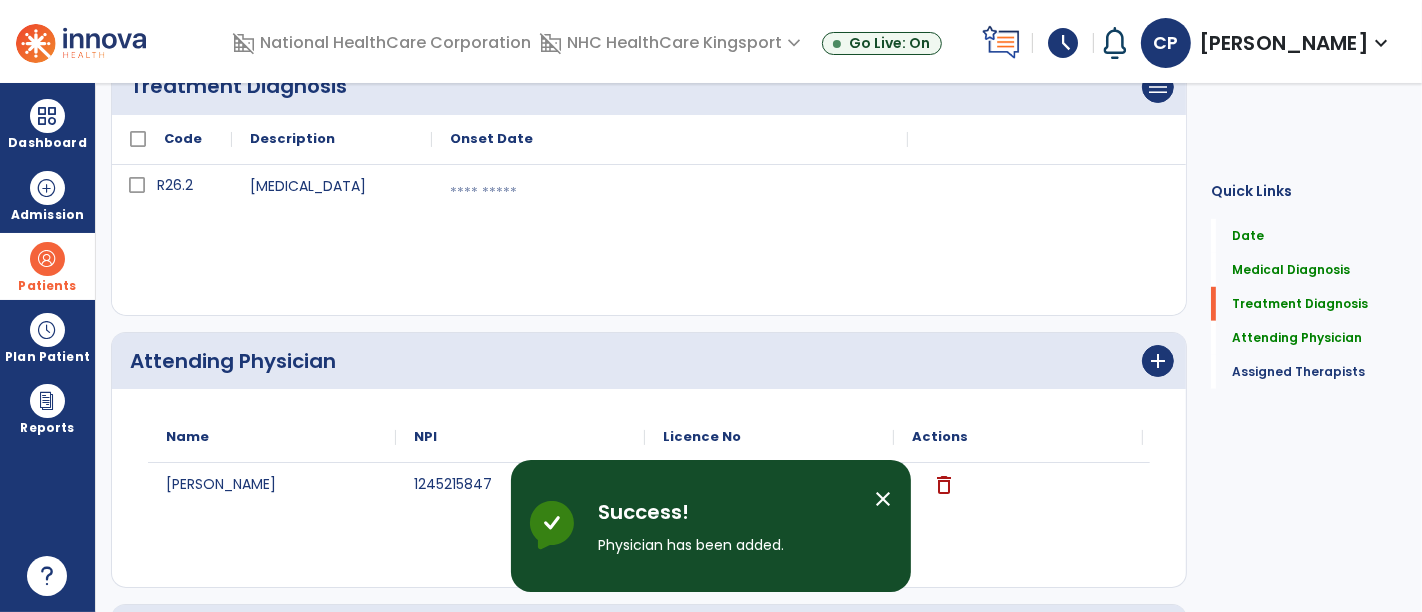 click on "close" at bounding box center (883, 499) 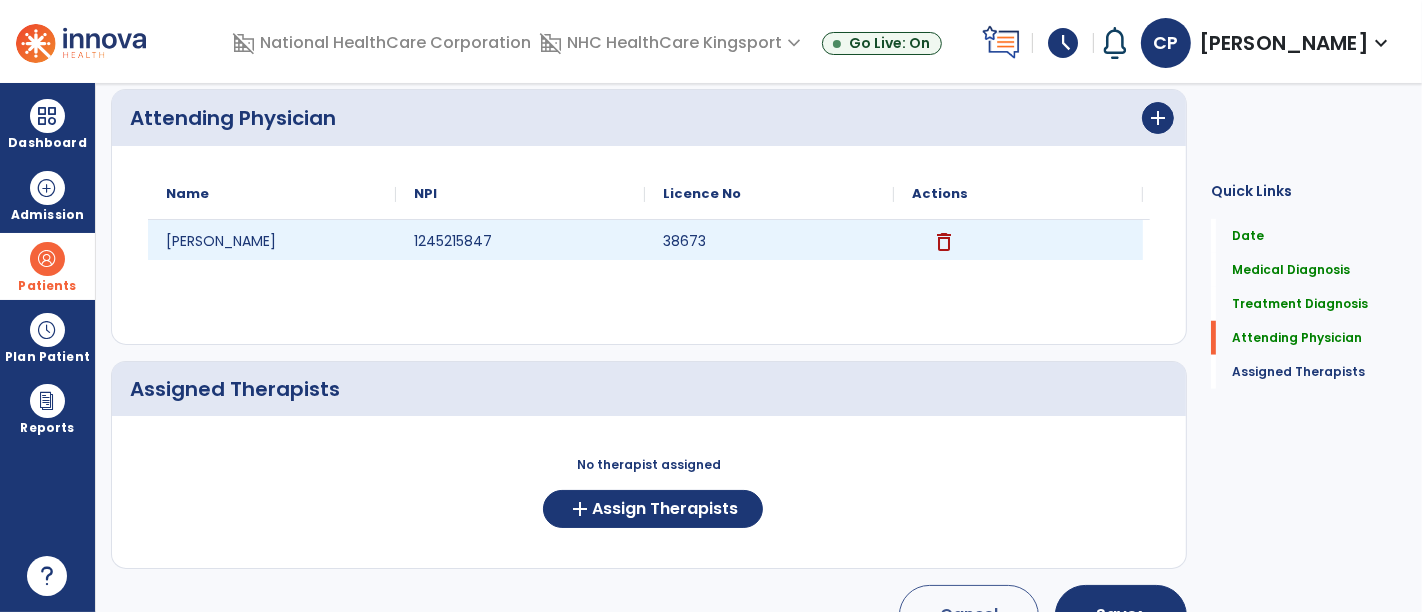 scroll, scrollTop: 1441, scrollLeft: 0, axis: vertical 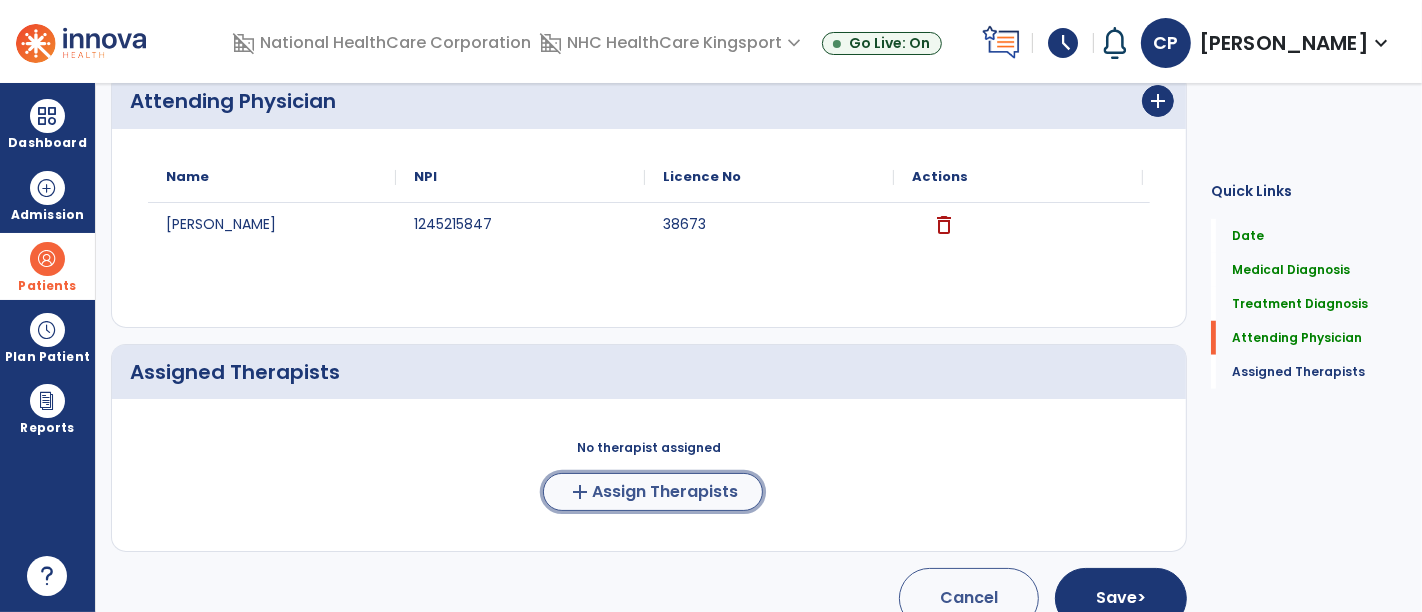 click on "Assign Therapists" 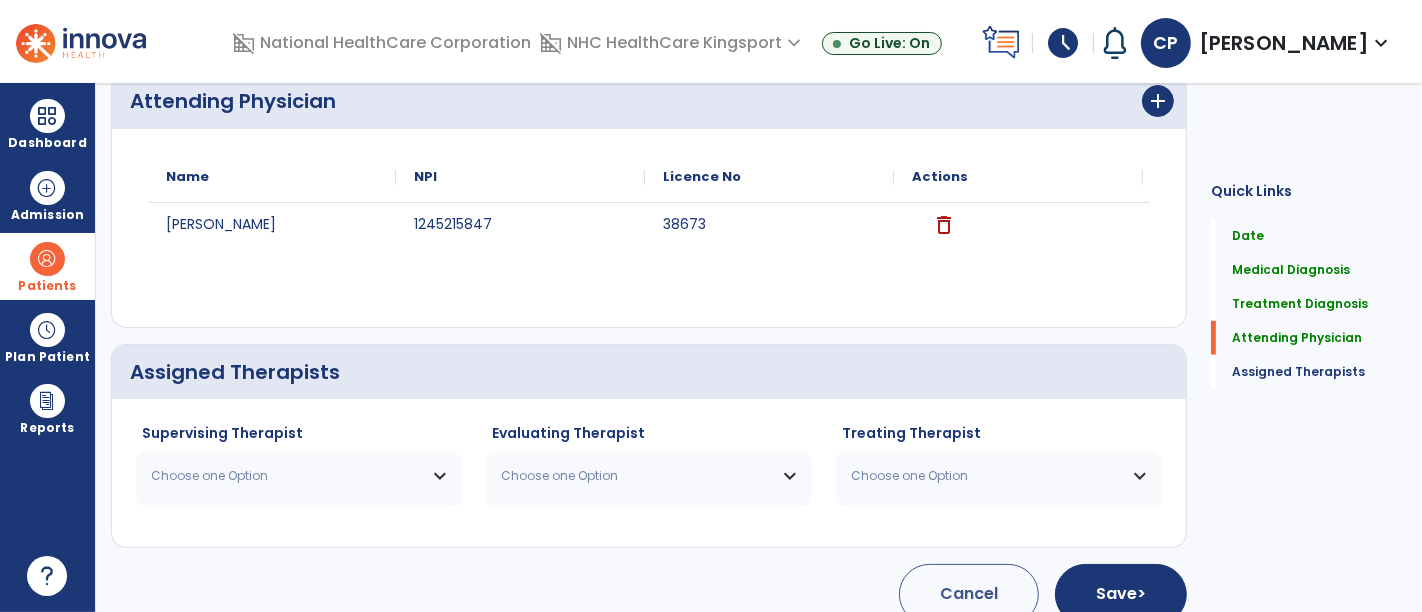 click on "Choose one Option" at bounding box center [286, 476] 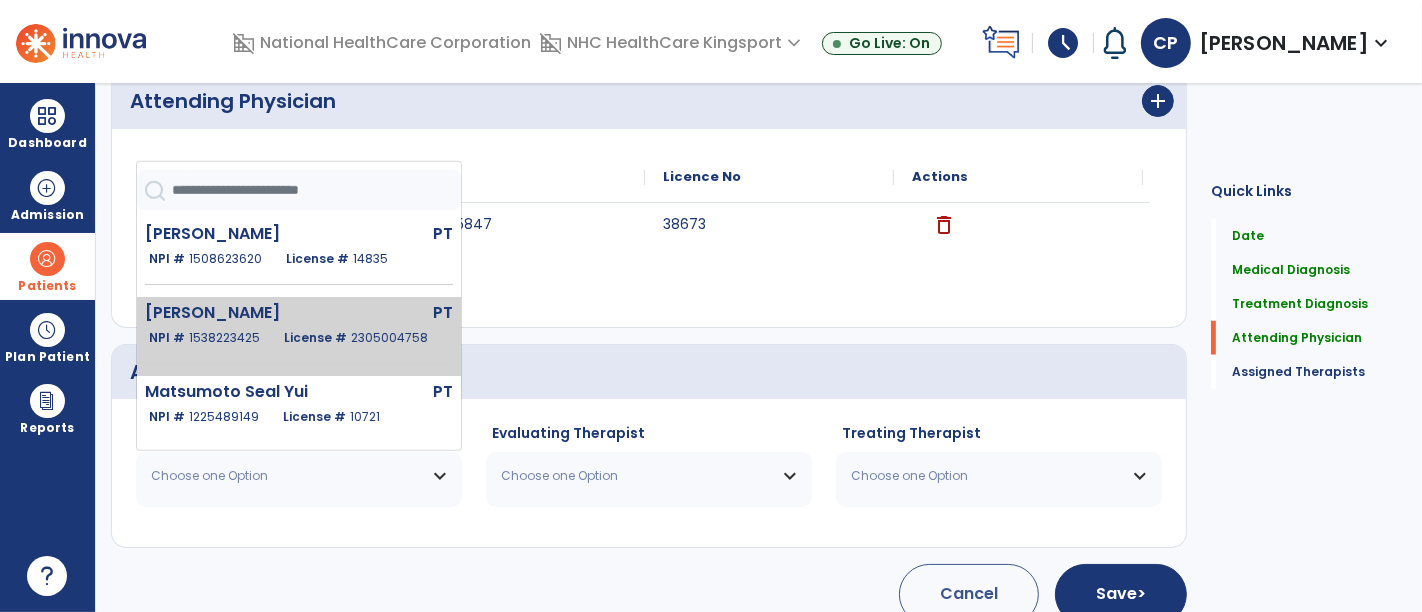 click on "License #  2305004758" 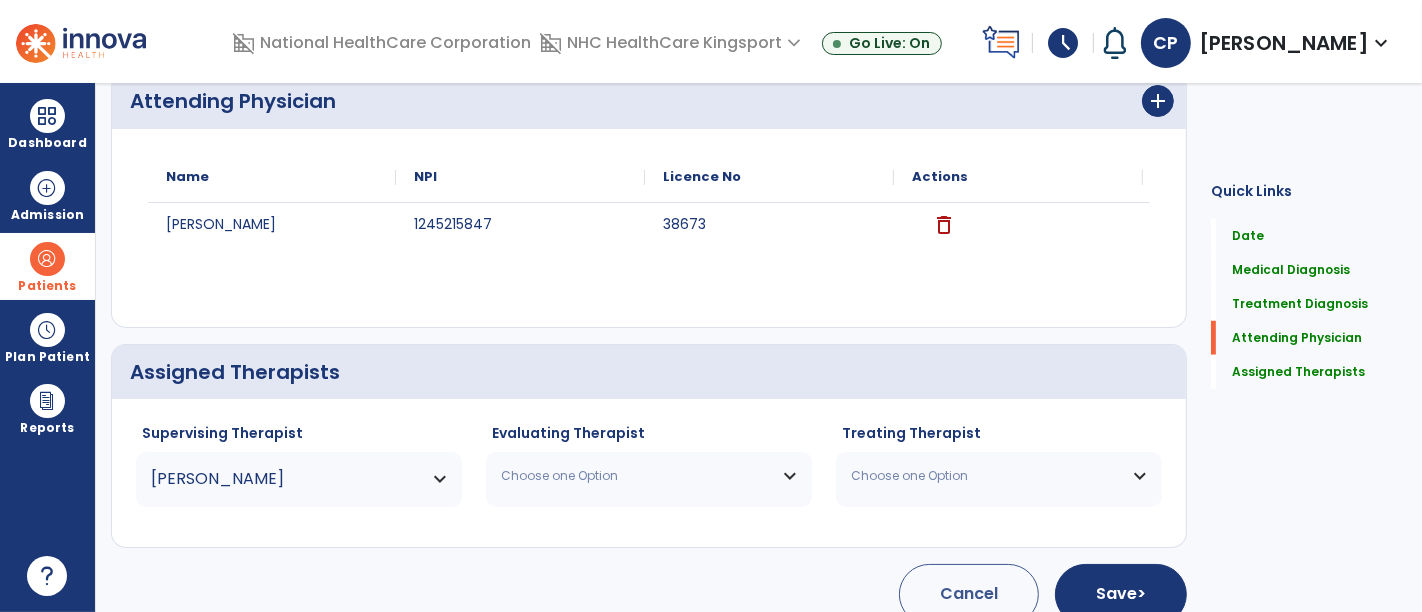 click on "Choose one Option" at bounding box center [636, 476] 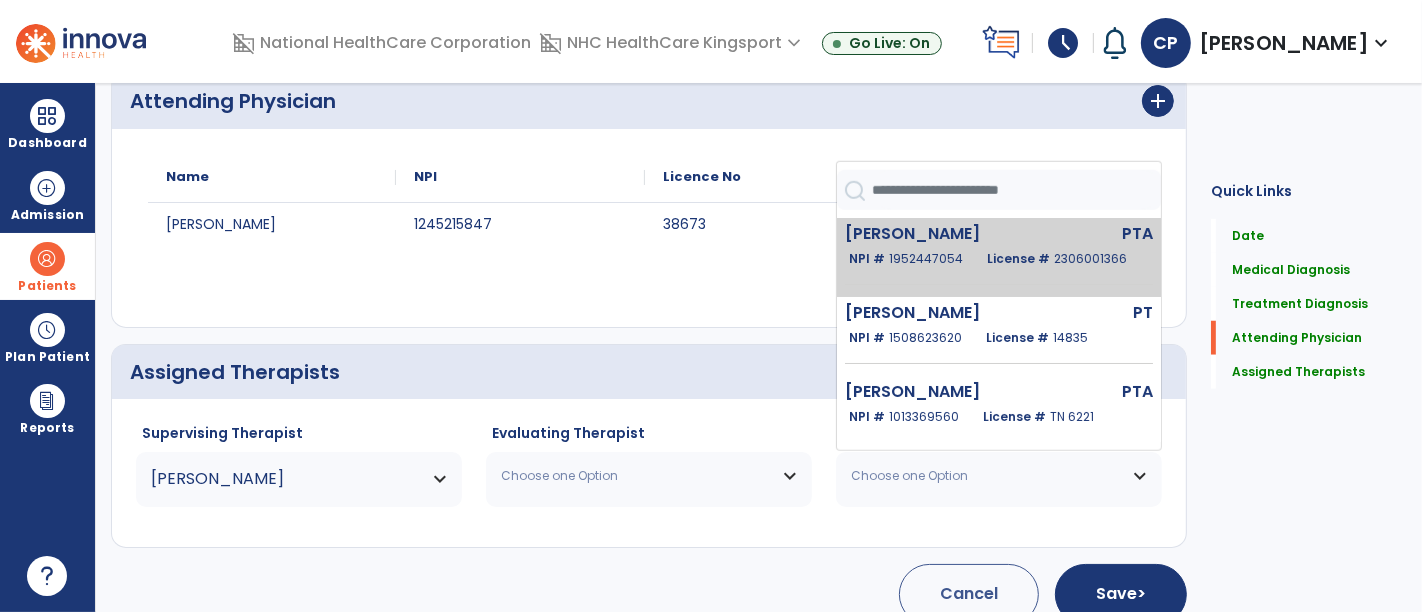 click on "1952447054" 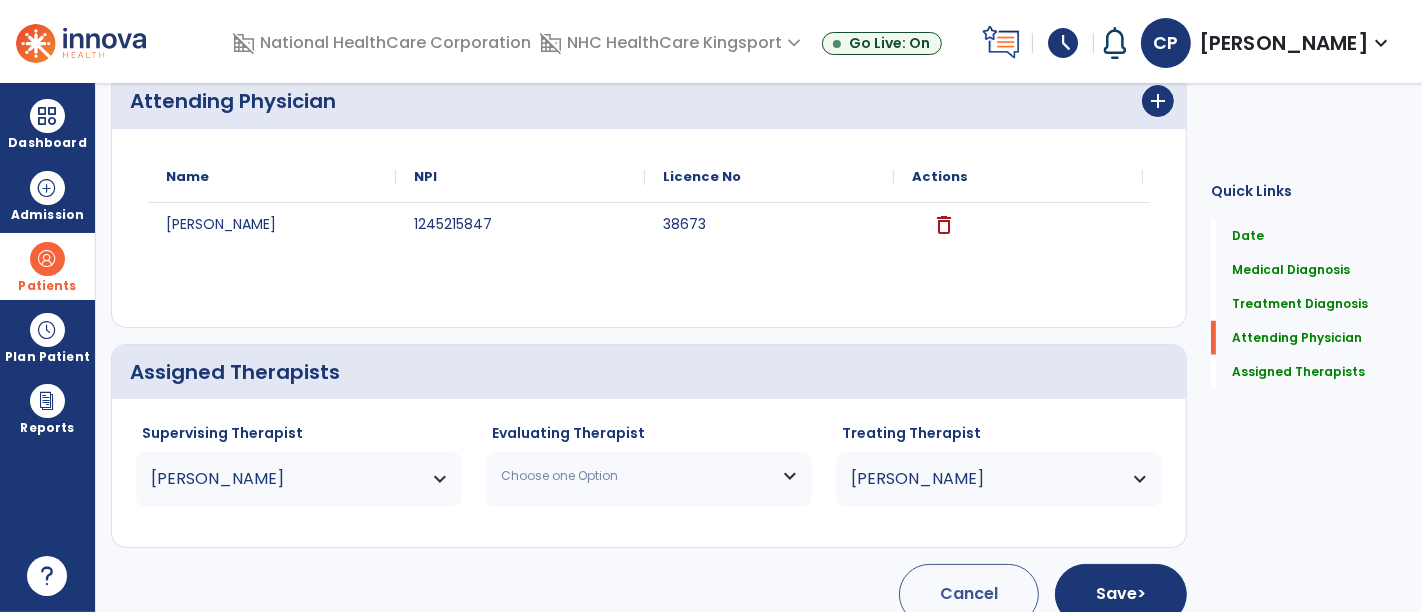 click on "Choose one Option" at bounding box center [636, 476] 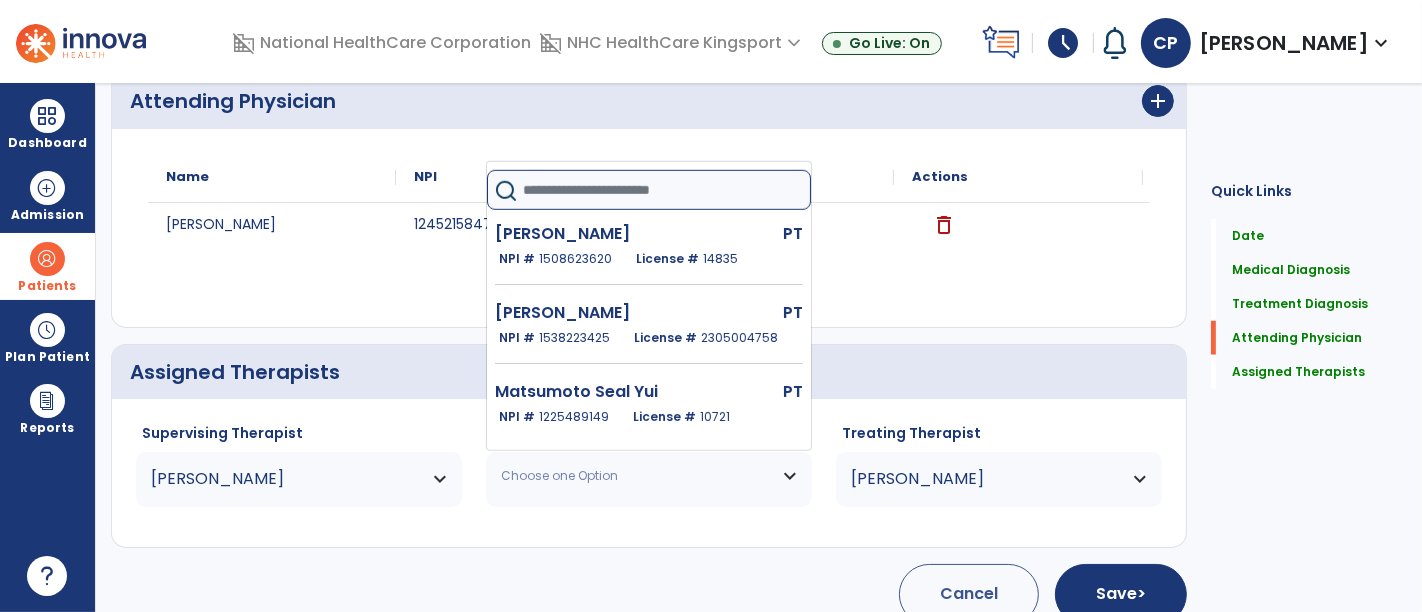 click 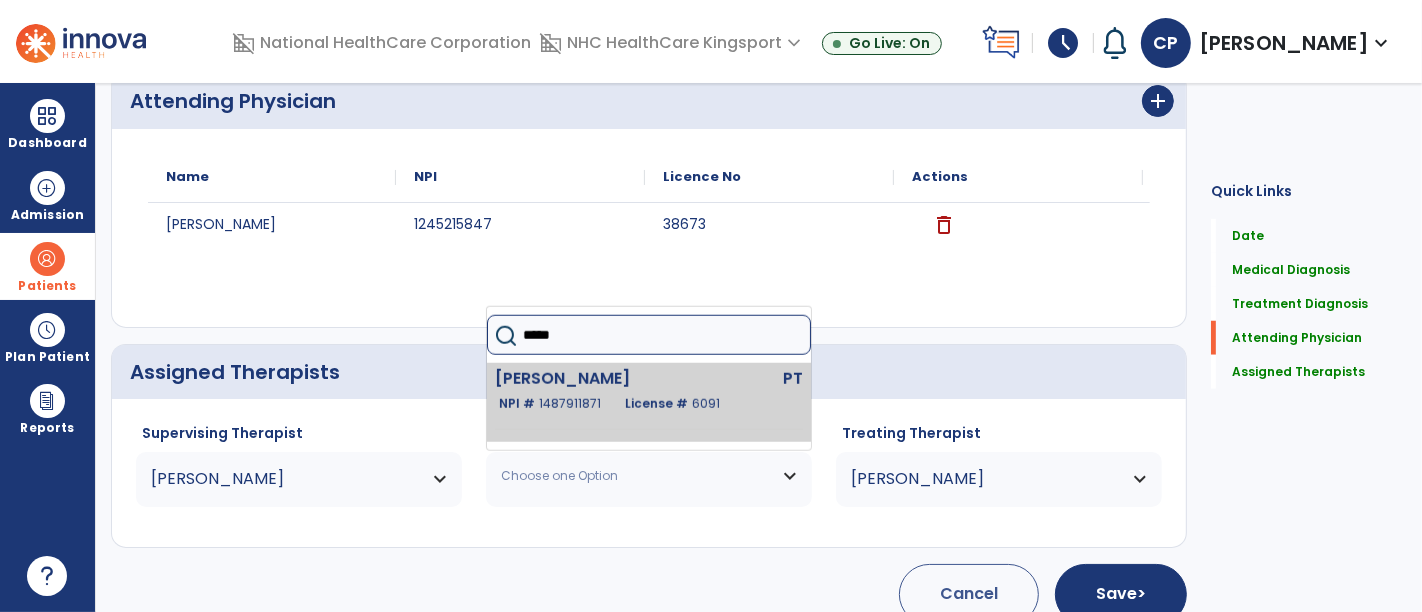 type on "*****" 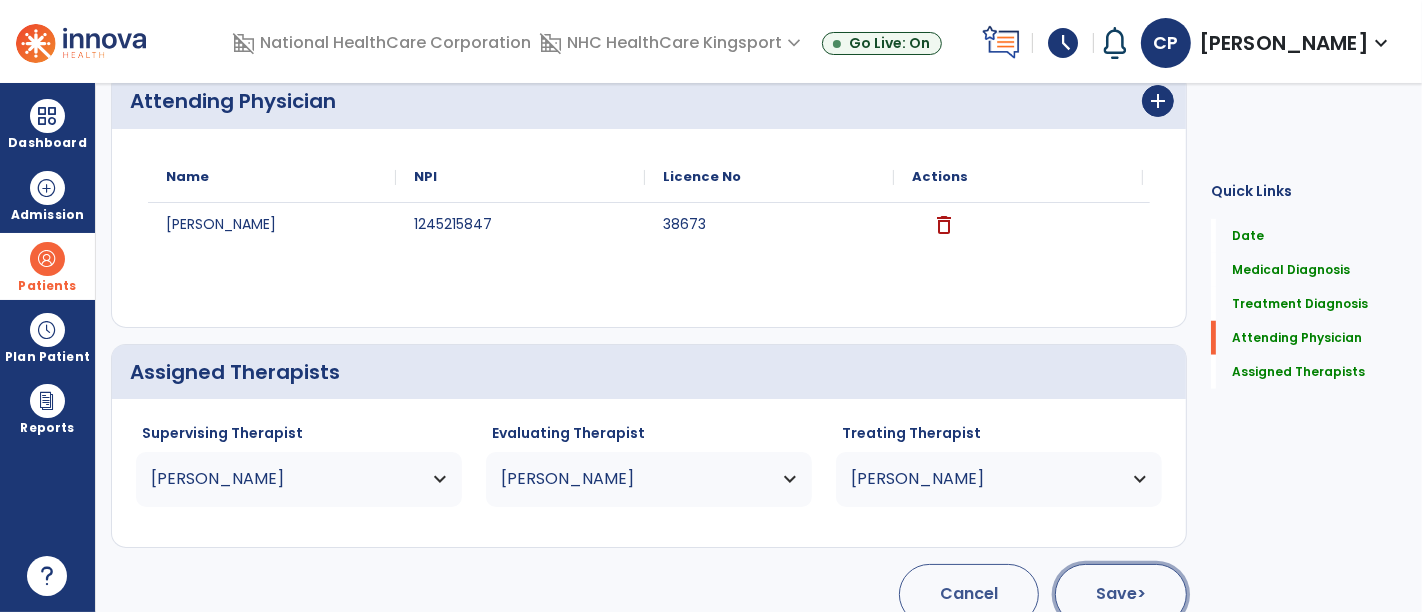 click on "Save  >" 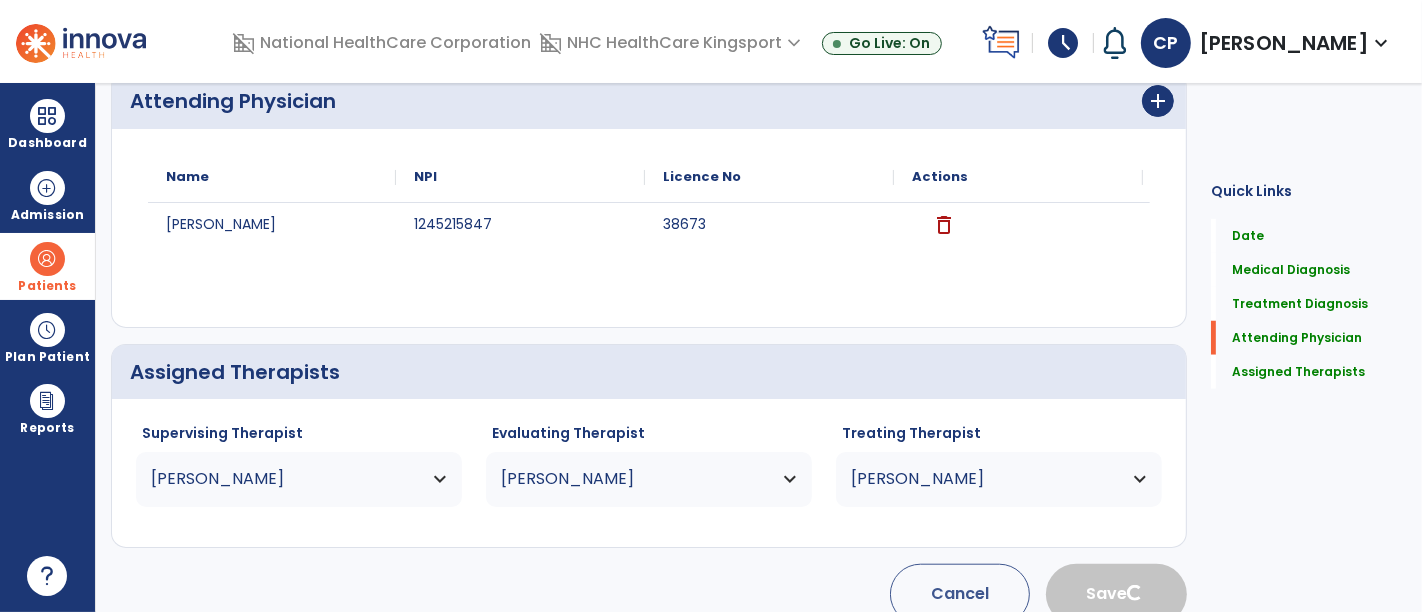 type 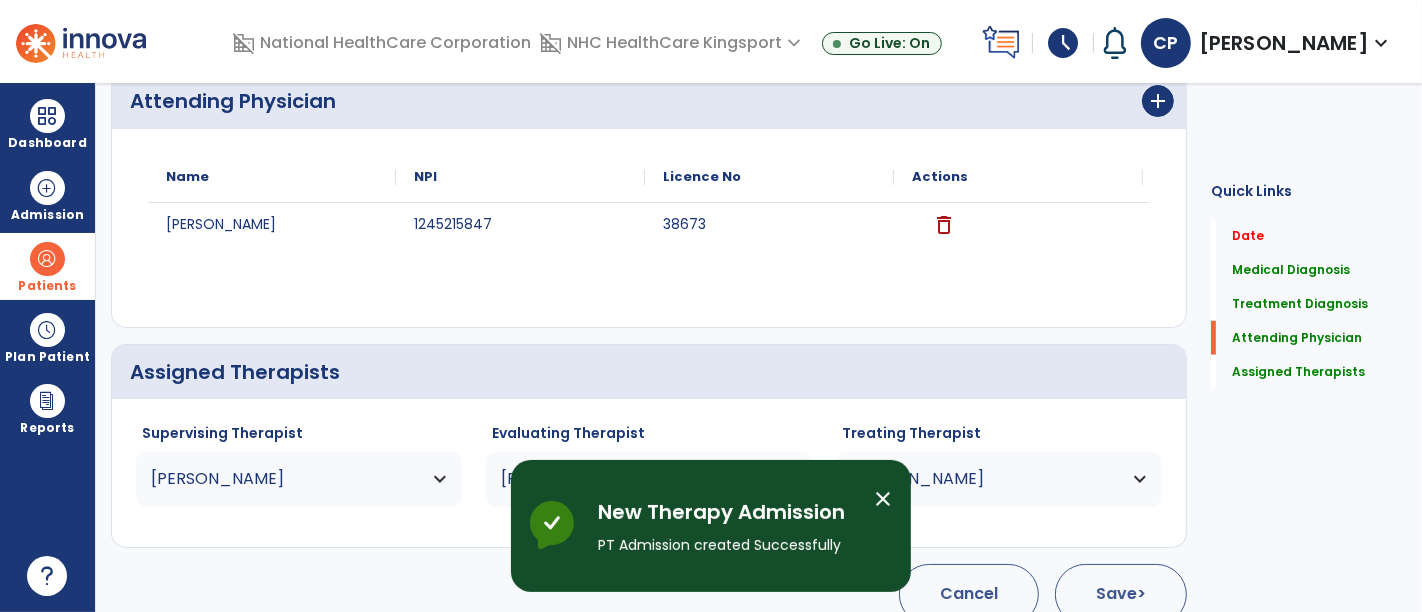 scroll, scrollTop: 145, scrollLeft: 0, axis: vertical 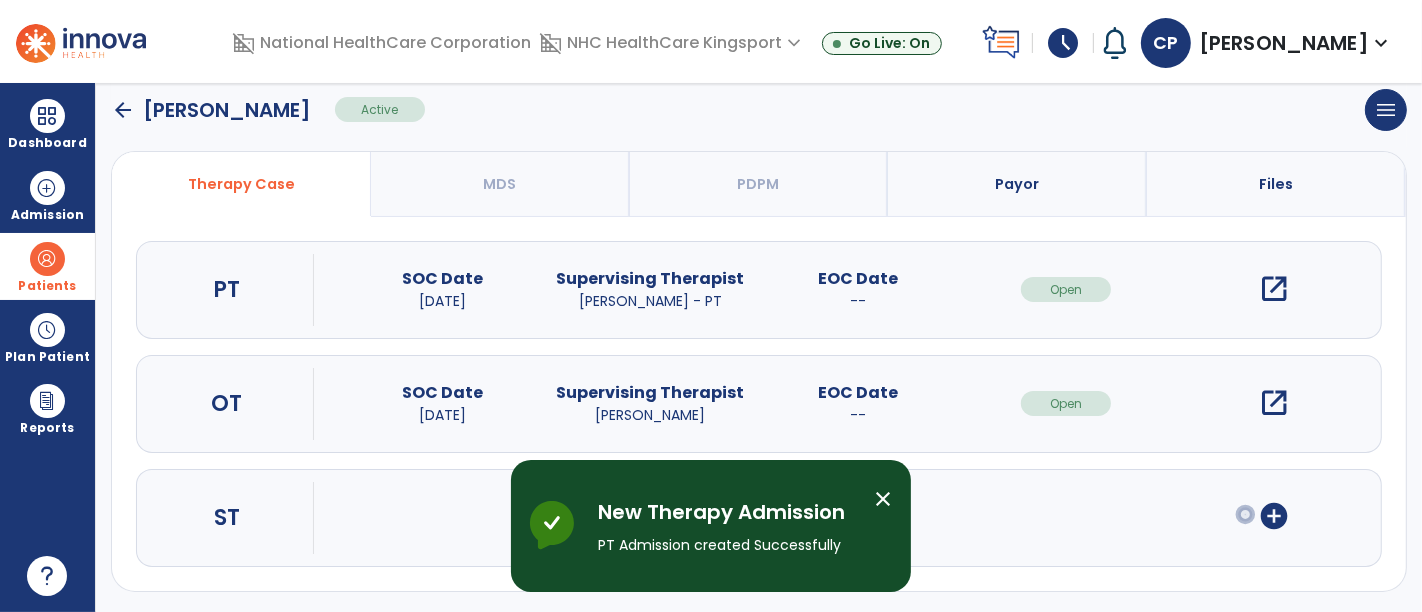 click on "close" at bounding box center [883, 499] 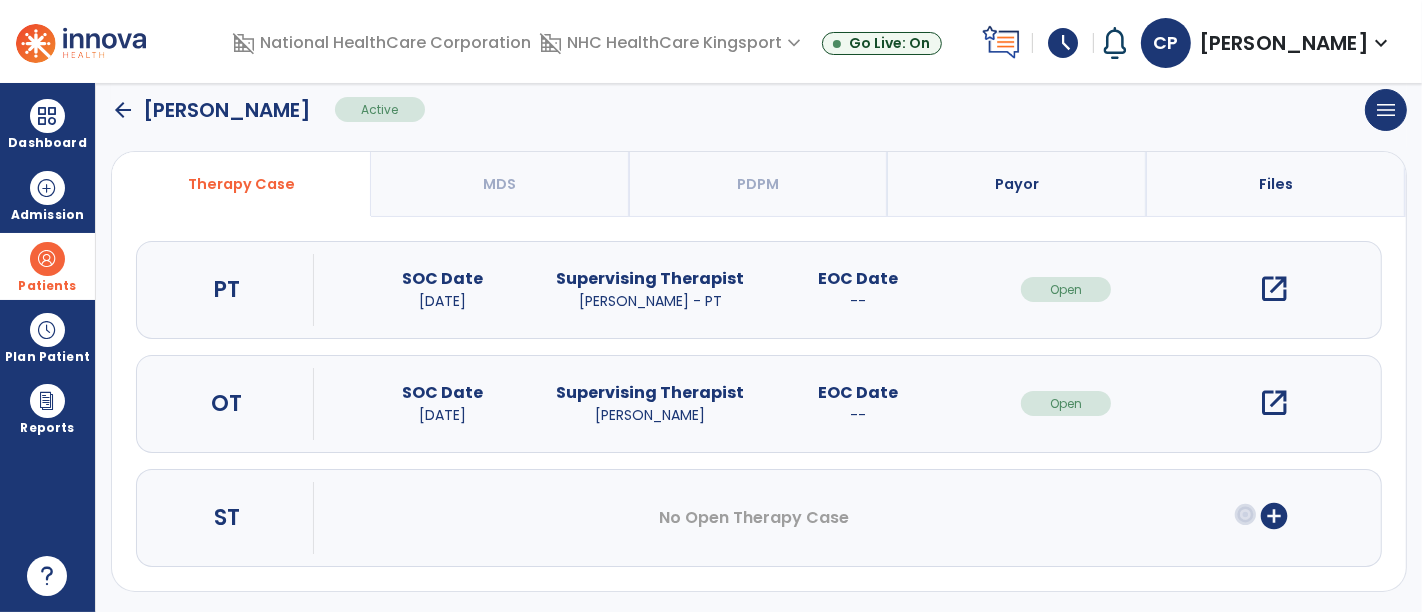 click on "open_in_new" at bounding box center (1274, 289) 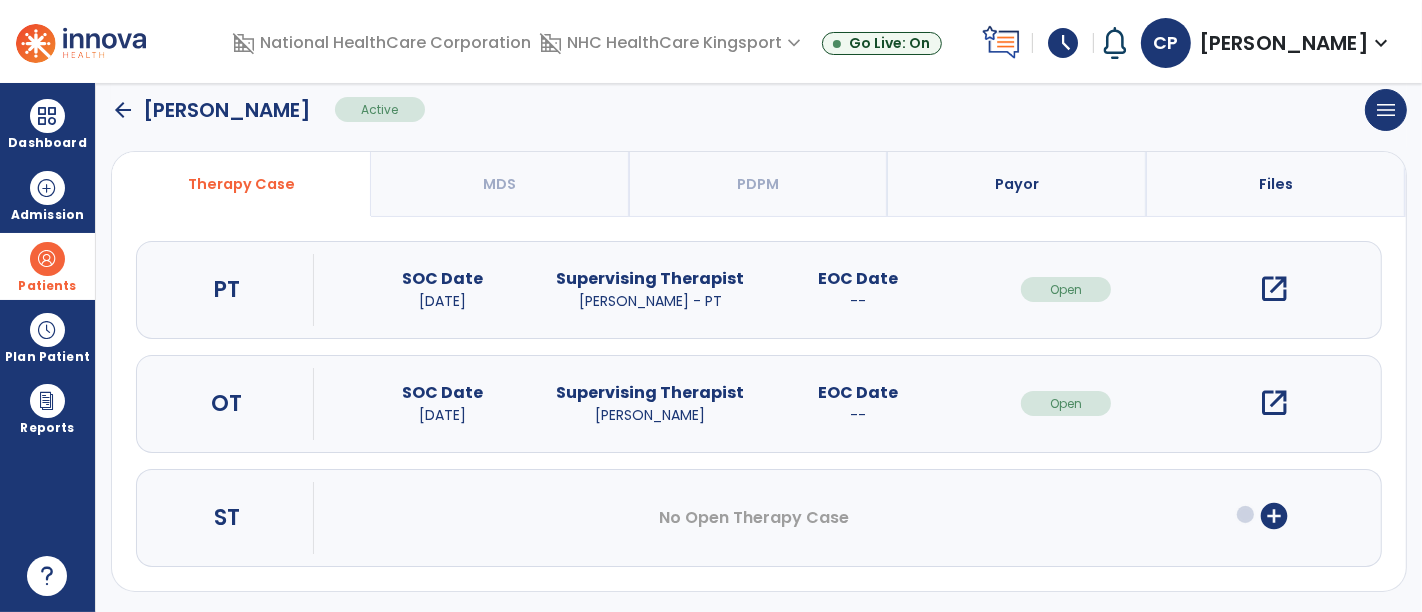 scroll, scrollTop: 0, scrollLeft: 0, axis: both 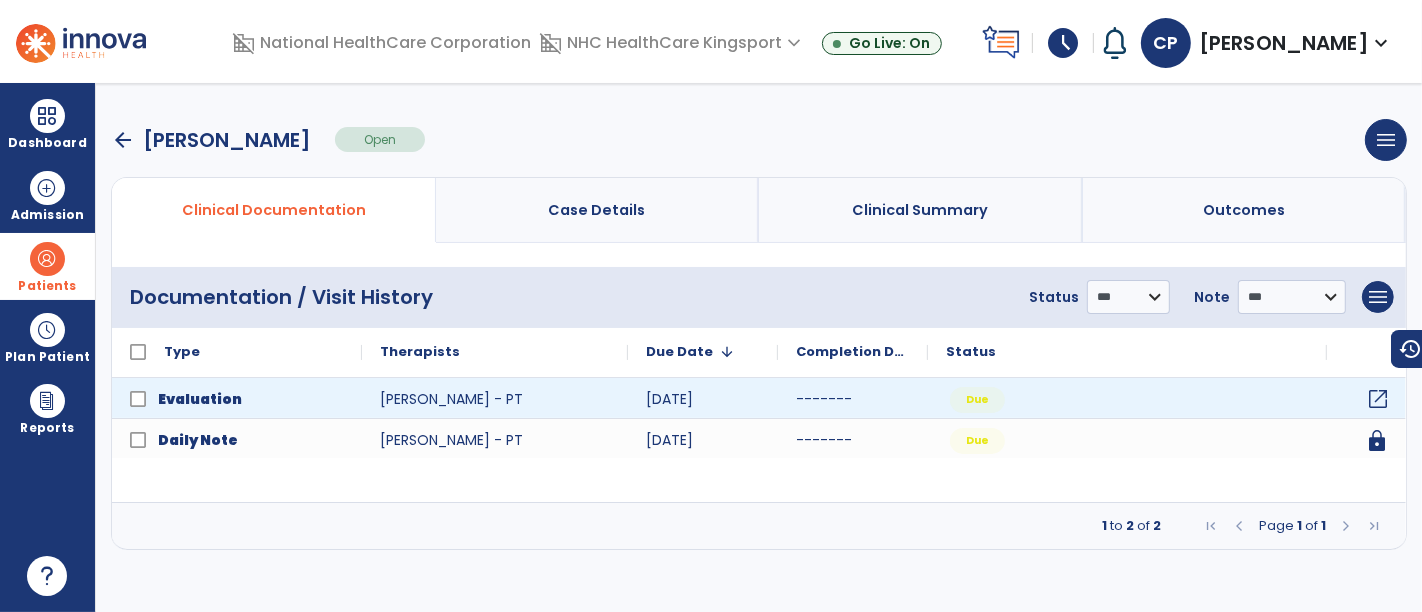 click on "open_in_new" 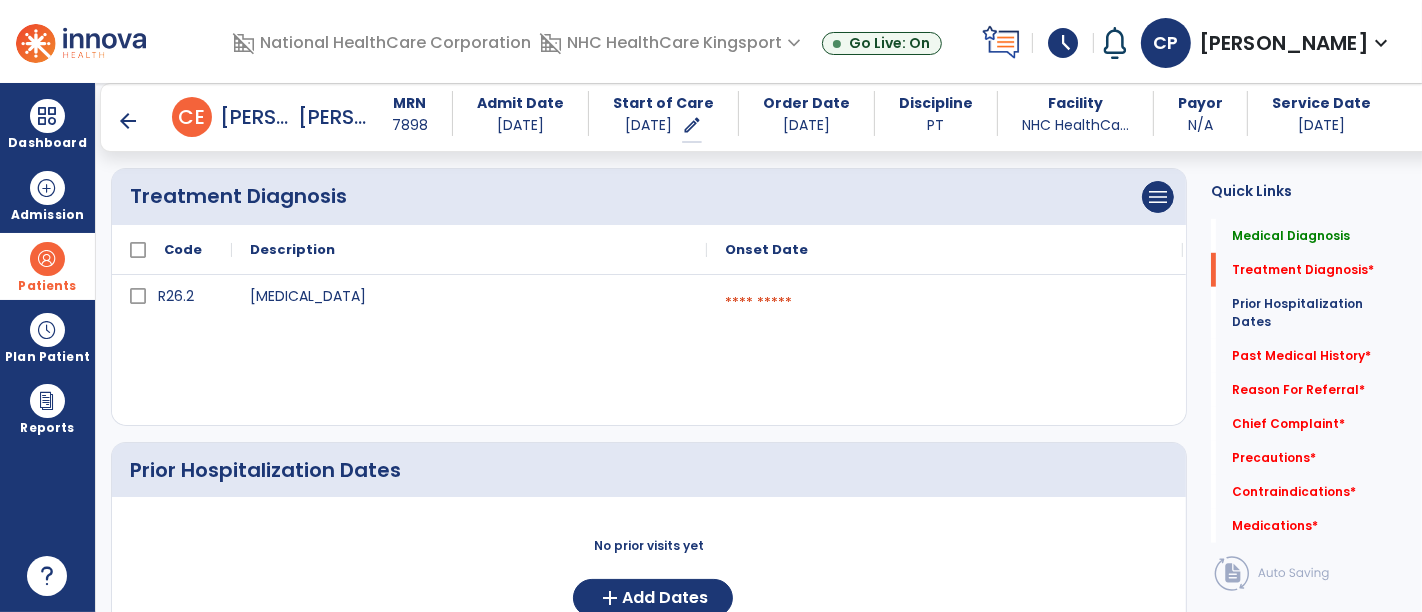 scroll, scrollTop: 1133, scrollLeft: 0, axis: vertical 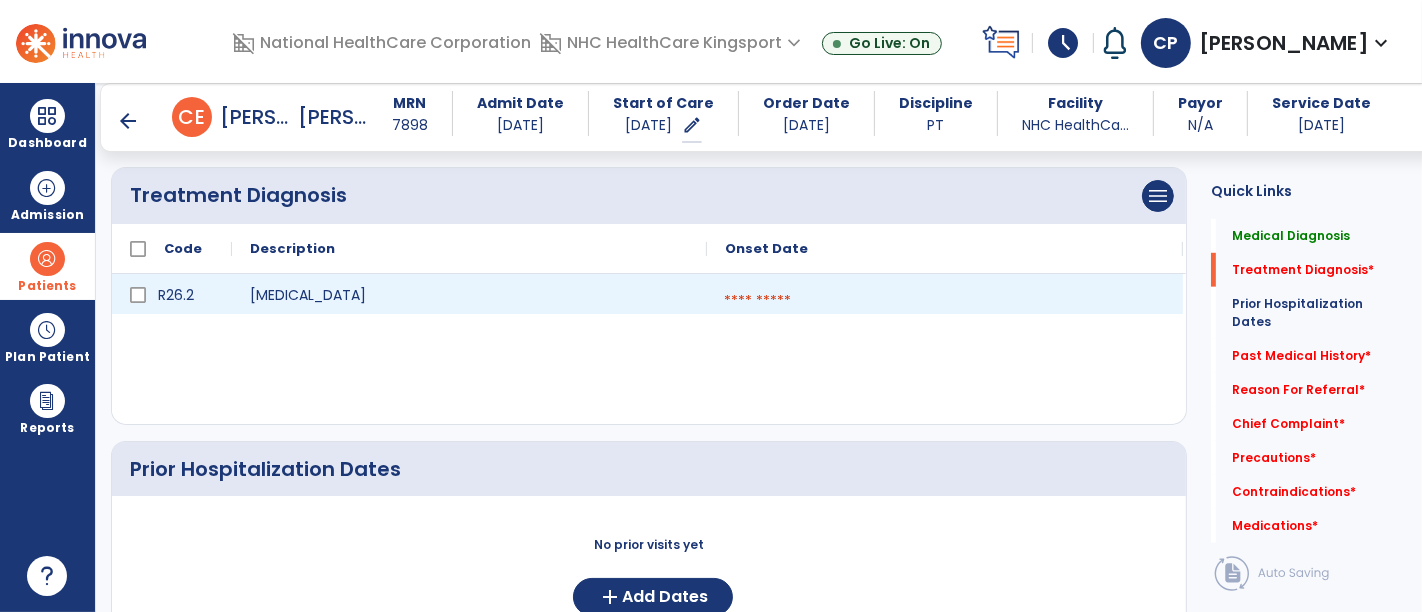 click at bounding box center (945, 301) 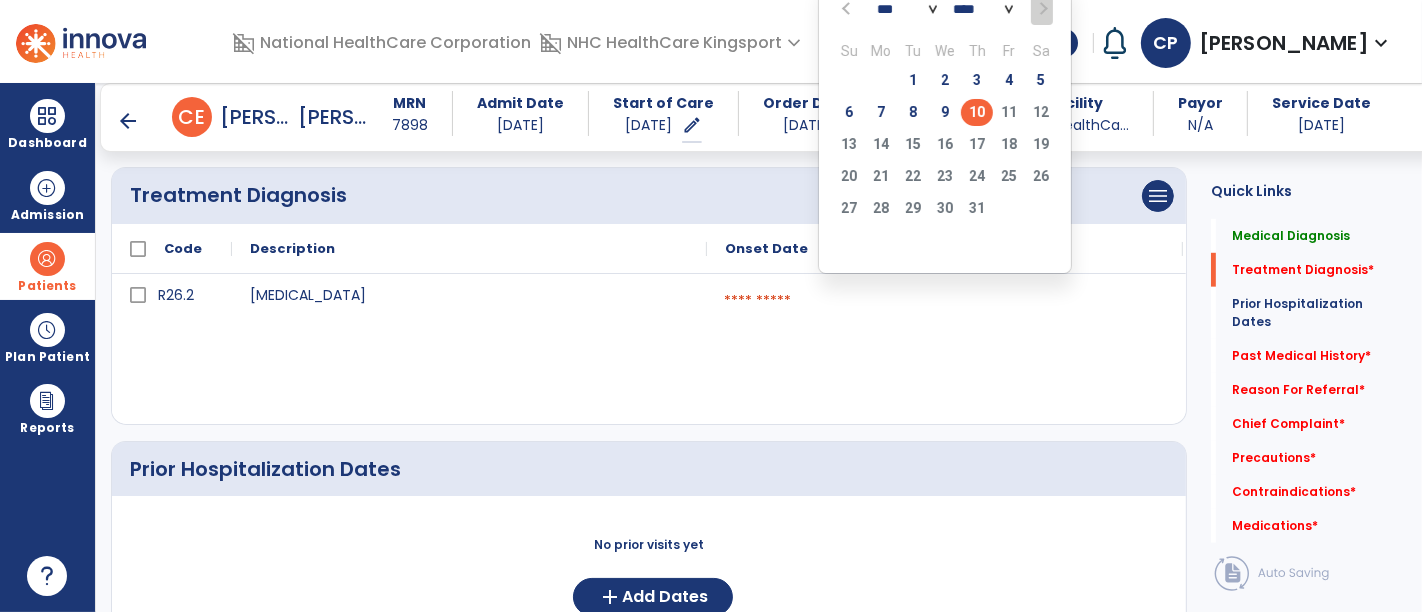click on "10" 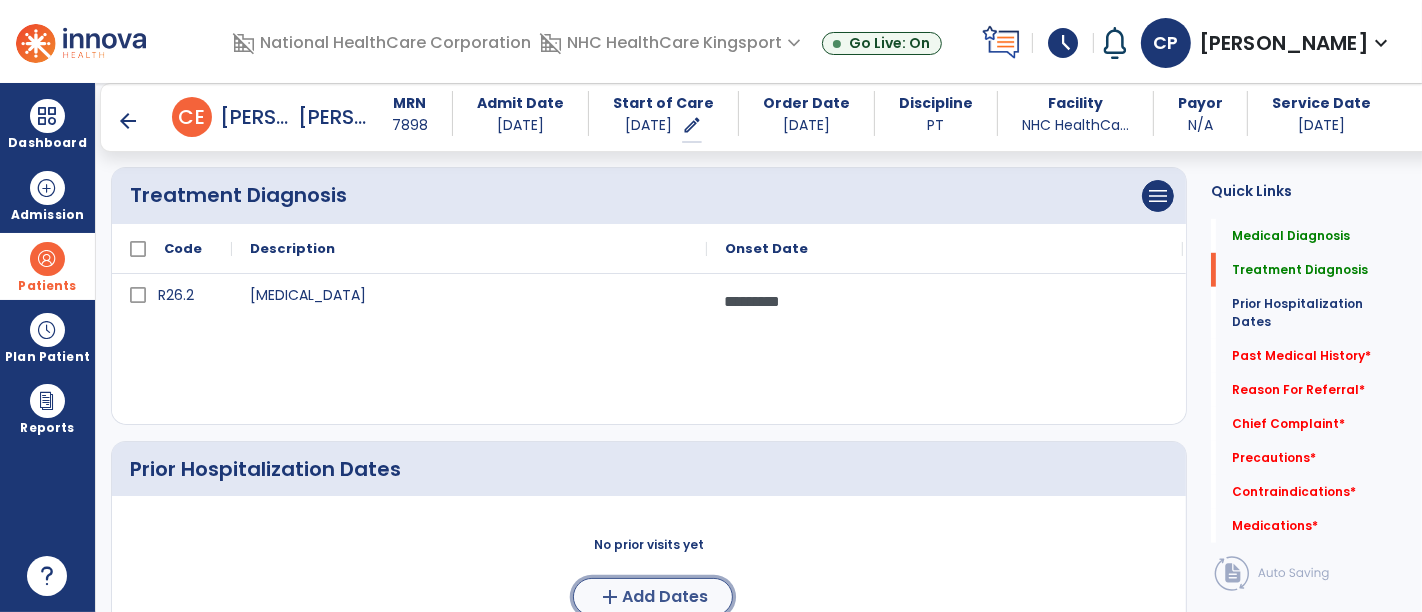 click on "add" 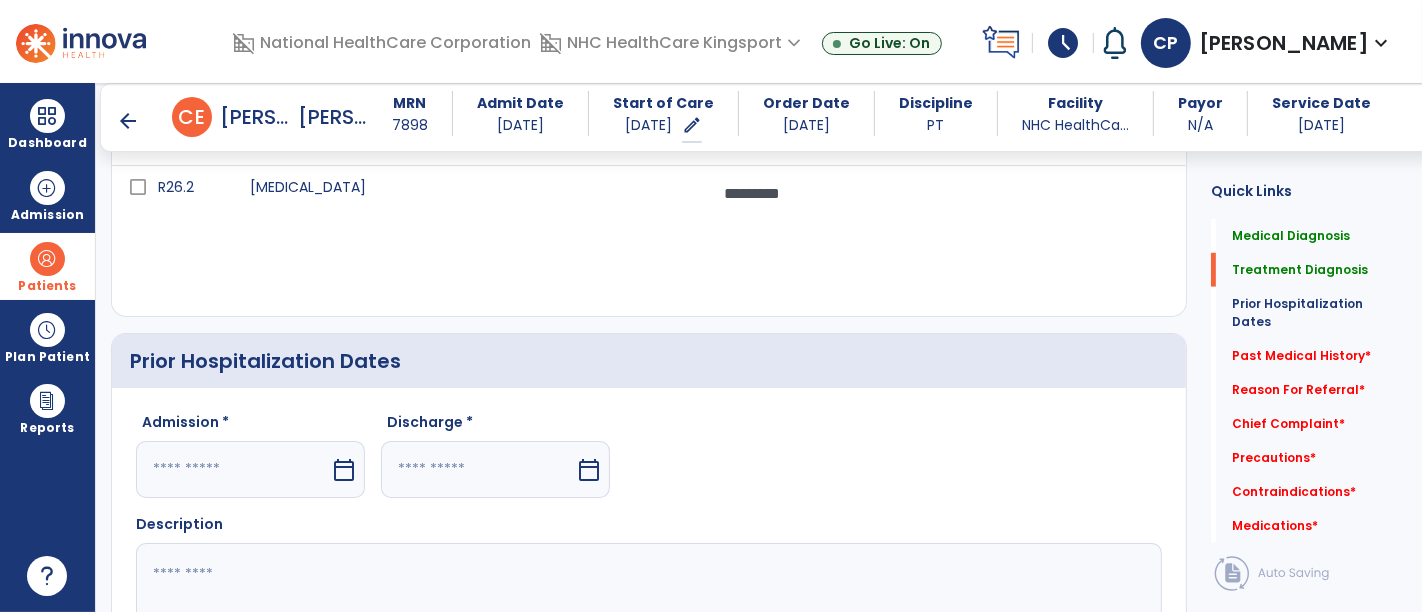 scroll, scrollTop: 1246, scrollLeft: 0, axis: vertical 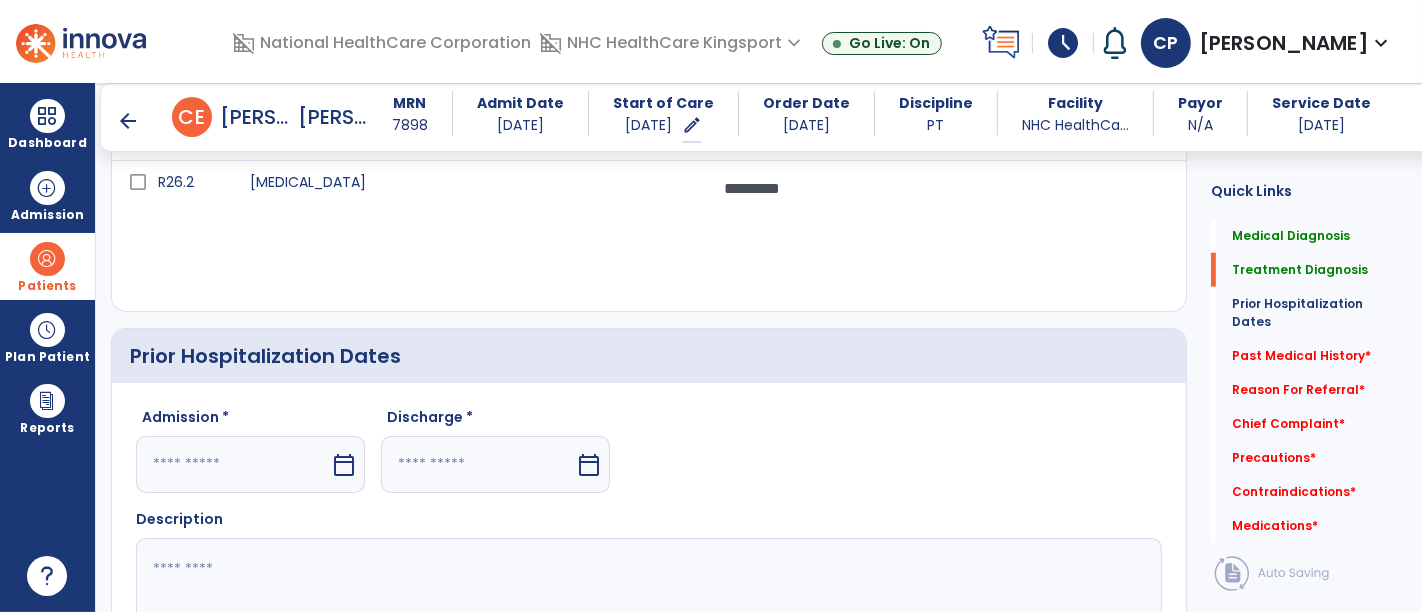 click on "calendar_today" at bounding box center [344, 465] 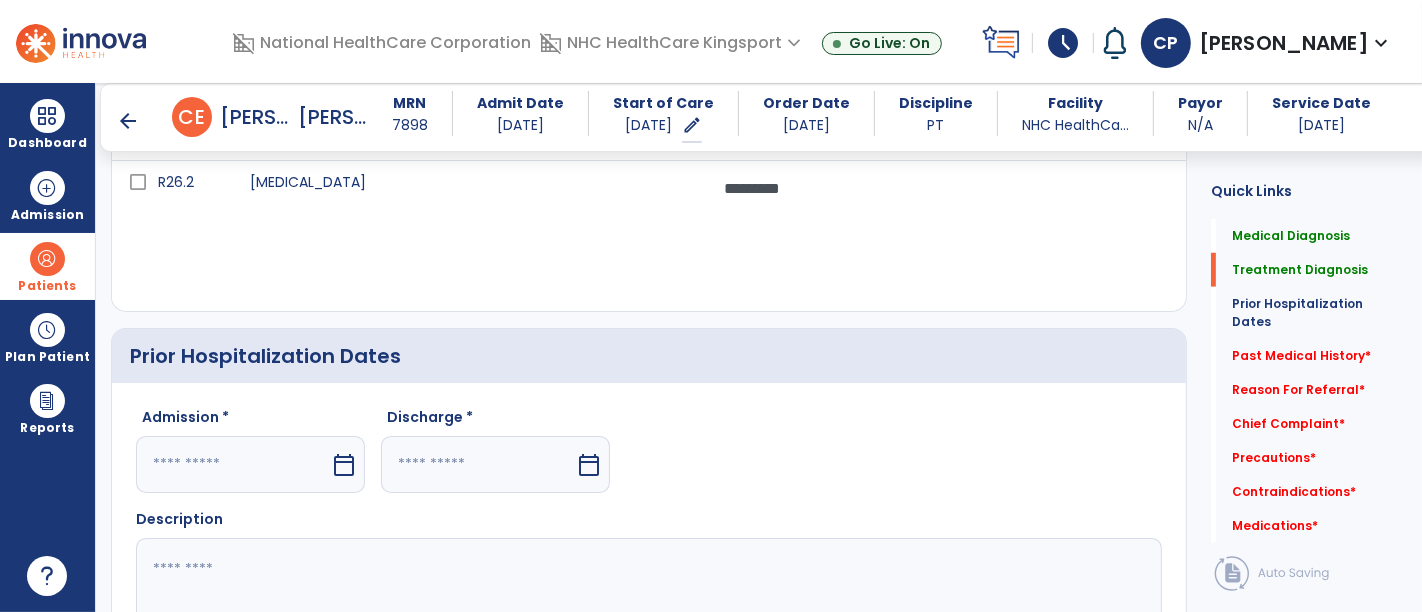 scroll, scrollTop: 1527, scrollLeft: 0, axis: vertical 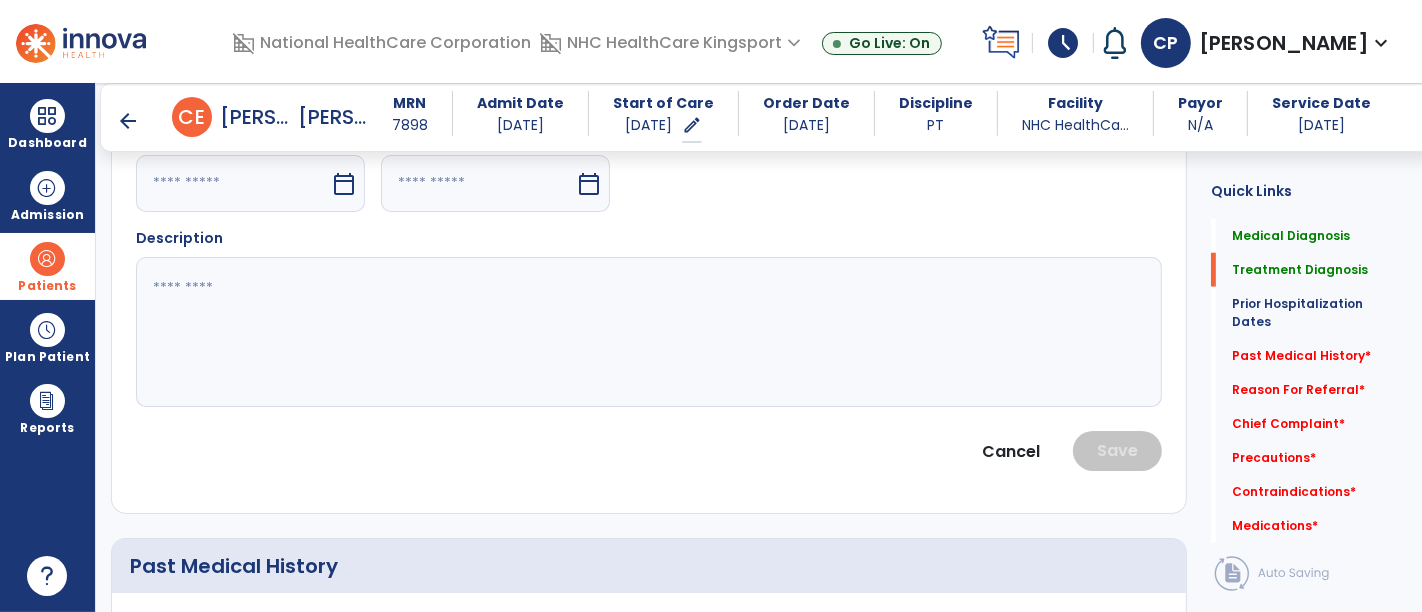 select on "*" 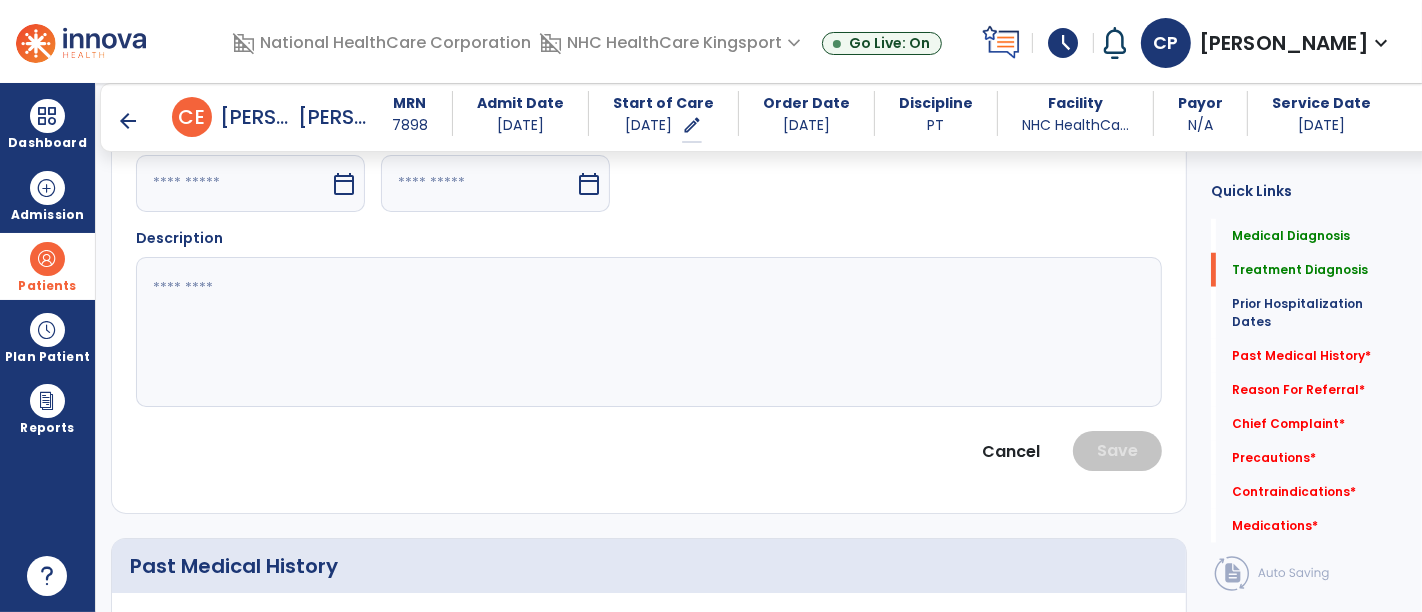 select on "****" 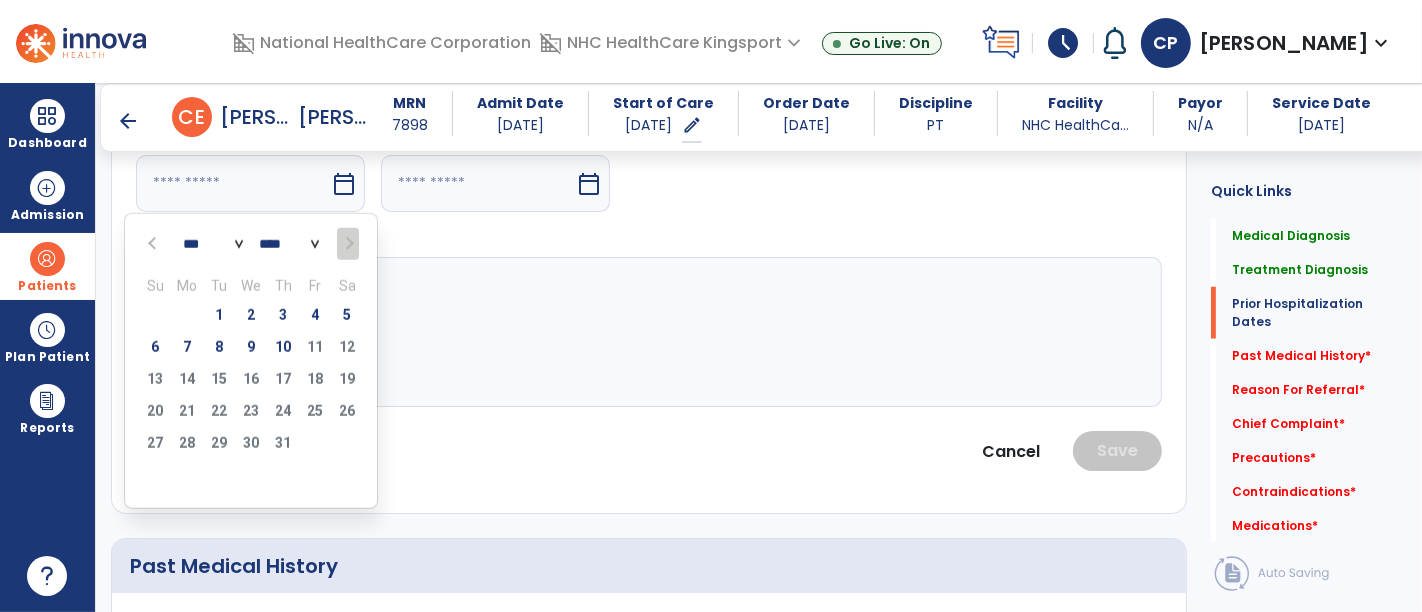 click at bounding box center [154, 244] 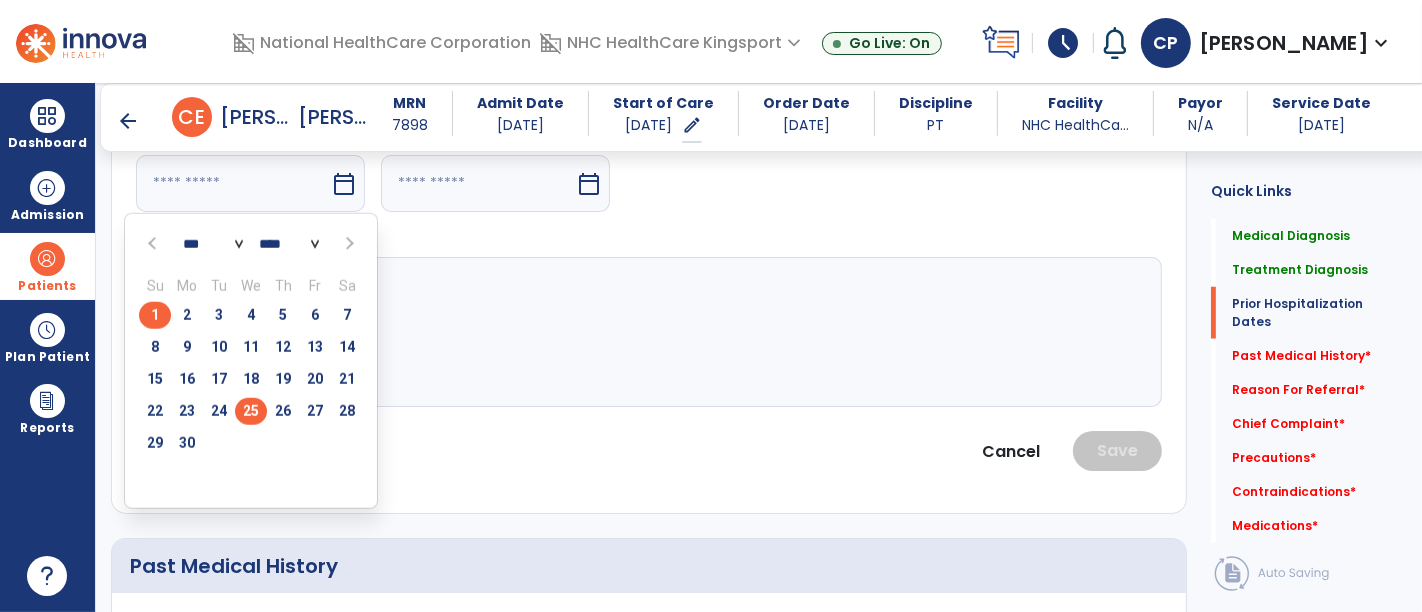 click on "25" at bounding box center [251, 411] 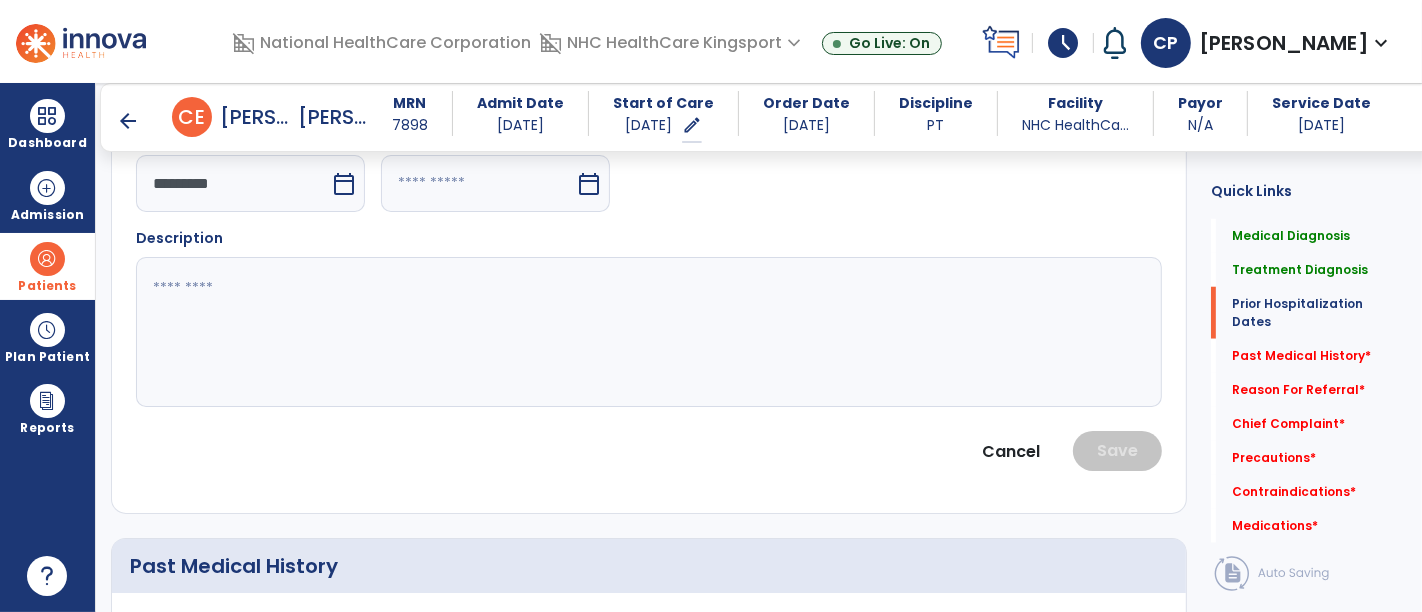 click on "calendar_today" at bounding box center [589, 184] 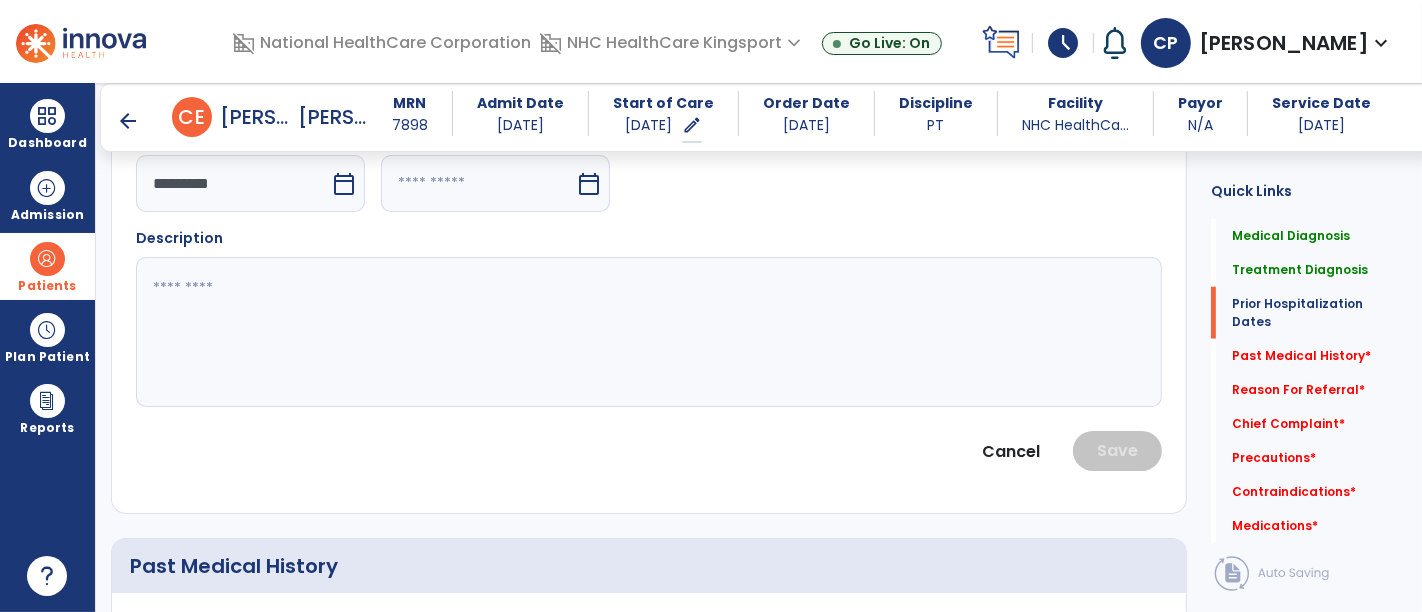 select on "*" 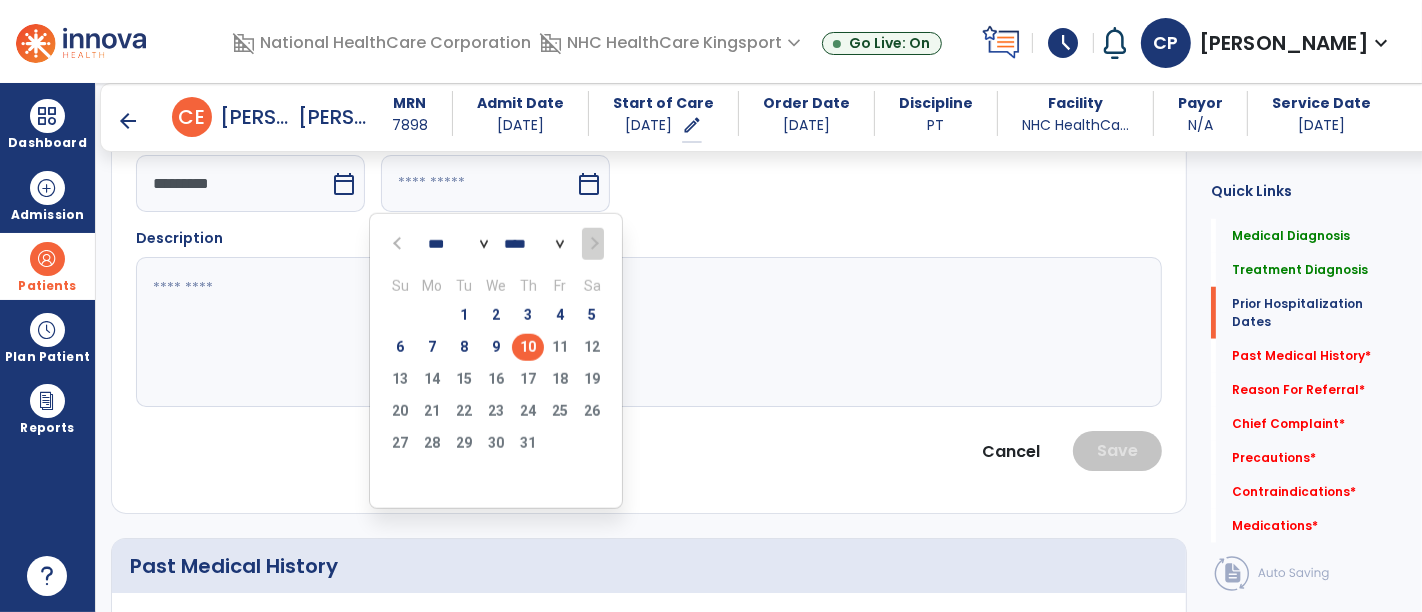 click on "10" at bounding box center [528, 347] 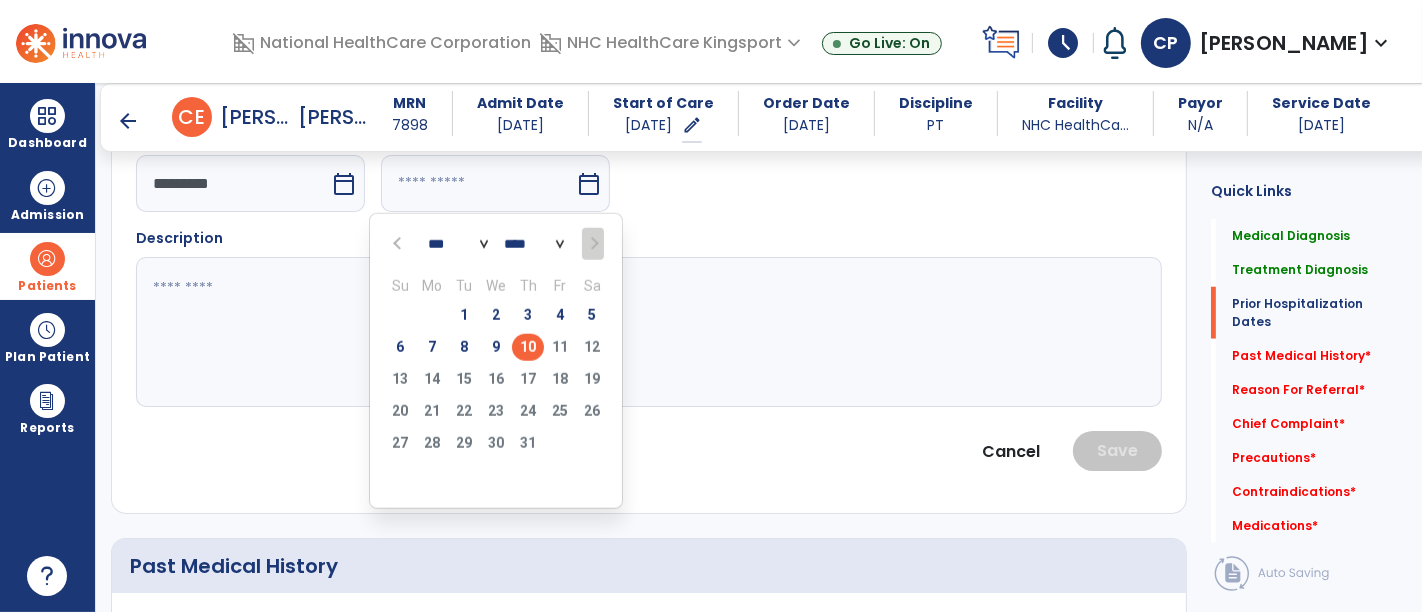 type on "*********" 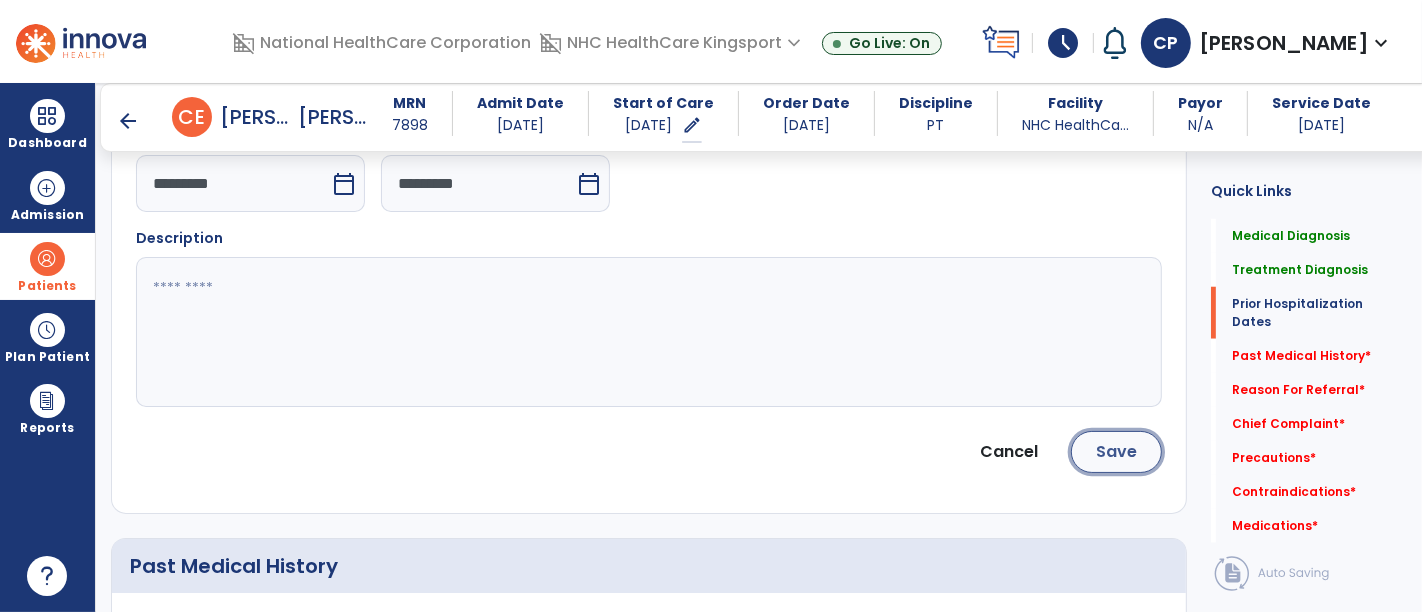 click on "Save" 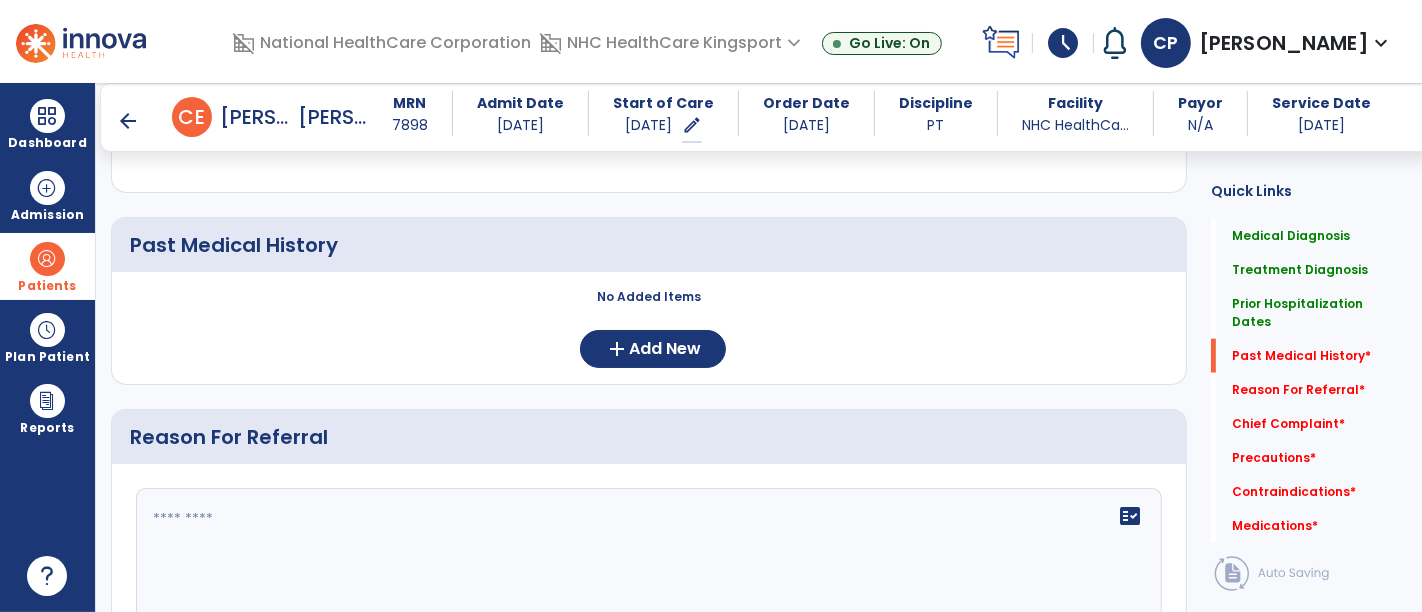 scroll, scrollTop: 1709, scrollLeft: 0, axis: vertical 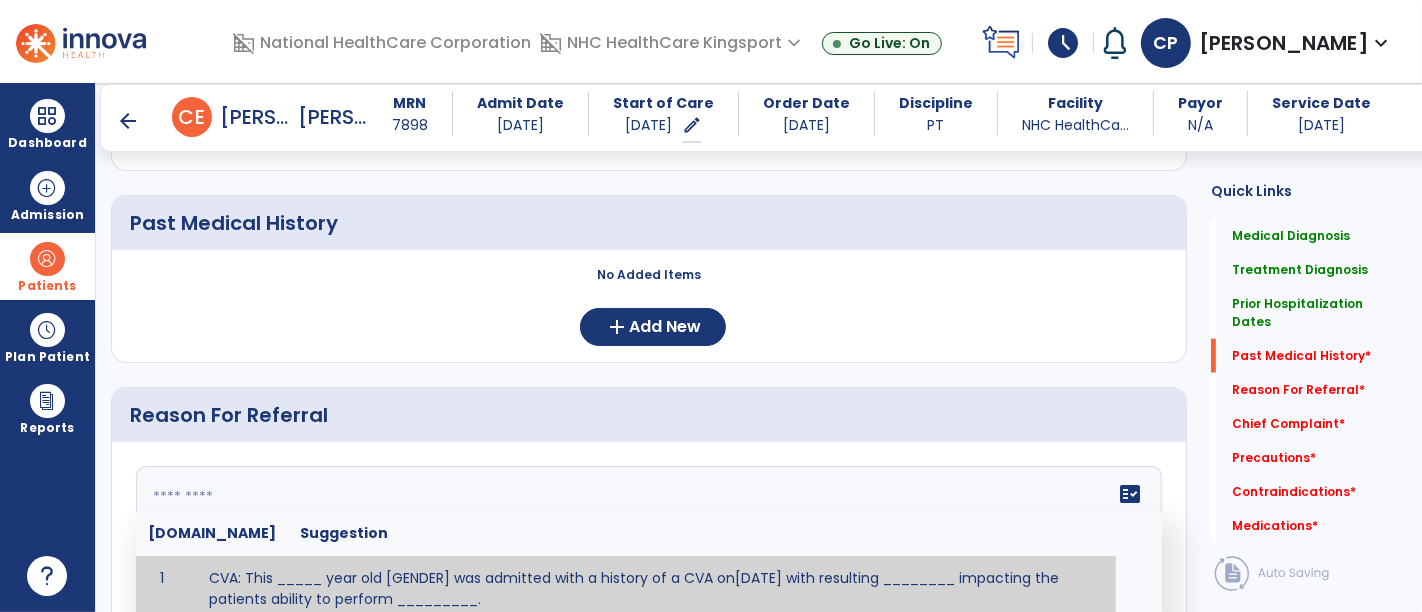 click 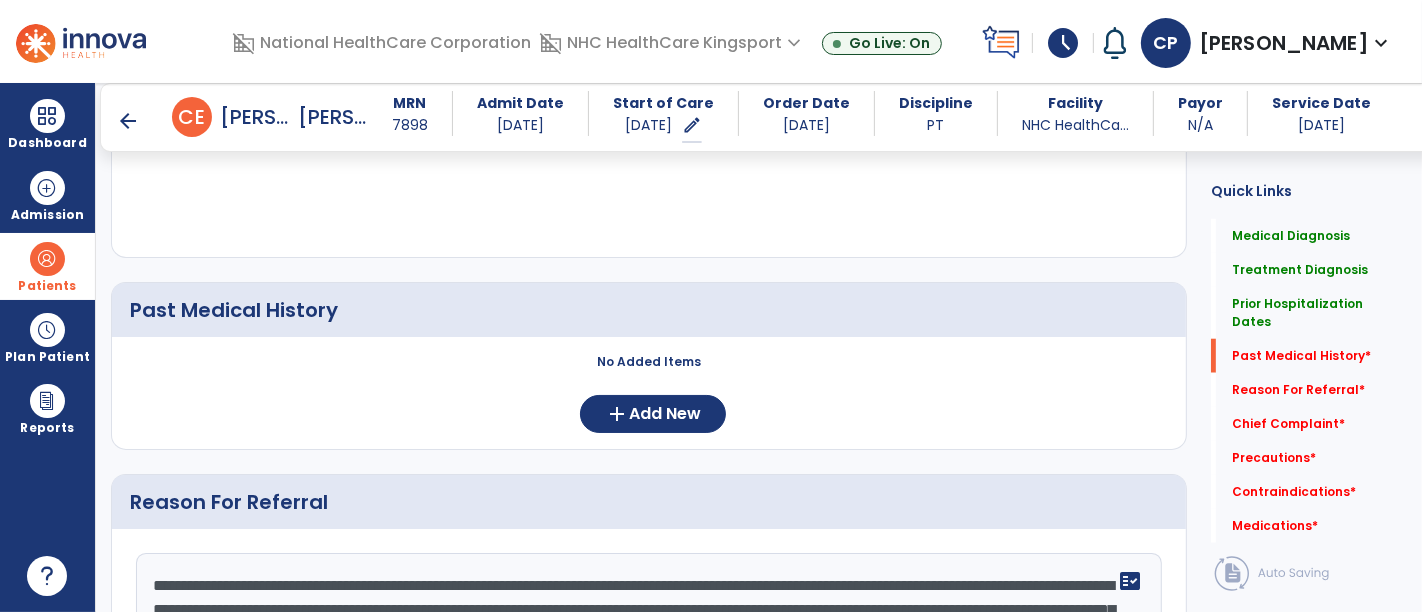 scroll, scrollTop: 1607, scrollLeft: 0, axis: vertical 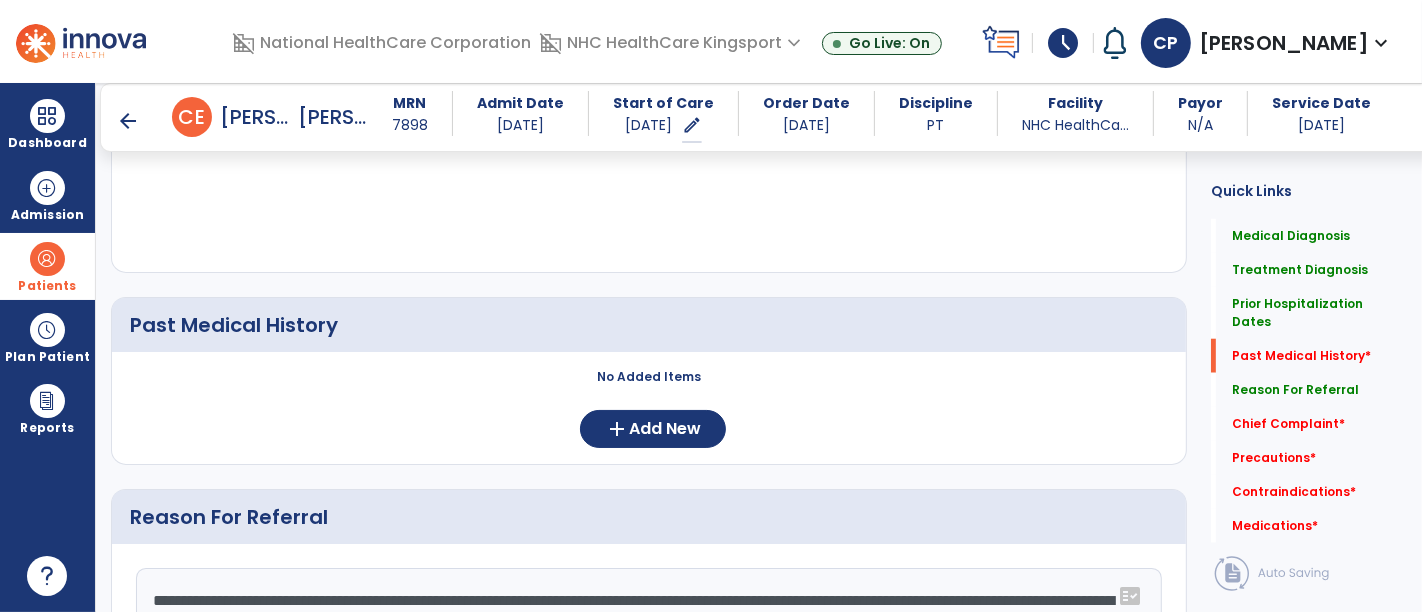 type on "**********" 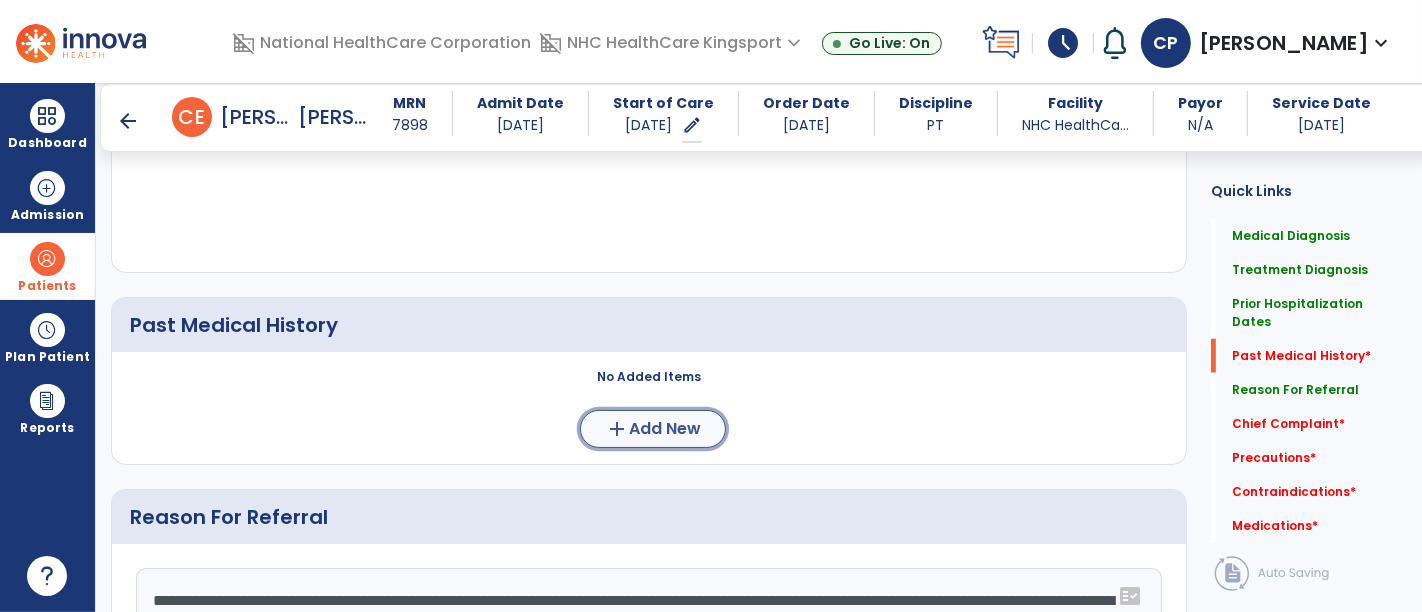 click on "add" 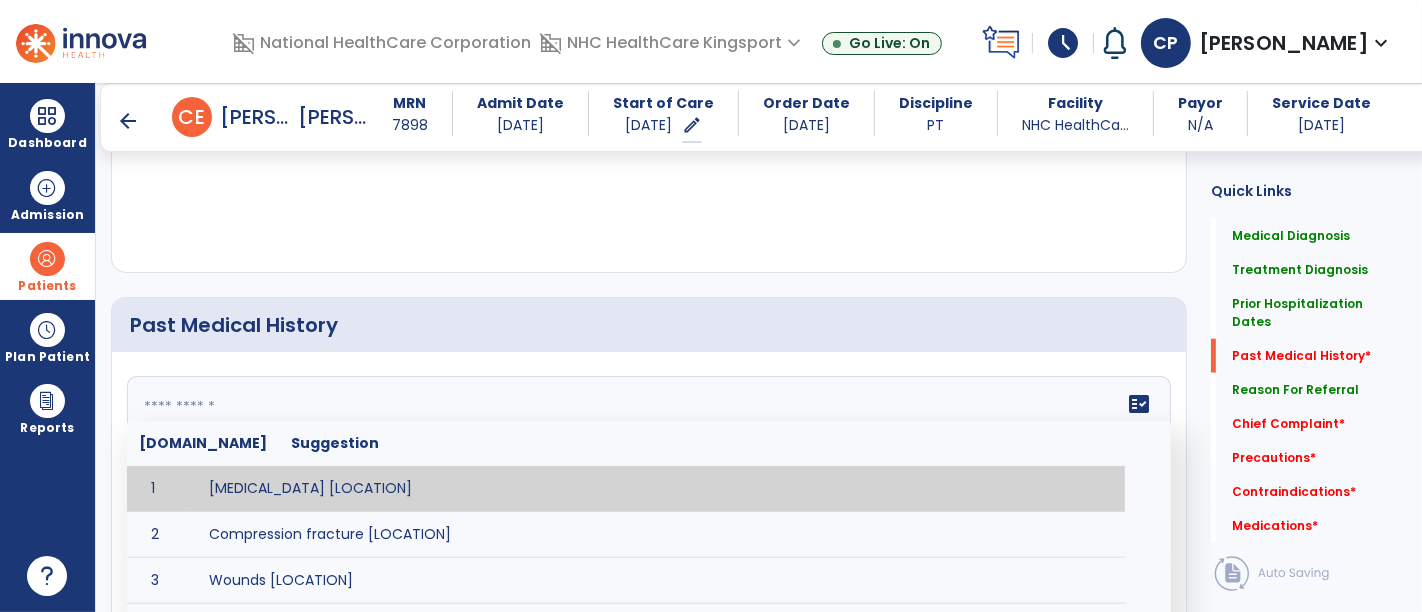 click 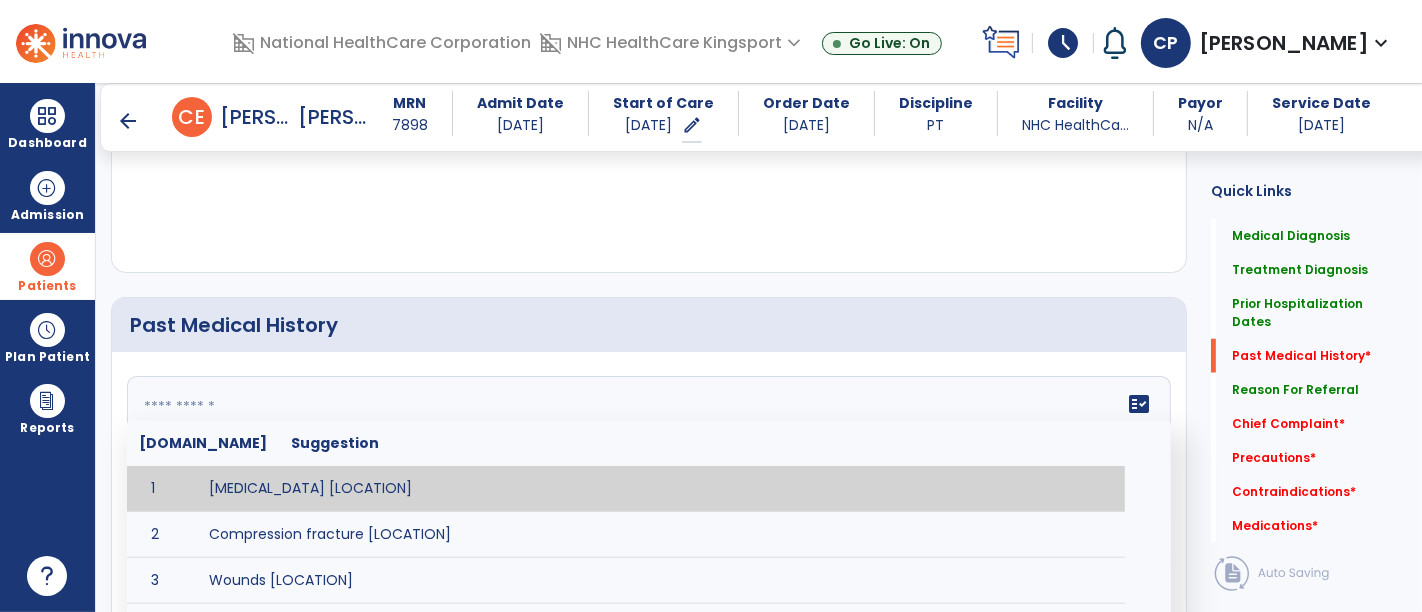 paste on "**********" 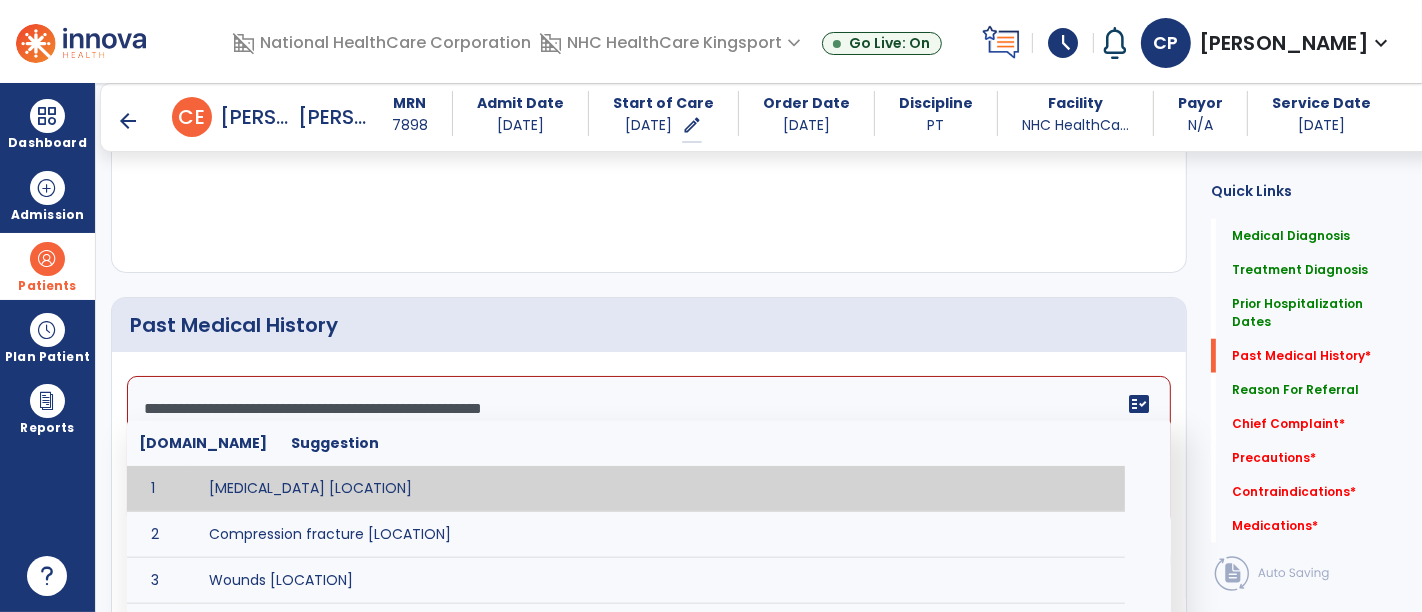 scroll, scrollTop: 375, scrollLeft: 0, axis: vertical 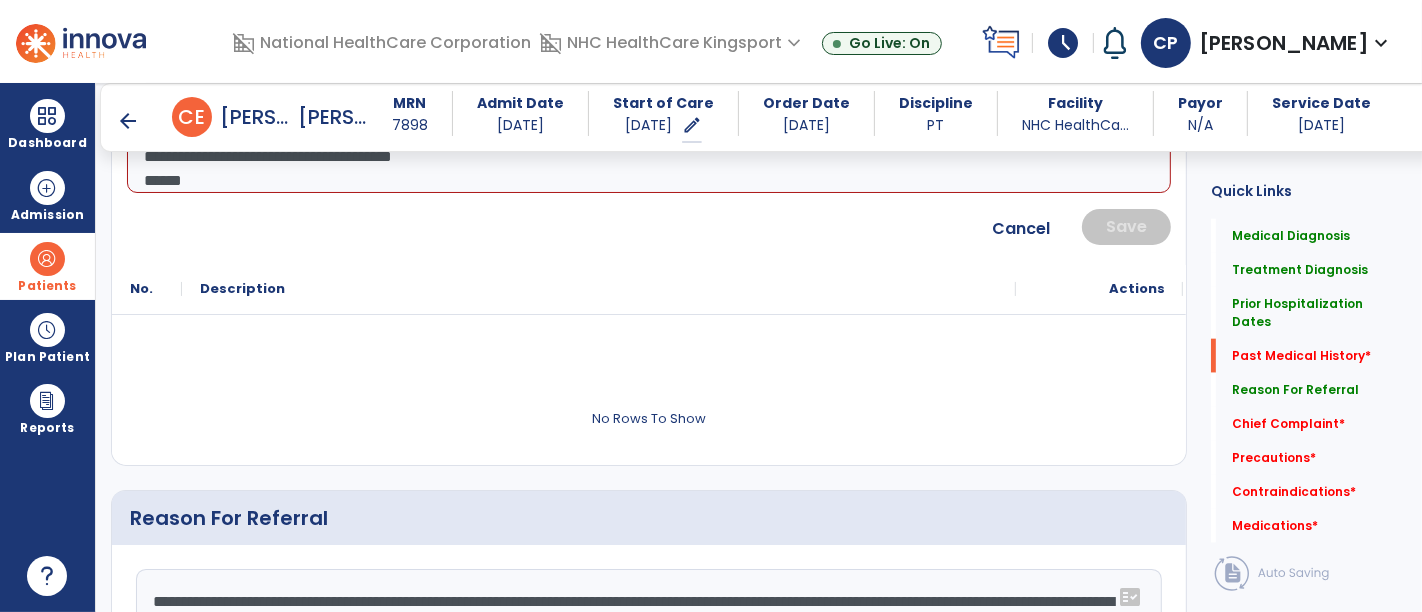 click 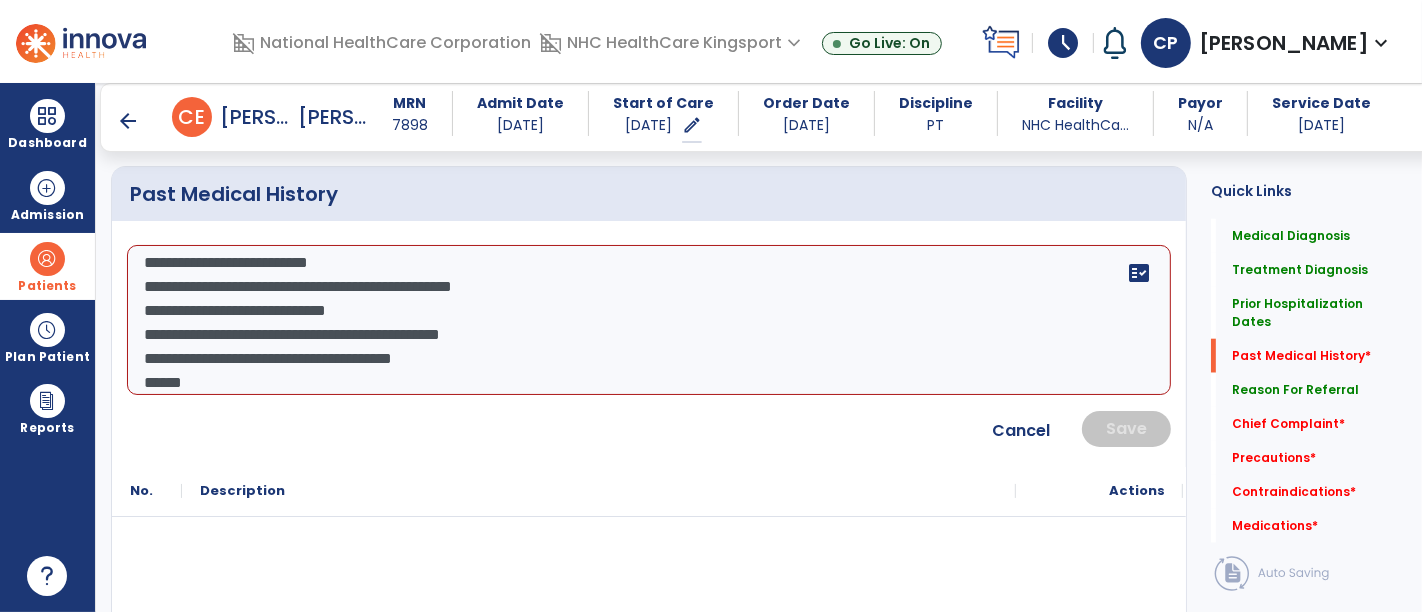 scroll, scrollTop: 1737, scrollLeft: 0, axis: vertical 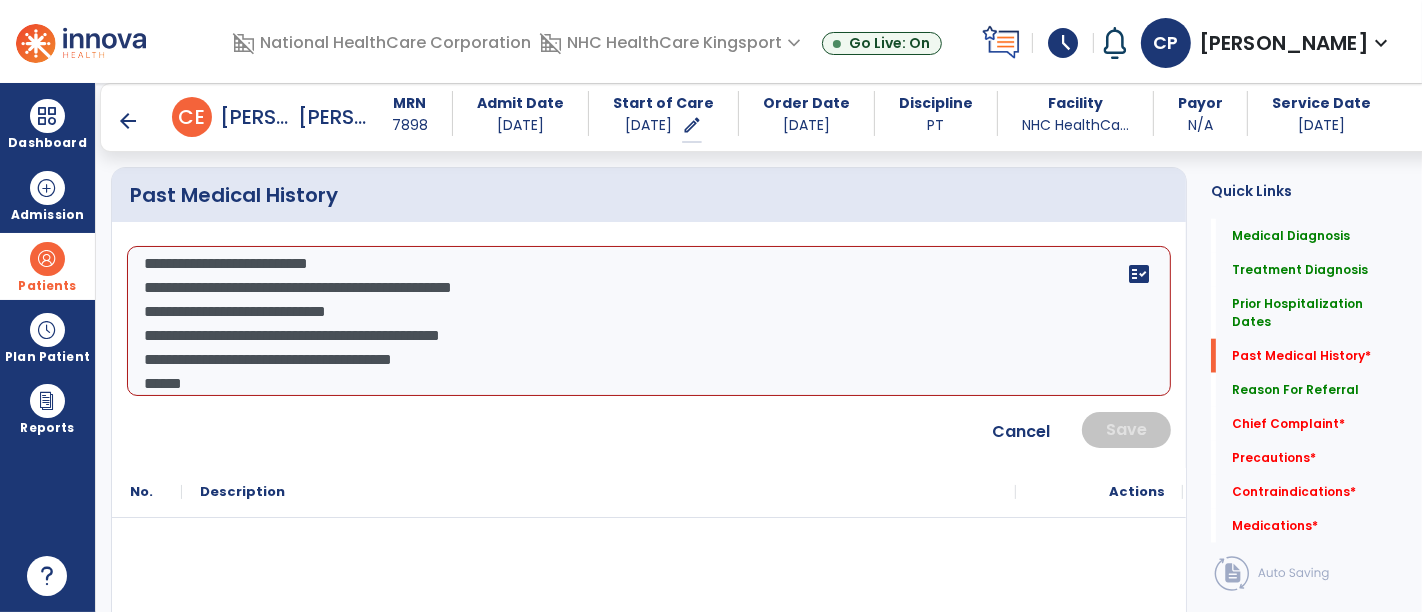 click on "**********" 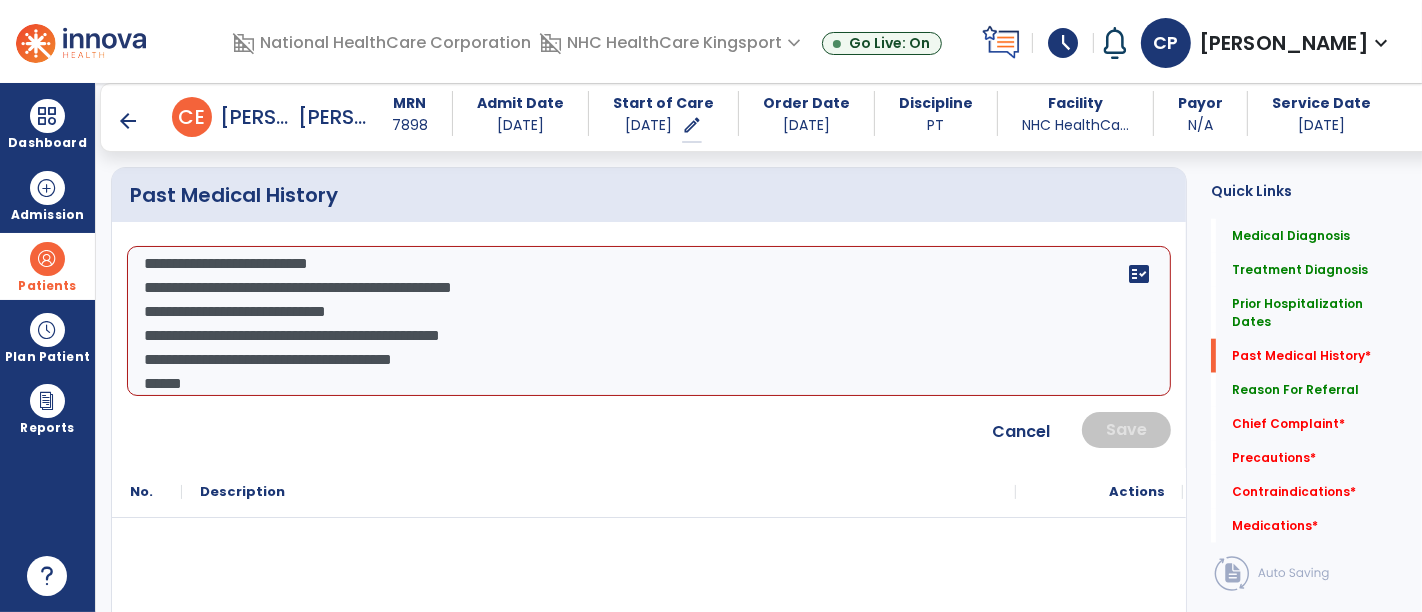 scroll, scrollTop: 235, scrollLeft: 0, axis: vertical 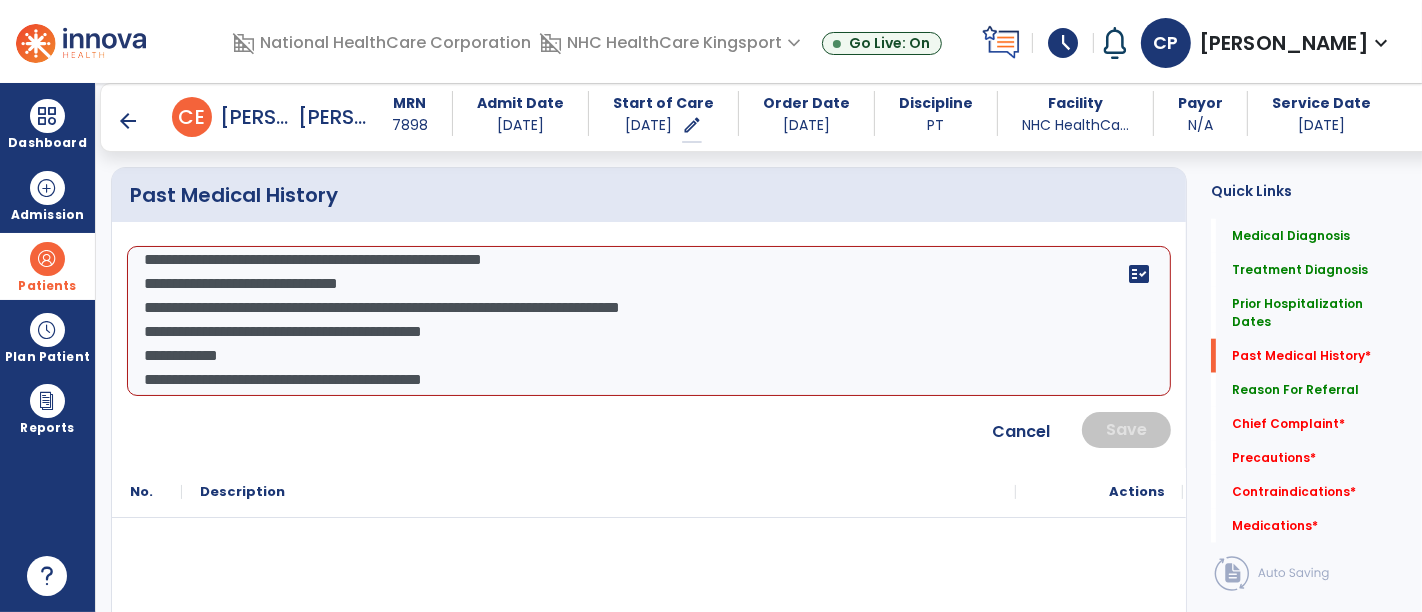 click on "**********" 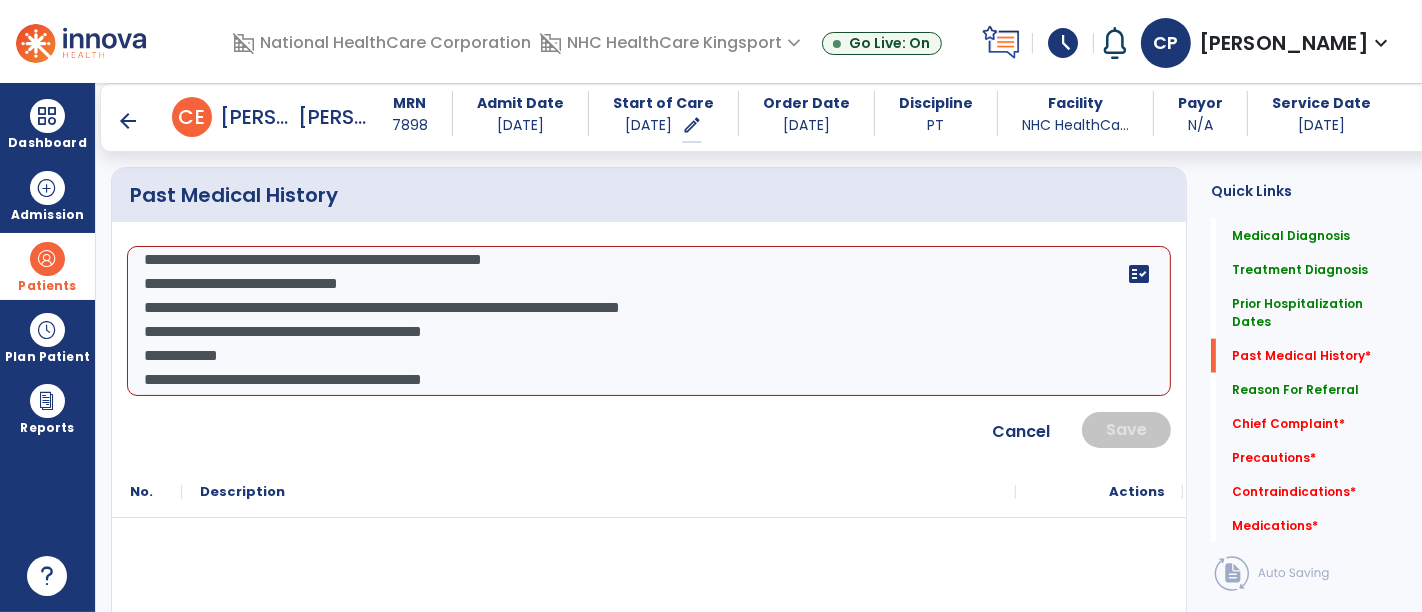 click on "**********" 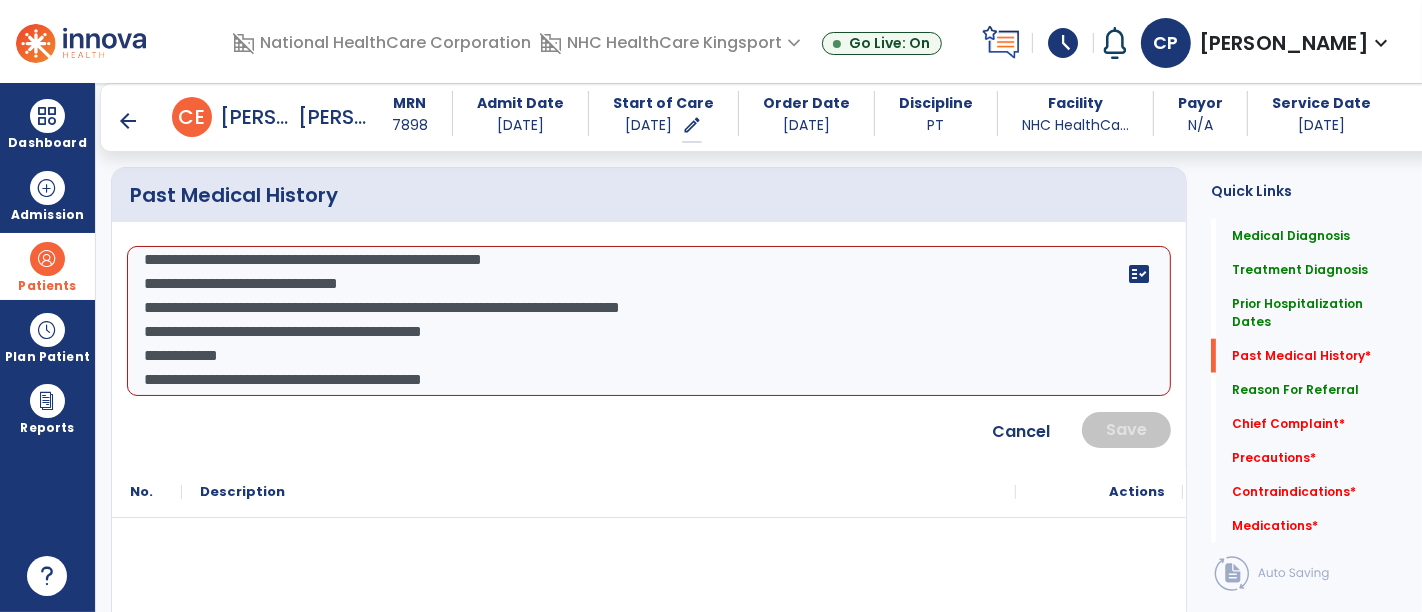 scroll, scrollTop: 87, scrollLeft: 0, axis: vertical 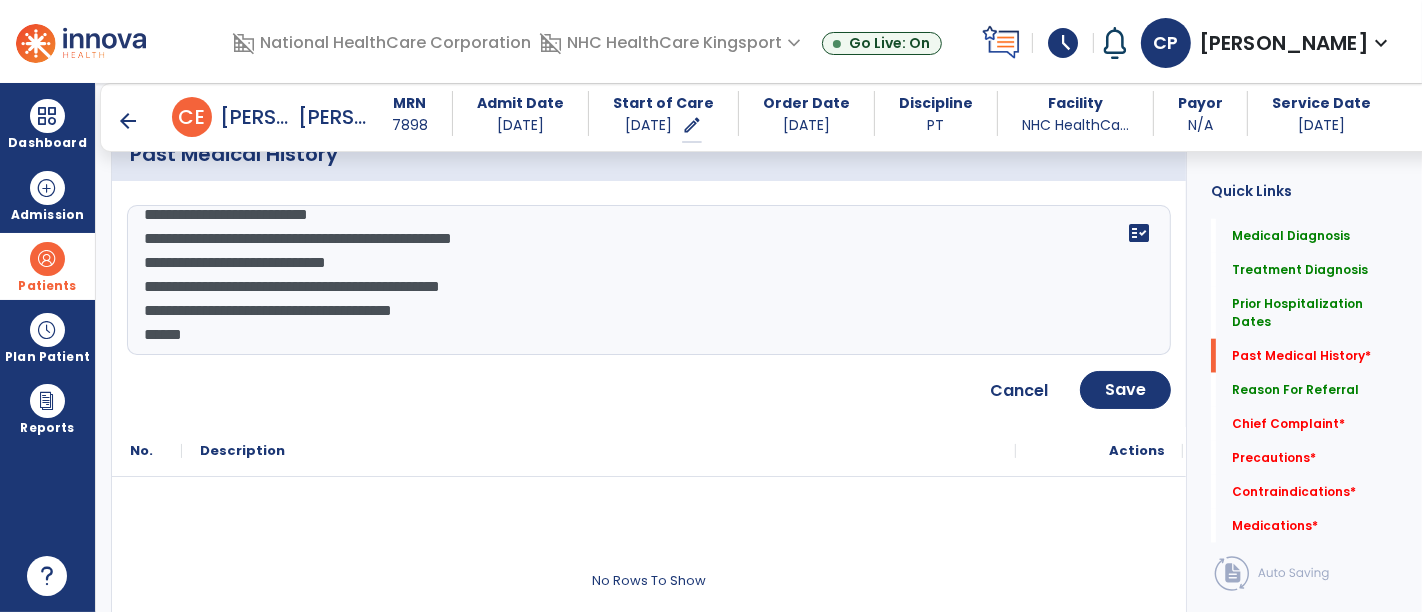 click on "**********" 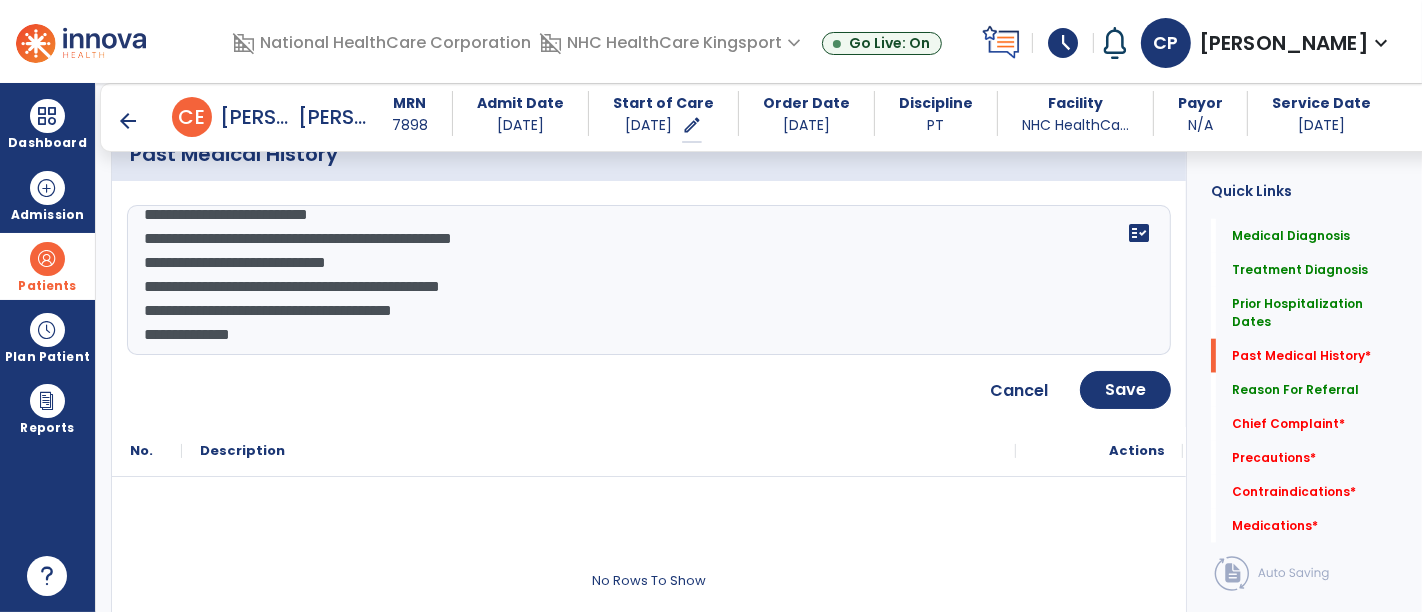 click on "**********" 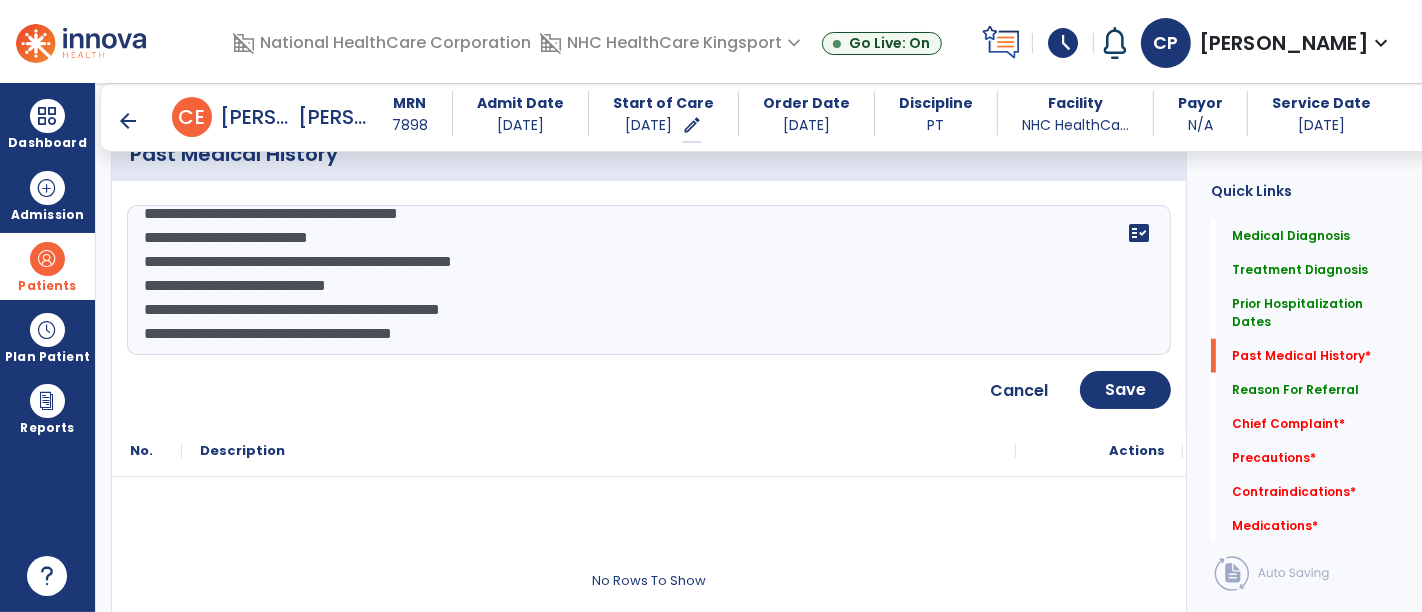 scroll, scrollTop: 360, scrollLeft: 0, axis: vertical 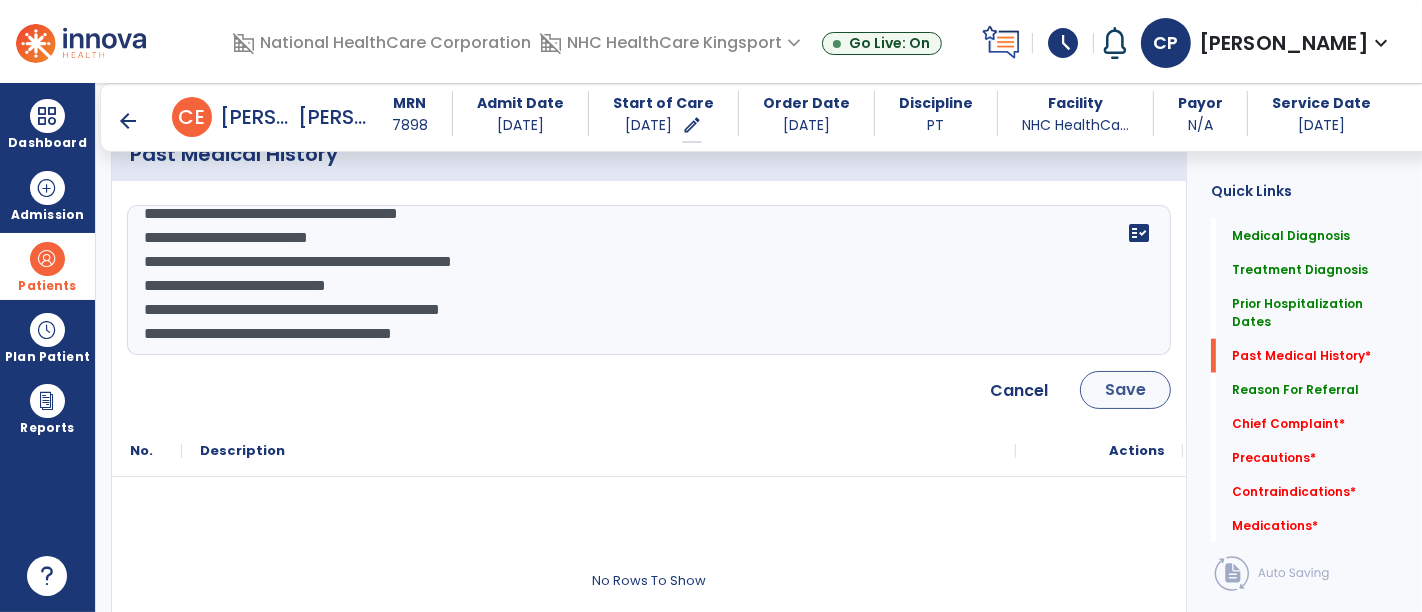 type on "**********" 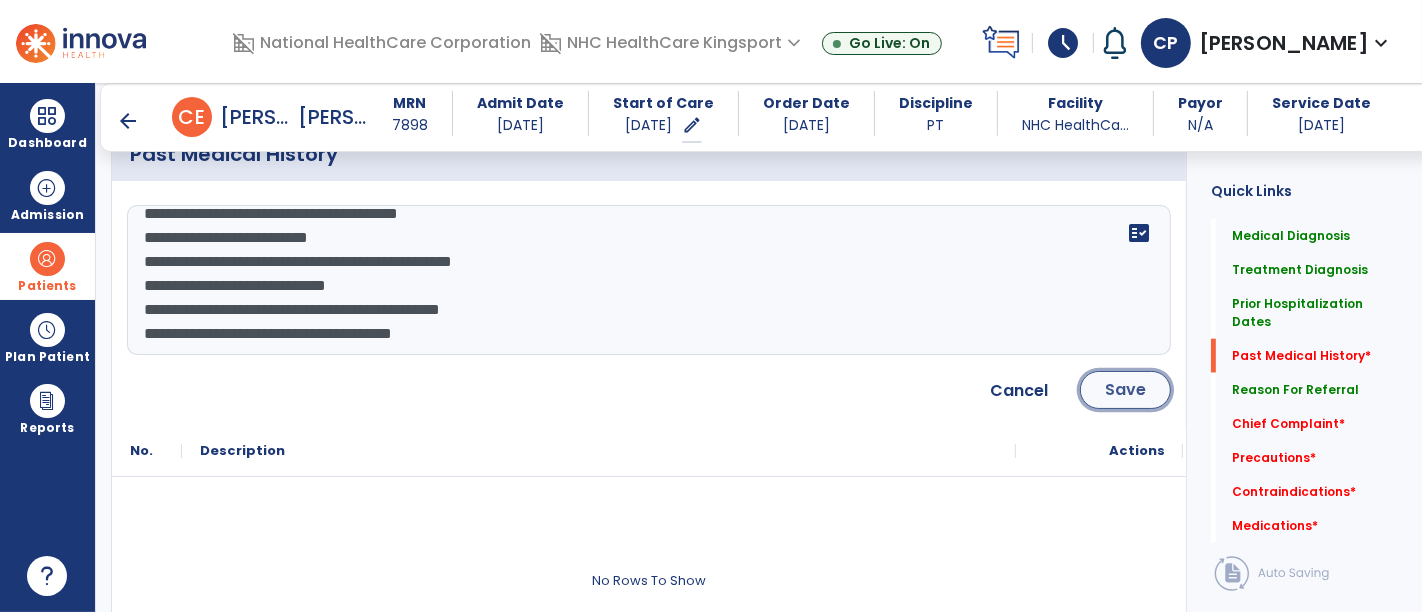 click on "Save" 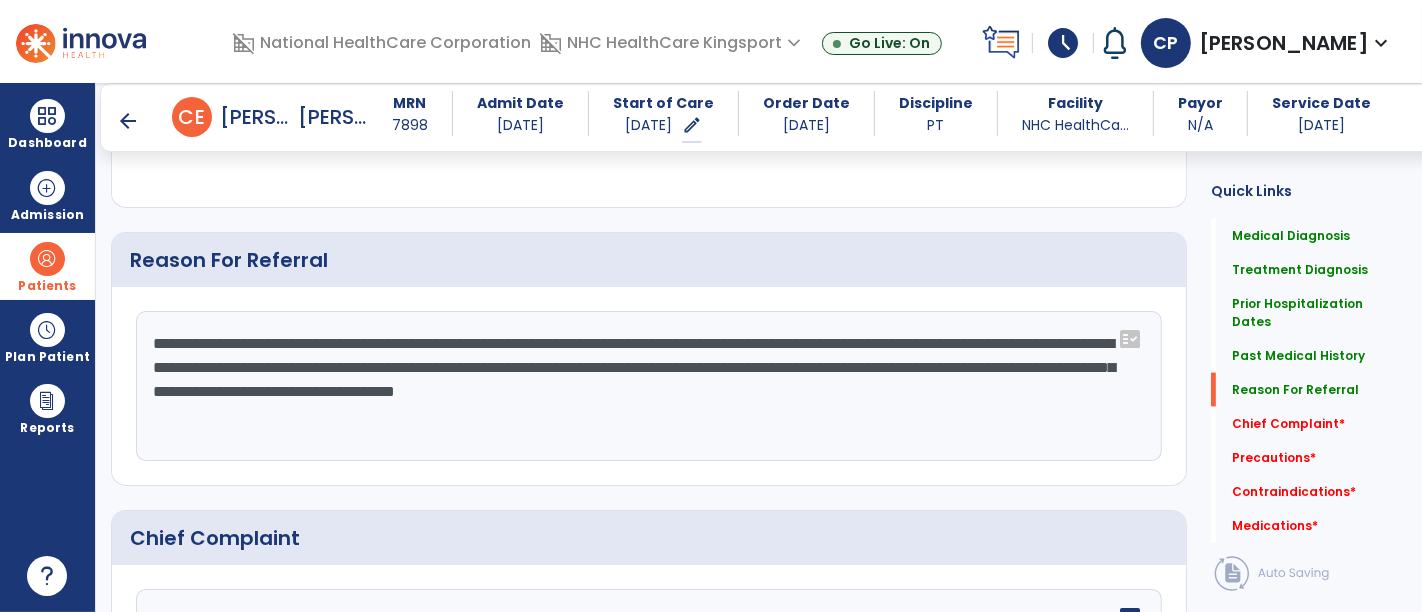 scroll, scrollTop: 2325, scrollLeft: 0, axis: vertical 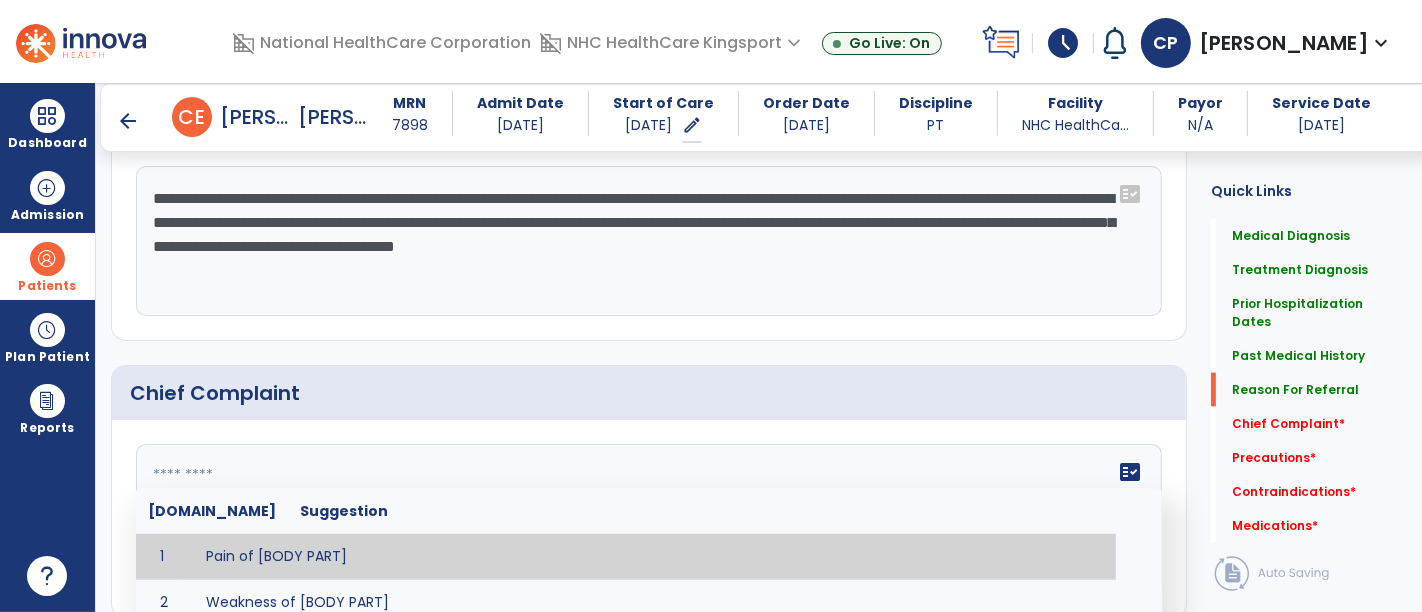 click 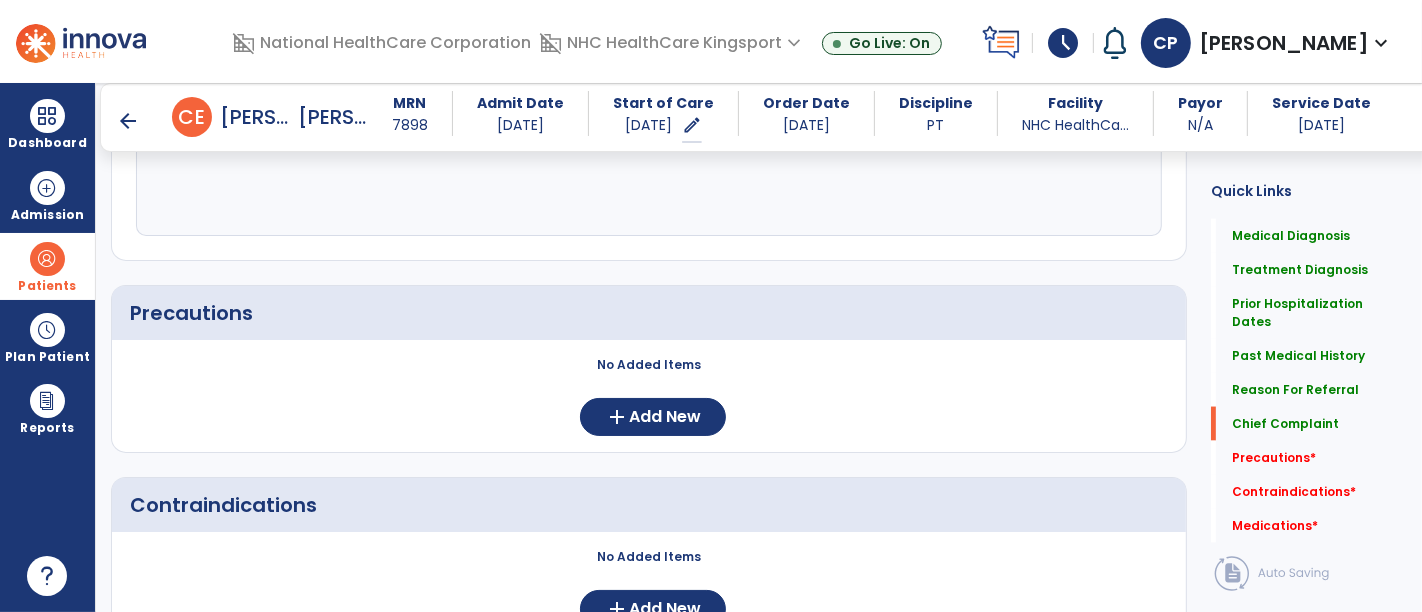 scroll, scrollTop: 2534, scrollLeft: 0, axis: vertical 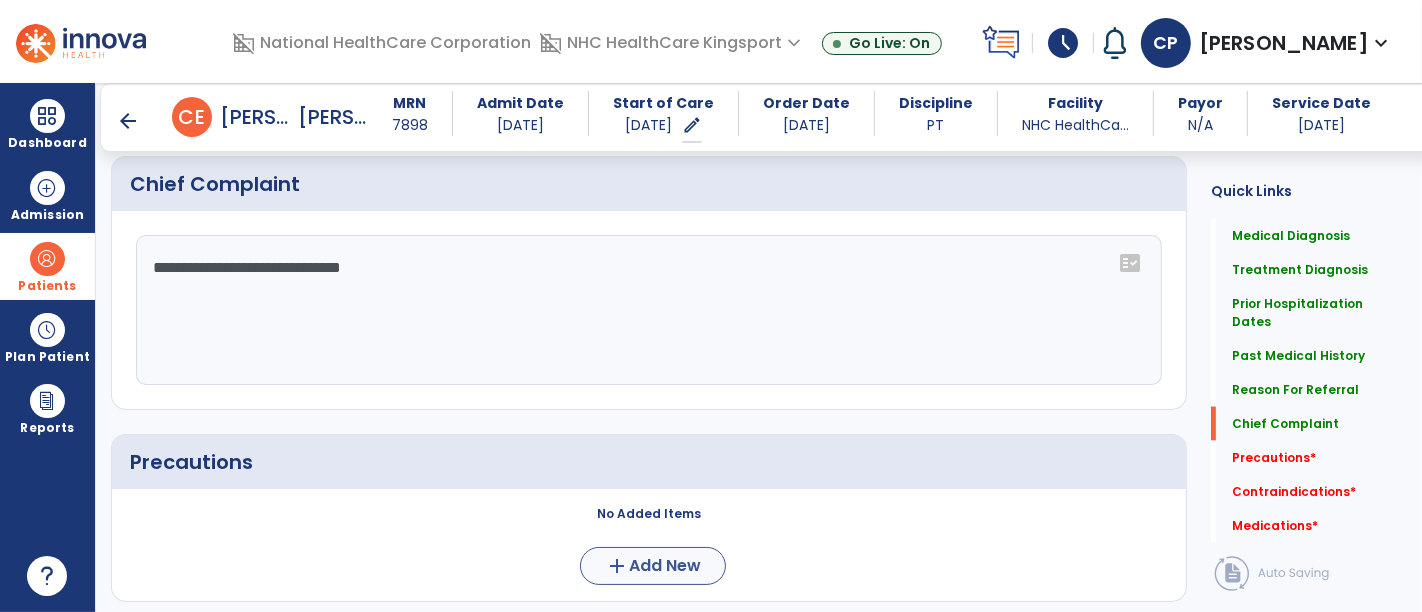 type on "**********" 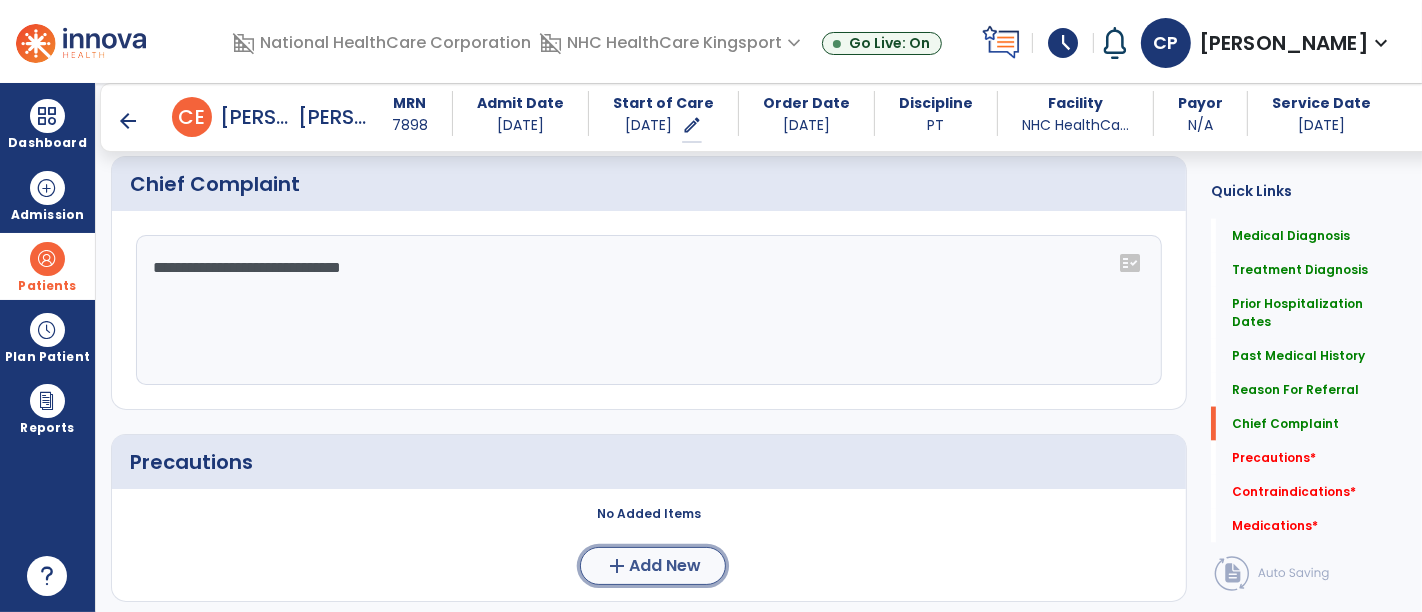 click on "add" 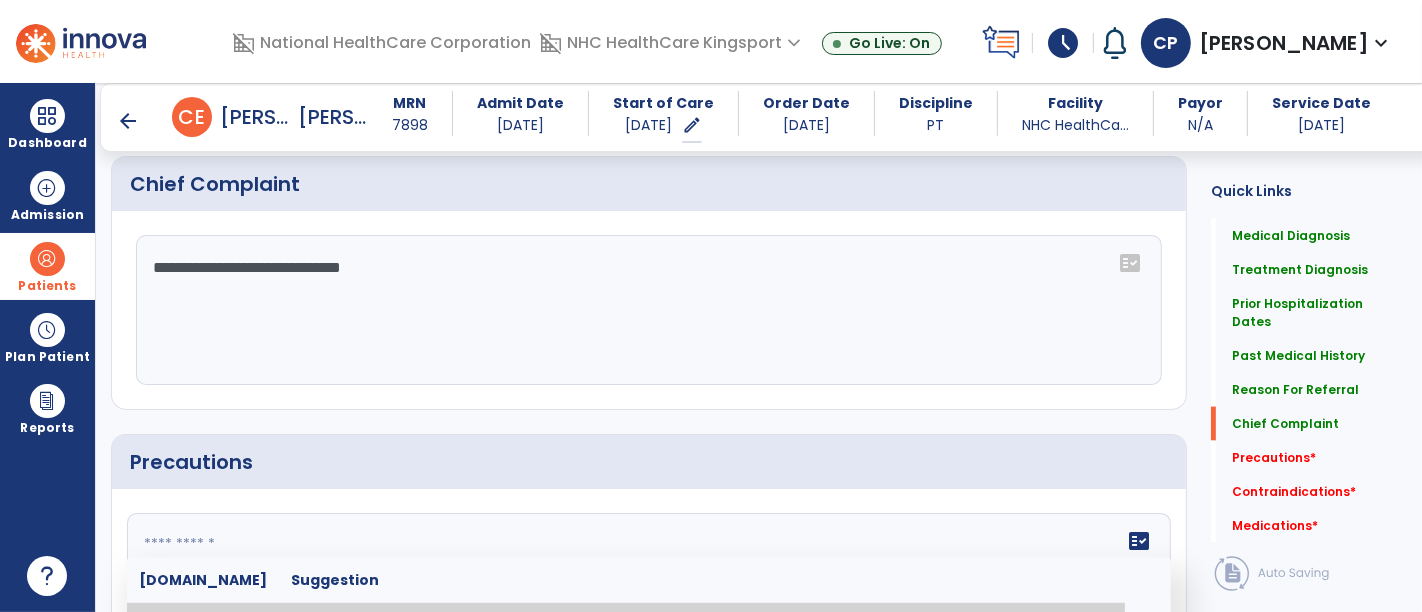 click on "fact_check  [DOMAIN_NAME] Suggestion 1 Aspiration Risk 2 Assess SaO2 for < 92% (or within the patient's pre-existing levels) throughout treatment secondary to increased potential for post-operative DVTs / PEs. 3 Decreased sensation or non-intact skin. 4 Cardiac 5 Cease exercise/activity SpO2 < 88 - 90%, RPE > 16, RR > 45 6 Check for modified diet / oral intake restrictions related to swallowing impairments. Consult ST as appropriate. 7 Check INR lab results prior to activity if patient on [MEDICAL_DATA]. 8 Closely monitor anxiety or stress due to increased SOB/dyspnea and cease activity/exercise until patient is able to control this response 9 Code Status:  10 Confirm surgical approach and discoloration or other precautions. 11 Confirm surgical procedure and specific precautions based on procedure (e.g., no twisting/bending/lifting, need for post-op brace, limiting time in sitting, etc.). 12 Confirm [MEDICAL_DATA] status as defined by the surgeon. 13 14 Precautions for exercise include:  15 [MEDICAL_DATA] 16 17 18 19 20" 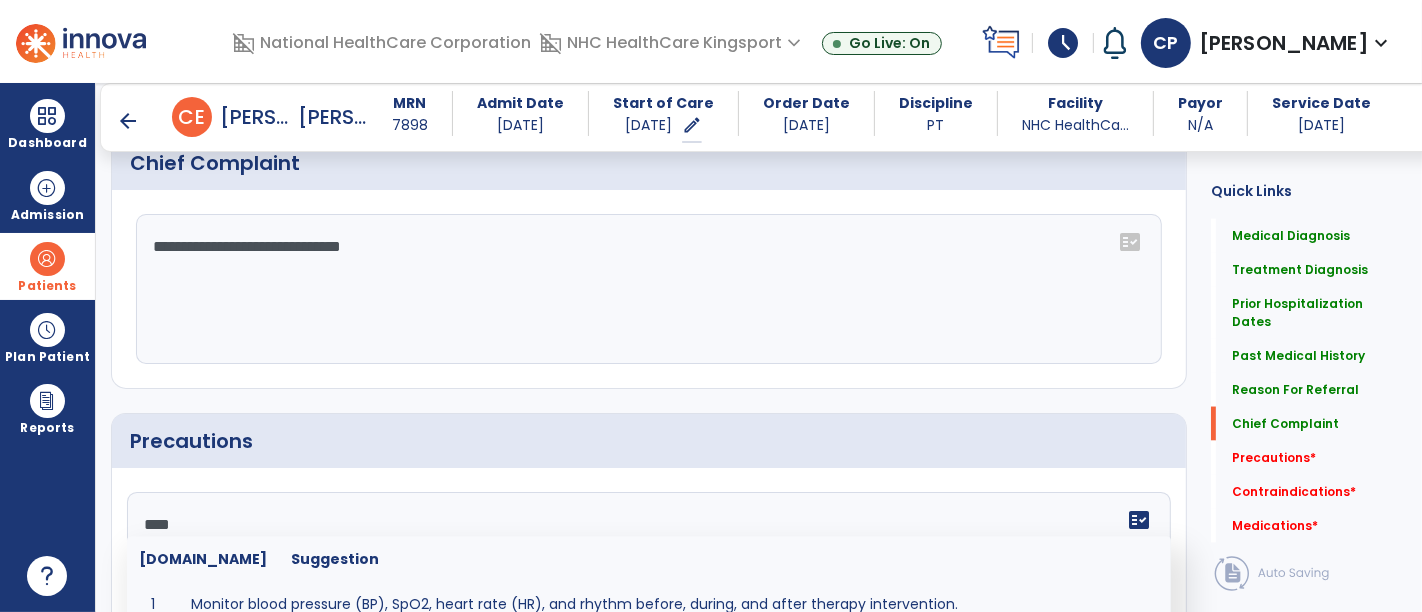 scroll, scrollTop: 2565, scrollLeft: 0, axis: vertical 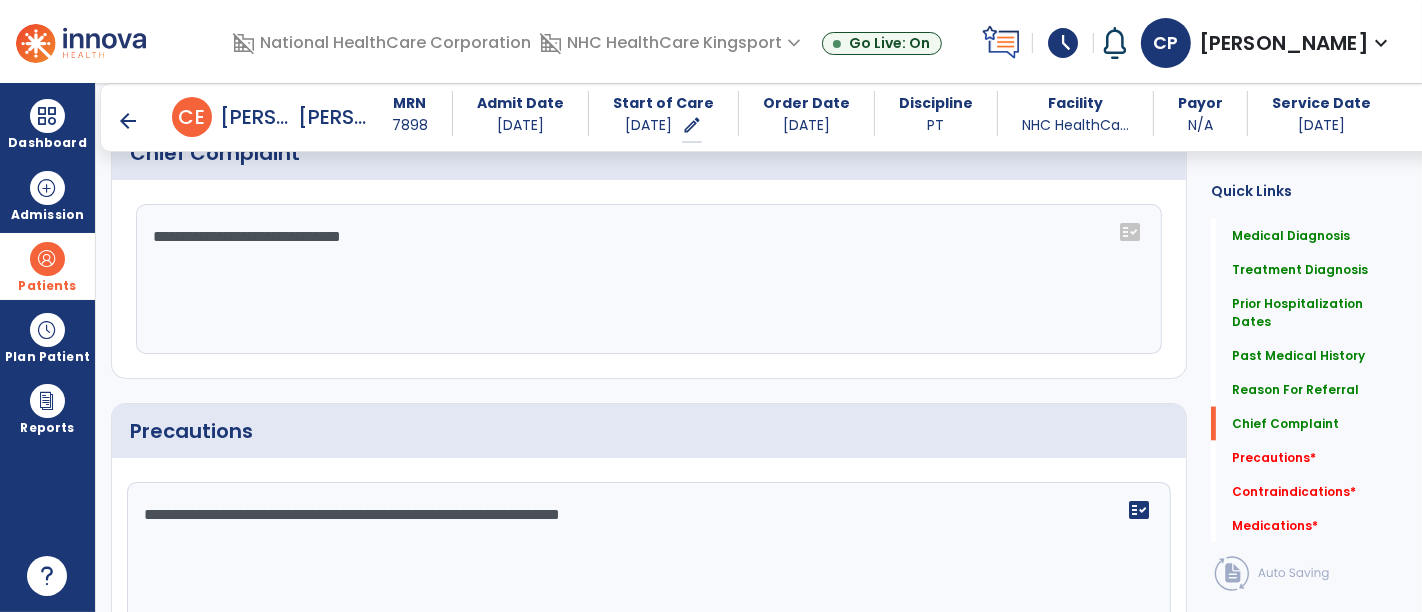 click on "**********" 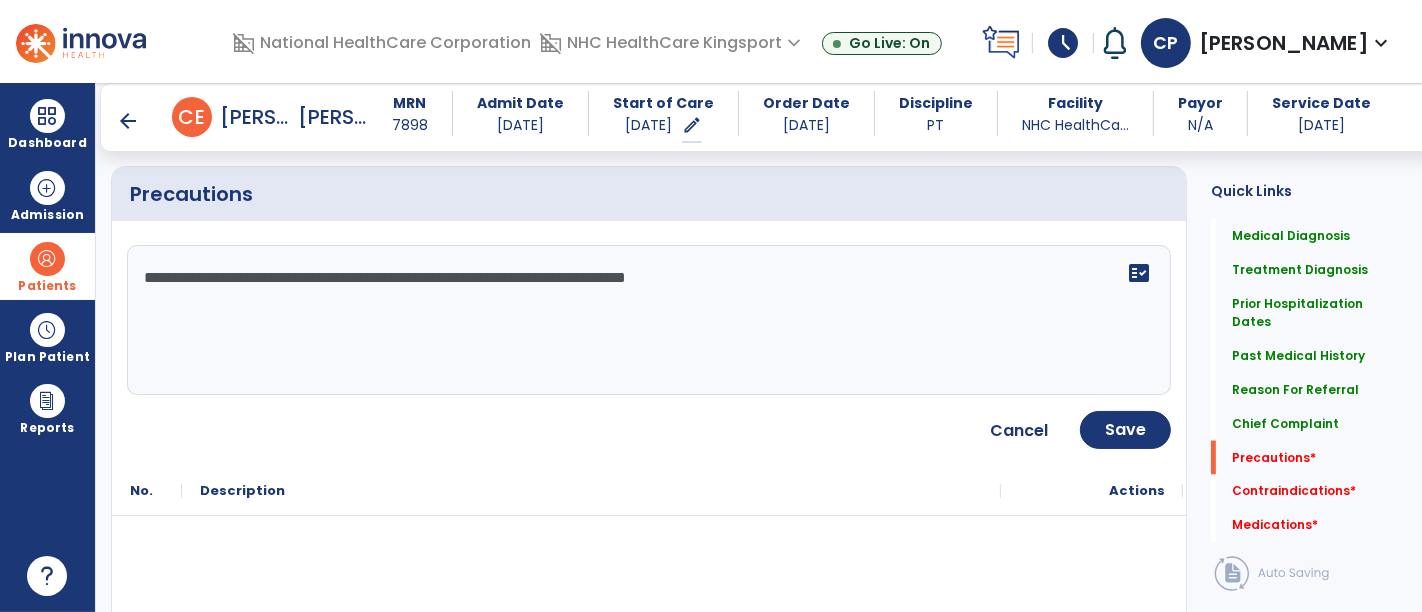 scroll, scrollTop: 2800, scrollLeft: 0, axis: vertical 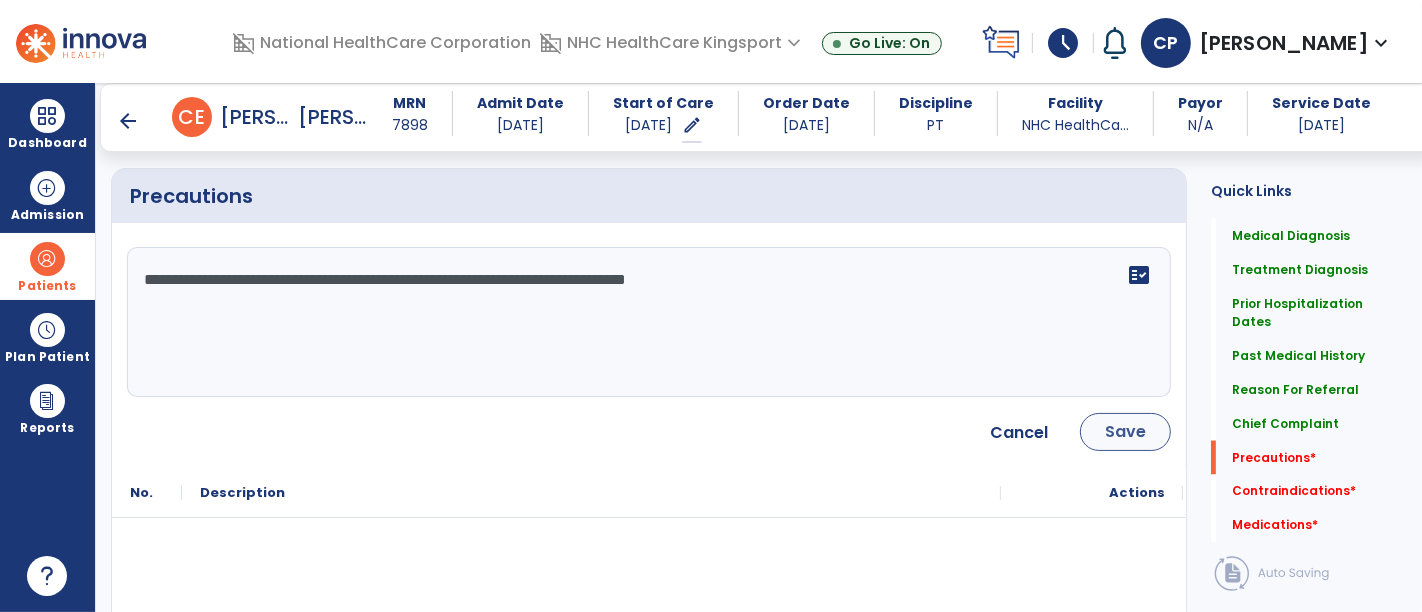 type on "**********" 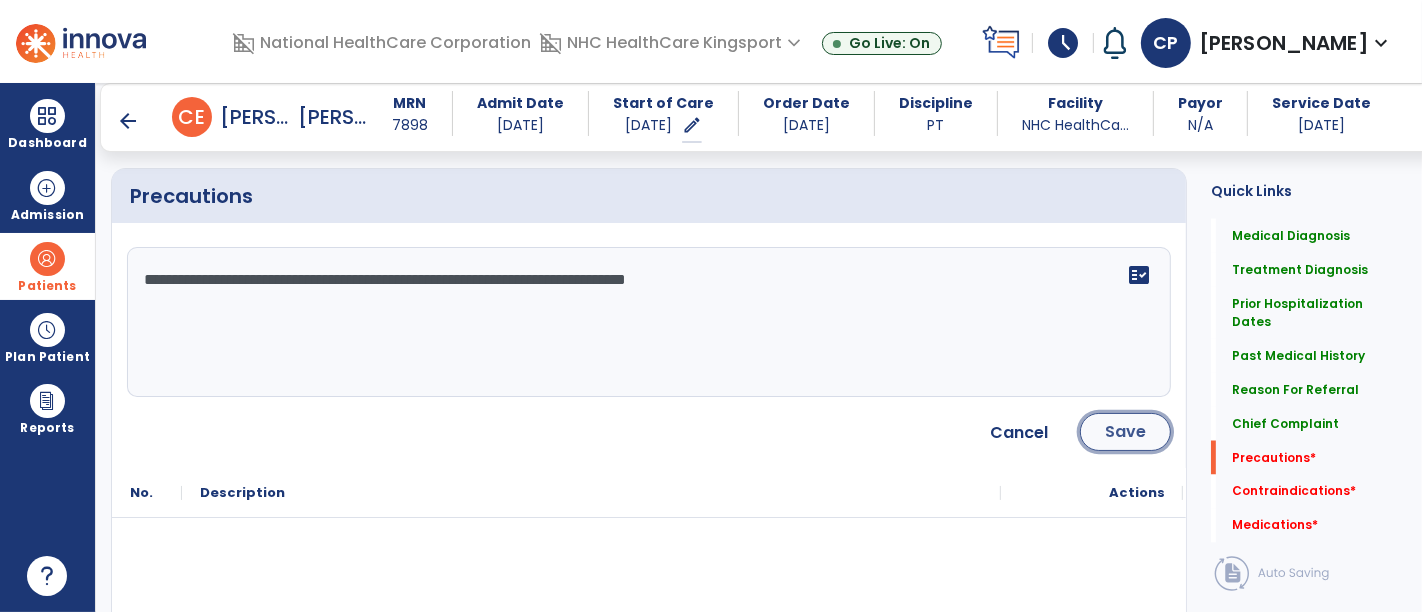click on "Save" 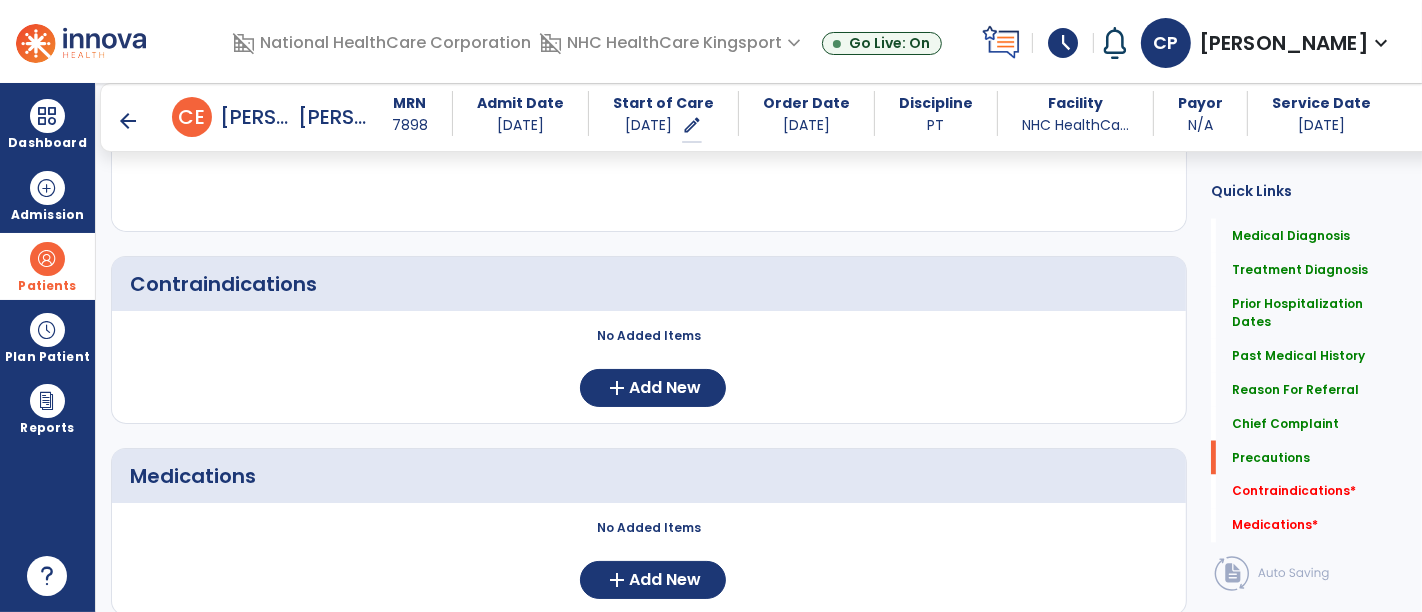 scroll, scrollTop: 2800, scrollLeft: 0, axis: vertical 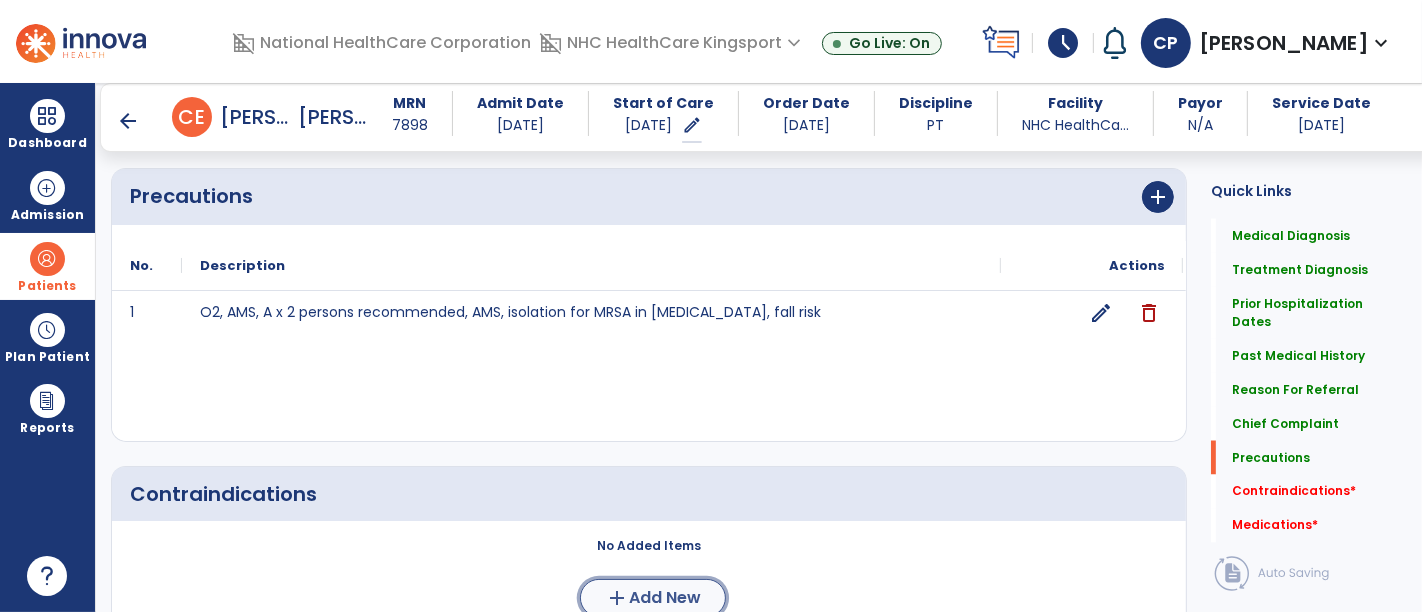 click on "add" 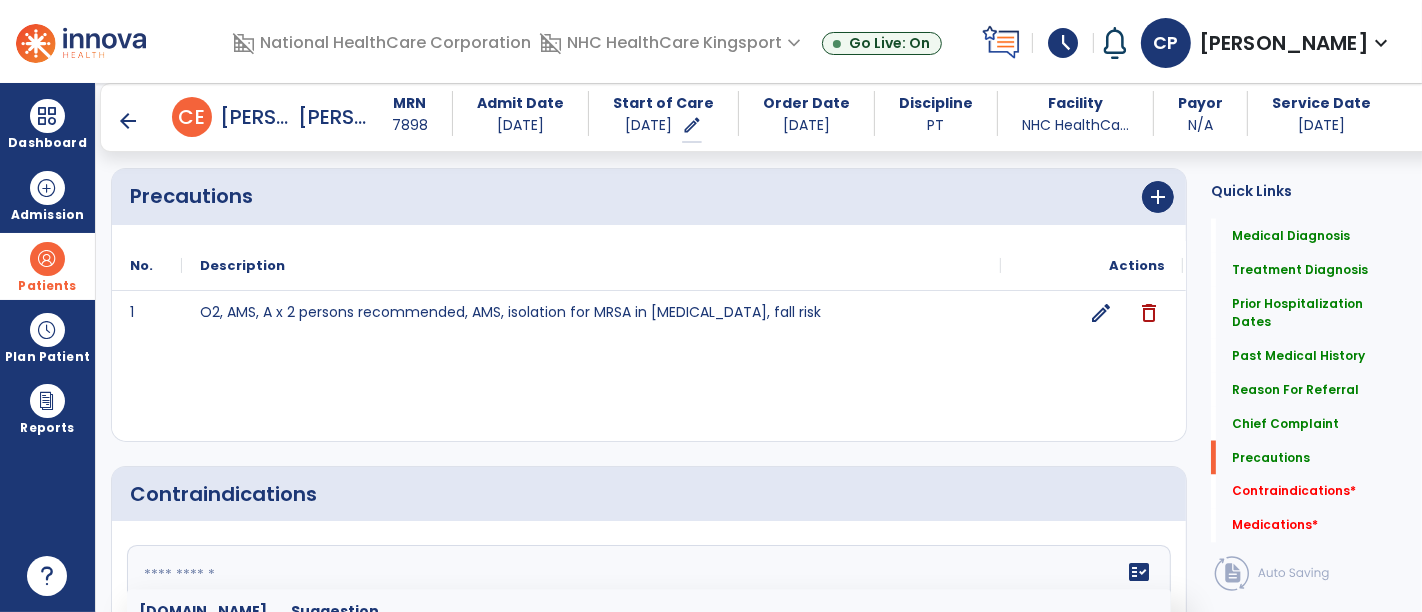 click 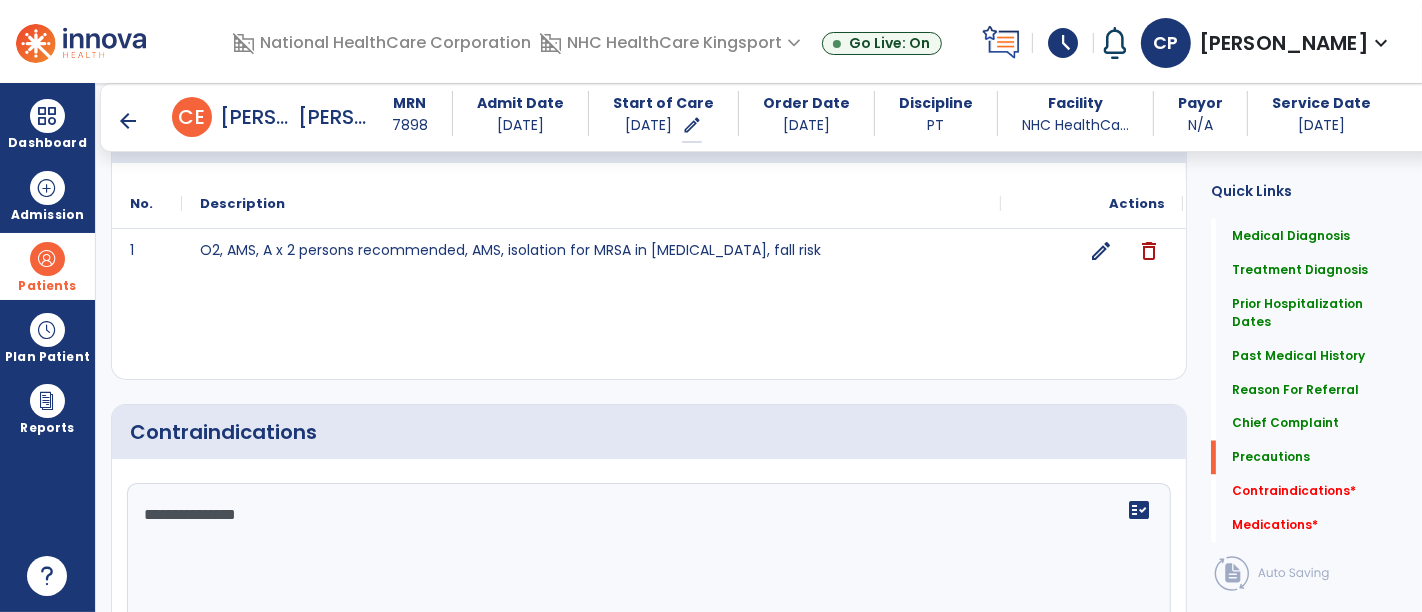 scroll, scrollTop: 3005, scrollLeft: 0, axis: vertical 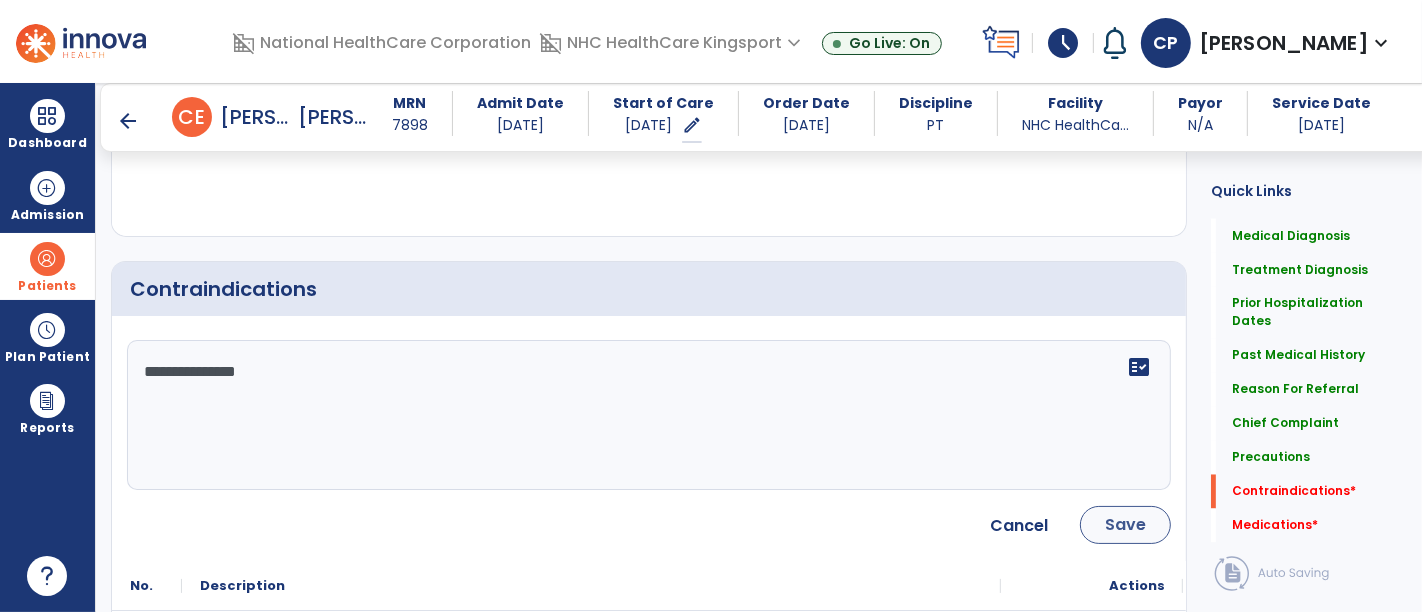 type on "**********" 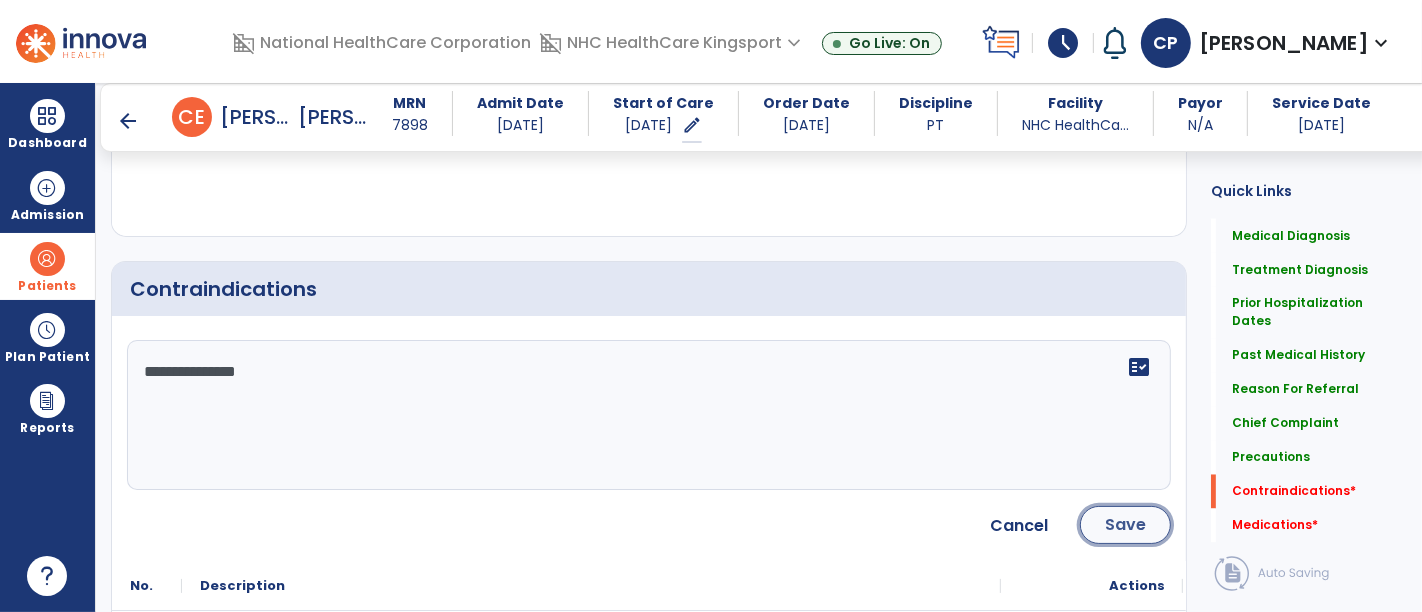 click on "Save" 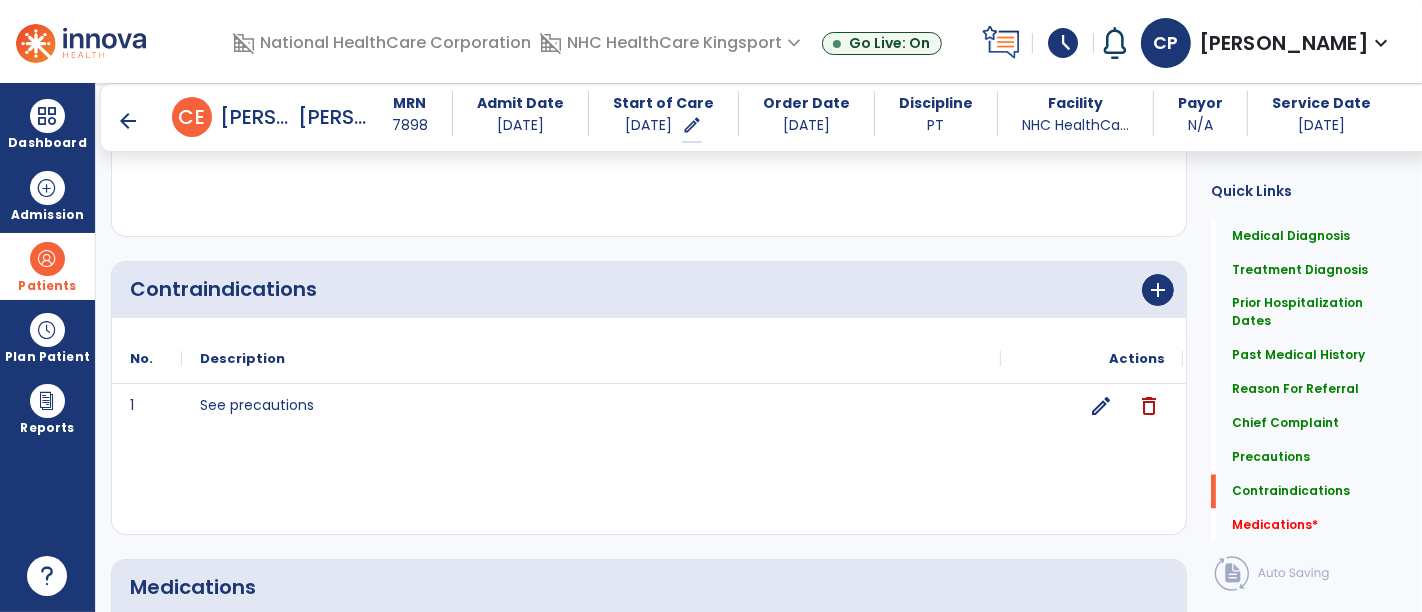 scroll, scrollTop: 3182, scrollLeft: 0, axis: vertical 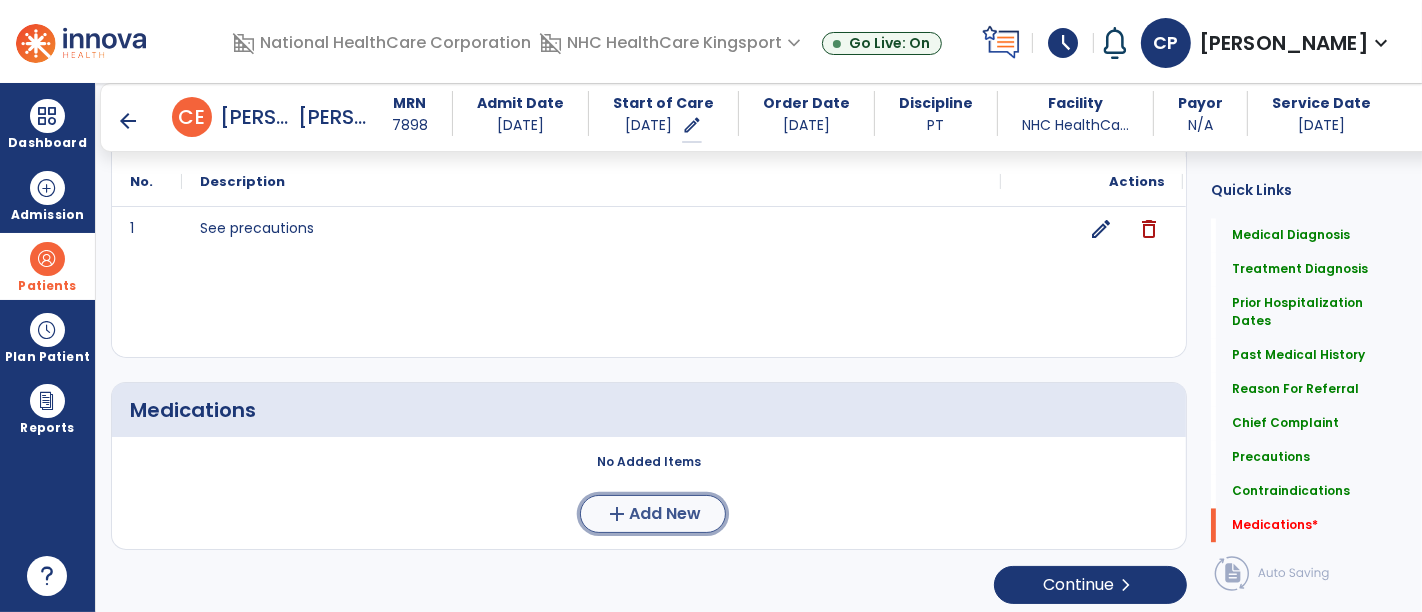 click on "Add New" 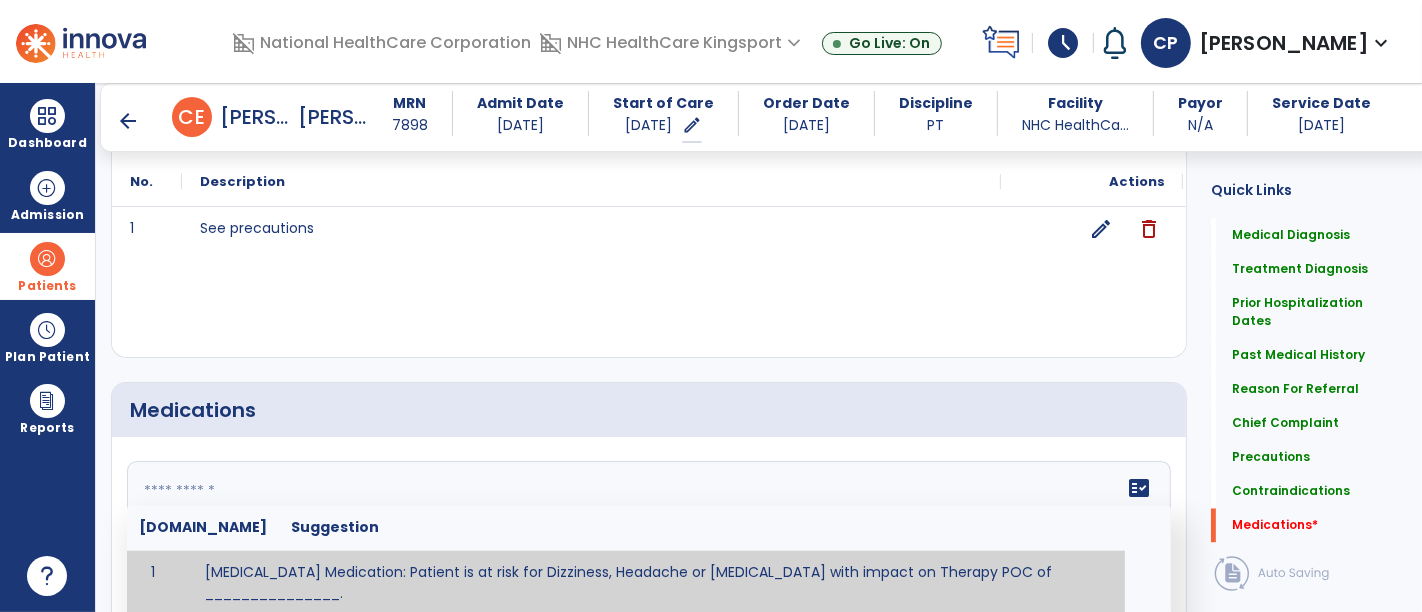 click on "fact_check  [DOMAIN_NAME] Suggestion 1 [MEDICAL_DATA] Medication: Patient is at risk for Dizziness, Headache or [MEDICAL_DATA] with impact on Therapy POC of _______________. 2 Anti-Anxiety Medication: at risk for Abnormal thinking, Anxiety, Arrhythmias, Clumsiness, Dizziness, Drowsiness, Dry mouth, GI disturbances, Headache, Increased appetite, Loss of appetite, [MEDICAL_DATA], Sedation, Seizures, [MEDICAL_DATA], Unsteadiness, Weakness or Weight gain with impact on Therapy POC of _____________. 3 Anti-Arrhythmic Agents: at risk for Arrhythmias, Confusion, EKG changes, Hallucinations, [MEDICAL_DATA], Increased blood pressure, Increased heart rate, [MEDICAL_DATA] or Toxicity with impact on Therapy POC of 4 Anti-Coagulant medications: with potential risk for hemorrhage (including [MEDICAL_DATA] and coughing up blood), and [MEDICAL_DATA] syndrome). Potential impact on therapy progress includes _________. 5 6 7 8 [MEDICAL_DATA] for ______________. 9 10 11 12 13 14 15 16 17 18 19 20 21 22 23 24" 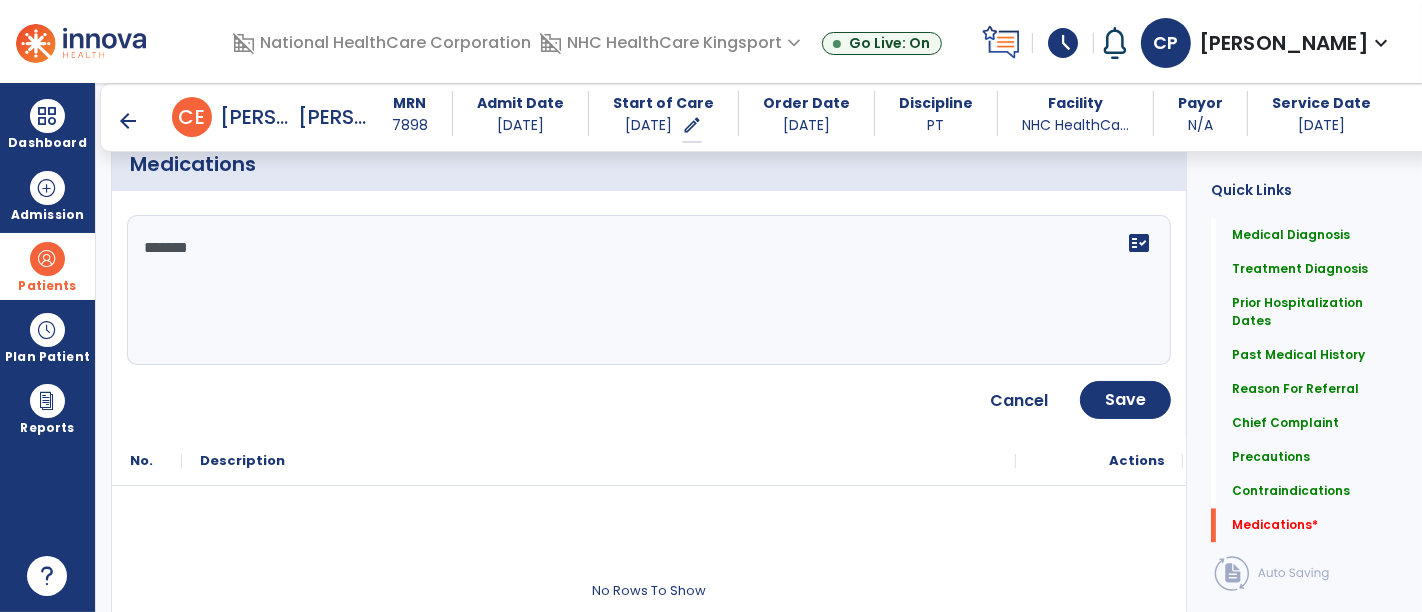 scroll, scrollTop: 3433, scrollLeft: 0, axis: vertical 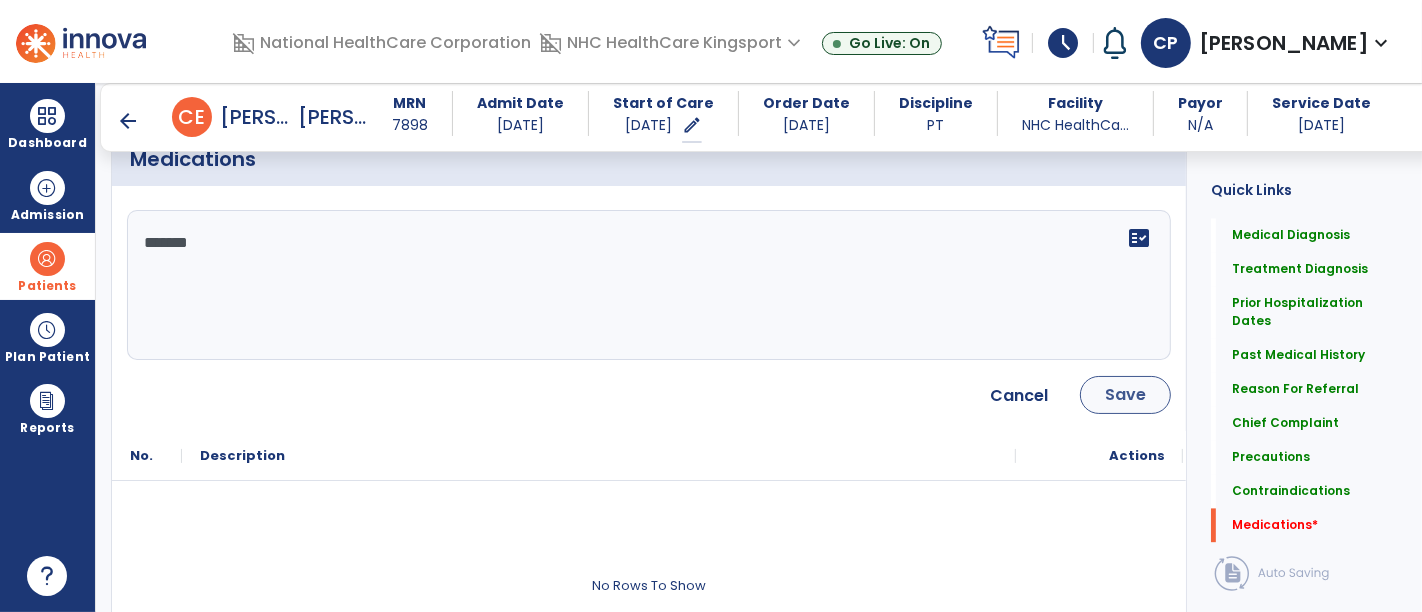 type on "*******" 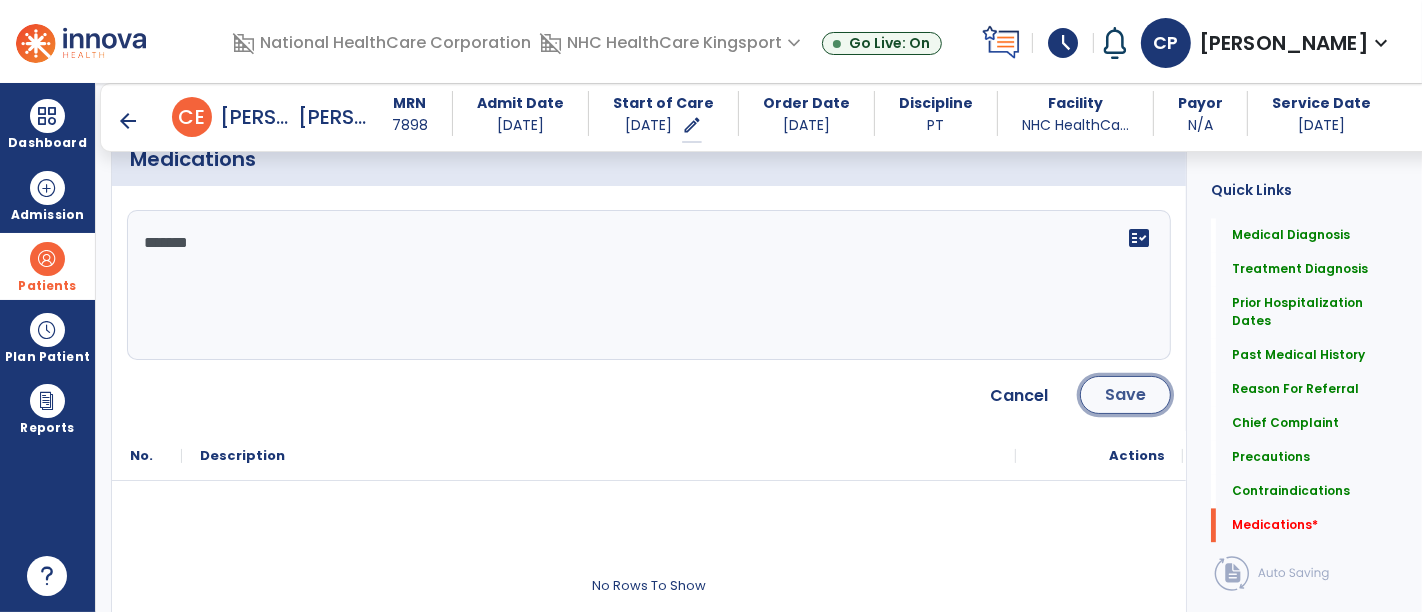 click on "Save" 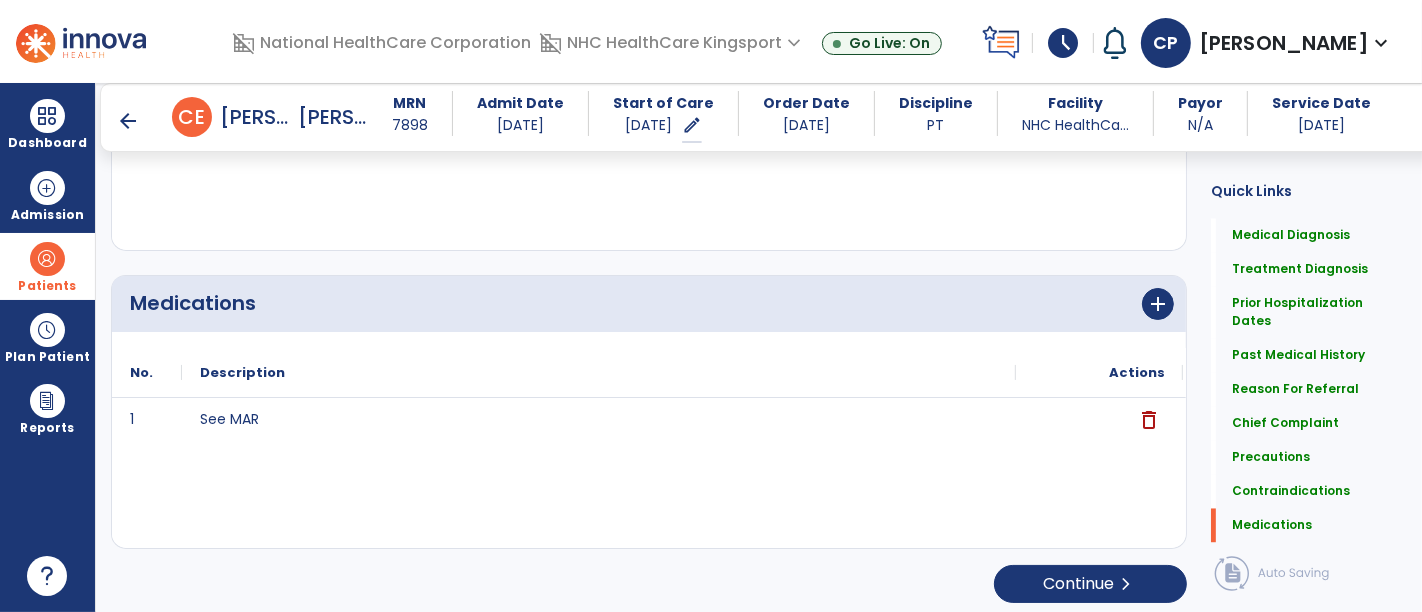 scroll, scrollTop: 3288, scrollLeft: 0, axis: vertical 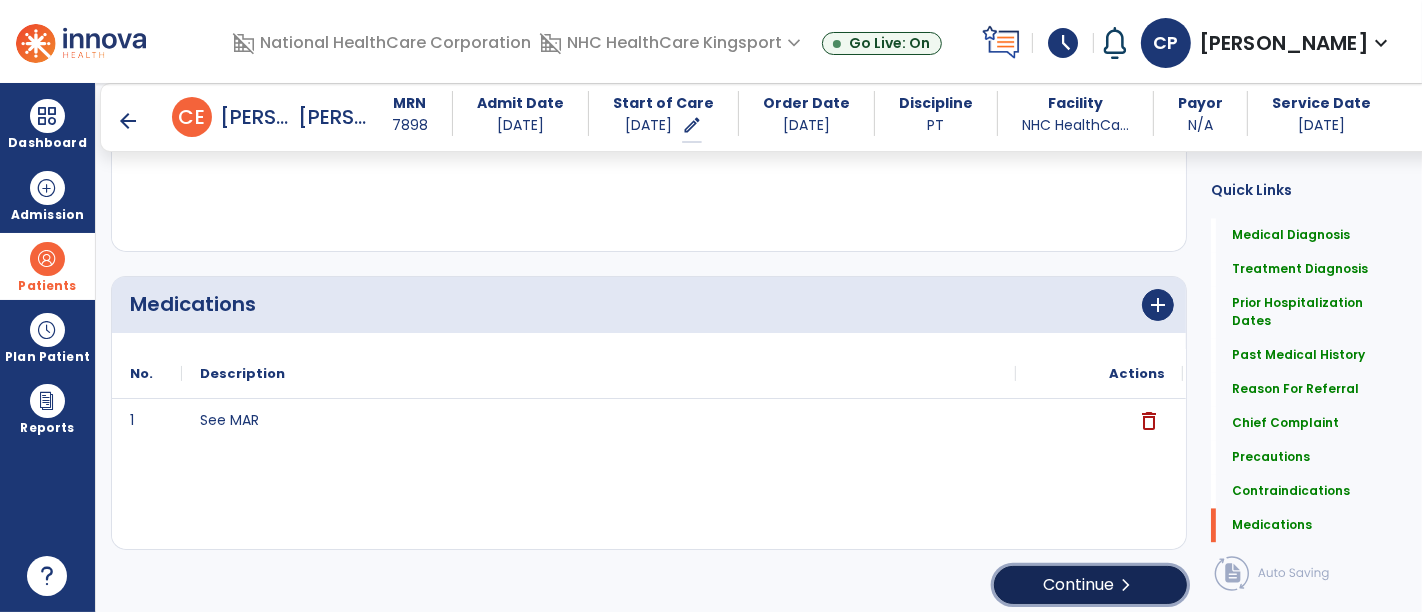 click on "chevron_right" 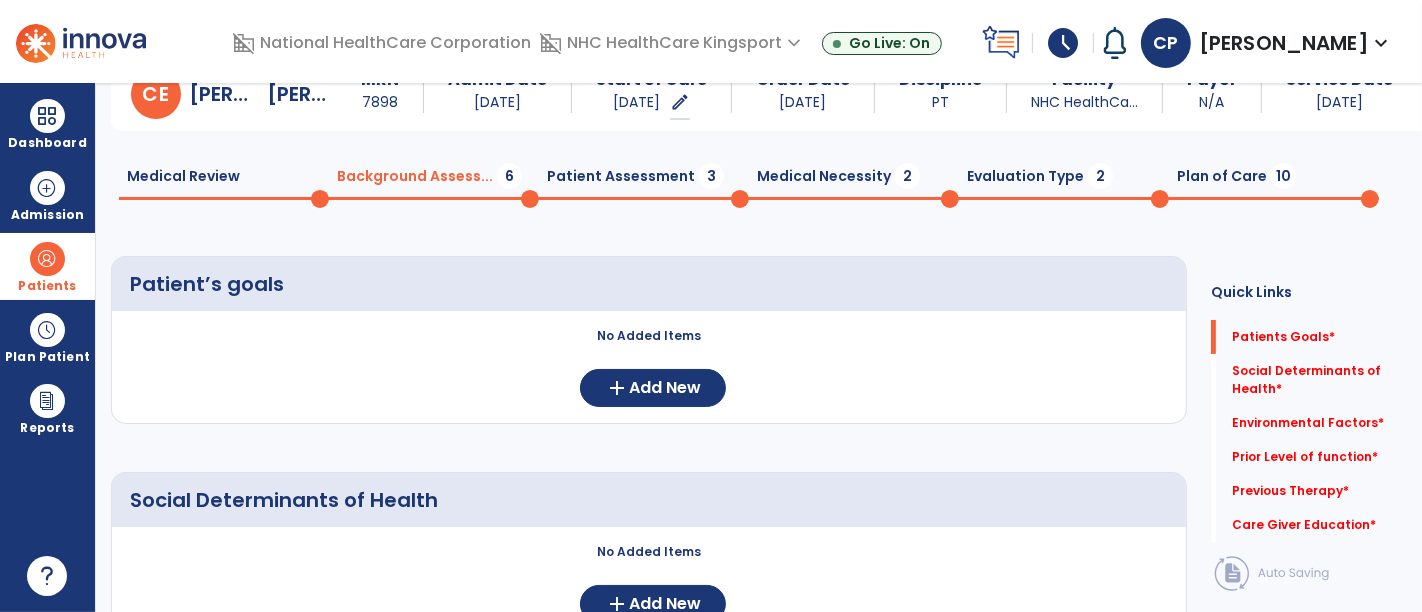 scroll, scrollTop: 0, scrollLeft: 0, axis: both 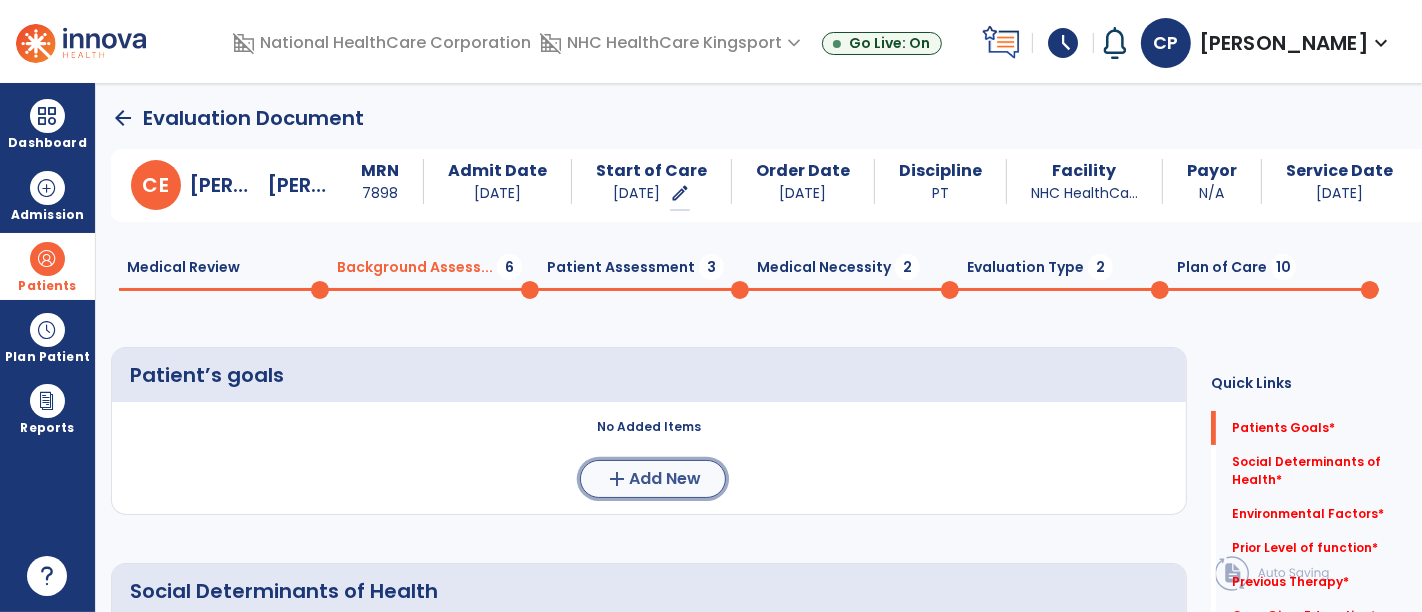 click on "Add New" 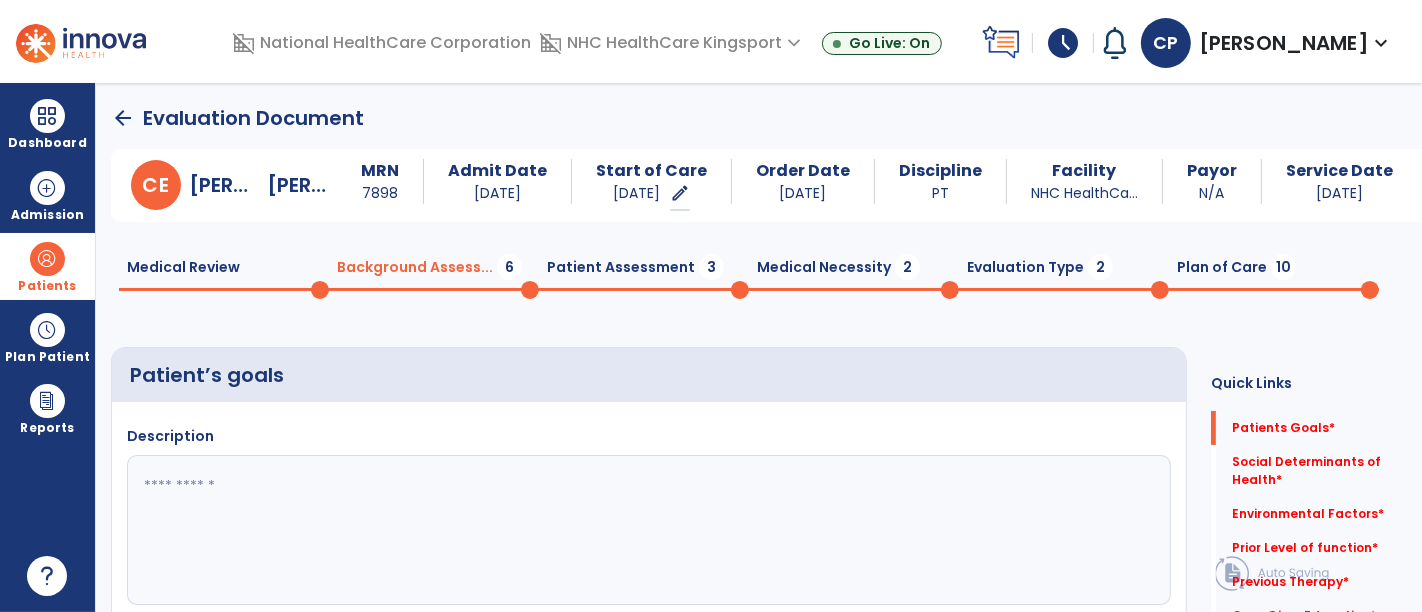 click 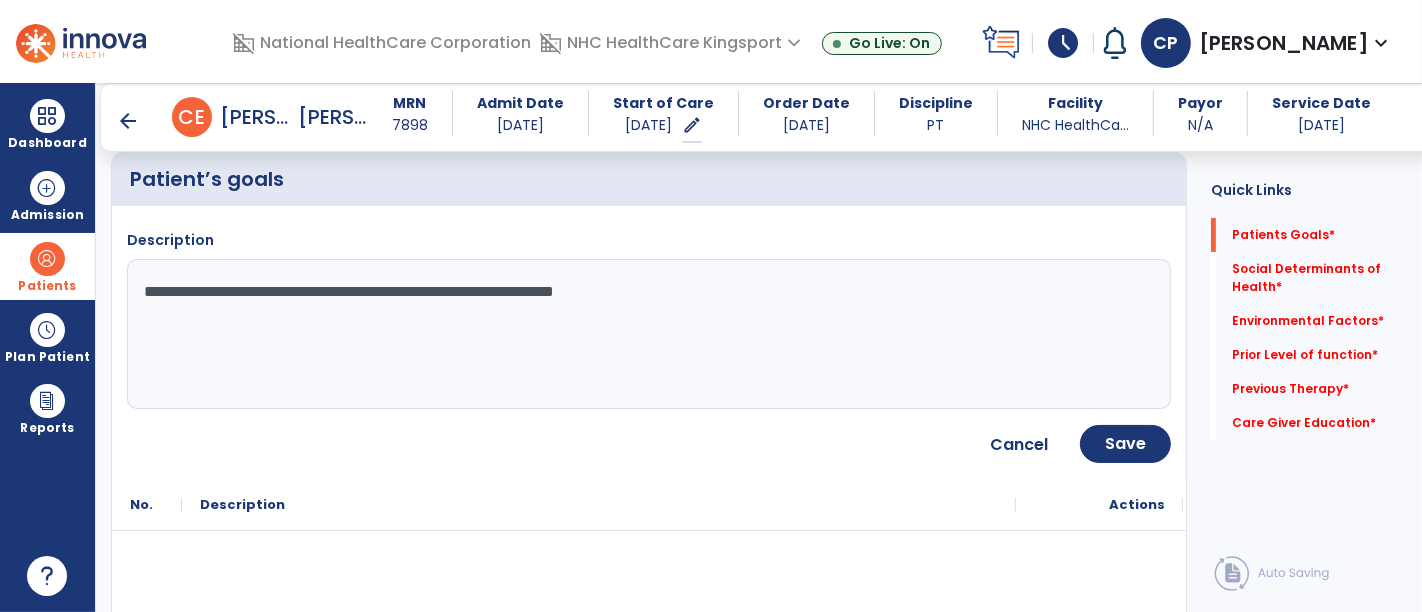 scroll, scrollTop: 211, scrollLeft: 0, axis: vertical 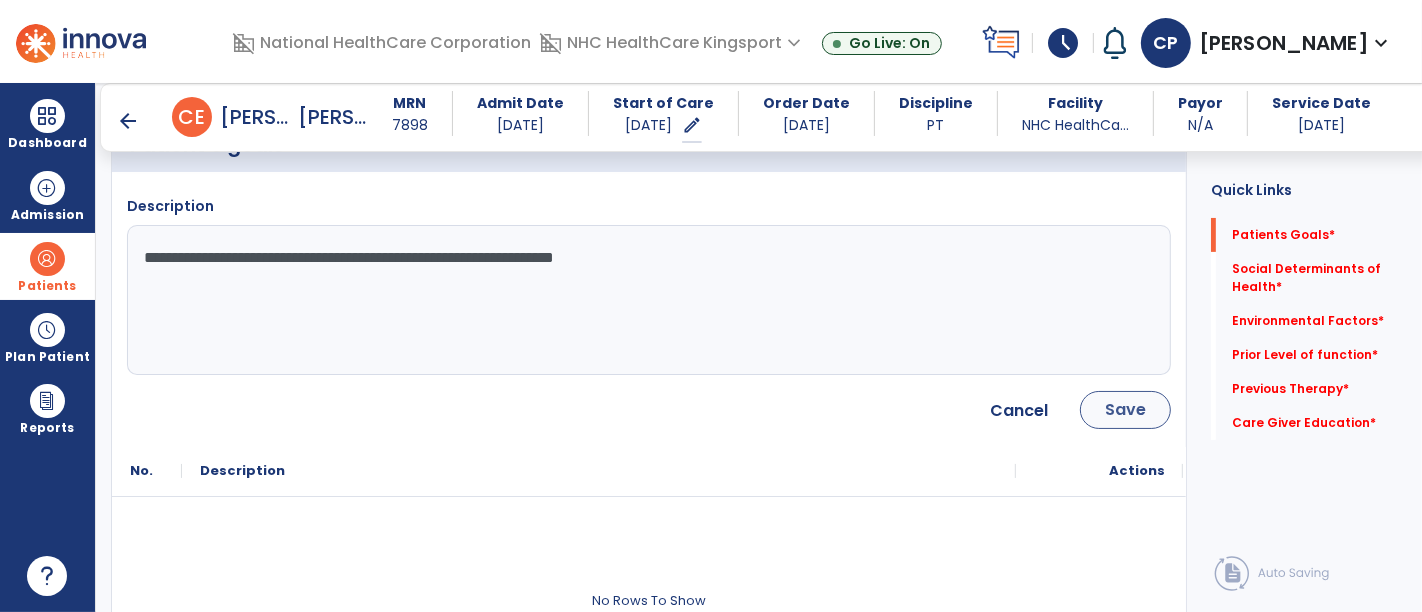 type on "**********" 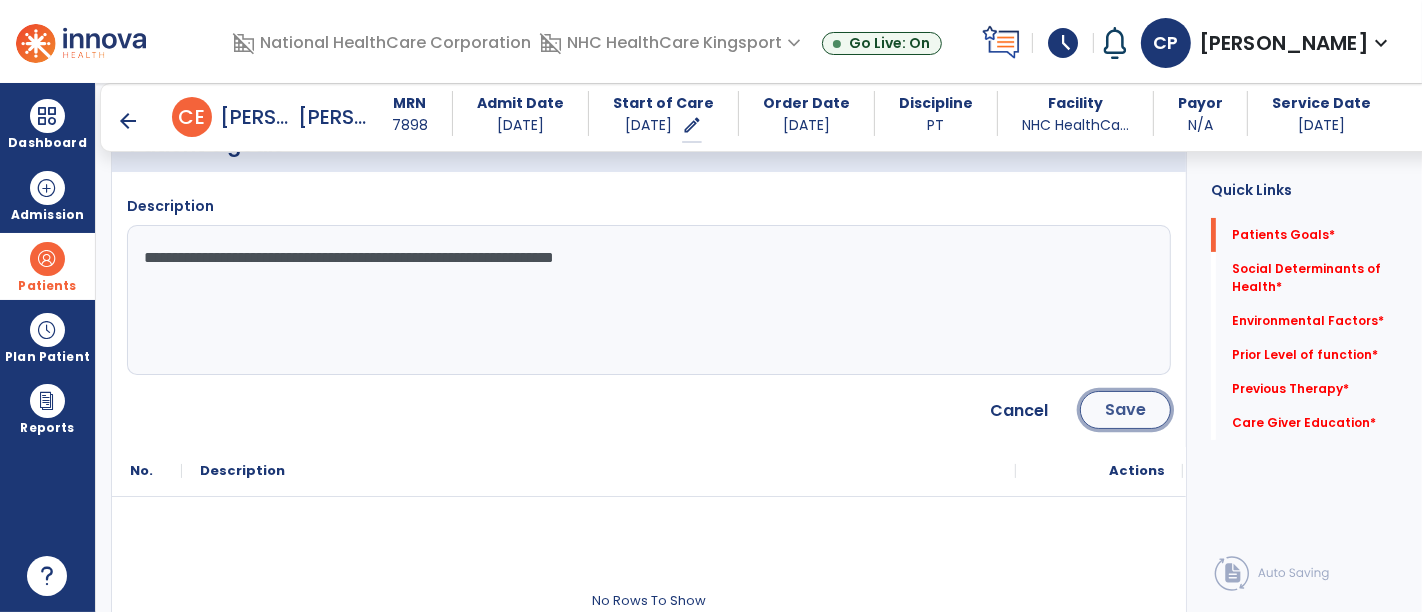 click on "Save" 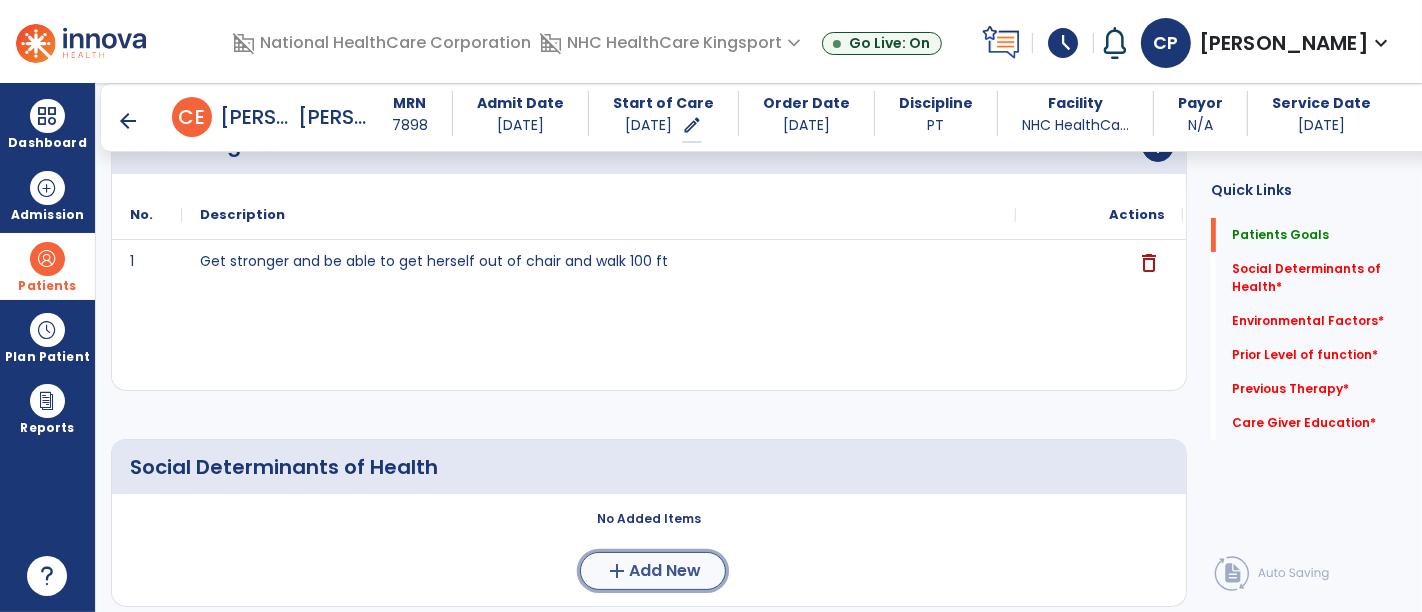 click on "add" 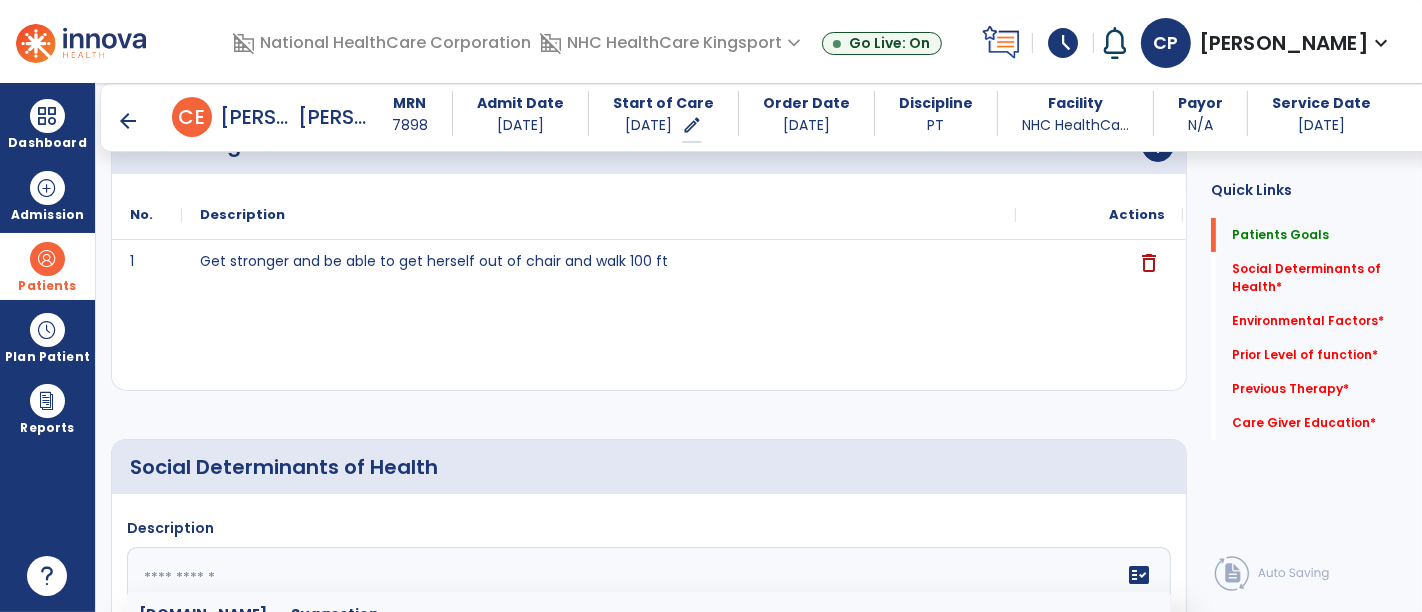 click 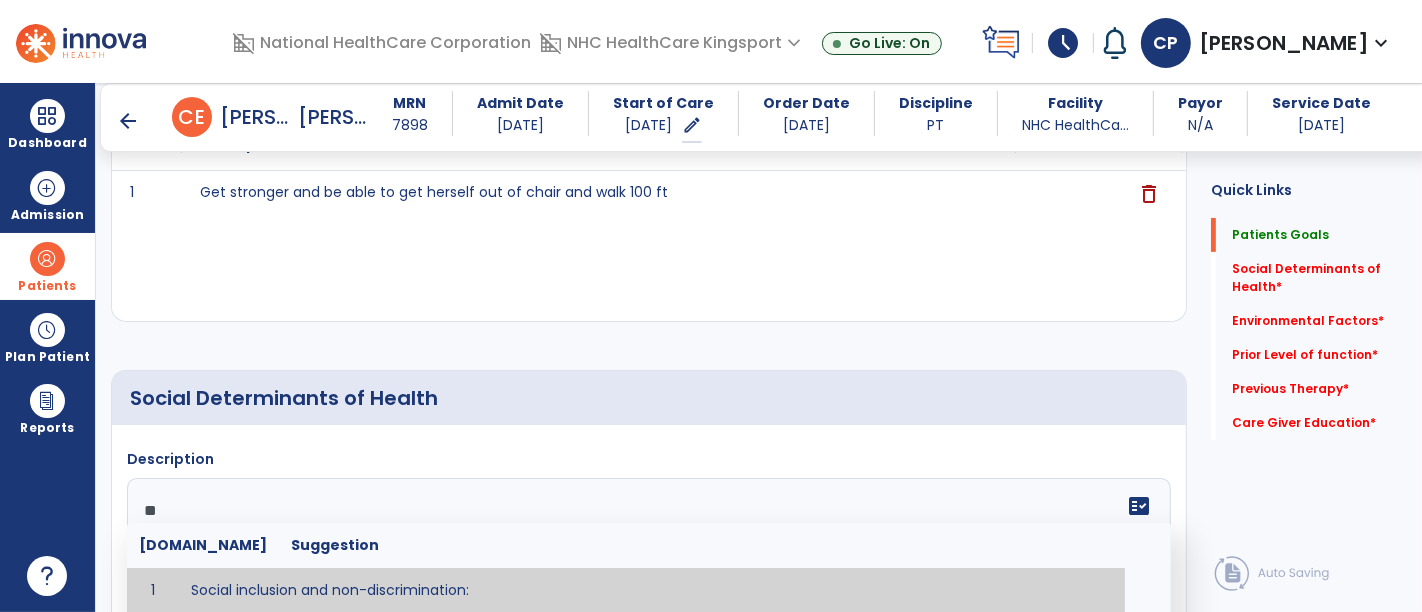 type on "**" 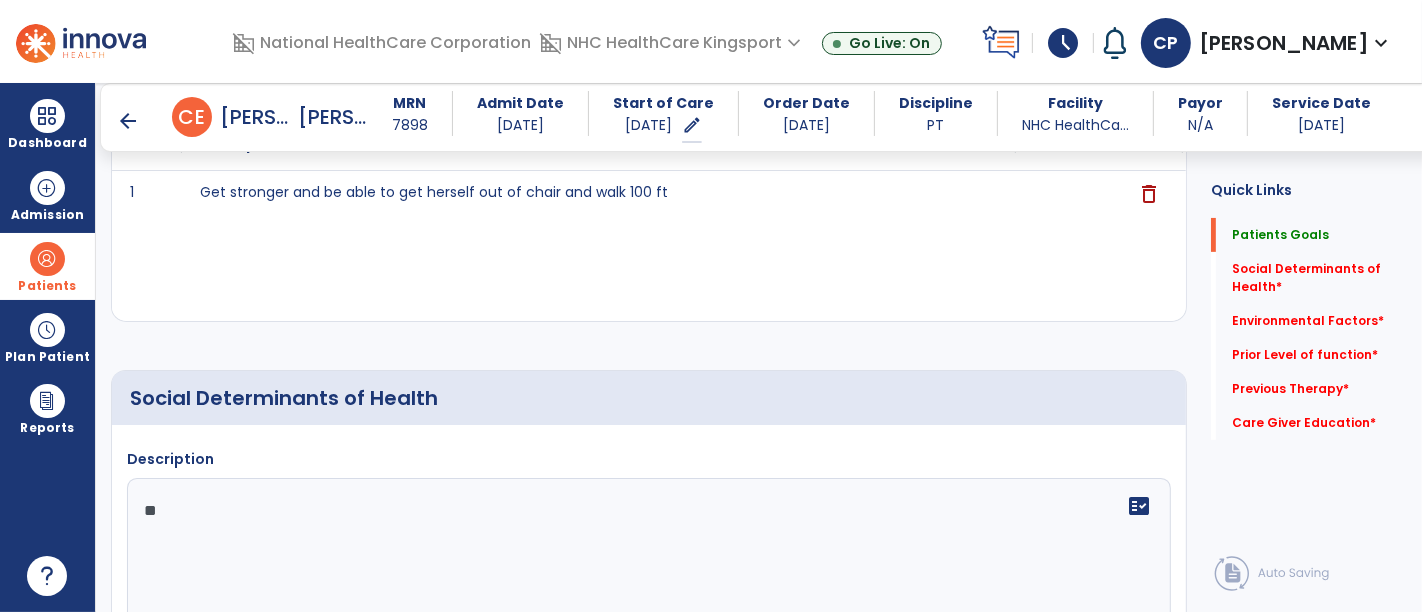 click 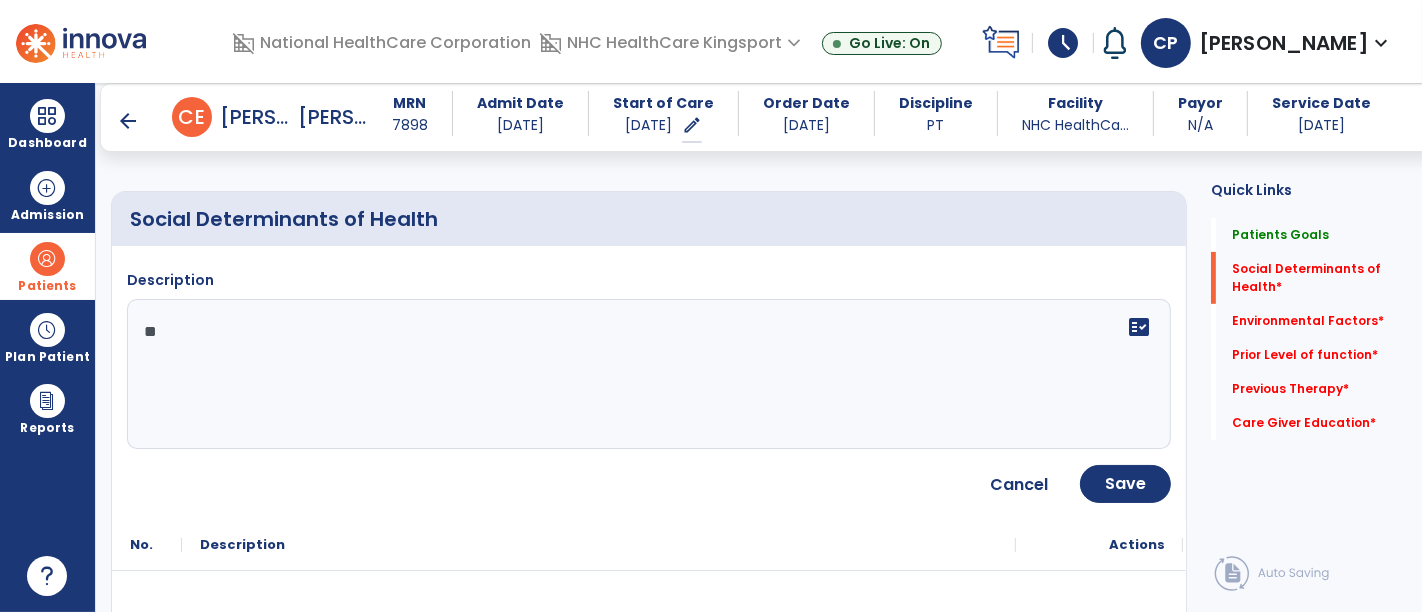 scroll, scrollTop: 462, scrollLeft: 0, axis: vertical 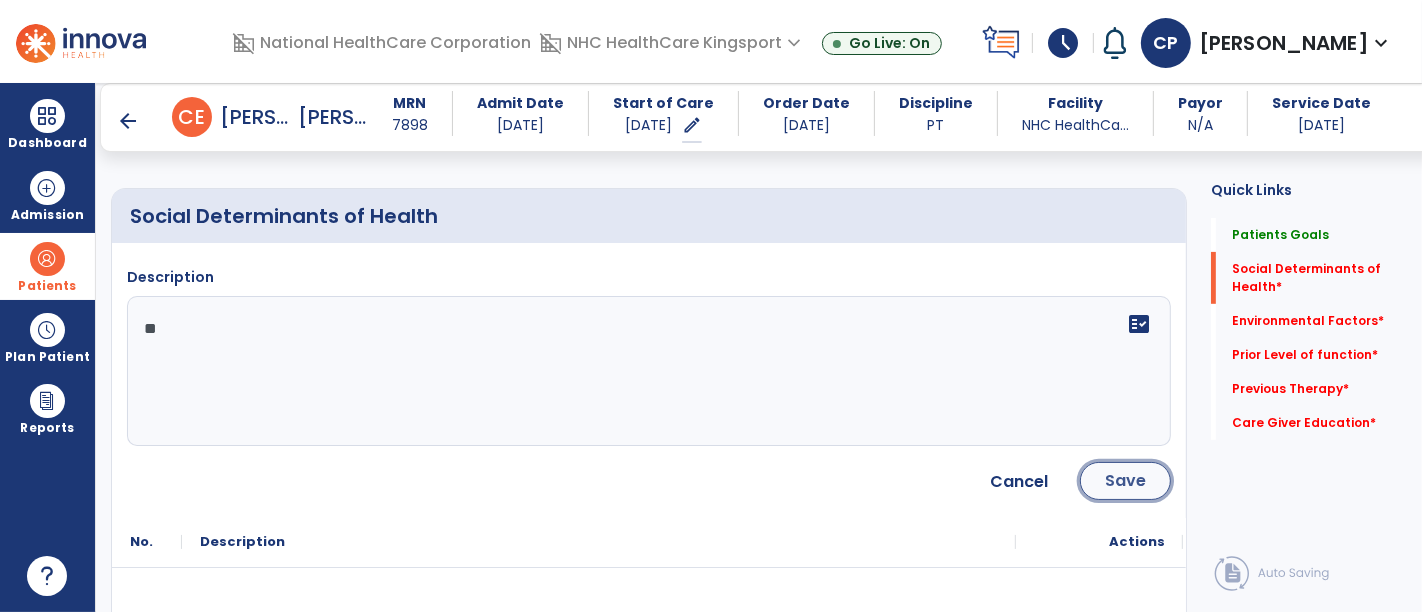 click on "Save" 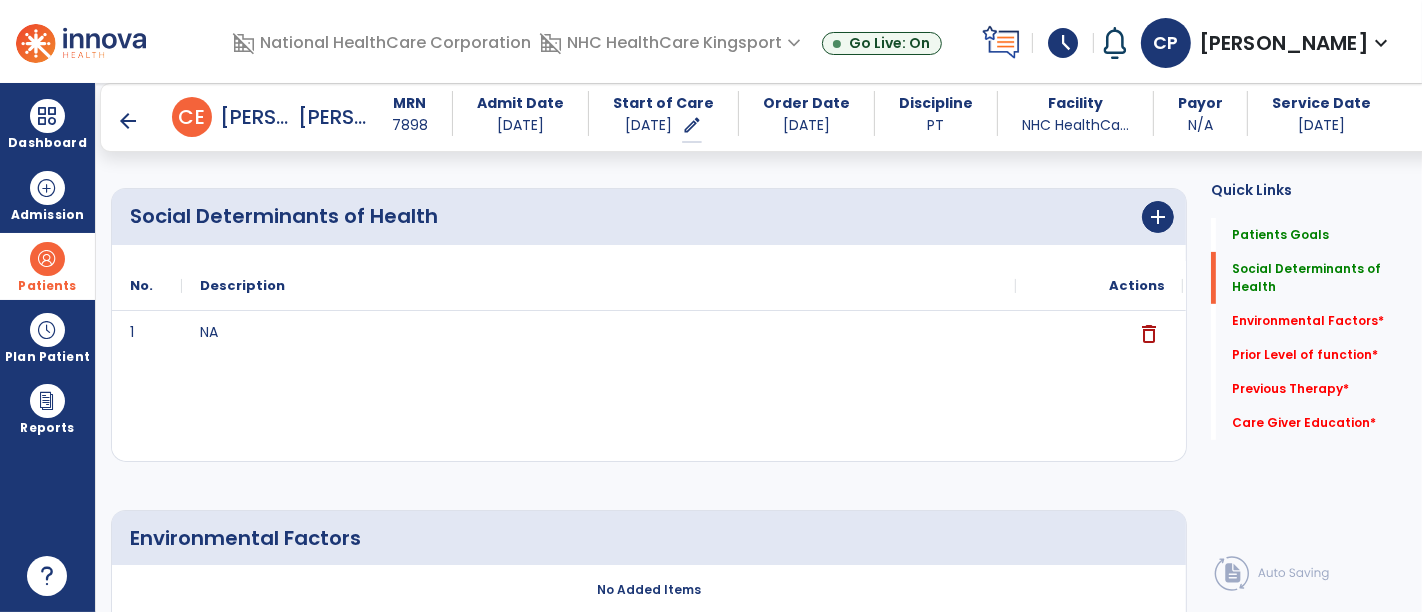 scroll, scrollTop: 640, scrollLeft: 0, axis: vertical 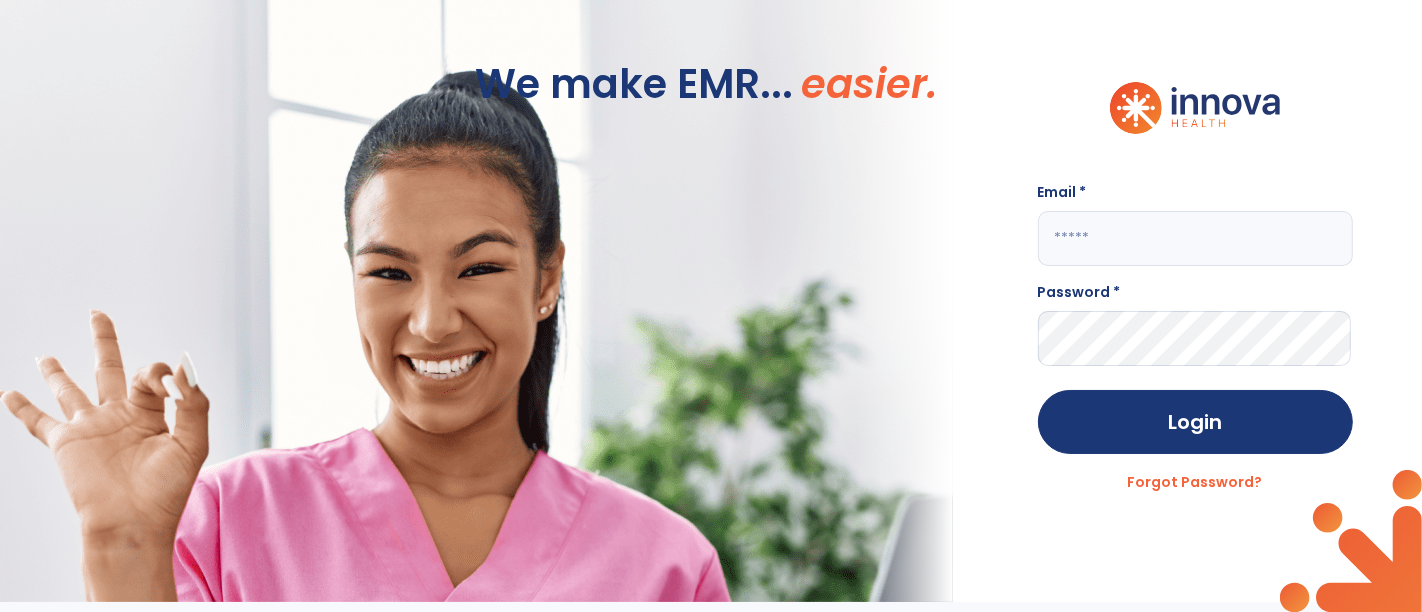 type on "**********" 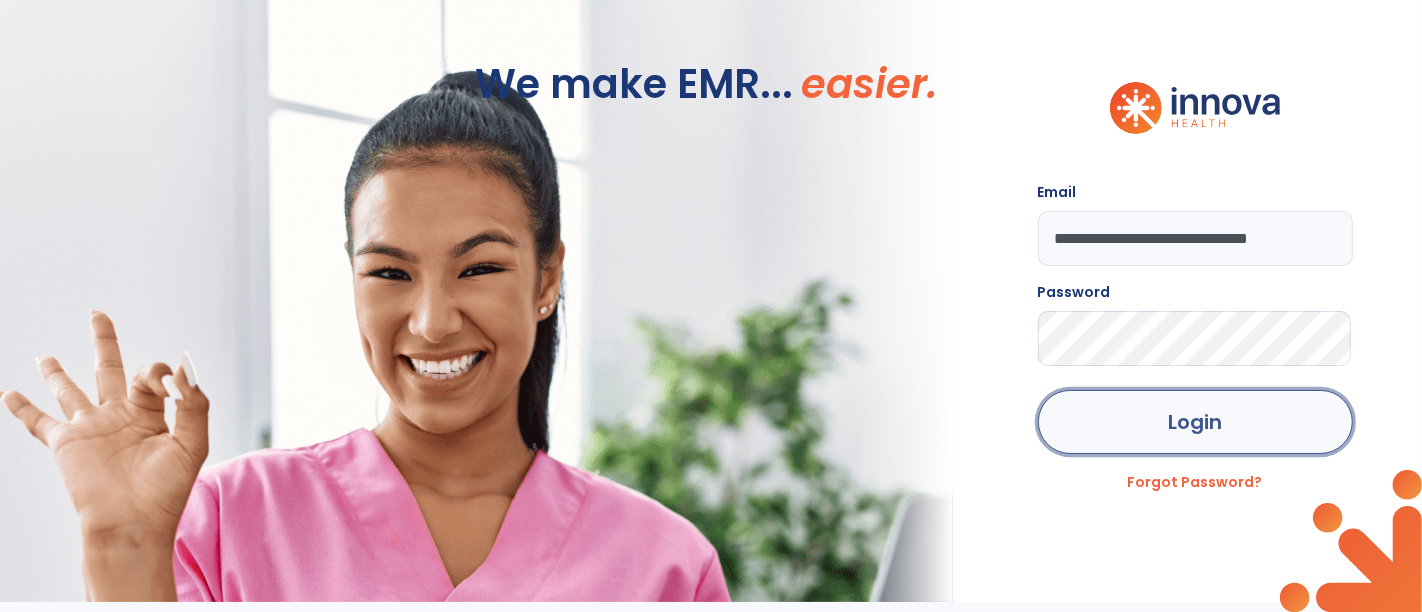 click on "Login" 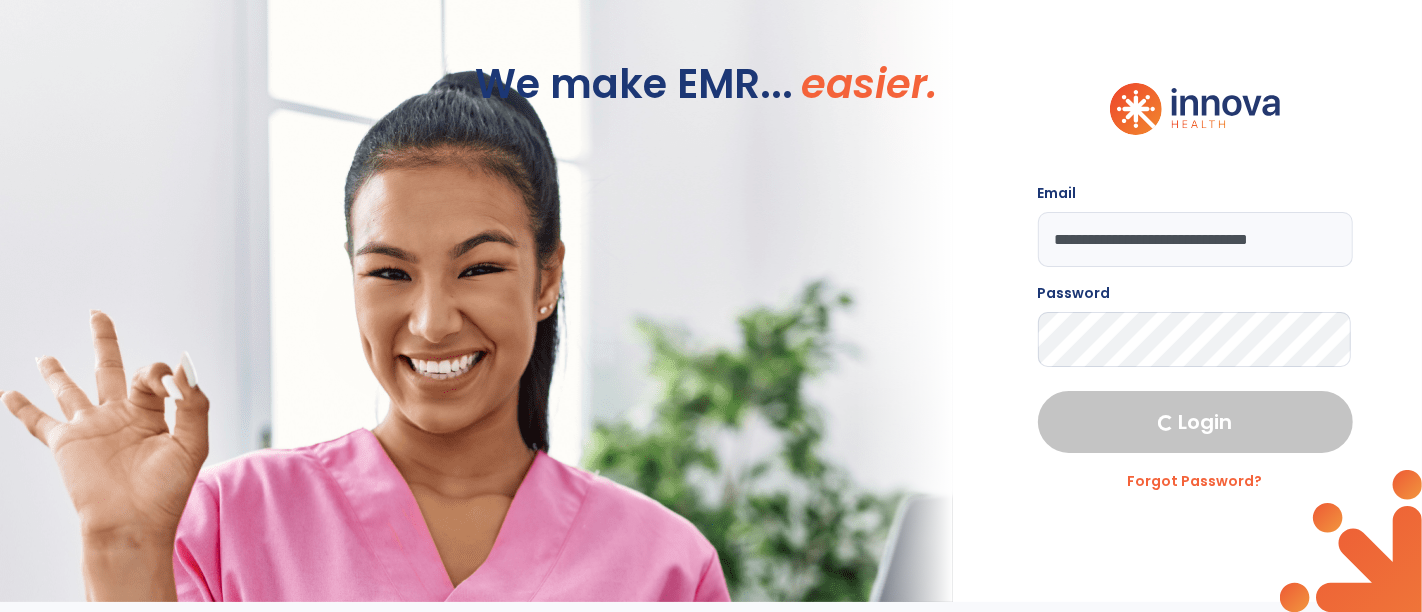 select on "****" 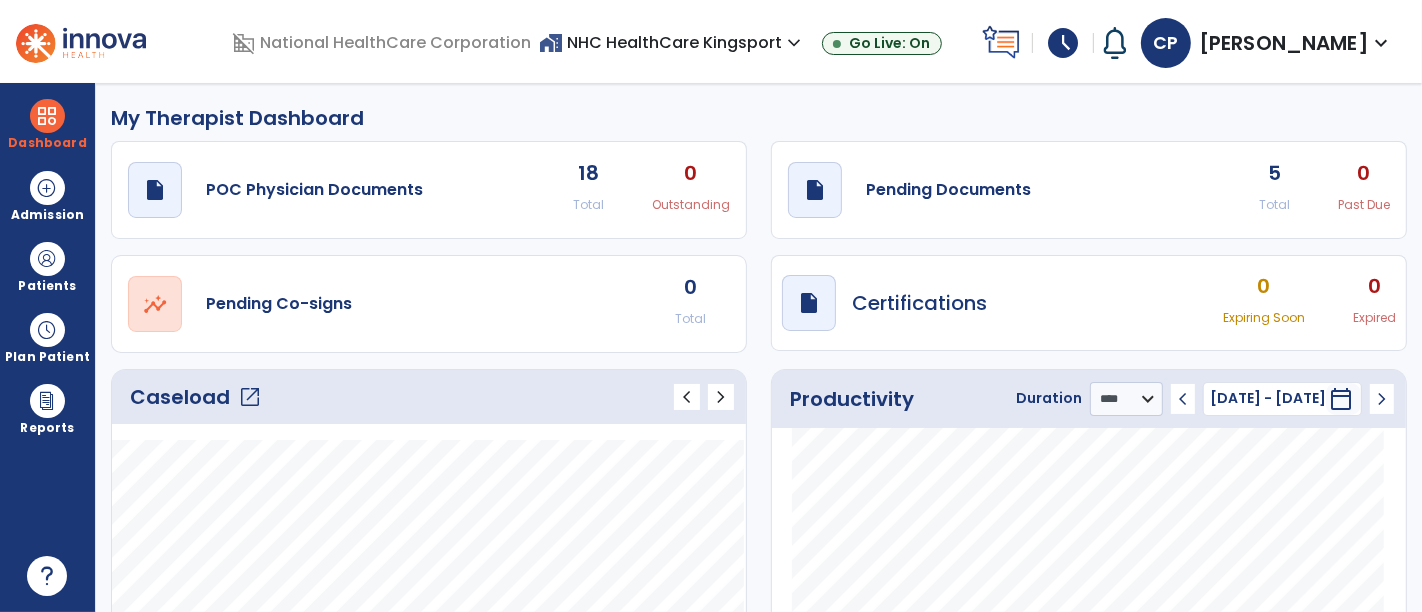 click on "5" 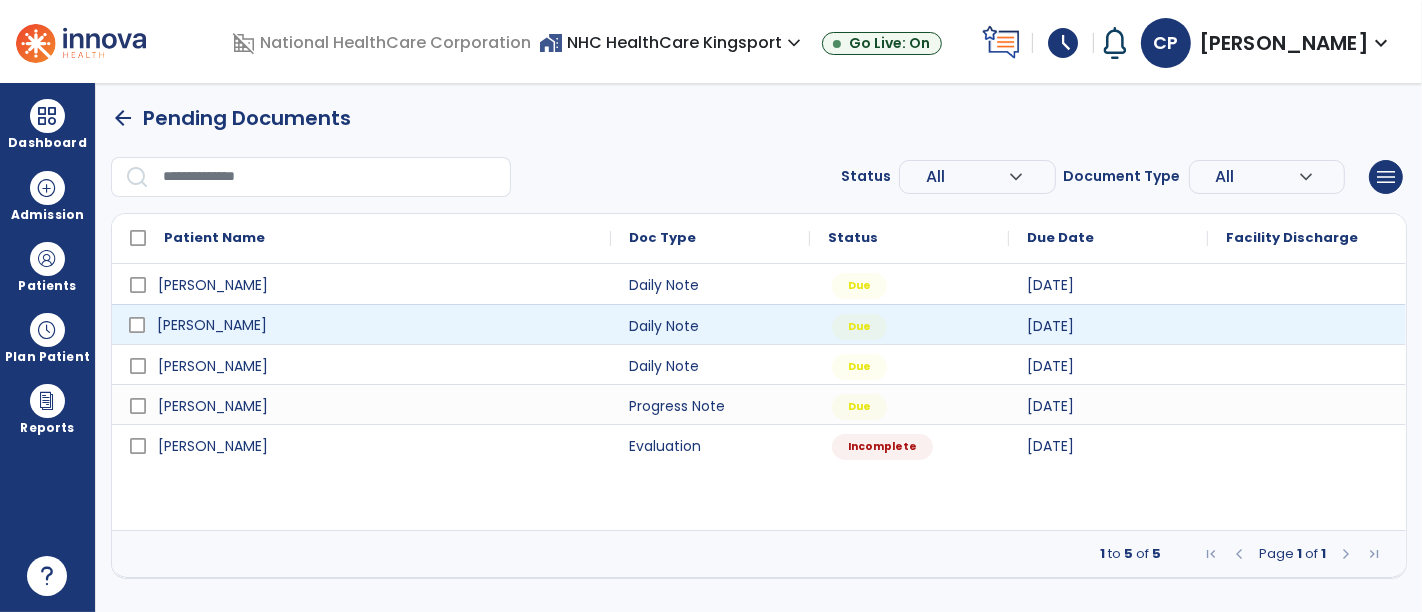 click on "[PERSON_NAME]" at bounding box center [375, 325] 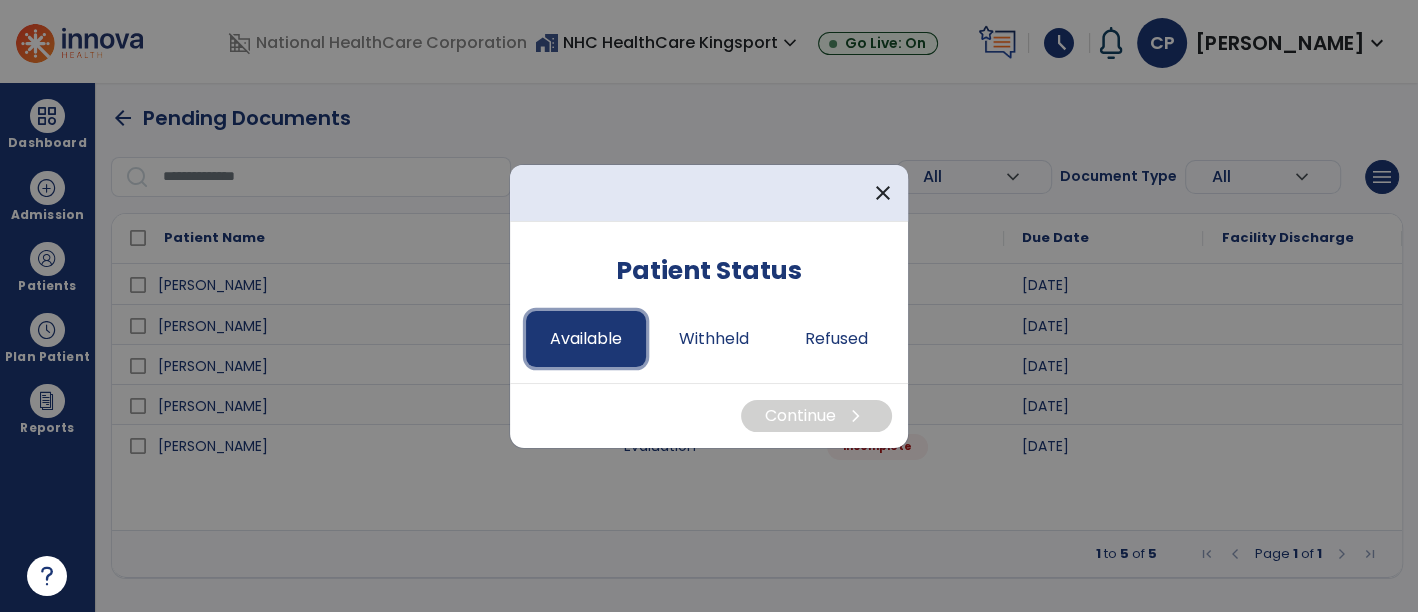 click on "Available" at bounding box center [586, 339] 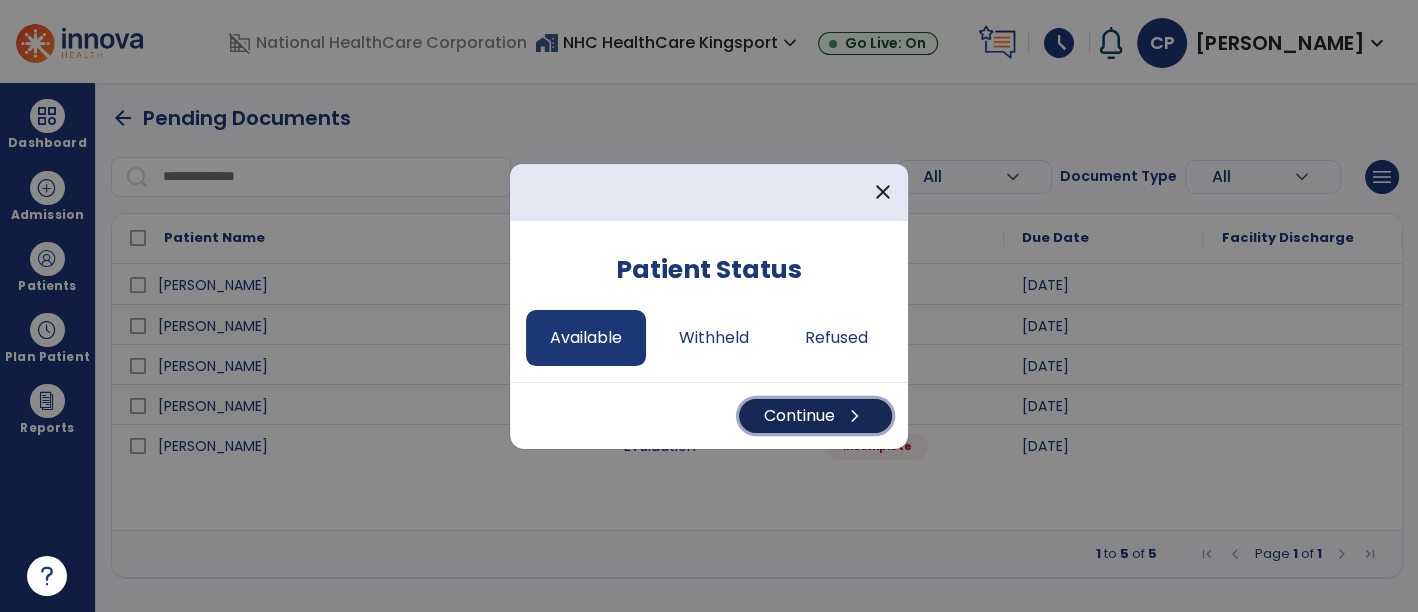 click on "Continue   chevron_right" at bounding box center (815, 416) 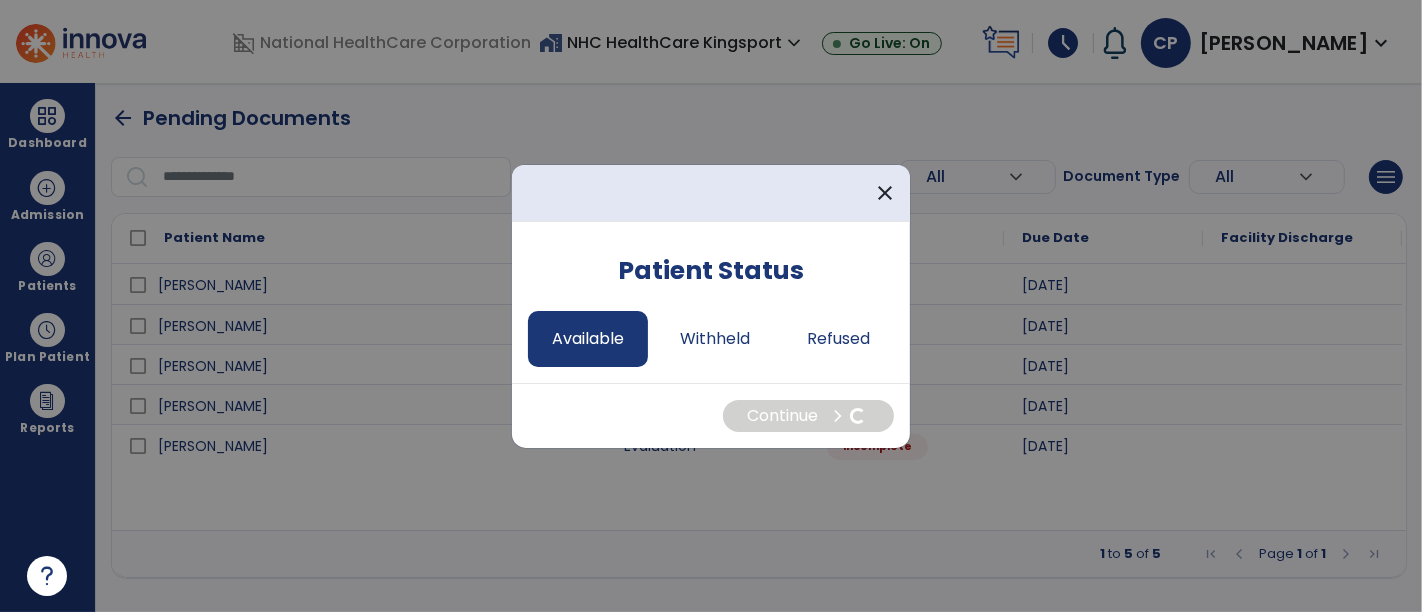 select on "*" 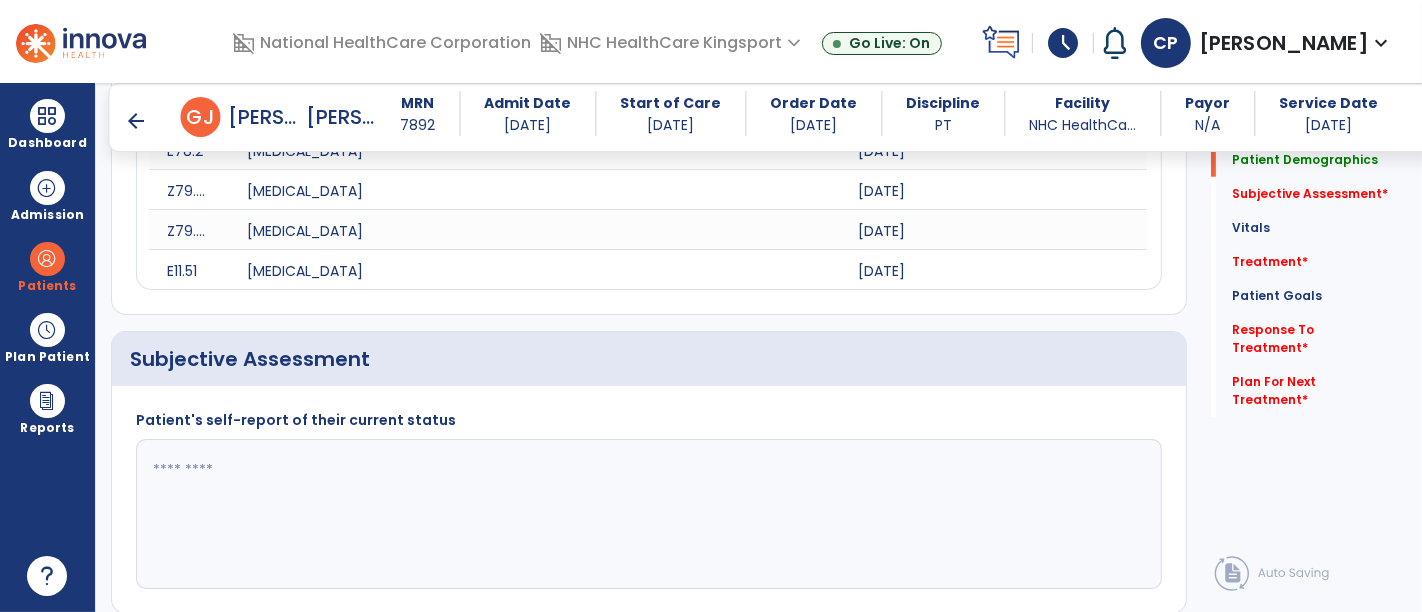 scroll, scrollTop: 997, scrollLeft: 0, axis: vertical 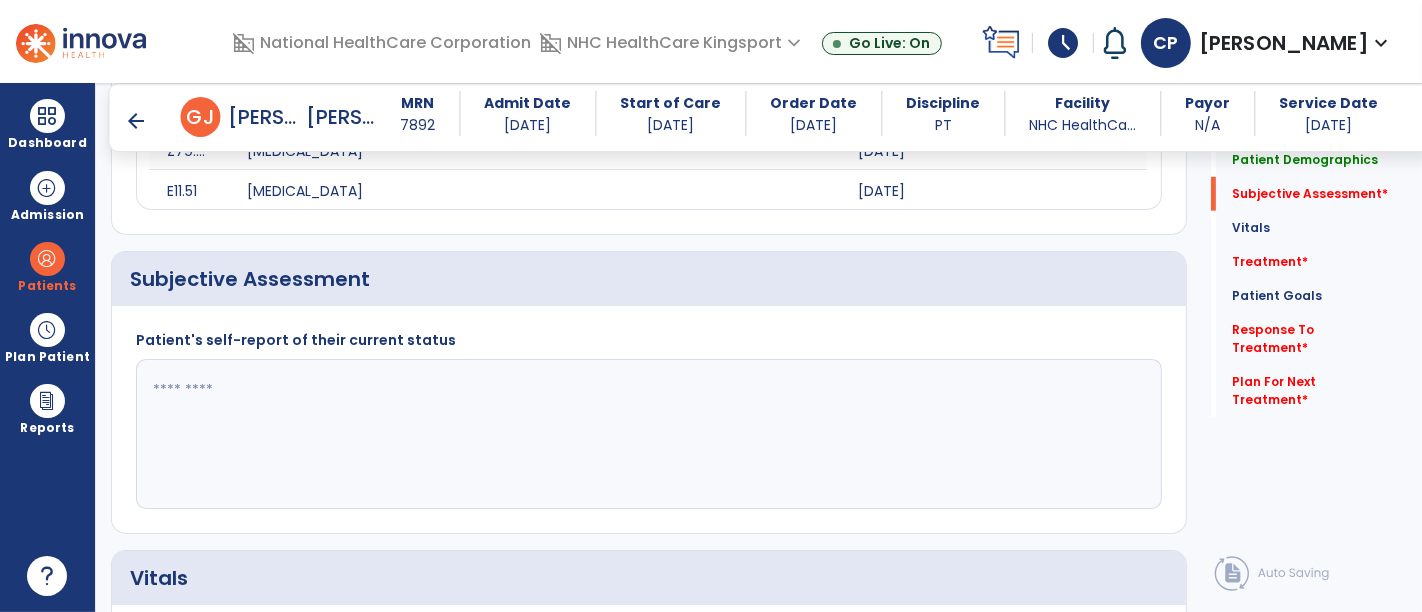click 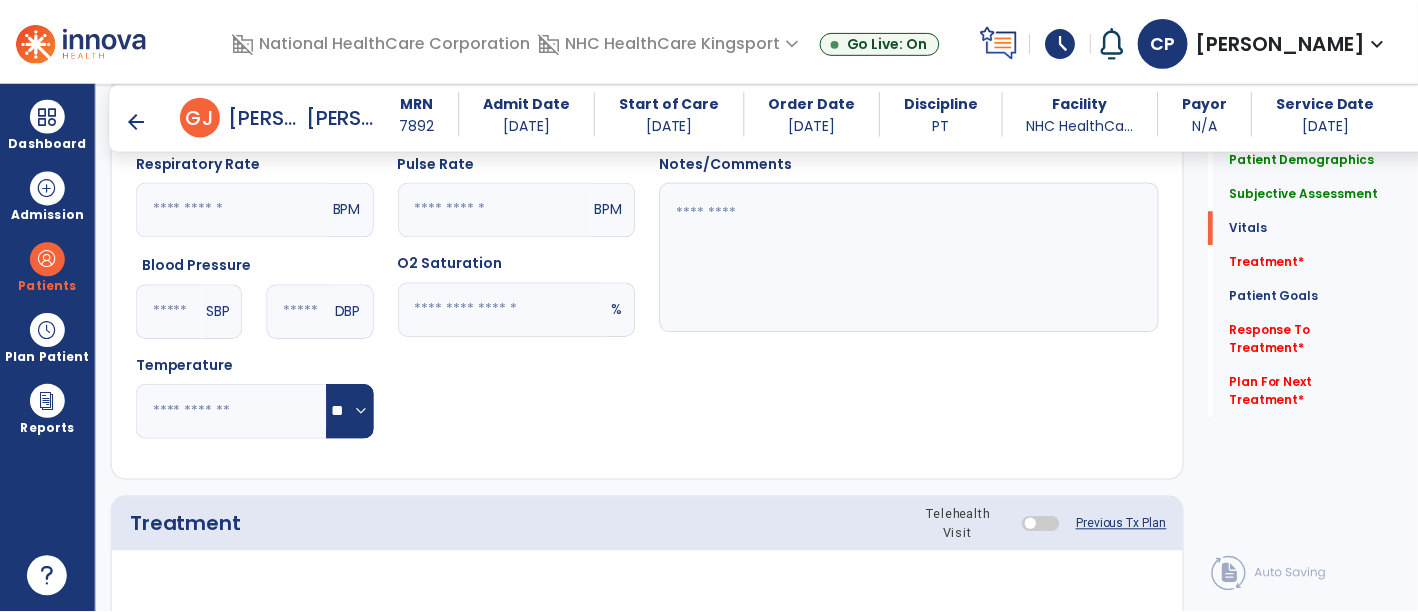 scroll, scrollTop: 1793, scrollLeft: 0, axis: vertical 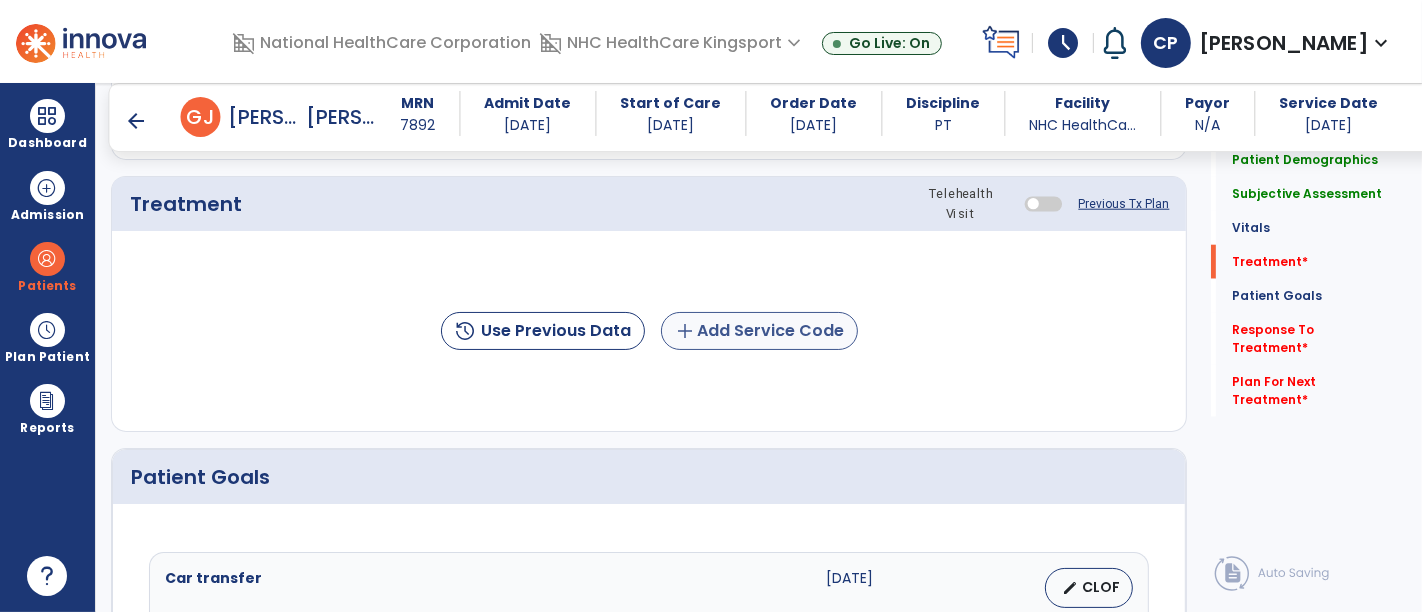 type on "**********" 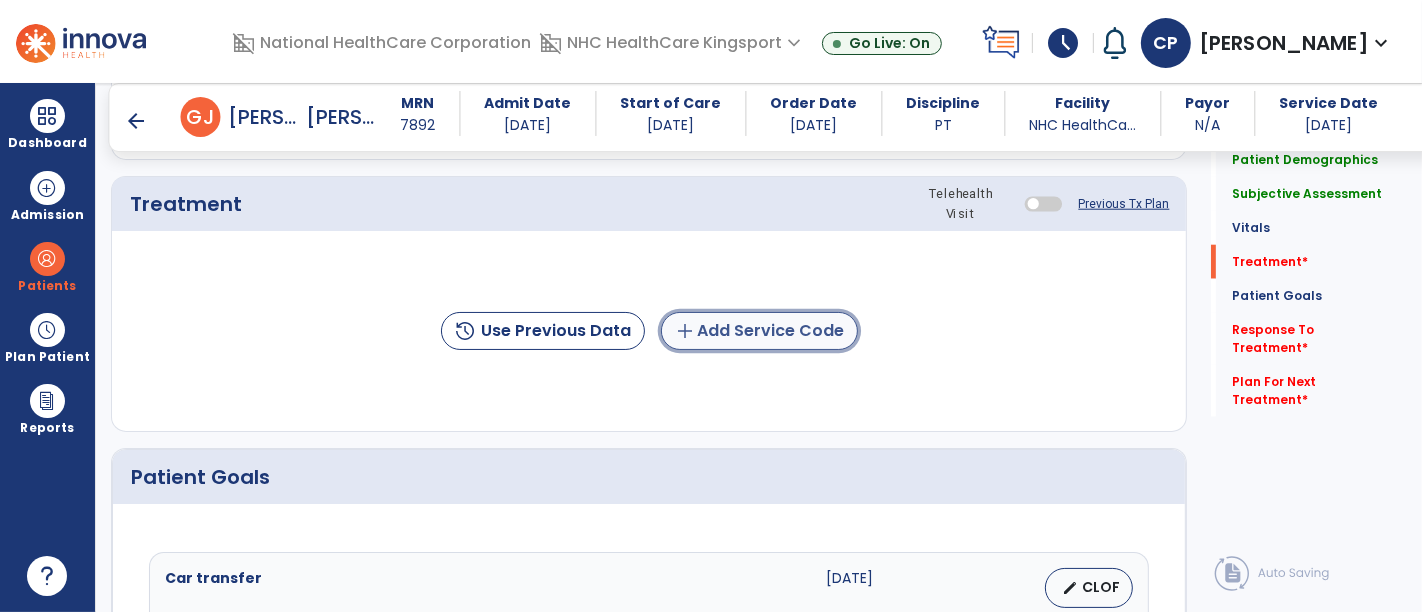 click on "add  Add Service Code" 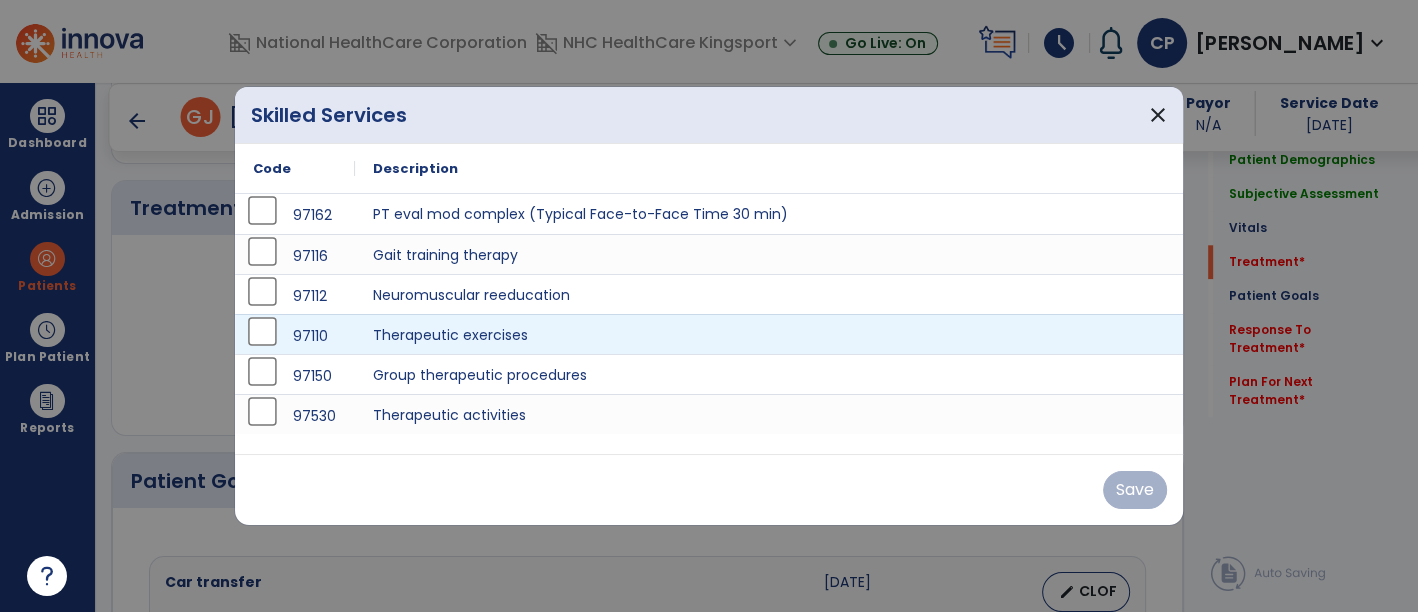 scroll, scrollTop: 1793, scrollLeft: 0, axis: vertical 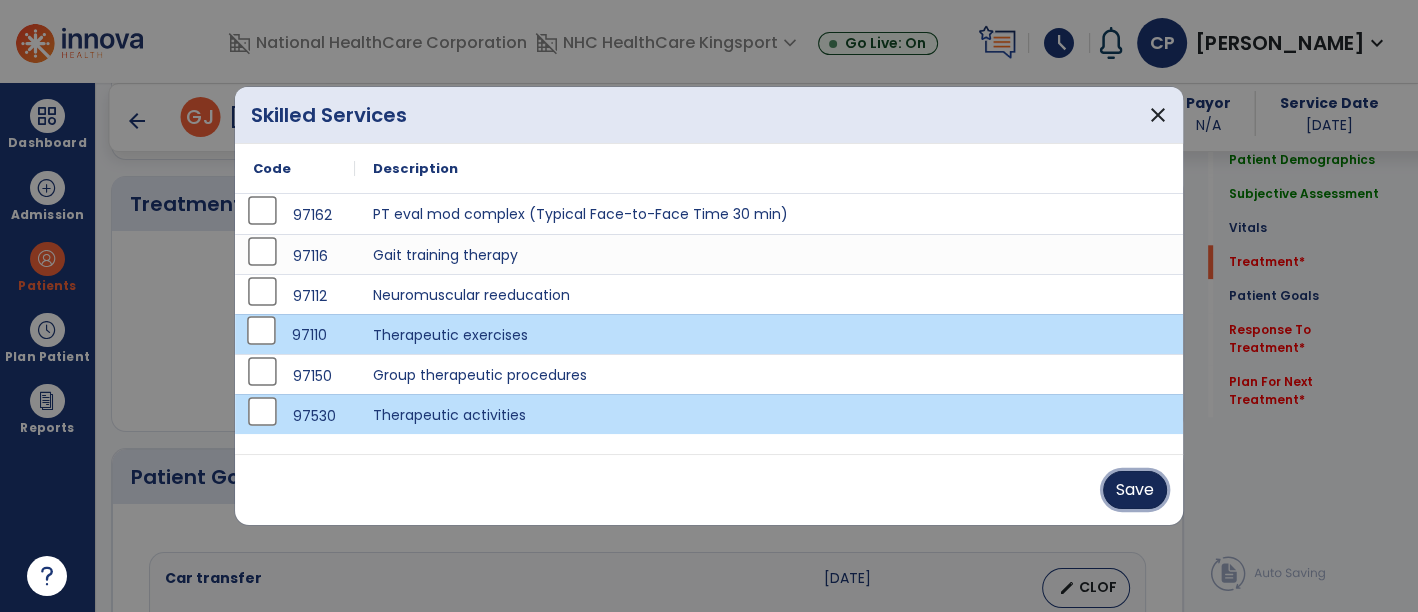 click on "Save" at bounding box center [1135, 490] 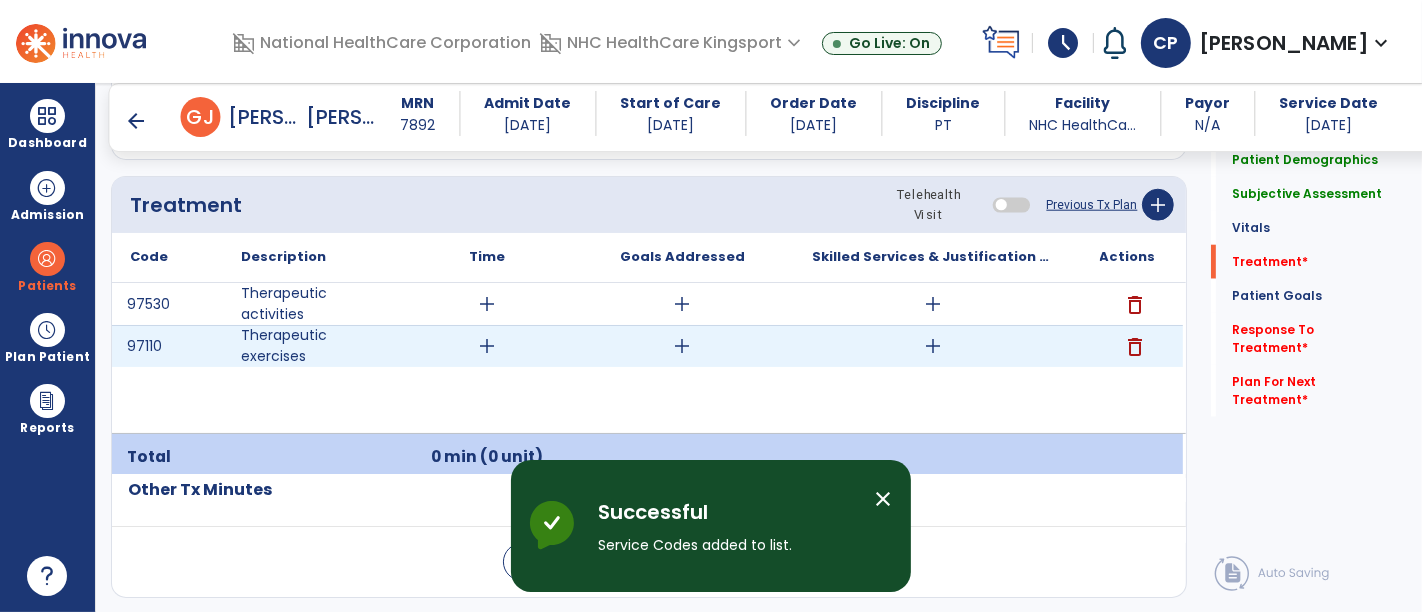 click on "add" at bounding box center (488, 346) 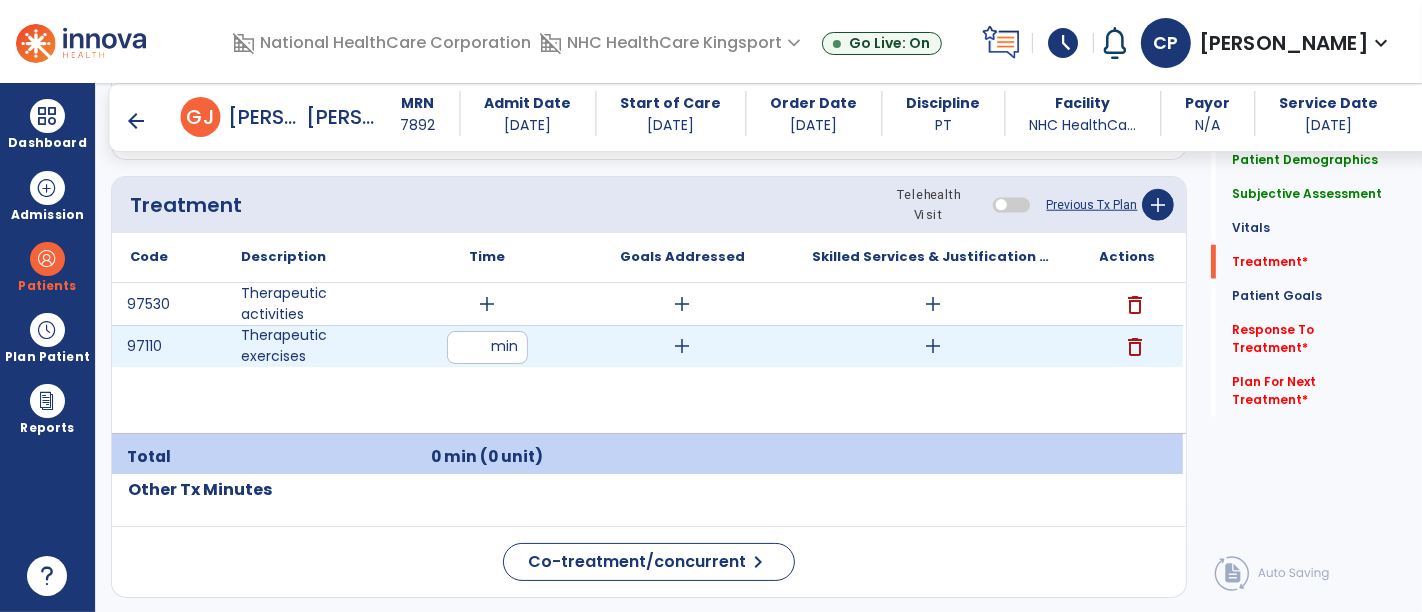 type on "*" 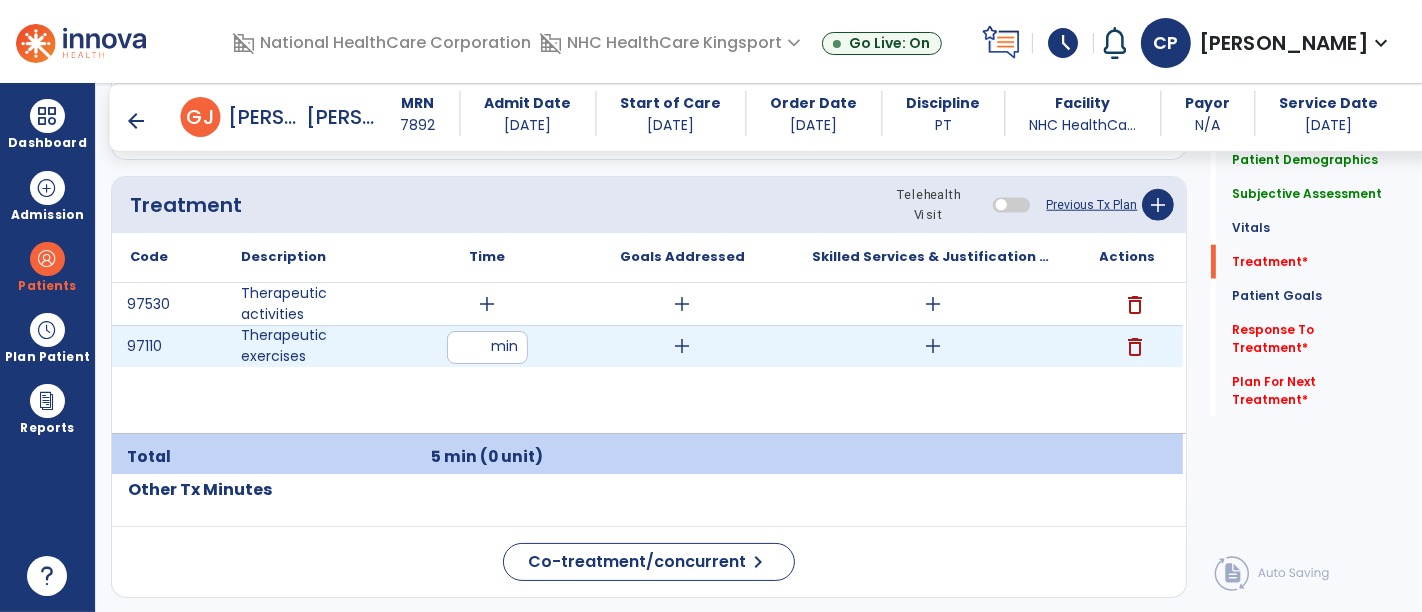 click on "add" at bounding box center [683, 346] 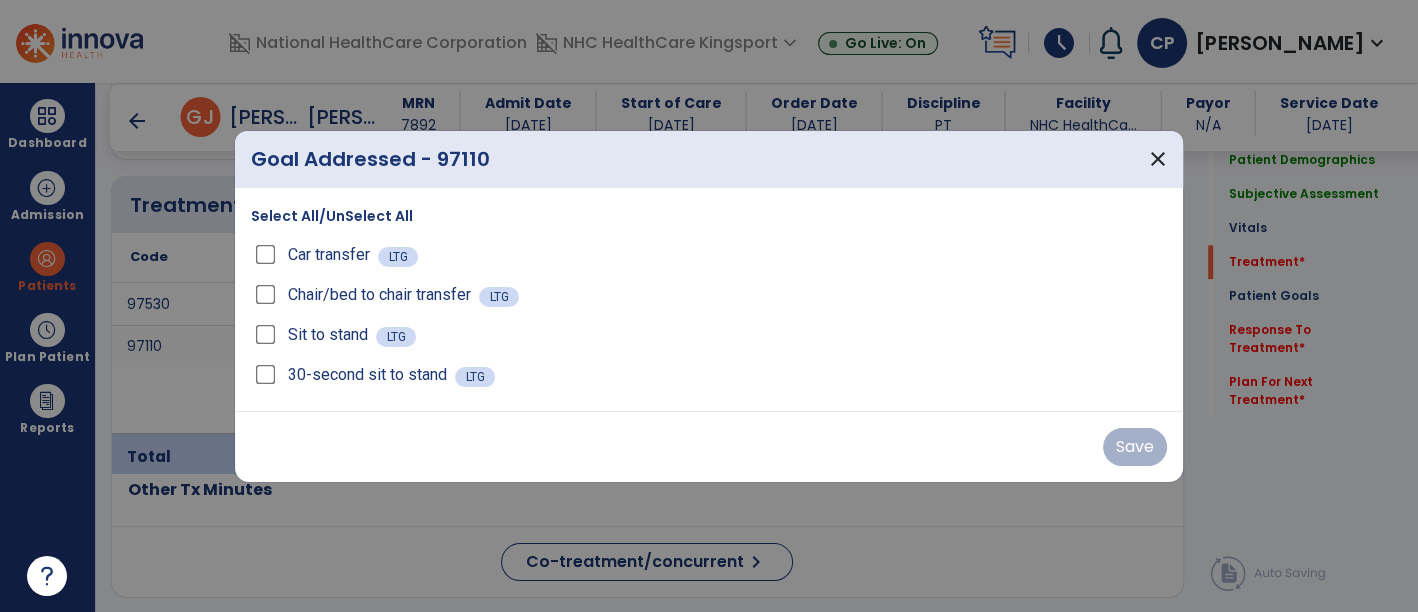 scroll, scrollTop: 1793, scrollLeft: 0, axis: vertical 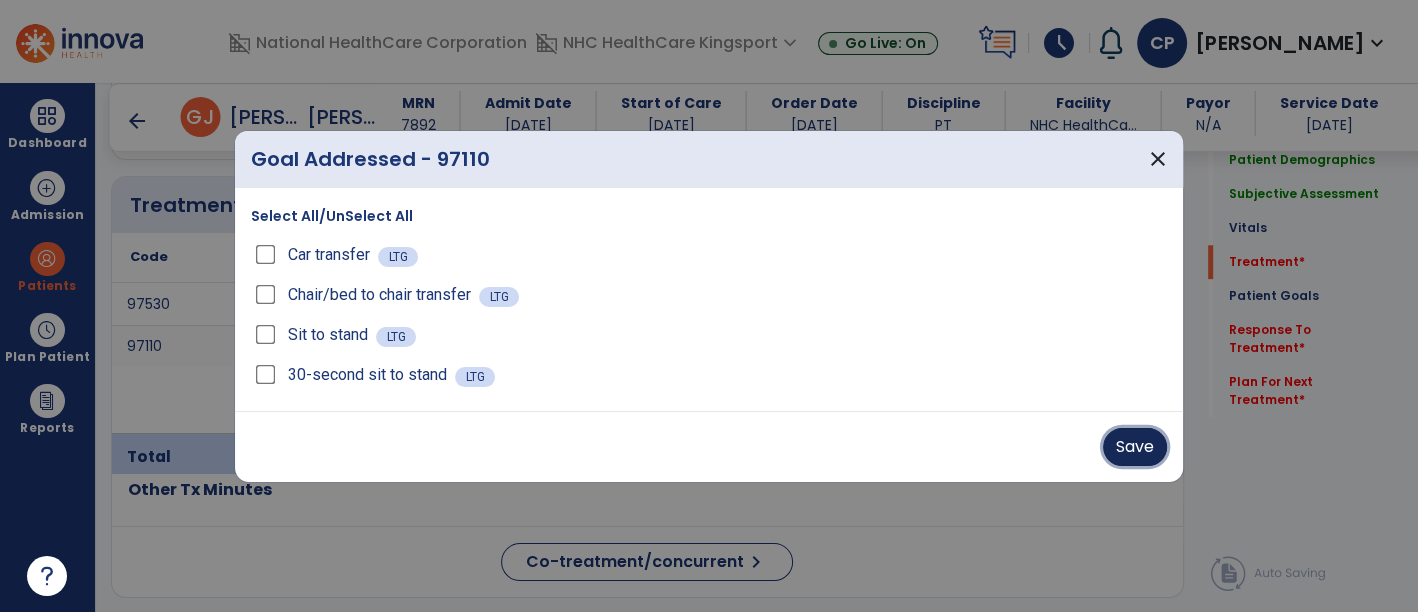 click on "Save" at bounding box center [1135, 447] 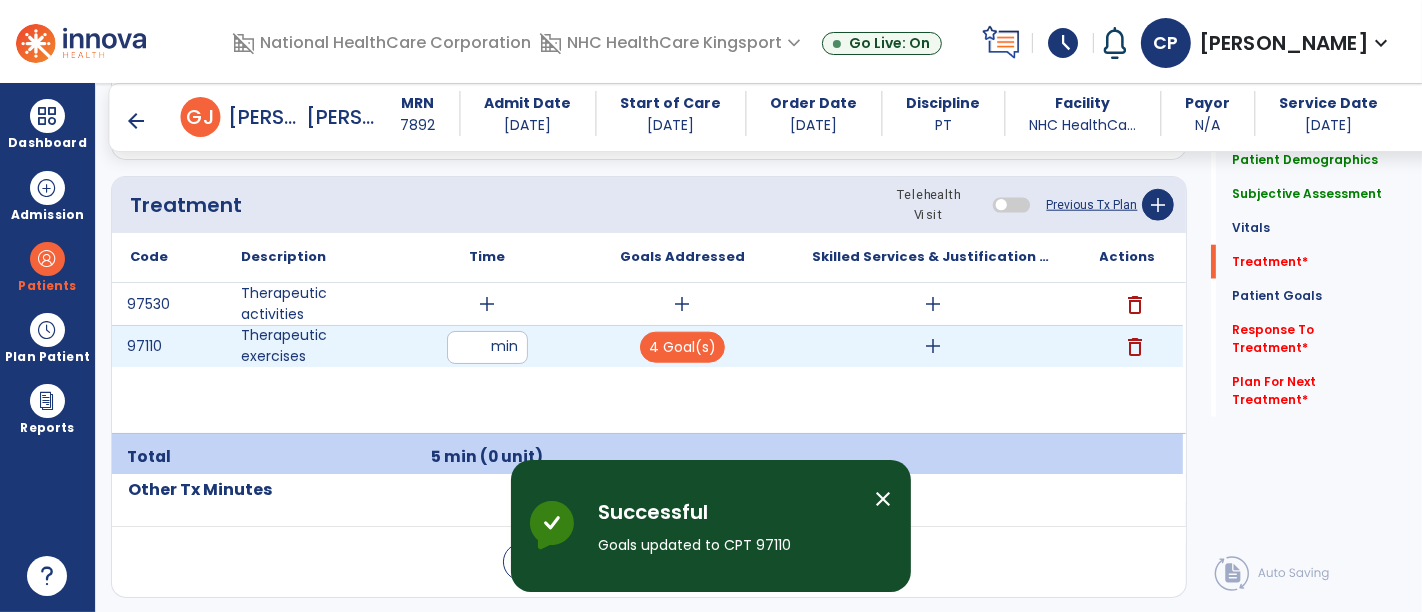 click on "add" at bounding box center (933, 346) 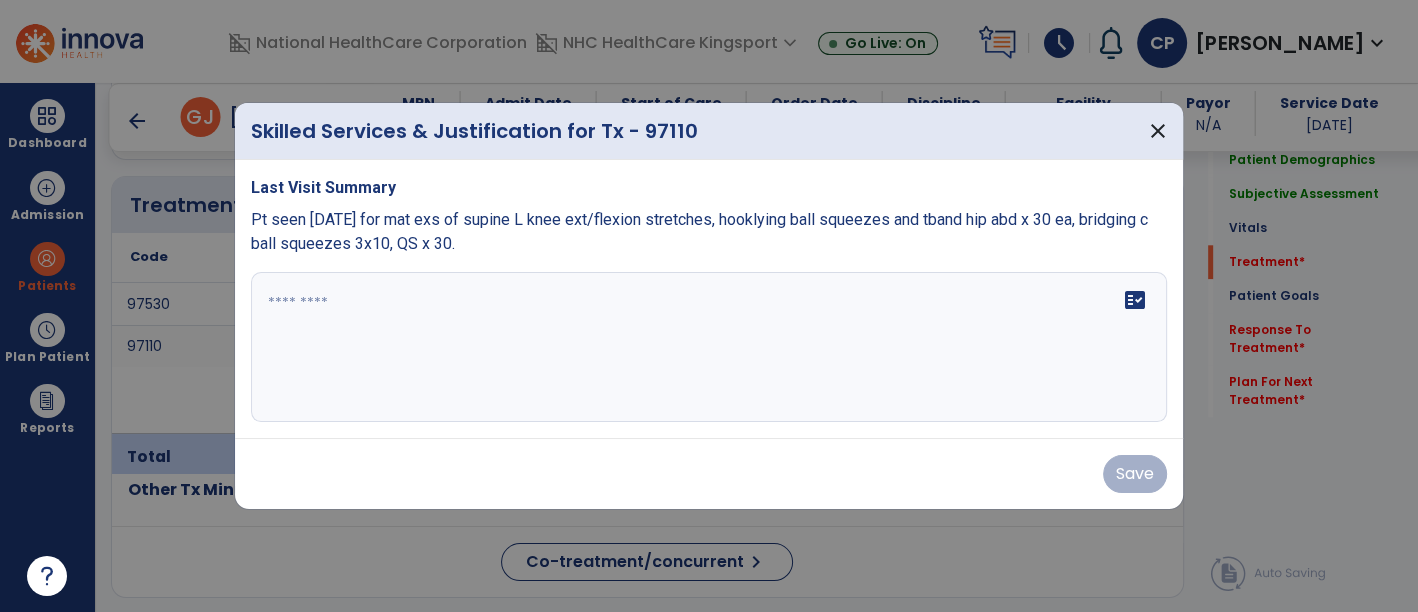 scroll, scrollTop: 1793, scrollLeft: 0, axis: vertical 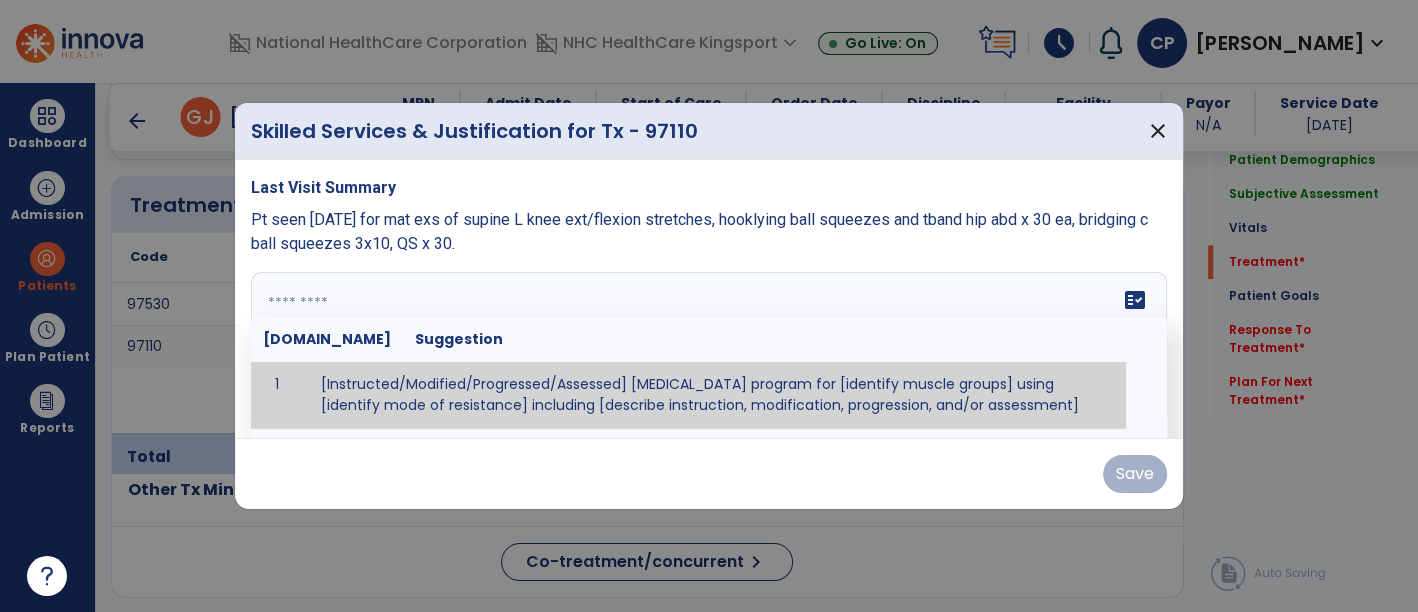click at bounding box center (707, 347) 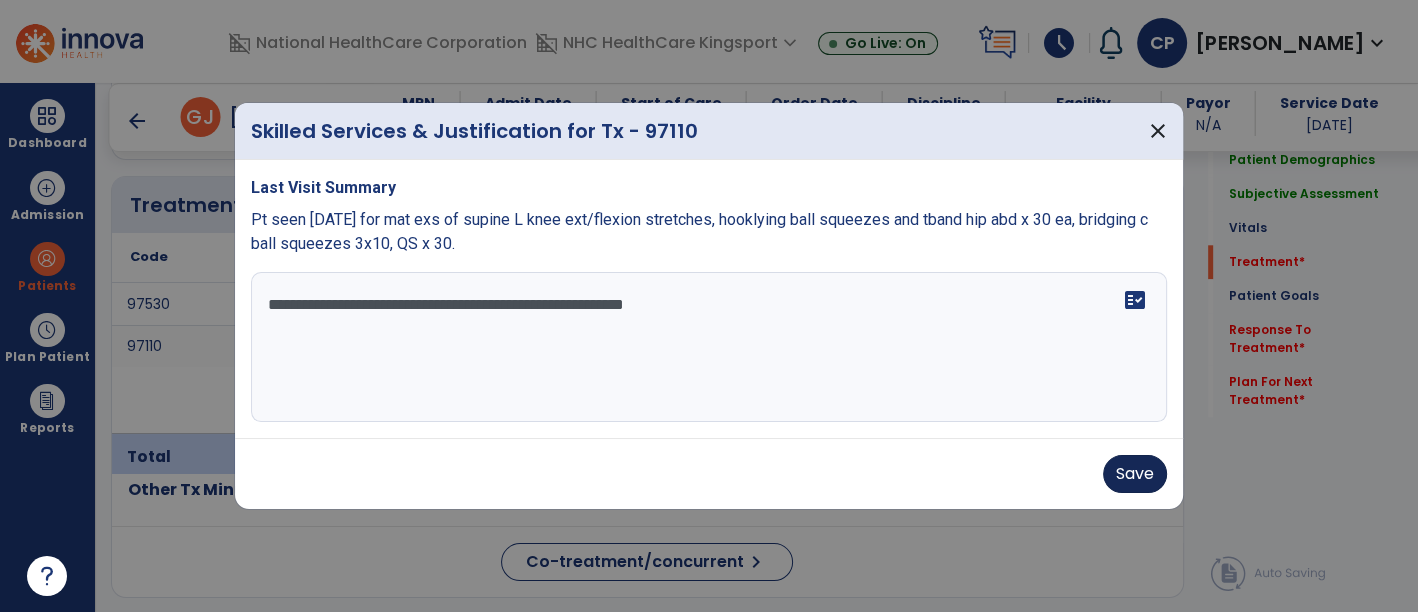 type on "**********" 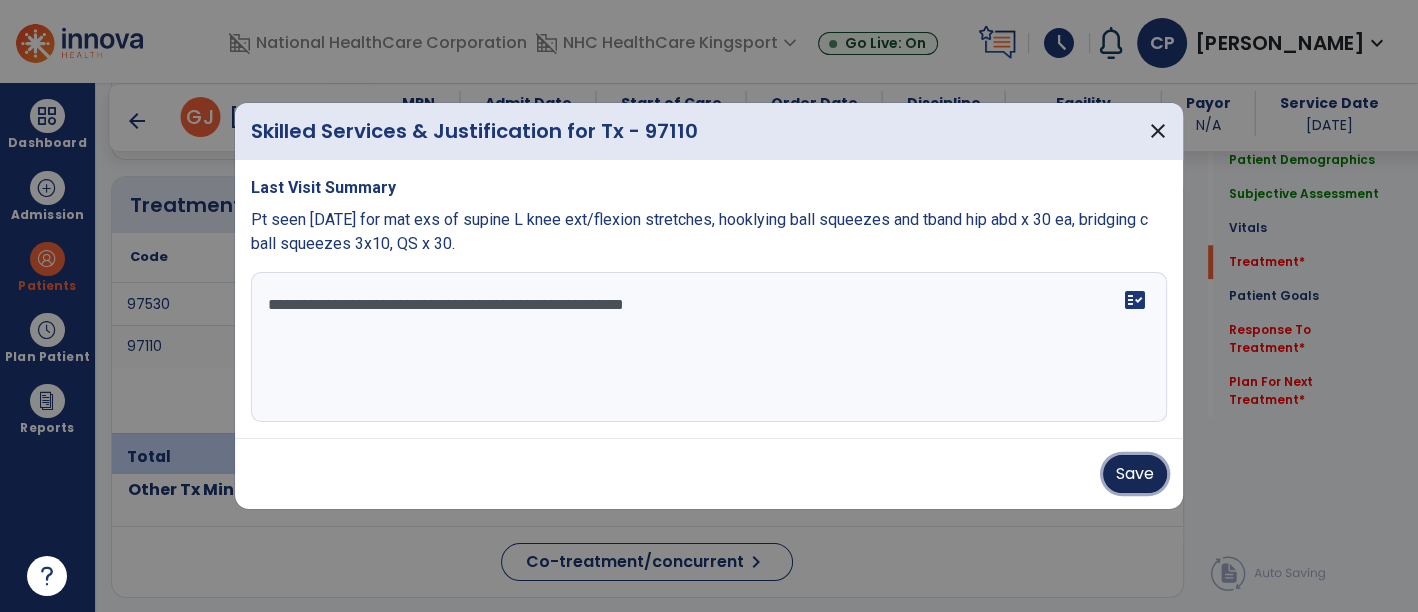 click on "Save" at bounding box center (1135, 474) 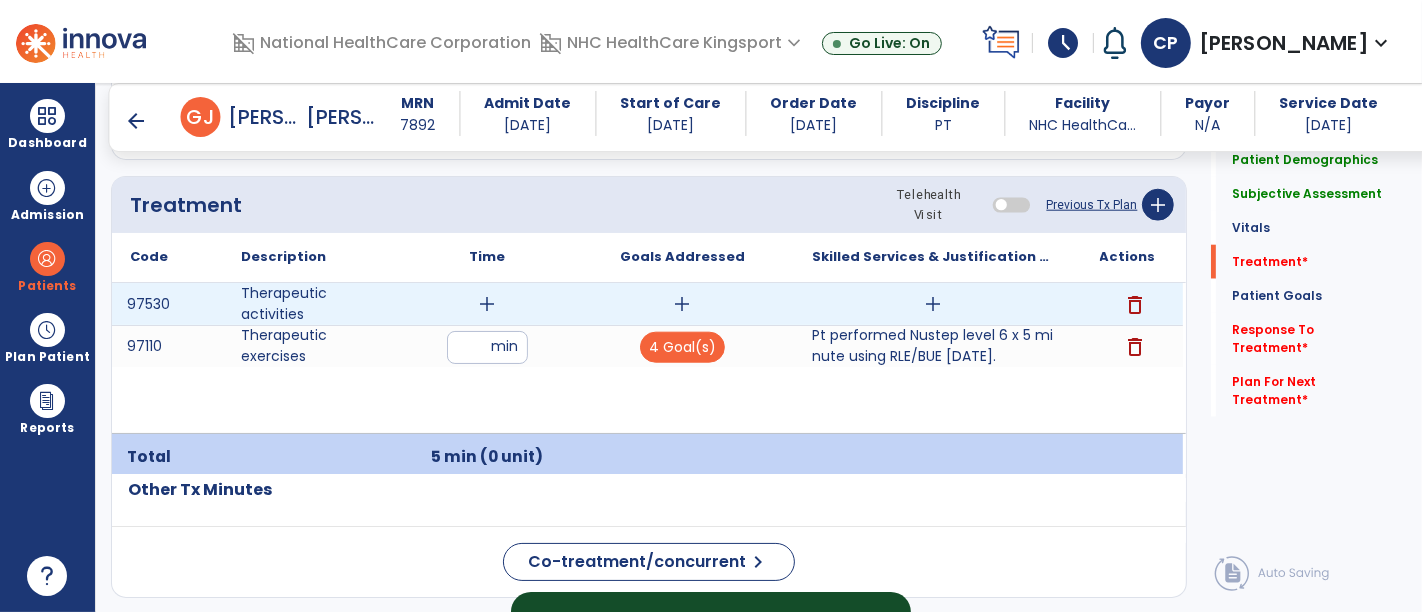 click on "add" at bounding box center (488, 304) 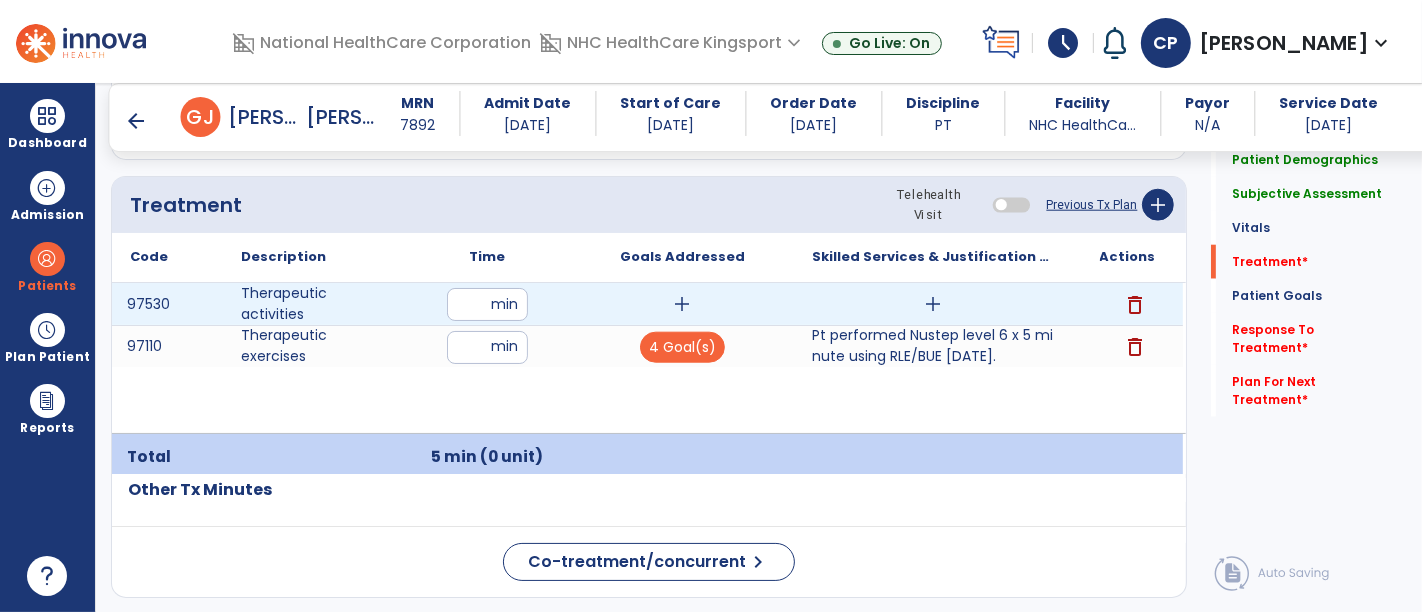 type on "**" 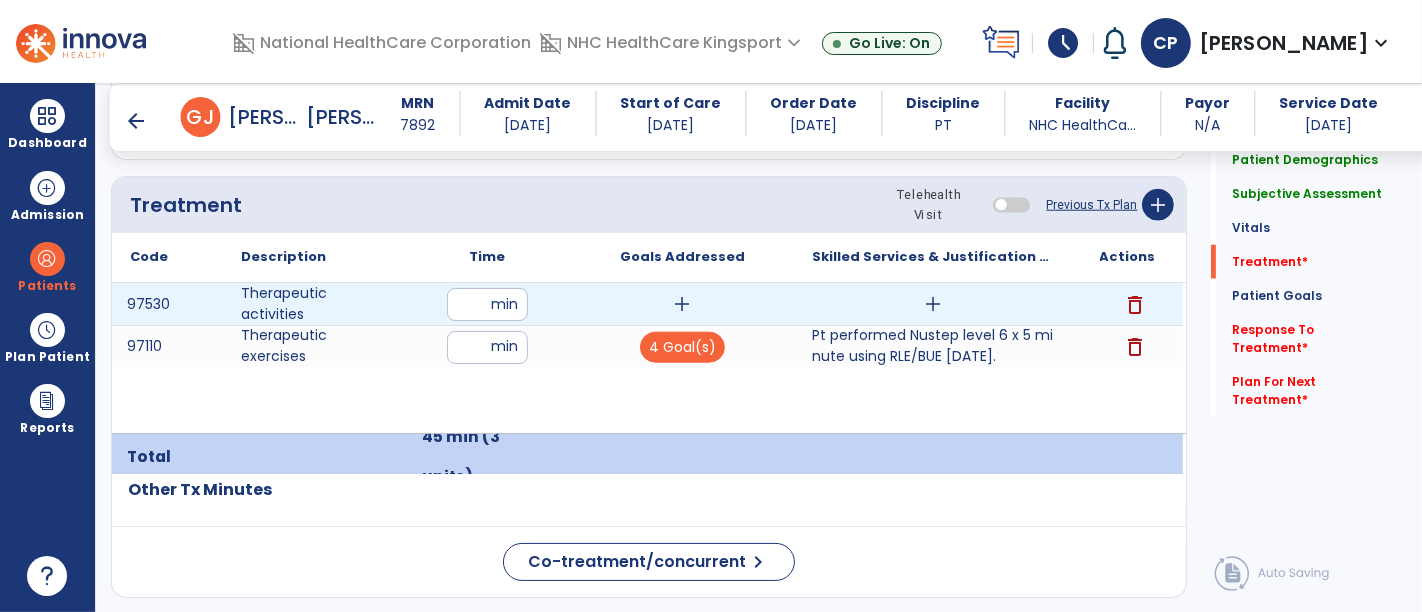 click on "add" at bounding box center [683, 304] 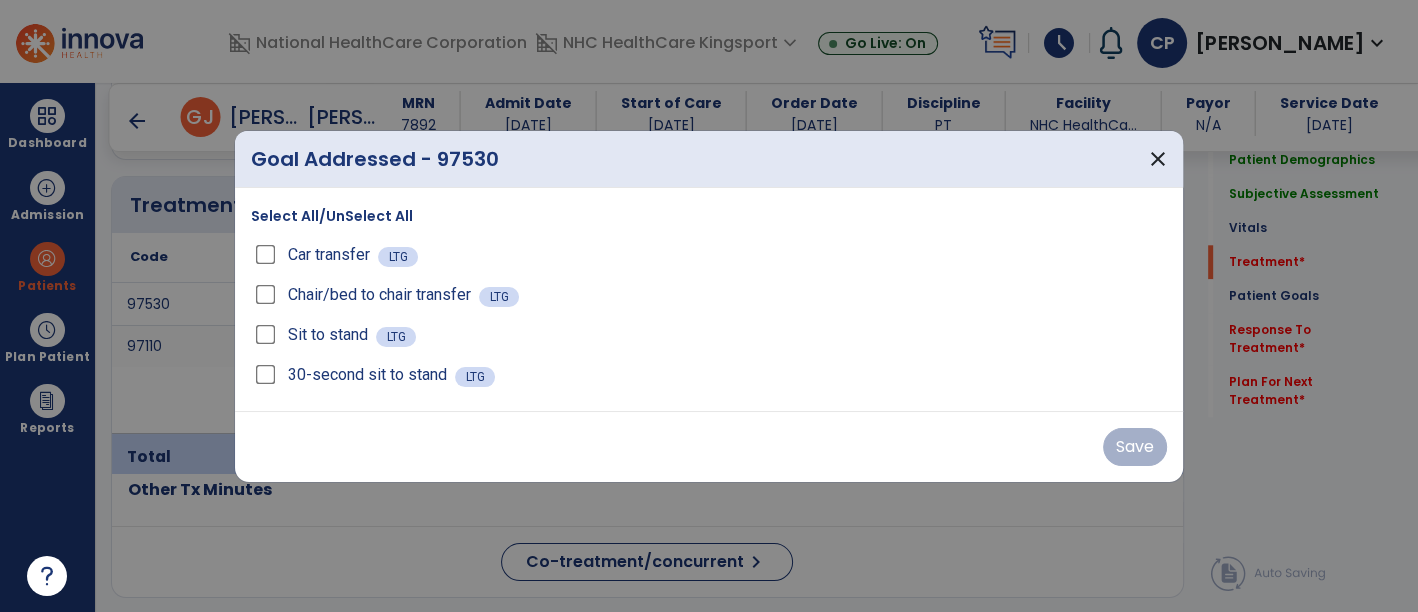 scroll, scrollTop: 1793, scrollLeft: 0, axis: vertical 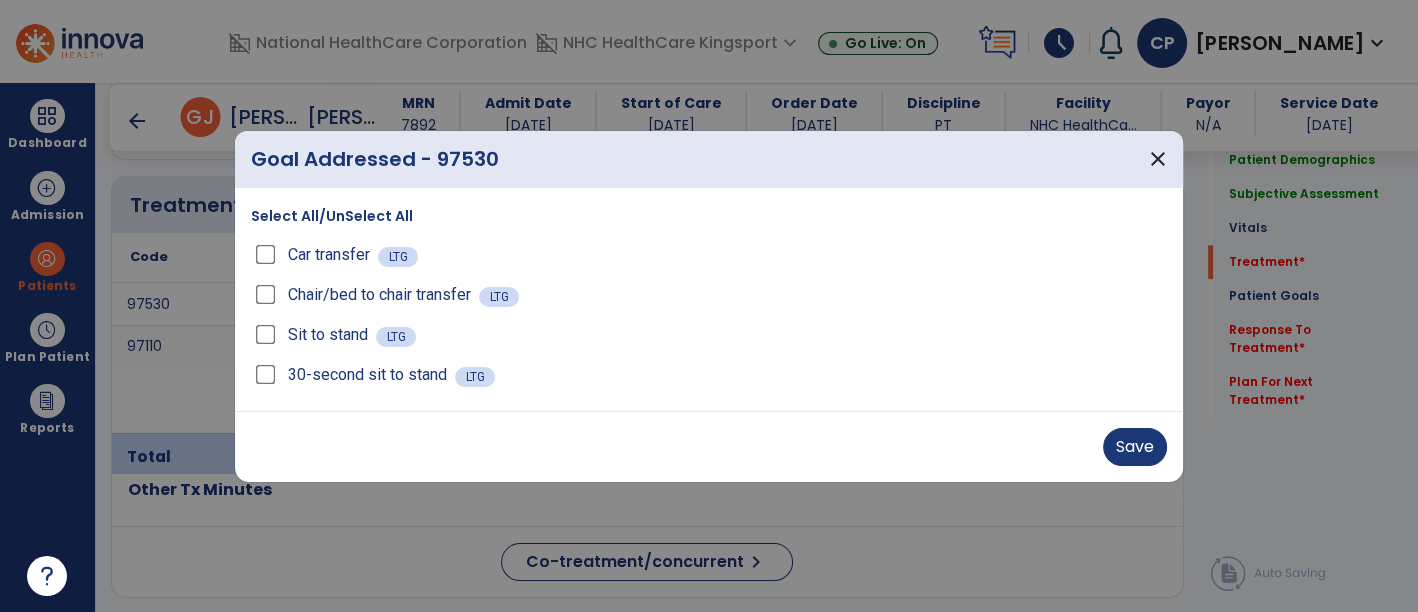 click on "Sit to stand" at bounding box center (313, 335) 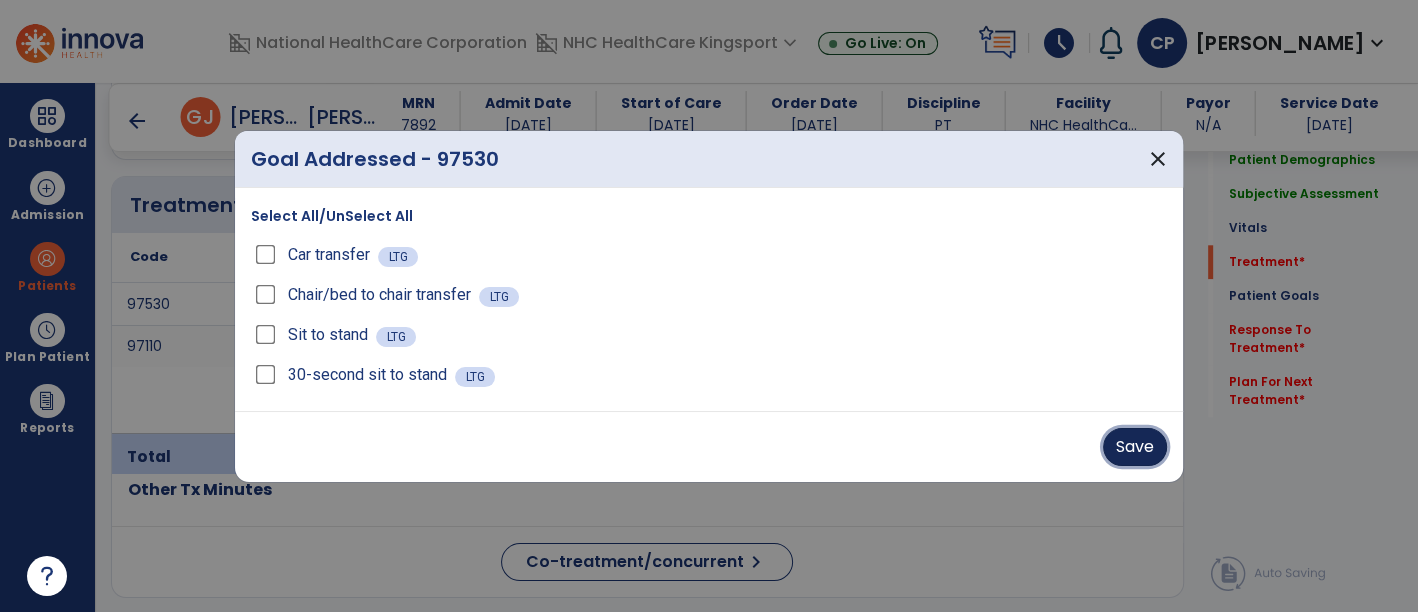 click on "Save" at bounding box center [1135, 447] 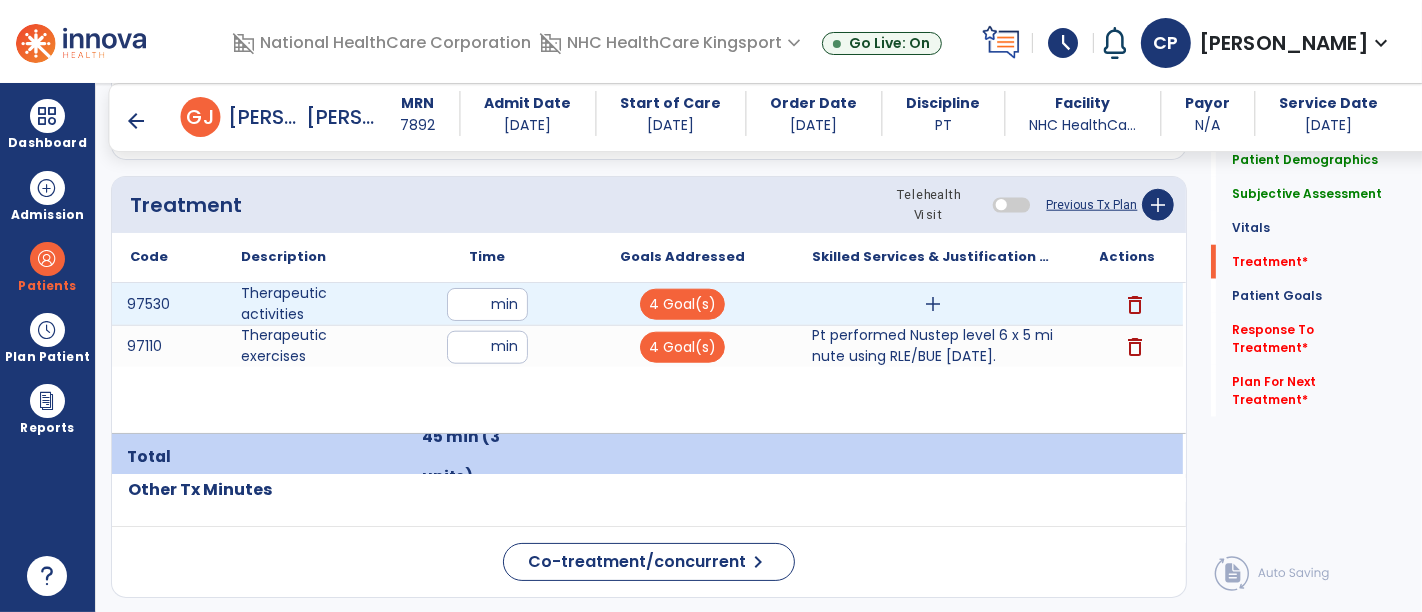click on "add" at bounding box center [933, 304] 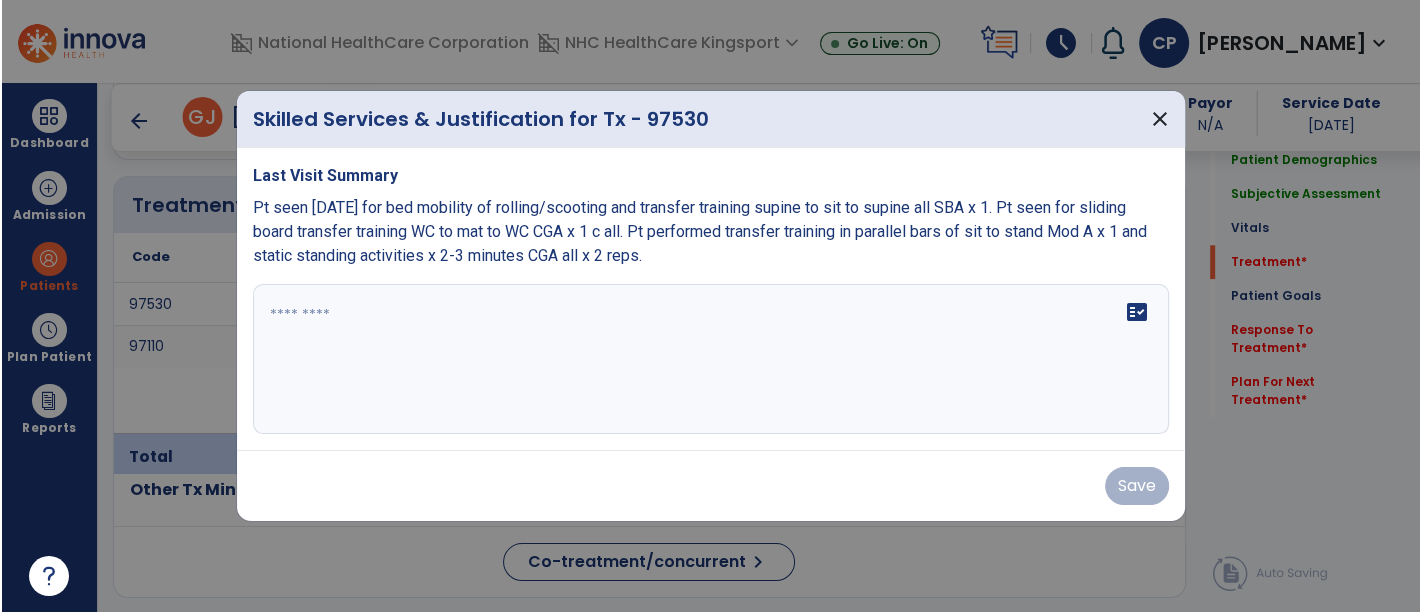 scroll, scrollTop: 1793, scrollLeft: 0, axis: vertical 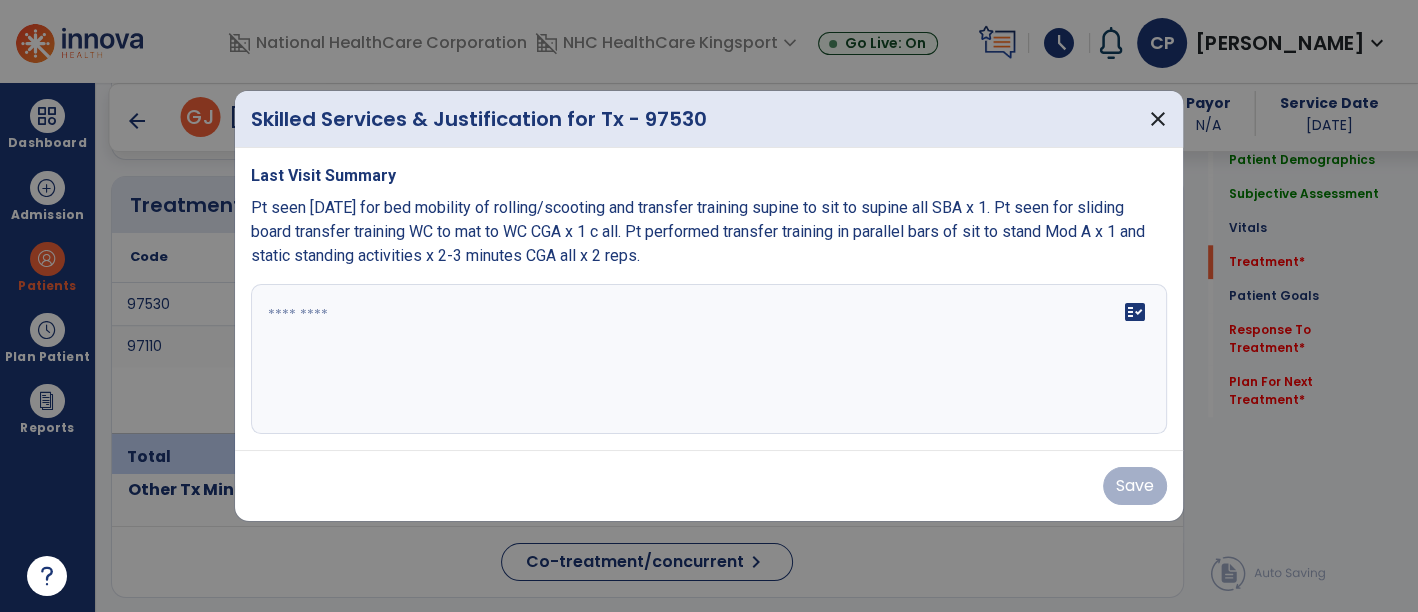click at bounding box center [709, 359] 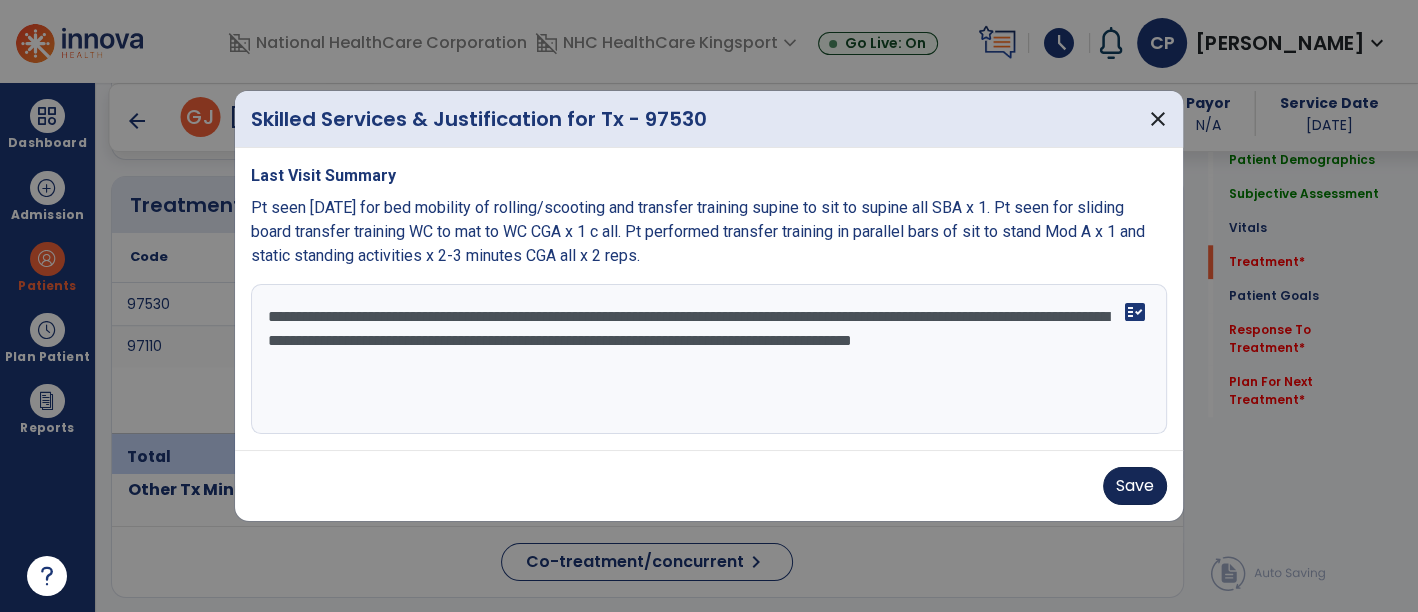 type on "**********" 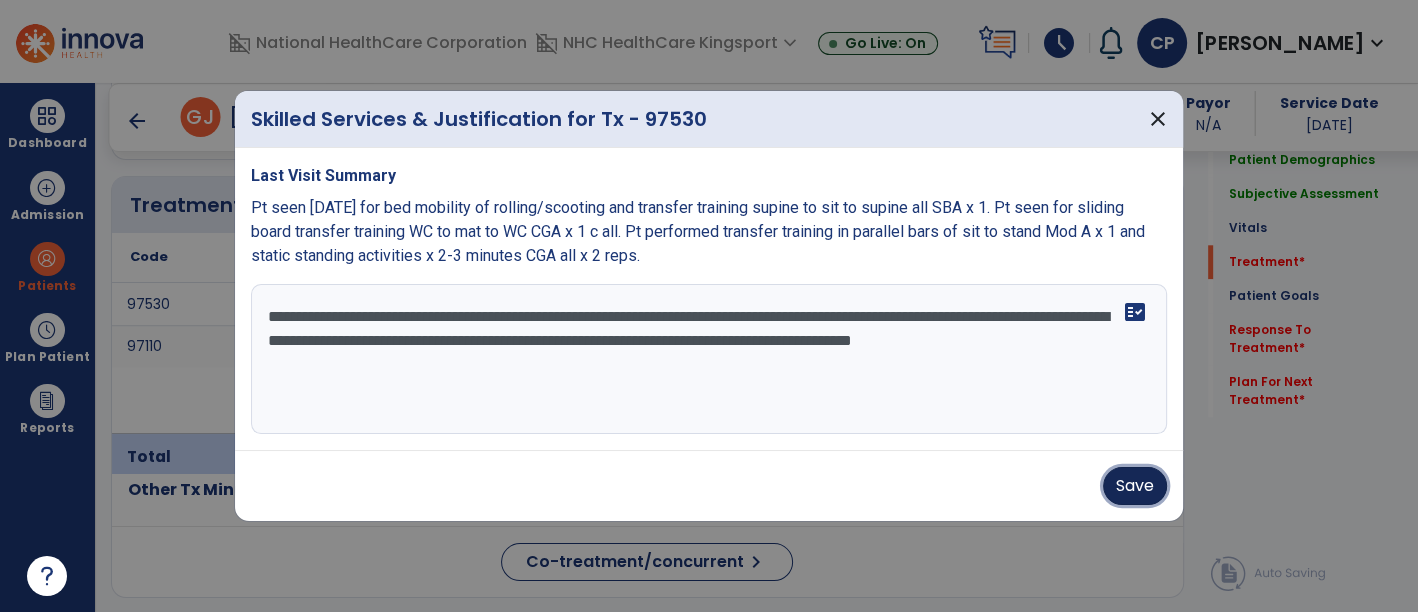 click on "Save" at bounding box center [1135, 486] 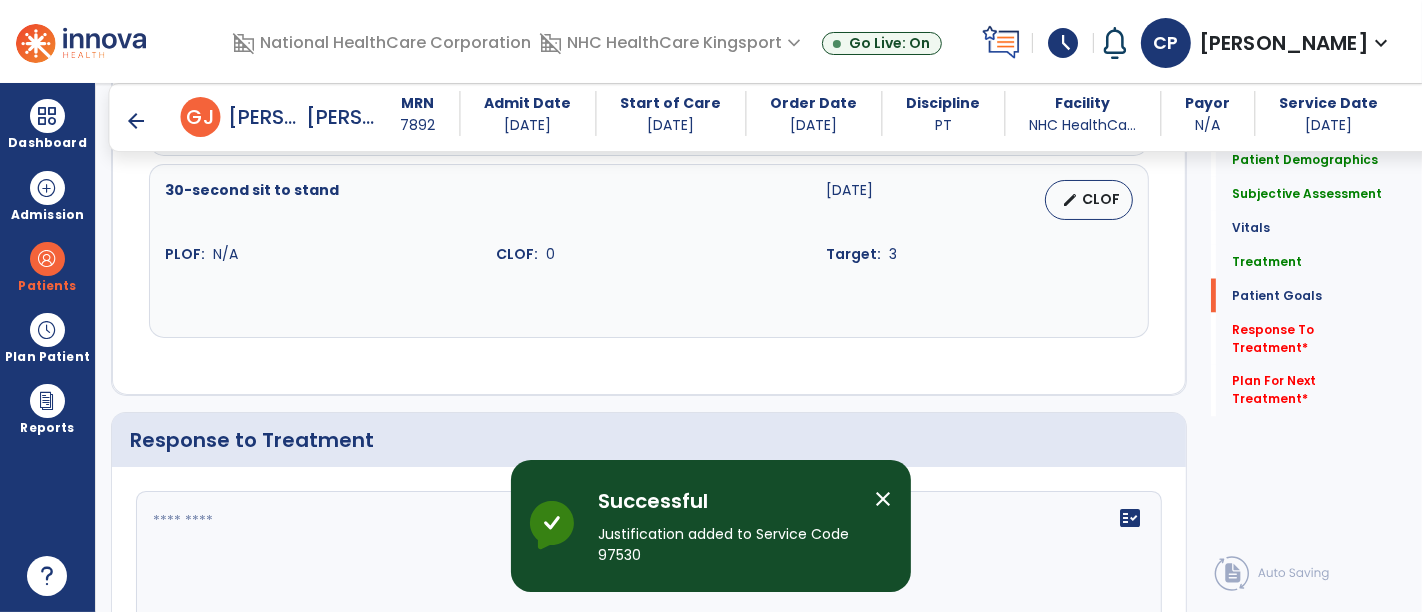 scroll, scrollTop: 3057, scrollLeft: 0, axis: vertical 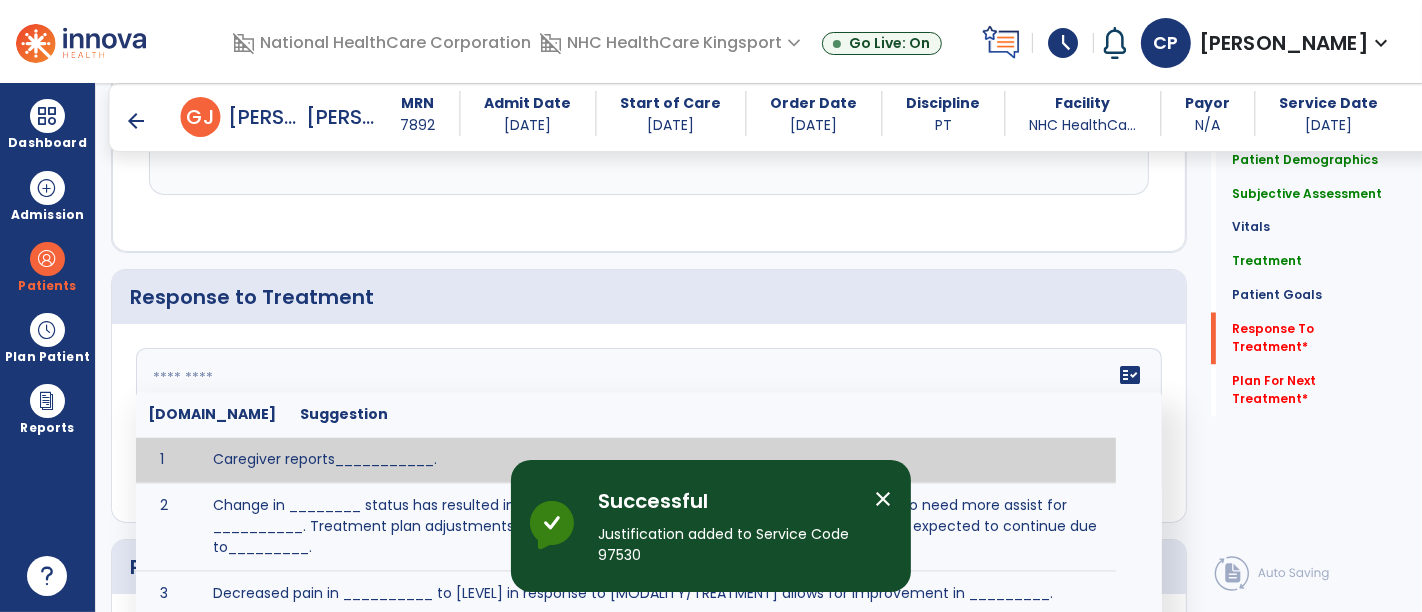 click 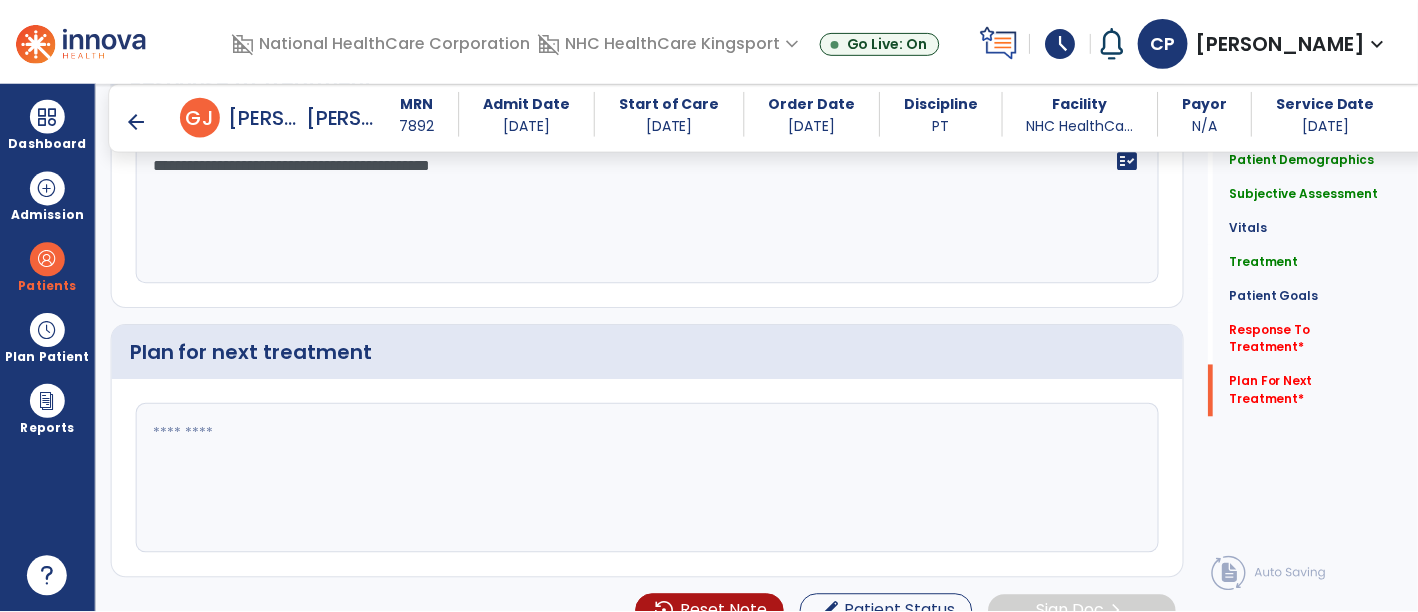 scroll, scrollTop: 3273, scrollLeft: 0, axis: vertical 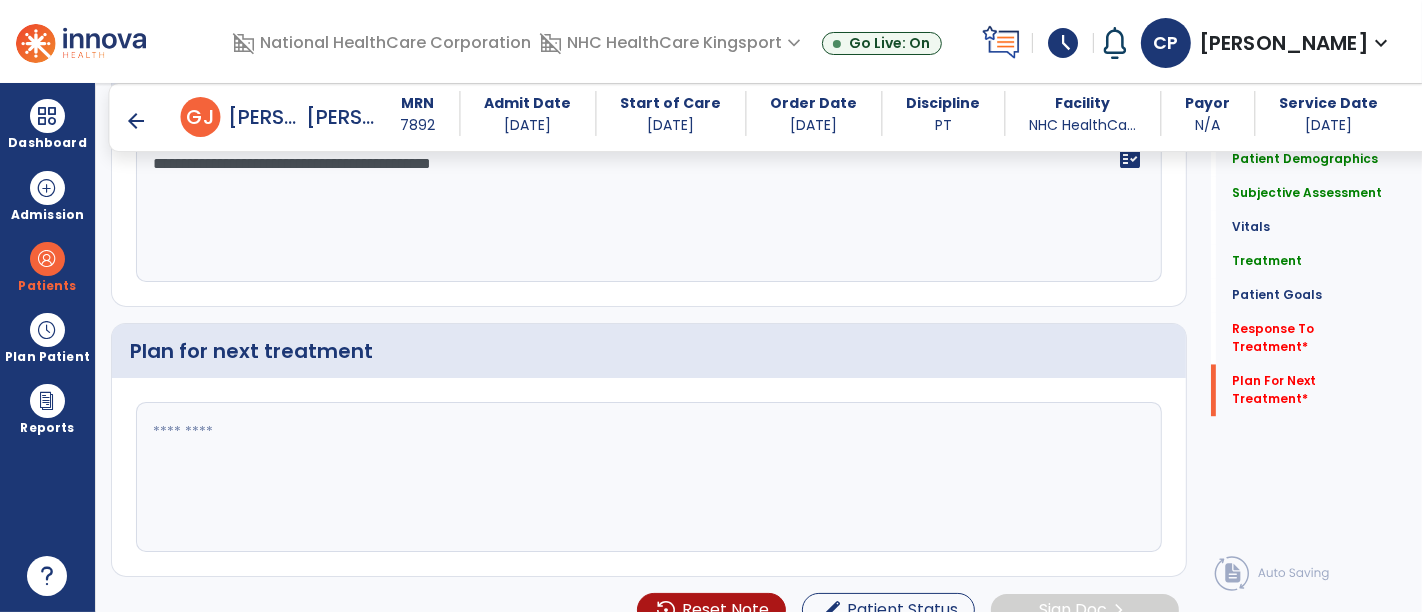 type on "**********" 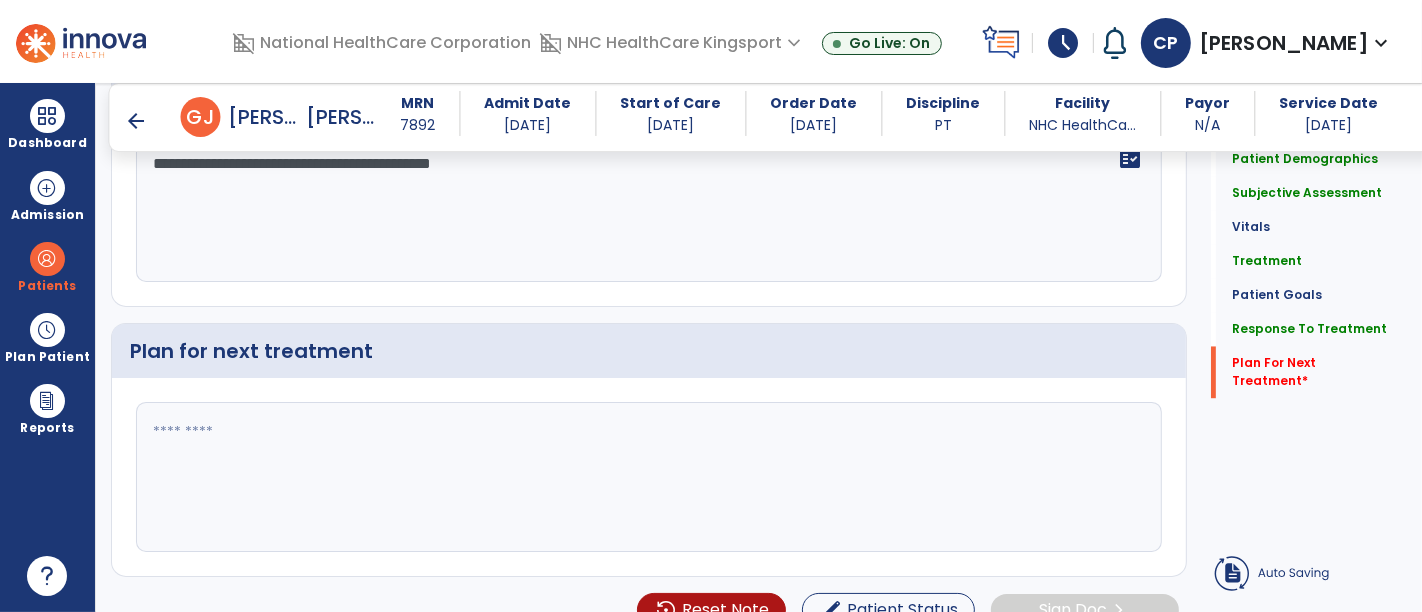 click 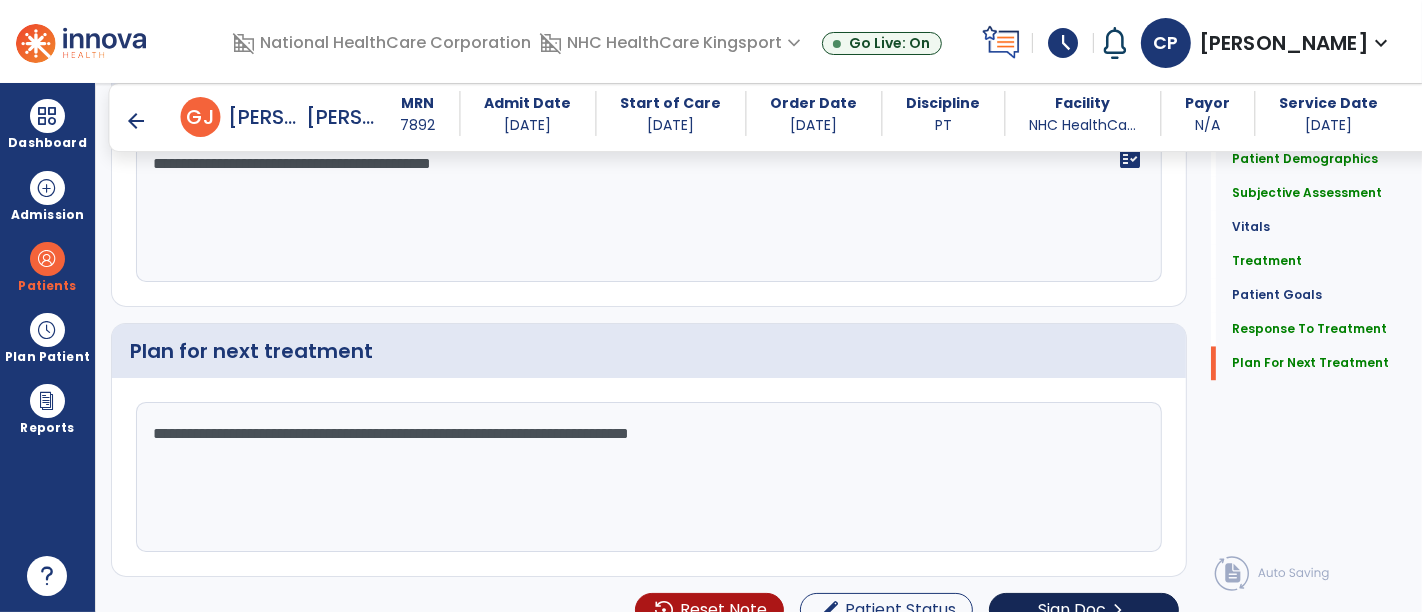 type on "**********" 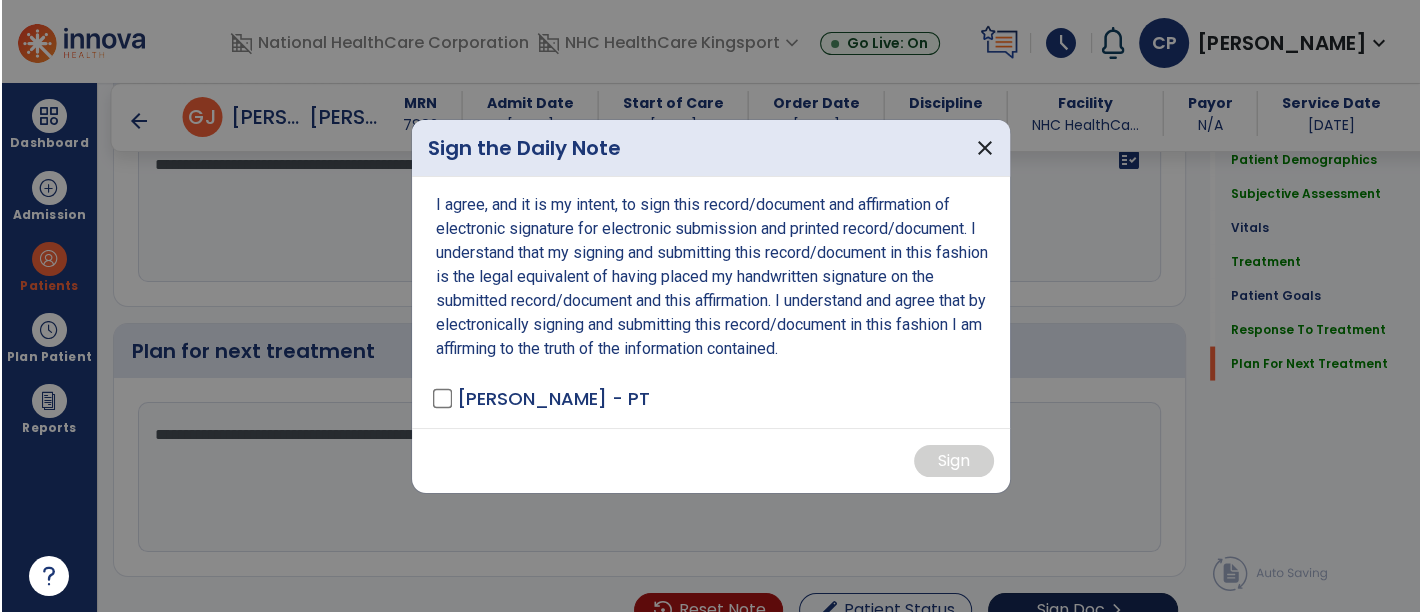 scroll, scrollTop: 3273, scrollLeft: 0, axis: vertical 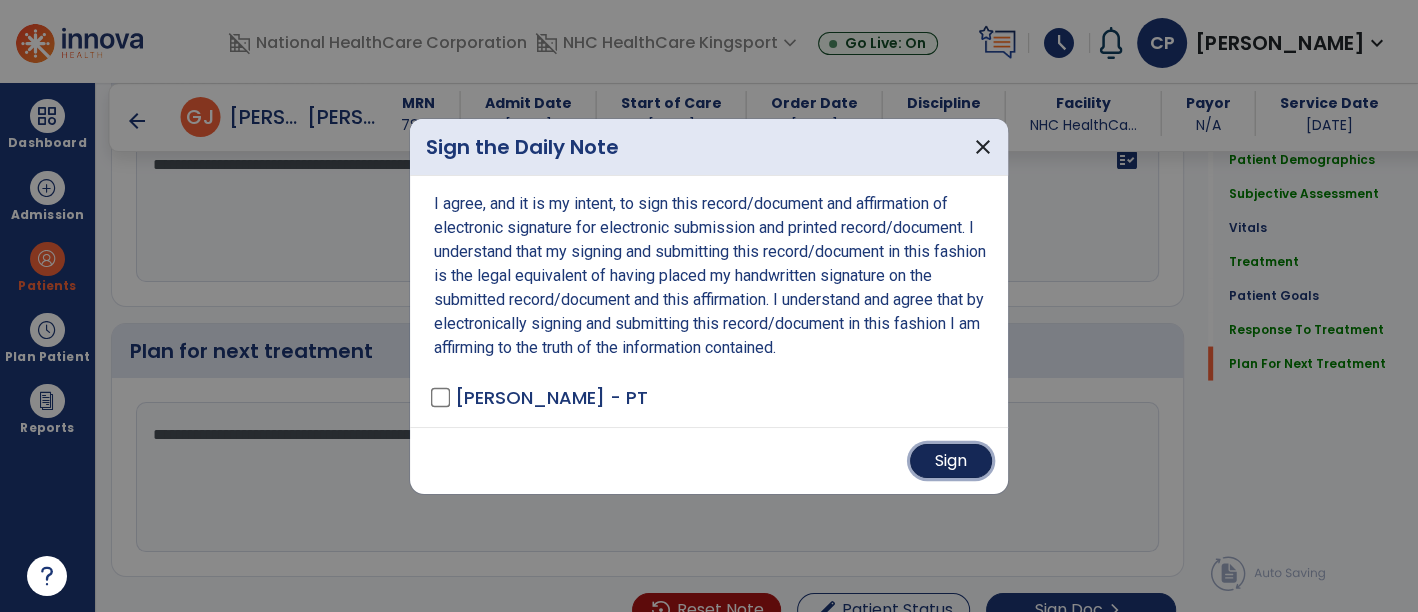 click on "Sign" at bounding box center [951, 461] 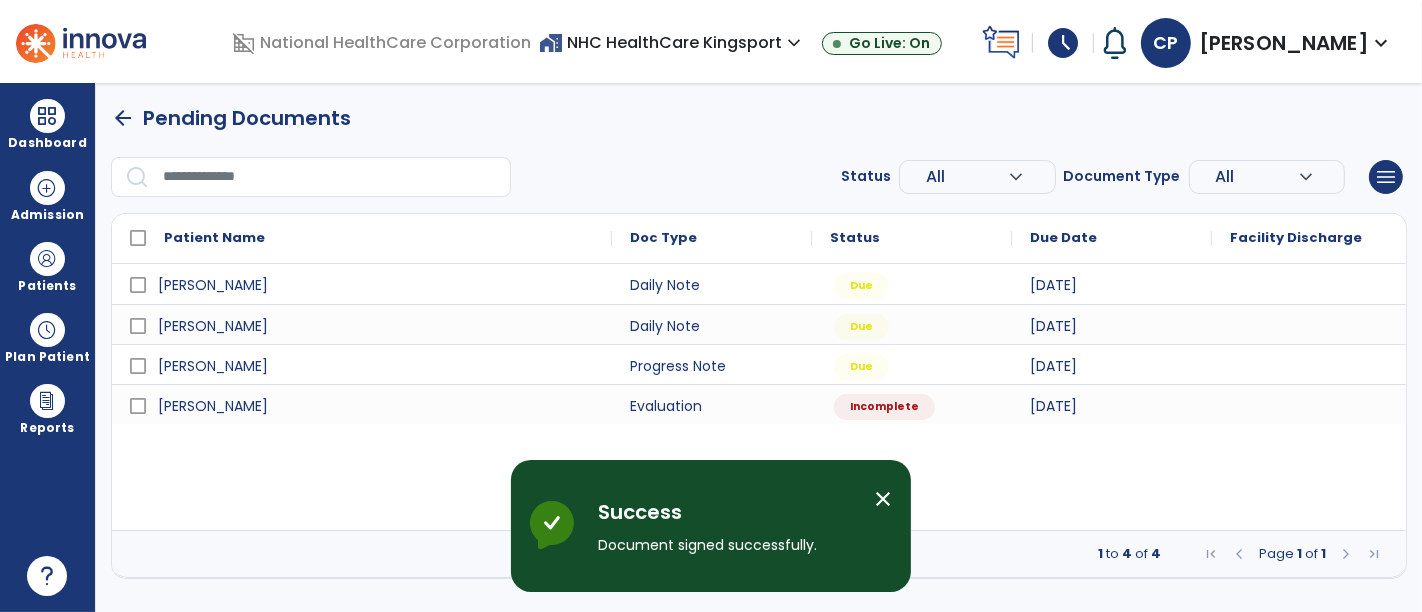 scroll, scrollTop: 0, scrollLeft: 0, axis: both 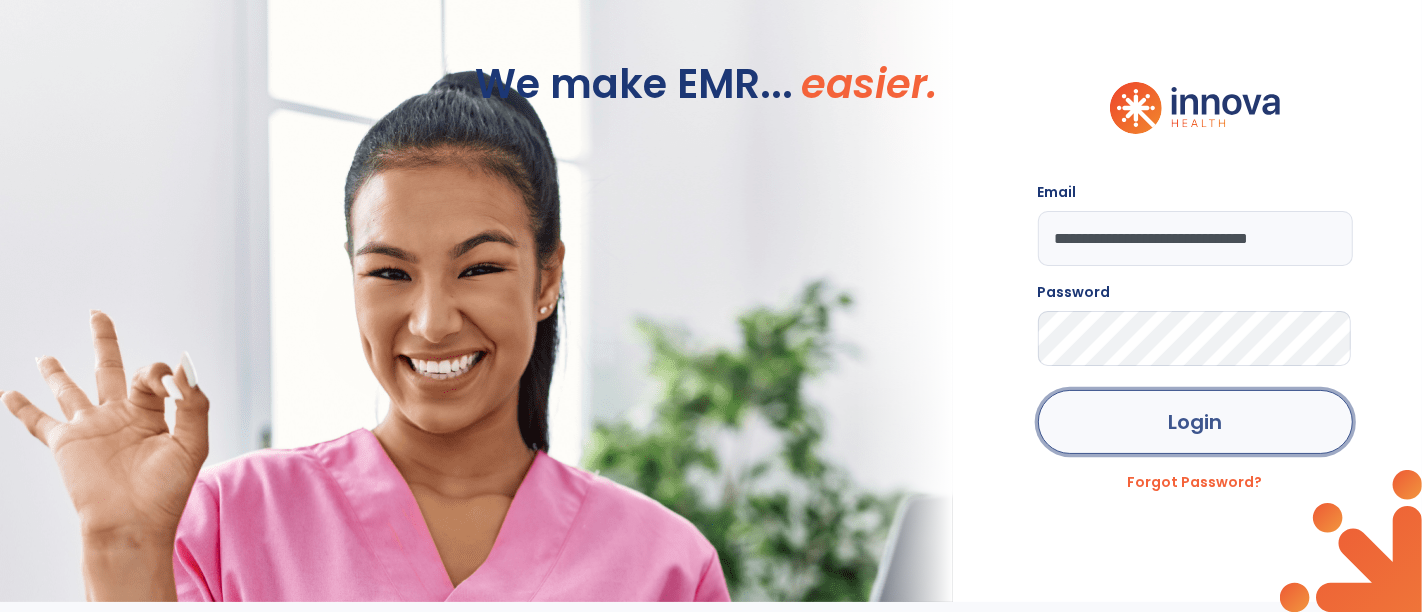 click on "Login" 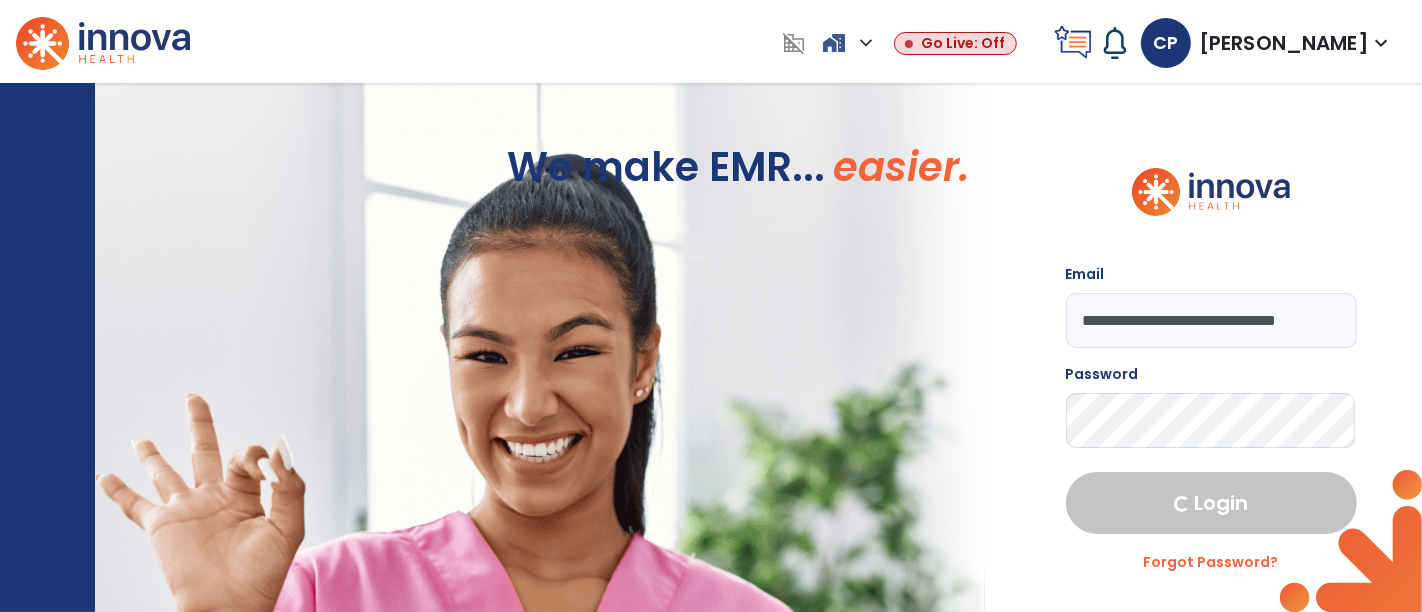 select on "****" 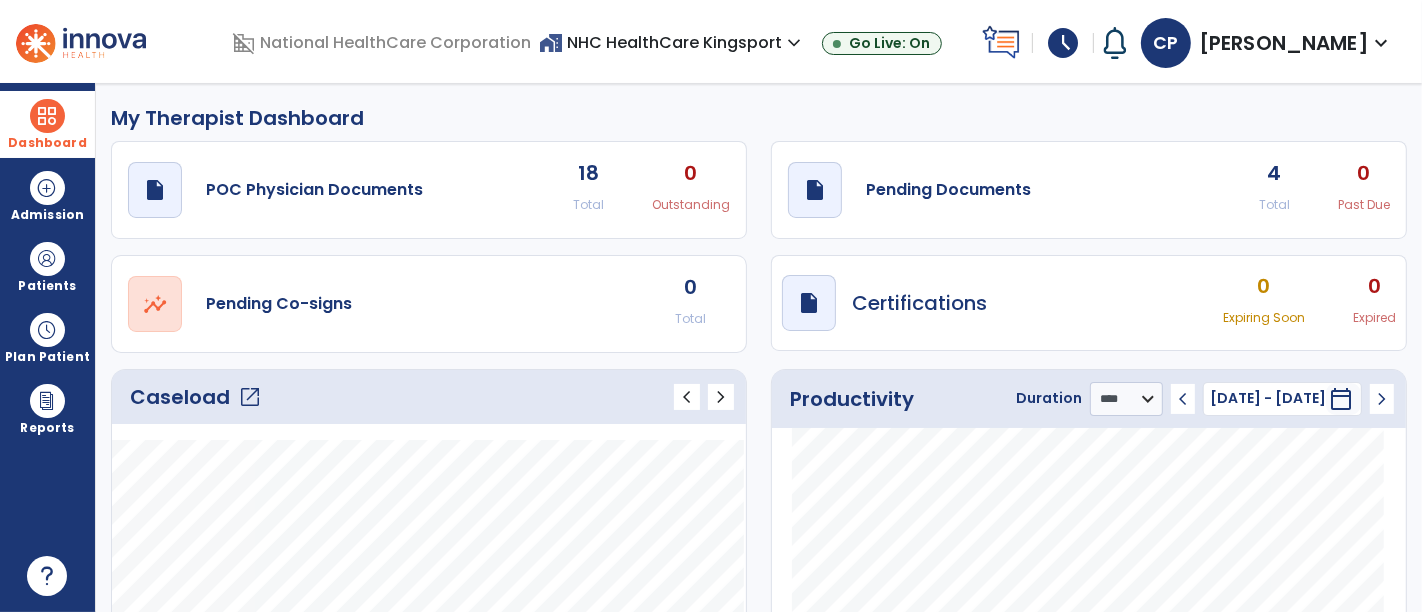 click at bounding box center (47, 116) 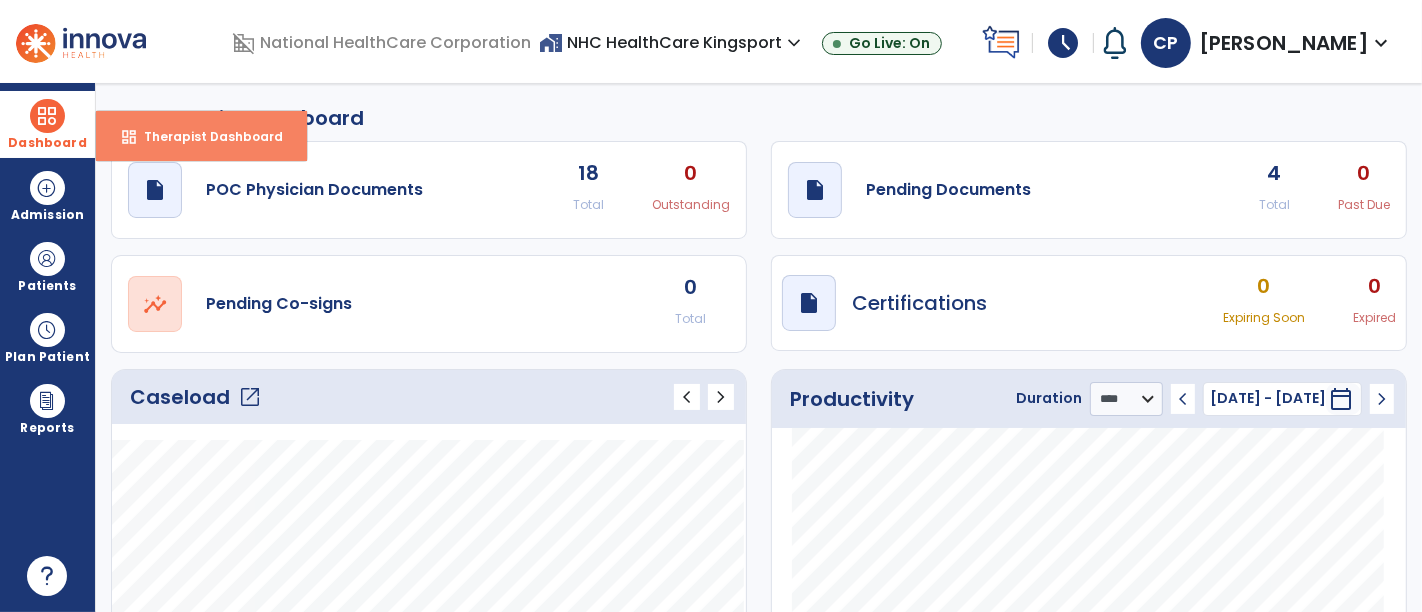 click on "Therapist Dashboard" at bounding box center (205, 136) 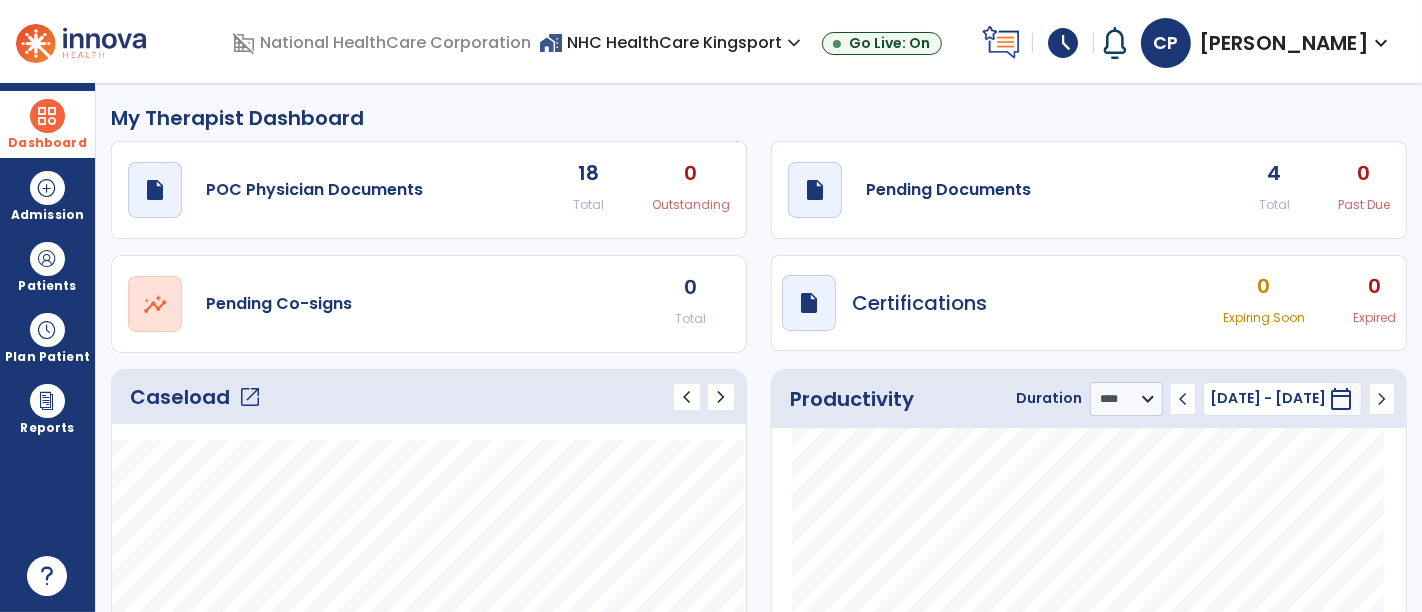 click at bounding box center [47, 116] 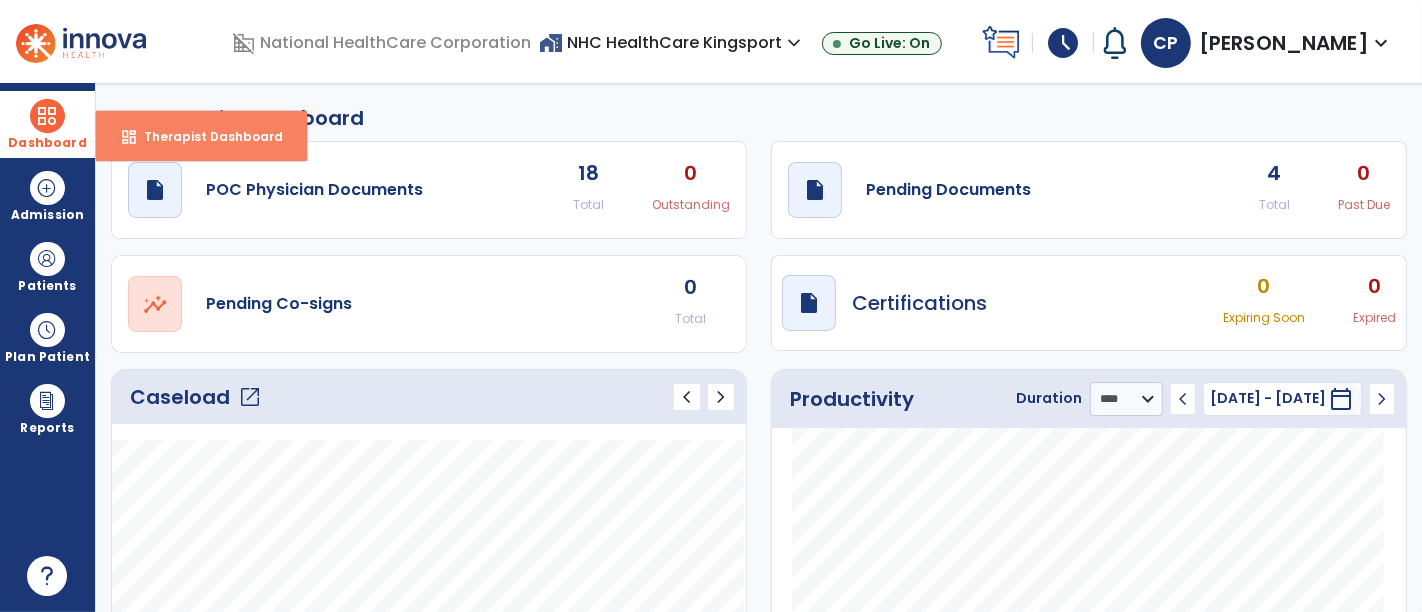 click on "Therapist Dashboard" at bounding box center [205, 136] 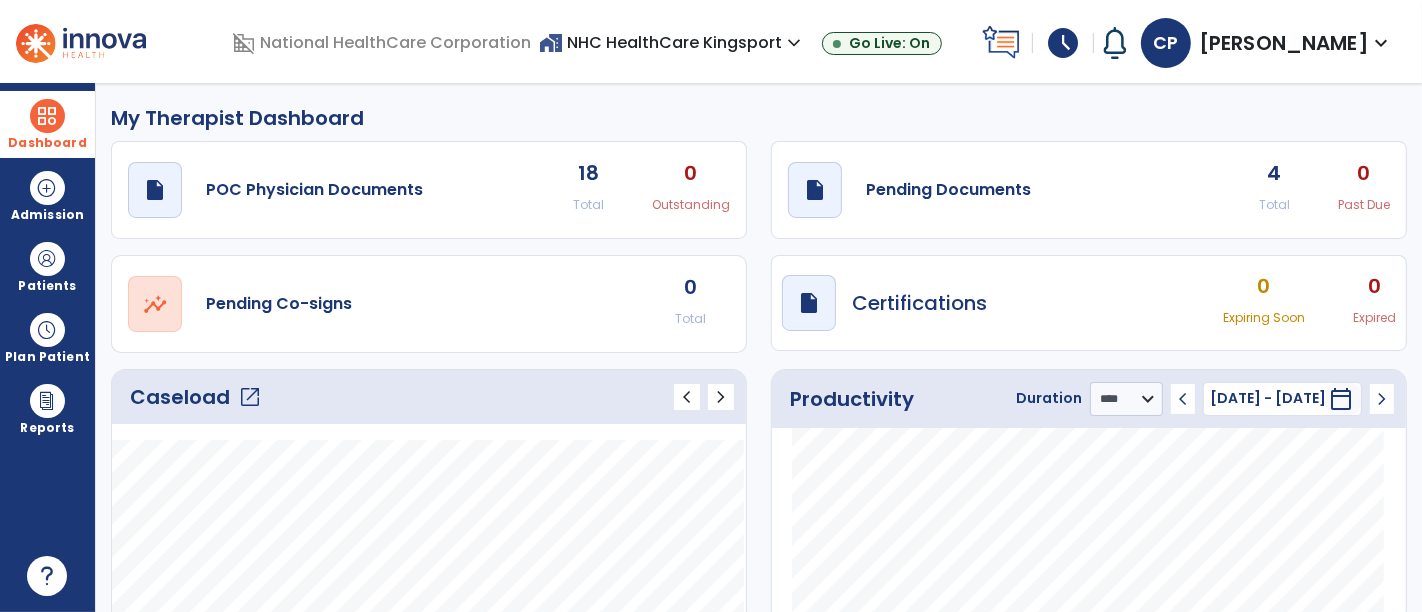 click on "4" 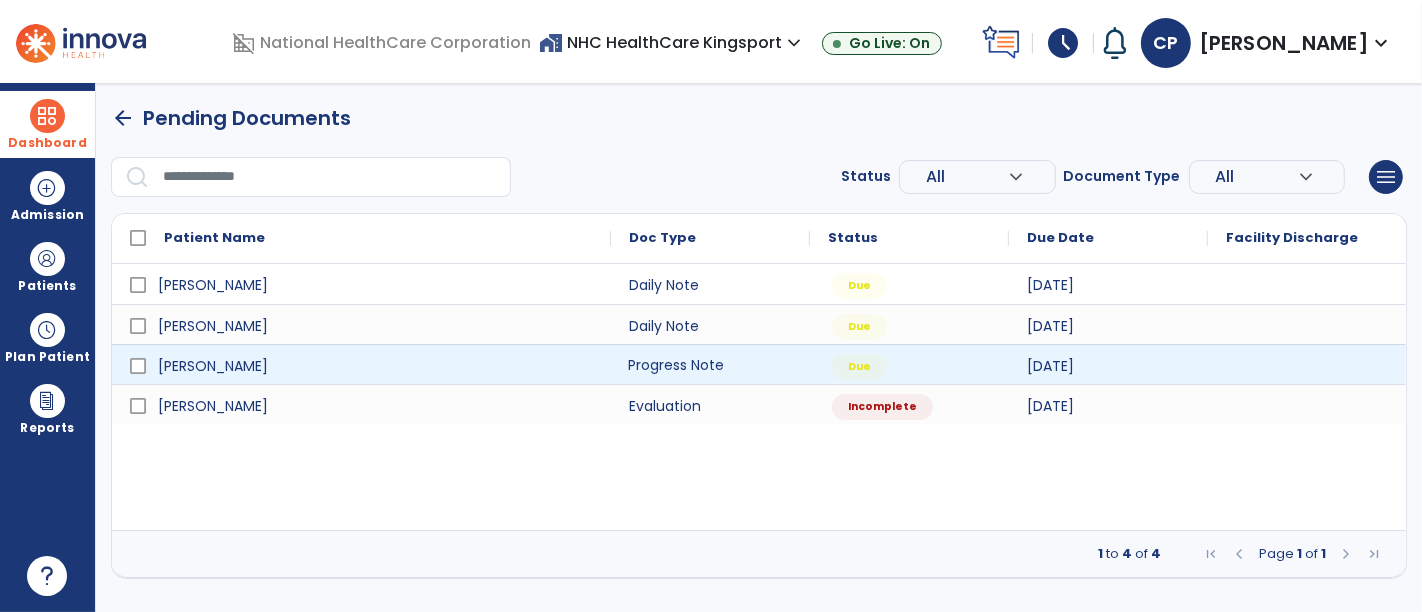 click on "Progress Note" at bounding box center (710, 364) 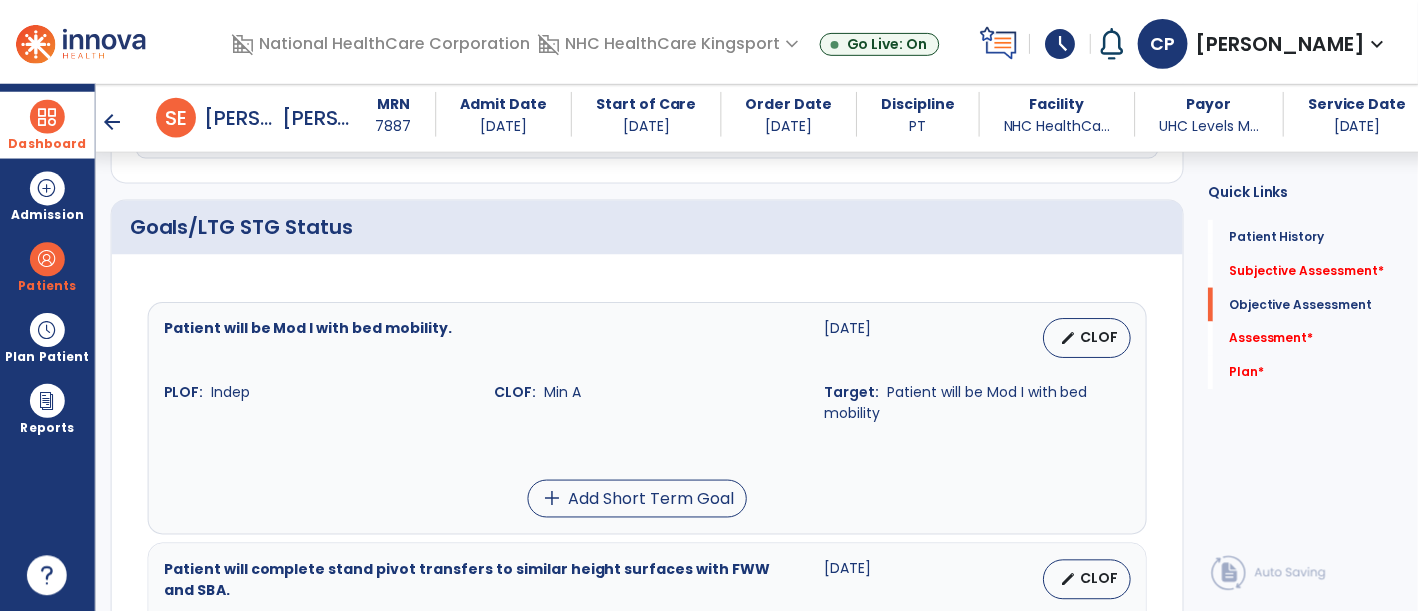 scroll, scrollTop: 948, scrollLeft: 0, axis: vertical 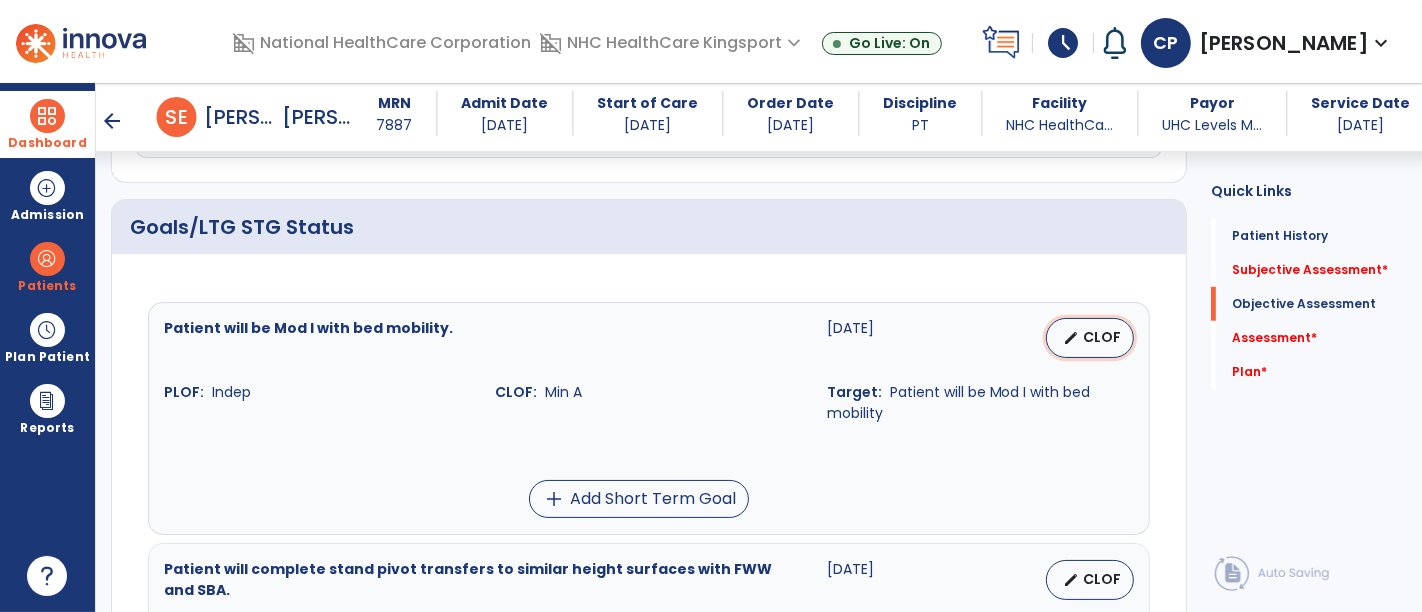 click on "CLOF" at bounding box center (1102, 337) 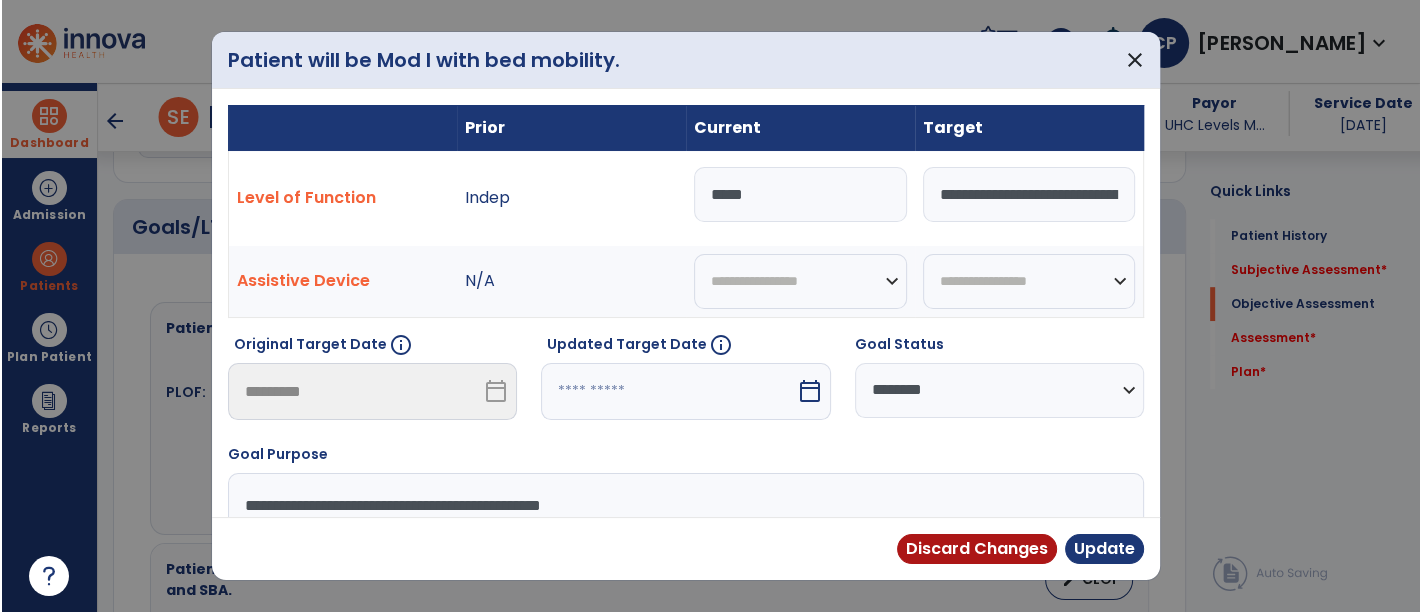 scroll, scrollTop: 948, scrollLeft: 0, axis: vertical 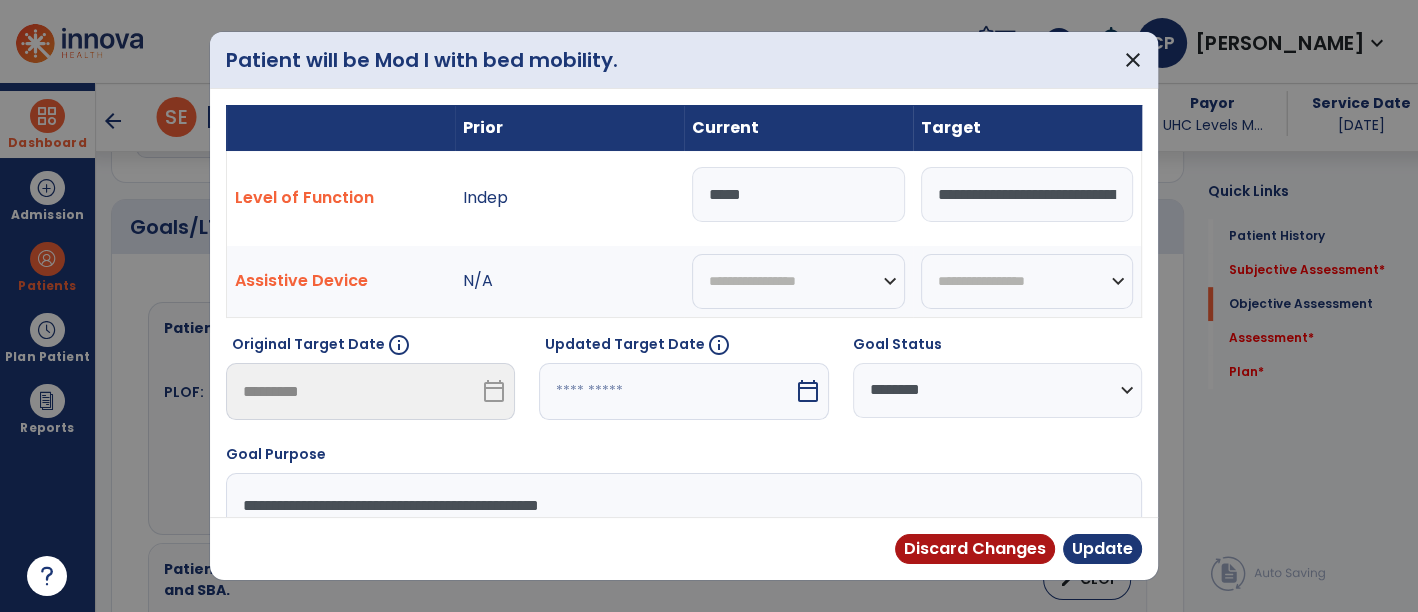 click on "*****" at bounding box center (798, 194) 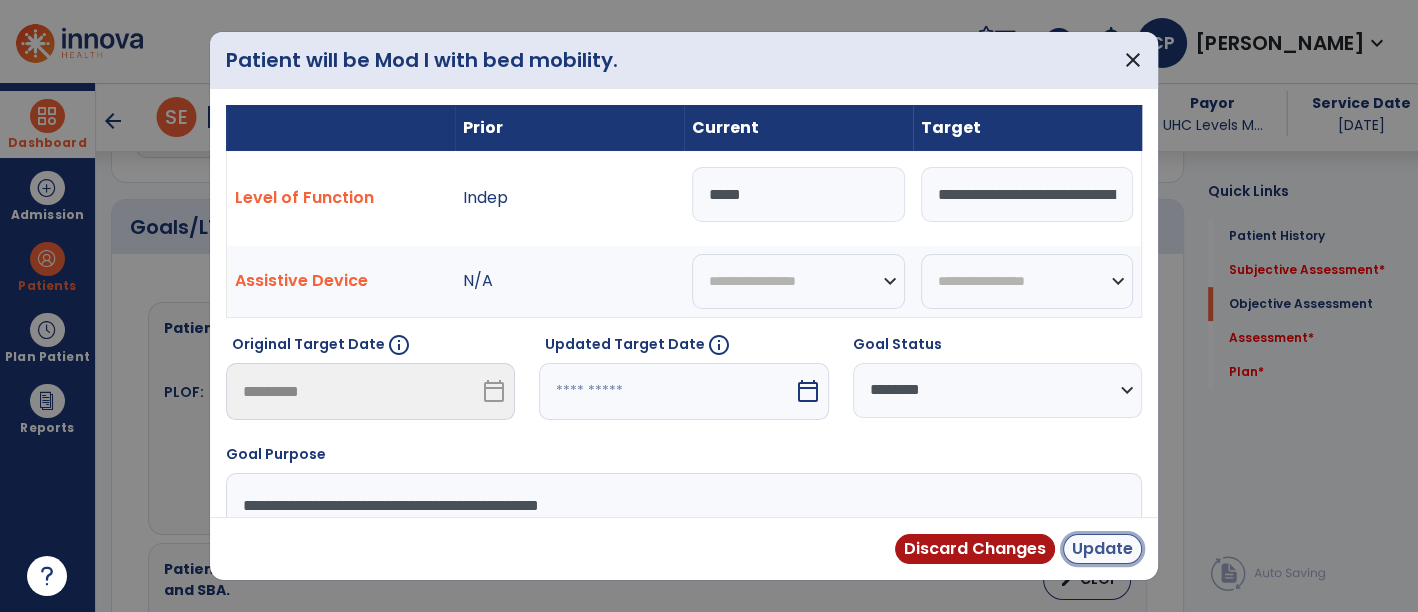 click on "Update" at bounding box center (1102, 549) 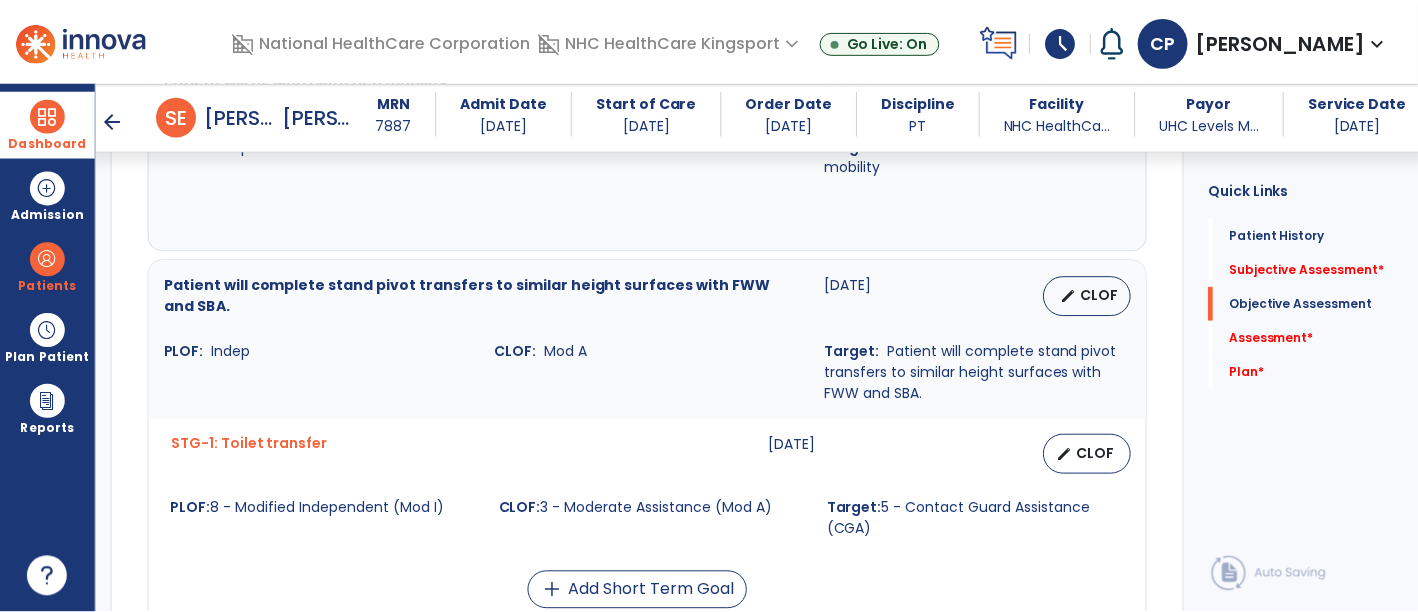 scroll, scrollTop: 1195, scrollLeft: 0, axis: vertical 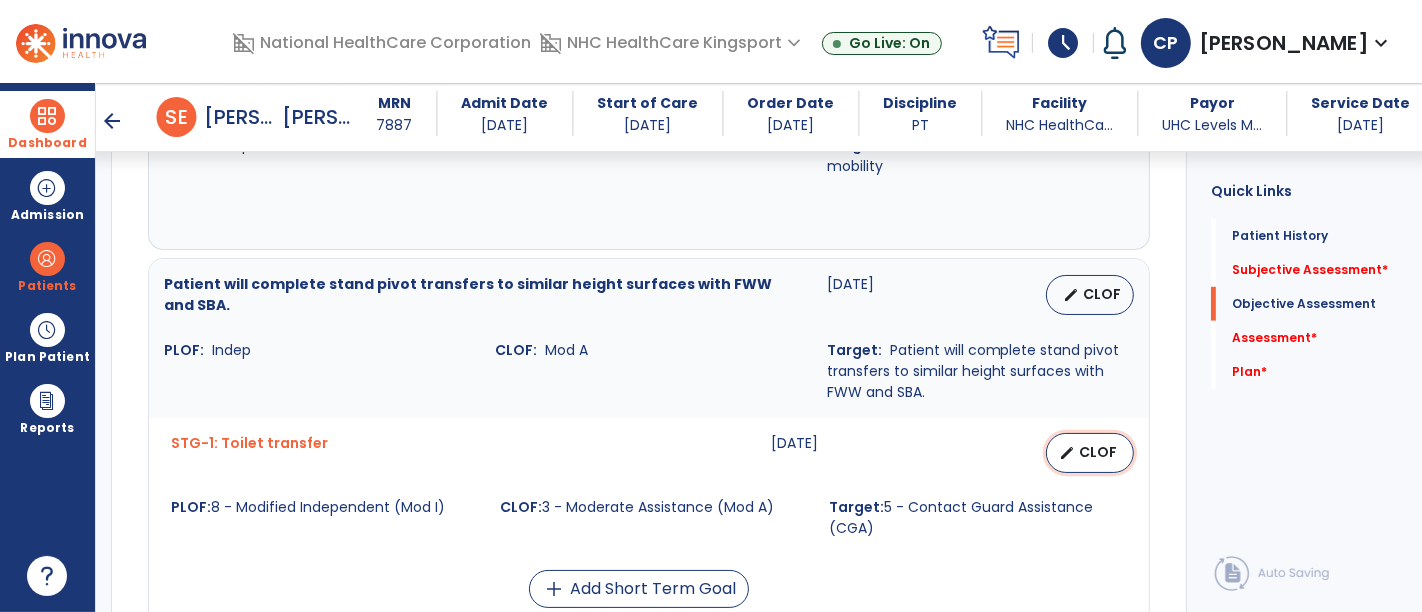 click on "edit" at bounding box center (1067, 453) 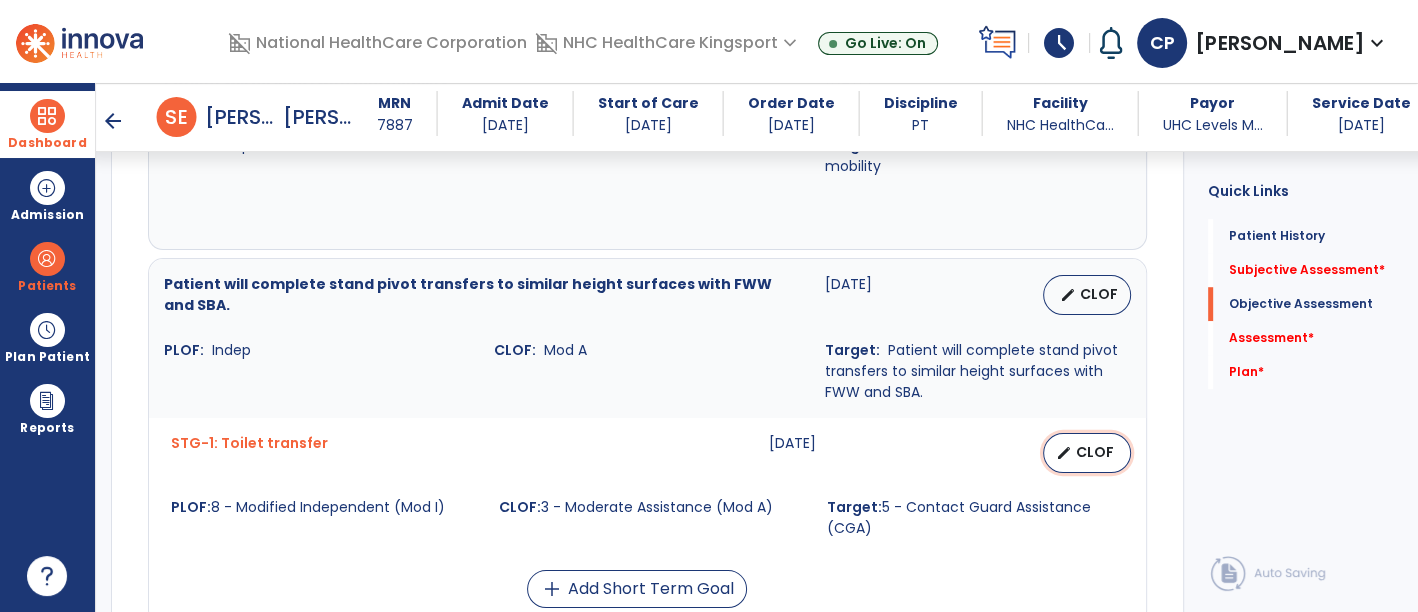 select on "**********" 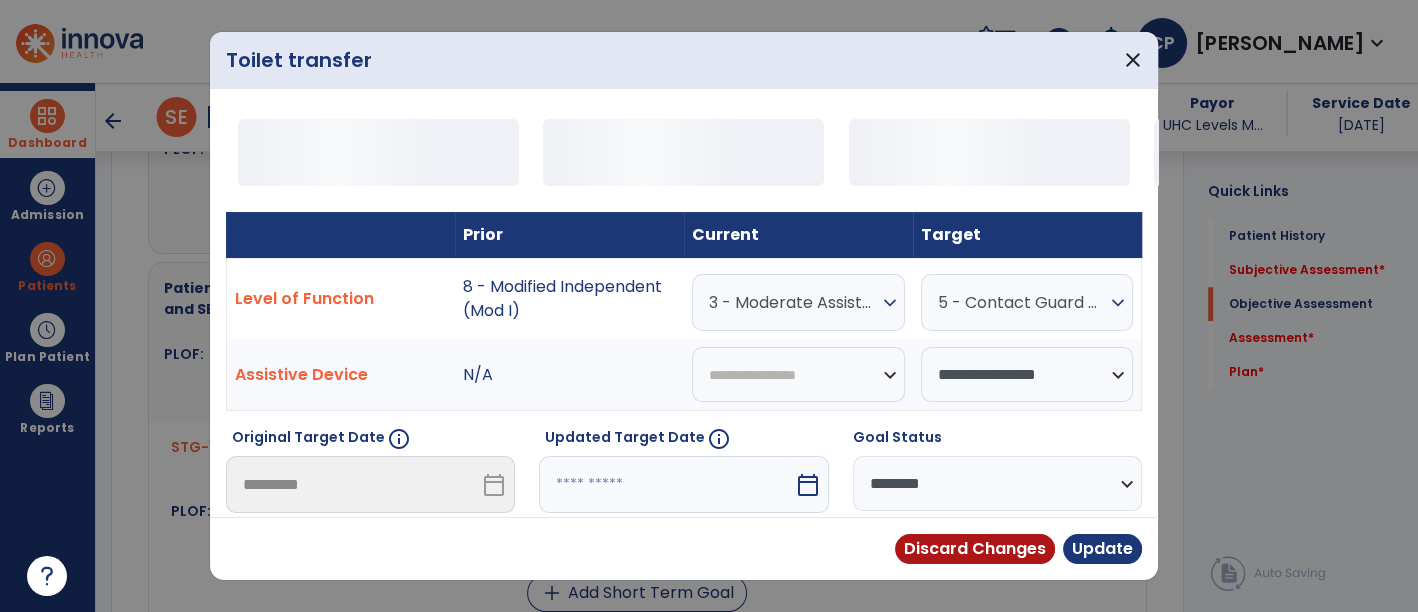 scroll, scrollTop: 1195, scrollLeft: 0, axis: vertical 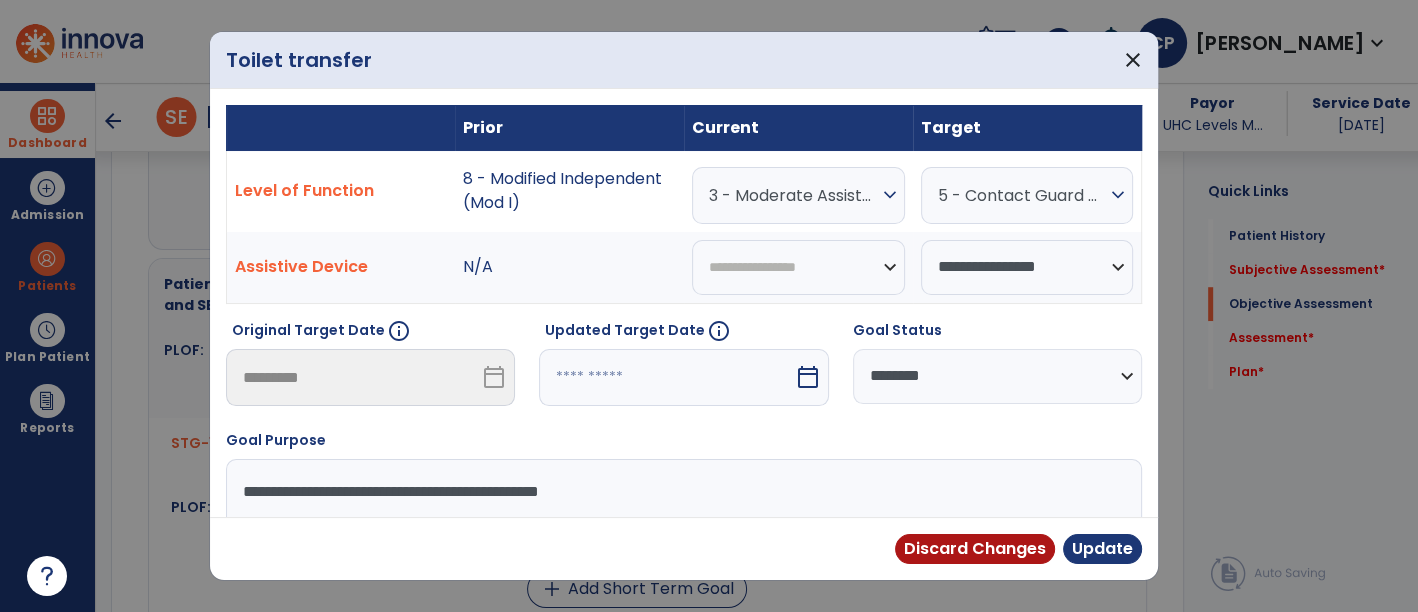 click on "3 - Moderate Assistance (Mod A)" at bounding box center (793, 195) 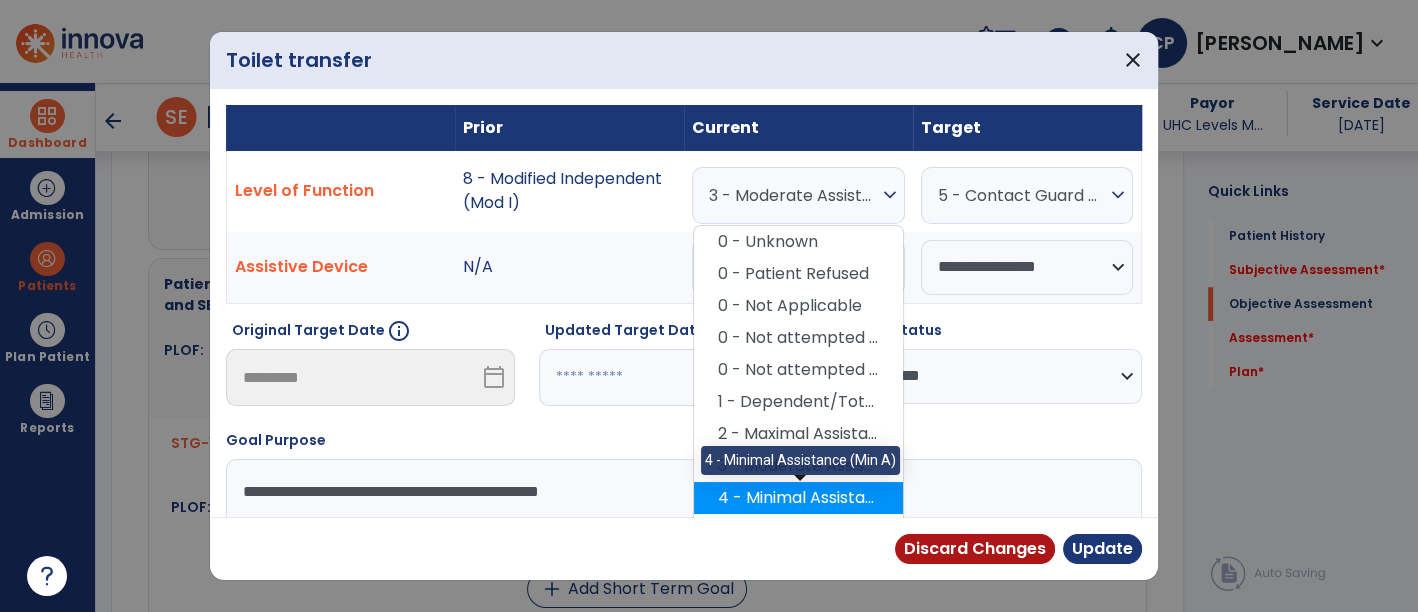 click on "4 - Minimal Assistance (Min A)" at bounding box center [798, 498] 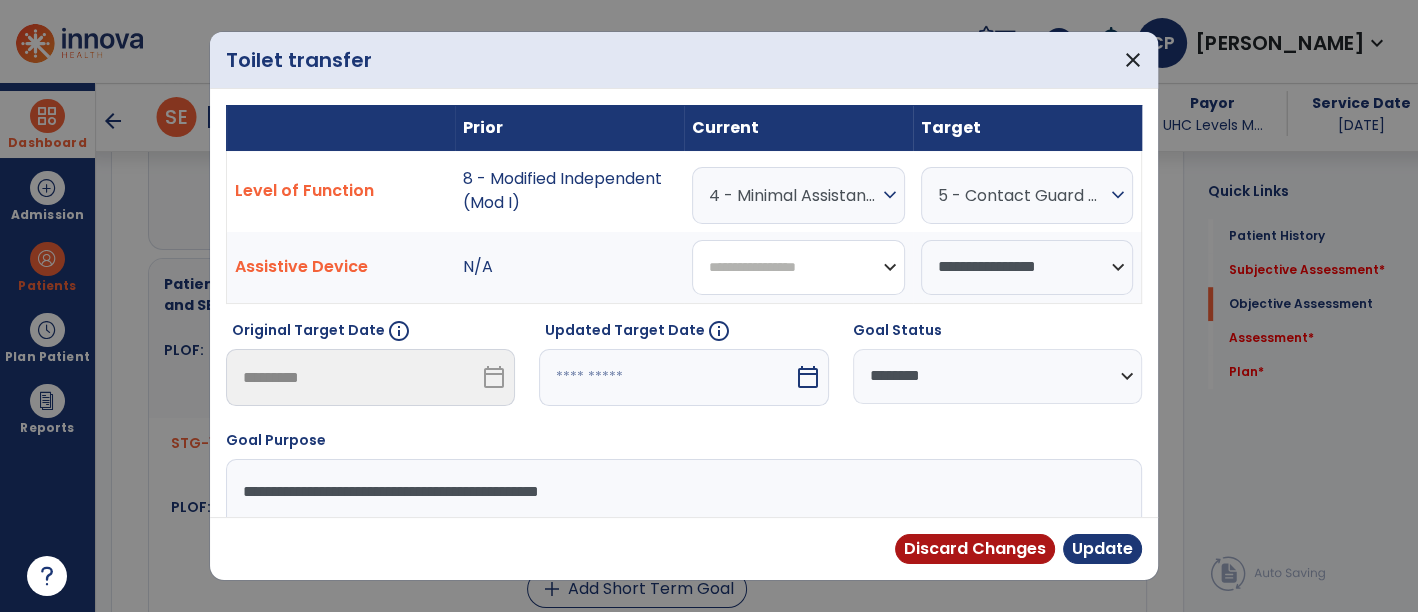 click on "**********" at bounding box center (798, 267) 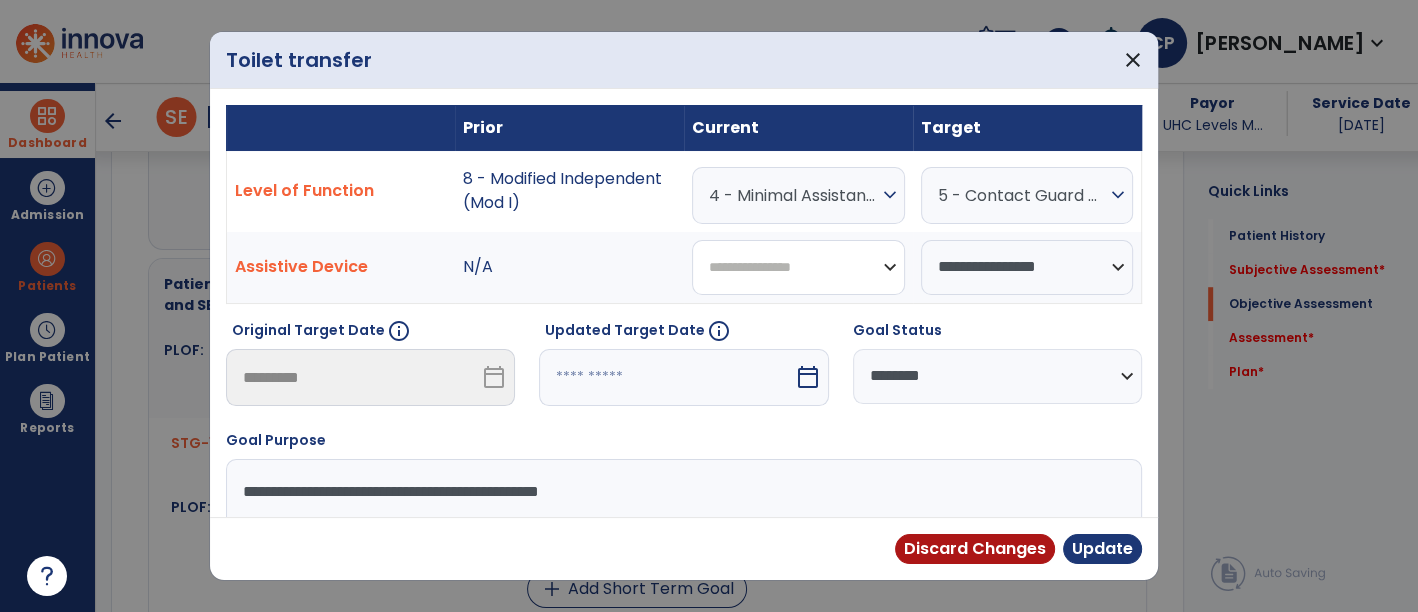 click on "**********" at bounding box center (798, 267) 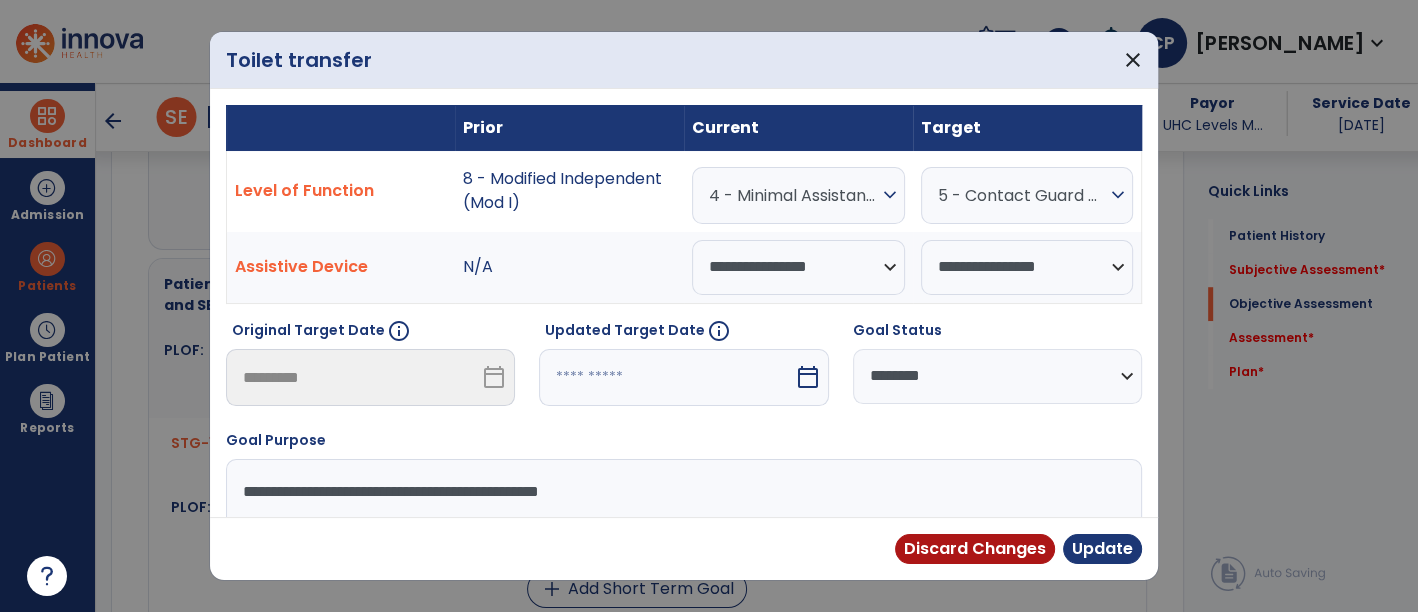 click on "calendar_today" at bounding box center [810, 377] 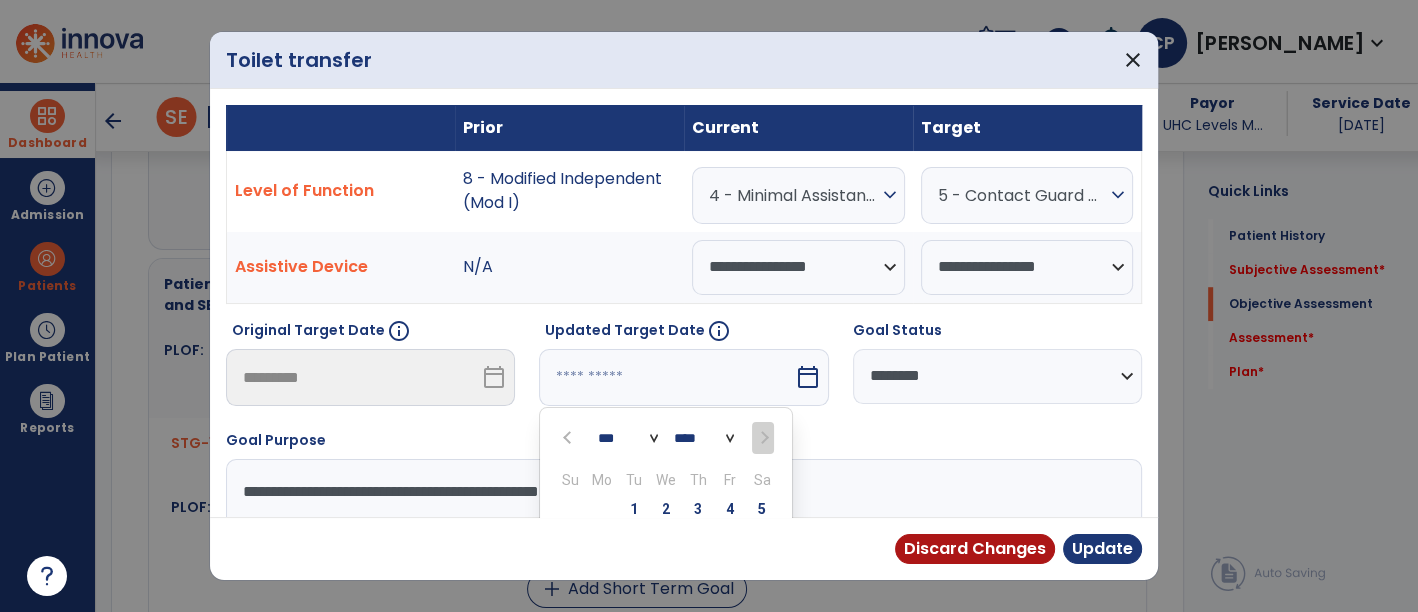 scroll, scrollTop: 180, scrollLeft: 0, axis: vertical 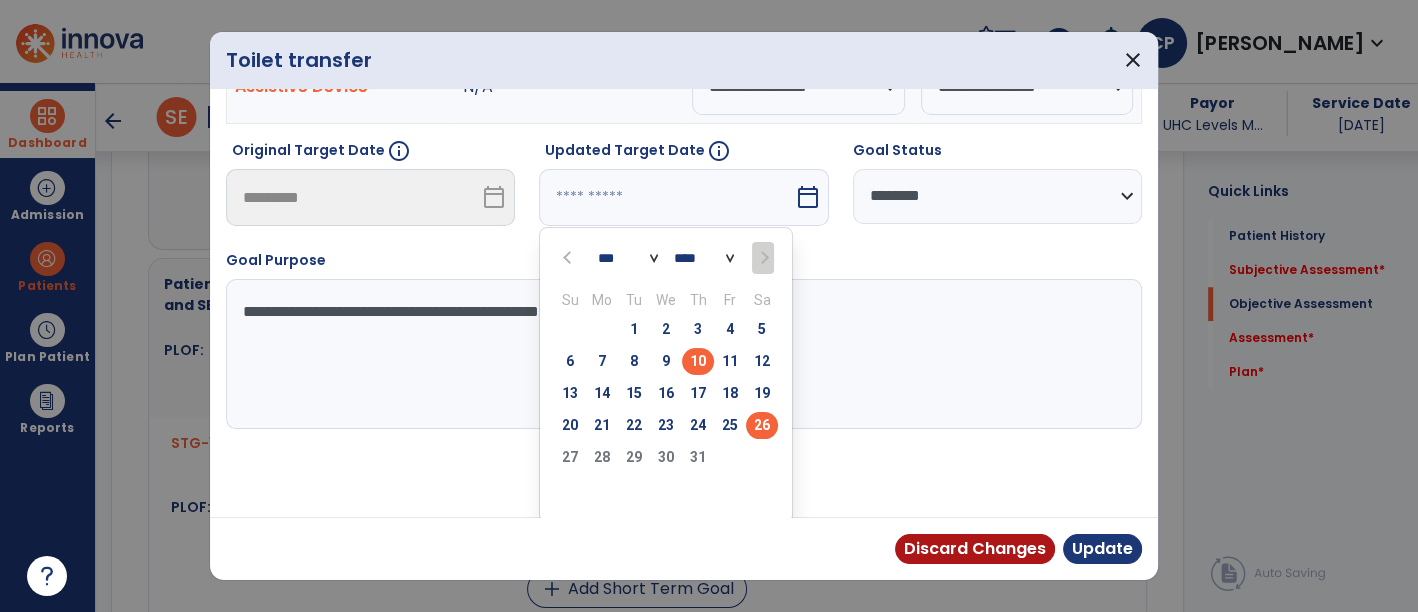 click on "26" at bounding box center (762, 425) 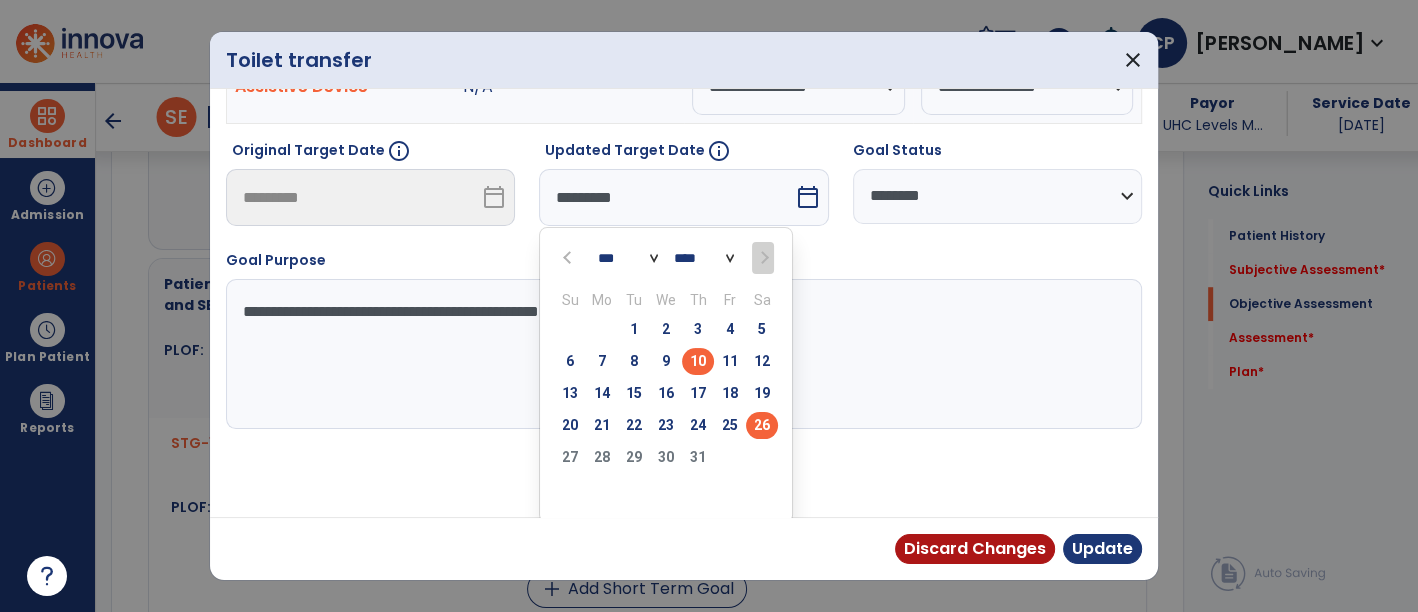 scroll, scrollTop: 102, scrollLeft: 0, axis: vertical 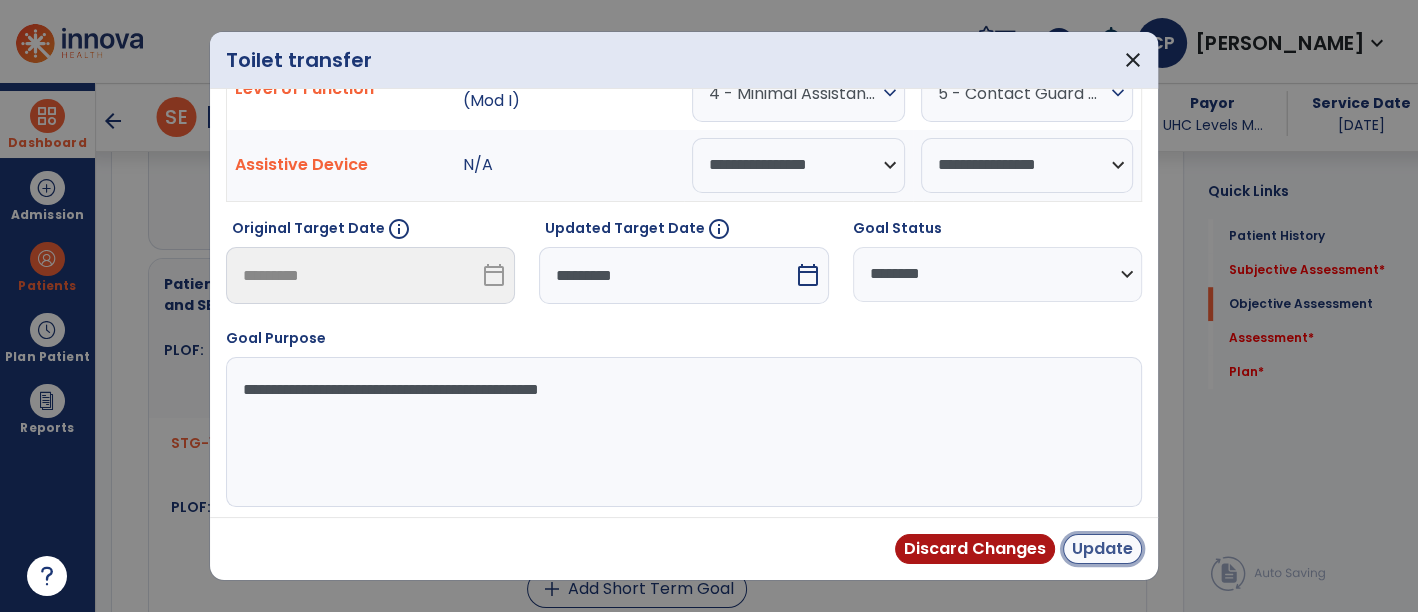click on "Update" at bounding box center (1102, 549) 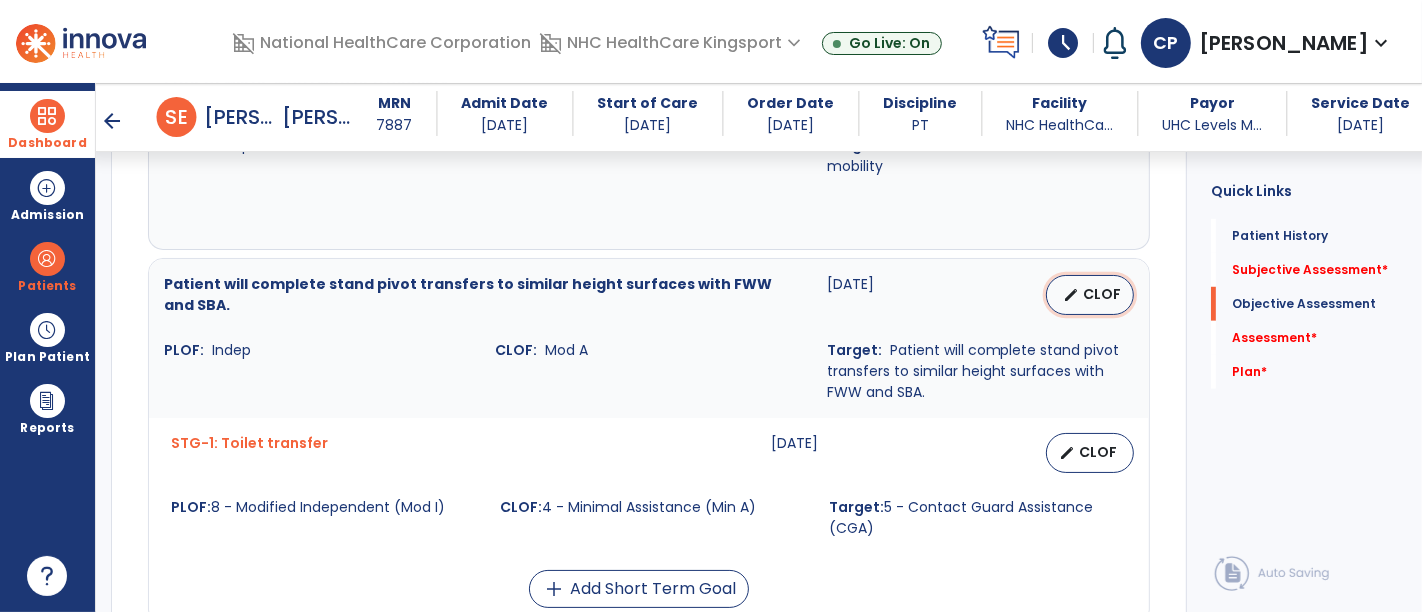 click on "CLOF" at bounding box center (1102, 294) 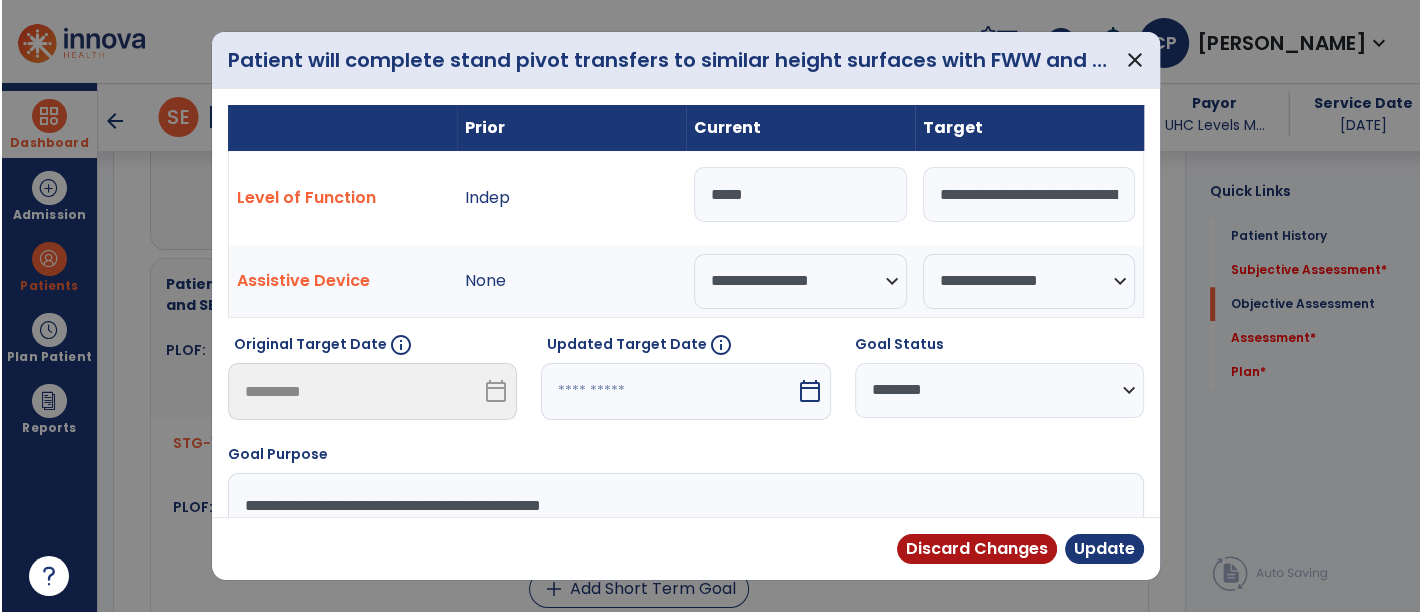 scroll, scrollTop: 1195, scrollLeft: 0, axis: vertical 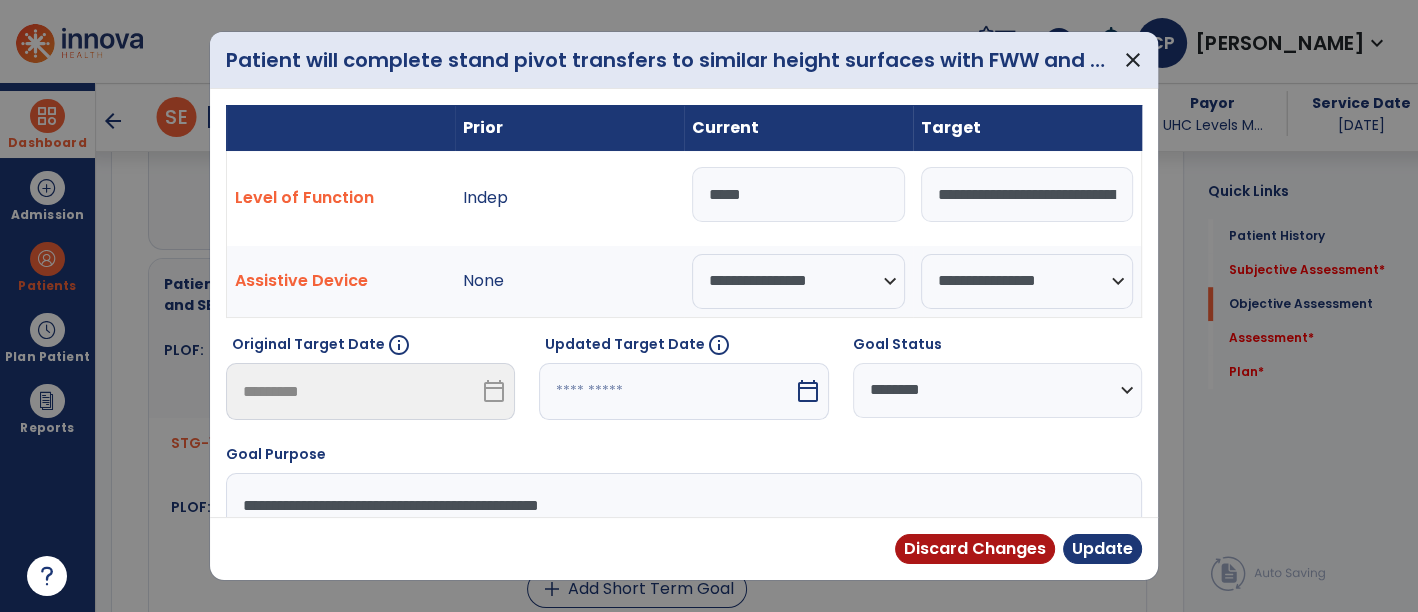 click on "*****" at bounding box center [798, 194] 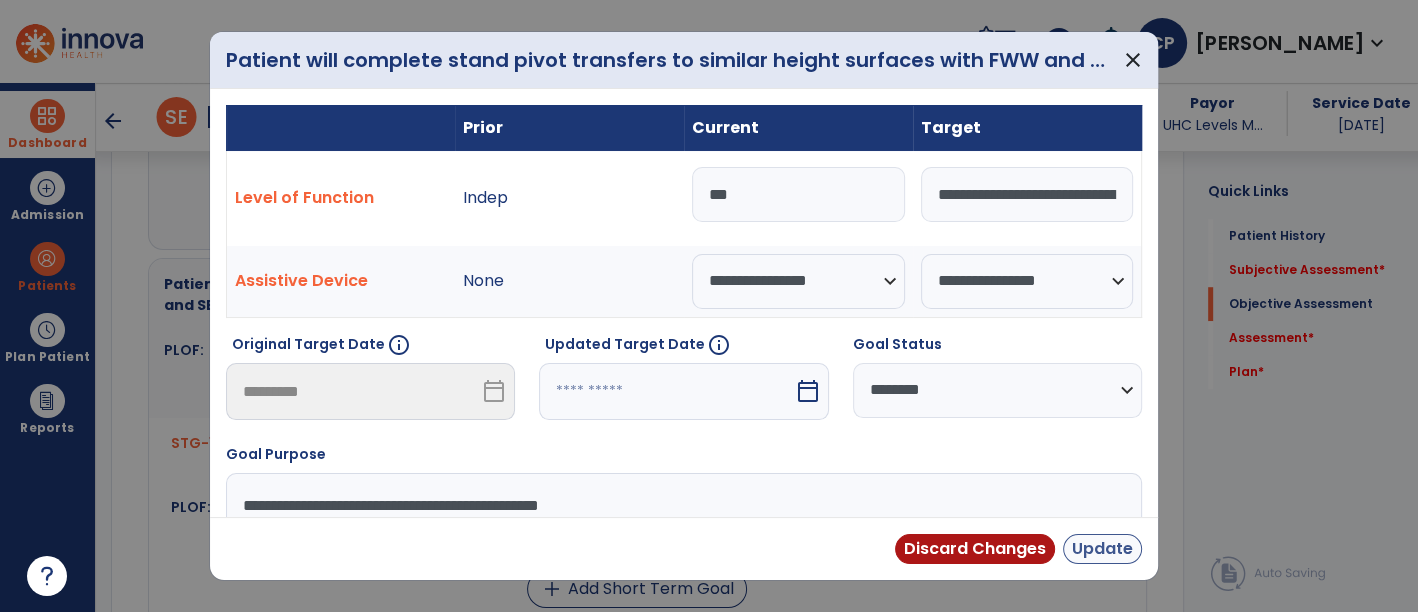 type on "***" 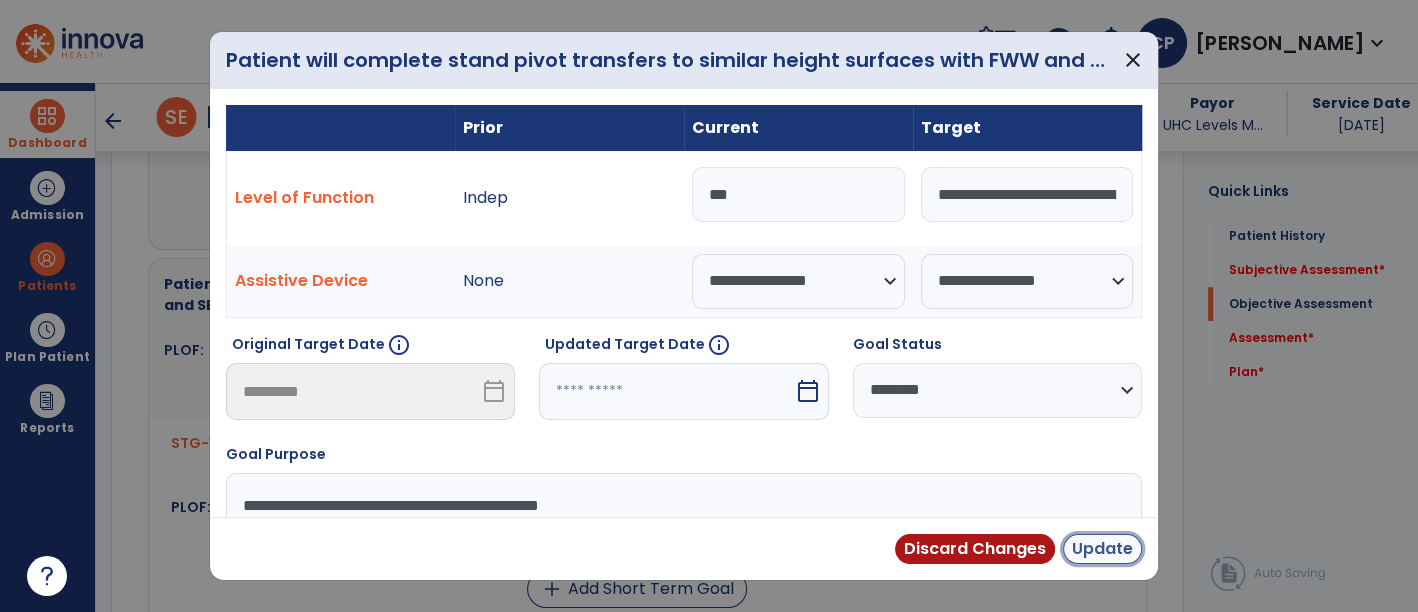 click on "Update" at bounding box center [1102, 549] 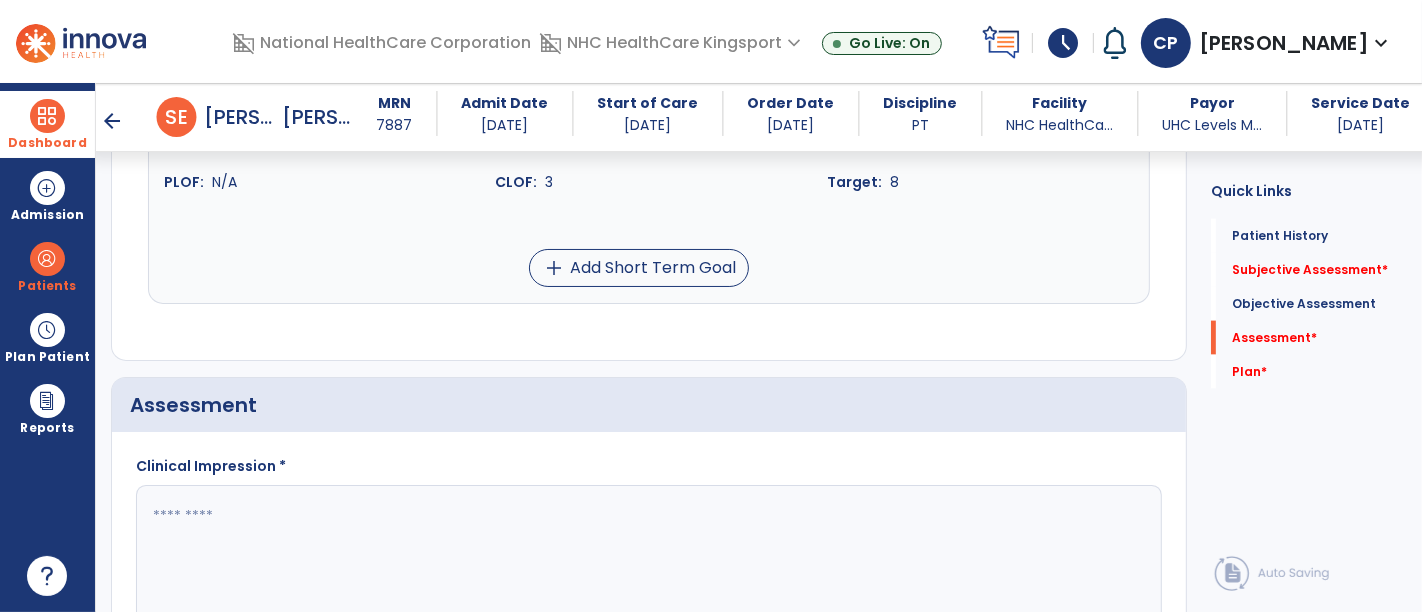 scroll, scrollTop: 2472, scrollLeft: 0, axis: vertical 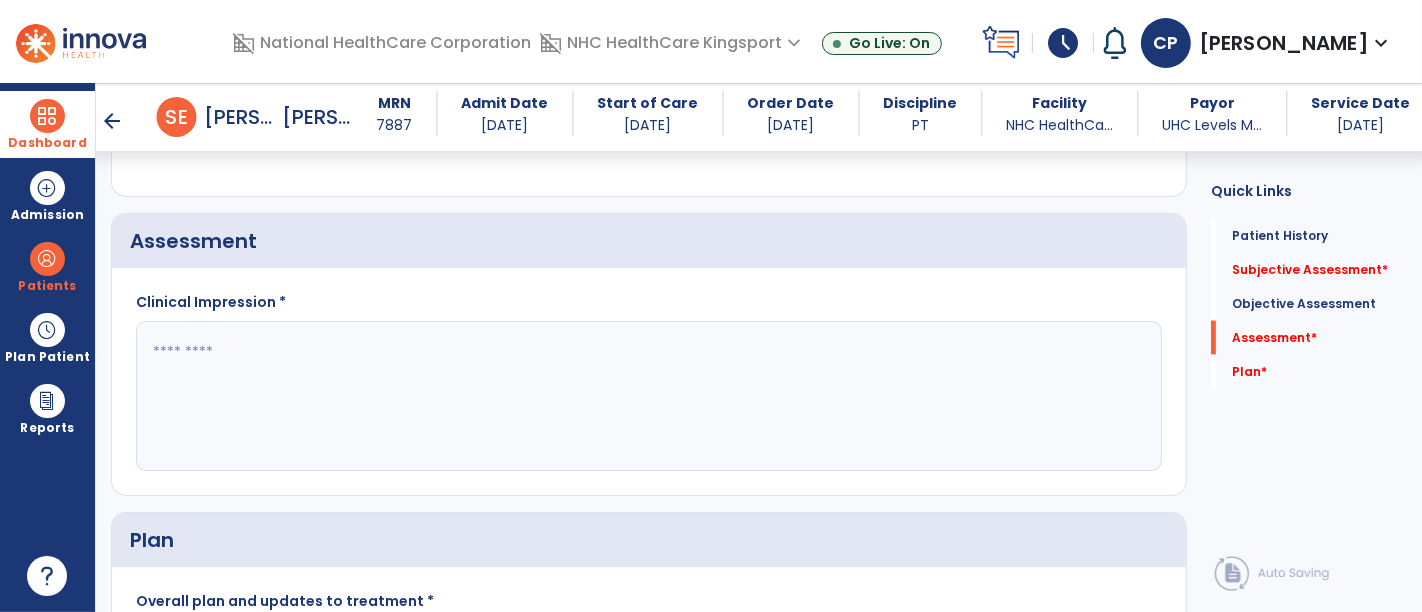 click 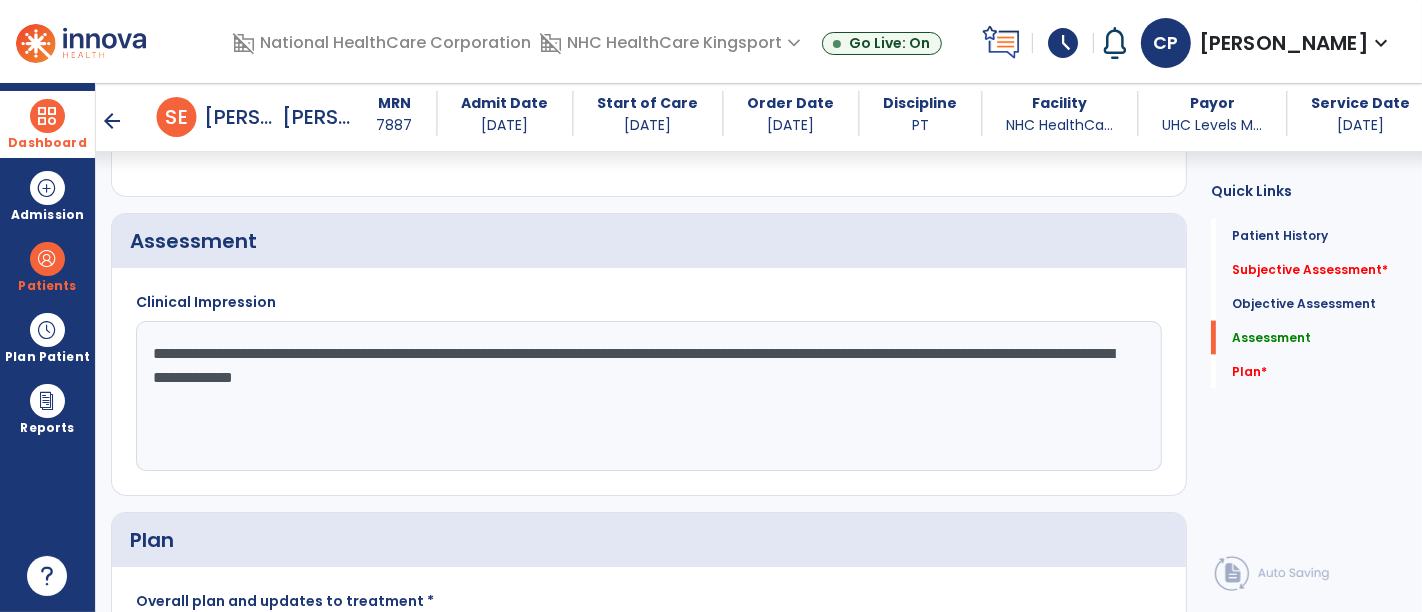 scroll, scrollTop: 2714, scrollLeft: 0, axis: vertical 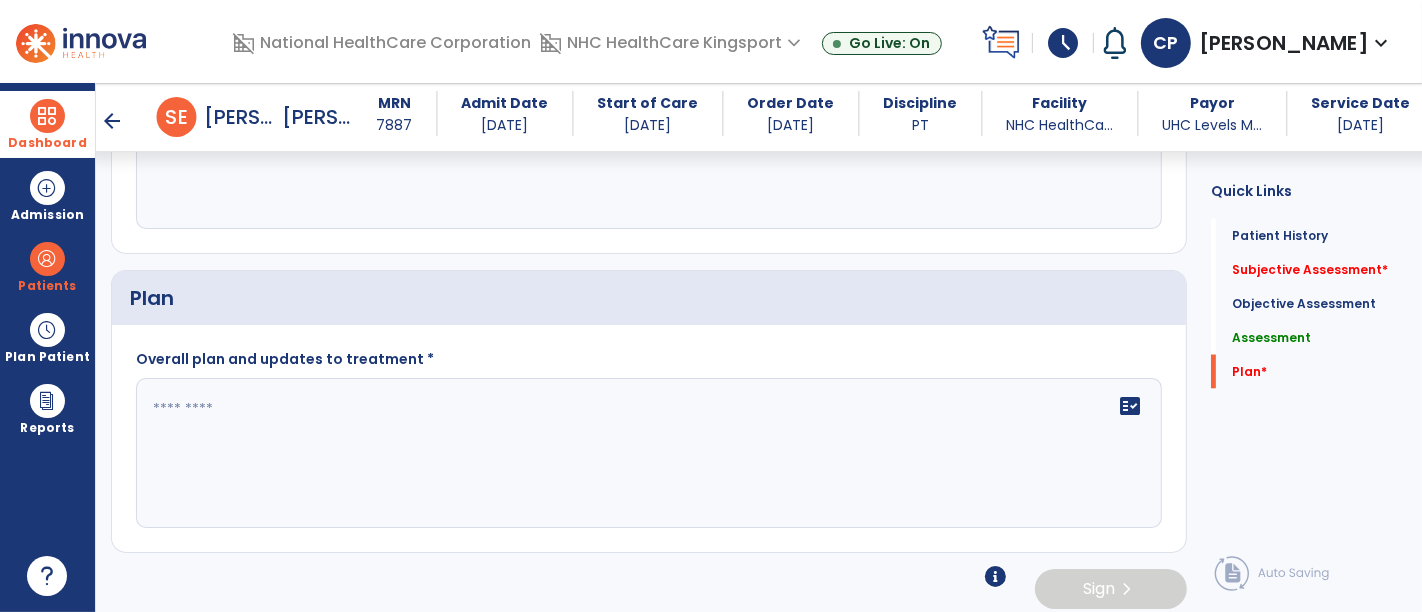 type on "**********" 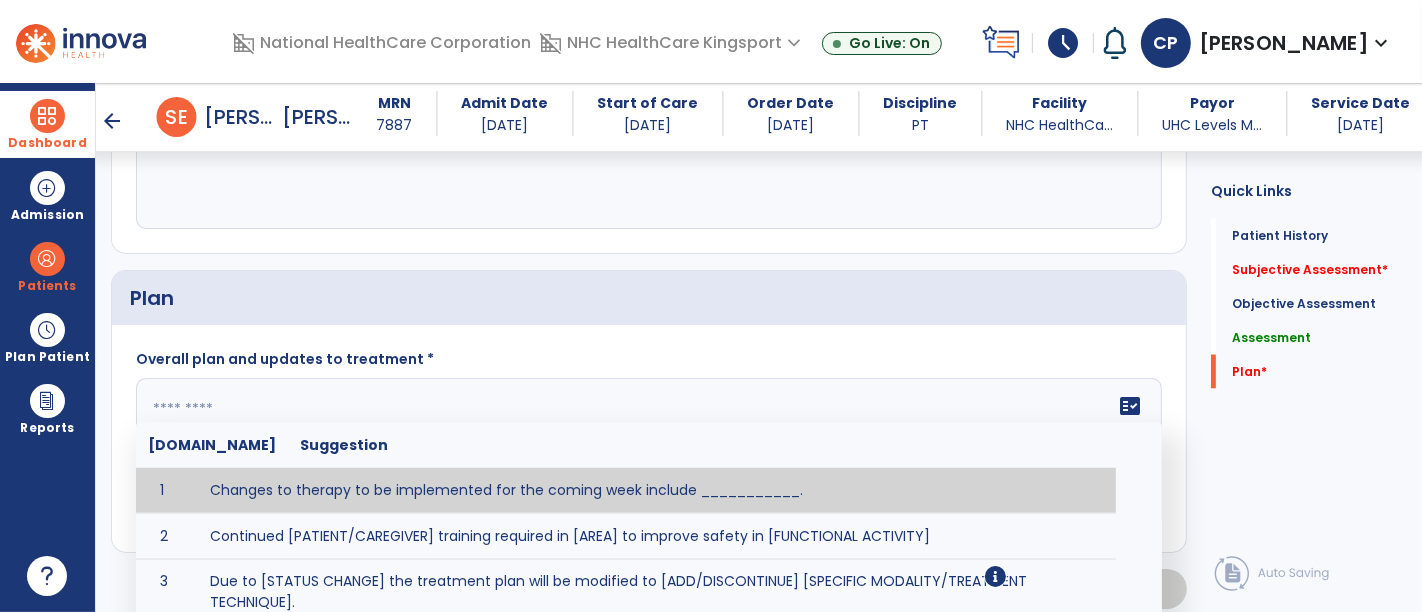 click 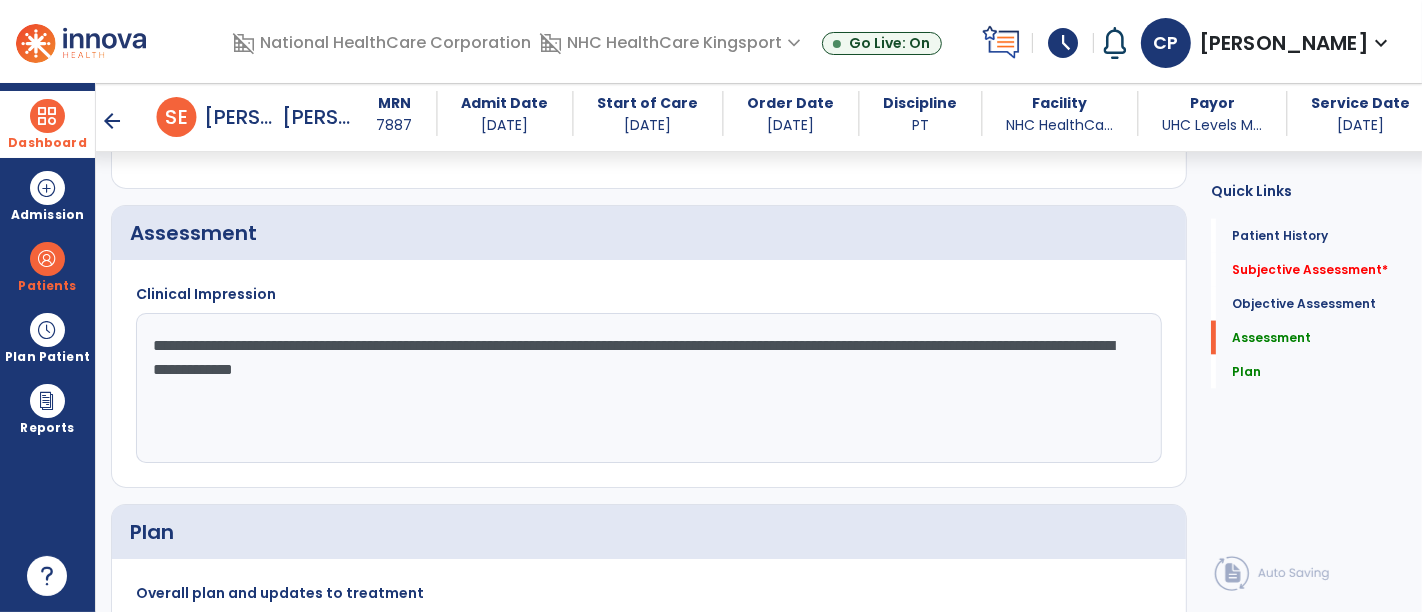 scroll, scrollTop: 2464, scrollLeft: 0, axis: vertical 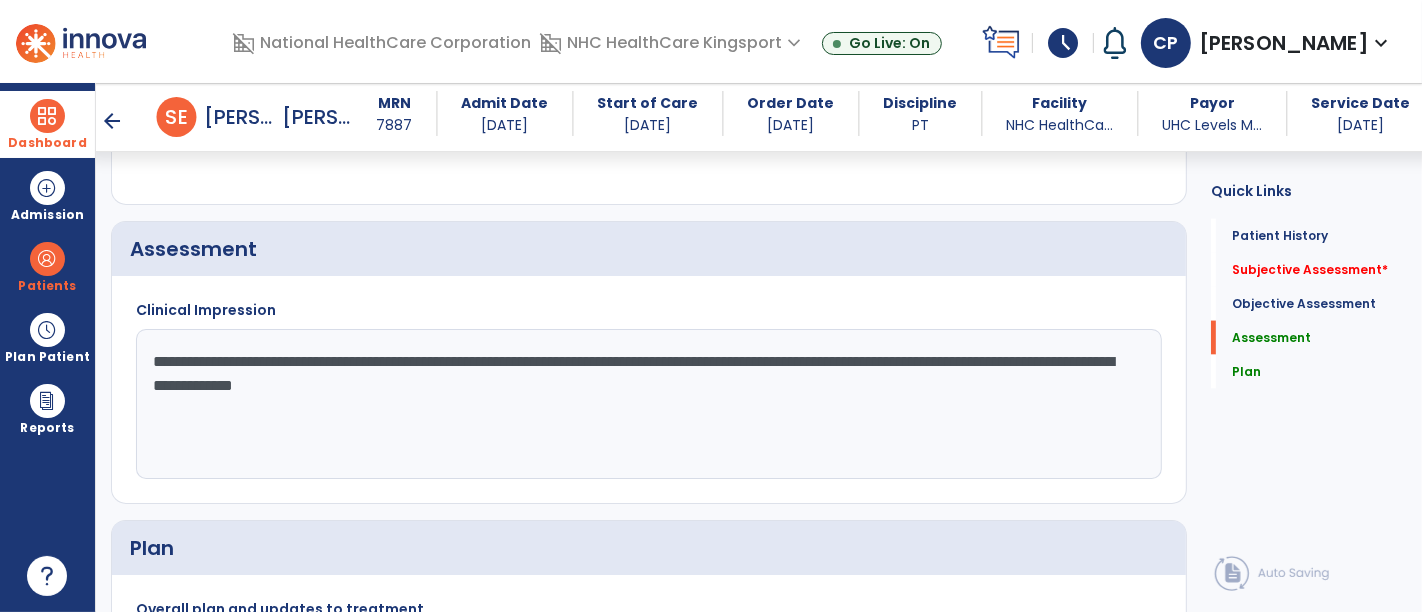 type on "**********" 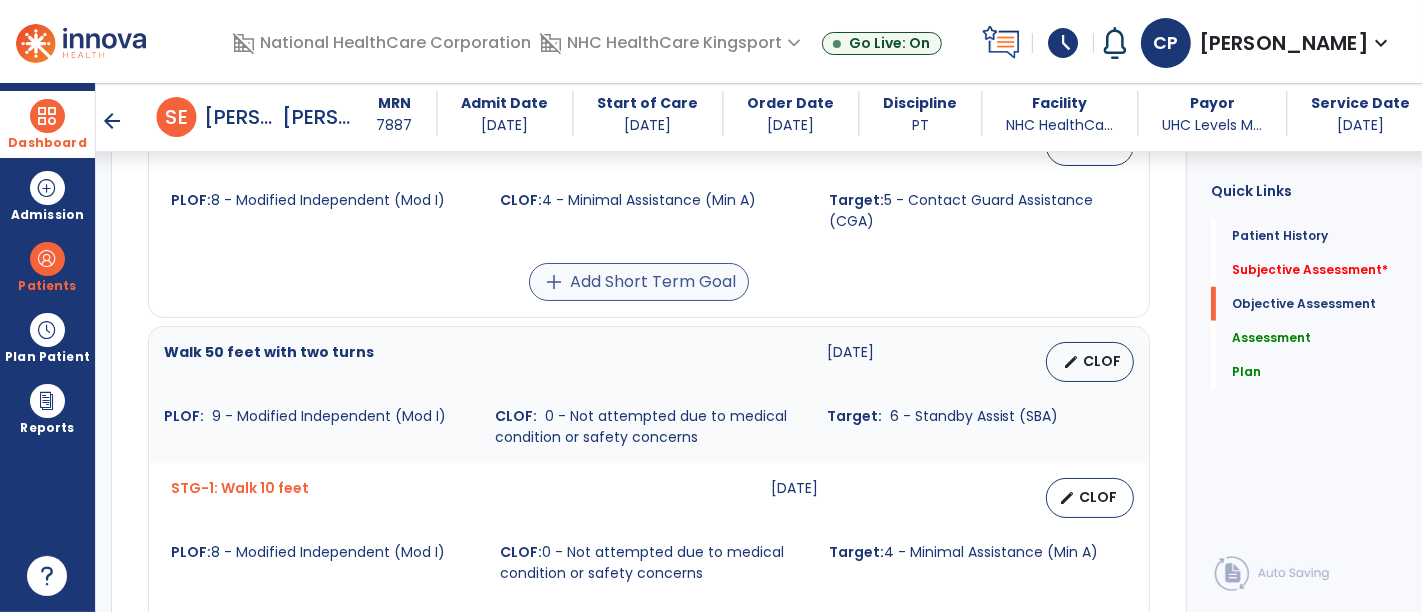 scroll, scrollTop: 1506, scrollLeft: 0, axis: vertical 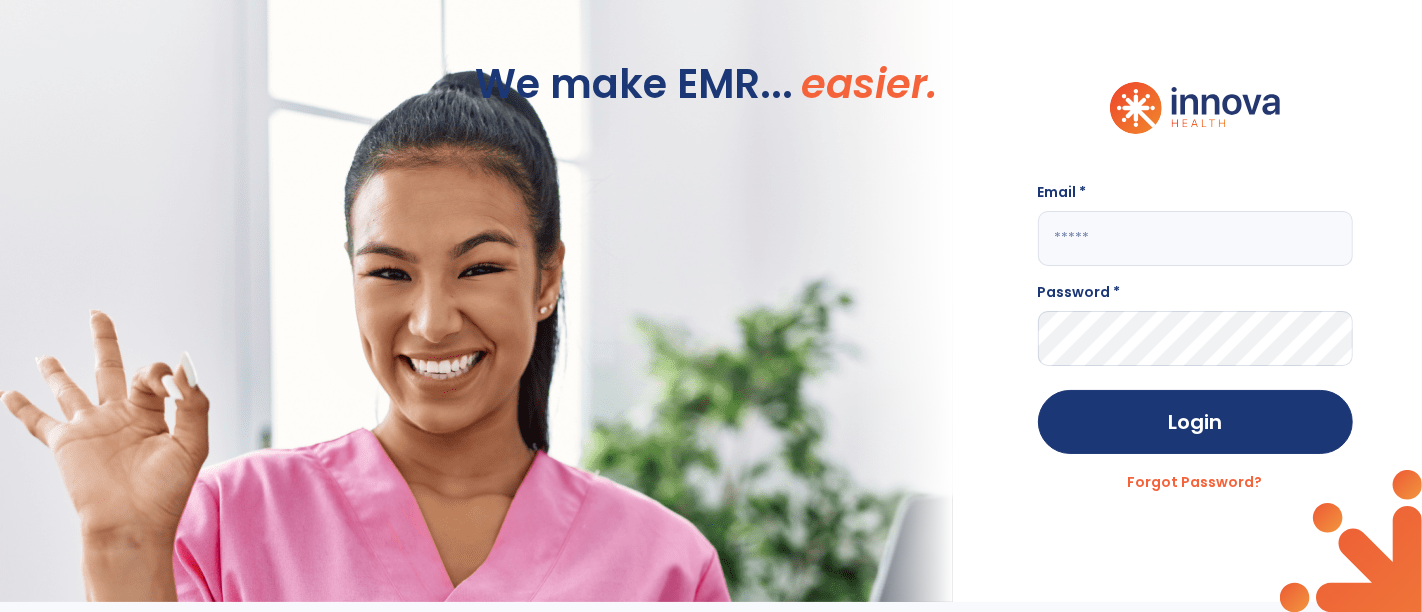 type on "**********" 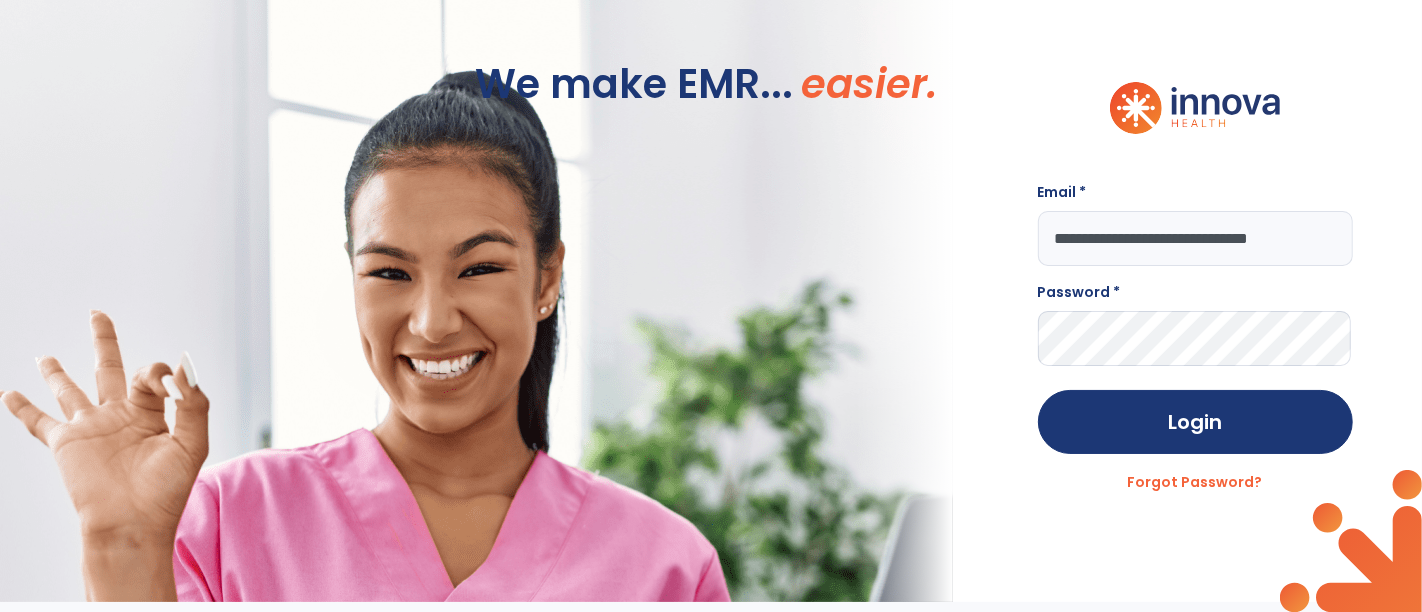 scroll, scrollTop: 0, scrollLeft: 0, axis: both 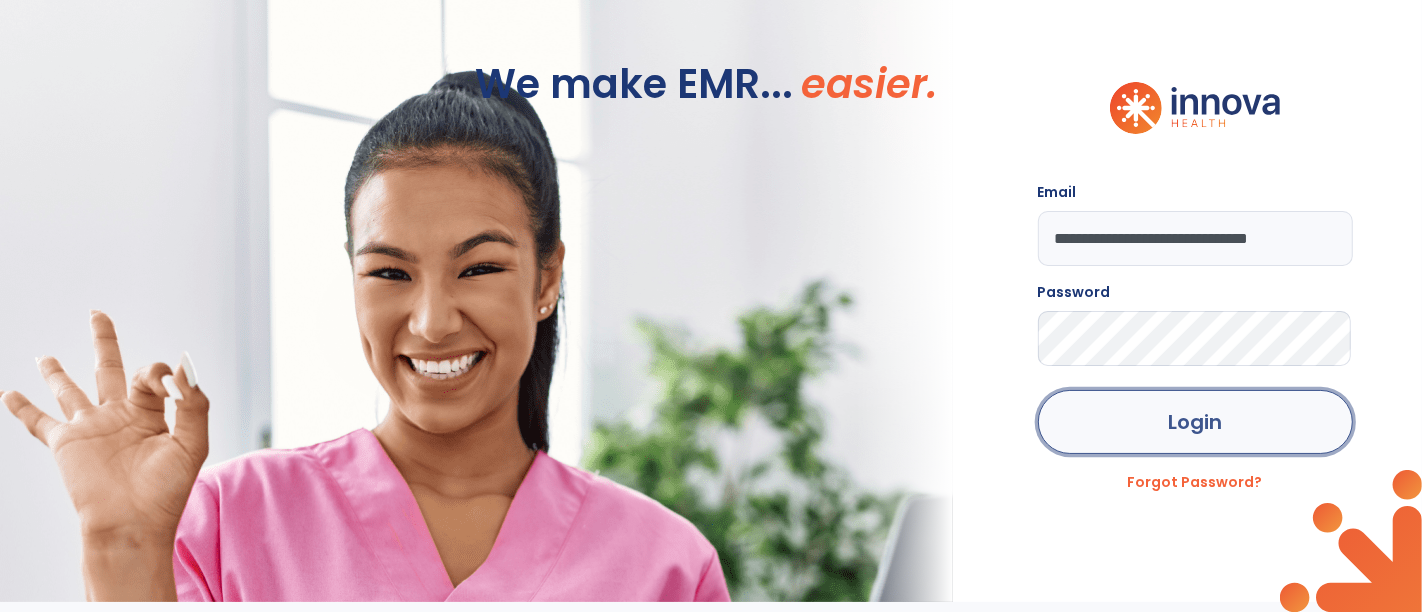 click on "Login" 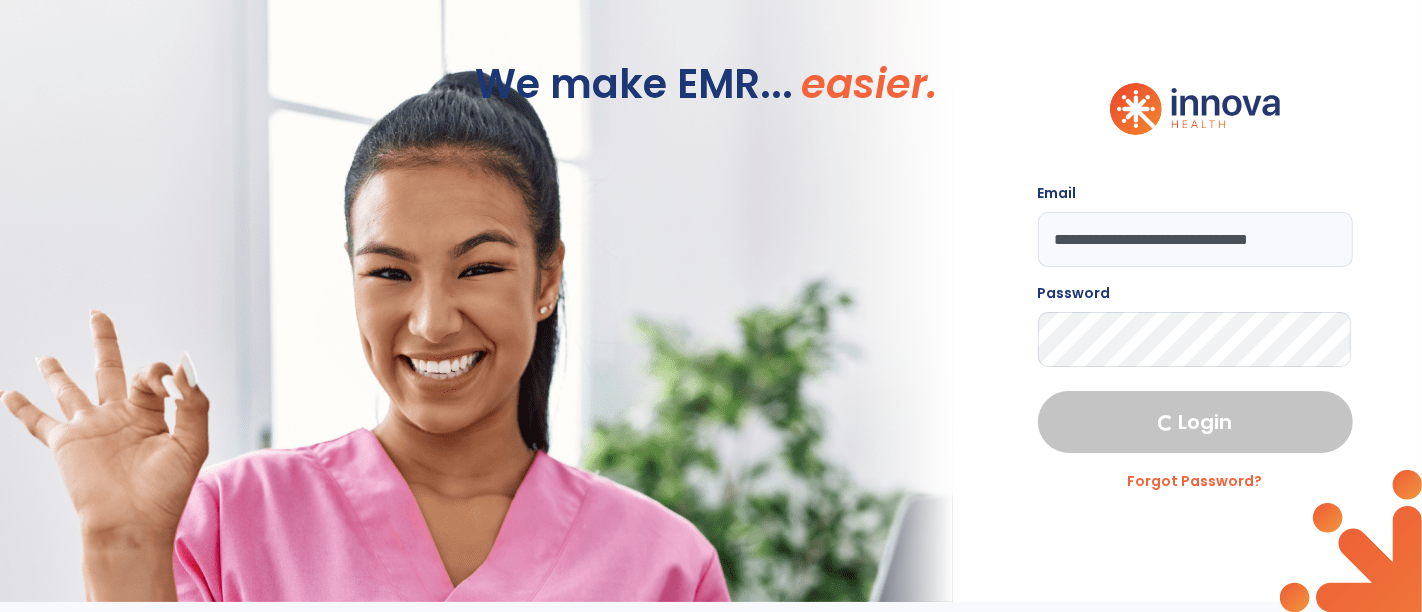 select on "****" 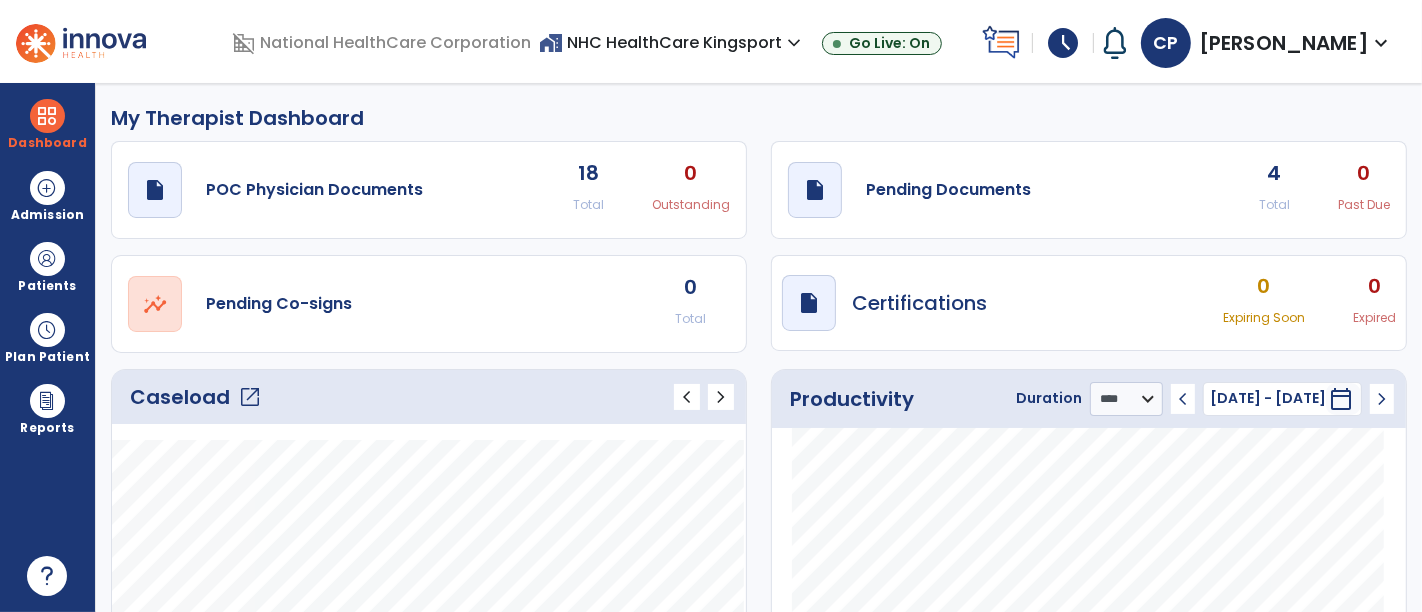 click on "4" 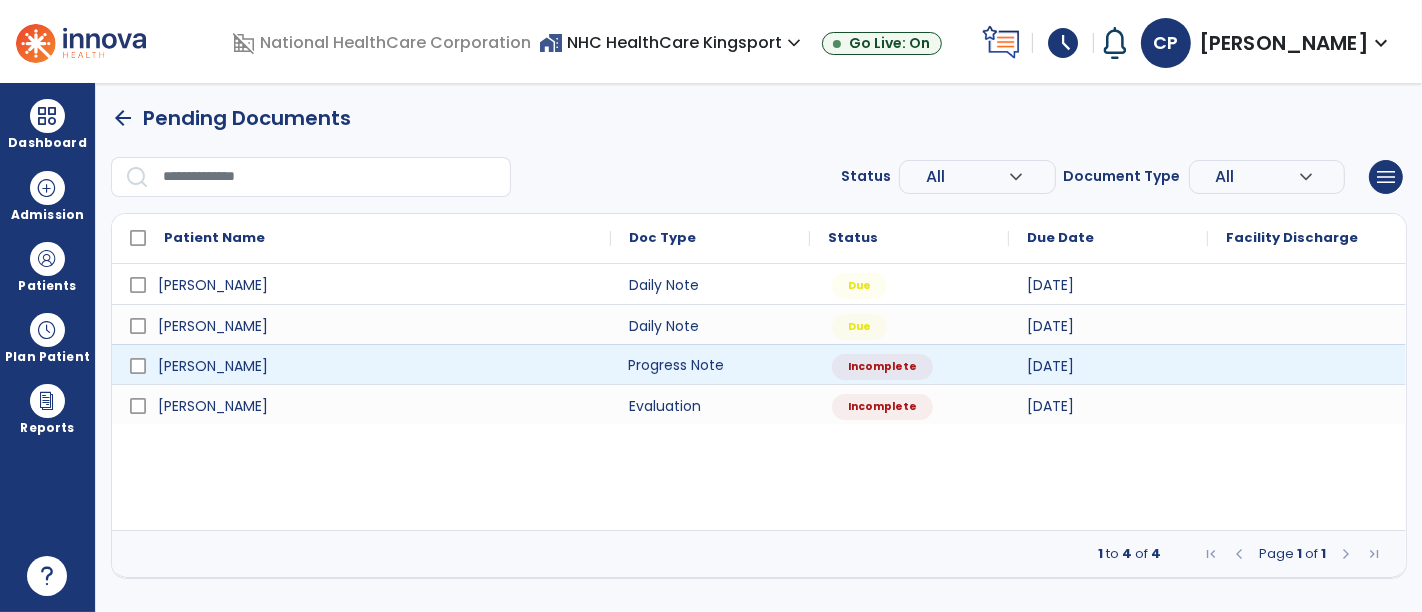 click on "Progress Note" at bounding box center (710, 364) 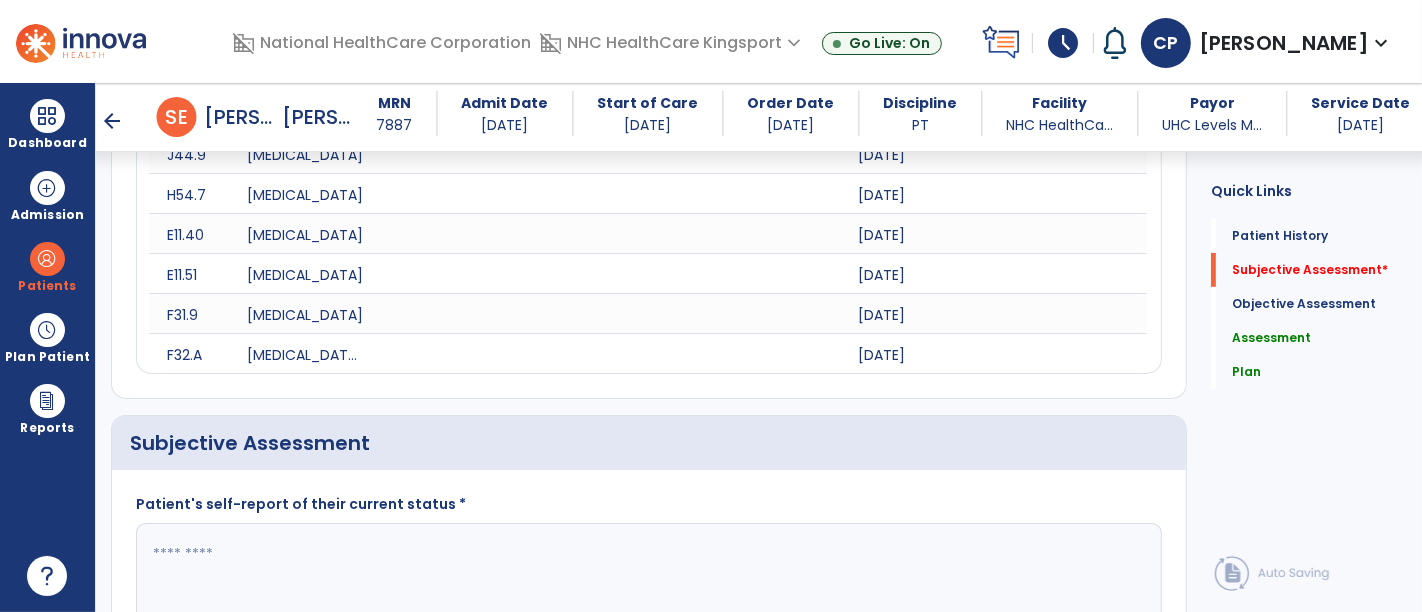 scroll, scrollTop: 595, scrollLeft: 0, axis: vertical 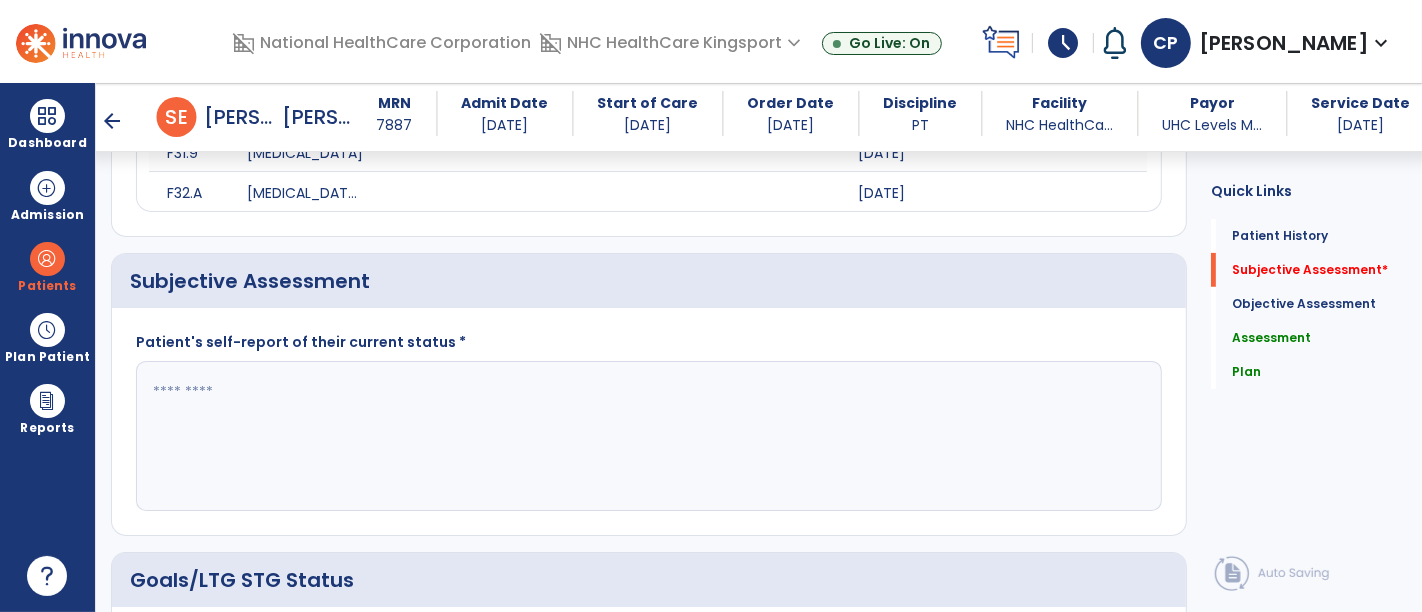 click 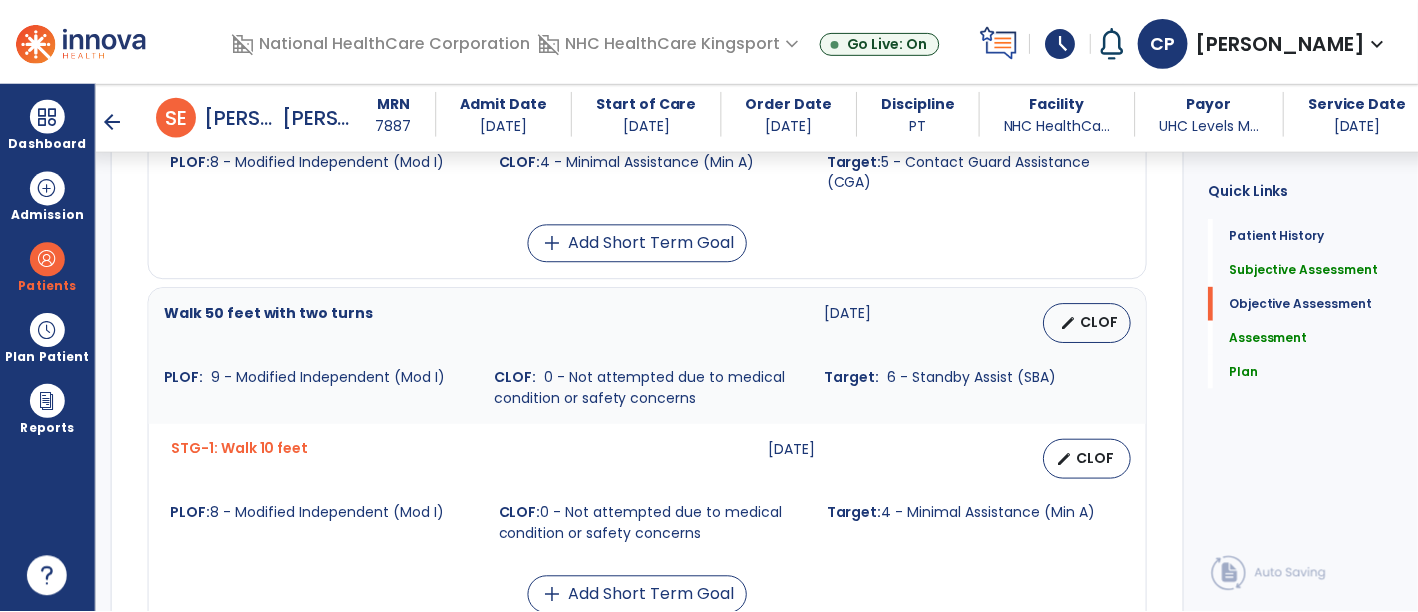 scroll, scrollTop: 1544, scrollLeft: 0, axis: vertical 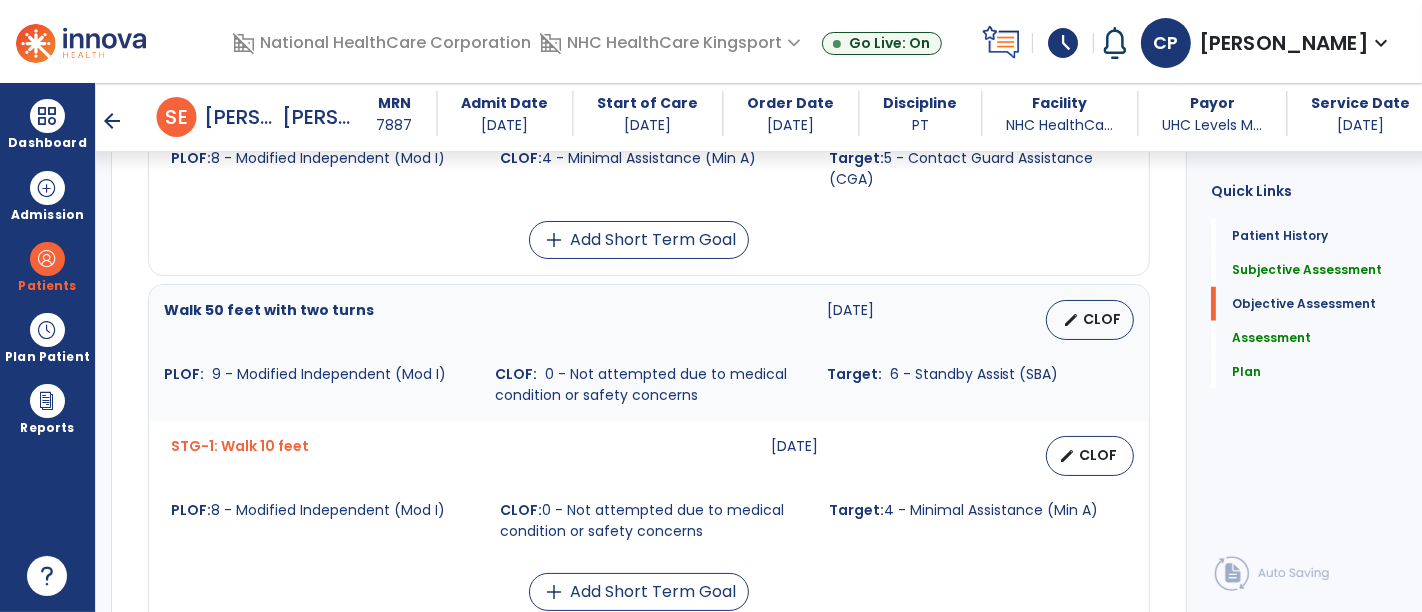 type on "**********" 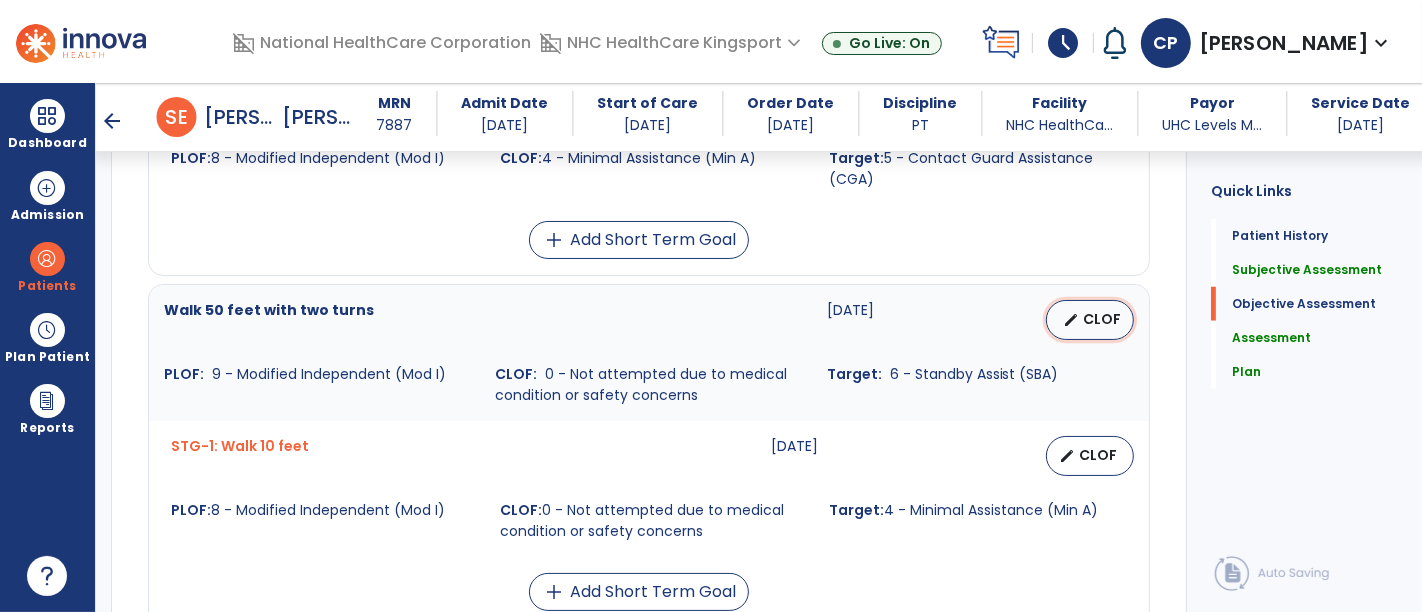 click on "edit" at bounding box center (1071, 320) 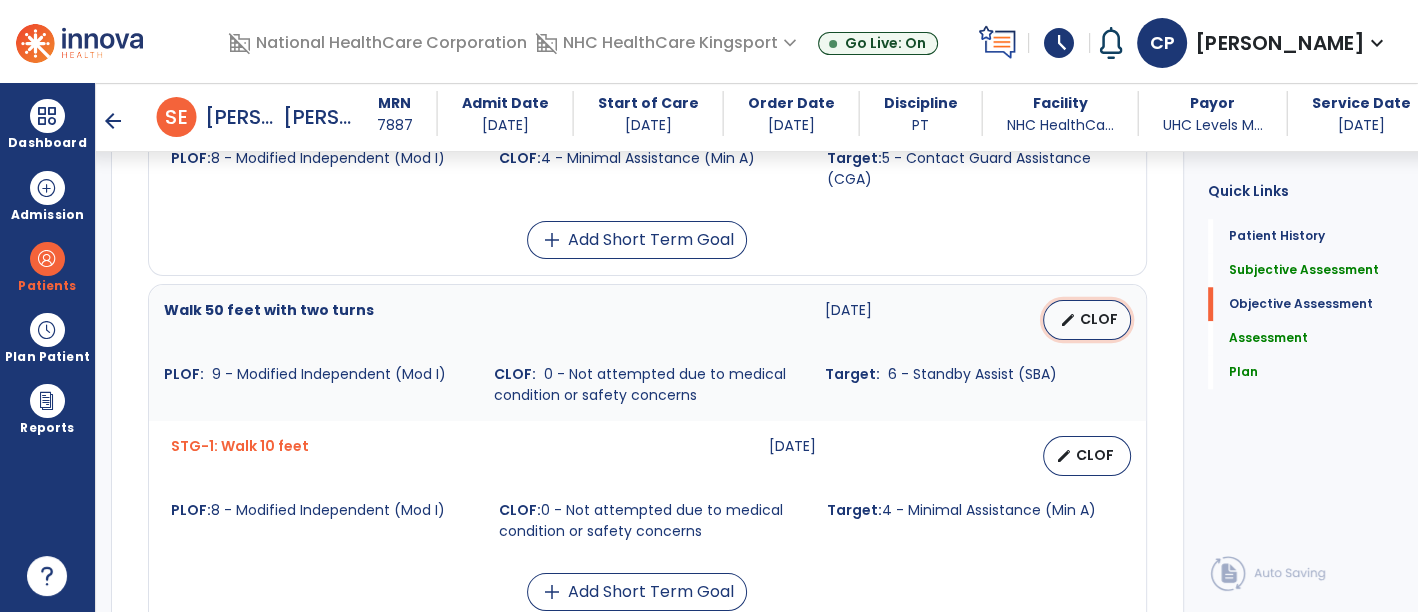 select on "**********" 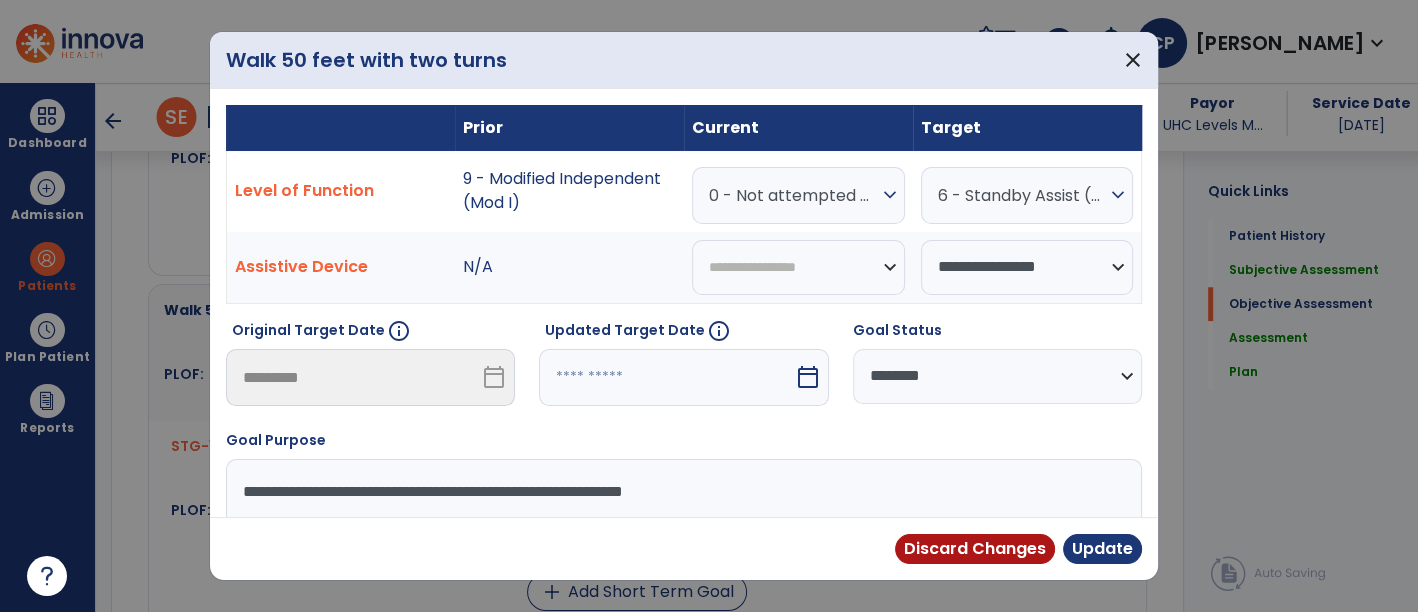 scroll, scrollTop: 1544, scrollLeft: 0, axis: vertical 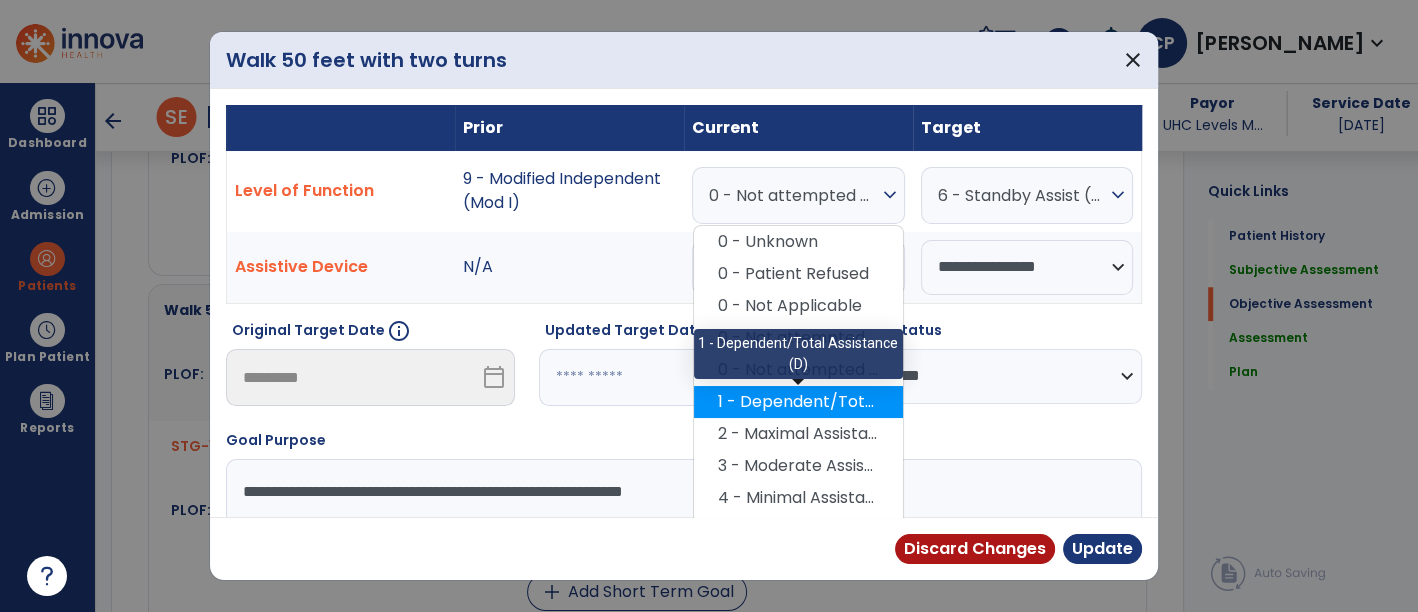 click on "1 - Dependent/Total Assistance (D)" at bounding box center (798, 402) 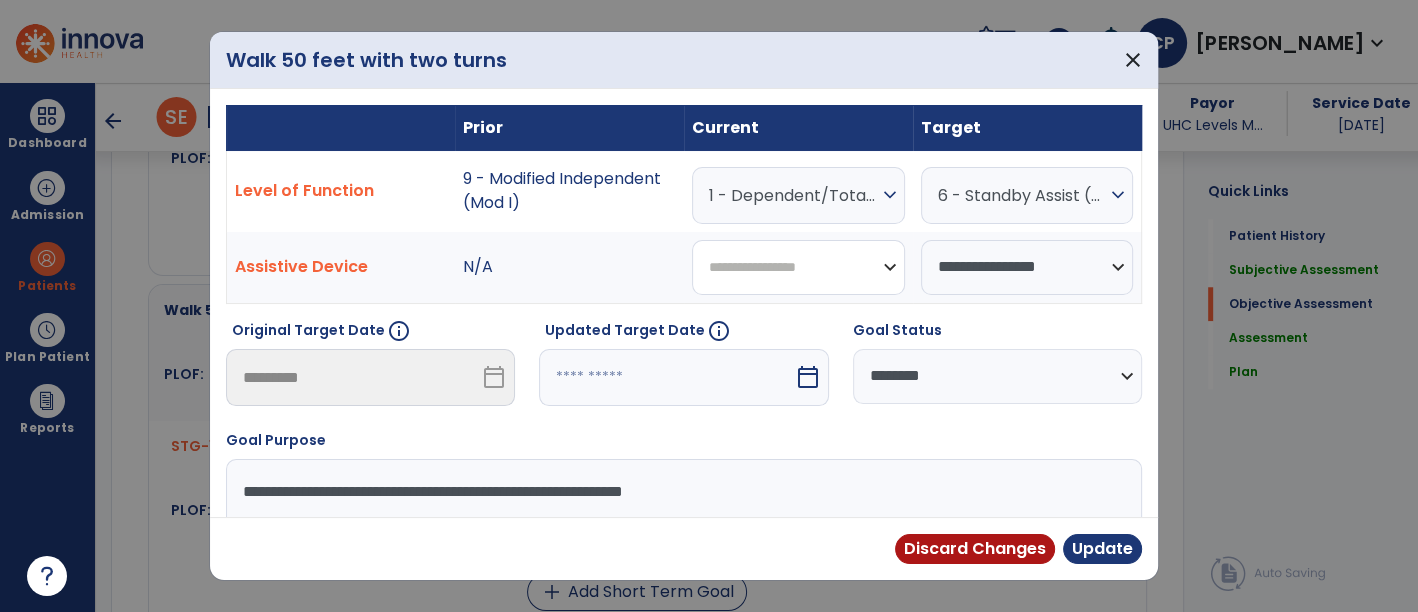 click on "**********" at bounding box center (798, 267) 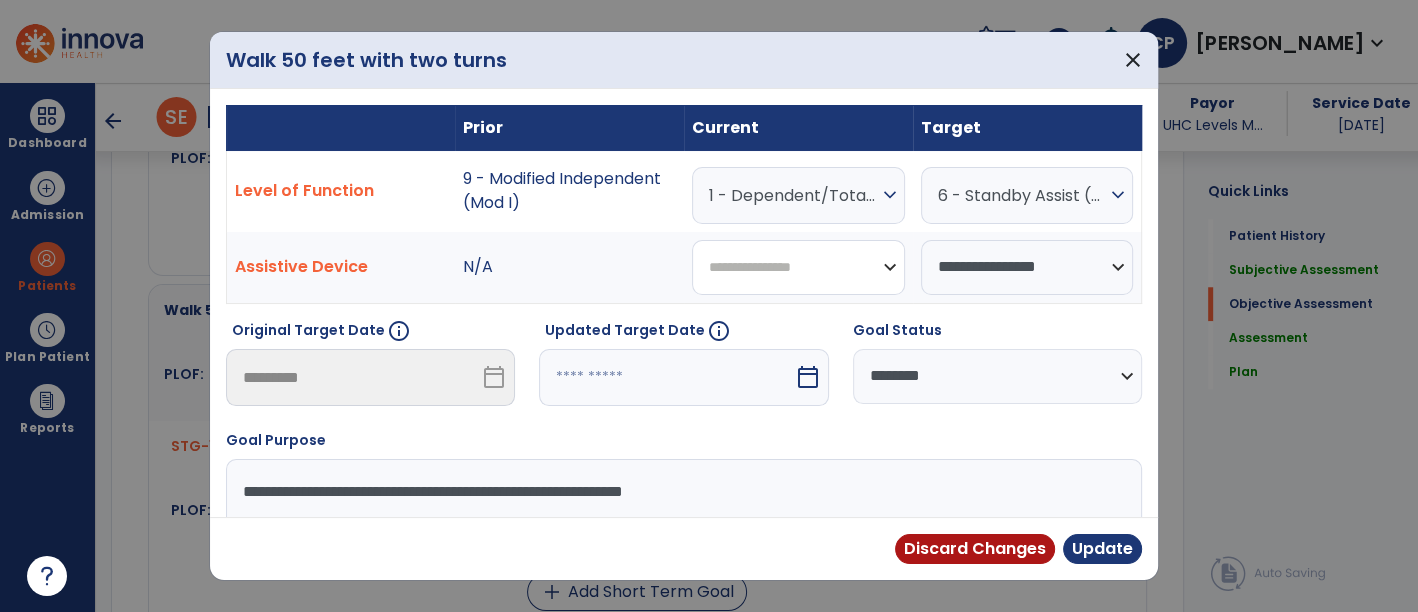 click on "**********" at bounding box center (798, 267) 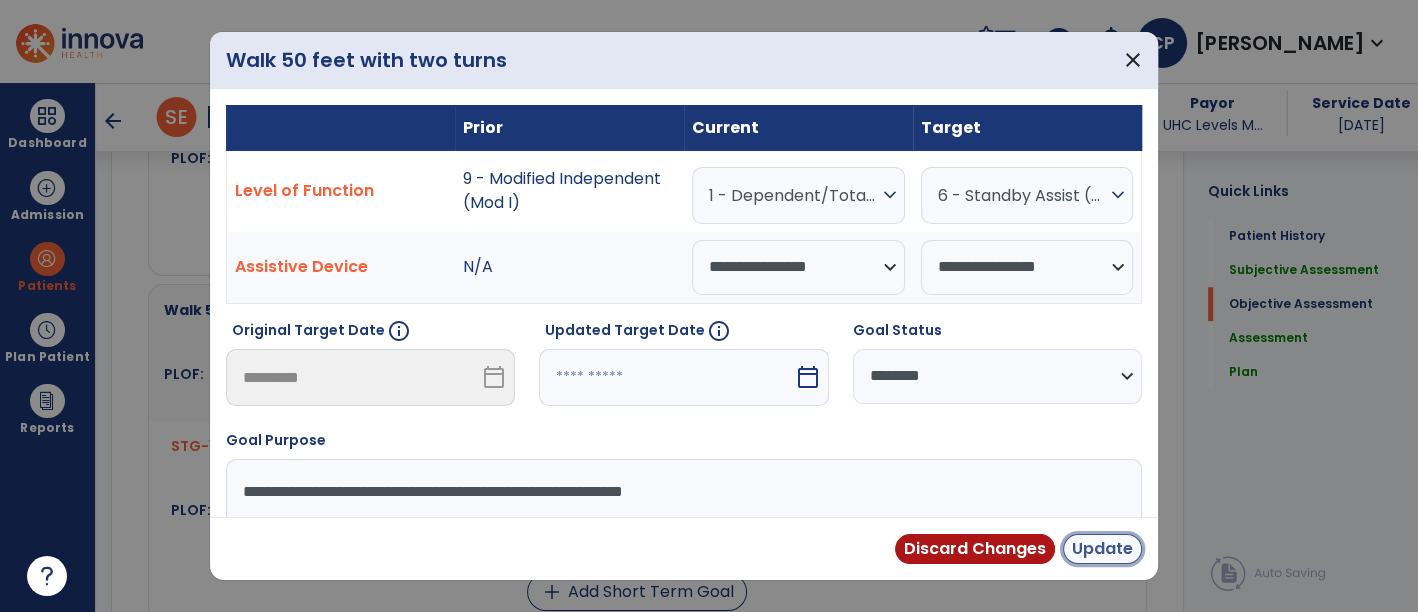 click on "Update" at bounding box center (1102, 549) 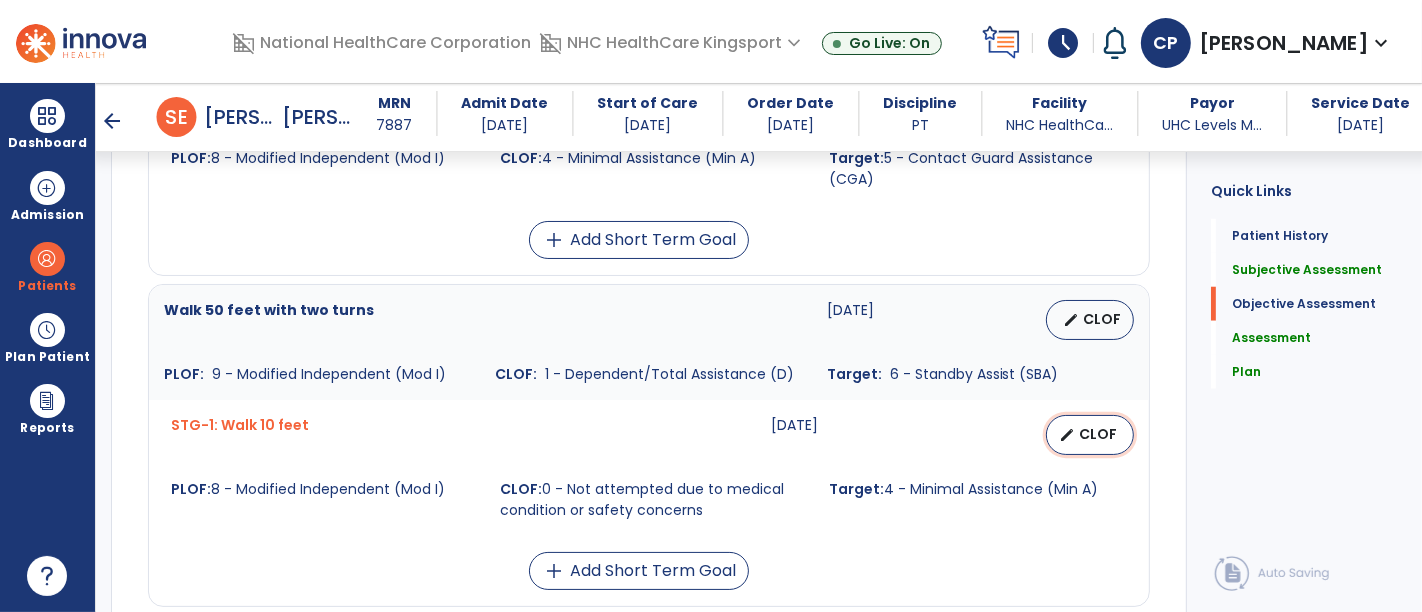 click on "edit" at bounding box center [1067, 435] 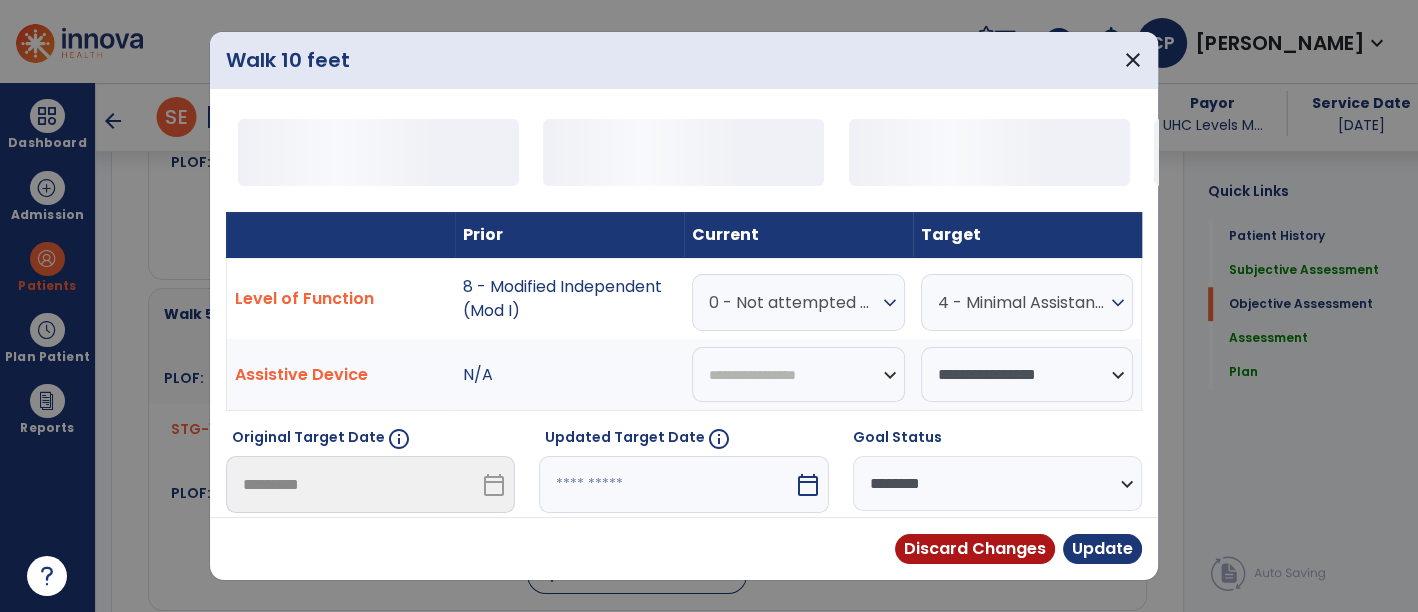 scroll, scrollTop: 1544, scrollLeft: 0, axis: vertical 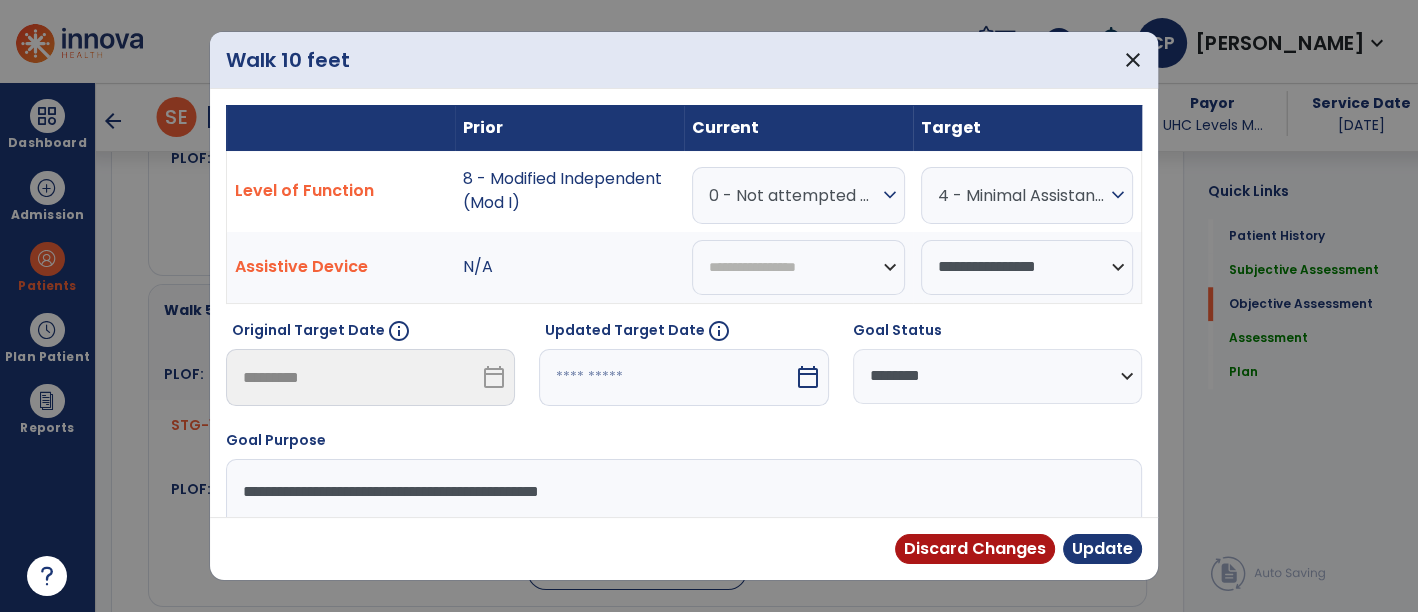 click on "0 - Not attempted due to medical condition or safety concerns" at bounding box center [793, 195] 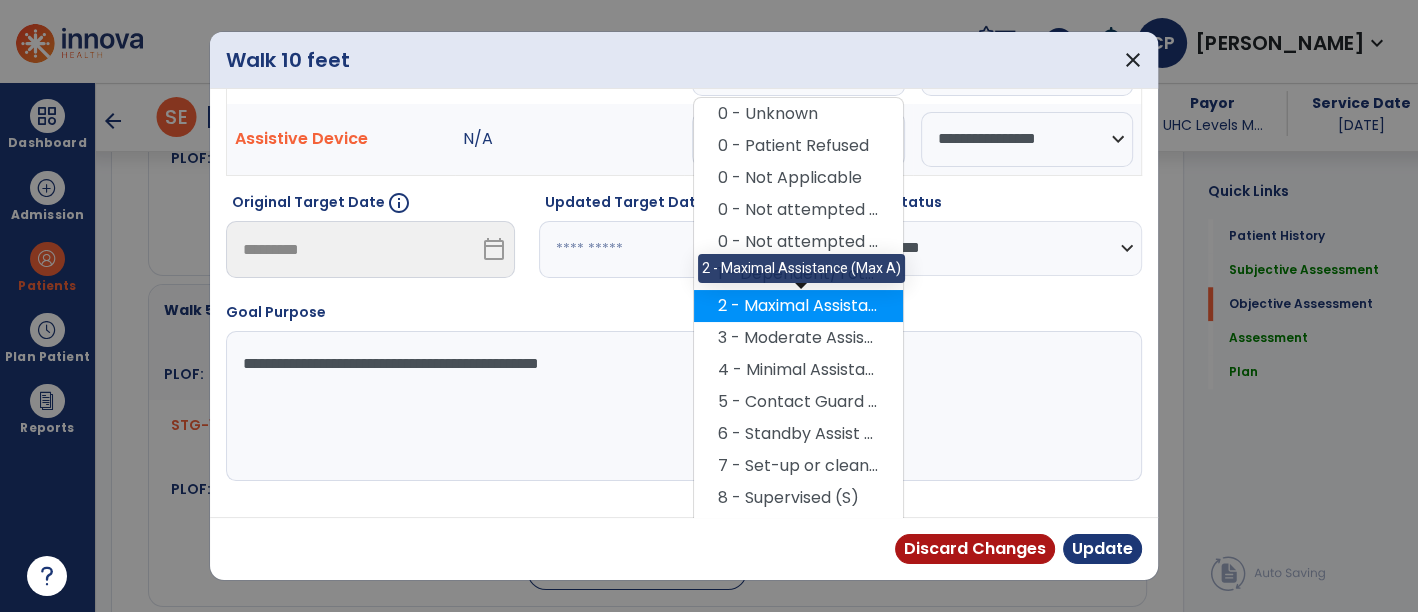 scroll, scrollTop: 130, scrollLeft: 0, axis: vertical 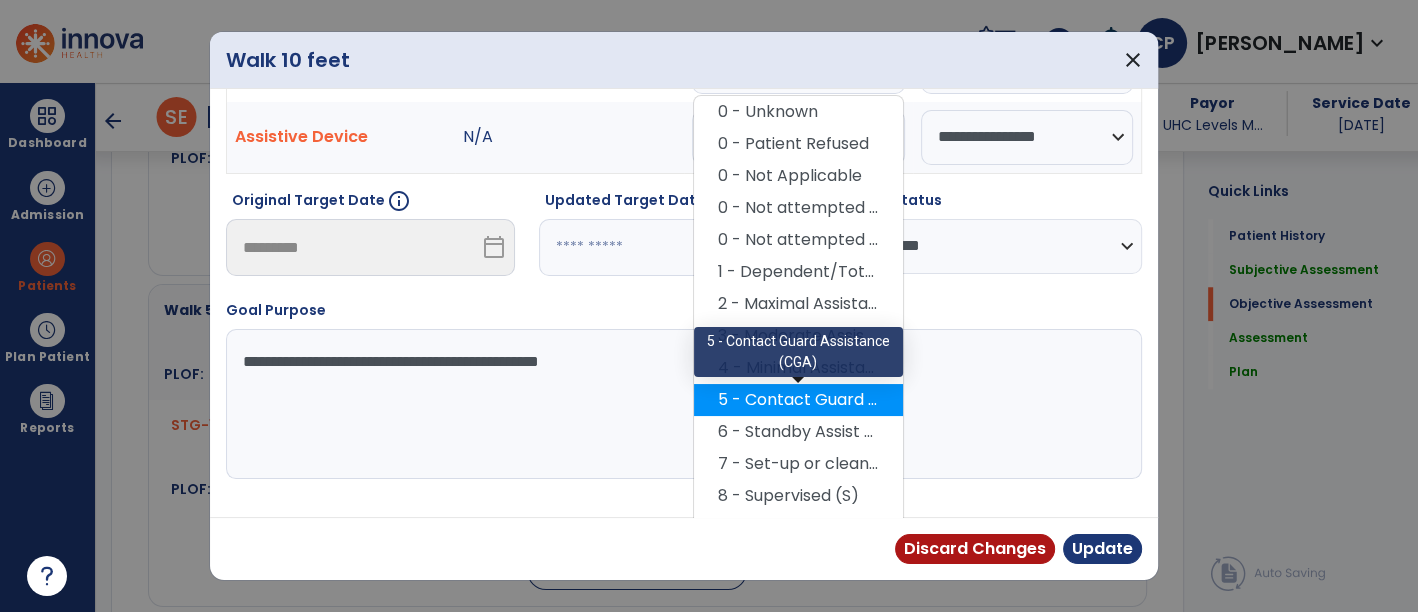 click on "5 - Contact Guard Assistance (CGA)" at bounding box center [798, 400] 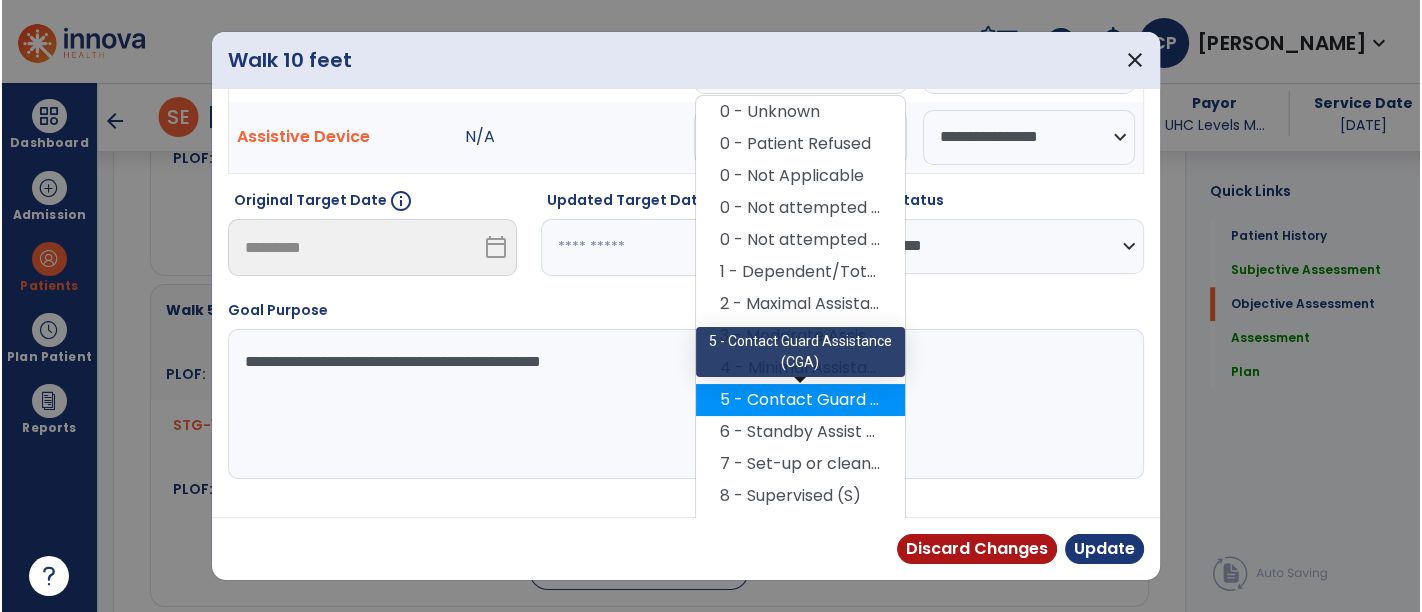 scroll, scrollTop: 102, scrollLeft: 0, axis: vertical 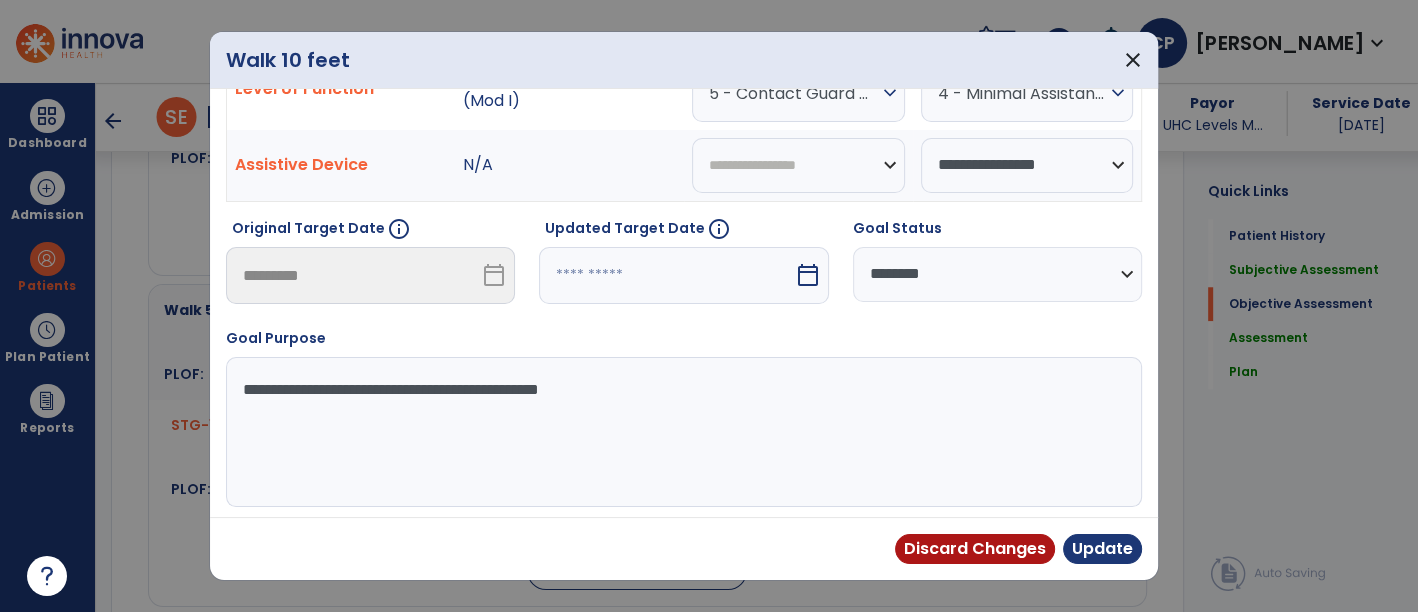 click on "**********" at bounding box center [997, 274] 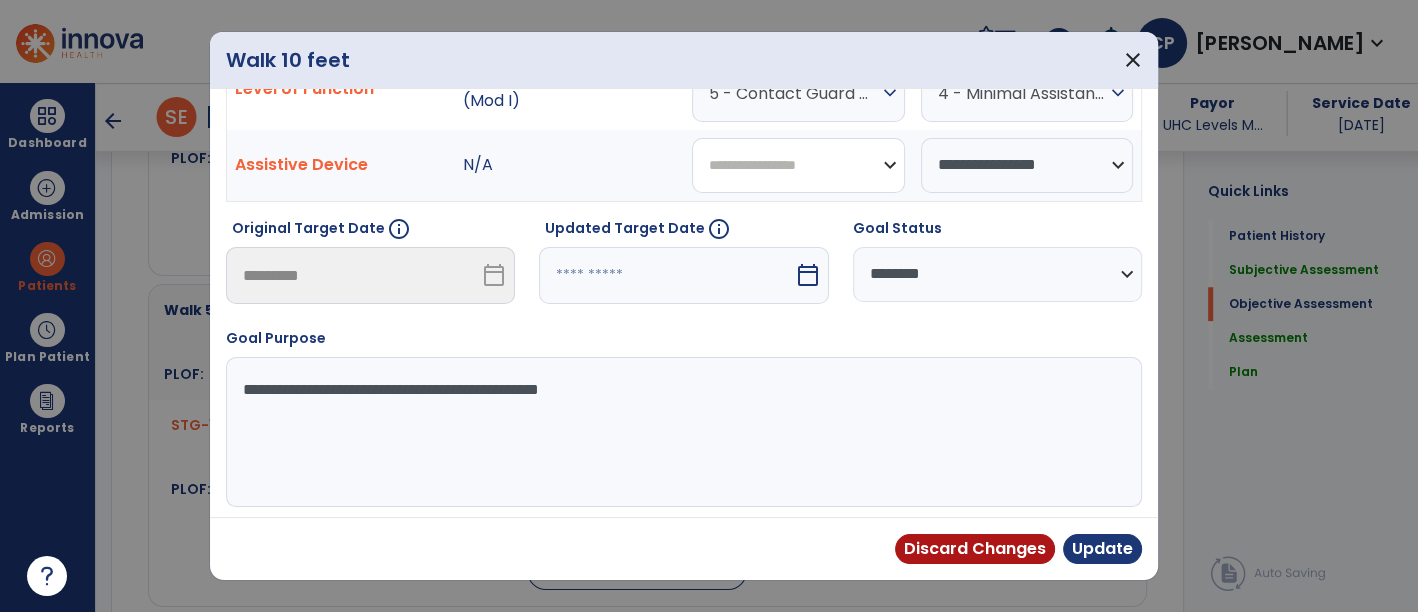 click on "**********" at bounding box center (798, 165) 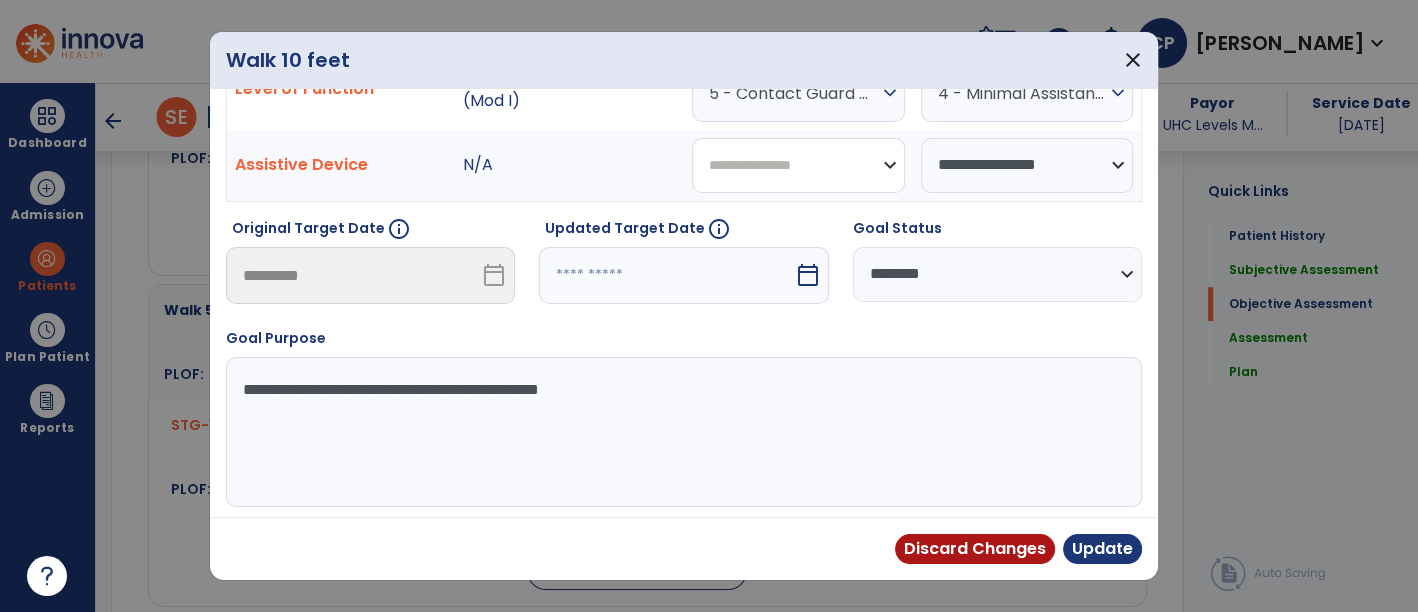 click on "**********" at bounding box center [798, 165] 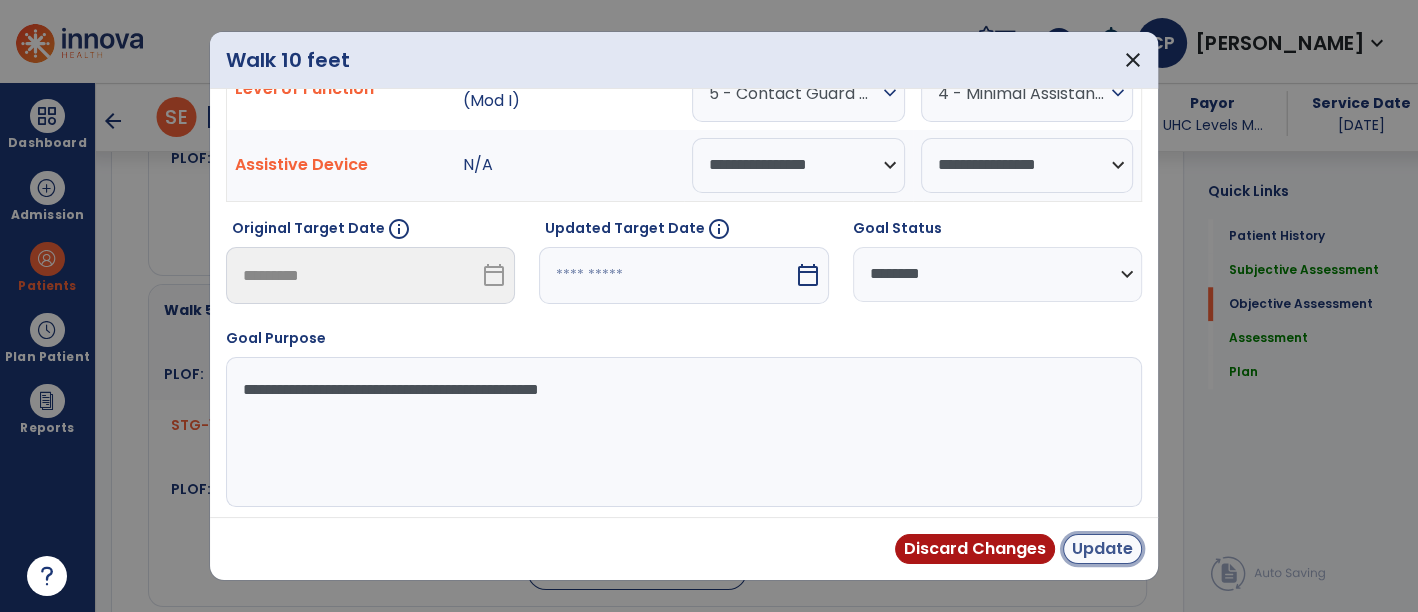 click on "Update" at bounding box center (1102, 549) 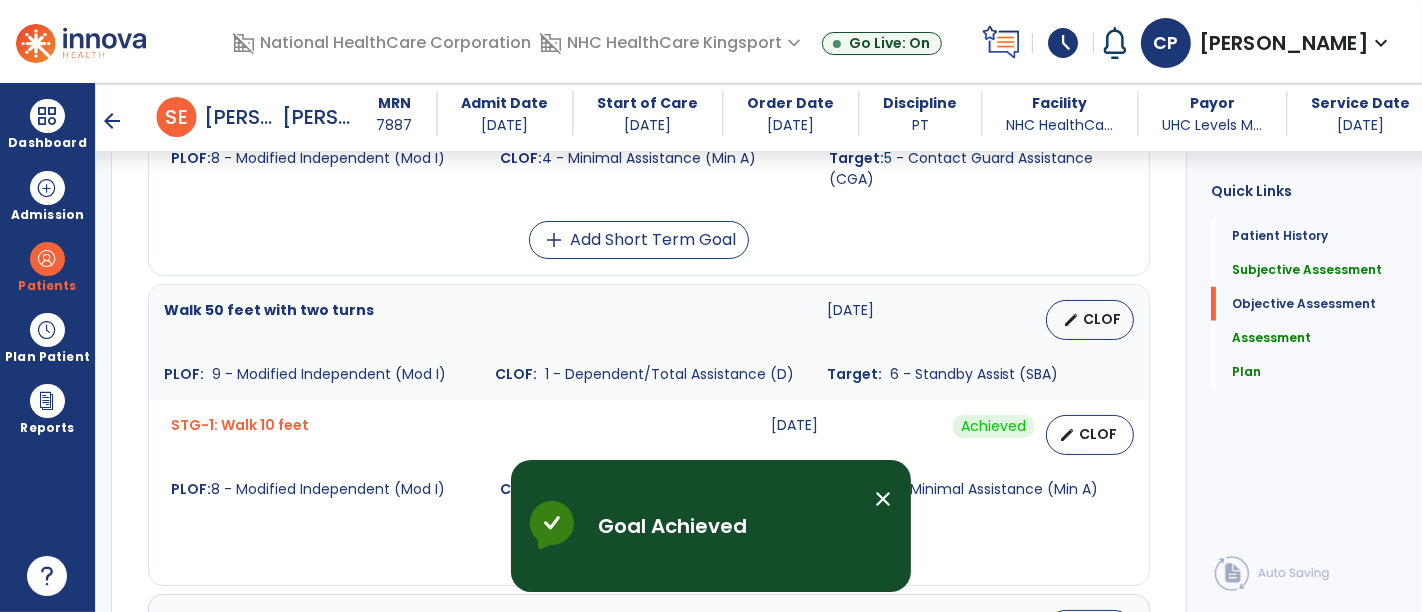 click on "close" at bounding box center (883, 499) 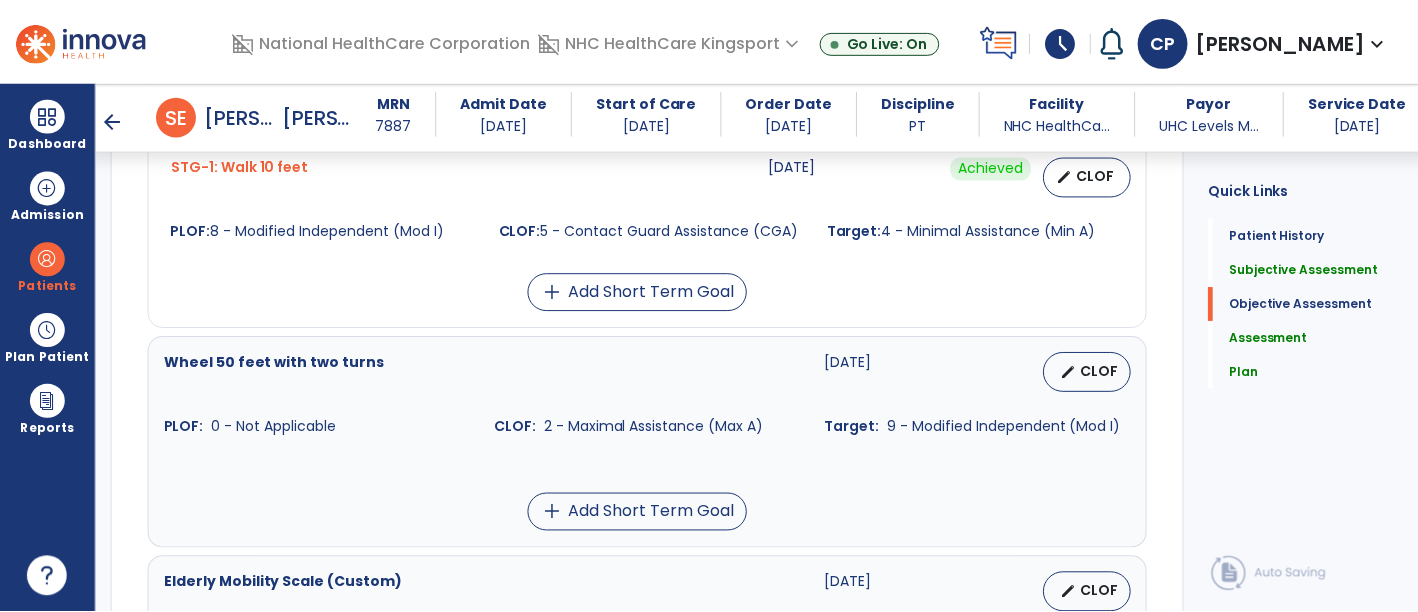 scroll, scrollTop: 1803, scrollLeft: 0, axis: vertical 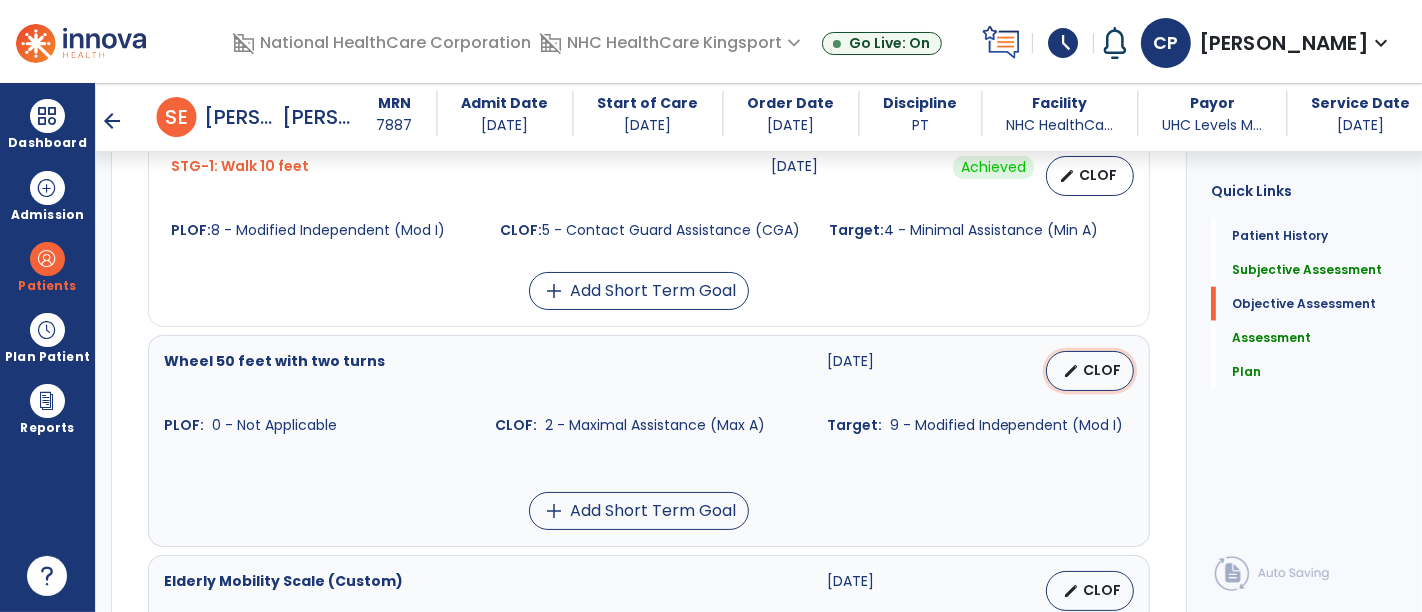 click on "CLOF" at bounding box center [1102, 370] 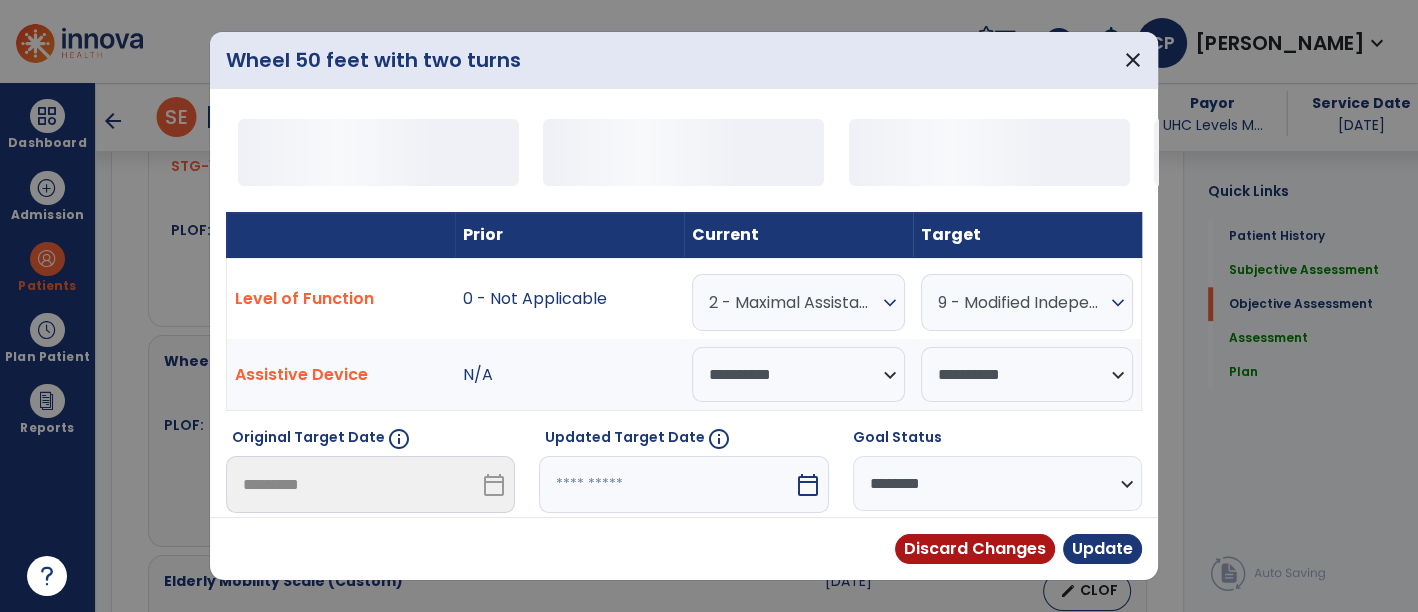 scroll, scrollTop: 1803, scrollLeft: 0, axis: vertical 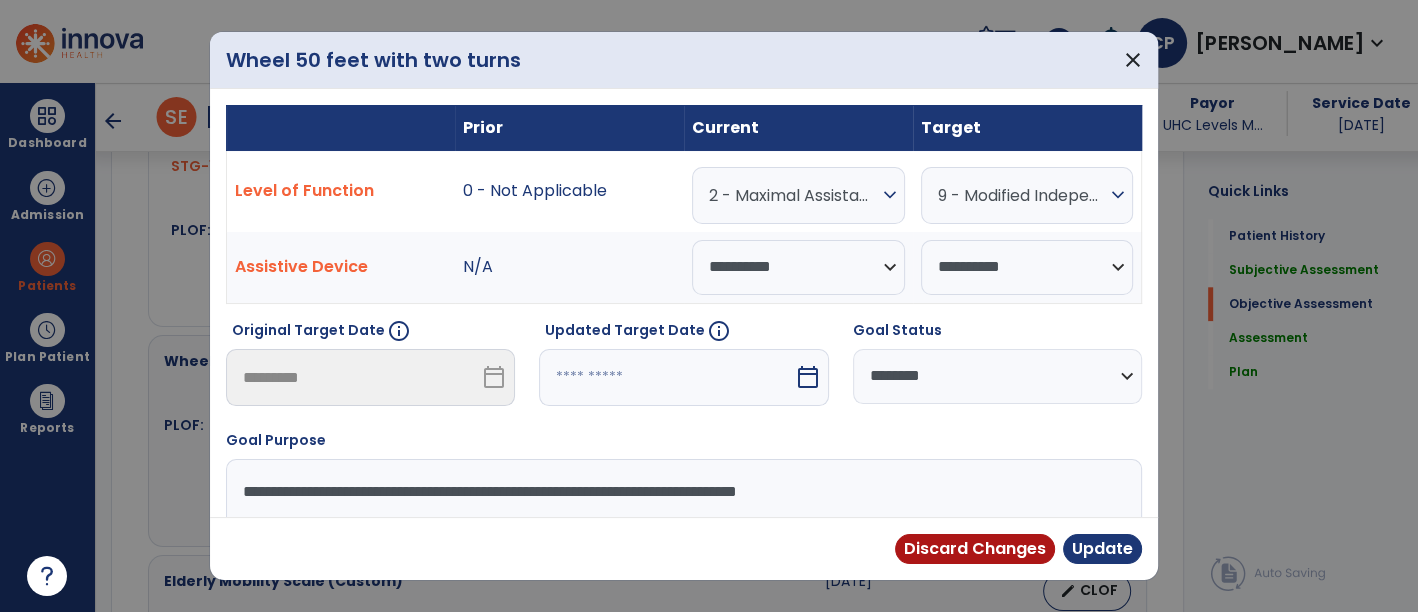 click on "2 - Maximal Assistance (Max A)" at bounding box center [793, 195] 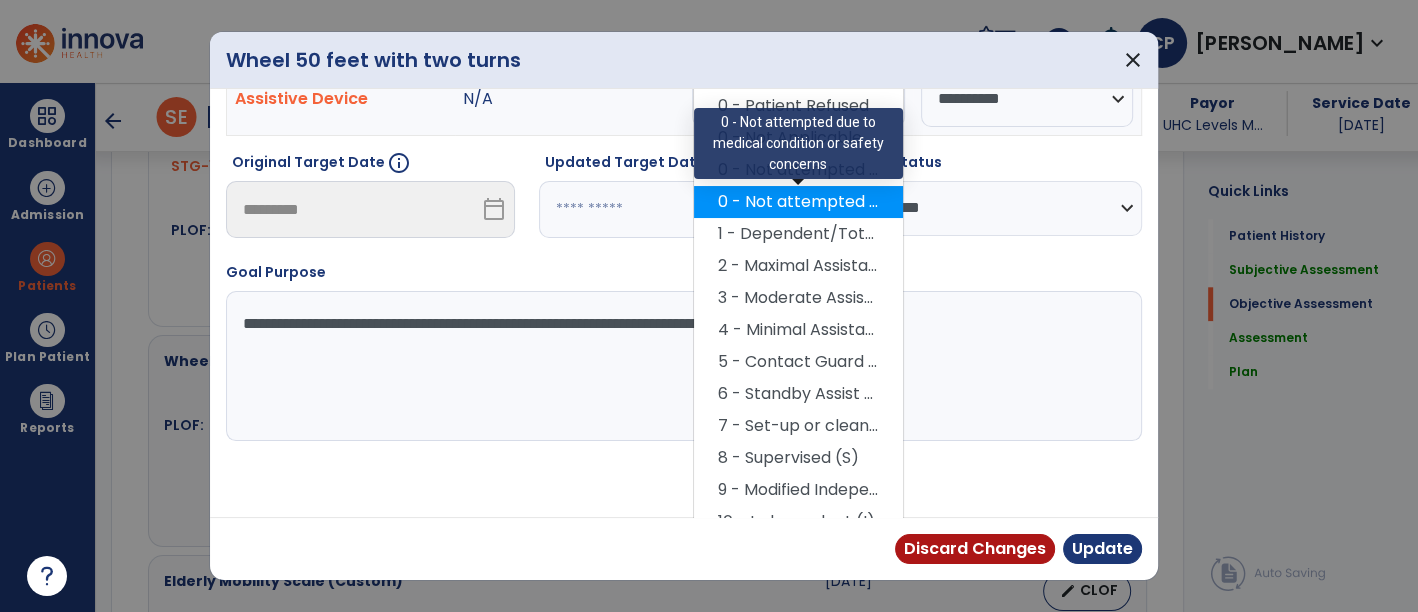 scroll, scrollTop: 185, scrollLeft: 0, axis: vertical 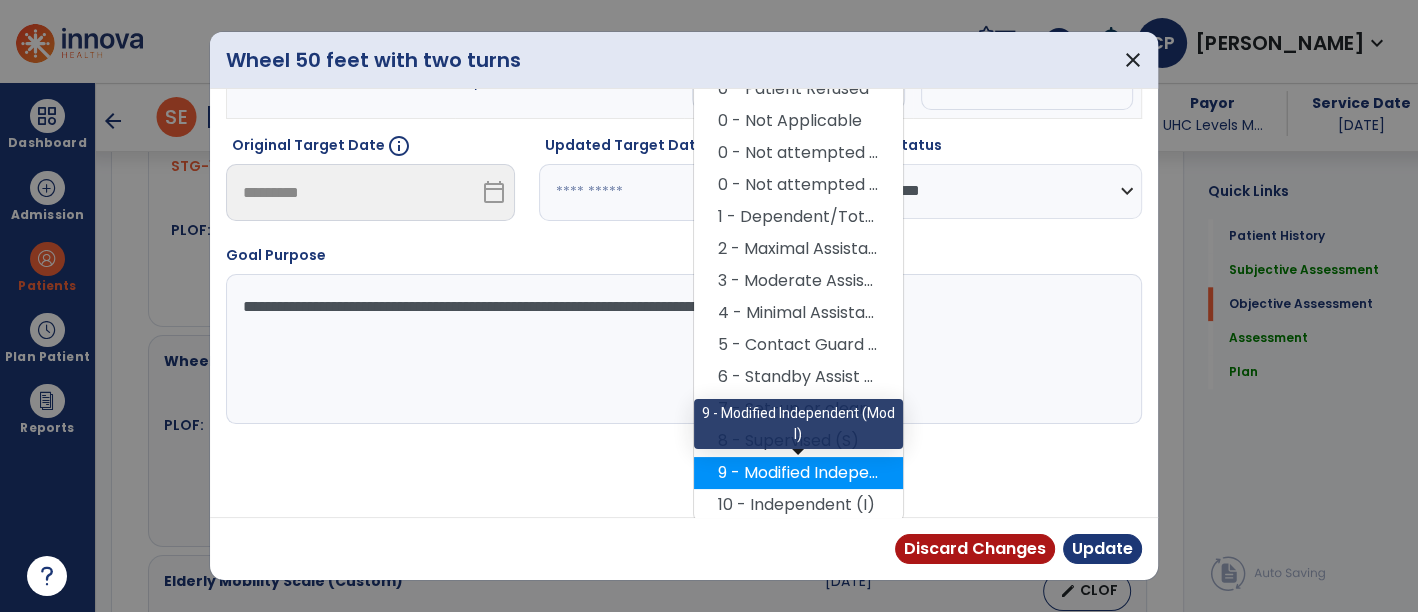 click on "9 - Modified Independent (Mod I)" at bounding box center [798, 473] 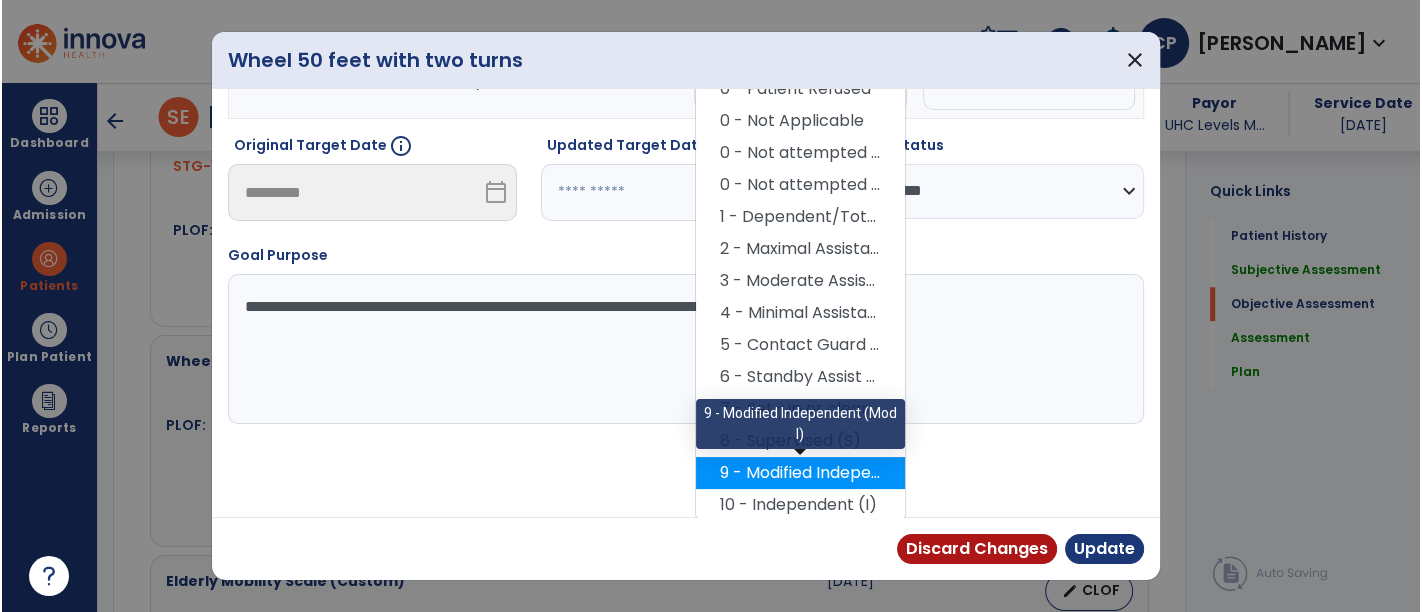 scroll, scrollTop: 102, scrollLeft: 0, axis: vertical 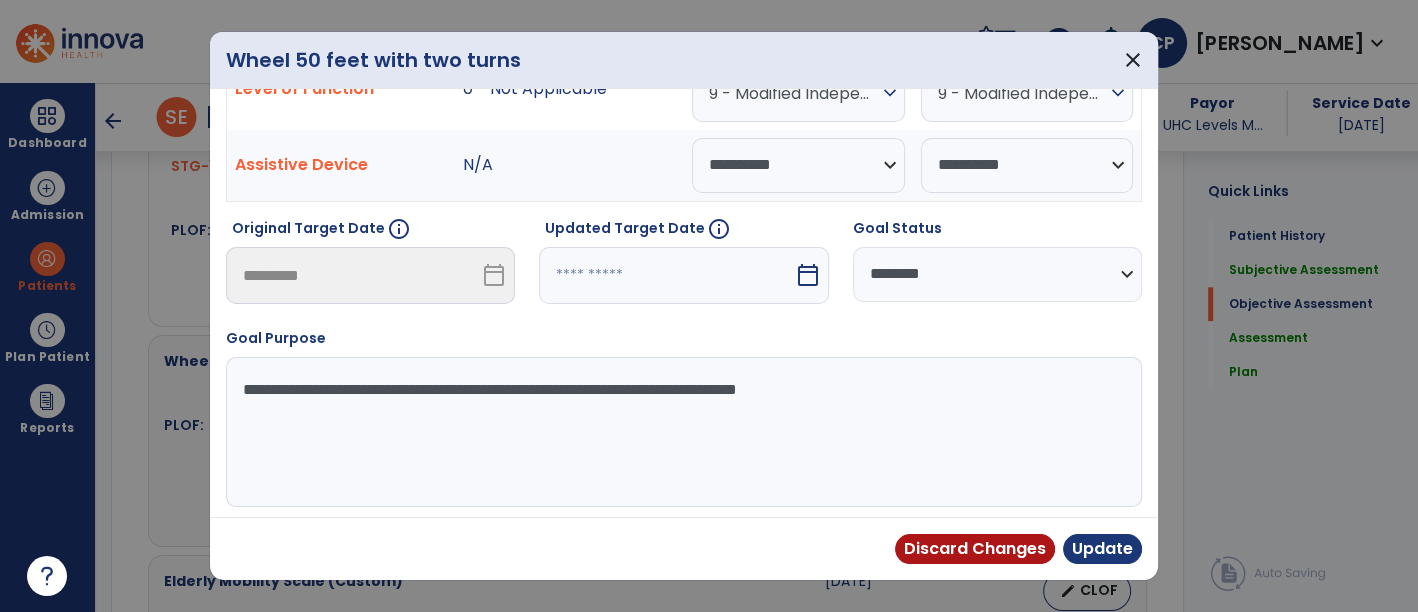 click on "**********" at bounding box center [997, 274] 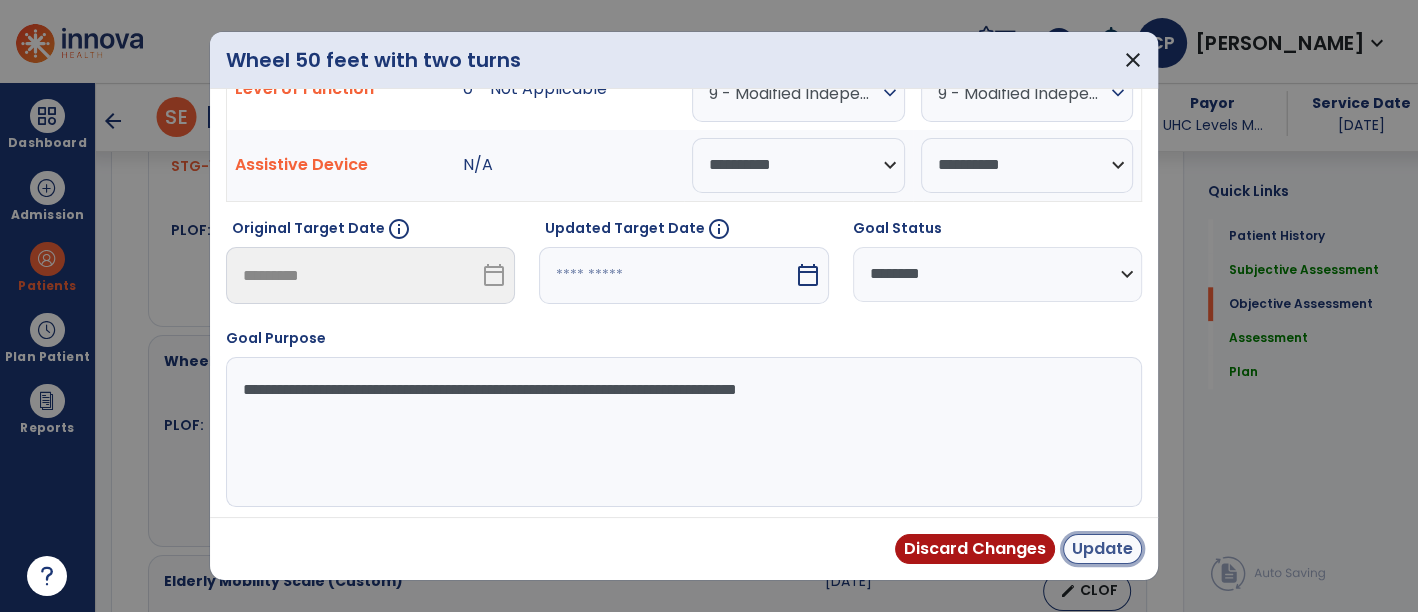 click on "Update" at bounding box center (1102, 549) 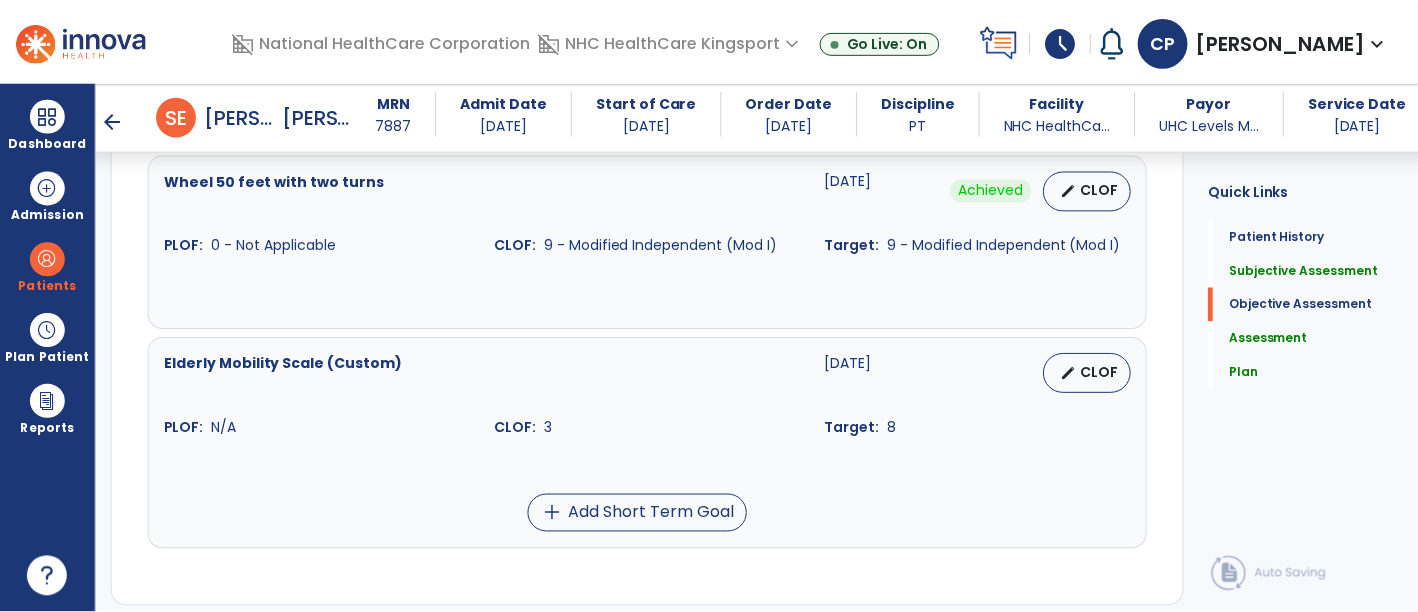 scroll, scrollTop: 1984, scrollLeft: 0, axis: vertical 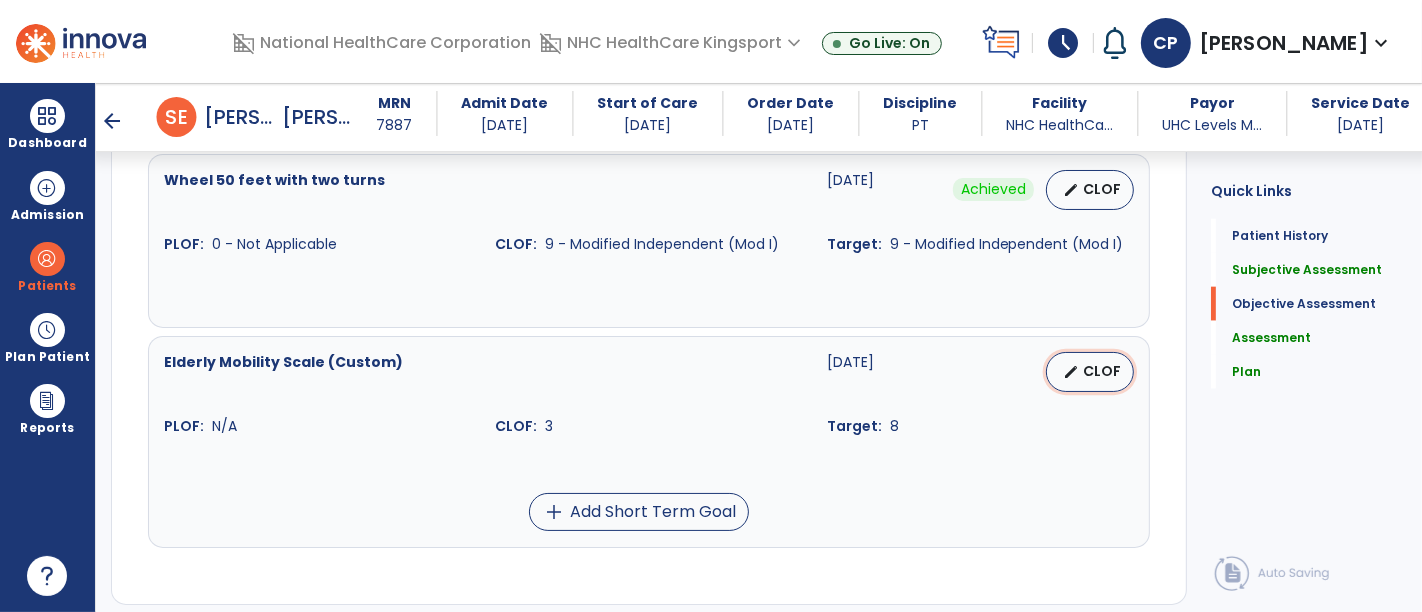 click on "CLOF" at bounding box center (1102, 371) 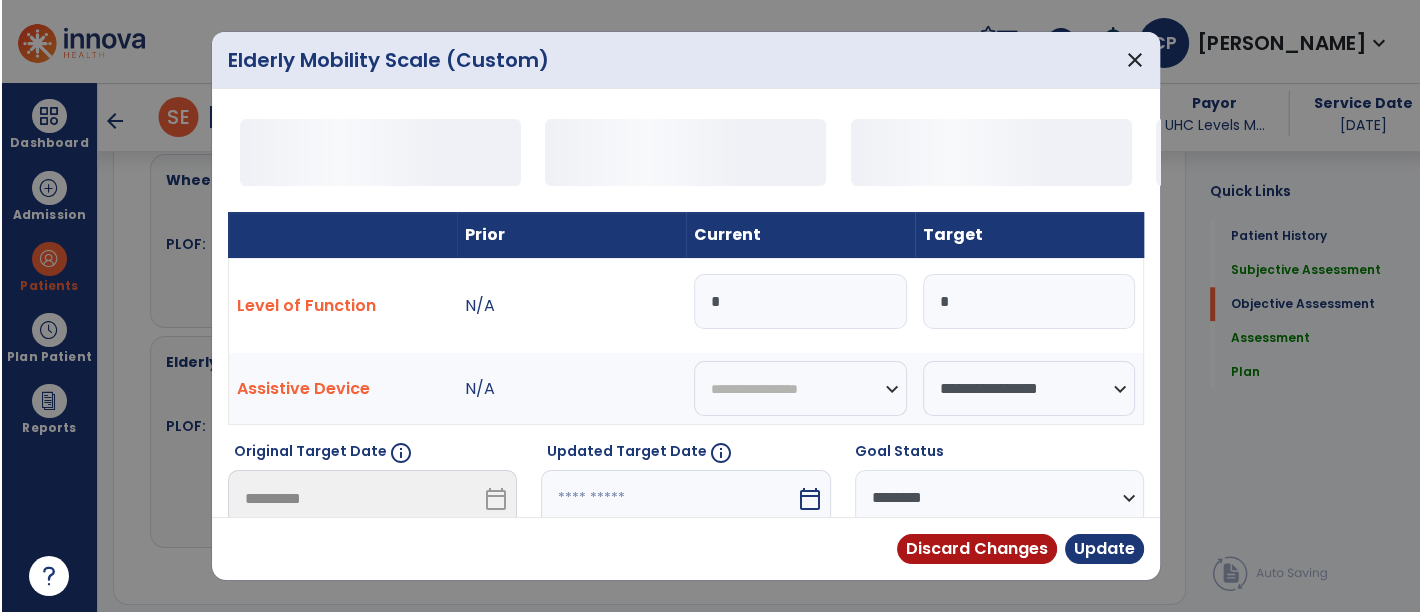 scroll, scrollTop: 1984, scrollLeft: 0, axis: vertical 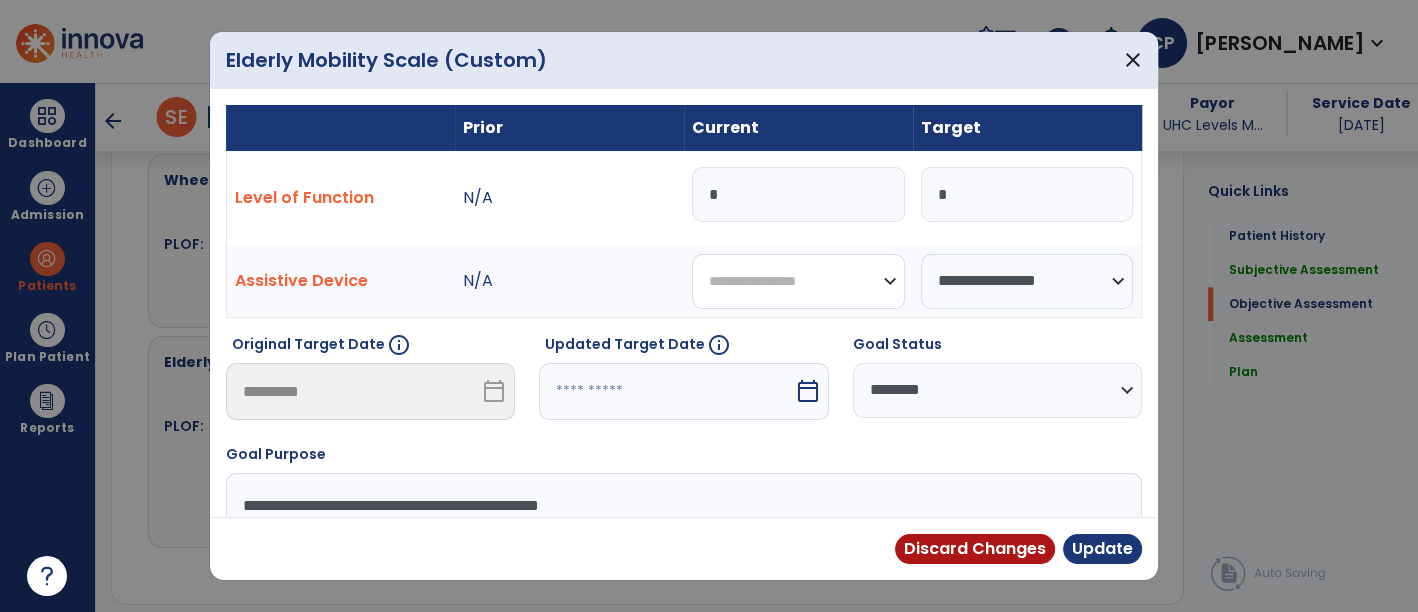 click on "**********" at bounding box center (798, 281) 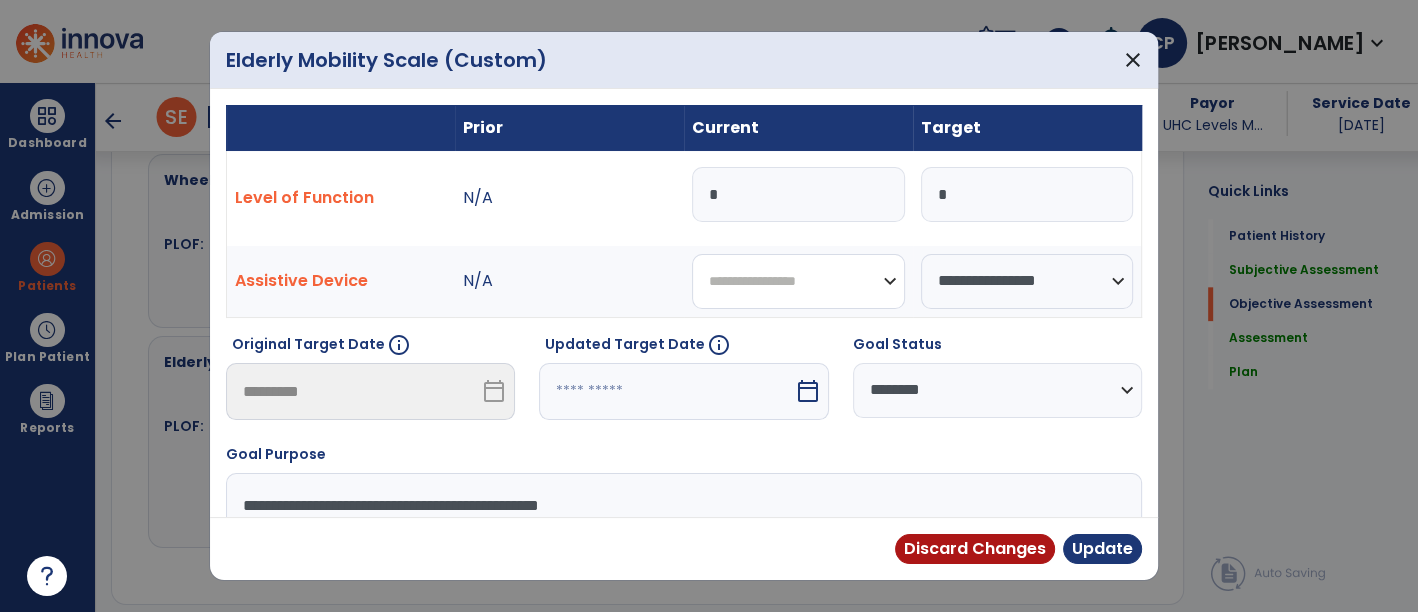 select on "**********" 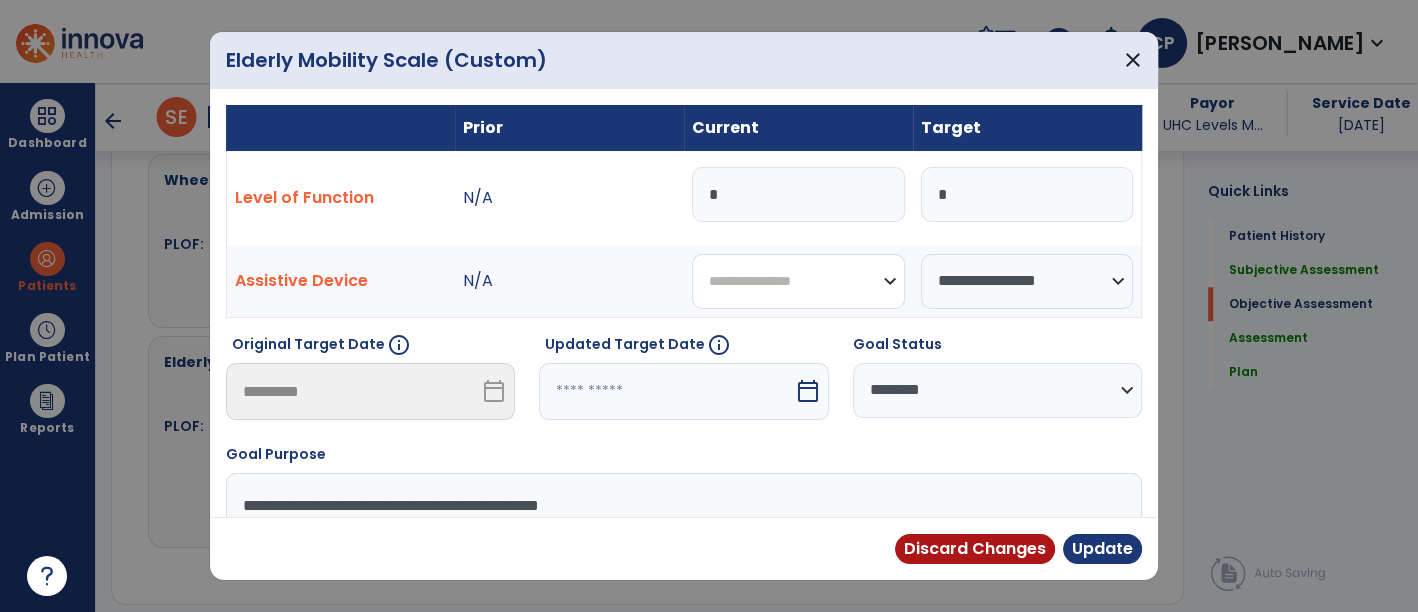 click on "**********" at bounding box center [798, 281] 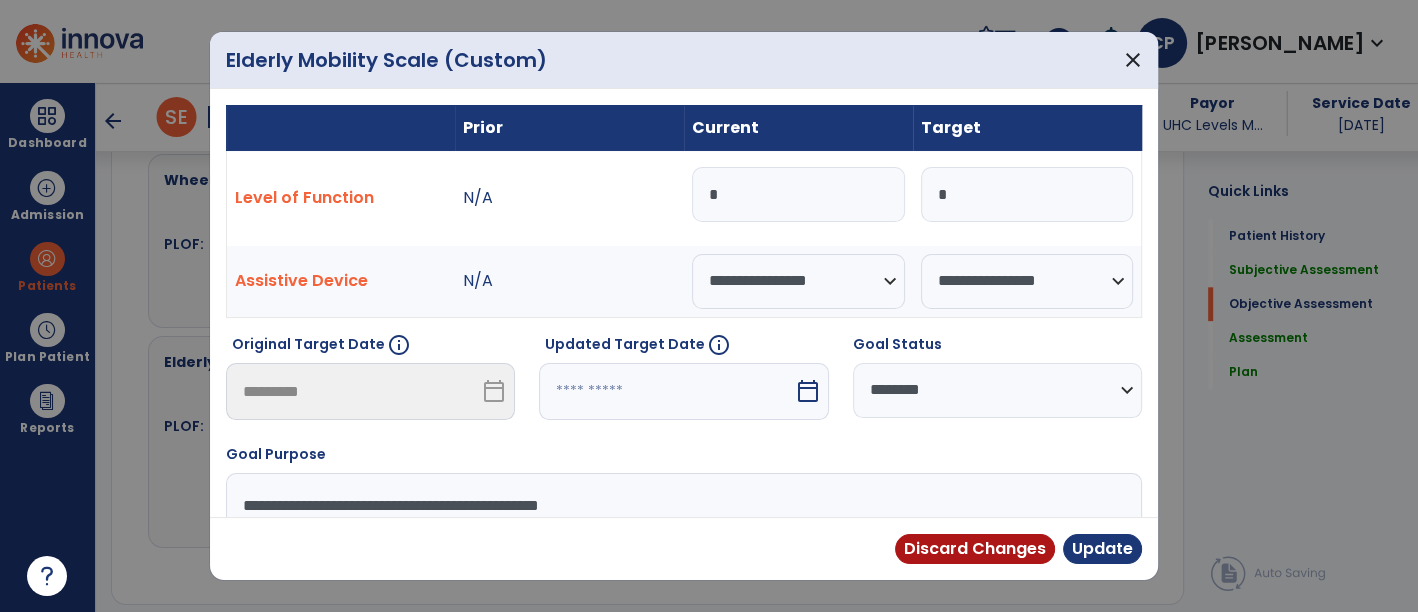 click on "*" at bounding box center [798, 194] 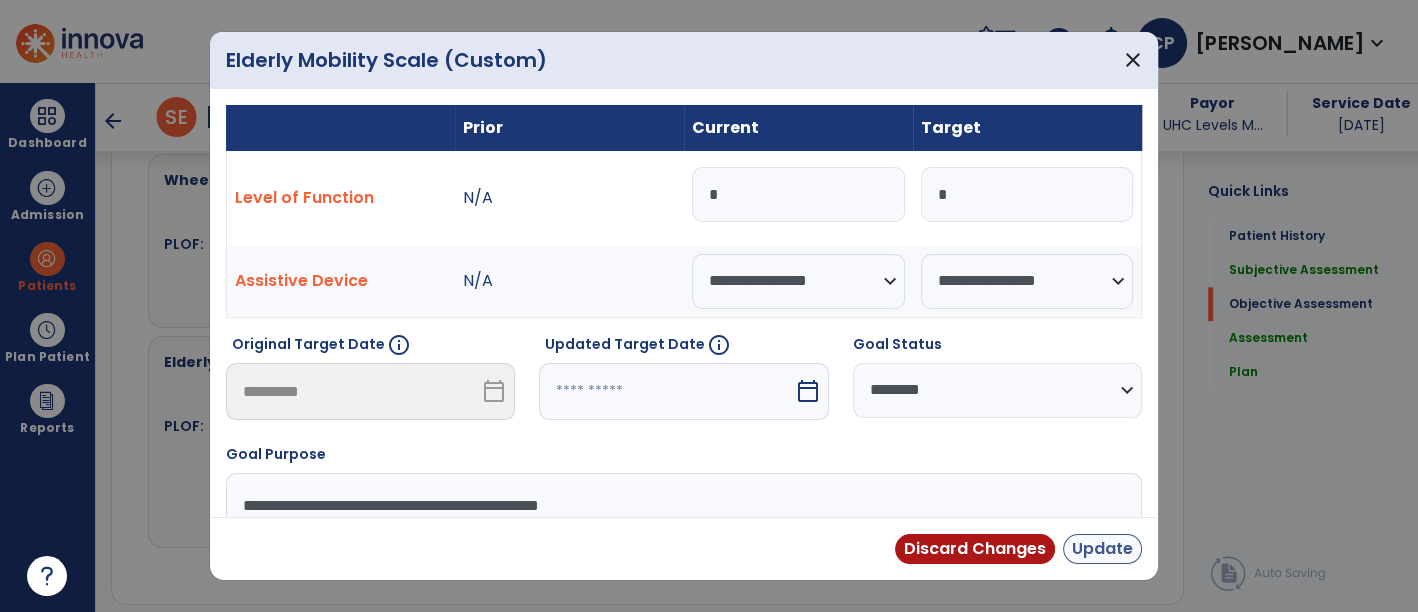 type on "*" 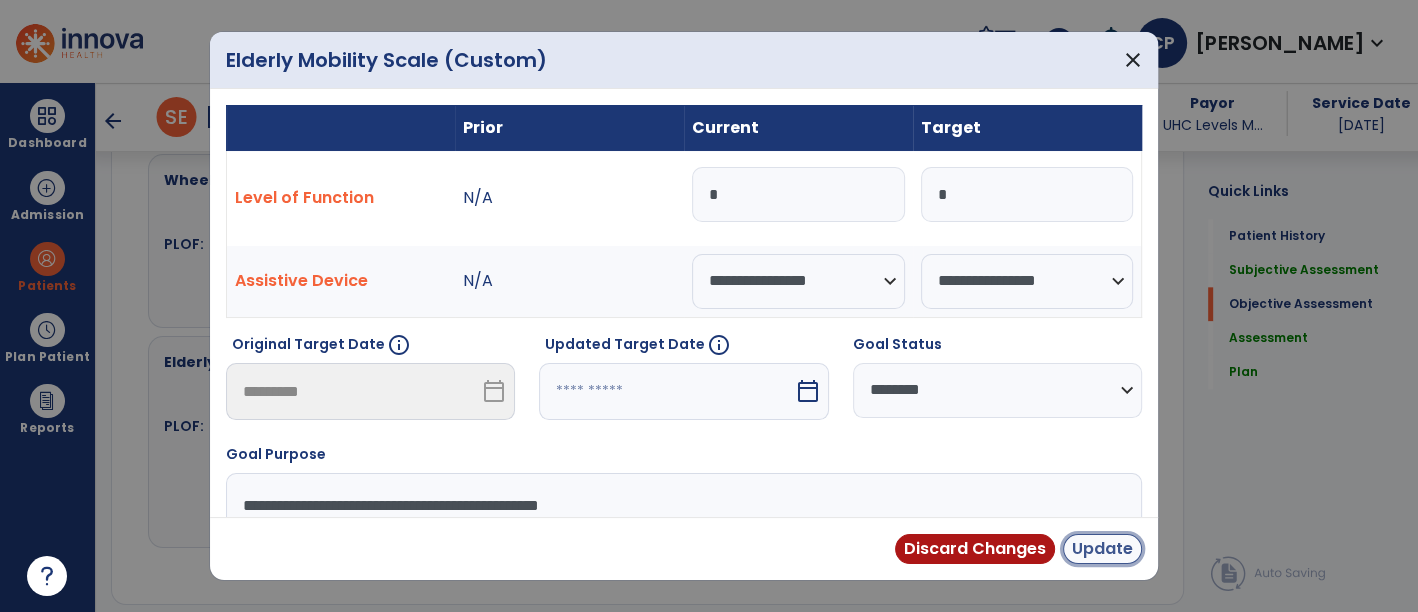 click on "Update" at bounding box center (1102, 549) 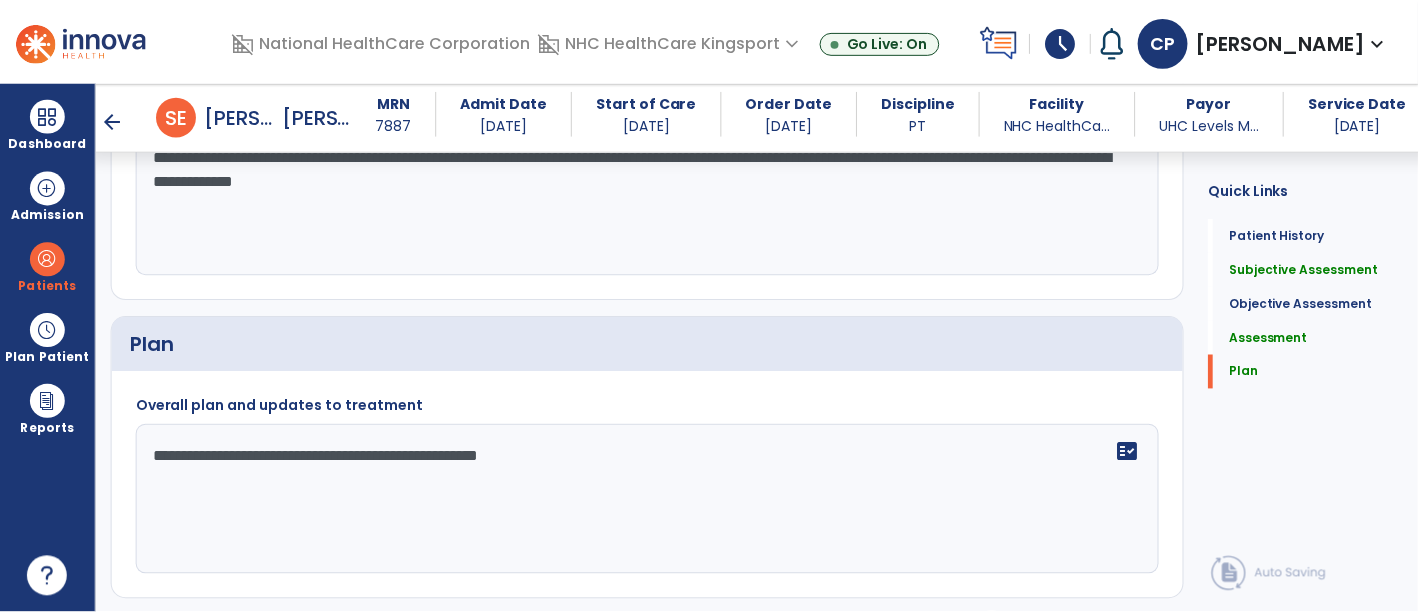 scroll, scrollTop: 2636, scrollLeft: 0, axis: vertical 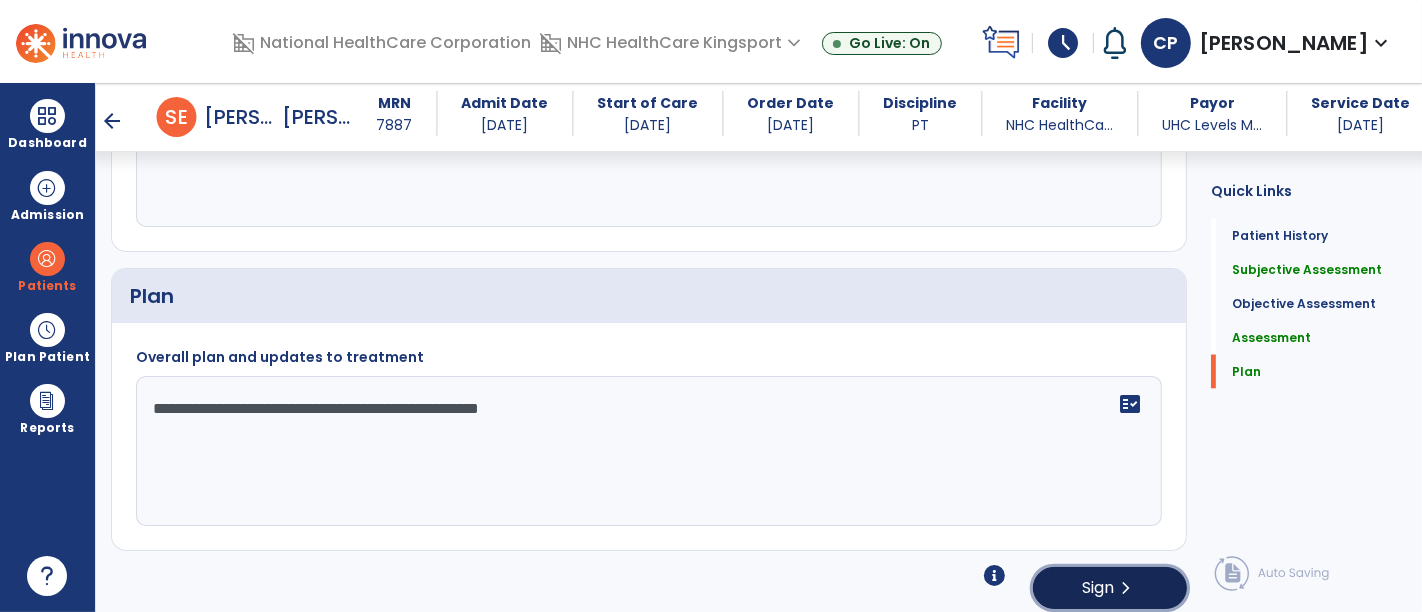 click on "Sign" 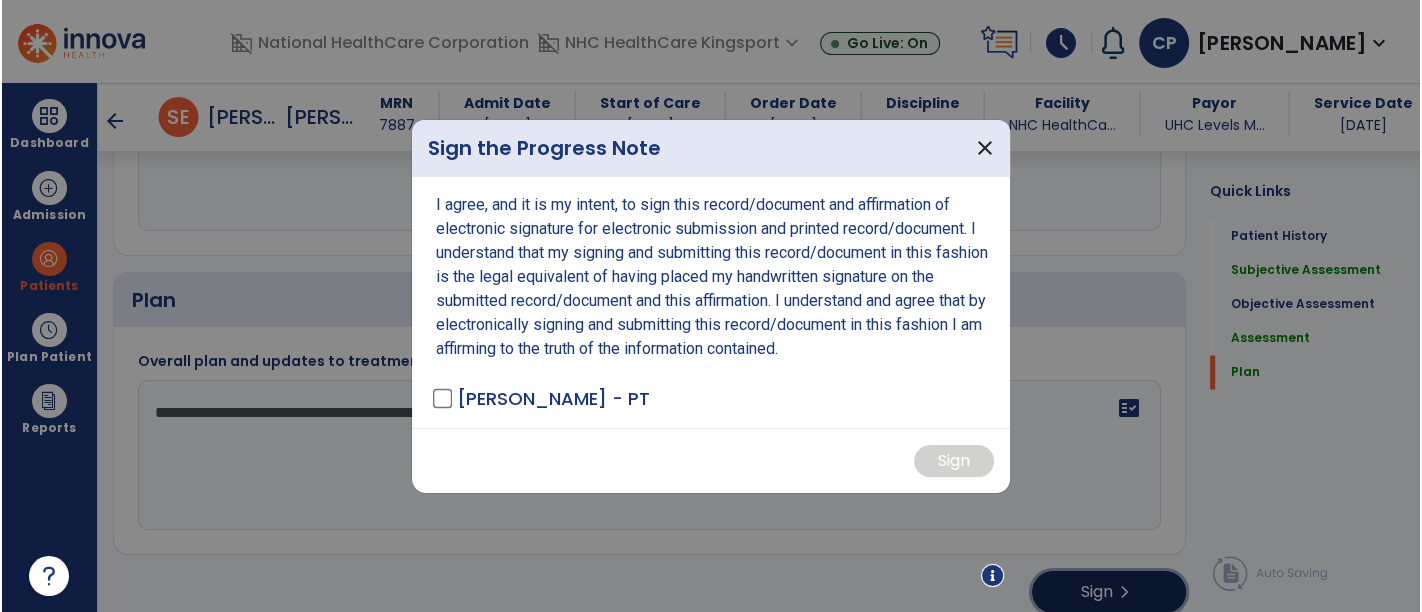 scroll, scrollTop: 2636, scrollLeft: 0, axis: vertical 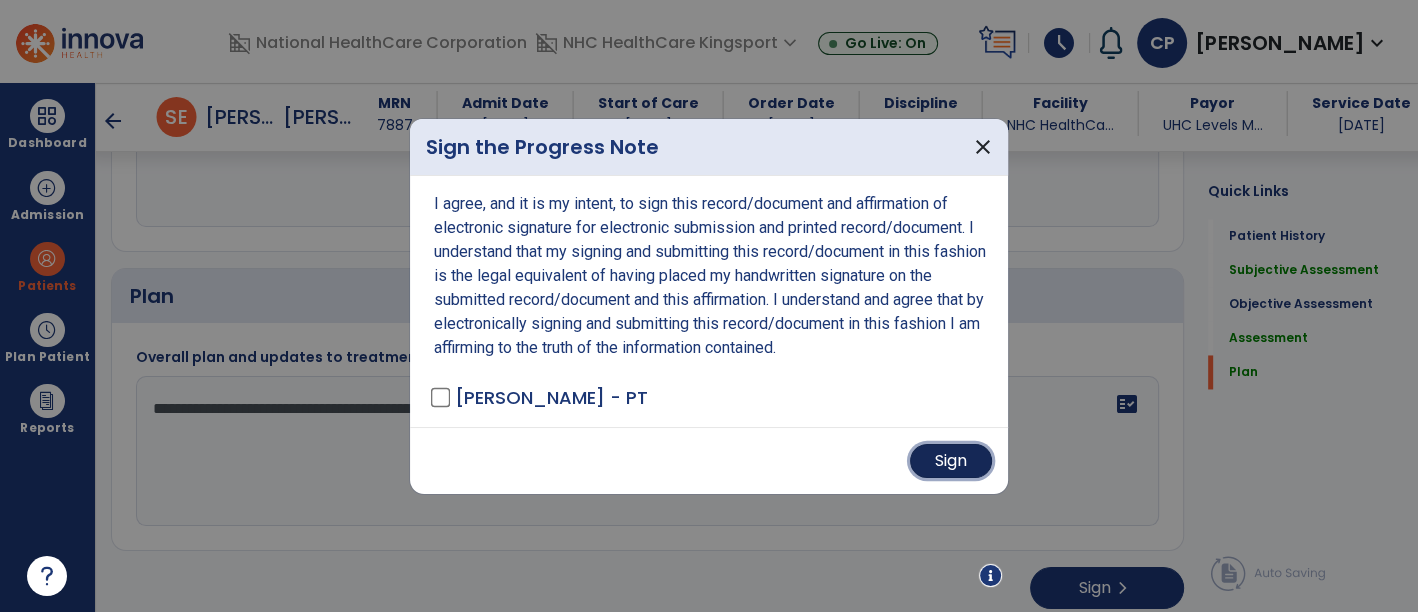 click on "Sign" at bounding box center [951, 461] 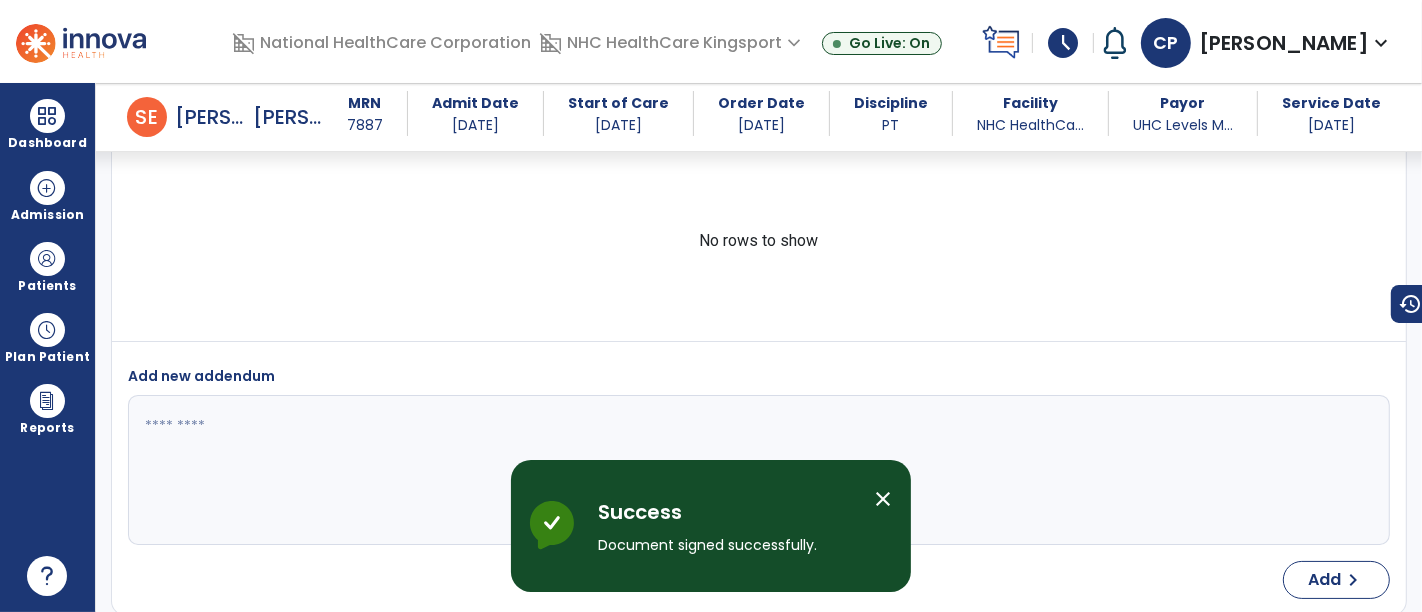 scroll, scrollTop: 3585, scrollLeft: 0, axis: vertical 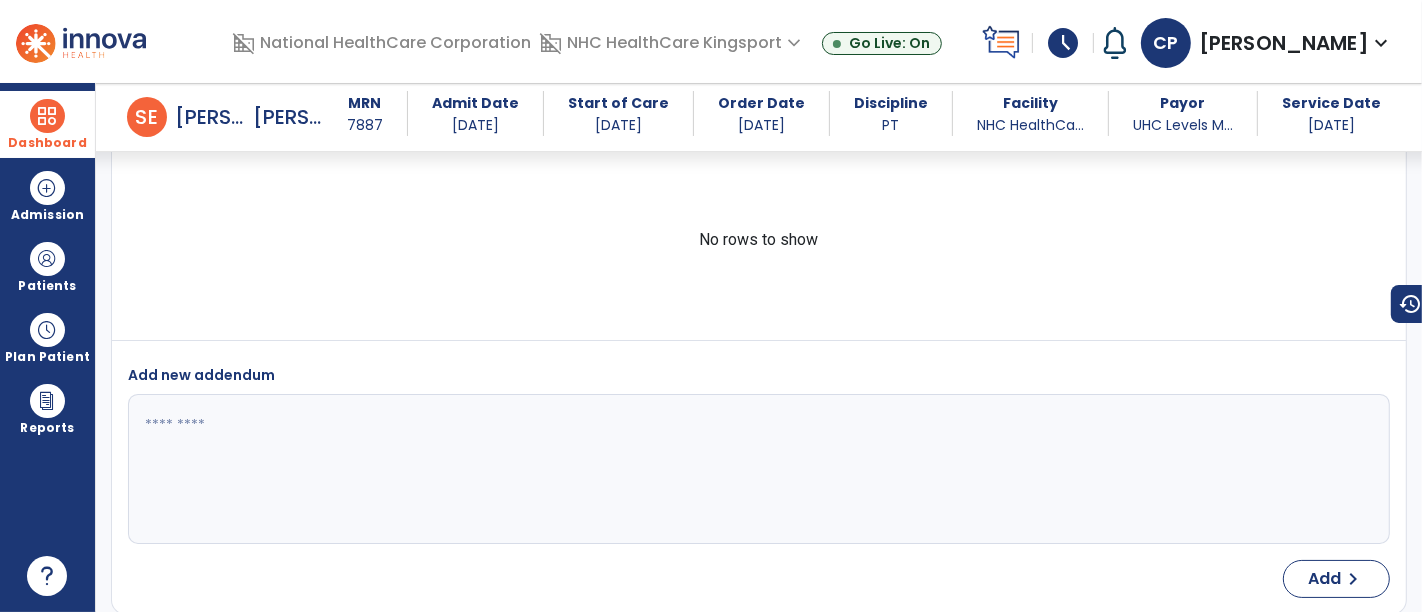 click on "Dashboard" at bounding box center [47, 124] 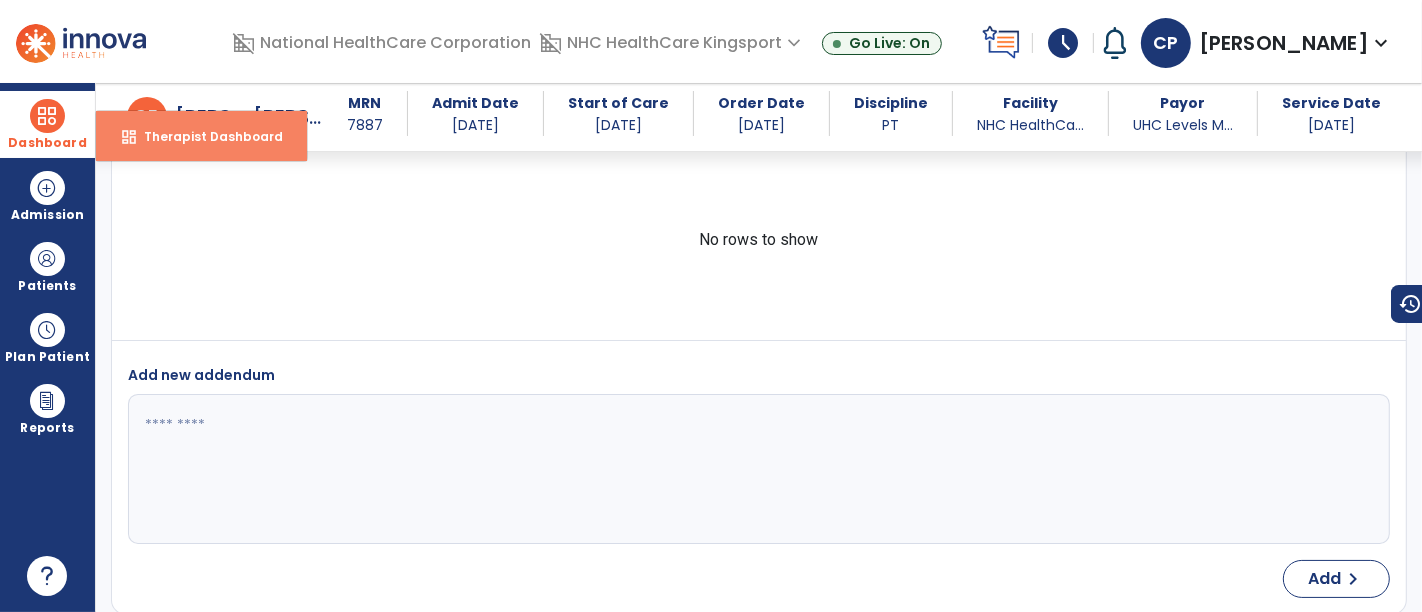 click on "dashboard  Therapist Dashboard" at bounding box center (201, 136) 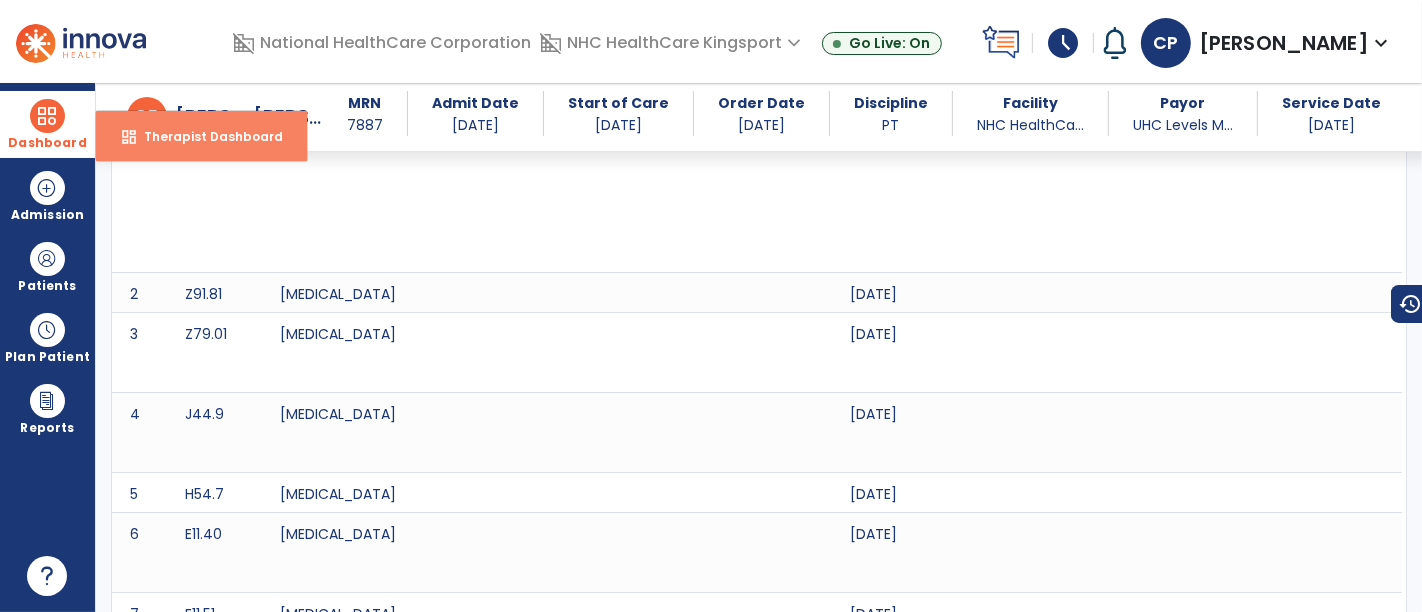 select on "****" 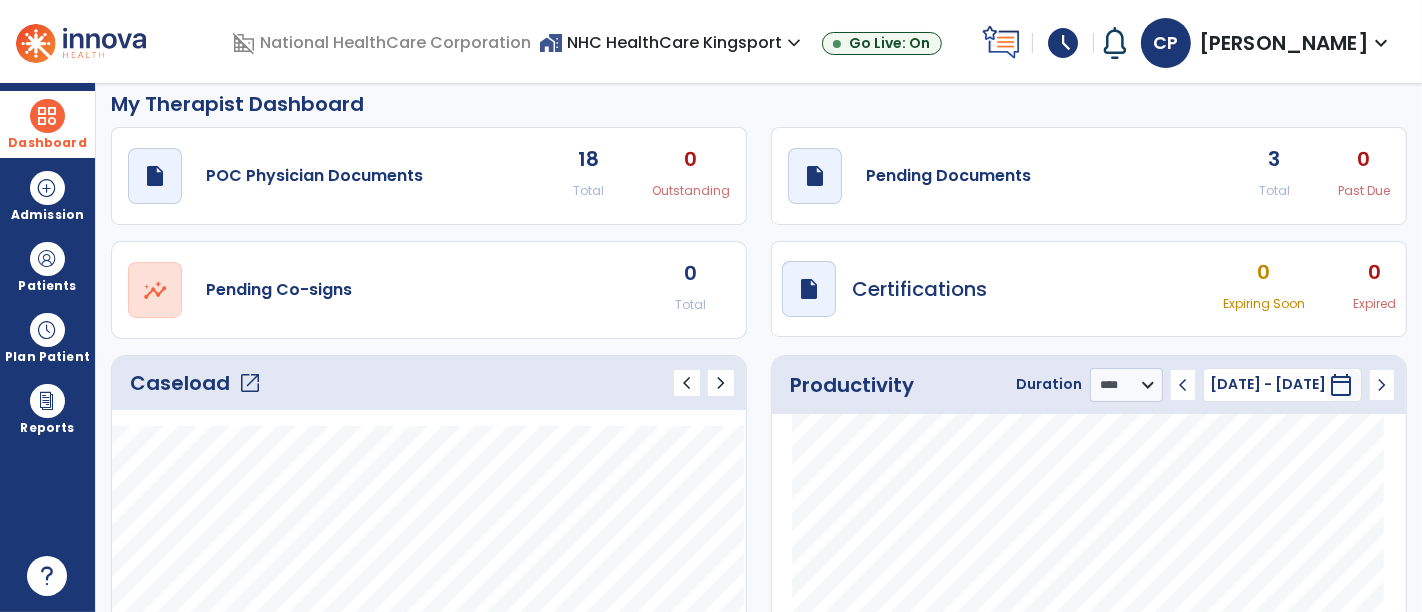 scroll, scrollTop: 11, scrollLeft: 0, axis: vertical 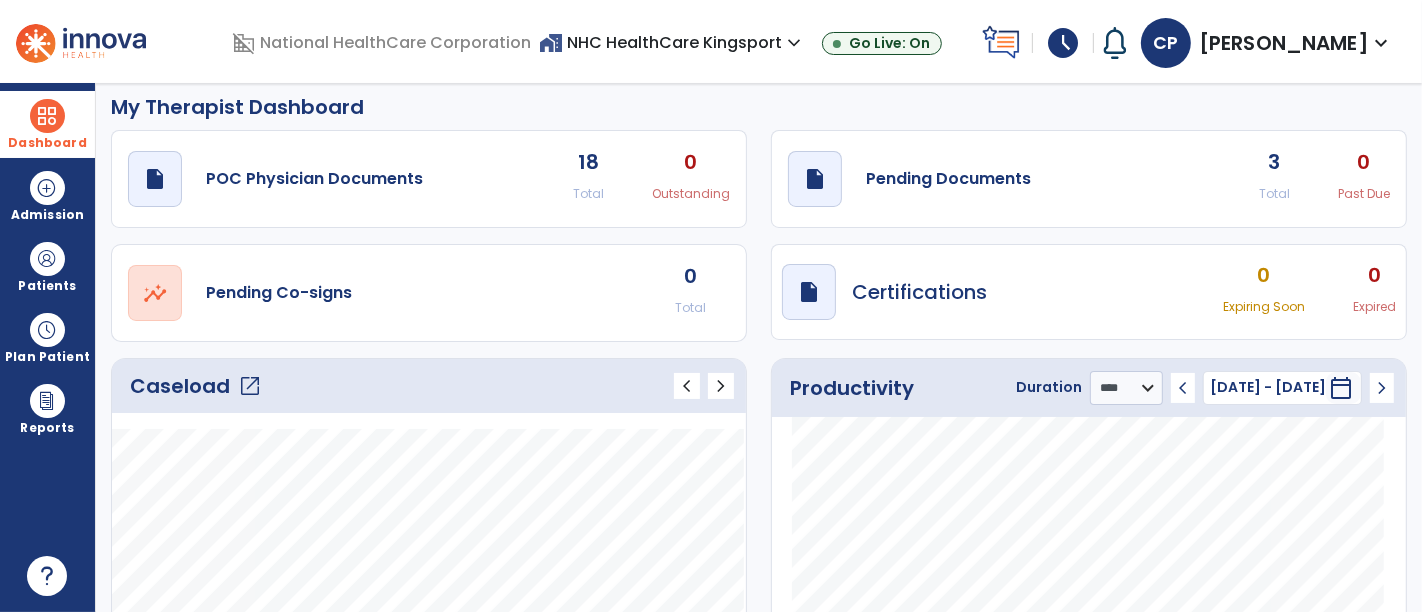 click on "3" 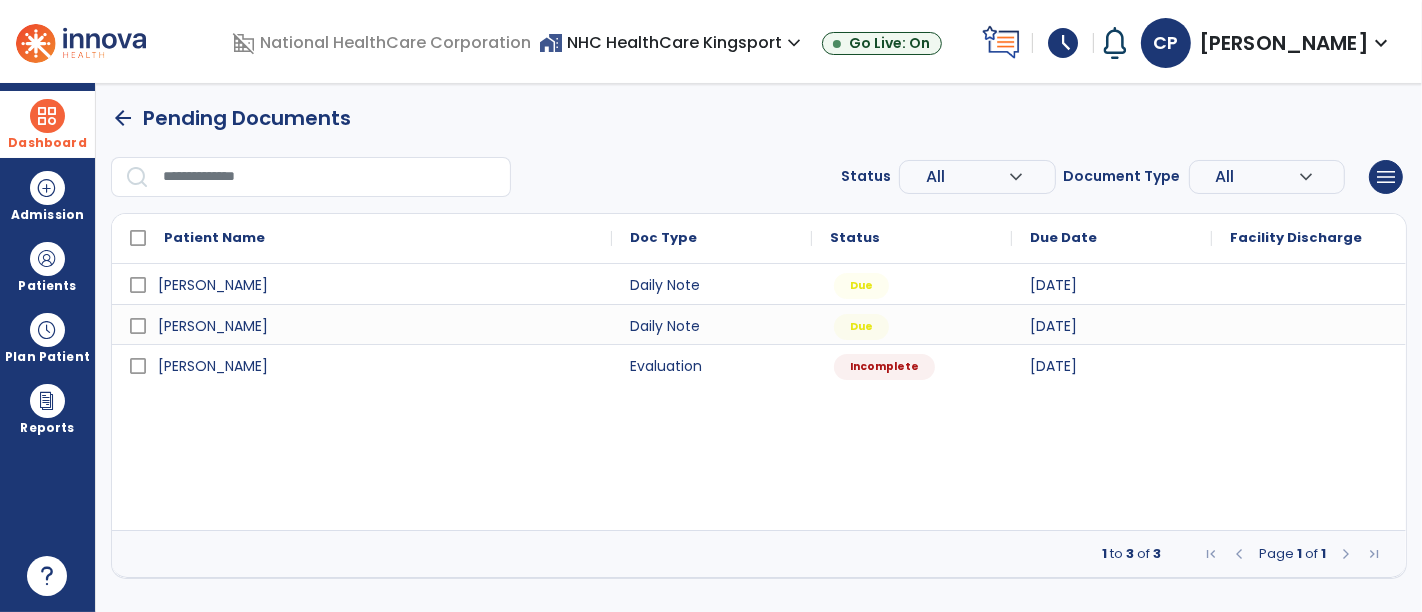 scroll, scrollTop: 0, scrollLeft: 0, axis: both 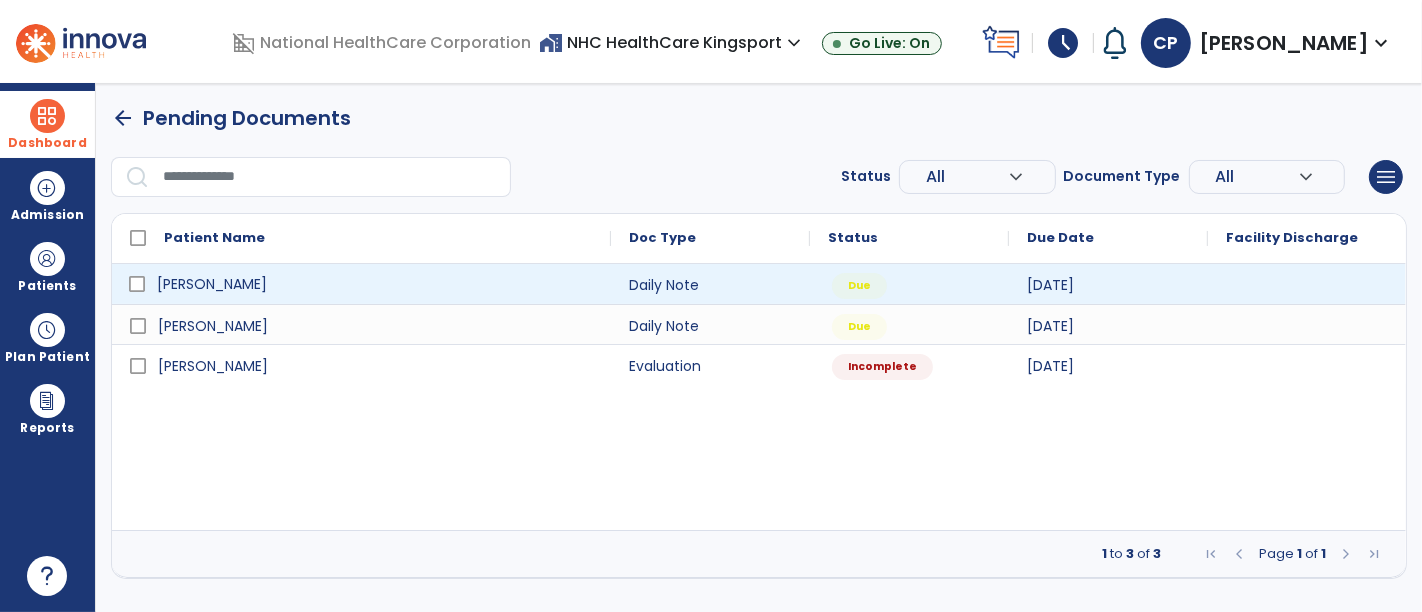 click on "[PERSON_NAME]" at bounding box center (375, 284) 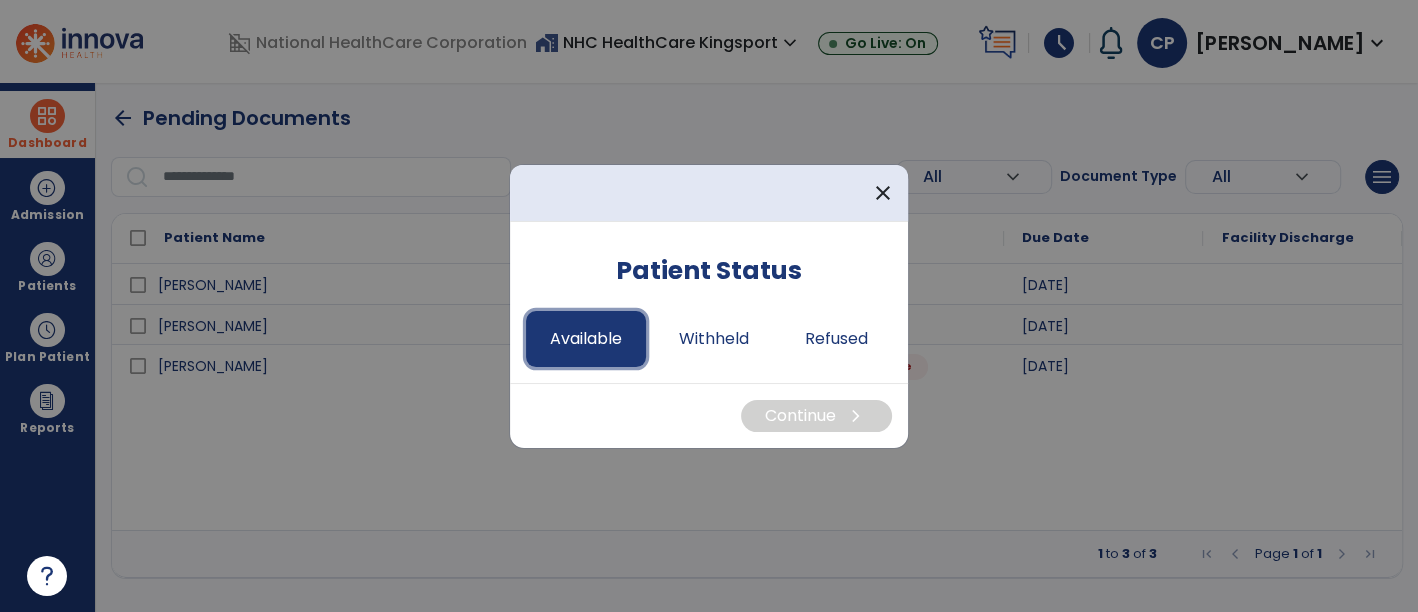click on "Available" at bounding box center (586, 339) 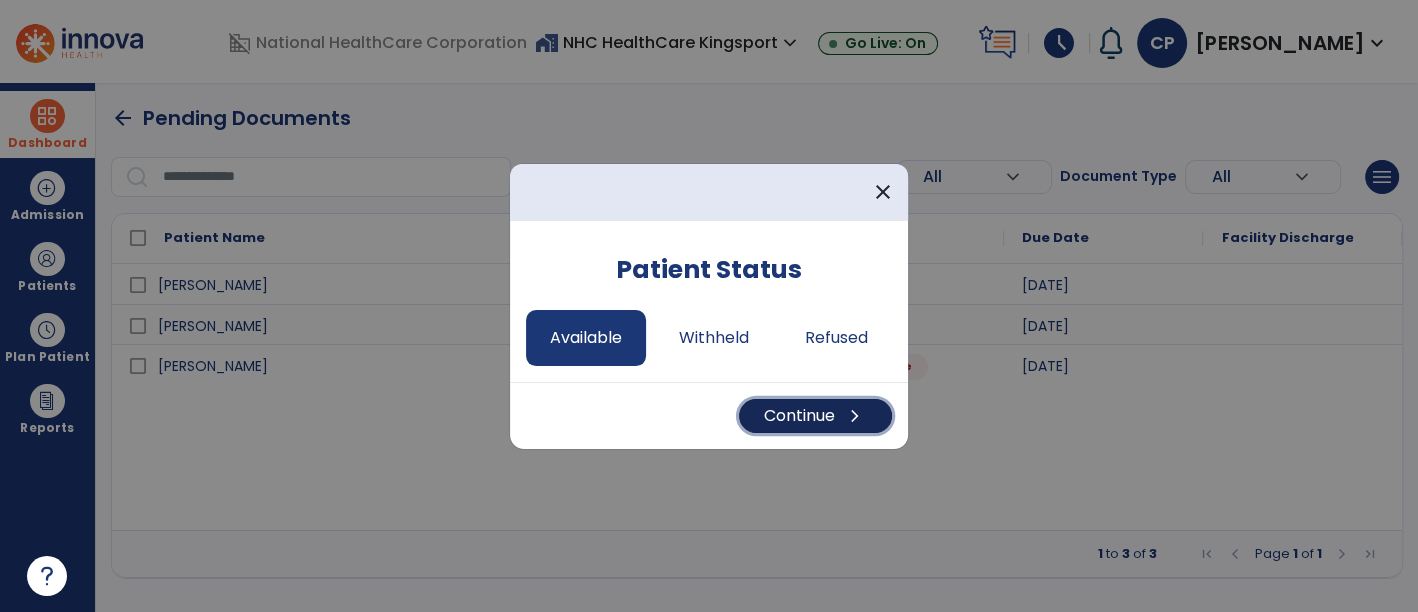 click on "Continue   chevron_right" at bounding box center (815, 416) 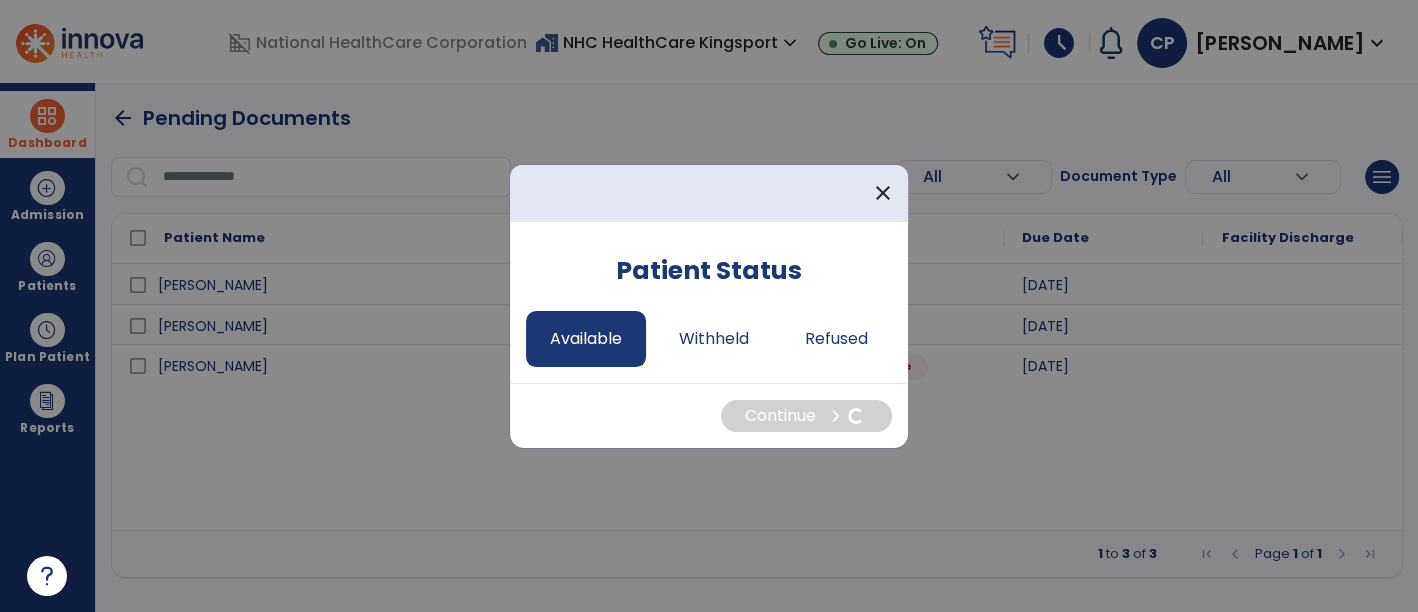 select on "*" 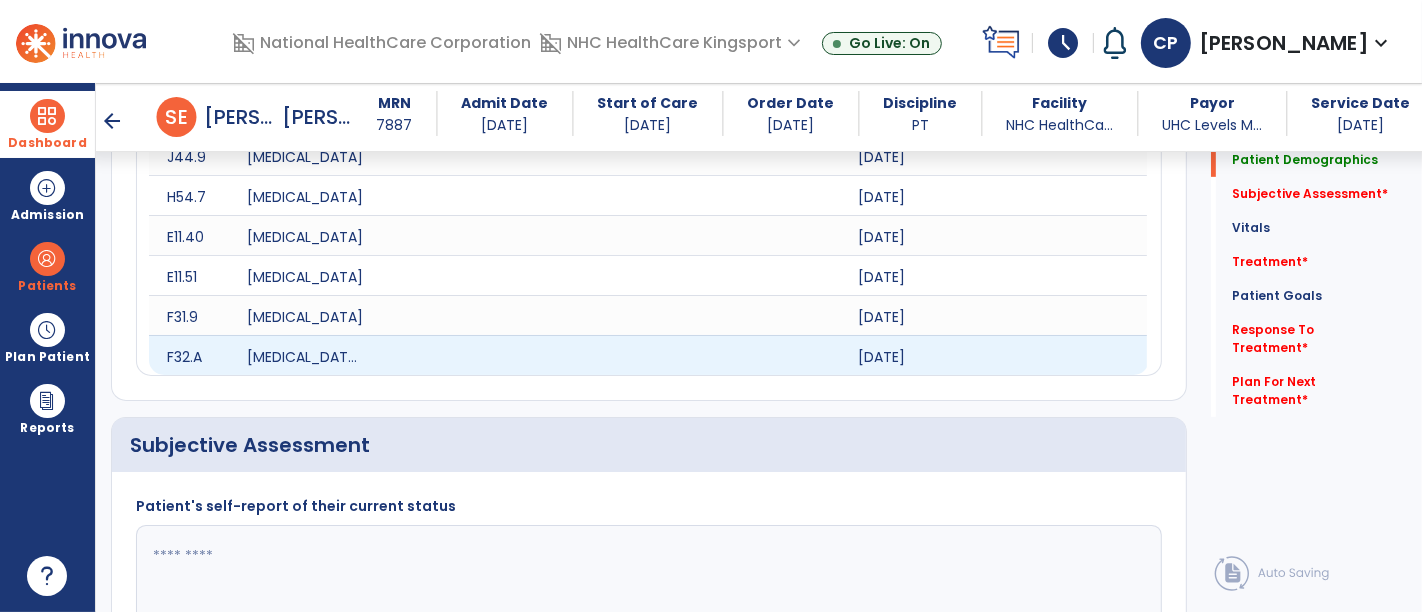 click 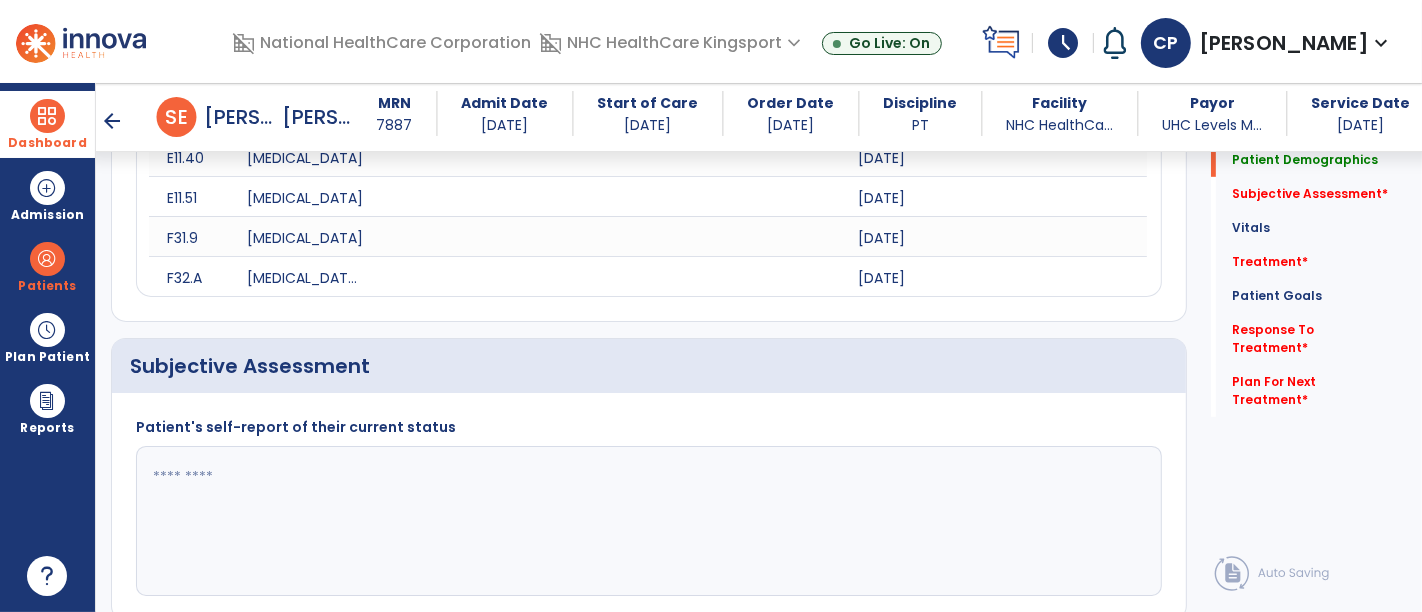 click 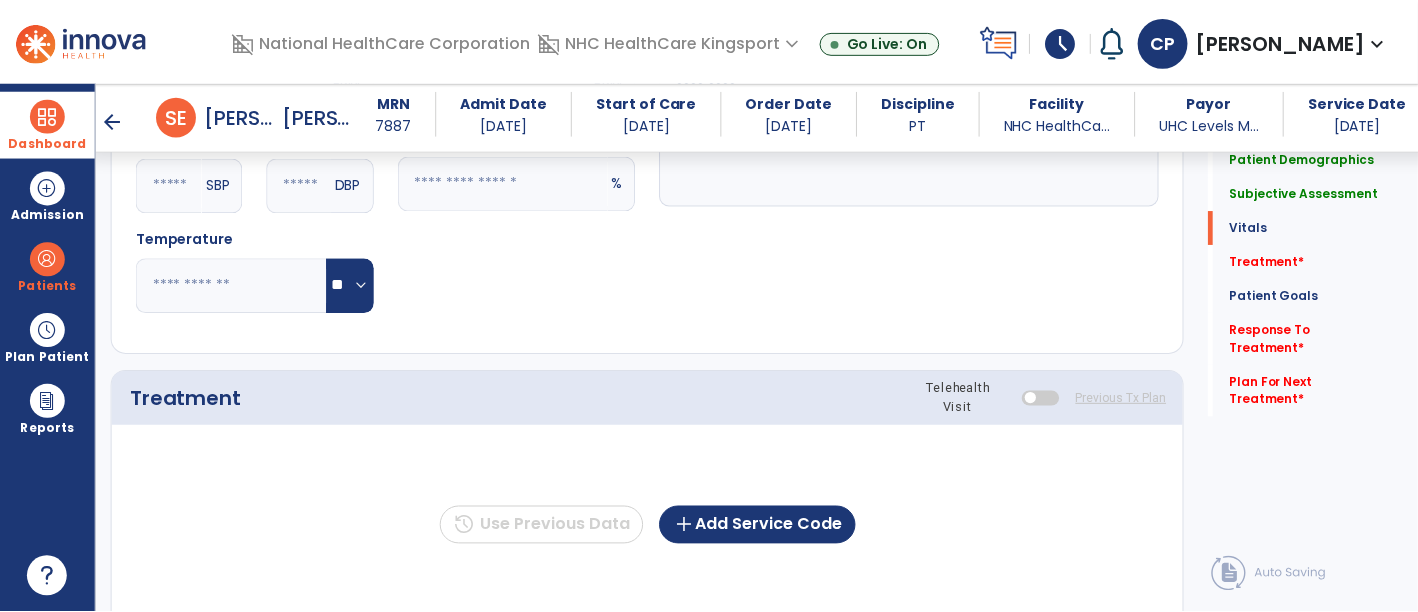 scroll, scrollTop: 1250, scrollLeft: 0, axis: vertical 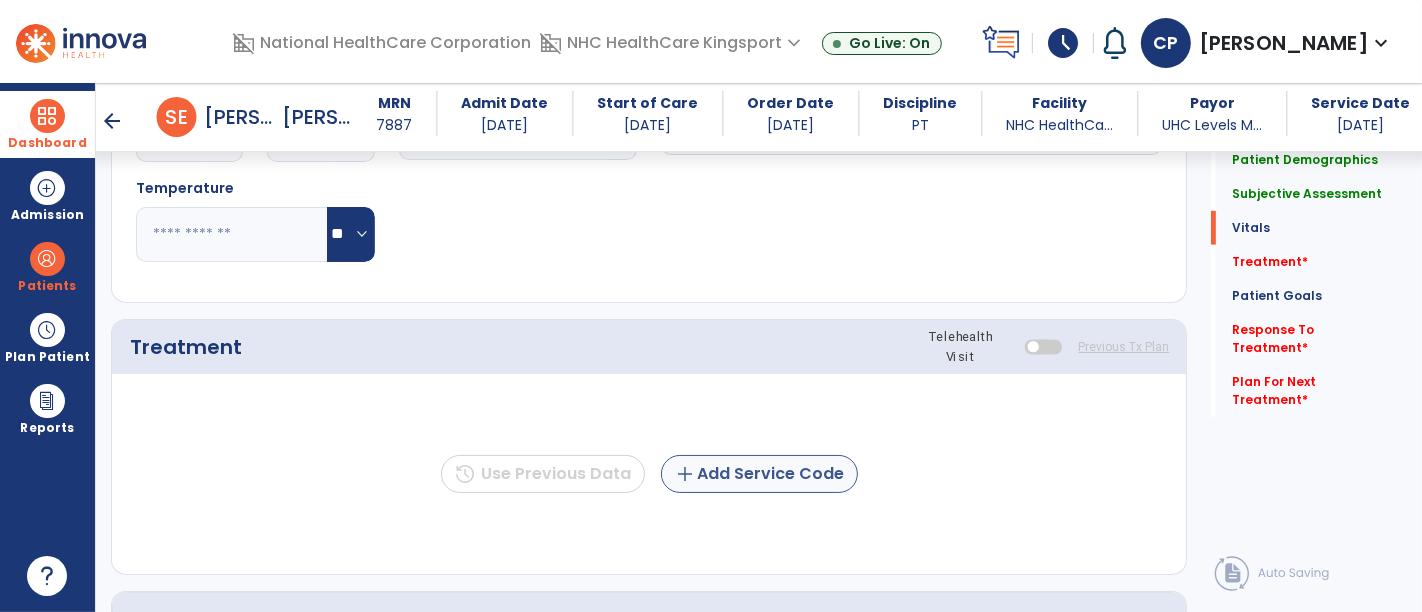 type on "**********" 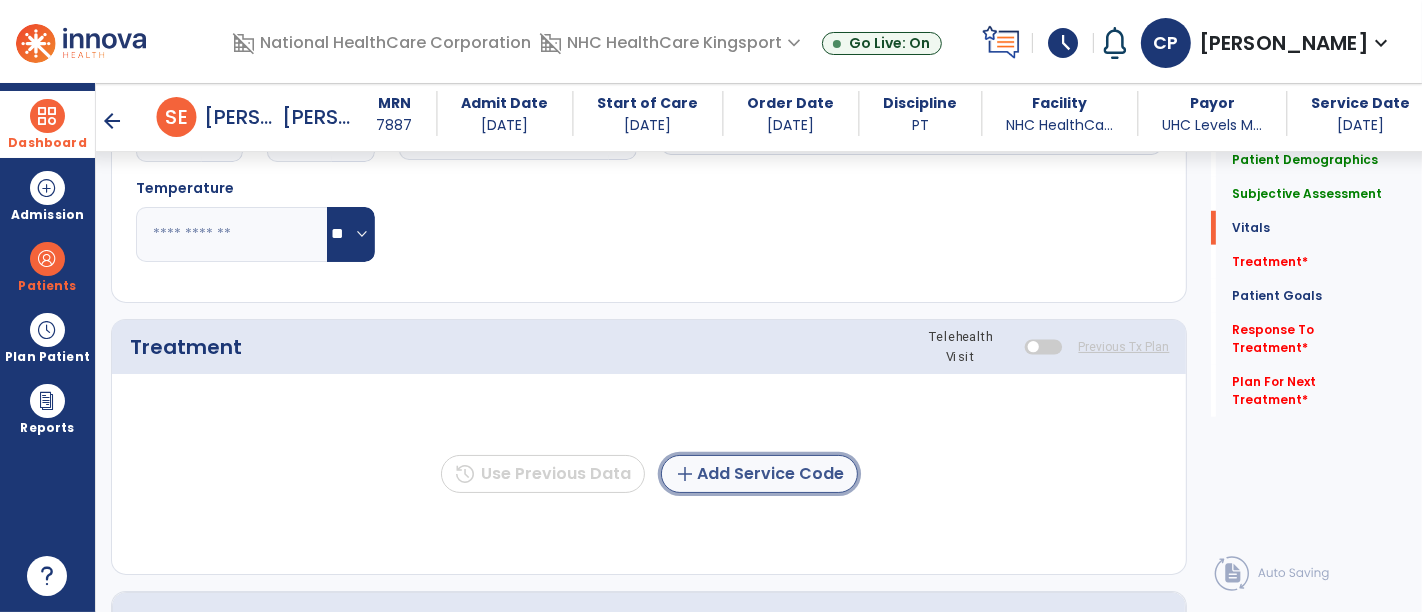 click on "add" 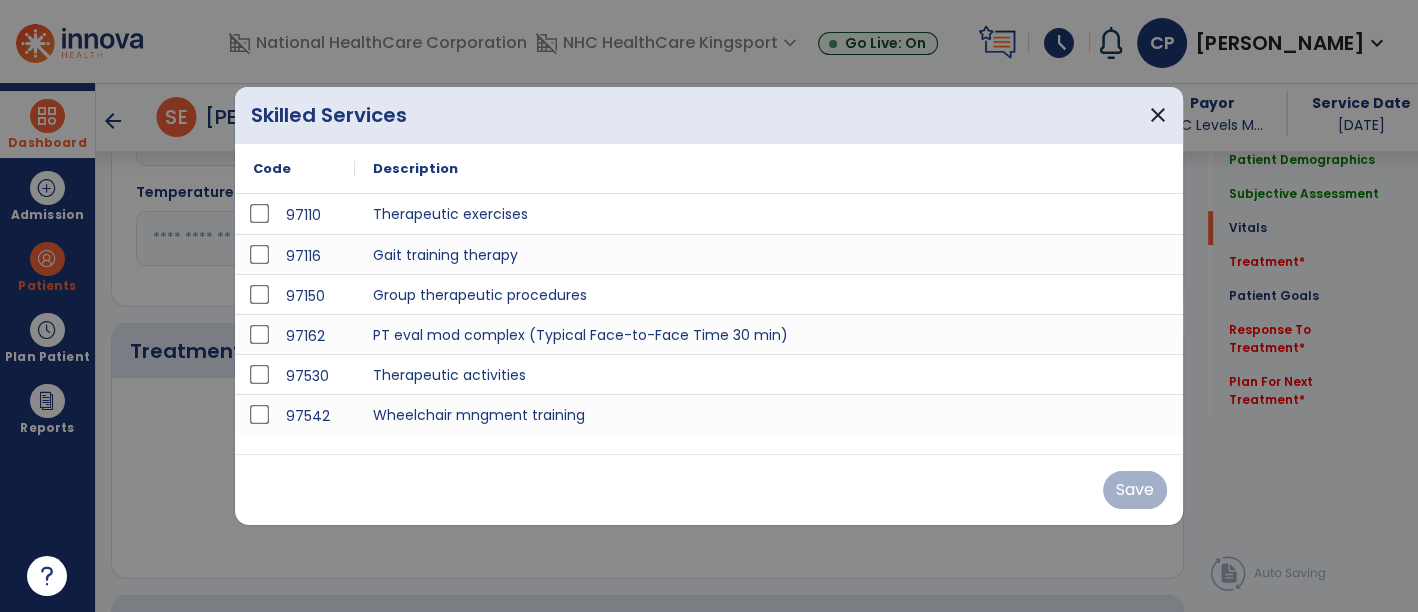 scroll, scrollTop: 1250, scrollLeft: 0, axis: vertical 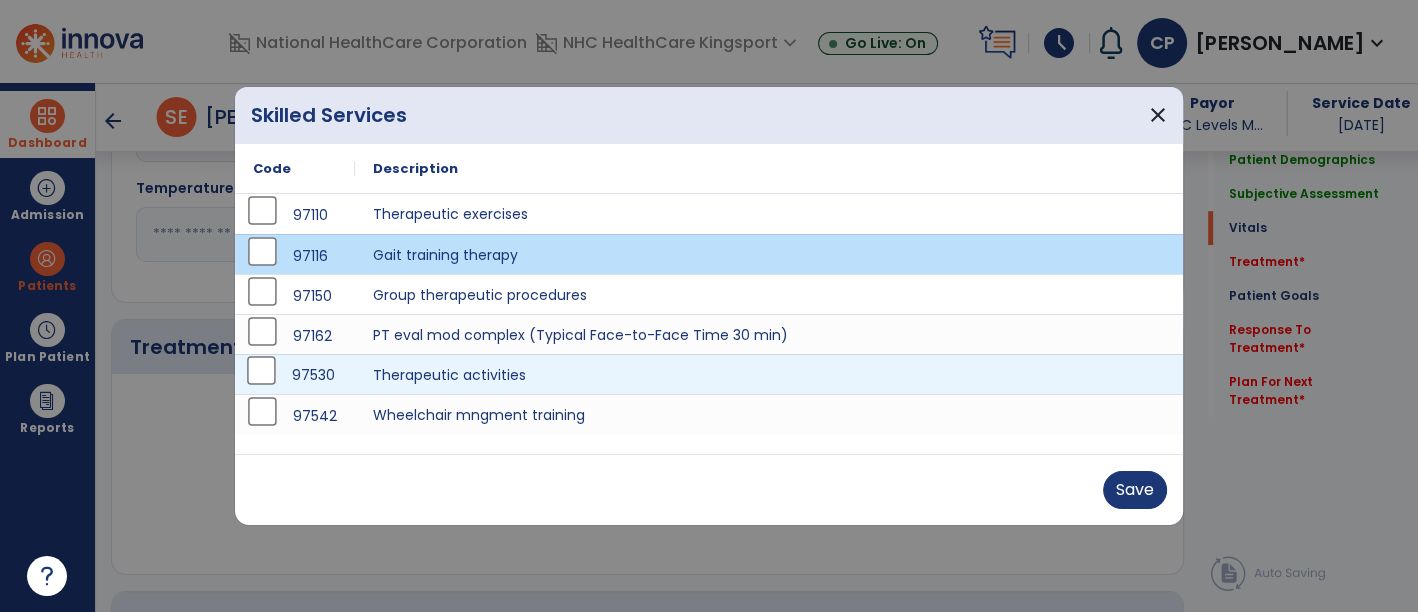 click on "97530" at bounding box center [295, 375] 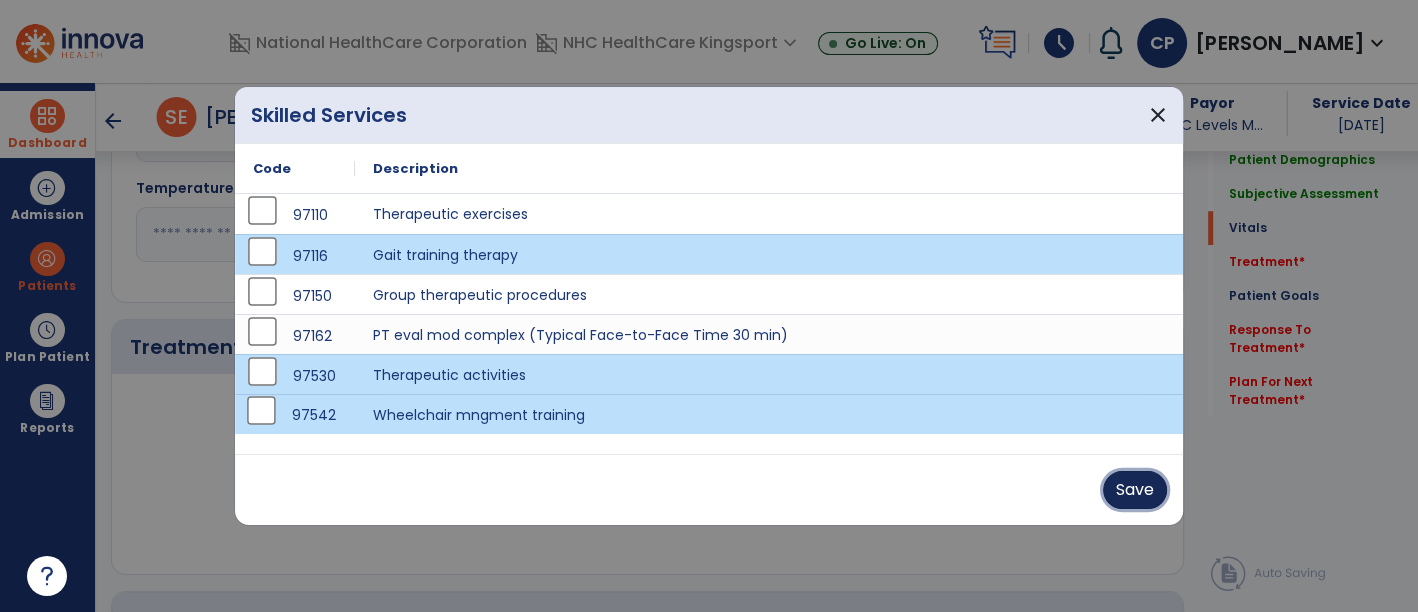 click on "Save" at bounding box center [1135, 490] 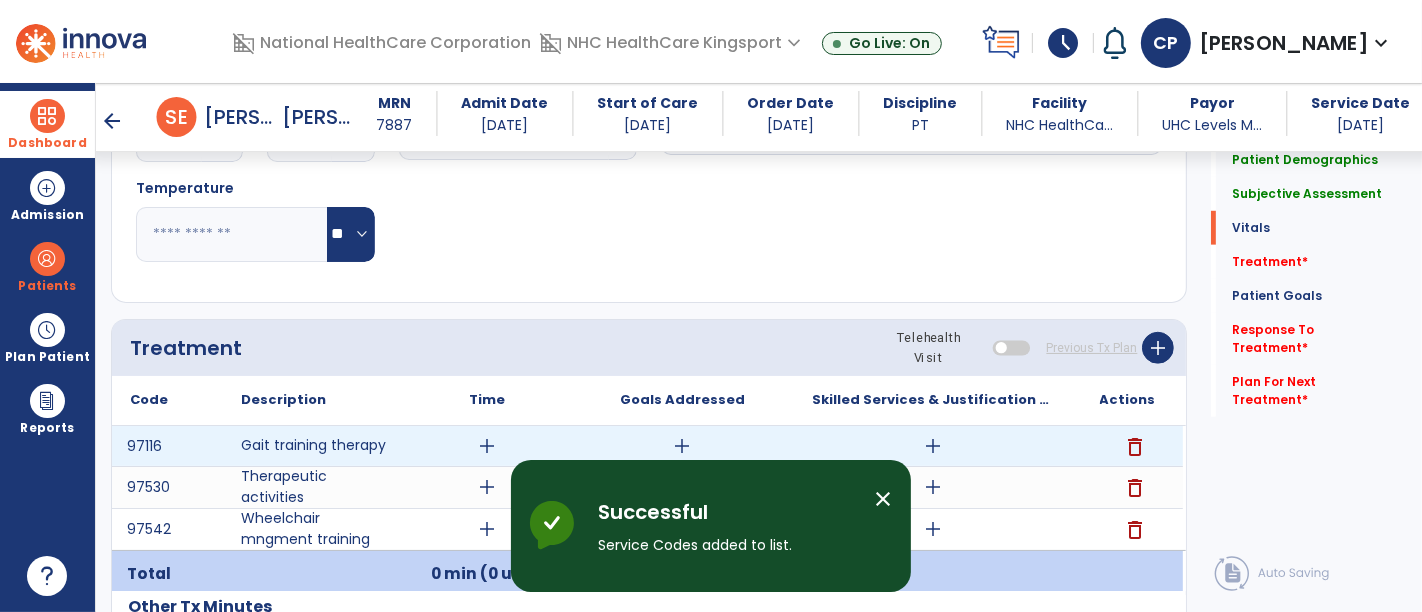 click on "add" at bounding box center [488, 446] 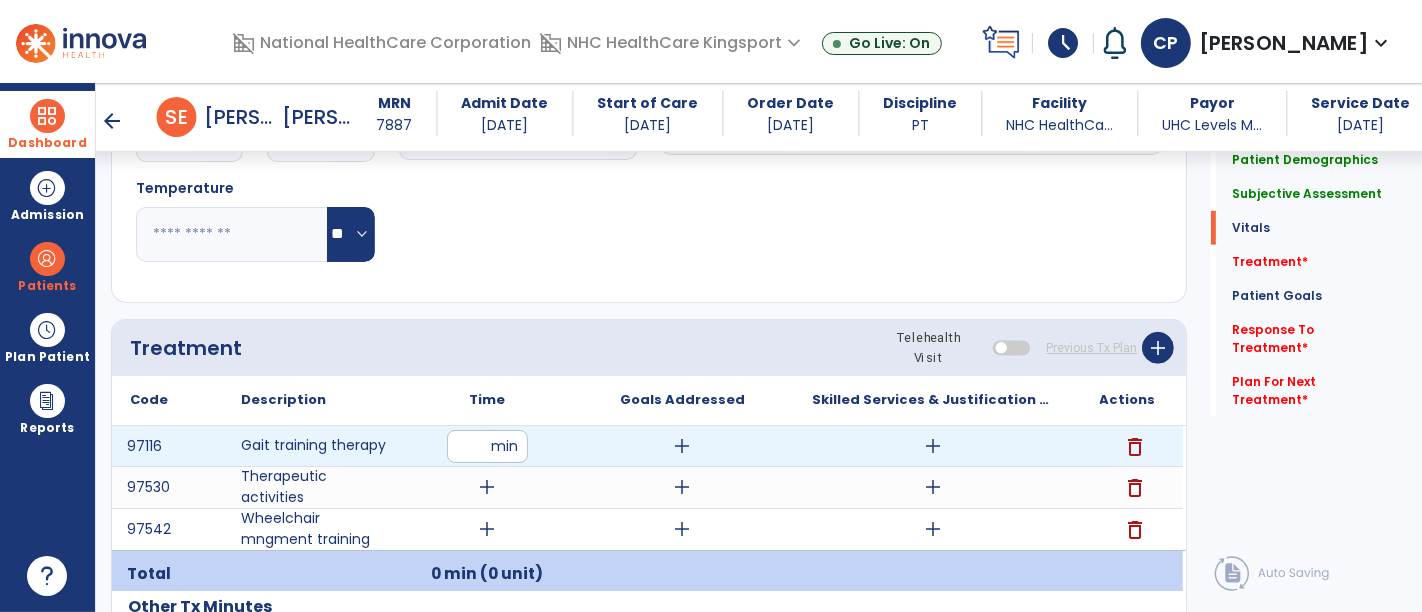 type on "**" 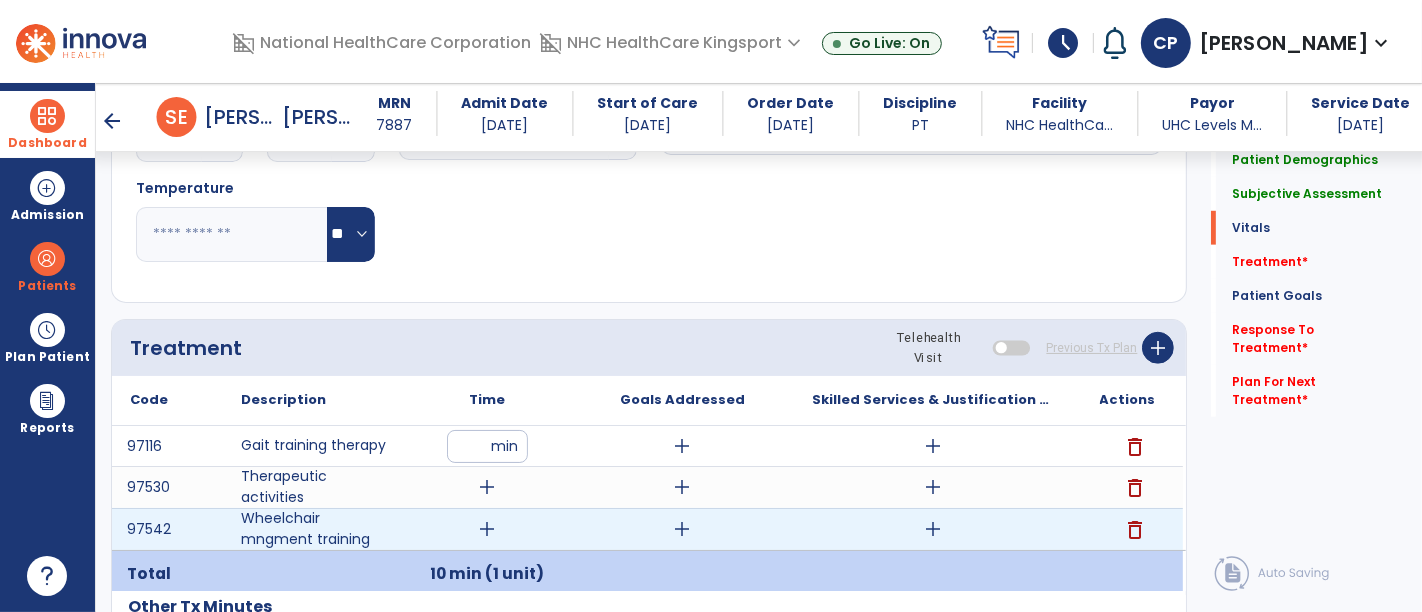 click on "add" at bounding box center (488, 529) 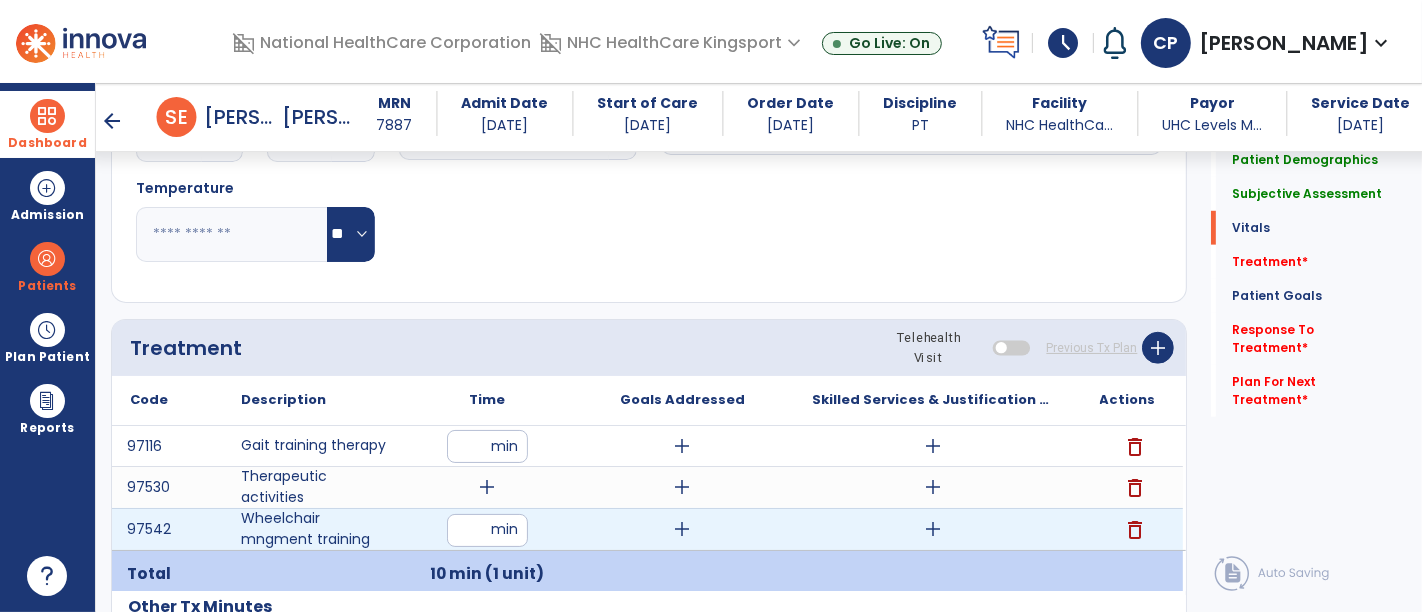 type on "**" 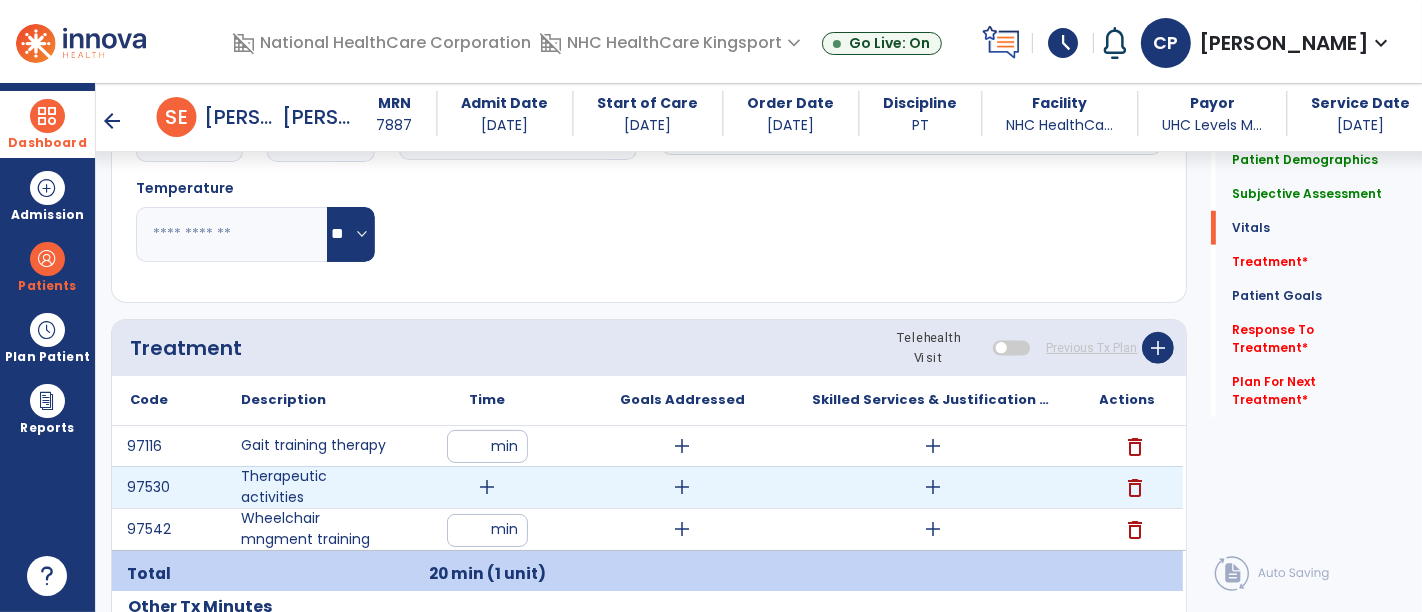 click on "add" at bounding box center [488, 487] 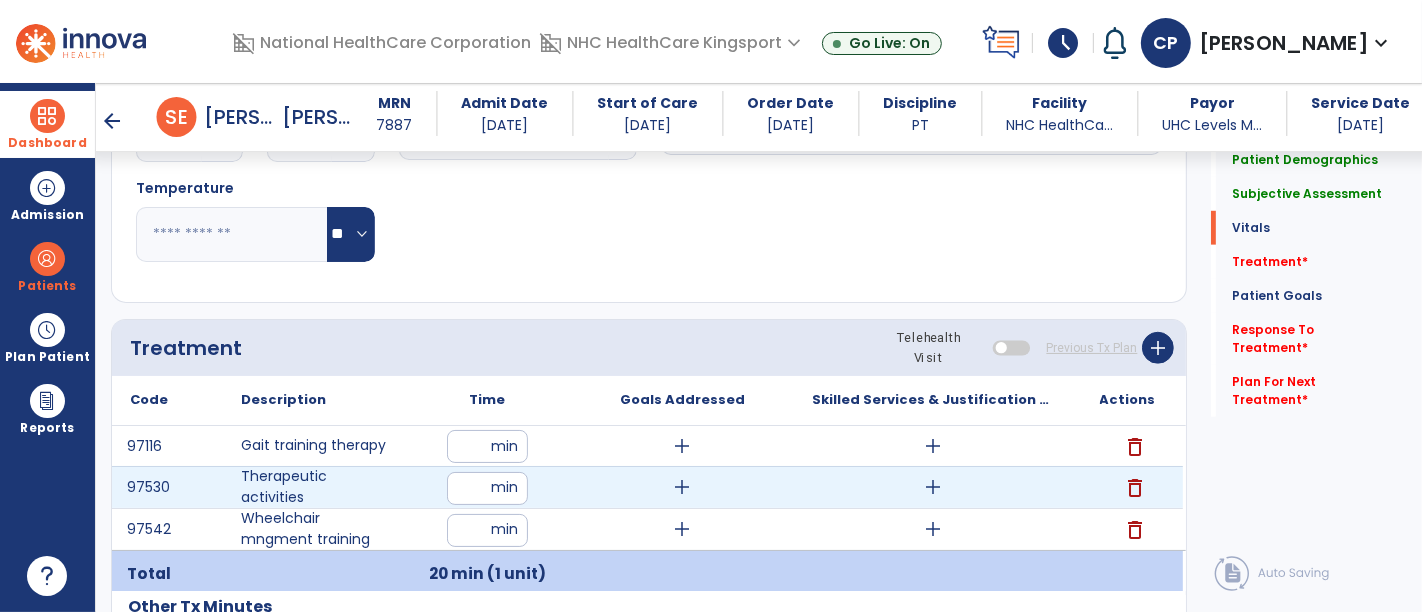 type on "**" 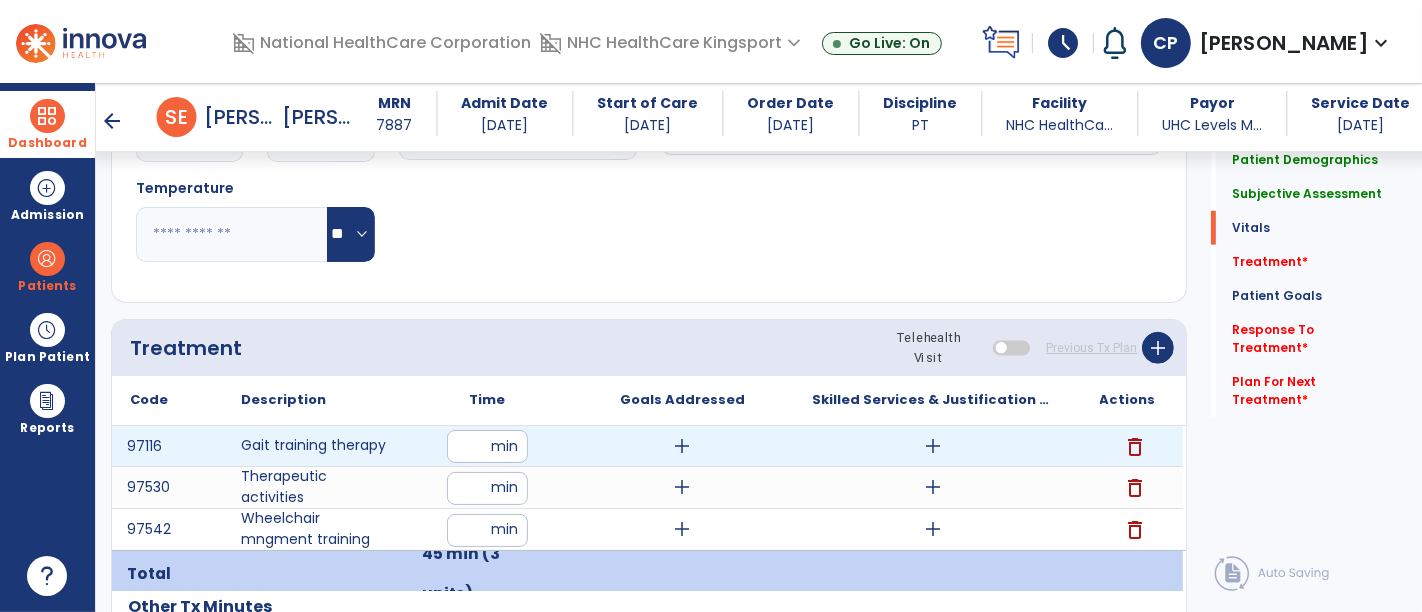 click on "add" at bounding box center [683, 446] 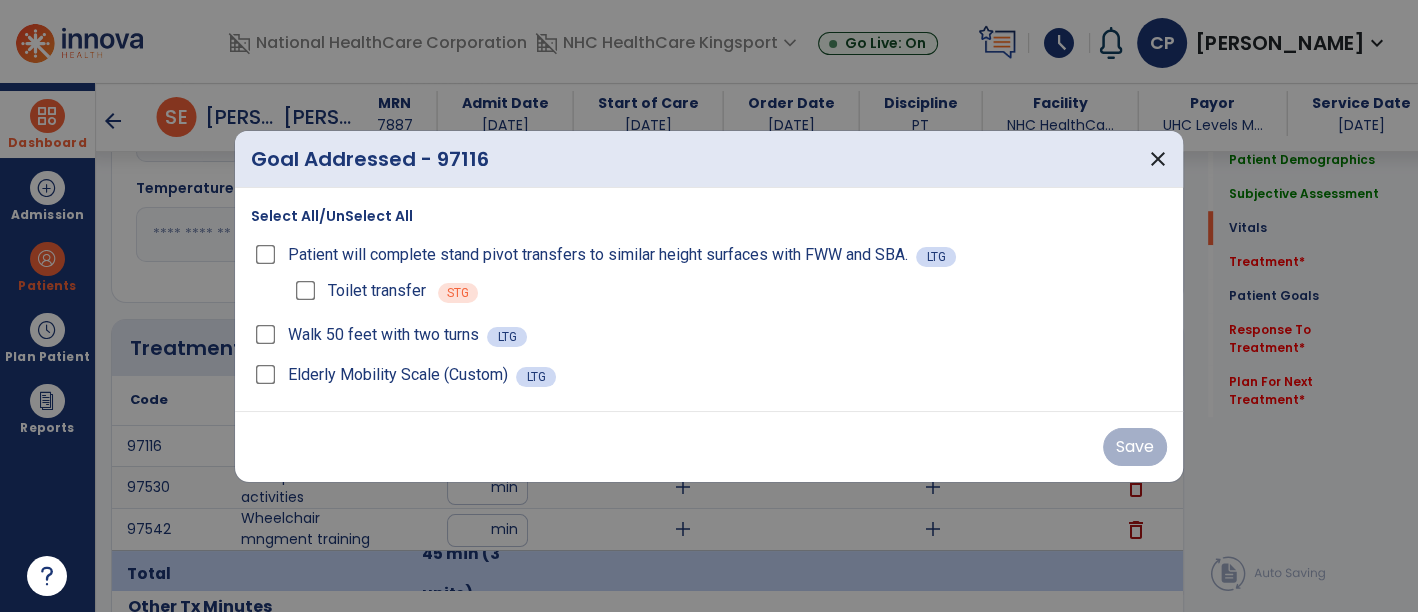 scroll, scrollTop: 1250, scrollLeft: 0, axis: vertical 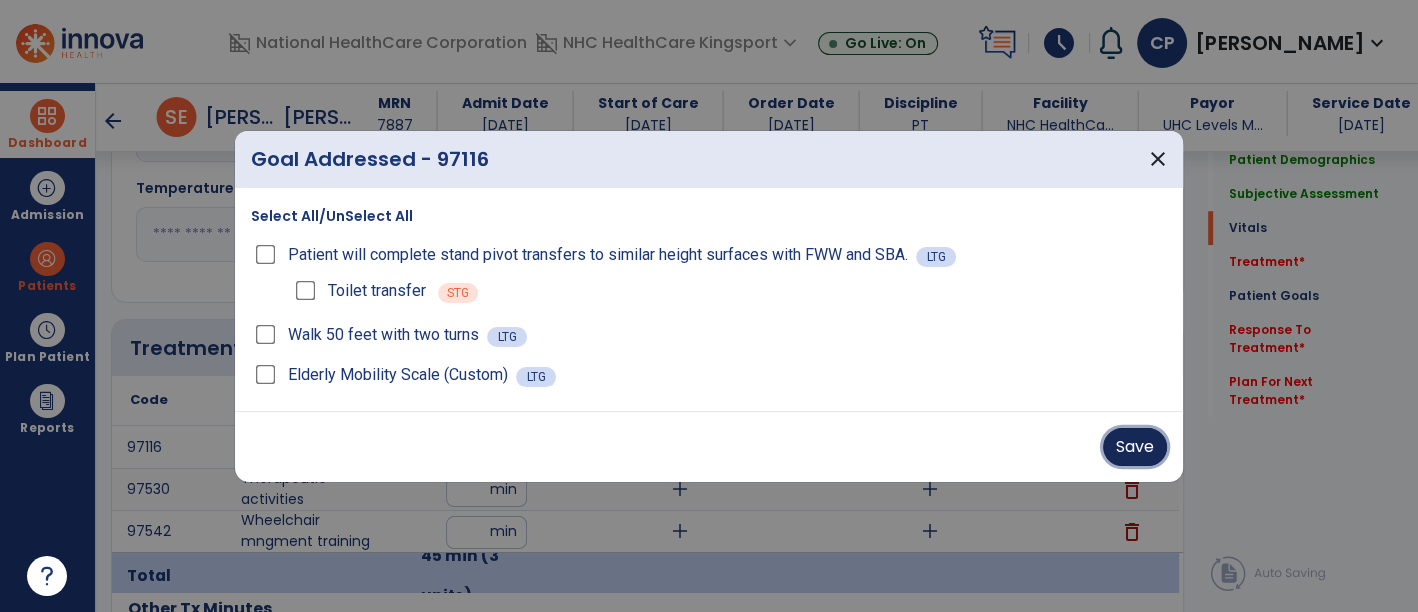 click on "Save" at bounding box center [1135, 447] 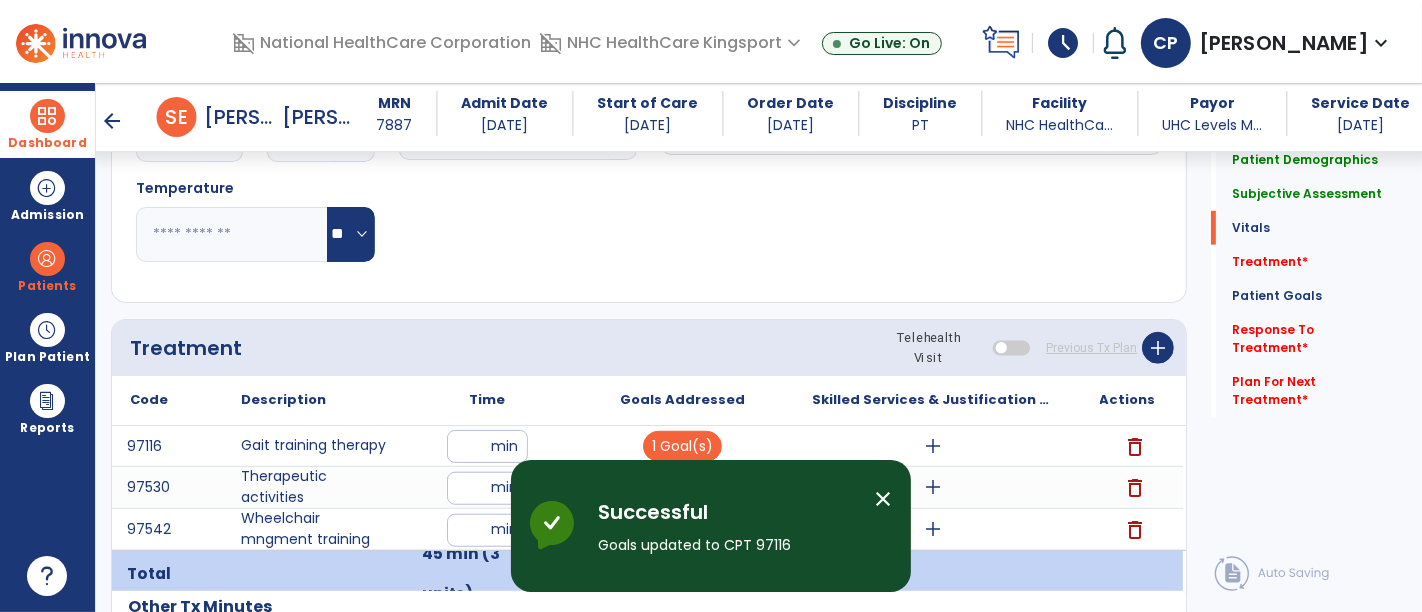 click on "close" at bounding box center (883, 499) 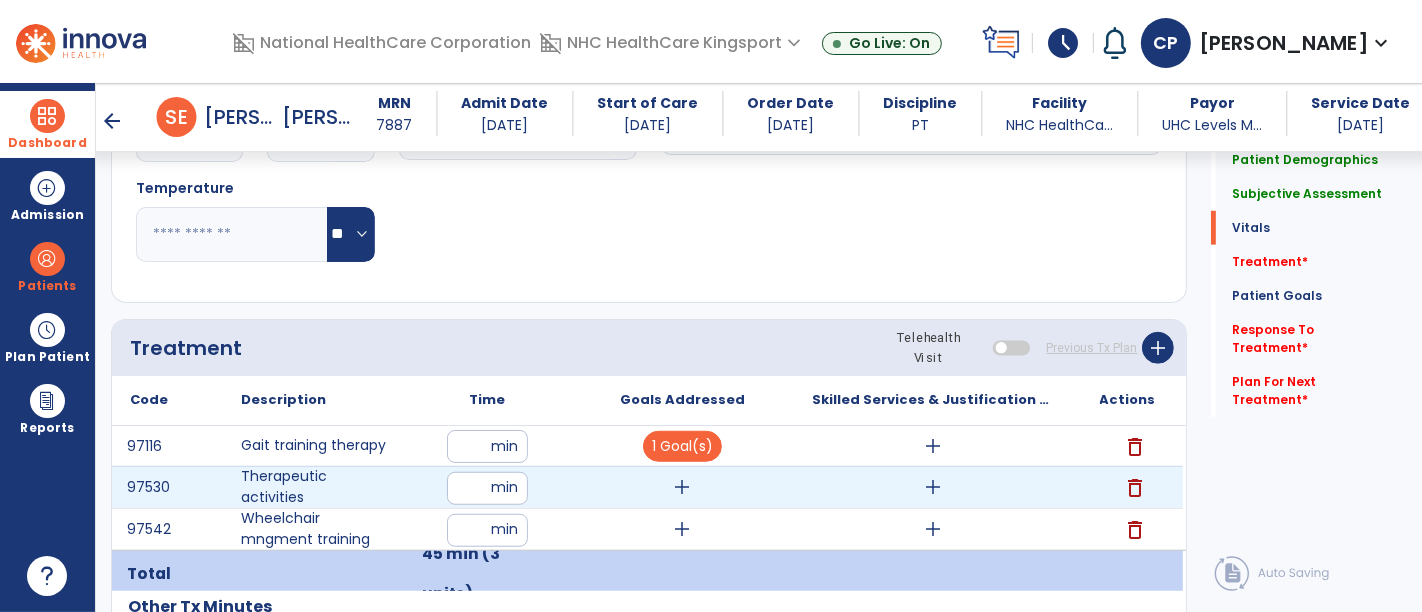 click on "add" at bounding box center [683, 487] 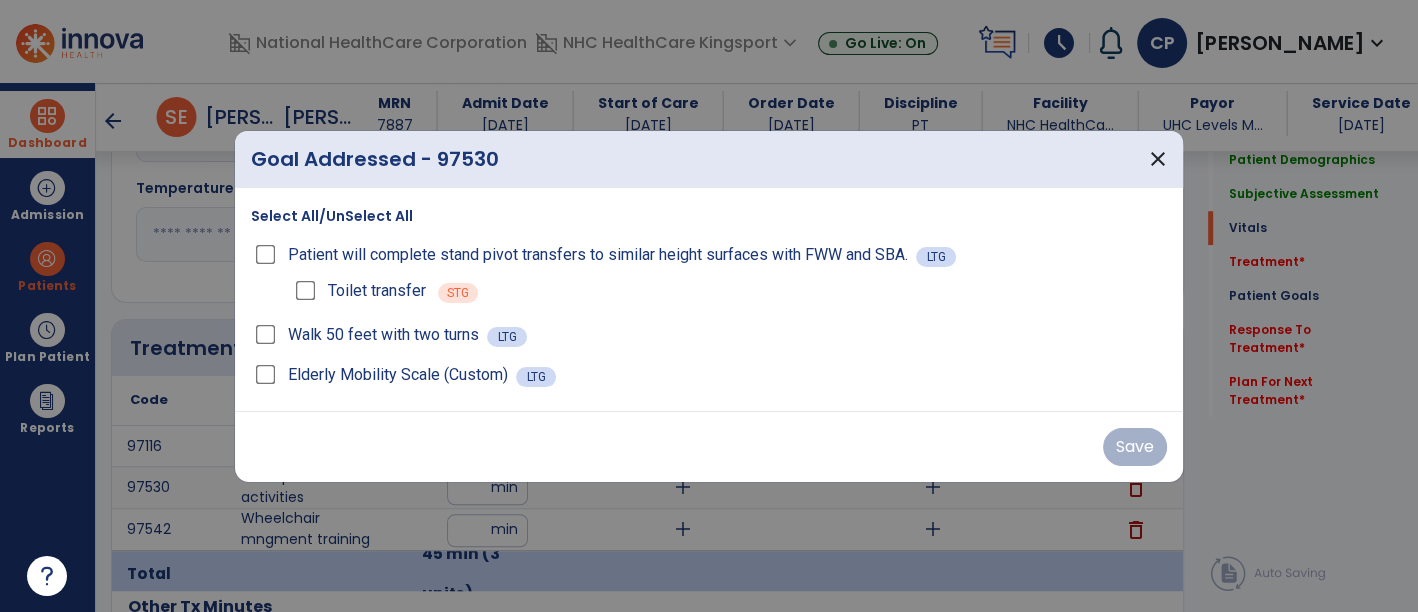 scroll, scrollTop: 1250, scrollLeft: 0, axis: vertical 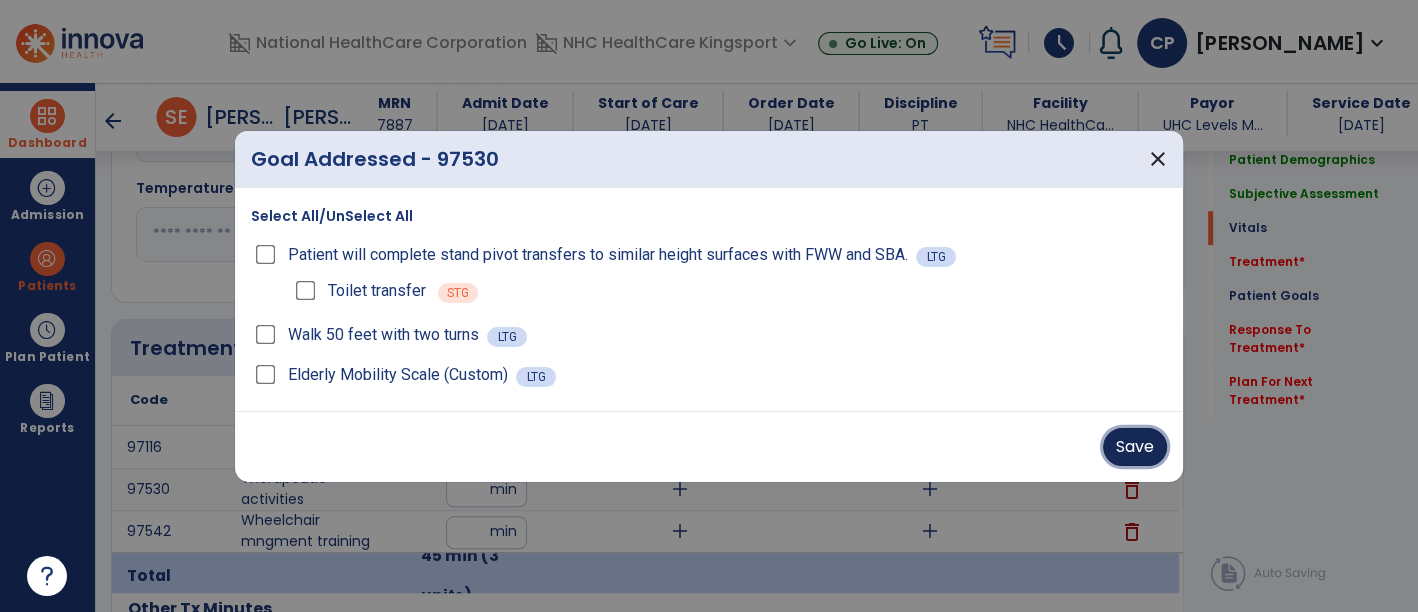 click on "Save" at bounding box center (1135, 447) 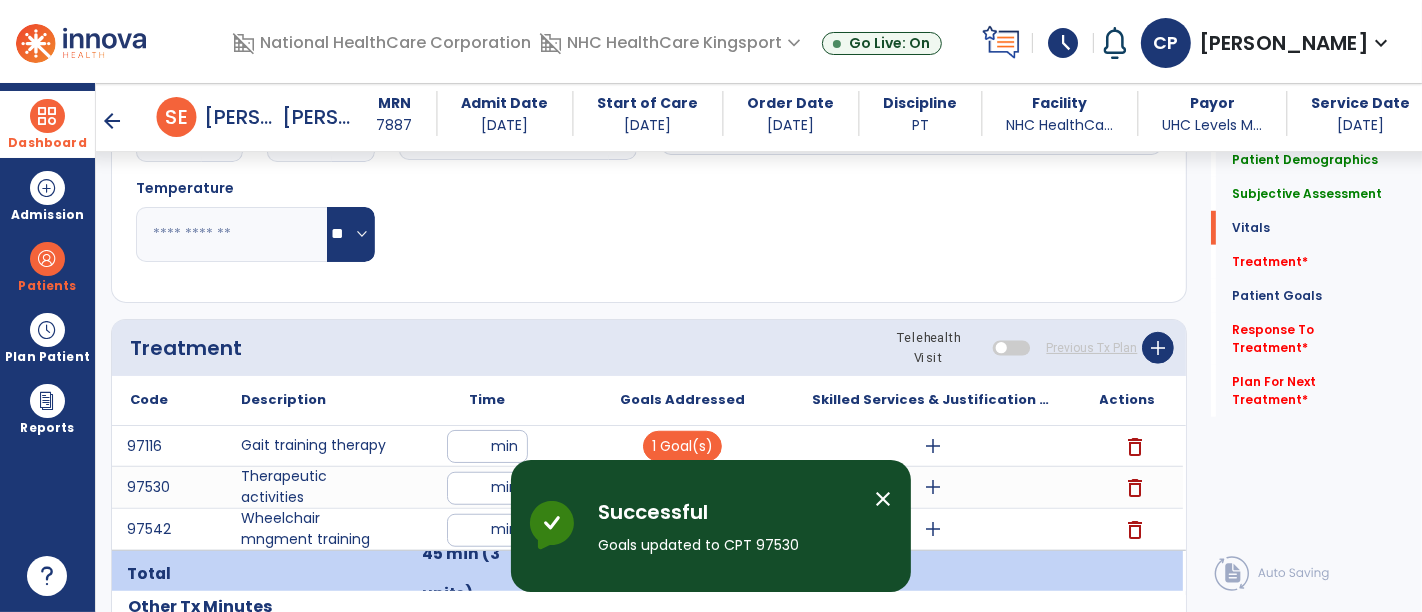 click on "close" at bounding box center [883, 499] 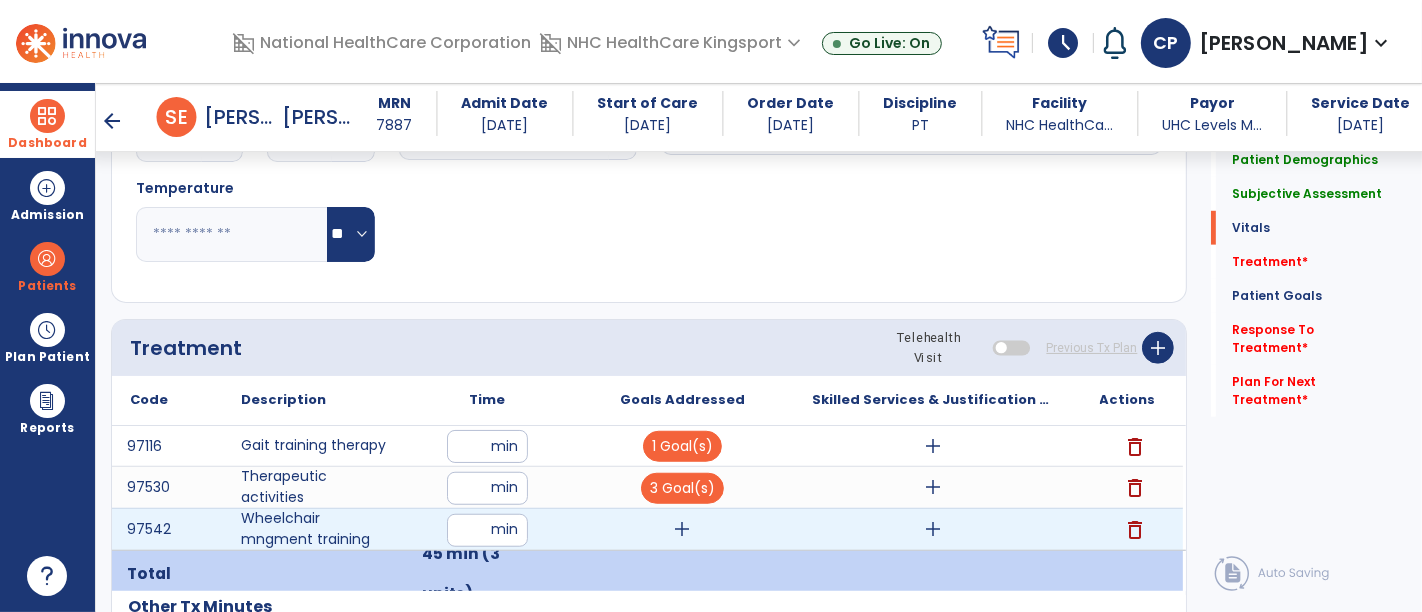 click on "add" at bounding box center [683, 529] 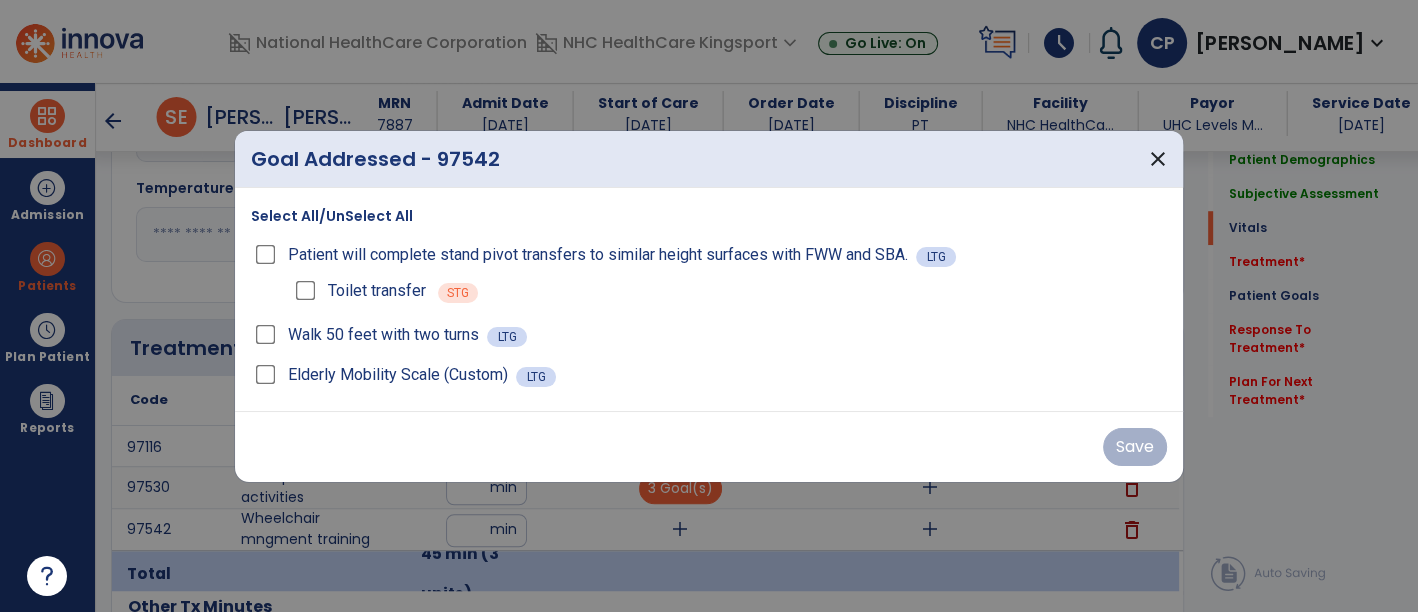 scroll, scrollTop: 1250, scrollLeft: 0, axis: vertical 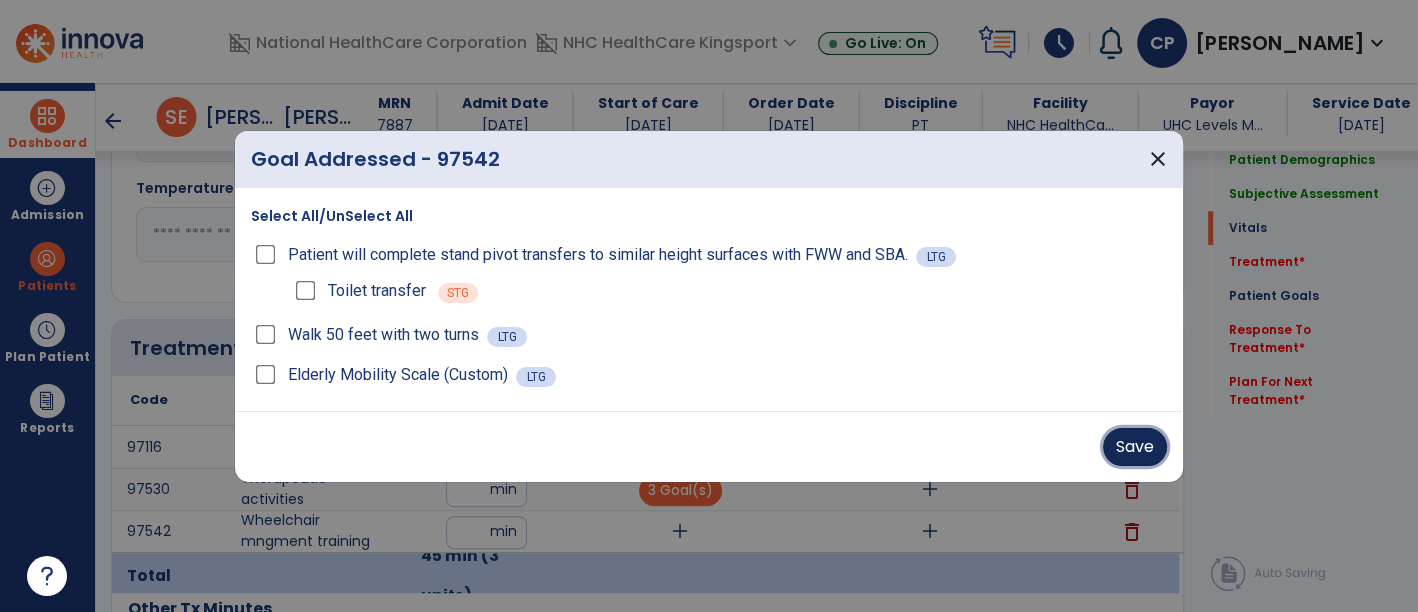 click on "Save" at bounding box center (1135, 447) 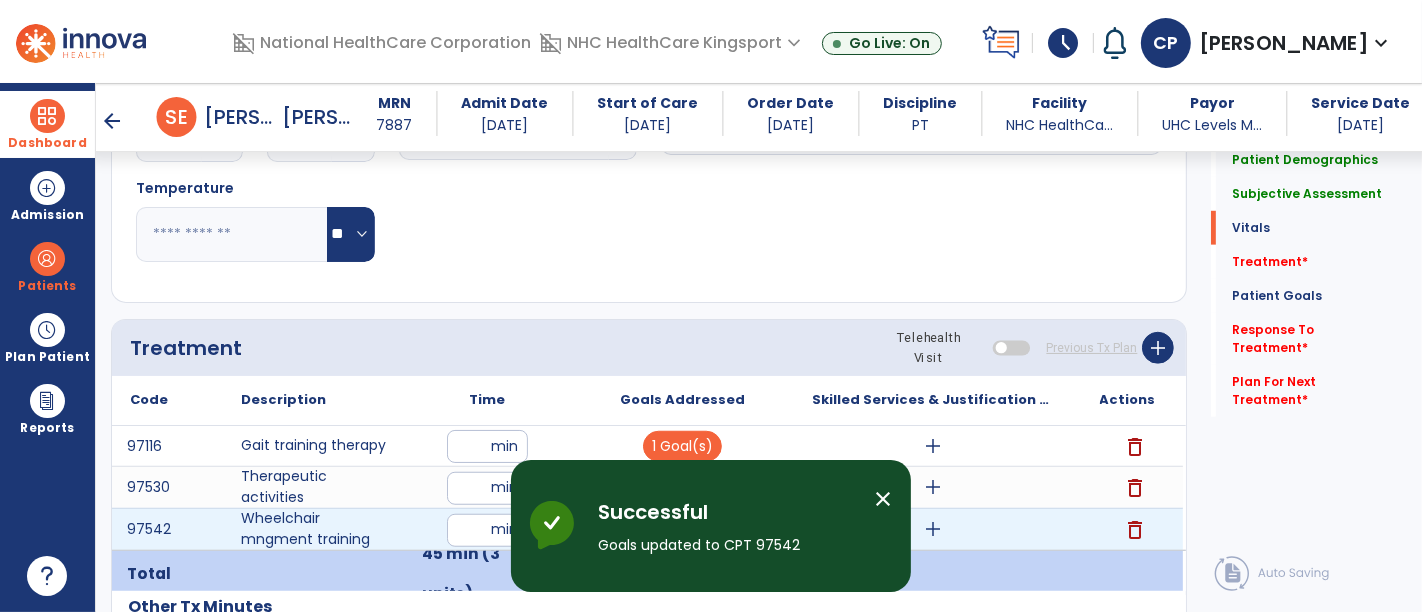 click on "add" at bounding box center [933, 529] 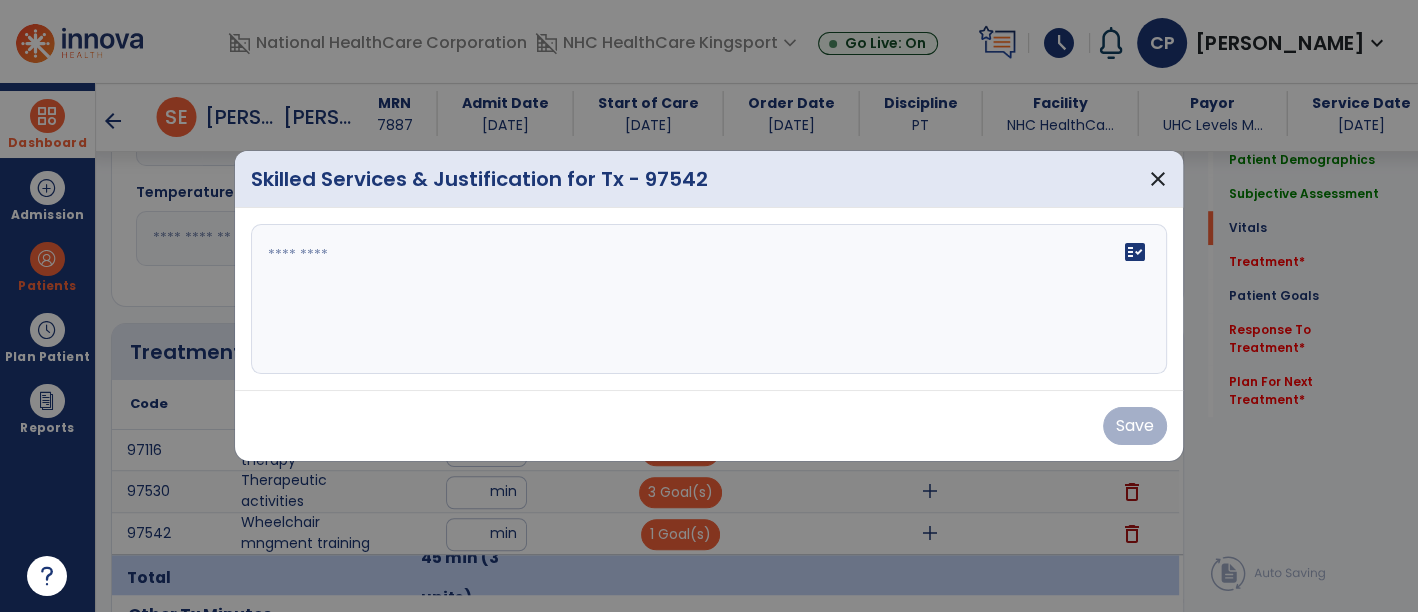 scroll, scrollTop: 1250, scrollLeft: 0, axis: vertical 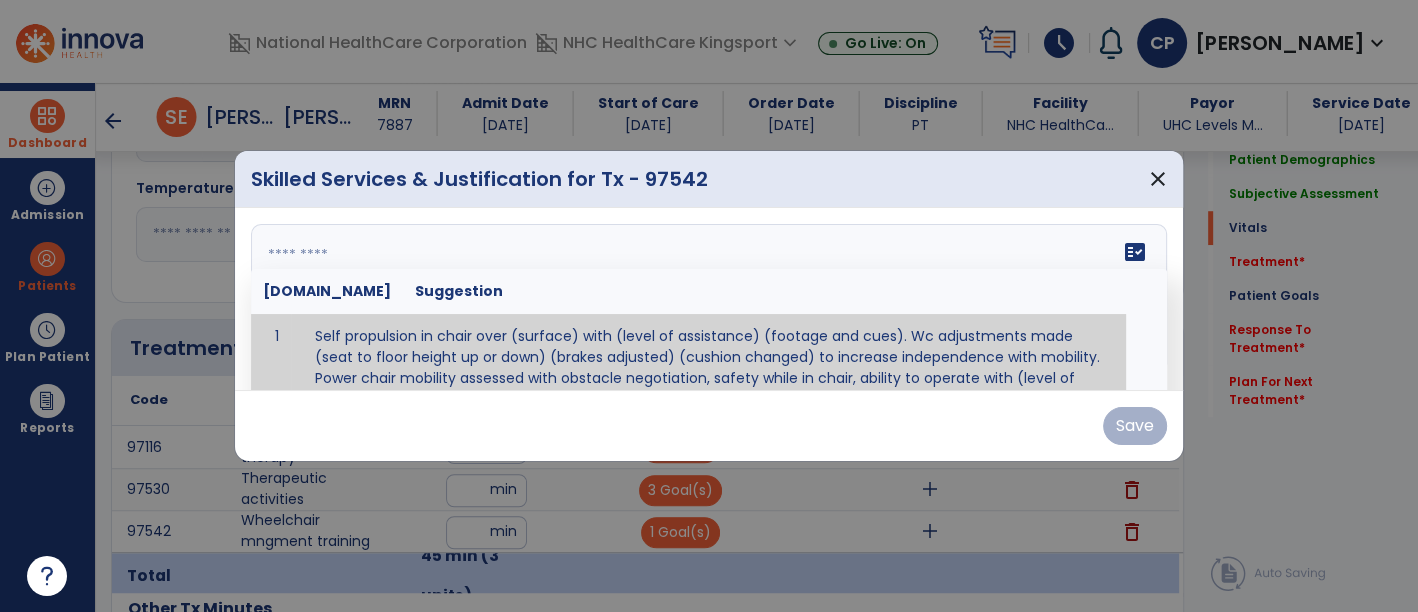 click on "fact_check  [DOMAIN_NAME] Suggestion 1 Self propulsion in chair over (surface) with (level of assistance) (footage and cues). Wc adjustments made (seat to floor height up or down) (brakes adjusted) (cushion changed) to increase independence with mobility. Power chair mobility assessed with obstacle negotiation, safety while in chair, ability to operate with (level of assistance).  postural alignment, facilitation of normal mvmt, postural control, prevention of skin breakdown, trunk stabilization." at bounding box center [709, 299] 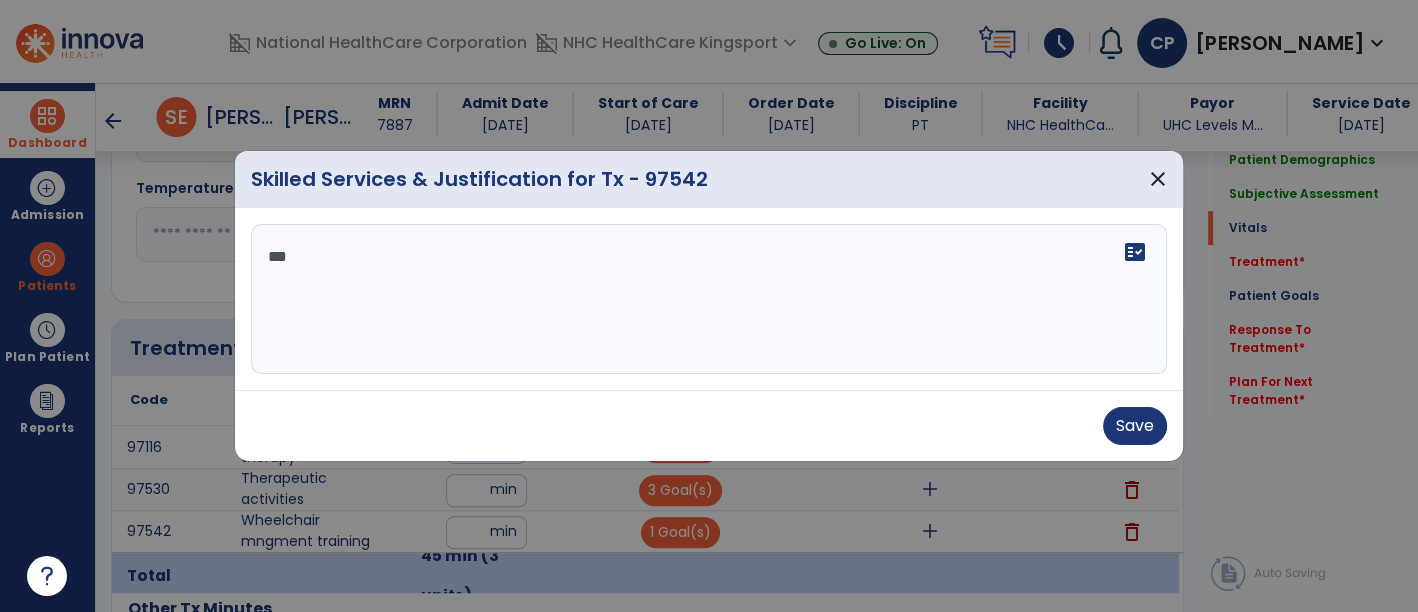 scroll, scrollTop: 0, scrollLeft: 0, axis: both 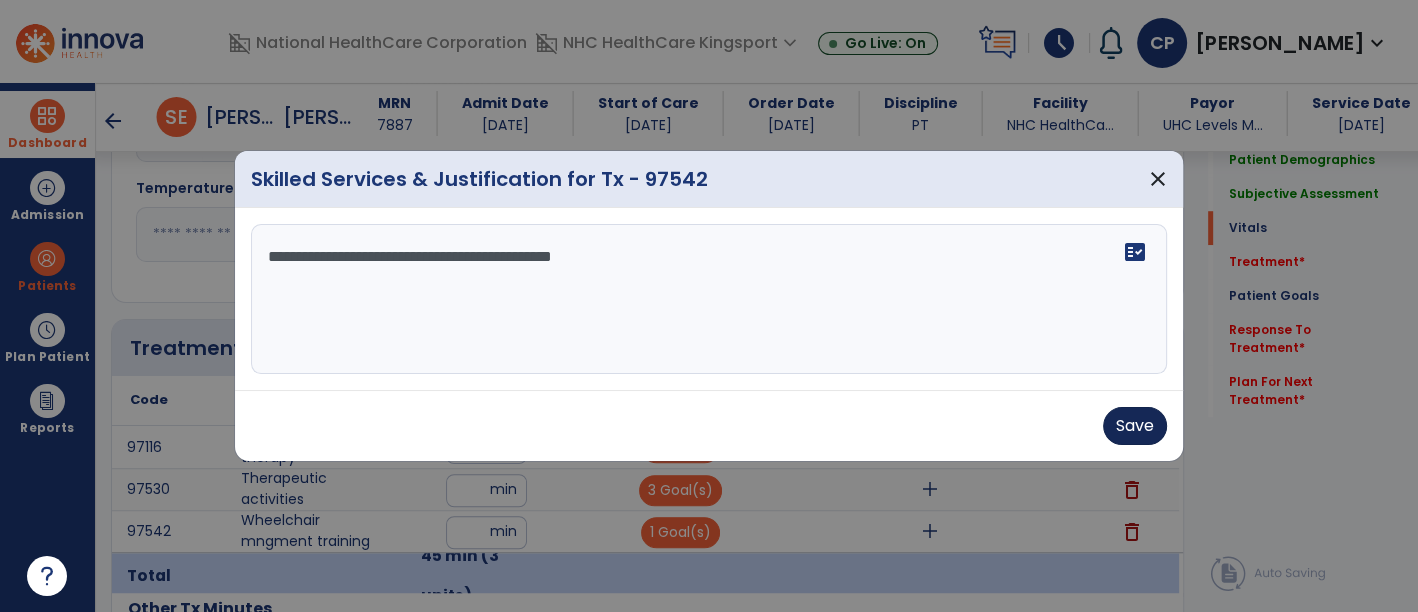 type on "**********" 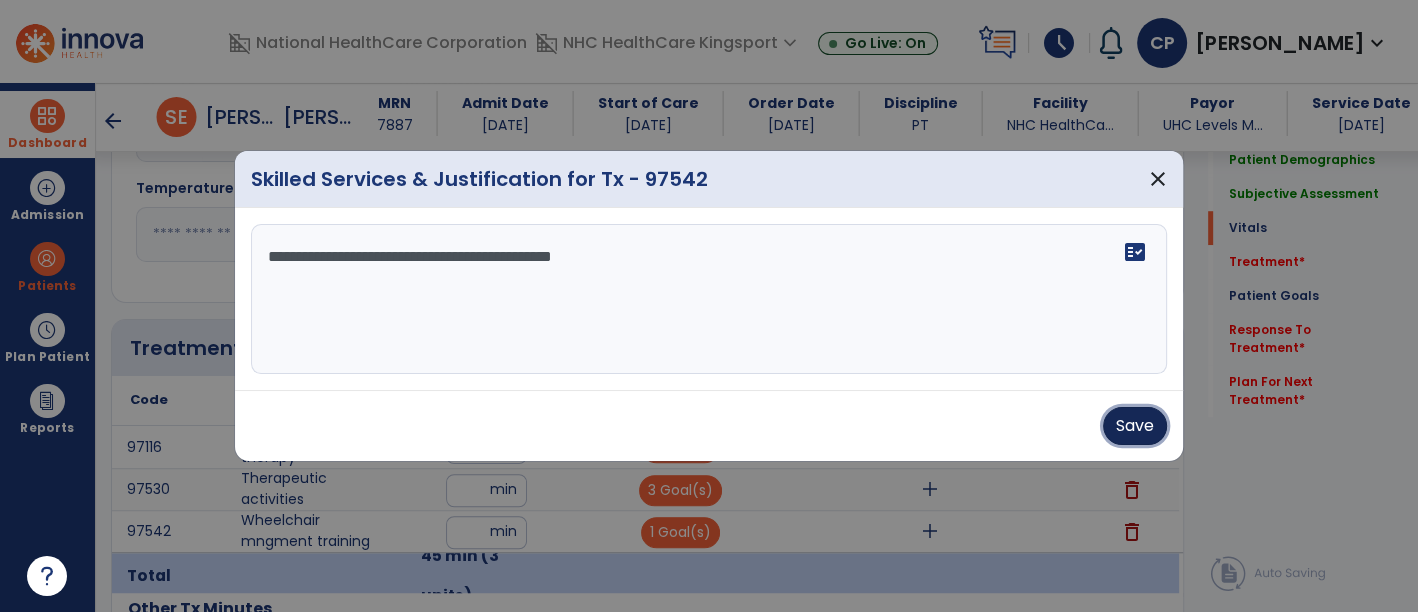 click on "Save" at bounding box center (1135, 426) 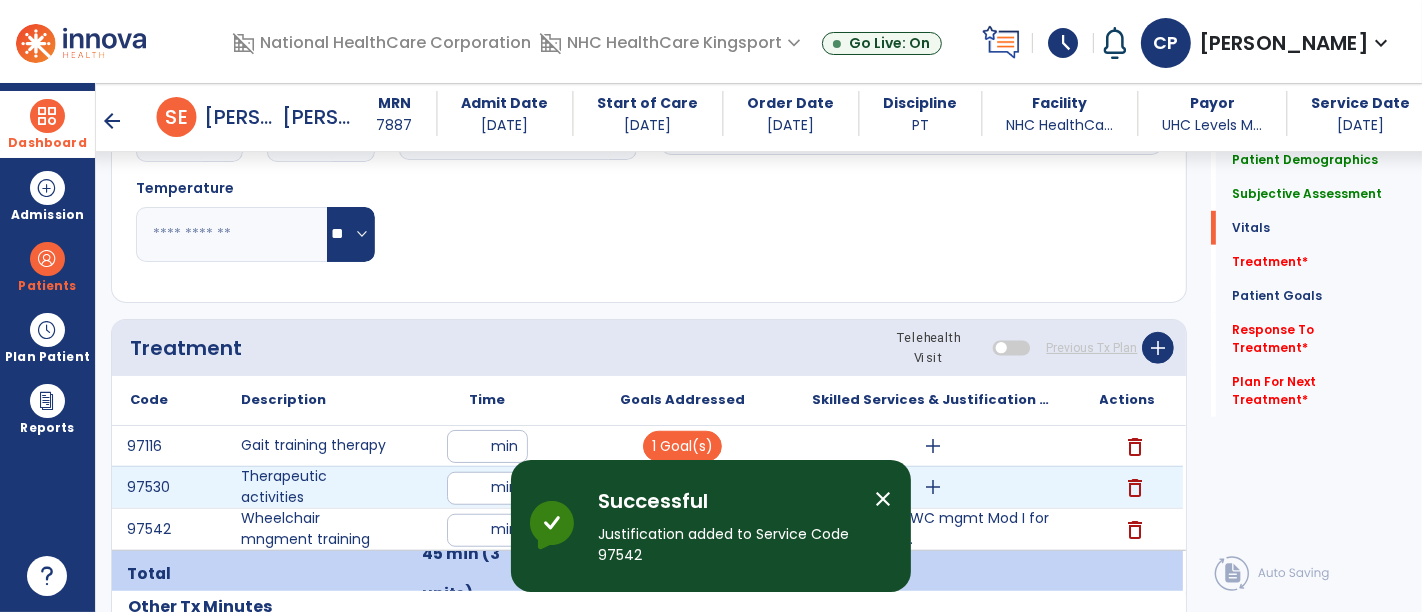 click on "add" at bounding box center (933, 487) 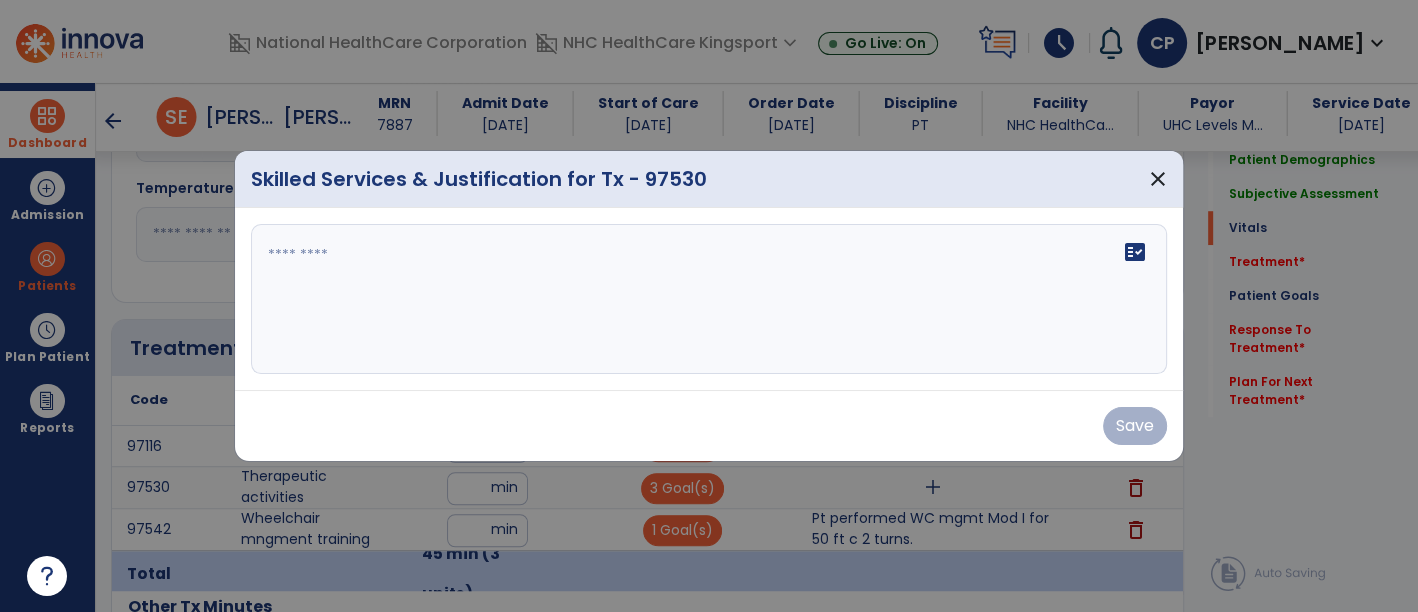 scroll, scrollTop: 1250, scrollLeft: 0, axis: vertical 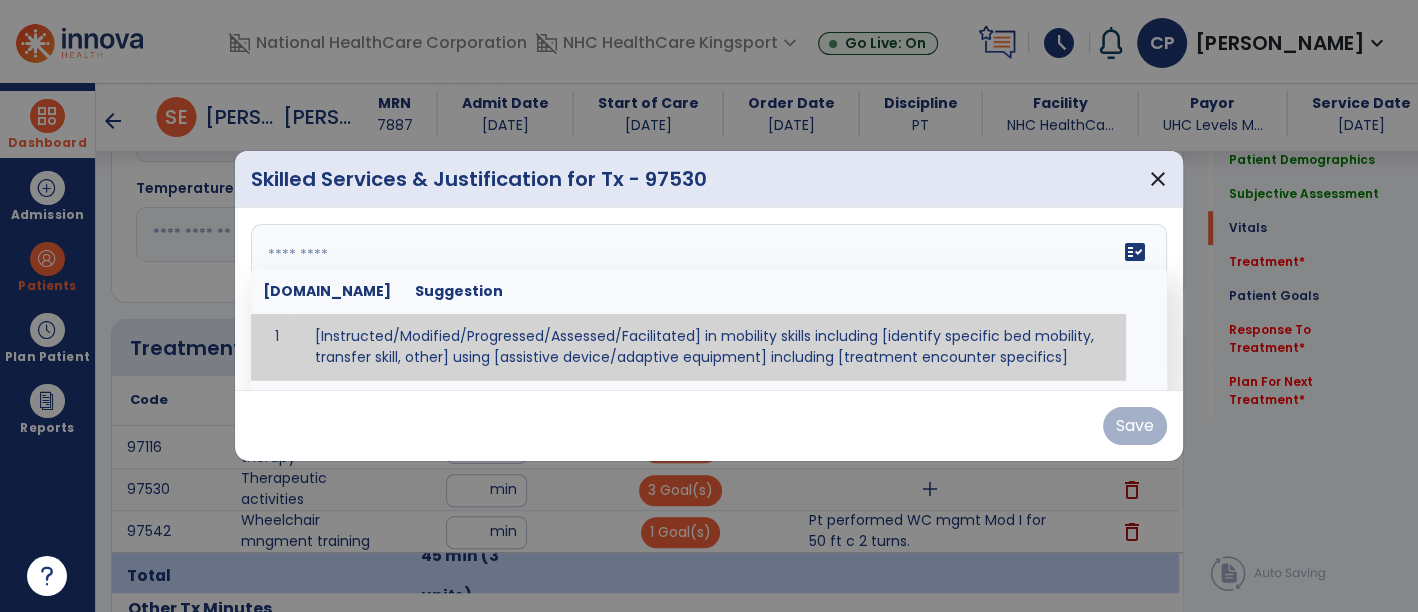 click at bounding box center (707, 299) 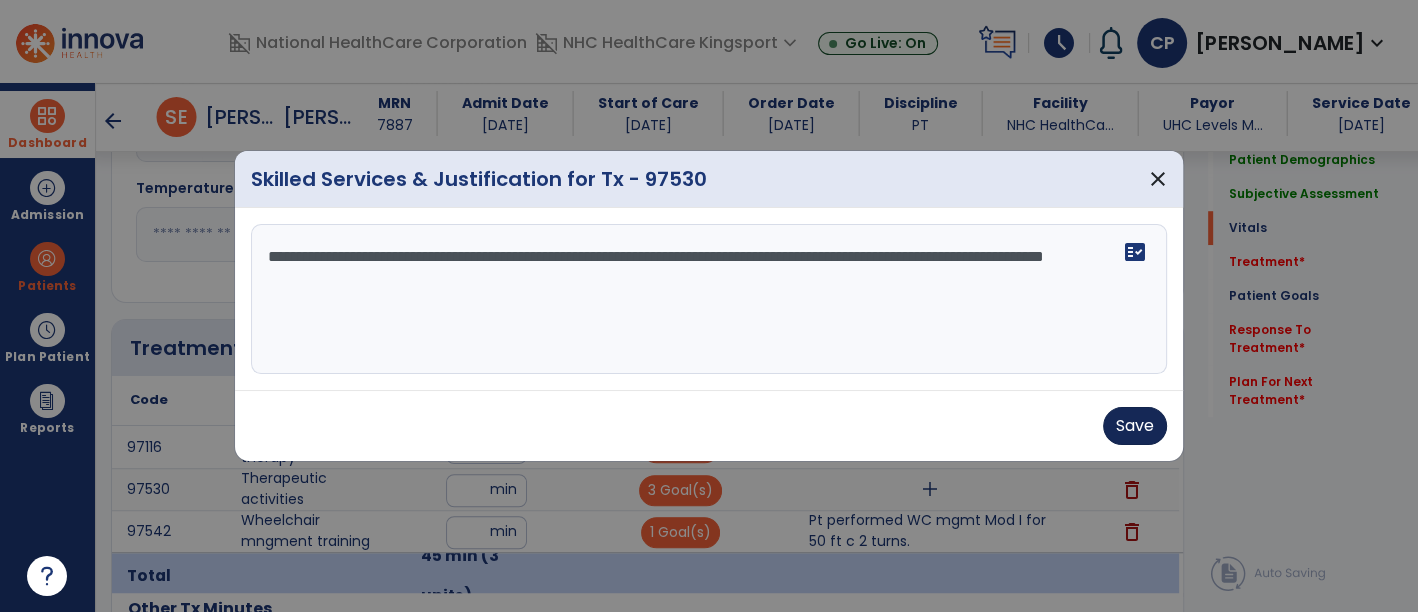 type on "**********" 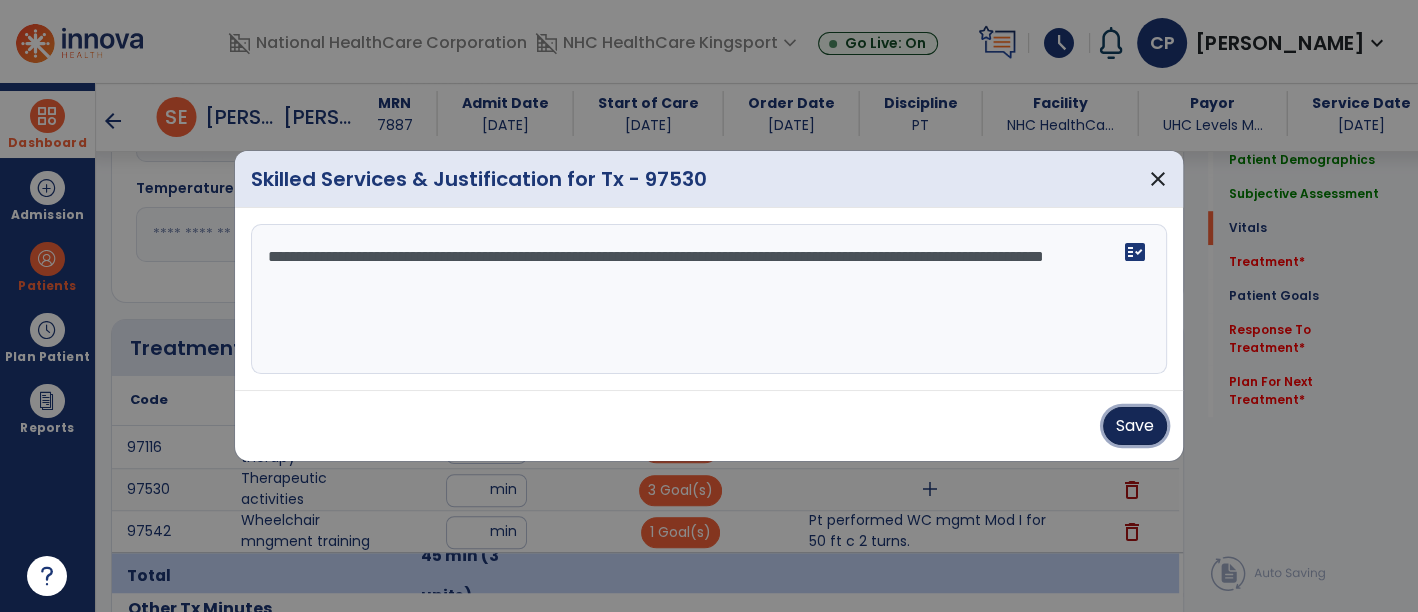 click on "Save" at bounding box center [1135, 426] 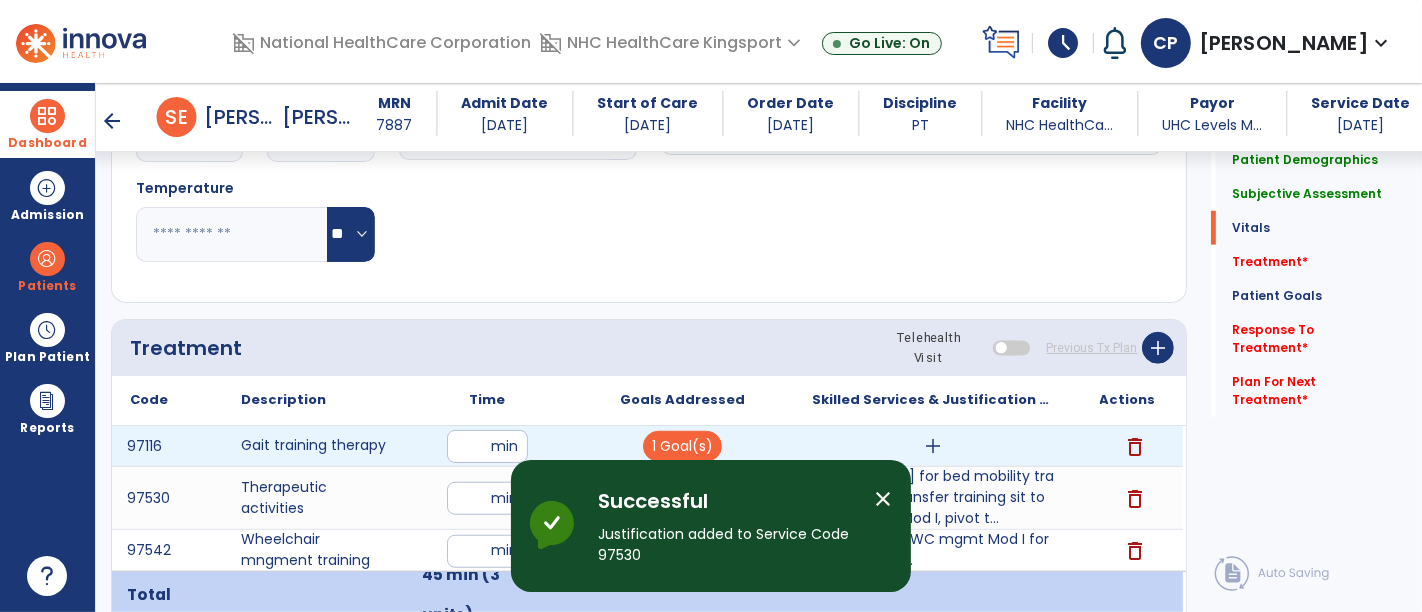 click on "add" at bounding box center [933, 446] 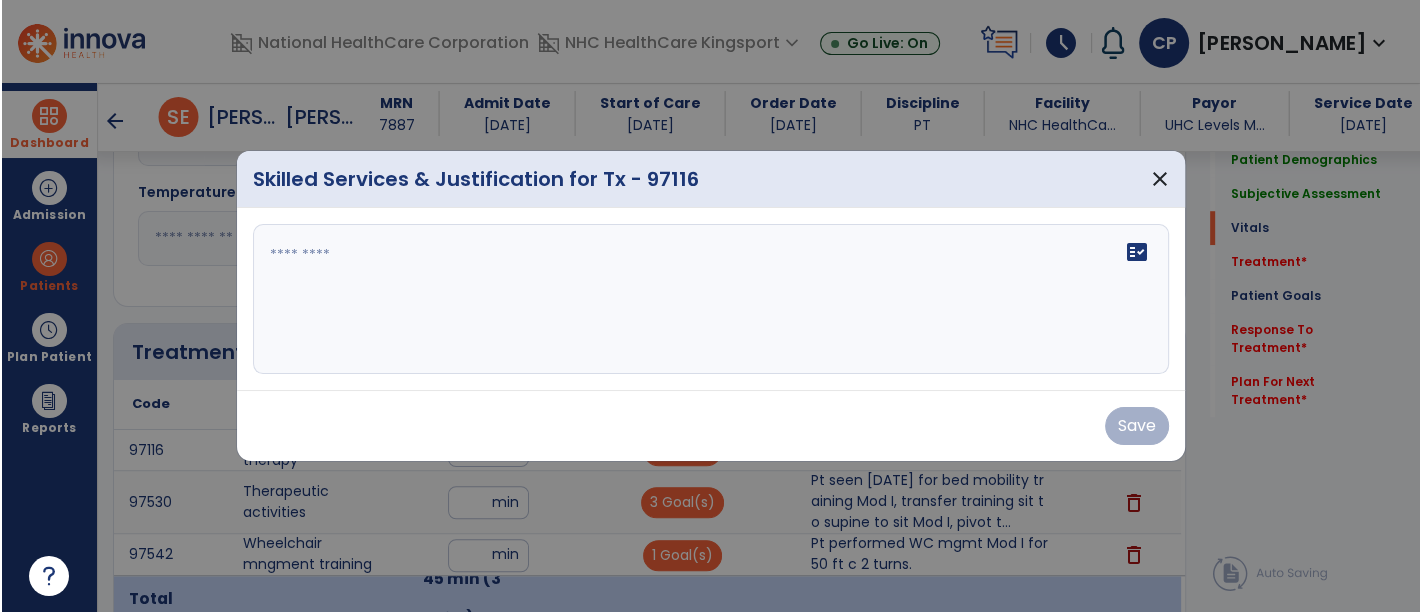 scroll, scrollTop: 1250, scrollLeft: 0, axis: vertical 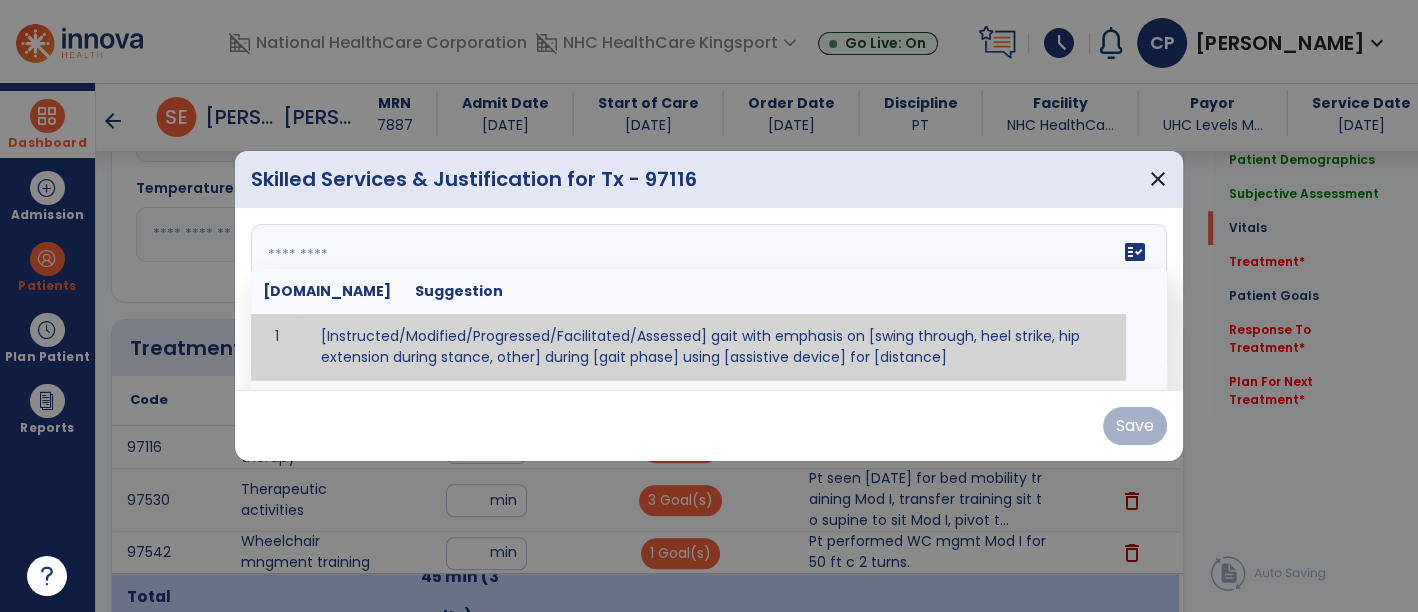click at bounding box center (707, 299) 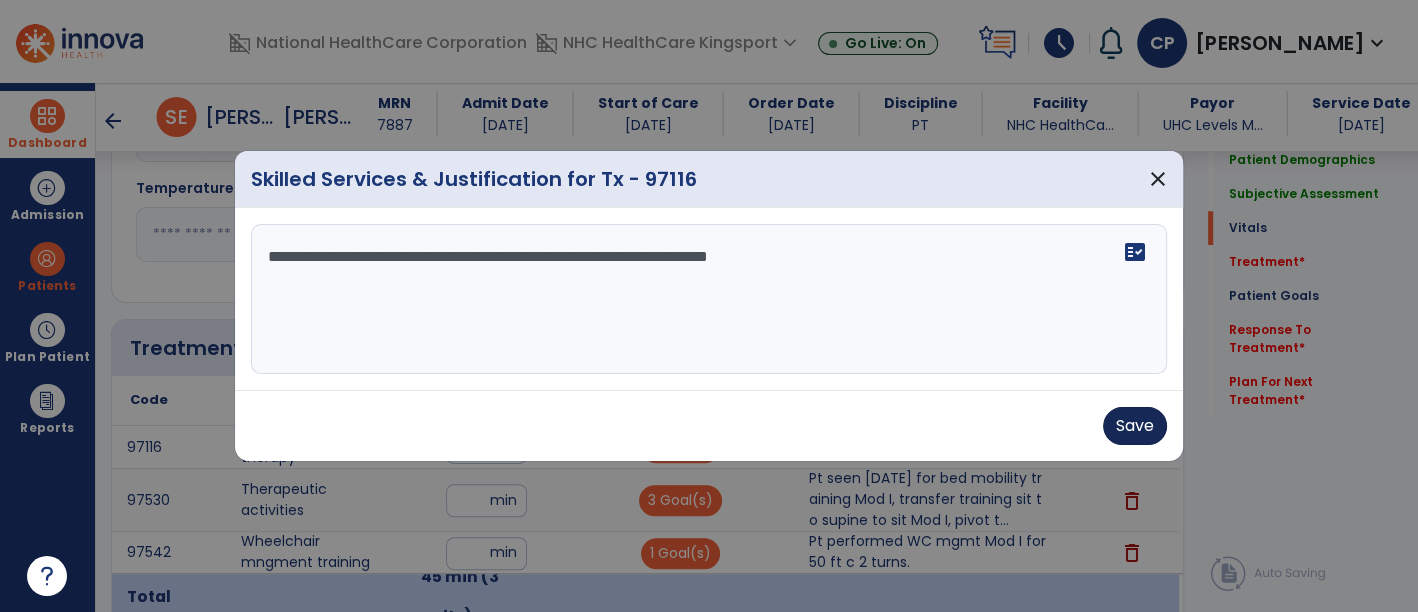 type on "**********" 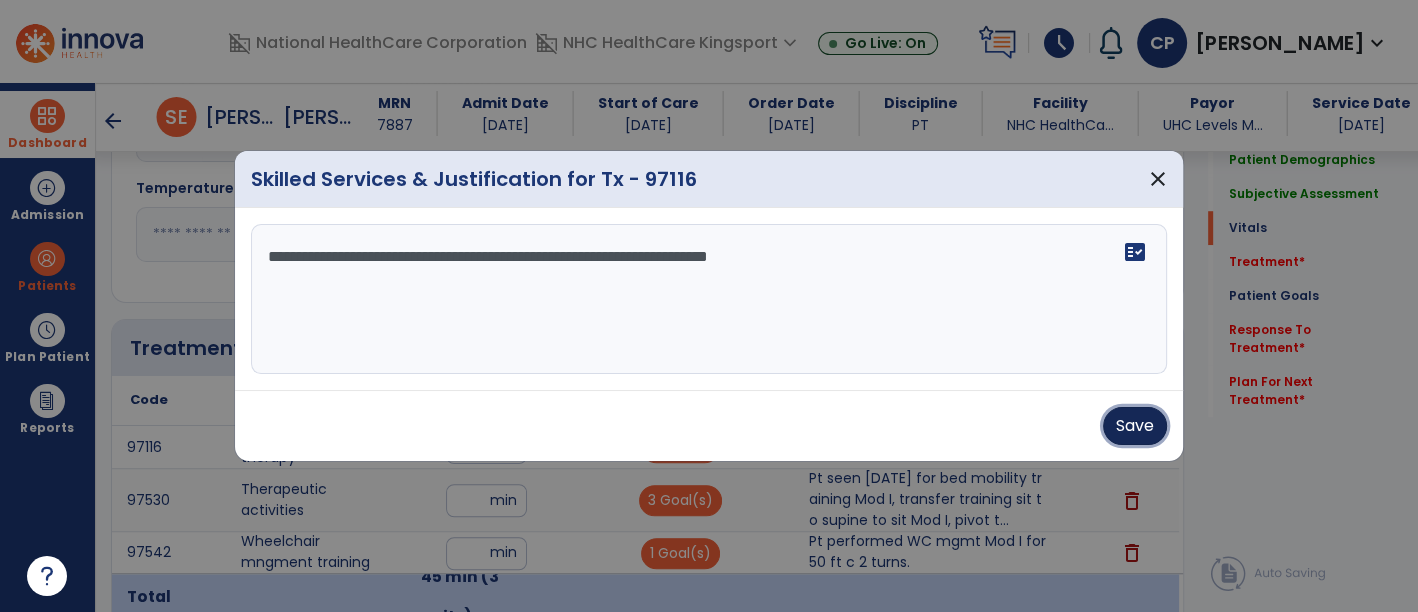 click on "Save" at bounding box center [1135, 426] 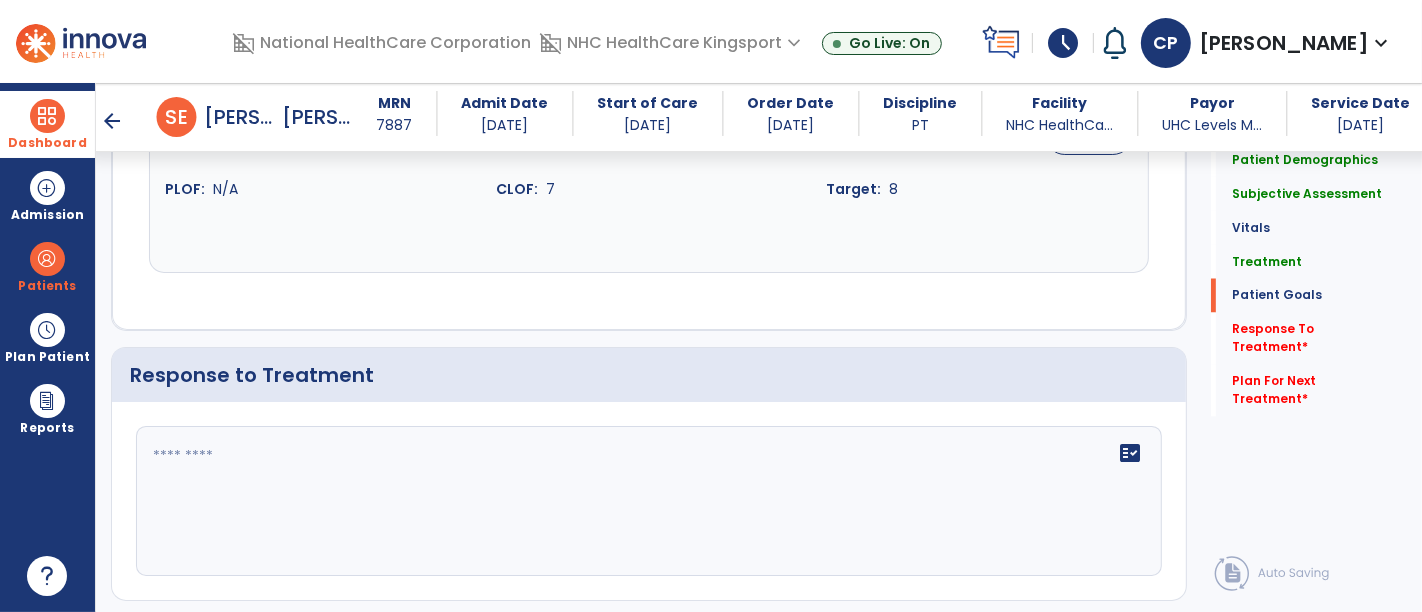 scroll, scrollTop: 3023, scrollLeft: 0, axis: vertical 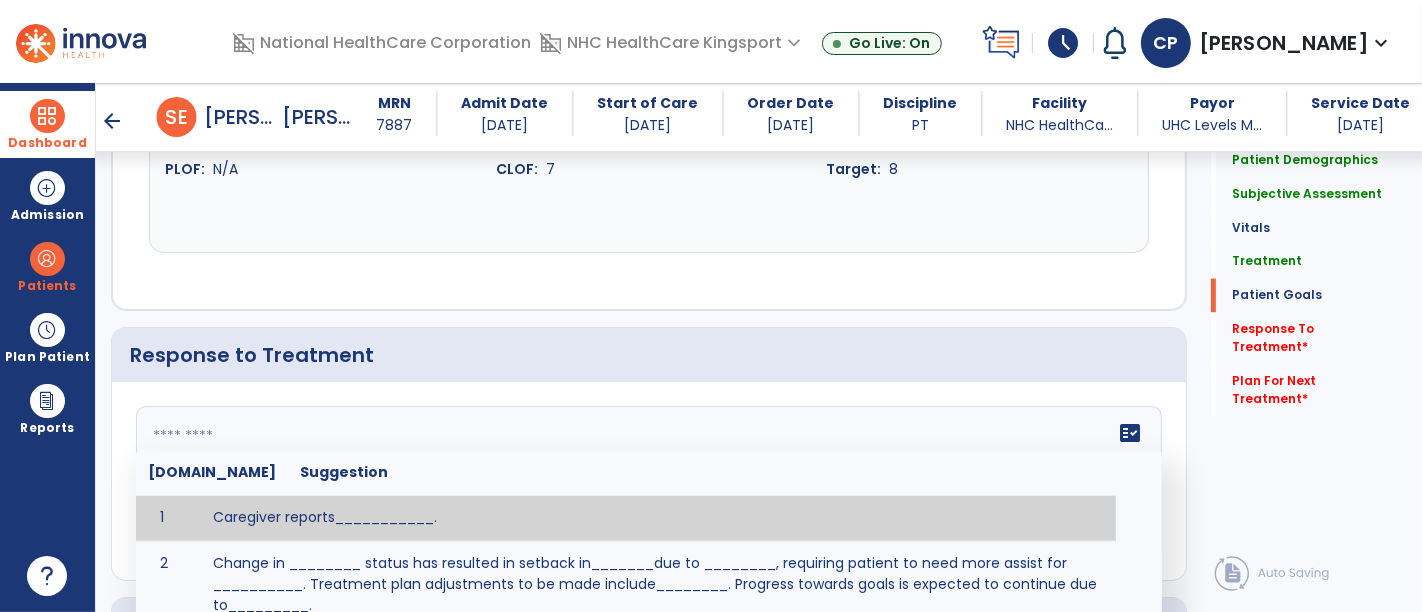click on "fact_check  [DOMAIN_NAME] Suggestion 1 Caregiver reports___________. 2 Change in ________ status has resulted in setback in_______due to ________, requiring patient to need more assist for __________.   Treatment plan adjustments to be made include________.  Progress towards goals is expected to continue due to_________. 3 Decreased pain in __________ to [LEVEL] in response to [MODALITY/TREATMENT] allows for improvement in _________. 4 Functional gains in _______ have impacted the patient's ability to perform_________ with a reduction in assist levels to_________. 5 Functional progress this week has been significant due to__________. 6 Gains in ________ have improved the patient's ability to perform ______with decreased levels of assist to___________. 7 Improvement in ________allows patient to tolerate higher levels of challenges in_________. 8 Pain in [AREA] has decreased to [LEVEL] in response to [TREATMENT/MODALITY], allowing fore ease in completing__________. 9 10 11 12 13 14 15 16 17 18 19 20 21" 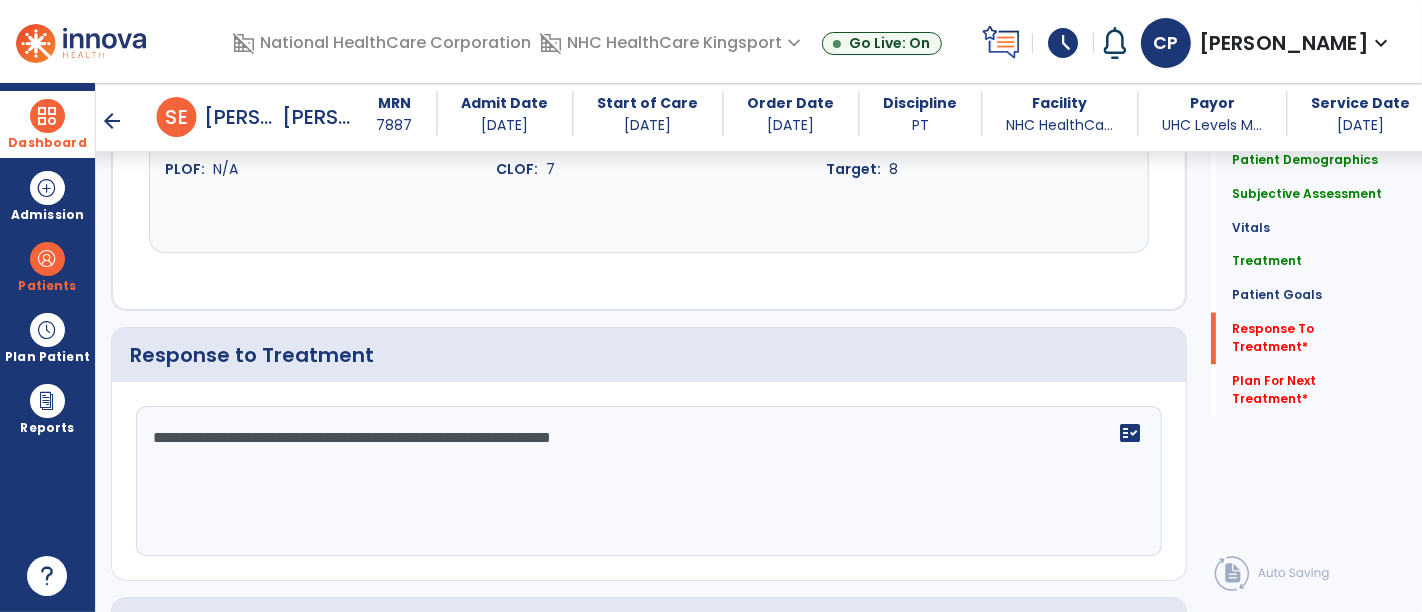 scroll, scrollTop: 3292, scrollLeft: 0, axis: vertical 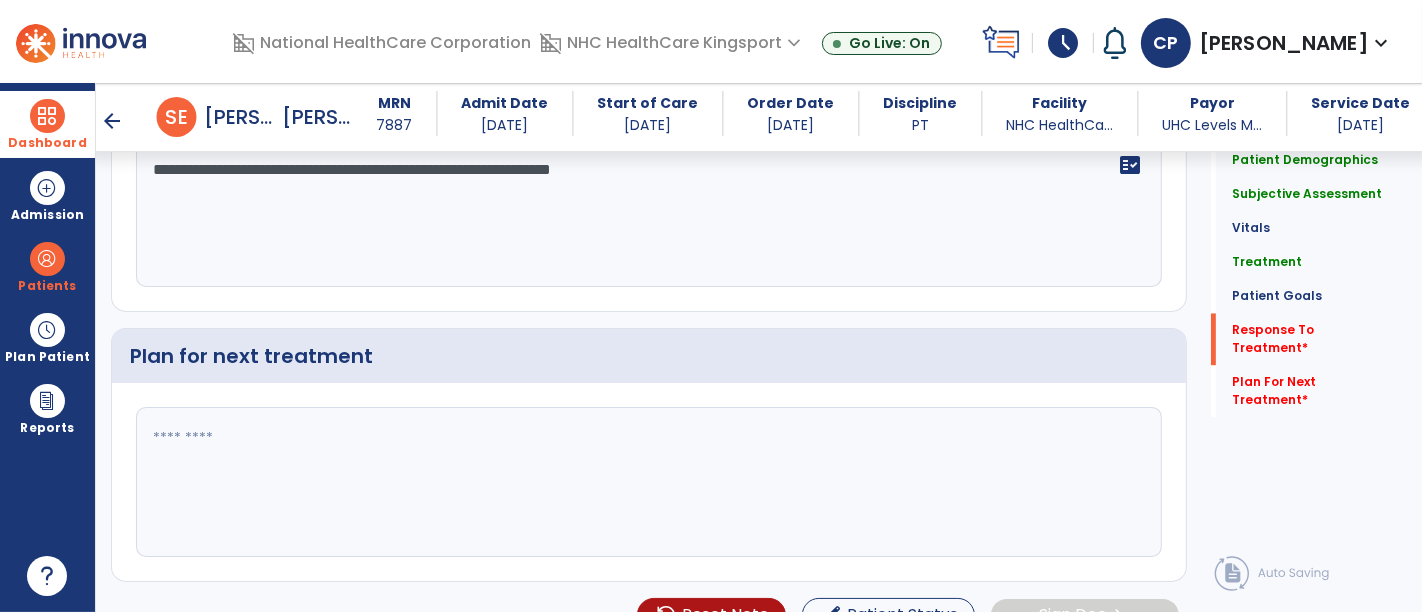 type on "**********" 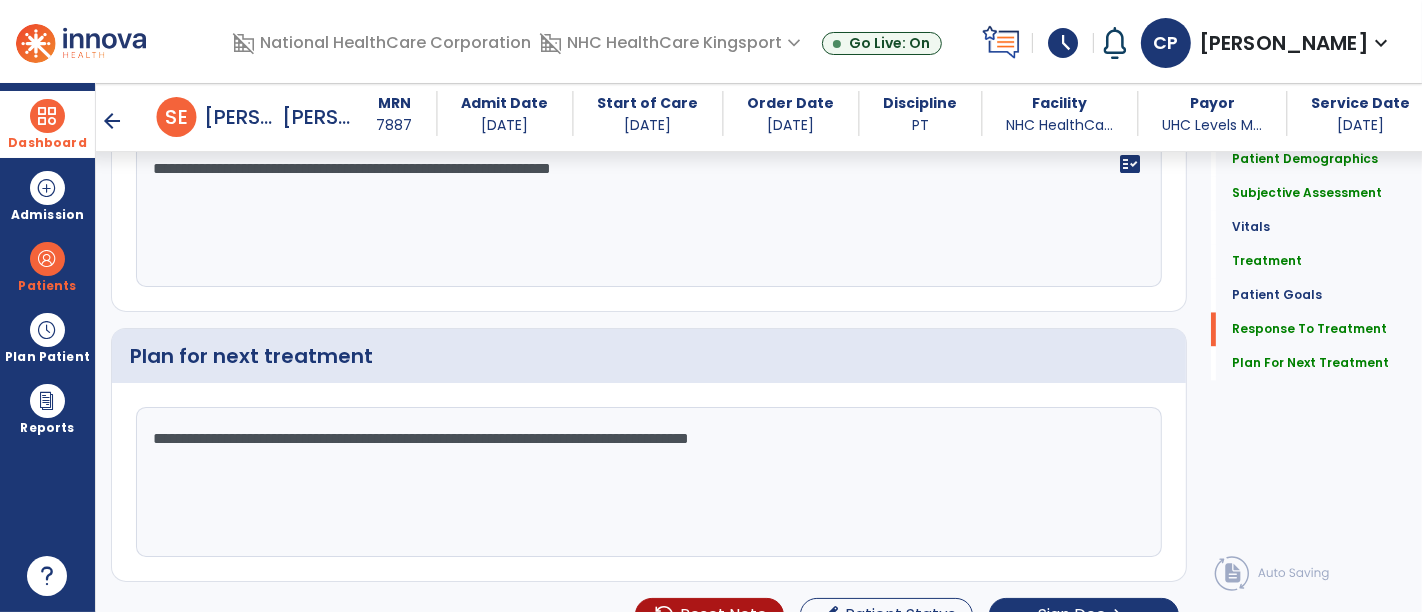 scroll, scrollTop: 3292, scrollLeft: 0, axis: vertical 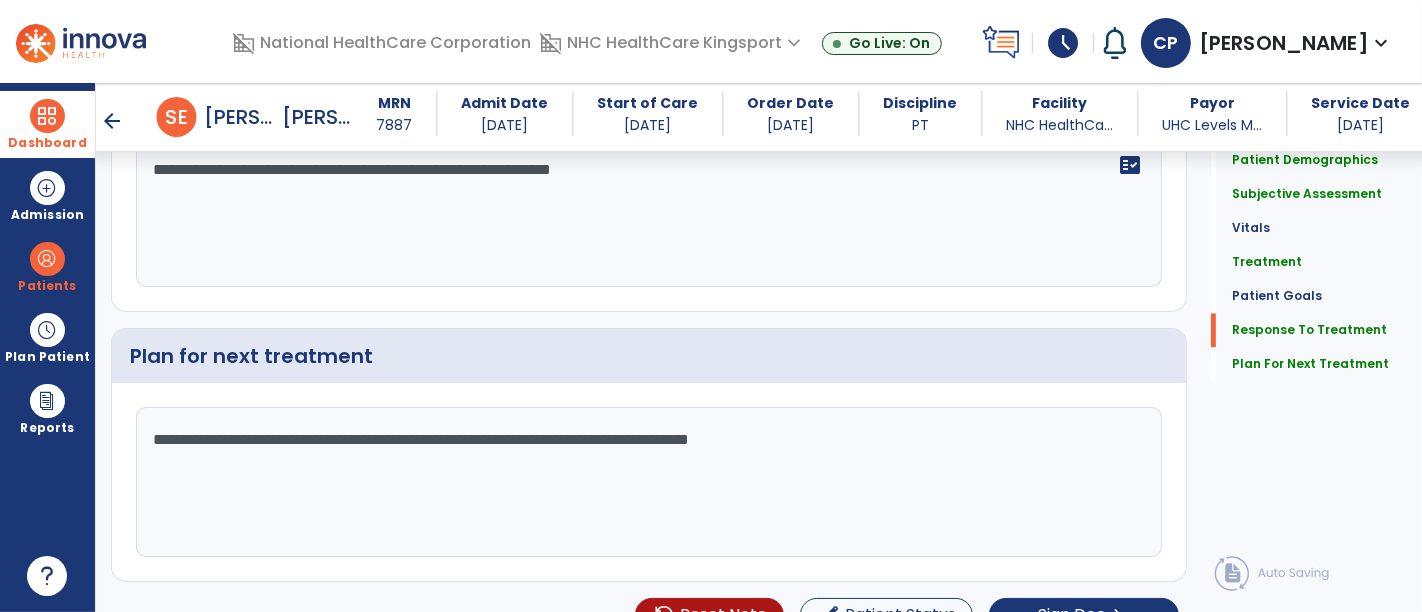 click on "**********" 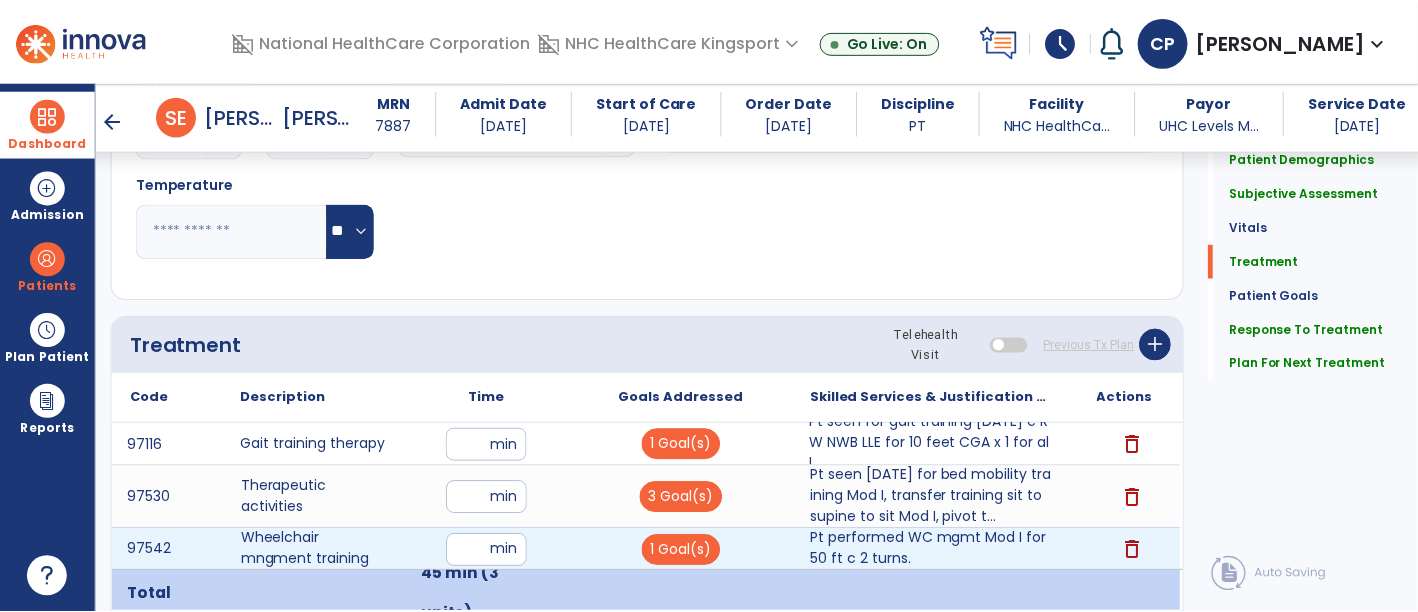 scroll, scrollTop: 1248, scrollLeft: 0, axis: vertical 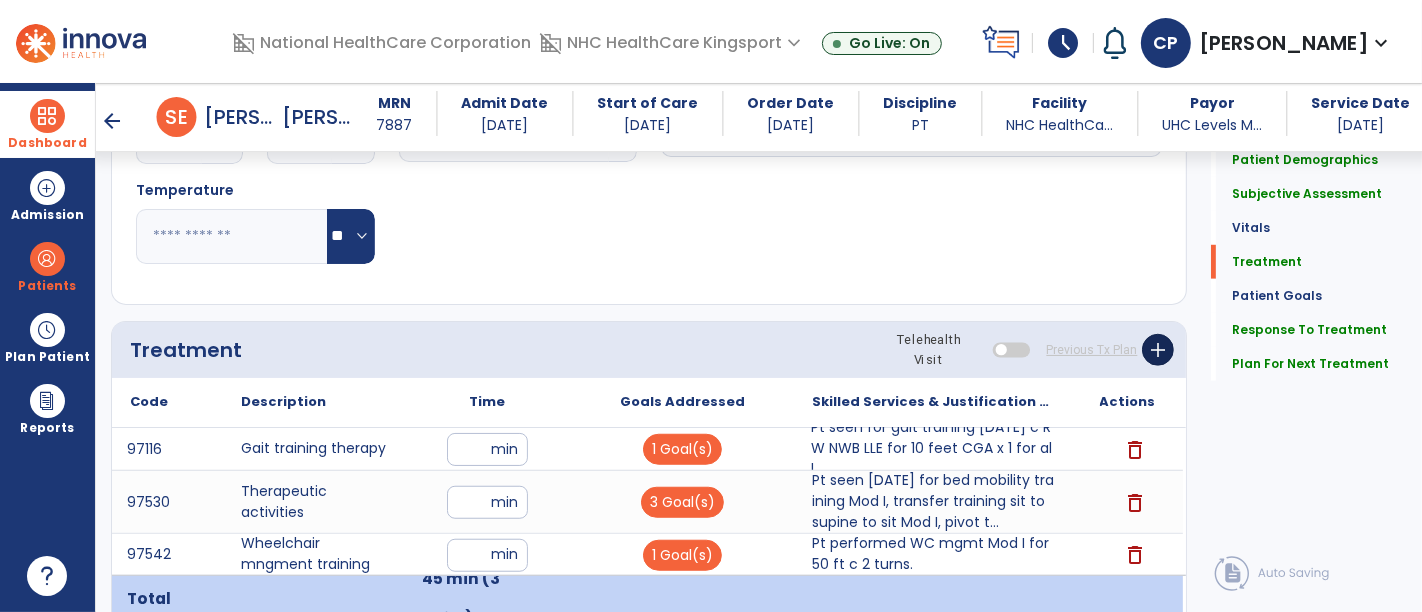 type on "**********" 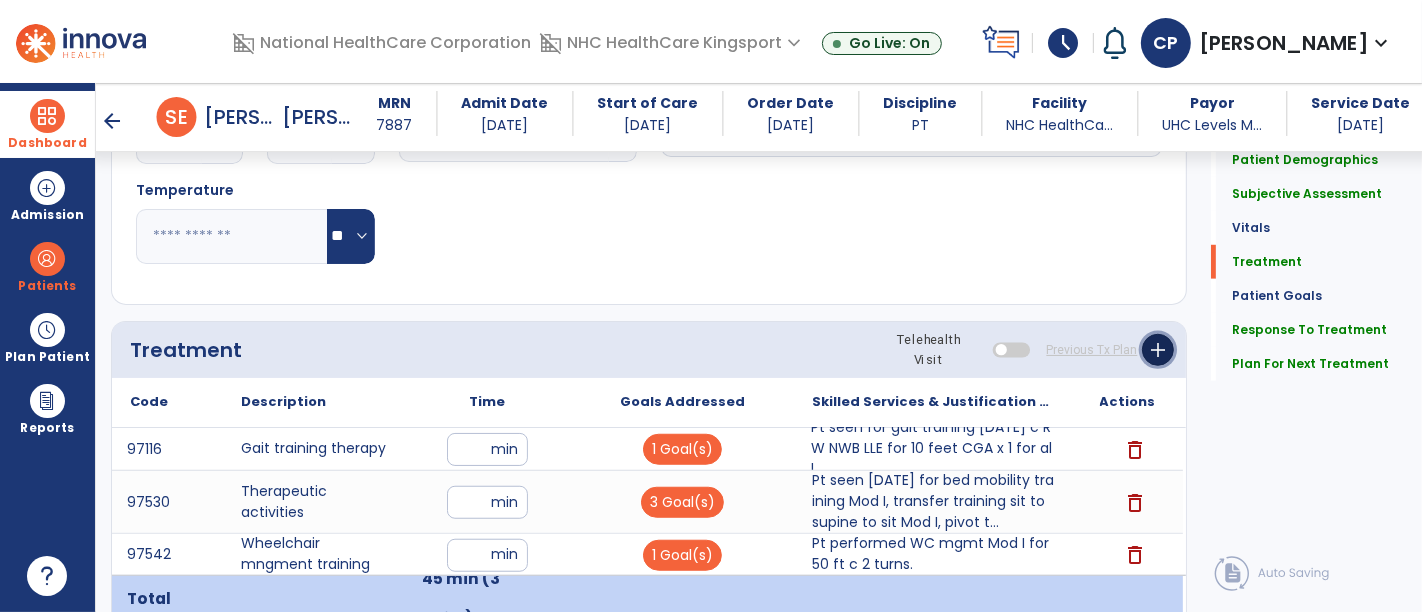 click on "add" 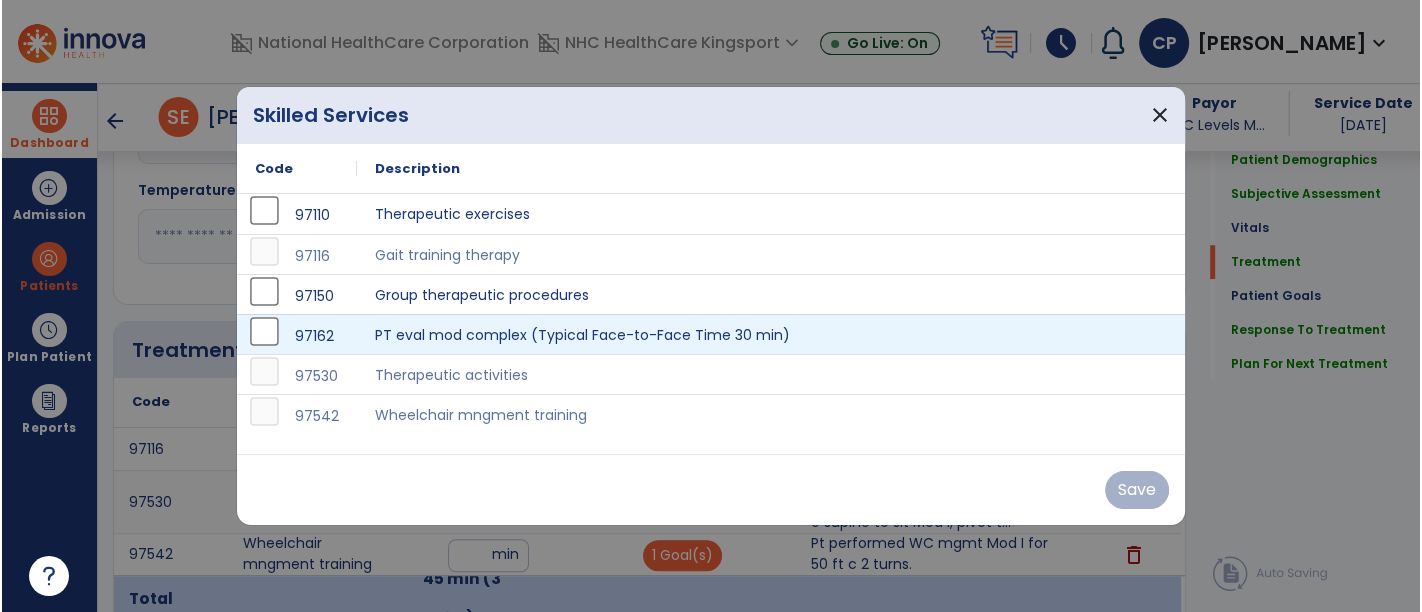 scroll, scrollTop: 1248, scrollLeft: 0, axis: vertical 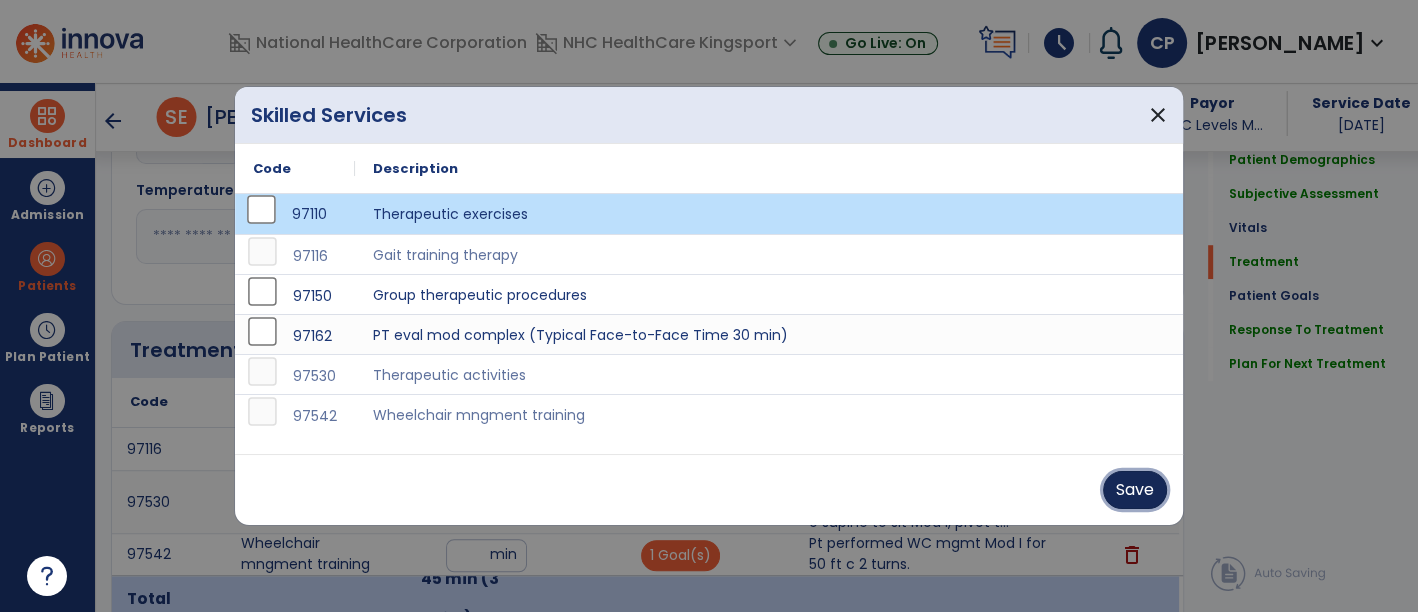 click on "Save" at bounding box center (1135, 490) 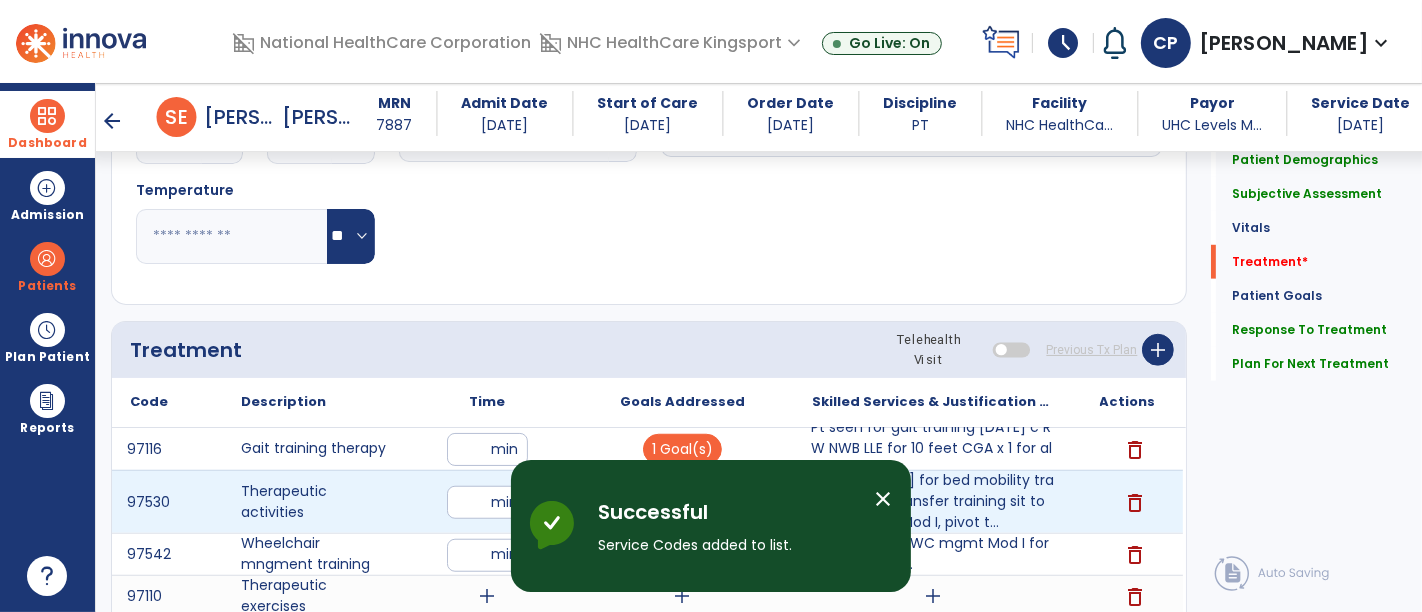 click on "**" at bounding box center [487, 502] 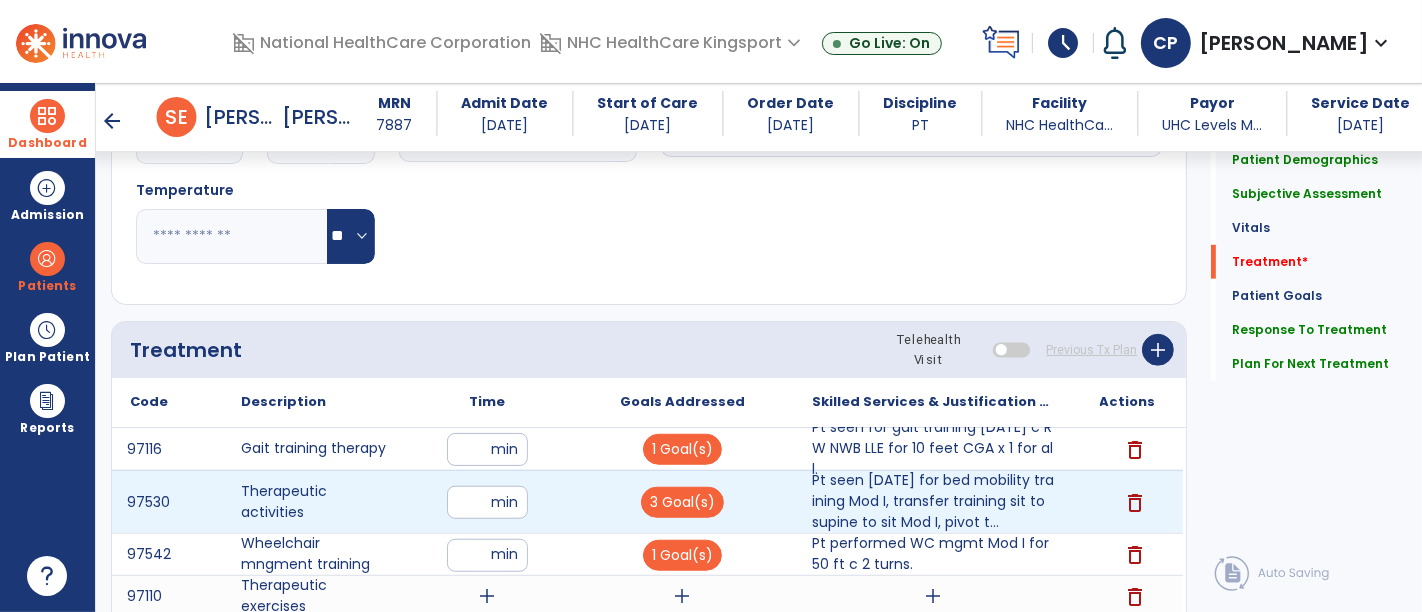 type on "**" 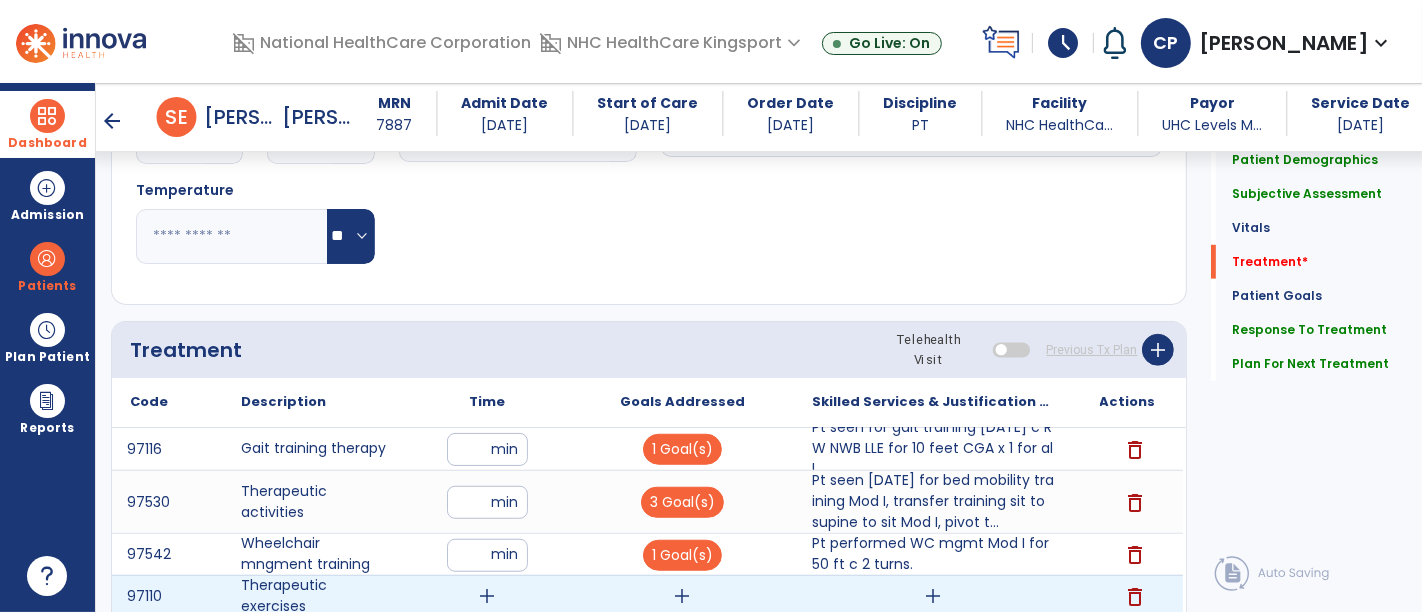 click on "add" at bounding box center (488, 596) 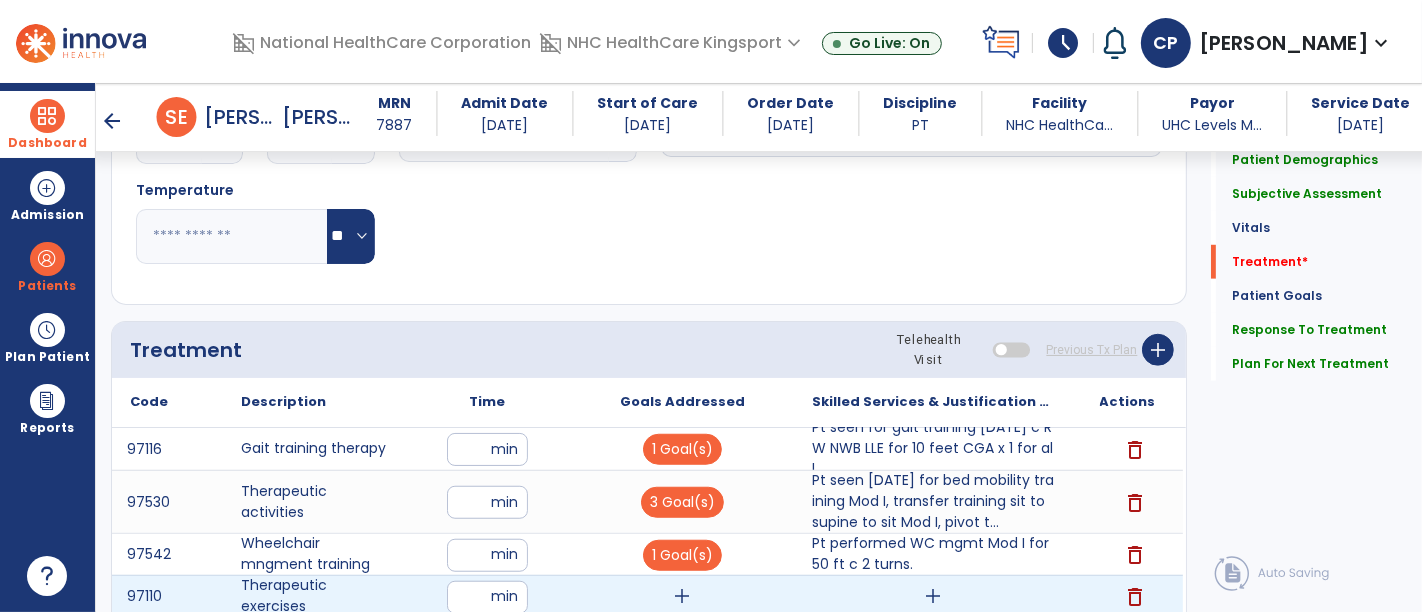 type on "*" 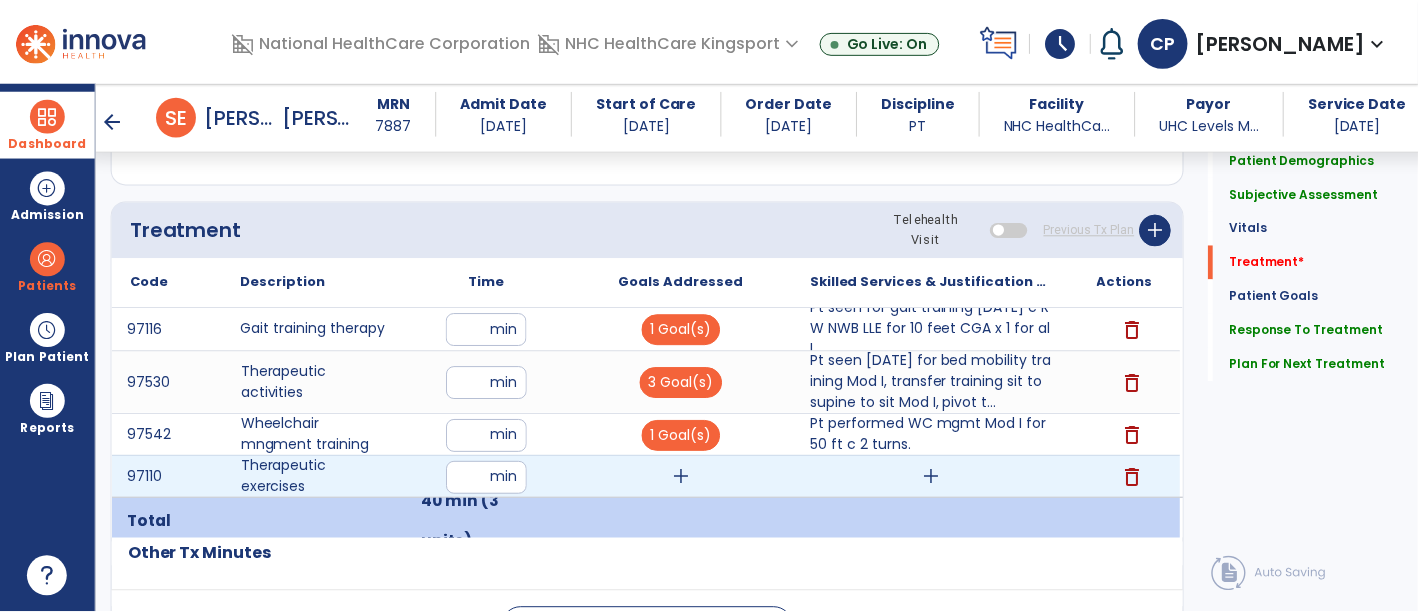 scroll, scrollTop: 1368, scrollLeft: 0, axis: vertical 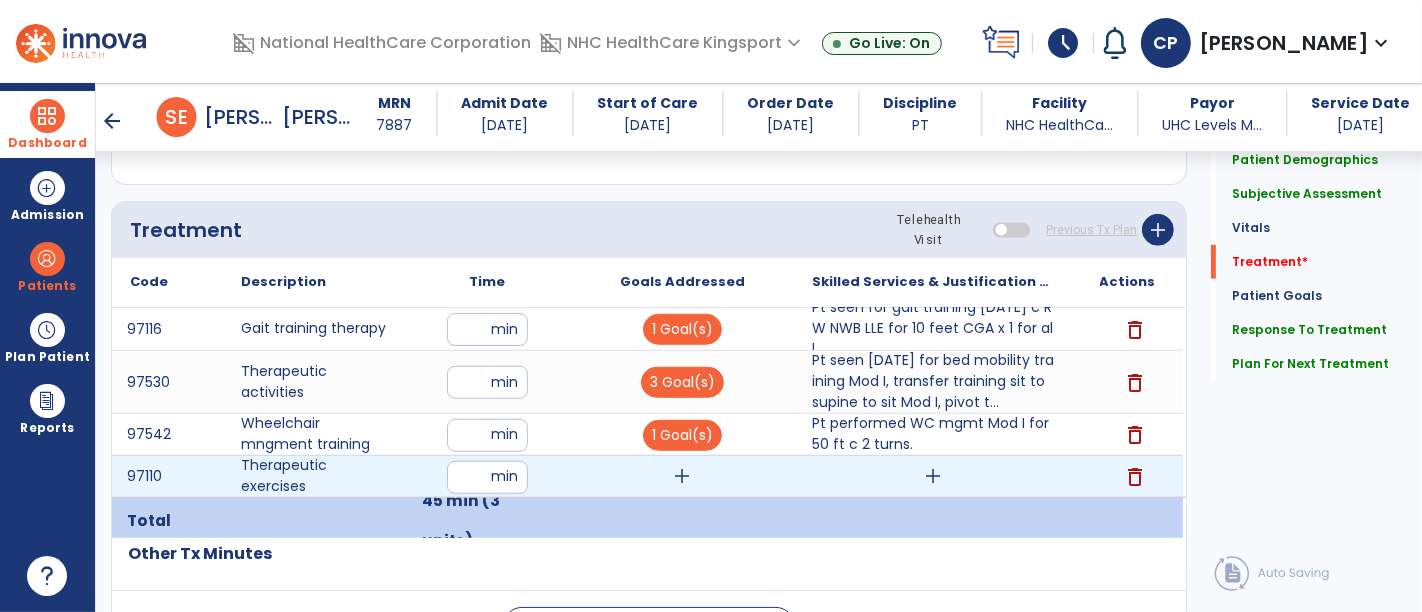 click on "add" at bounding box center [683, 476] 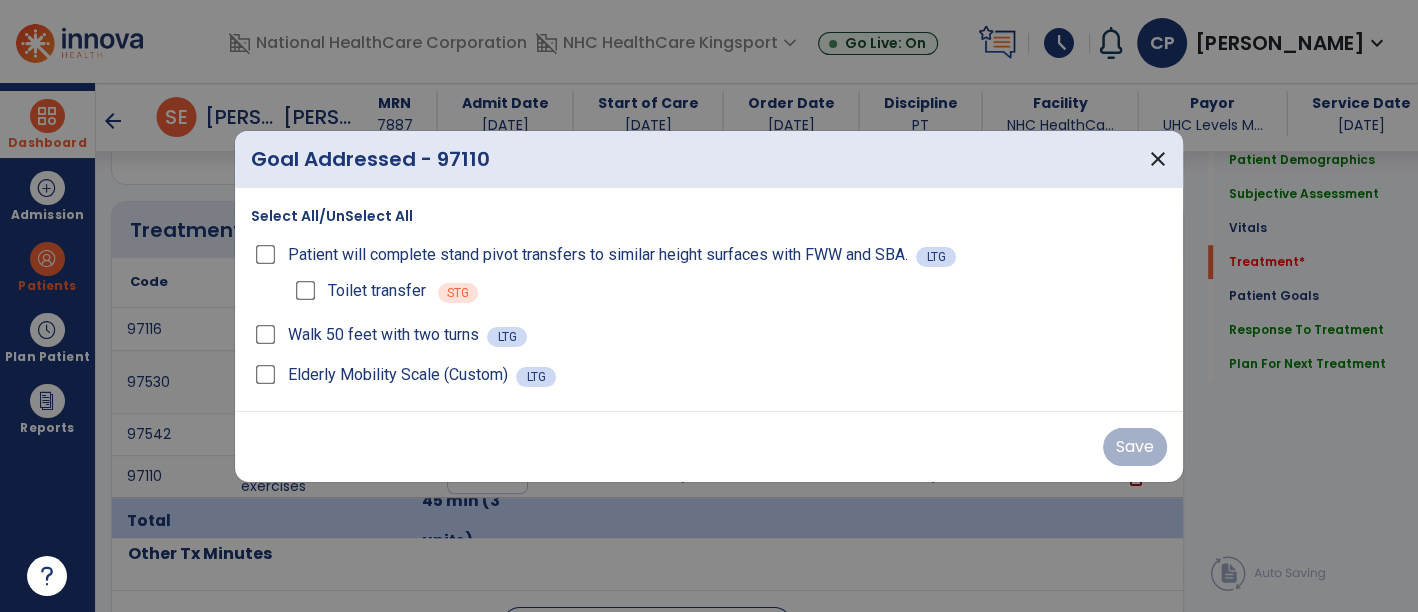 click on "domain_disabled   National HealthCare Corporation   domain_disabled   NHC HealthCare Kingsport    expand_more   NHC HealthCare Bristol   NHC HealthCare [GEOGRAPHIC_DATA]   NHC HealthCare Kingsport   Go Live: On schedule My Time:   [DATE]    ***** stop  Stop   Open your timecard  arrow_right Notifications  No Notifications yet   [PERSON_NAME], [PERSON_NAME]   expand_more   home   Home   person   Profile   help   Help   logout   Log out  Dashboard  dashboard  Therapist Dashboard Admission Patients  format_list_bulleted  Patient List  space_dashboard  Patient Board  insert_chart  PDPM Board Plan Patient  event_note  Planner  content_paste_go  Scheduler  content_paste_go  Whiteboard Reports  export_notes  Billing Exports  note_alt  EOM Report  event_note  Minutes By Payor  inbox_customize  Service Log  playlist_add_check  Triple Check Report  arrow_back   Daily Note   arrow_back      S  E  [PERSON_NAME]  MRN 7887 Admit Date [DATE] Start of Care [DATE] Order Date [DATE] Discipline PT" at bounding box center [709, 306] 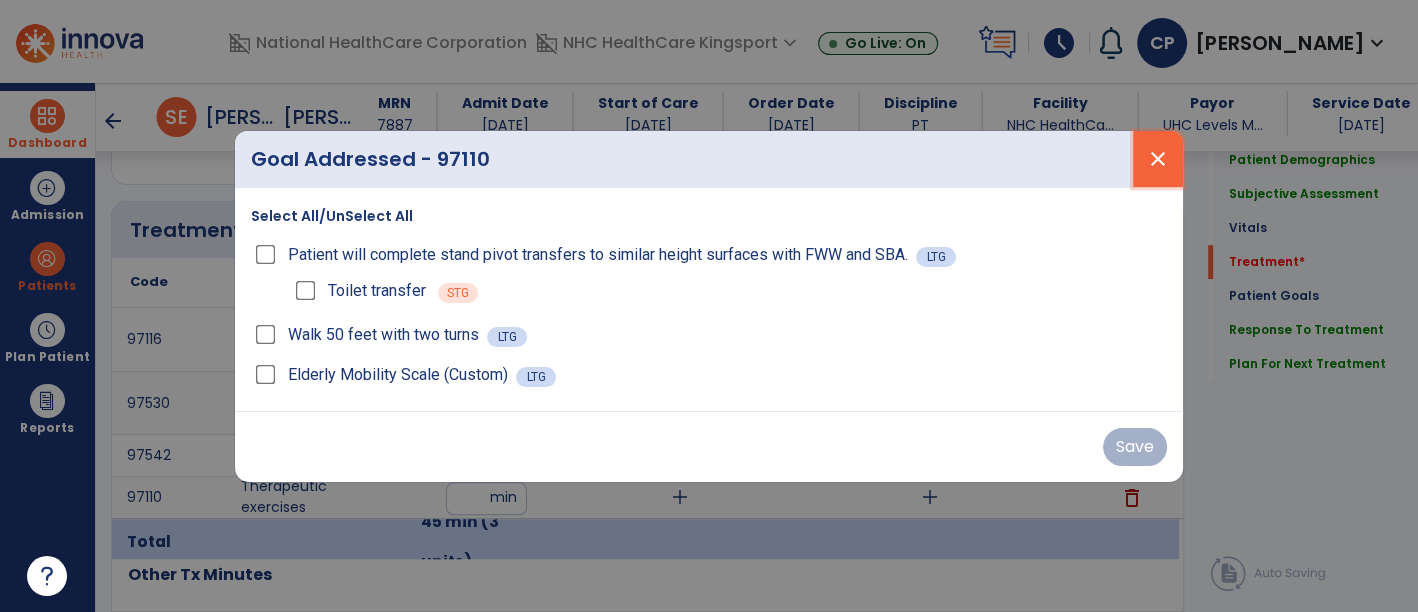 click on "close" at bounding box center [1158, 159] 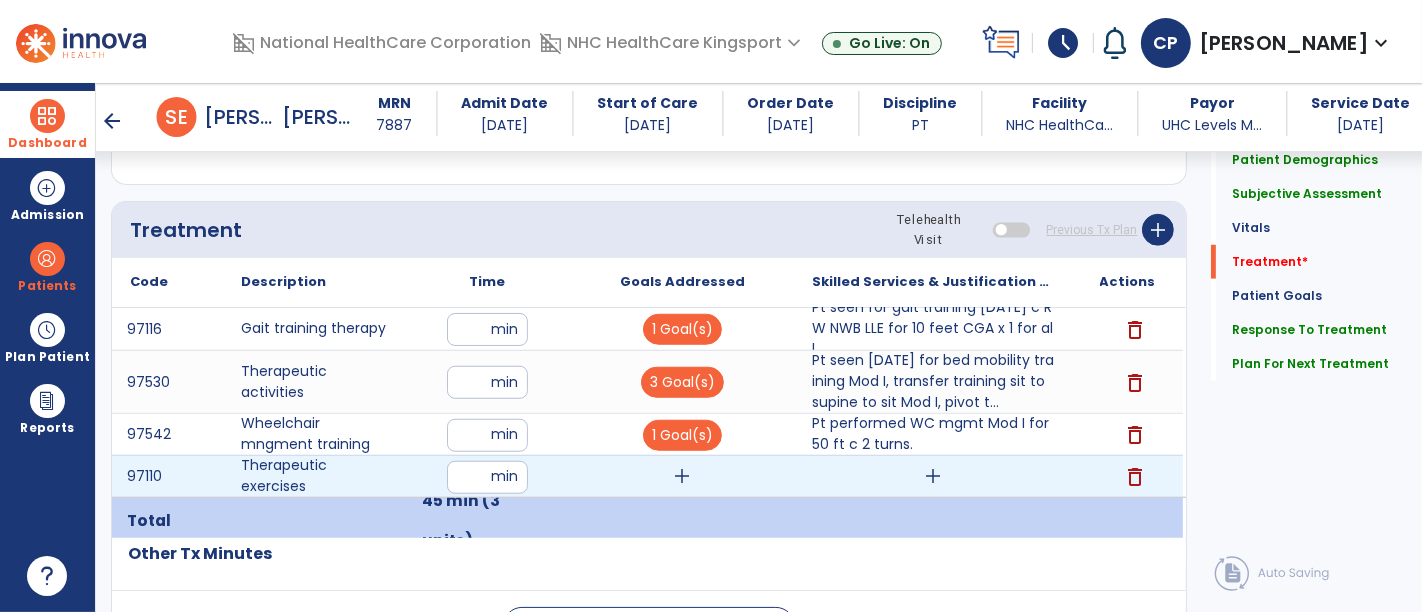 click on "add" at bounding box center (683, 476) 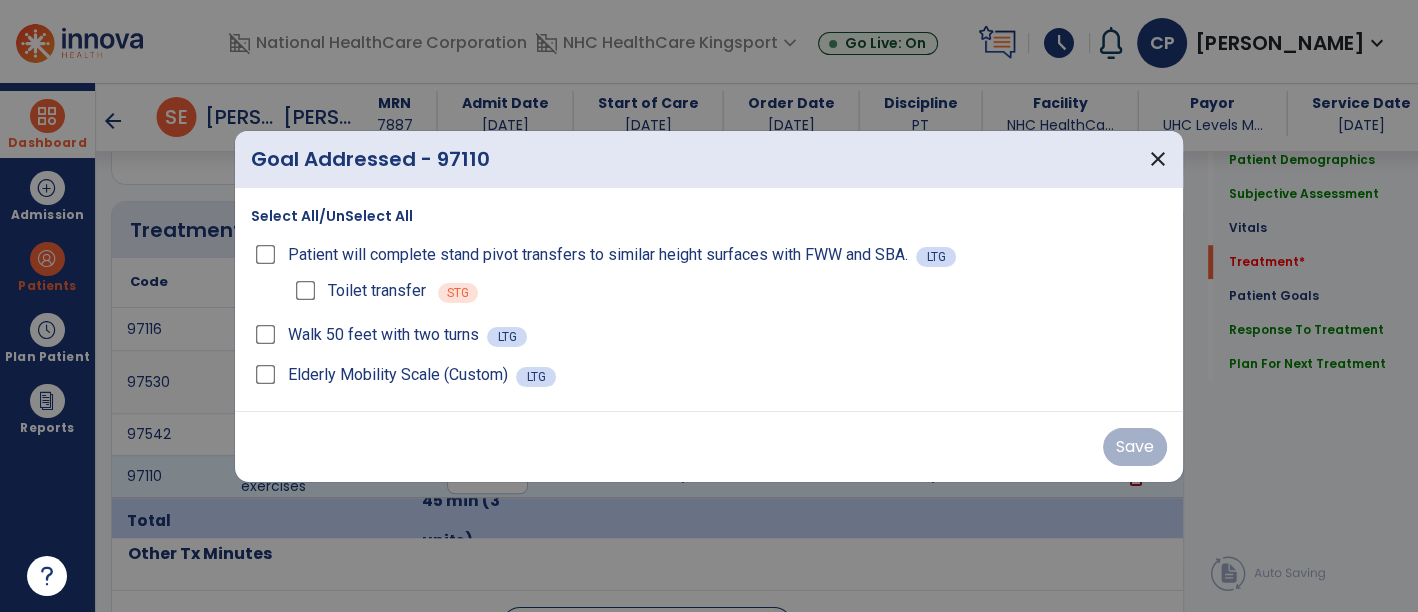 scroll, scrollTop: 1368, scrollLeft: 0, axis: vertical 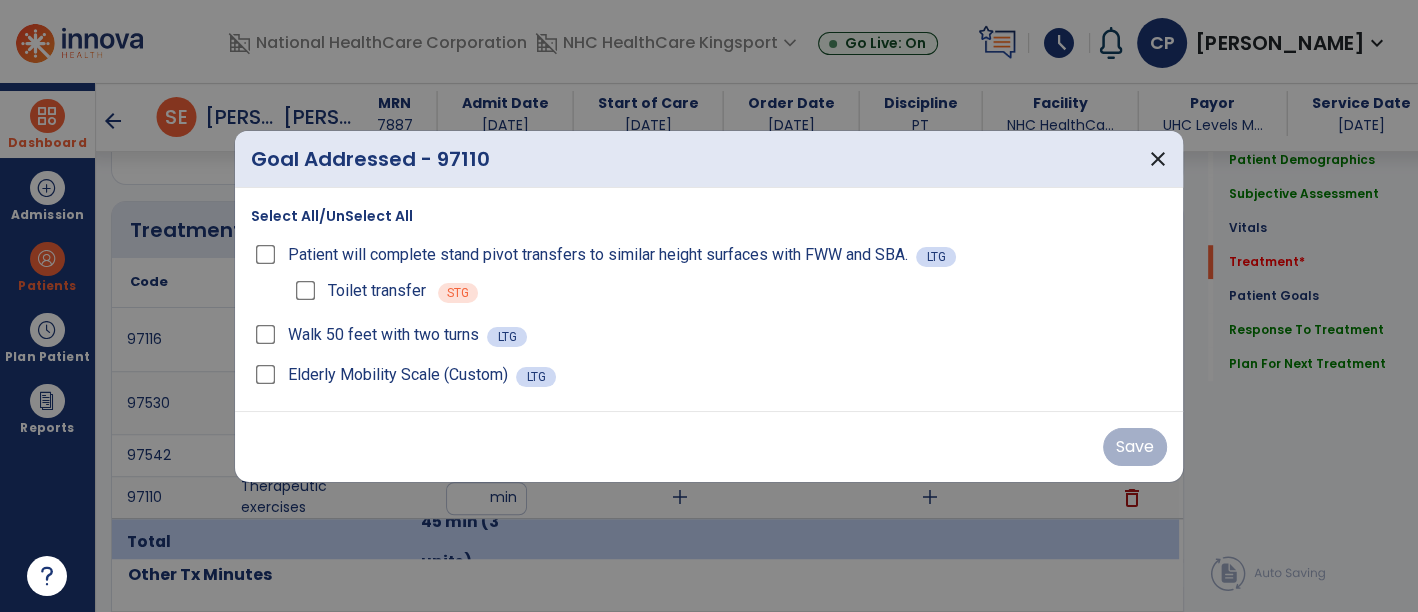click on "Elderly Mobility Scale (Custom)" at bounding box center [383, 375] 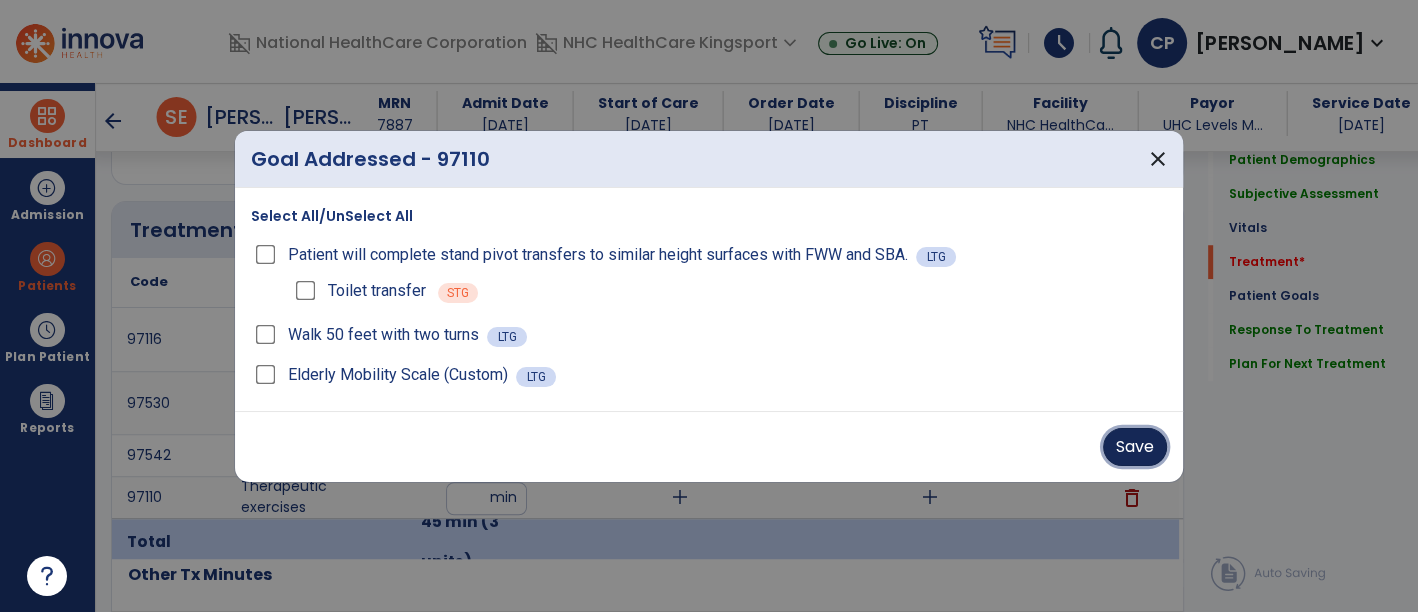 click on "Save" at bounding box center (1135, 447) 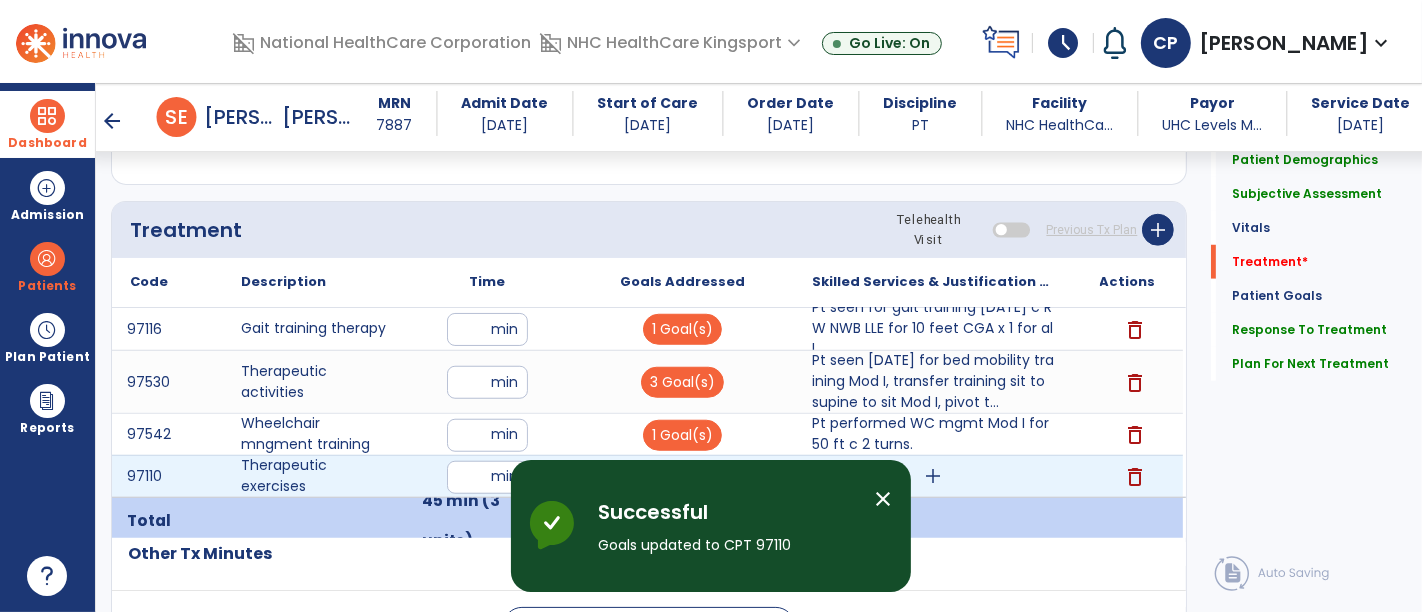 click on "add" at bounding box center (933, 476) 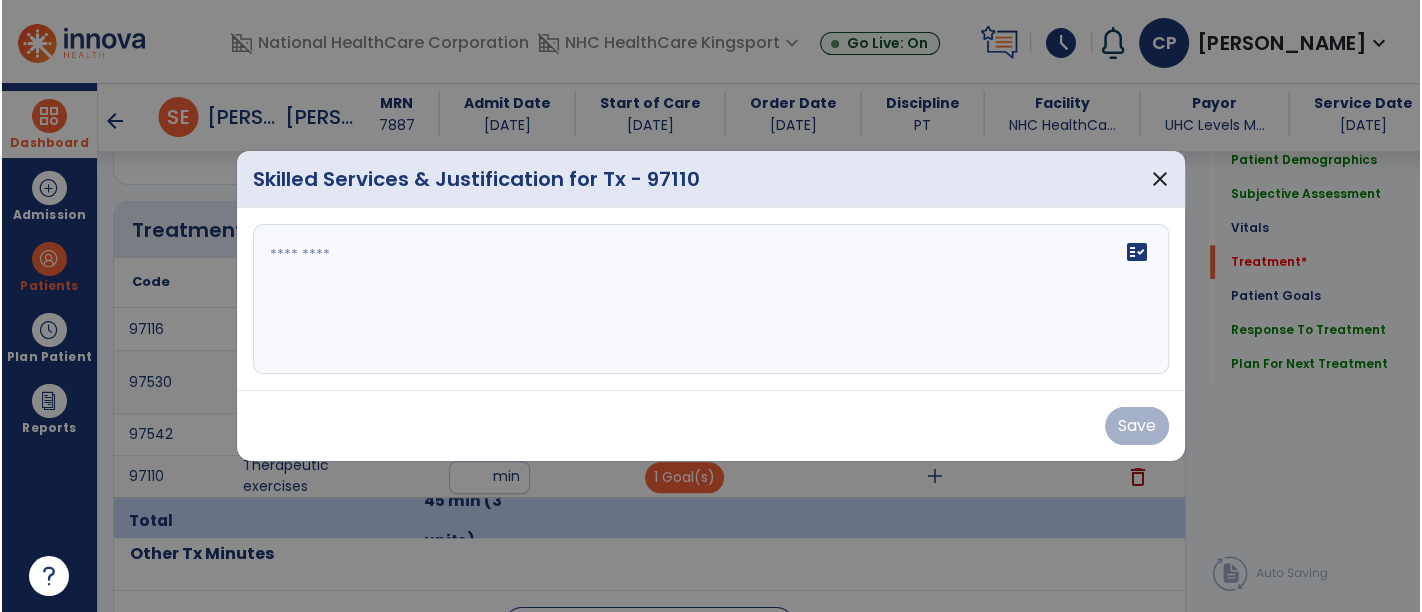 scroll, scrollTop: 1368, scrollLeft: 0, axis: vertical 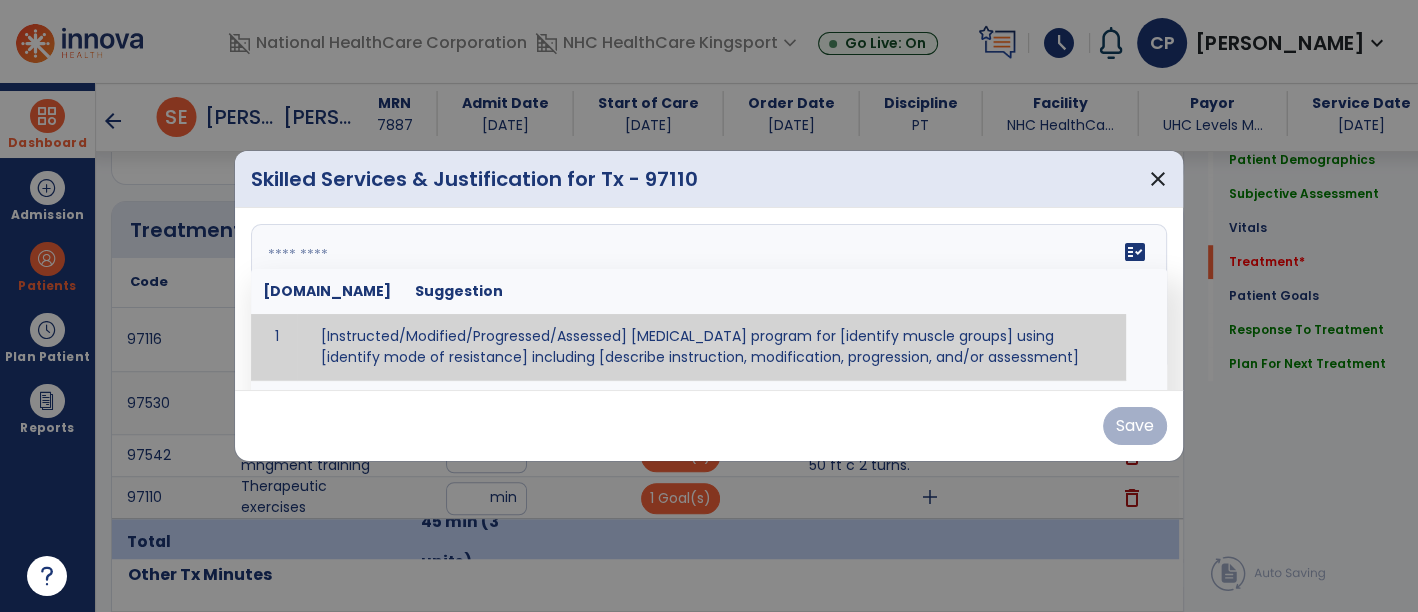 click on "fact_check  [DOMAIN_NAME] Suggestion 1 [Instructed/Modified/Progressed/Assessed] [MEDICAL_DATA] program for [identify muscle groups] using [identify mode of resistance] including [describe instruction, modification, progression, and/or assessment] 2 [Instructed/Modified/Progressed/Assessed] aerobic exercise program using [identify equipment/mode] including [describe instruction, modification,progression, and/or assessment] 3 [Instructed/Modified/Progressed/Assessed] [PROM/A/AROM/AROM] program for [identify joint movements] using [contract-relax, over-pressure, inhibitory techniques, other] 4 [Assessed/Tested] aerobic capacity with administration of [aerobic capacity test]" at bounding box center (709, 299) 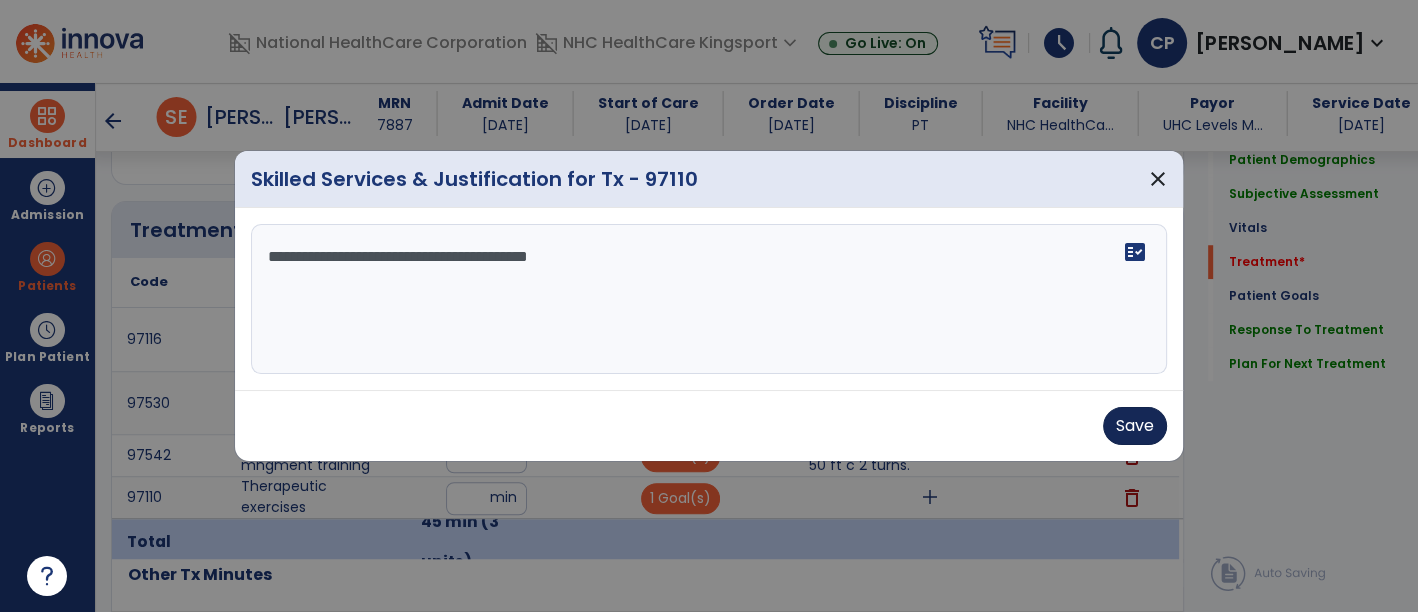 type on "**********" 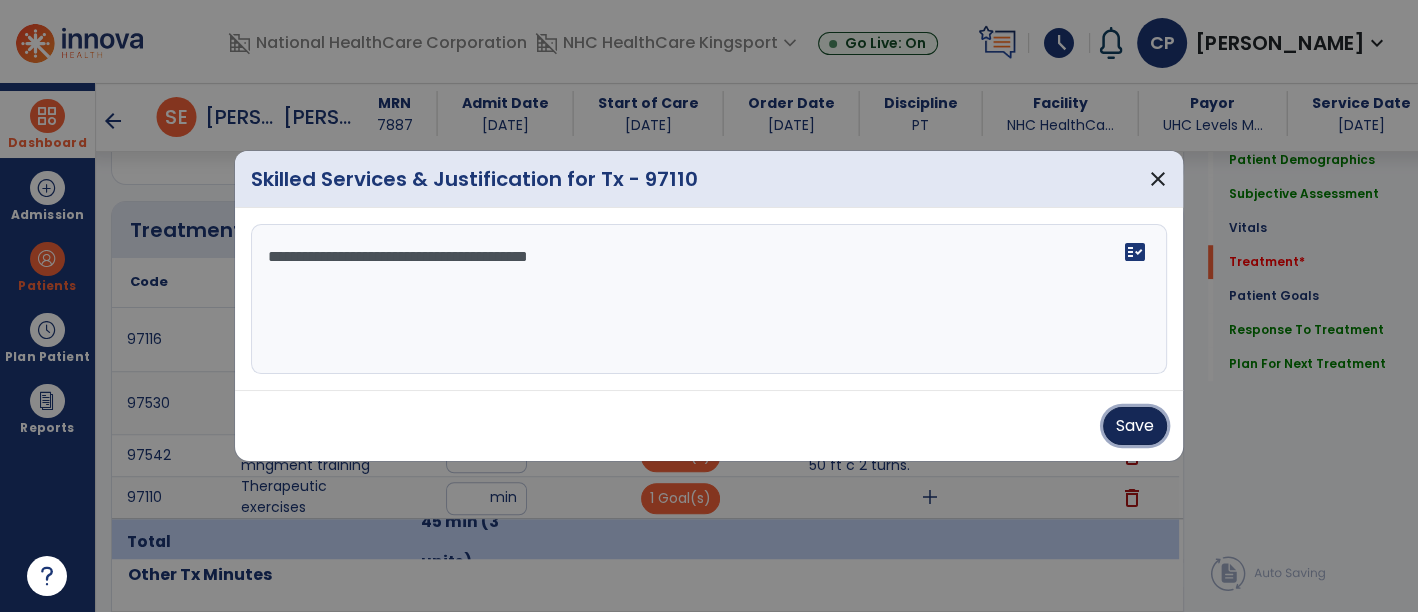 click on "Save" at bounding box center [1135, 426] 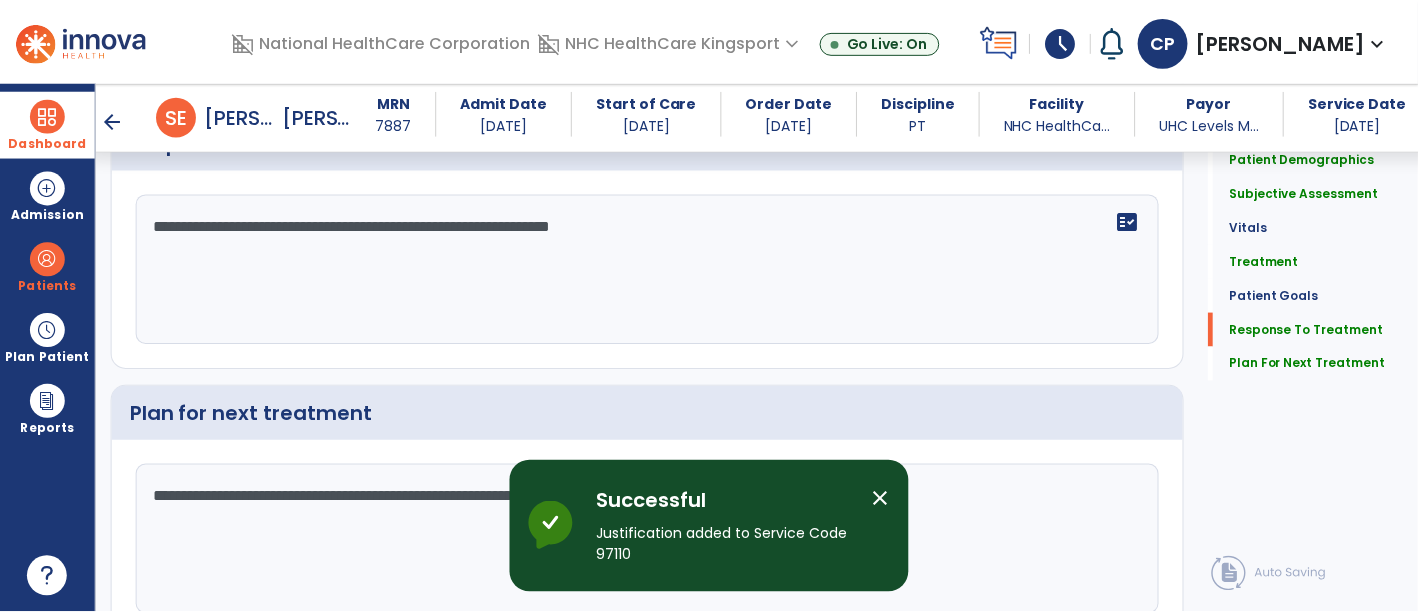 scroll, scrollTop: 3357, scrollLeft: 0, axis: vertical 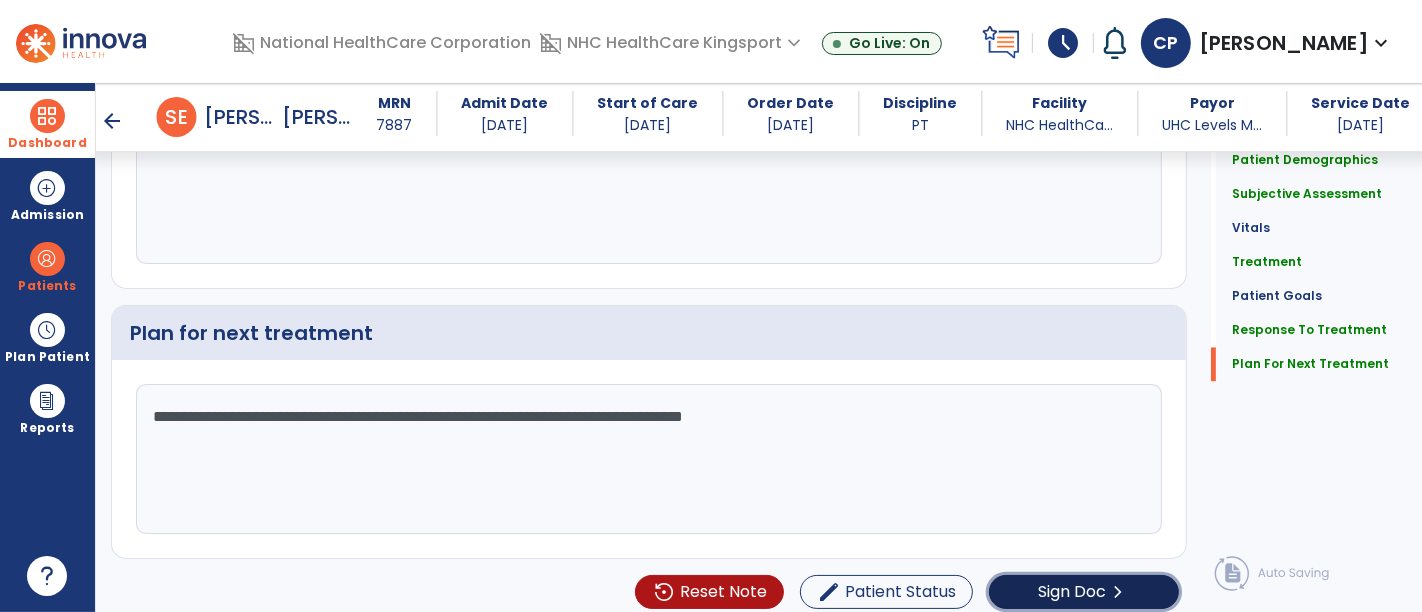 click on "Sign Doc" 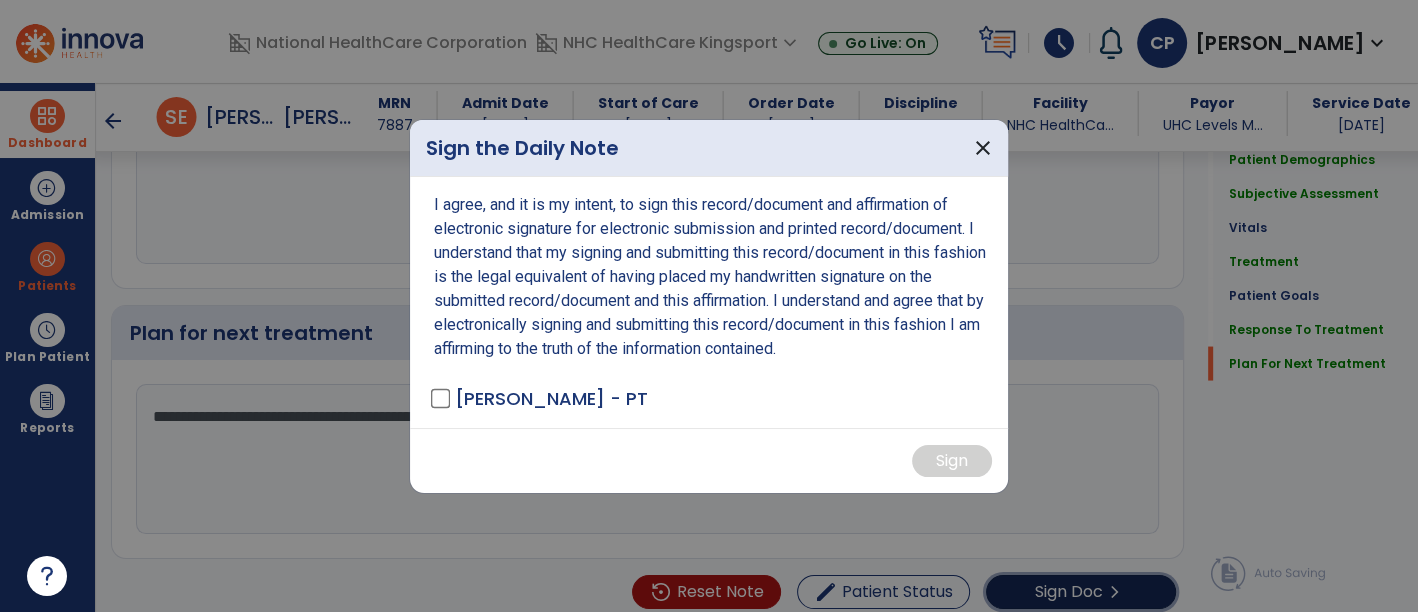 type 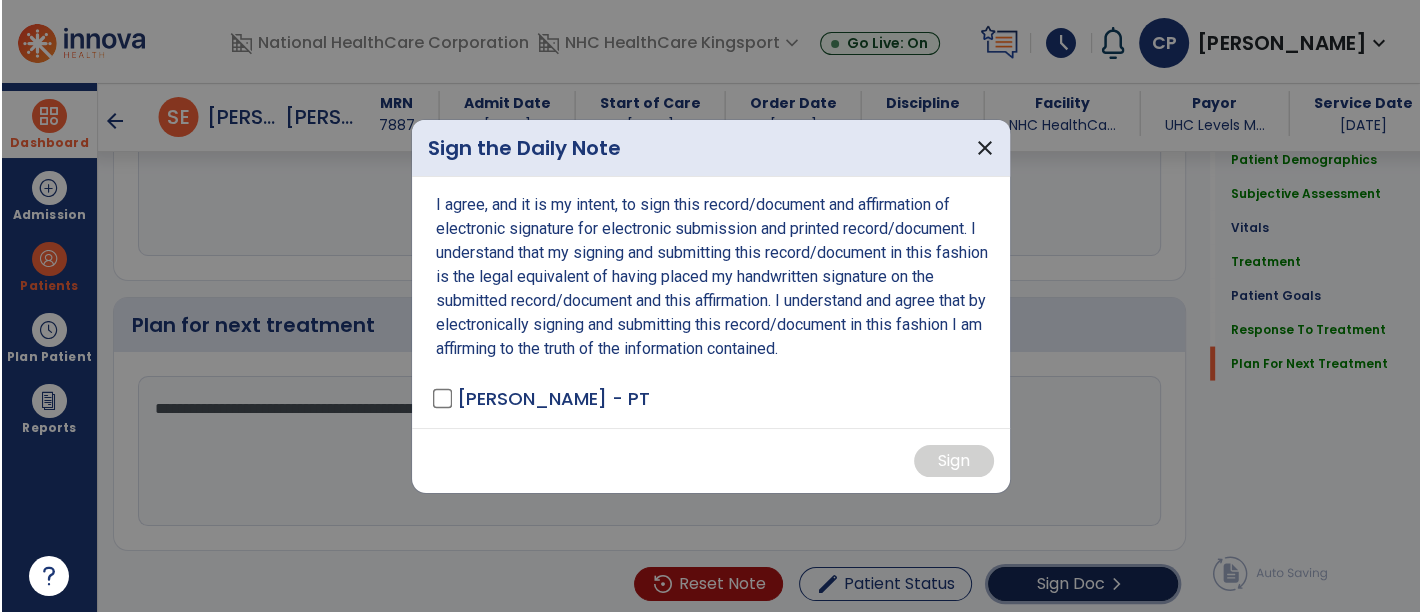 scroll, scrollTop: 3378, scrollLeft: 0, axis: vertical 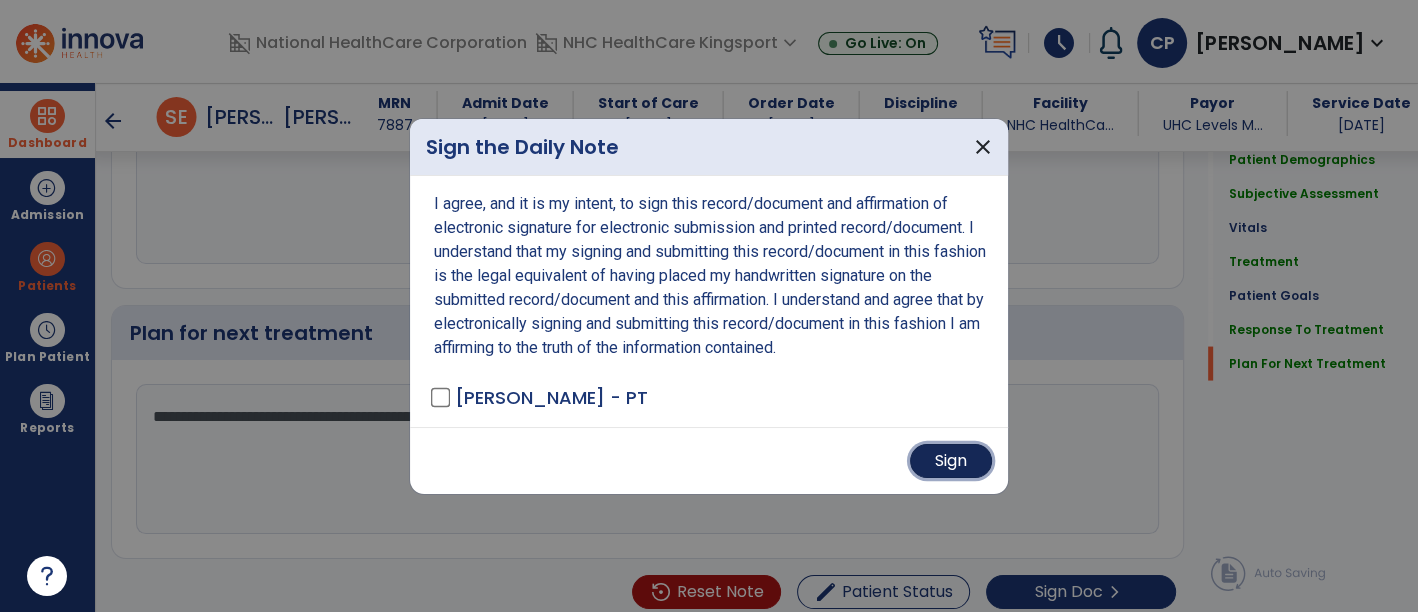 click on "Sign" at bounding box center (951, 461) 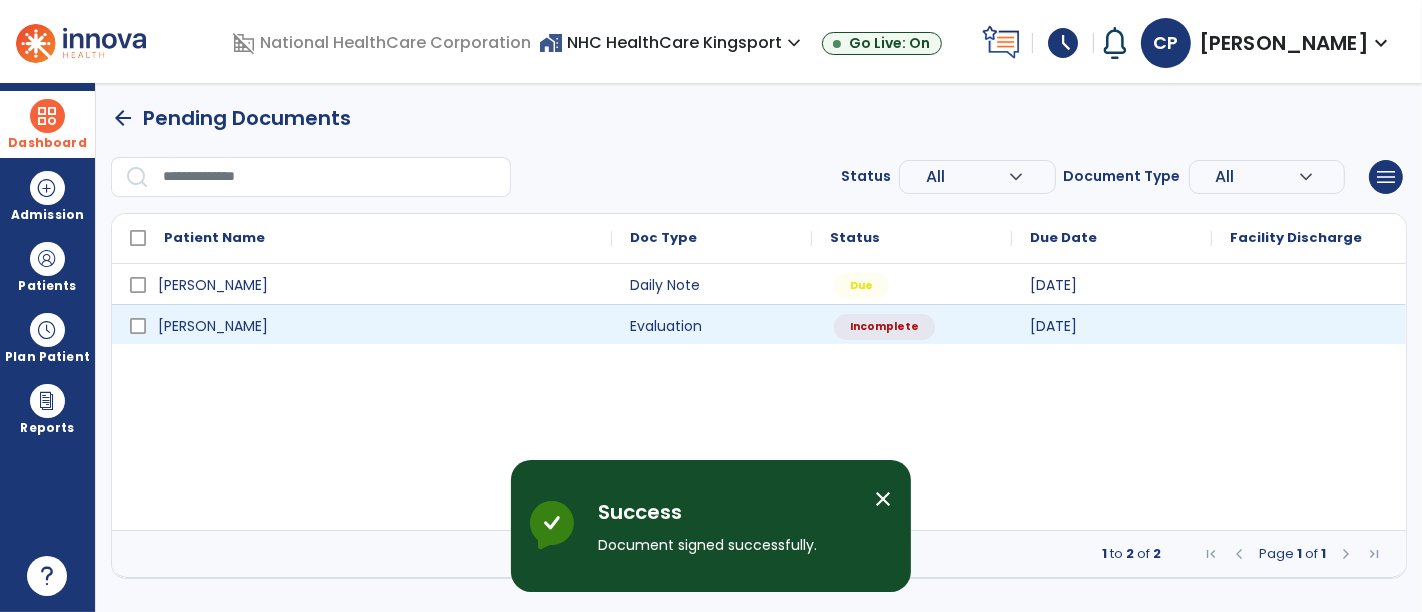 scroll, scrollTop: 0, scrollLeft: 0, axis: both 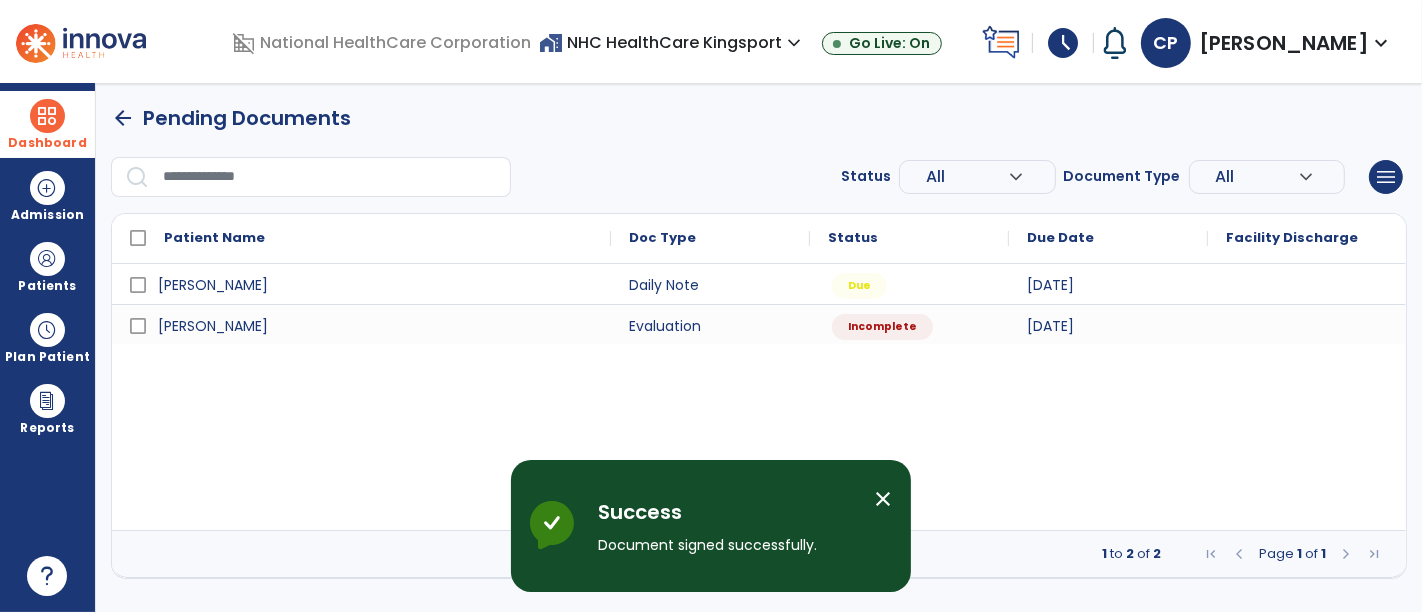 click on "close" at bounding box center (883, 499) 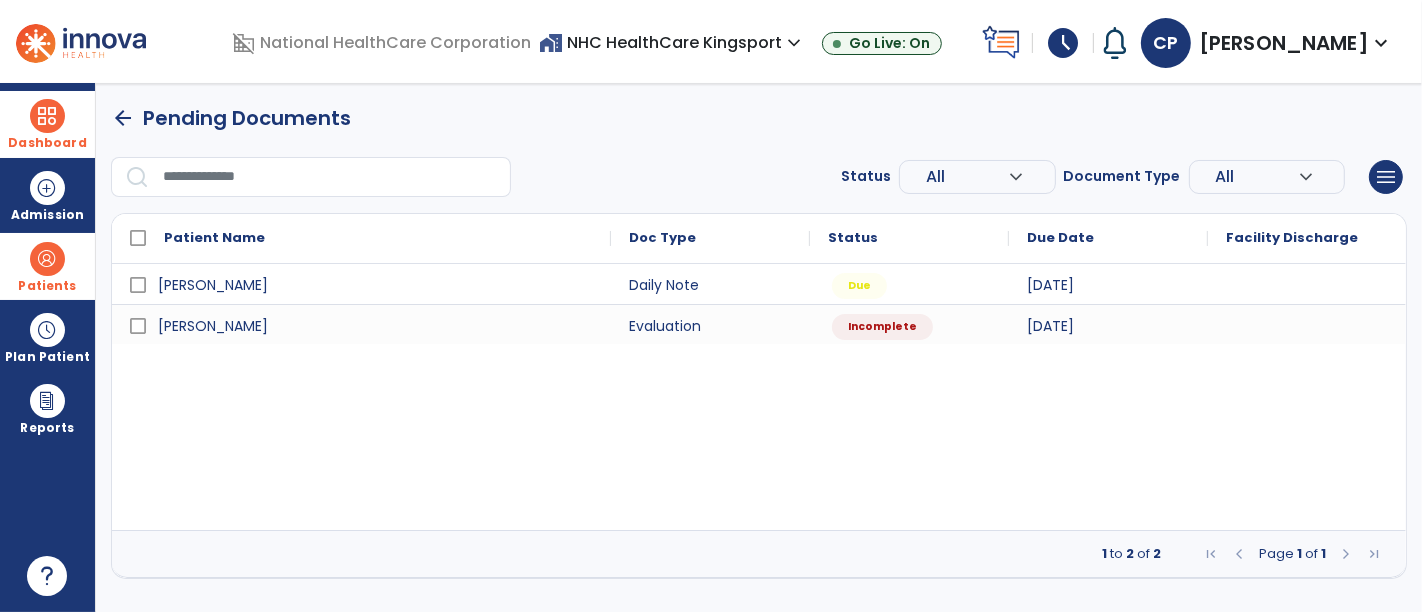 click at bounding box center [47, 259] 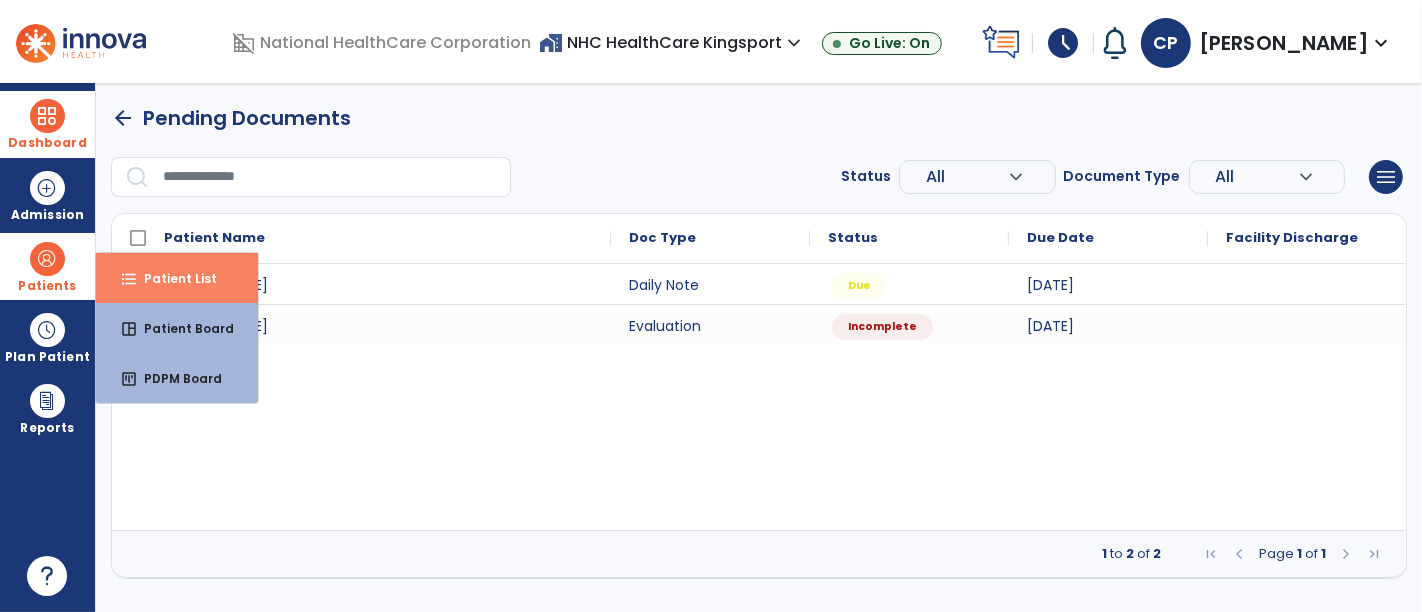 click on "format_list_bulleted" at bounding box center [129, 279] 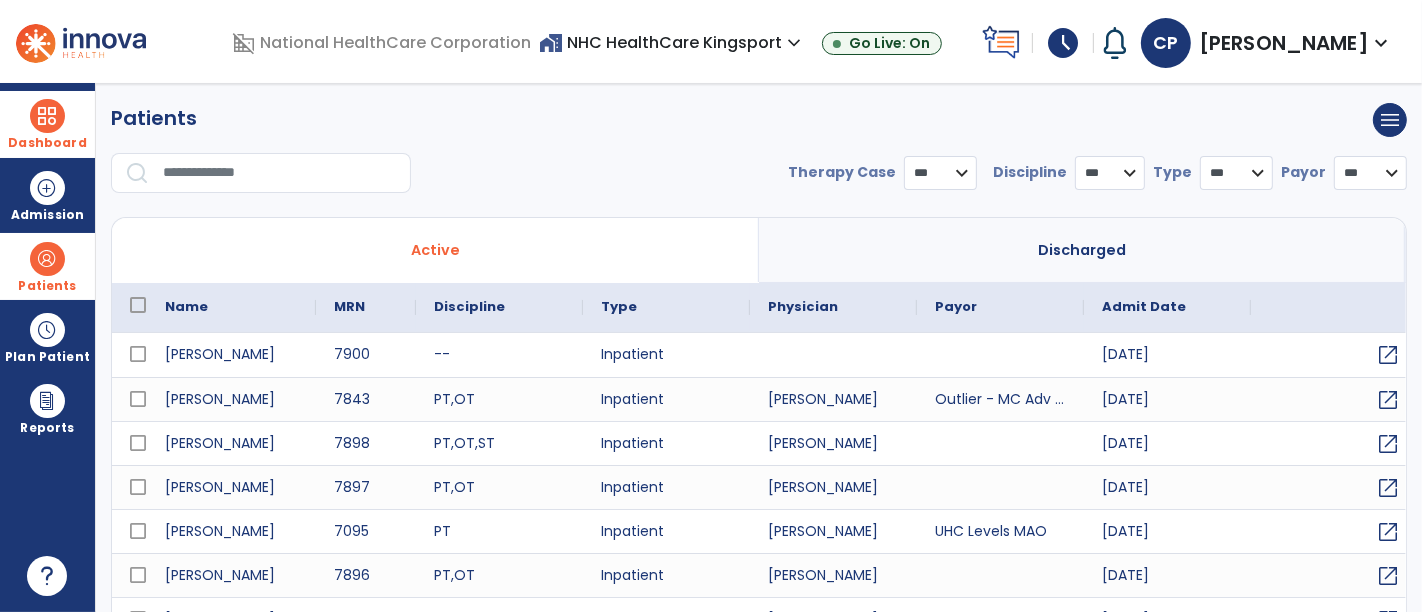 select on "***" 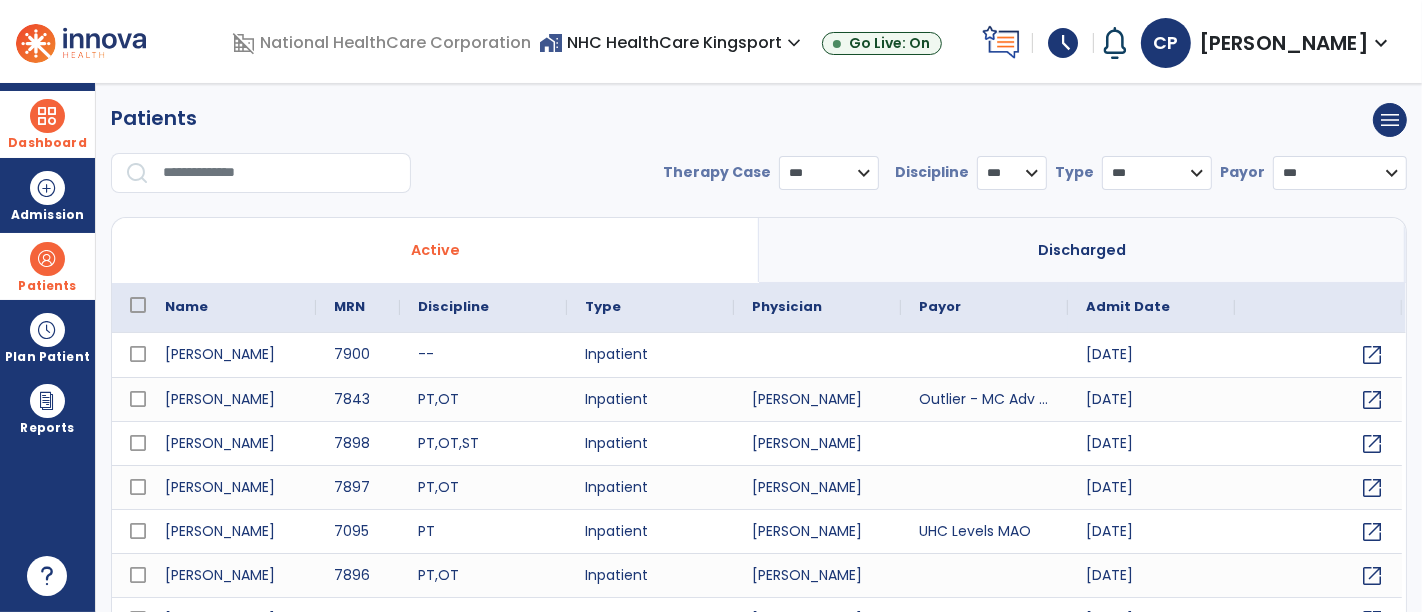 click at bounding box center [280, 173] 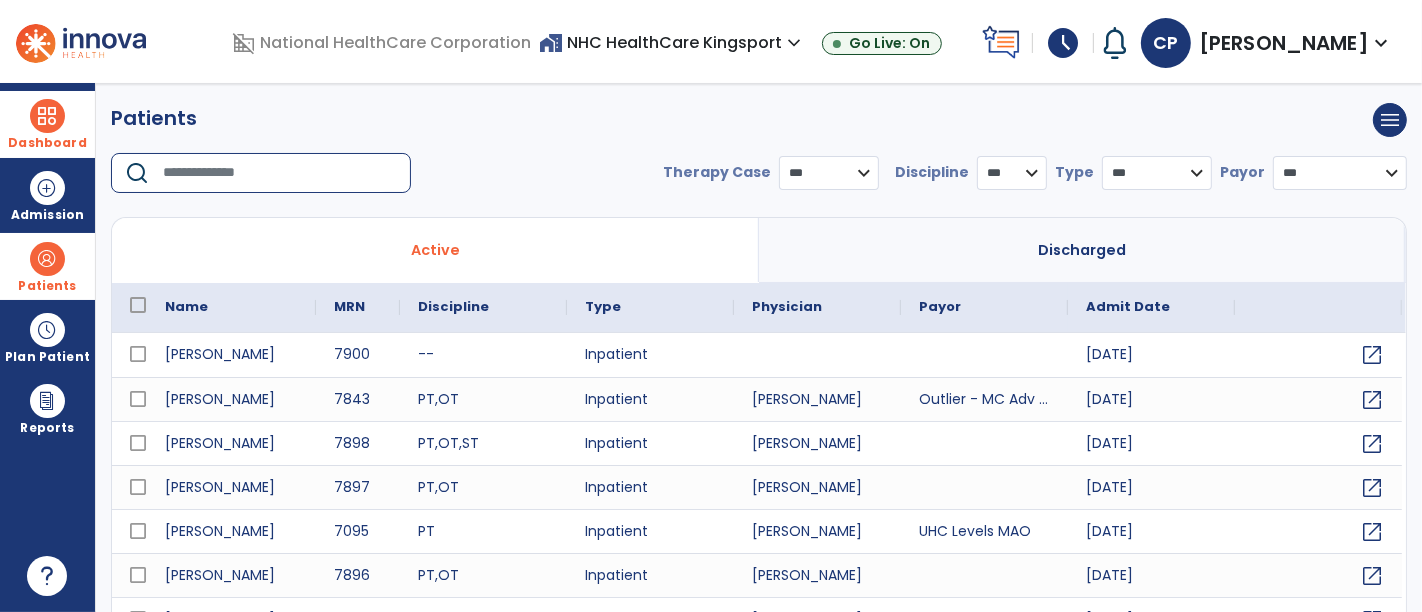 click at bounding box center (280, 173) 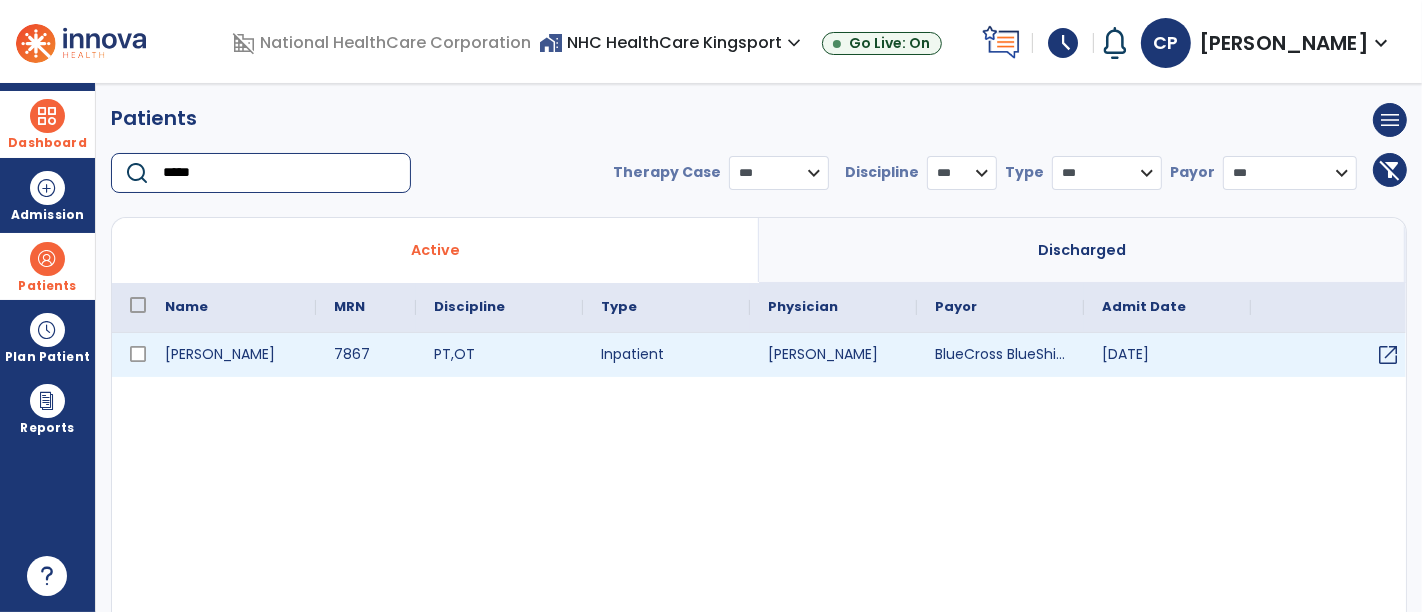 type on "*****" 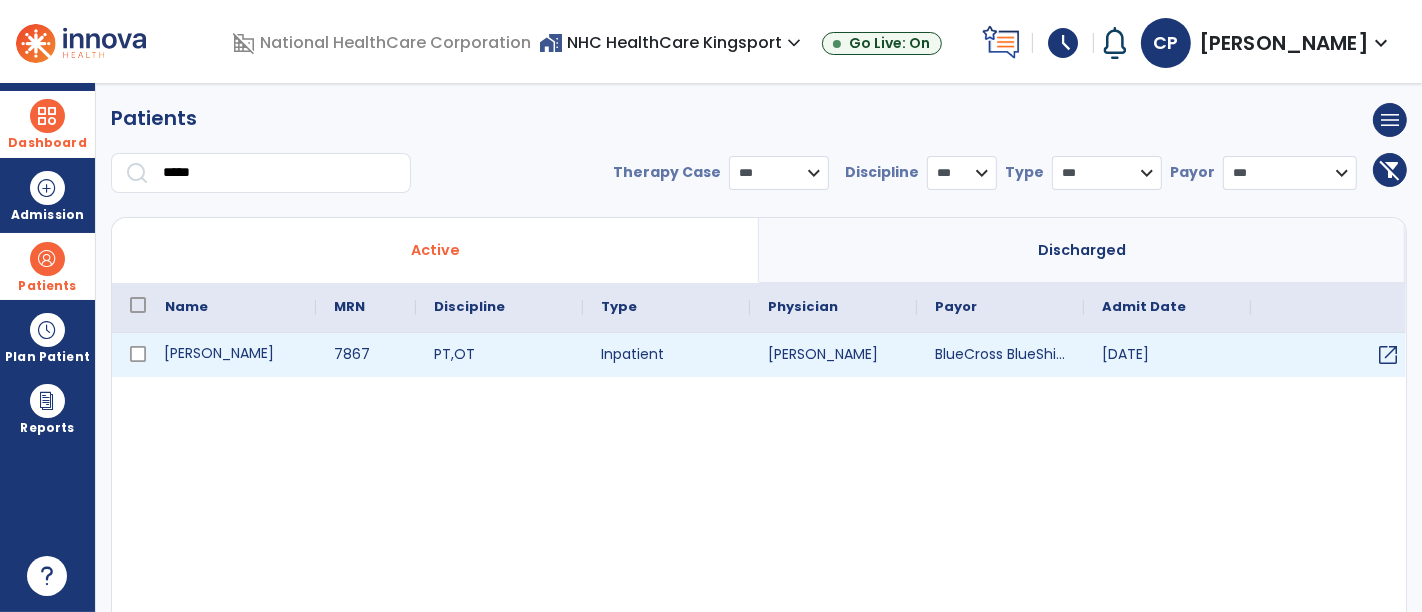click on "[PERSON_NAME]" at bounding box center (231, 355) 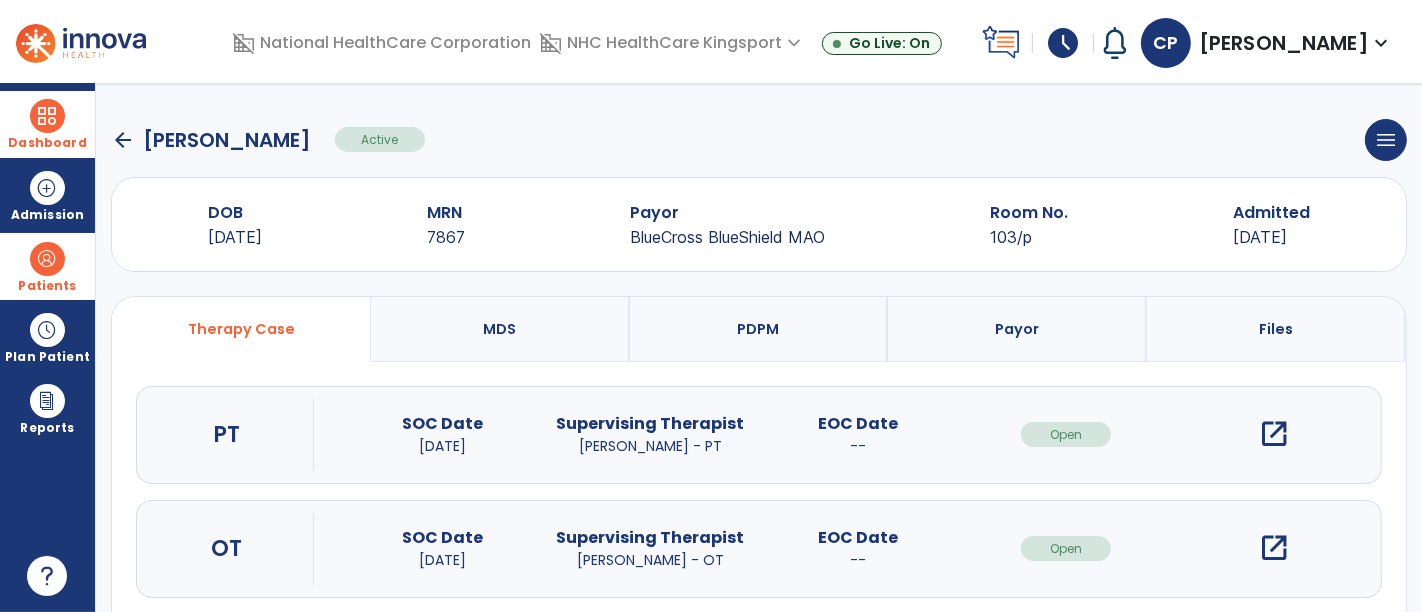 click on "open_in_new" at bounding box center (1274, 434) 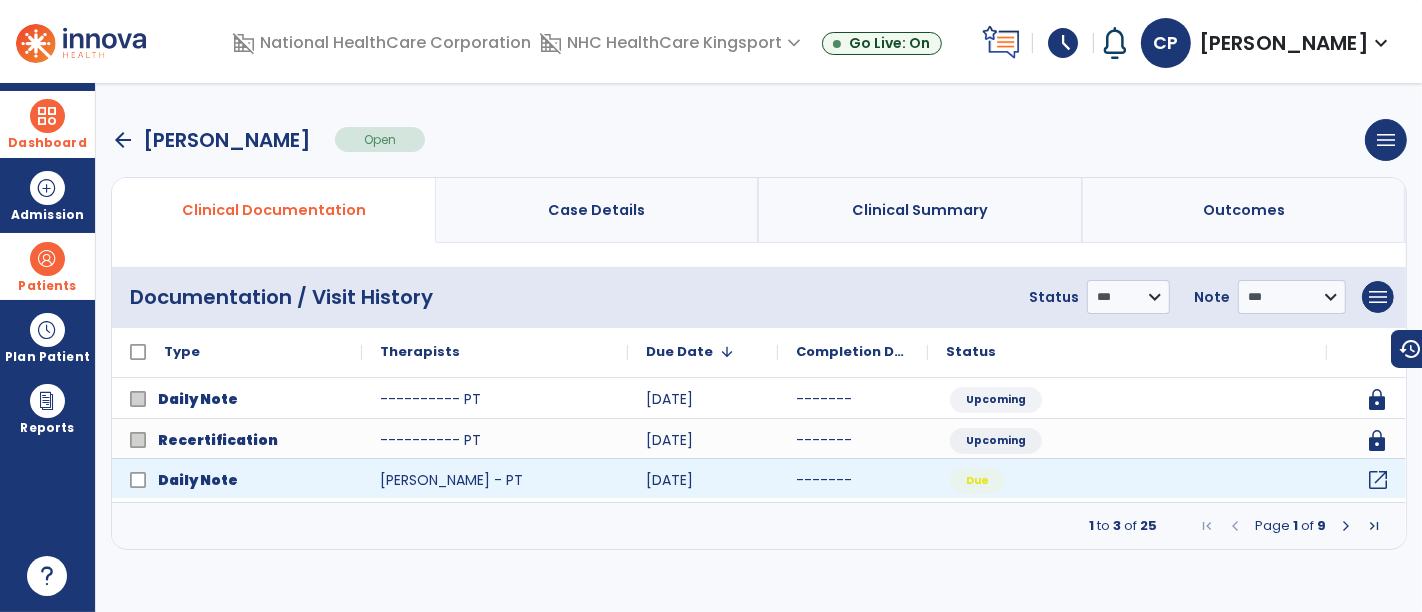 click on "open_in_new" 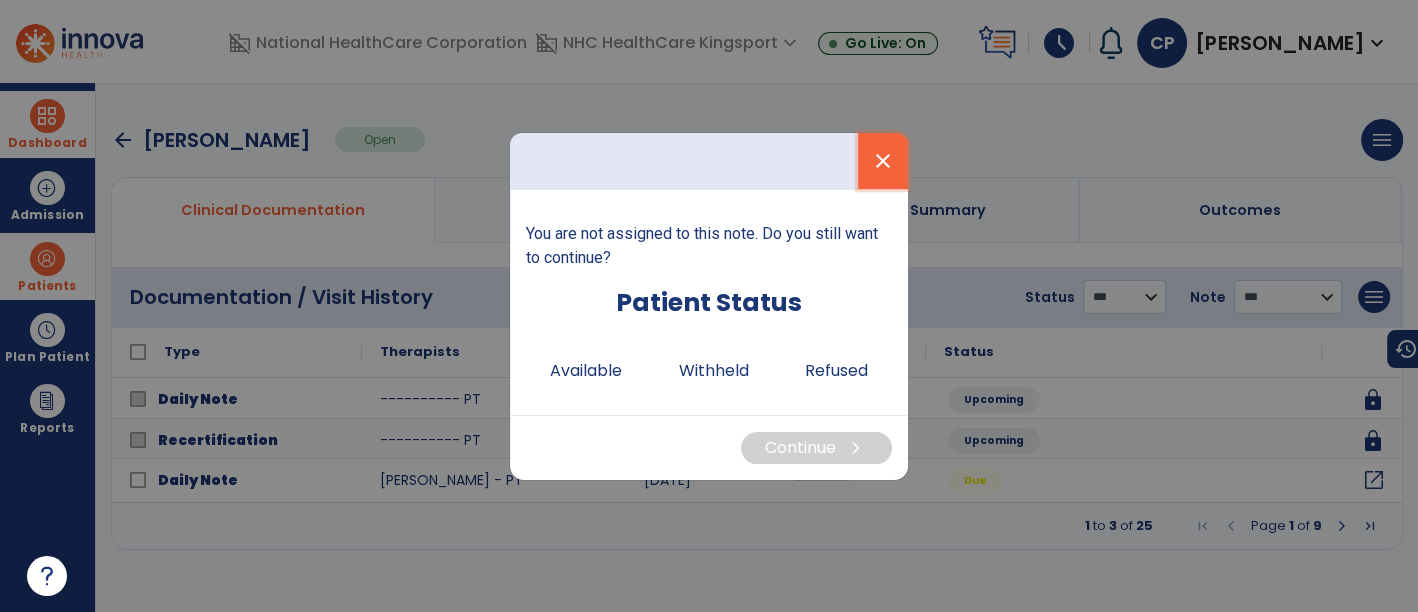 click on "close" at bounding box center (883, 161) 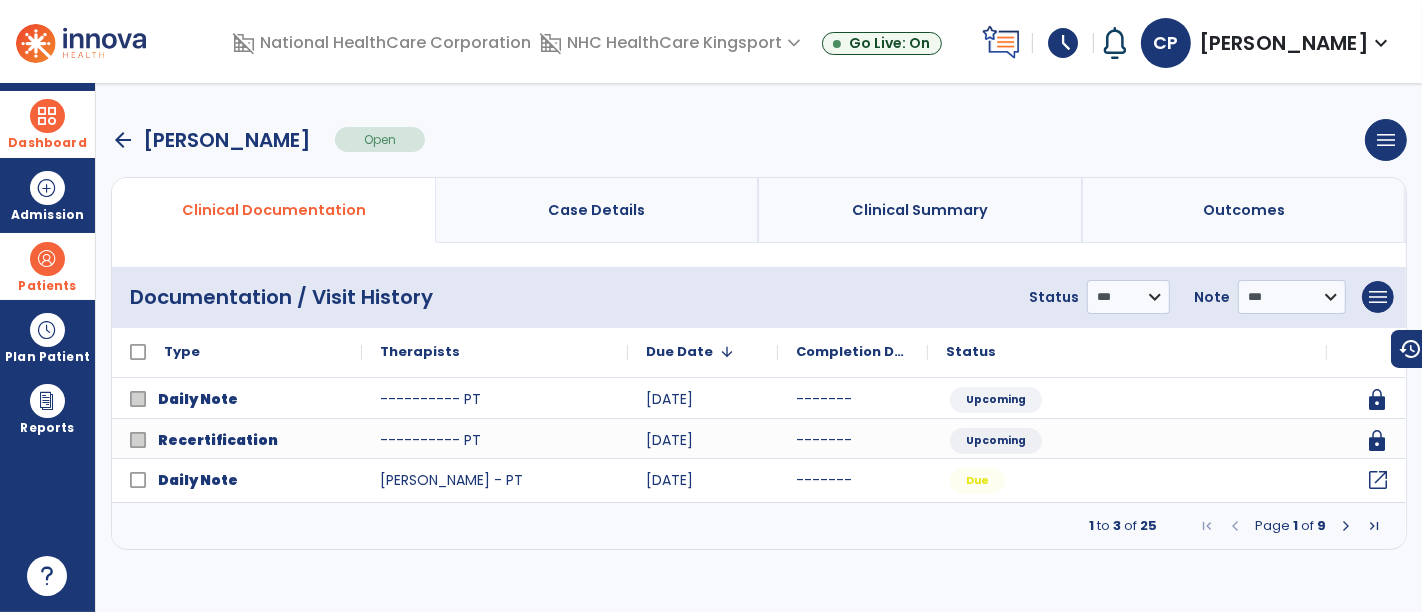 click at bounding box center [1346, 526] 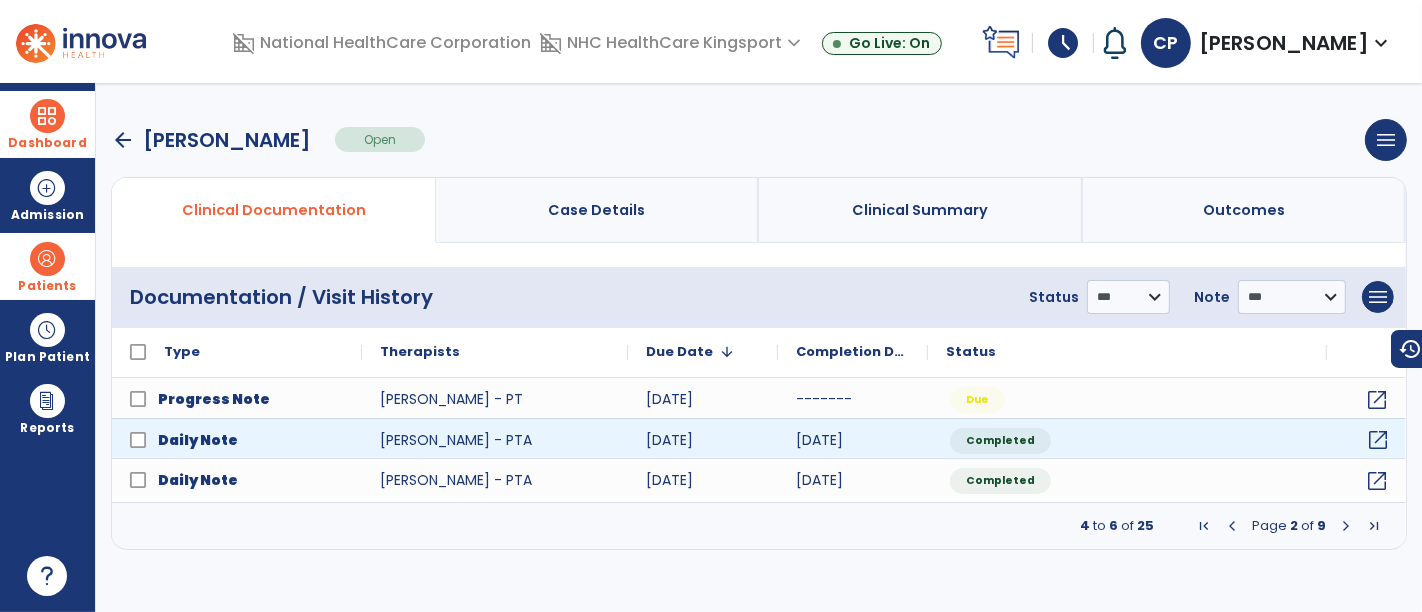 click on "open_in_new" 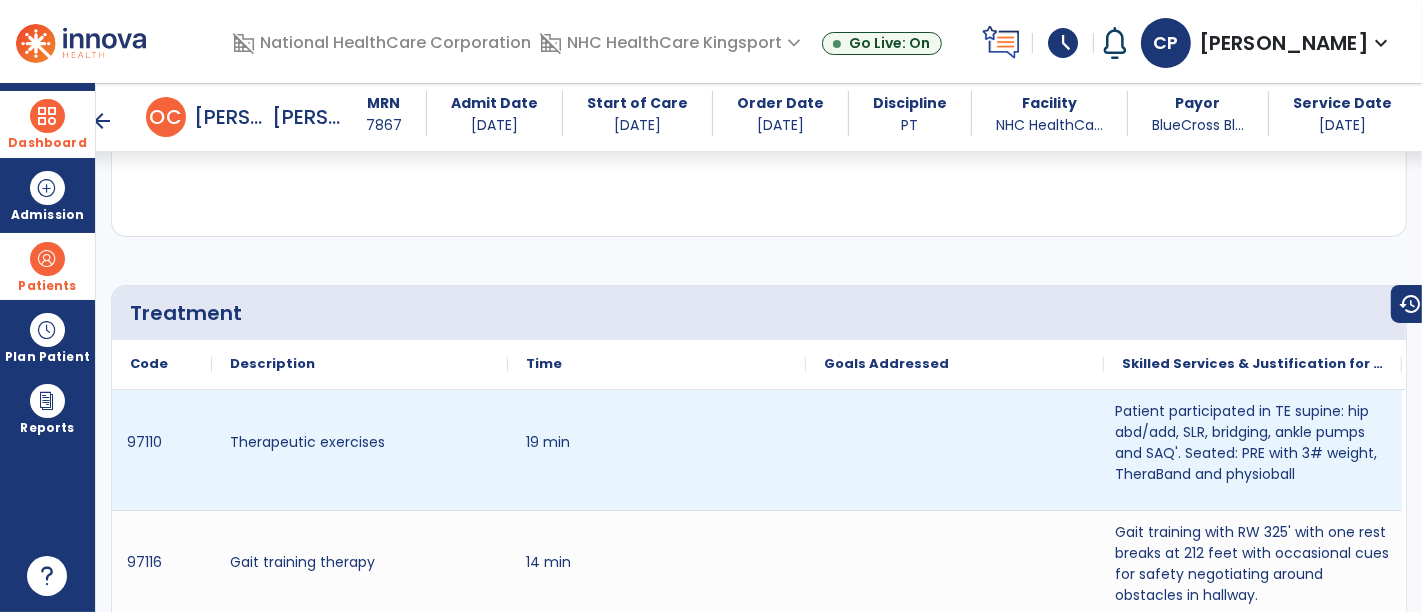 scroll, scrollTop: 2299, scrollLeft: 0, axis: vertical 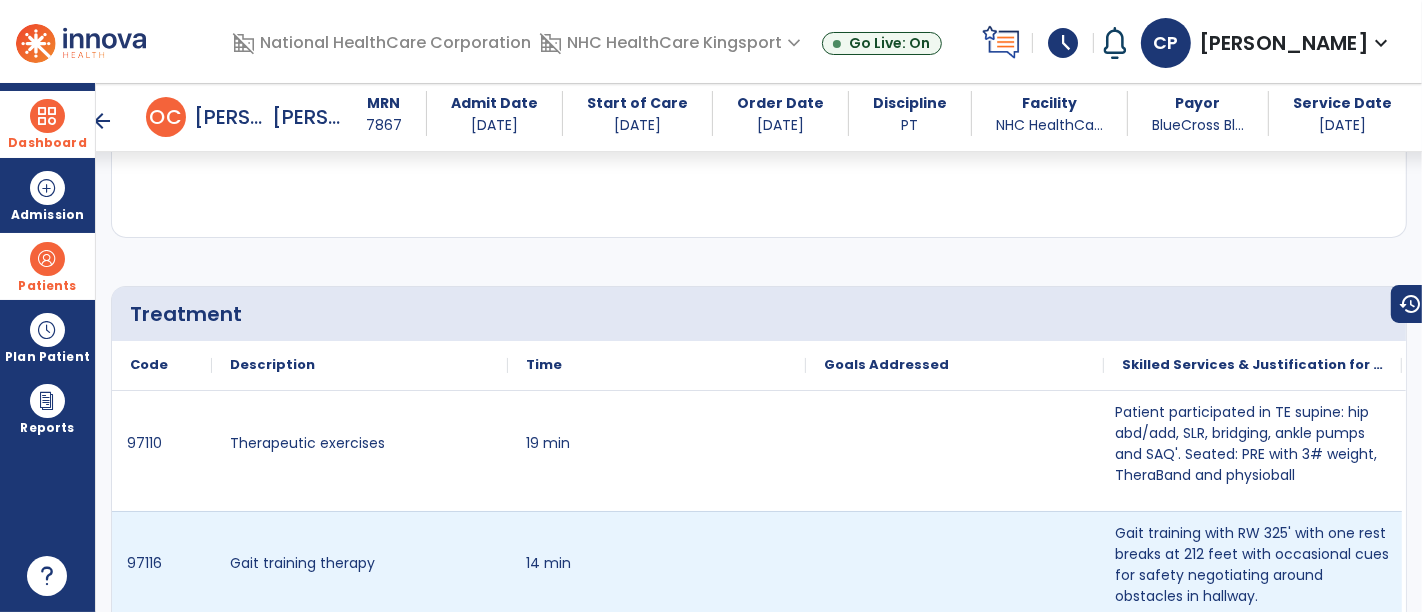 click at bounding box center (955, 571) 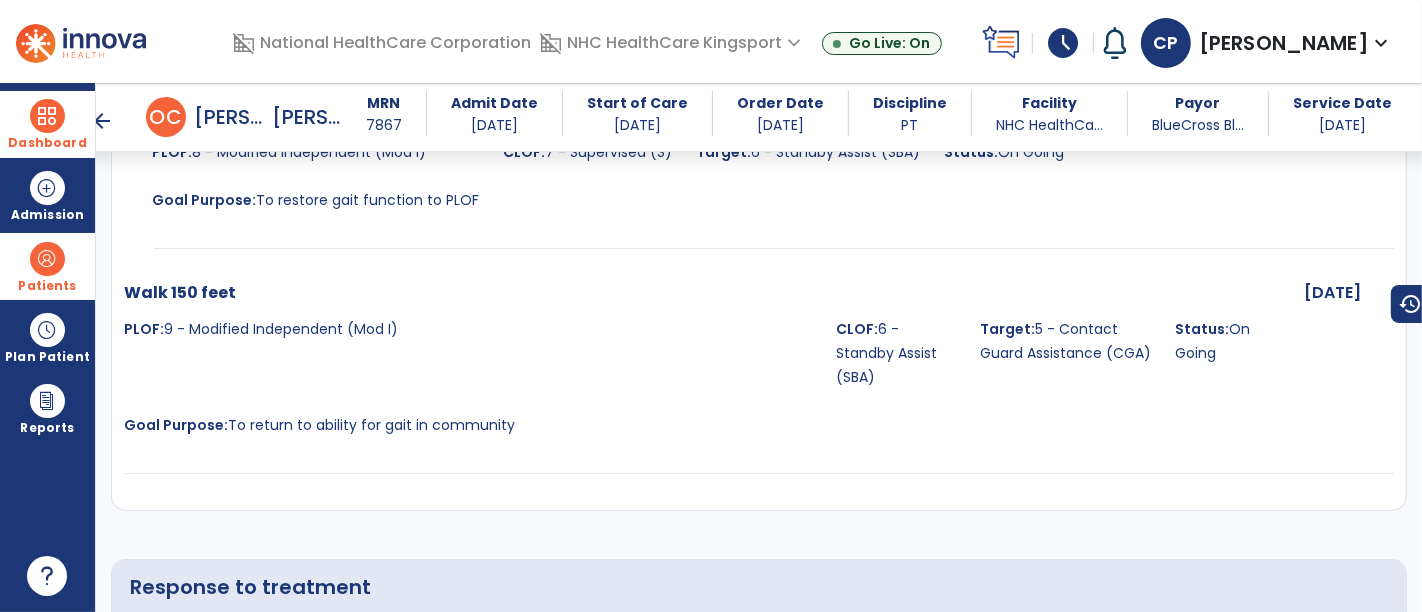 scroll, scrollTop: 3997, scrollLeft: 0, axis: vertical 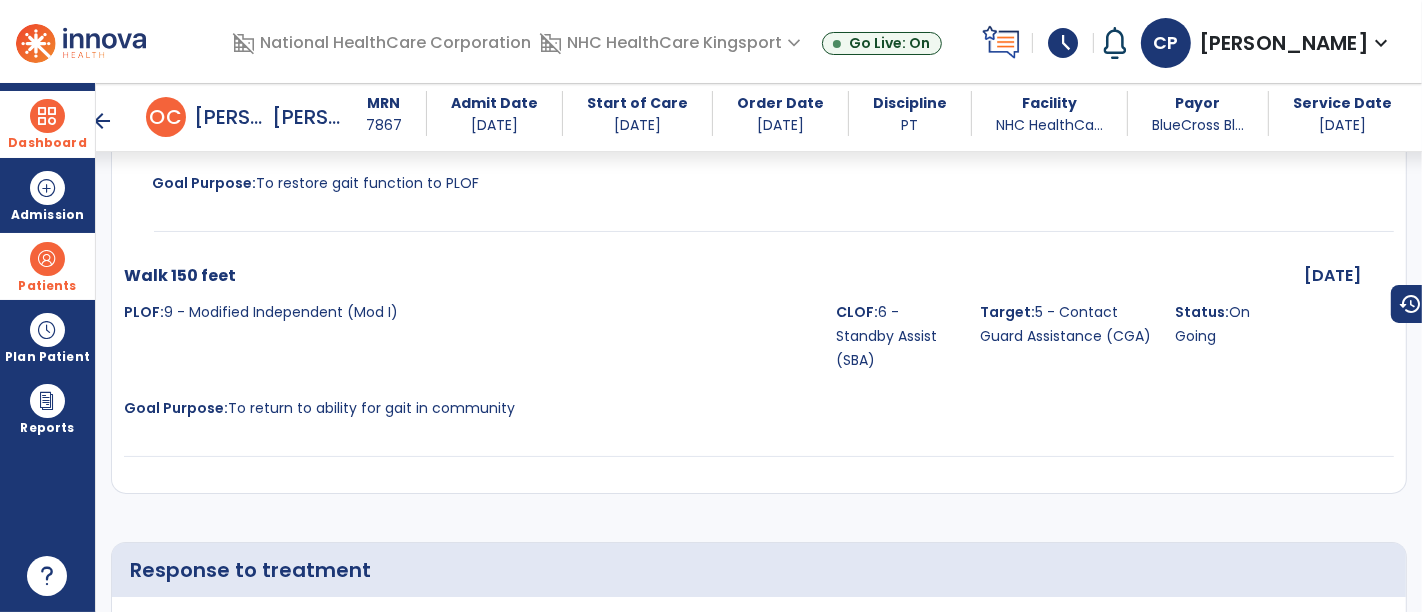 click on "schedule" at bounding box center (1063, 43) 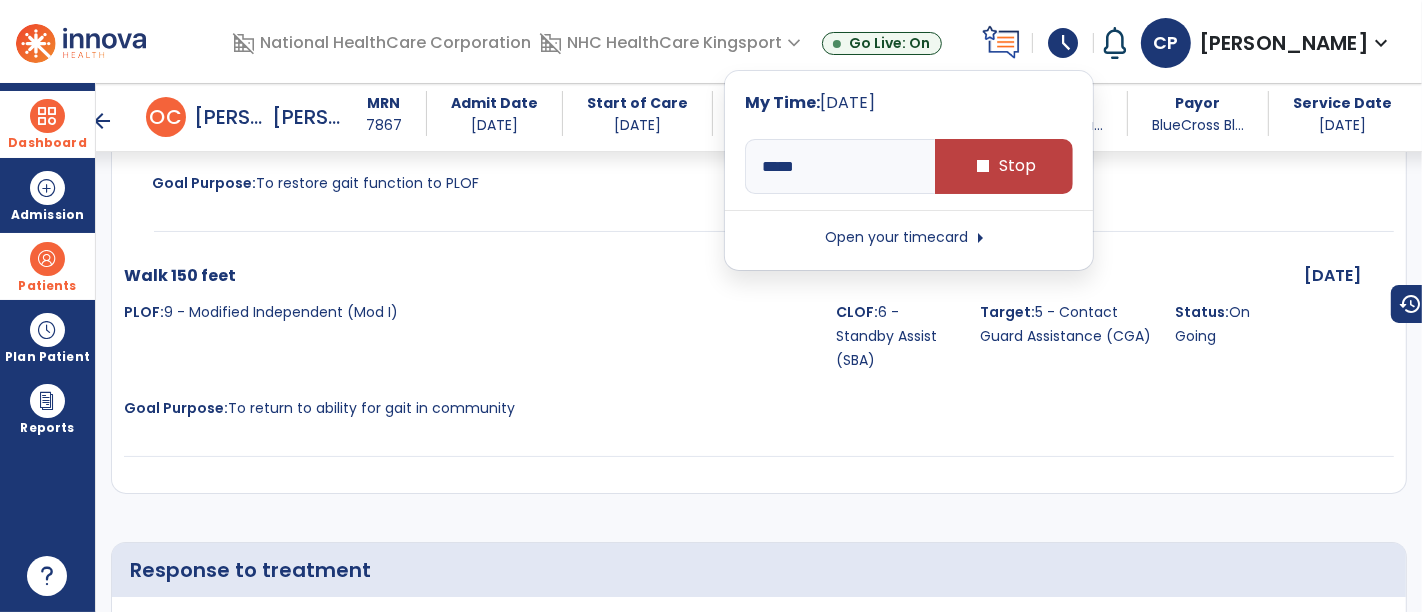 click on "Open your timecard  arrow_right" at bounding box center [909, 238] 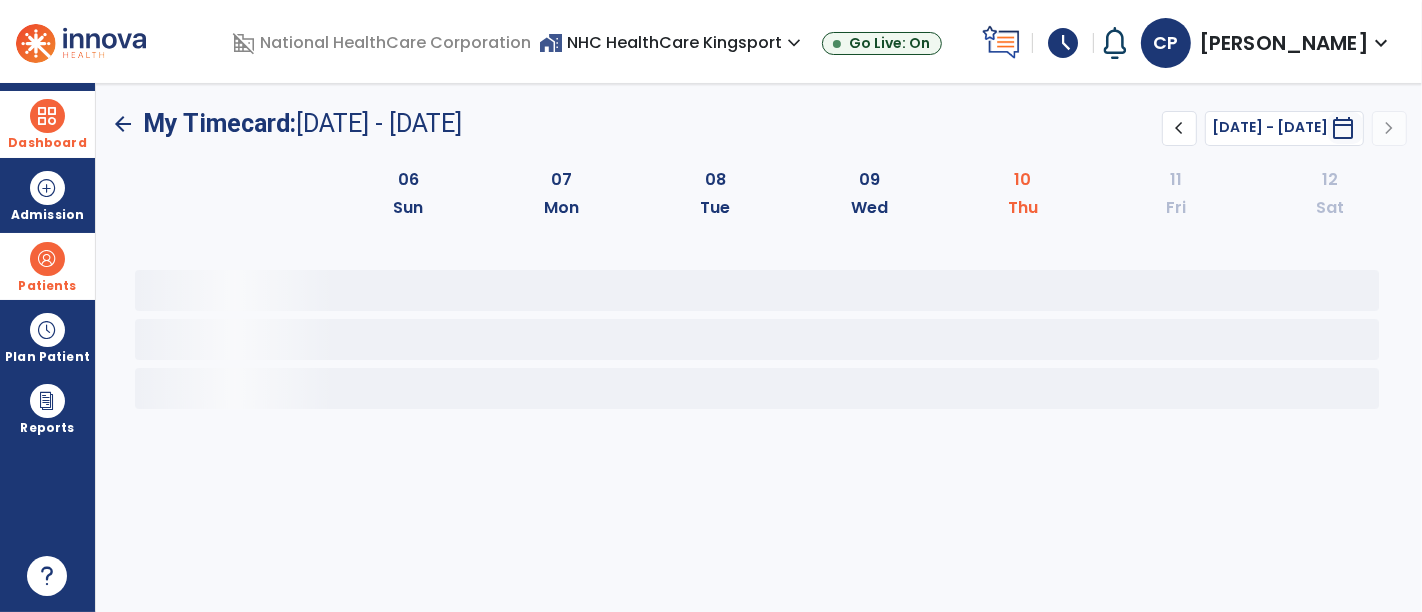 scroll, scrollTop: 0, scrollLeft: 0, axis: both 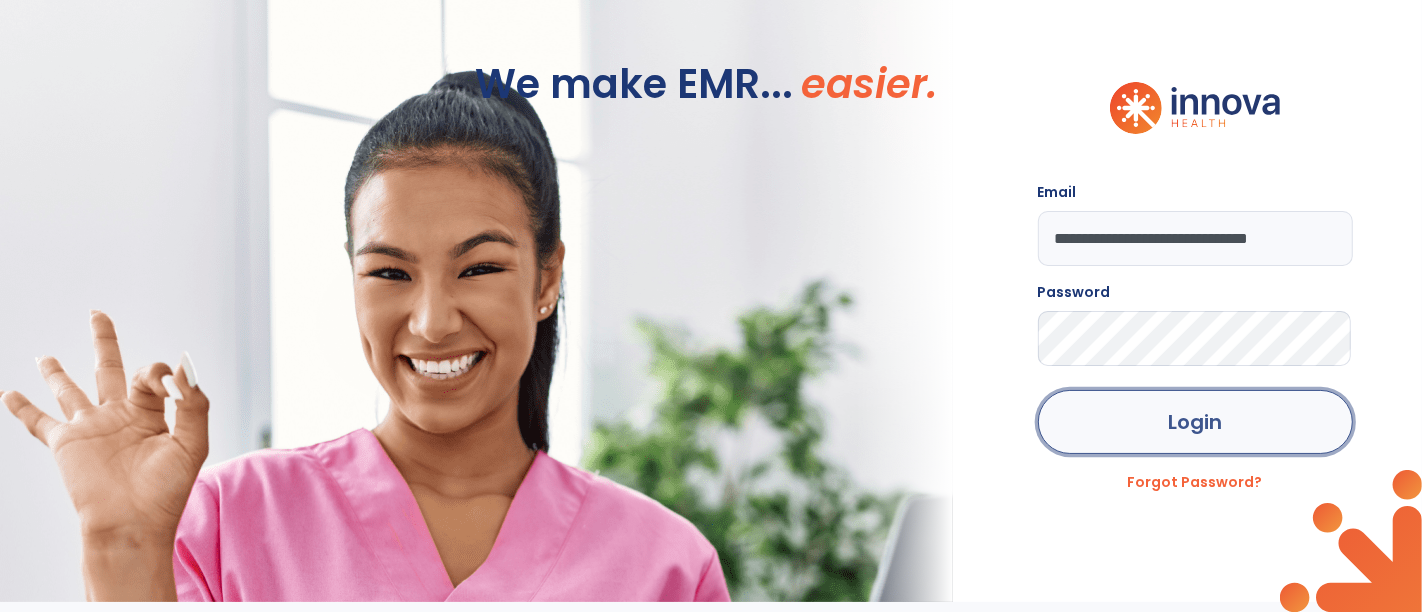 click on "Login" 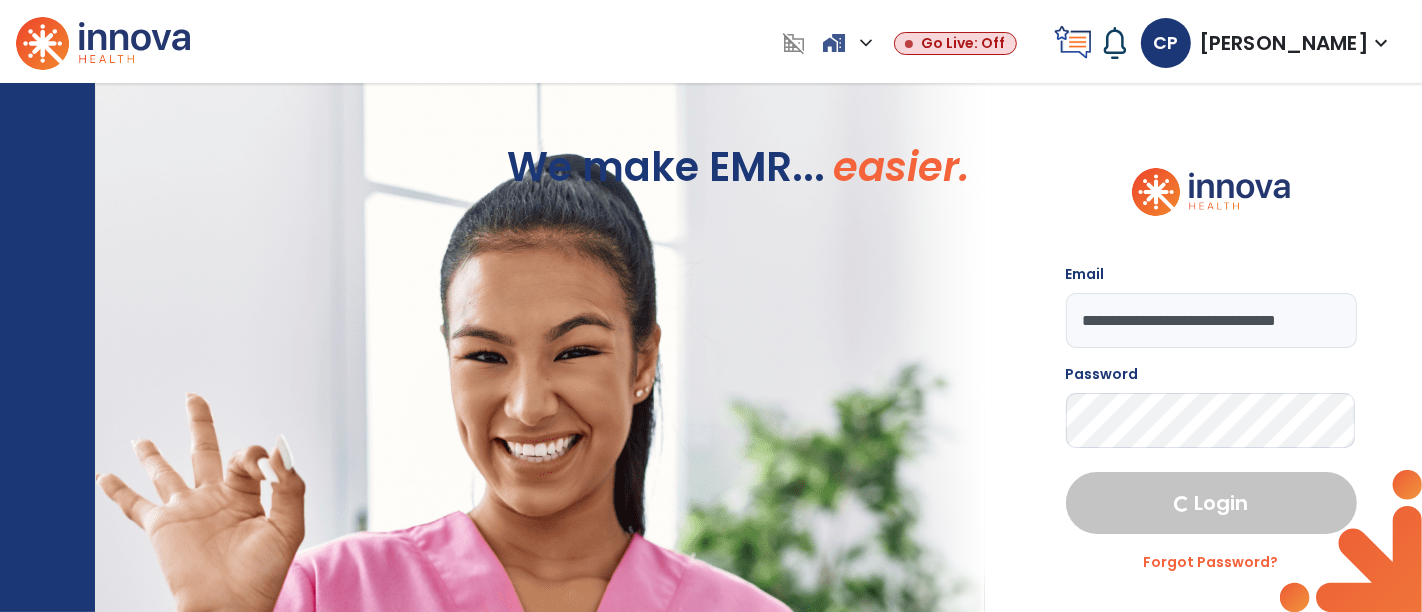 select on "****" 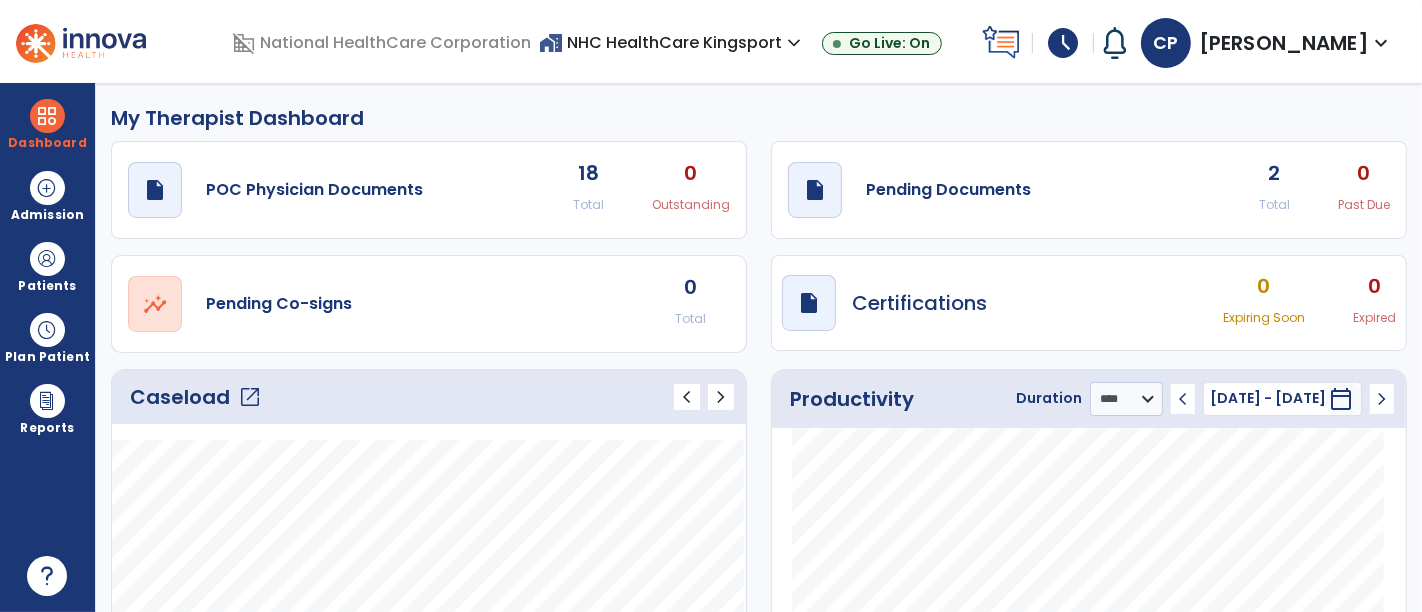 click on "2" 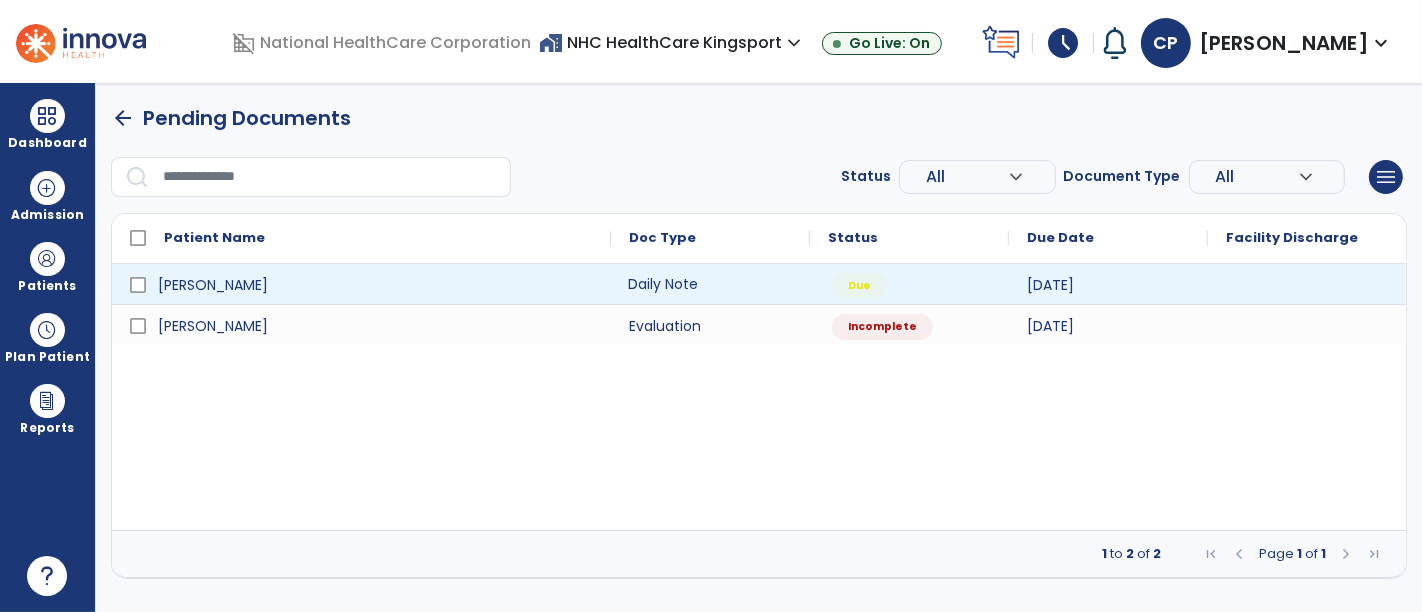 click on "Daily Note" at bounding box center (710, 284) 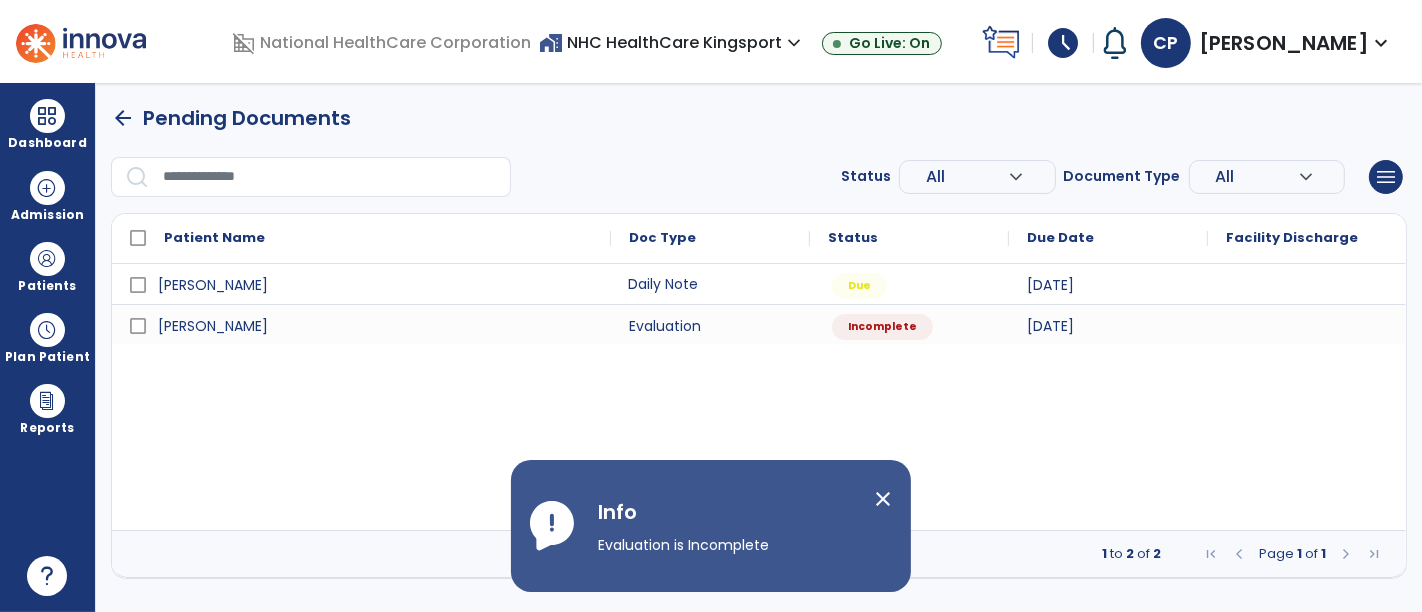click on "close" at bounding box center (883, 499) 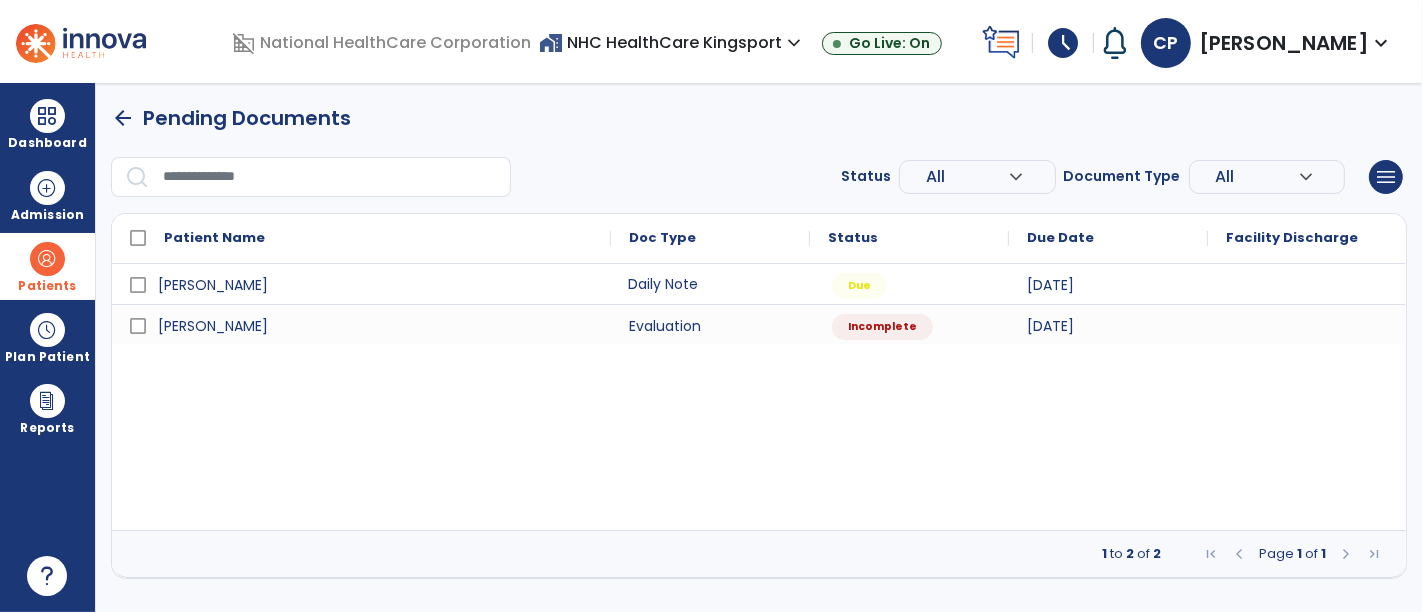 click on "Patients" at bounding box center [47, 286] 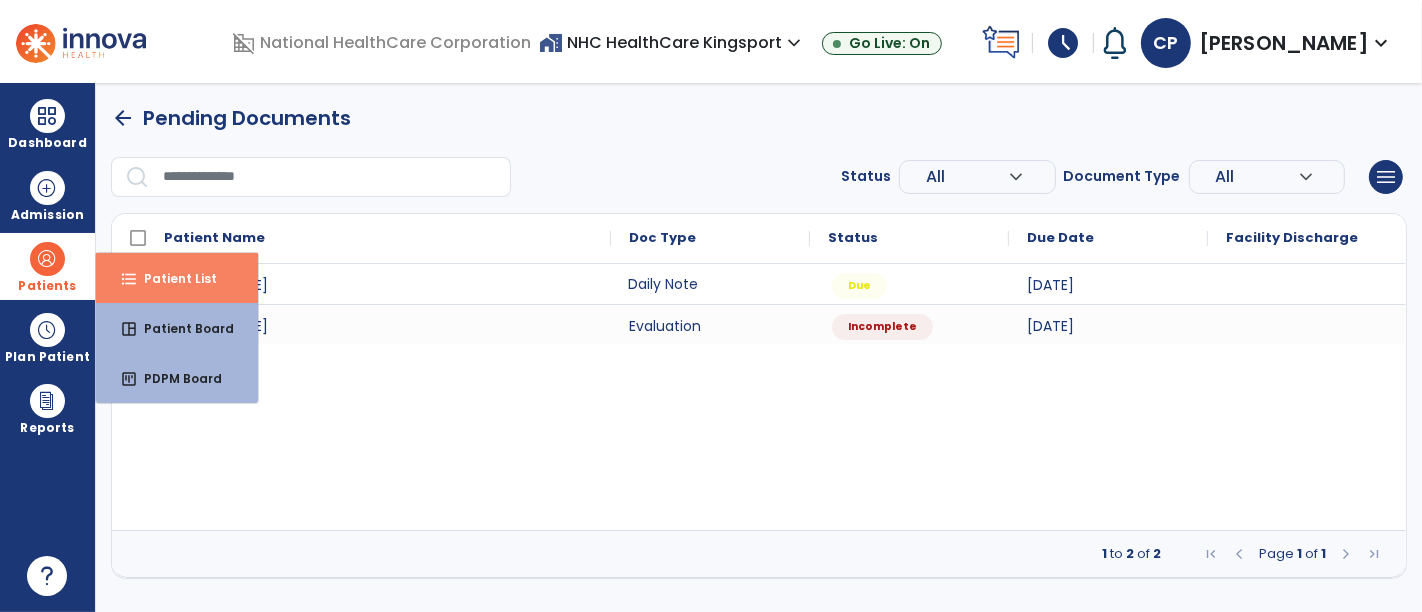 click on "Patient List" at bounding box center [172, 278] 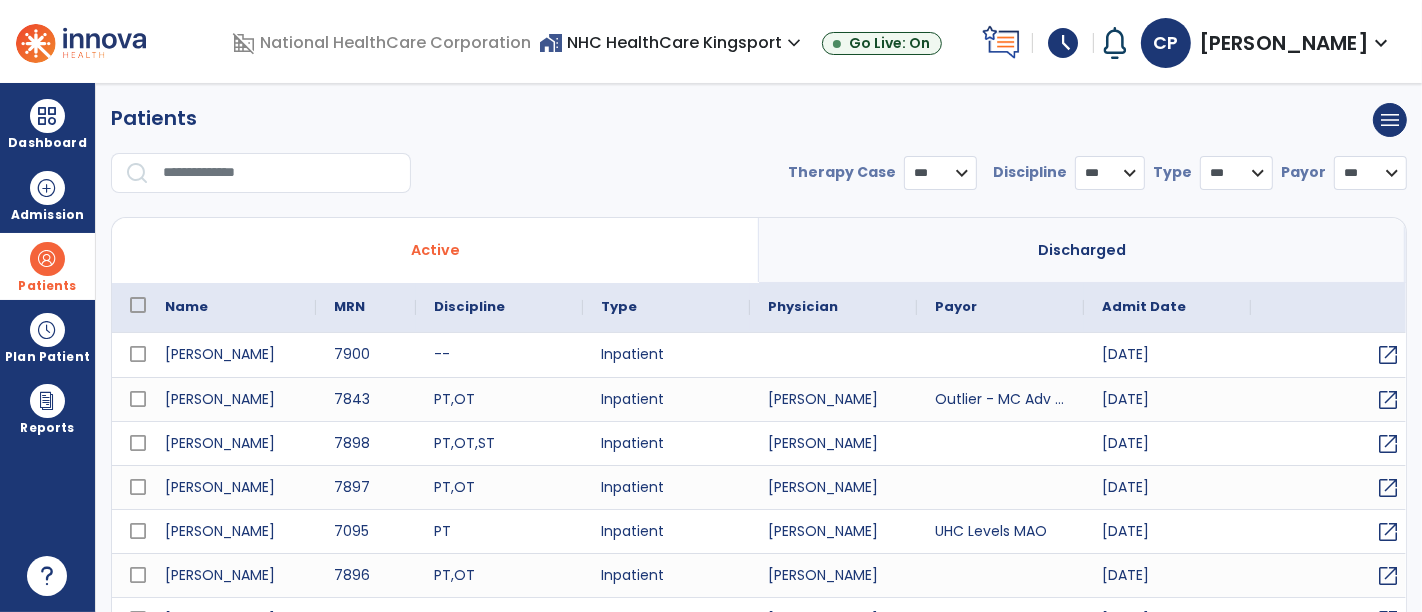 select on "***" 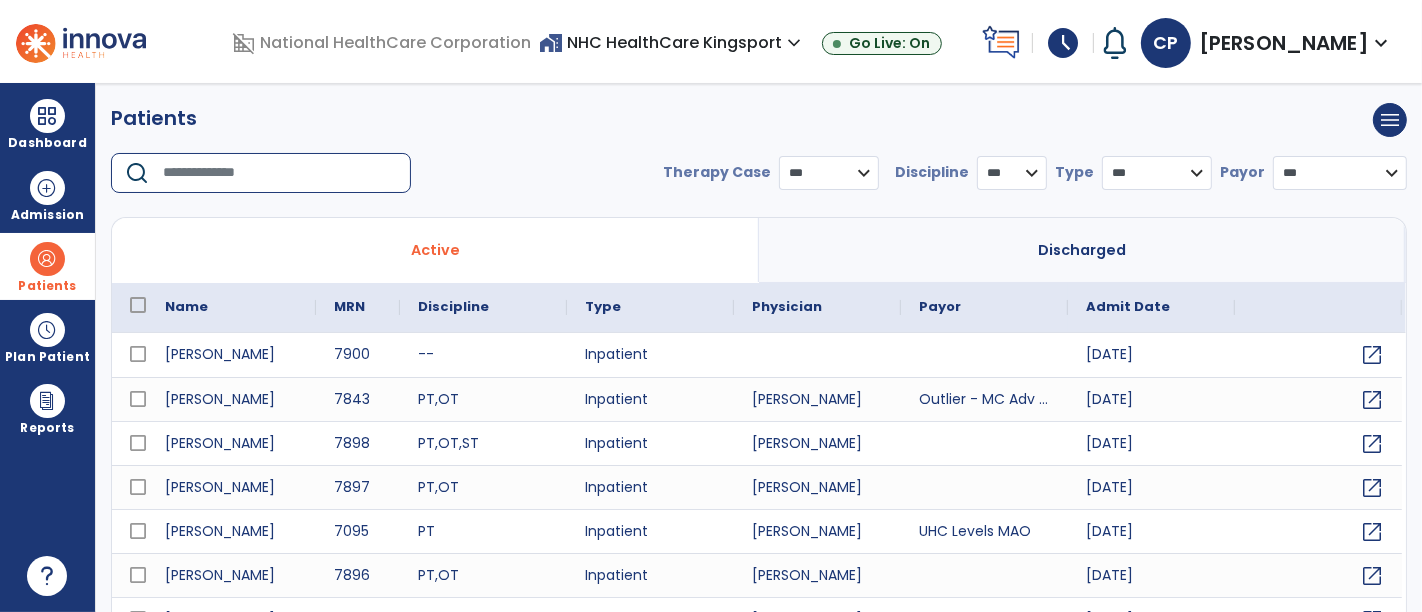 click at bounding box center (280, 173) 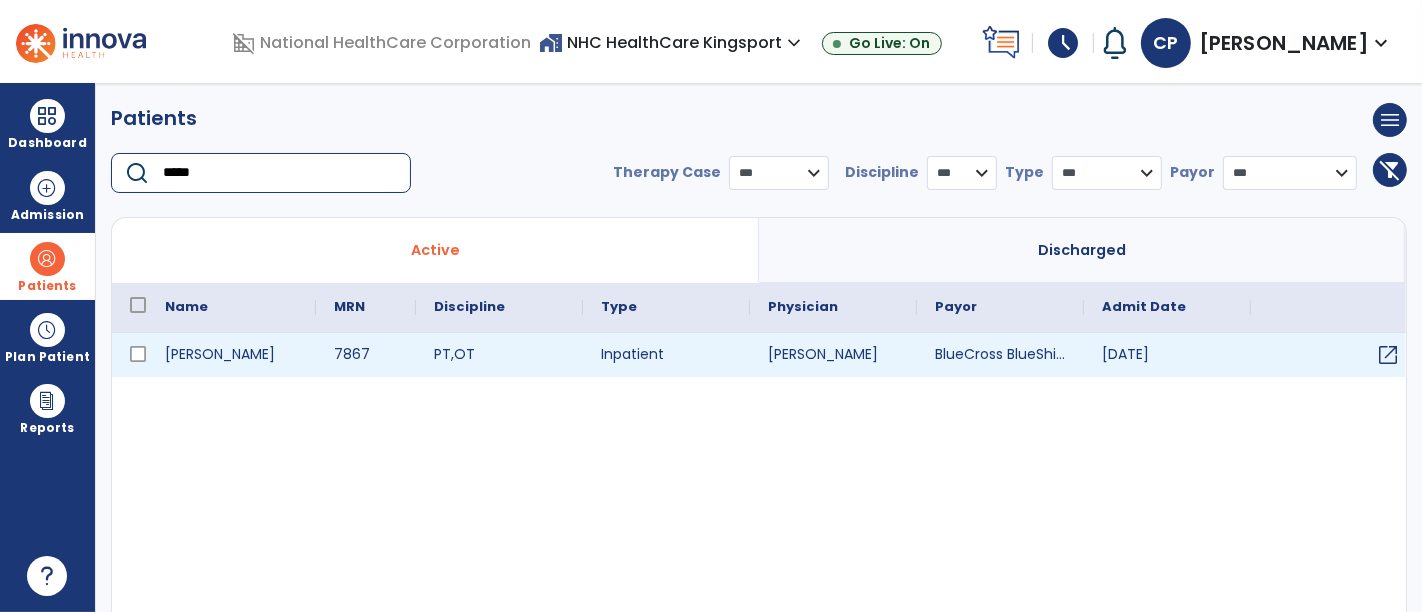 type on "*****" 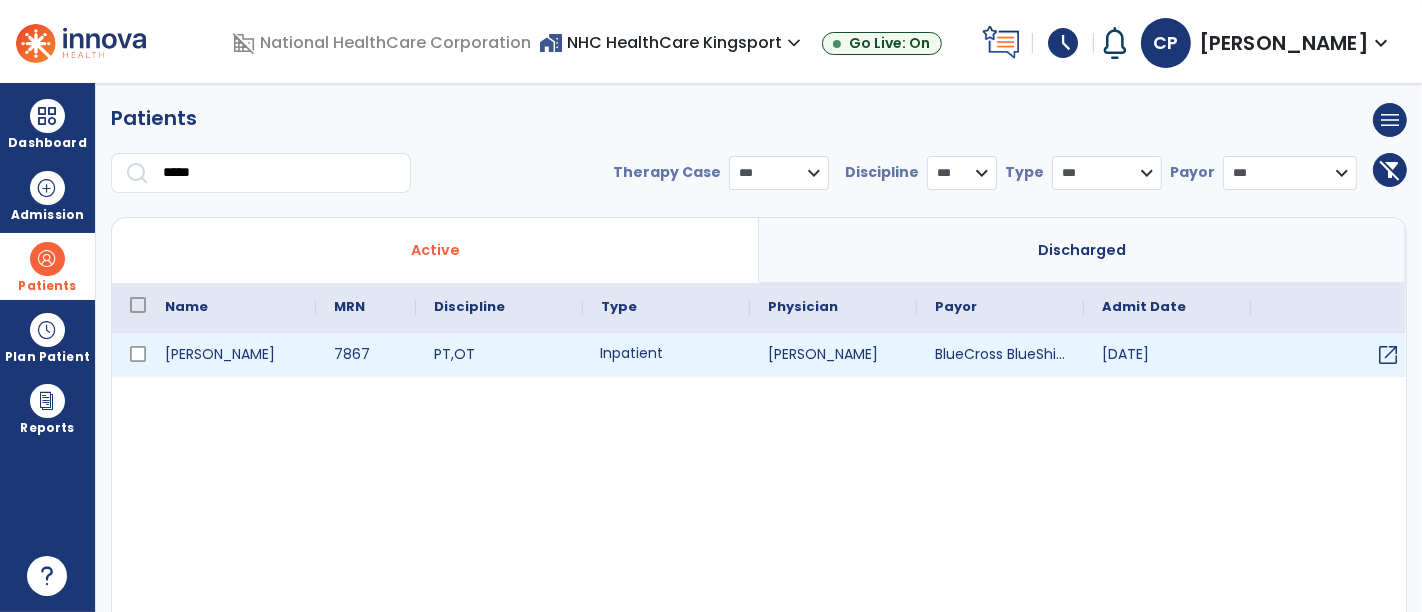 click on "Inpatient" at bounding box center (666, 355) 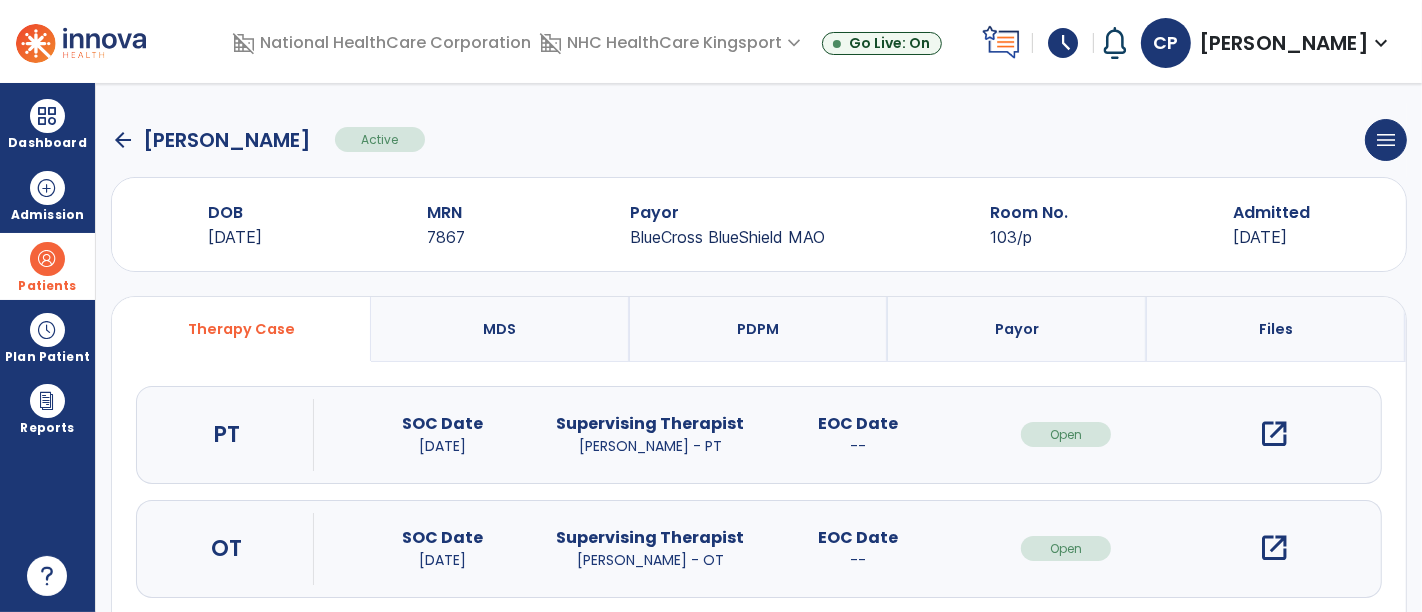 click on "open_in_new" at bounding box center [1274, 434] 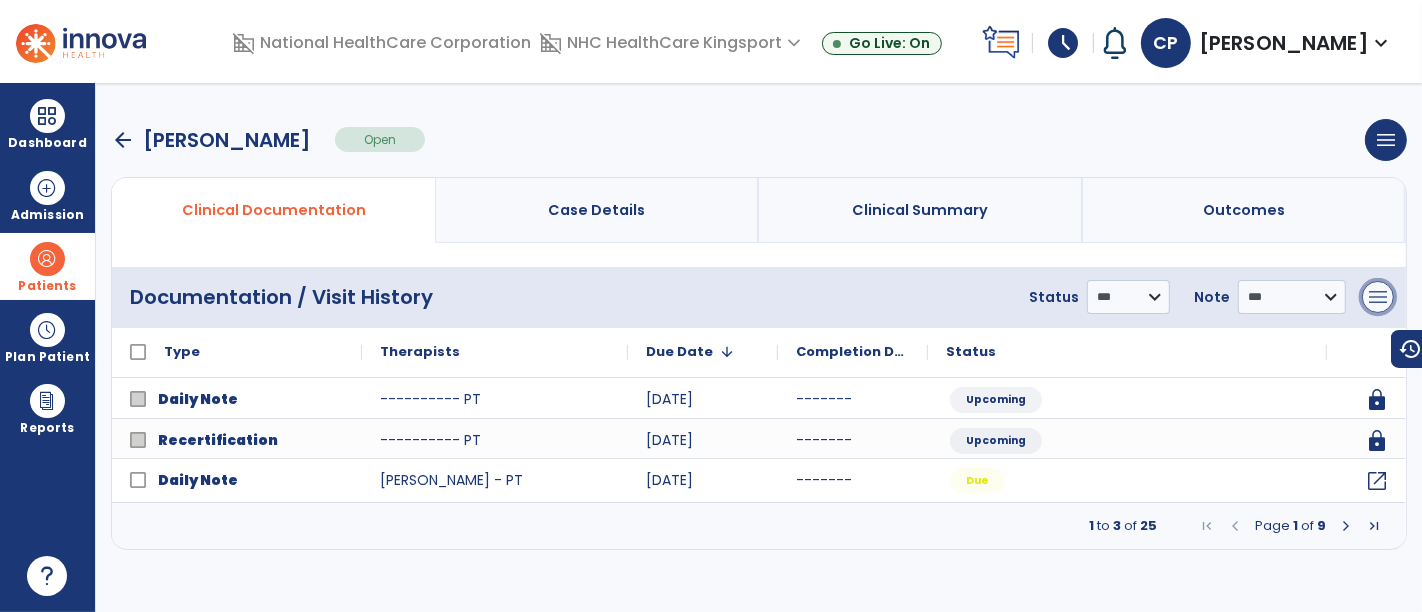 click on "menu" at bounding box center [1378, 297] 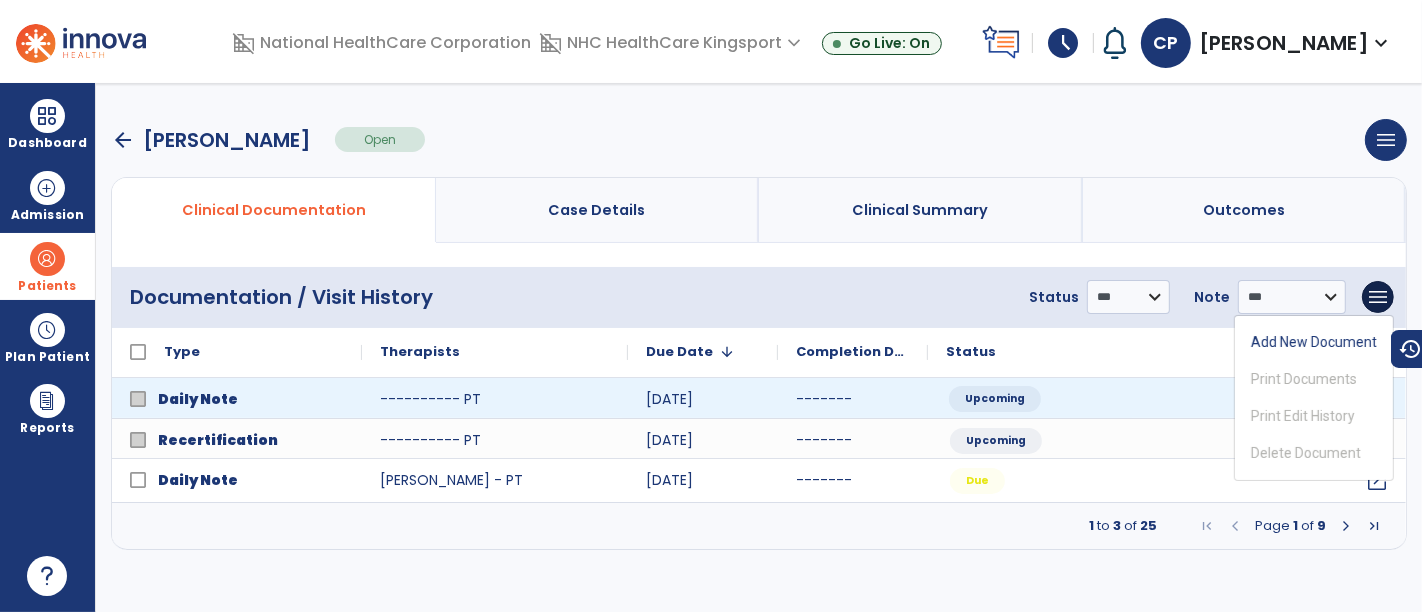 click on "Upcoming" 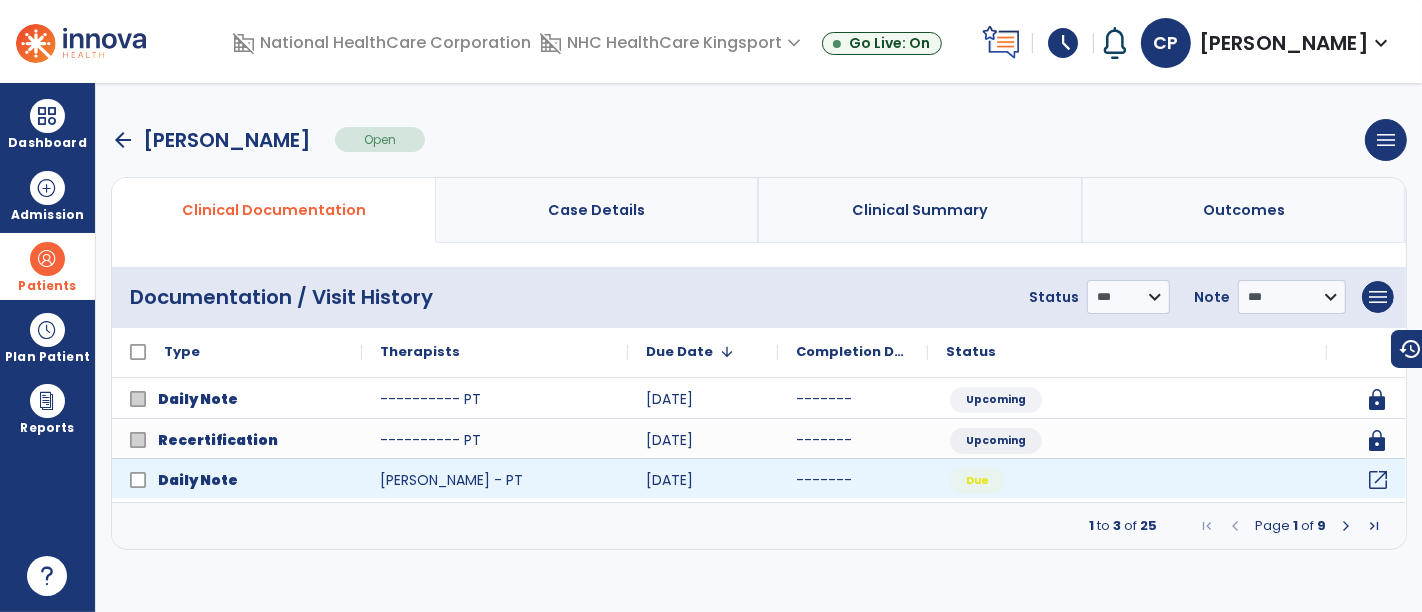 click on "open_in_new" 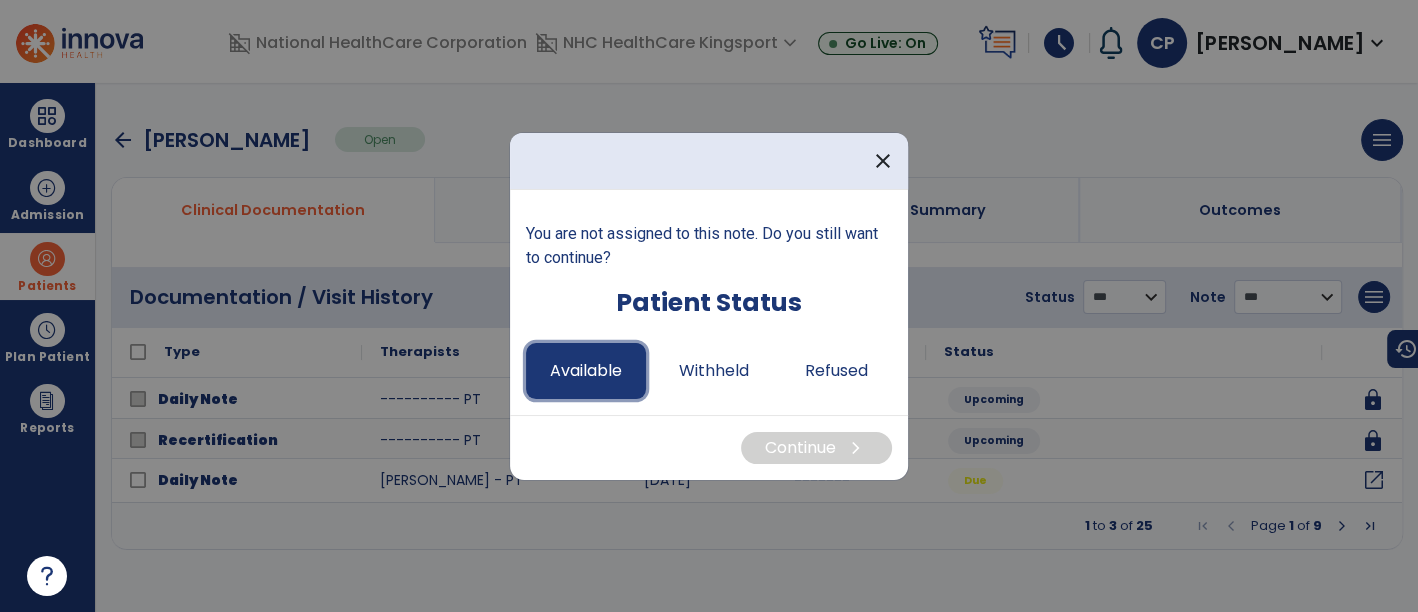 click on "Available" at bounding box center [586, 371] 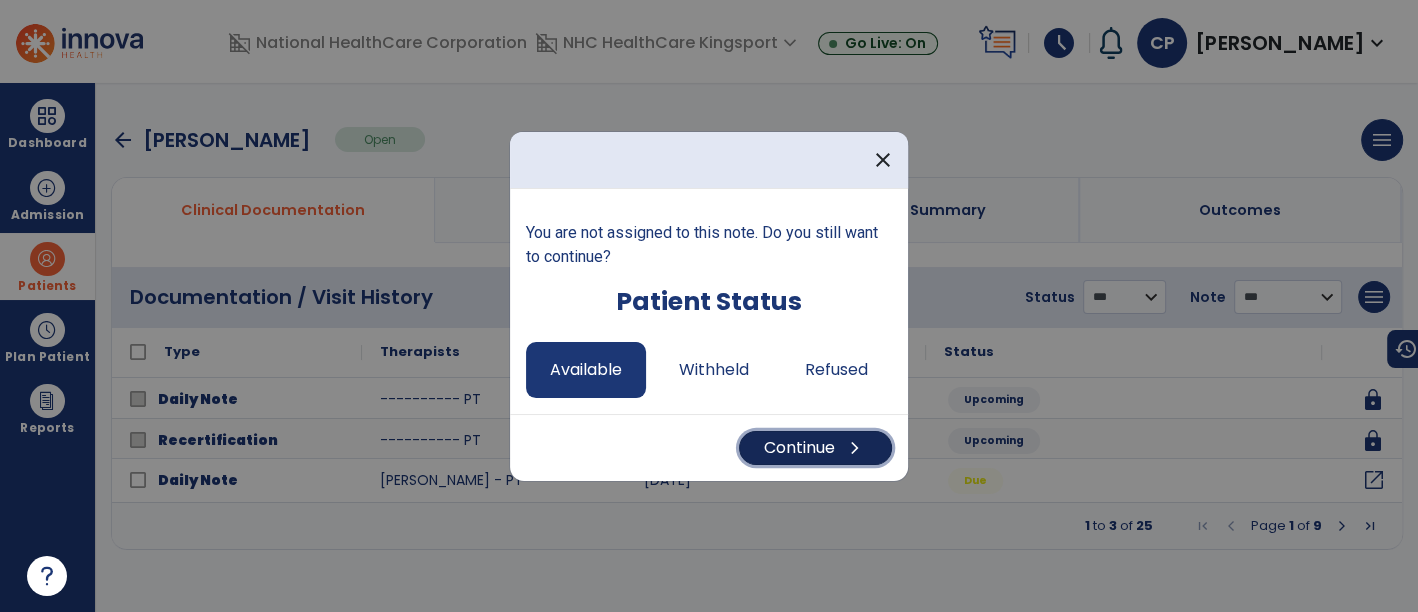 click on "Continue   chevron_right" at bounding box center [815, 448] 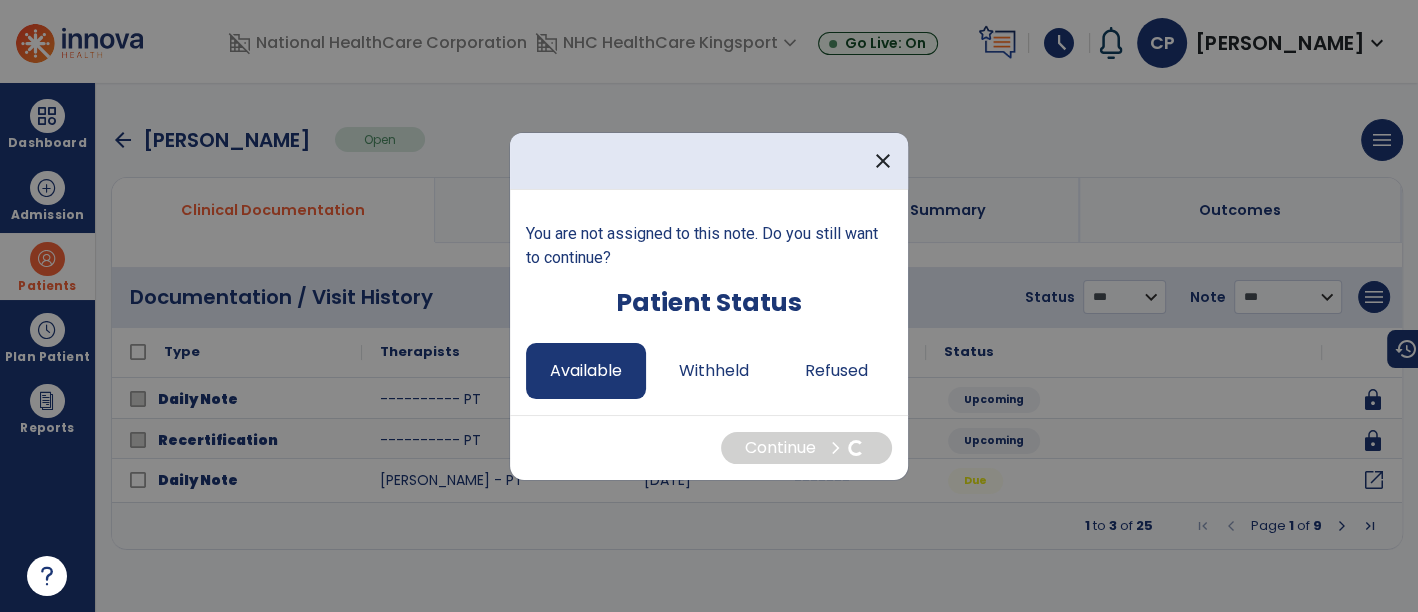 select on "*" 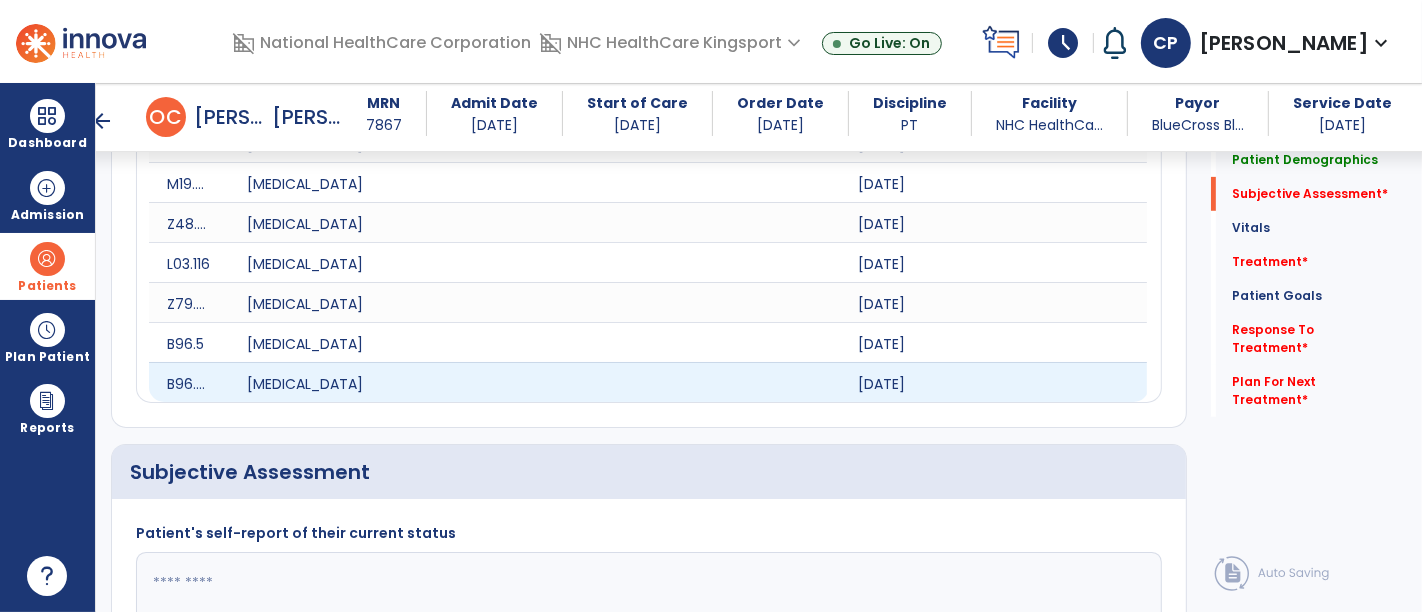 scroll, scrollTop: 917, scrollLeft: 0, axis: vertical 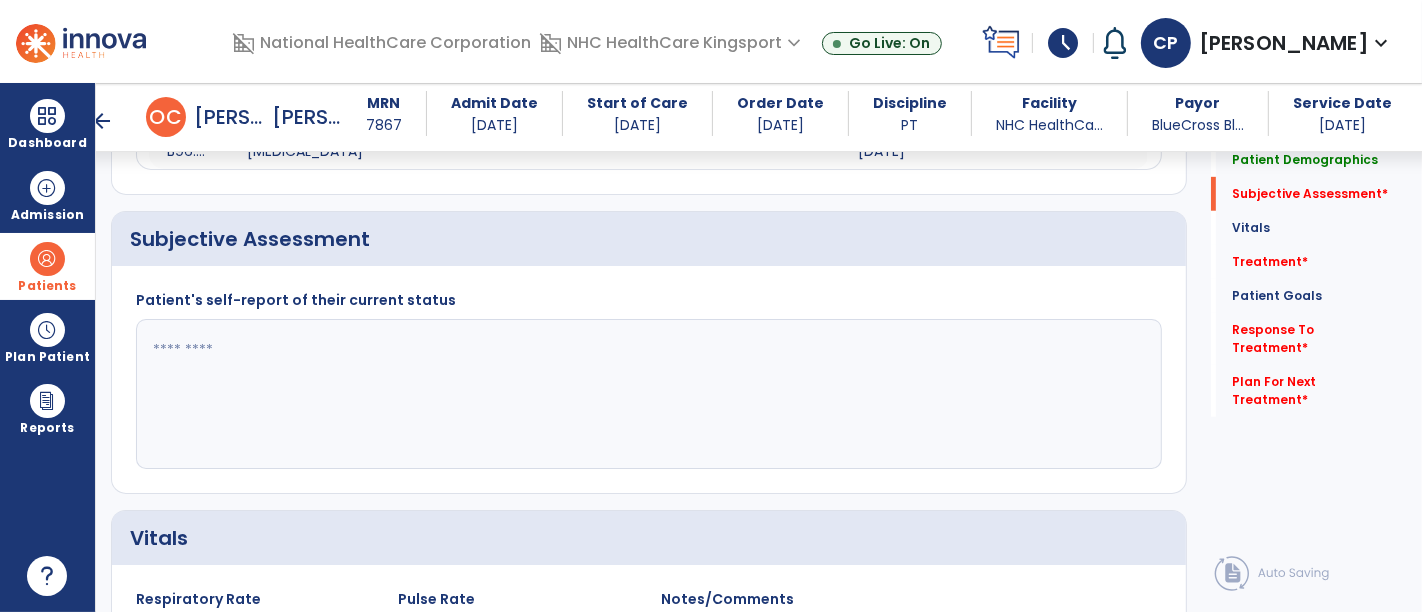 click 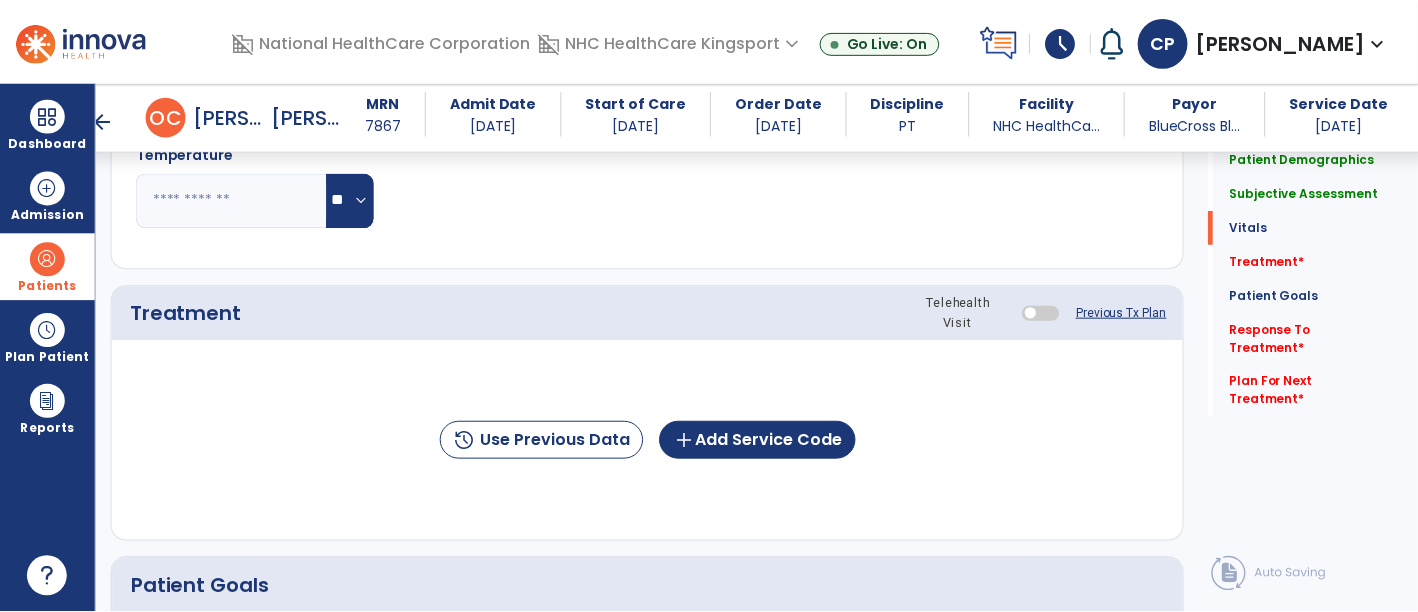 scroll, scrollTop: 1592, scrollLeft: 0, axis: vertical 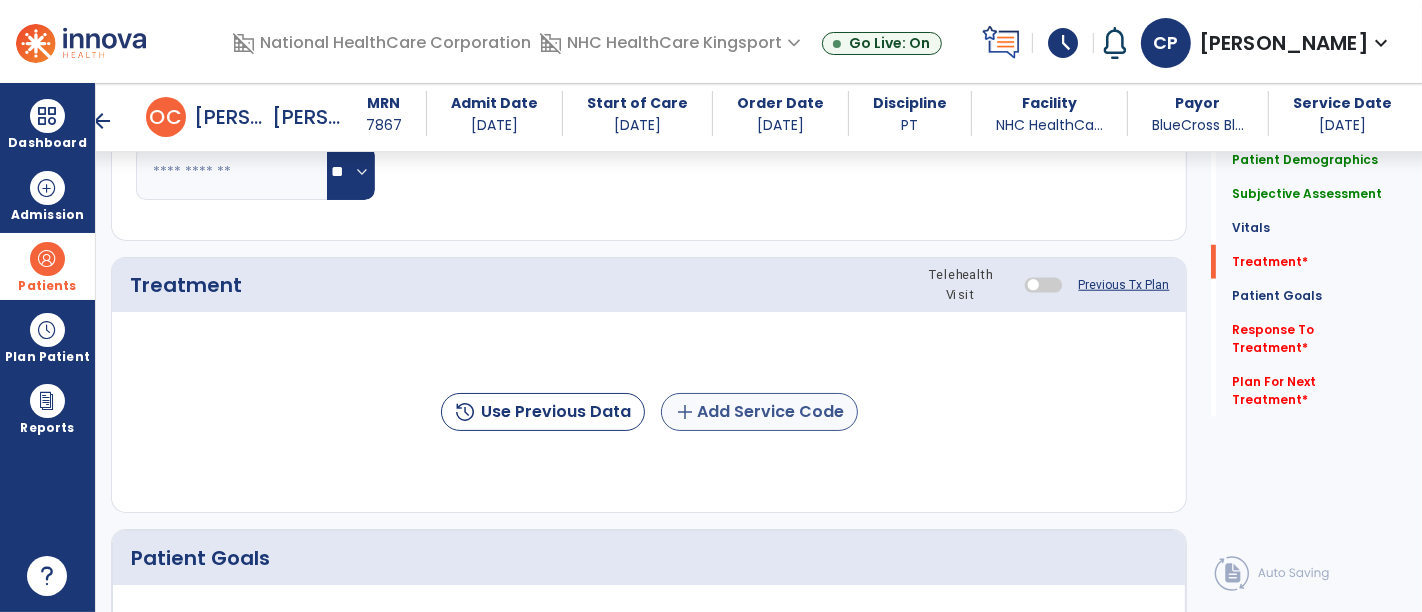 type on "**********" 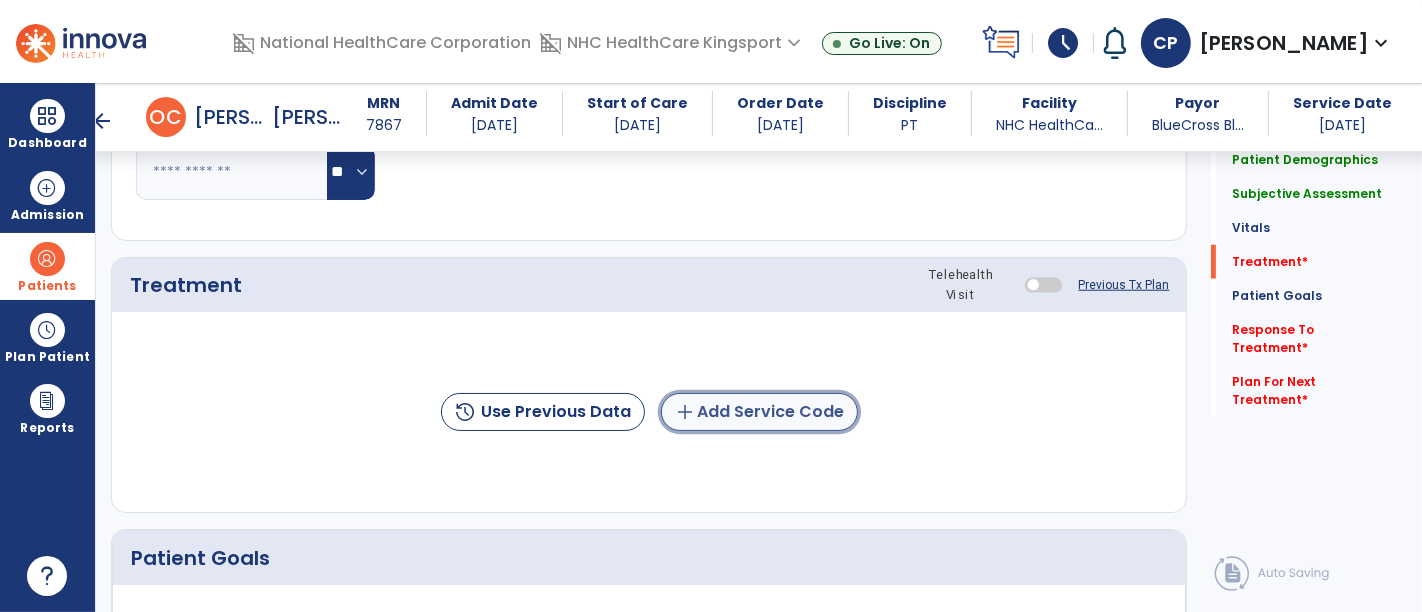 click on "add" 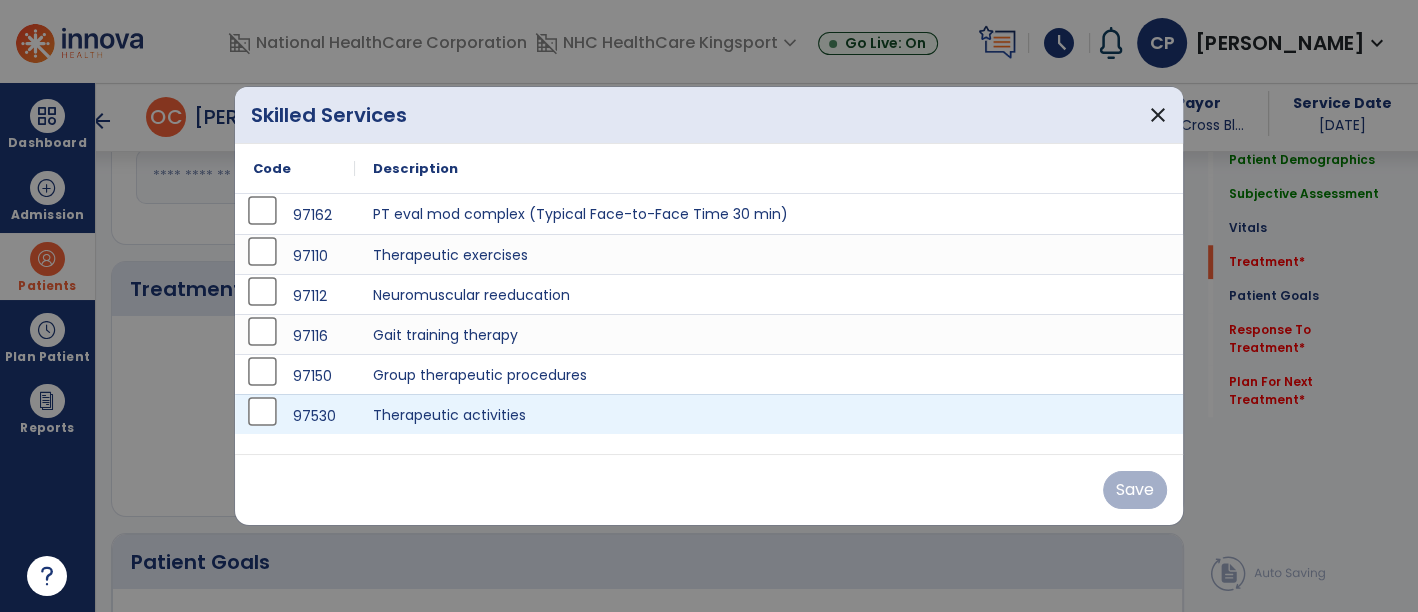 scroll, scrollTop: 1592, scrollLeft: 0, axis: vertical 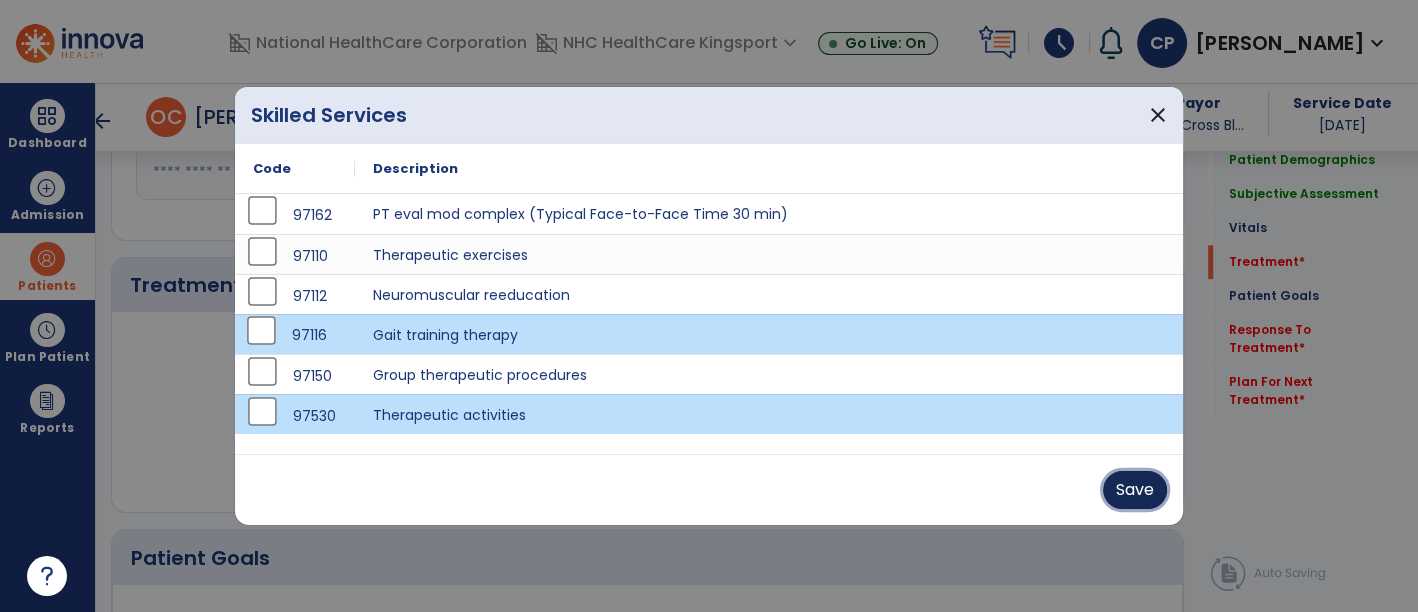 click on "Save" at bounding box center (1135, 490) 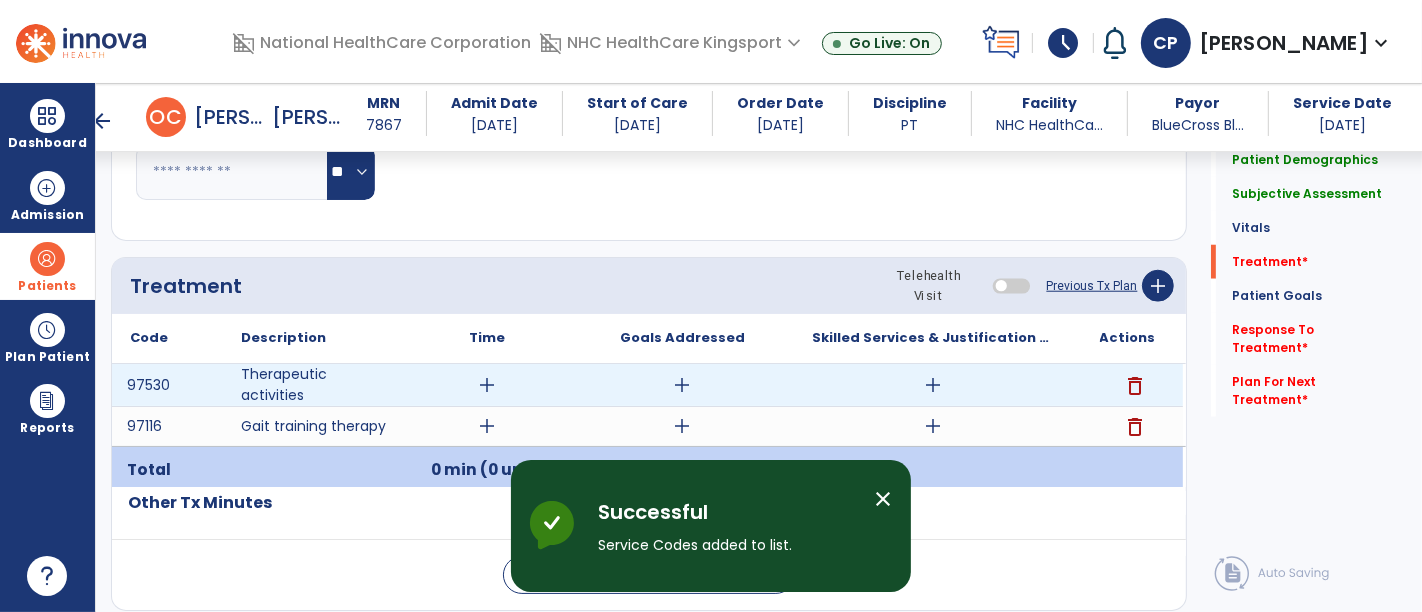 click on "add" at bounding box center (488, 385) 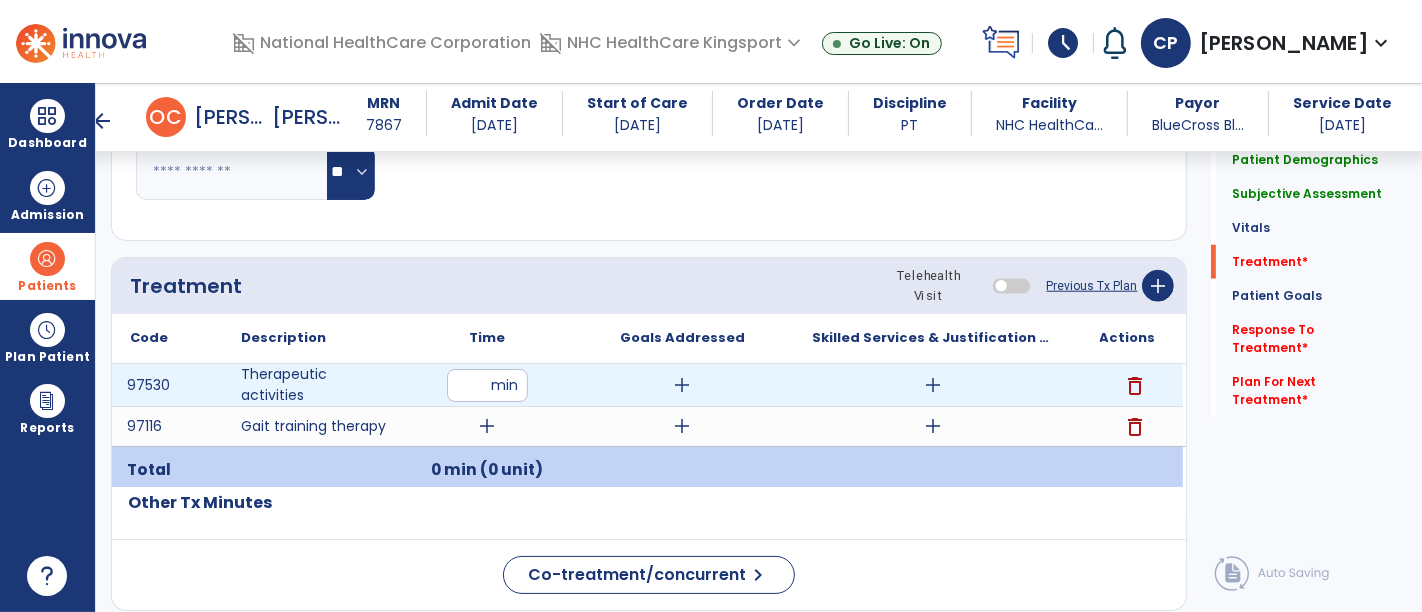 type on "**" 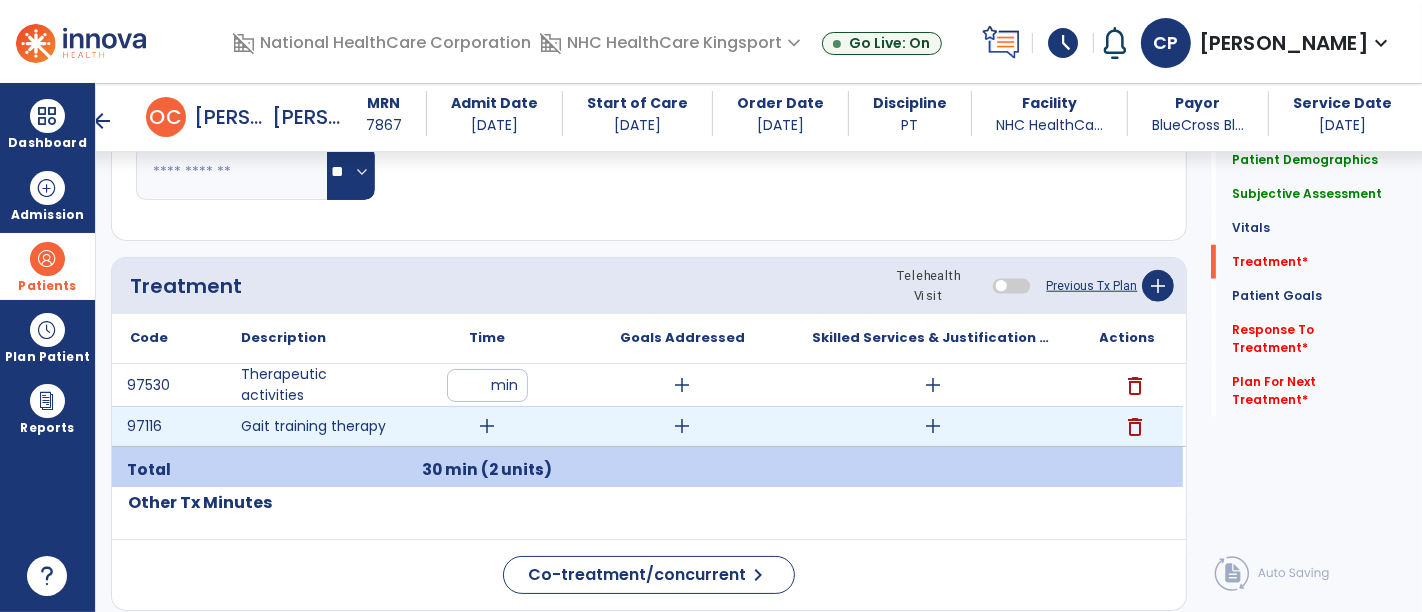 click on "add" at bounding box center [488, 426] 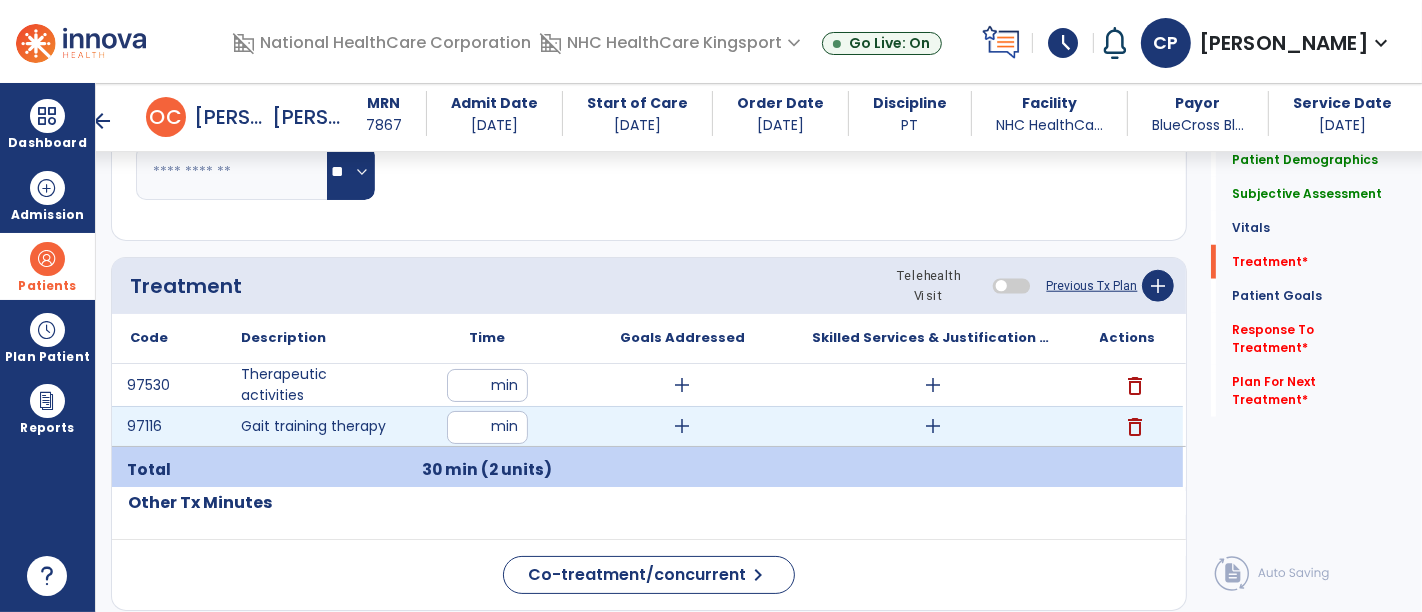 type on "**" 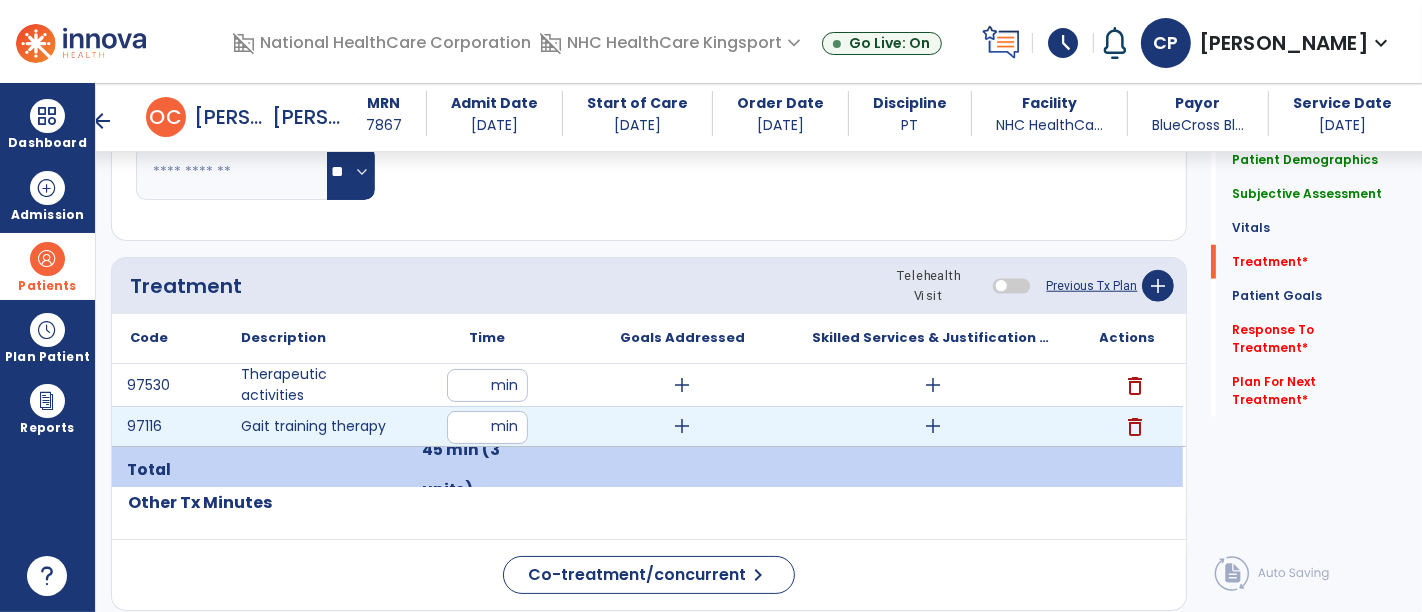 click on "add" at bounding box center [683, 426] 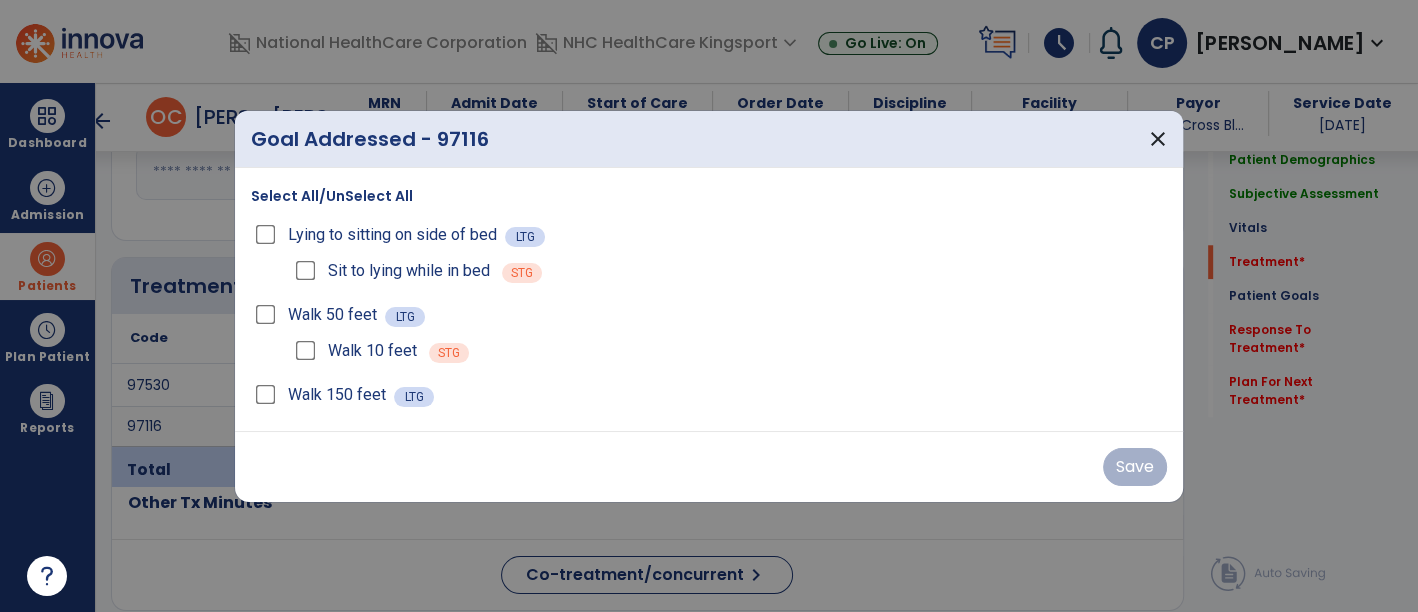 scroll, scrollTop: 1592, scrollLeft: 0, axis: vertical 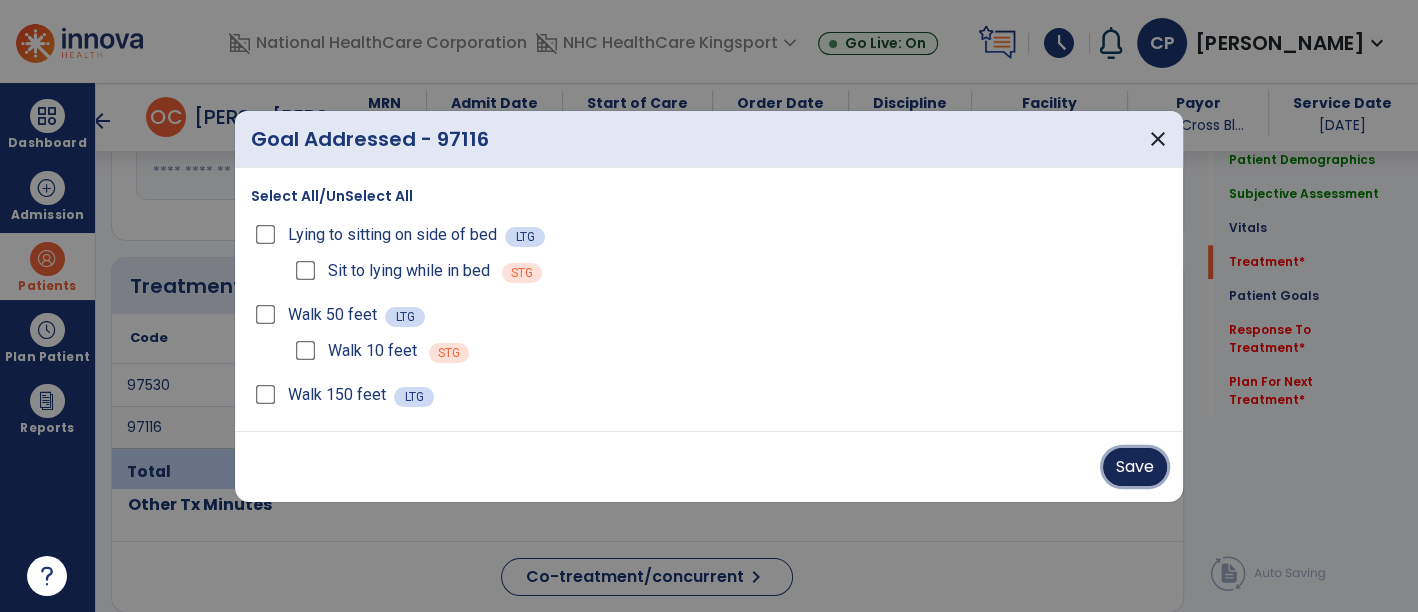 click on "Save" at bounding box center (1135, 467) 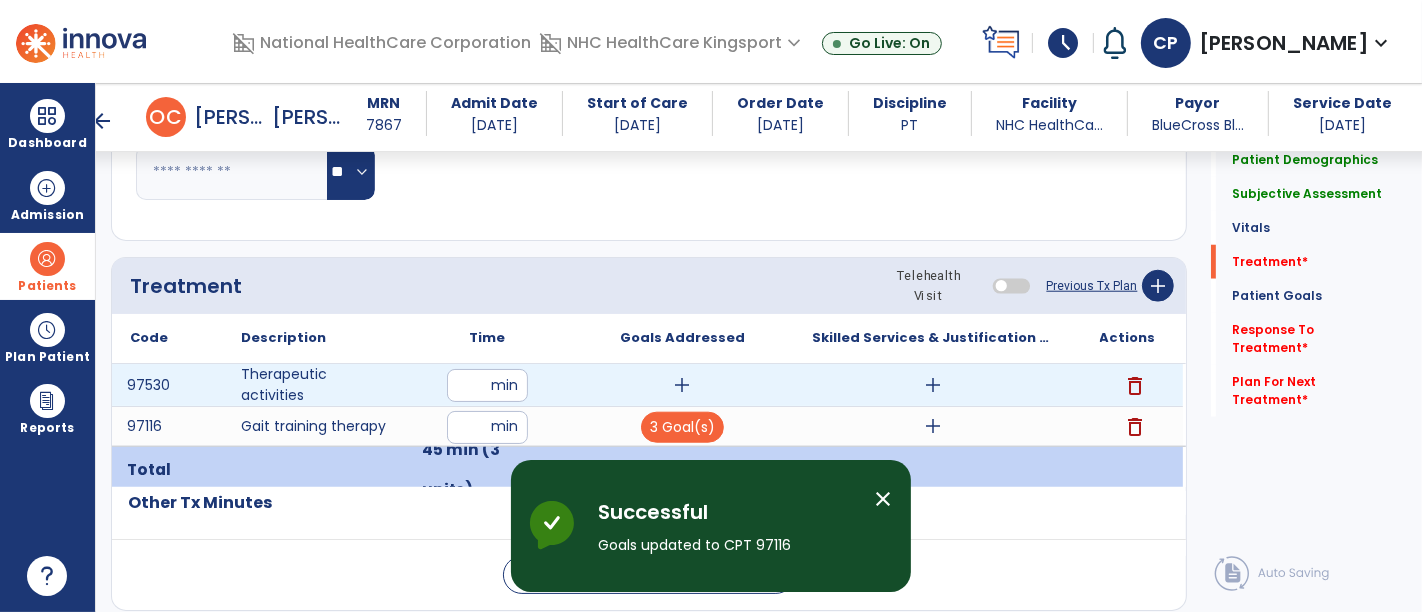 click on "add" at bounding box center [683, 385] 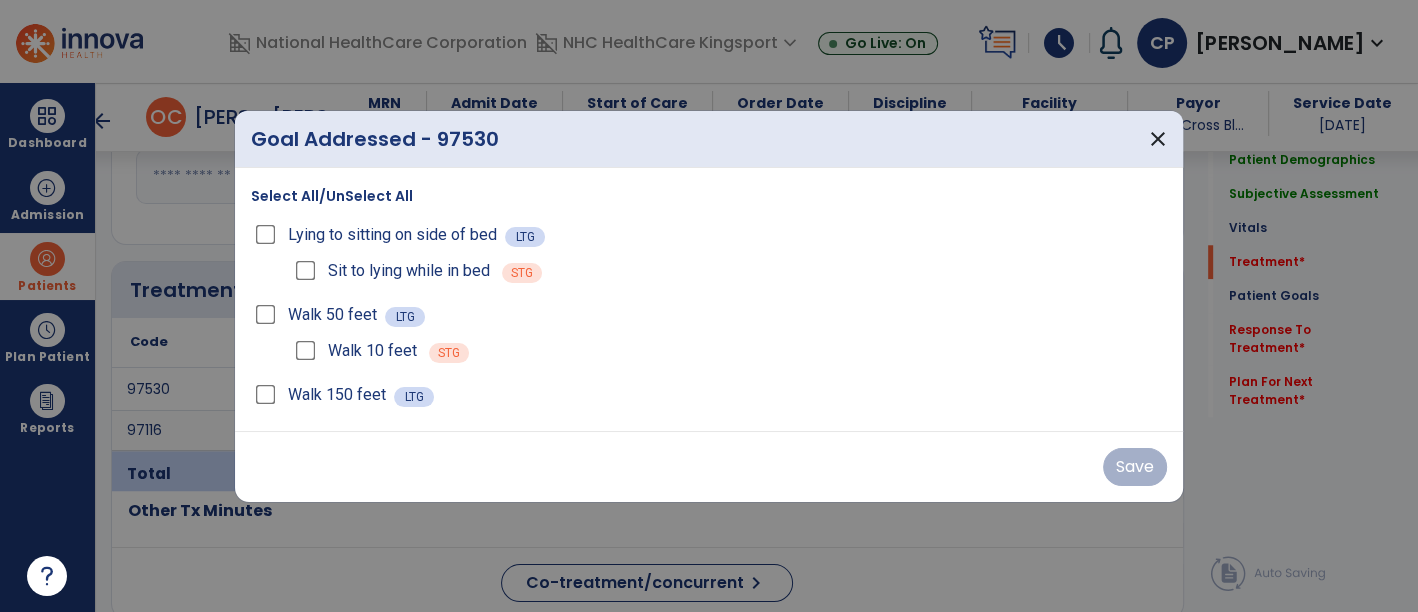 scroll, scrollTop: 1592, scrollLeft: 0, axis: vertical 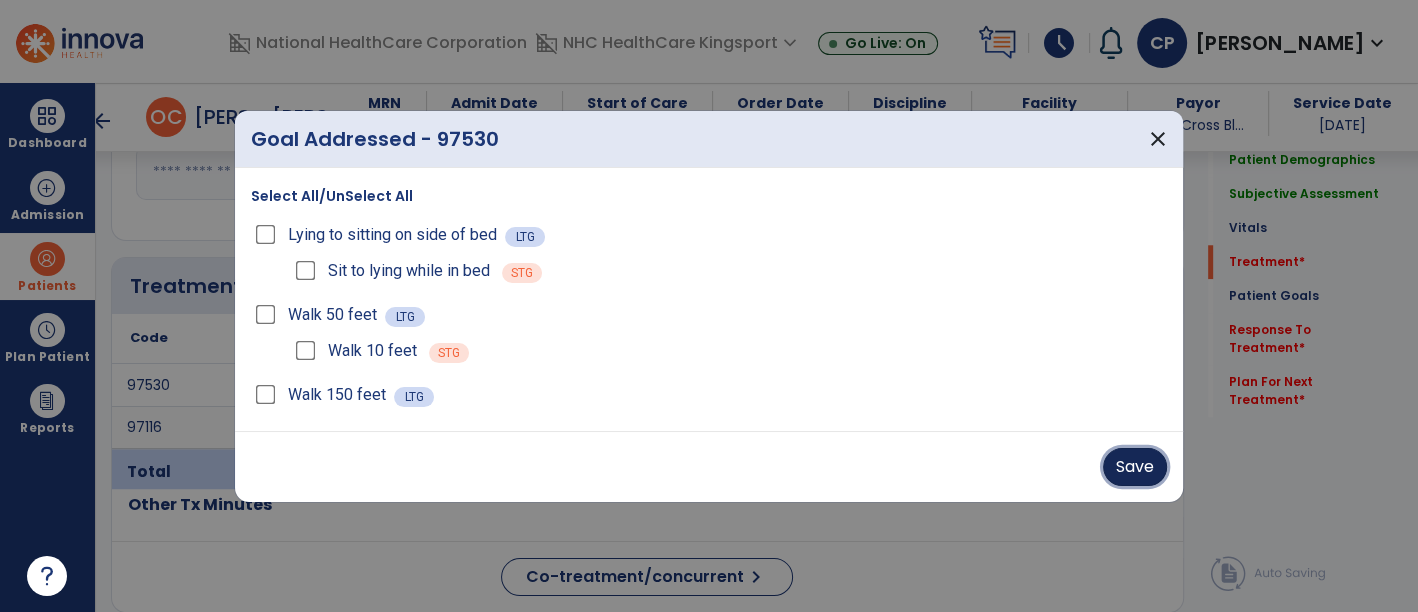 click on "Save" at bounding box center [1135, 467] 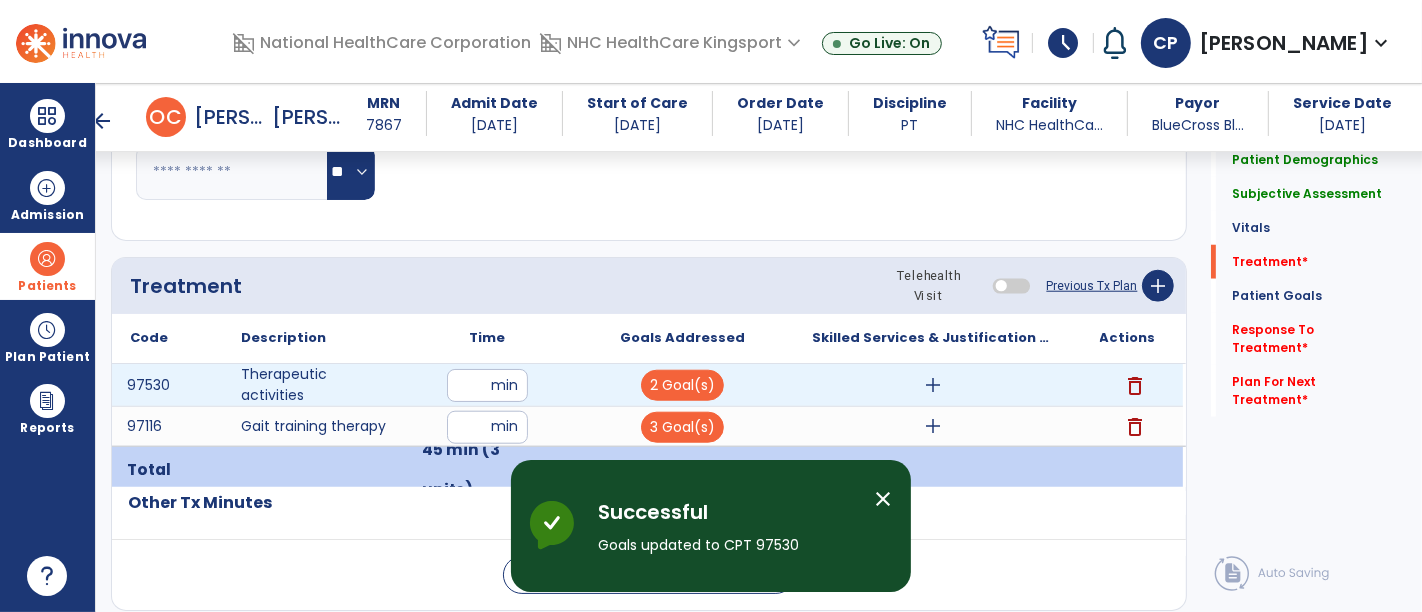 click on "add" at bounding box center (933, 385) 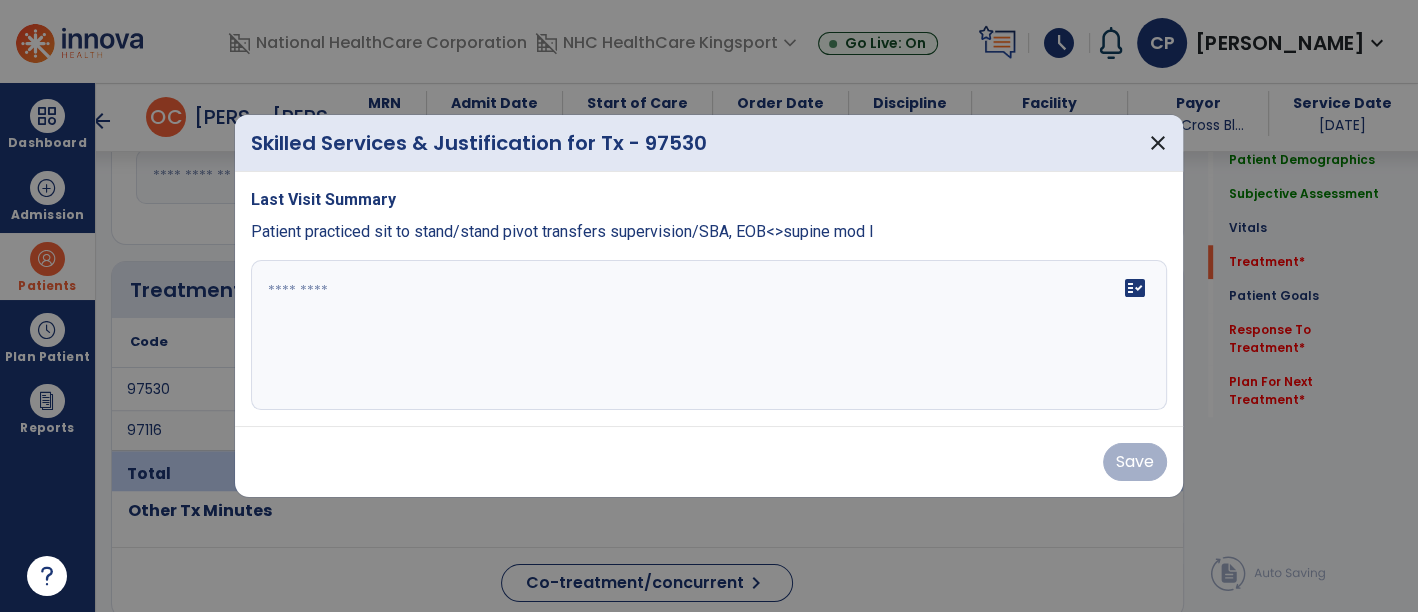 scroll, scrollTop: 1592, scrollLeft: 0, axis: vertical 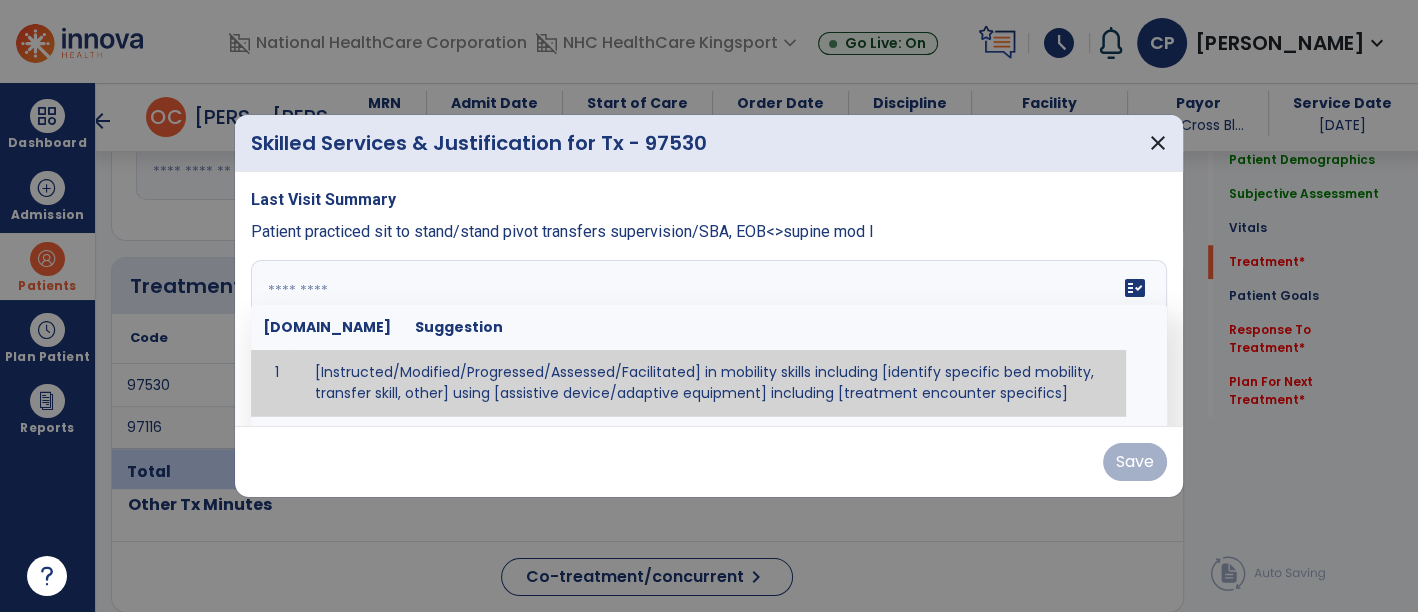click on "fact_check  [DOMAIN_NAME] Suggestion 1 [Instructed/Modified/Progressed/Assessed/Facilitated] in mobility skills including [identify specific bed mobility, transfer skill, other] using [assistive device/adaptive equipment] including [treatment encounter specifics]" at bounding box center (709, 335) 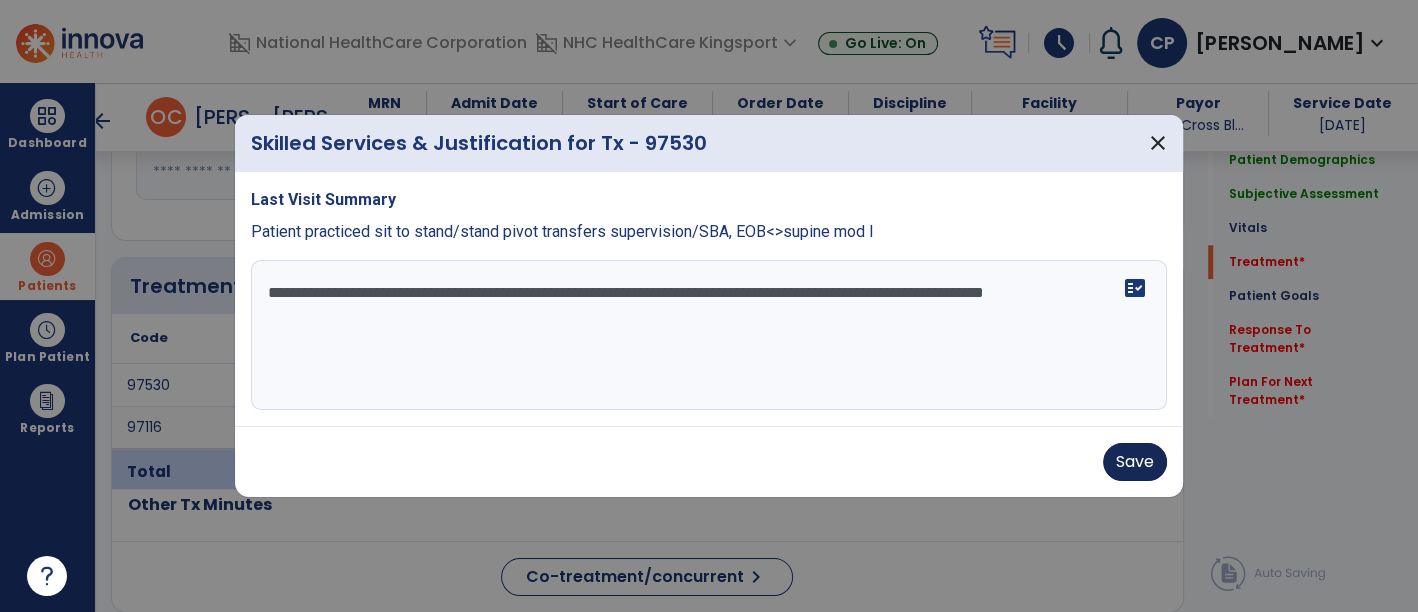 type on "**********" 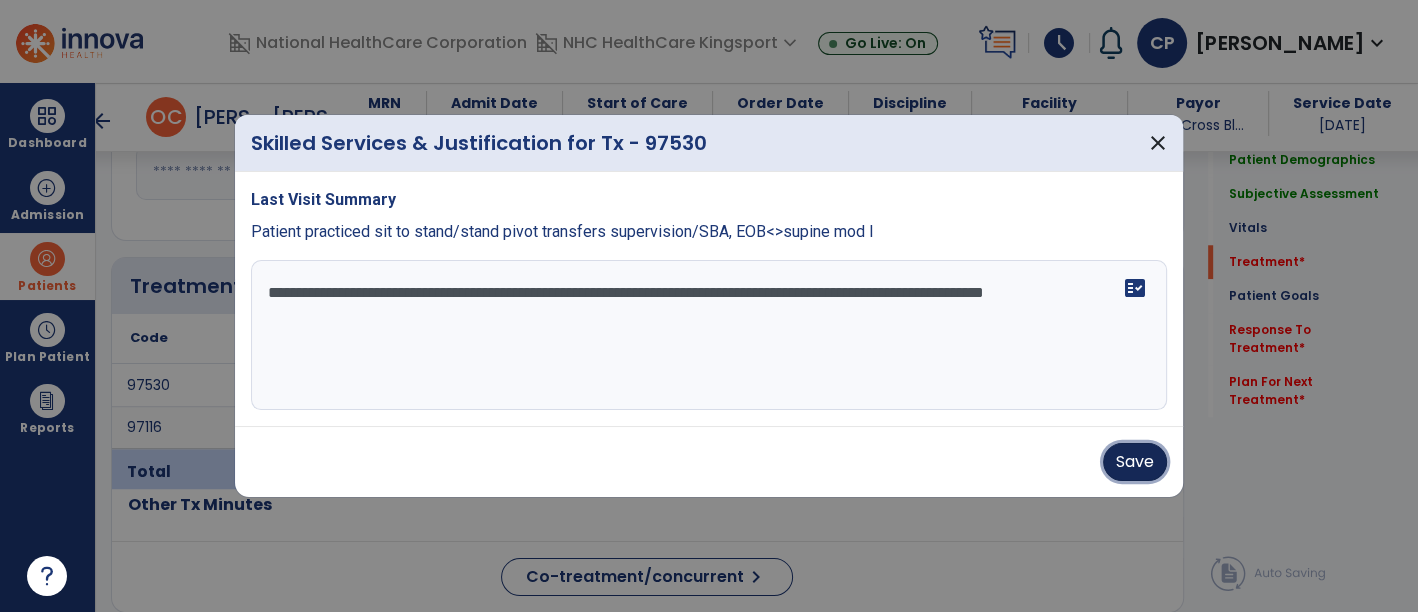 click on "Save" at bounding box center [1135, 462] 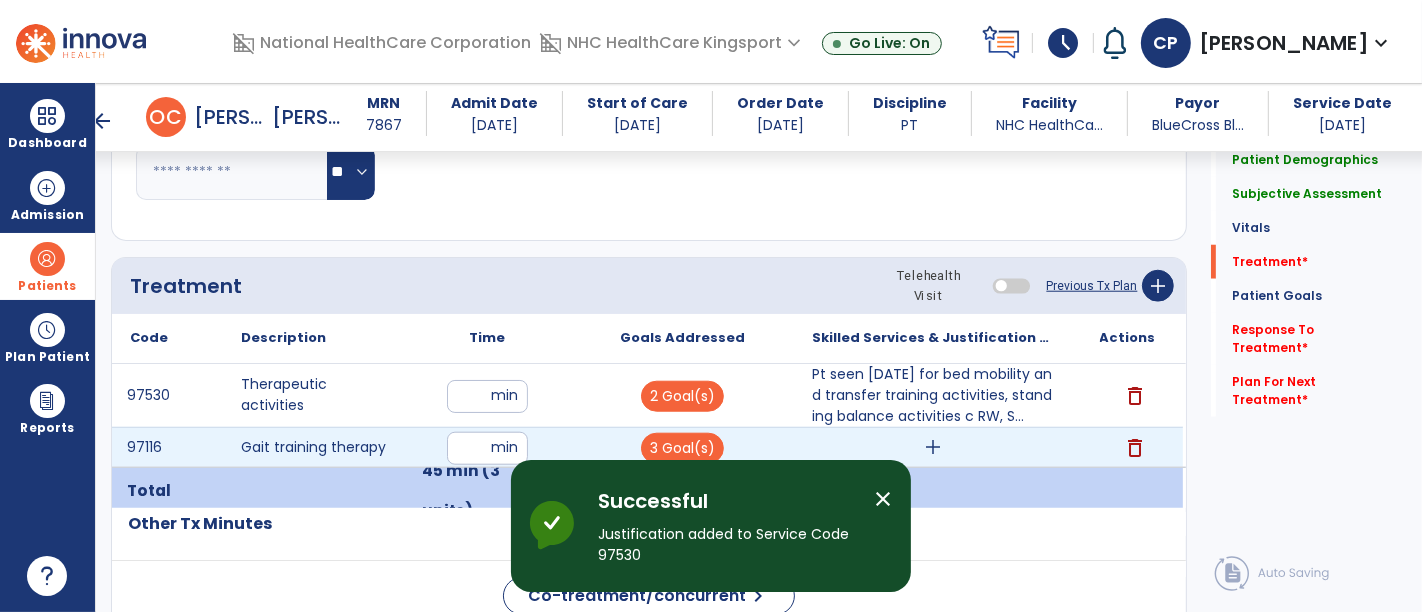 click on "add" at bounding box center [933, 447] 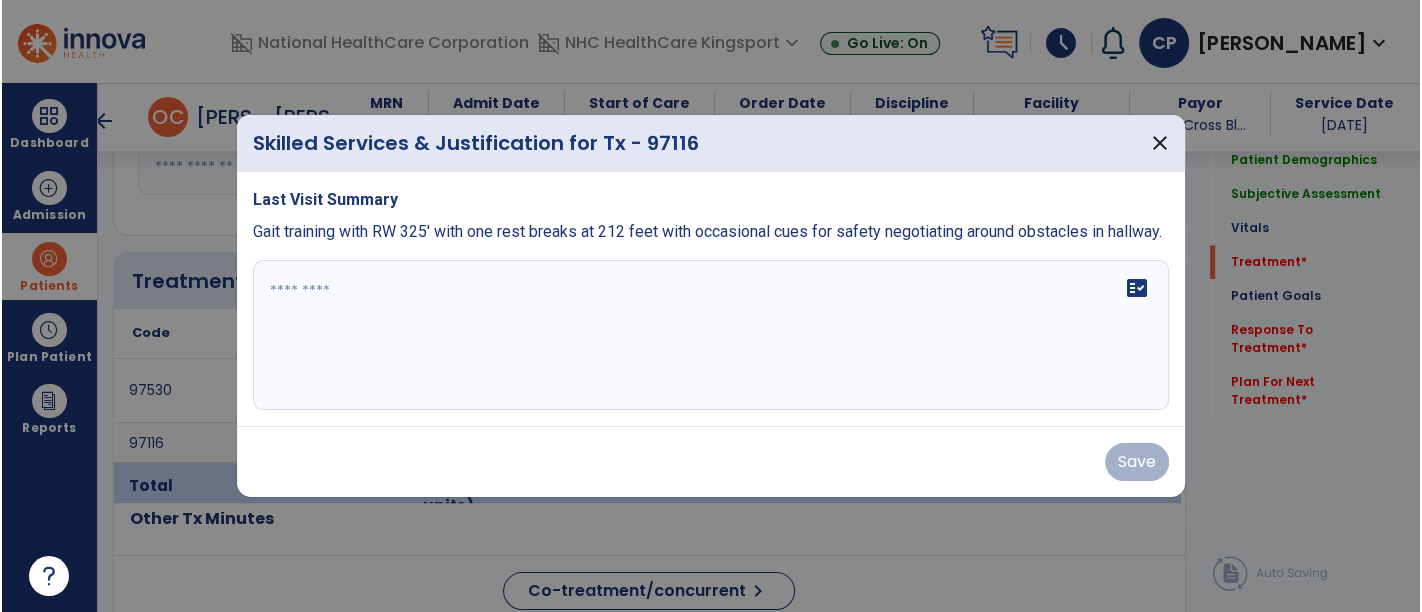 scroll, scrollTop: 1592, scrollLeft: 0, axis: vertical 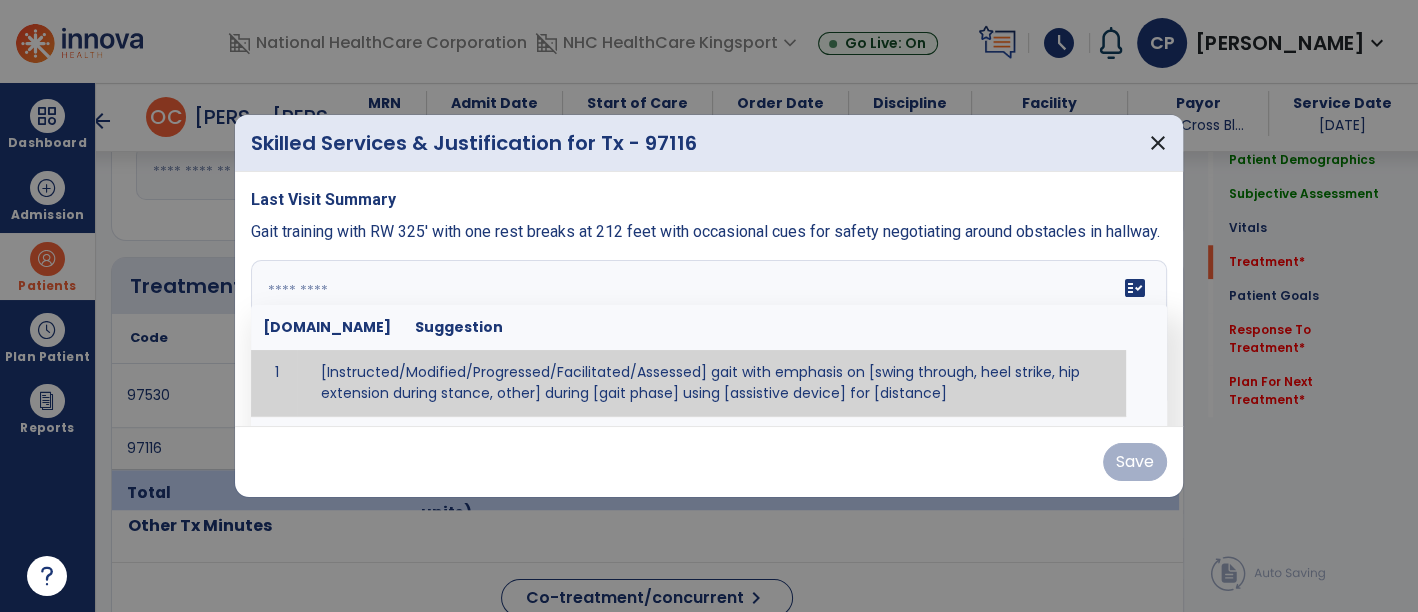 click at bounding box center [707, 335] 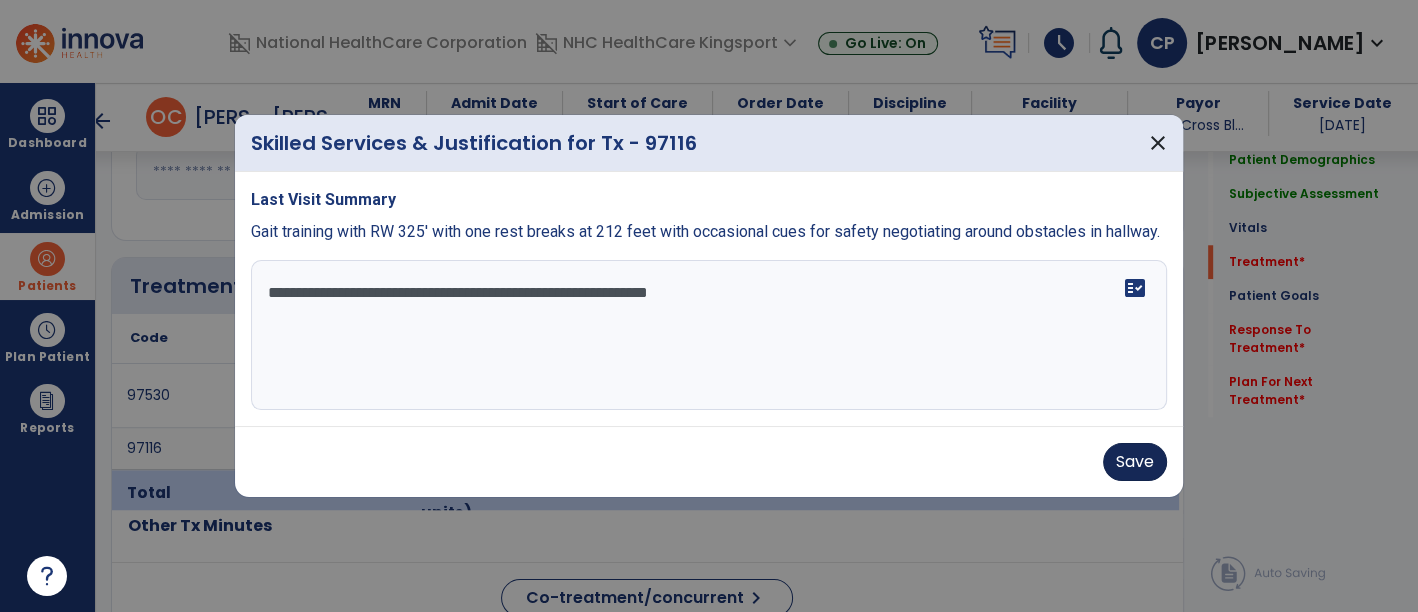 type on "**********" 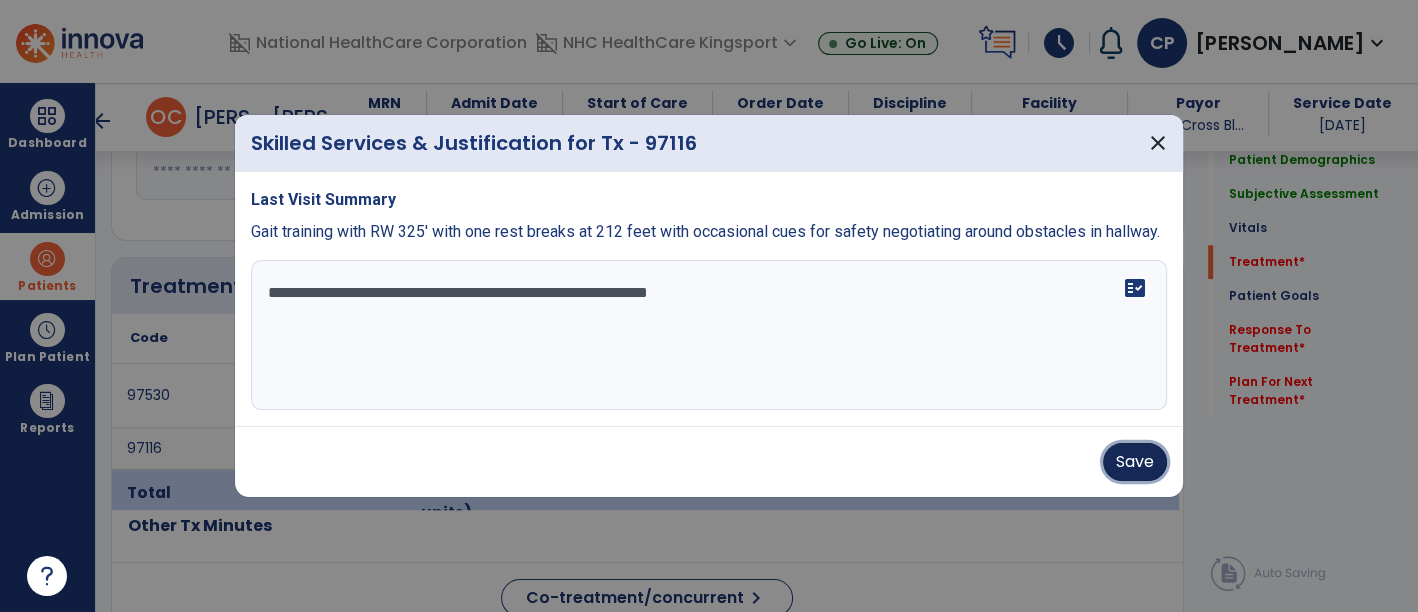 click on "Save" at bounding box center (1135, 462) 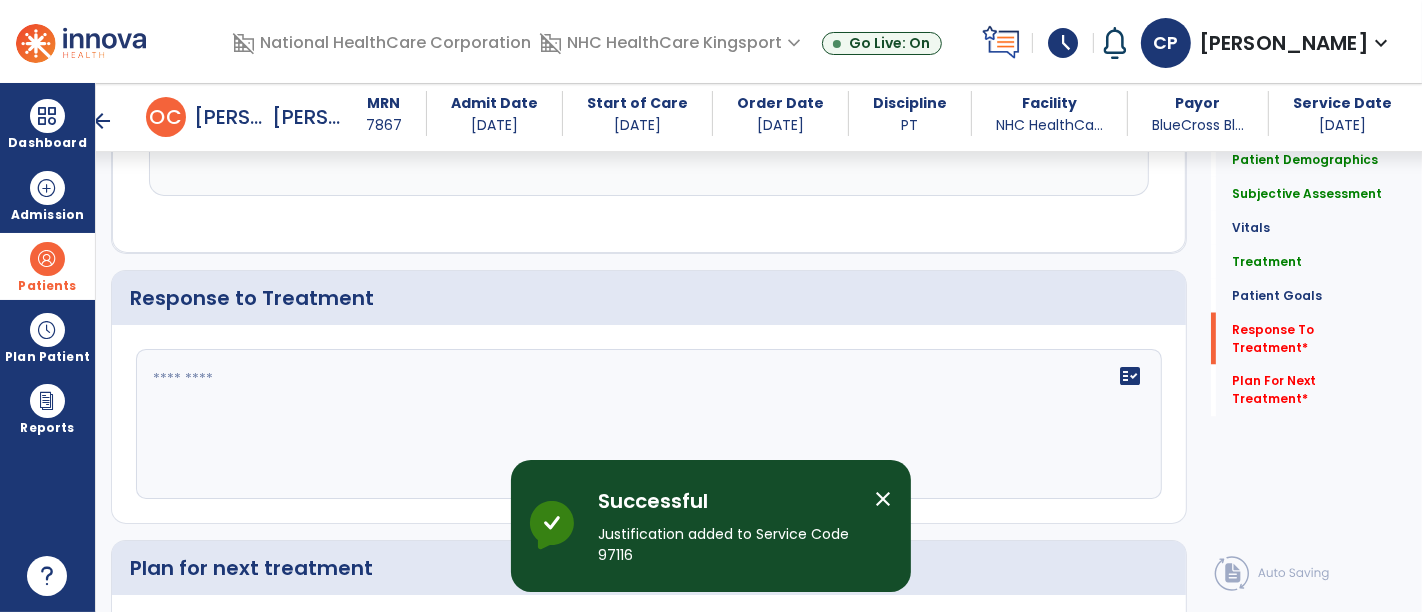 scroll, scrollTop: 2911, scrollLeft: 0, axis: vertical 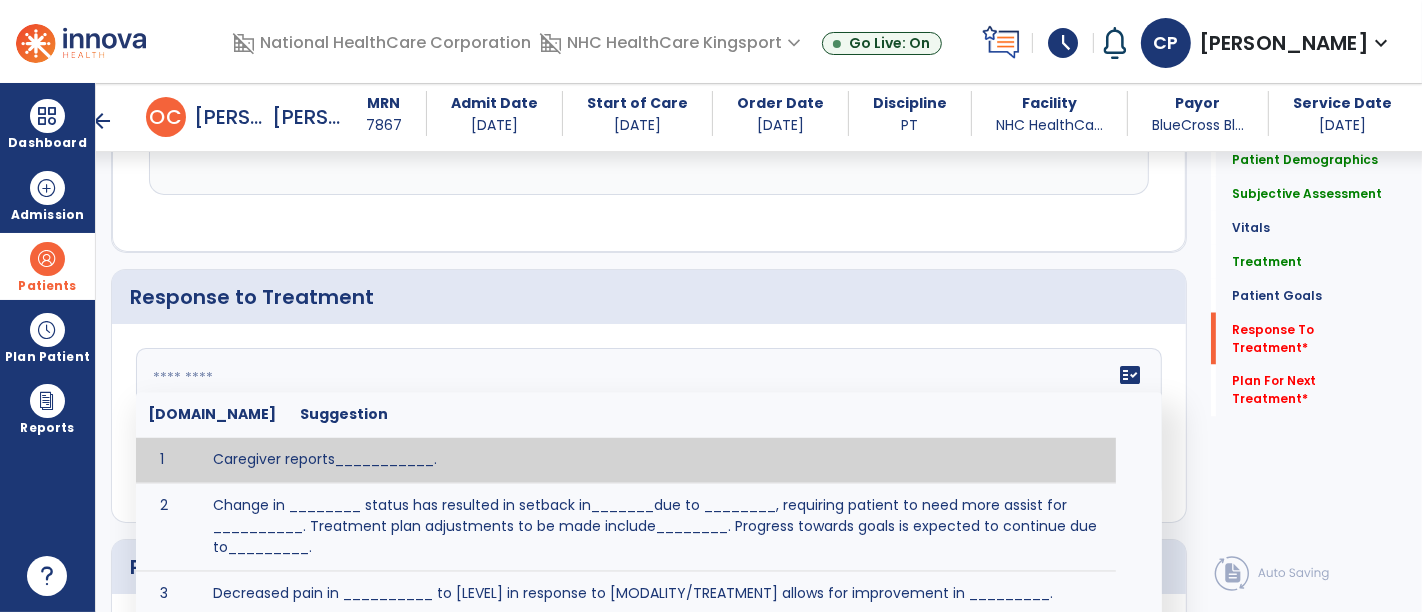 click on "fact_check  [DOMAIN_NAME] Suggestion 1 Caregiver reports___________. 2 Change in ________ status has resulted in setback in_______due to ________, requiring patient to need more assist for __________.   Treatment plan adjustments to be made include________.  Progress towards goals is expected to continue due to_________. 3 Decreased pain in __________ to [LEVEL] in response to [MODALITY/TREATMENT] allows for improvement in _________. 4 Functional gains in _______ have impacted the patient's ability to perform_________ with a reduction in assist levels to_________. 5 Functional progress this week has been significant due to__________. 6 Gains in ________ have improved the patient's ability to perform ______with decreased levels of assist to___________. 7 Improvement in ________allows patient to tolerate higher levels of challenges in_________. 8 Pain in [AREA] has decreased to [LEVEL] in response to [TREATMENT/MODALITY], allowing fore ease in completing__________. 9 10 11 12 13 14 15 16 17 18 19 20 21" 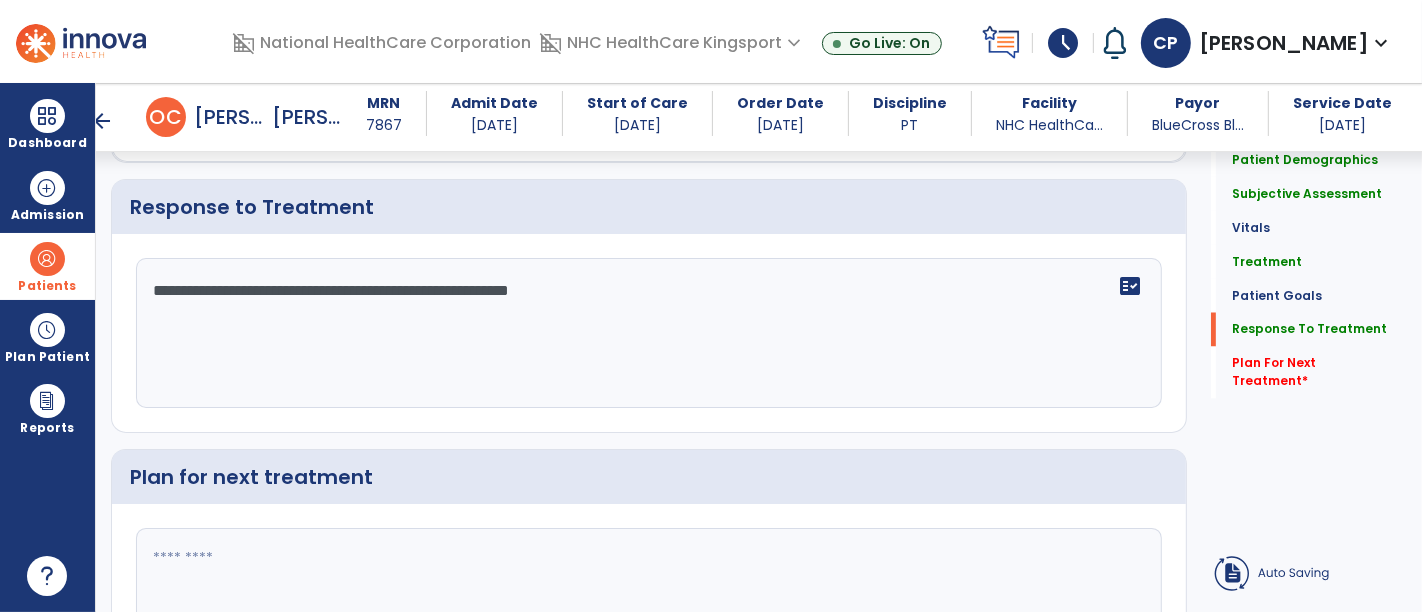 type on "**********" 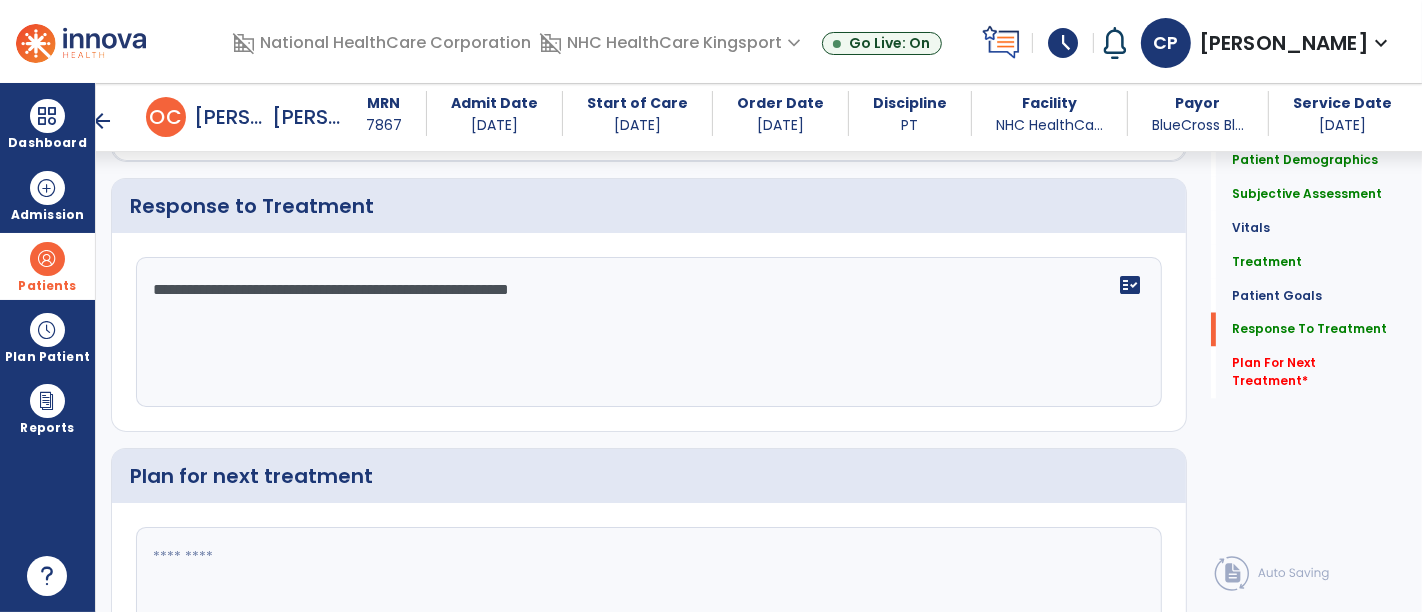 click 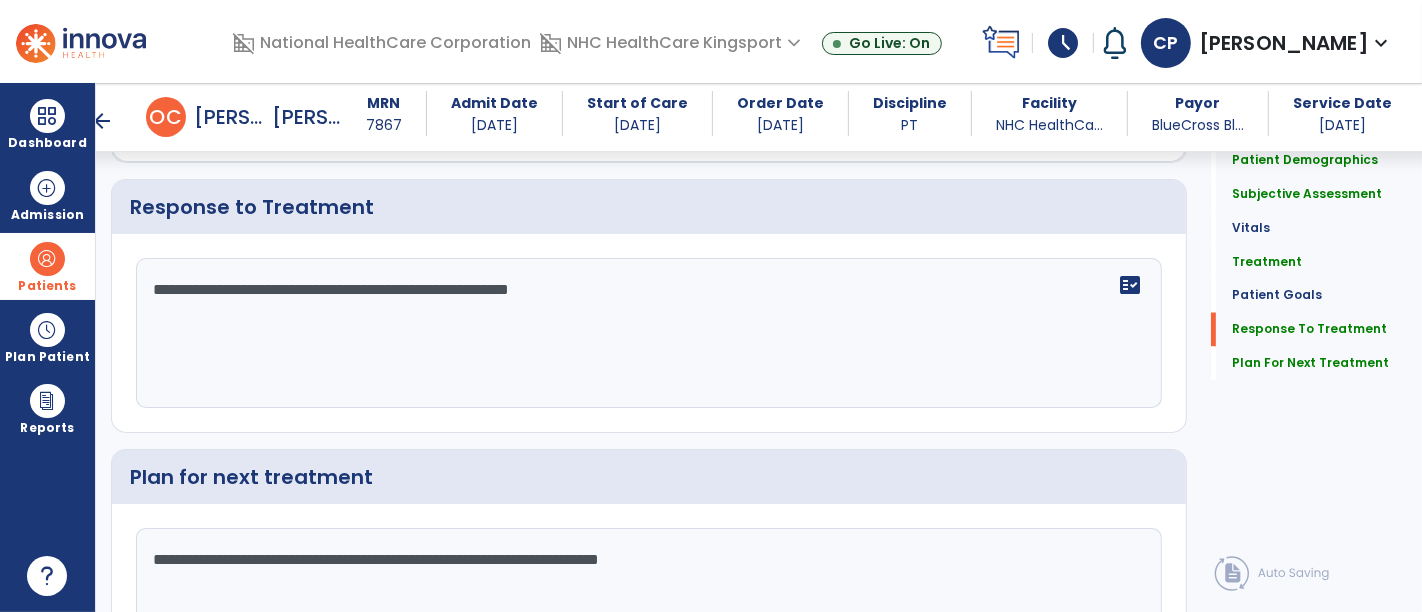 scroll, scrollTop: 3148, scrollLeft: 0, axis: vertical 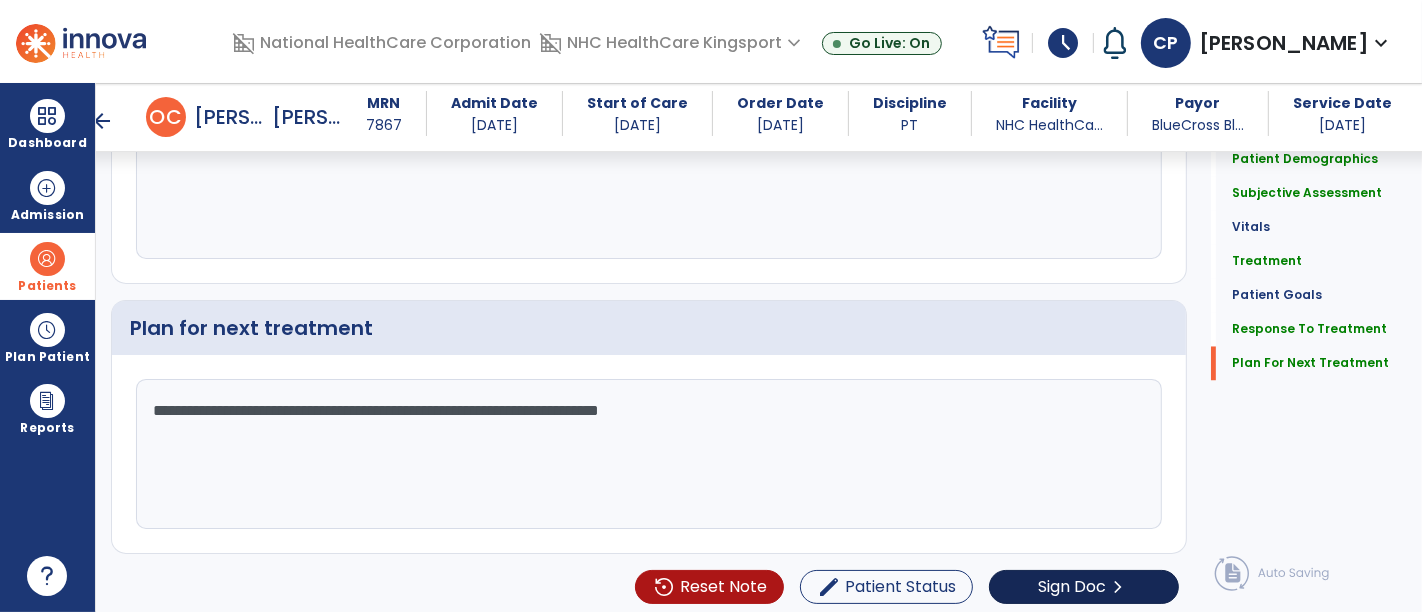 type on "**********" 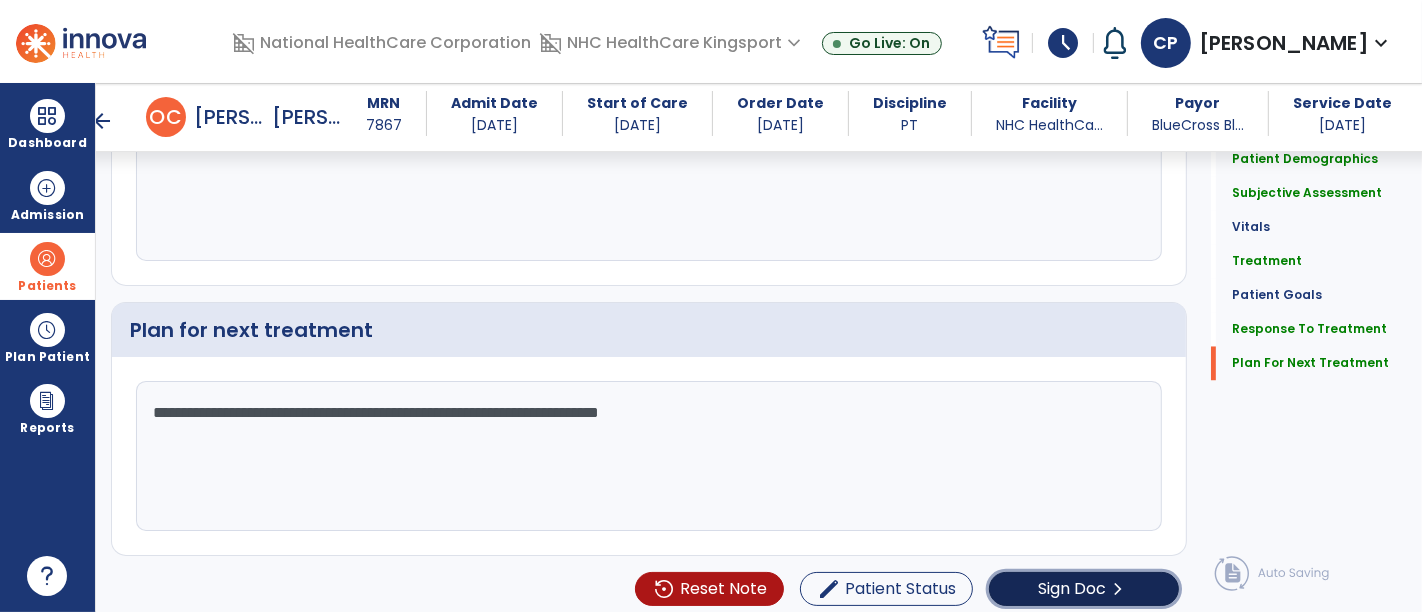 click on "Sign Doc" 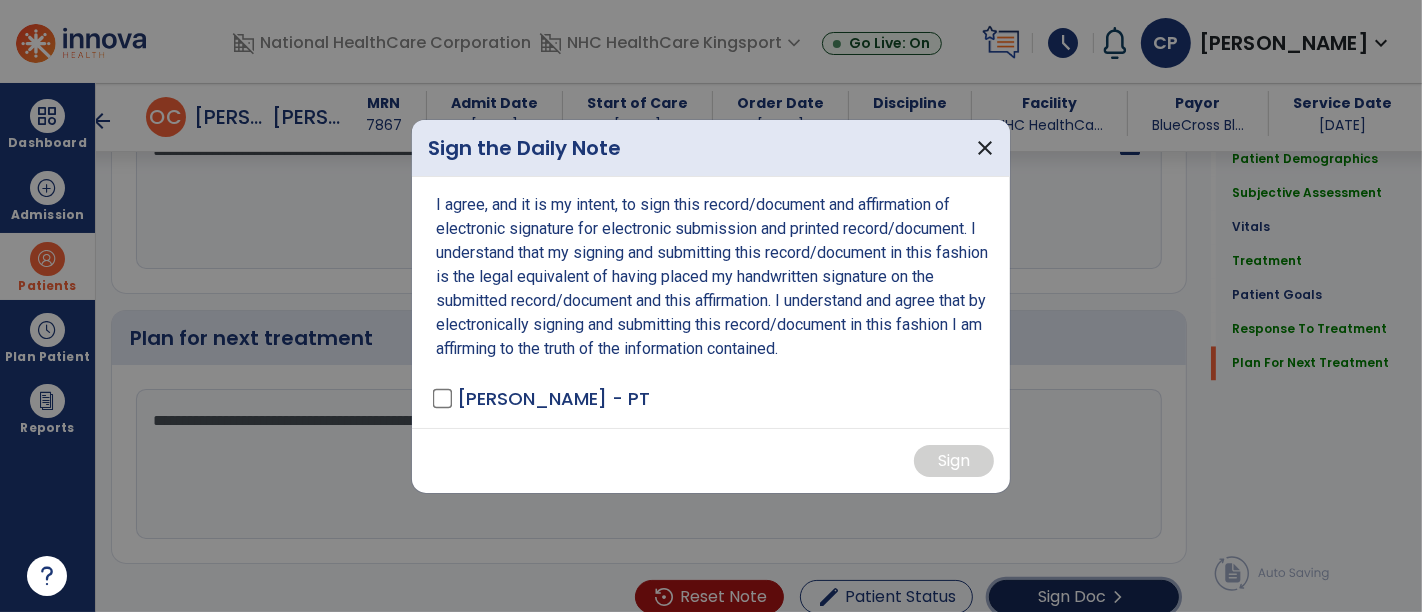 scroll, scrollTop: 3148, scrollLeft: 0, axis: vertical 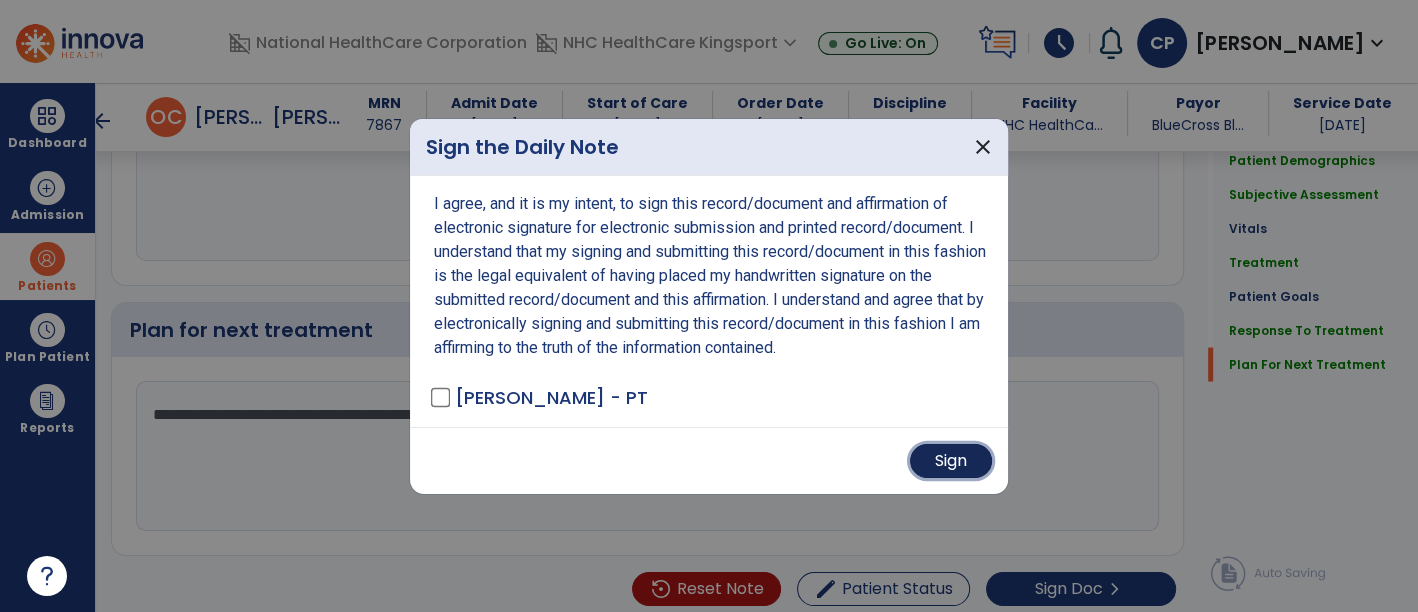 click on "Sign" at bounding box center (951, 461) 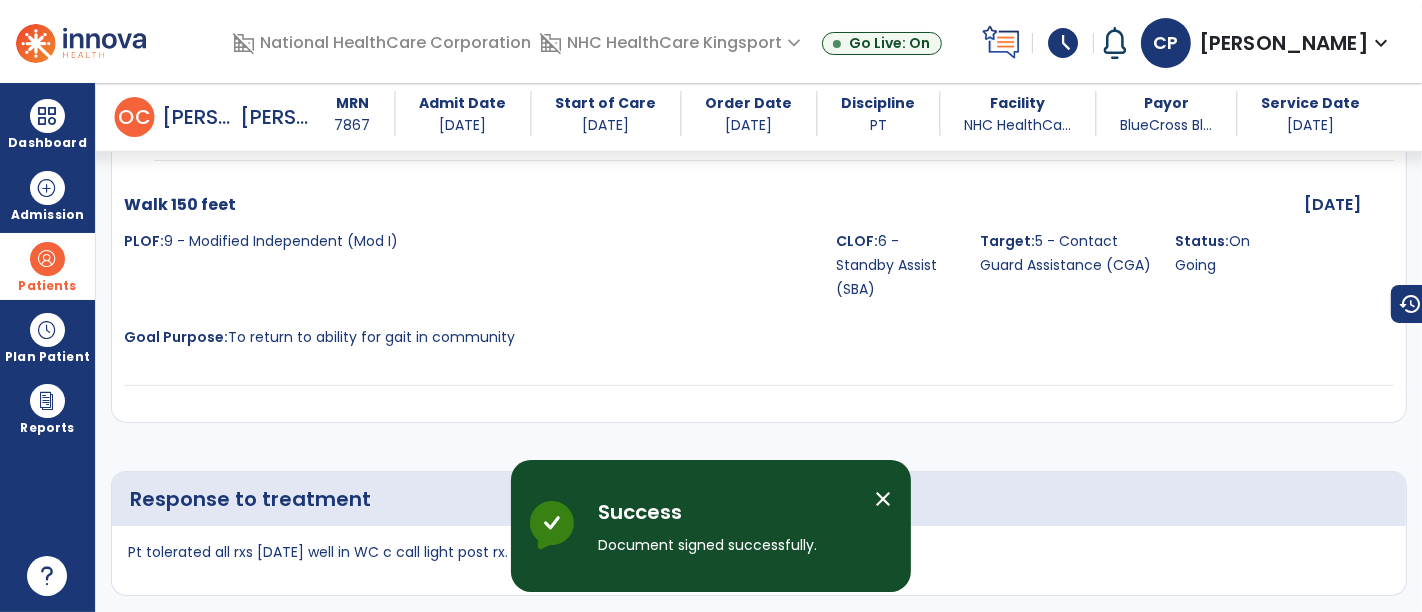 scroll, scrollTop: 4737, scrollLeft: 0, axis: vertical 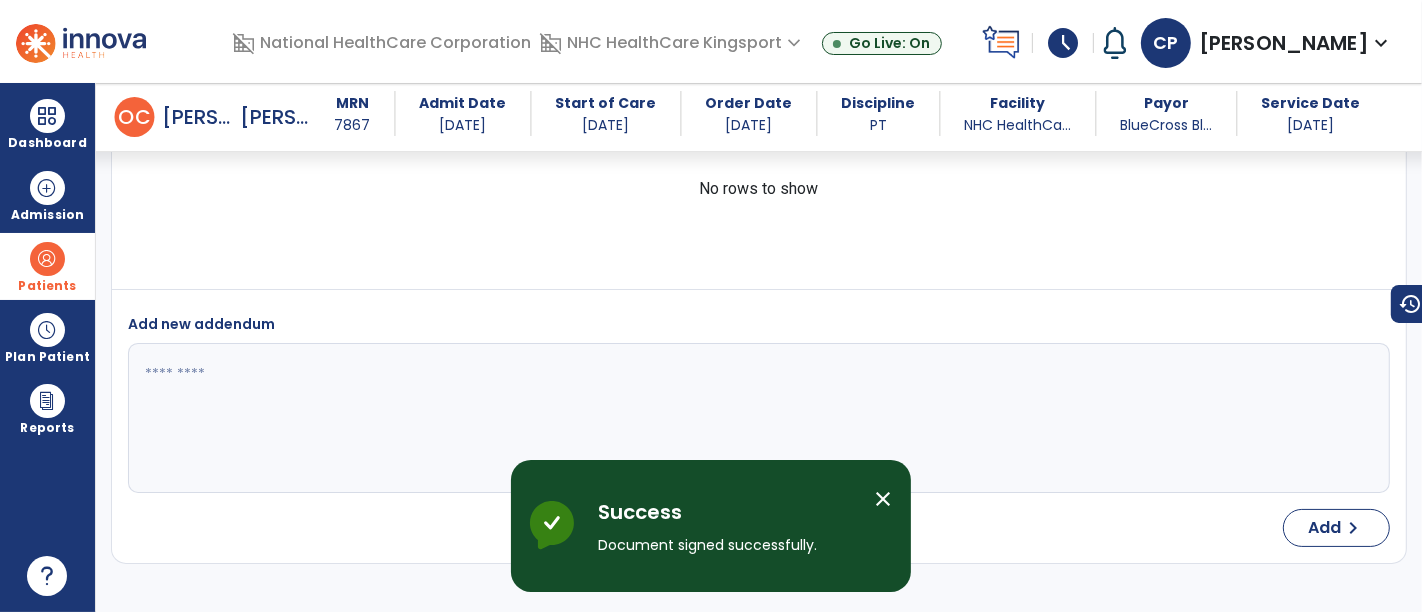 click on "Patients" at bounding box center [47, 266] 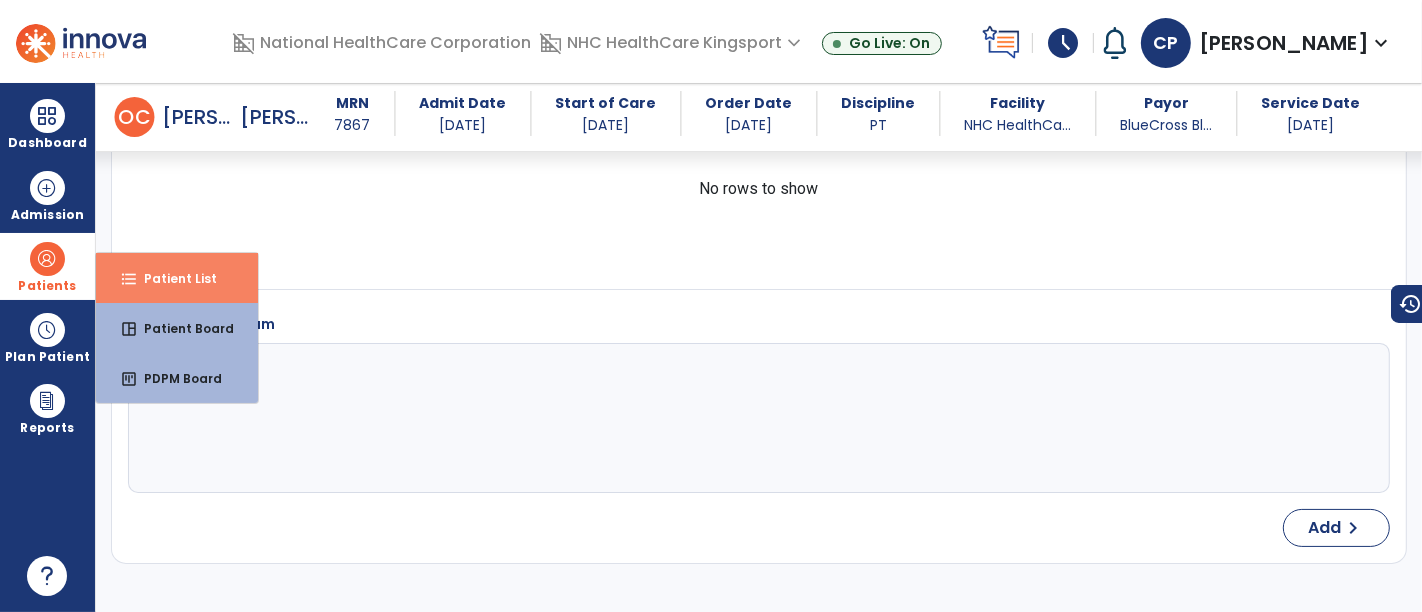 click on "format_list_bulleted  Patient List" at bounding box center (177, 278) 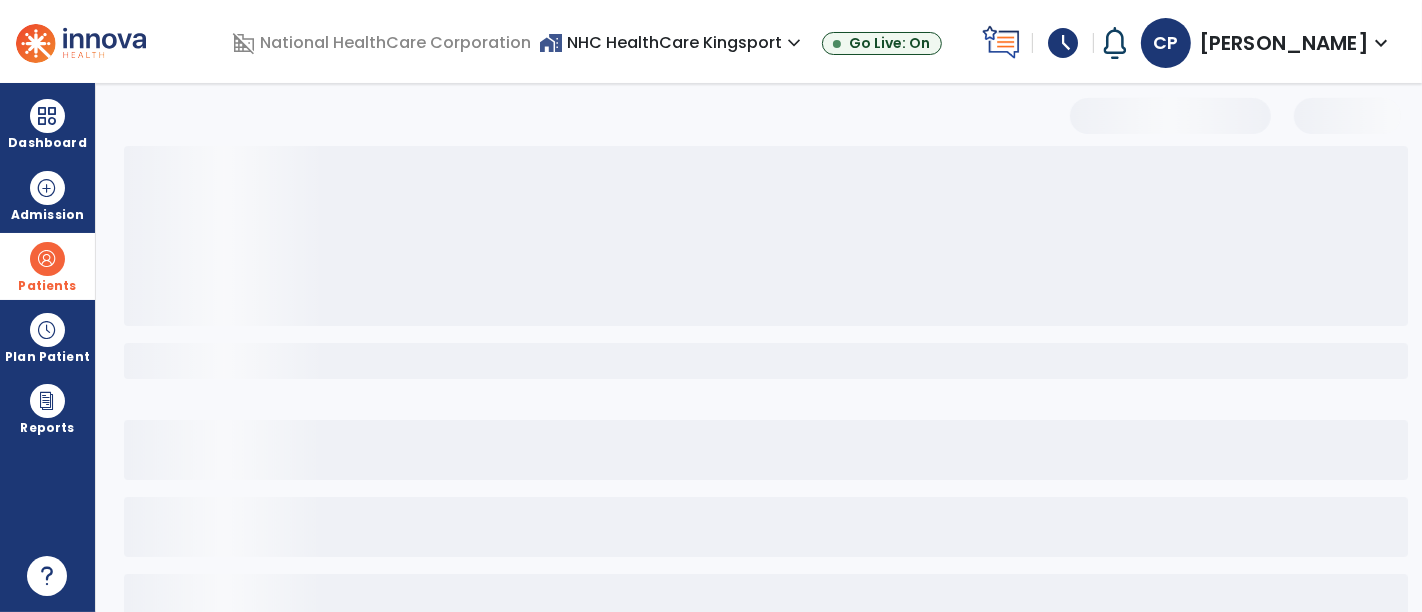 select on "***" 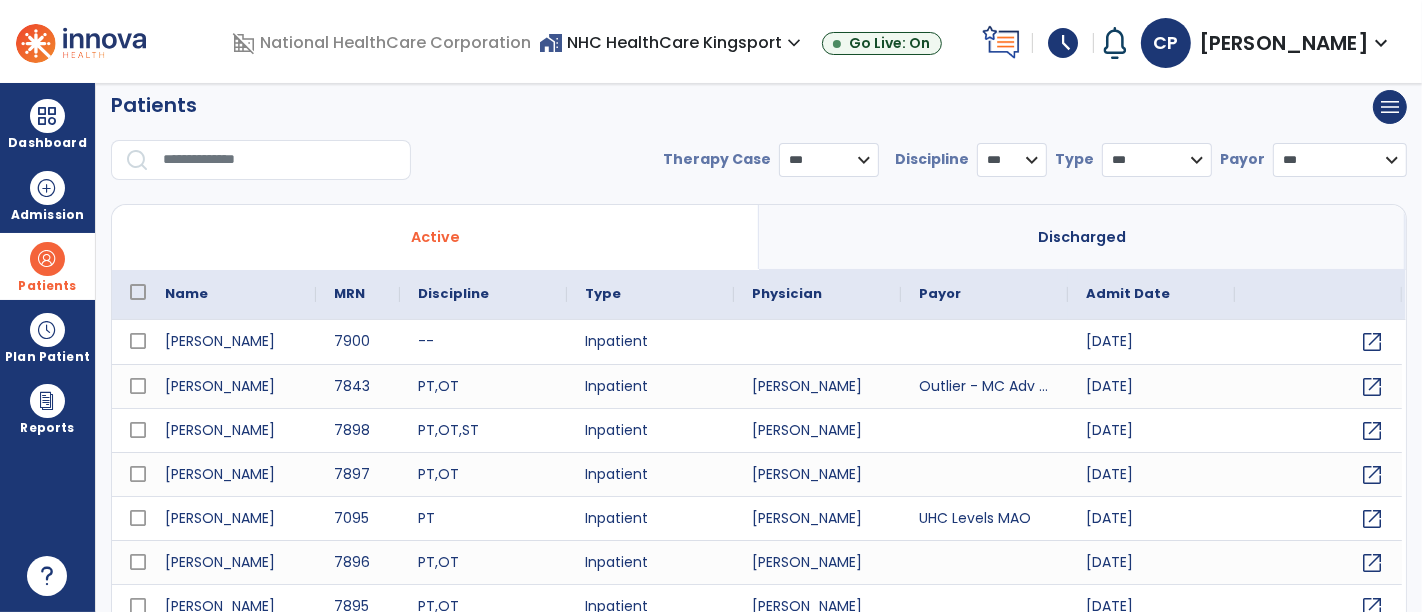 scroll, scrollTop: 11, scrollLeft: 0, axis: vertical 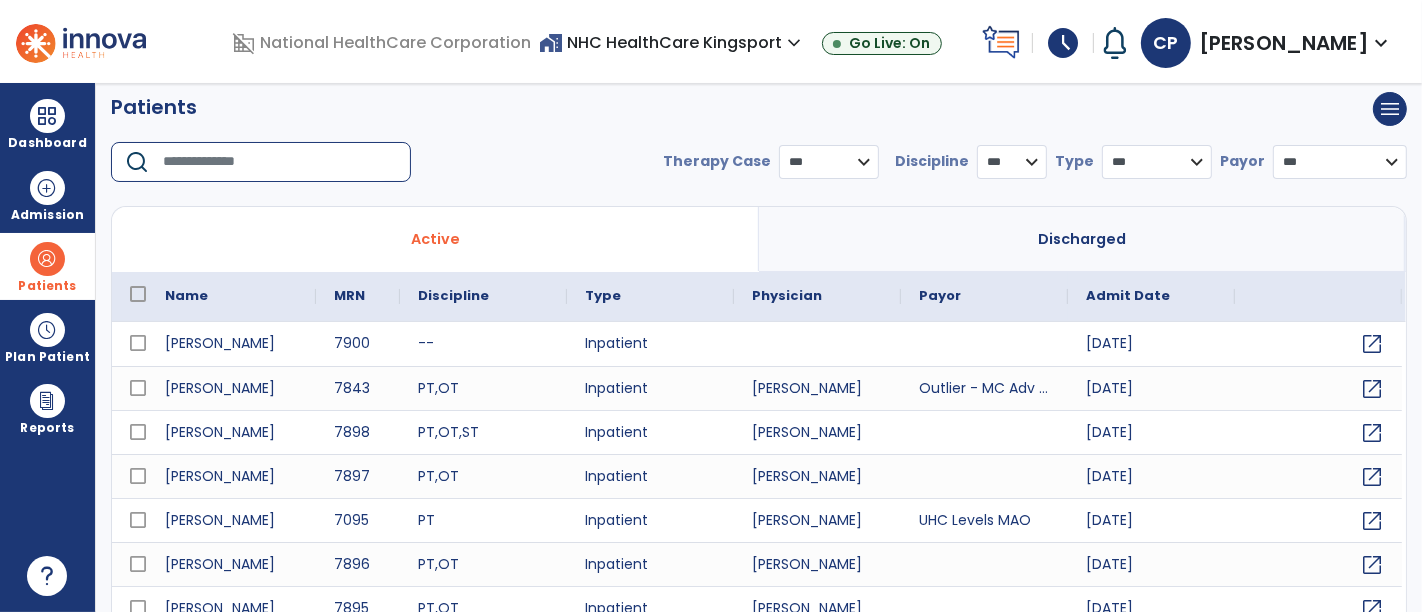 click at bounding box center (280, 162) 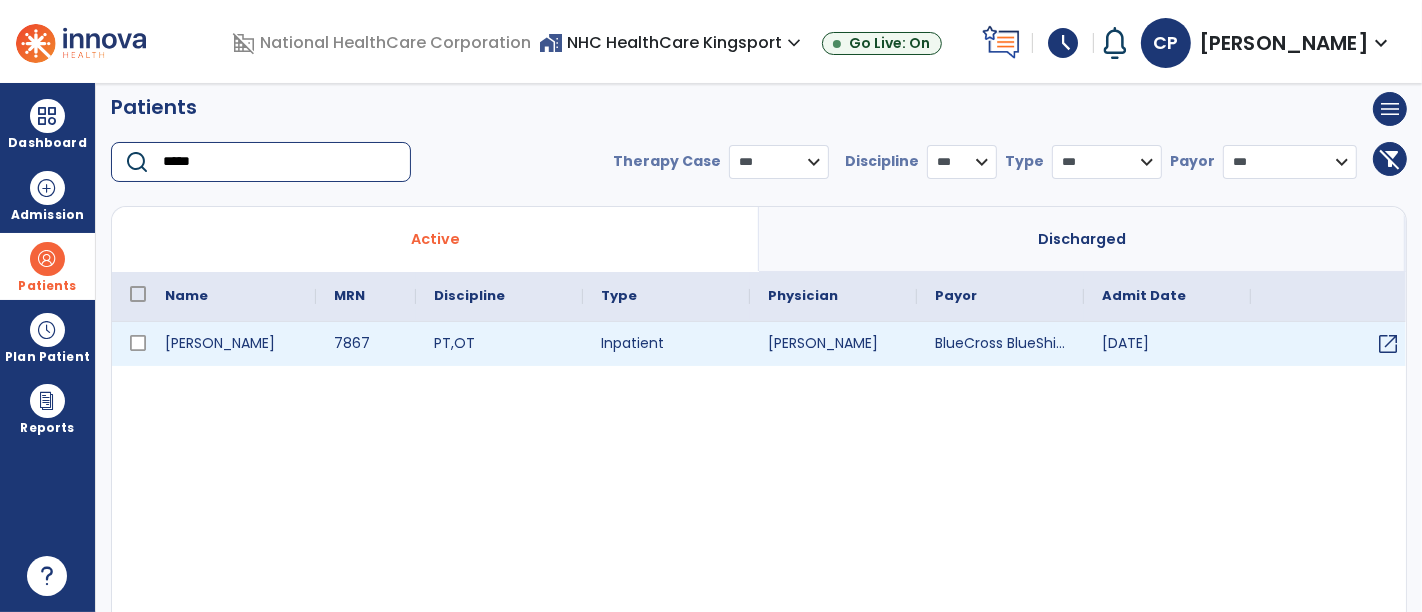 type on "*****" 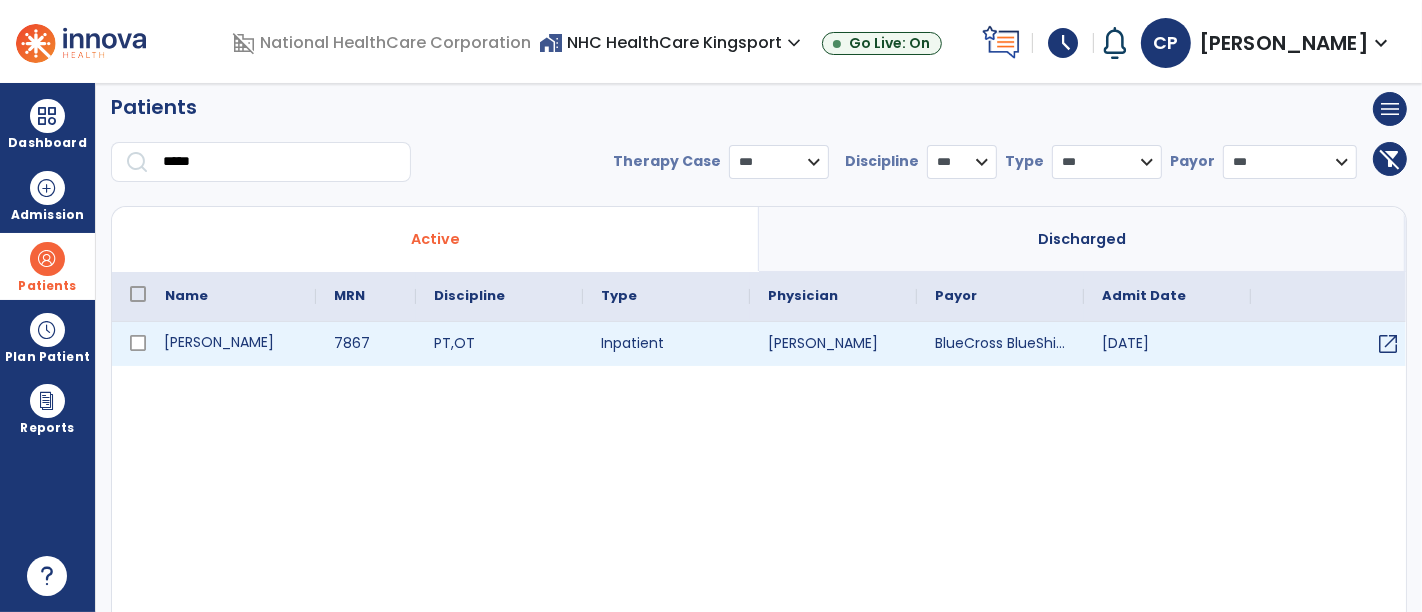 click on "[PERSON_NAME]" at bounding box center (231, 344) 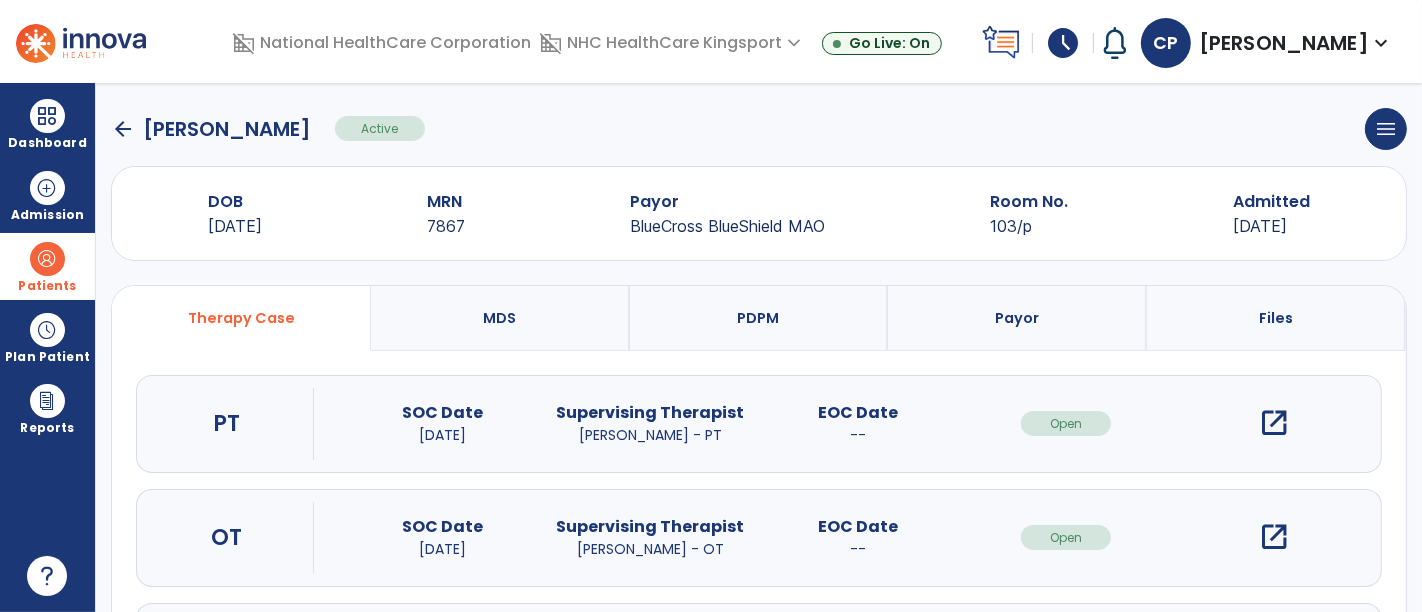 click on "open_in_new" at bounding box center [1274, 423] 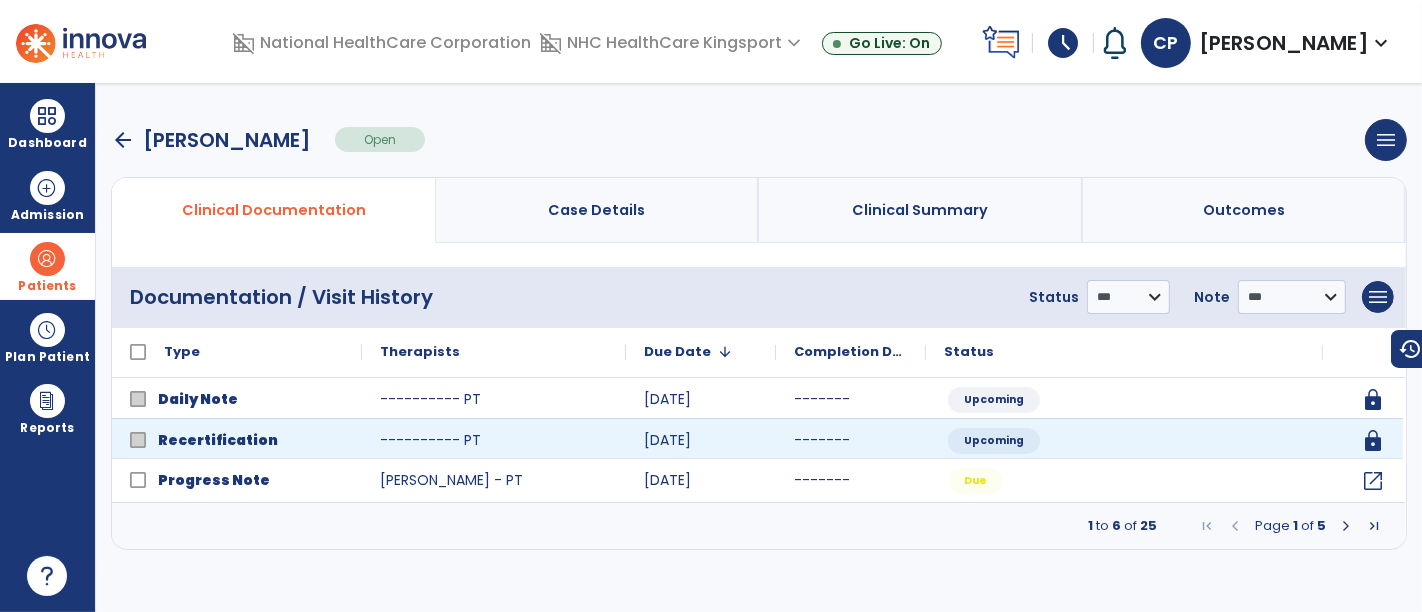 scroll, scrollTop: 0, scrollLeft: 0, axis: both 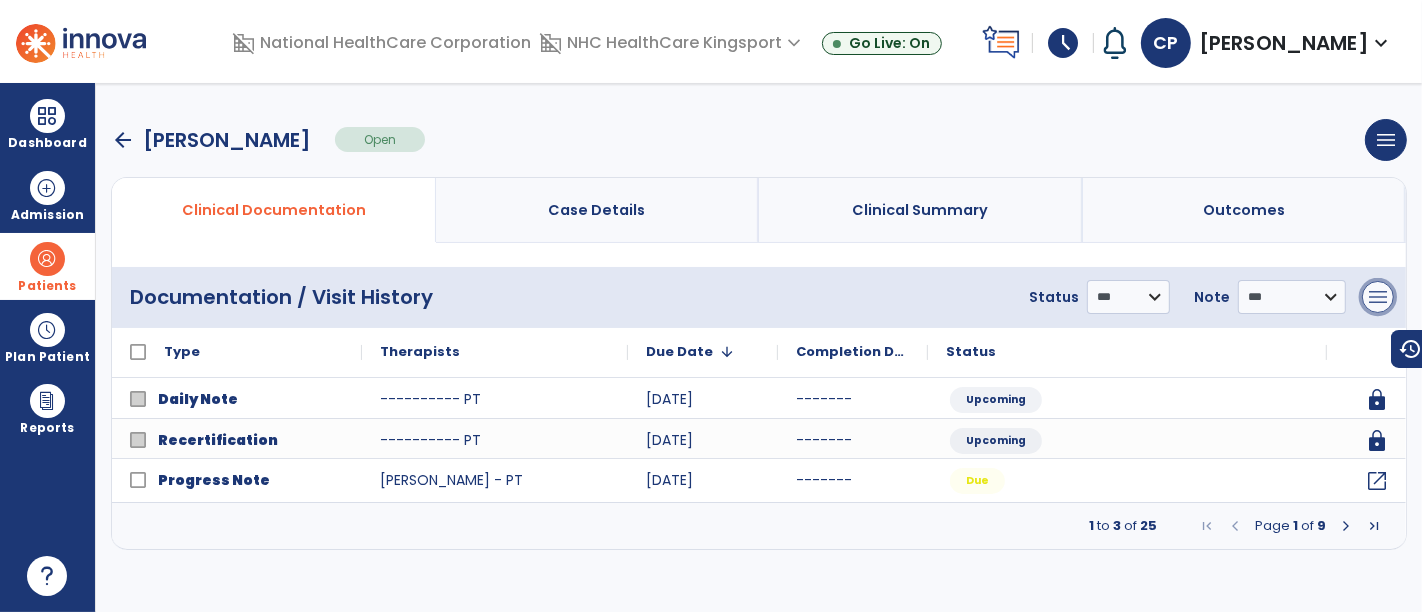 click on "menu" at bounding box center [1378, 297] 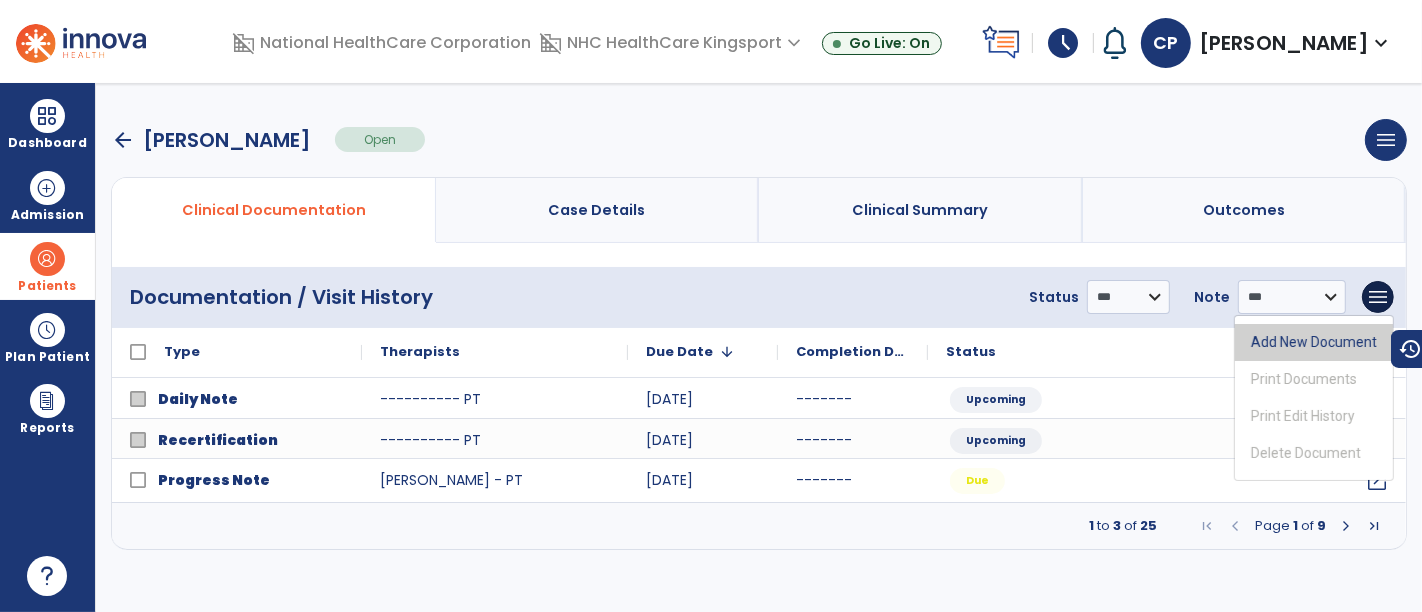click on "Add New Document" at bounding box center (1314, 342) 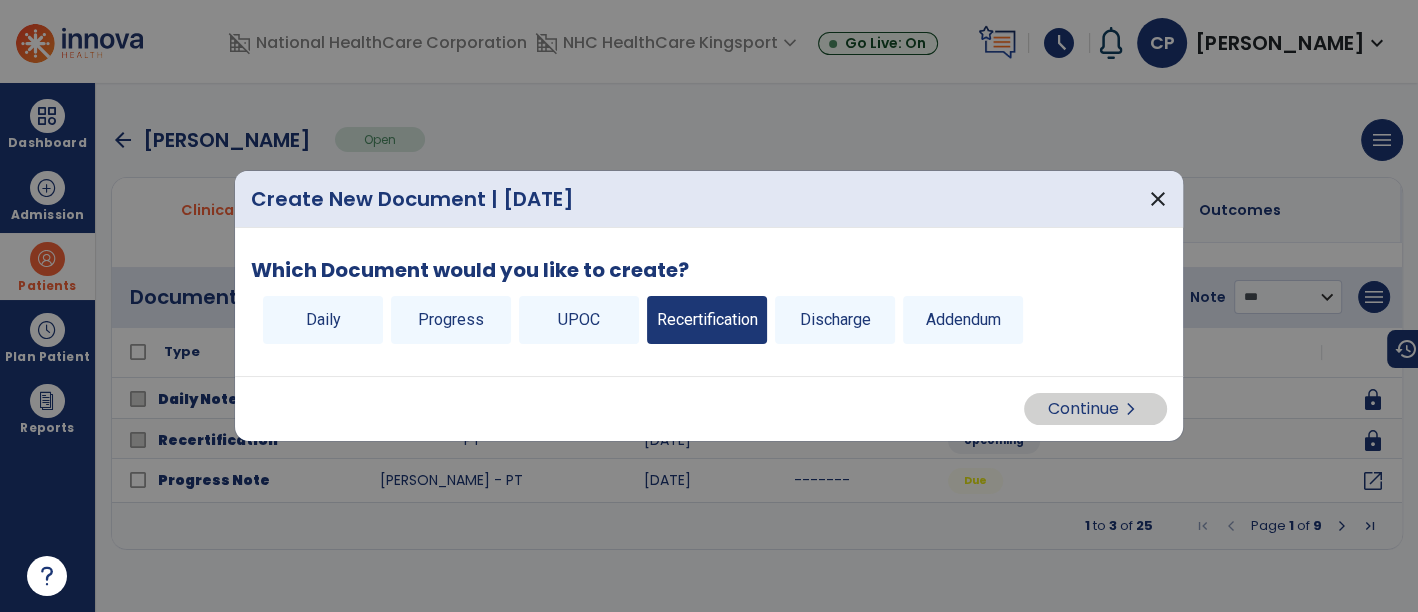 click on "Recertification" at bounding box center (707, 320) 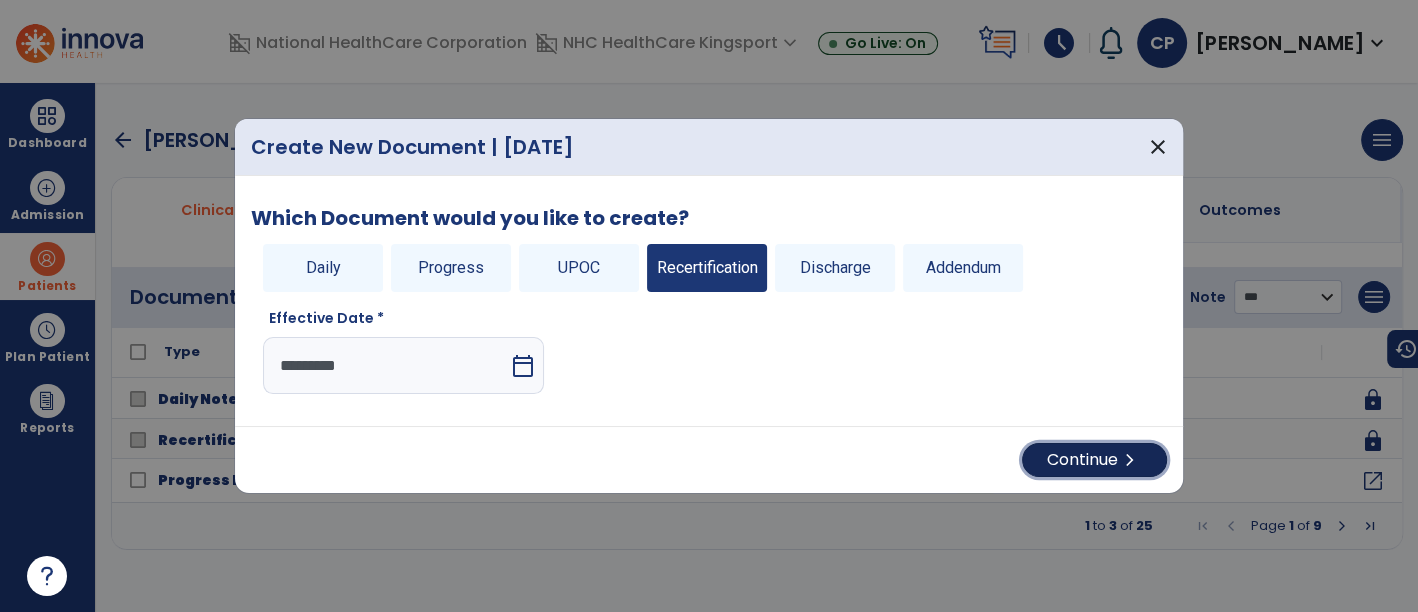 click on "Continue   chevron_right" at bounding box center (1094, 460) 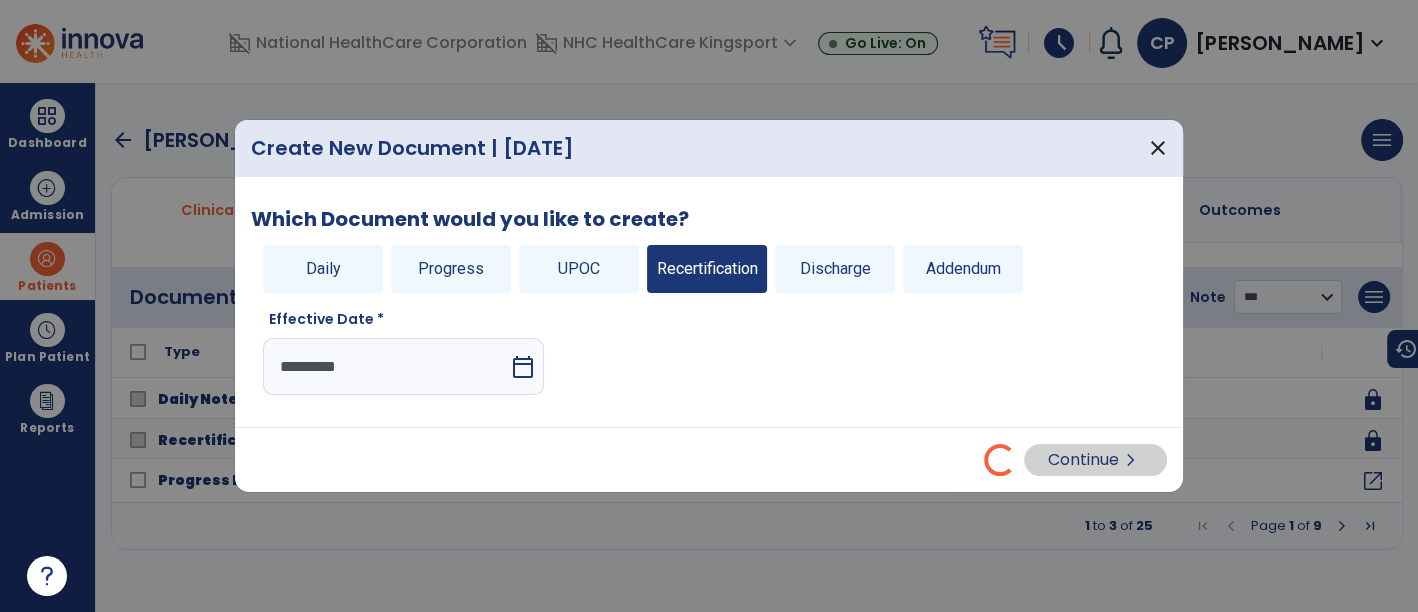 select on "**" 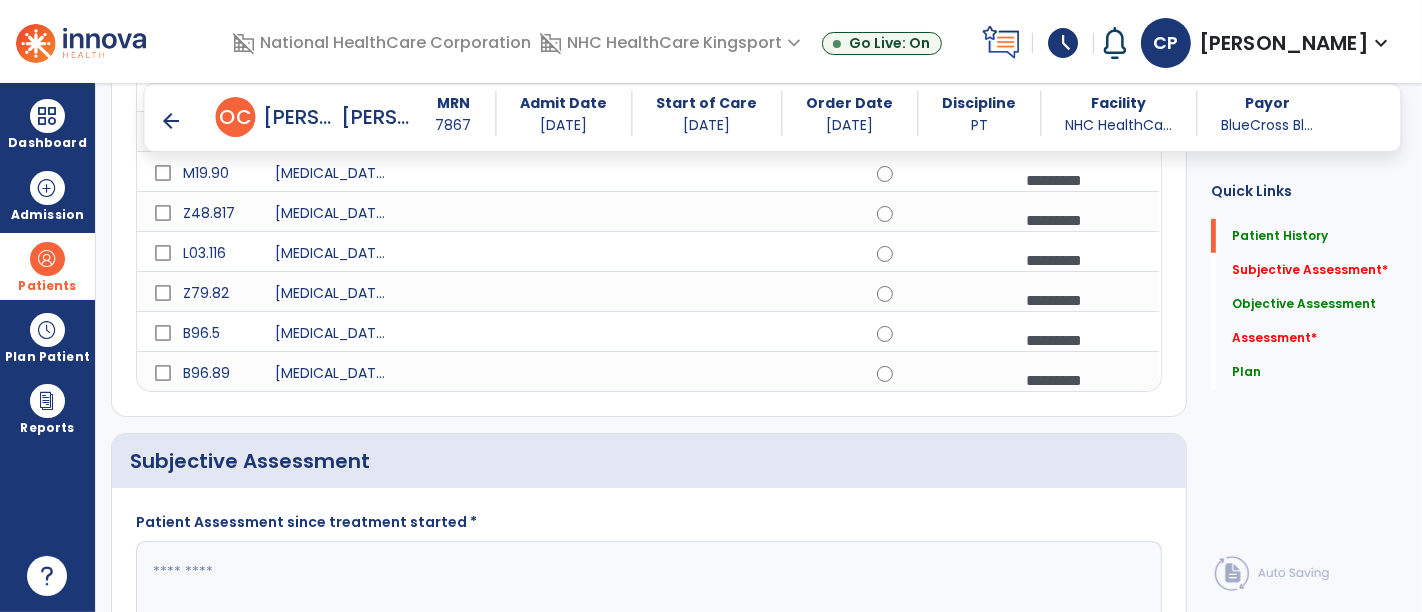 scroll, scrollTop: 931, scrollLeft: 0, axis: vertical 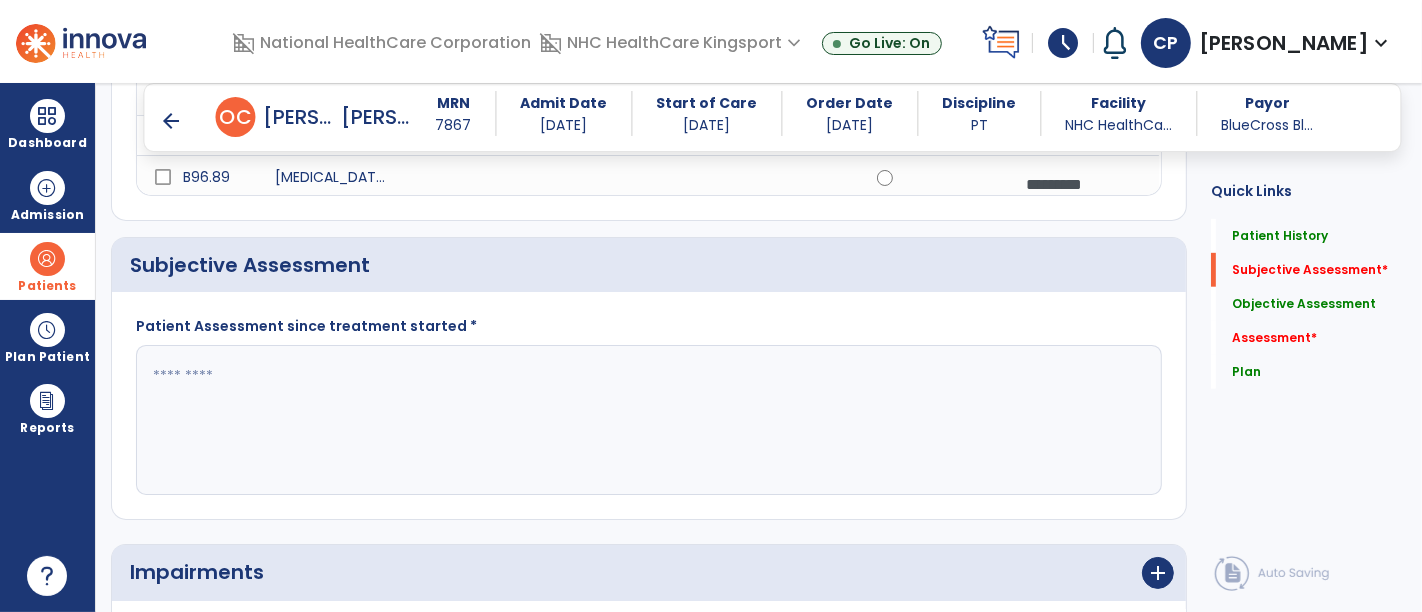 click 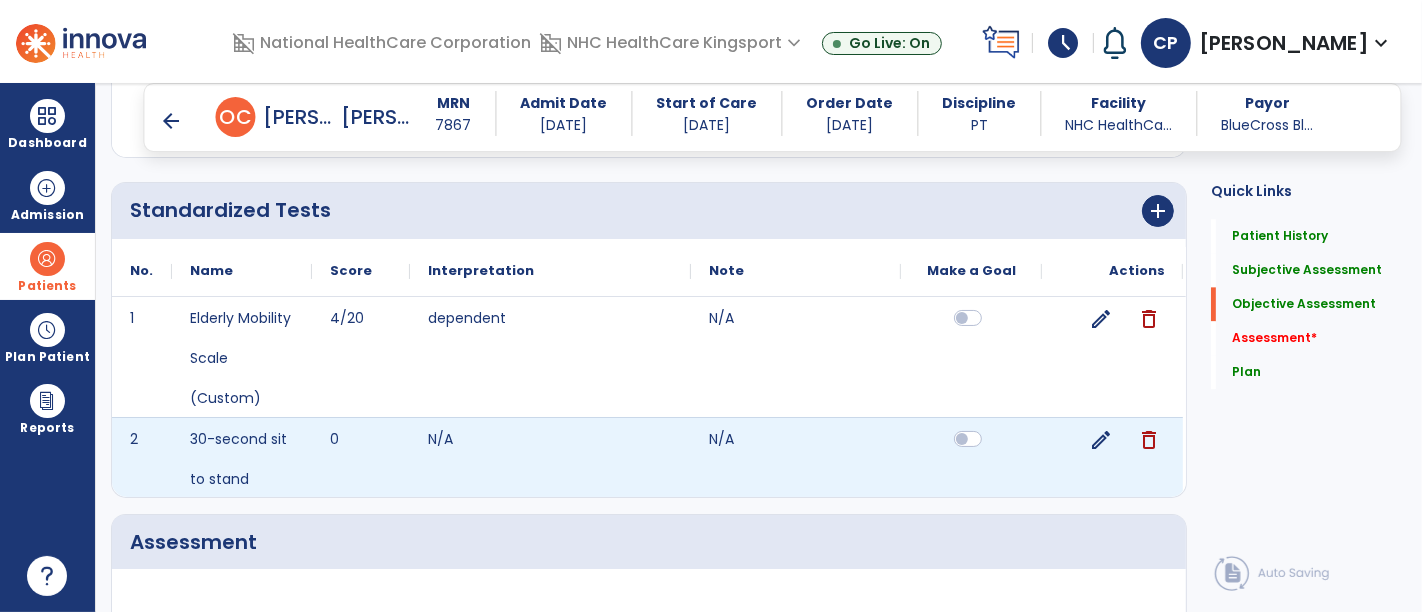 scroll, scrollTop: 3879, scrollLeft: 0, axis: vertical 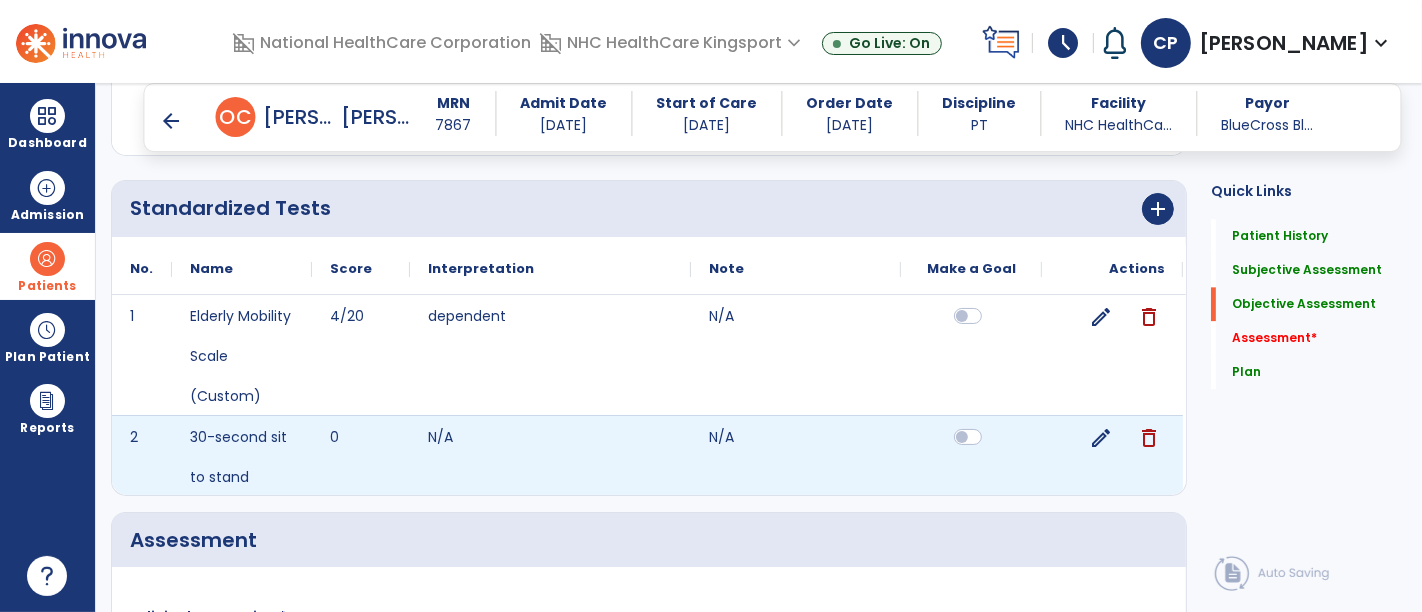type on "**********" 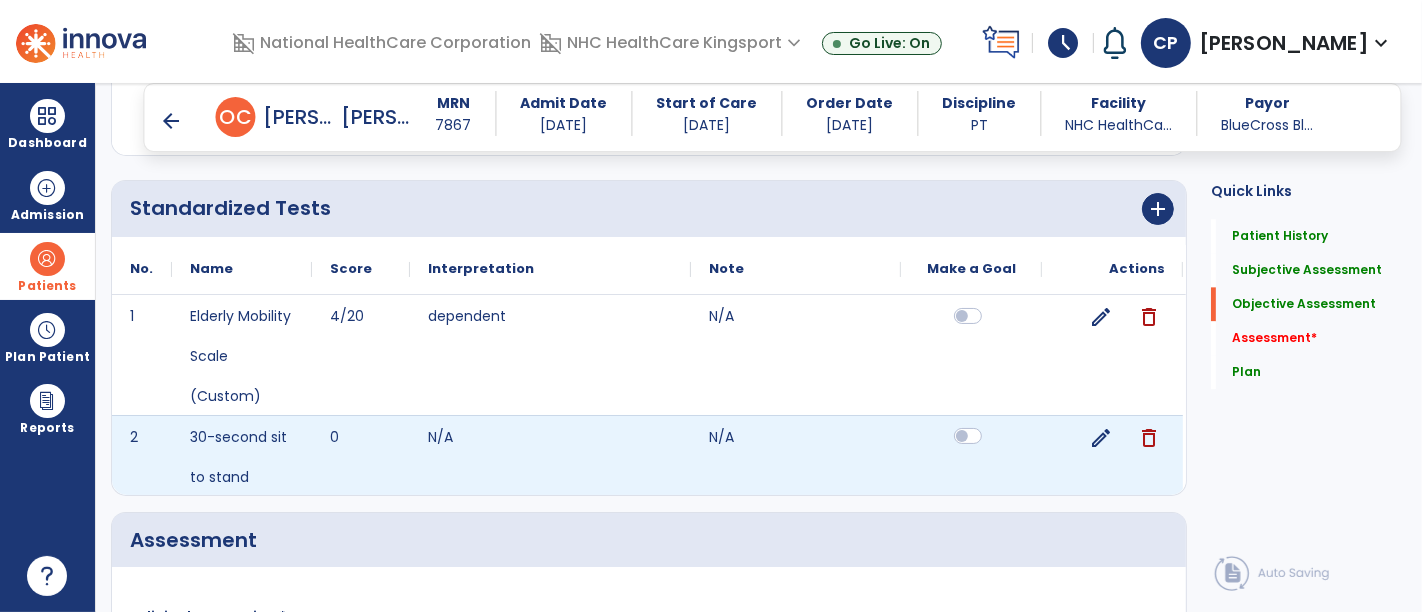 click 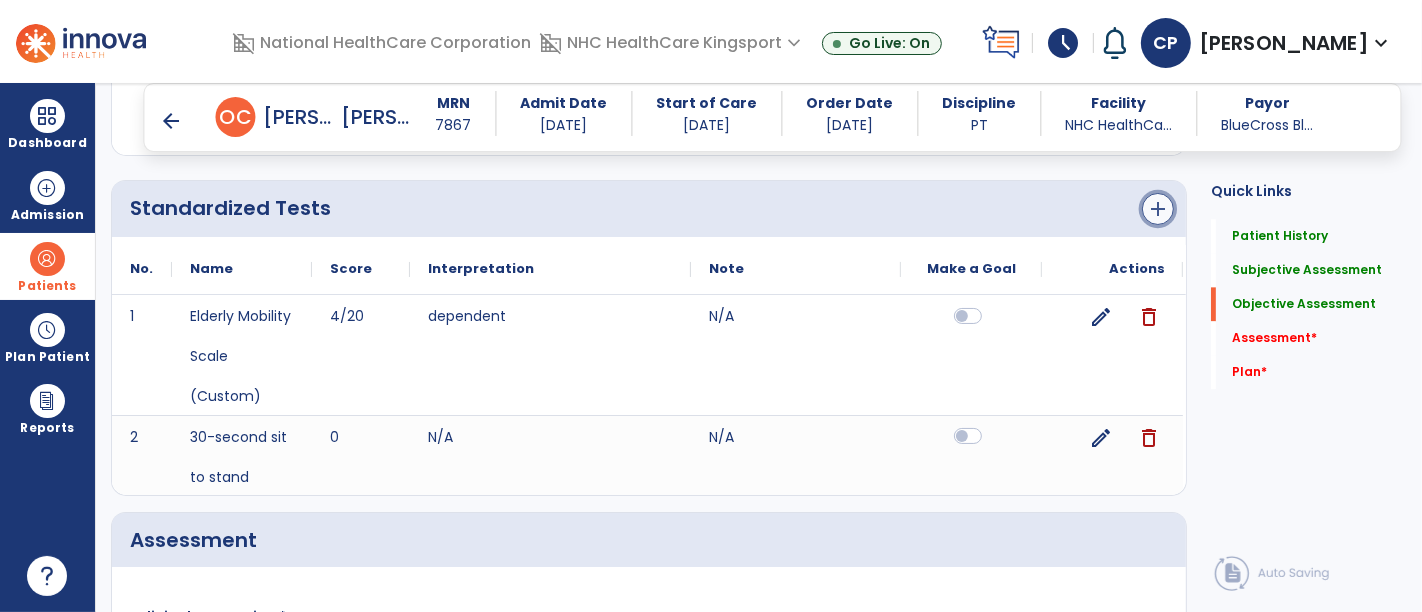 click on "add" 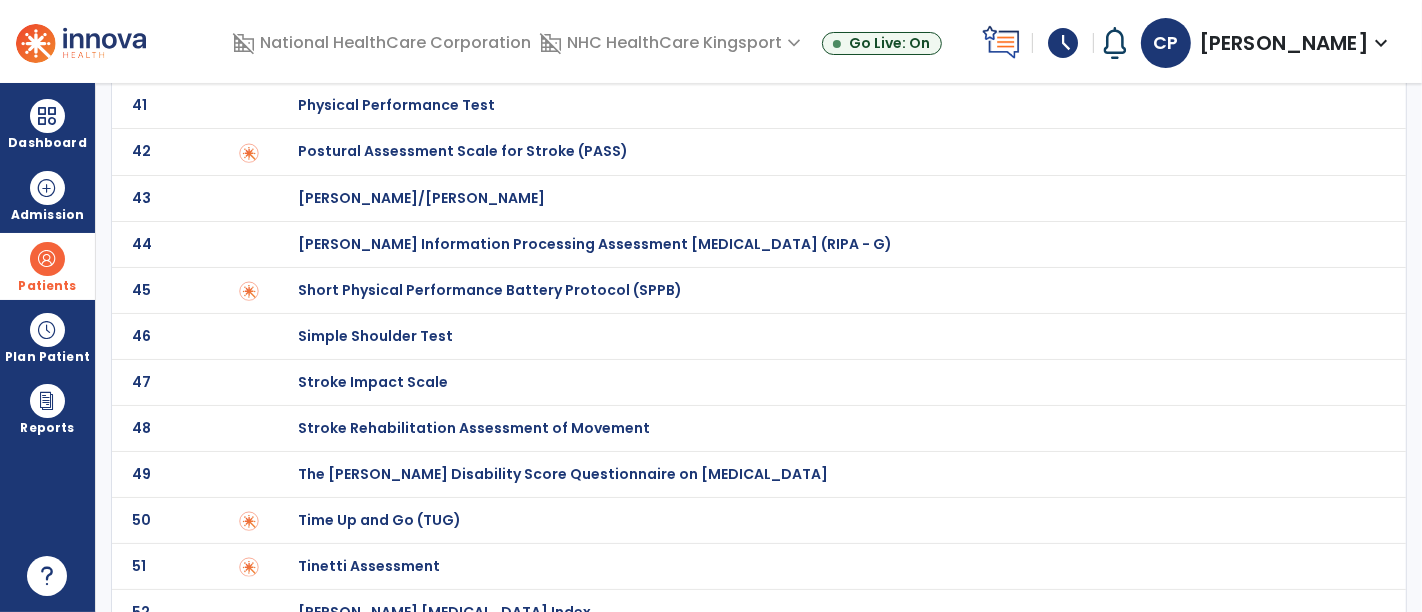 scroll, scrollTop: 1941, scrollLeft: 0, axis: vertical 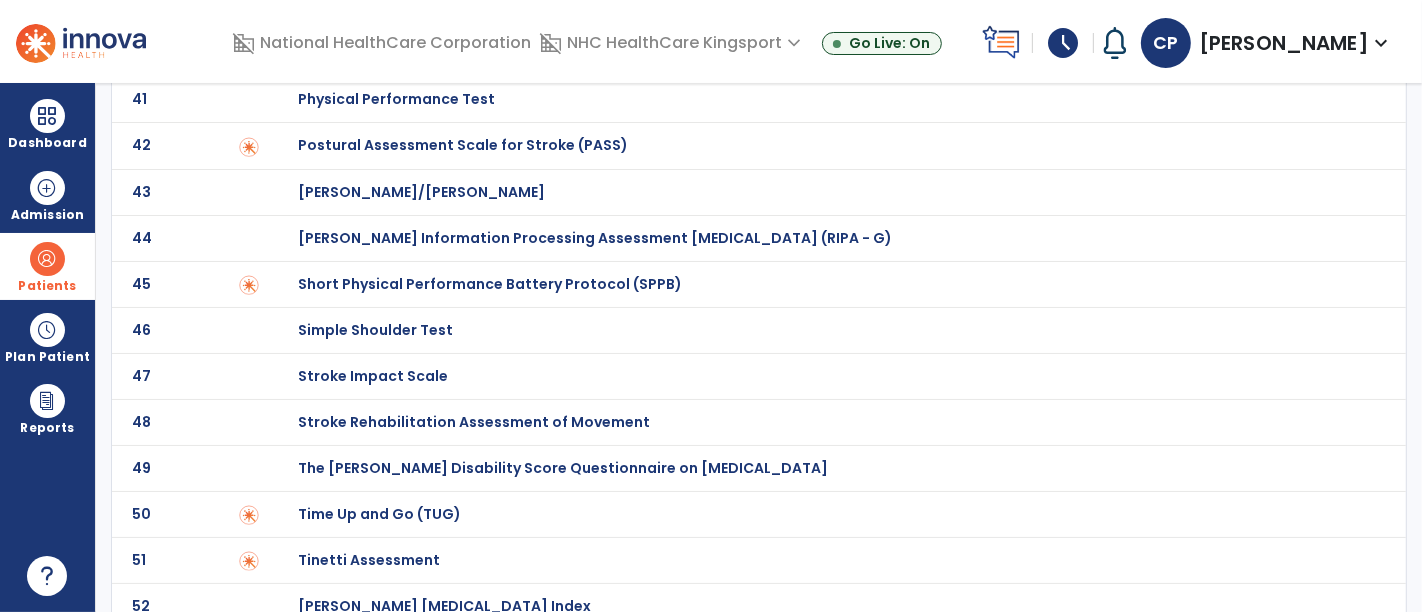 click on "Time Up and Go (TUG)" at bounding box center [413, -1741] 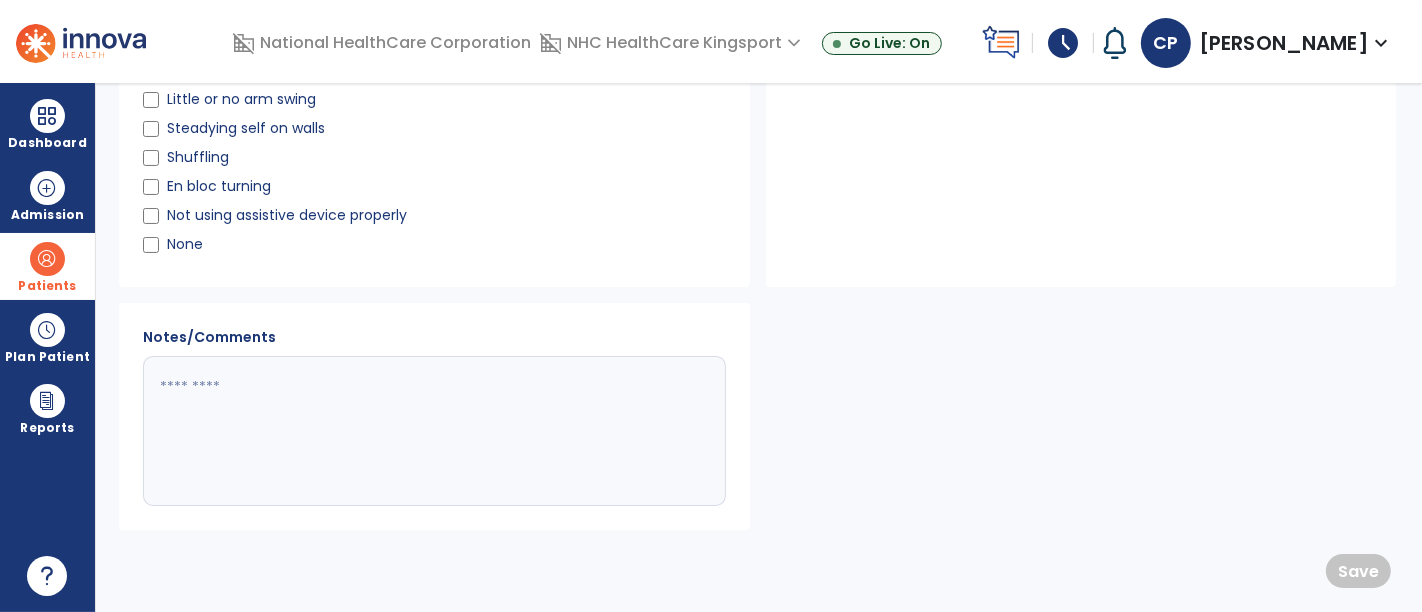 scroll, scrollTop: 0, scrollLeft: 0, axis: both 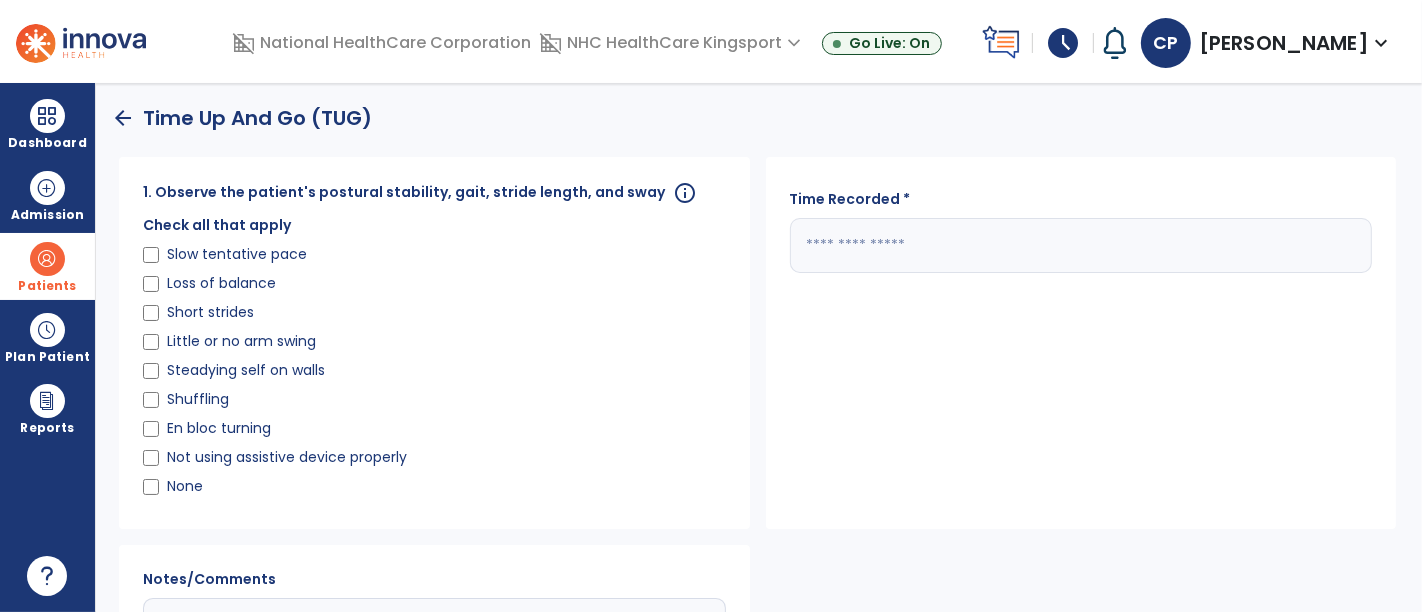 click 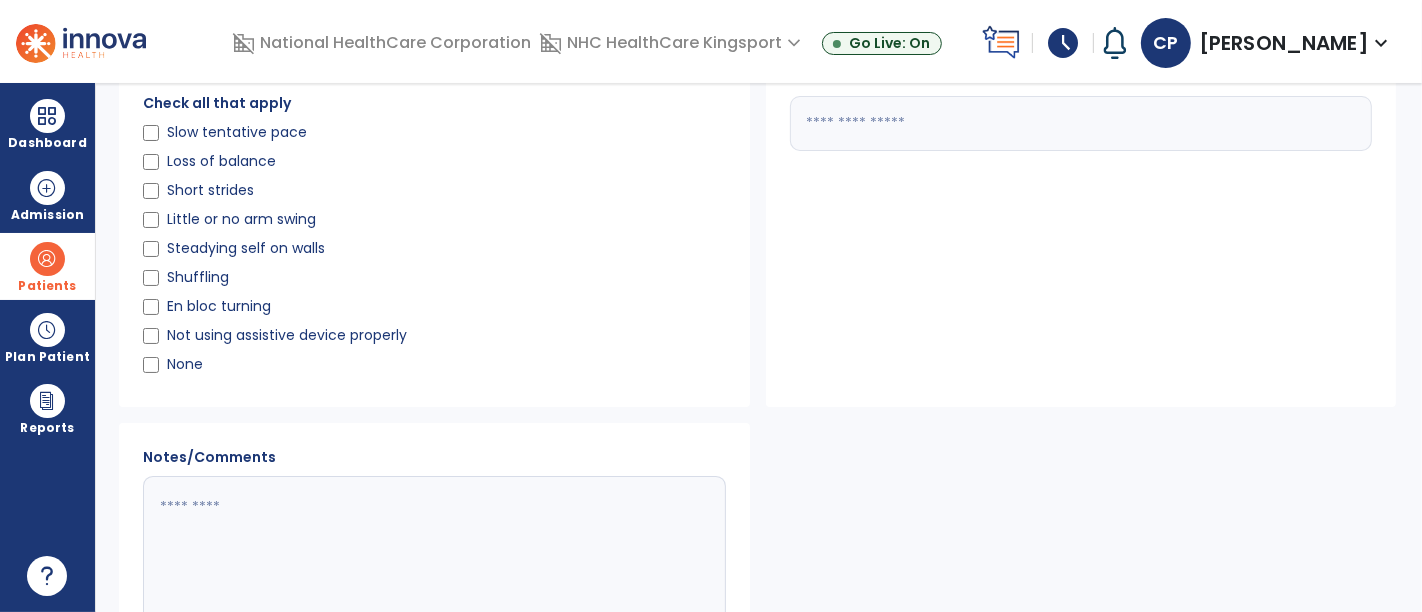 scroll, scrollTop: 242, scrollLeft: 0, axis: vertical 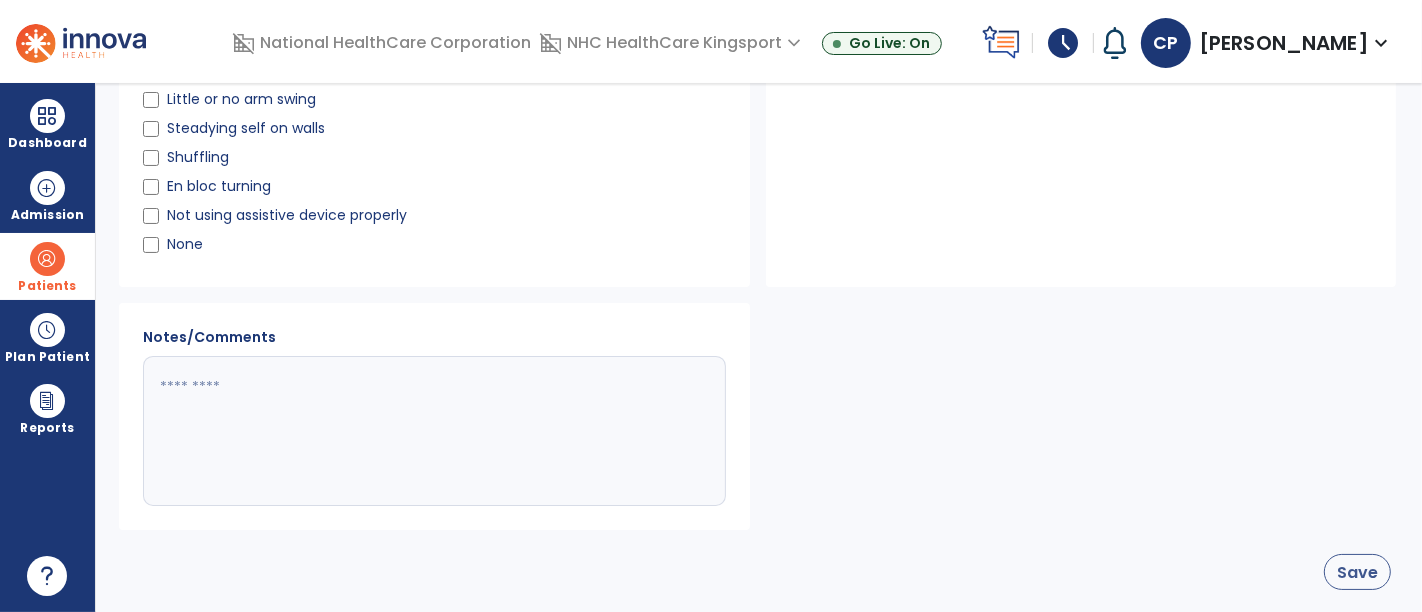 type on "**" 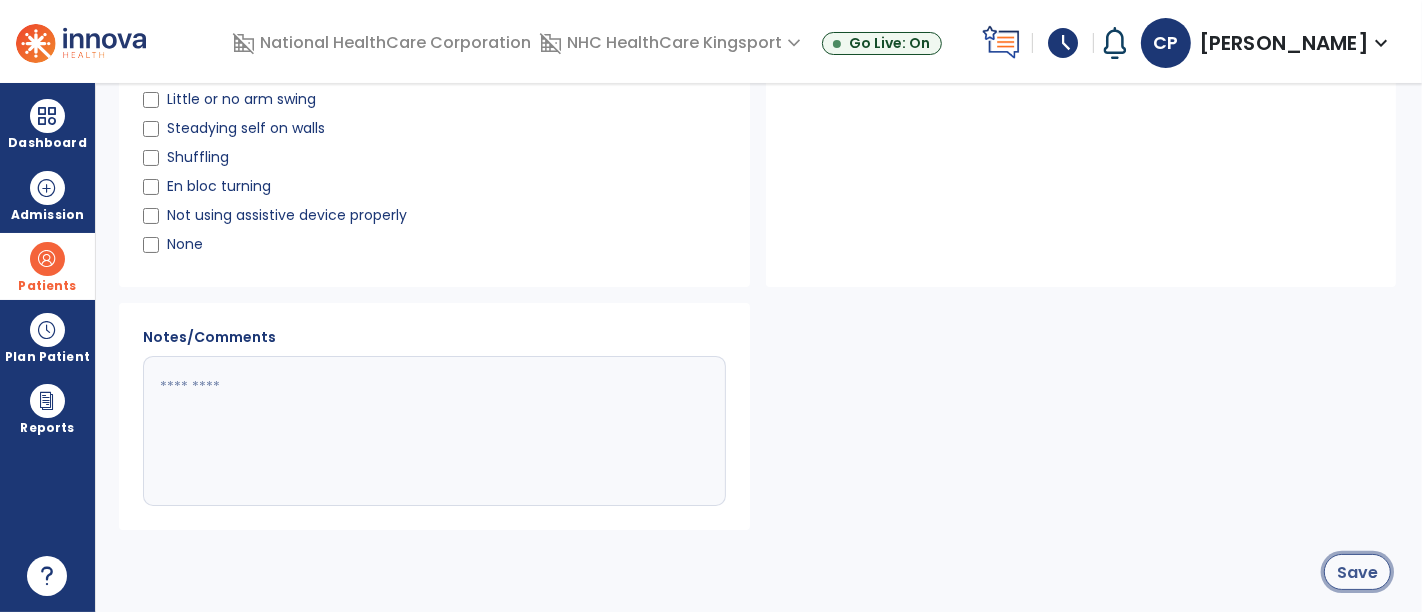 click on "Save" 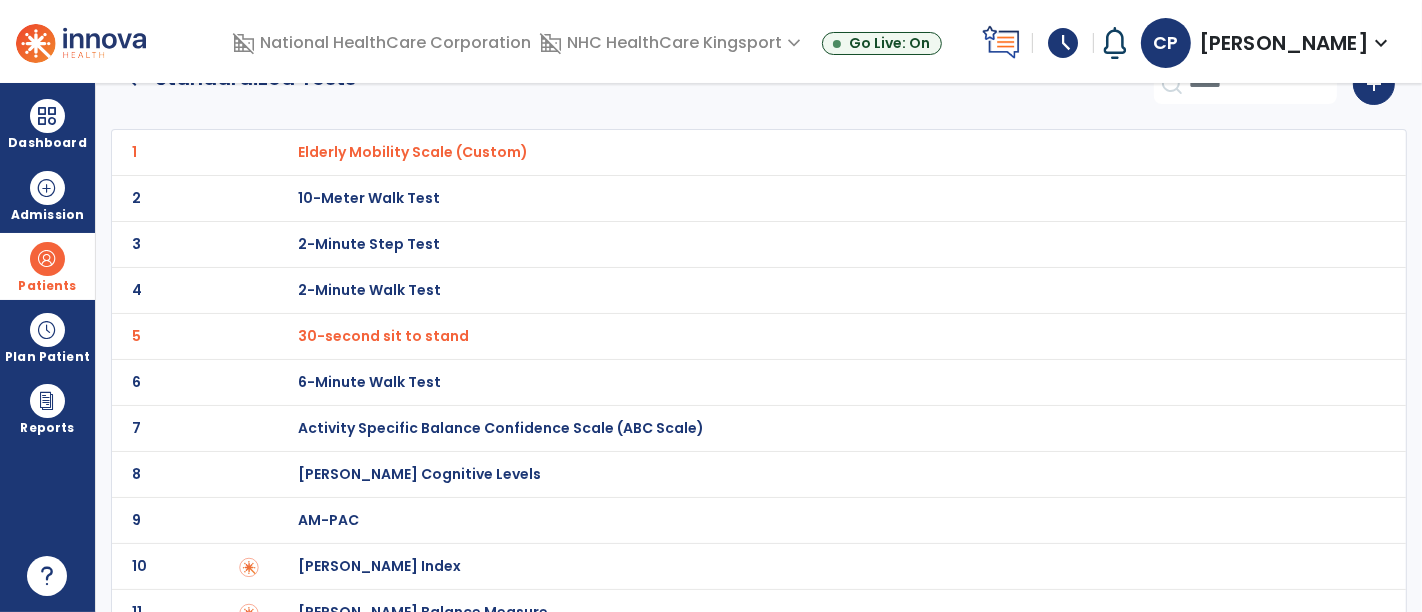 scroll, scrollTop: 0, scrollLeft: 0, axis: both 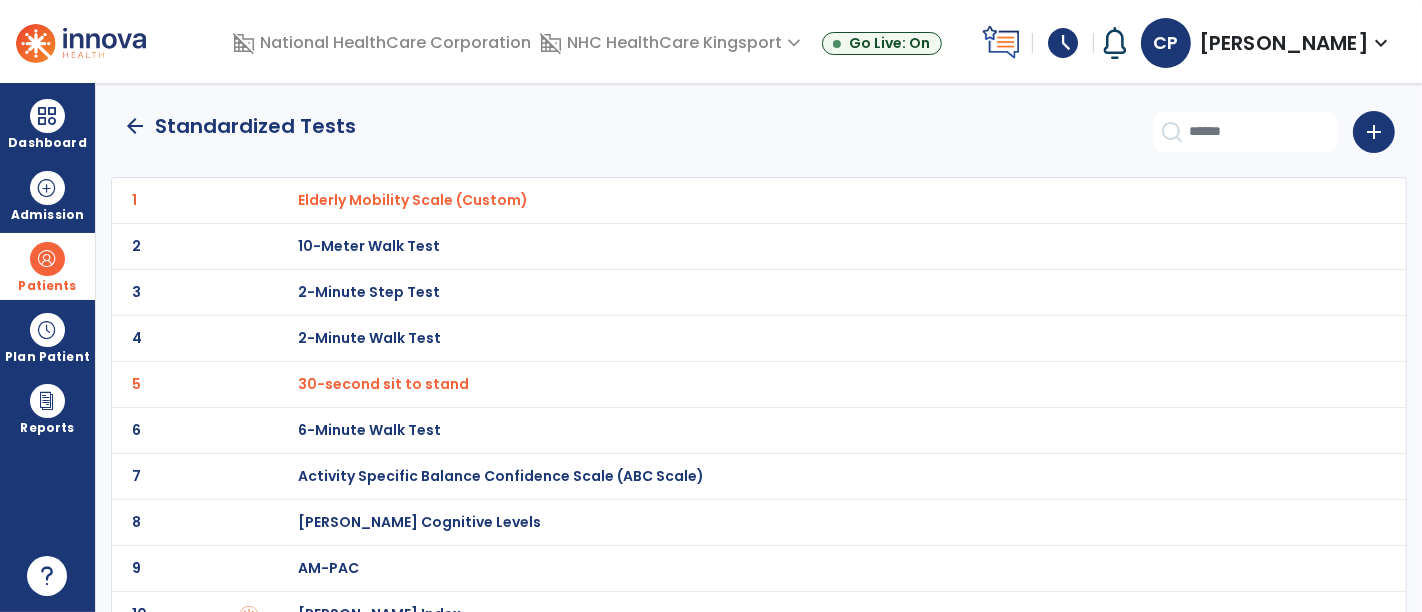 click on "arrow_back" 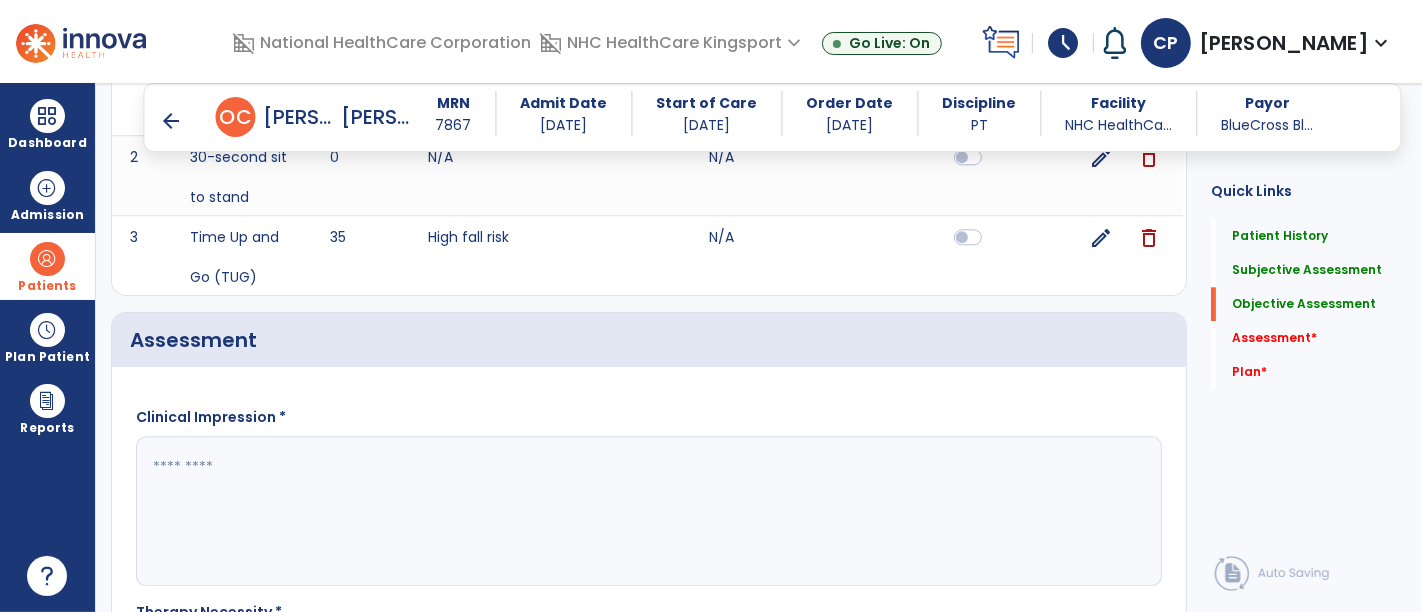 scroll, scrollTop: 3985, scrollLeft: 0, axis: vertical 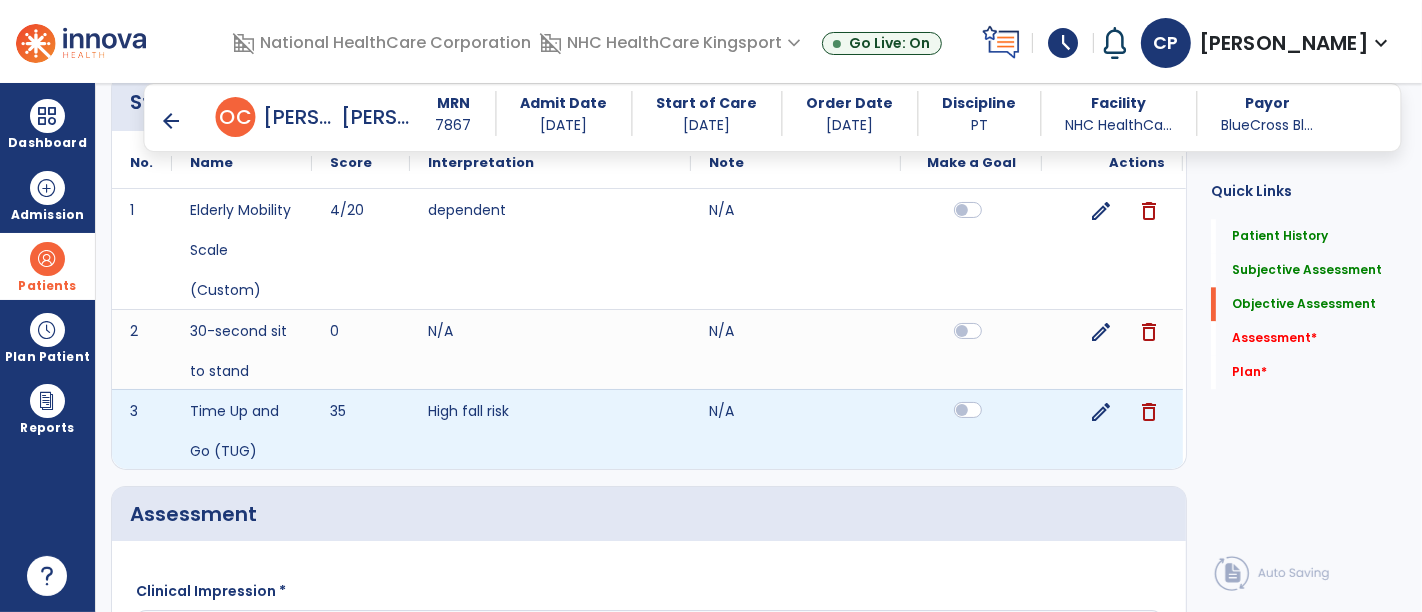 click 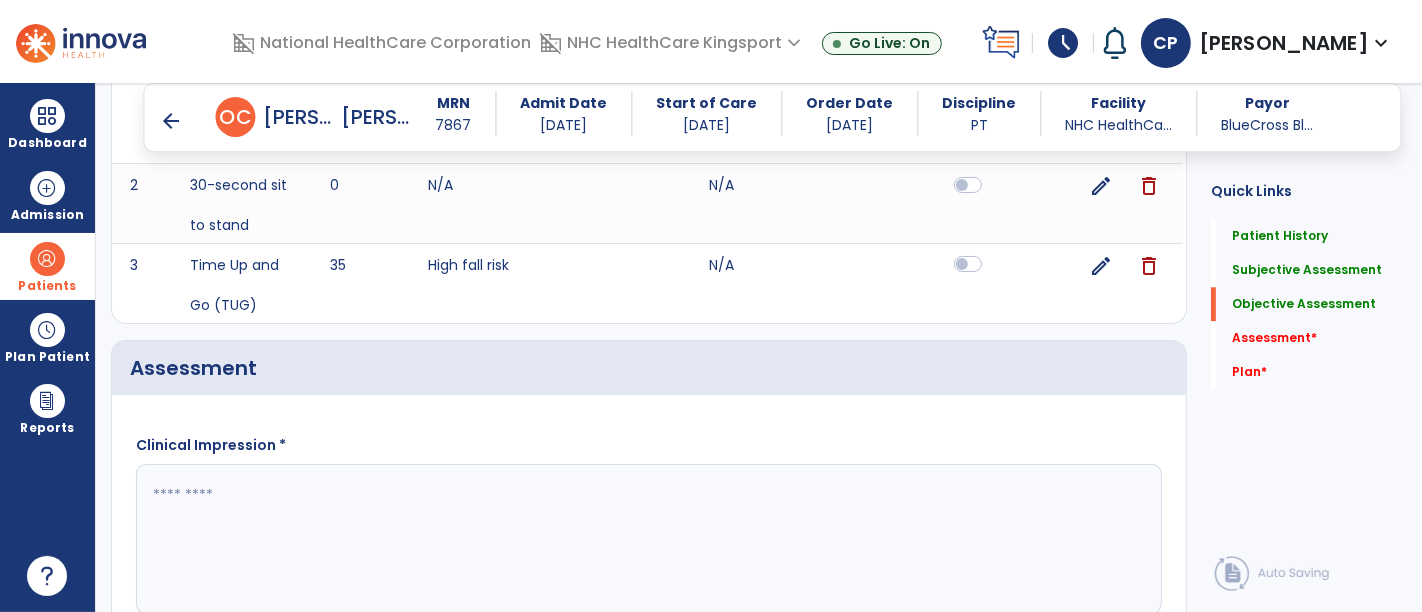 click 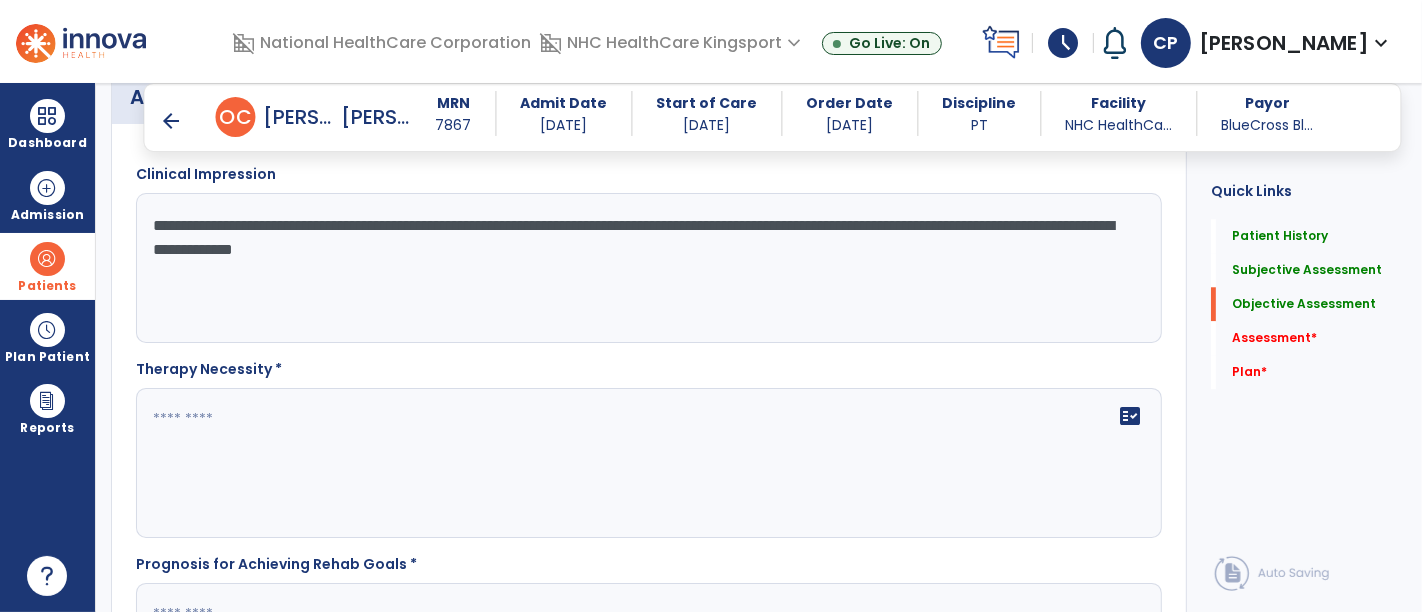 scroll, scrollTop: 4406, scrollLeft: 0, axis: vertical 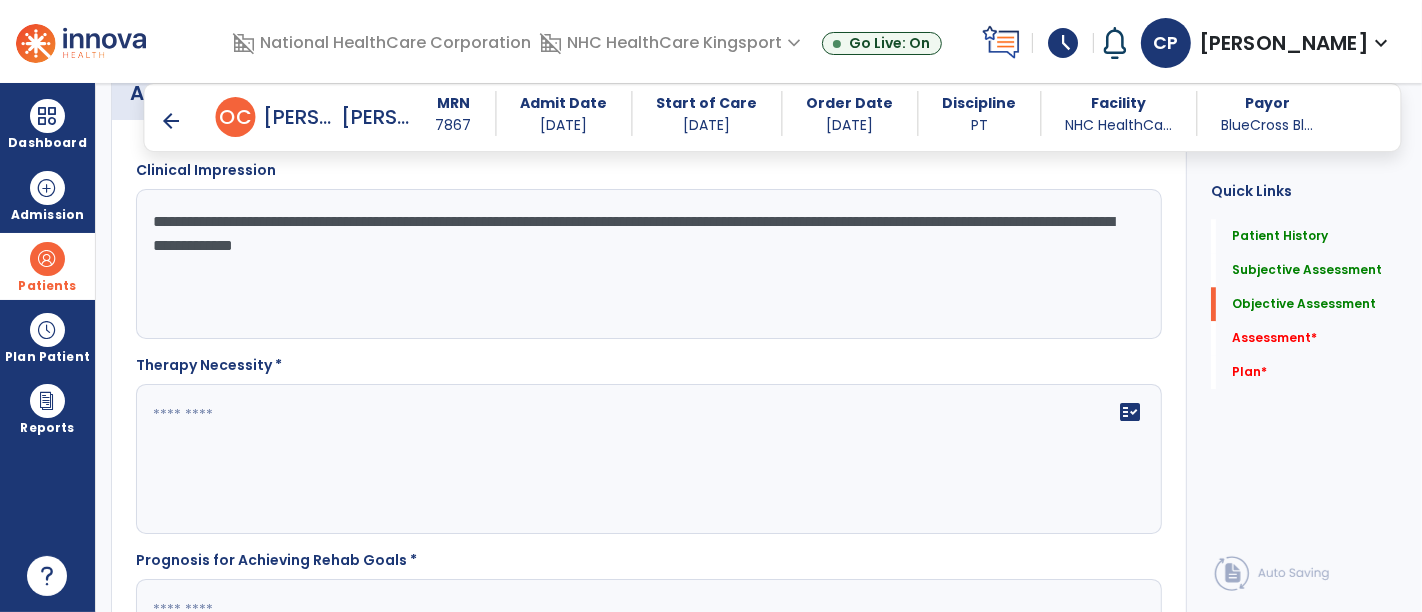 type on "**********" 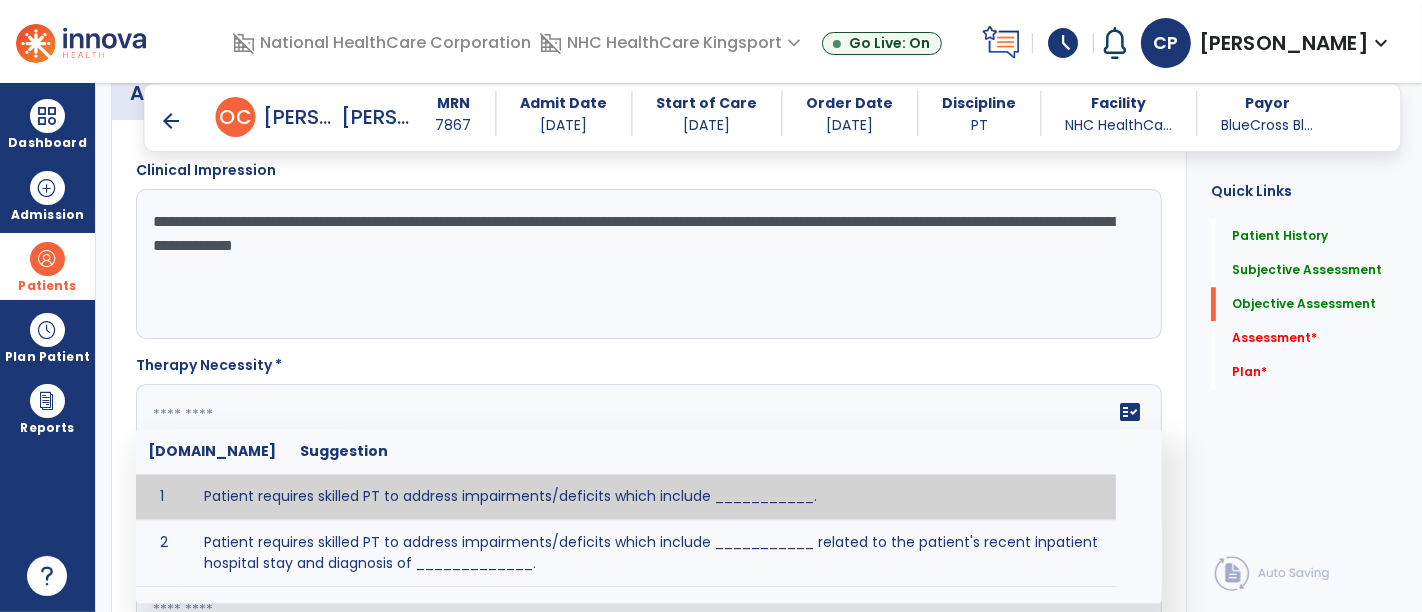 click on "fact_check  [DOMAIN_NAME] Suggestion 1 Patient requires skilled PT to address impairments/deficits which include ___________. 2 Patient requires skilled PT to address impairments/deficits which include ___________ related to the patient's recent inpatient hospital stay and diagnosis of _____________." 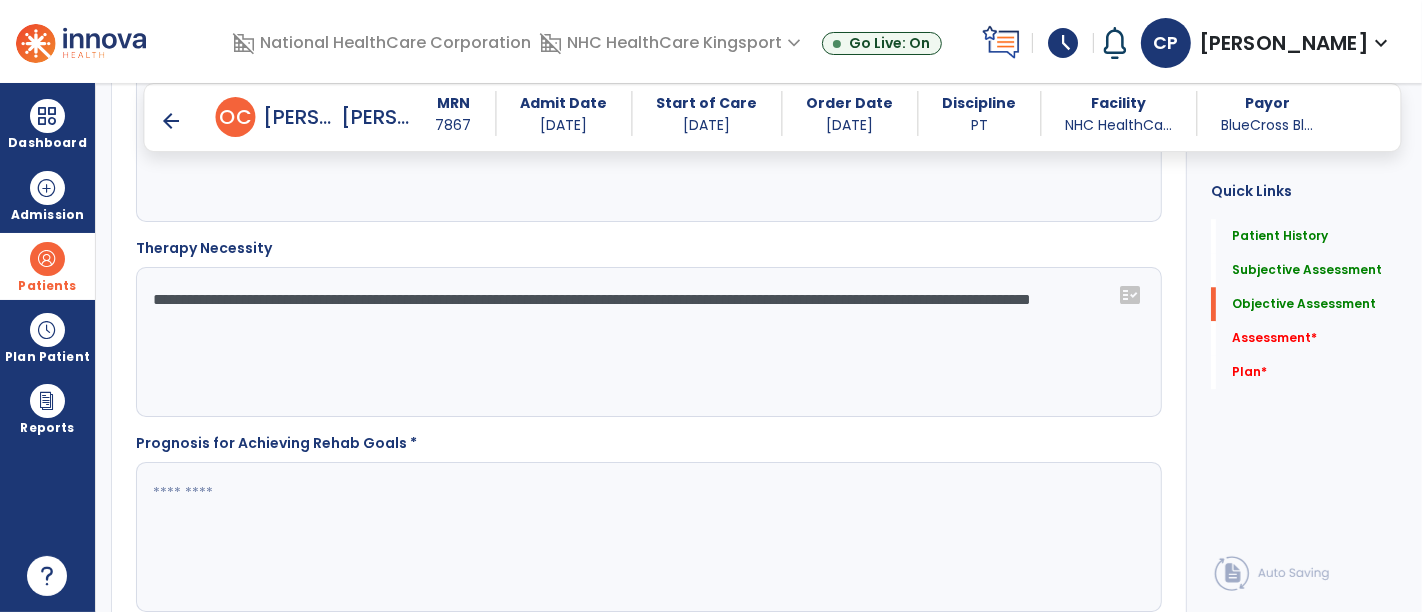 scroll, scrollTop: 4524, scrollLeft: 0, axis: vertical 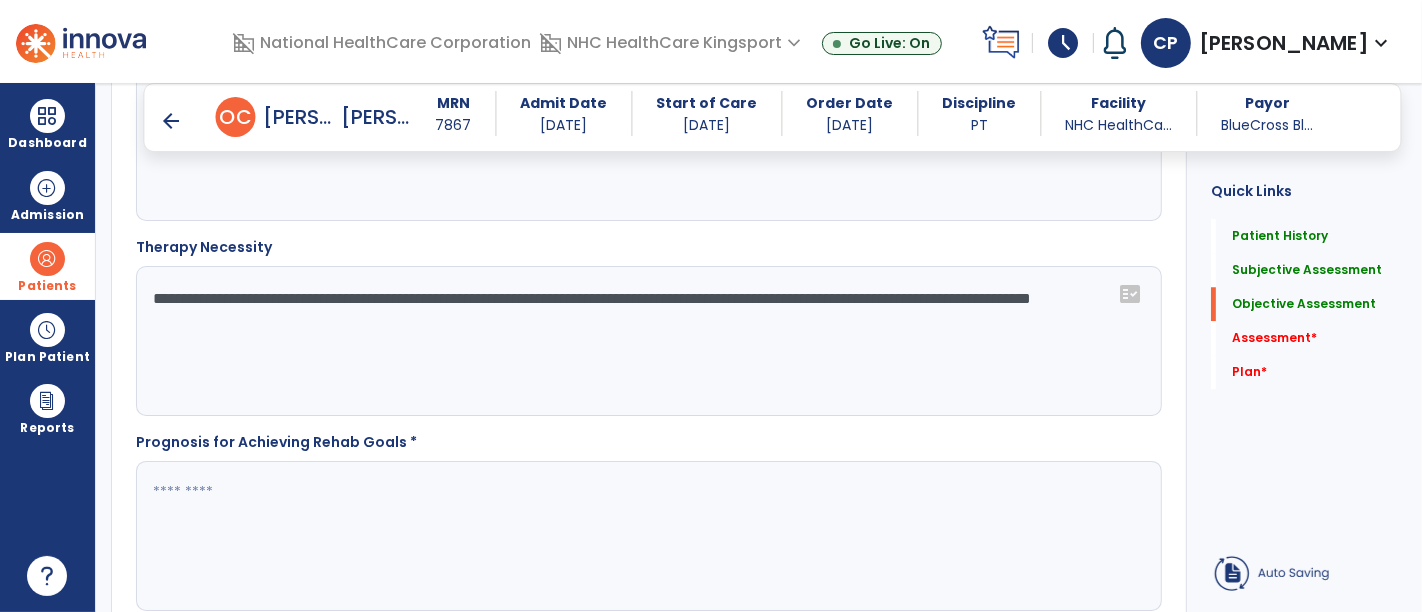 type on "**********" 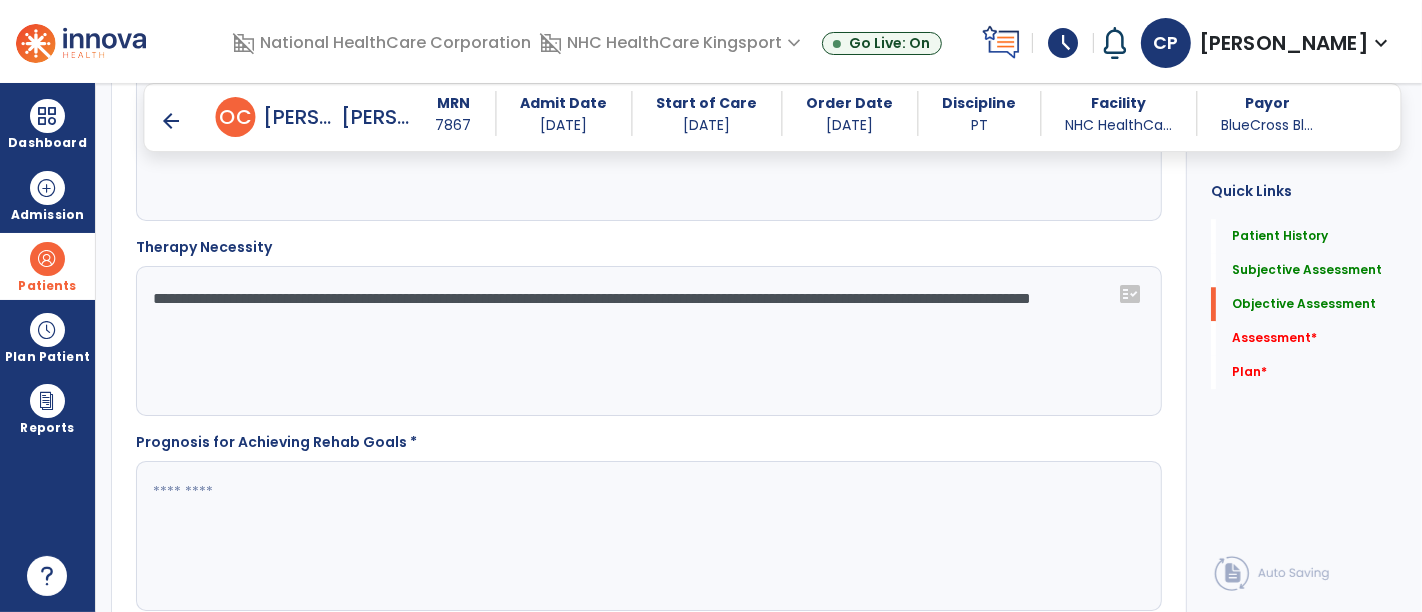 click 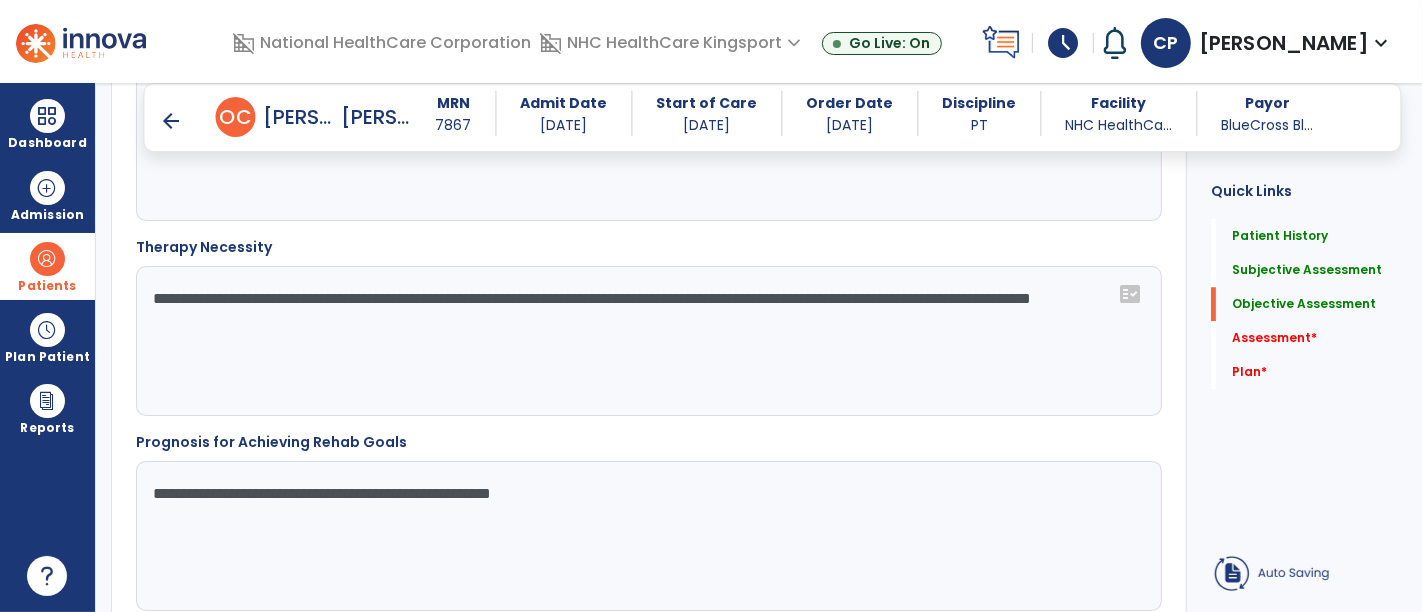 type on "**********" 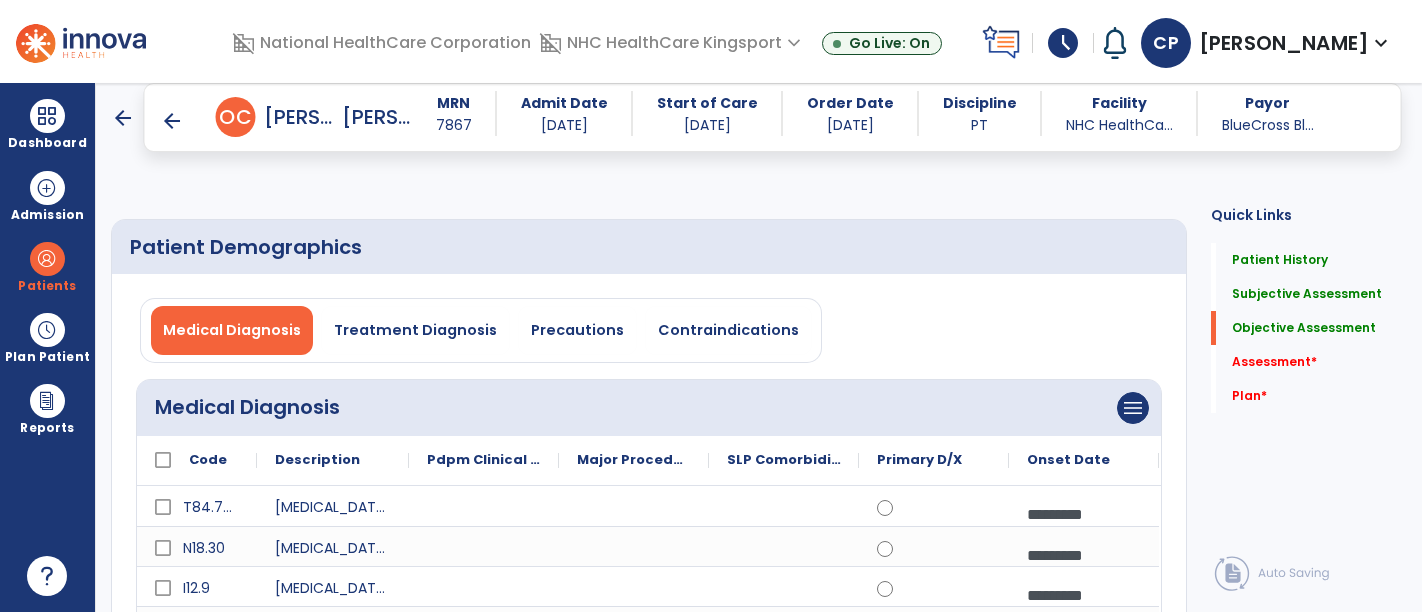 select on "**" 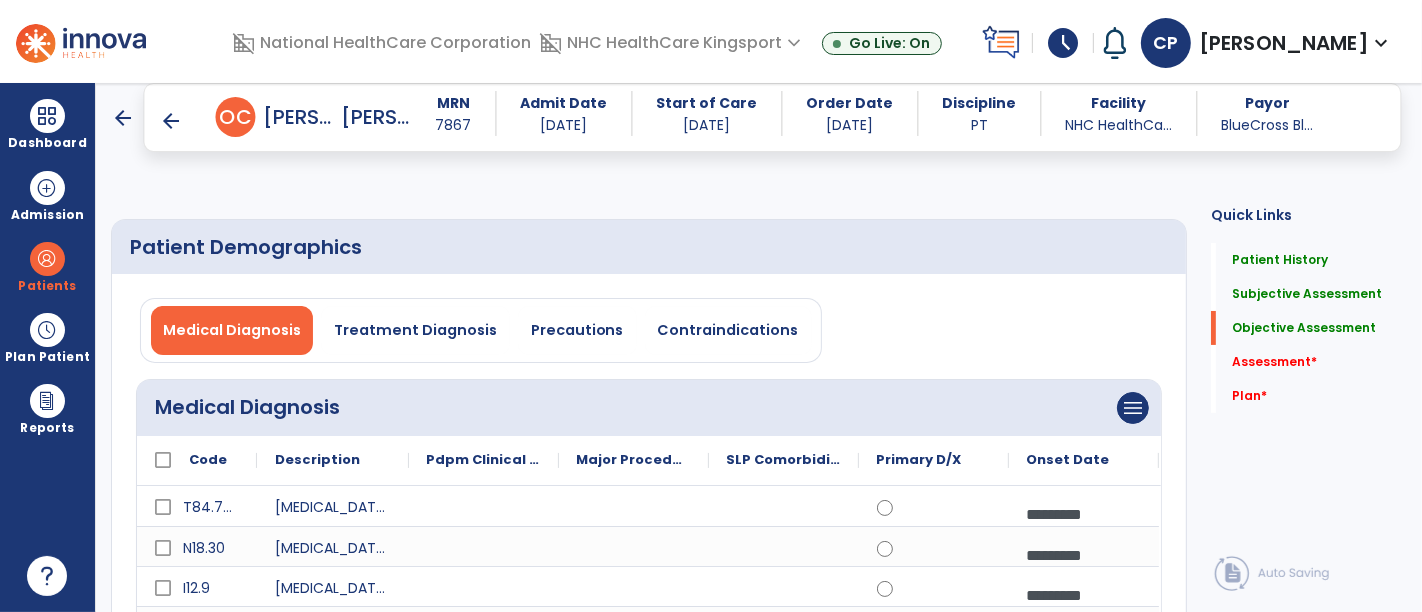 scroll, scrollTop: 4524, scrollLeft: 0, axis: vertical 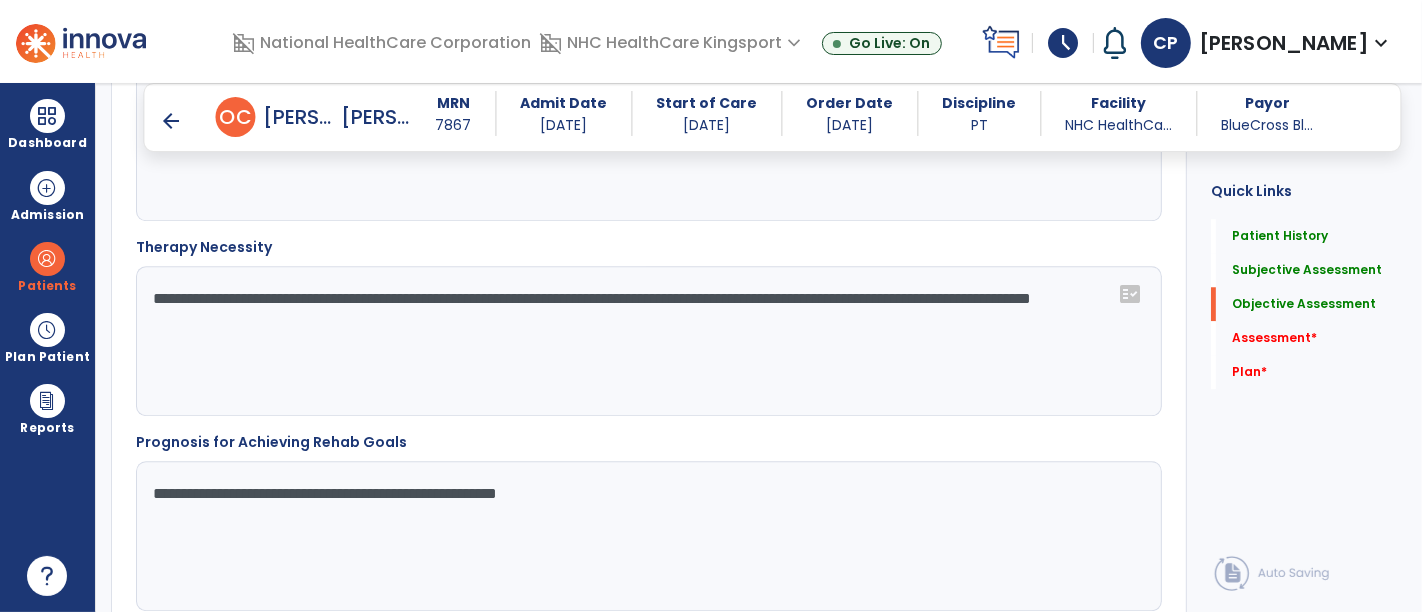 click on "**********" 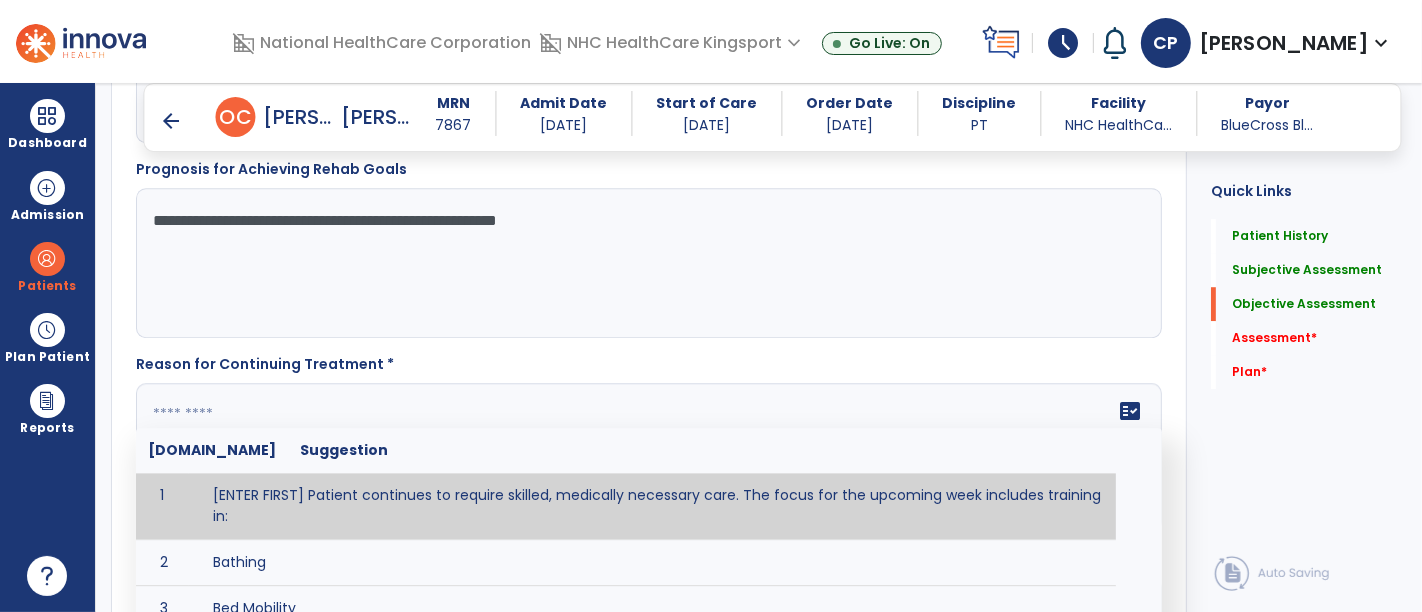 click 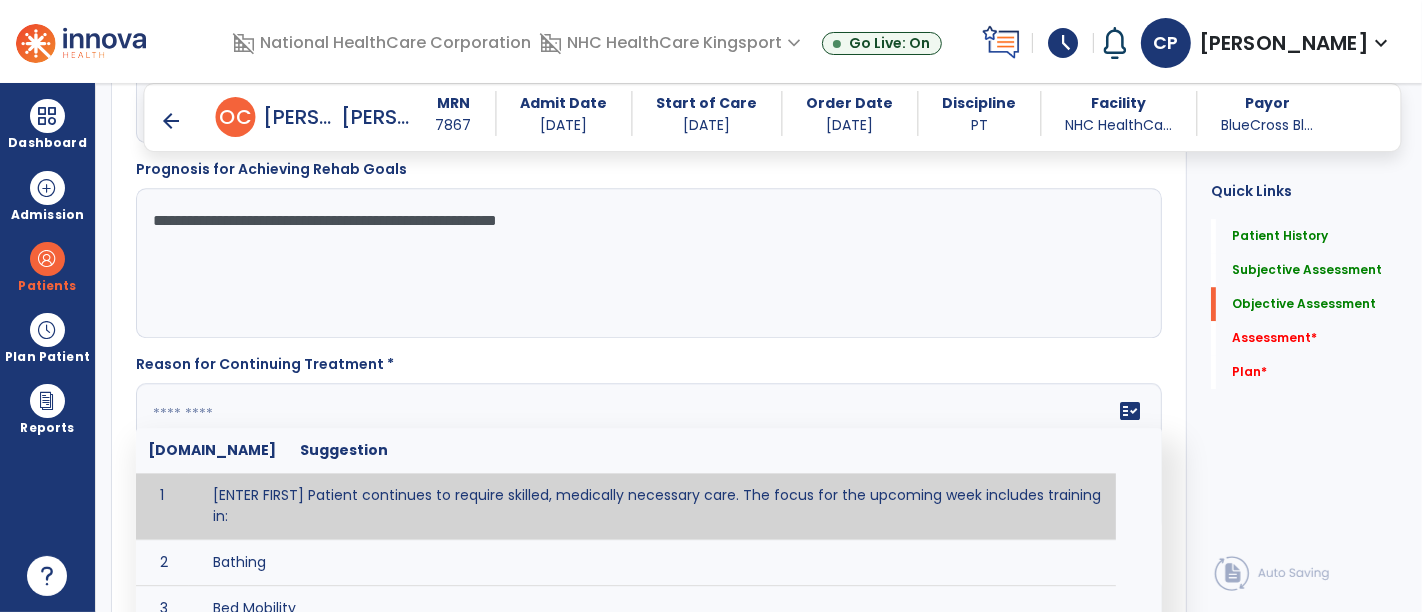 paste on "**********" 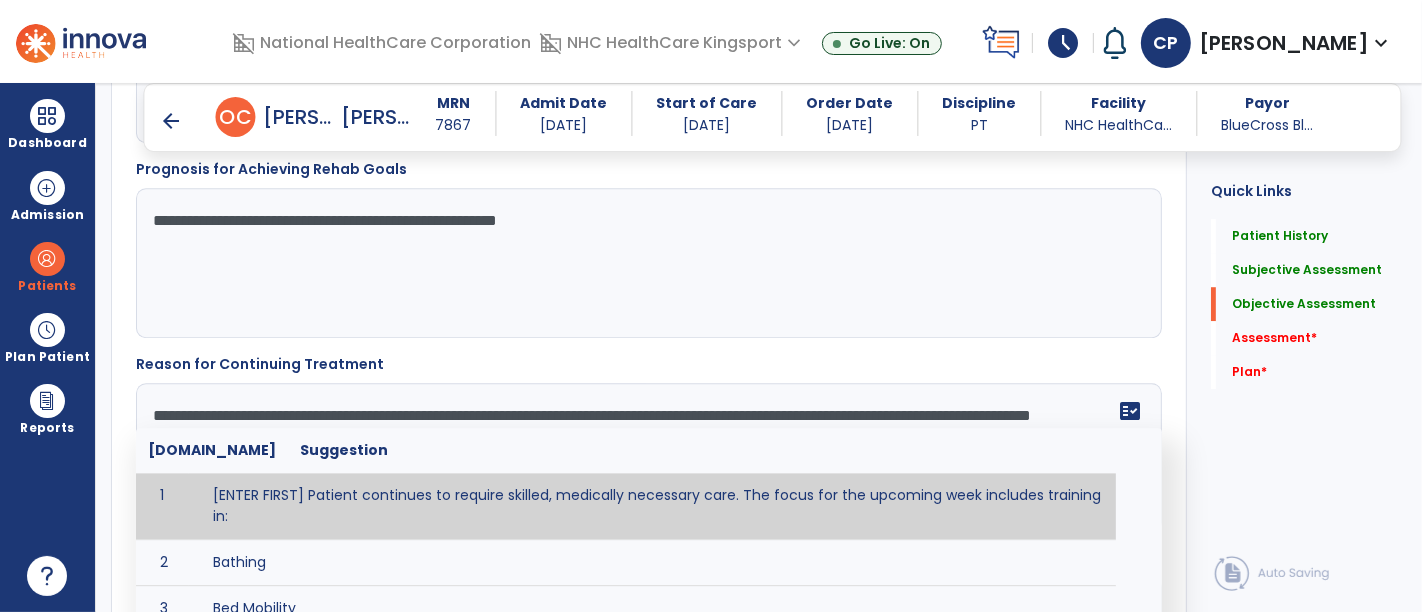 scroll, scrollTop: 4897, scrollLeft: 0, axis: vertical 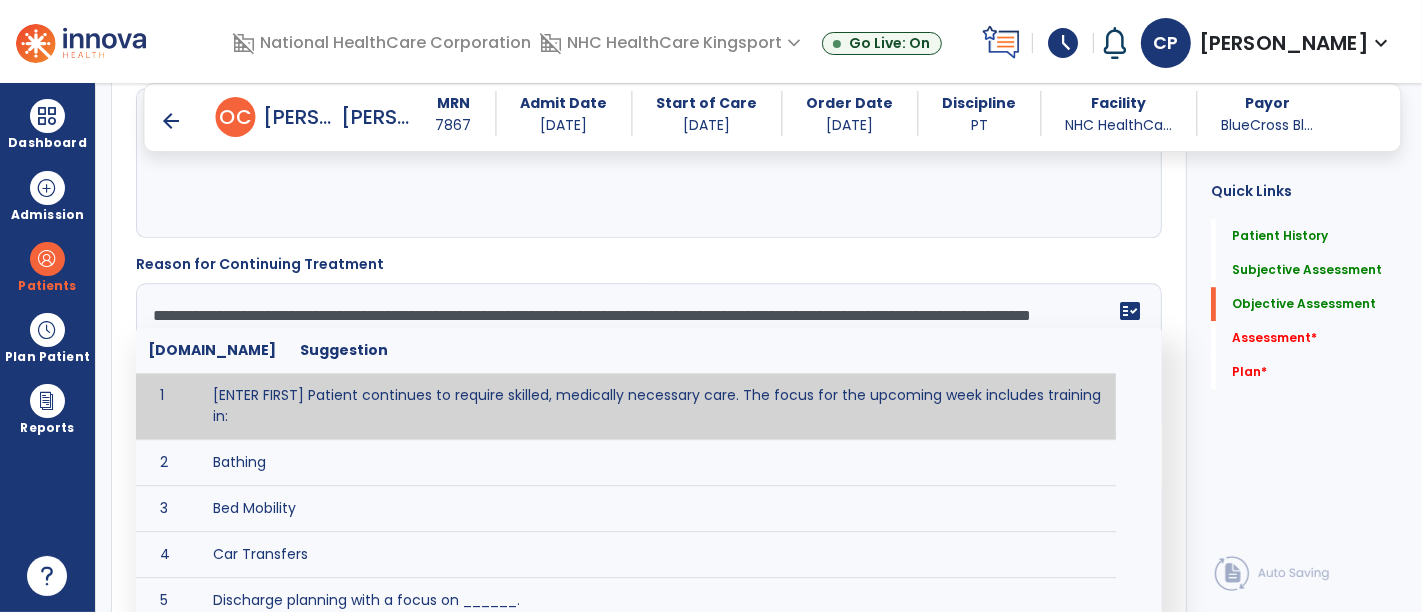 type on "**********" 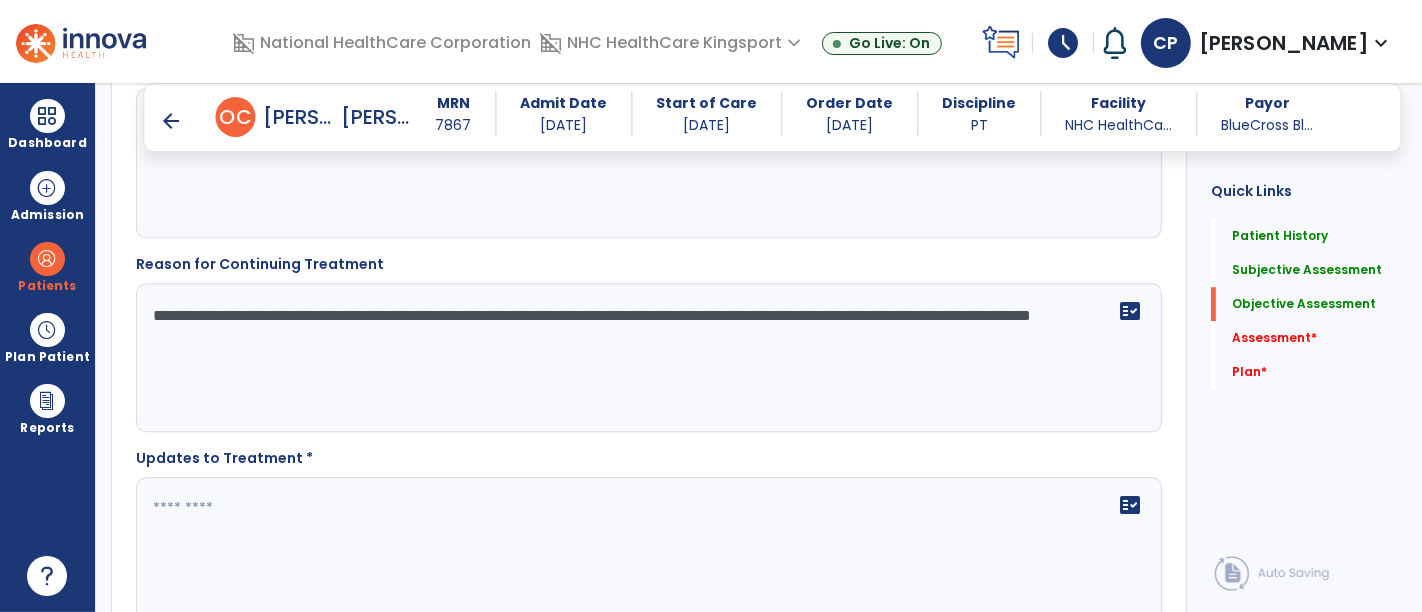 click on "**********" 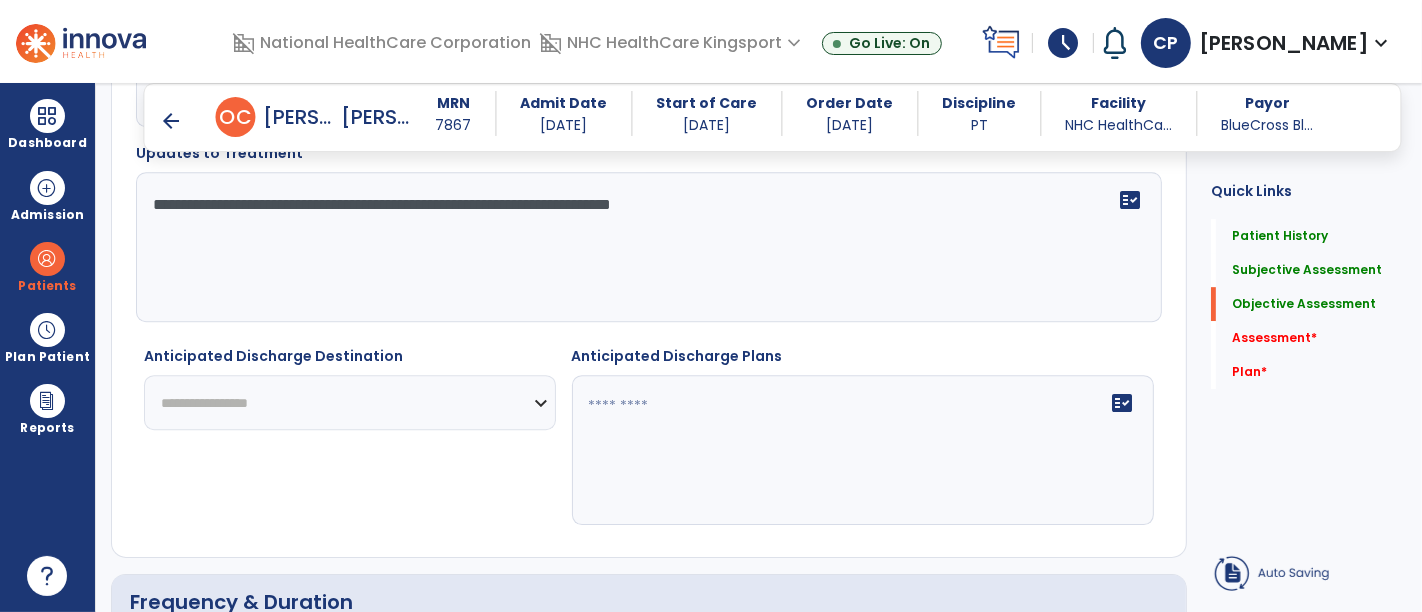 scroll, scrollTop: 5205, scrollLeft: 0, axis: vertical 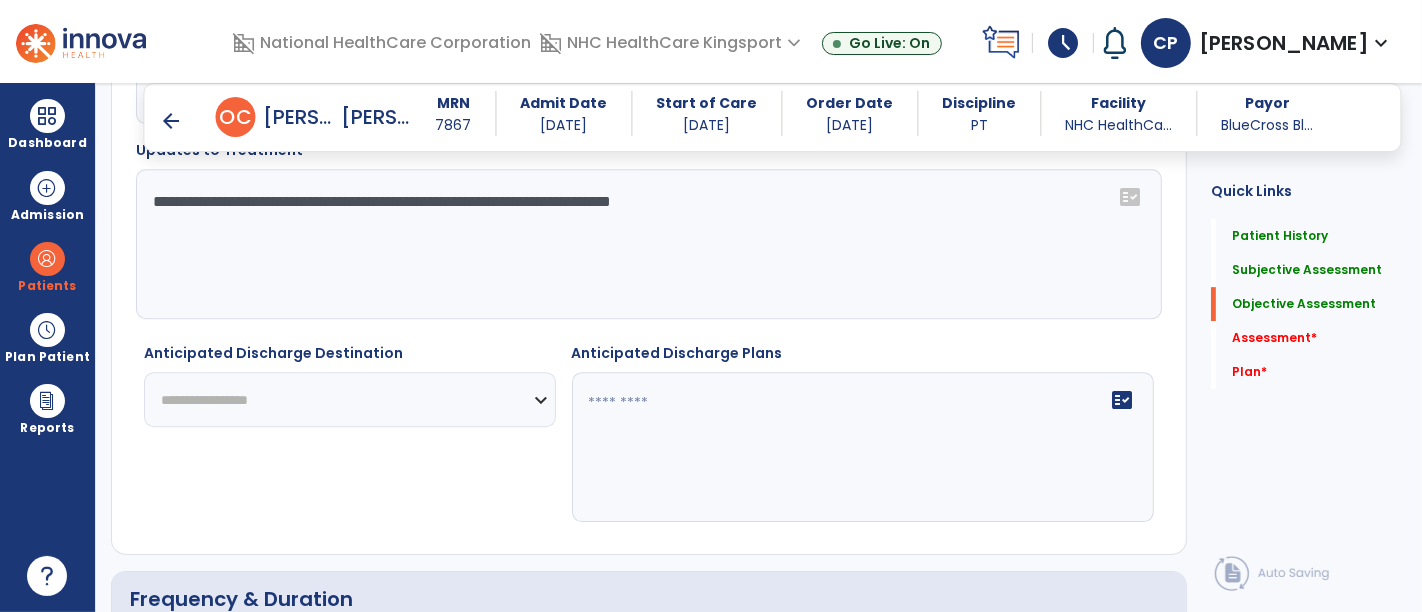 type on "**********" 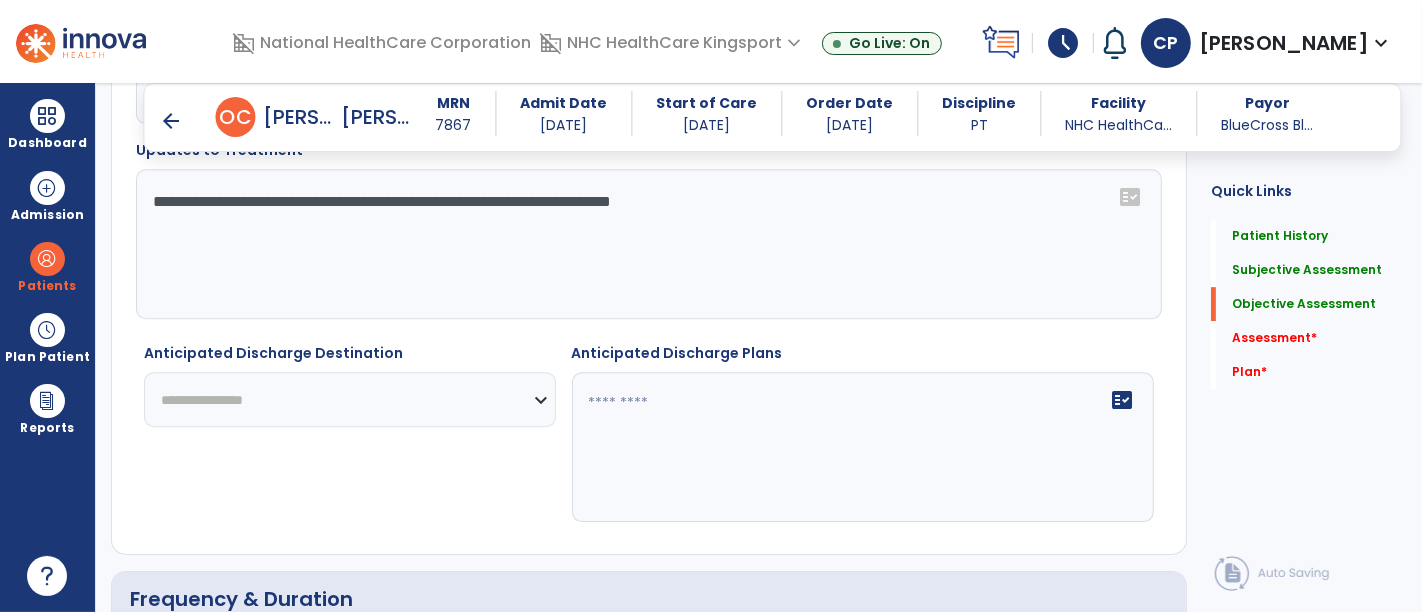 click on "**********" 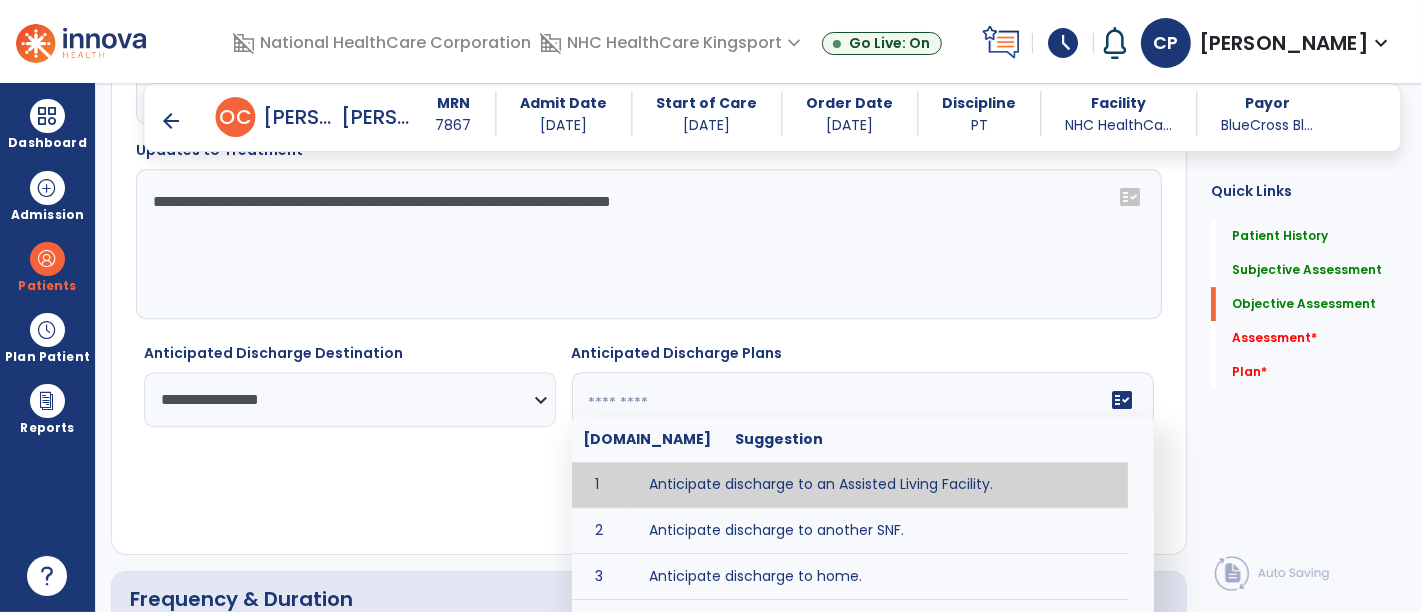 click 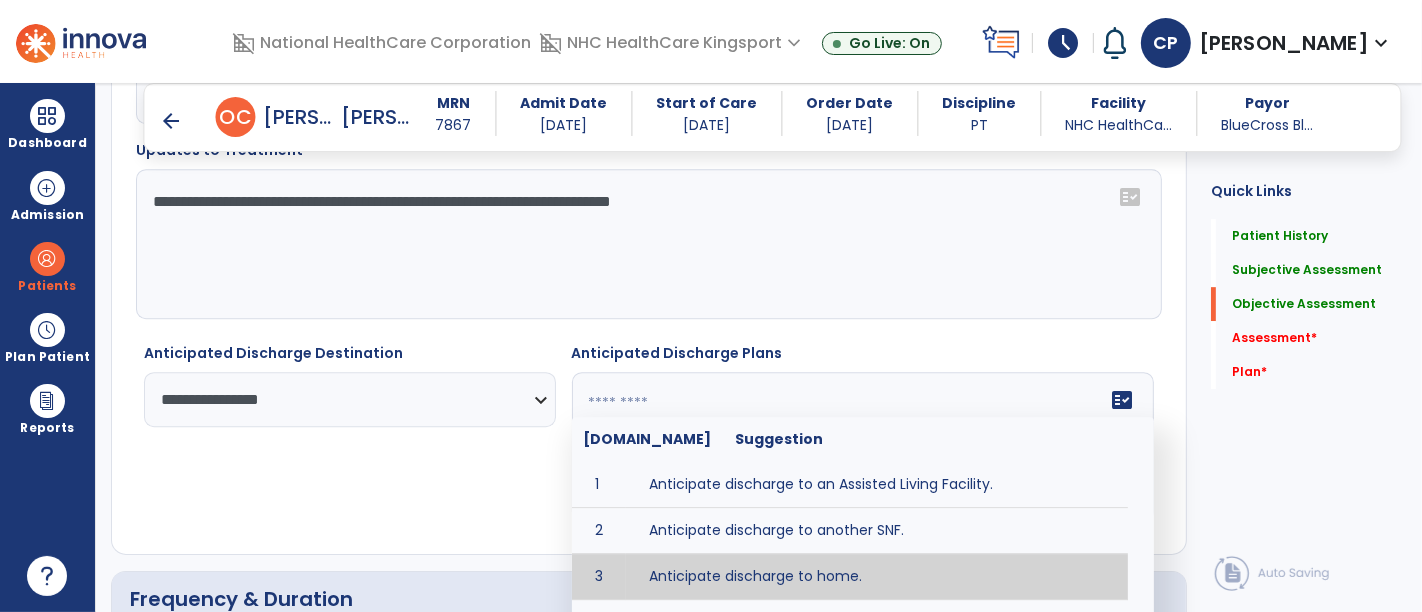 type on "**********" 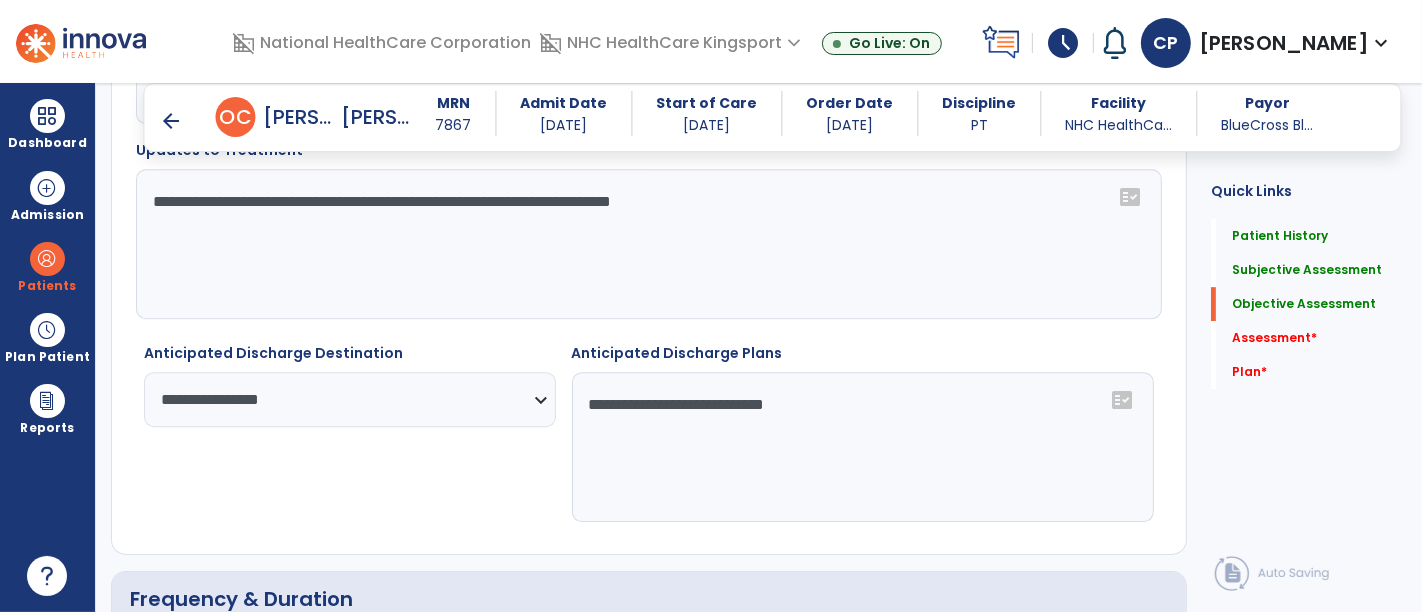 click on "**********" 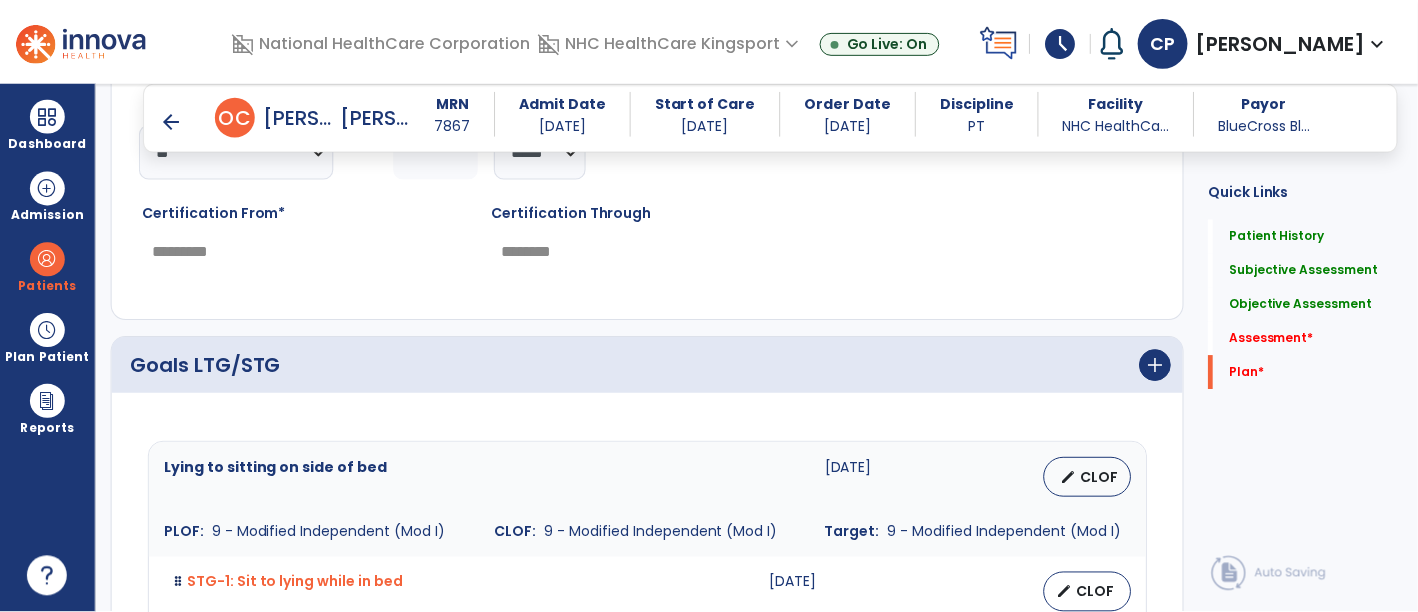 scroll, scrollTop: 5886, scrollLeft: 0, axis: vertical 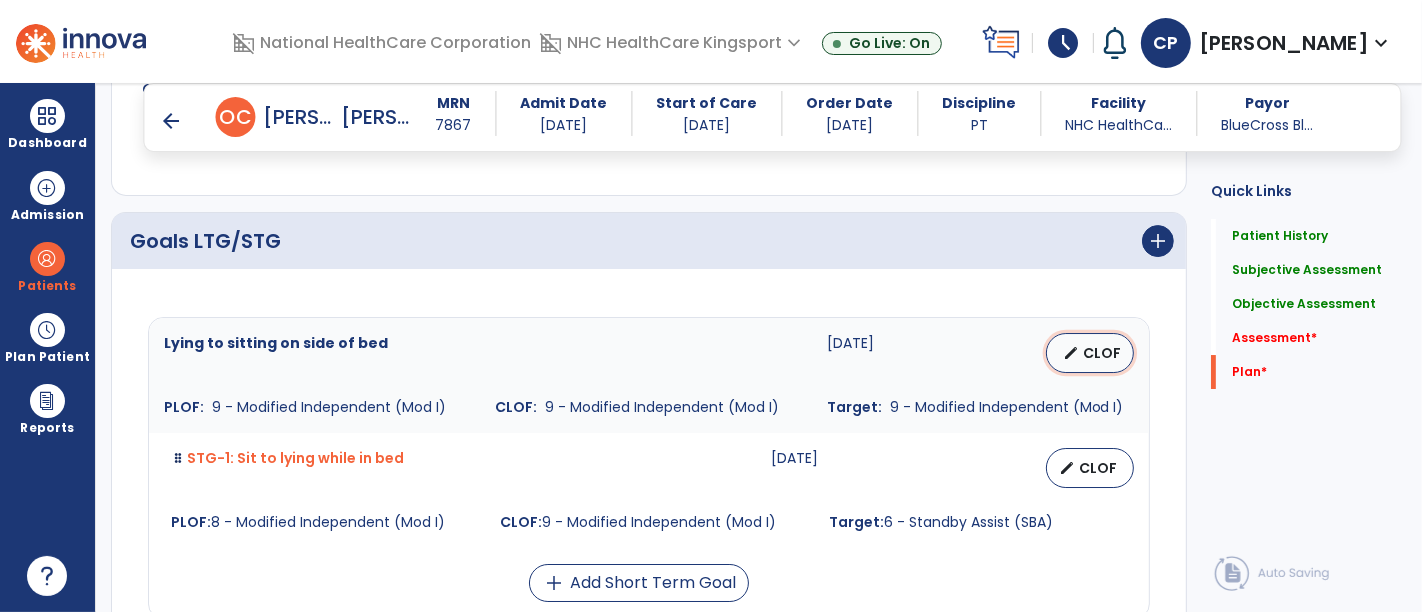 click on "CLOF" at bounding box center (1102, 353) 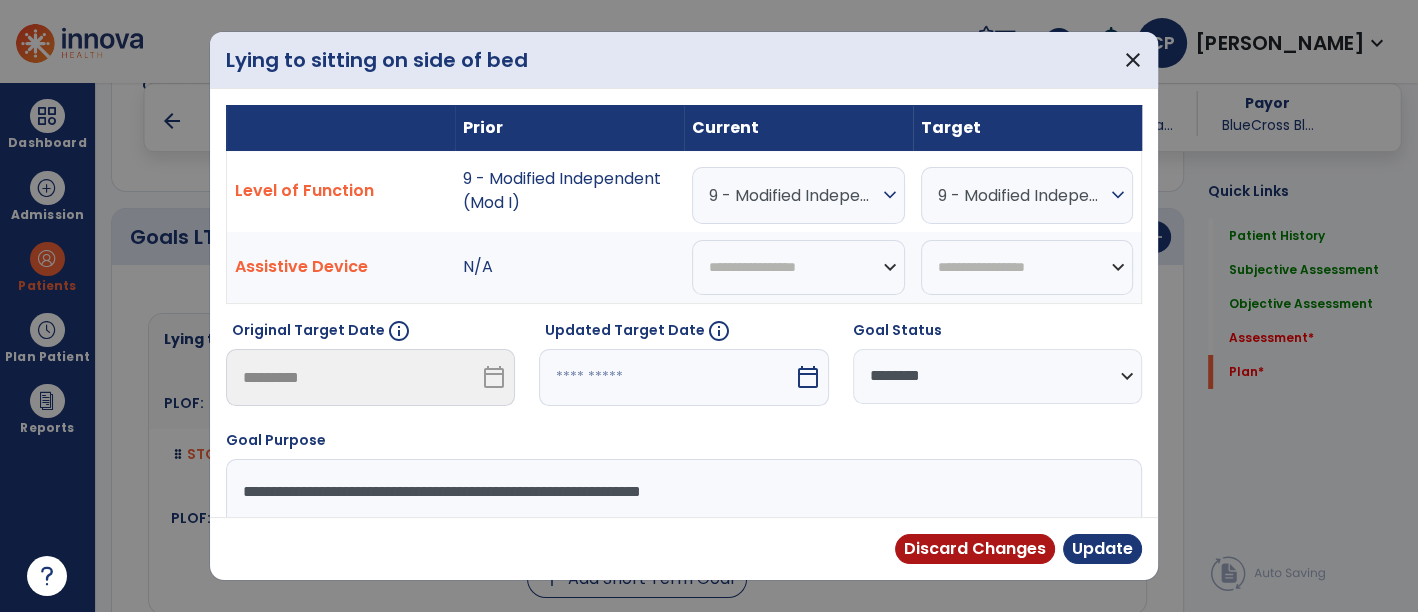 scroll, scrollTop: 5886, scrollLeft: 0, axis: vertical 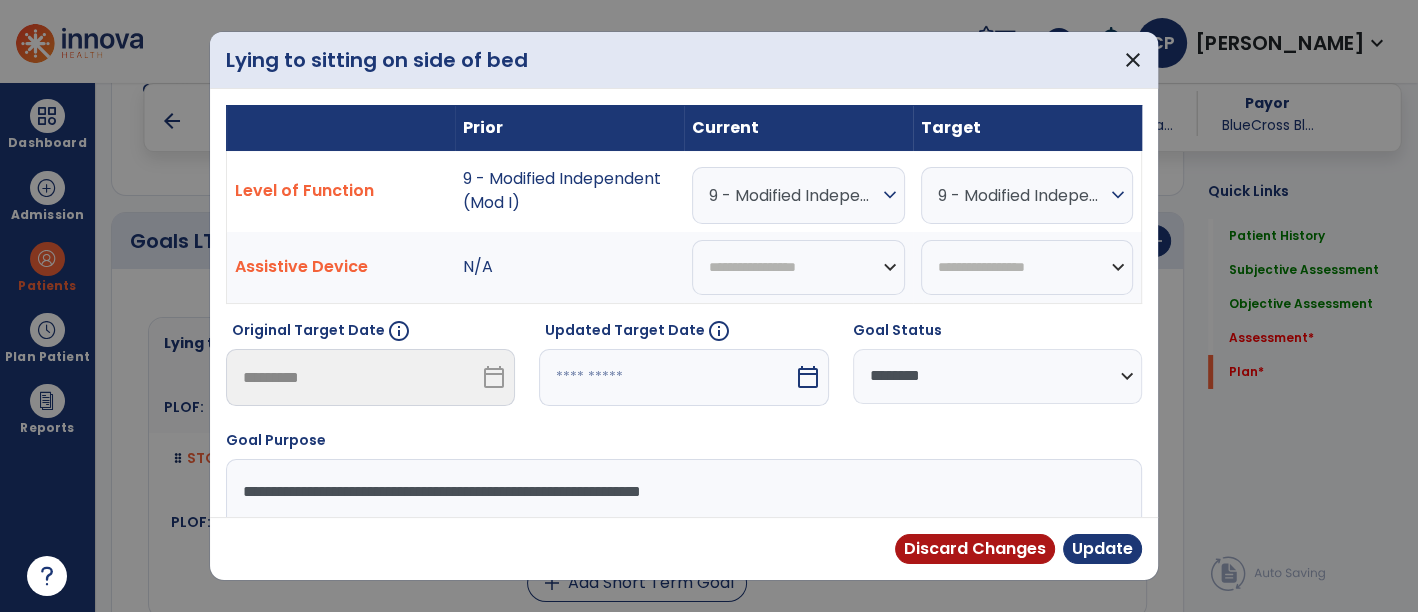 click on "9 - Modified Independent (Mod I)" at bounding box center (793, 195) 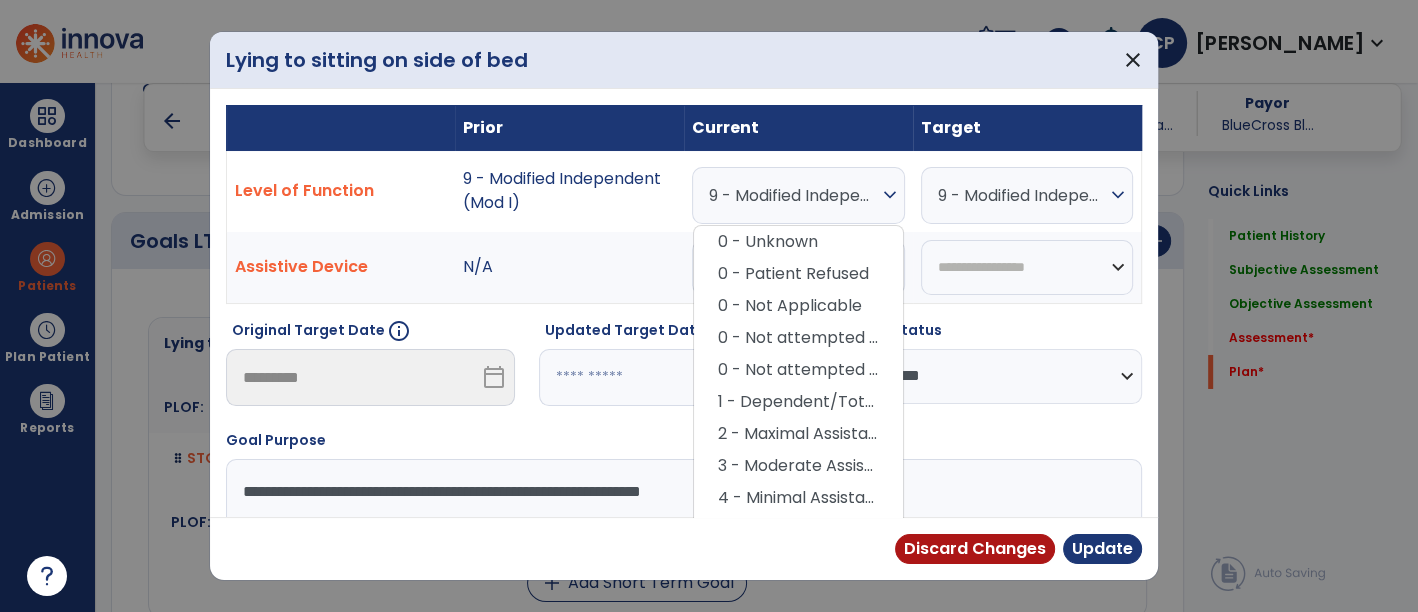 click on "9 - Modified Independent (Mod I)" at bounding box center [793, 195] 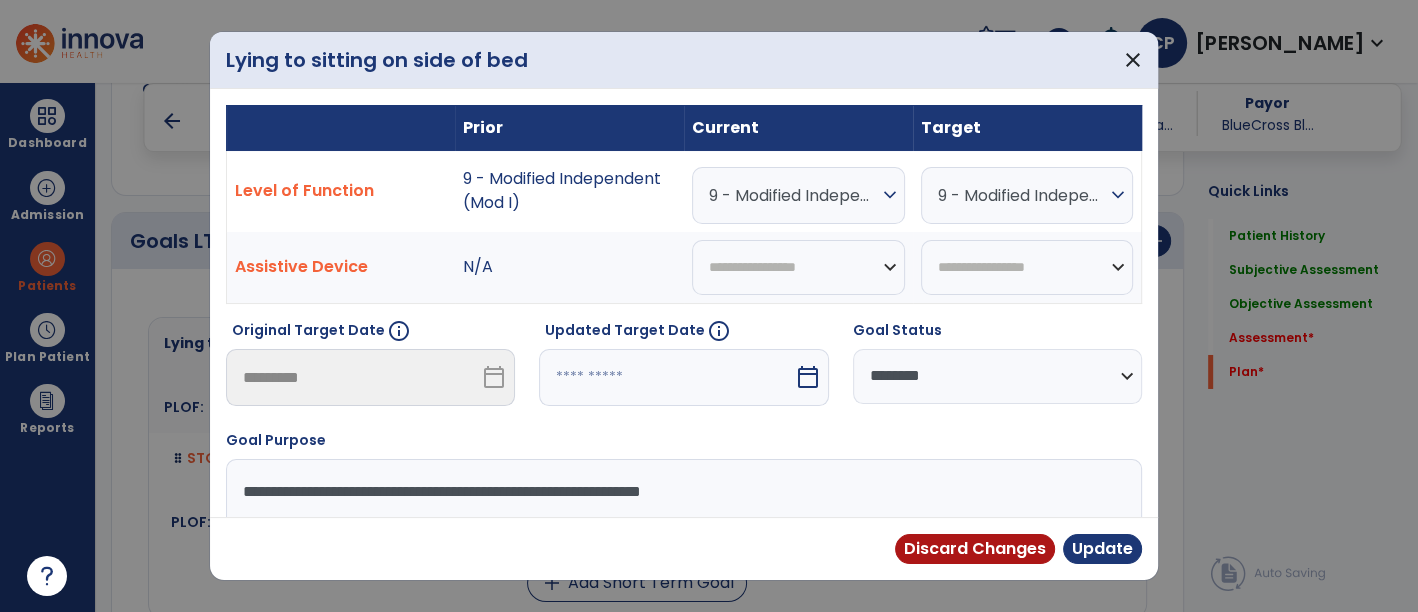 click on "**********" at bounding box center (997, 376) 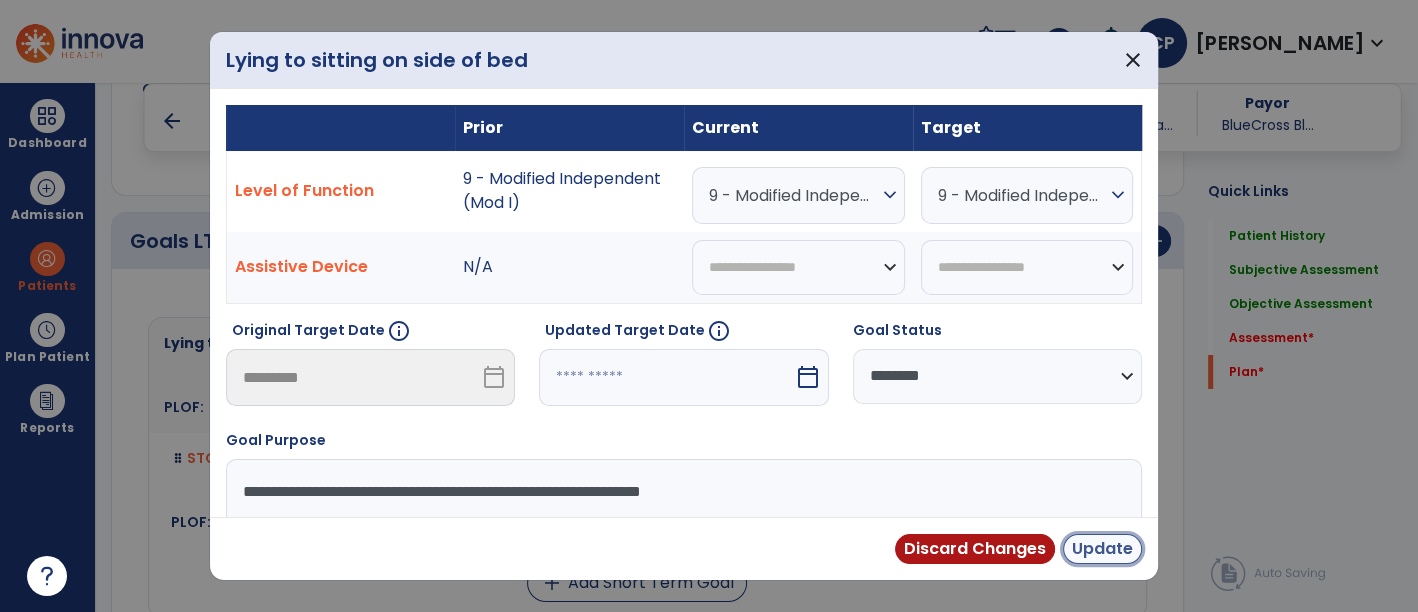 click on "Update" at bounding box center [1102, 549] 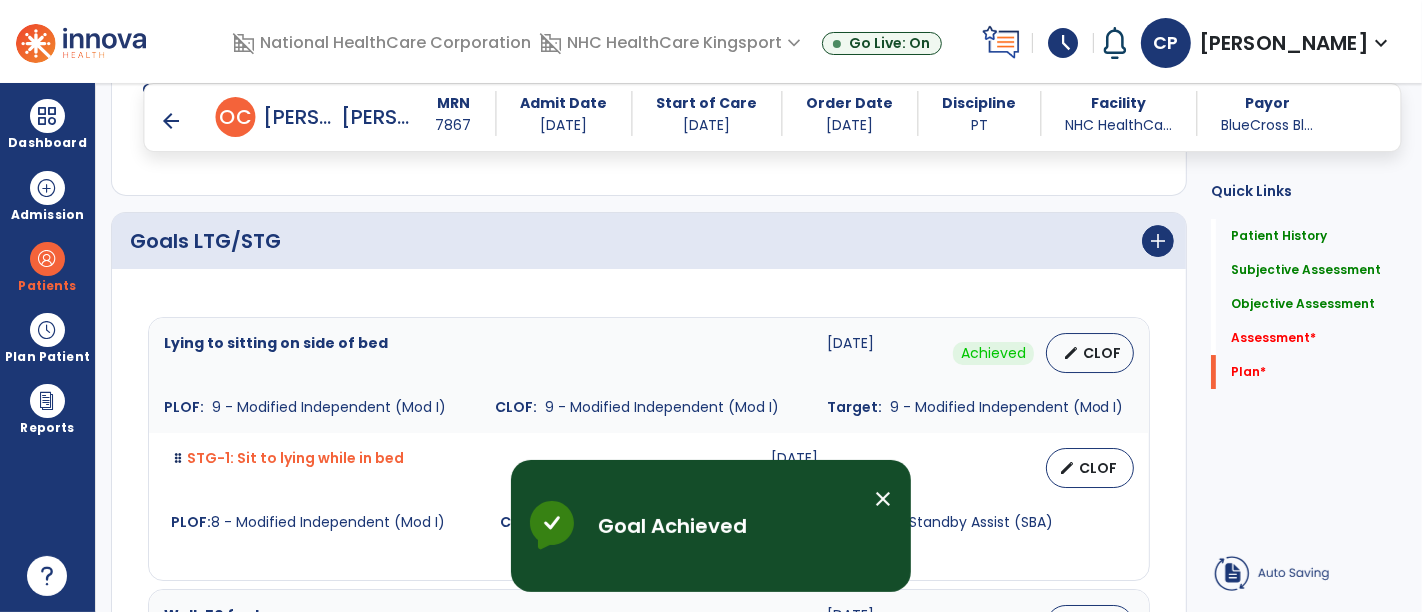 click on "Lying to sitting on side of bed  07-10-2025  Achieved  edit   CLOF PLOF:    9 - Modified Independent (Mod I) CLOF:    9 - Modified Independent (Mod I) Target:    9 - Modified Independent (Mod I) STG-1: Sit to lying while in bed  07-10-2025   edit   CLOF PLOF:  8 - Modified Independent (Mod I)  CLOF:  9 - Modified Independent (Mod I)  Target:  6 - Standby Assist (SBA)" at bounding box center [649, 441] 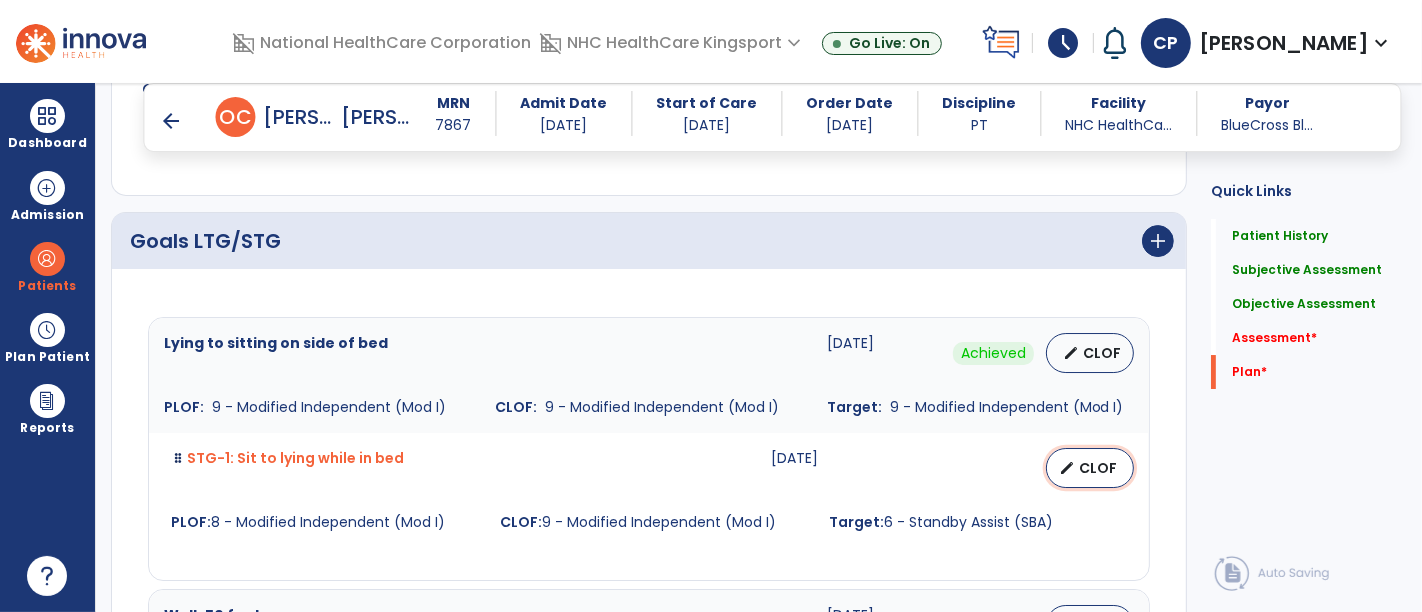 click on "CLOF" at bounding box center (1098, 468) 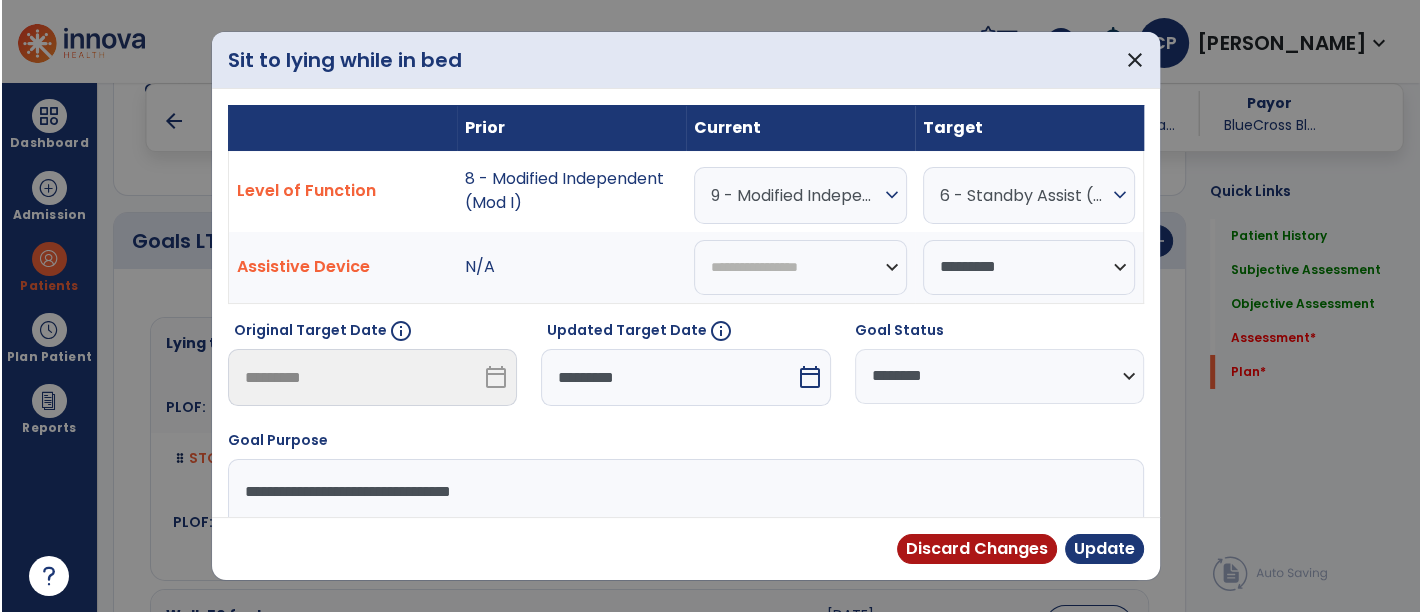 scroll, scrollTop: 5886, scrollLeft: 0, axis: vertical 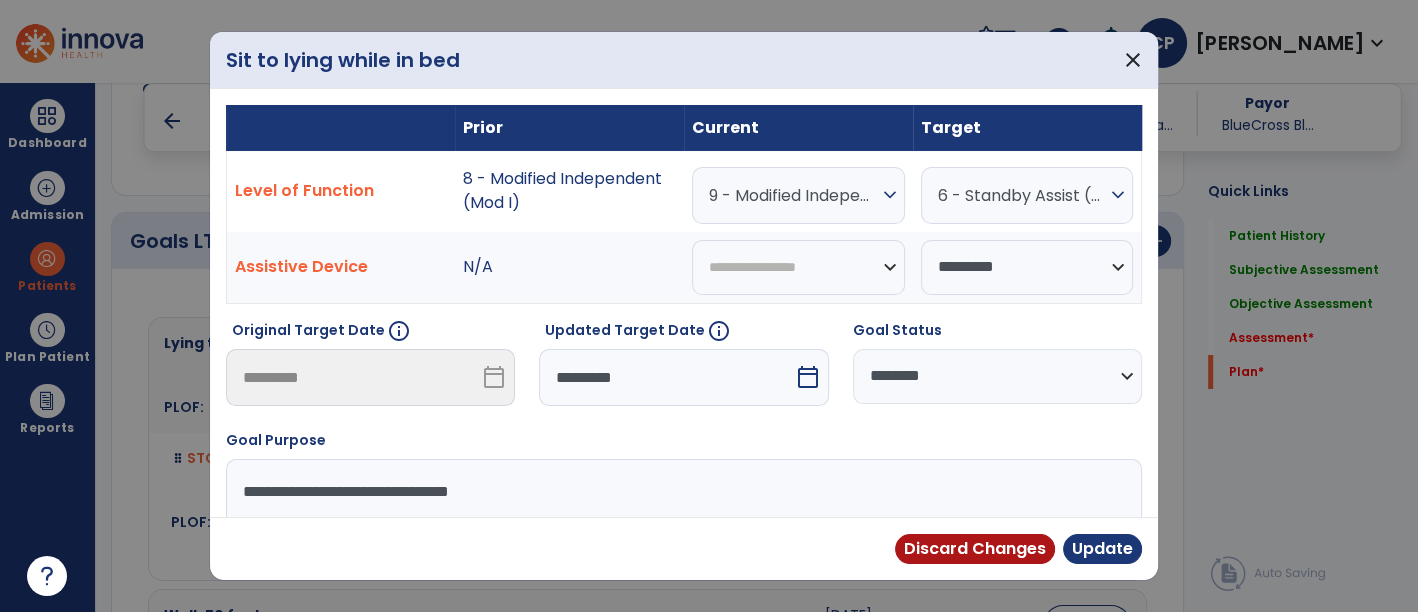 click on "**********" at bounding box center [997, 376] 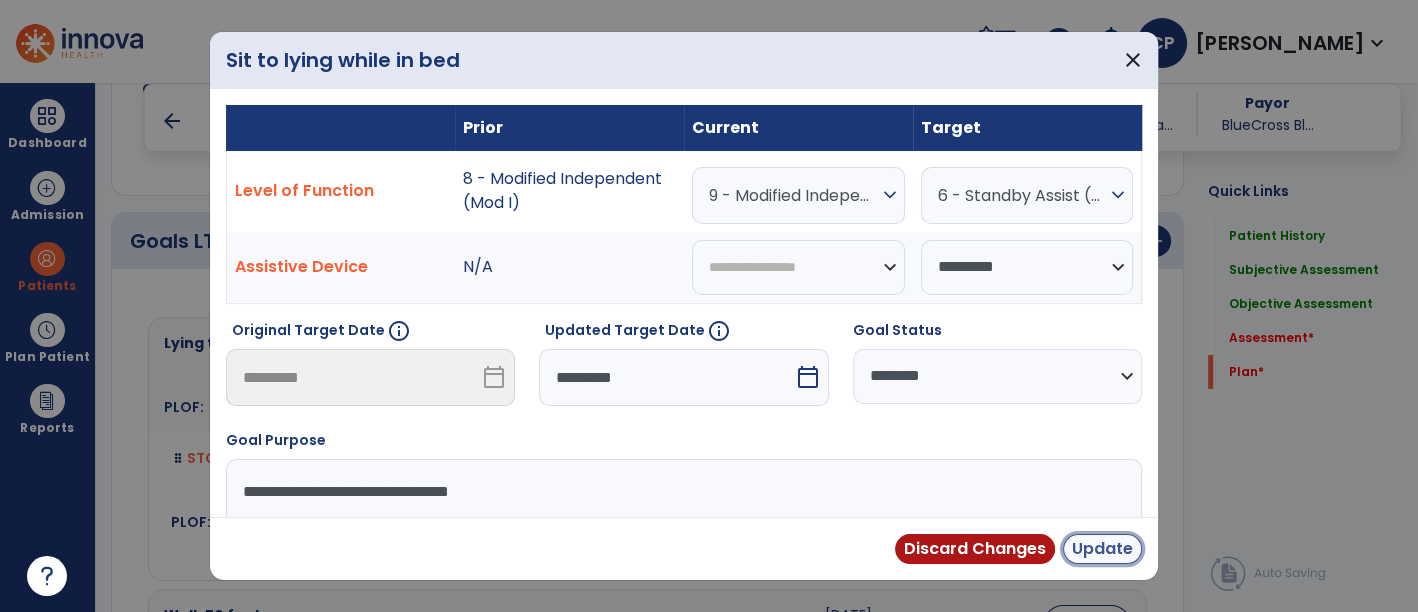 click on "Update" at bounding box center [1102, 549] 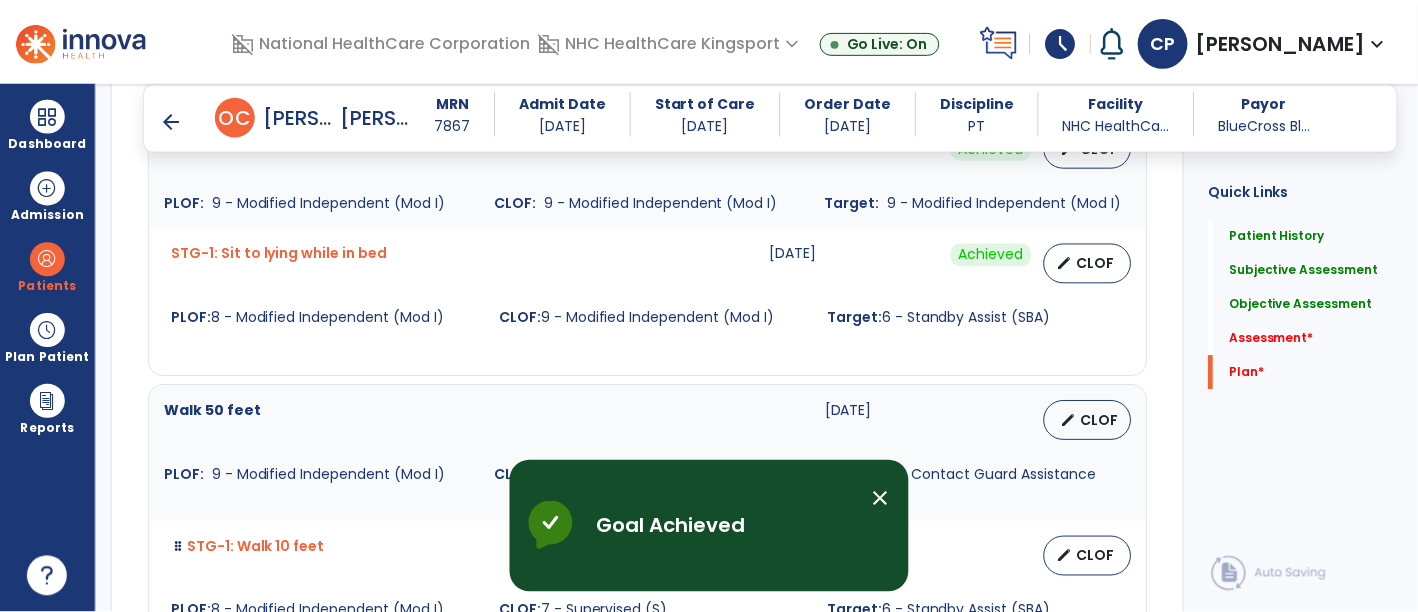 scroll, scrollTop: 6259, scrollLeft: 0, axis: vertical 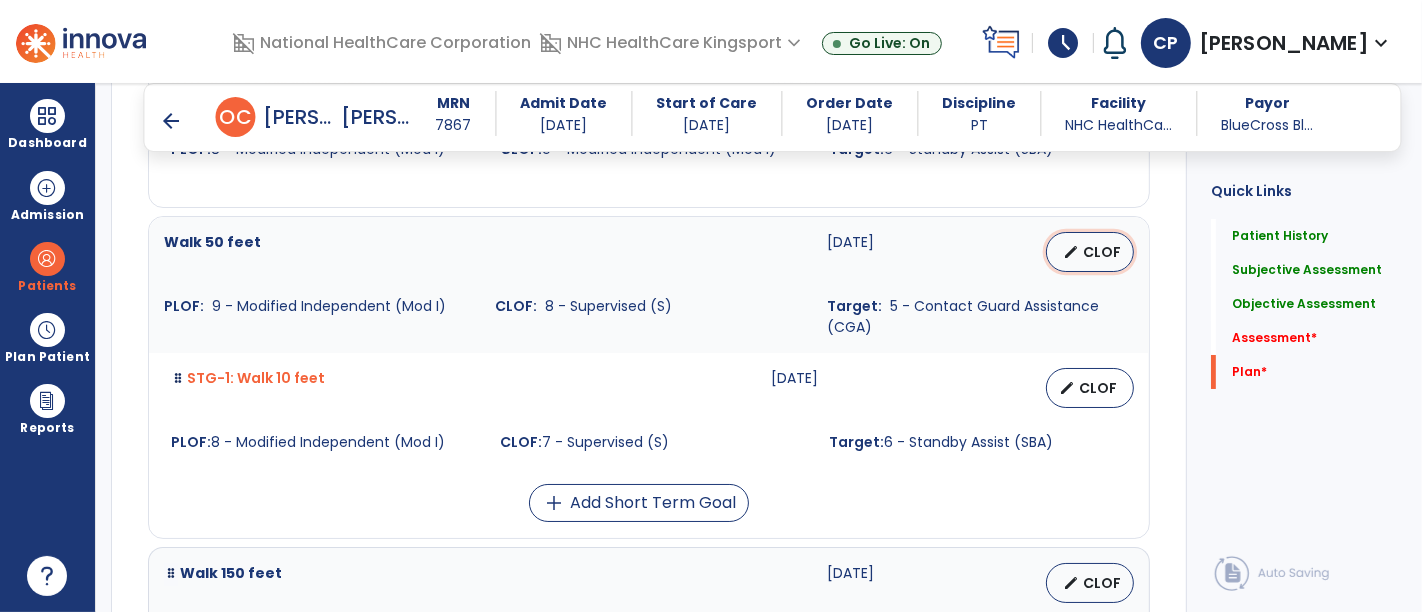 click on "edit" at bounding box center (1071, 252) 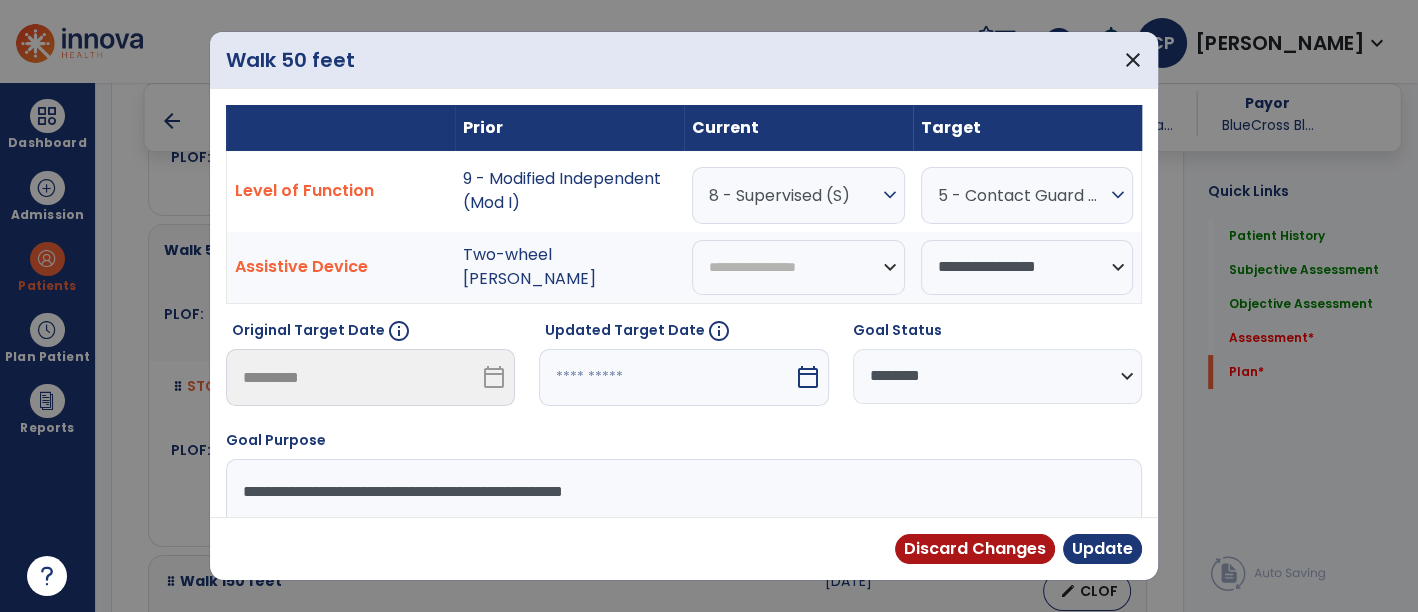 scroll, scrollTop: 6259, scrollLeft: 0, axis: vertical 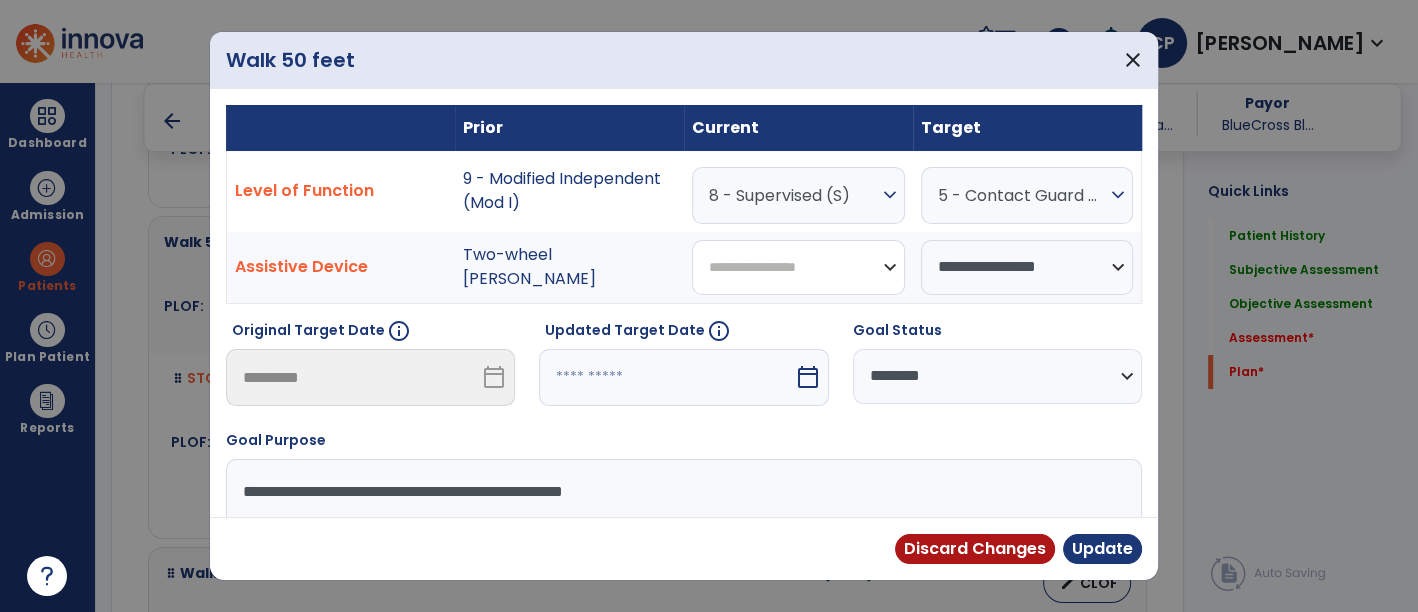 click on "**********" at bounding box center [798, 267] 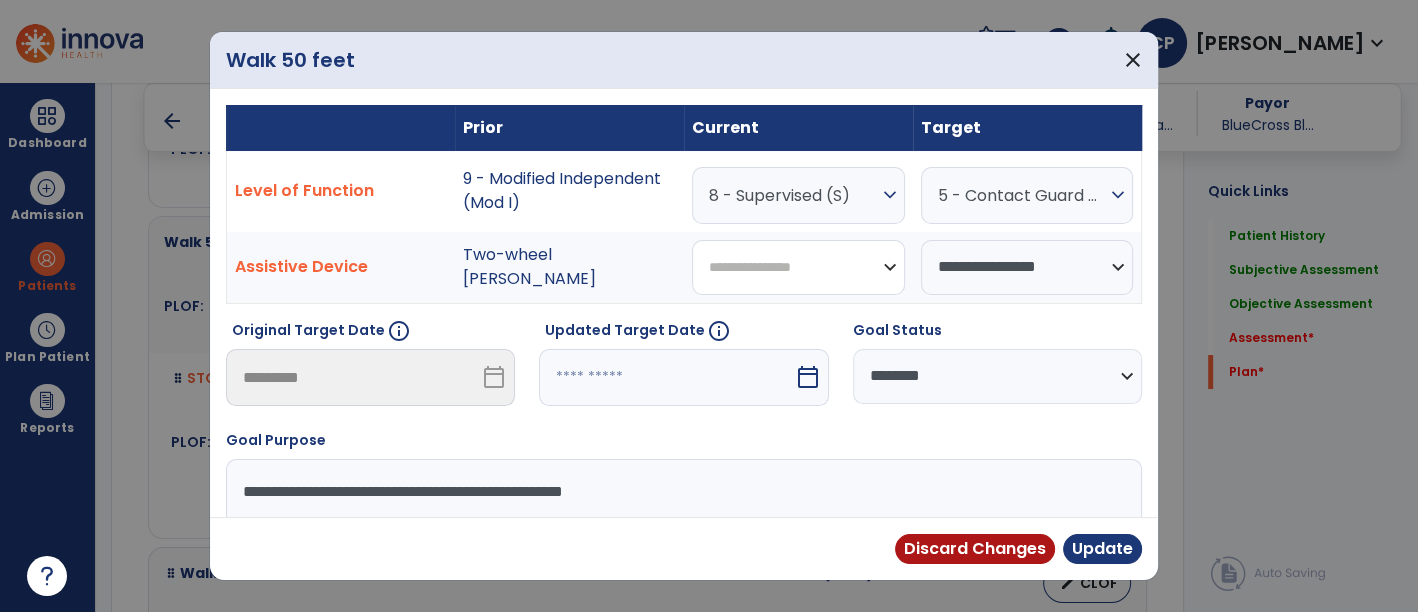 click on "**********" at bounding box center [798, 267] 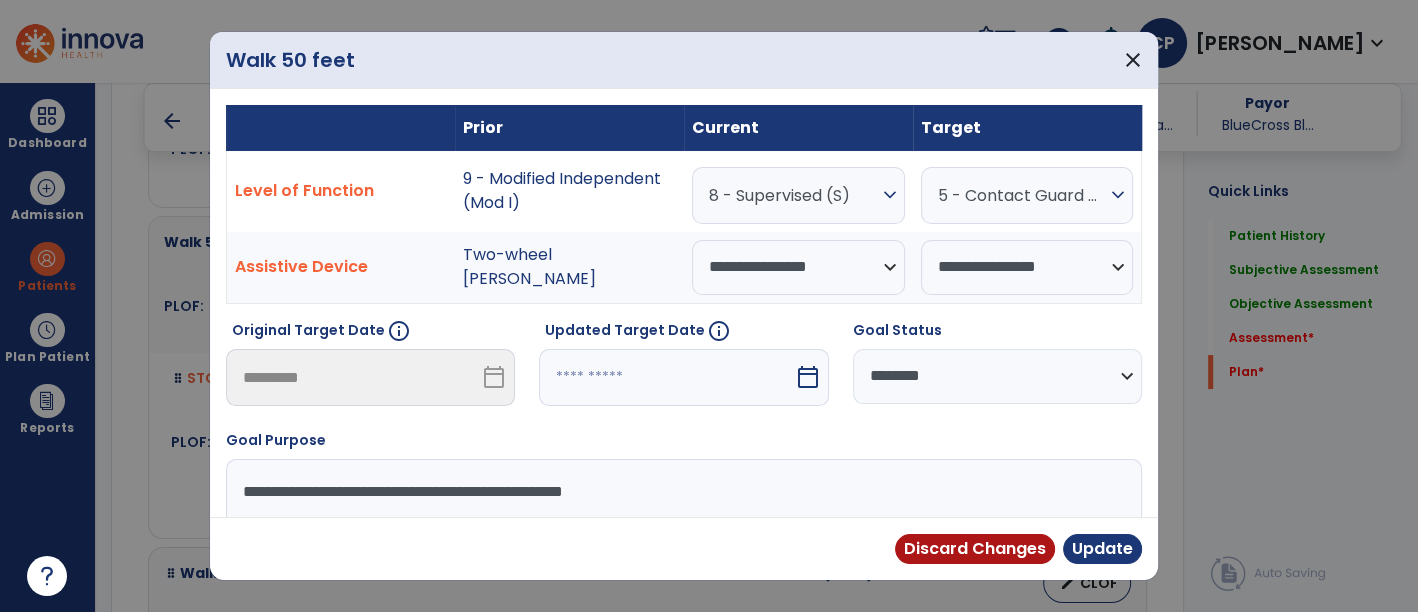 click on "**********" at bounding box center [997, 376] 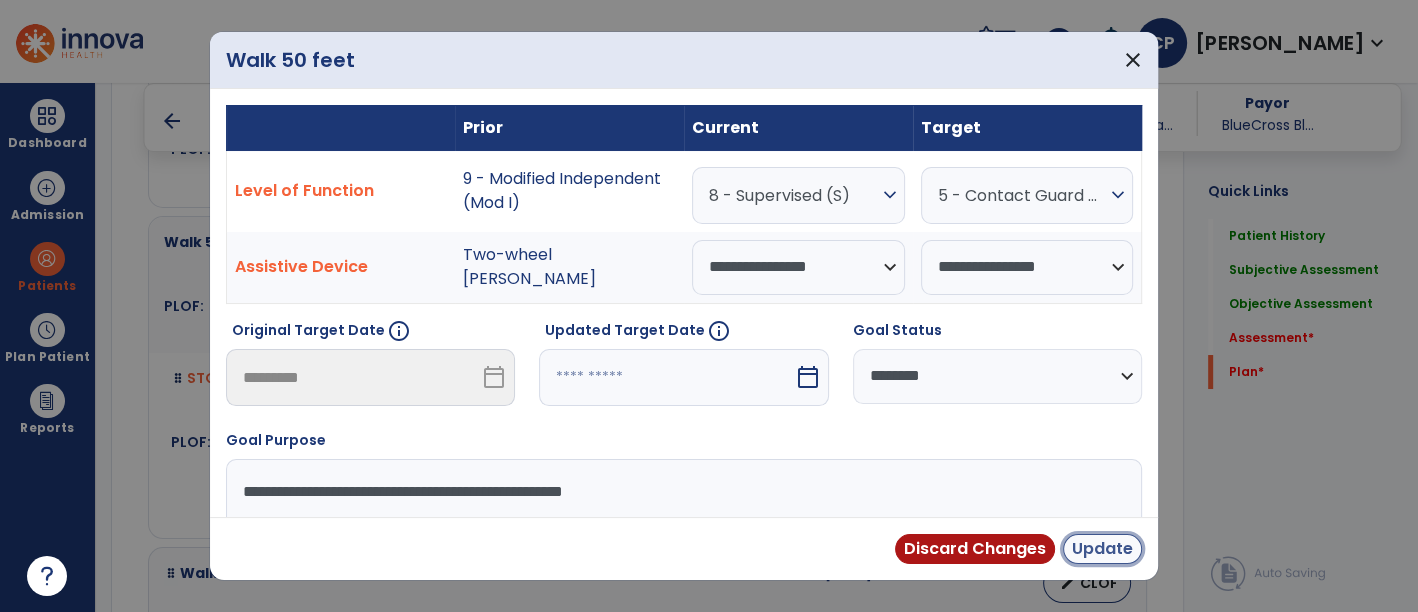 click on "Update" at bounding box center (1102, 549) 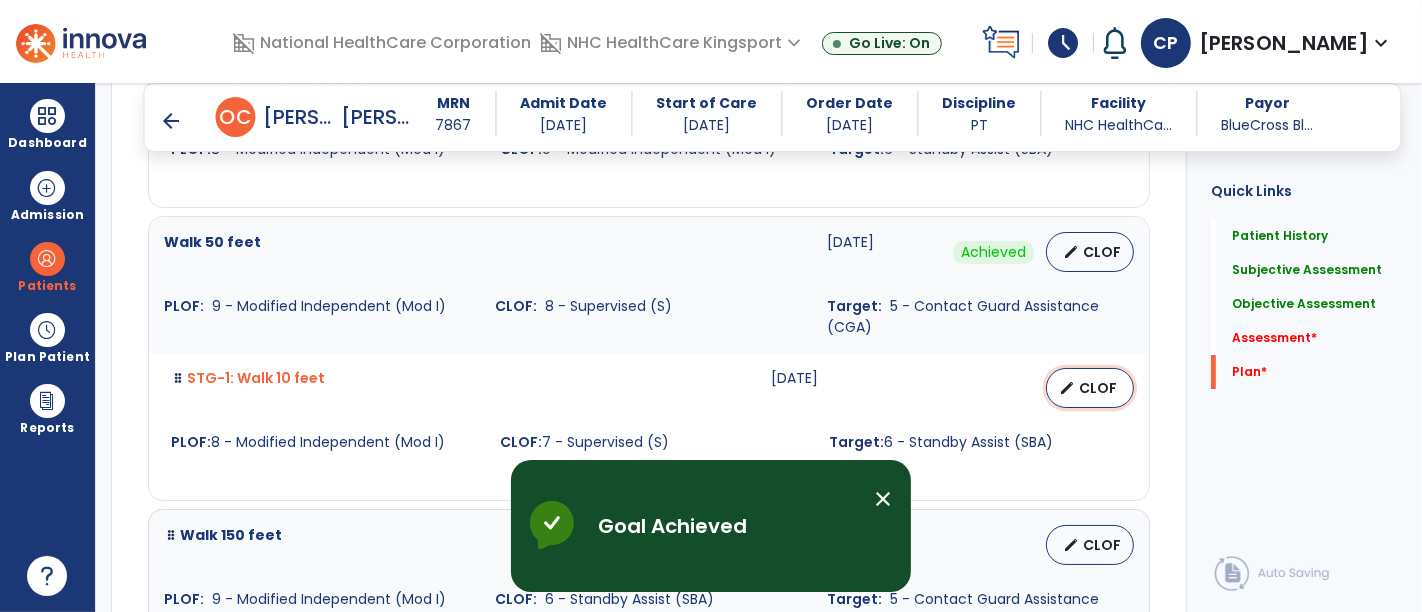 click on "CLOF" at bounding box center (1098, 388) 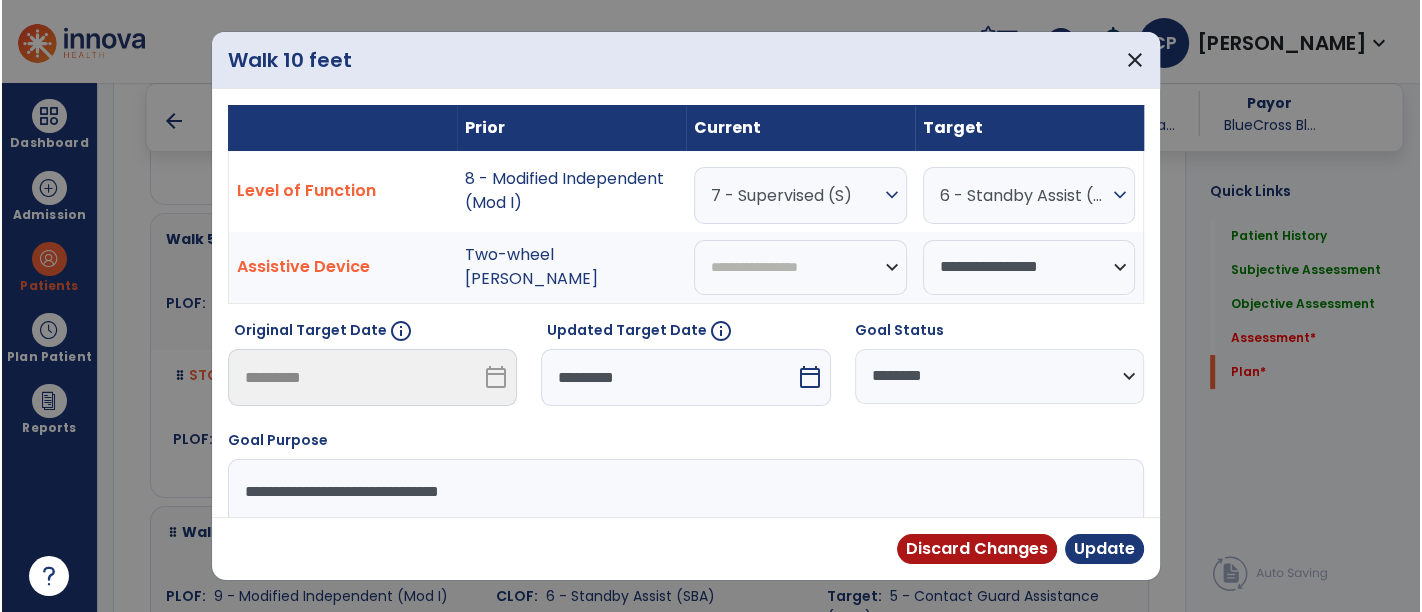 scroll, scrollTop: 6259, scrollLeft: 0, axis: vertical 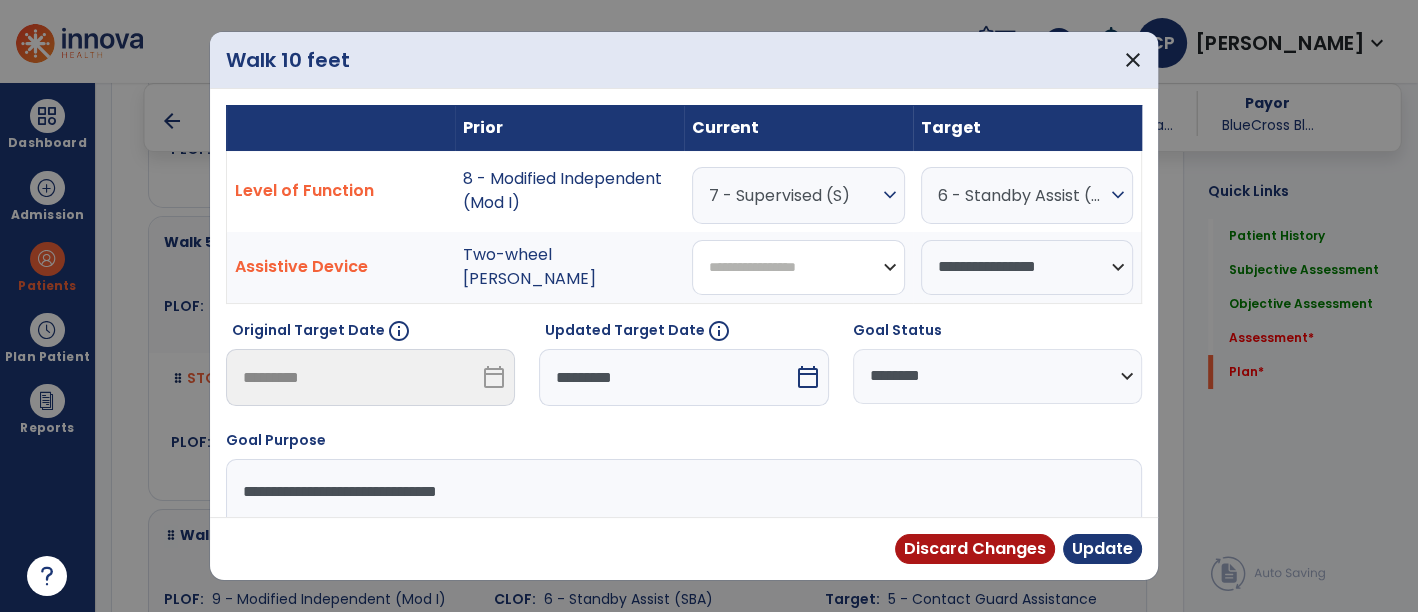 click on "**********" at bounding box center [798, 267] 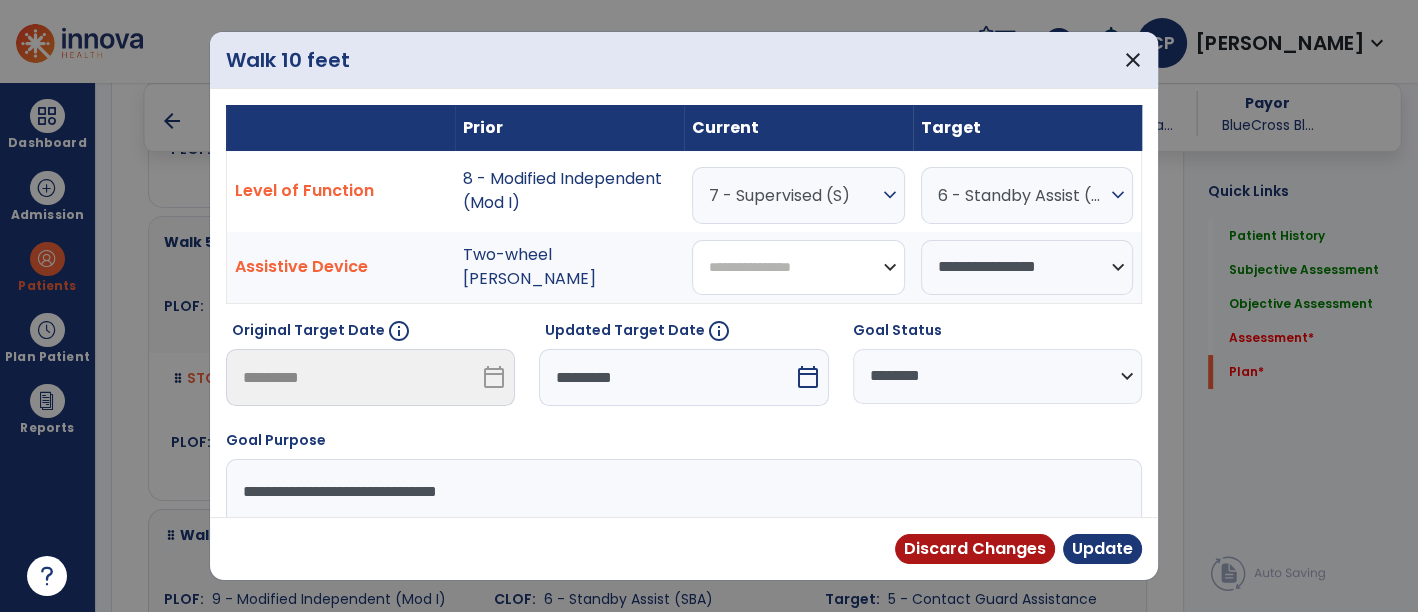 click on "**********" at bounding box center [798, 267] 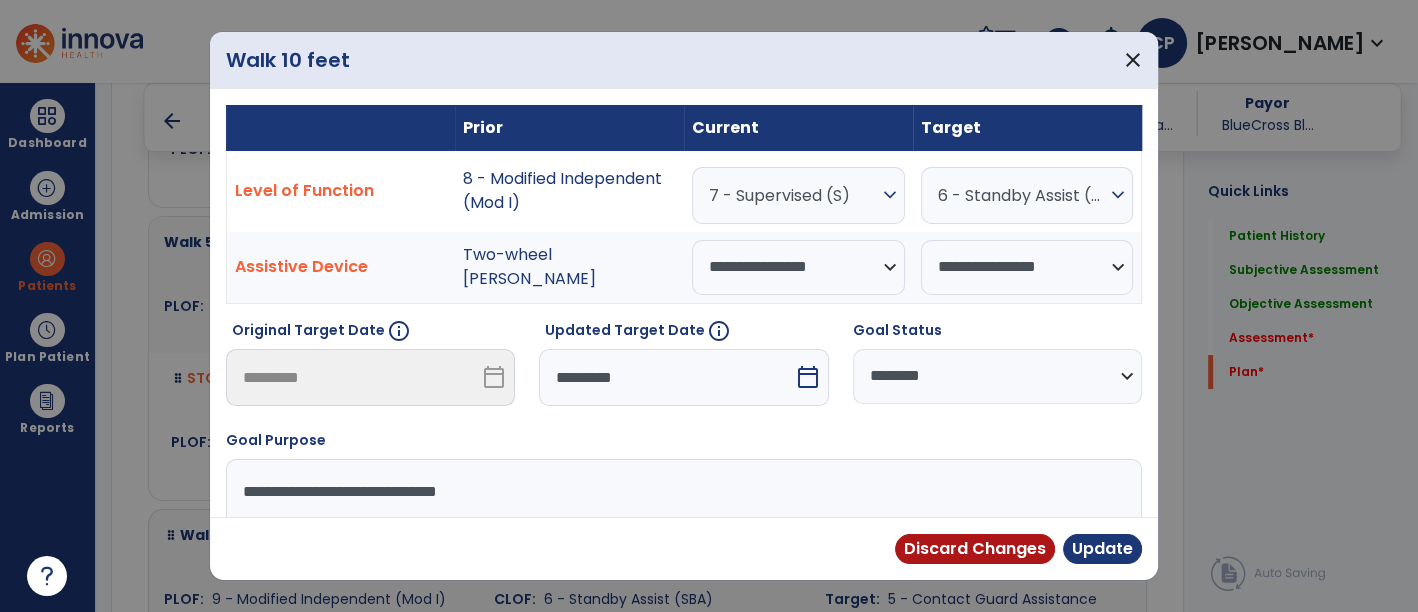 click on "**********" at bounding box center [997, 376] 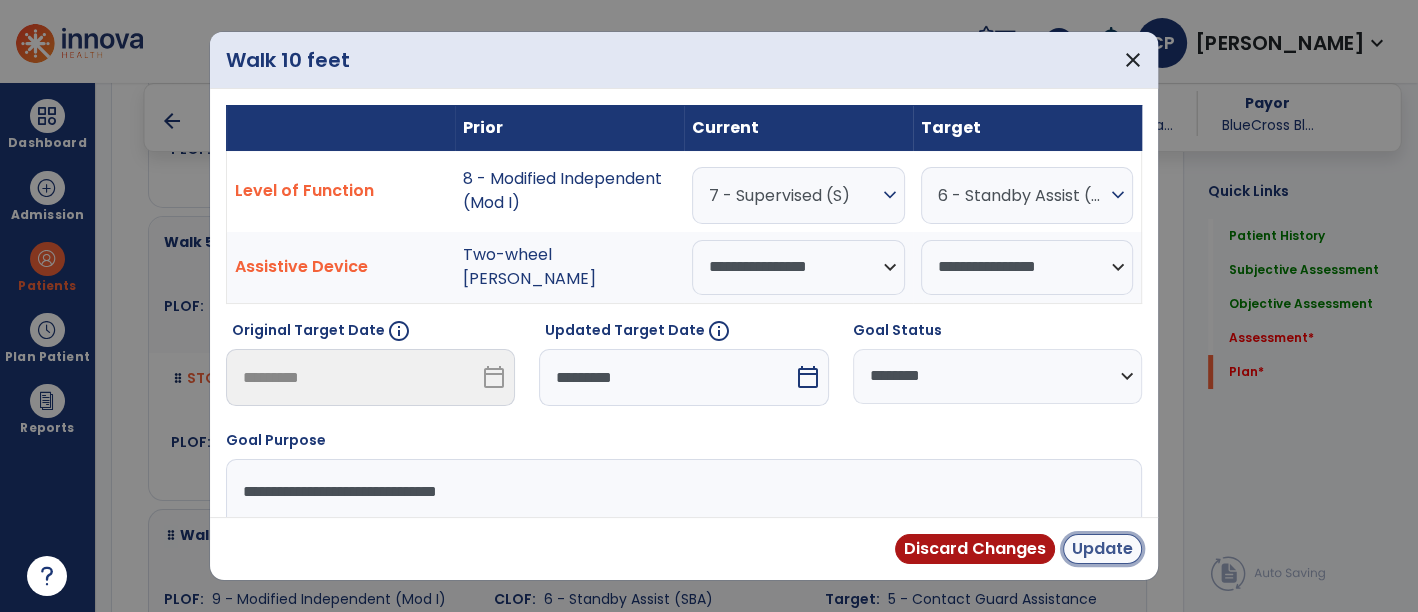 click on "Update" at bounding box center (1102, 549) 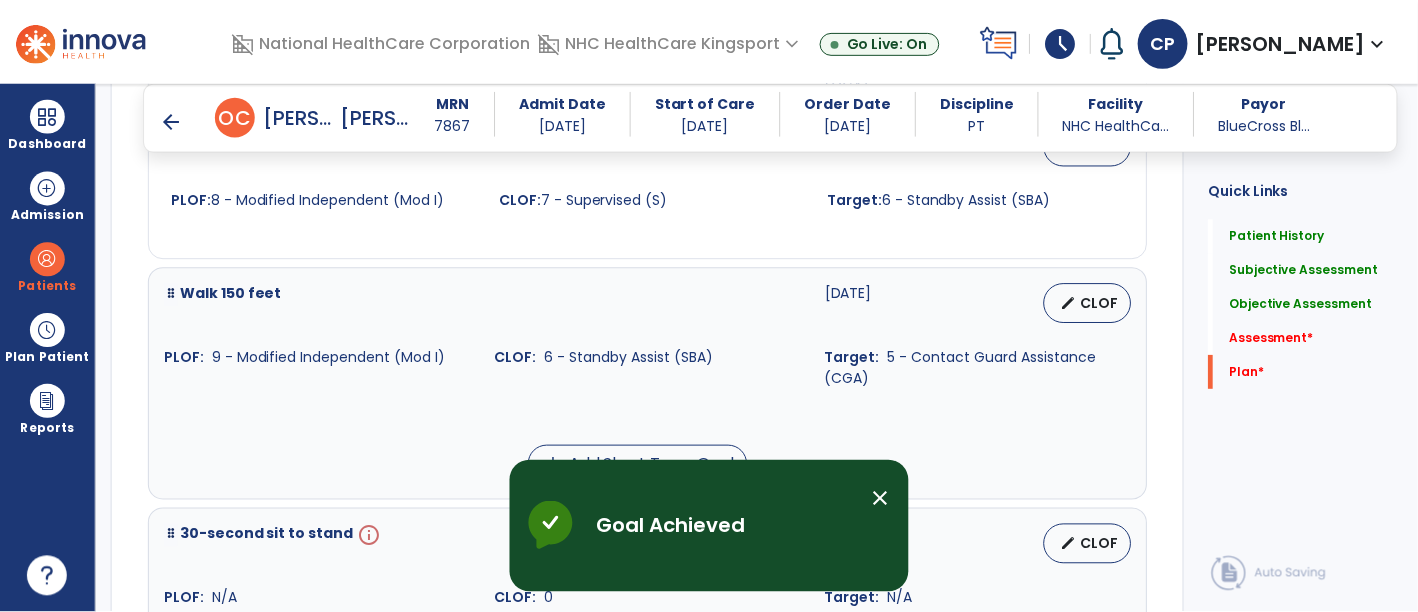 scroll, scrollTop: 6503, scrollLeft: 0, axis: vertical 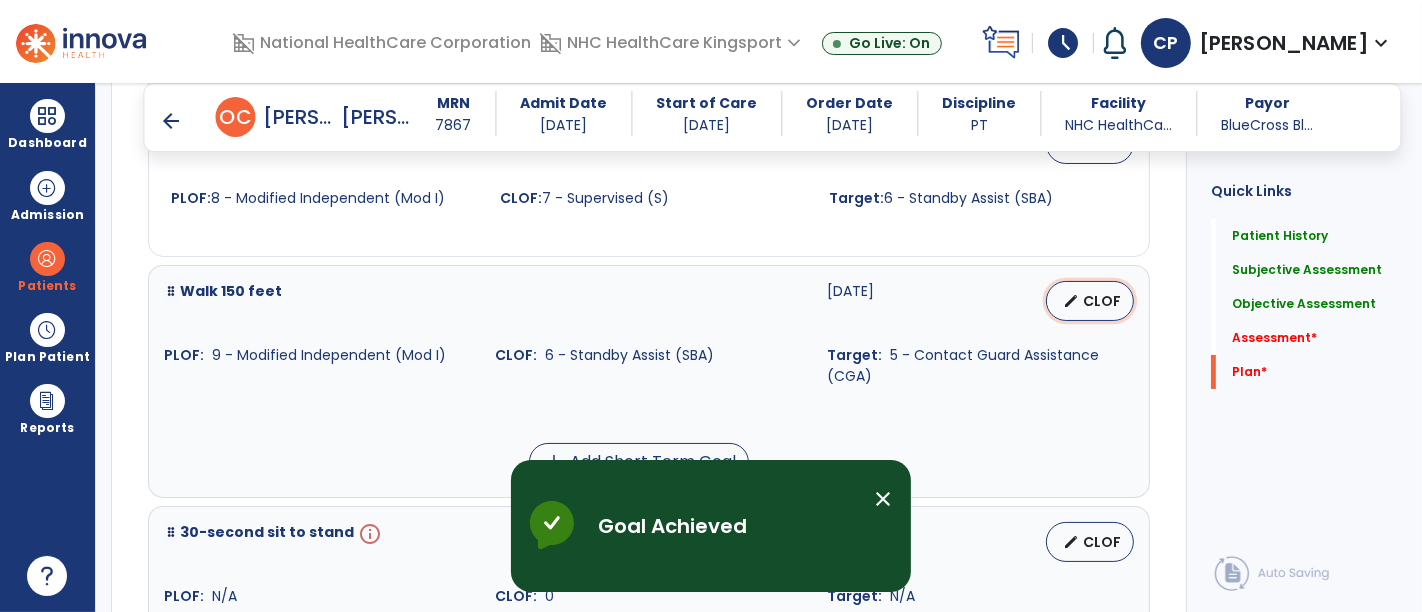 click on "edit" at bounding box center (1071, 301) 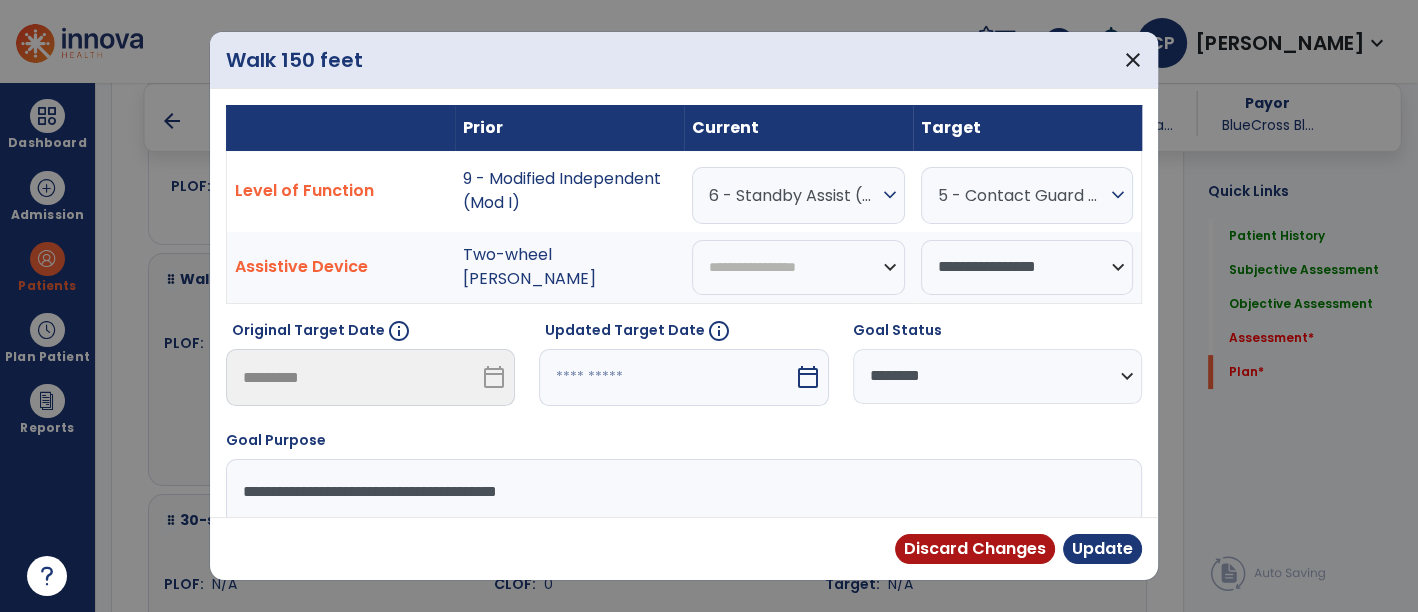 scroll, scrollTop: 6503, scrollLeft: 0, axis: vertical 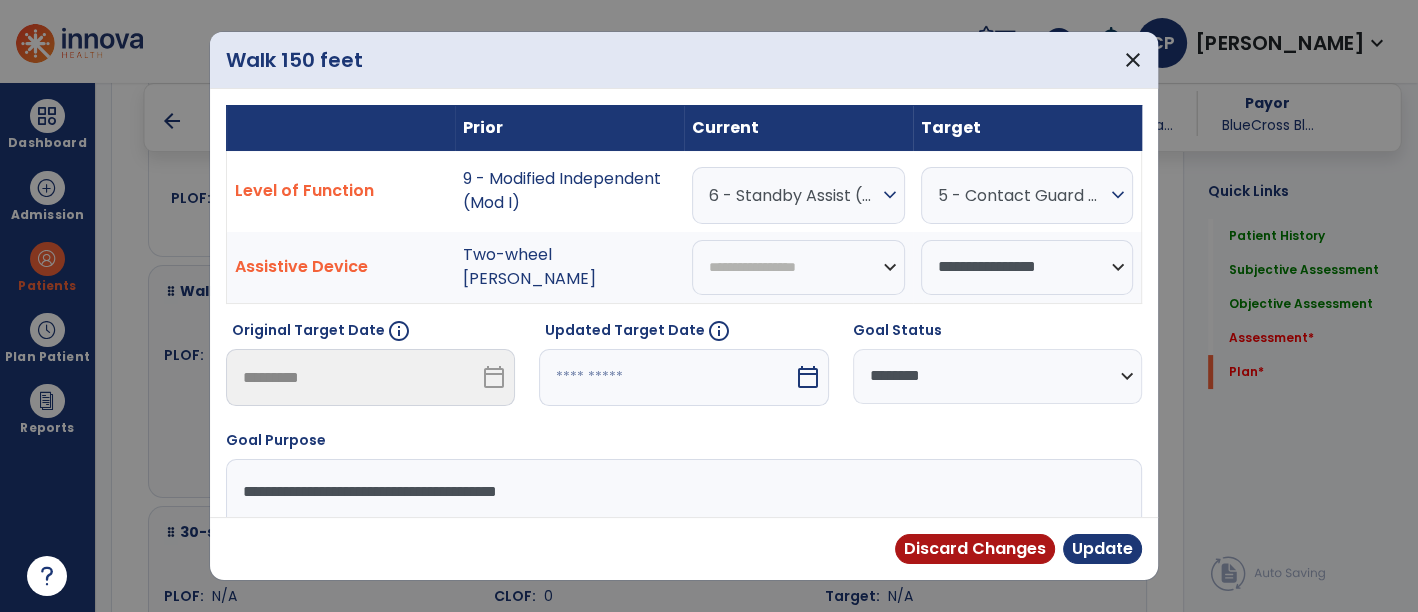 click on "6 - Standby Assist (SBA)" at bounding box center (793, 195) 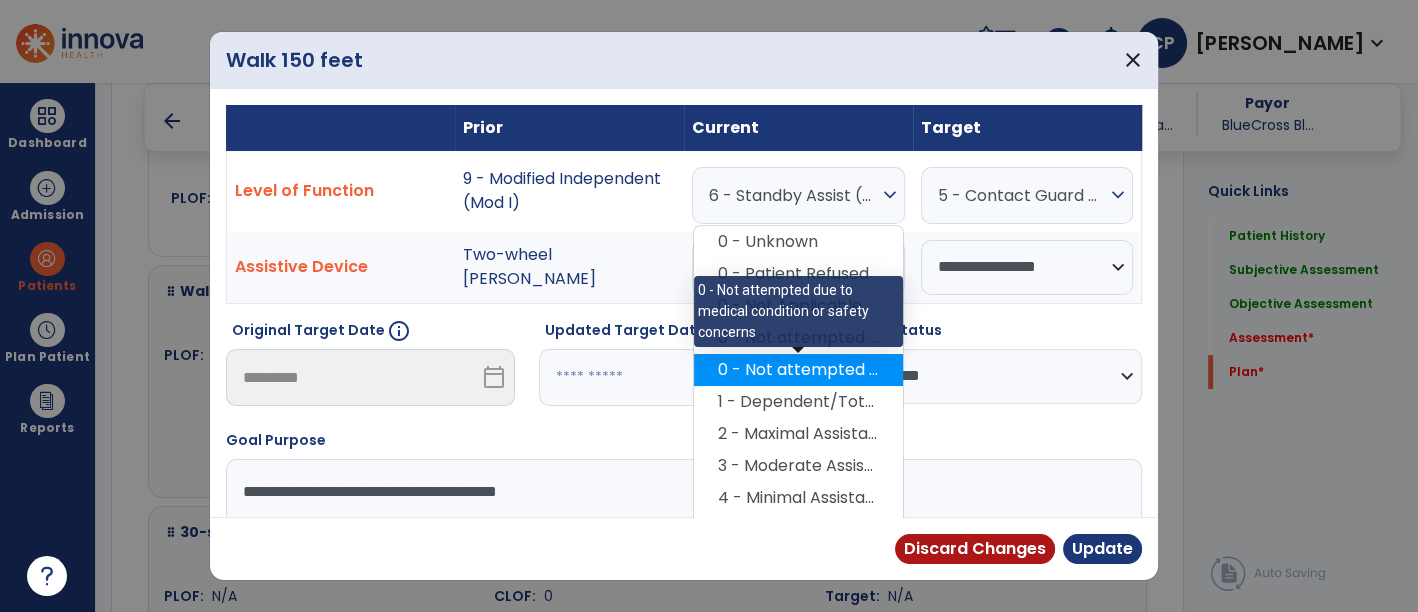 scroll, scrollTop: 185, scrollLeft: 0, axis: vertical 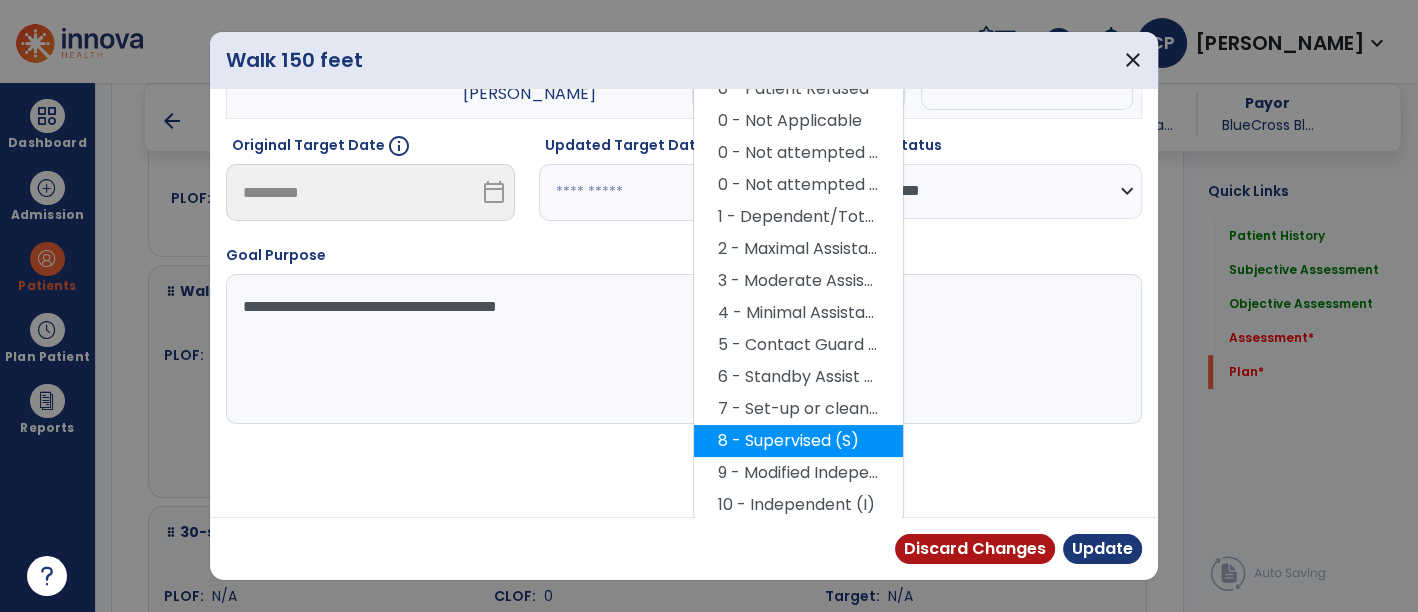 click on "8 - Supervised (S)" at bounding box center (798, 441) 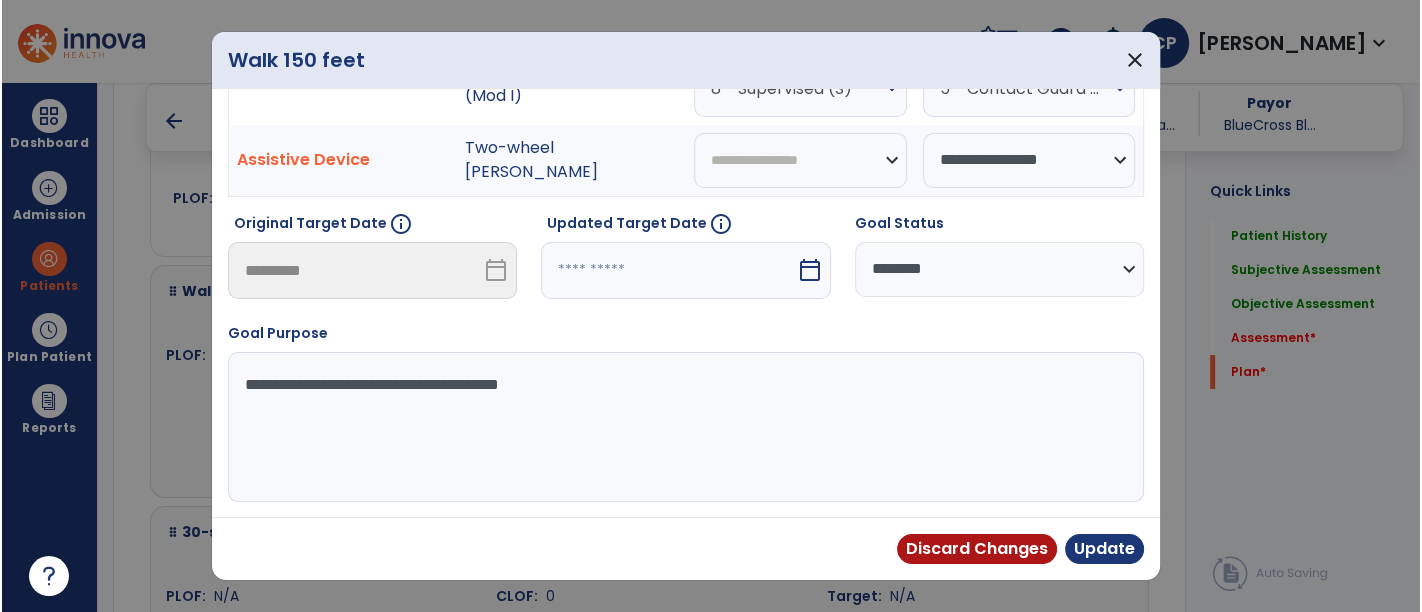 scroll, scrollTop: 102, scrollLeft: 0, axis: vertical 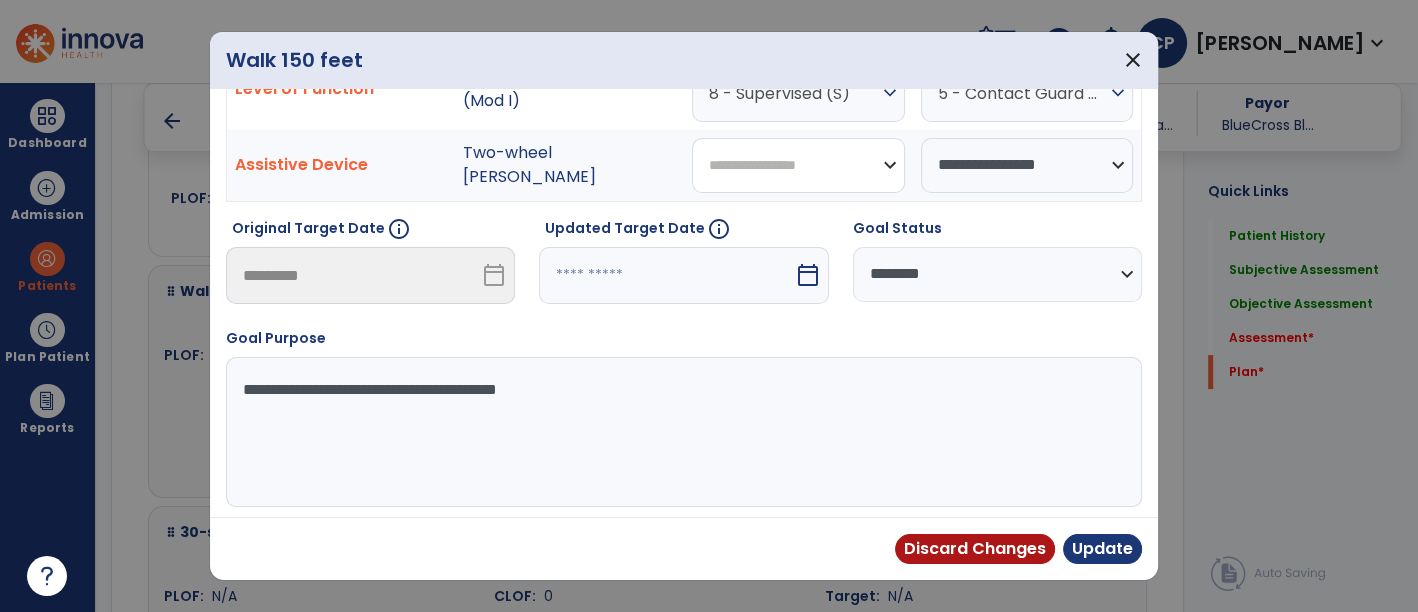 click on "**********" at bounding box center (798, 165) 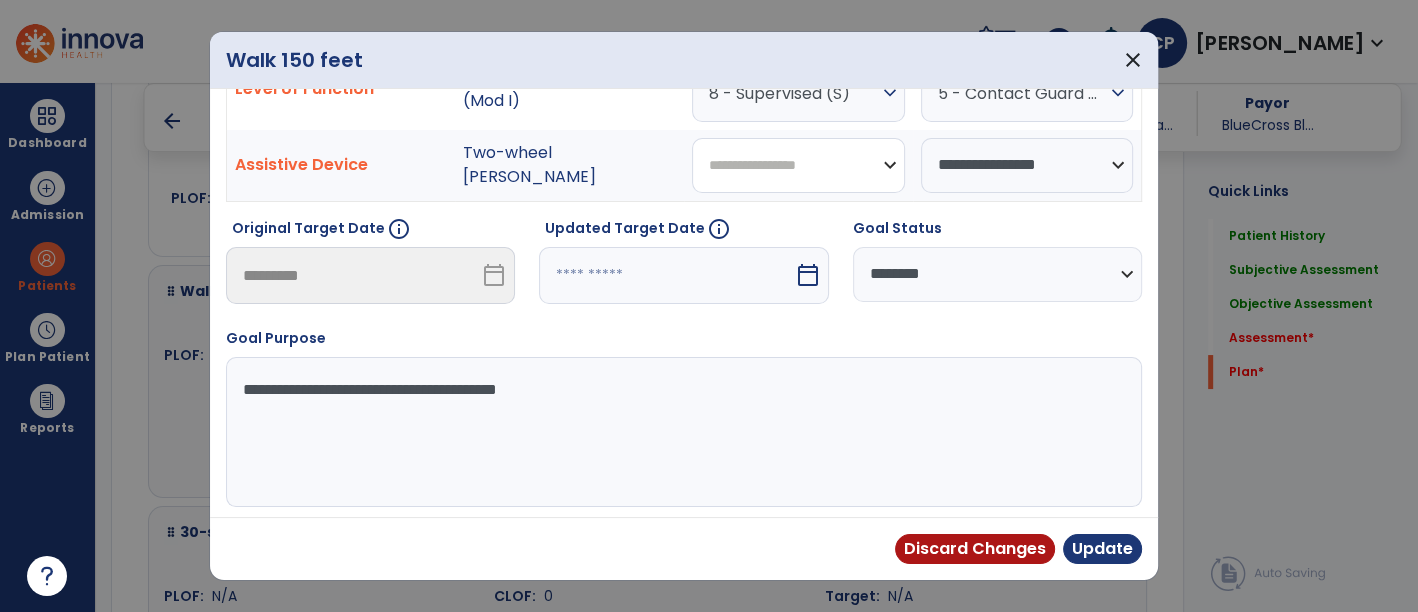 select on "**********" 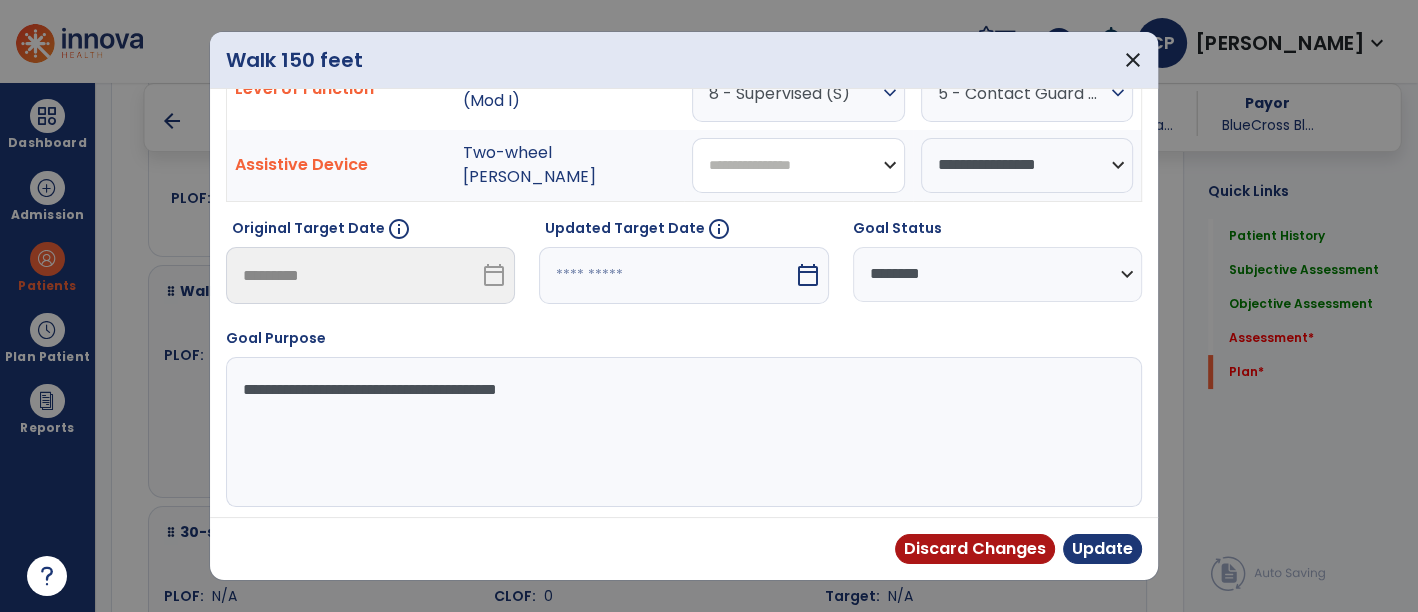 click on "**********" at bounding box center [798, 165] 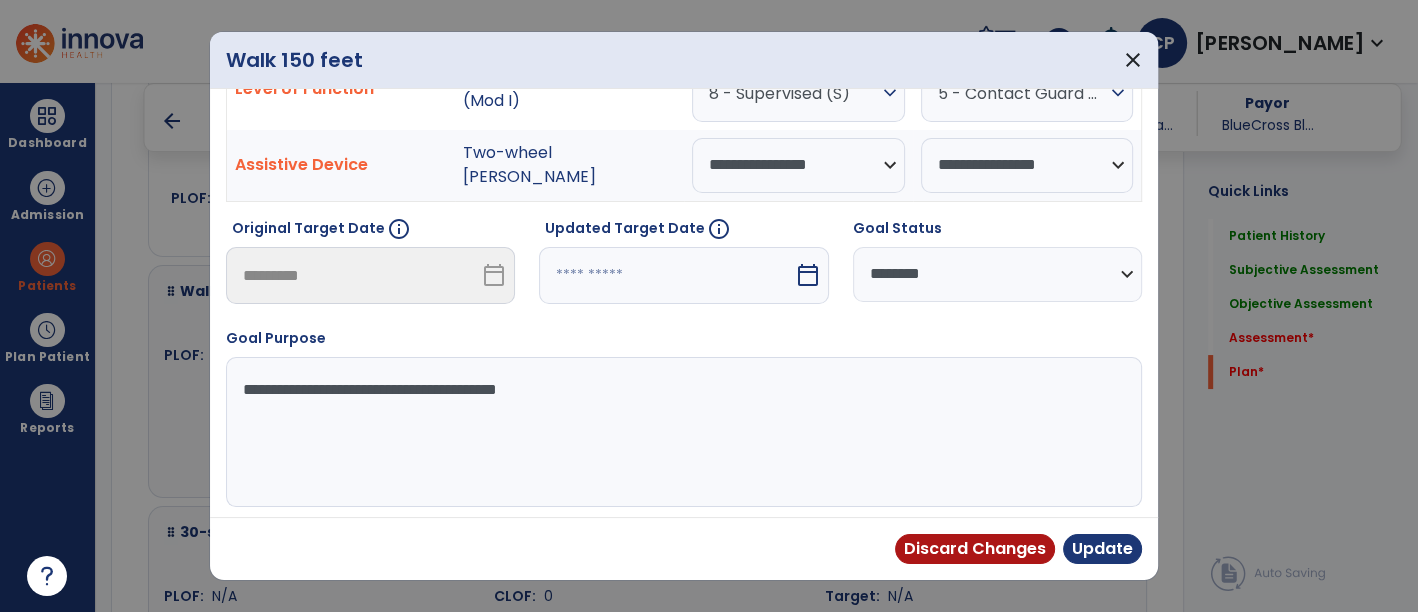 click on "**********" at bounding box center [997, 274] 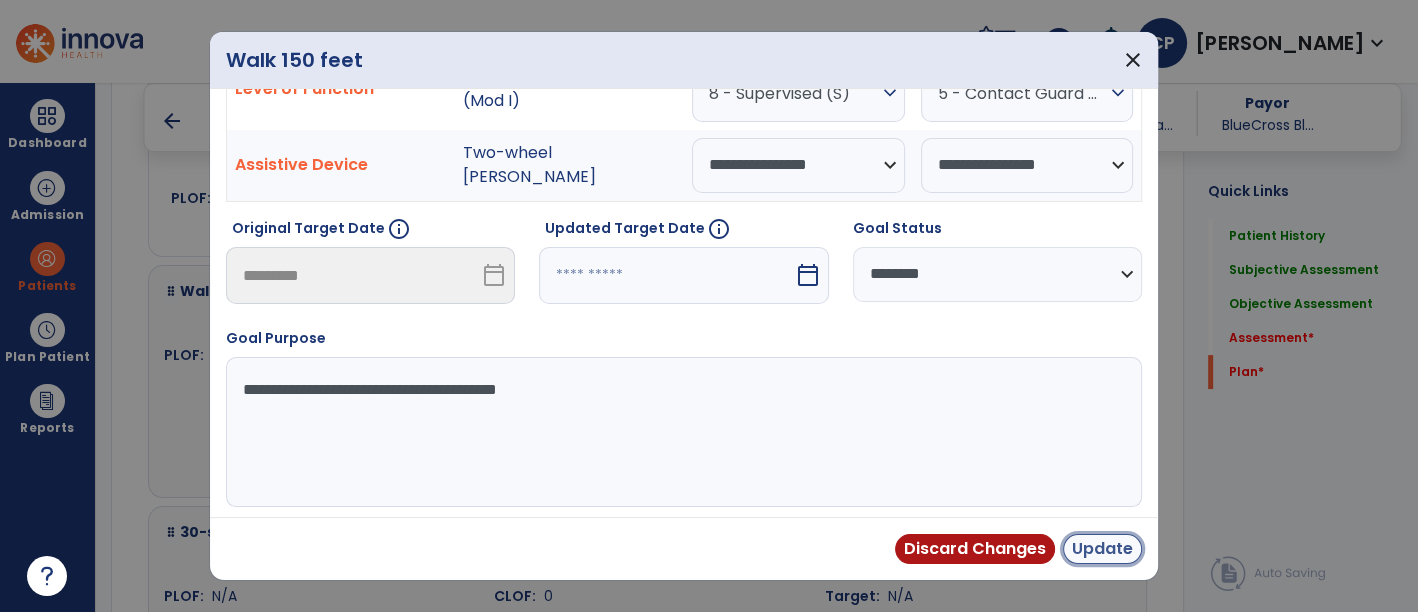 click on "Update" at bounding box center (1102, 549) 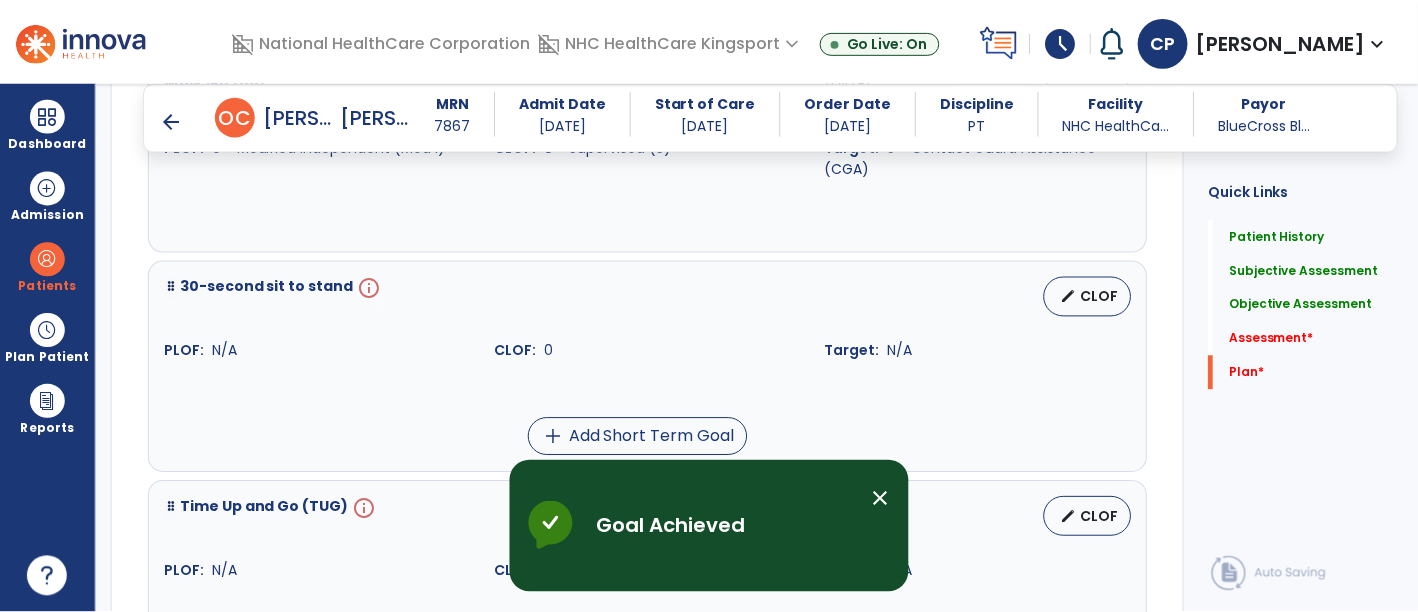 scroll, scrollTop: 6714, scrollLeft: 0, axis: vertical 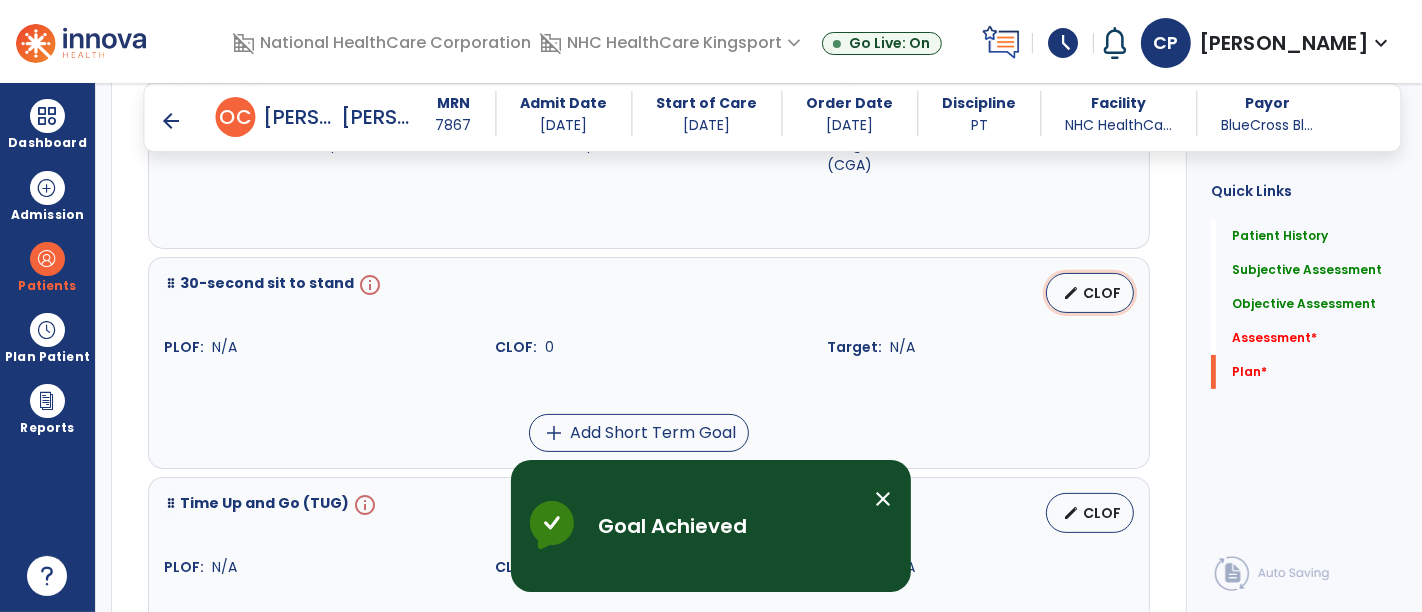 click on "edit" at bounding box center [1071, 293] 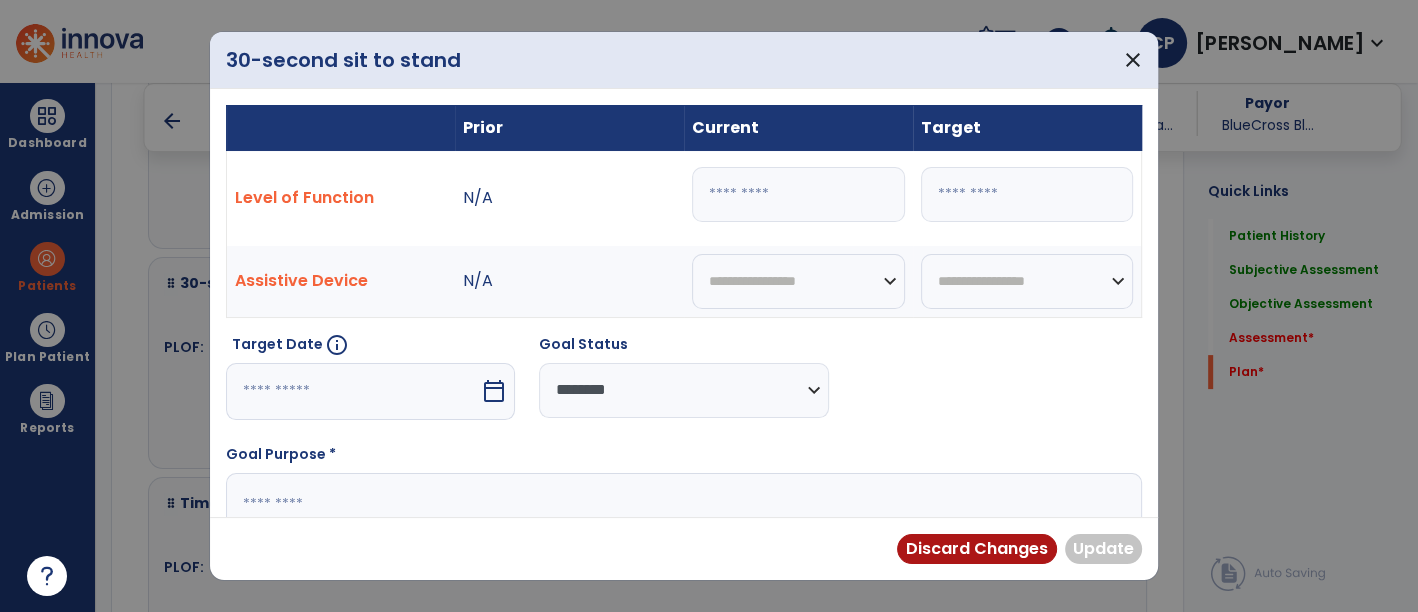 scroll, scrollTop: 6714, scrollLeft: 0, axis: vertical 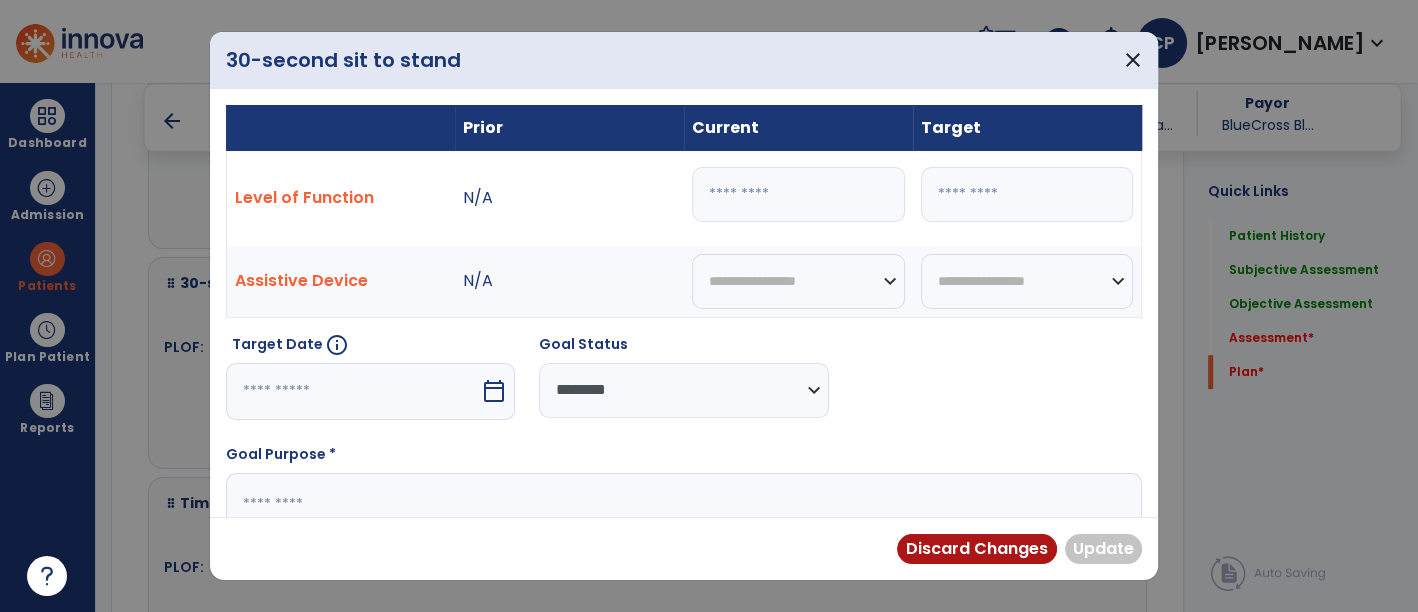 click on "*" at bounding box center [798, 194] 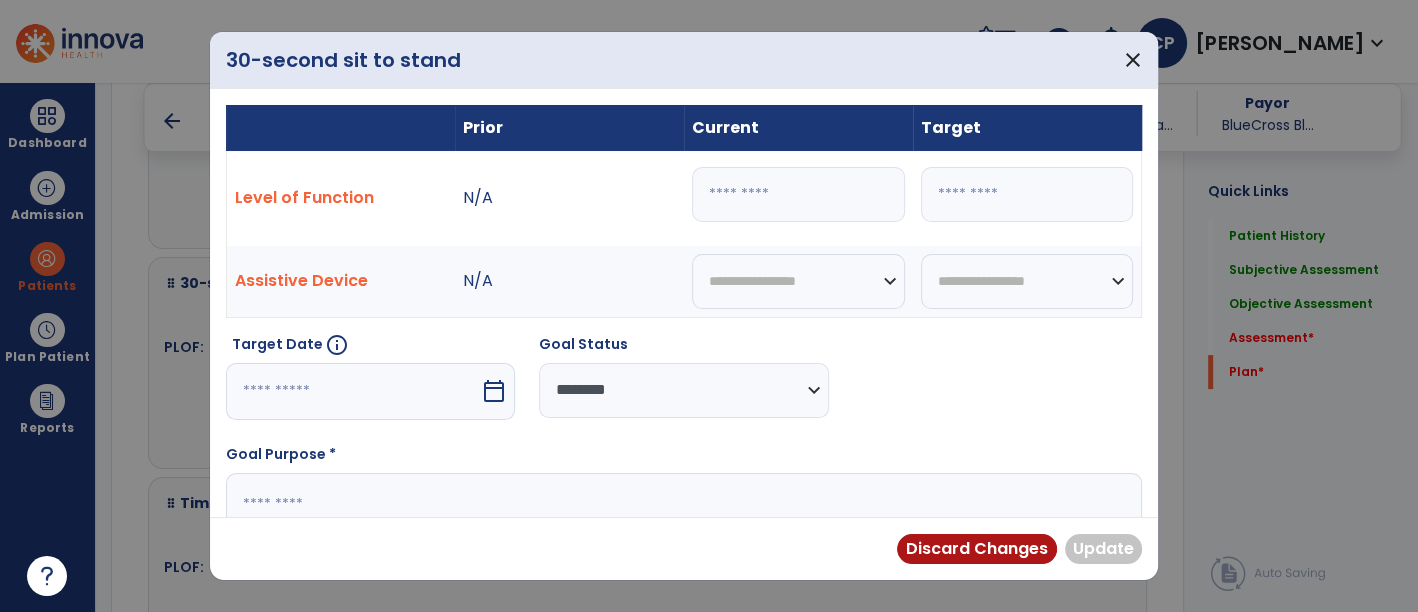 type on "*" 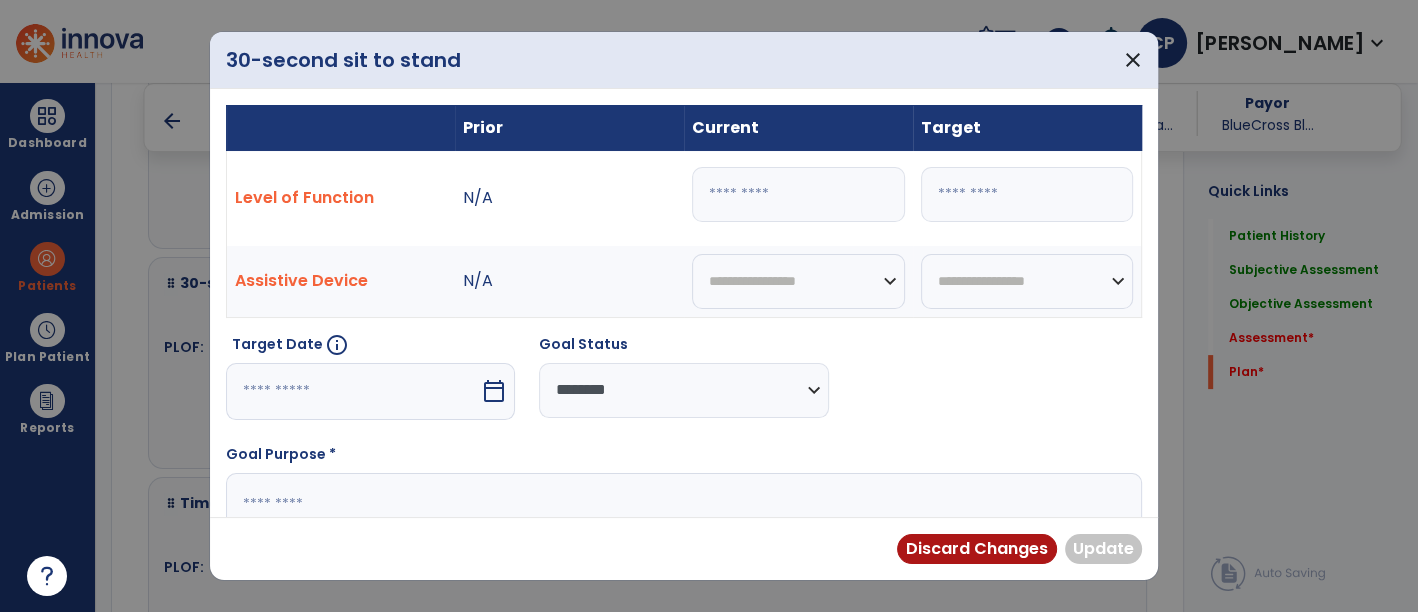 click on "calendar_today" at bounding box center [494, 391] 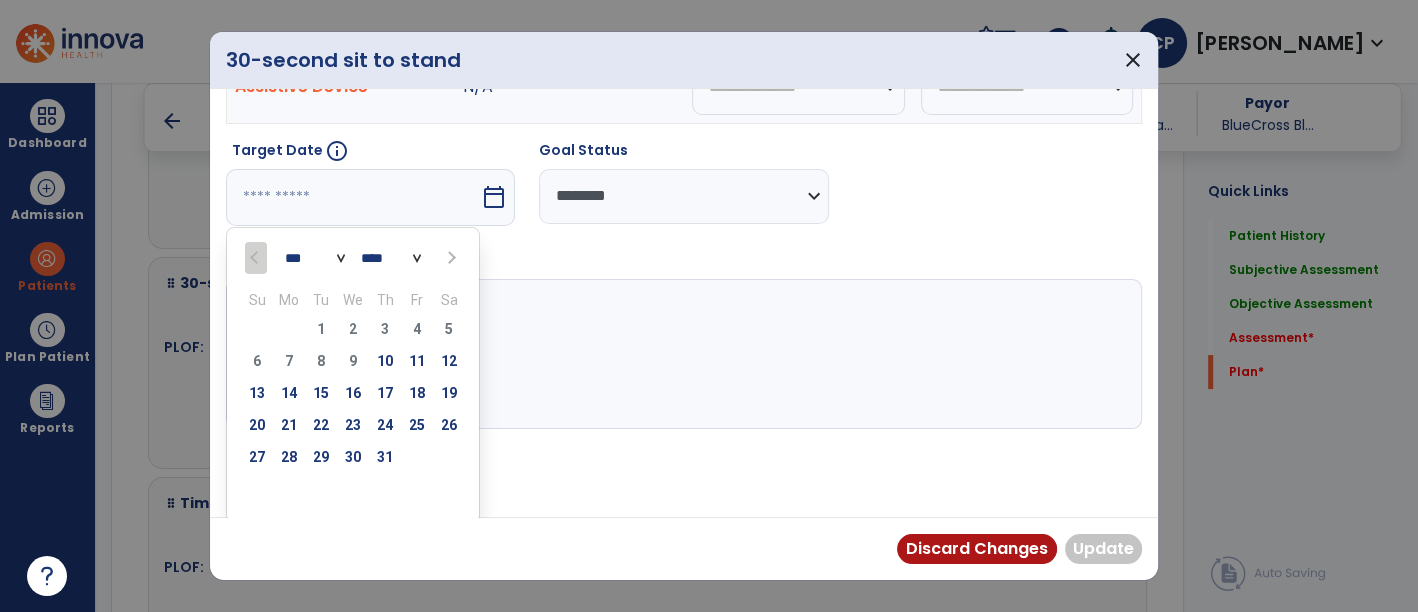 click at bounding box center [449, 257] 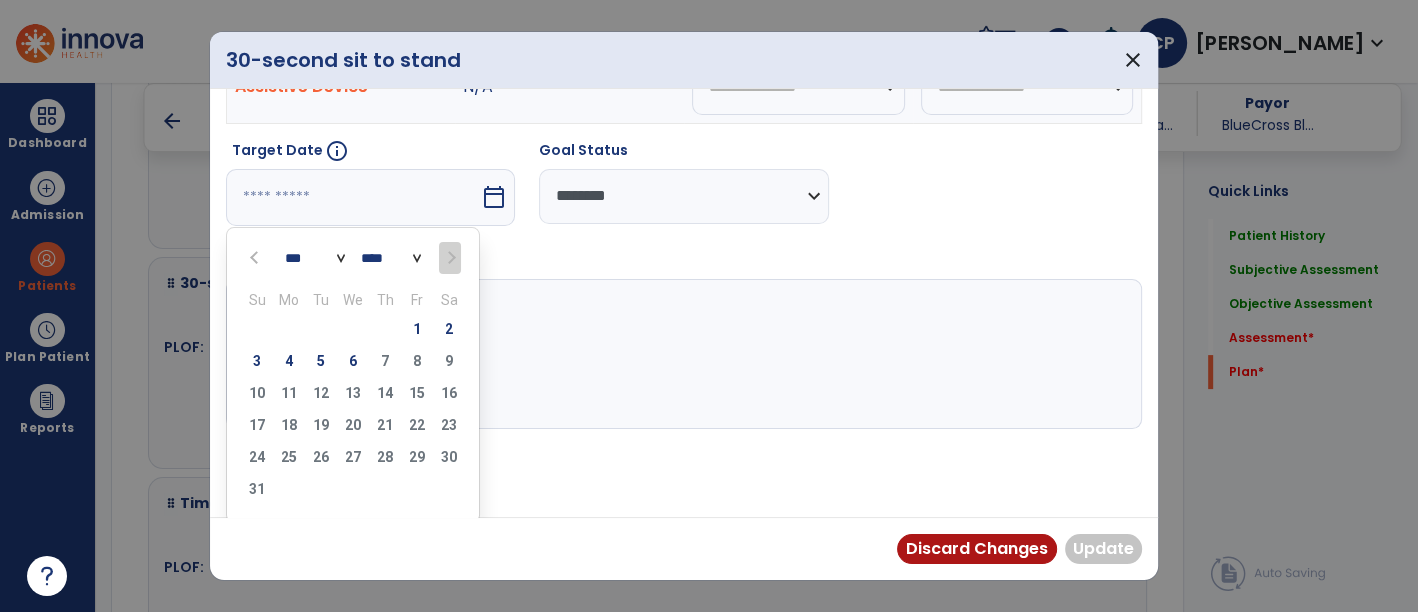 click on "6" at bounding box center [353, 364] 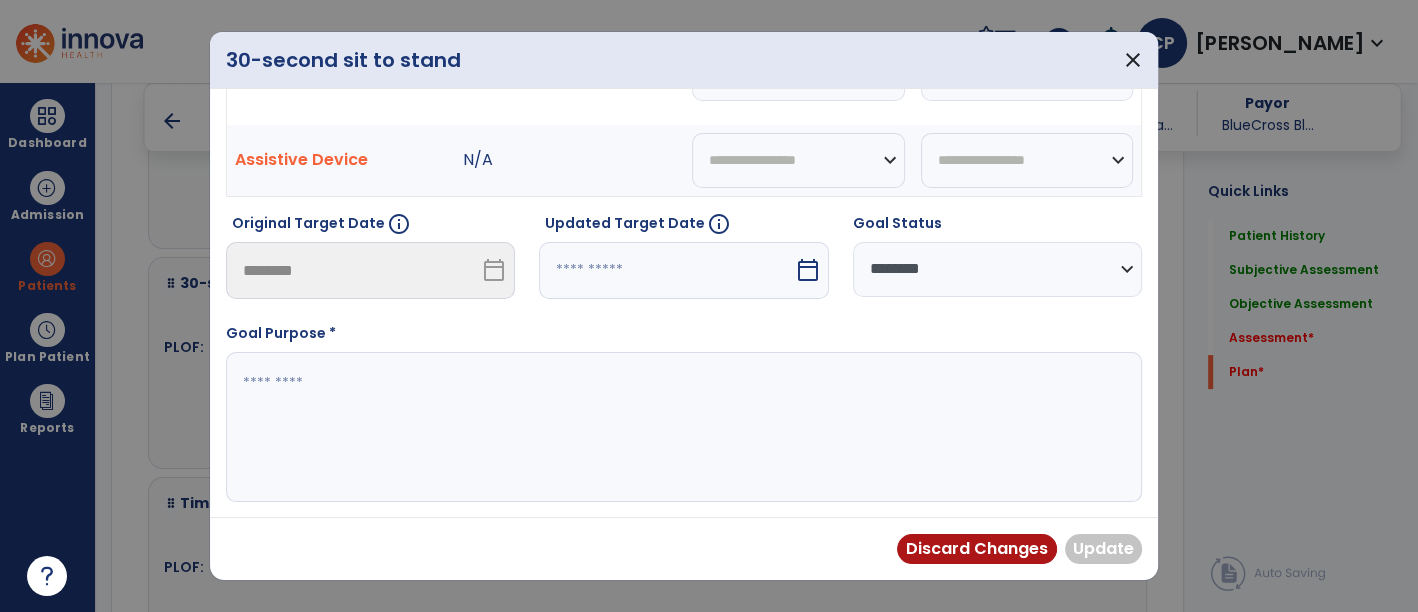 scroll, scrollTop: 117, scrollLeft: 0, axis: vertical 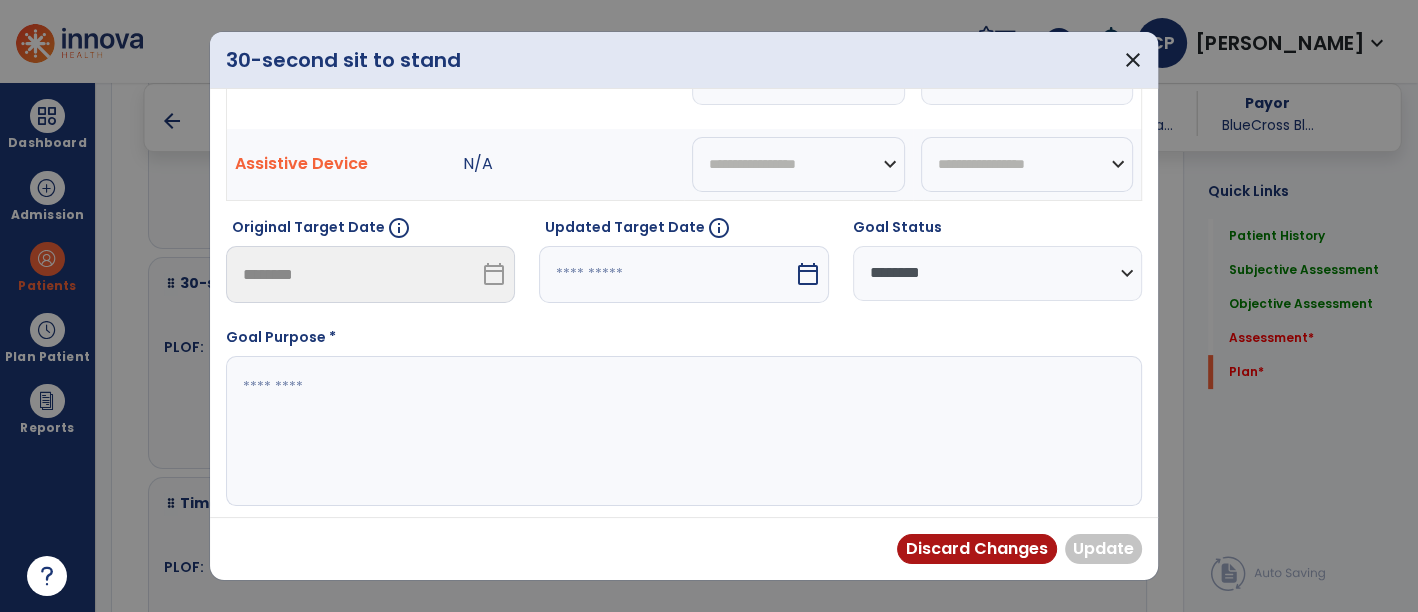 click on "calendar_today" at bounding box center (808, 274) 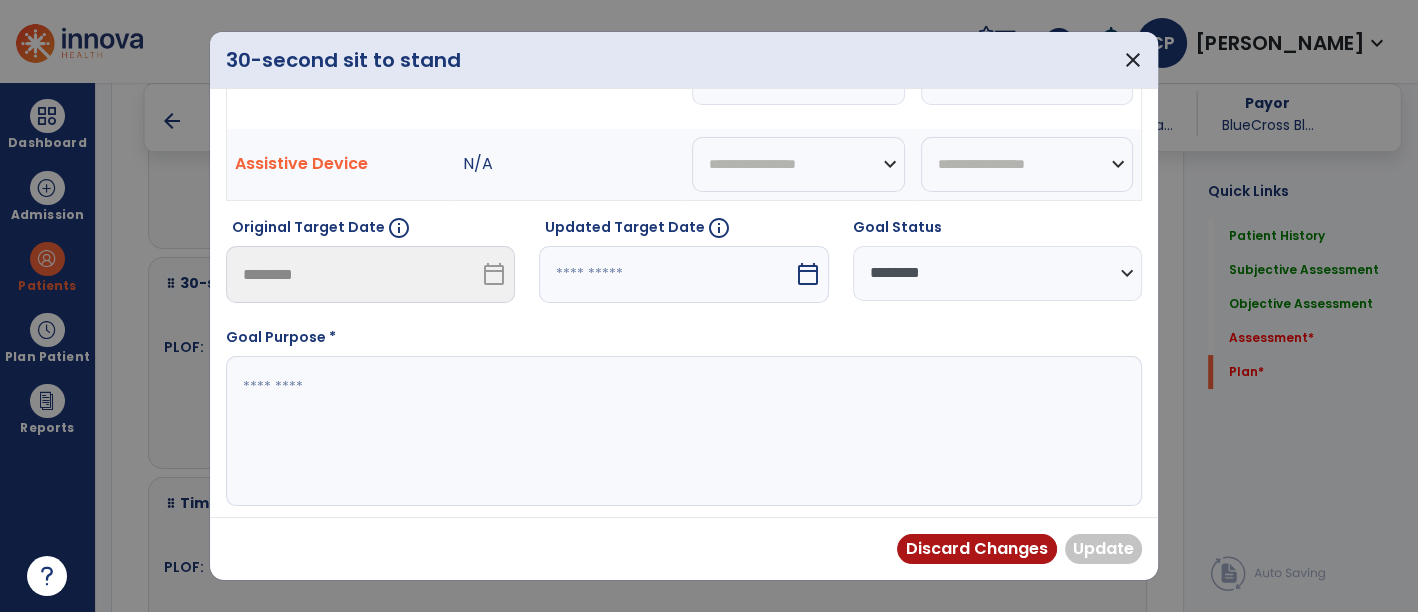 scroll, scrollTop: 140, scrollLeft: 0, axis: vertical 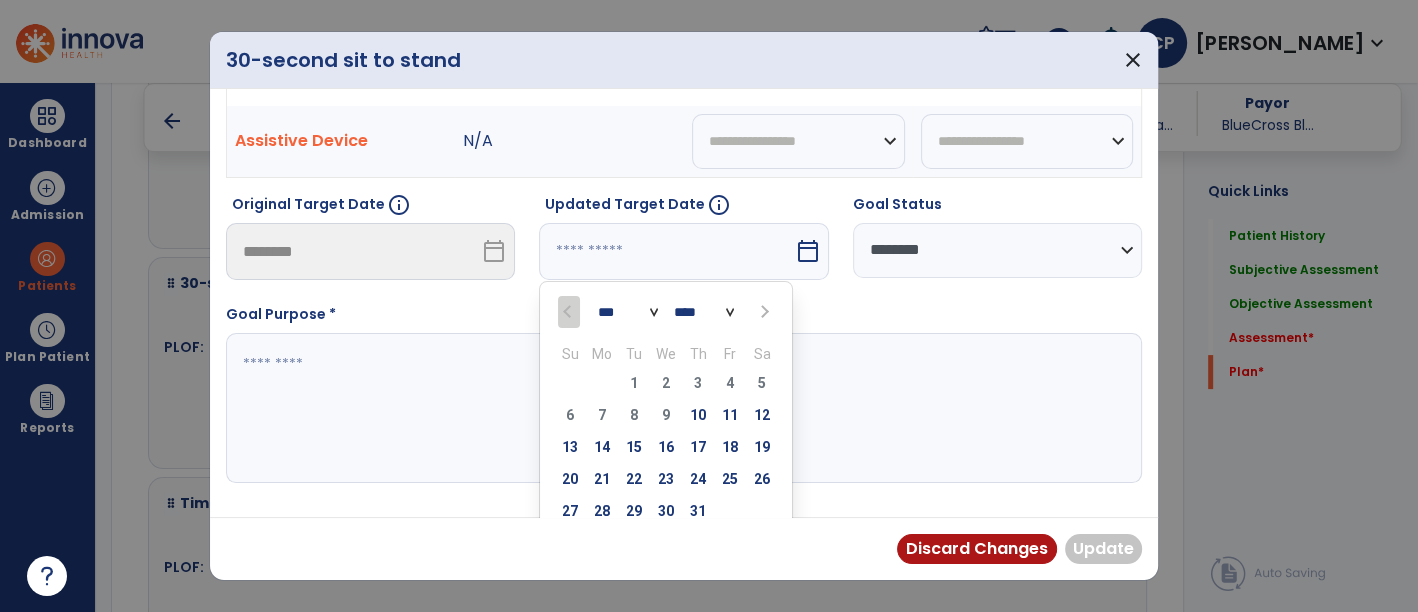 click at bounding box center [764, 312] 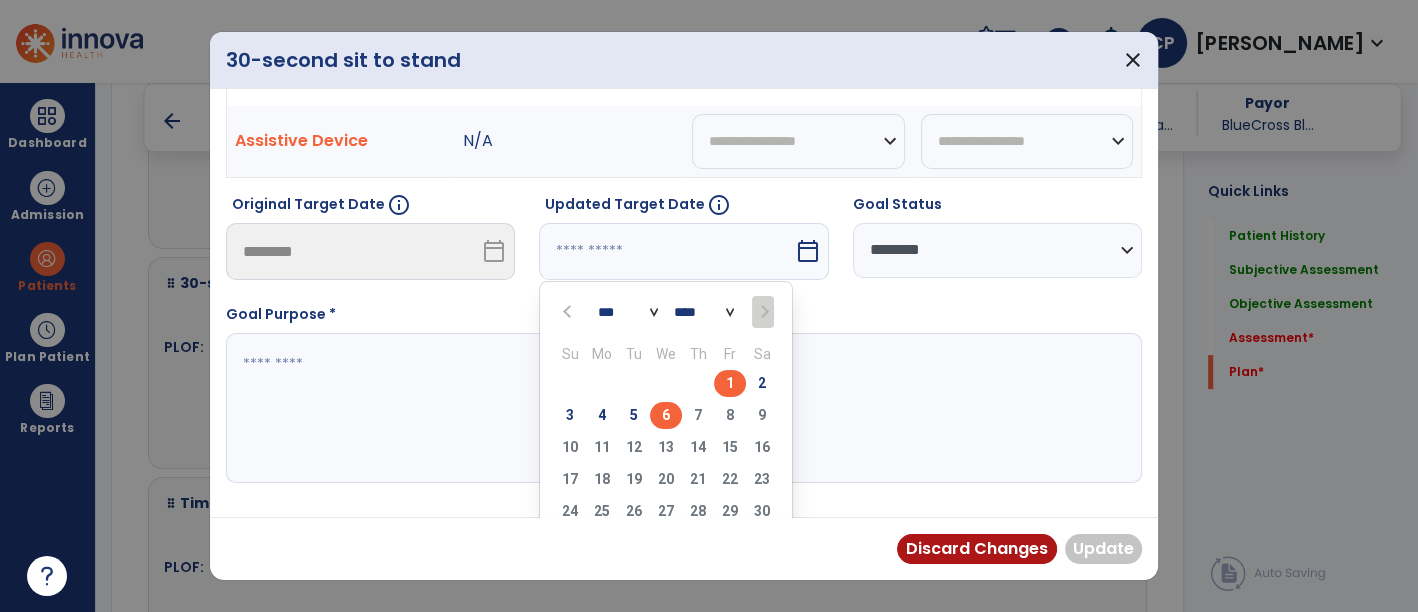 click on "6" at bounding box center [666, 415] 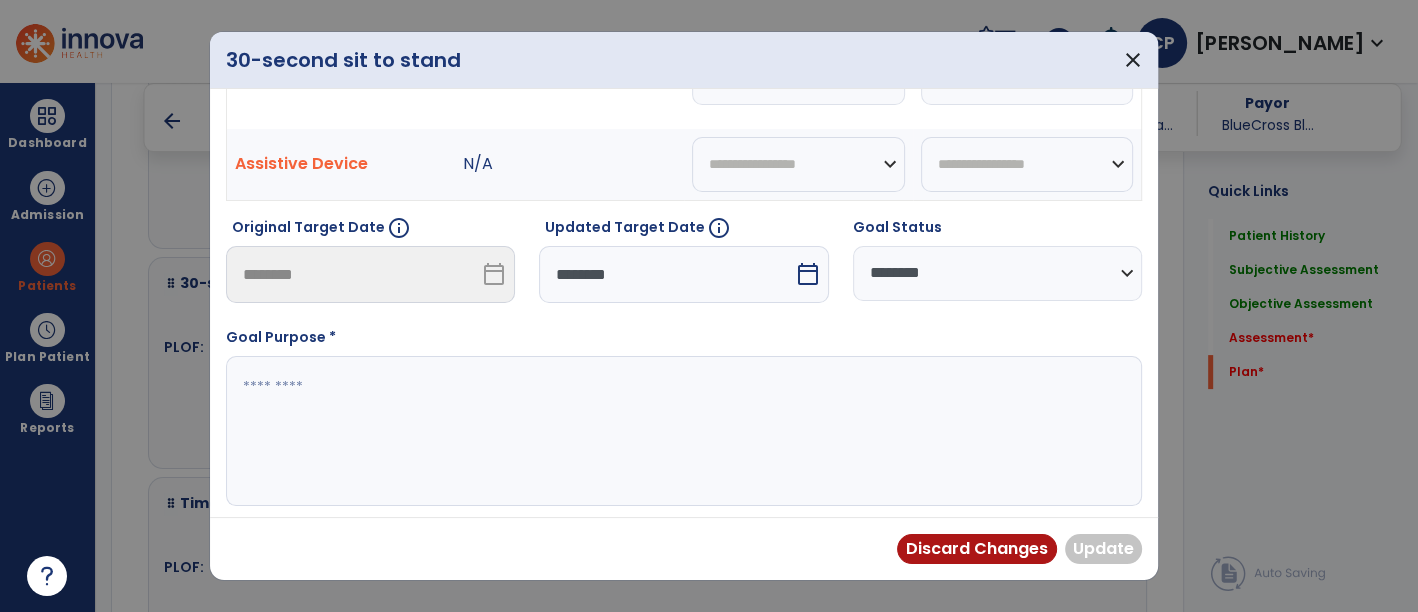scroll, scrollTop: 0, scrollLeft: 0, axis: both 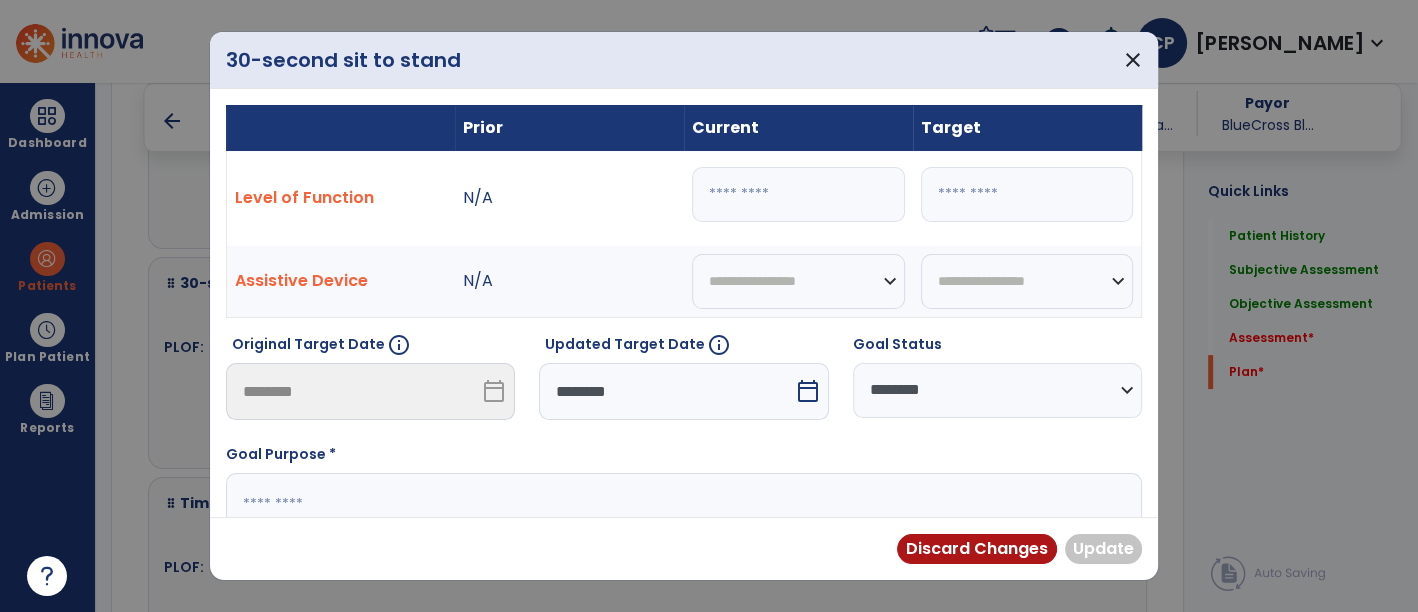 click at bounding box center (1027, 194) 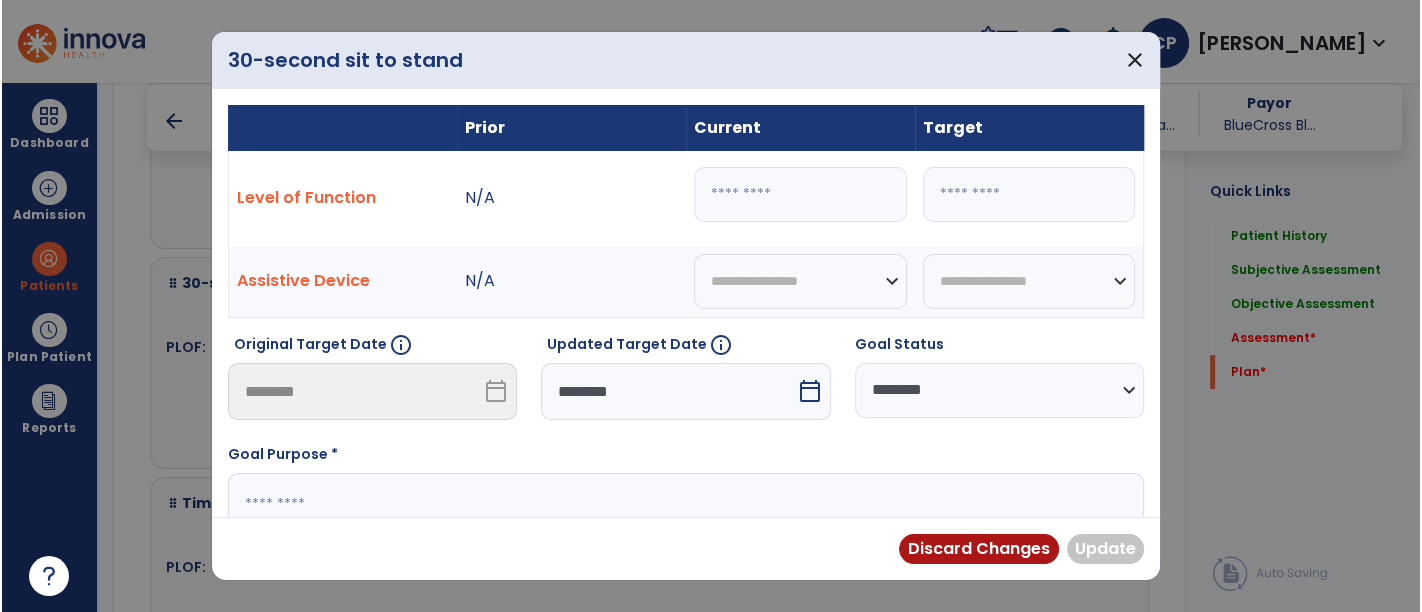 scroll, scrollTop: 117, scrollLeft: 0, axis: vertical 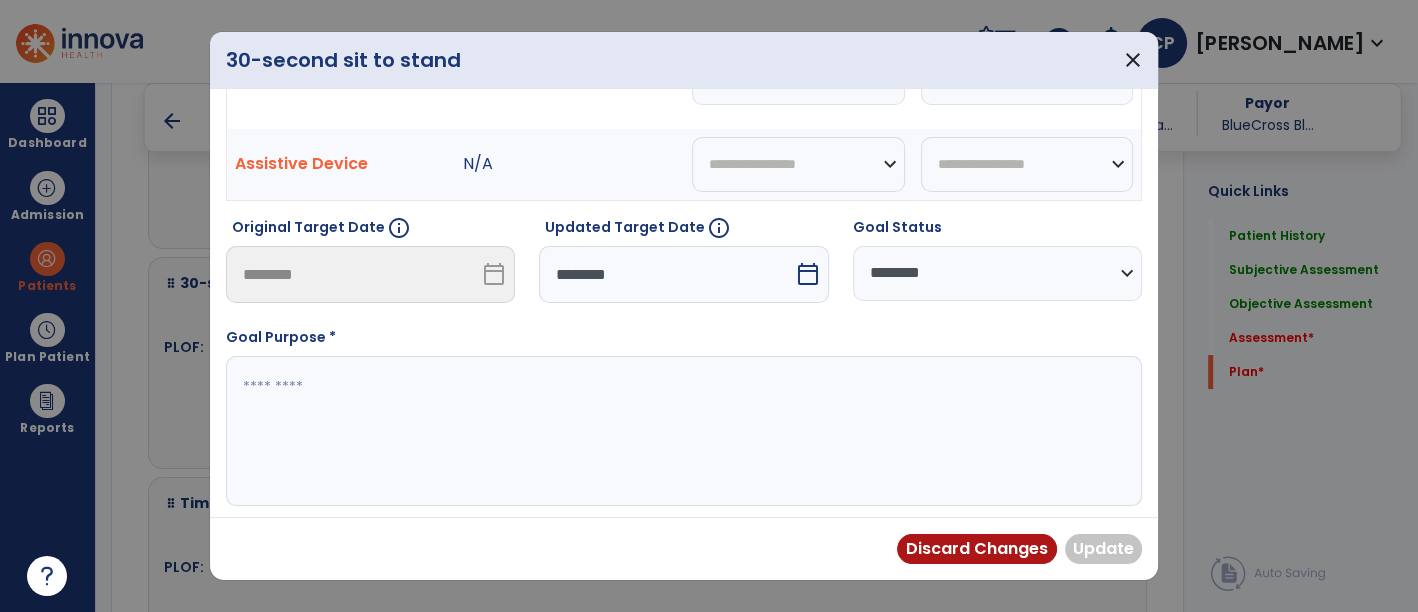 type on "**" 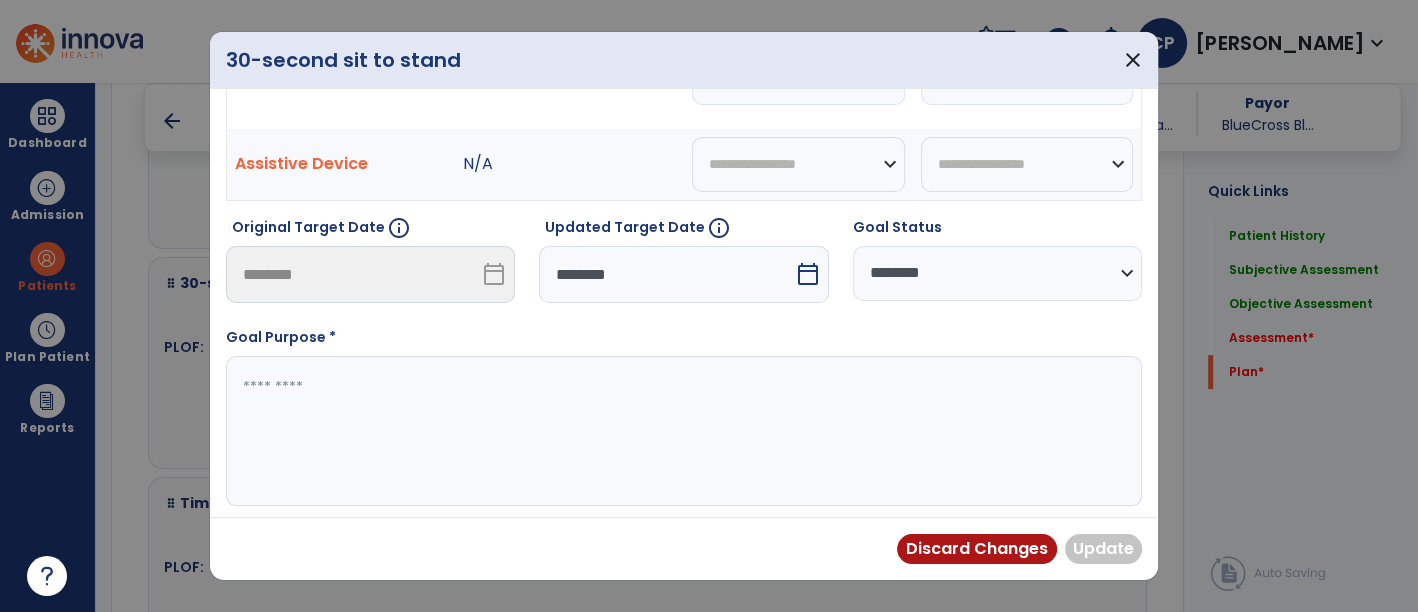 click at bounding box center [682, 431] 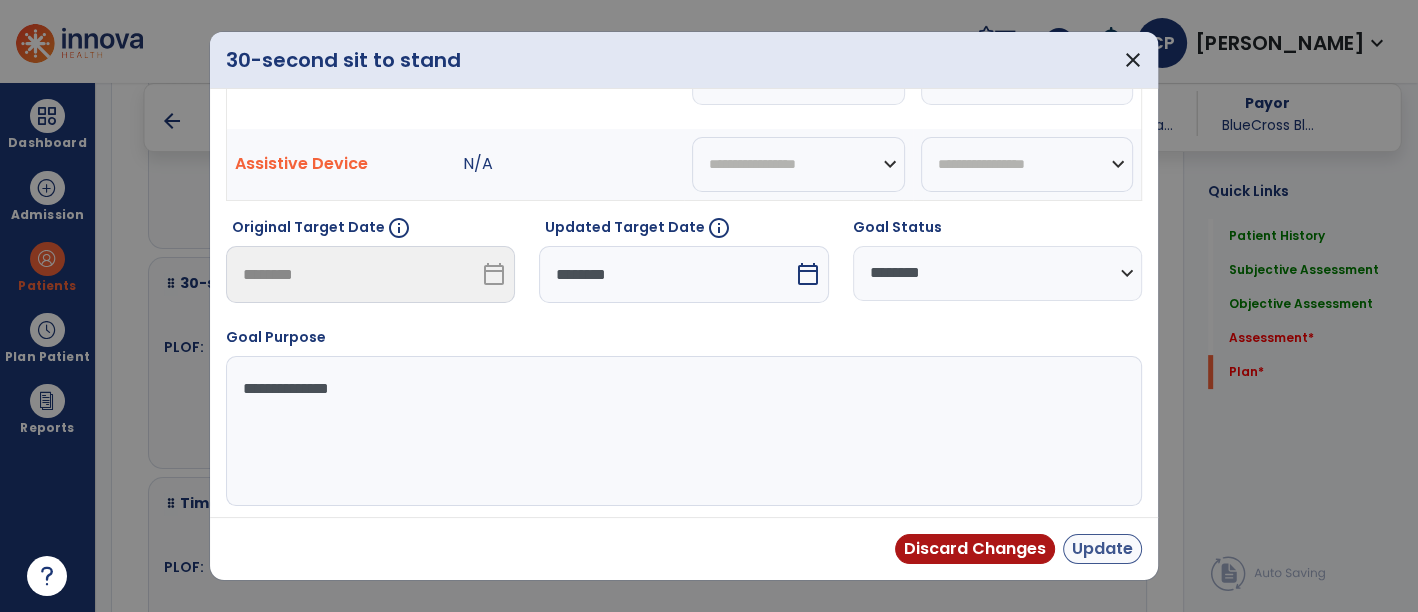 type on "**********" 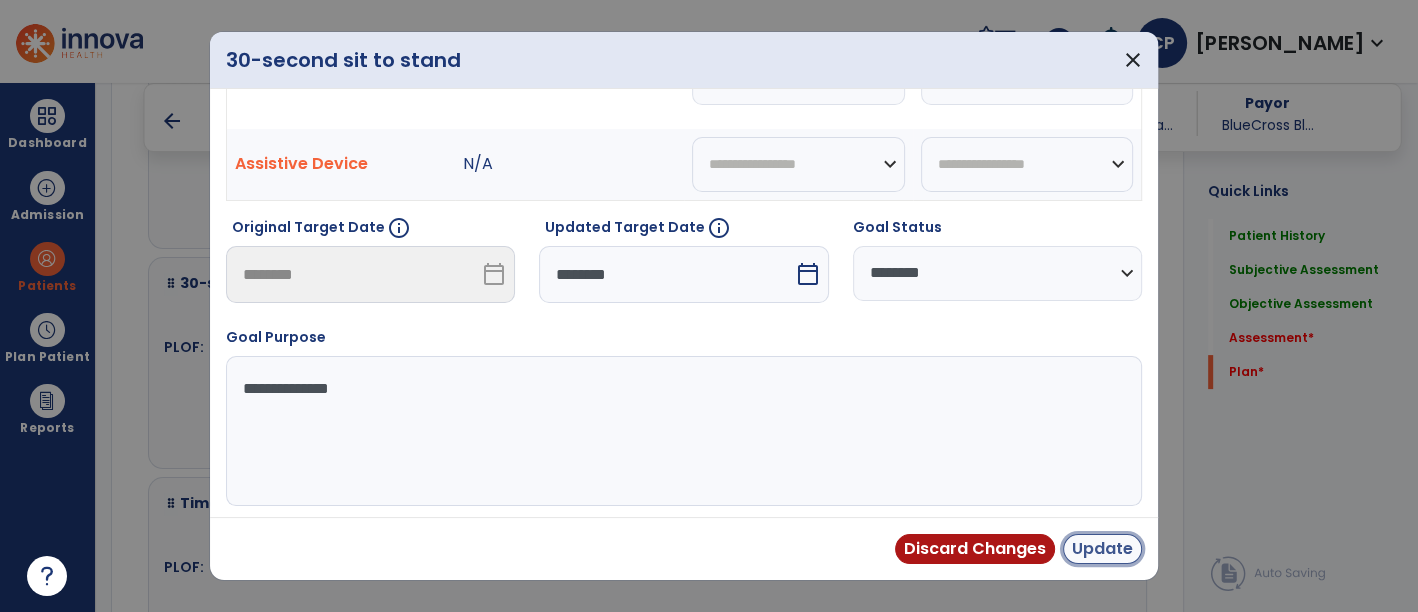 click on "Update" at bounding box center [1102, 549] 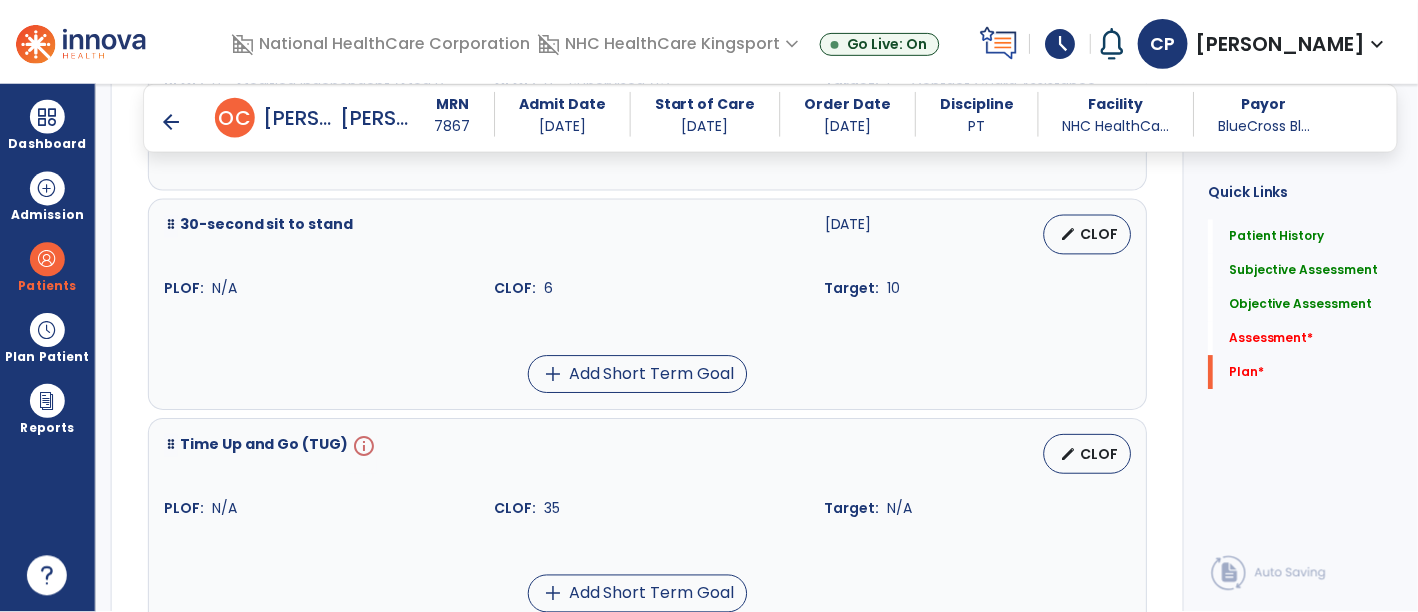 scroll, scrollTop: 6806, scrollLeft: 0, axis: vertical 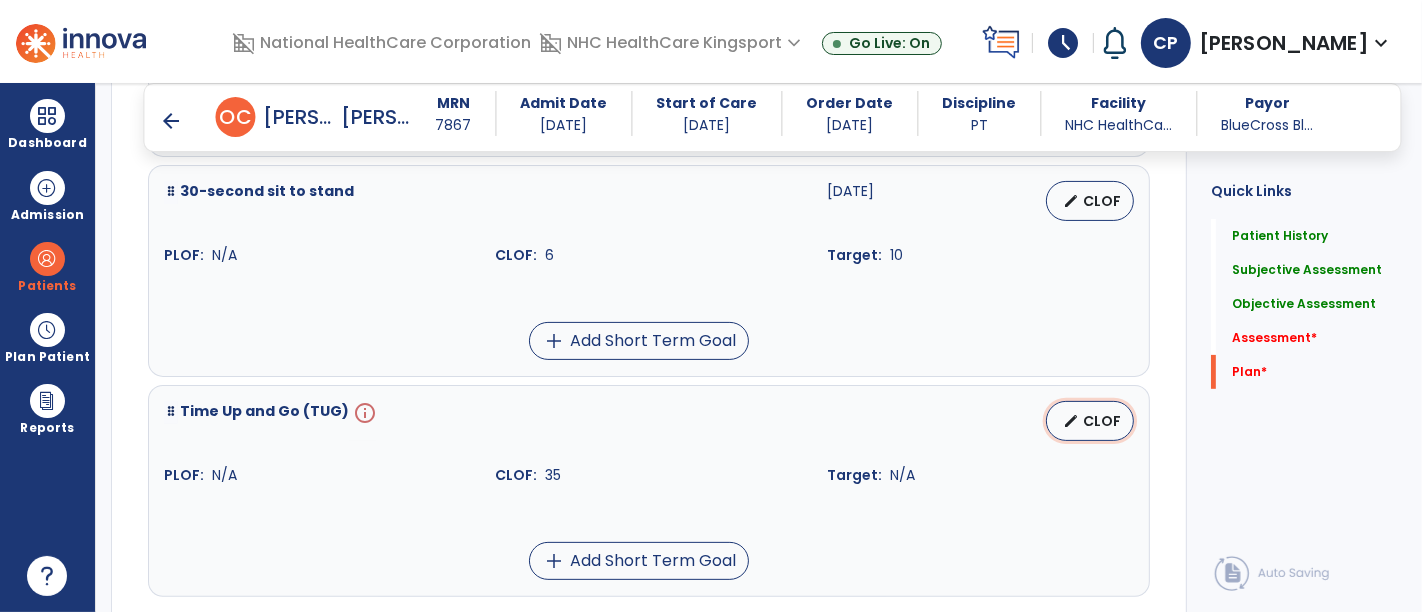 click on "edit   CLOF" at bounding box center [1090, 421] 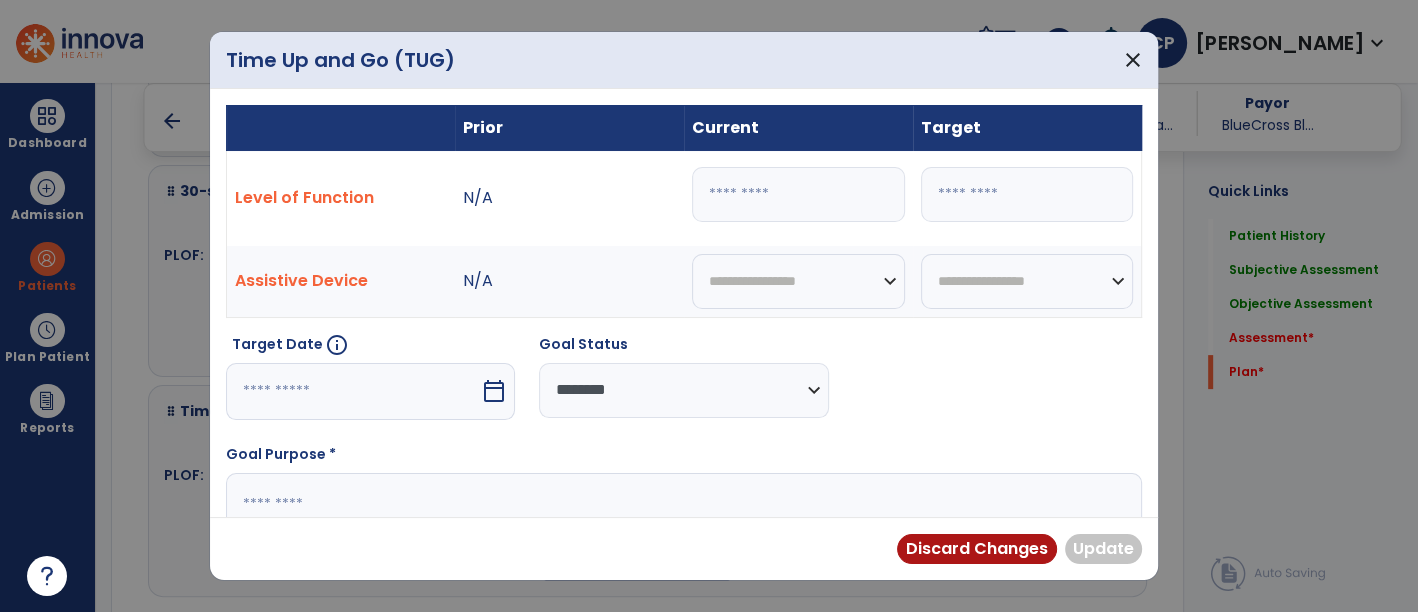 scroll, scrollTop: 6806, scrollLeft: 0, axis: vertical 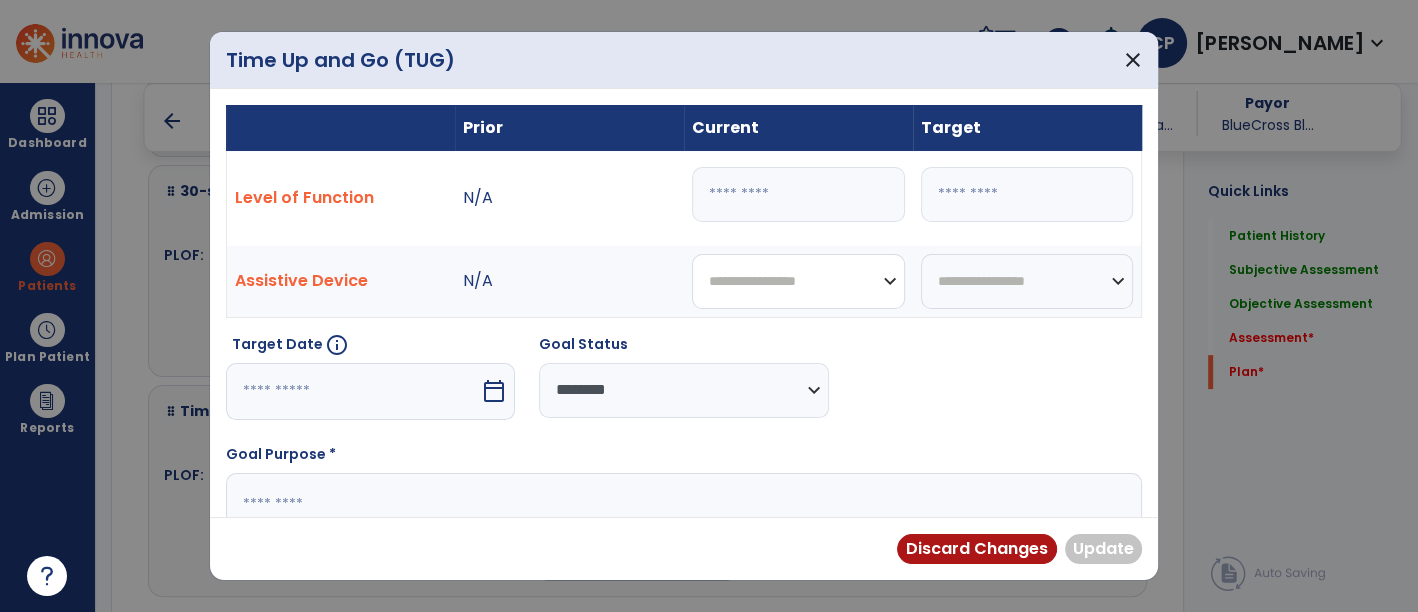 click on "**********" at bounding box center (798, 281) 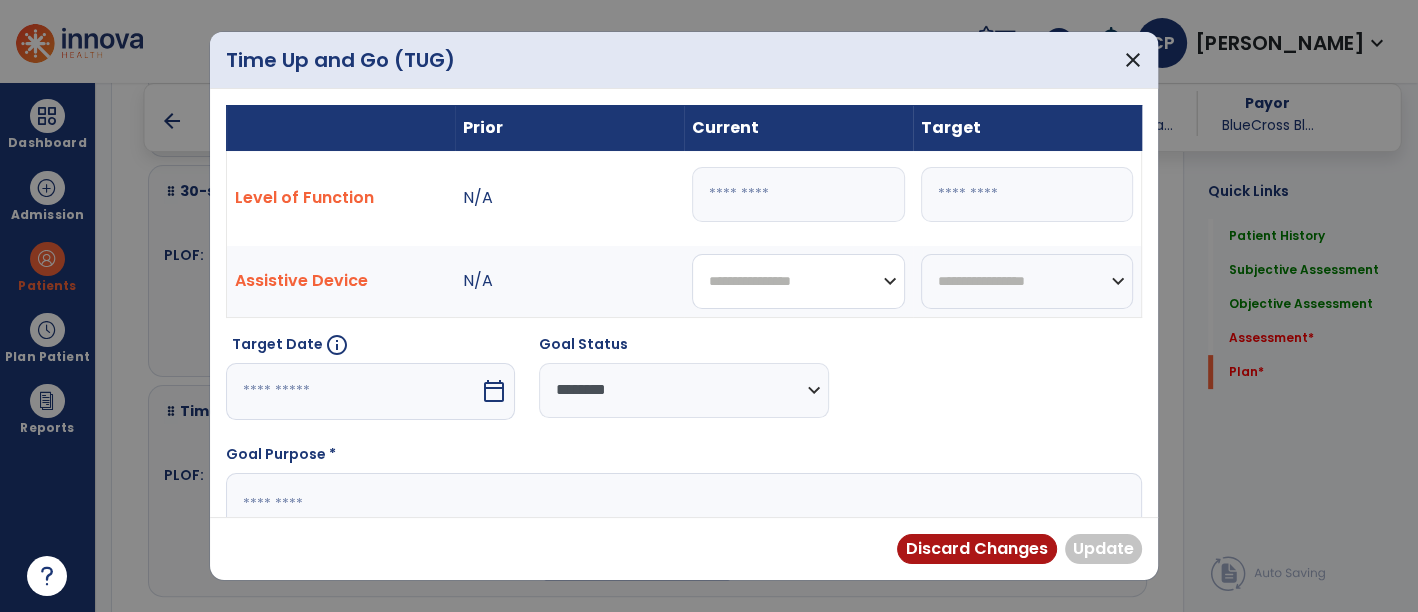 click on "**********" at bounding box center (798, 281) 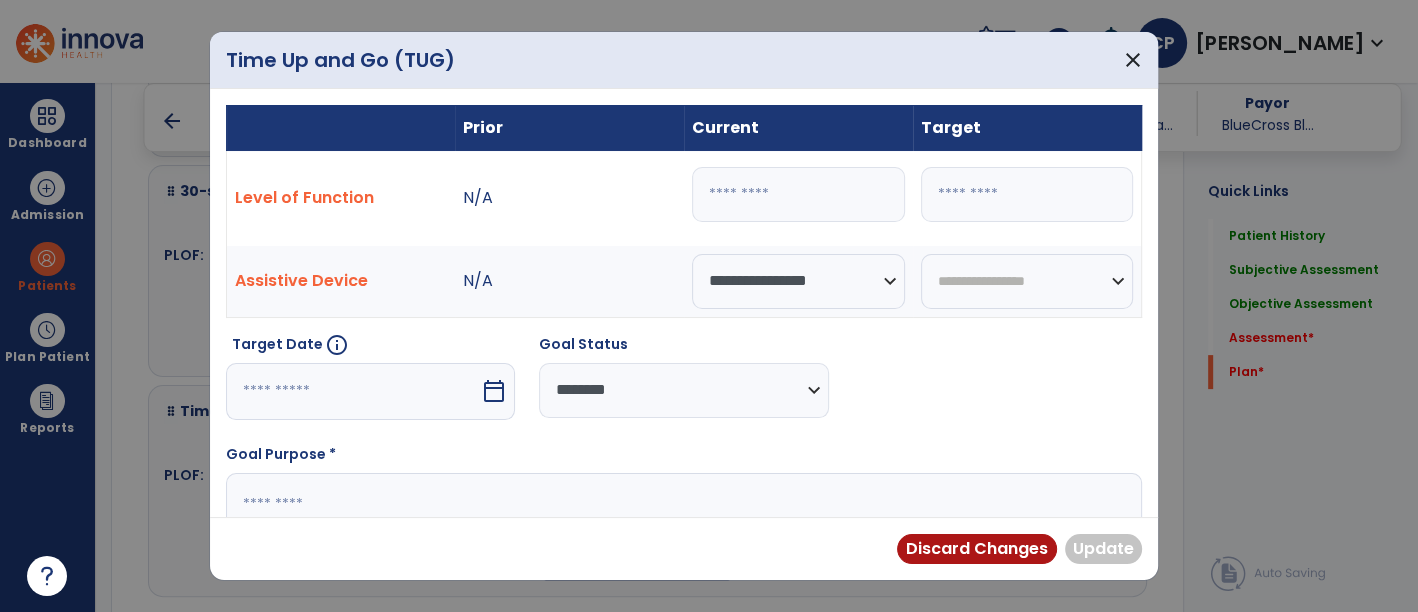 click at bounding box center [1027, 194] 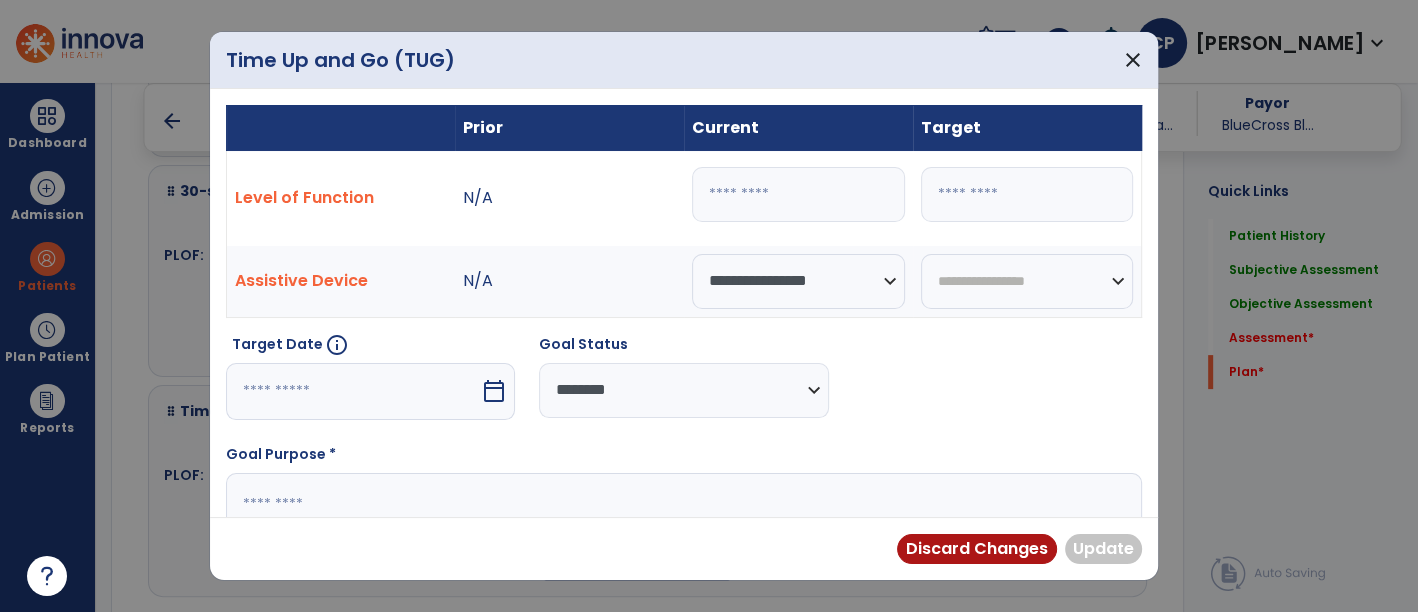 type on "**" 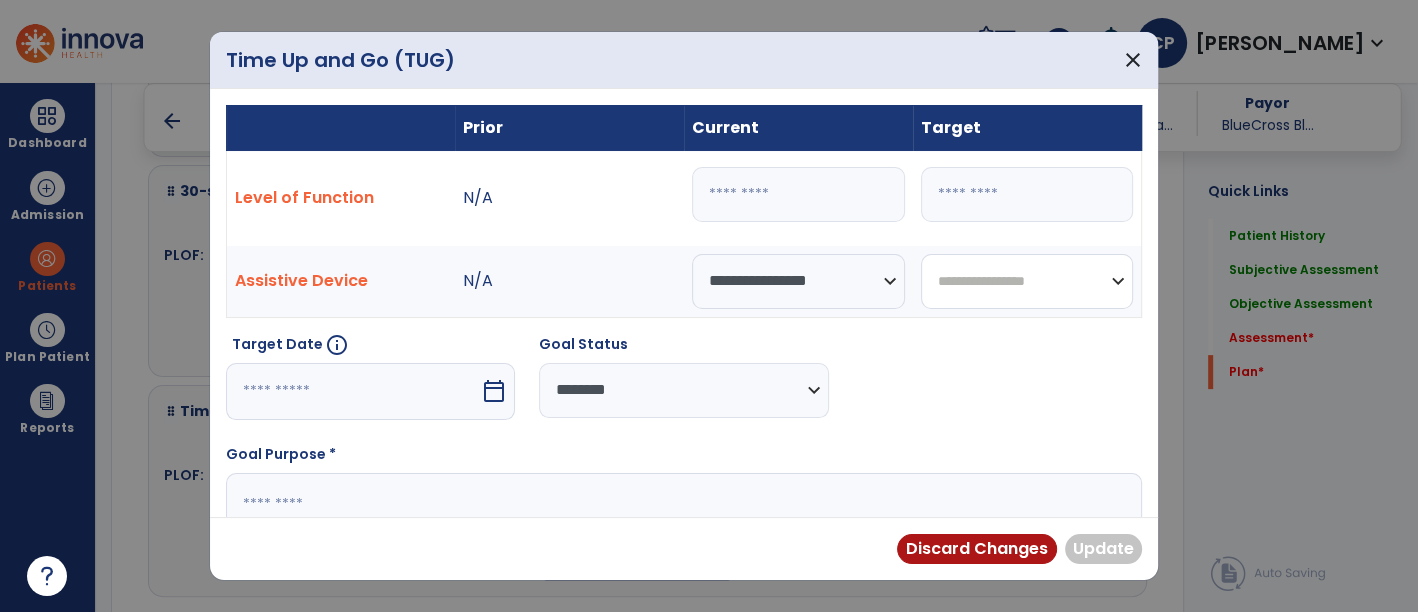 click on "**********" at bounding box center [1027, 281] 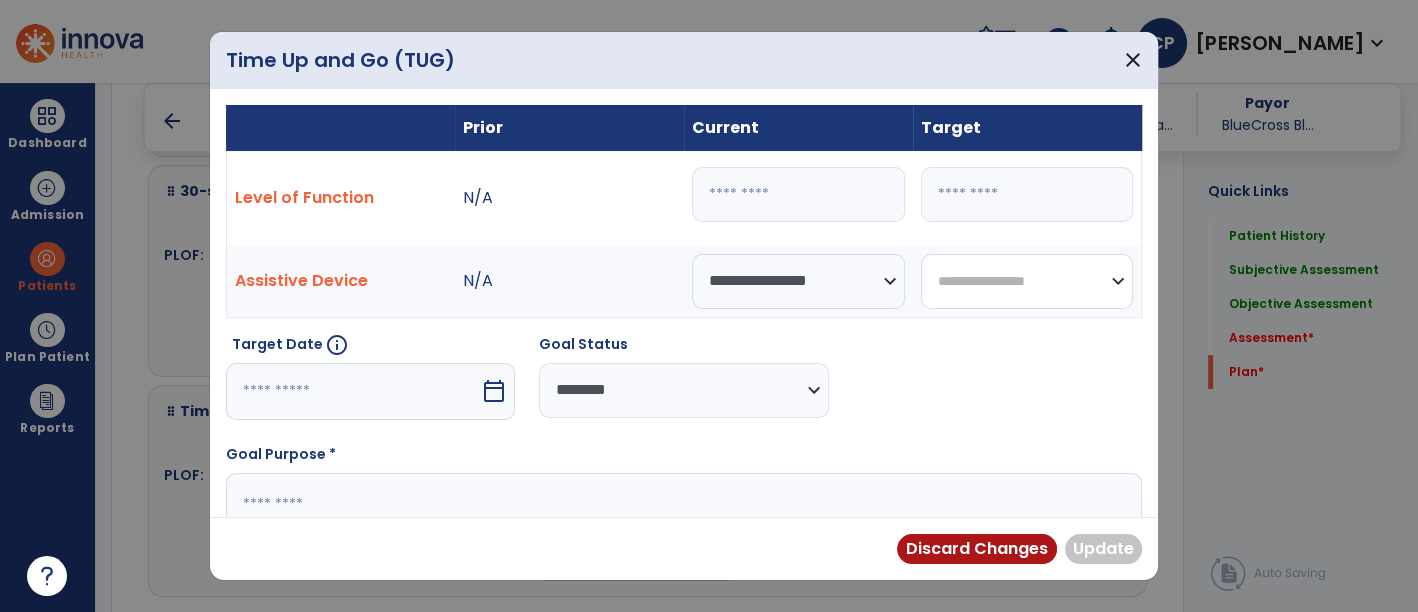 select on "**********" 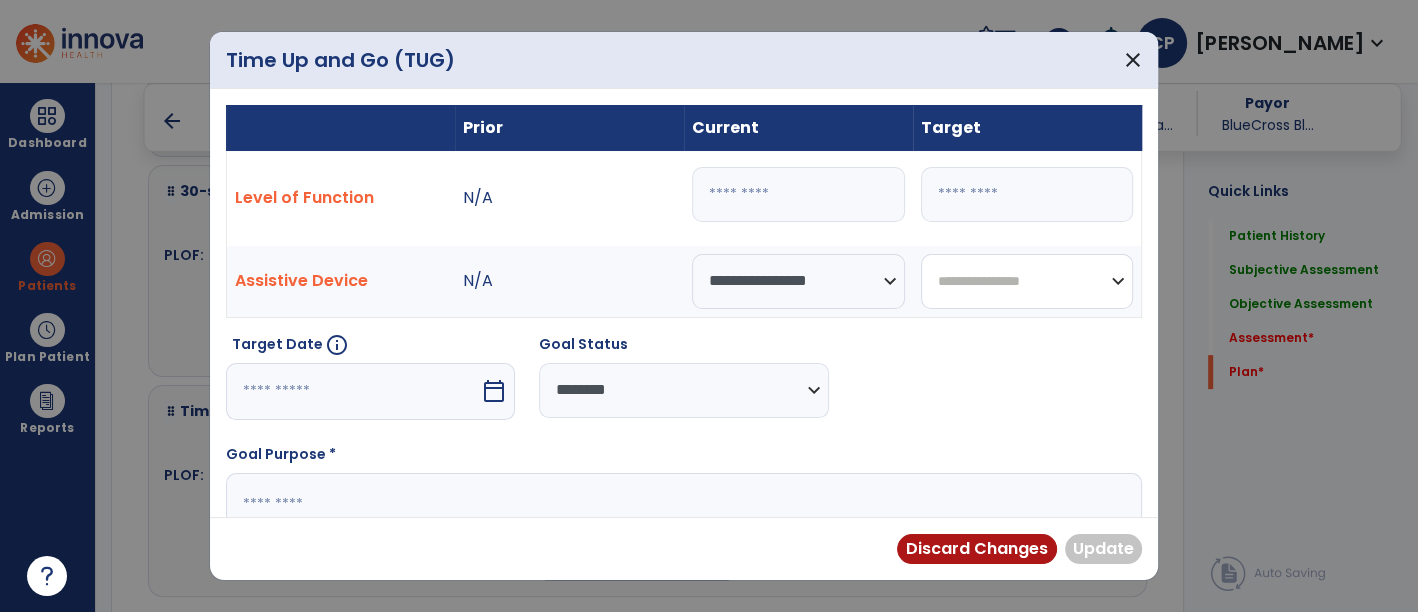 click on "**********" at bounding box center [1027, 281] 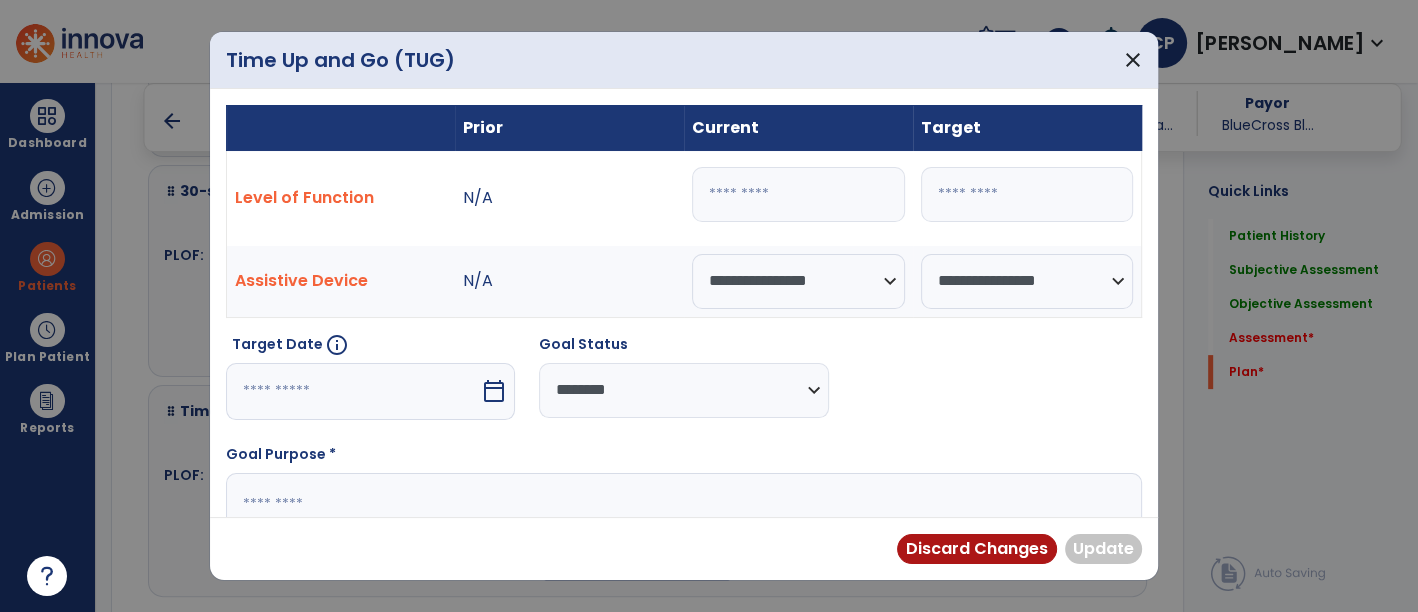 click at bounding box center (353, 391) 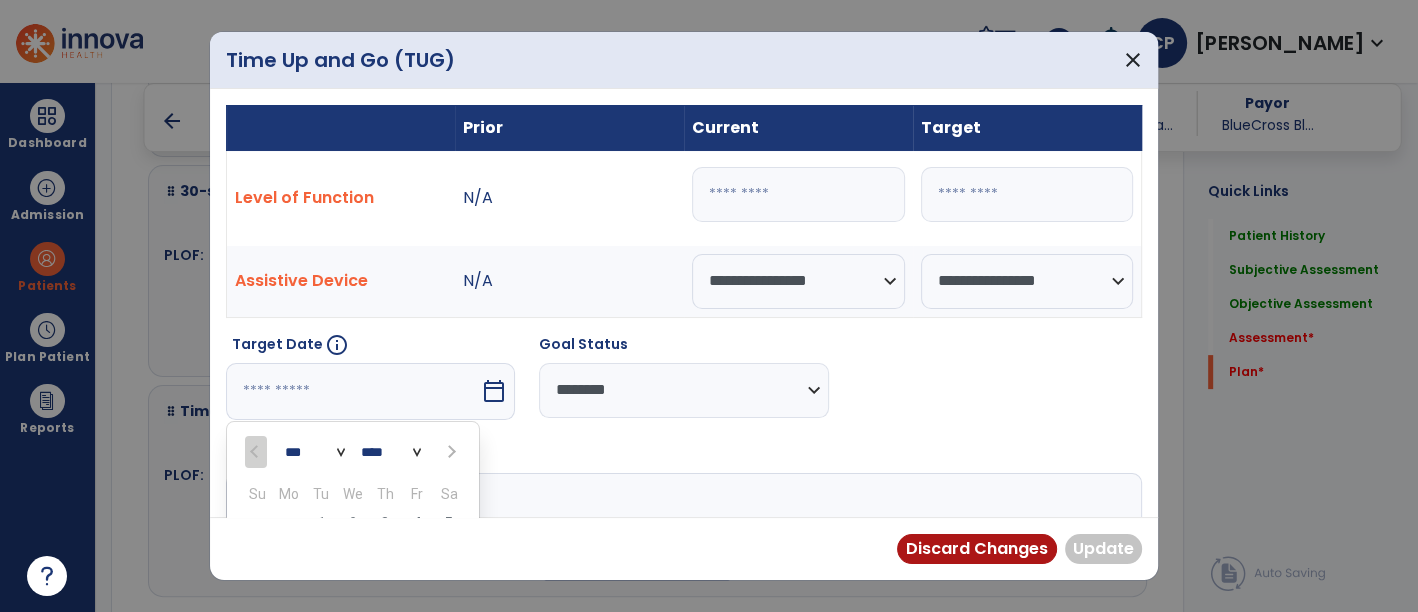 scroll, scrollTop: 194, scrollLeft: 0, axis: vertical 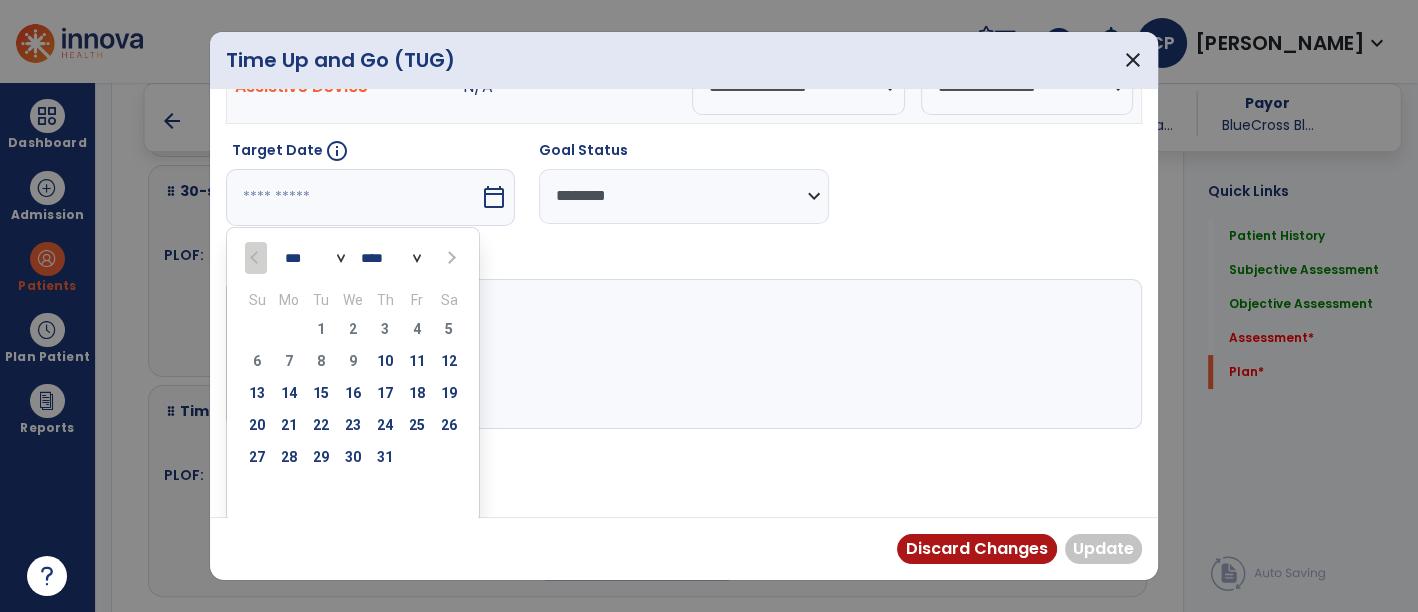 click at bounding box center [449, 257] 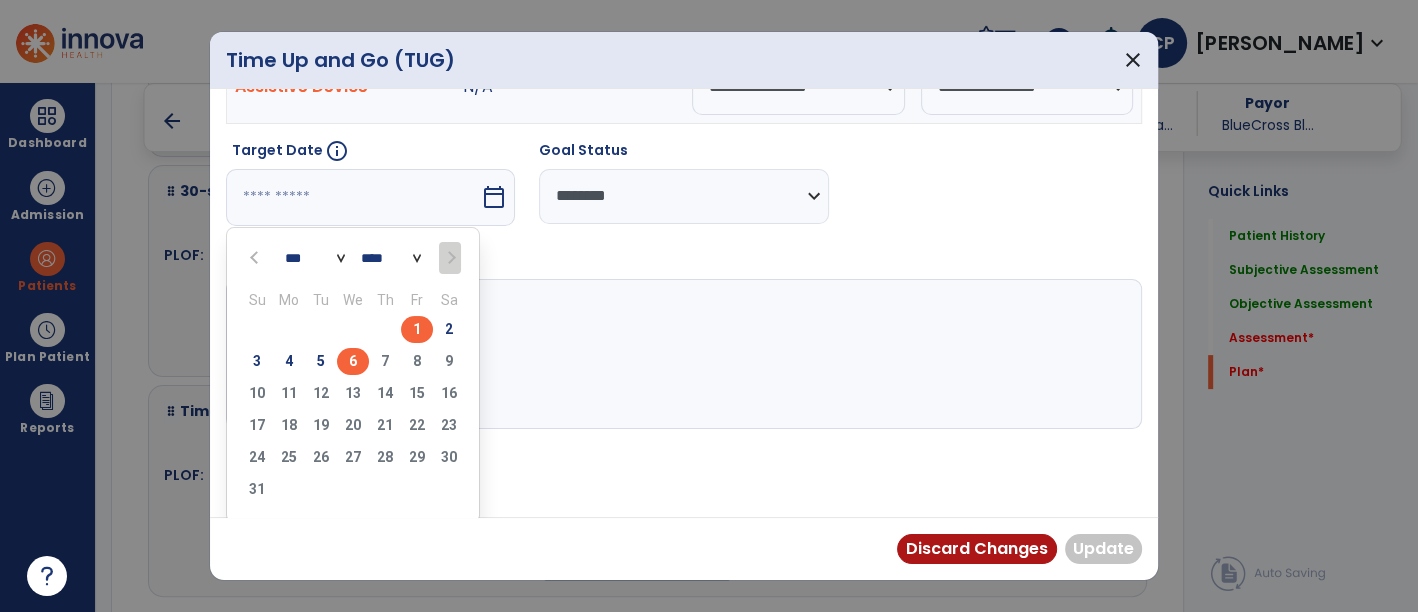 click on "6" at bounding box center (353, 361) 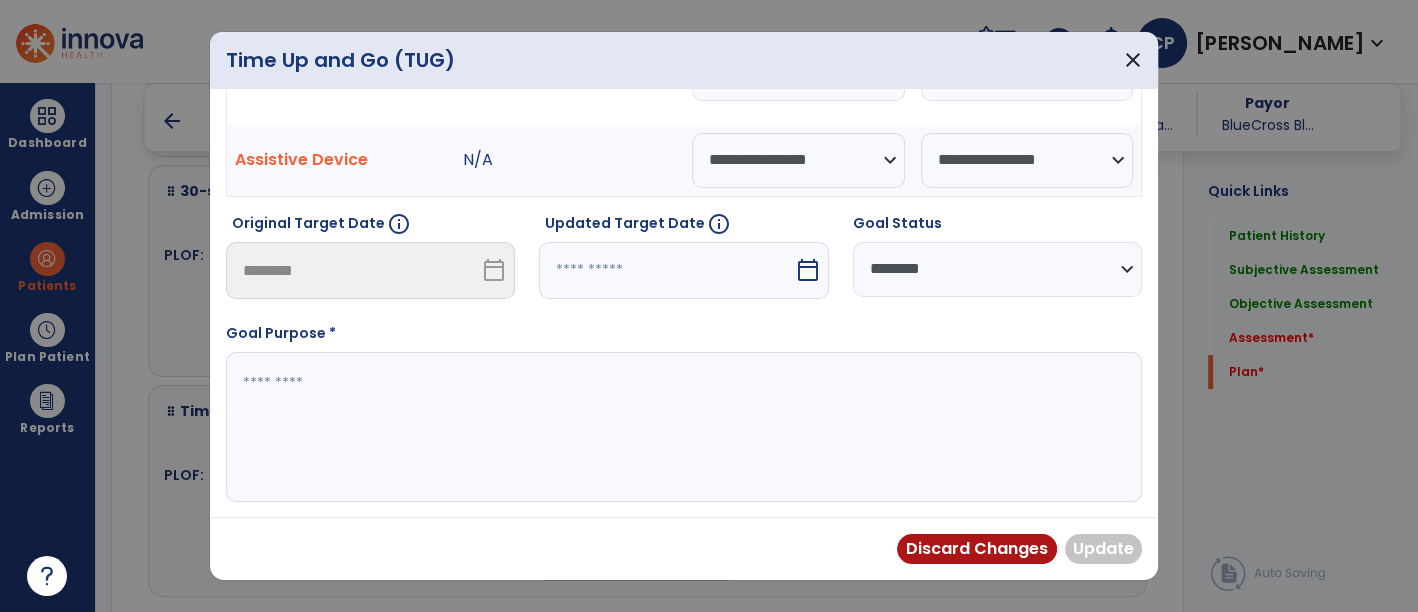 scroll, scrollTop: 117, scrollLeft: 0, axis: vertical 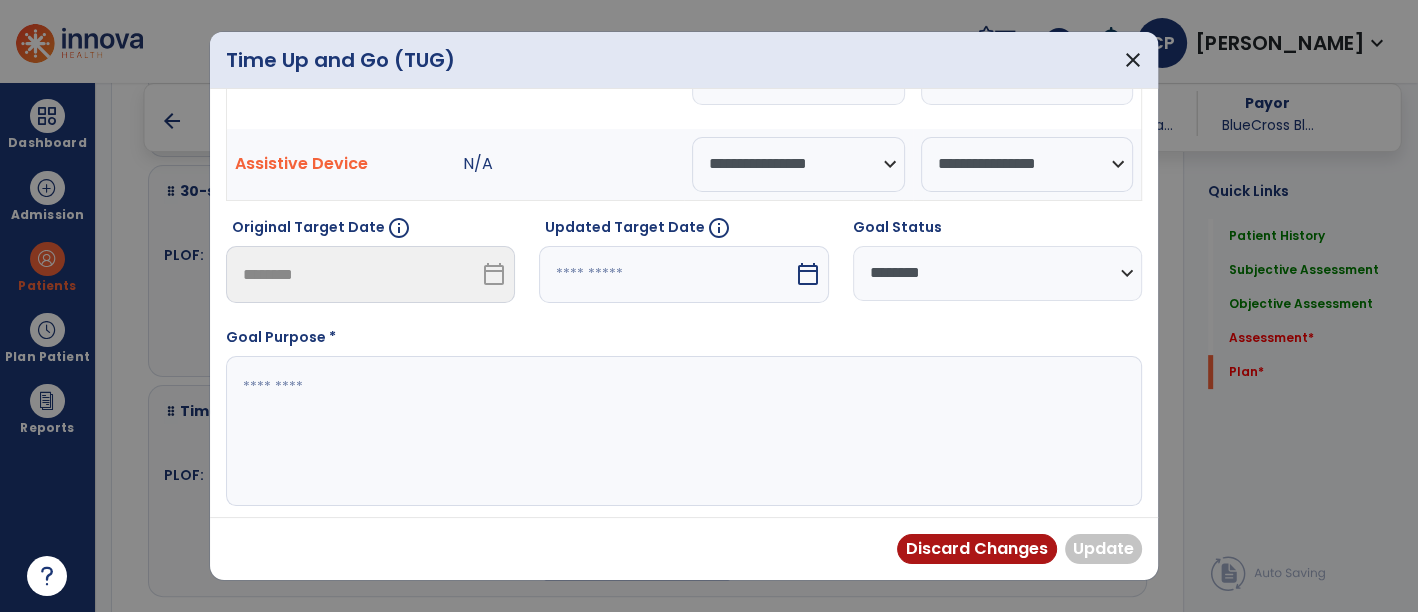 click on "calendar_today" at bounding box center (808, 274) 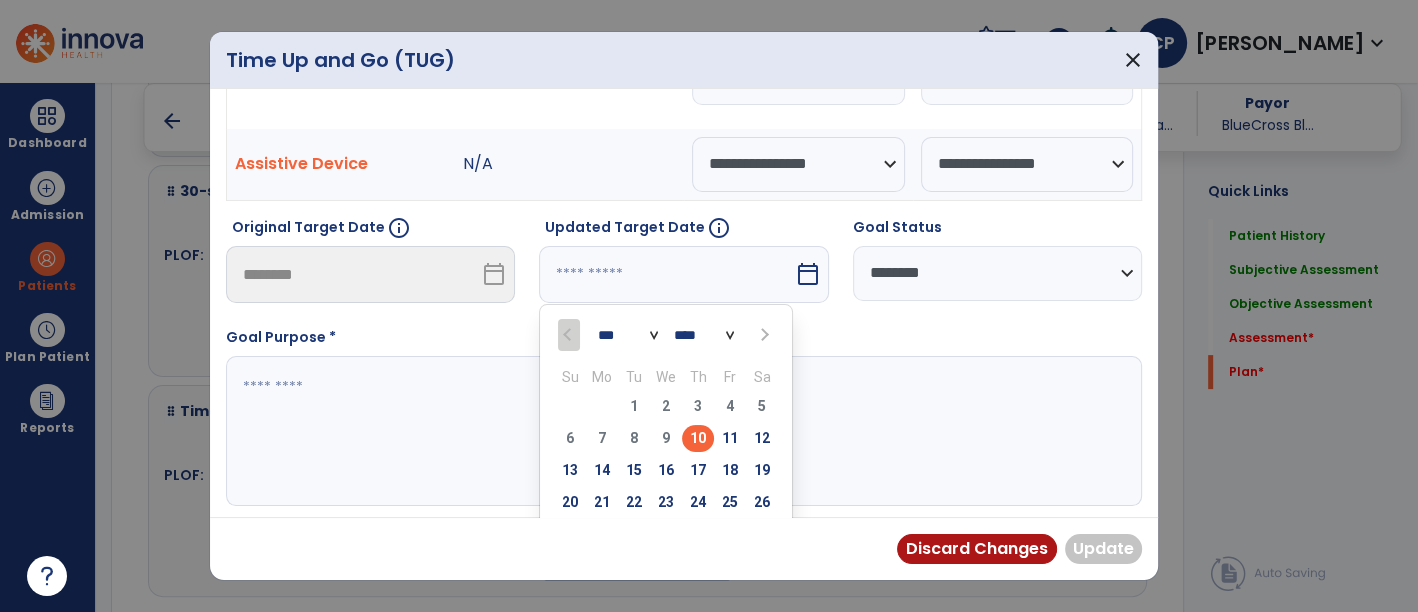 scroll, scrollTop: 140, scrollLeft: 0, axis: vertical 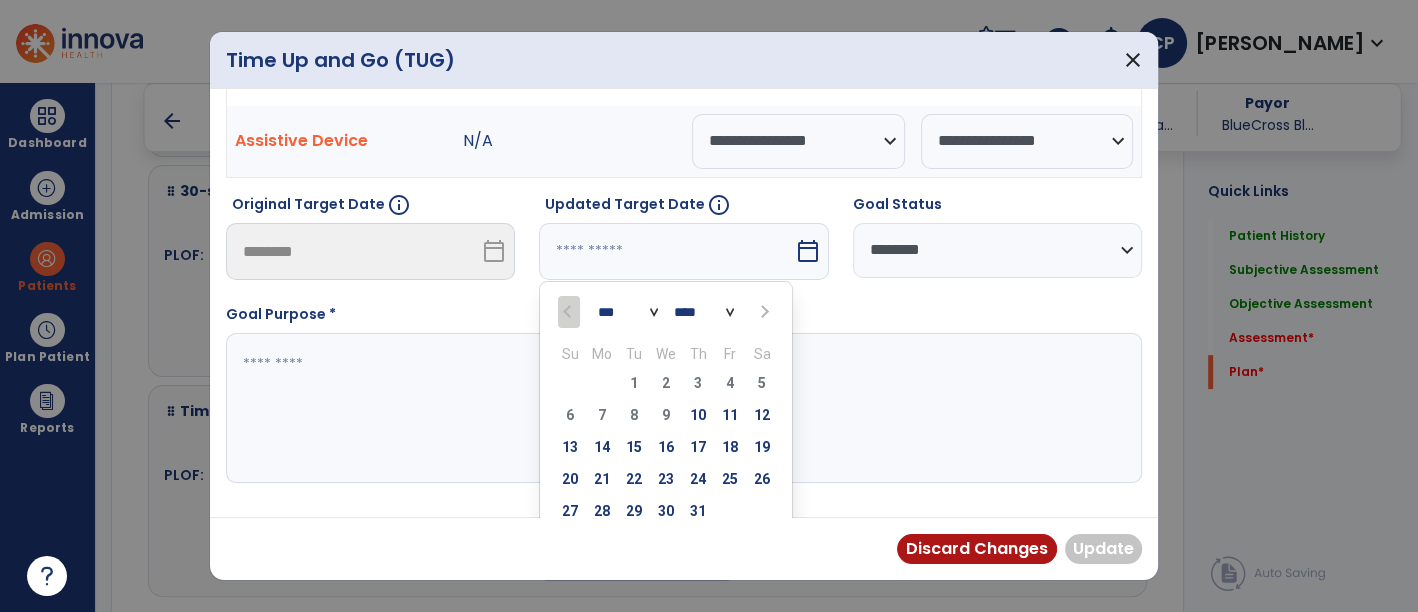 click at bounding box center (764, 312) 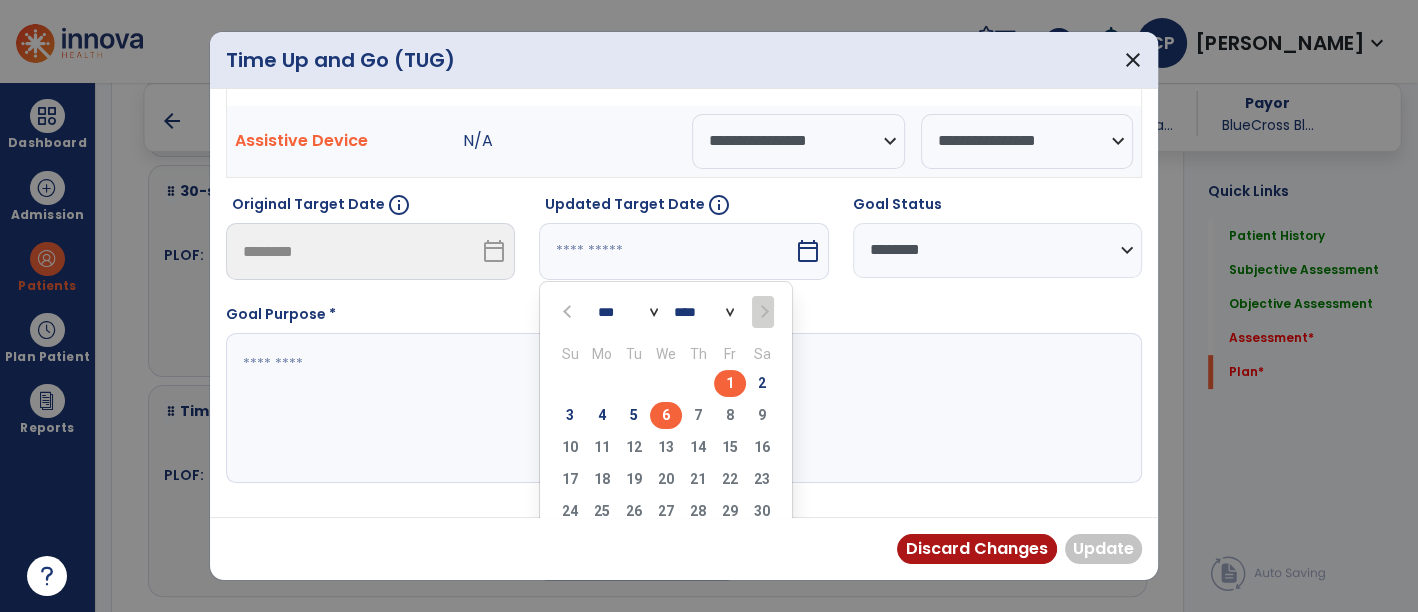 click on "6" at bounding box center [666, 415] 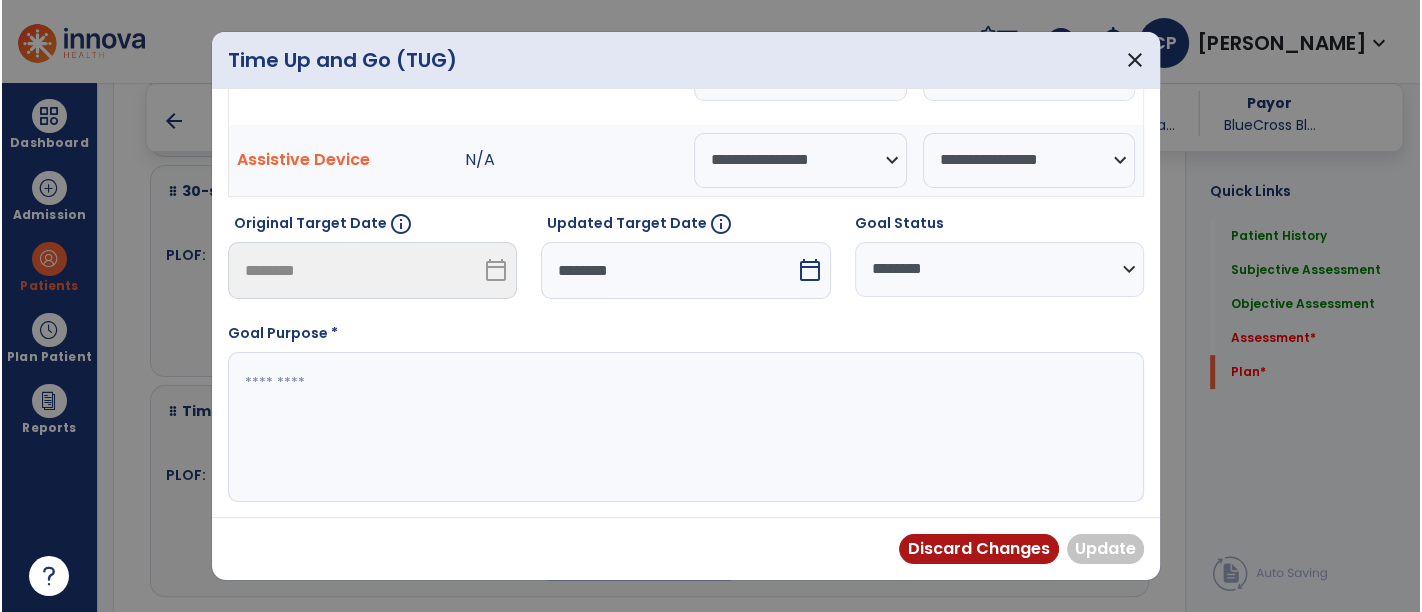 scroll, scrollTop: 117, scrollLeft: 0, axis: vertical 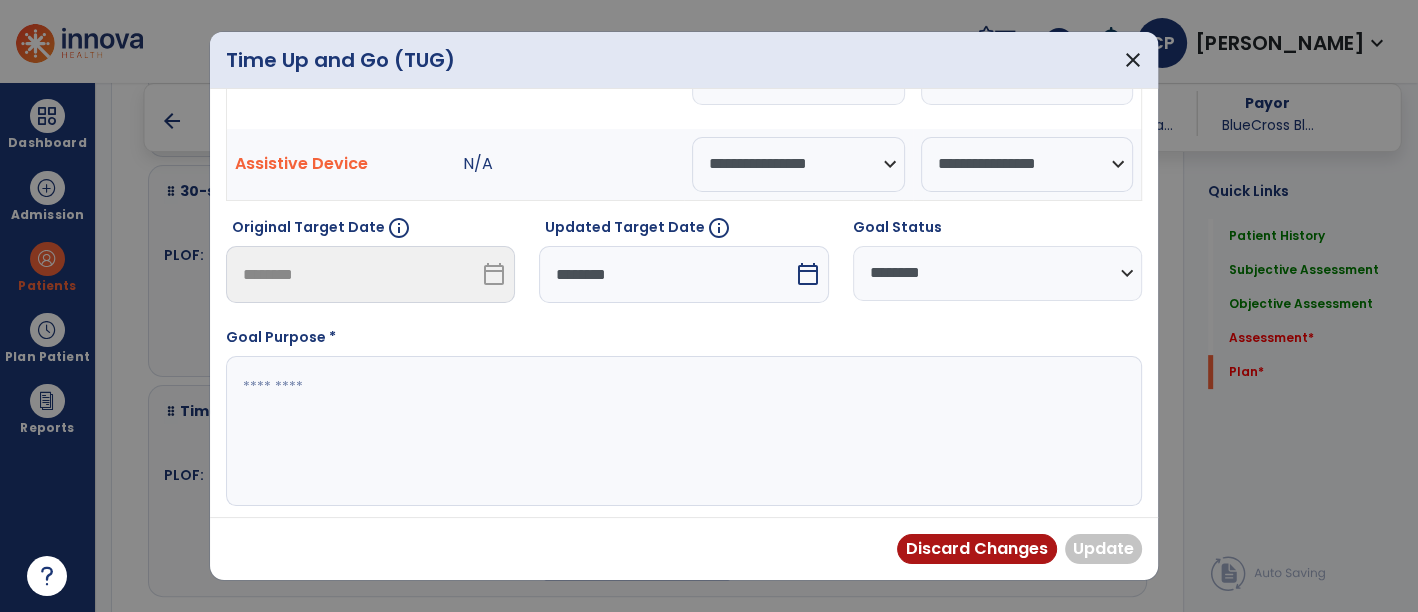 click at bounding box center (682, 431) 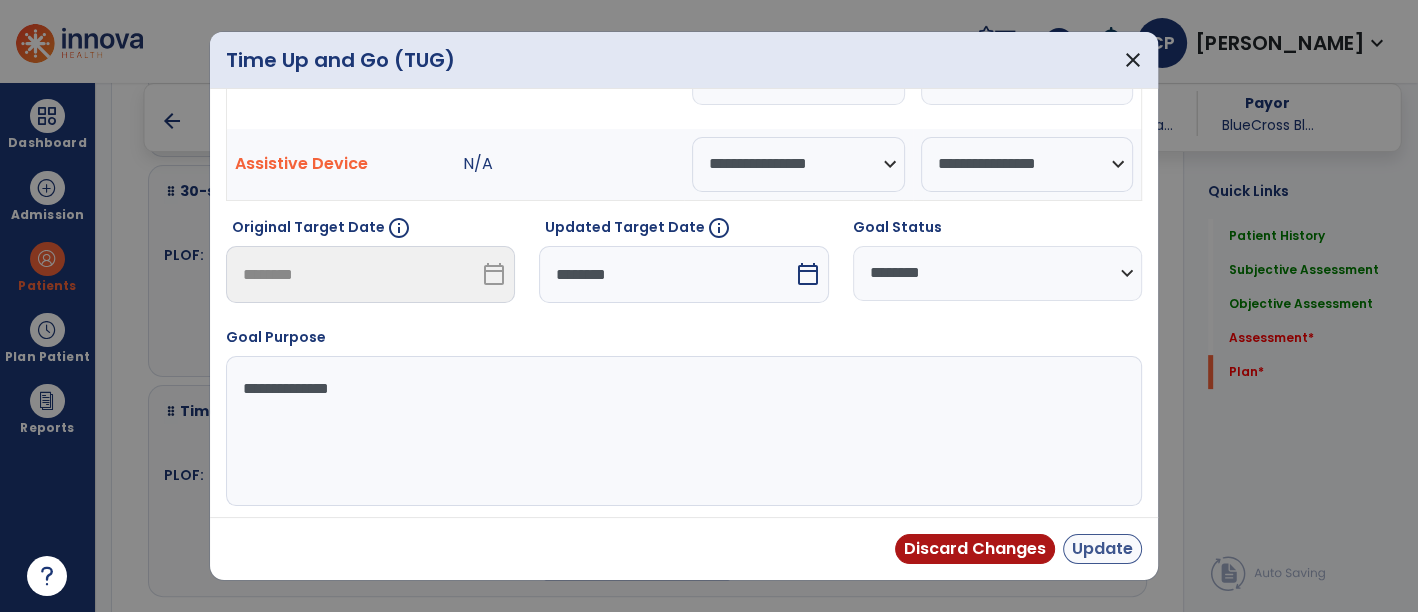 type on "**********" 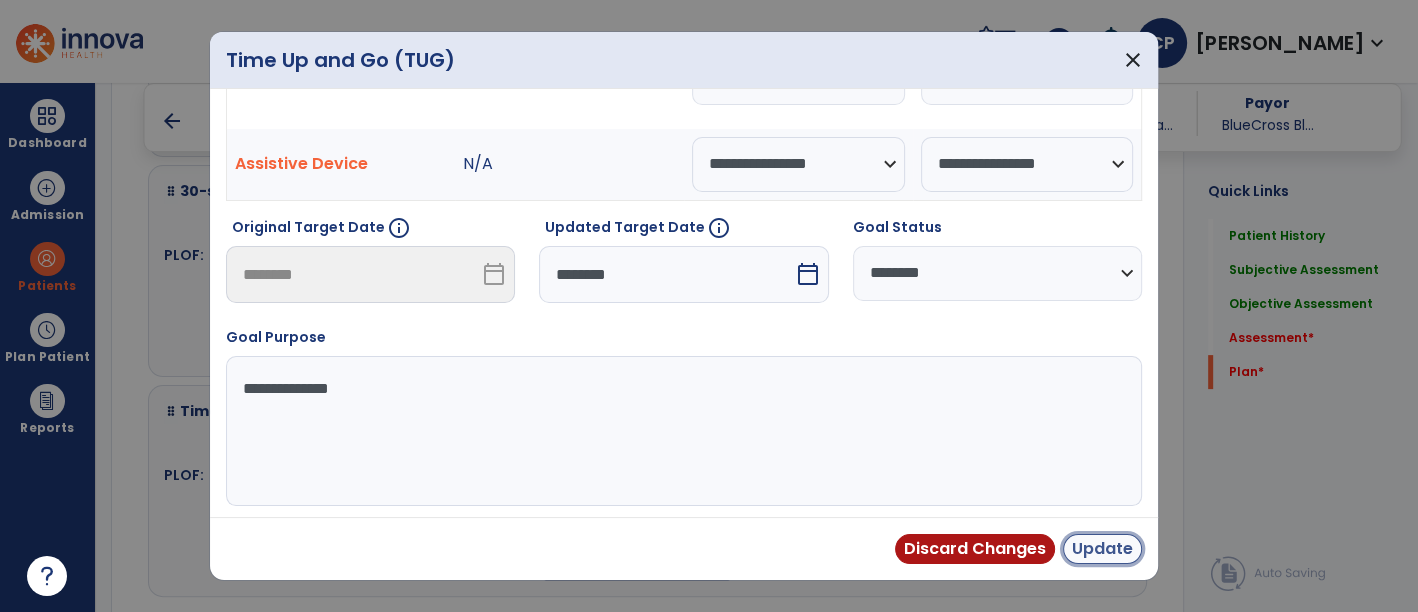click on "Update" at bounding box center [1102, 549] 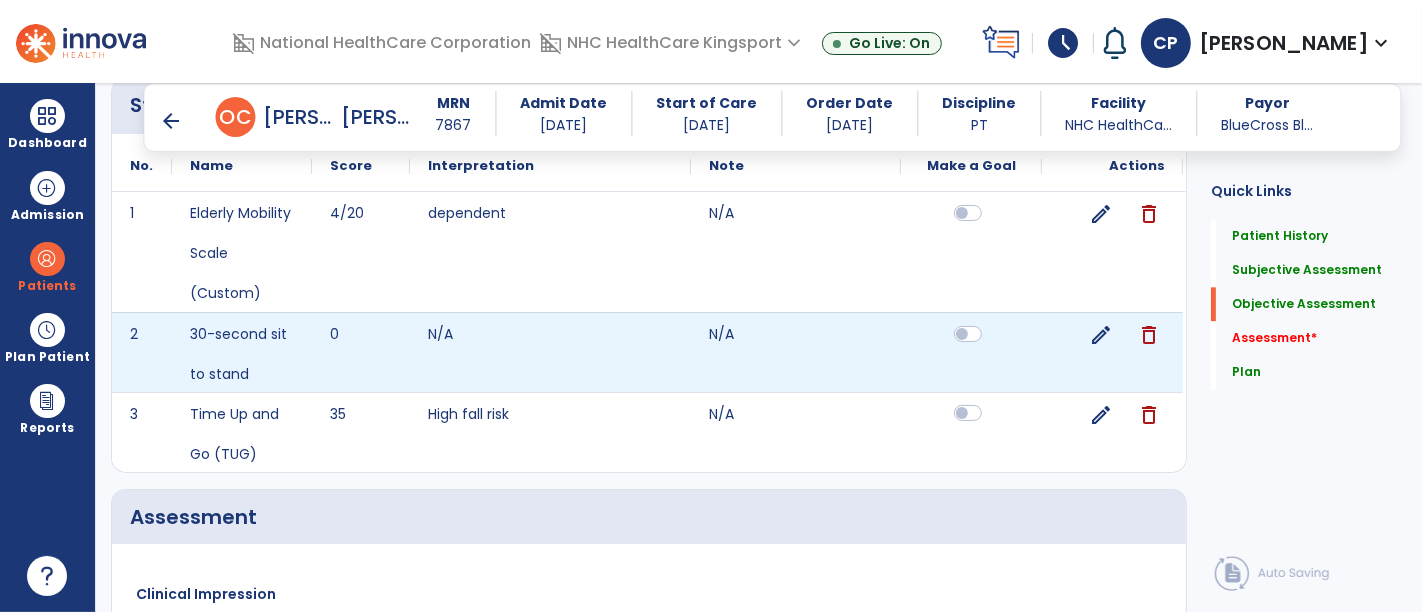 scroll, scrollTop: 4302, scrollLeft: 0, axis: vertical 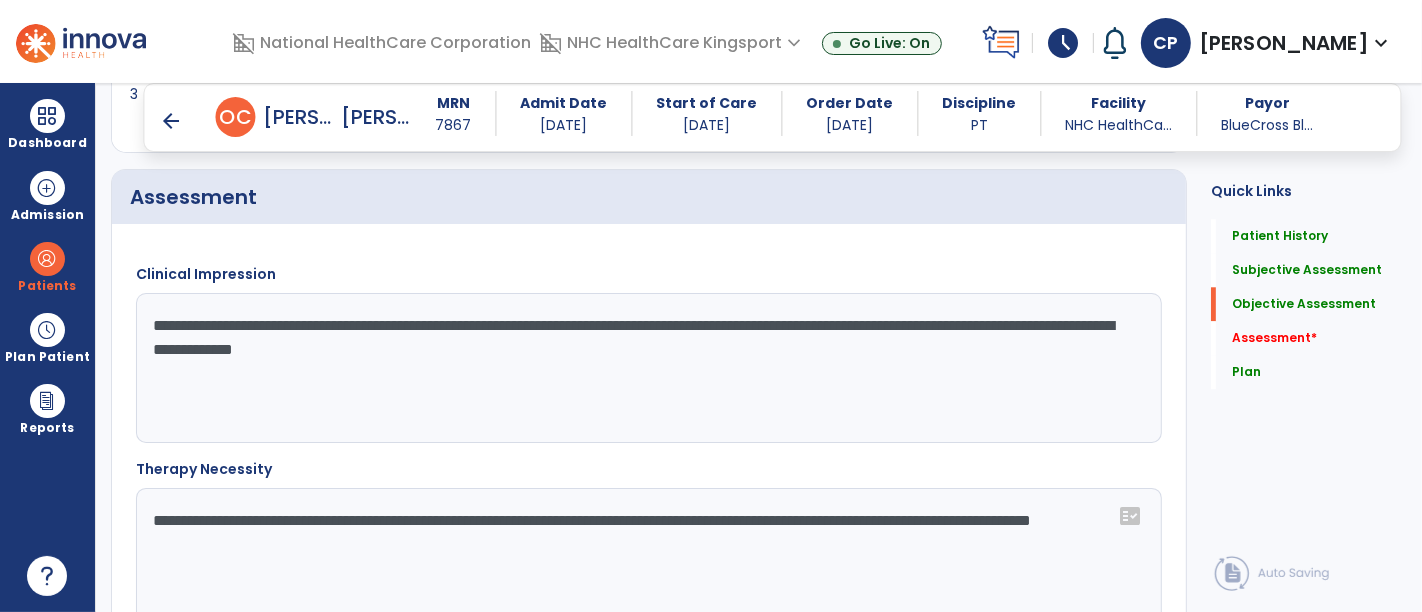 click on "**********" 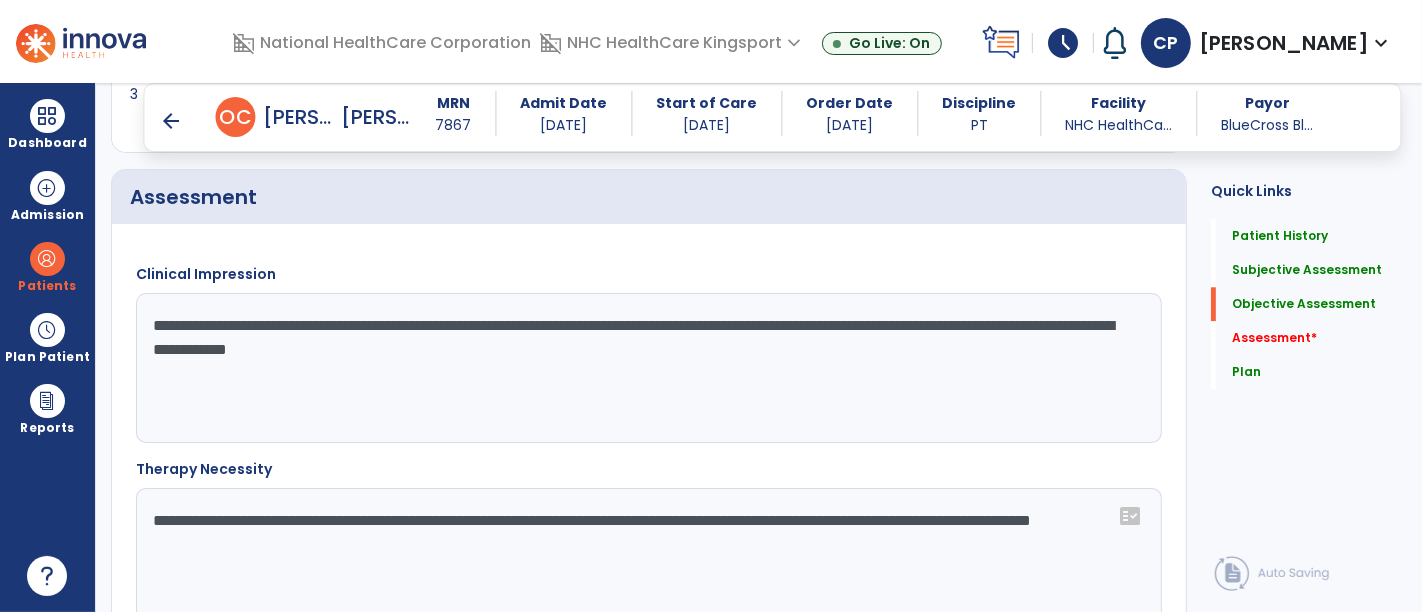 type on "**********" 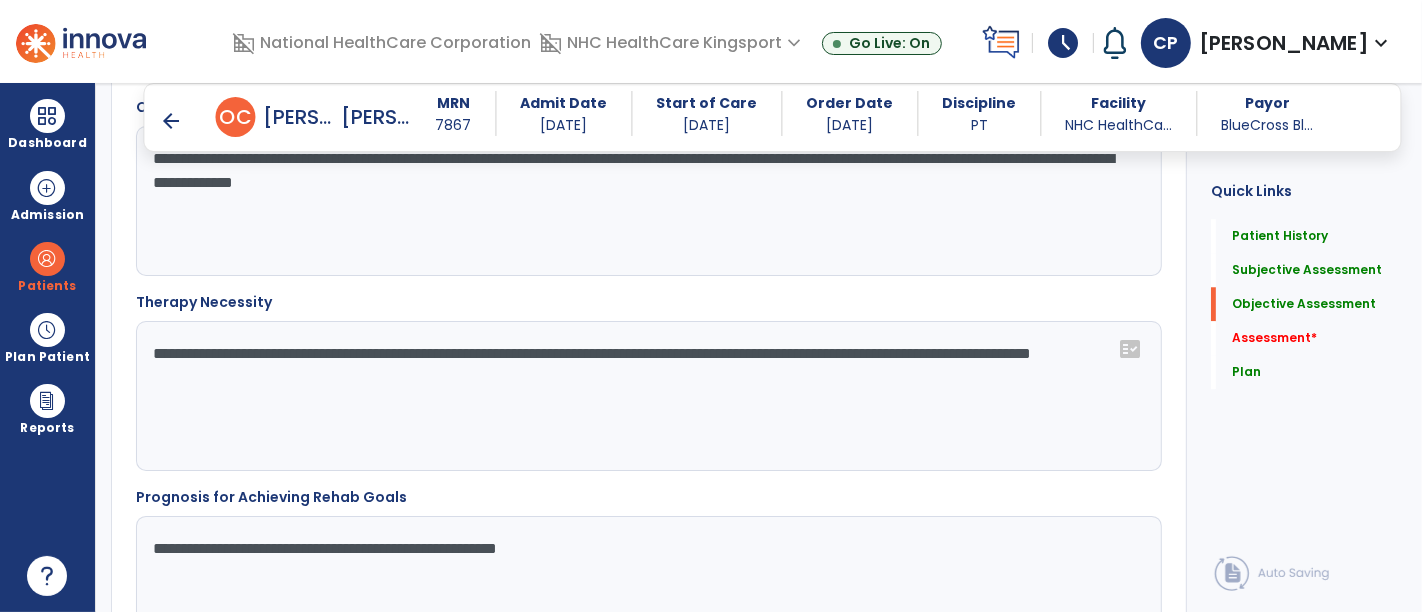 scroll, scrollTop: 4473, scrollLeft: 0, axis: vertical 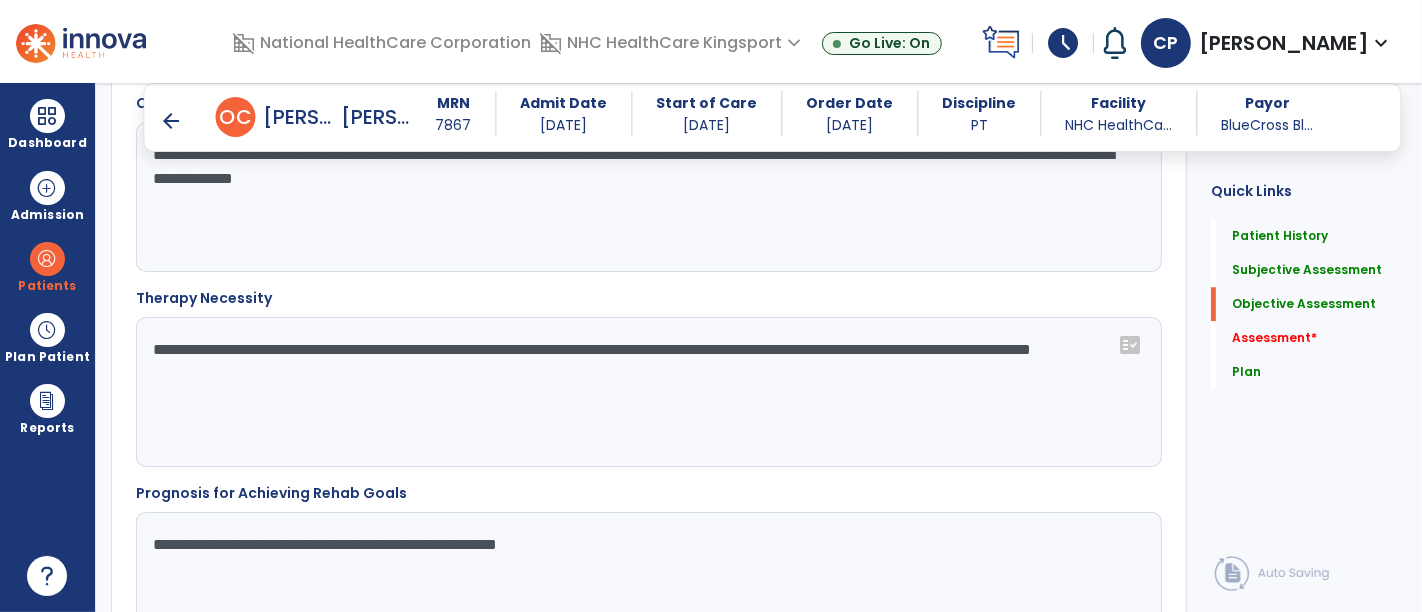 click on "**********" 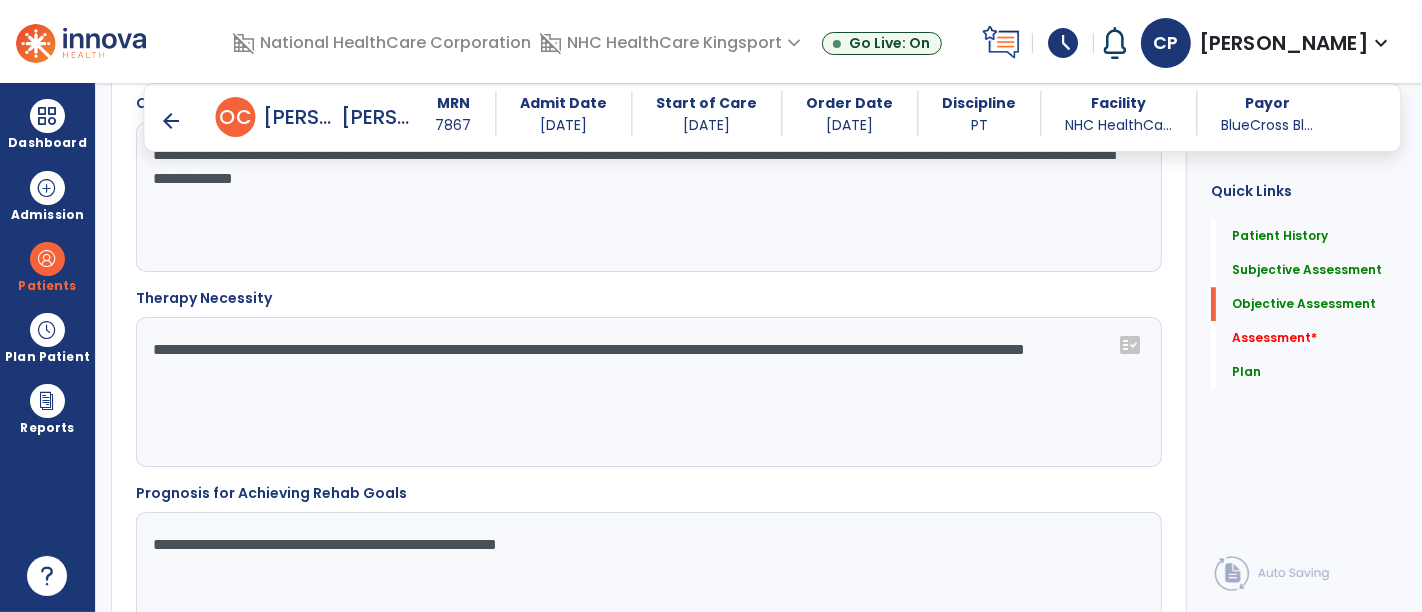 type on "**********" 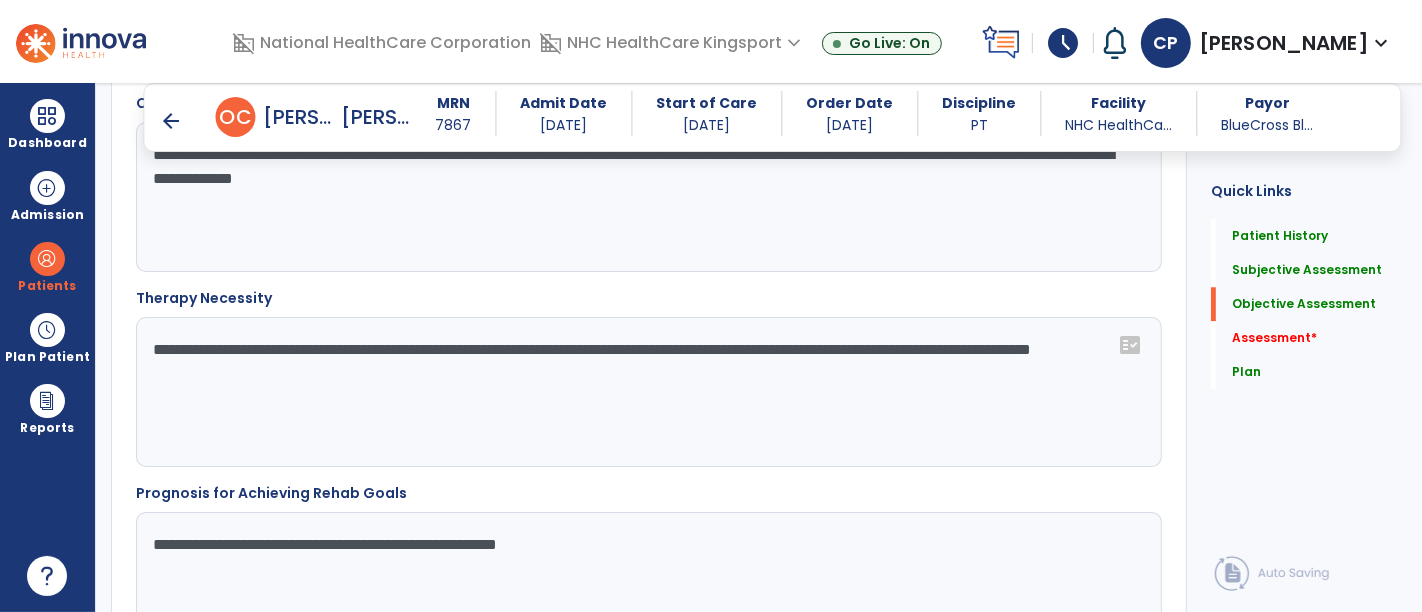 click on "**********" 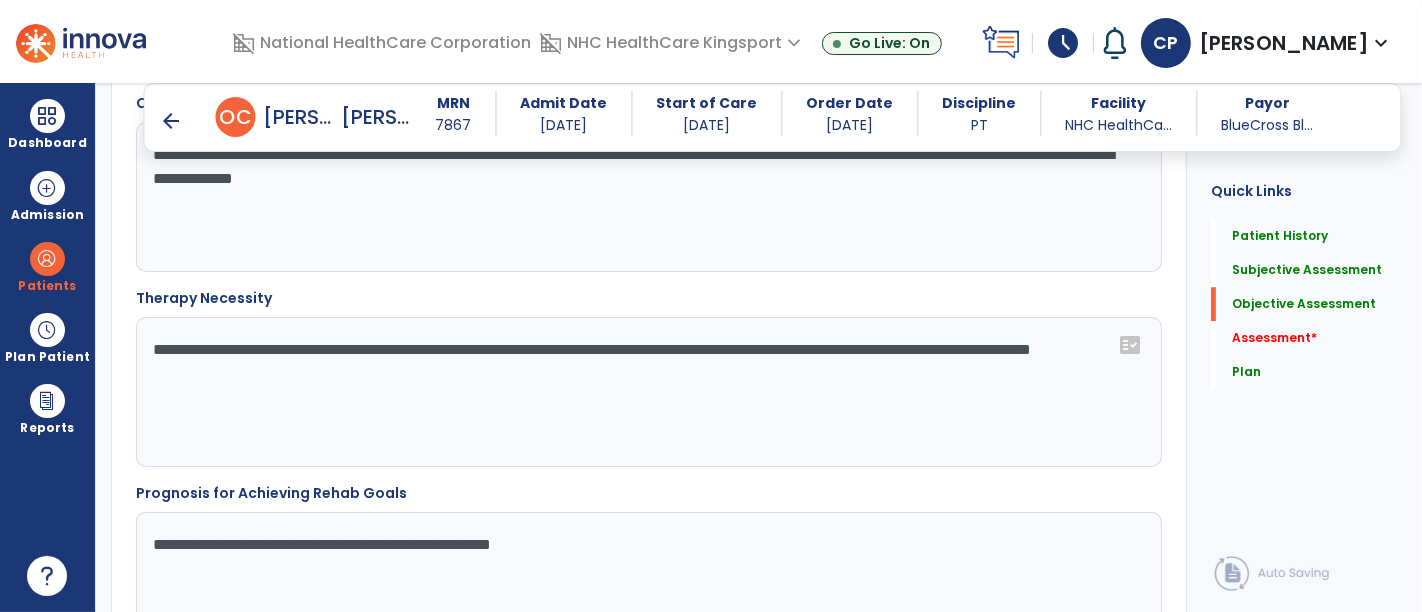 type on "**********" 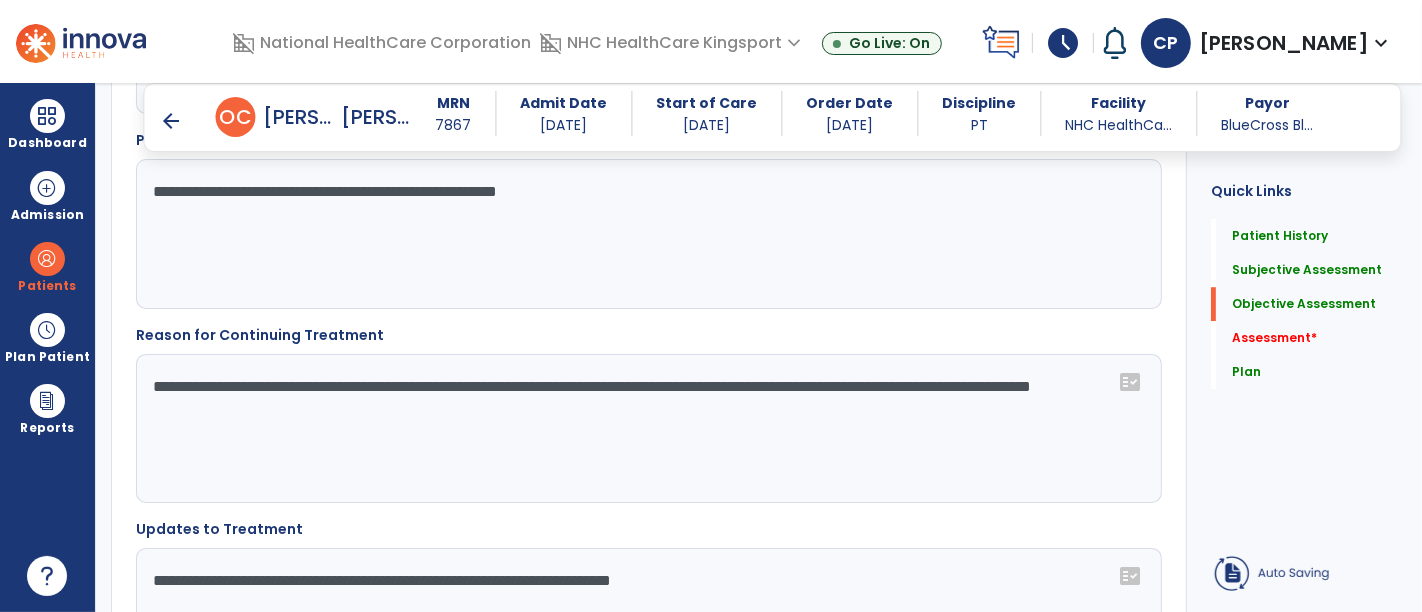 scroll, scrollTop: 4831, scrollLeft: 0, axis: vertical 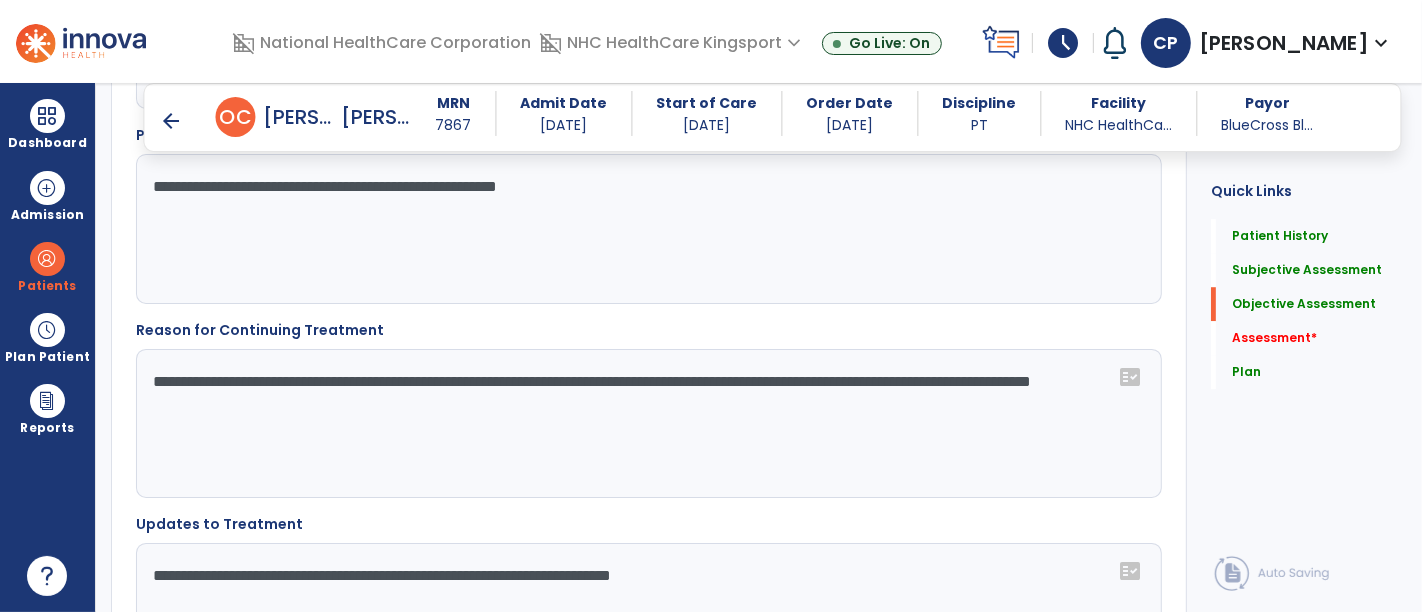 click on "**********" 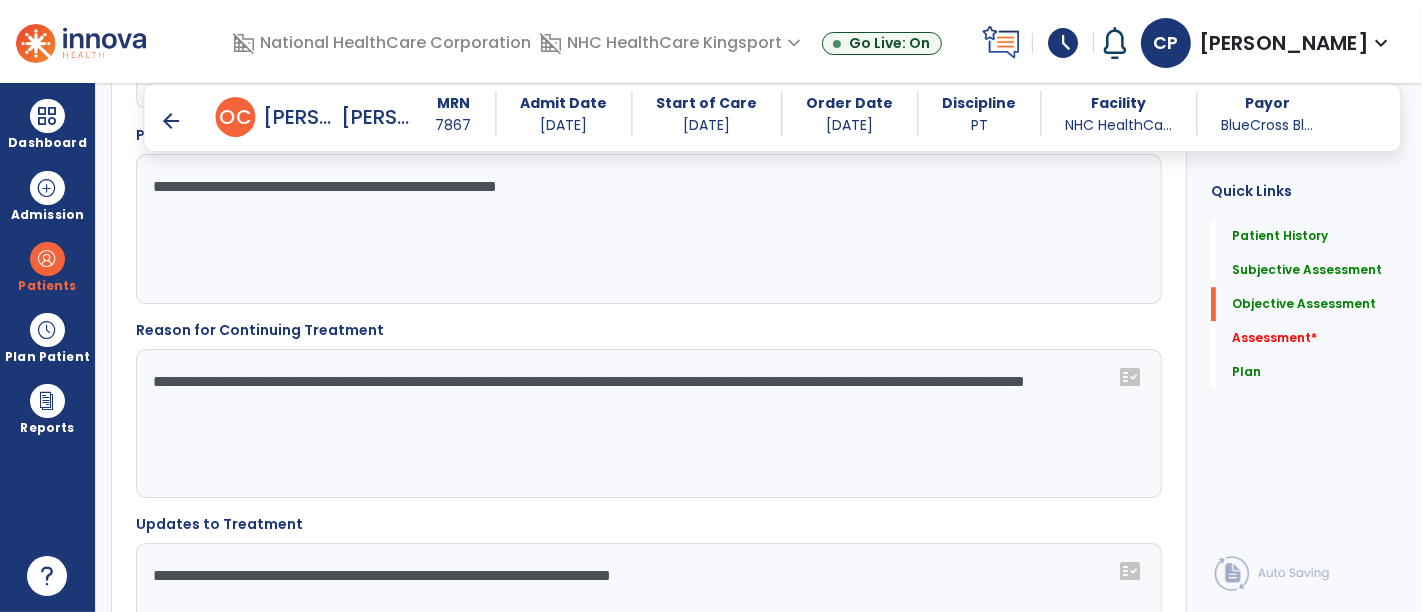 type on "**********" 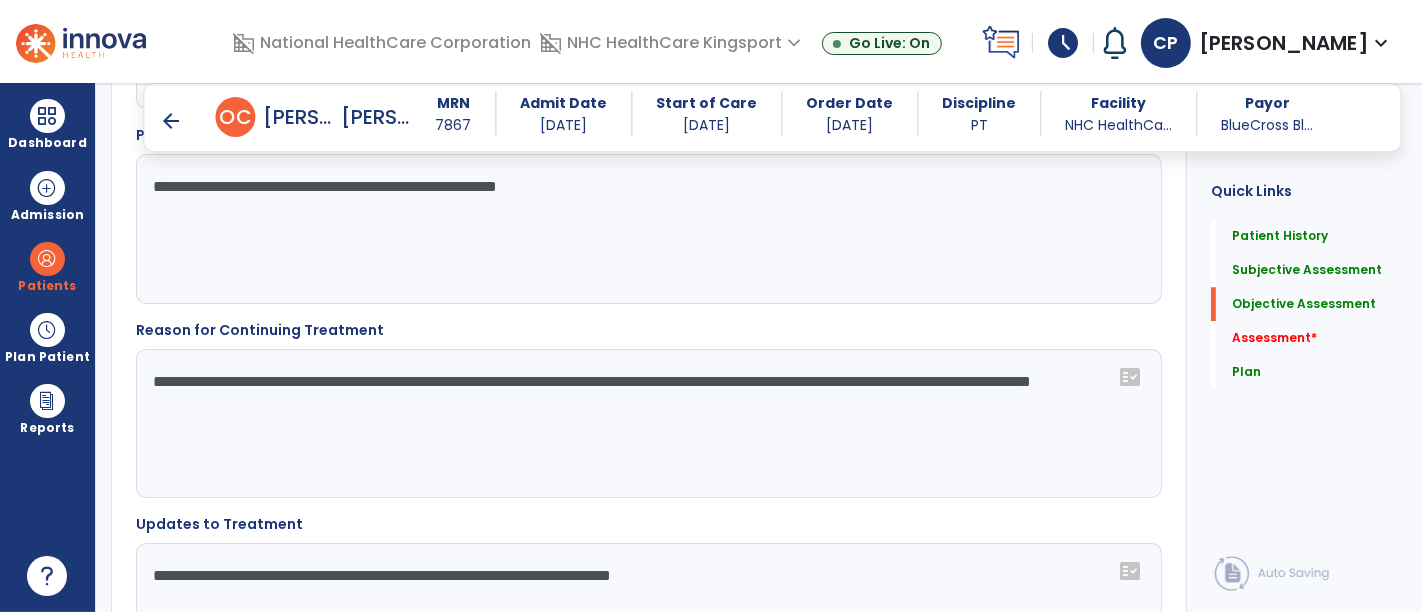 scroll, scrollTop: 5004, scrollLeft: 0, axis: vertical 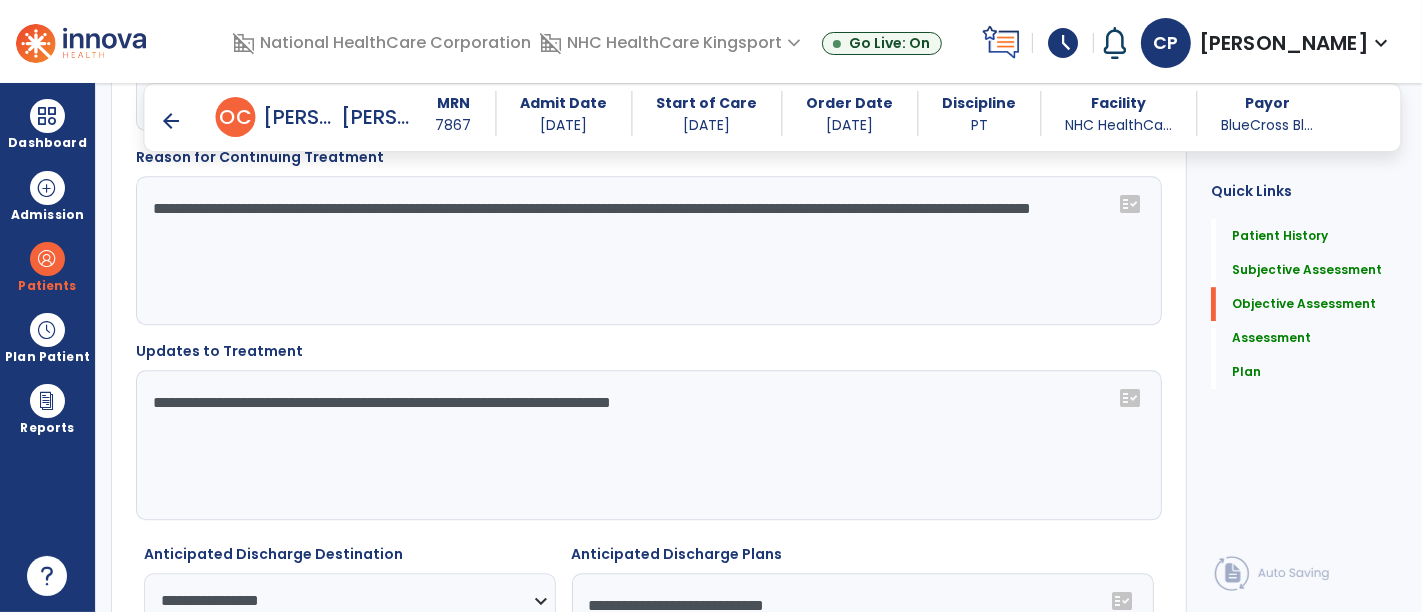 click on "**********" 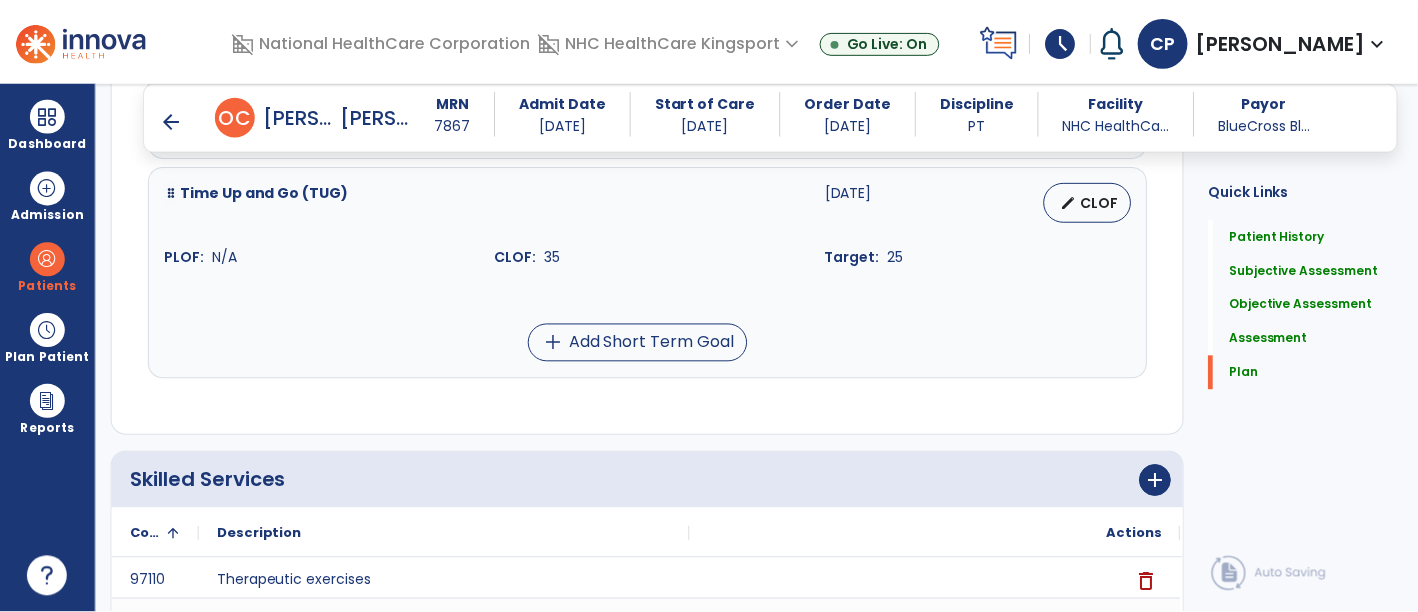 scroll, scrollTop: 7273, scrollLeft: 0, axis: vertical 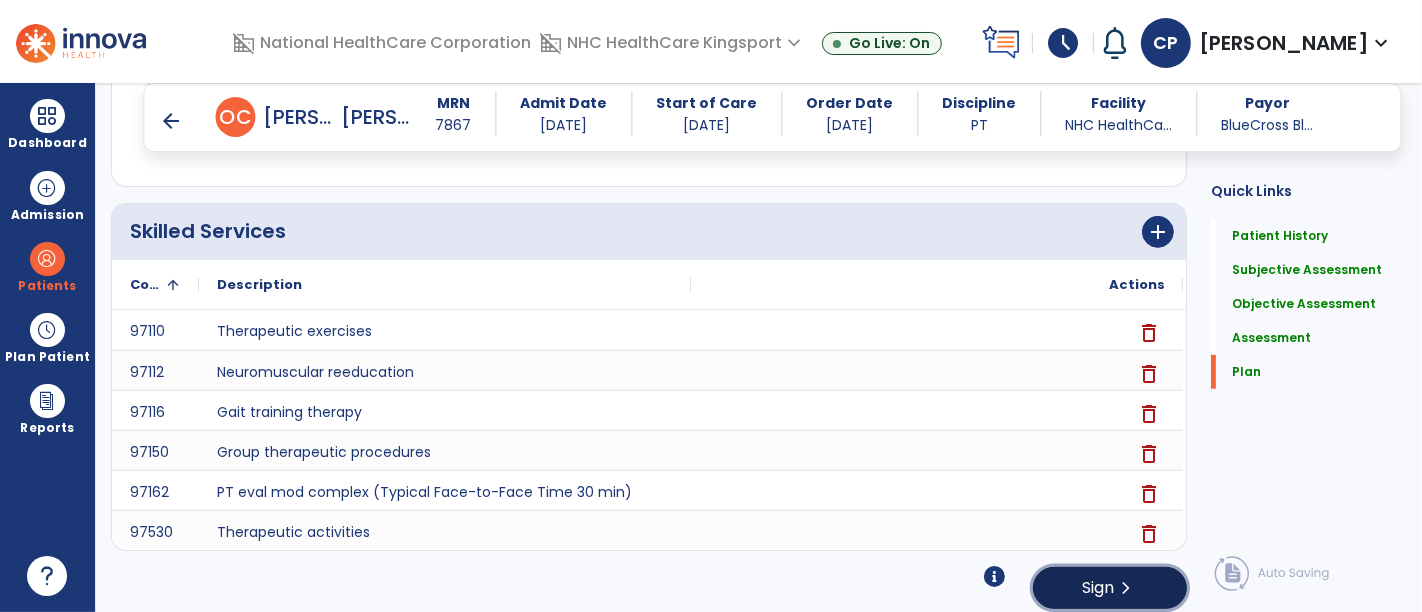 click on "Sign" 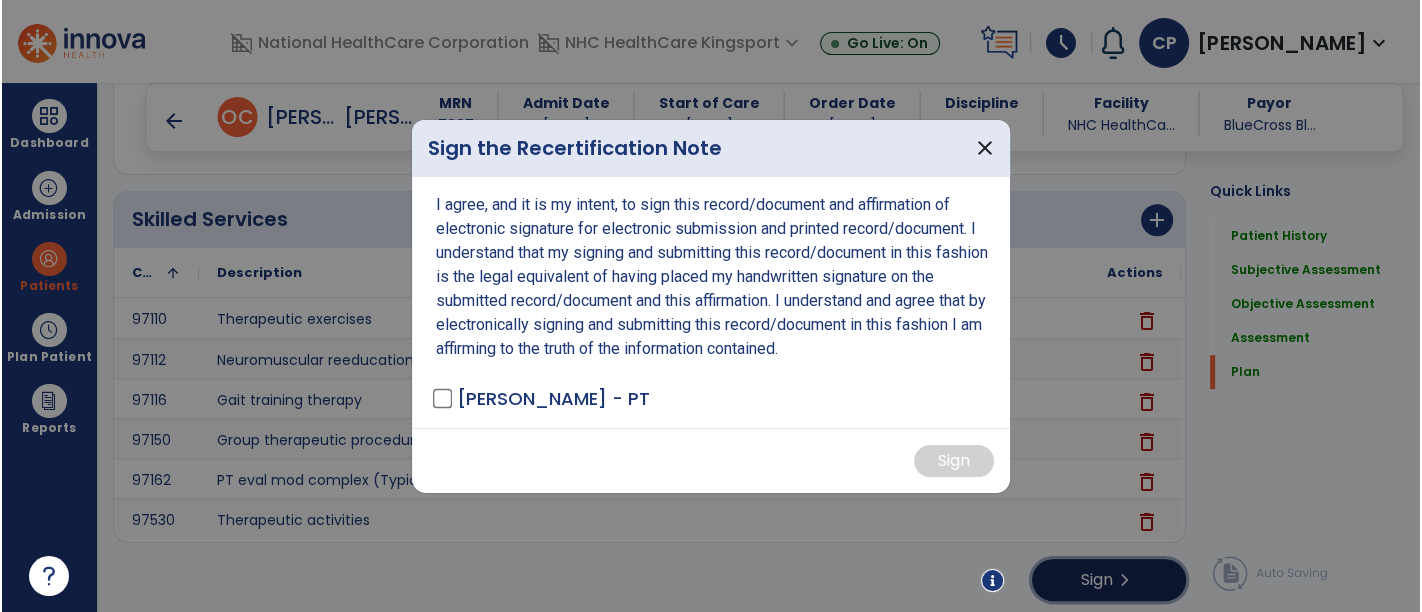 scroll, scrollTop: 7273, scrollLeft: 0, axis: vertical 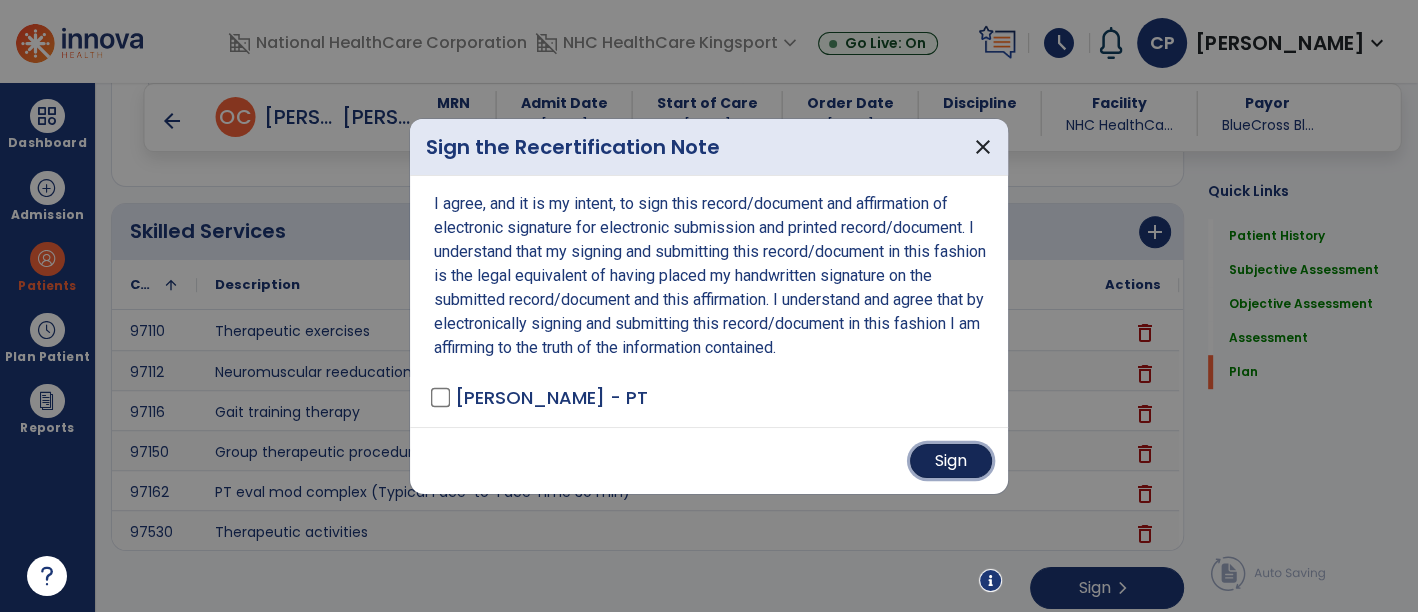 click on "Sign" at bounding box center (951, 461) 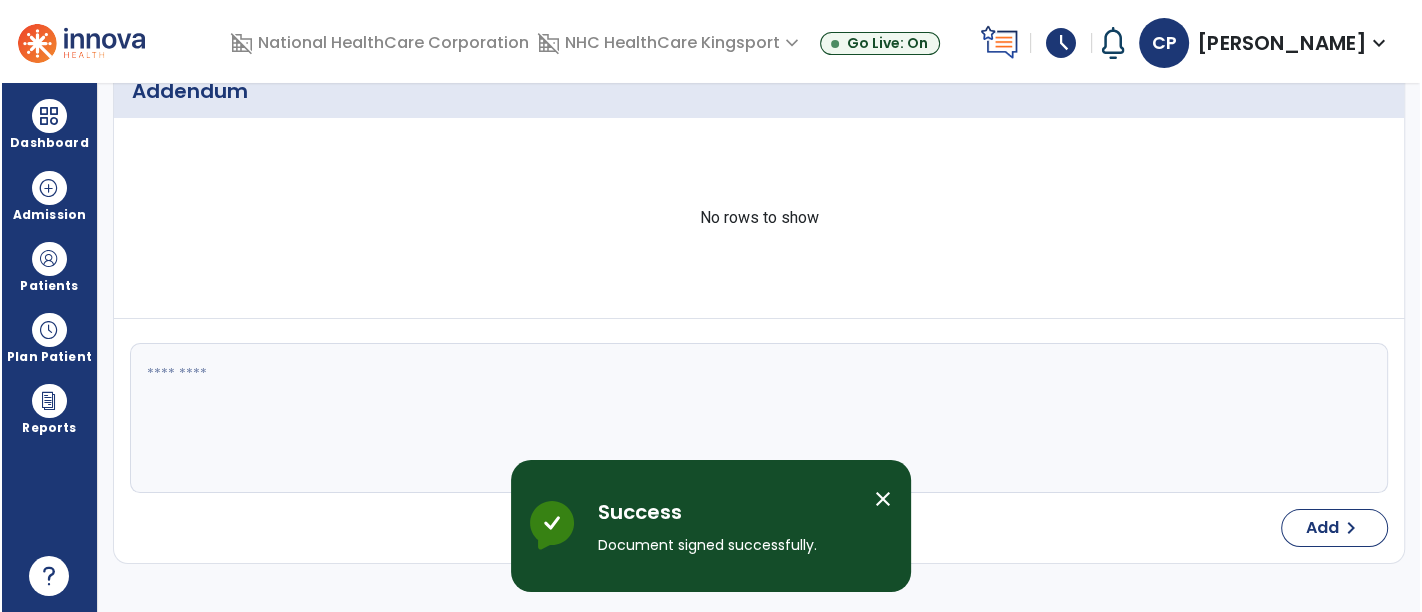 scroll, scrollTop: 0, scrollLeft: 0, axis: both 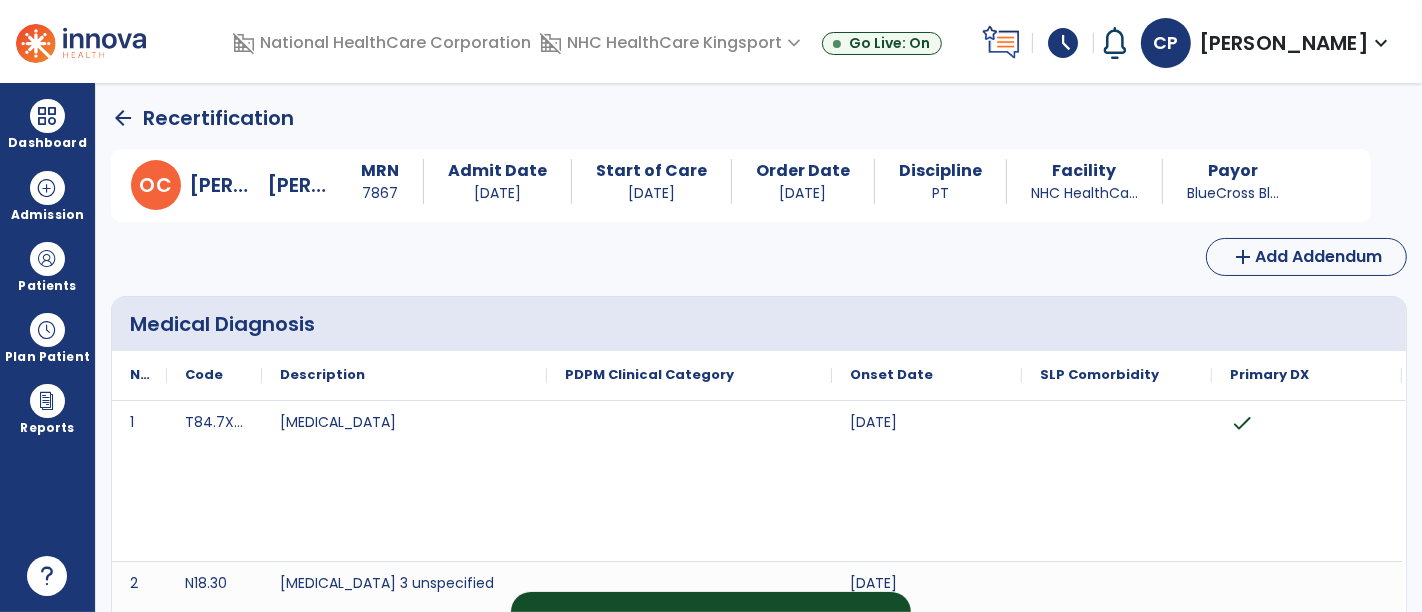 click on "Success Document signed successfully.  close   Innova Health  Success" at bounding box center [711, 526] 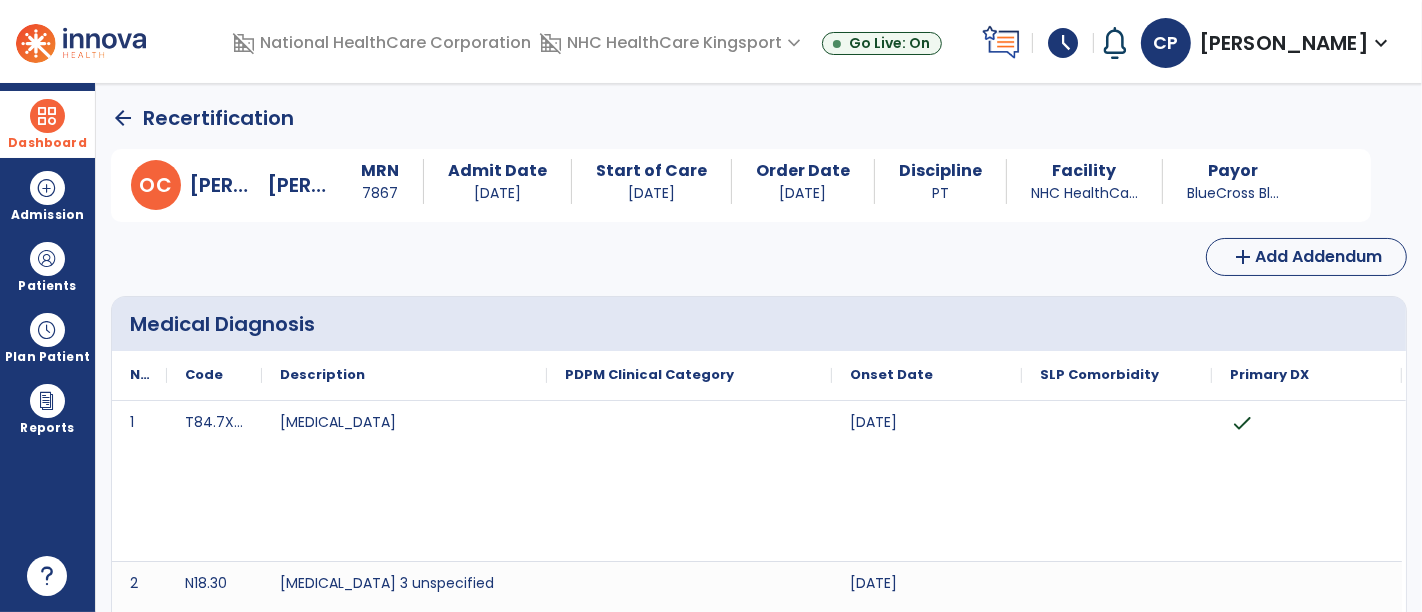 click at bounding box center [47, 116] 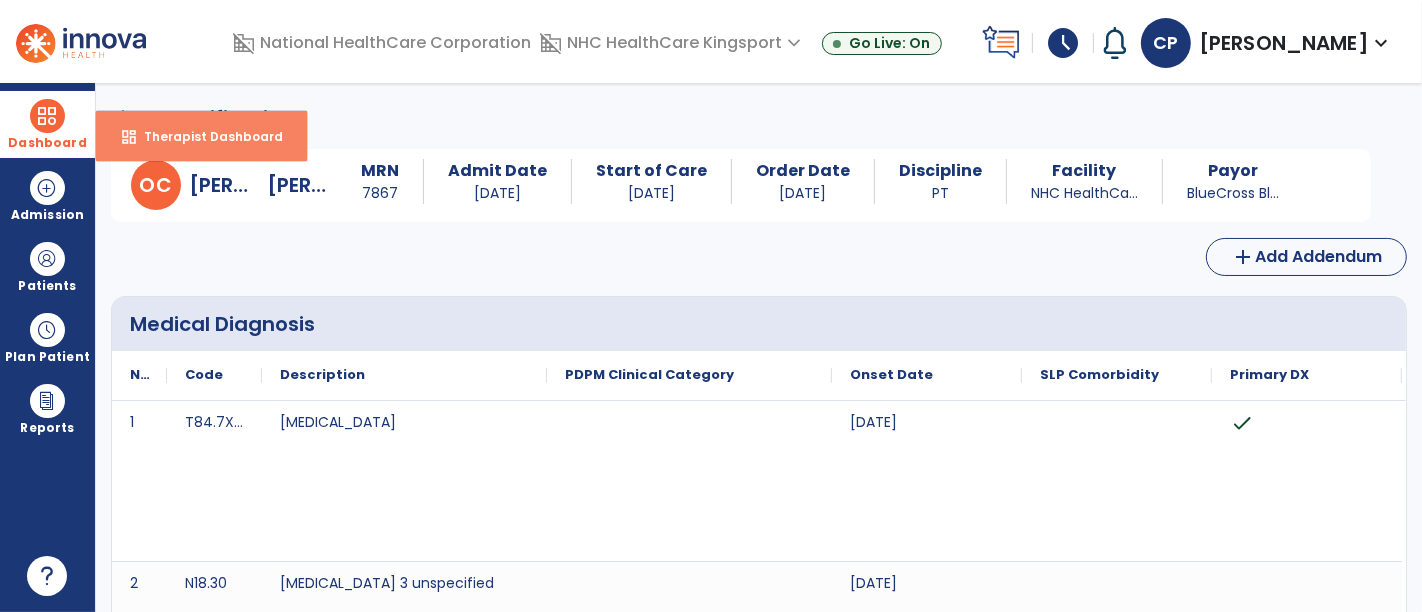 click on "Therapist Dashboard" at bounding box center (205, 136) 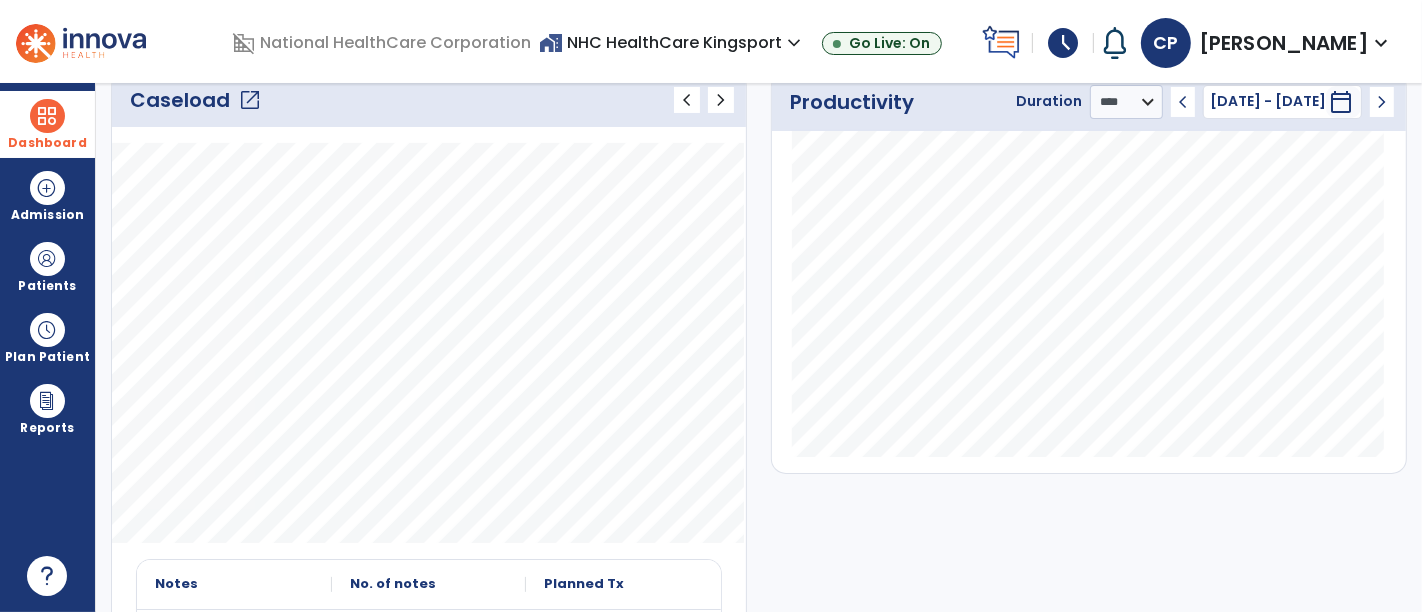 scroll, scrollTop: 0, scrollLeft: 0, axis: both 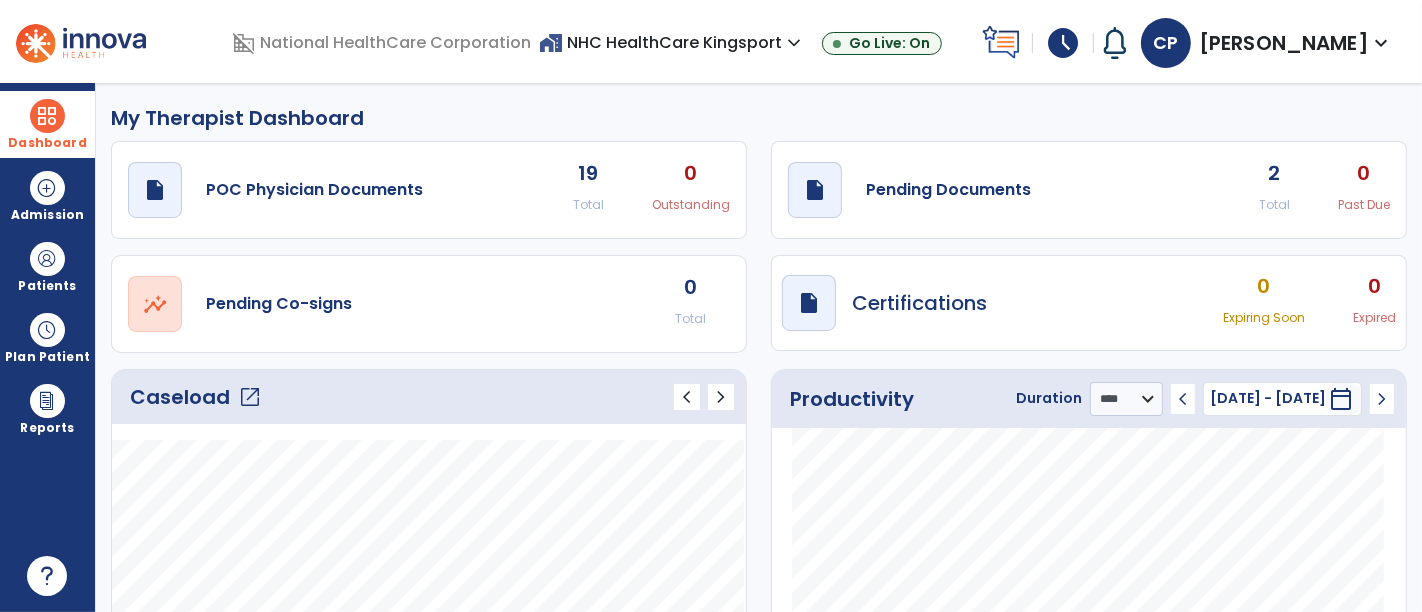 click on "2" 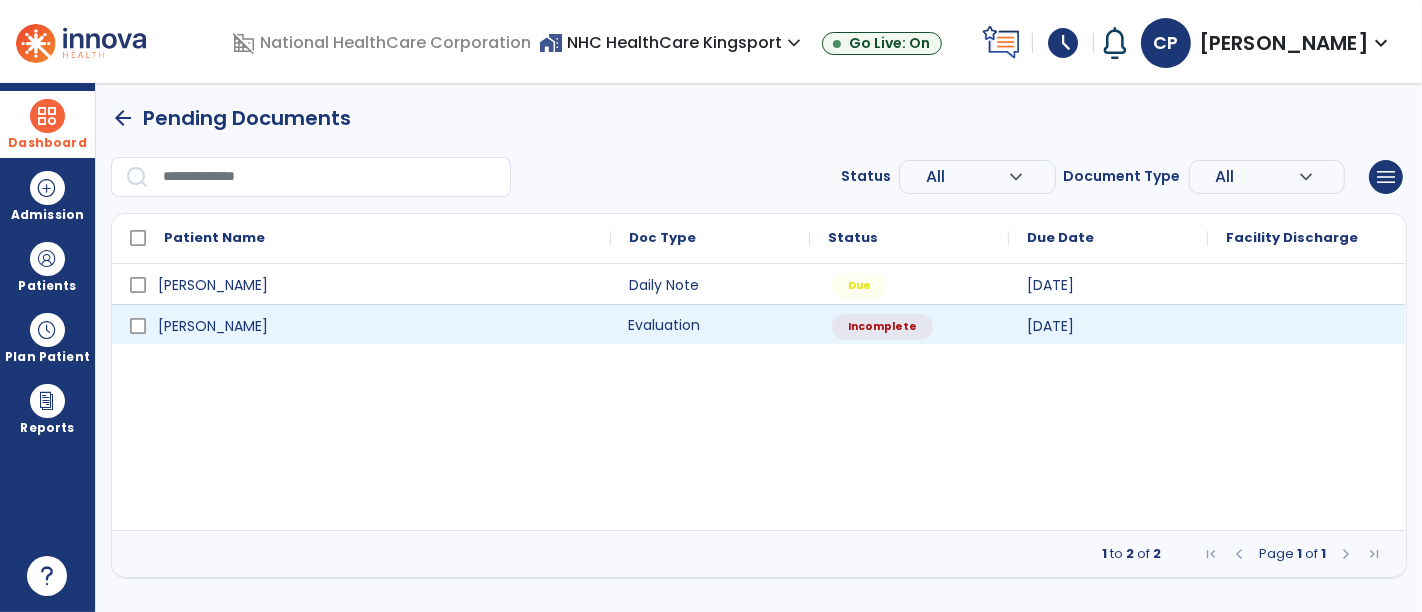 click on "Evaluation" at bounding box center [710, 324] 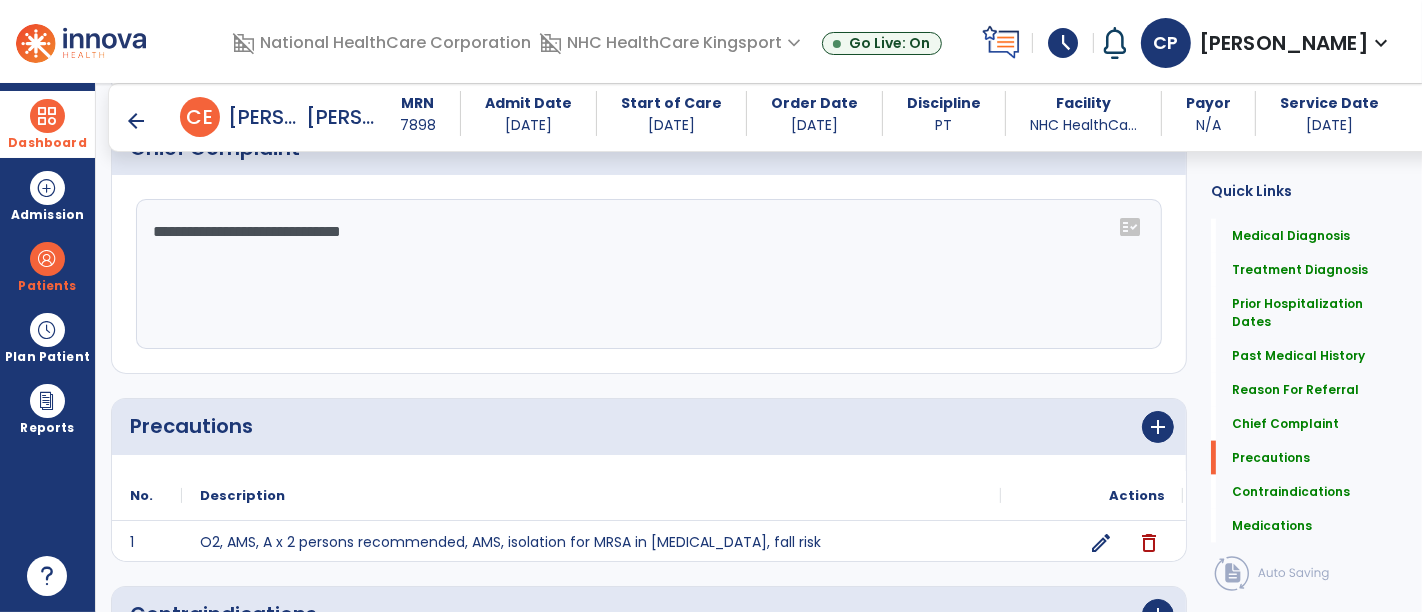 scroll, scrollTop: 2538, scrollLeft: 0, axis: vertical 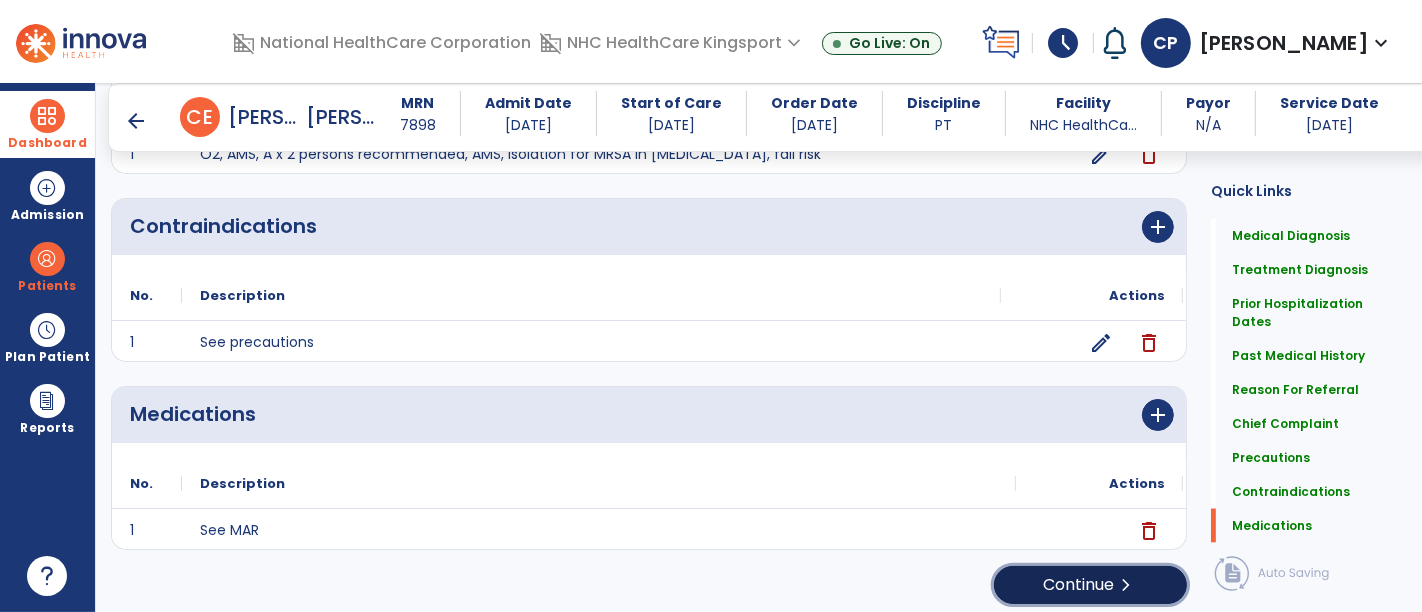 click on "Continue  chevron_right" 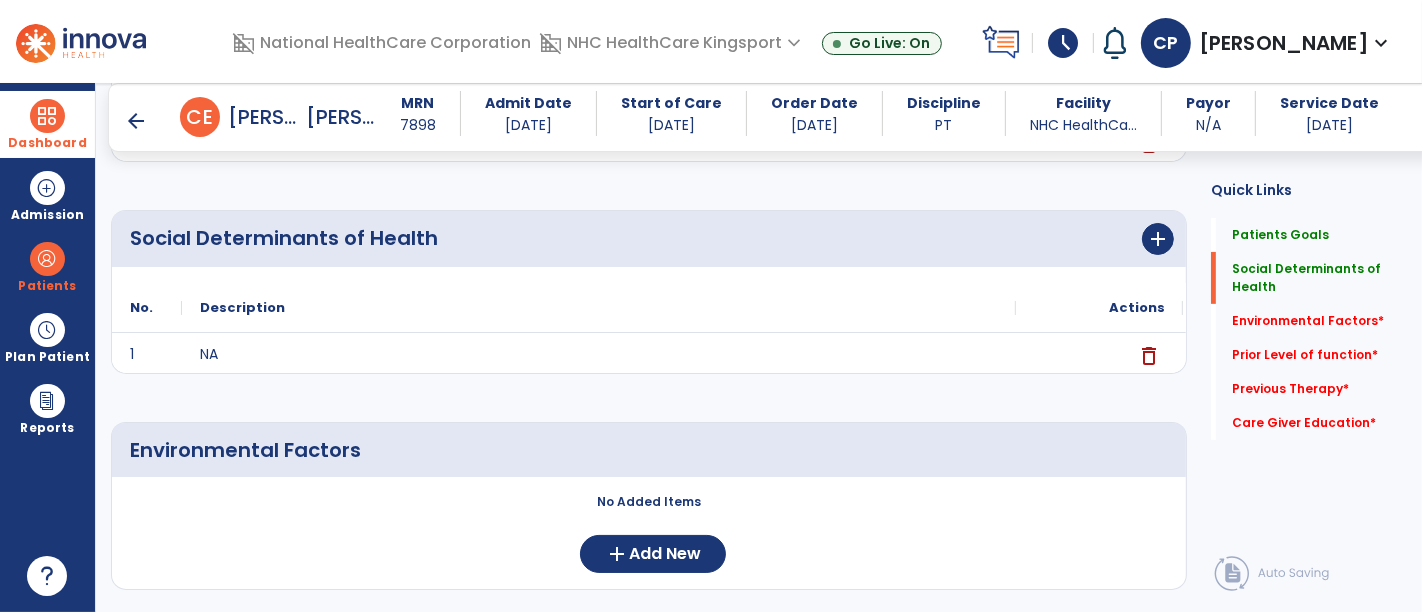 scroll, scrollTop: 468, scrollLeft: 0, axis: vertical 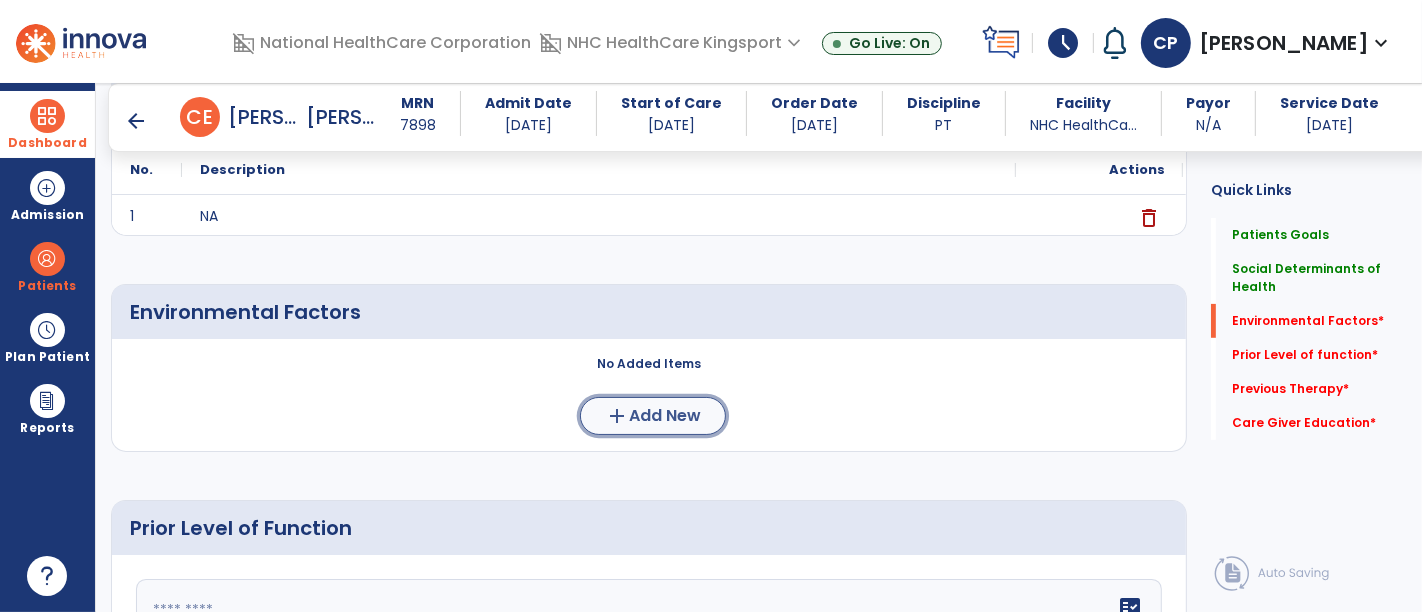 click on "add" 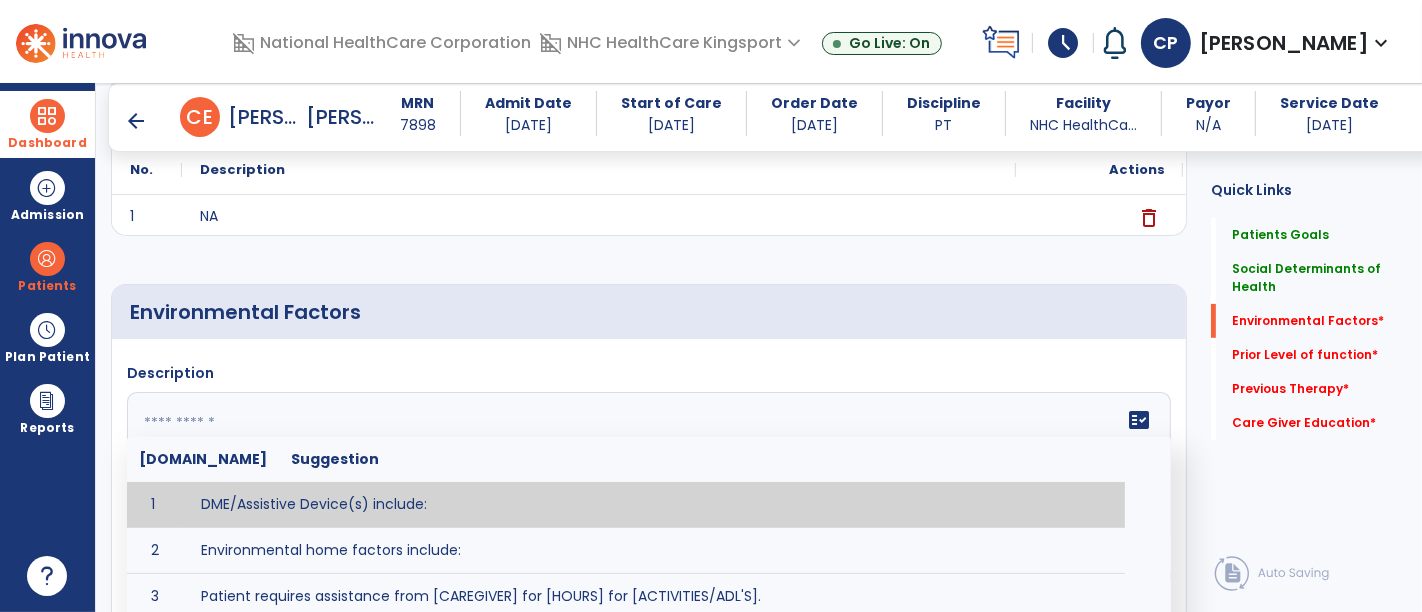 click 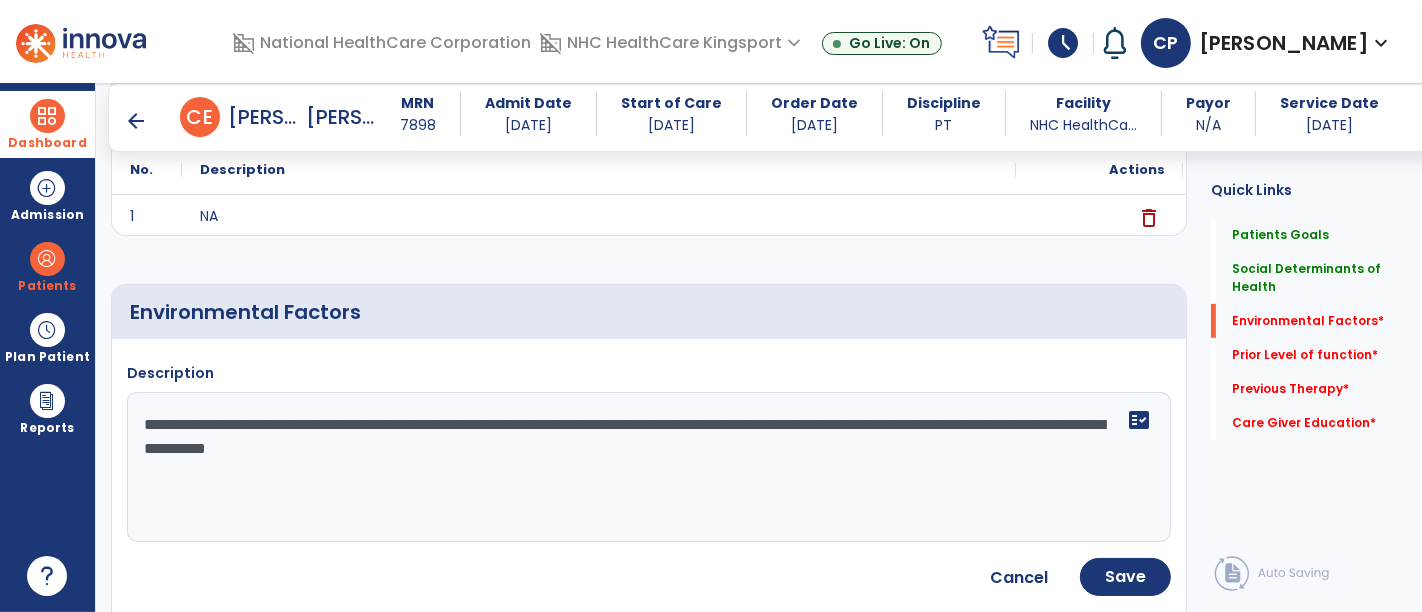 click on "**********" 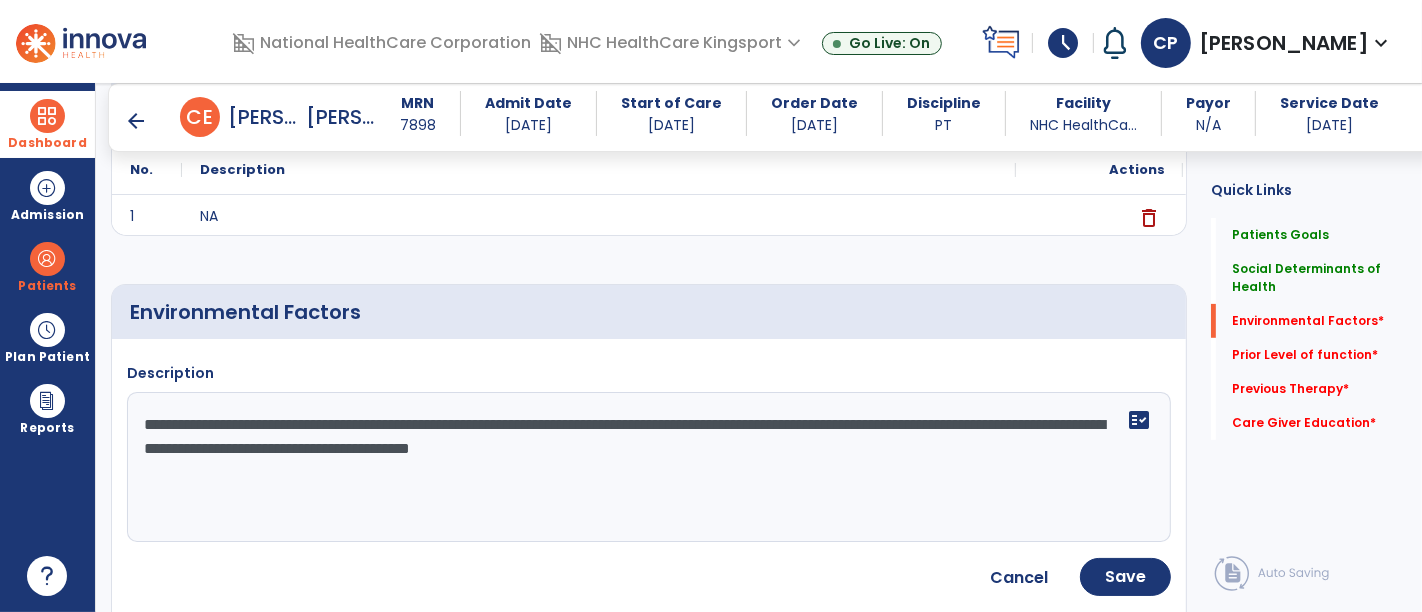 click on "**********" 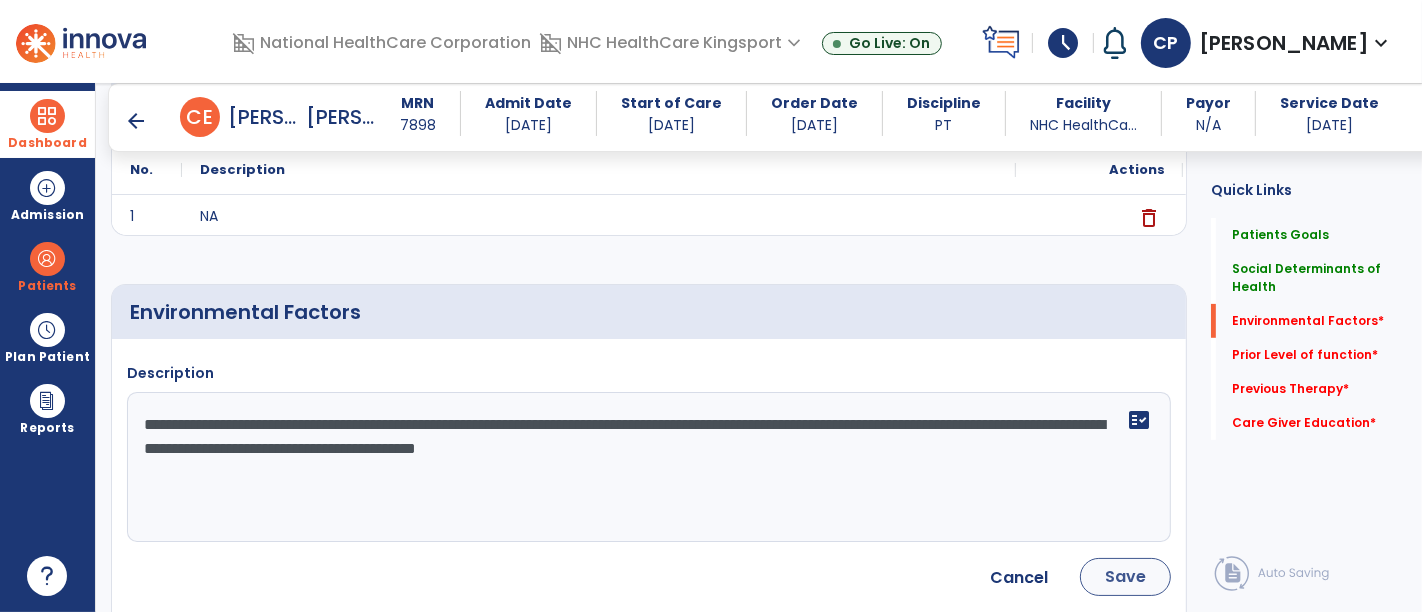 type on "**********" 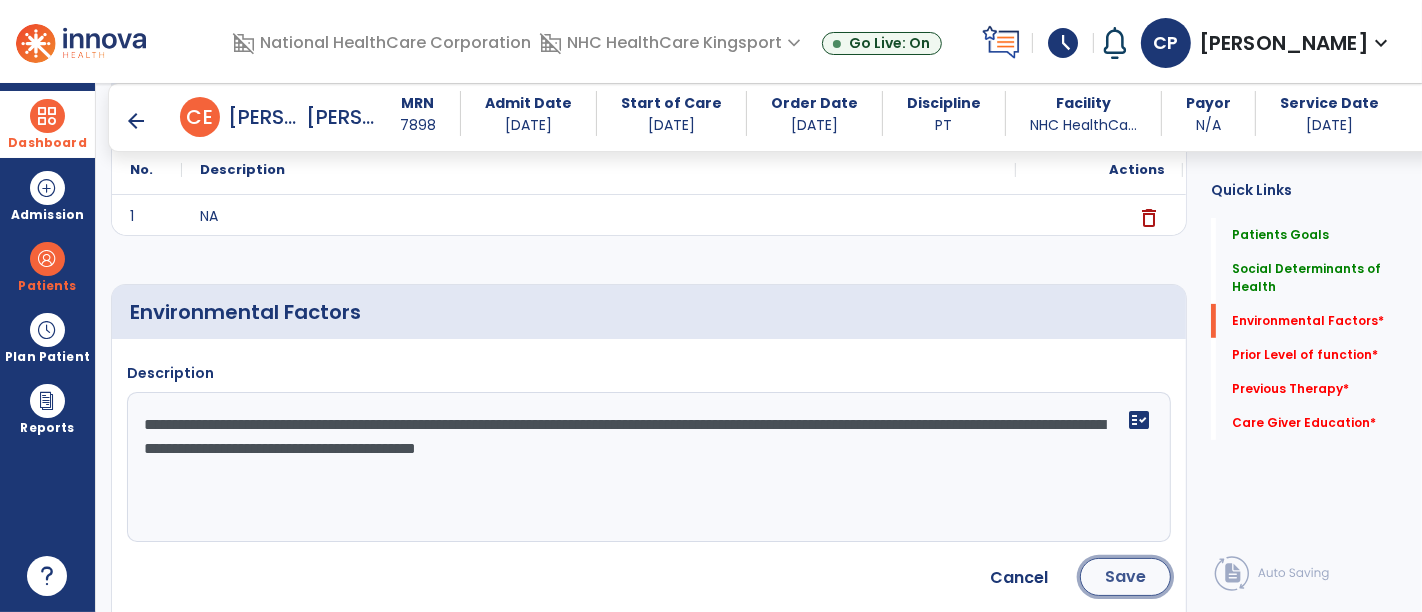 click on "Save" 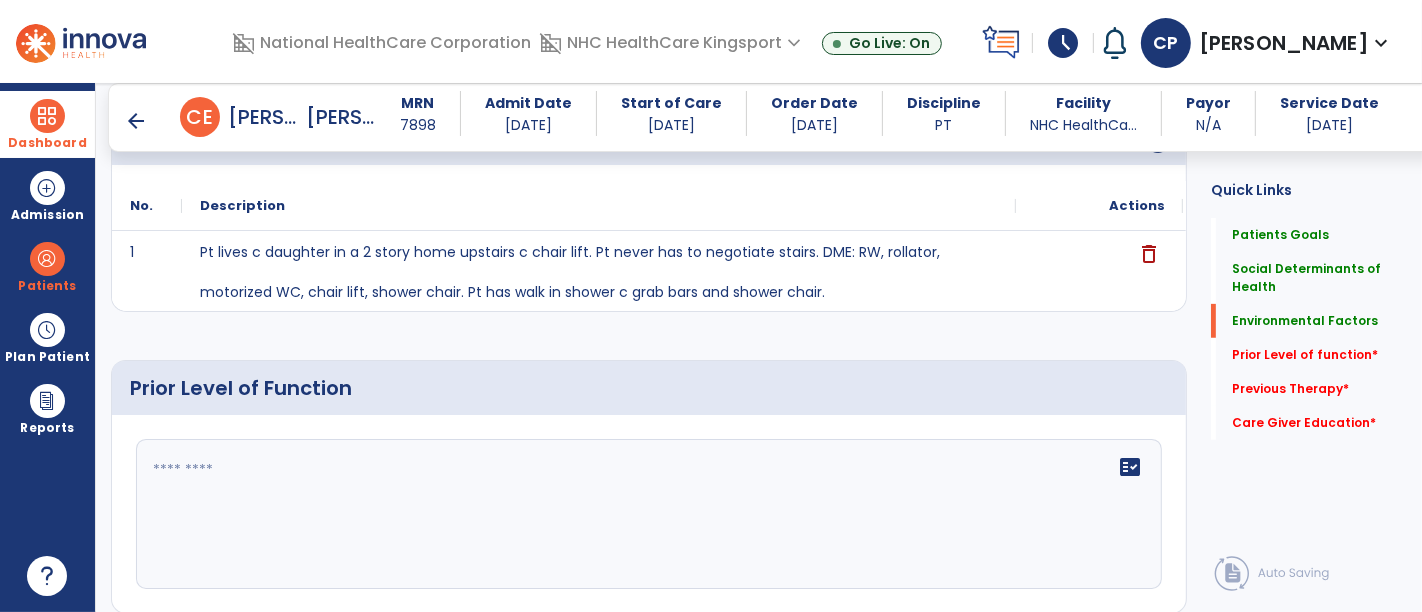 scroll, scrollTop: 645, scrollLeft: 0, axis: vertical 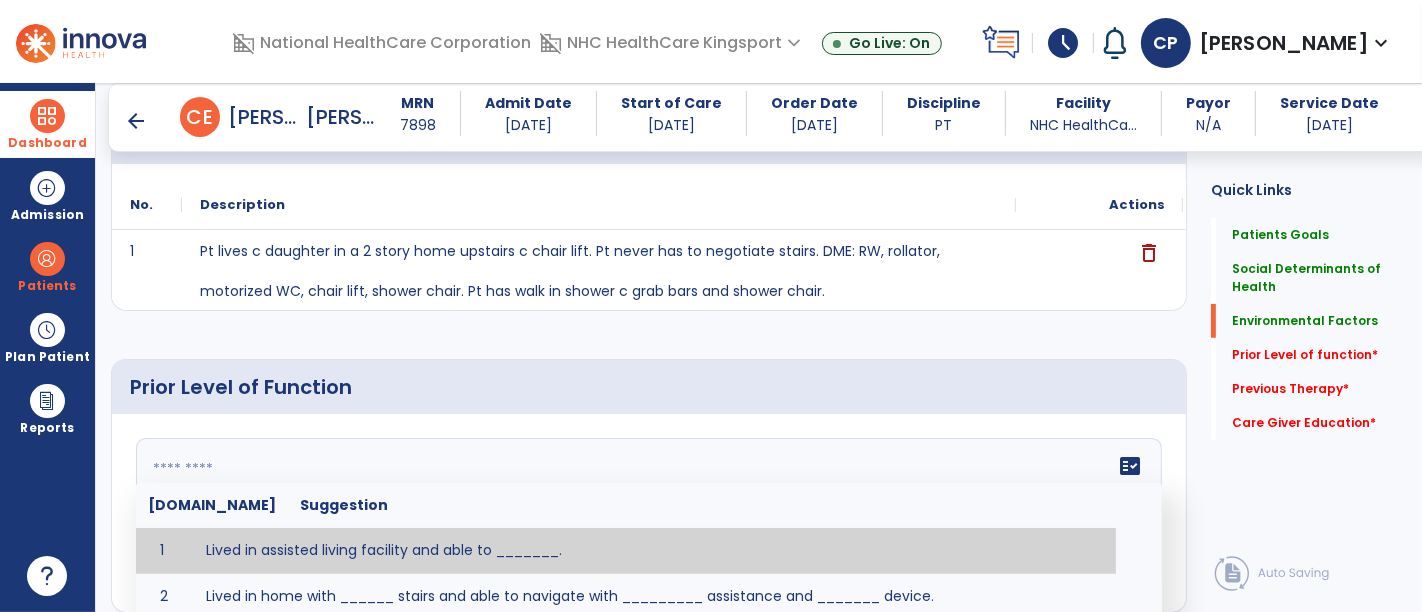 click 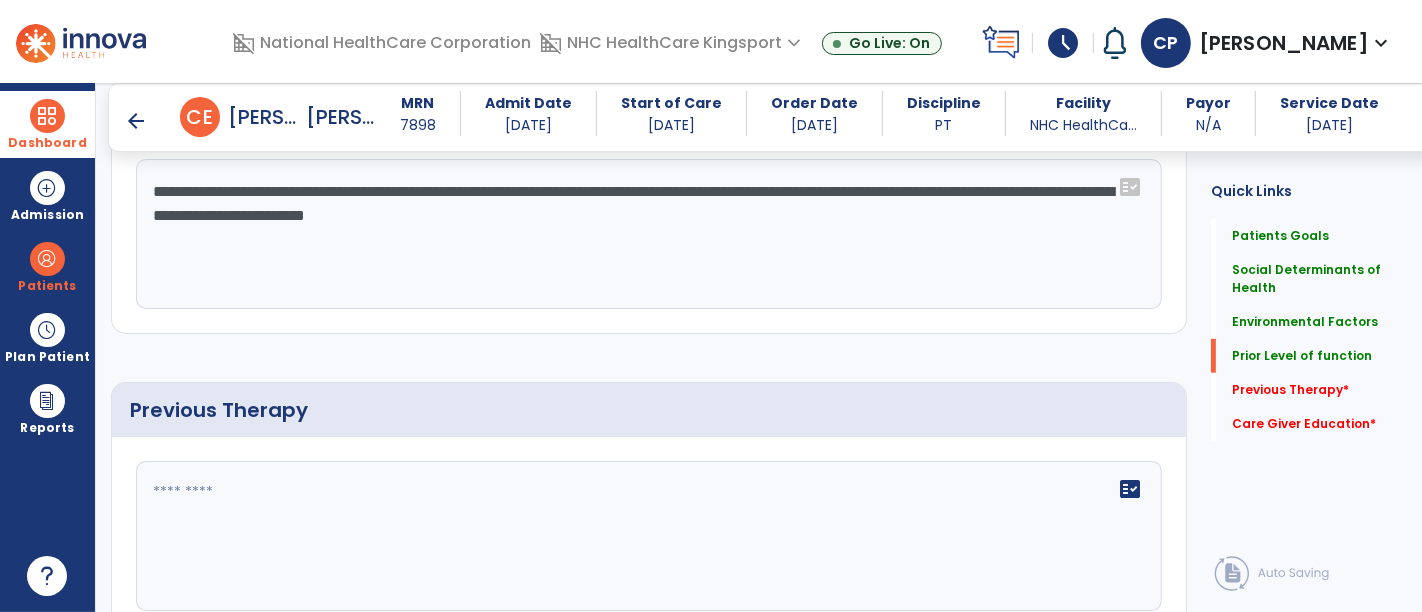 scroll, scrollTop: 925, scrollLeft: 0, axis: vertical 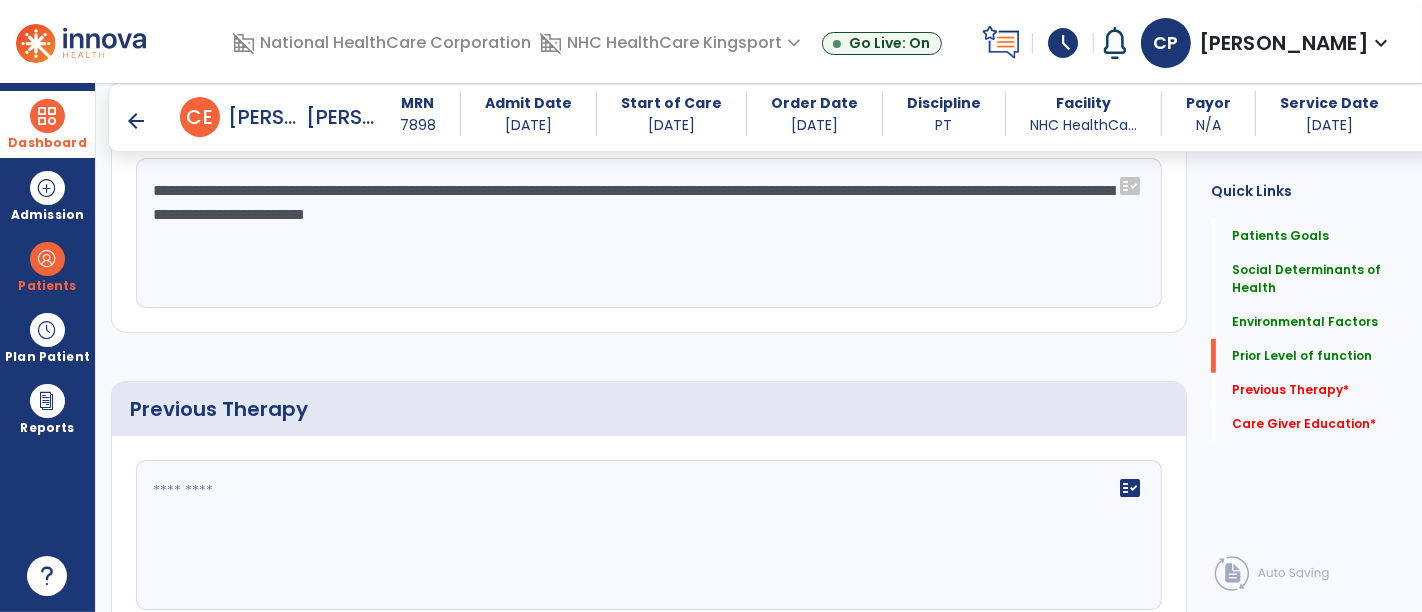 type on "**********" 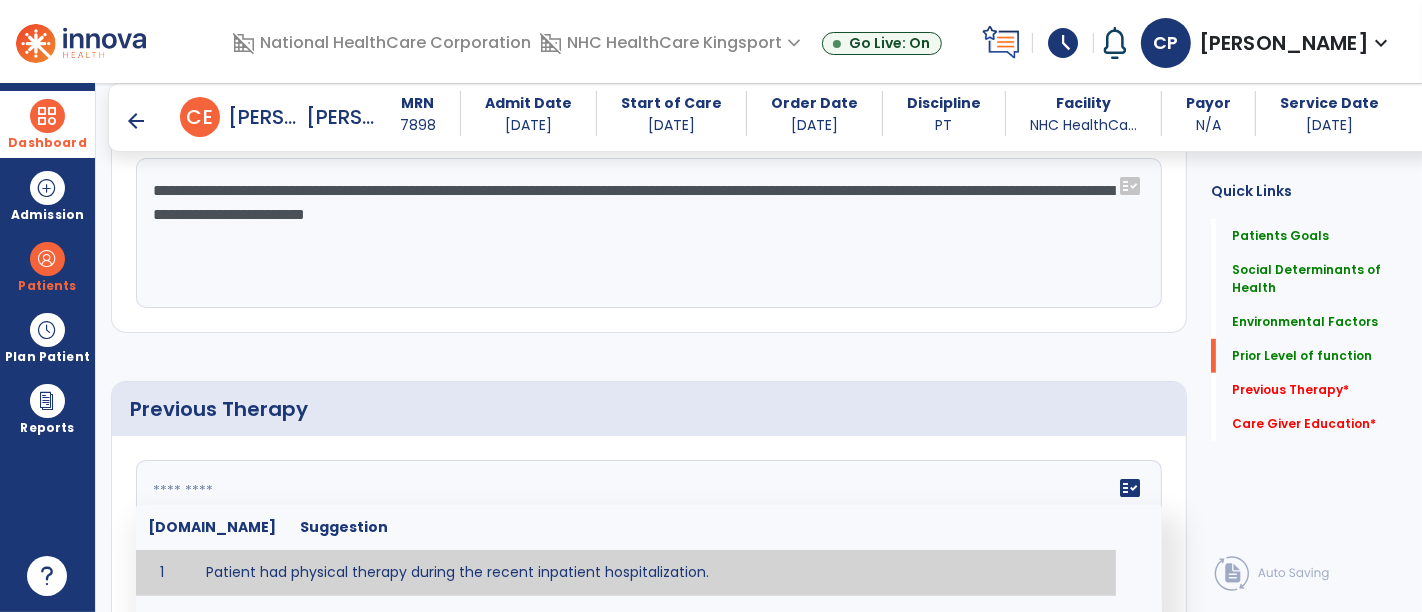 click 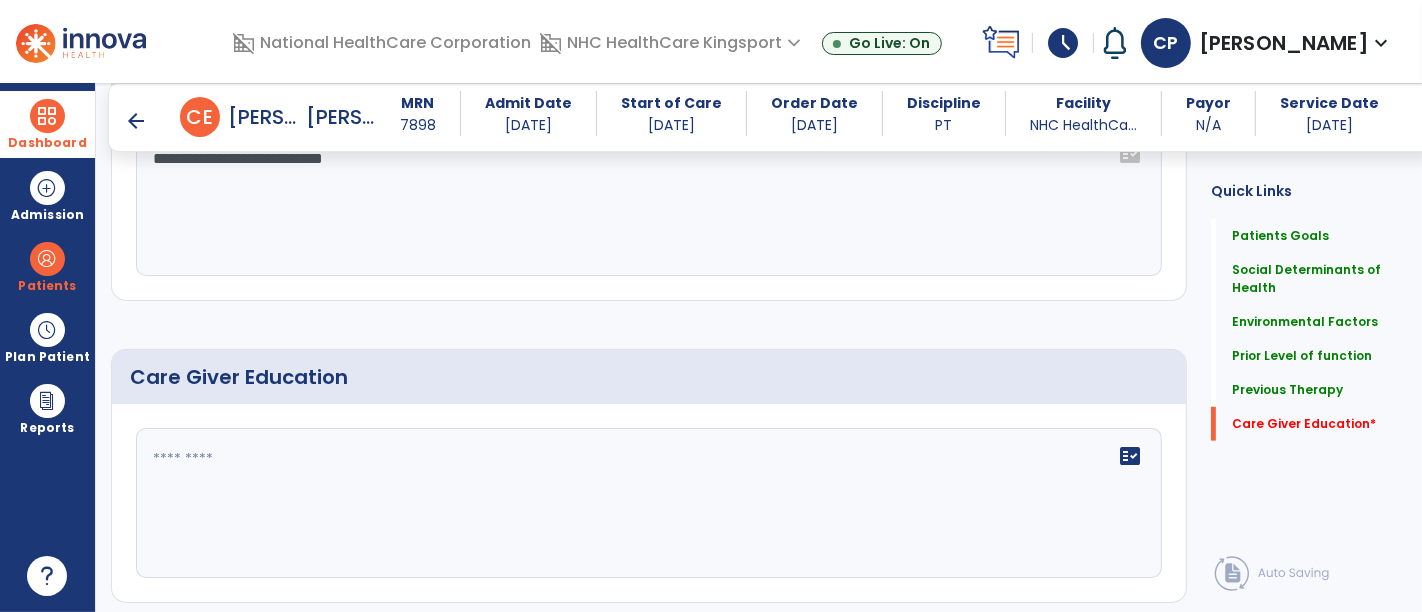 scroll, scrollTop: 1268, scrollLeft: 0, axis: vertical 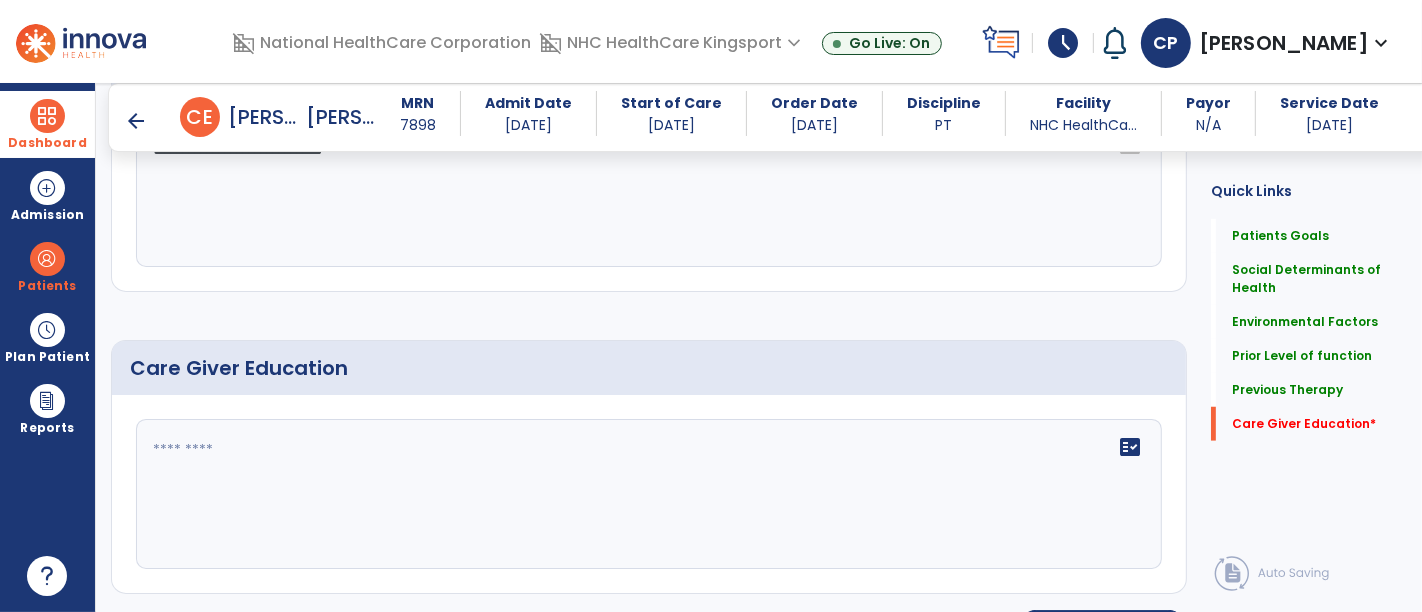 type on "**********" 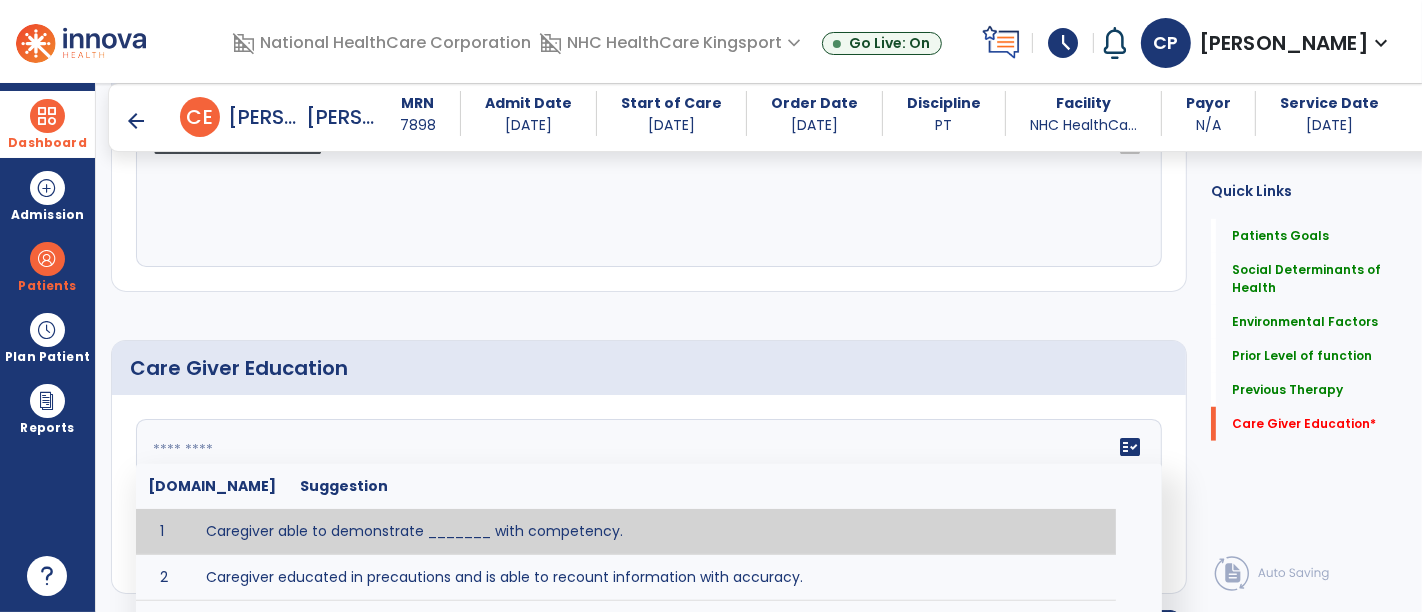 click on "fact_check  Sr.No Suggestion 1 Caregiver able to demonstrate _______ with competency. 2 Caregiver educated in precautions and is able to recount information with accuracy. 3 Caregiver education initiated with _______ focusing on the following tasks/activities __________. 4 Home exercise program initiated with caregiver focusing on __________. 5 Patient educated in precautions and is able to recount information with [VALUE]% accuracy." 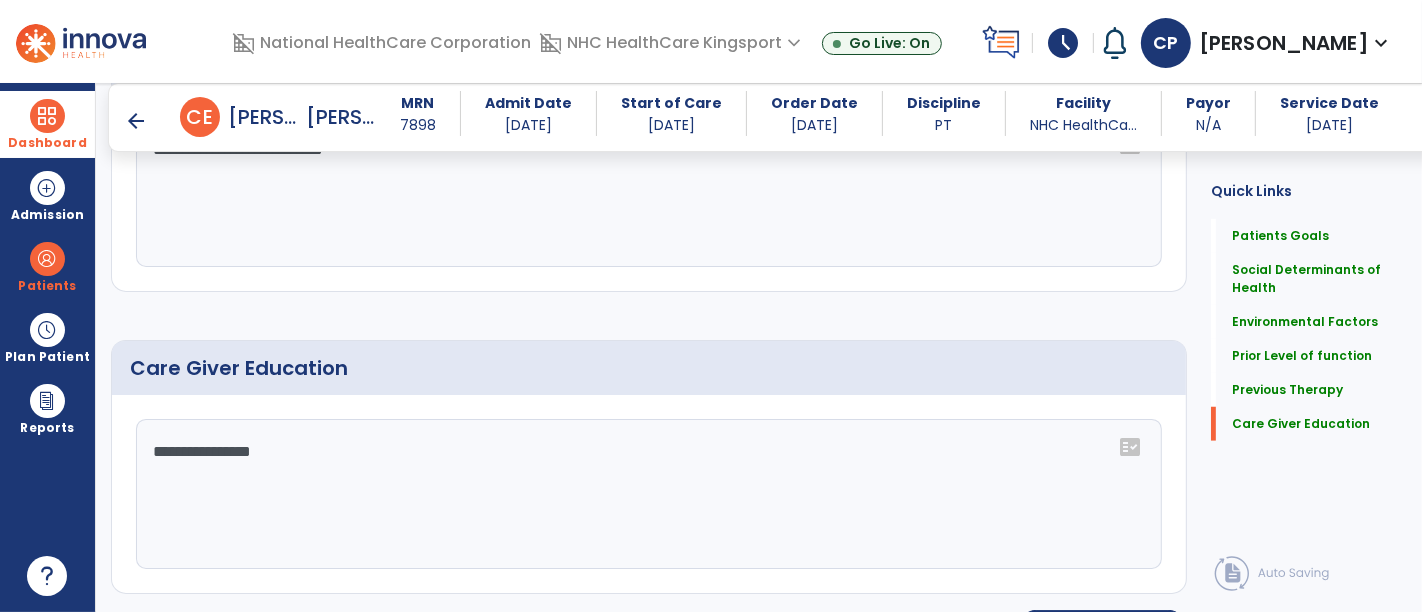 scroll, scrollTop: 1314, scrollLeft: 0, axis: vertical 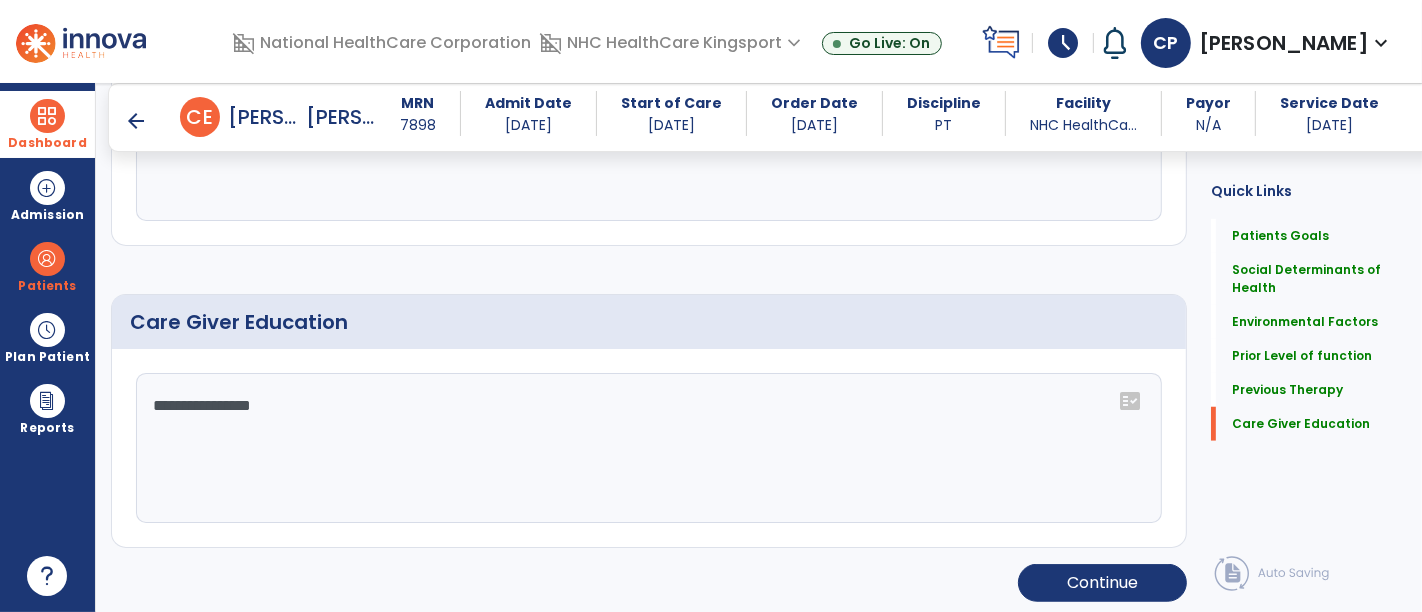 drag, startPoint x: 482, startPoint y: 435, endPoint x: 839, endPoint y: 560, distance: 378.25125 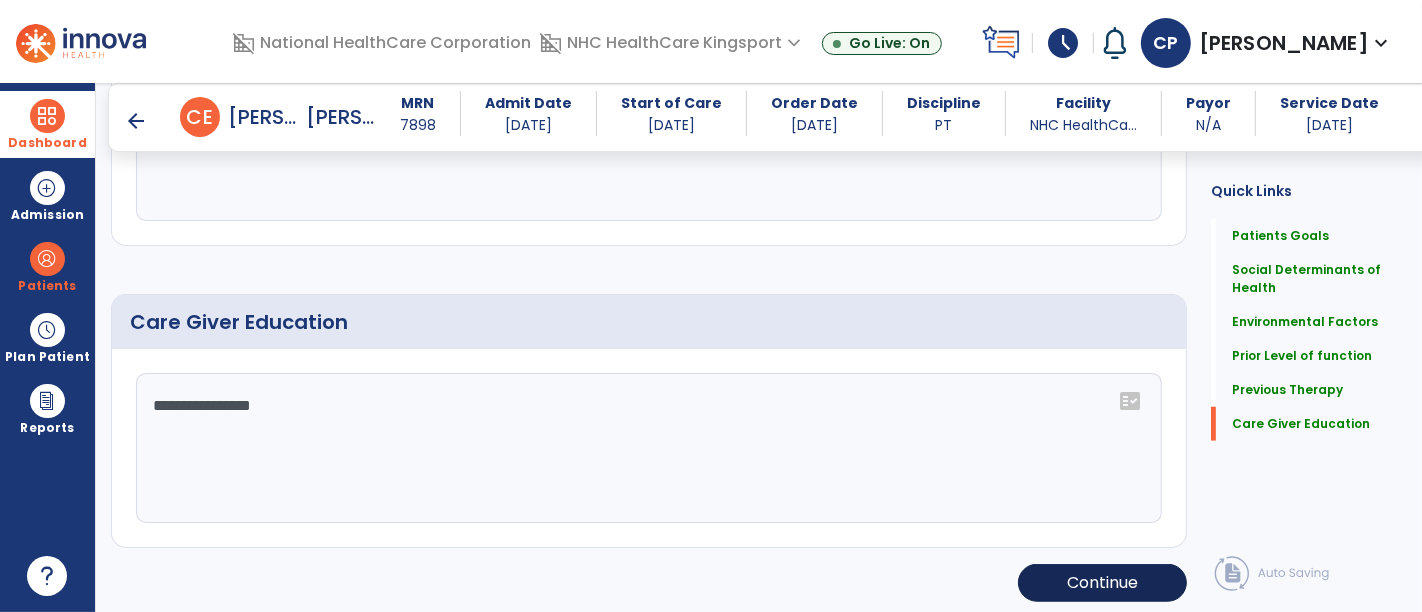 type on "**********" 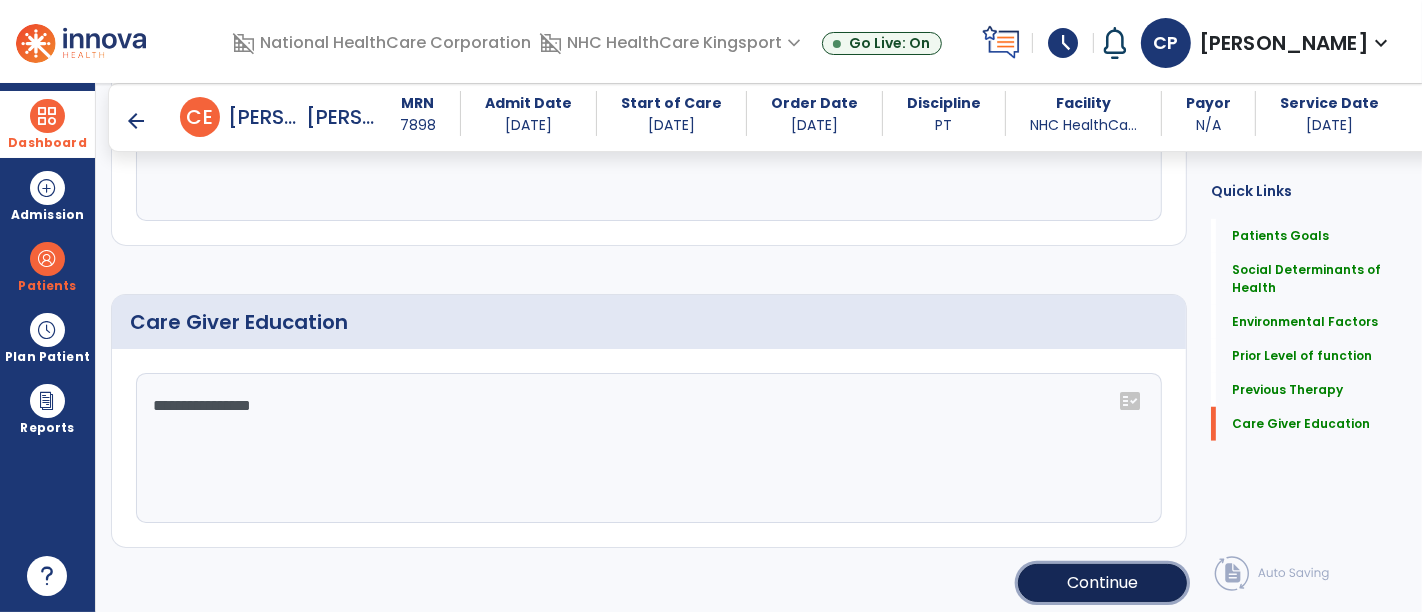 click on "Continue" 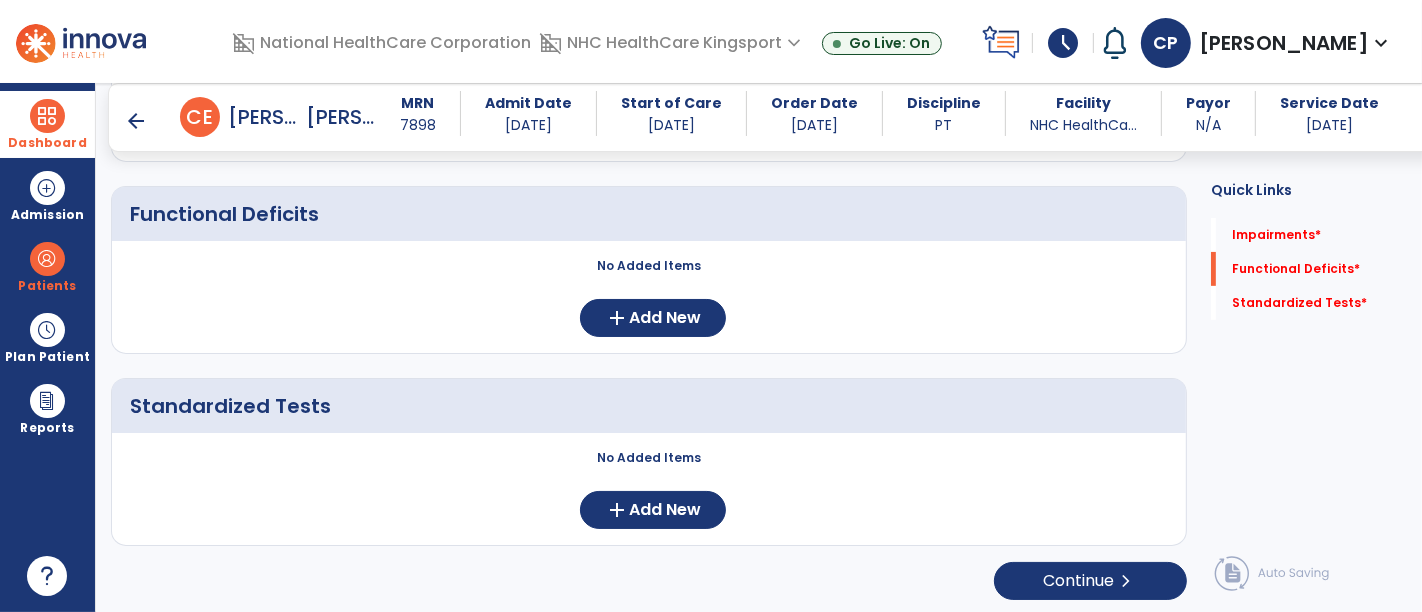 scroll, scrollTop: 0, scrollLeft: 0, axis: both 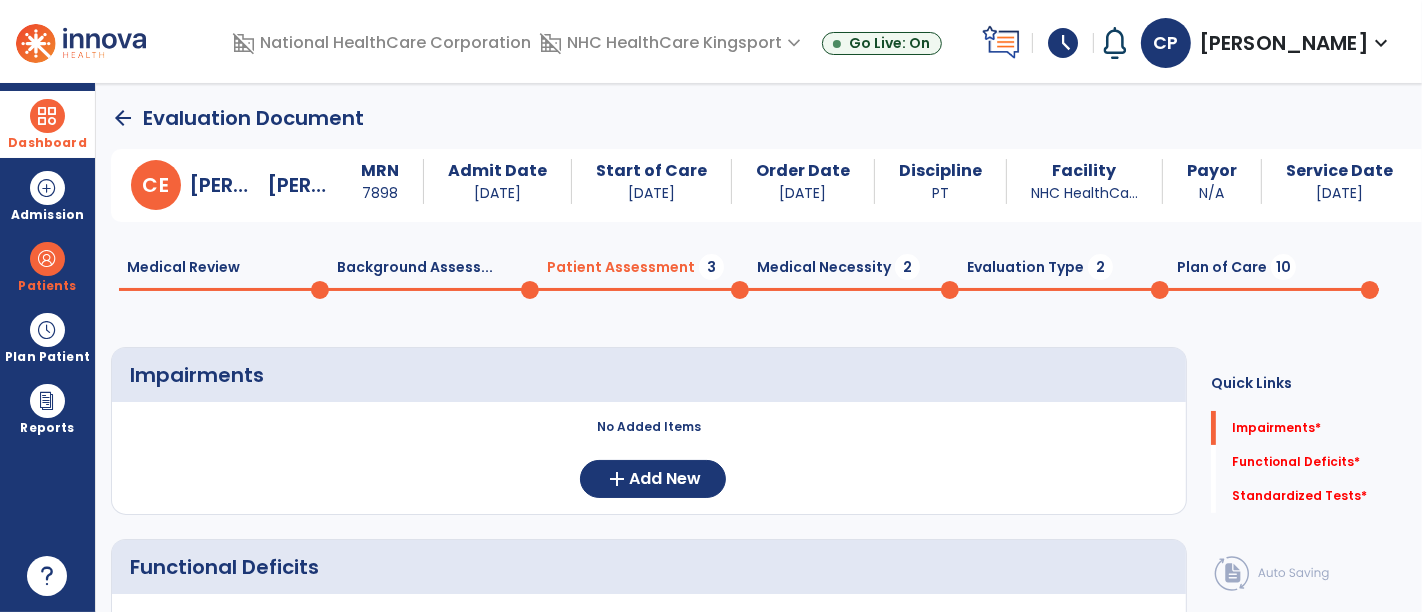 click on "Medical Review  0" 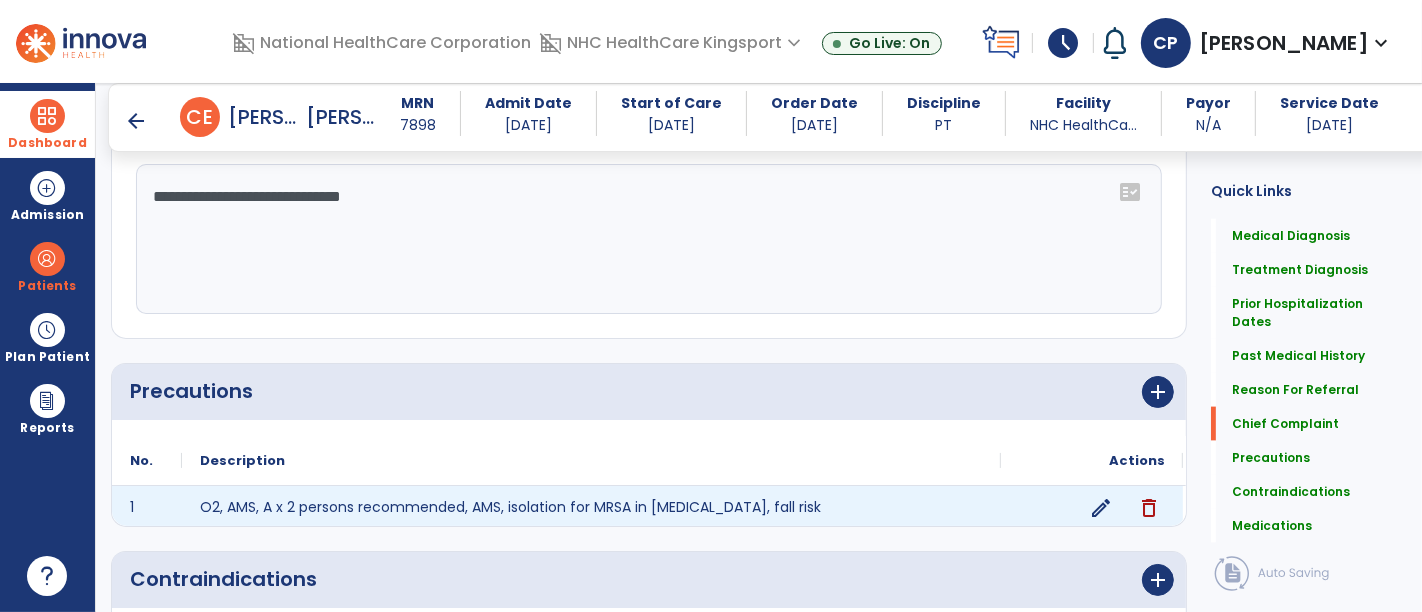 scroll, scrollTop: 2186, scrollLeft: 0, axis: vertical 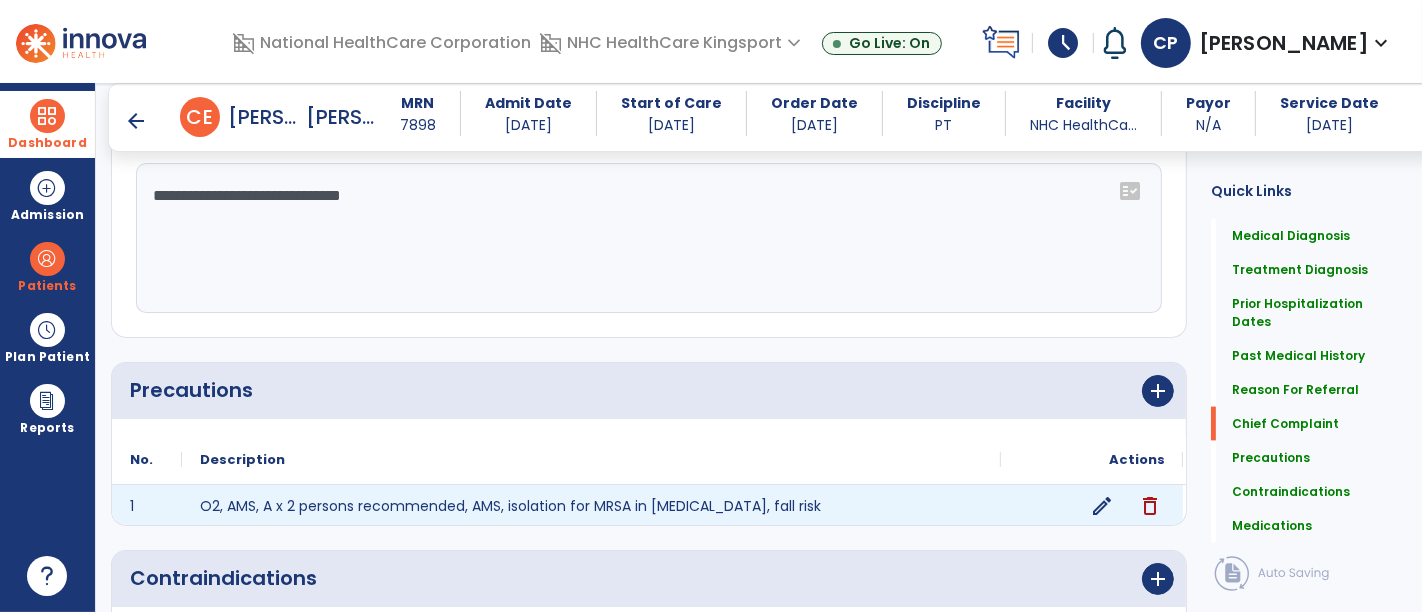 click on "edit" 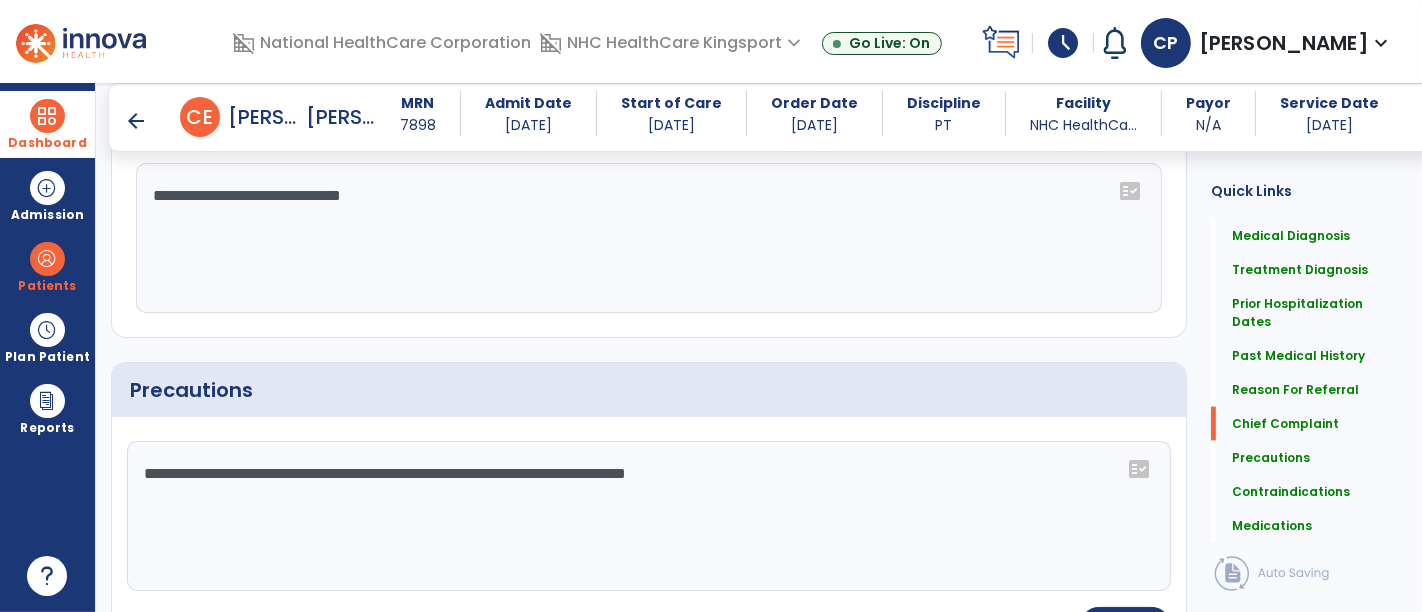 click on "**********" 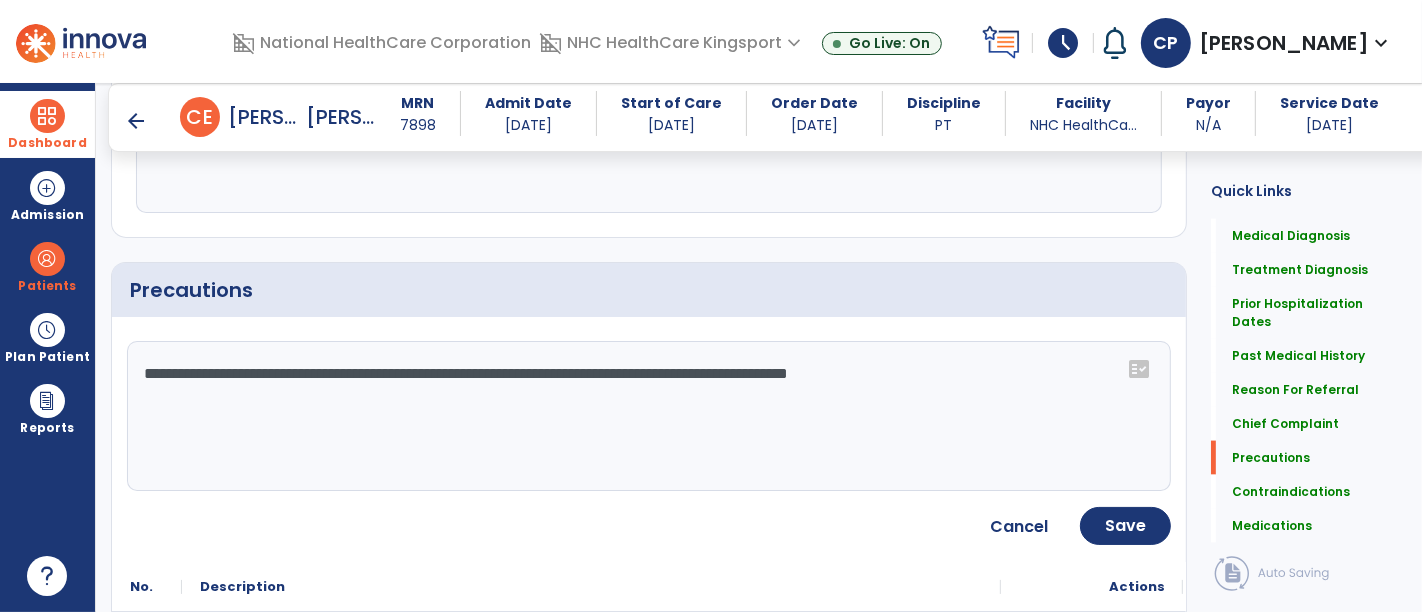 scroll, scrollTop: 2301, scrollLeft: 0, axis: vertical 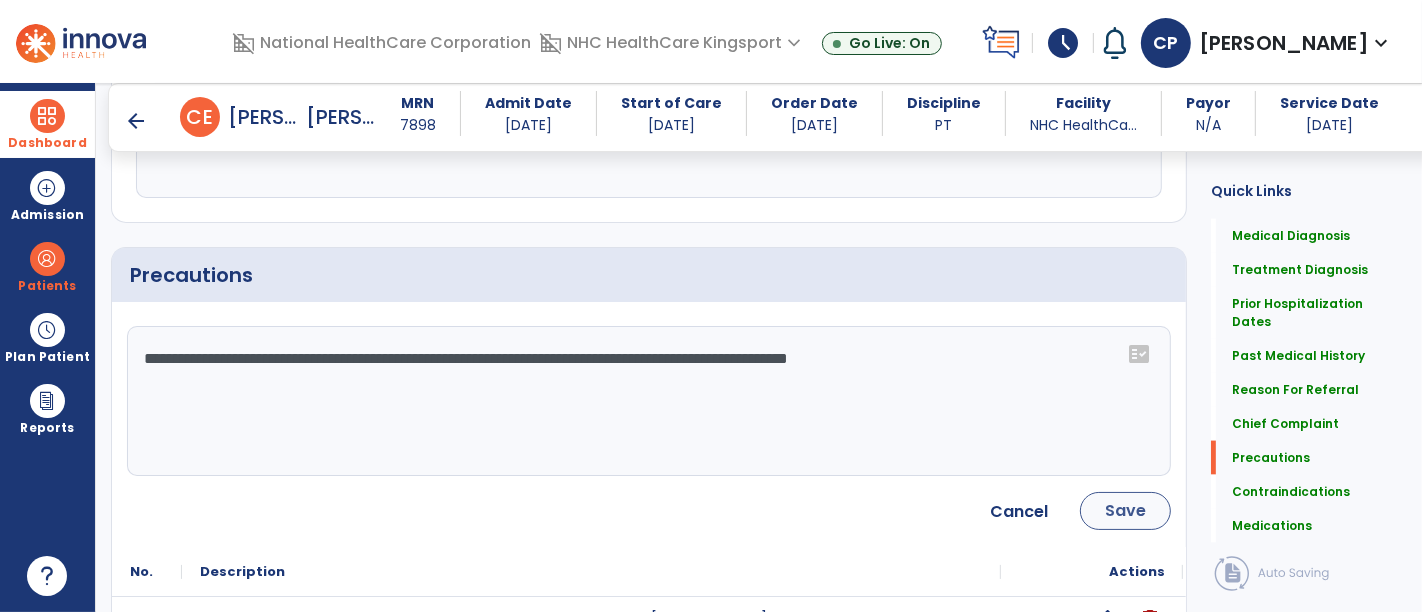 type on "**********" 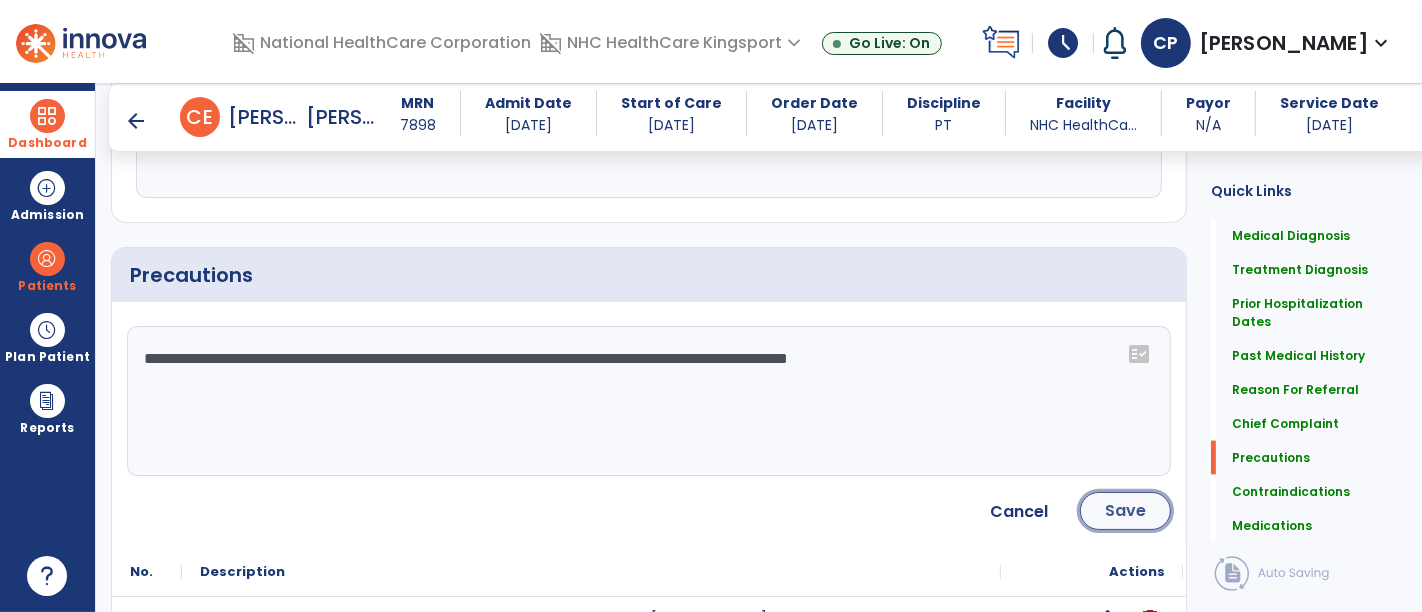 click on "Save" 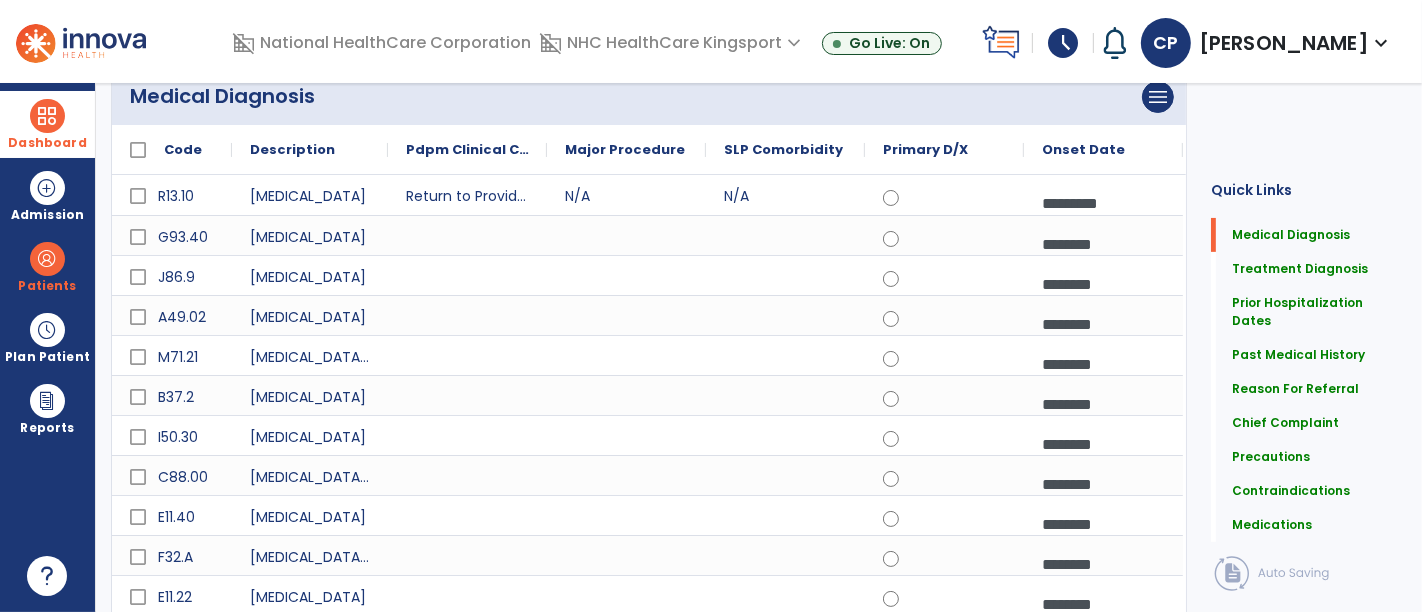 scroll, scrollTop: 0, scrollLeft: 0, axis: both 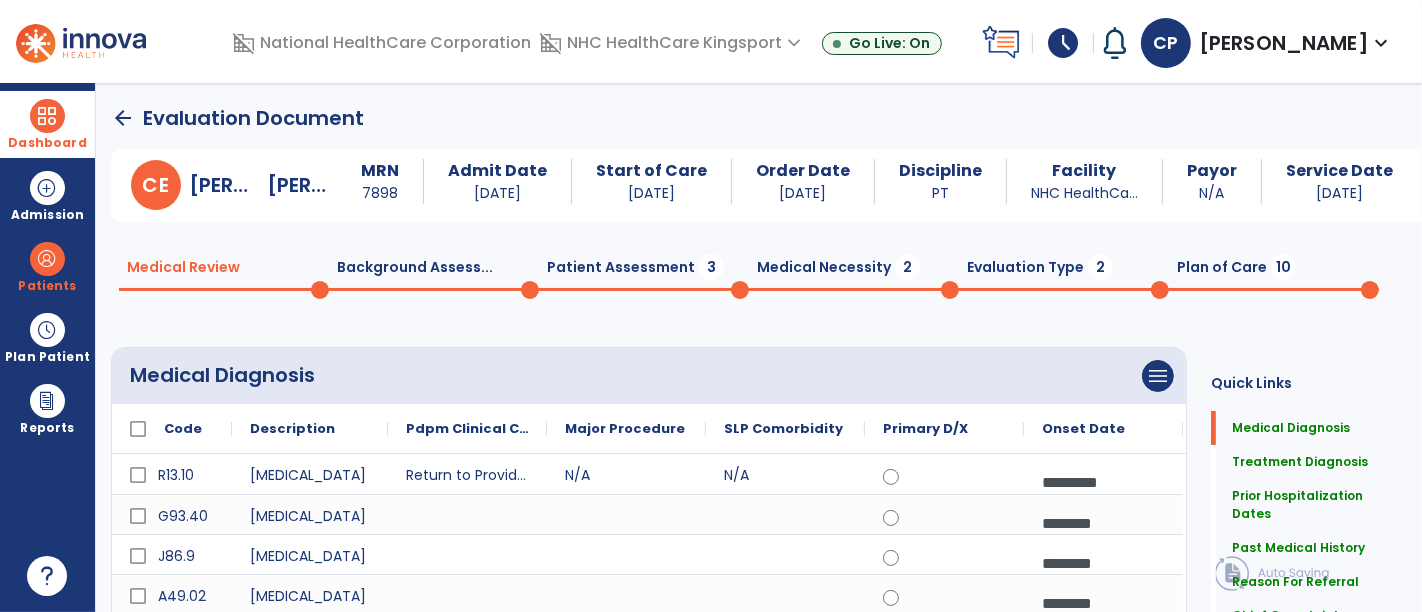 click on "Patient Assessment  3" 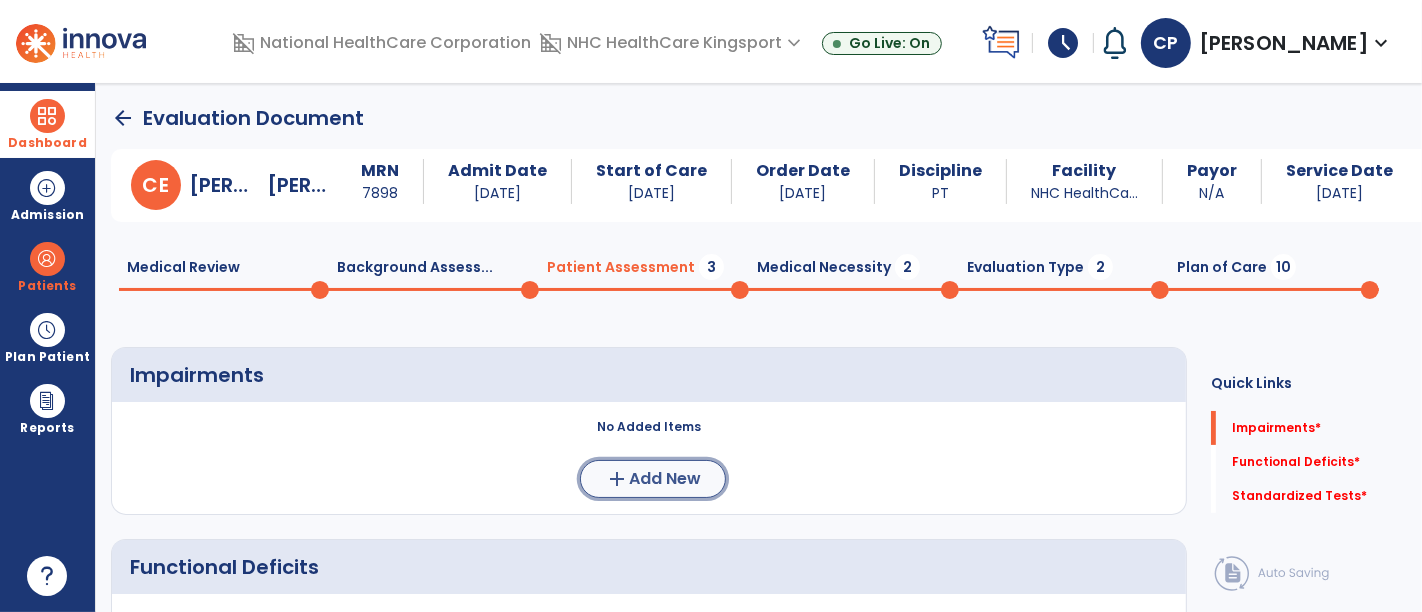 click on "add" 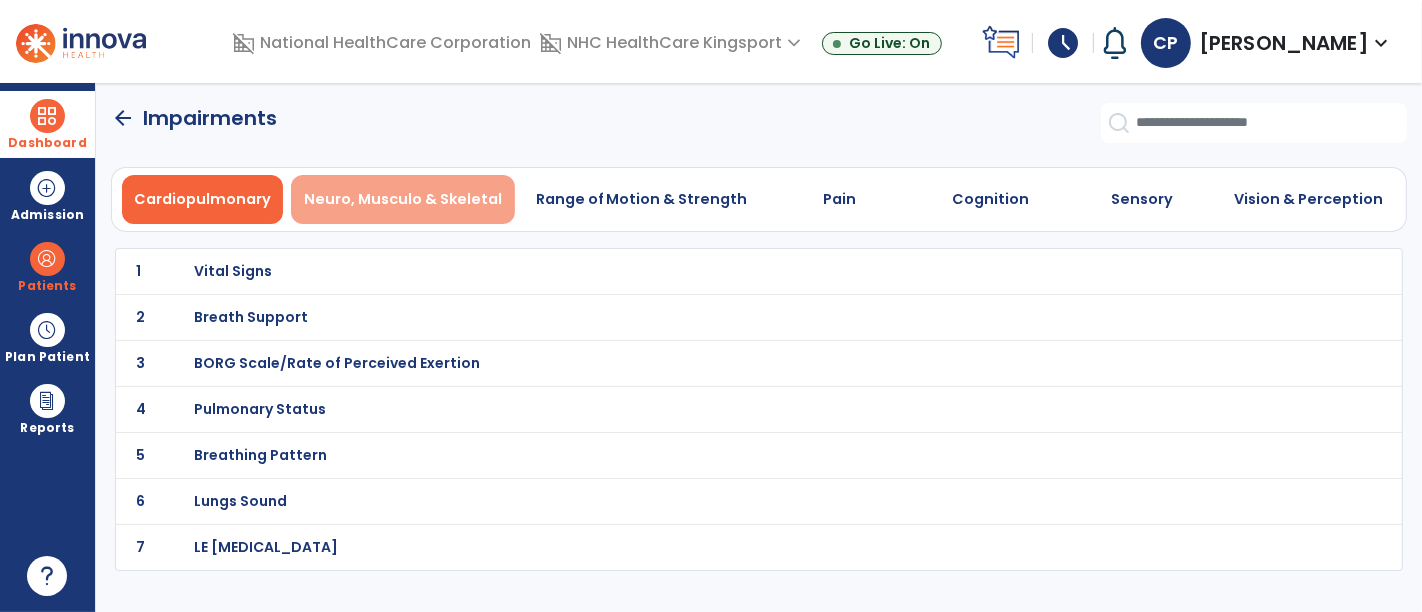click on "Neuro, Musculo & Skeletal" at bounding box center (403, 199) 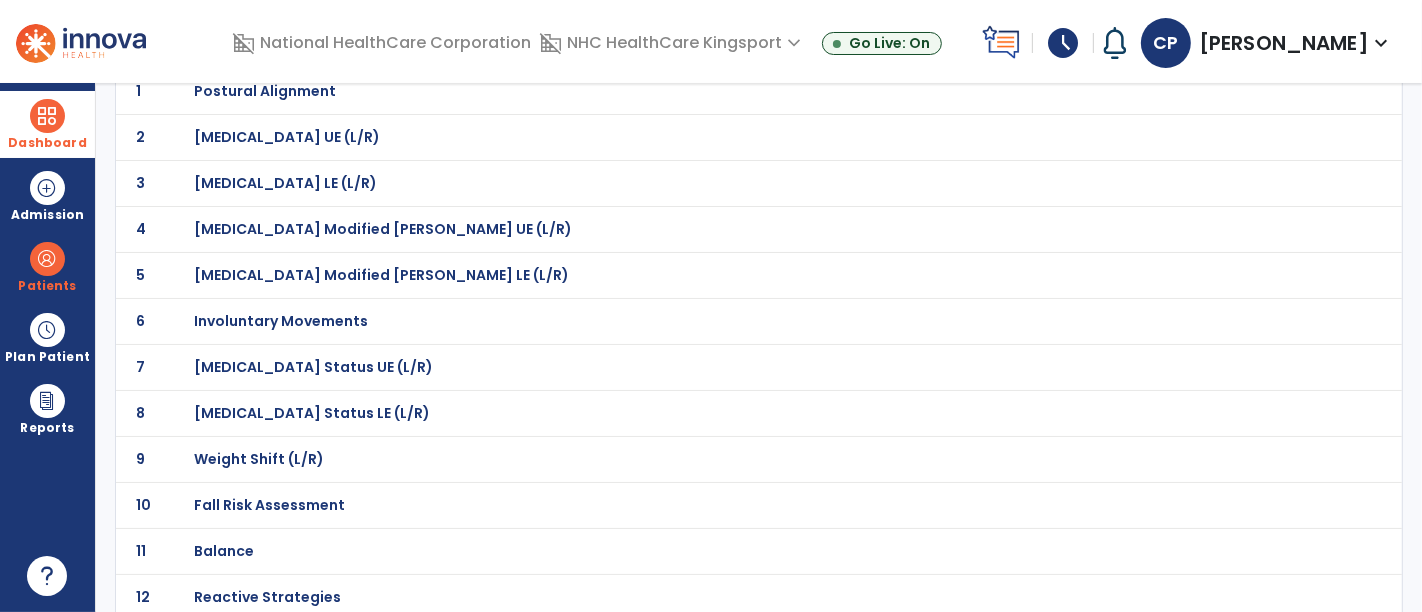 scroll, scrollTop: 230, scrollLeft: 0, axis: vertical 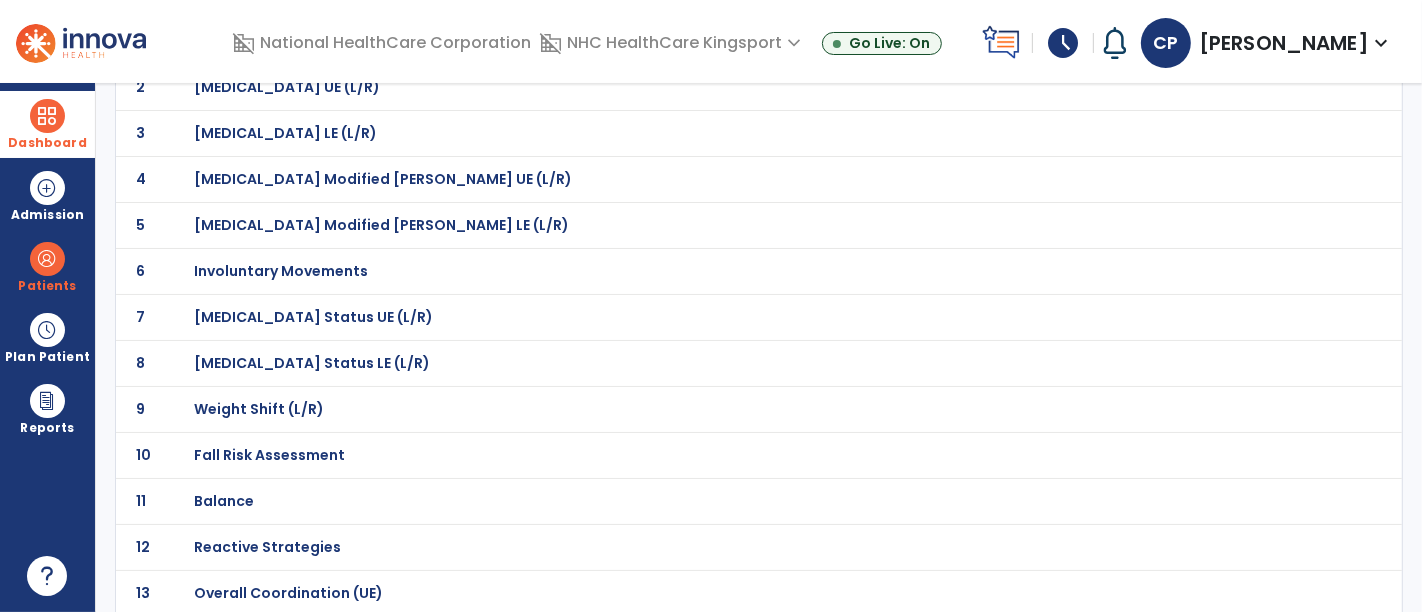 click on "Fall Risk Assessment" at bounding box center [266, 41] 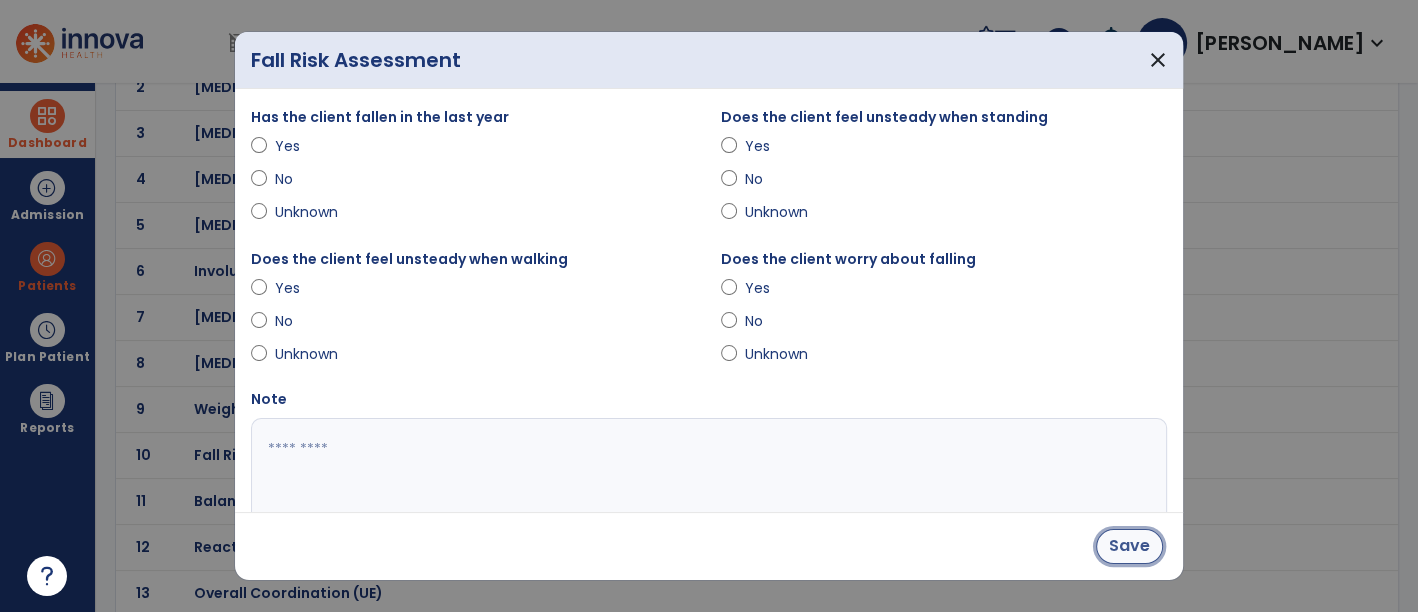 click on "Save" at bounding box center (1129, 546) 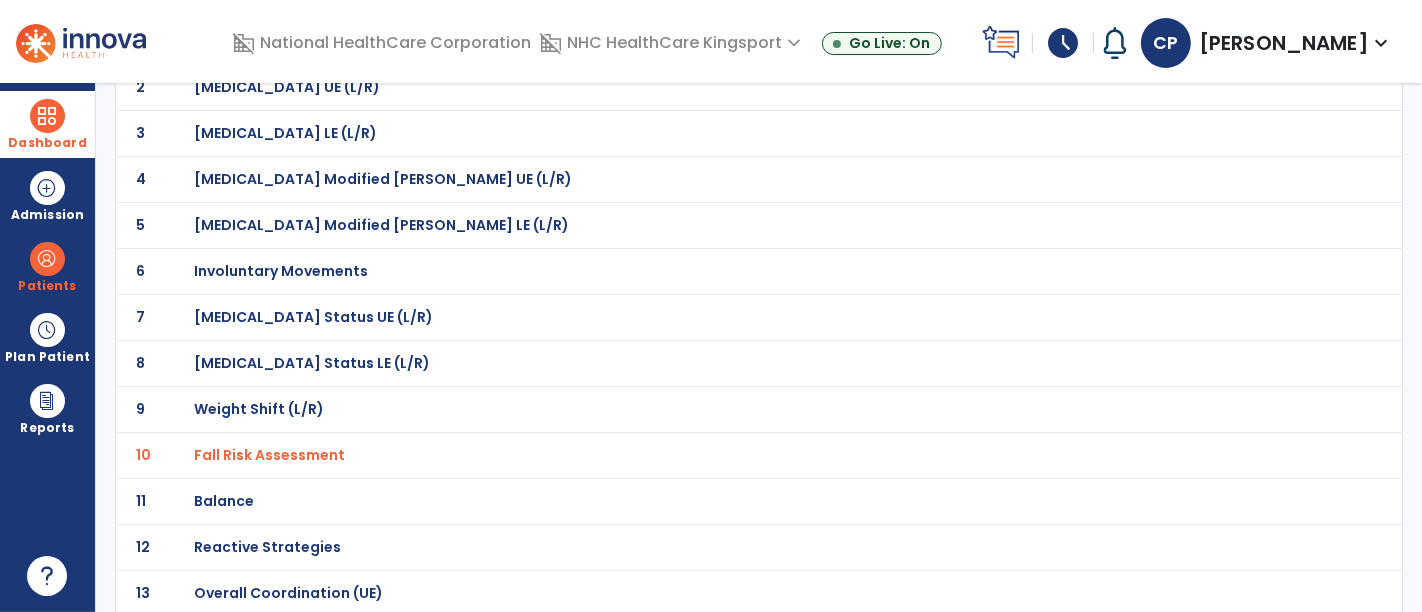 scroll, scrollTop: 0, scrollLeft: 0, axis: both 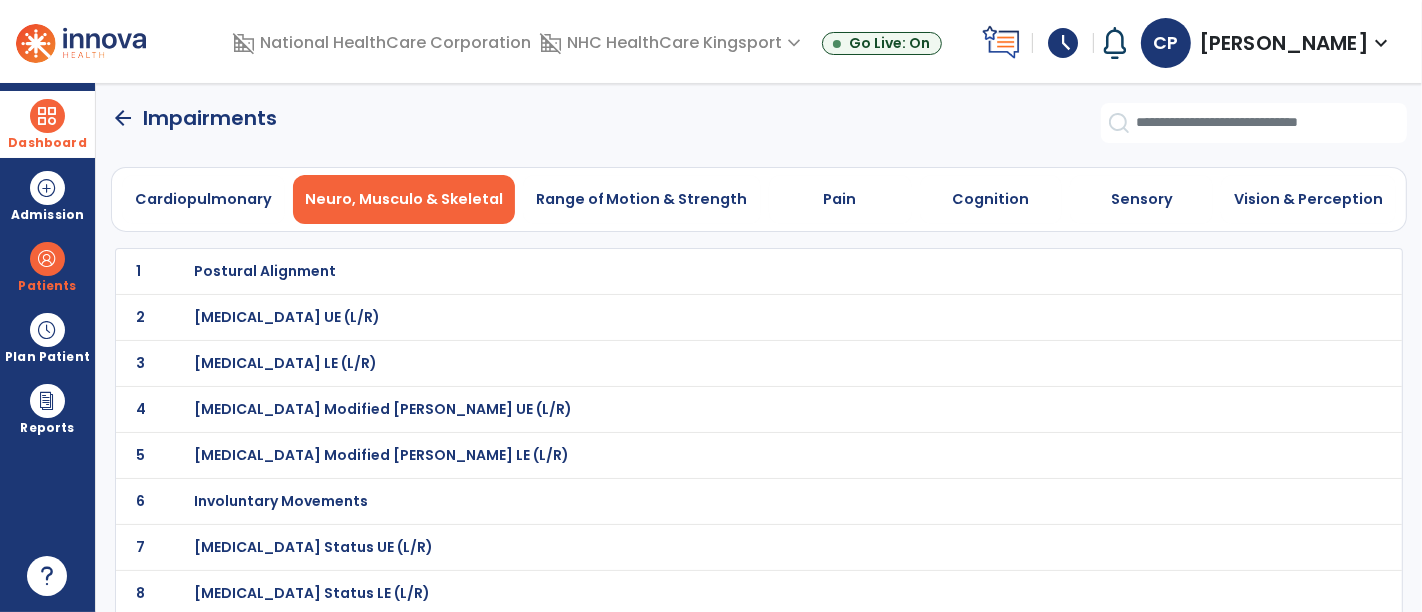 click on "arrow_back" 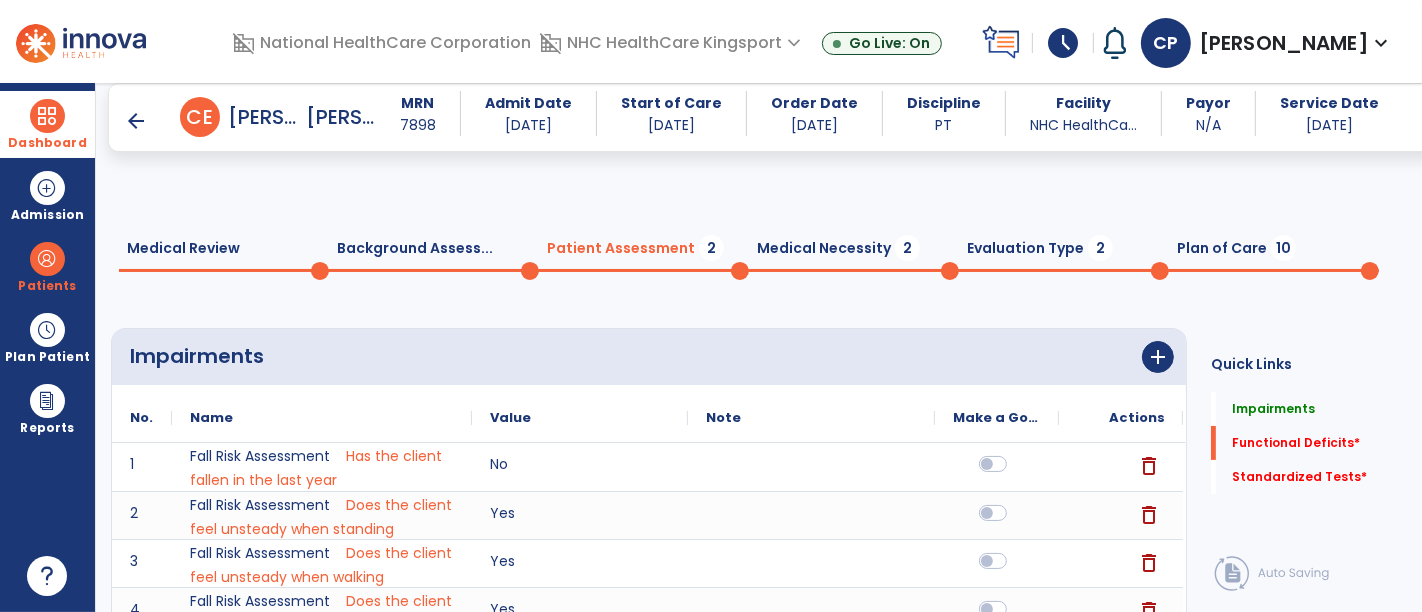 scroll, scrollTop: 433, scrollLeft: 0, axis: vertical 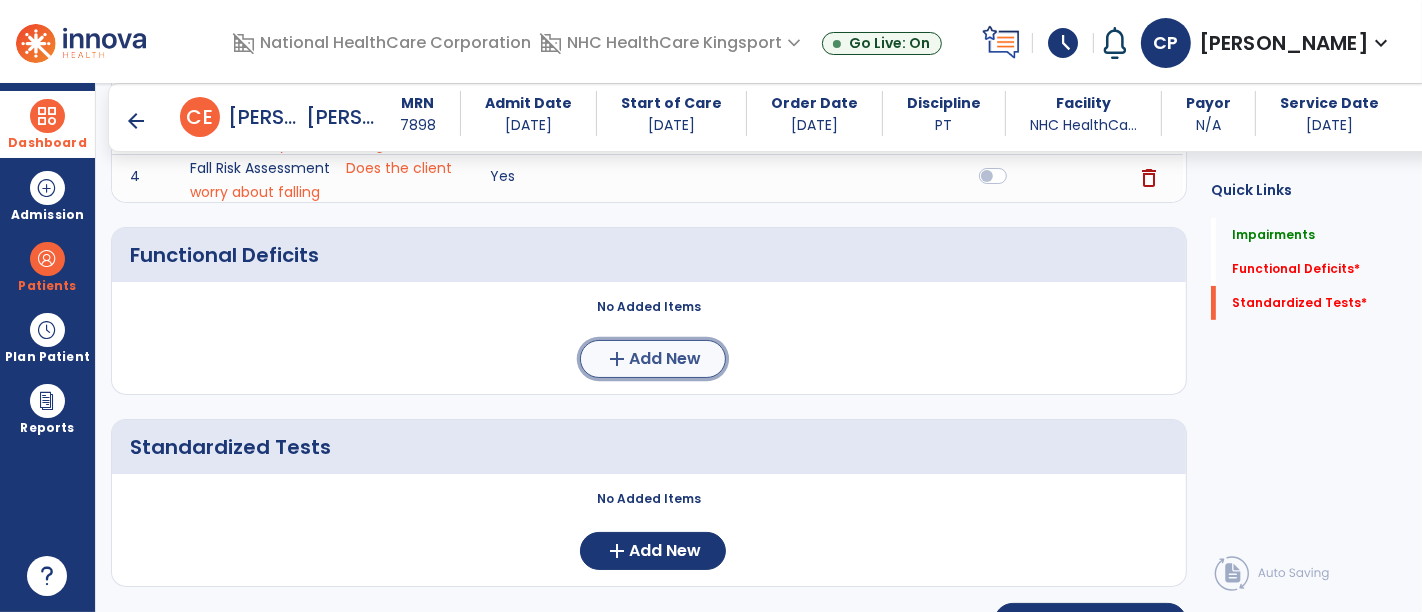 click on "add" 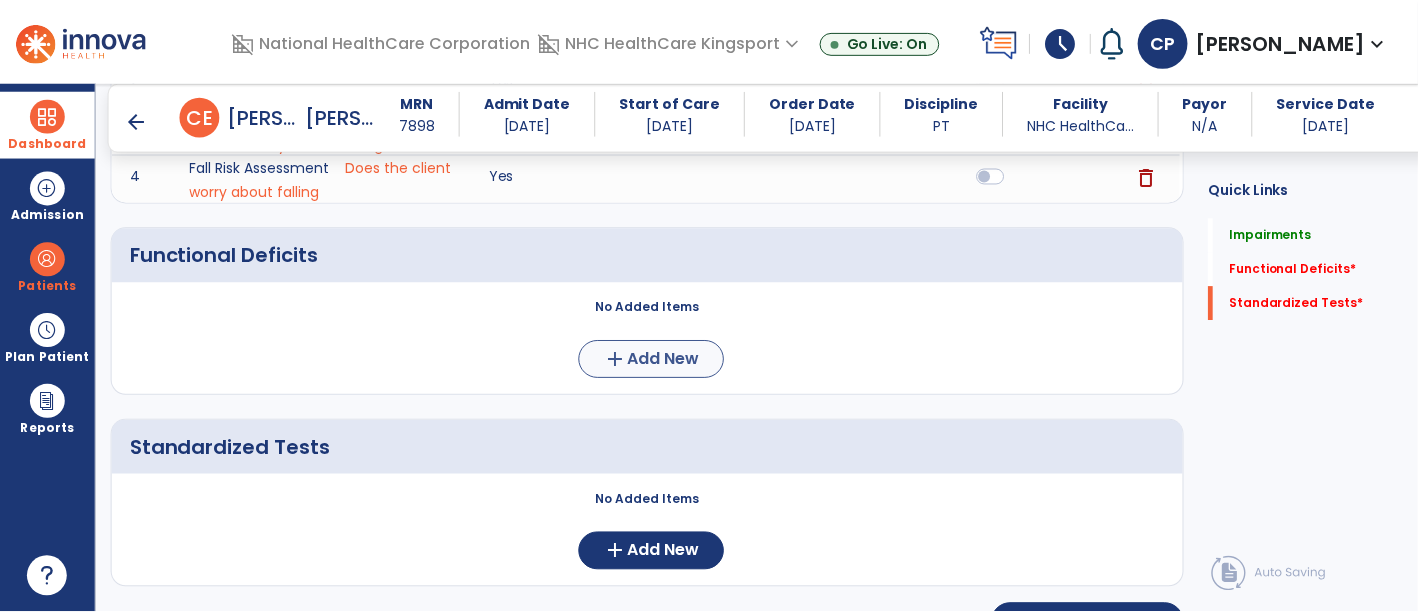 scroll, scrollTop: 0, scrollLeft: 0, axis: both 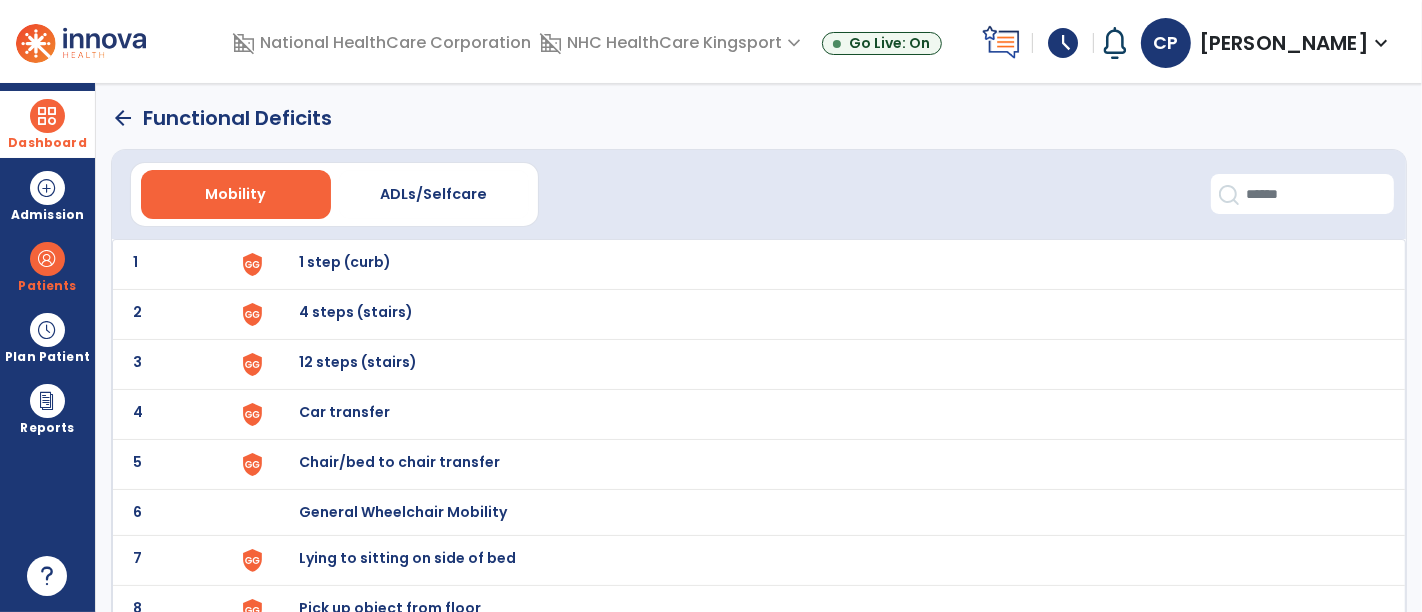 click on "Chair/bed to chair transfer" at bounding box center [345, 262] 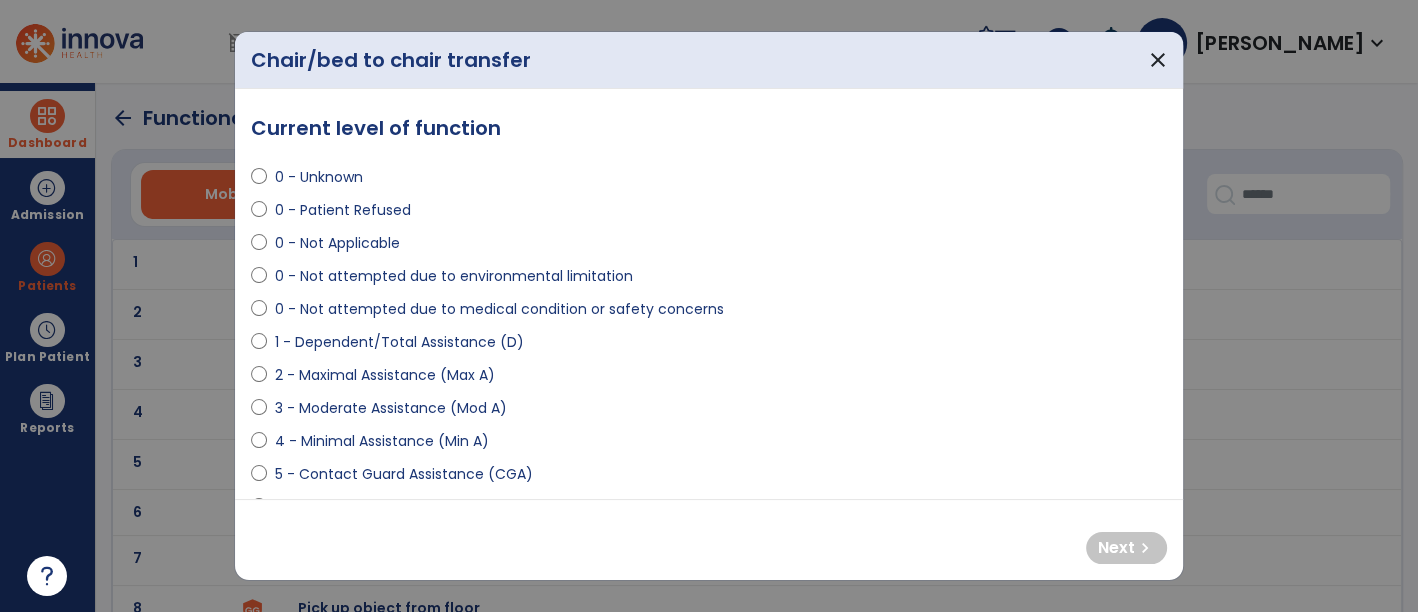select on "**********" 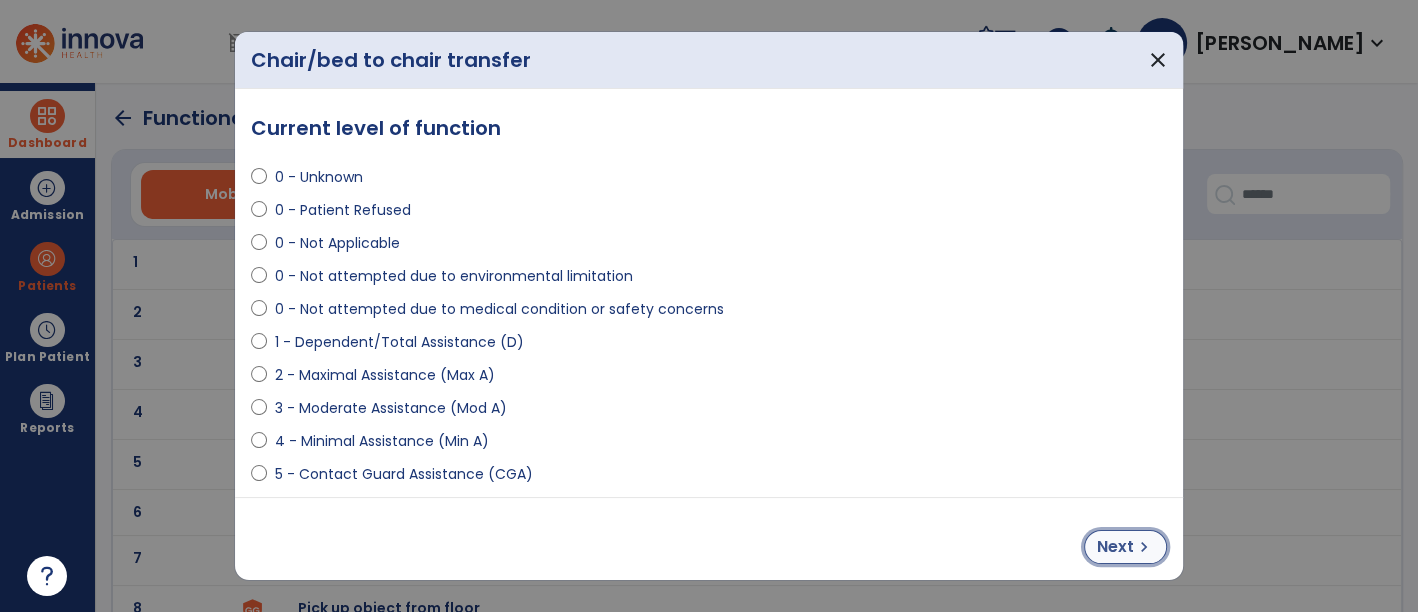 click on "Next" at bounding box center [1115, 547] 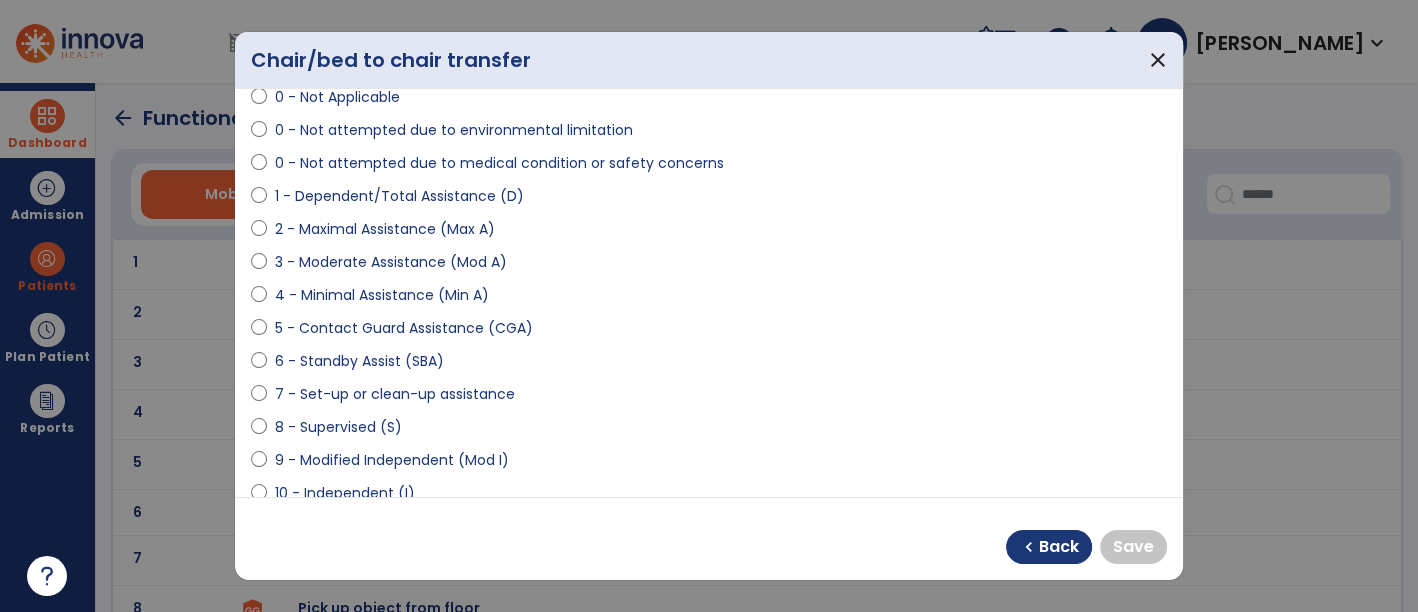scroll, scrollTop: 251, scrollLeft: 0, axis: vertical 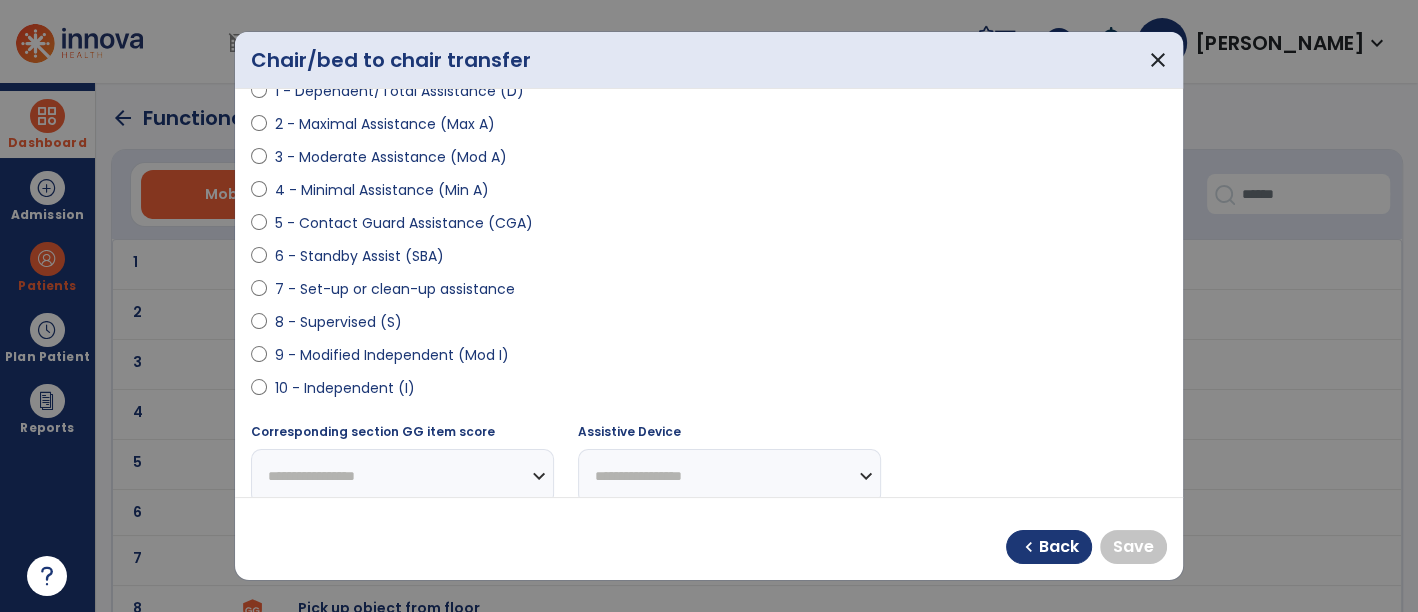select on "**********" 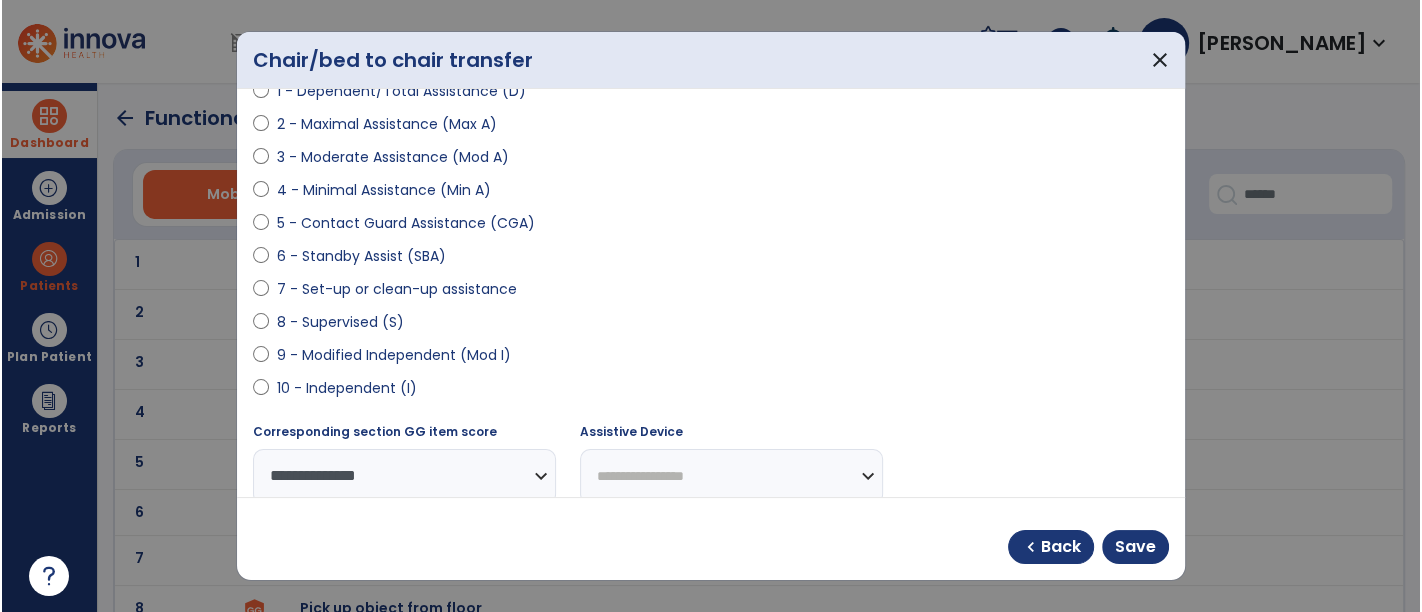 scroll, scrollTop: 256, scrollLeft: 0, axis: vertical 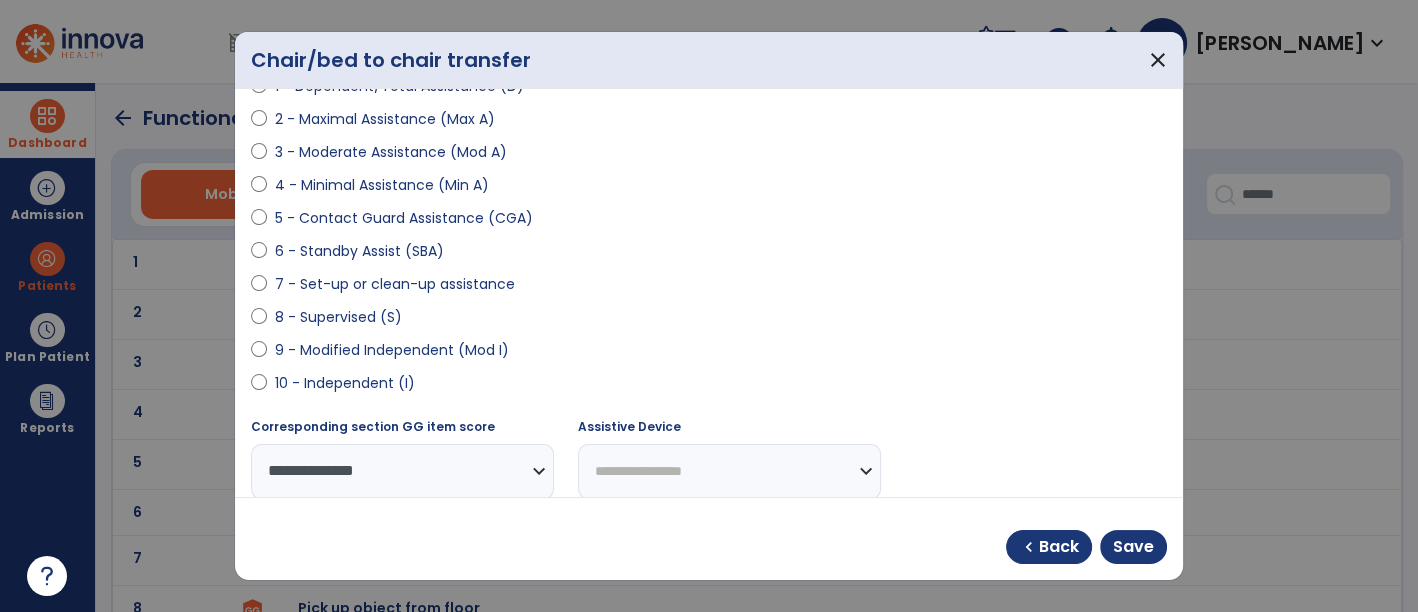 click on "**********" at bounding box center (729, 471) 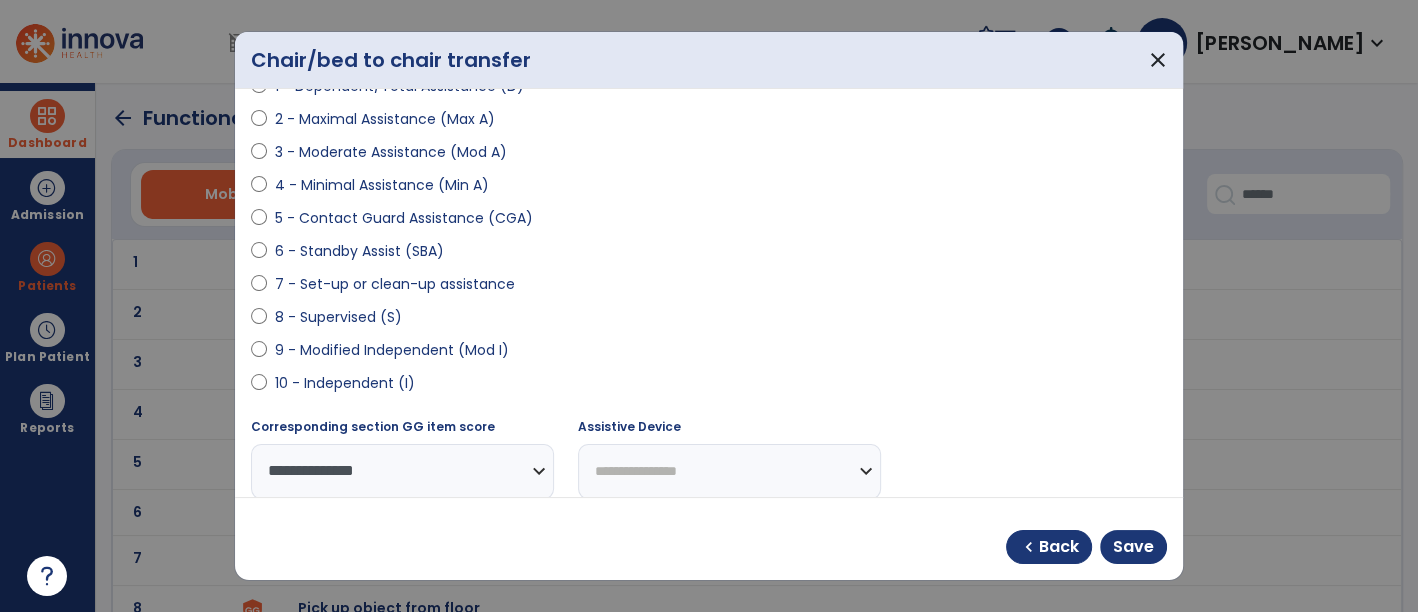 click on "**********" at bounding box center [729, 471] 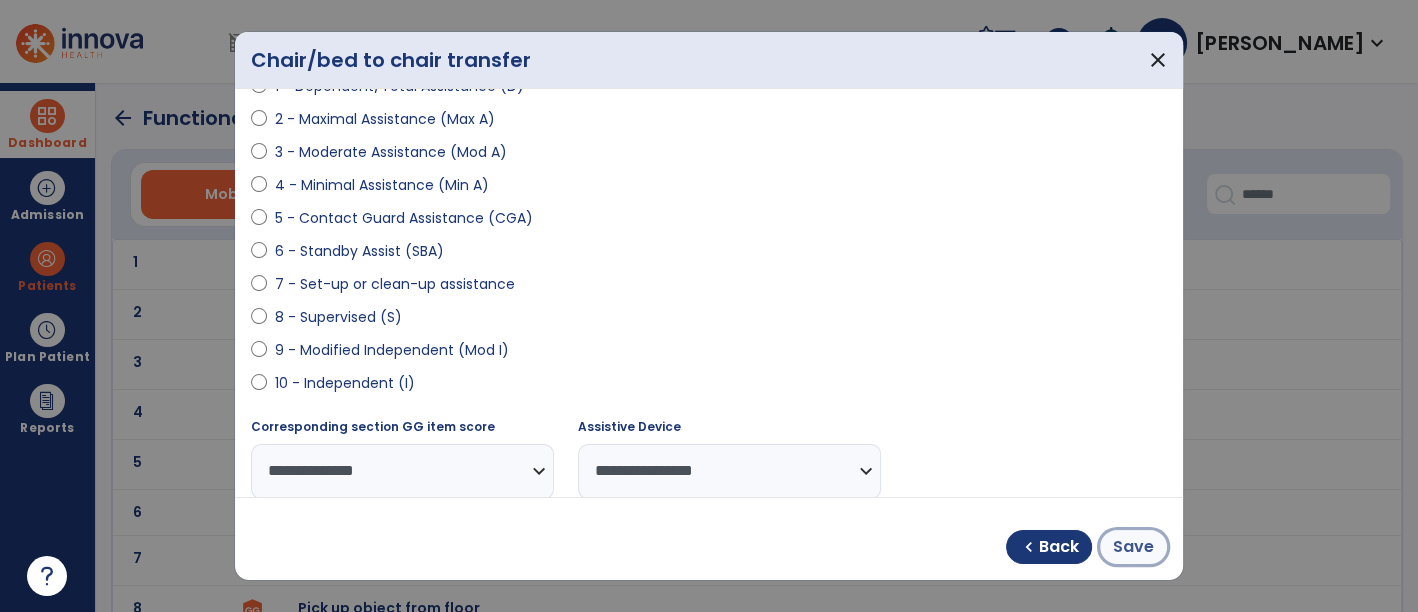 click on "Save" at bounding box center [1133, 547] 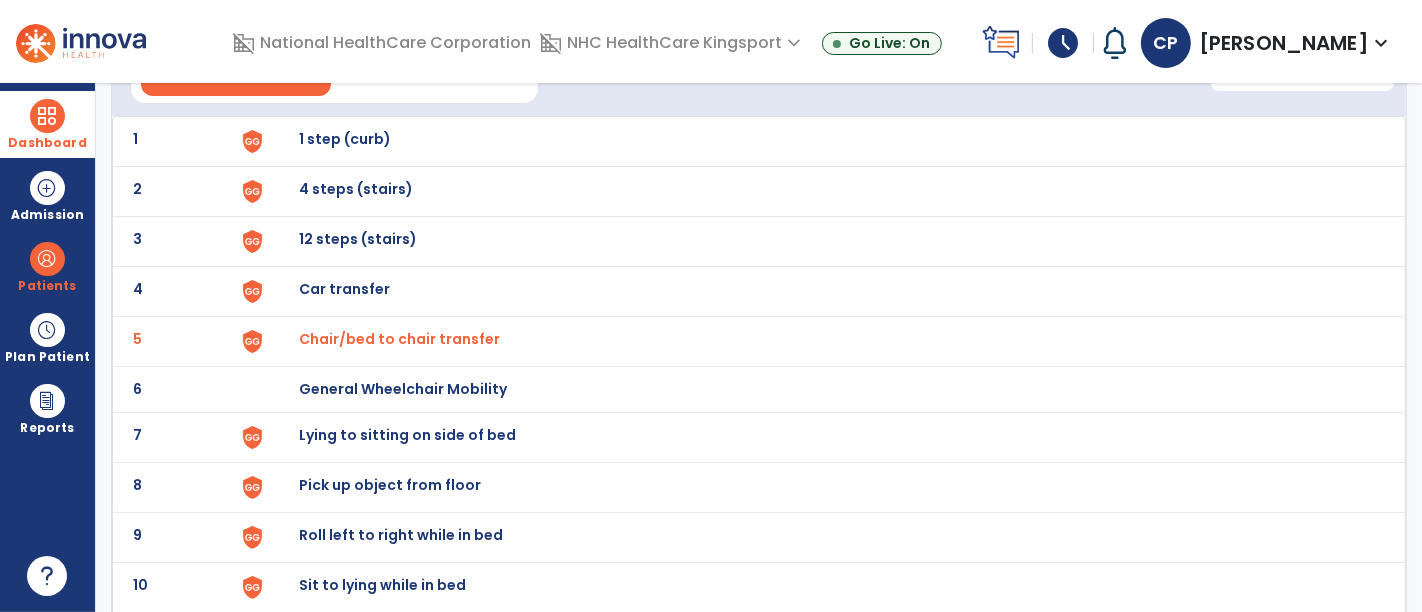 scroll, scrollTop: 131, scrollLeft: 0, axis: vertical 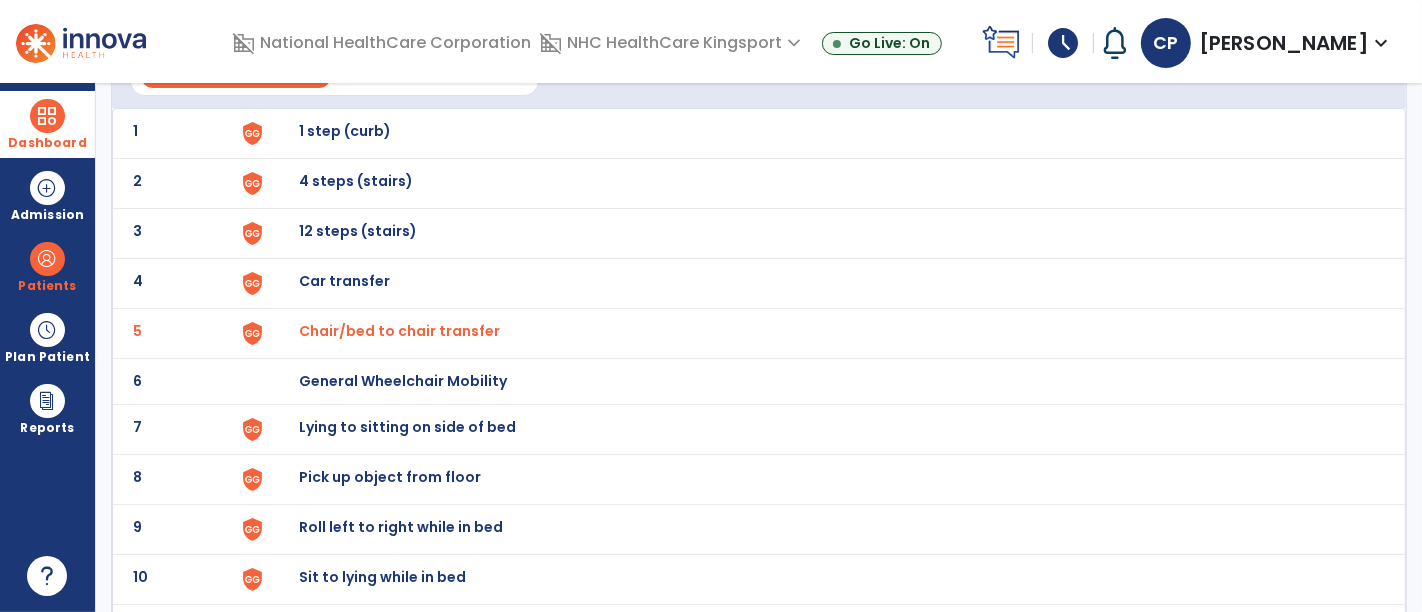 click on "Lying to sitting on side of bed" at bounding box center (345, 131) 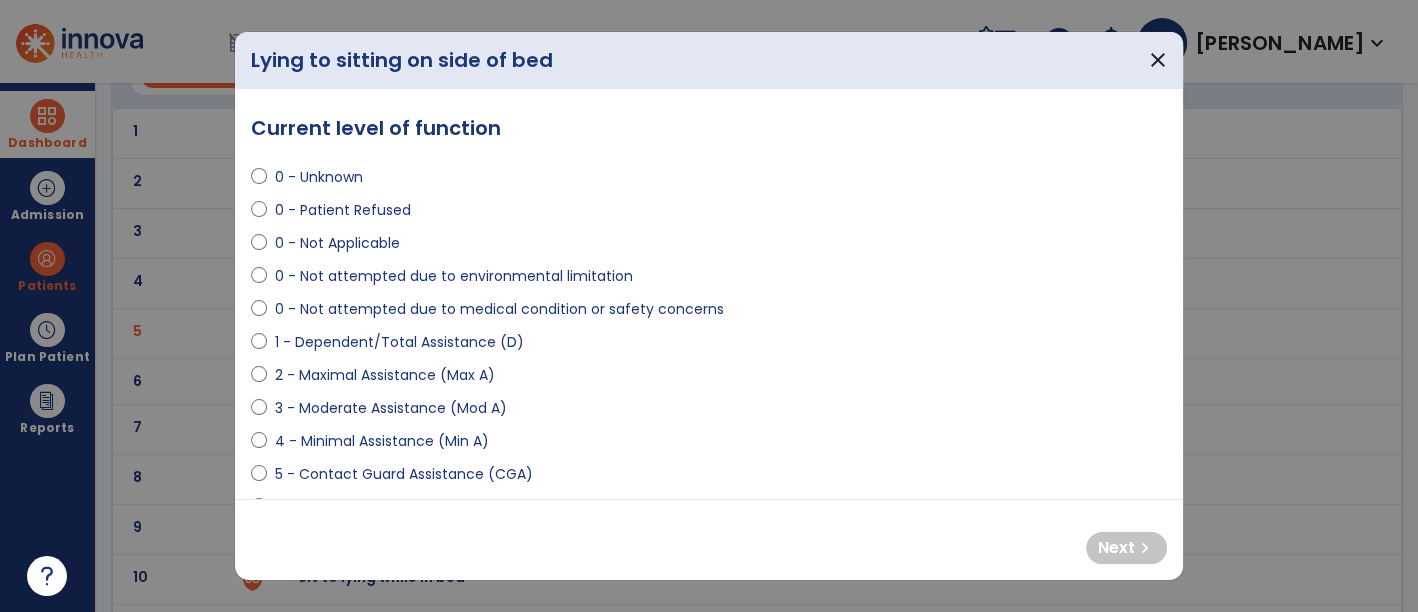 select on "**********" 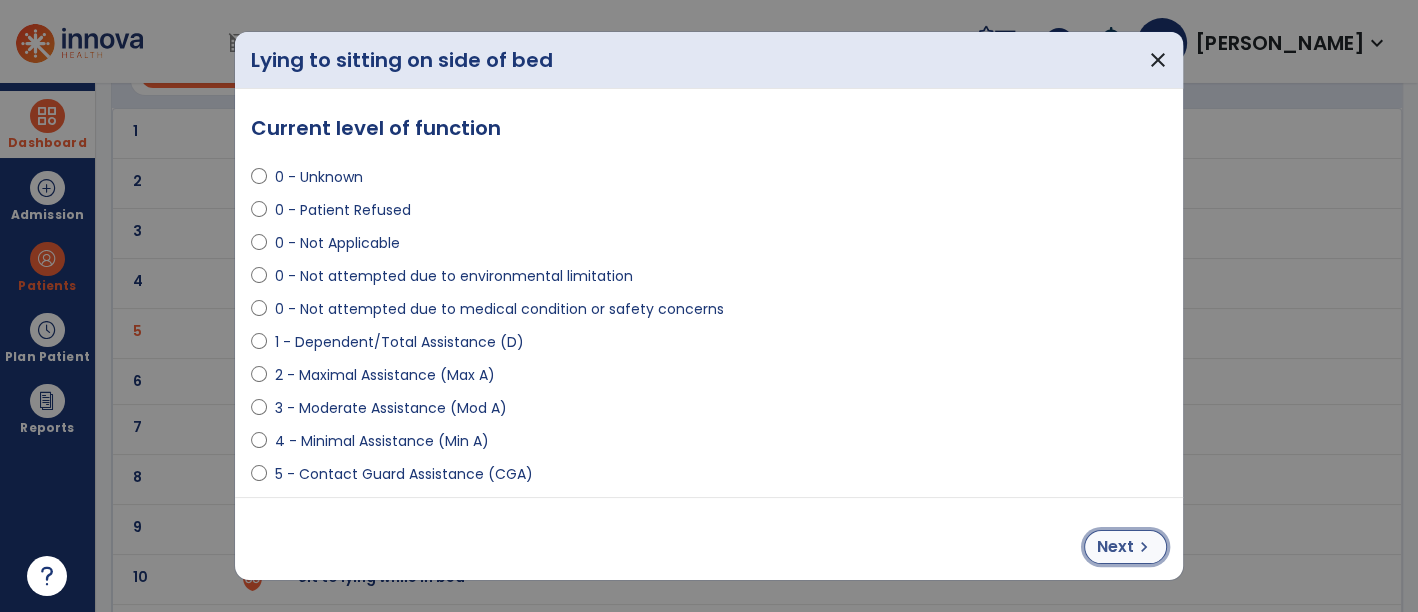 click on "Next" at bounding box center (1115, 547) 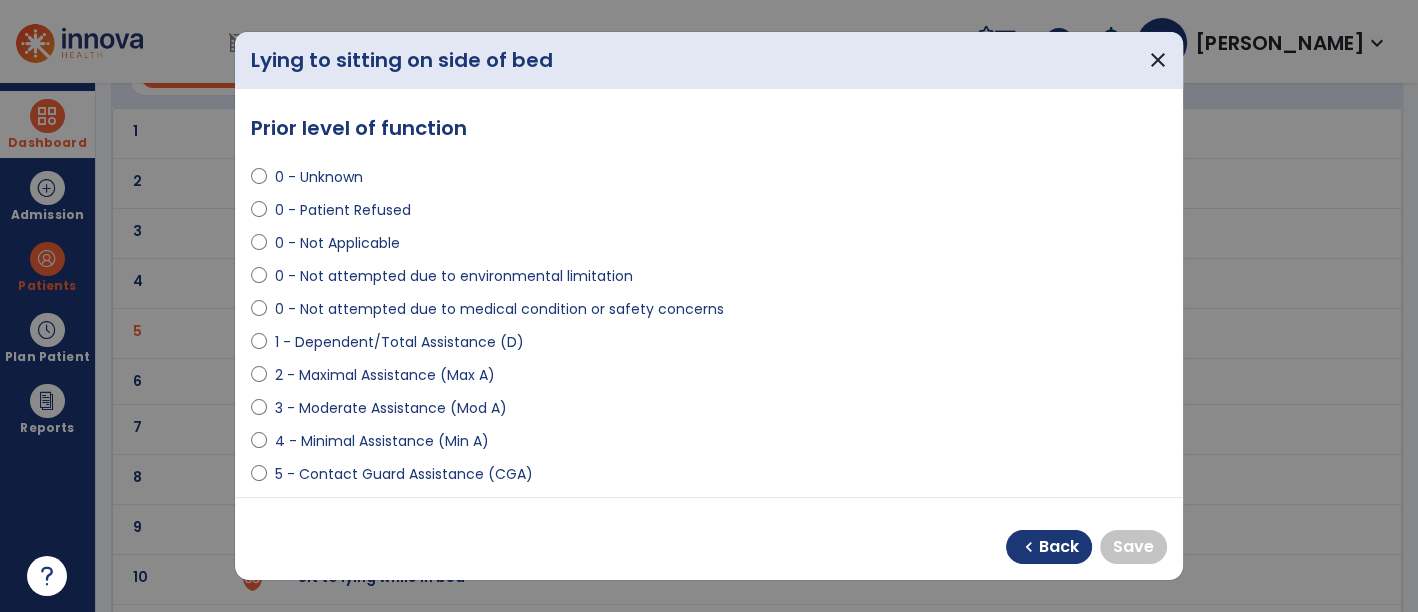 select on "**********" 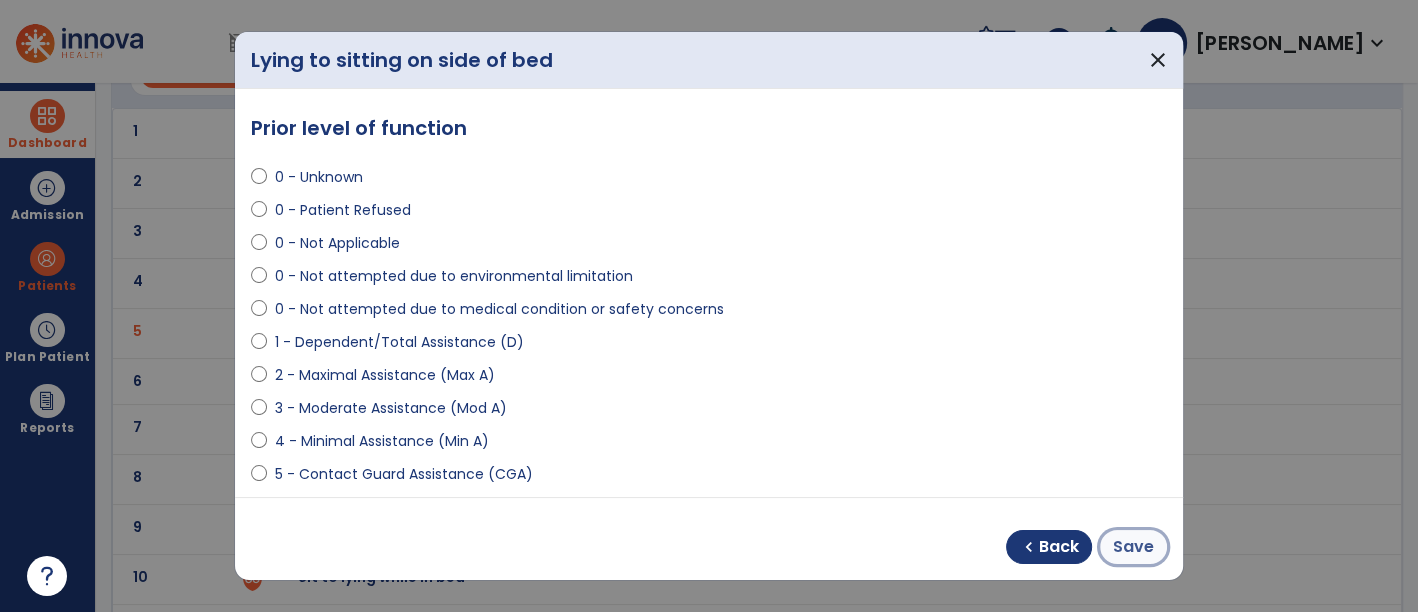 click on "Save" at bounding box center (1133, 547) 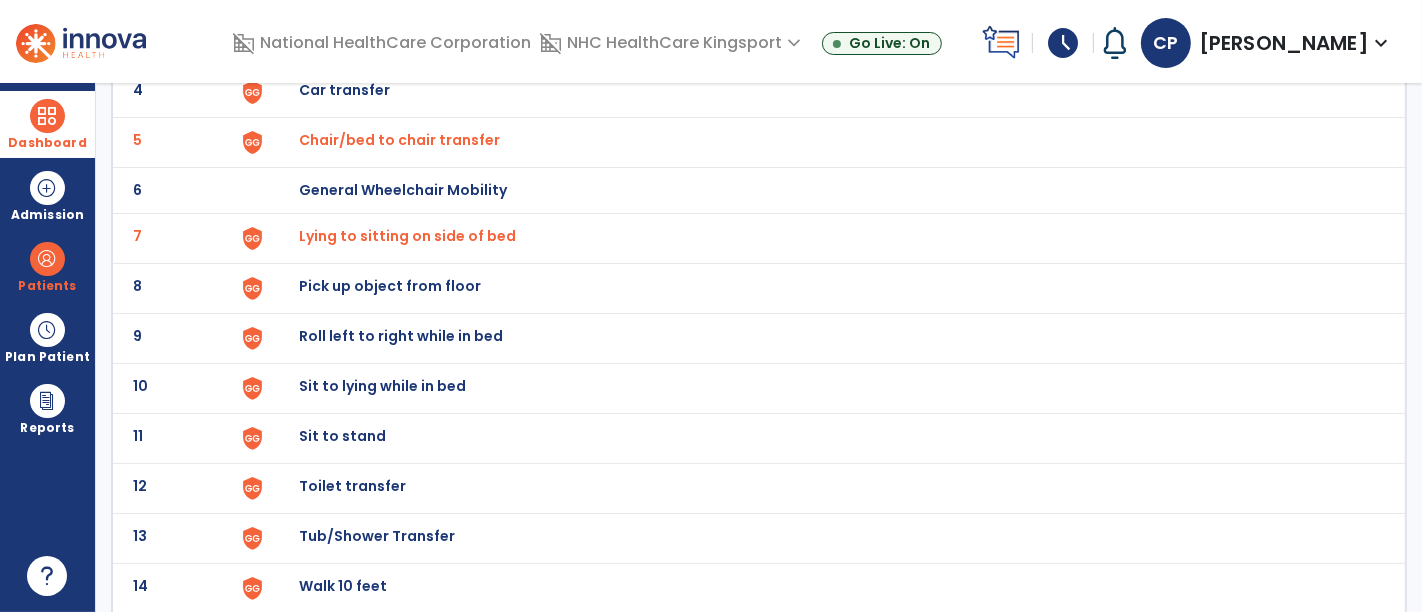 scroll, scrollTop: 324, scrollLeft: 0, axis: vertical 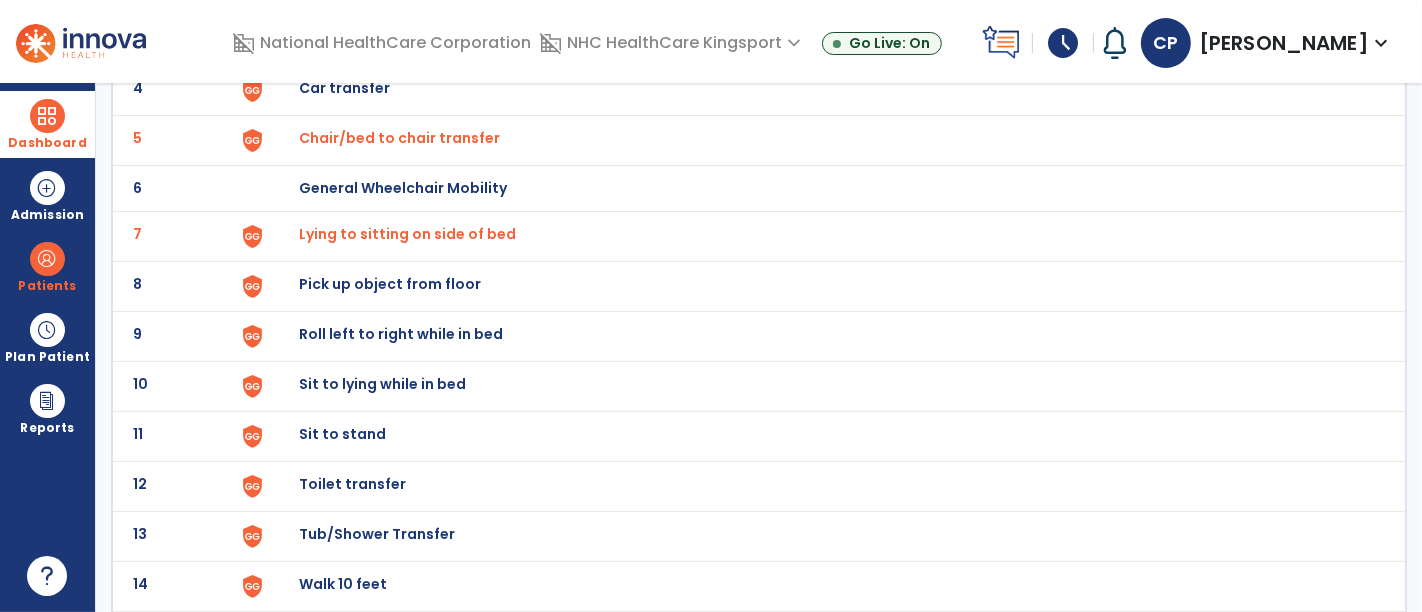 click on "Sit to lying while in bed" at bounding box center [345, -62] 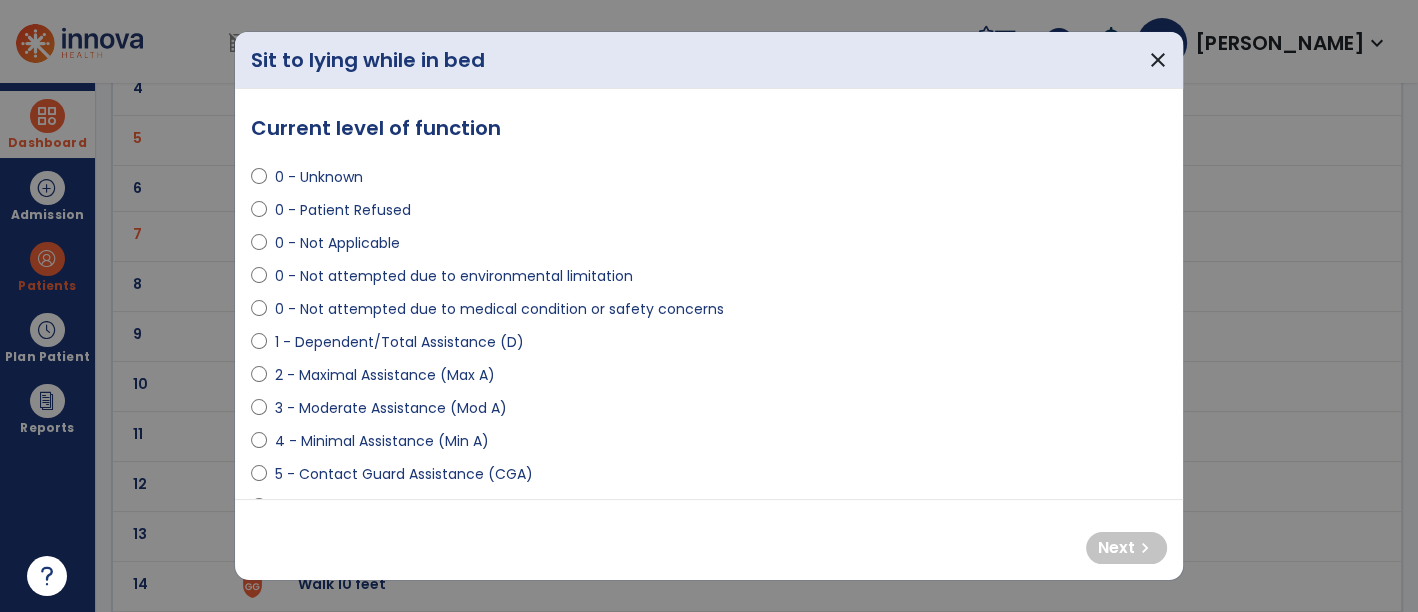select on "**********" 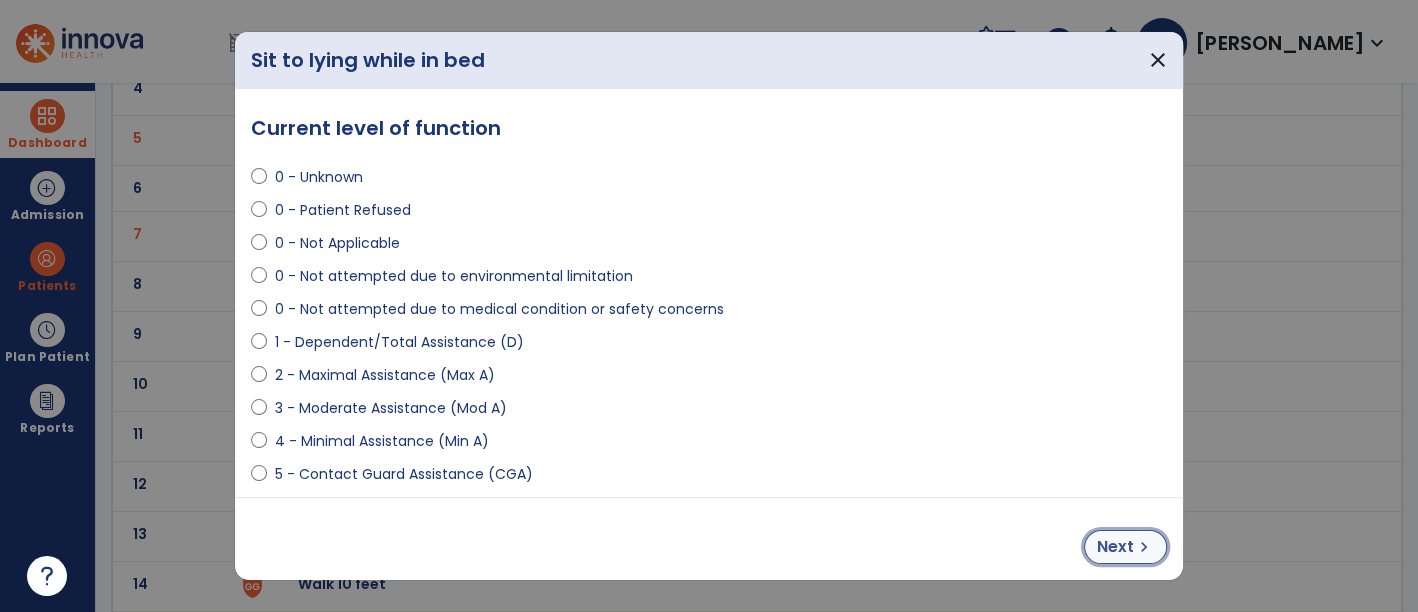 click on "Next" at bounding box center (1115, 547) 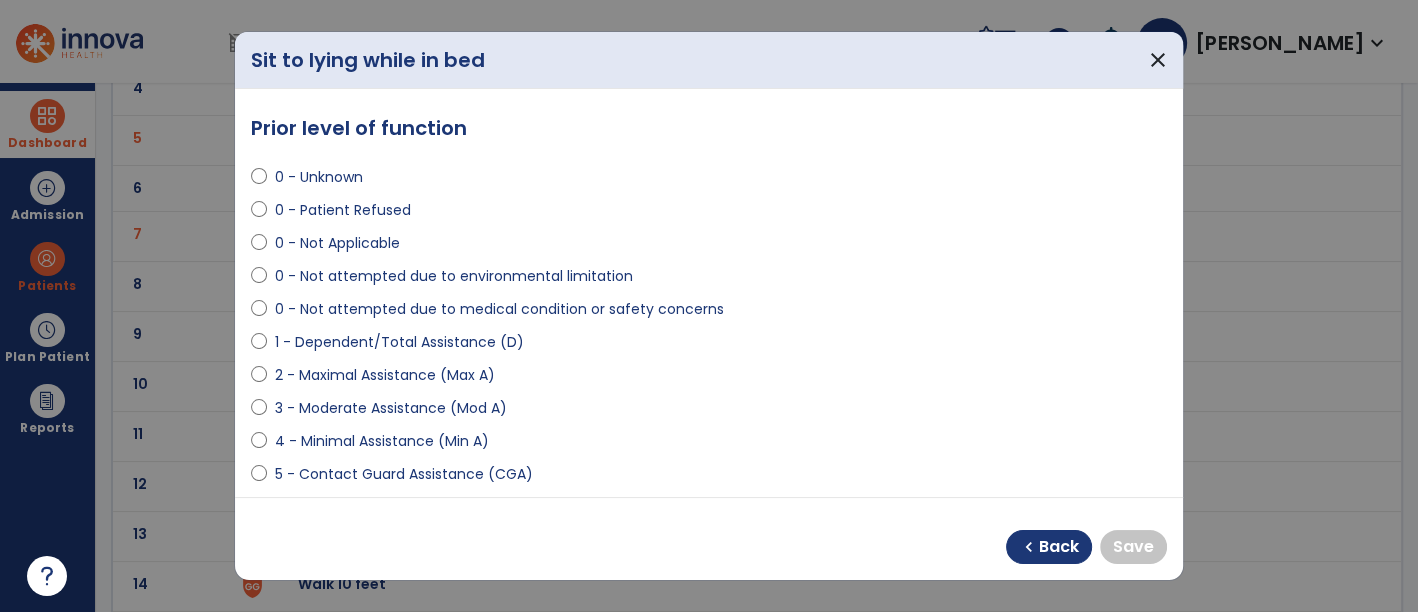 select on "**********" 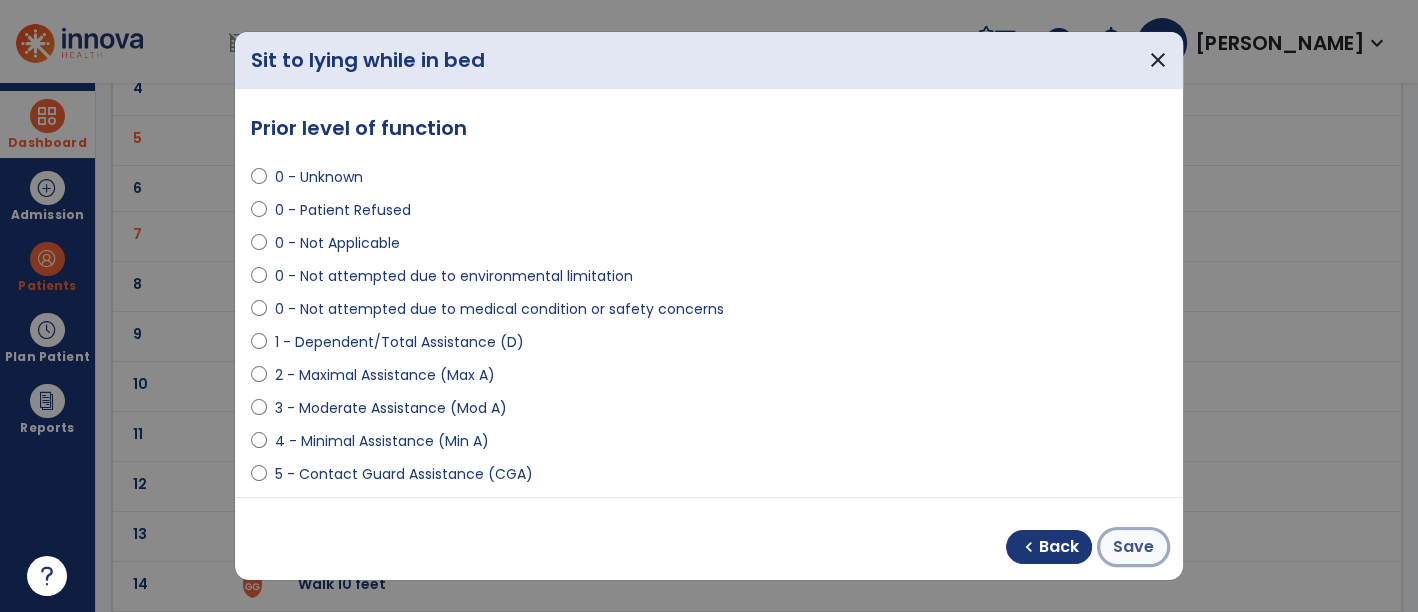 click on "Save" at bounding box center [1133, 547] 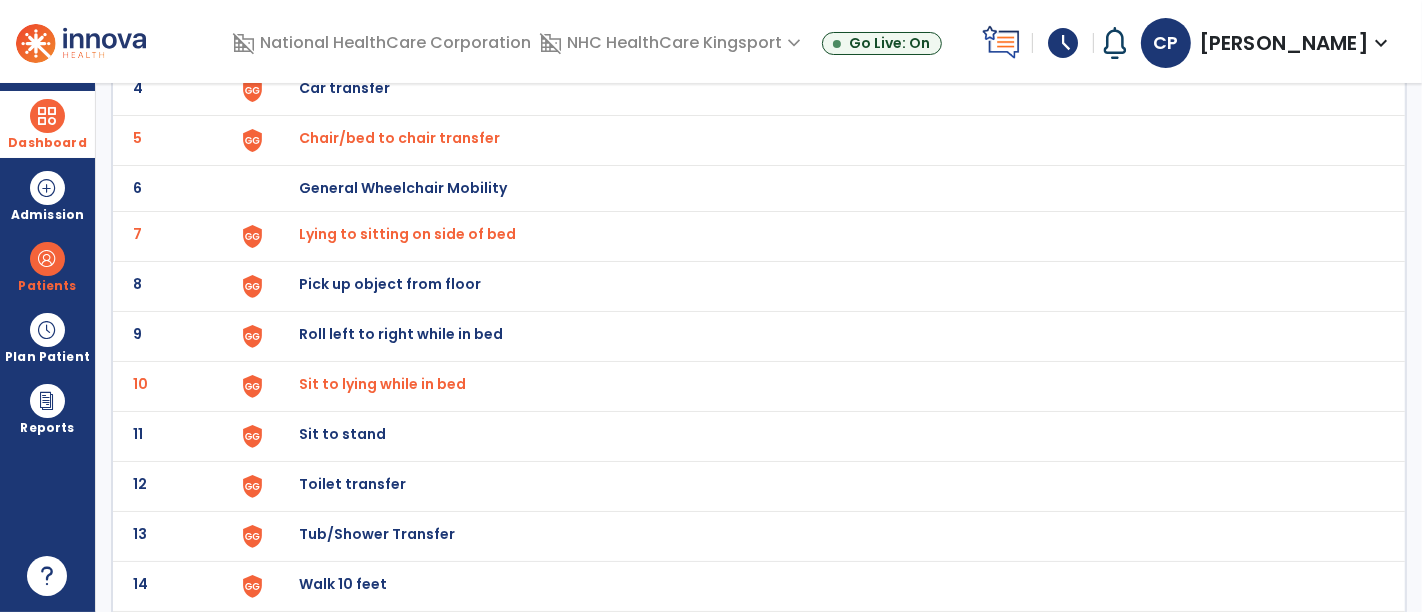scroll, scrollTop: 493, scrollLeft: 0, axis: vertical 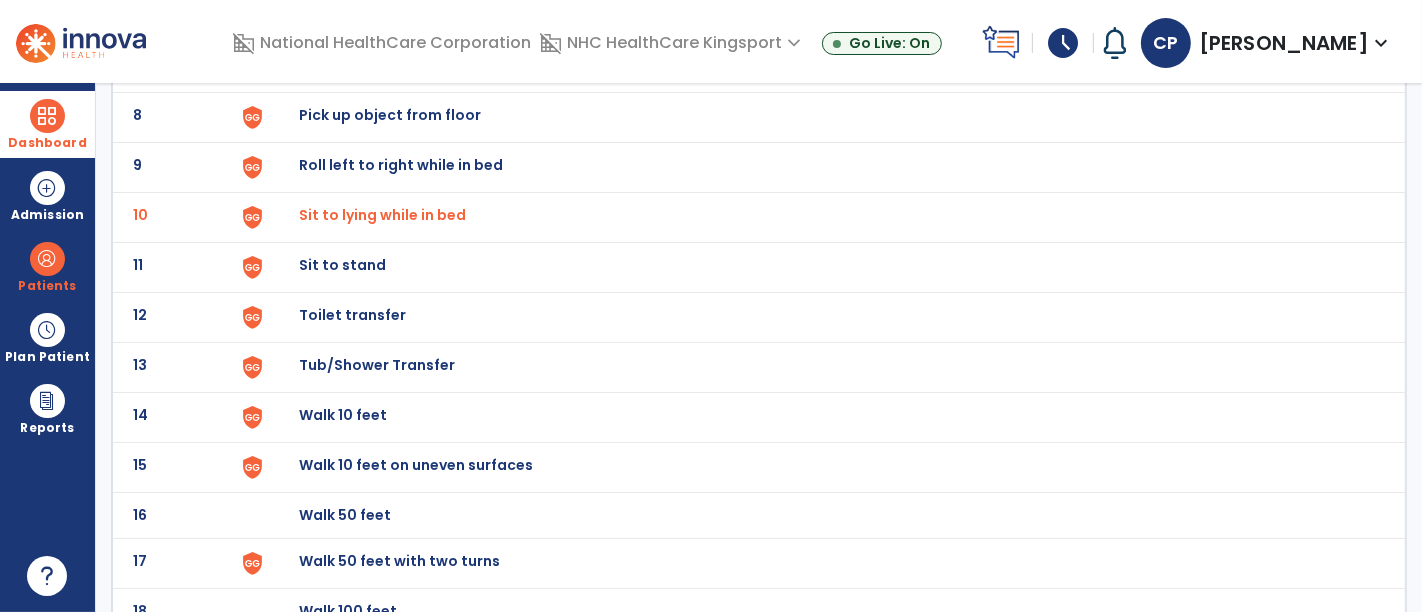 click on "Walk 10 feet" at bounding box center [345, -231] 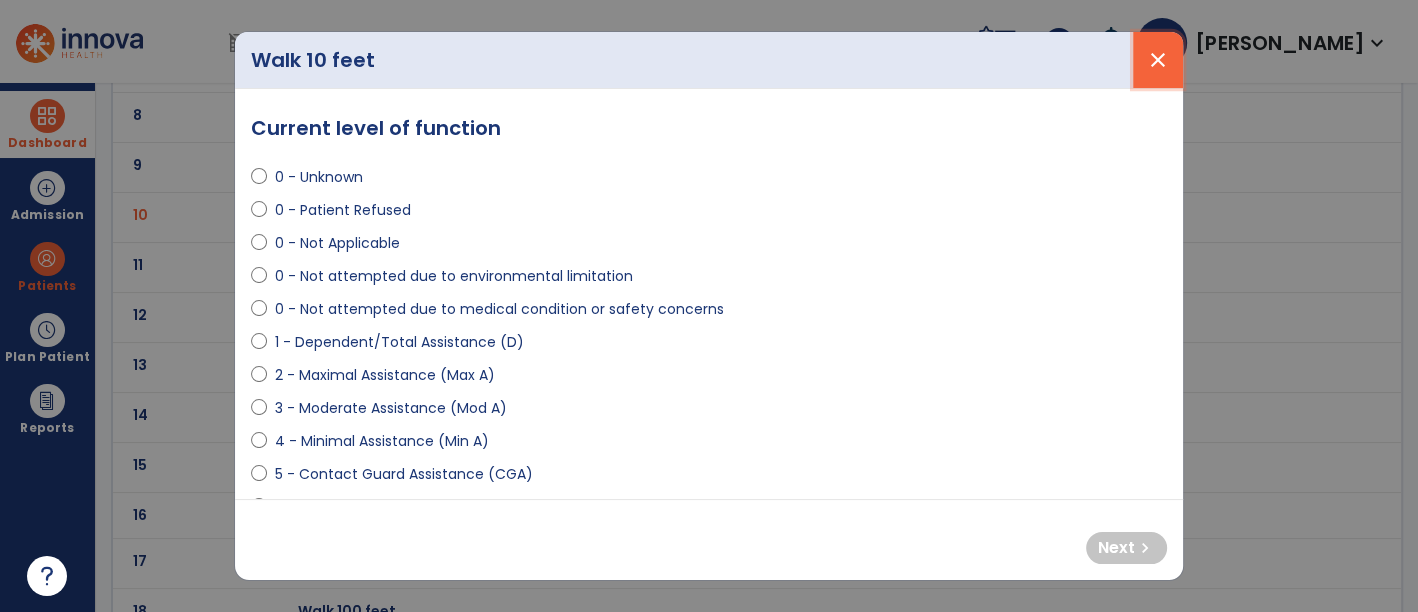 click on "close" at bounding box center (1158, 60) 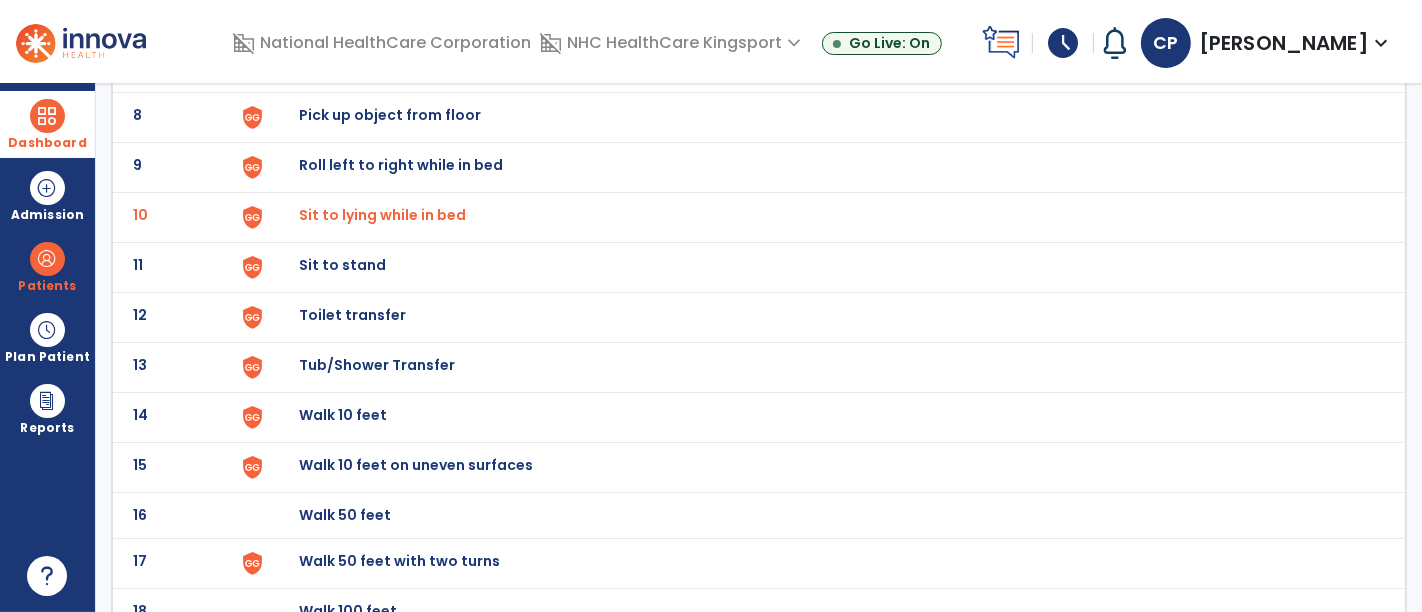 click on "Tub/Shower Transfer" at bounding box center (345, -231) 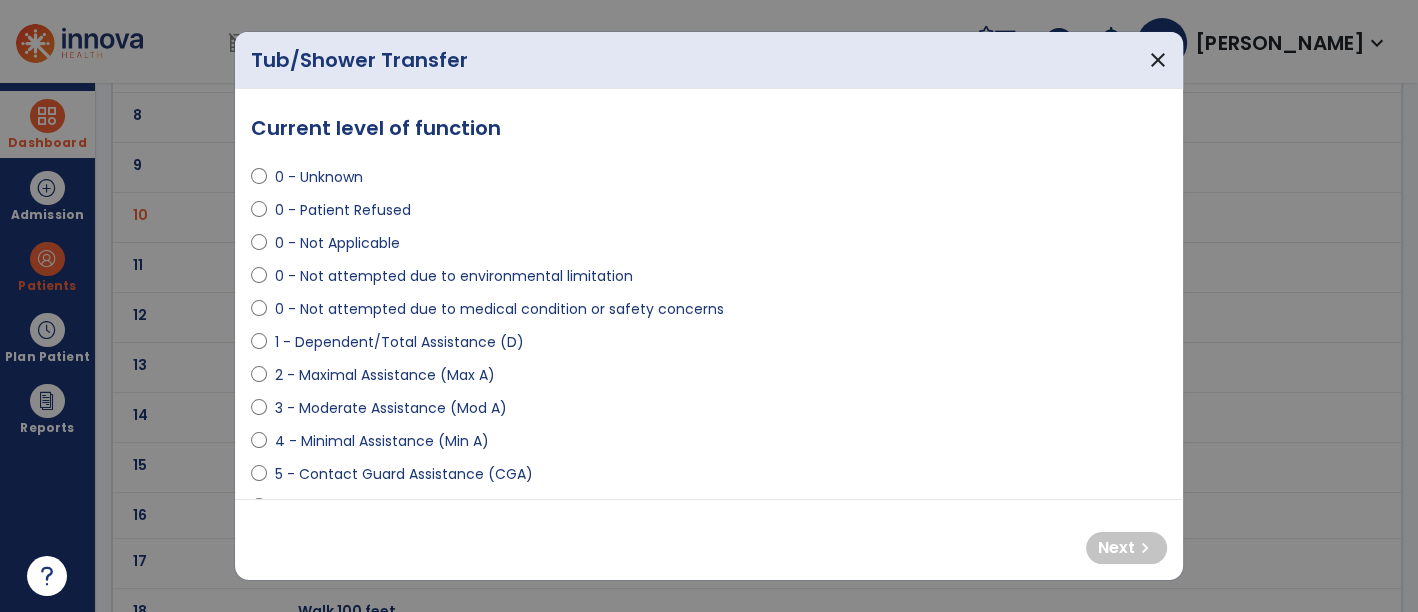 select on "**********" 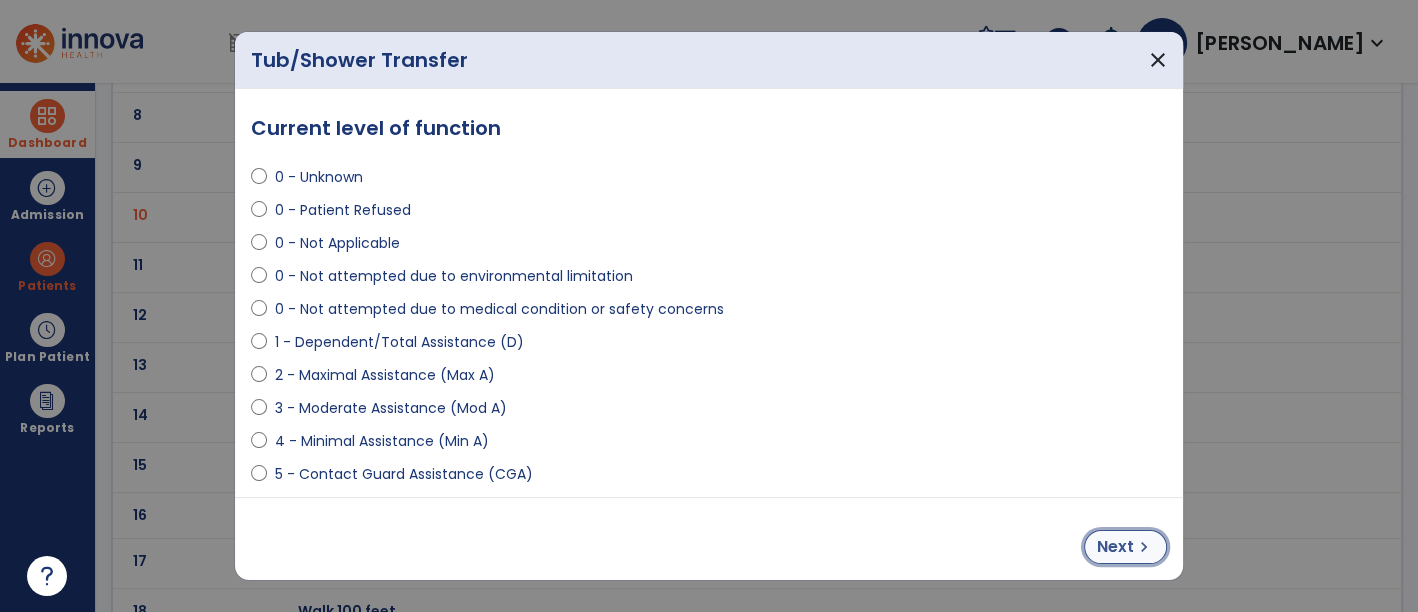 click on "Next" at bounding box center (1115, 547) 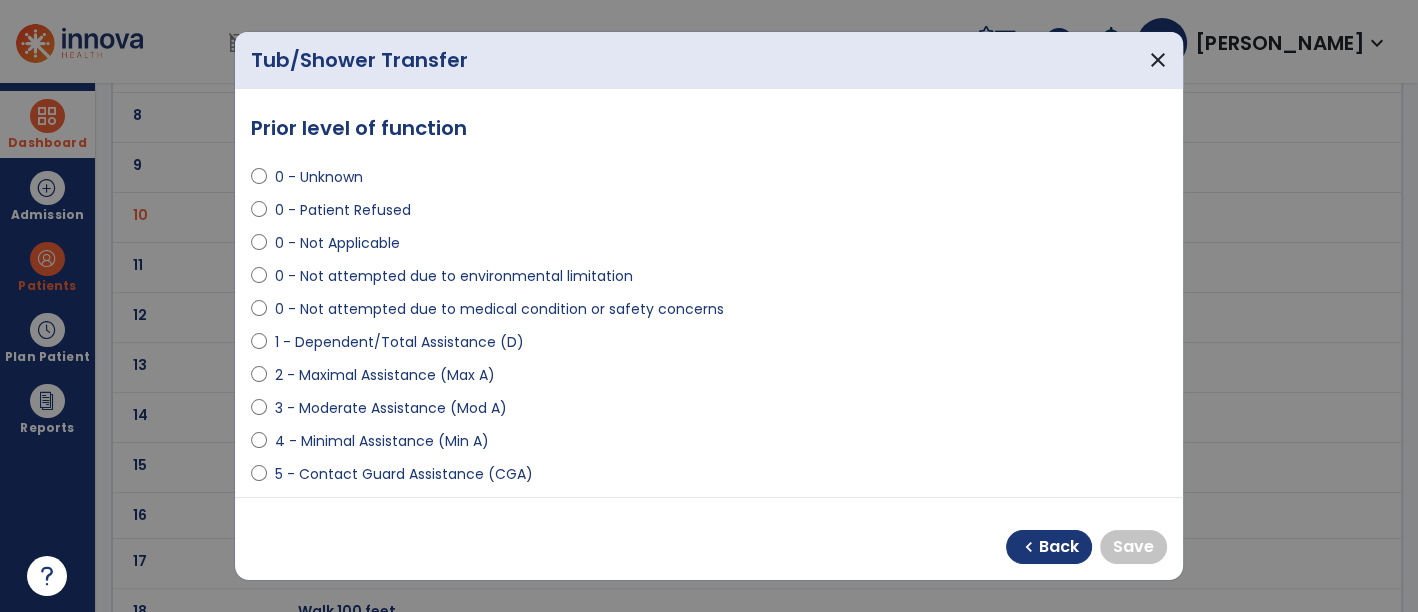 select on "**********" 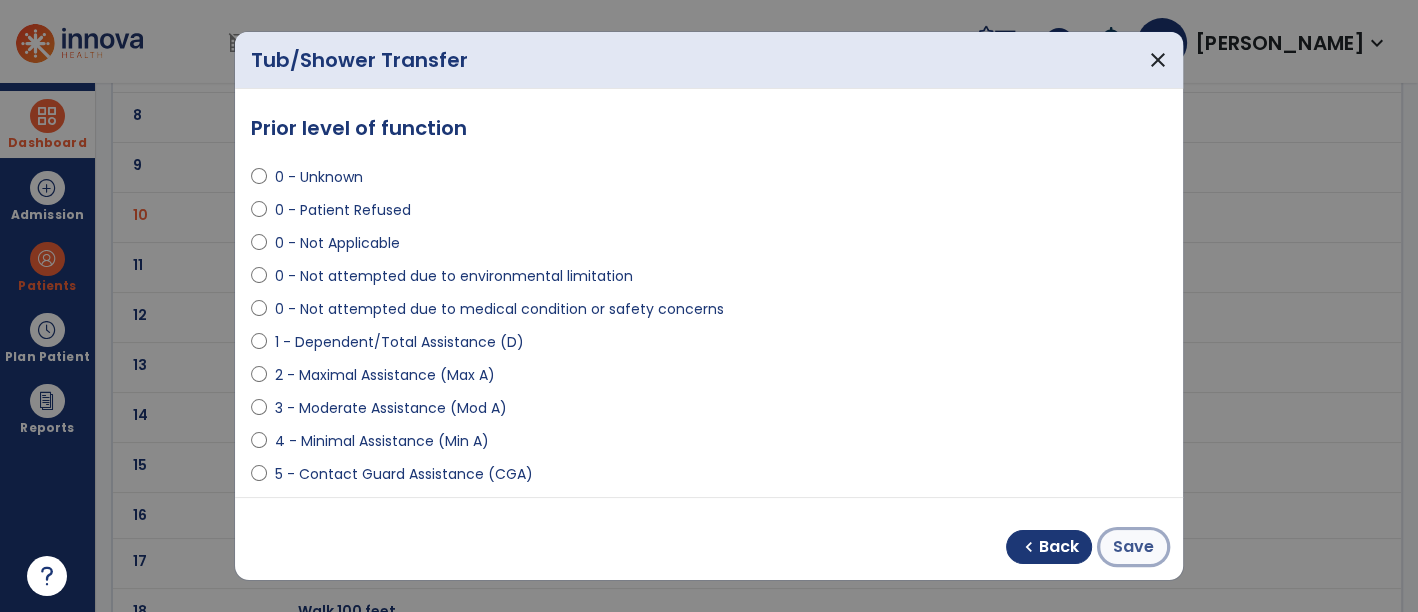 click on "Save" at bounding box center (1133, 547) 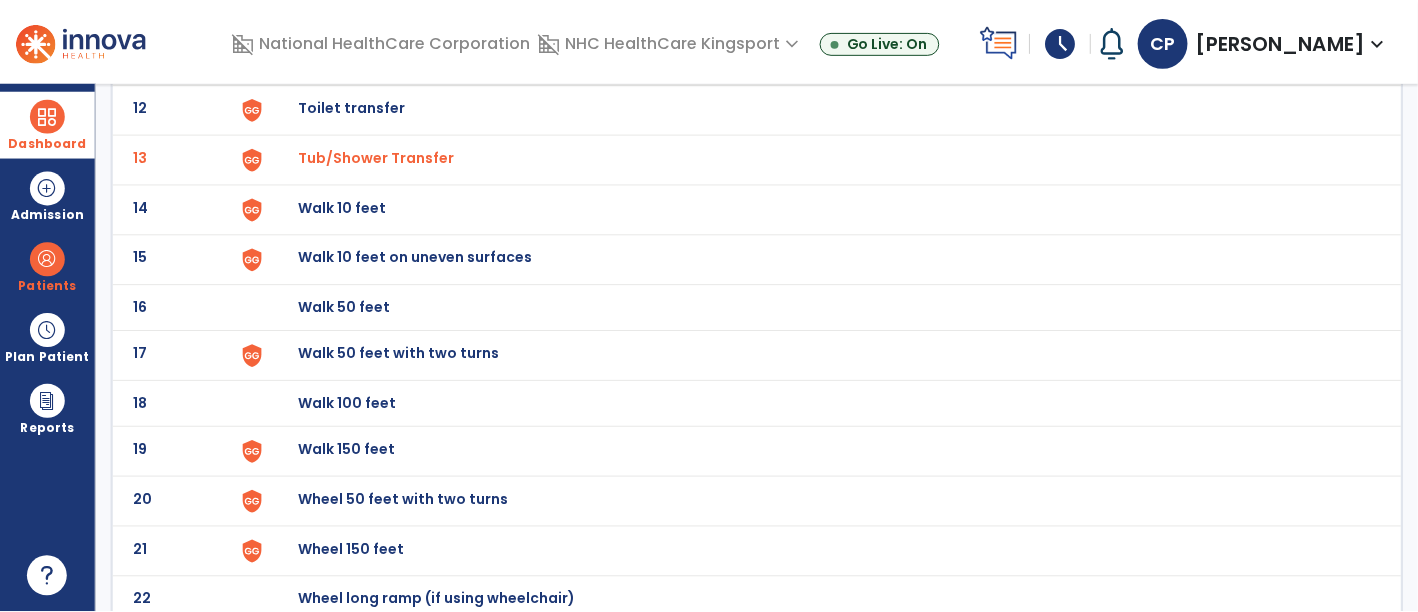 scroll, scrollTop: 751, scrollLeft: 0, axis: vertical 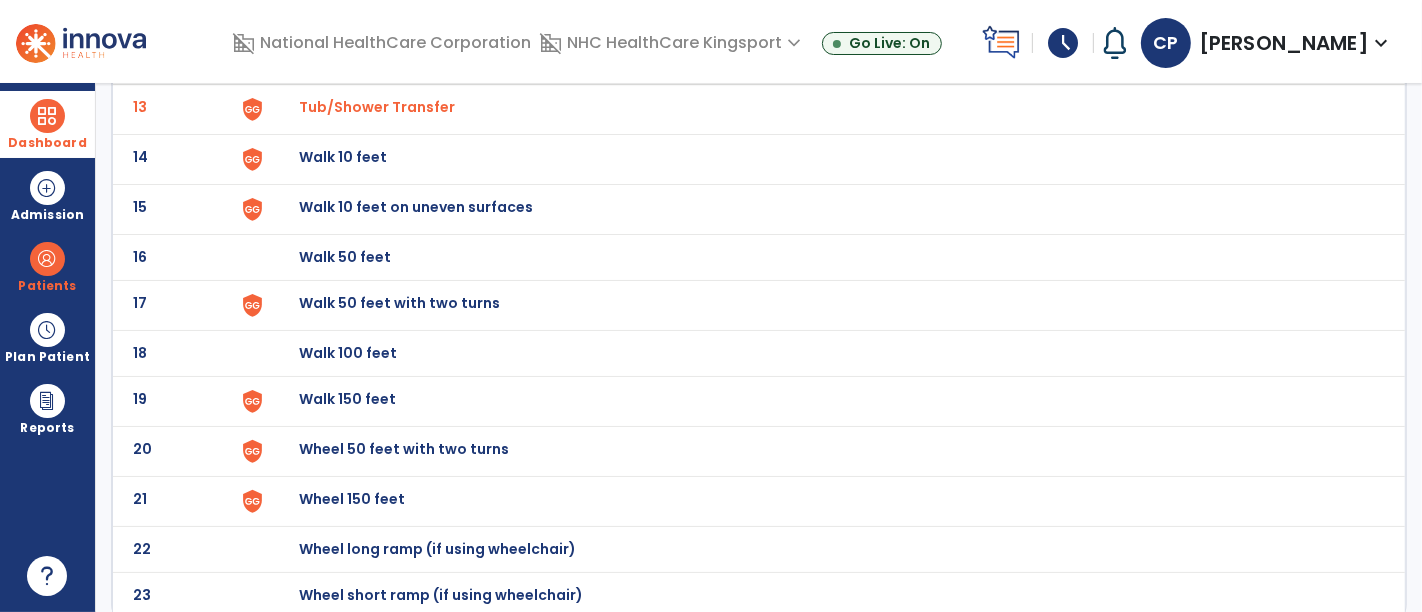 click on "Walk 150 feet" at bounding box center (345, -489) 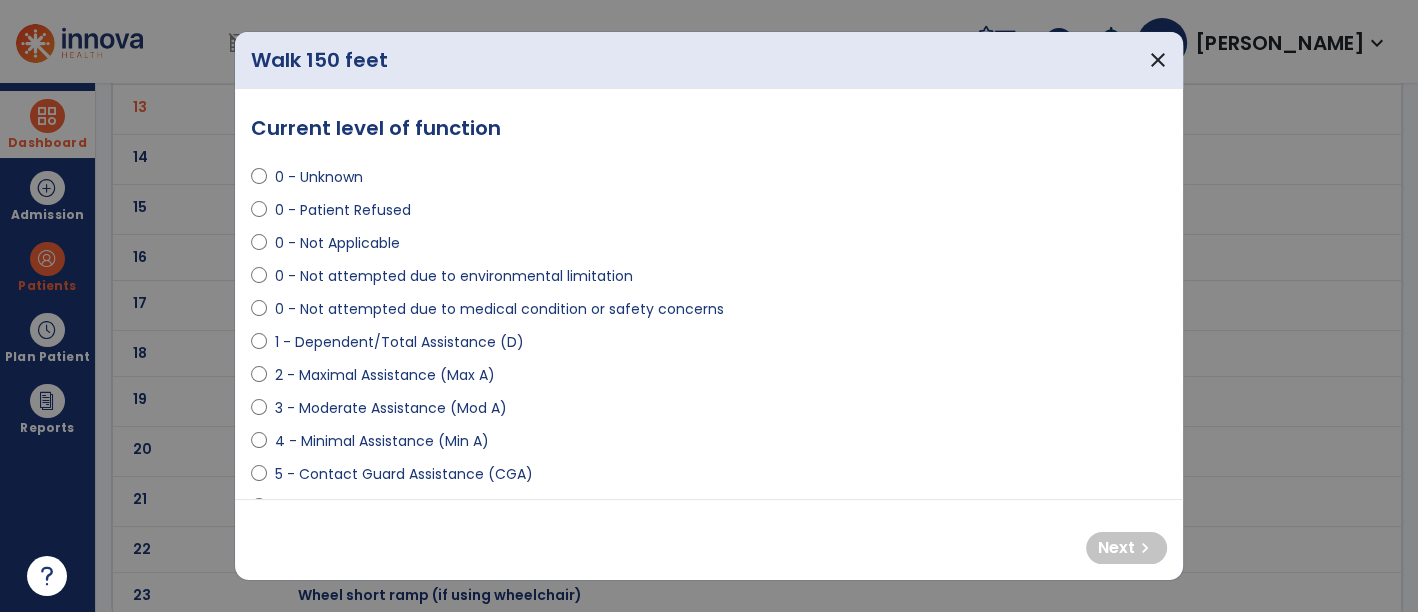 select on "**********" 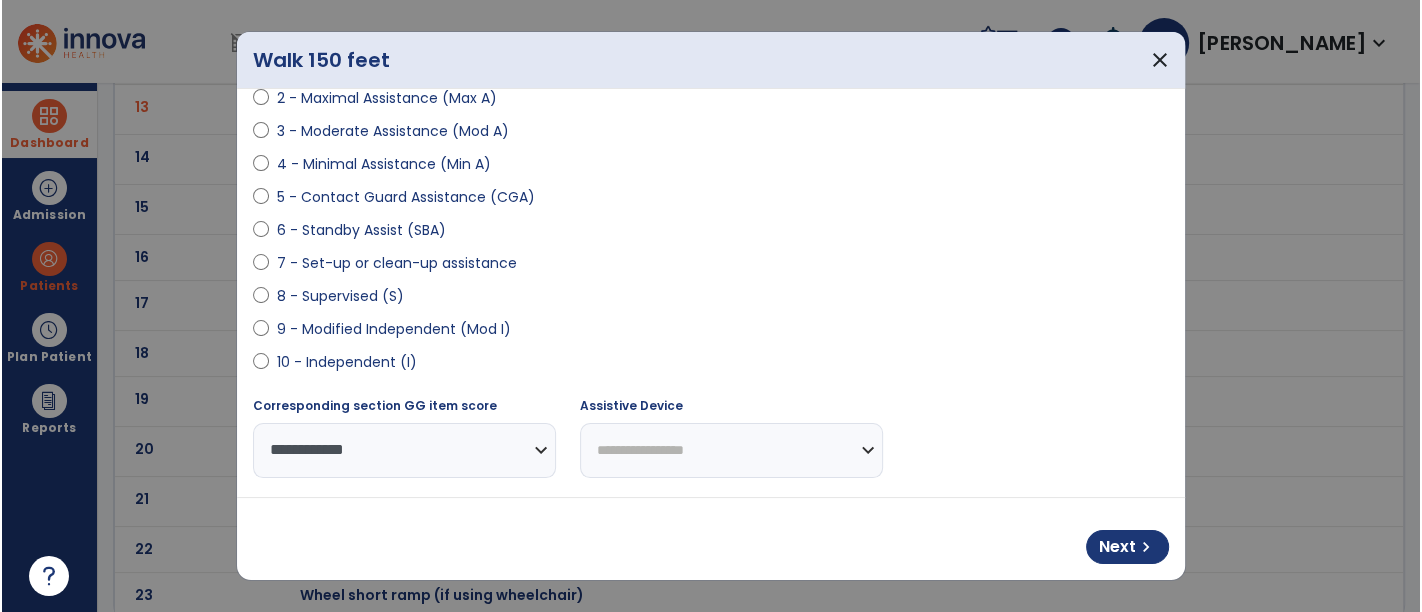 scroll, scrollTop: 285, scrollLeft: 0, axis: vertical 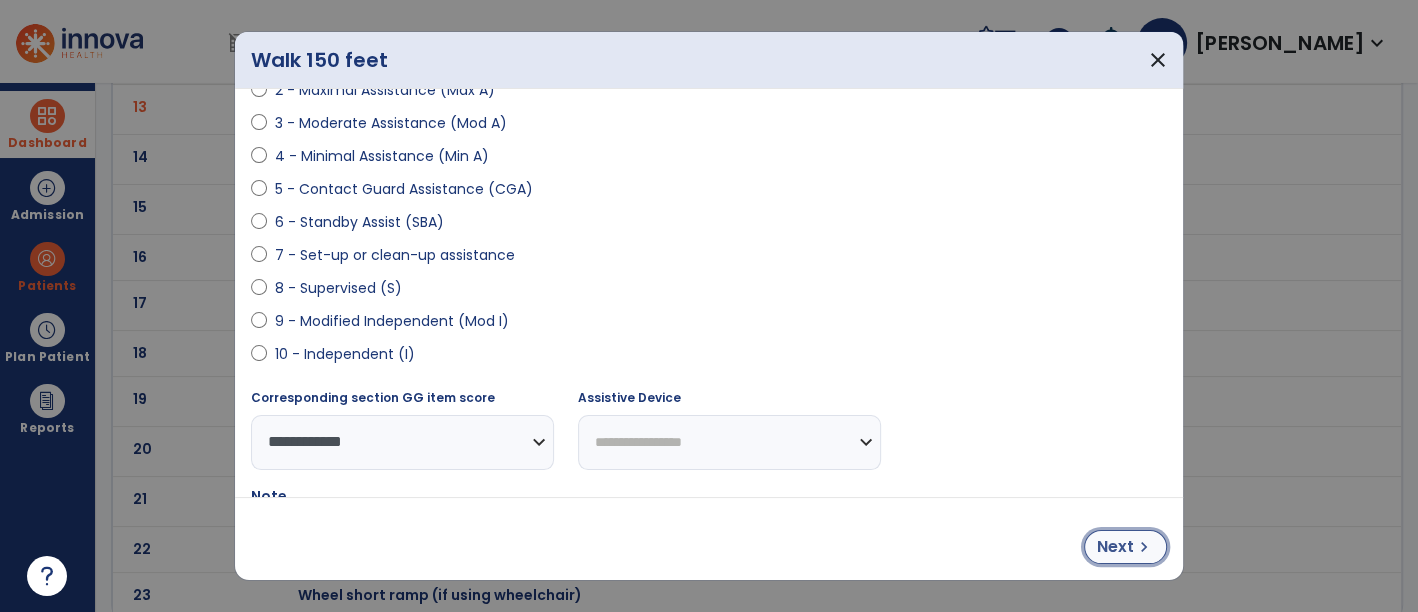 click on "Next" at bounding box center (1115, 547) 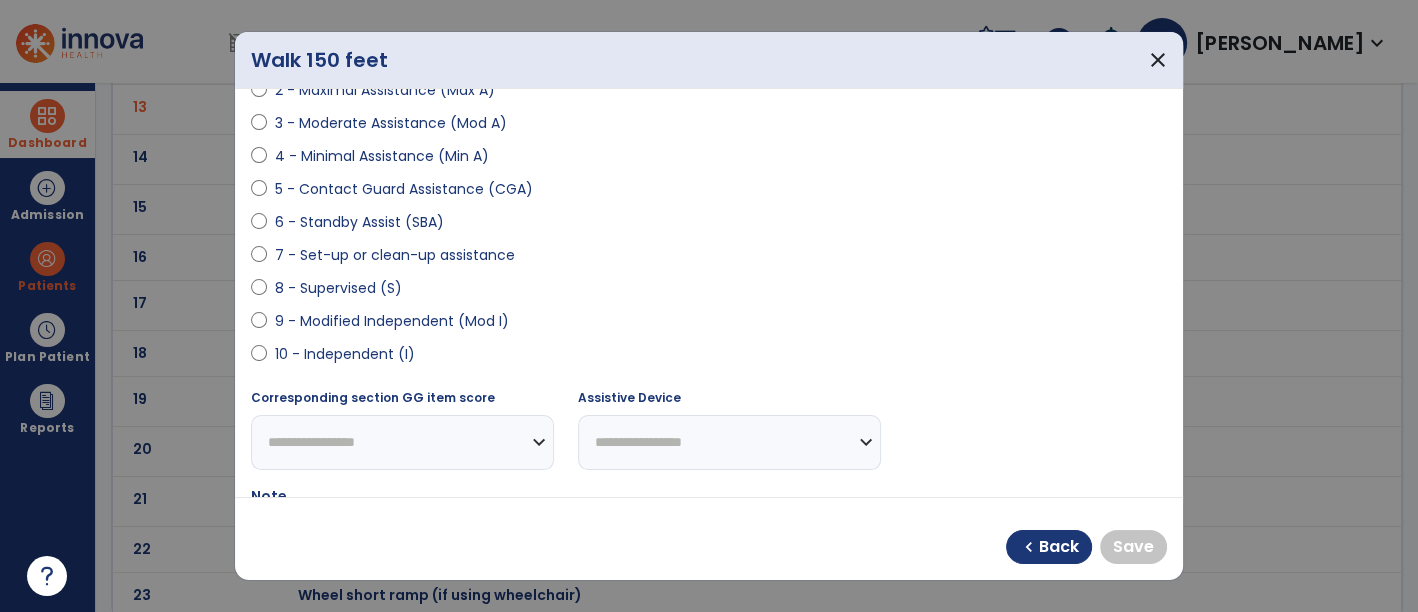 select on "**********" 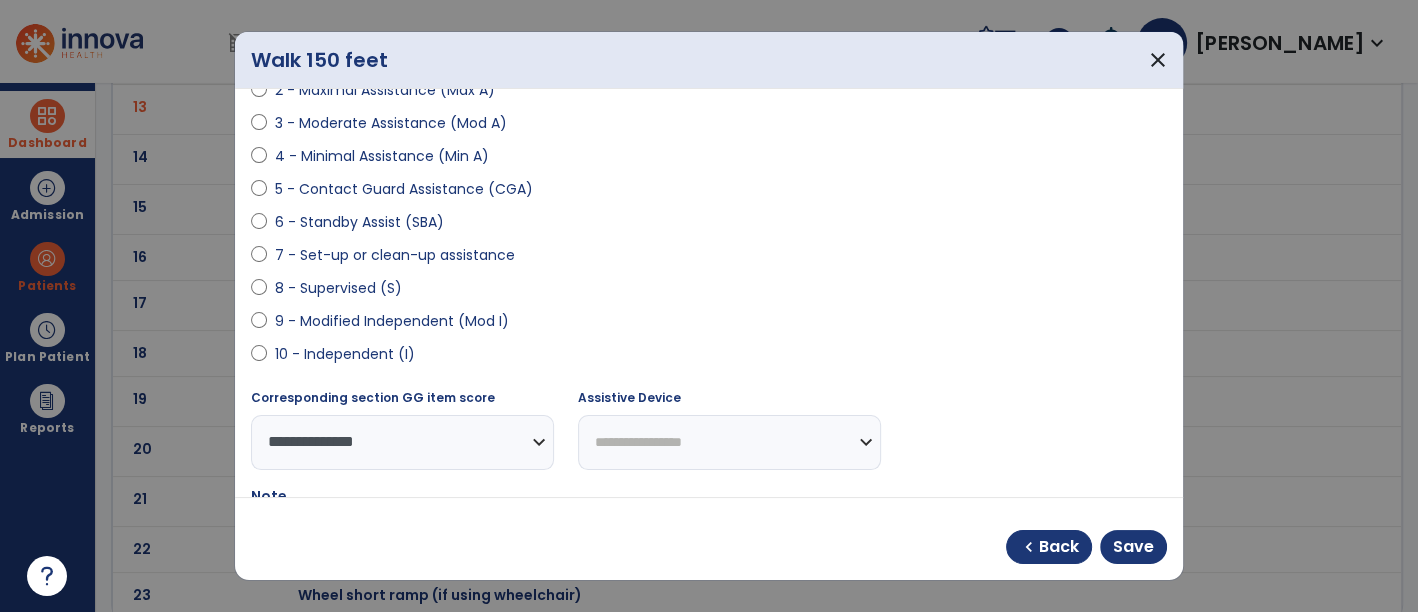 click on "**********" at bounding box center (729, 442) 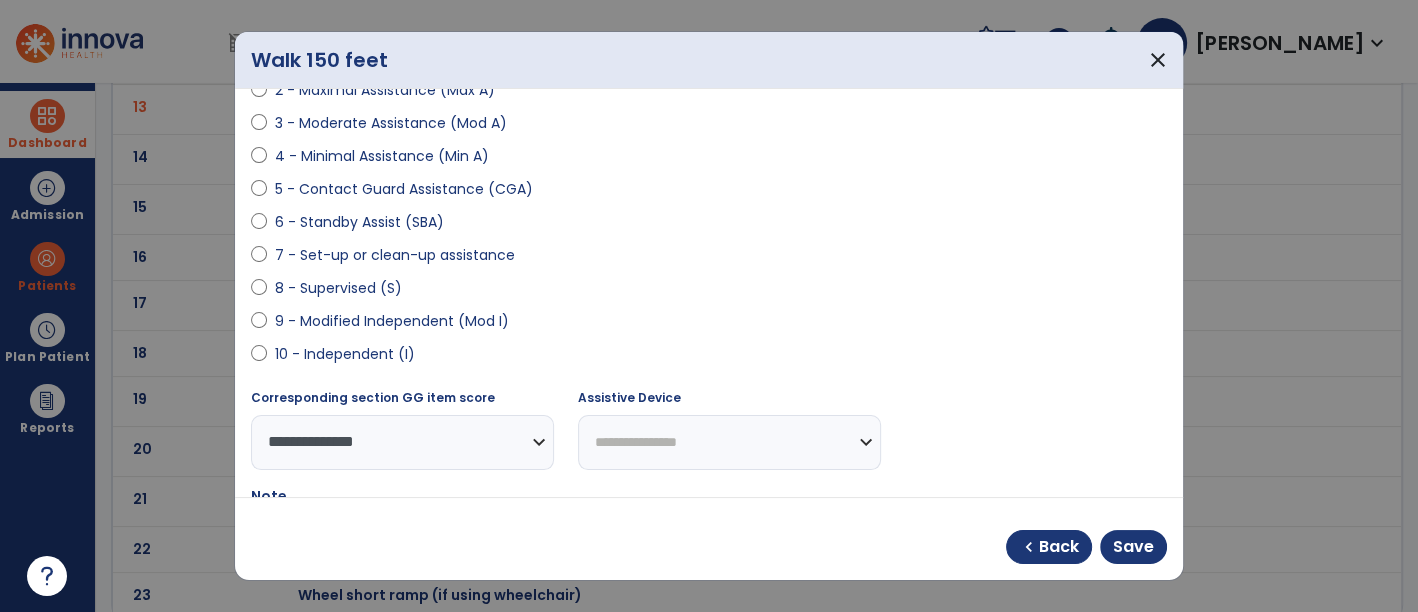 click on "**********" at bounding box center [729, 442] 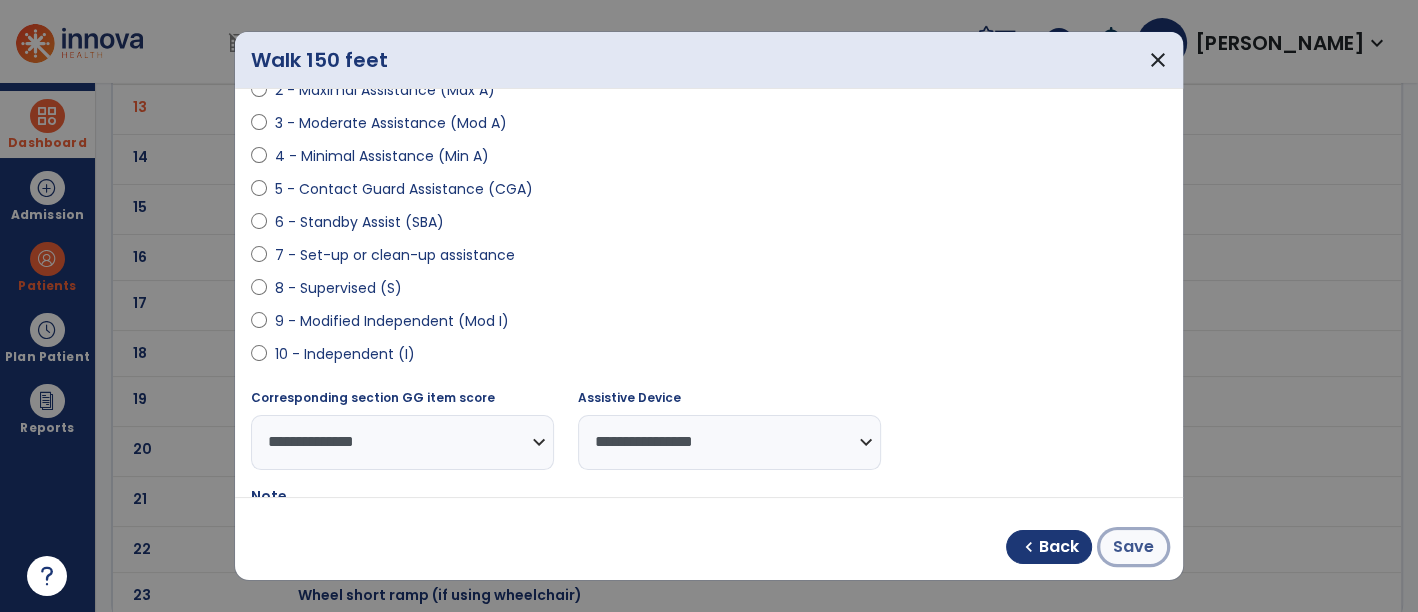 click on "Save" at bounding box center (1133, 547) 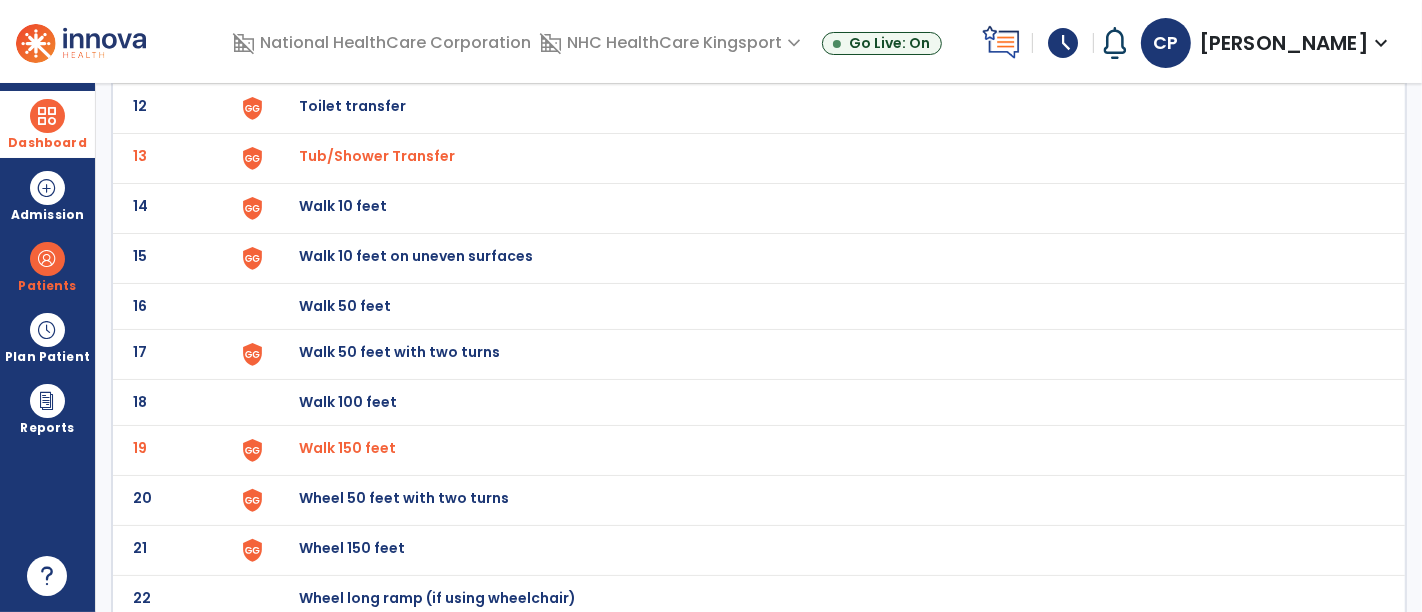 scroll, scrollTop: 0, scrollLeft: 0, axis: both 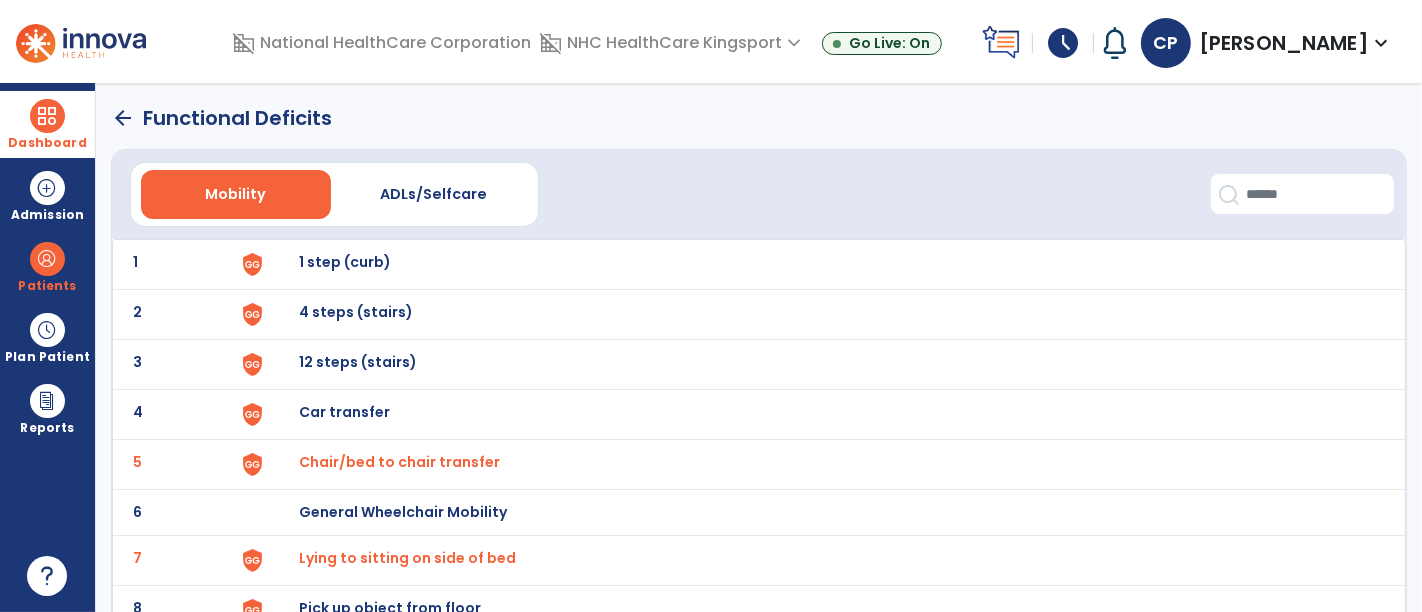 click on "arrow_back" 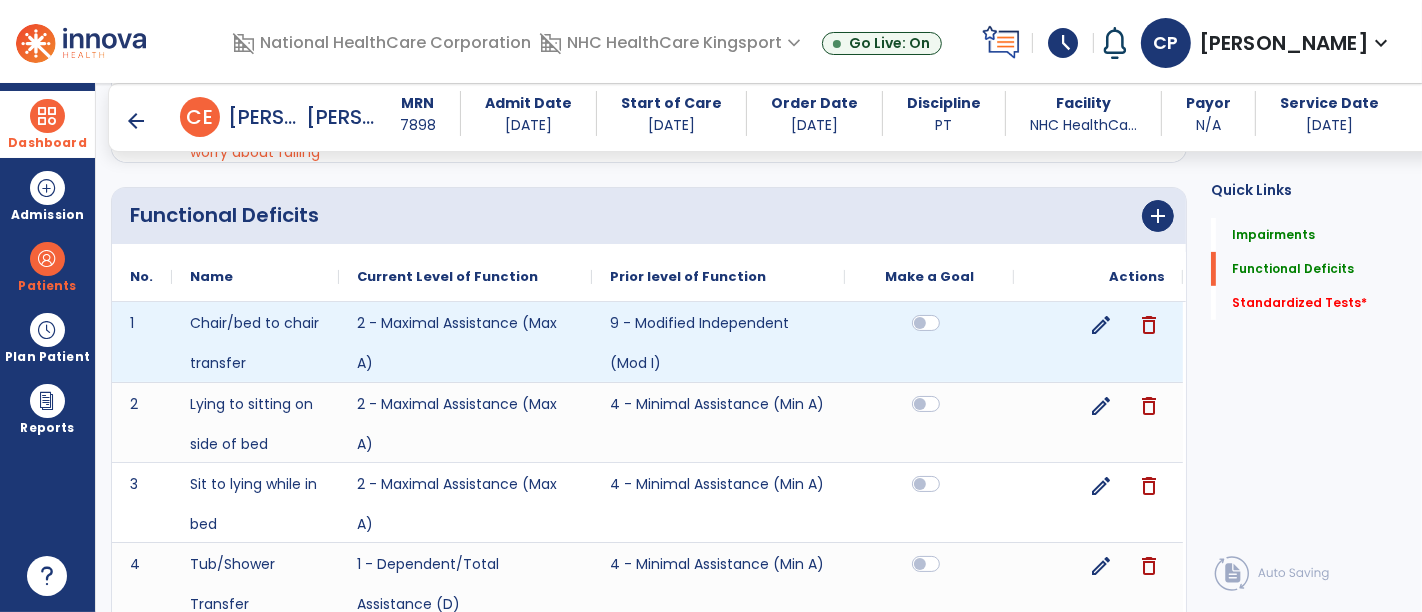 scroll, scrollTop: 473, scrollLeft: 0, axis: vertical 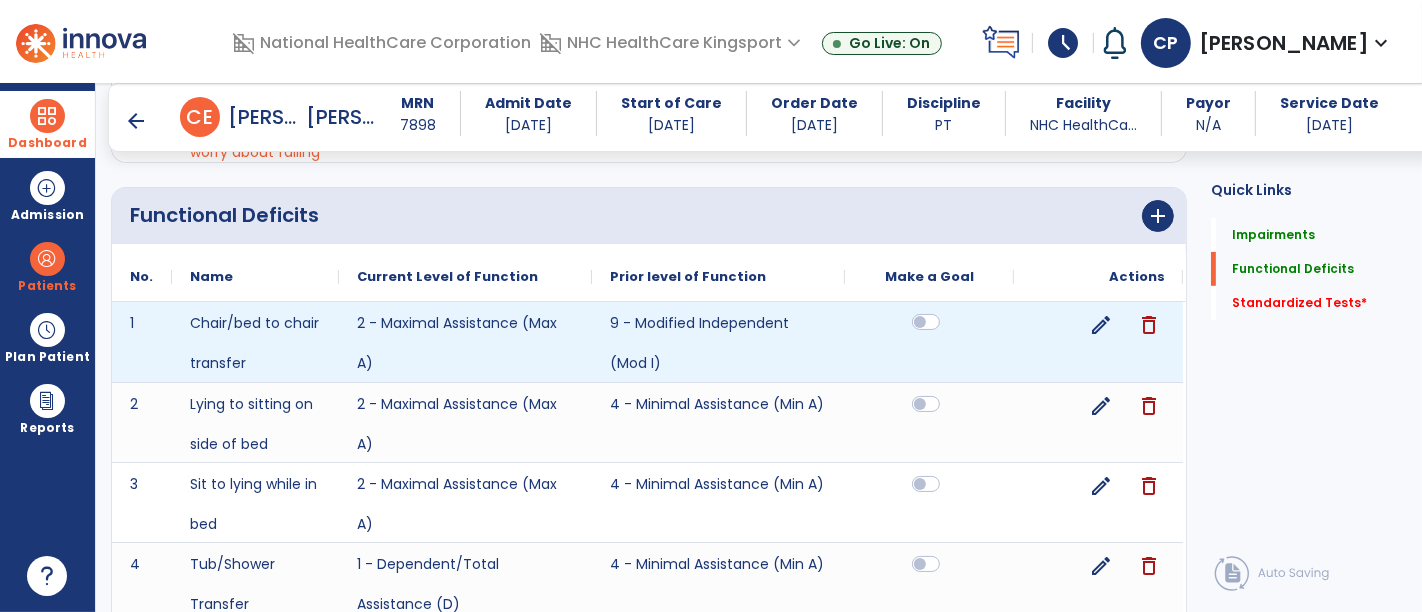 click 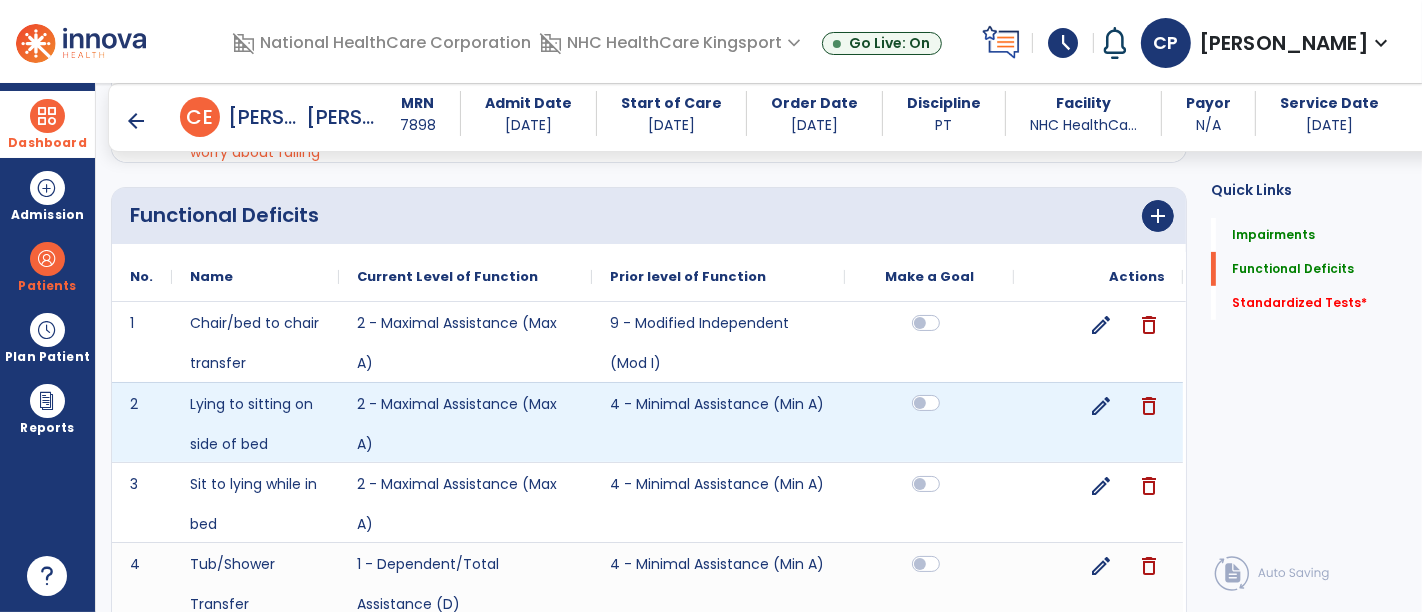 click 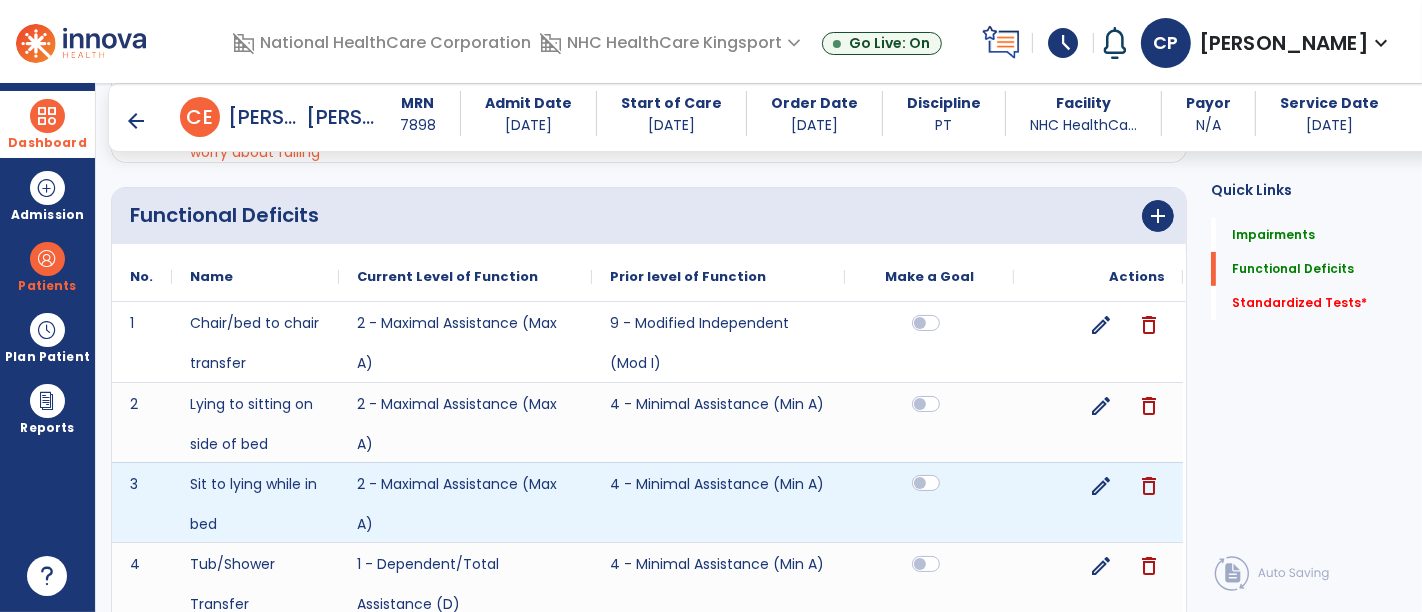 click 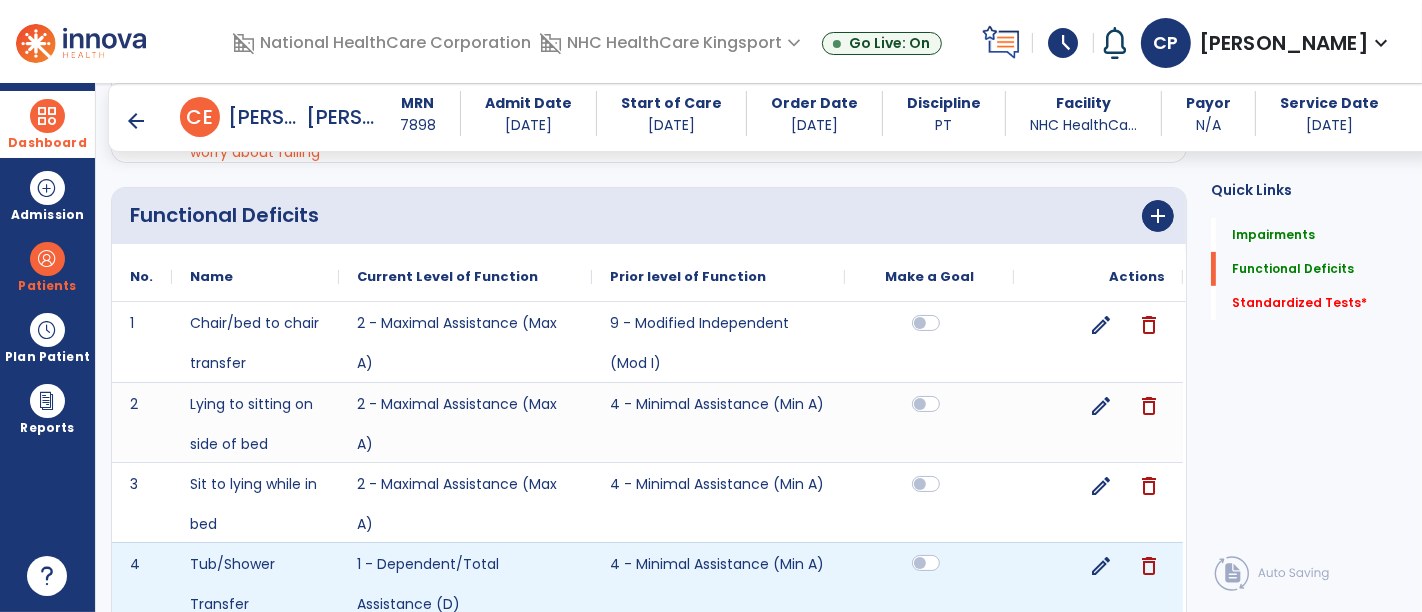 click 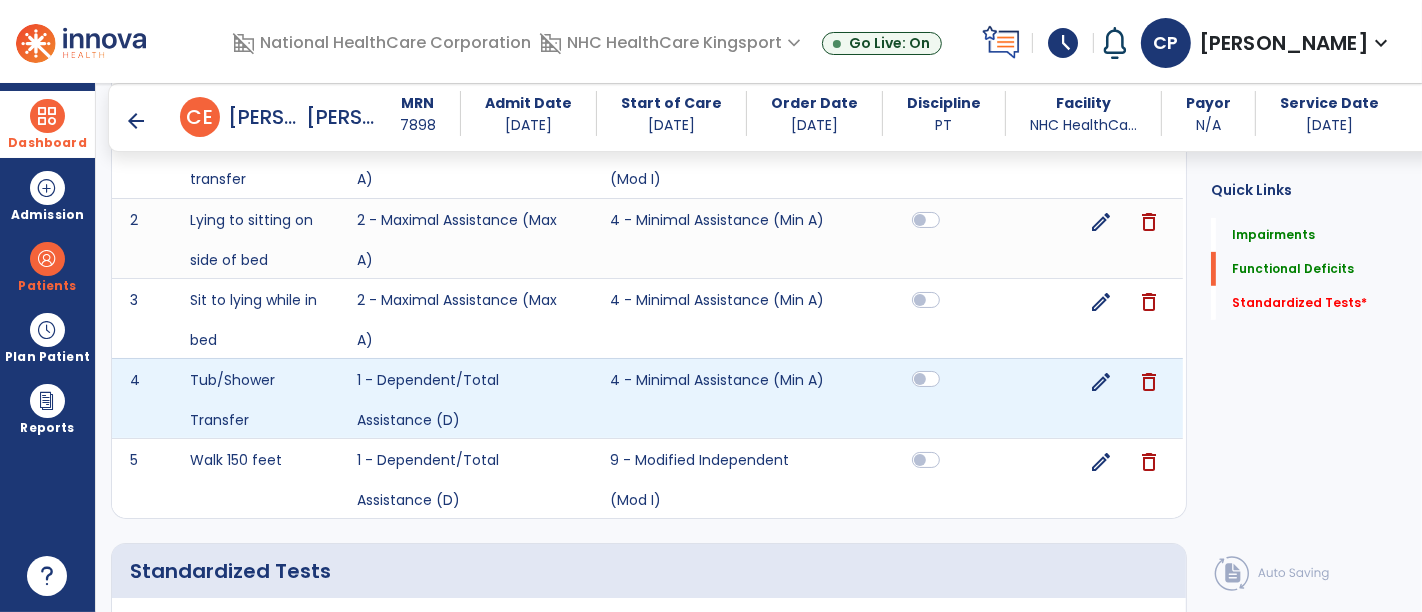scroll, scrollTop: 657, scrollLeft: 0, axis: vertical 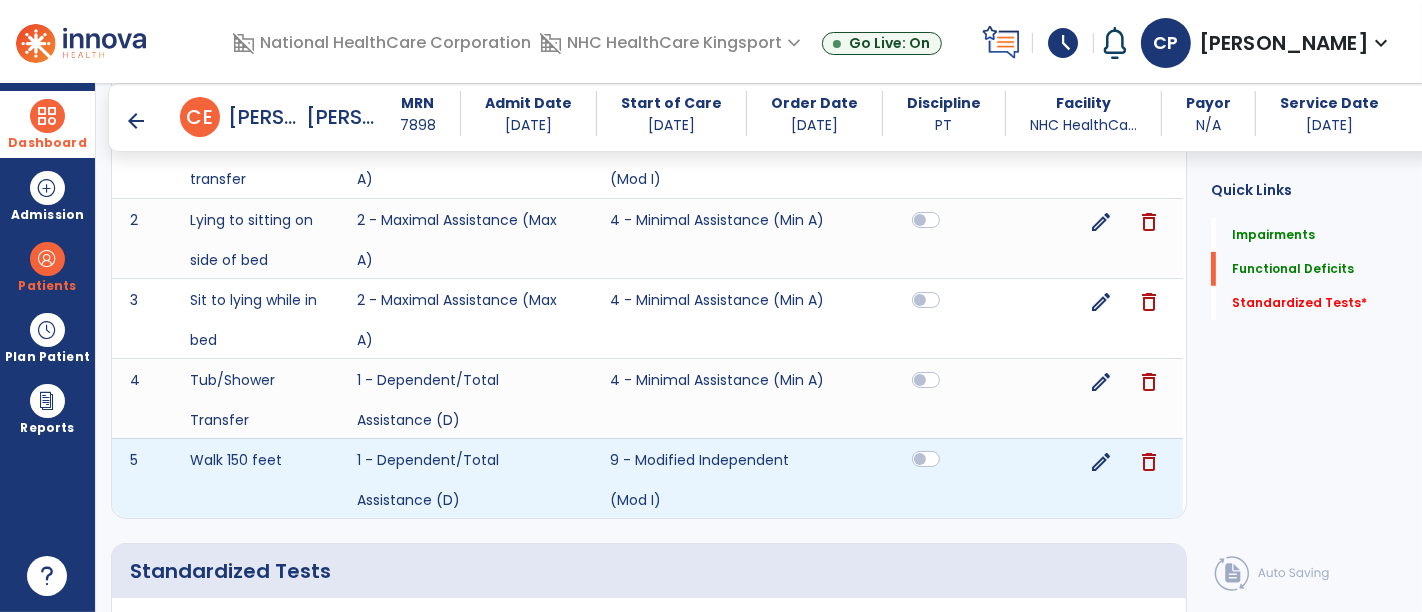 click 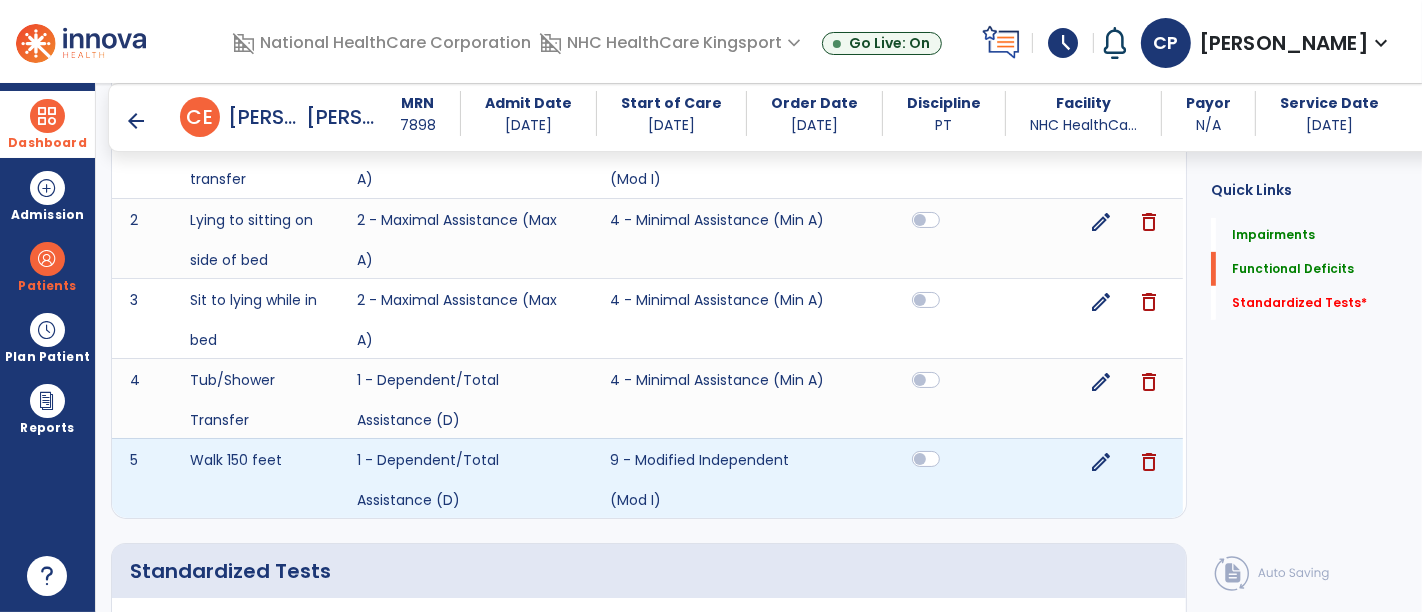 scroll, scrollTop: 822, scrollLeft: 0, axis: vertical 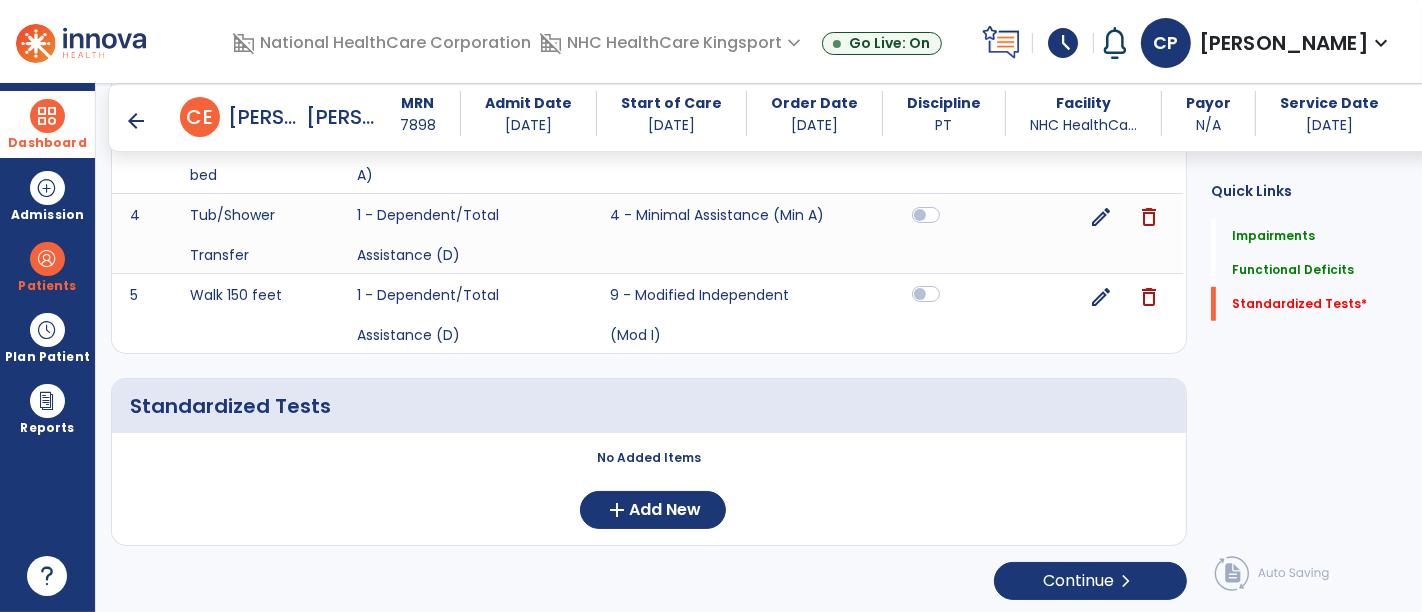 drag, startPoint x: 919, startPoint y: 455, endPoint x: 908, endPoint y: 457, distance: 11.18034 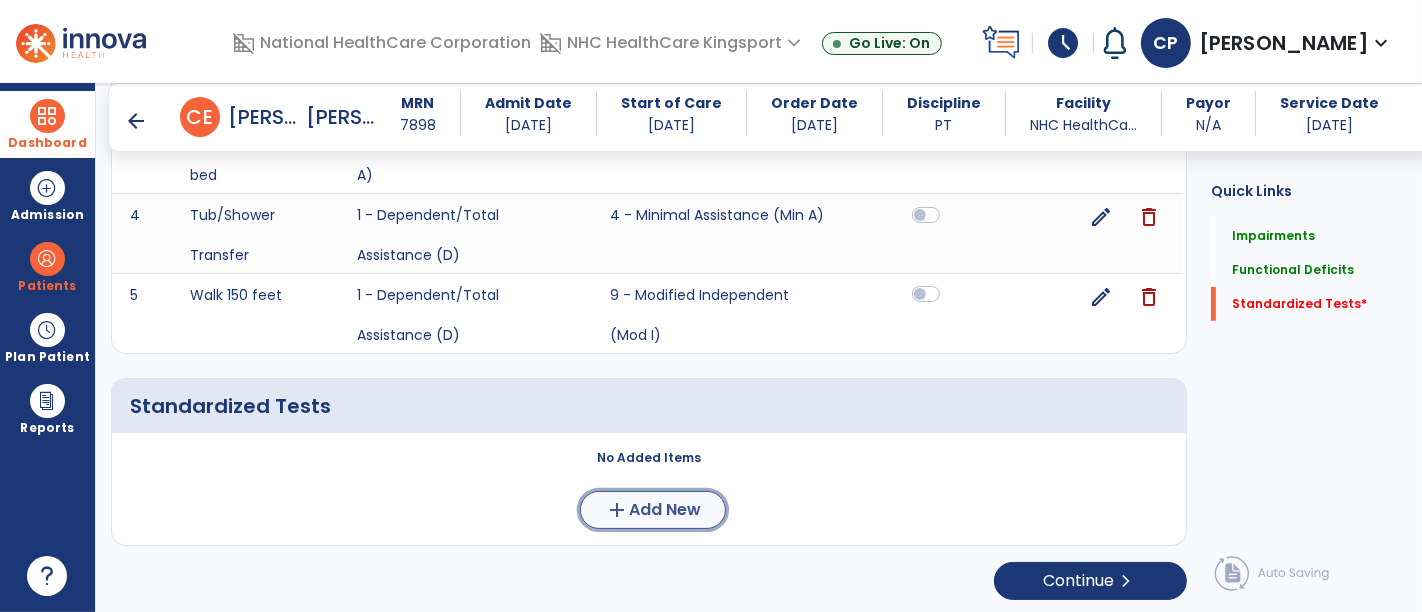 click on "add" 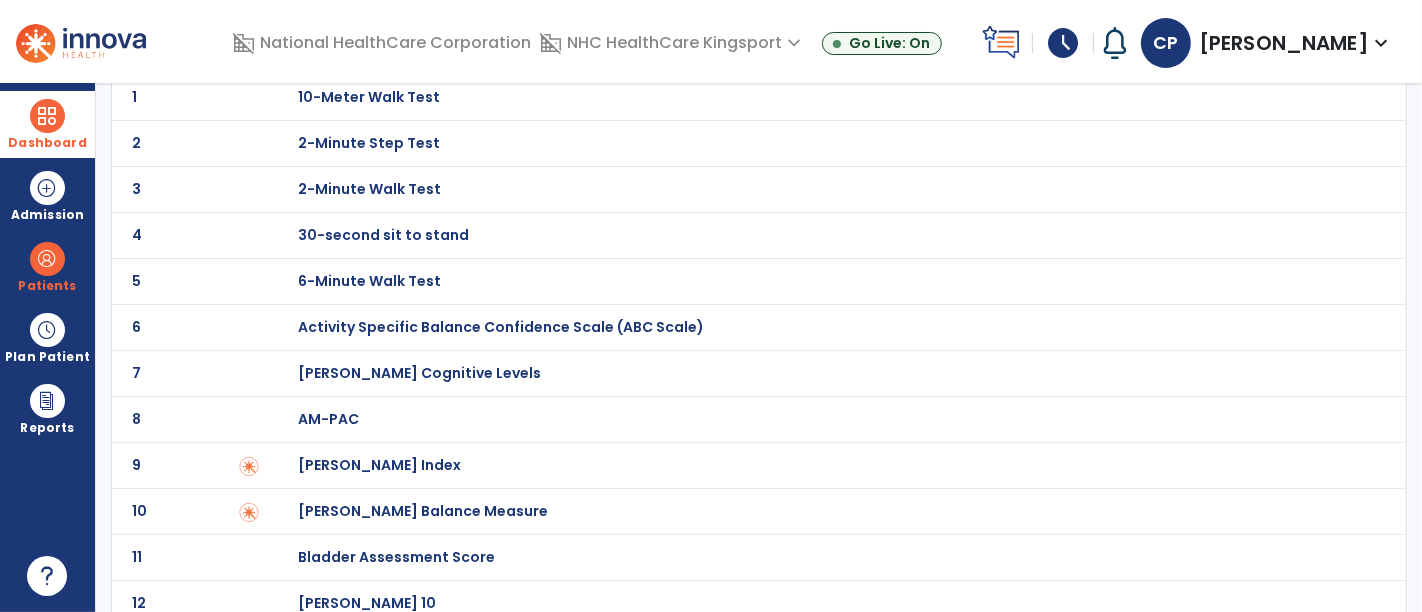 scroll, scrollTop: 0, scrollLeft: 0, axis: both 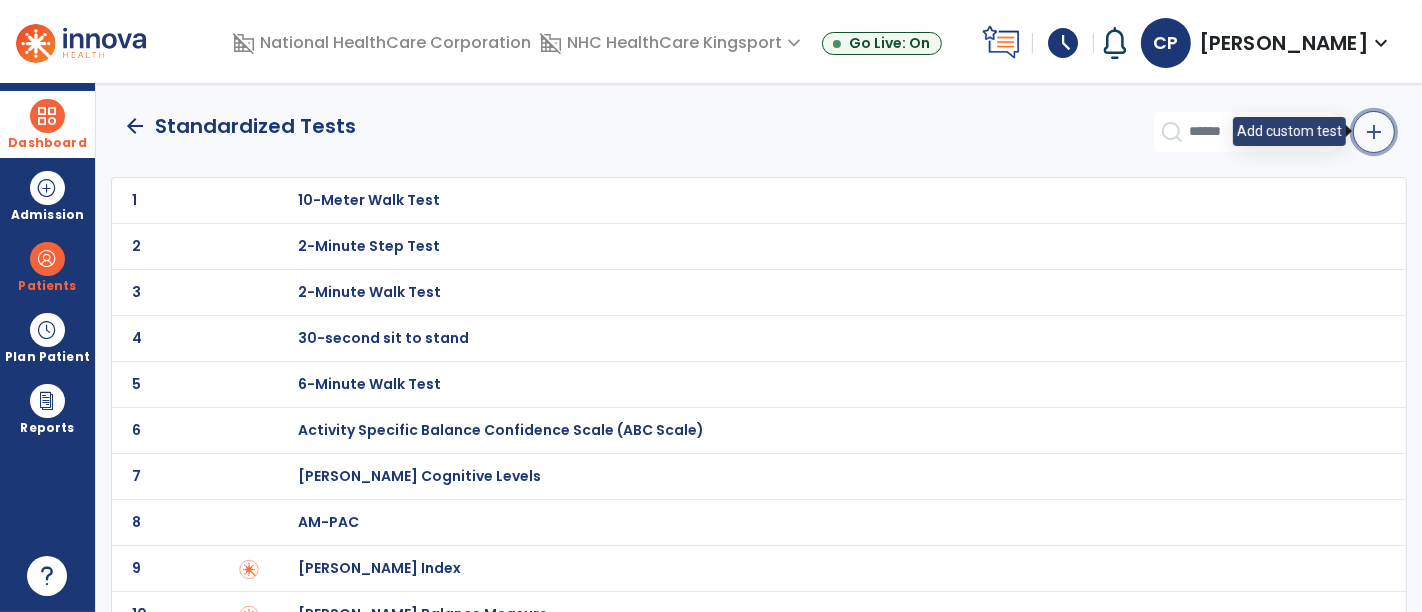 click on "add" 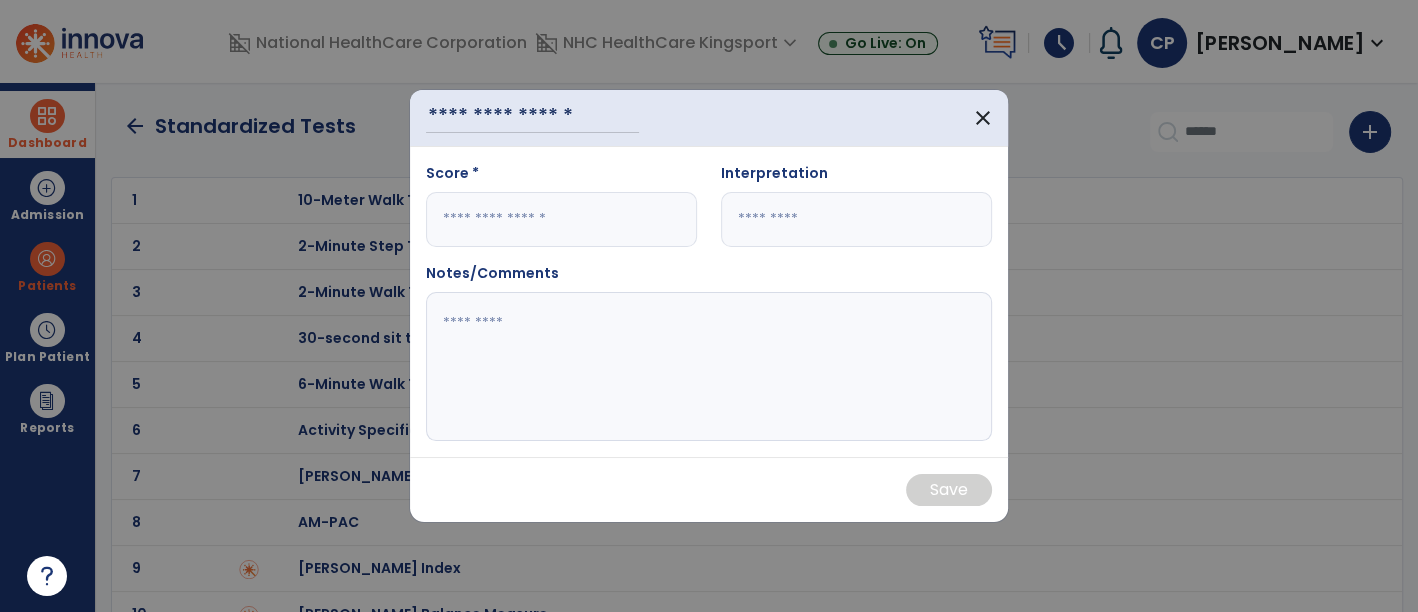 click at bounding box center [561, 219] 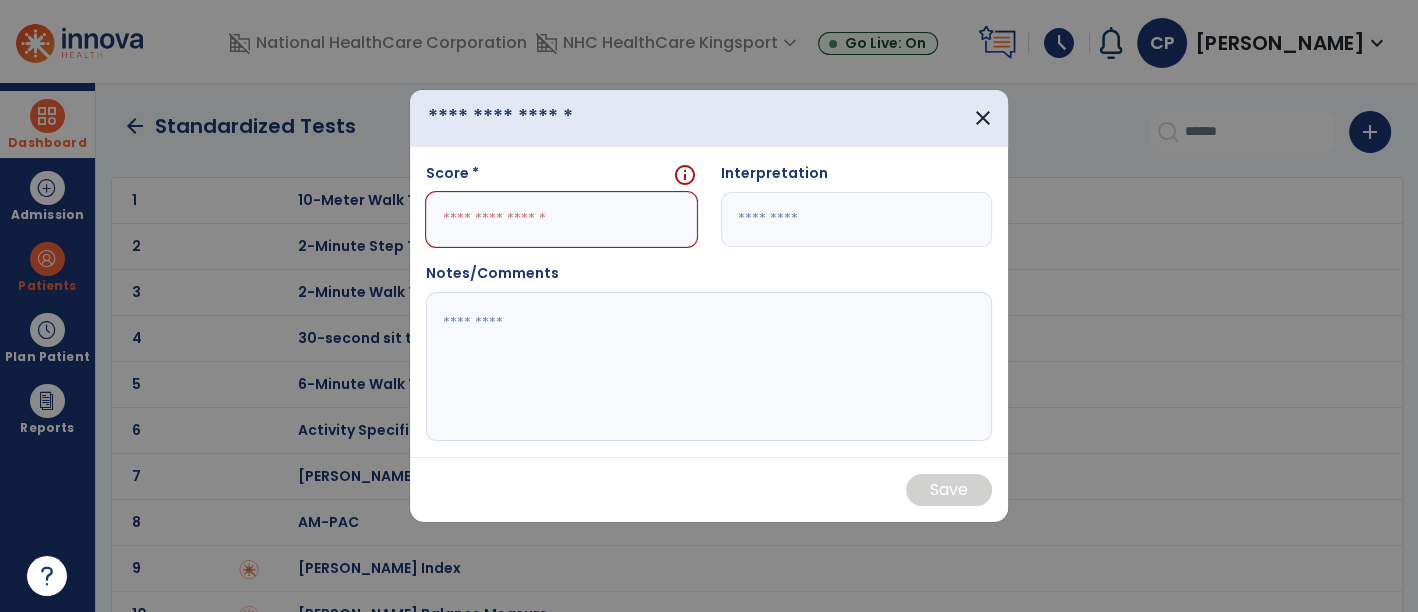 click at bounding box center [532, 117] 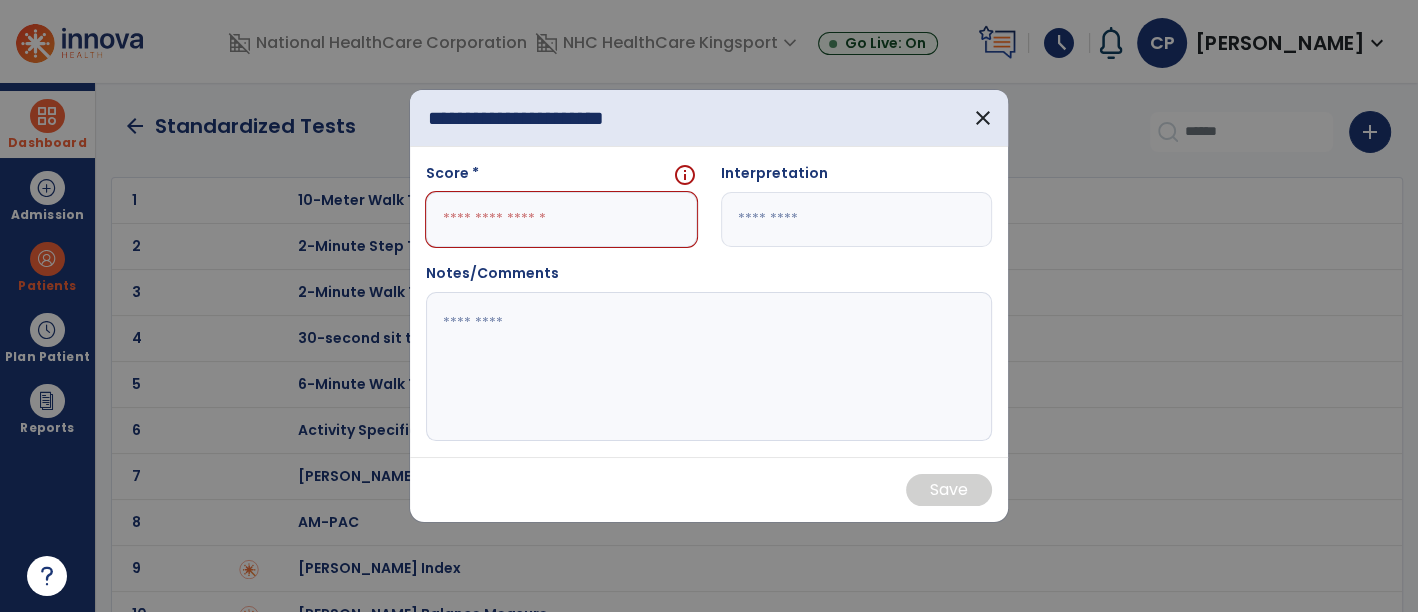 type on "**********" 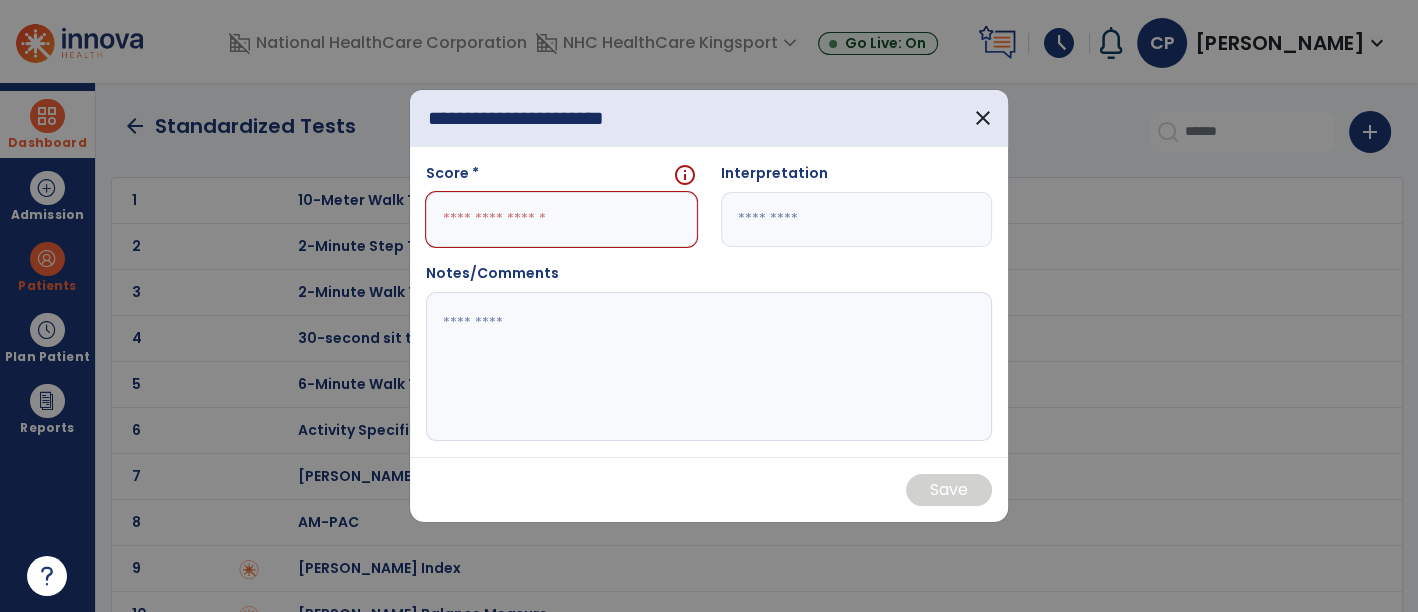 click at bounding box center (561, 219) 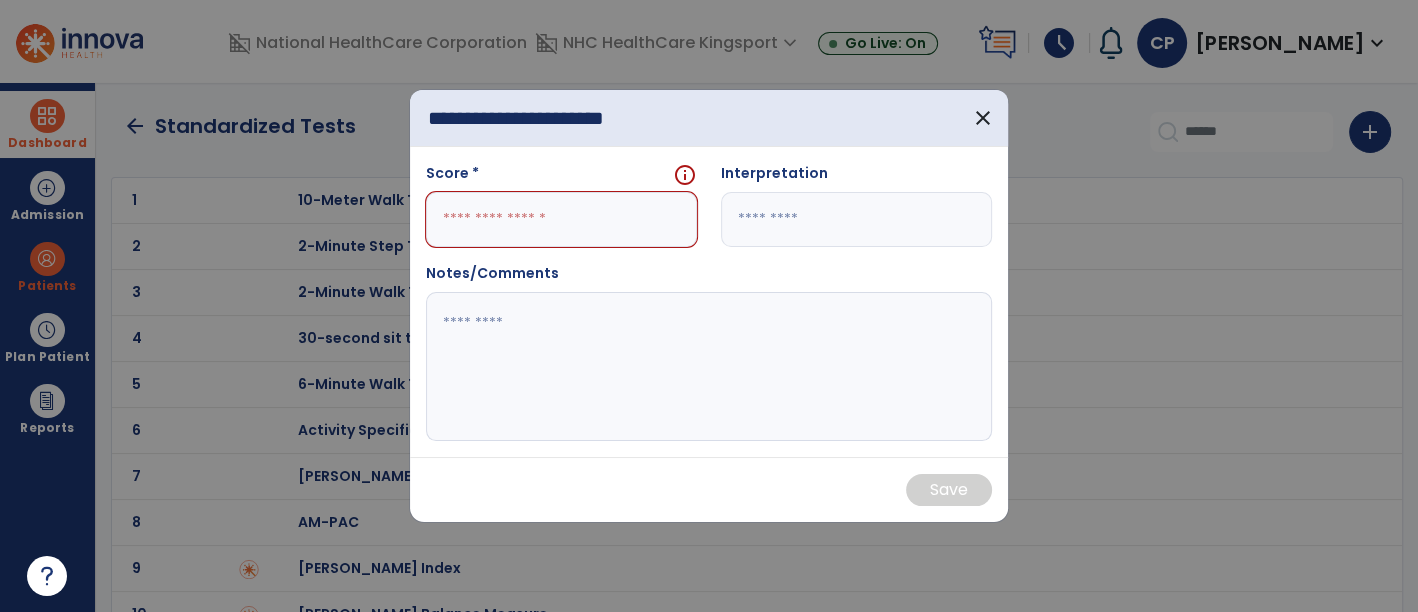 type on "*" 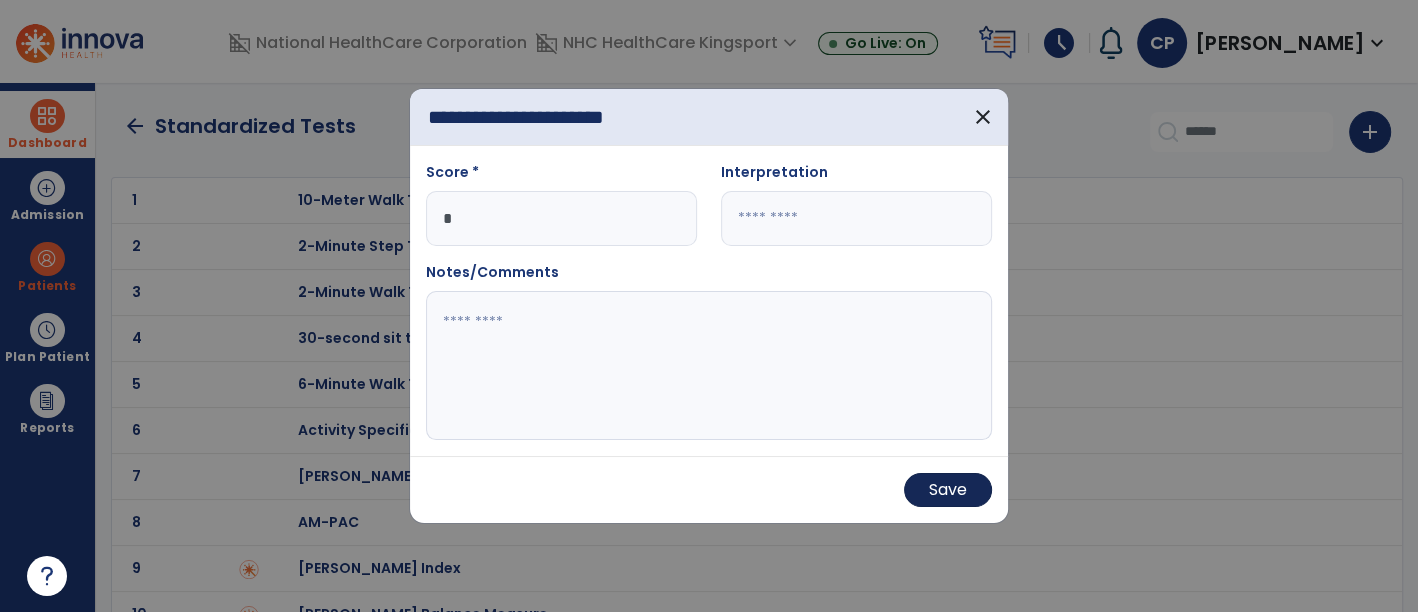 type on "*" 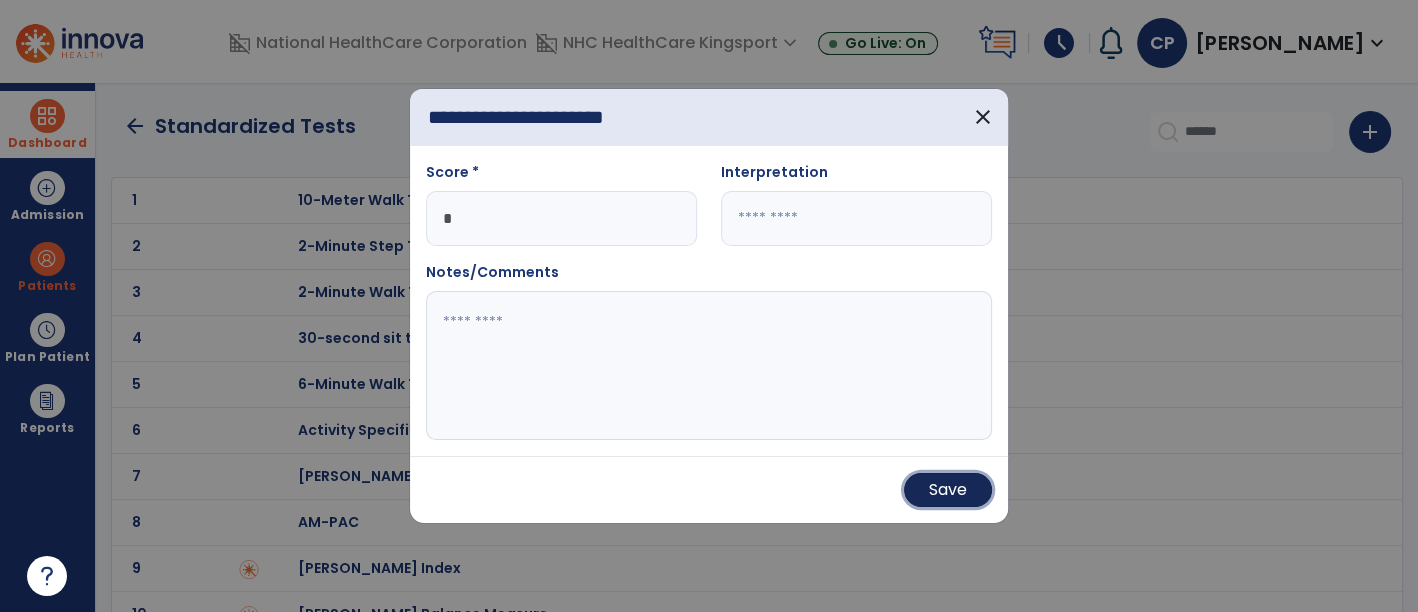 click on "Save" at bounding box center [948, 490] 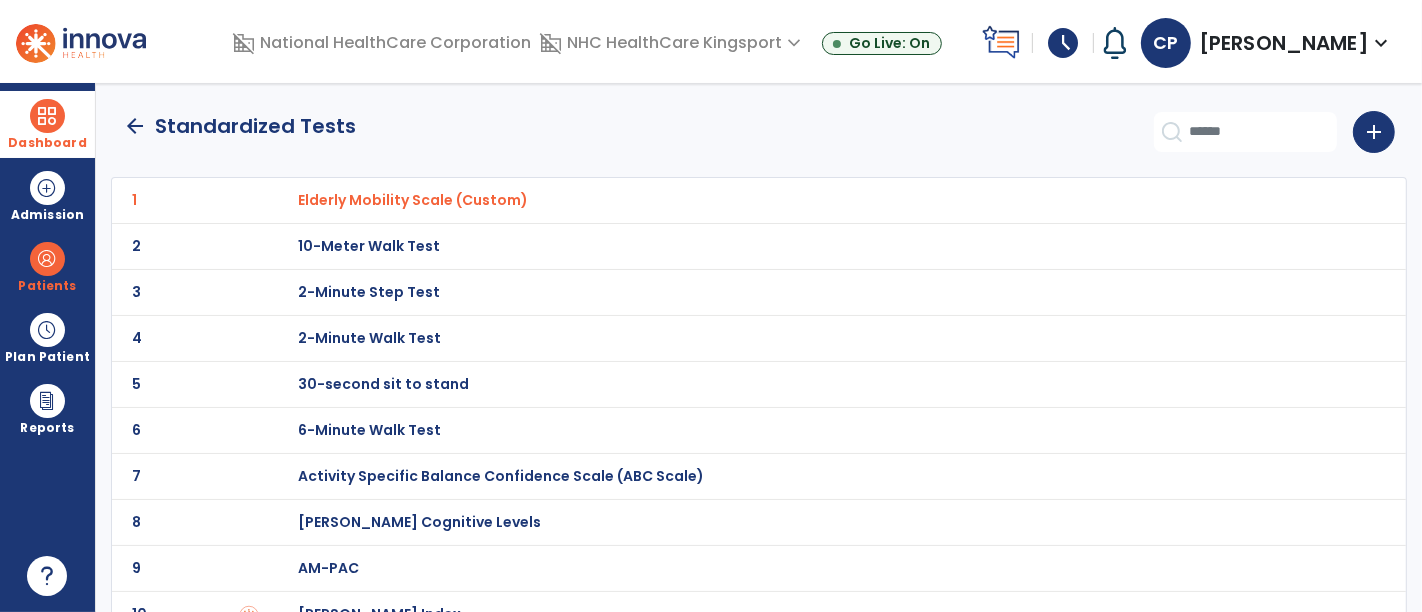 click on "arrow_back" 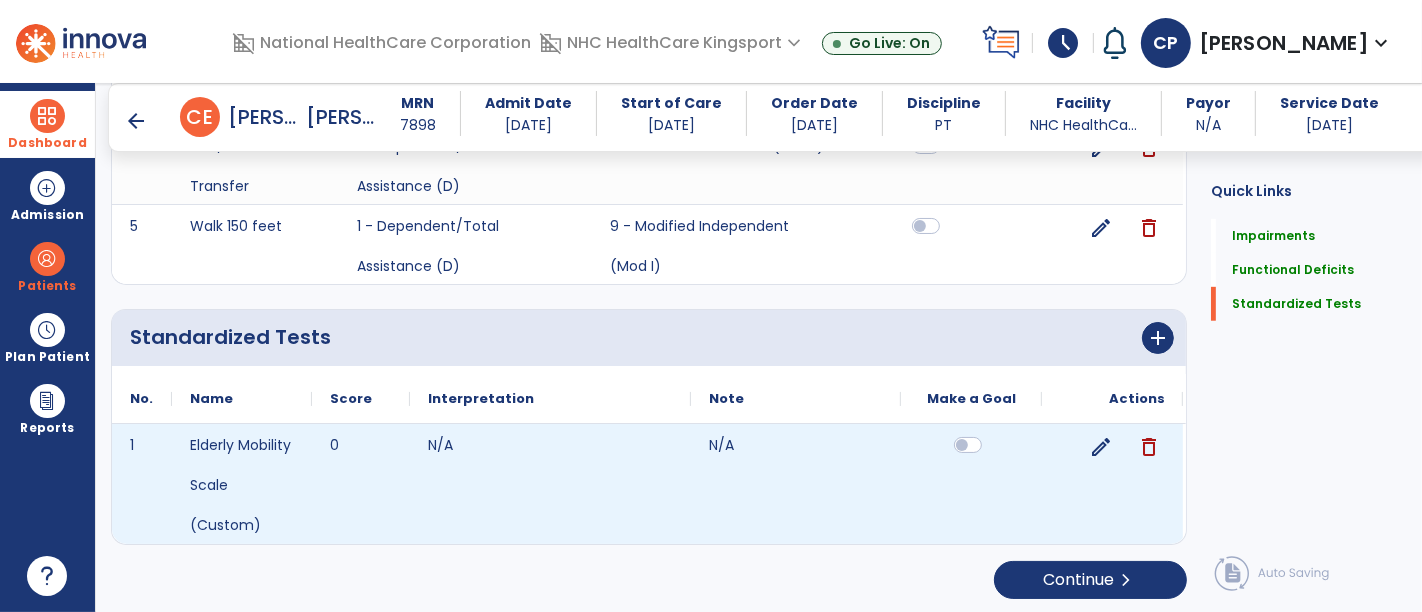 scroll, scrollTop: 890, scrollLeft: 0, axis: vertical 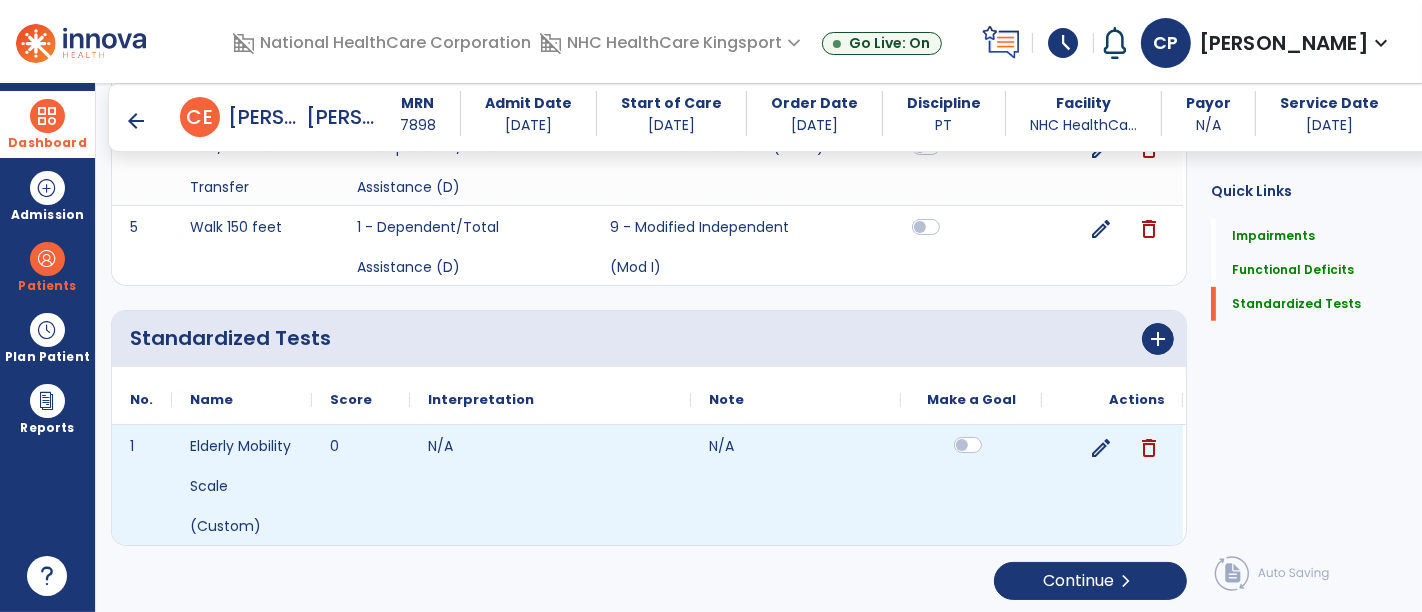 click 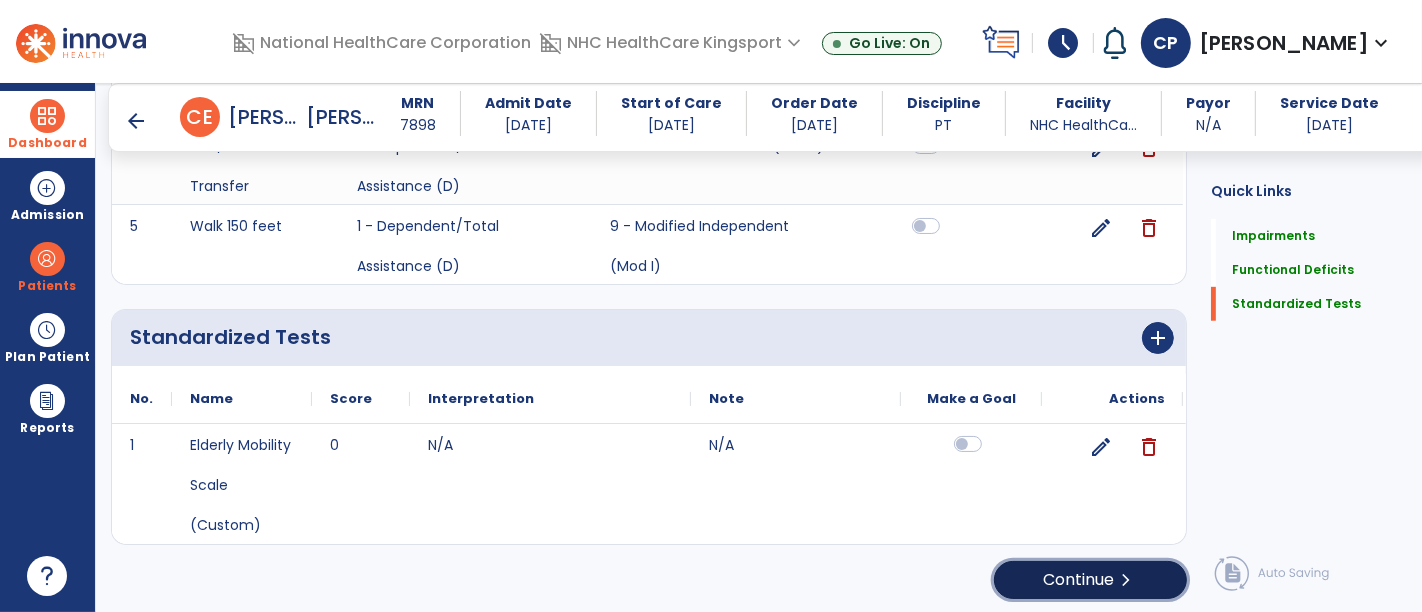 click on "Continue  chevron_right" 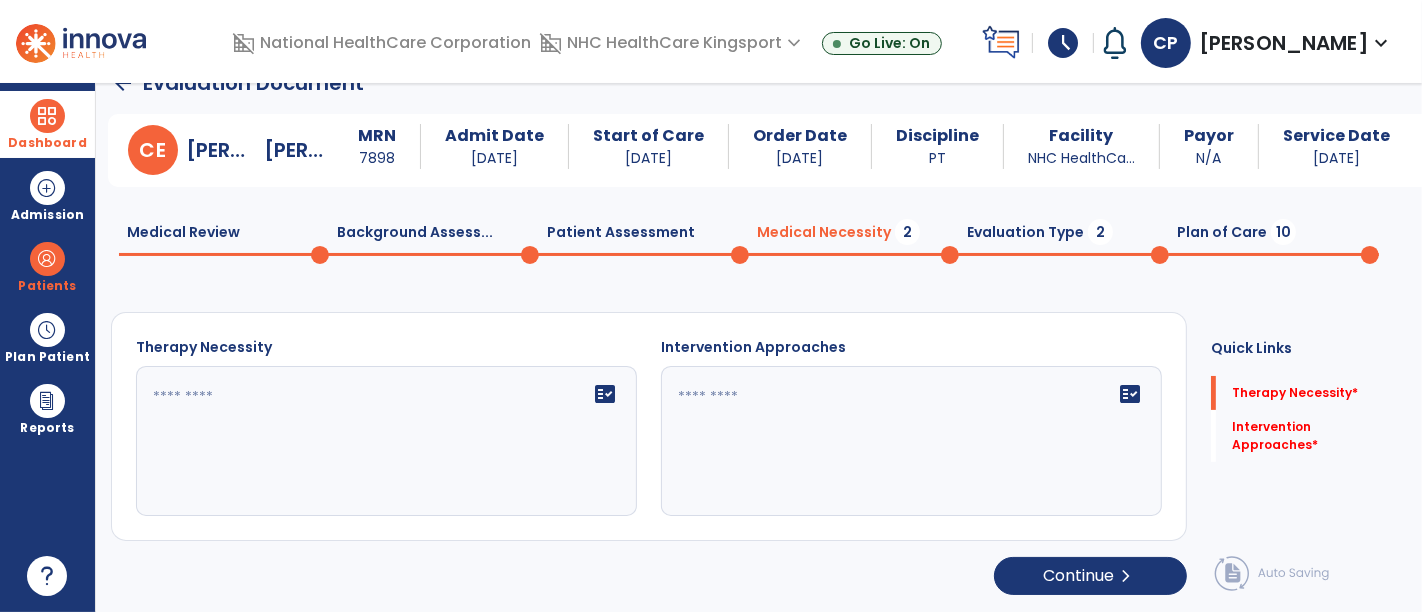 scroll, scrollTop: 12, scrollLeft: 0, axis: vertical 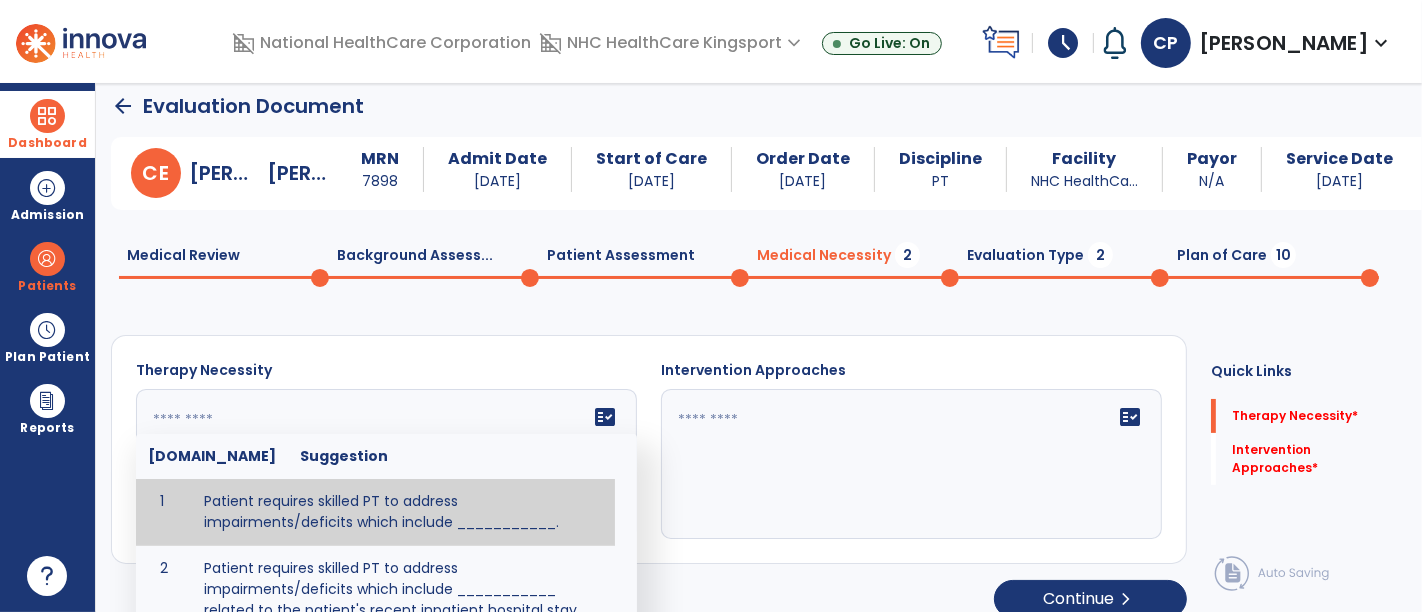 click 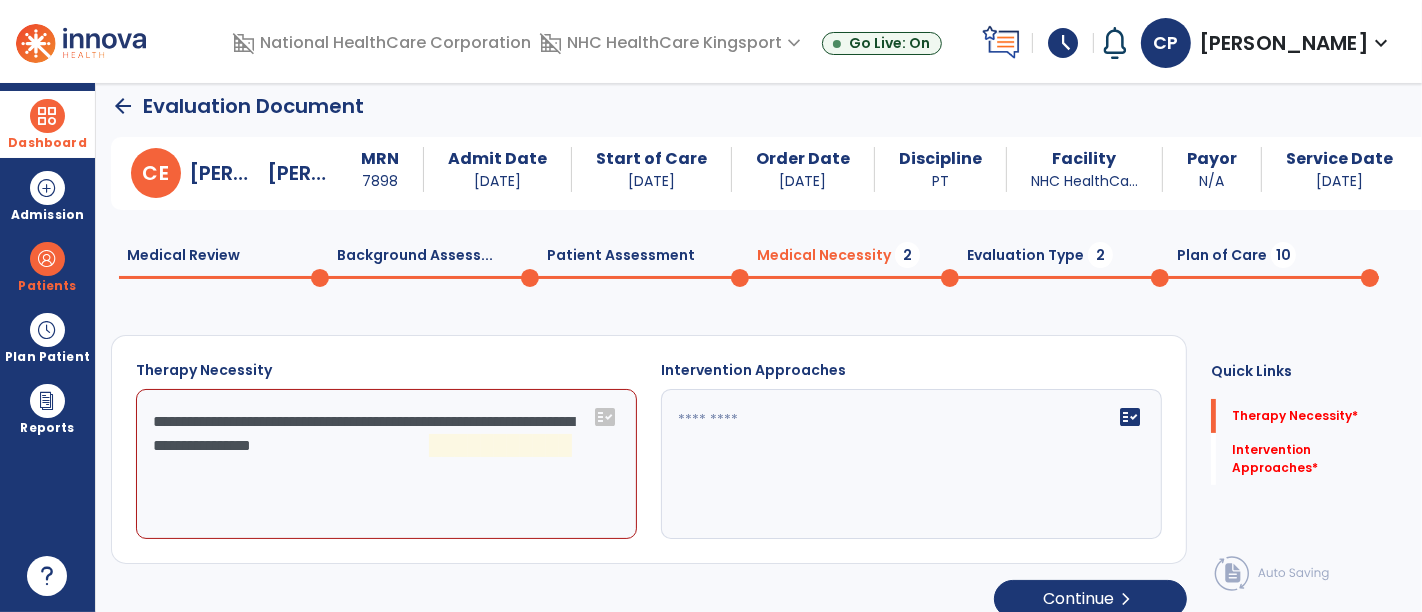 click on "**********" 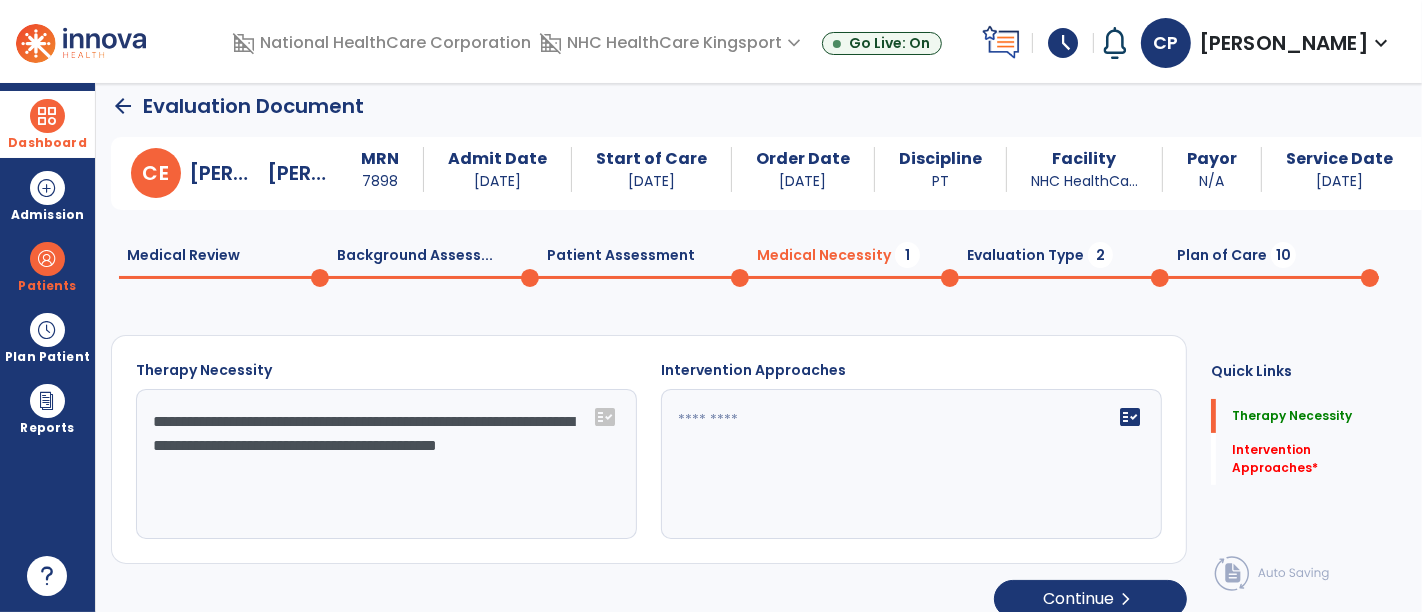 click on "**********" 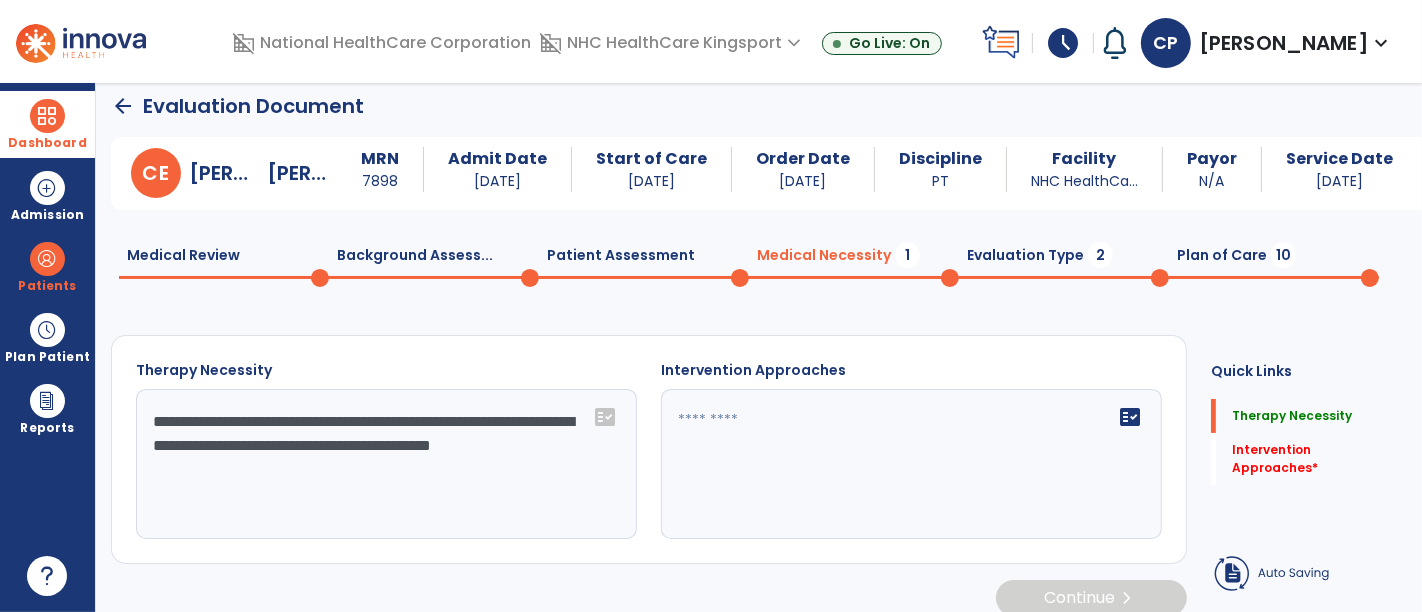 type on "**********" 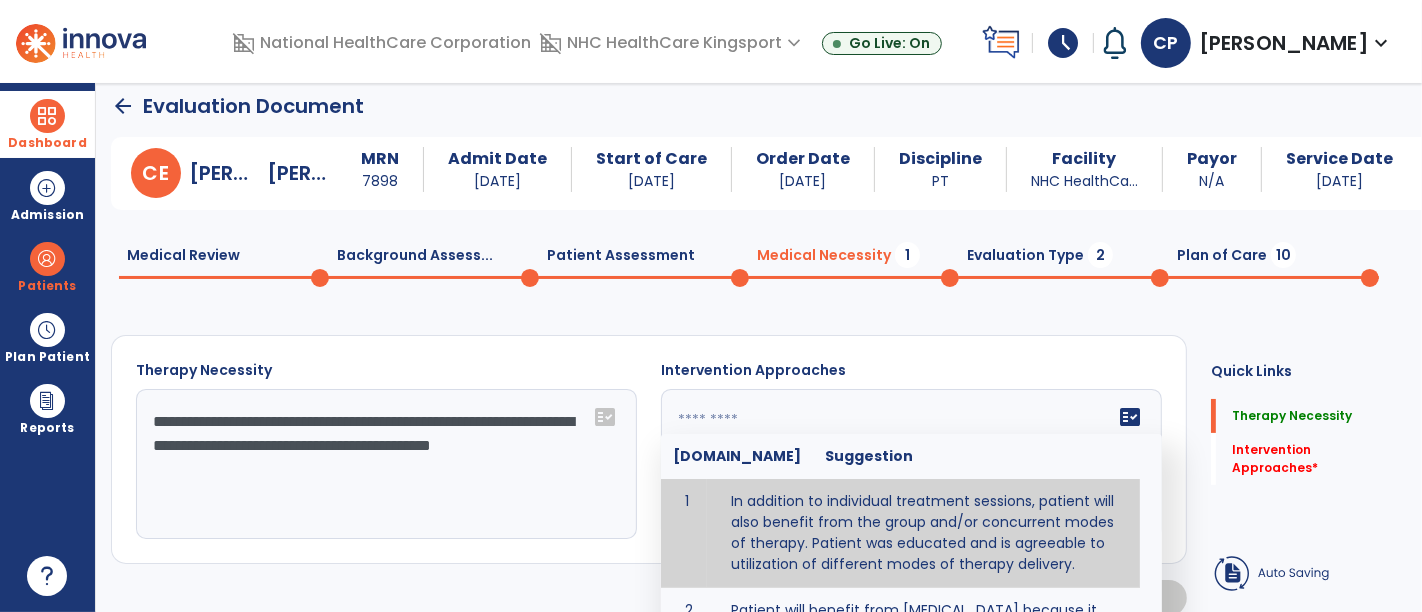 click on "fact_check  Sr.No Suggestion 1 In addition to individual treatment sessions, patient will also benefit from the group and/or concurrent modes of therapy. Patient was educated and is agreeable to utilization of different modes of therapy delivery. 2 Patient will benefit from group therapy because it allows for modeling (a form of learning in which individuals learn by imitating the actions of others and it reduces social isolation and enhances coping mechanisms. 3 Patient will benefit from group therapy to: Create a network that promotes growth and learning by enabling patients to receive and give support and to share experiences from different points of view. 4 Patient will benefit from group/concurrent therapy because it is supported by evidence to promote increased patient engagement and sustainable outcomes. 5 Patient will benefit from group/concurrent therapy to: Promote independence and minimize dependence." 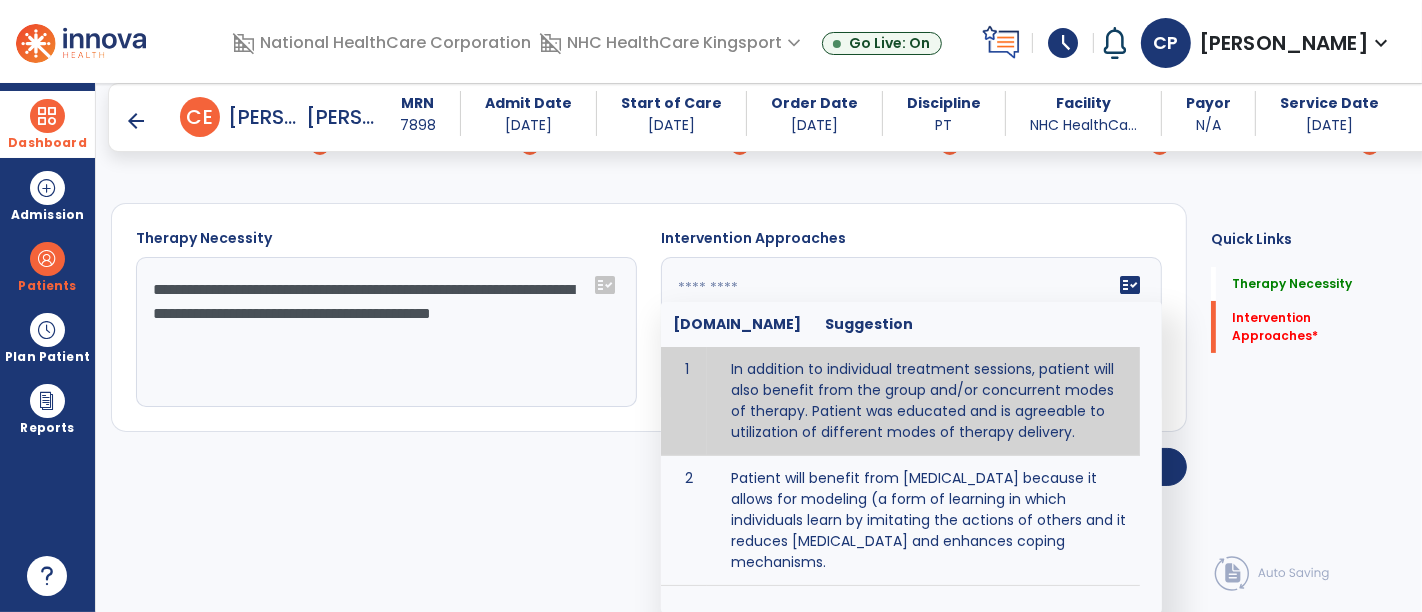 type on "**********" 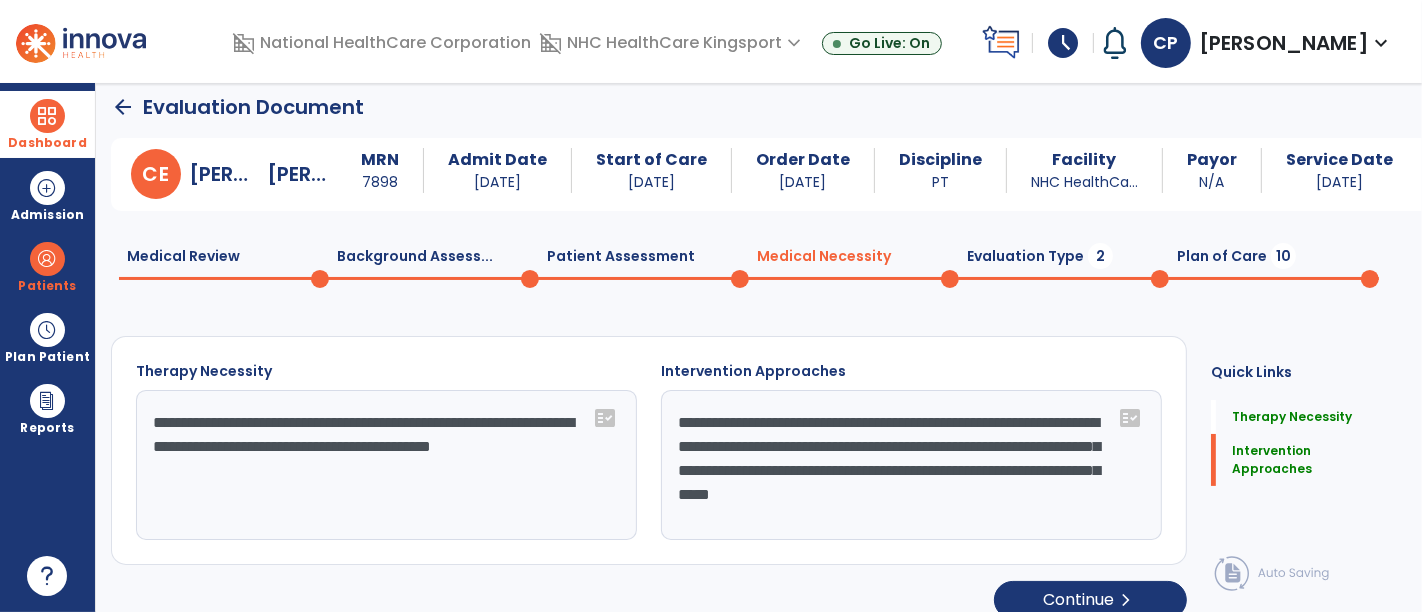 scroll, scrollTop: 31, scrollLeft: 0, axis: vertical 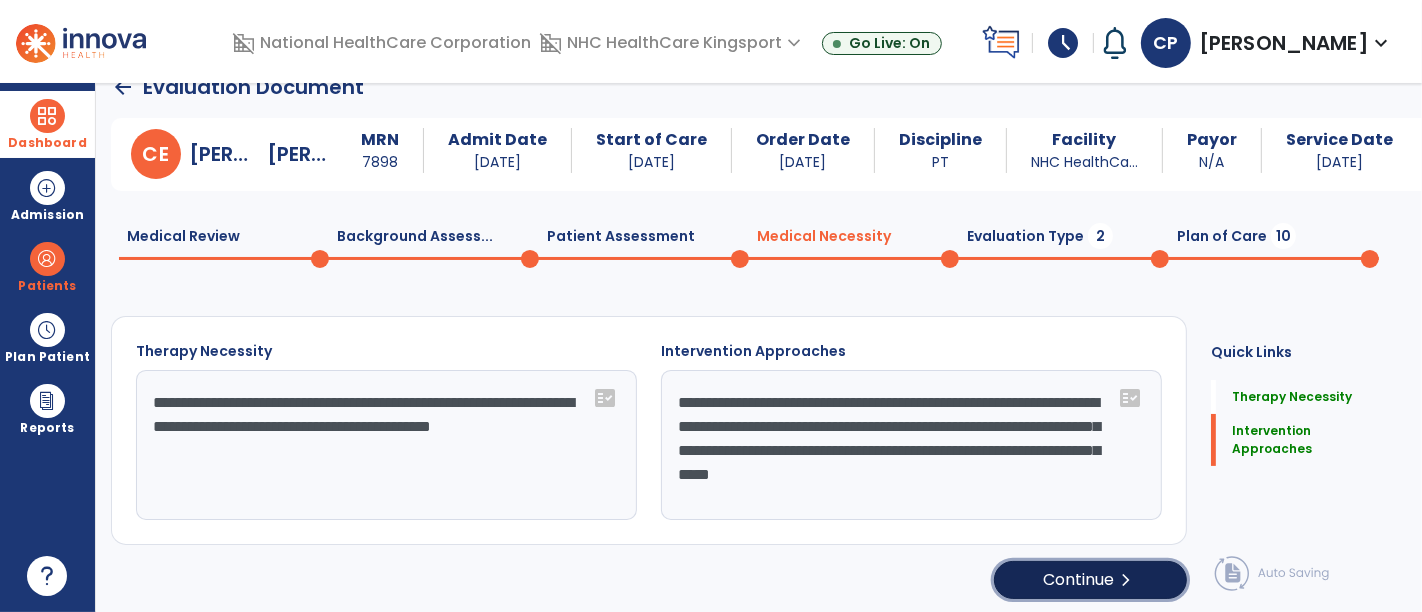 click on "Continue  chevron_right" 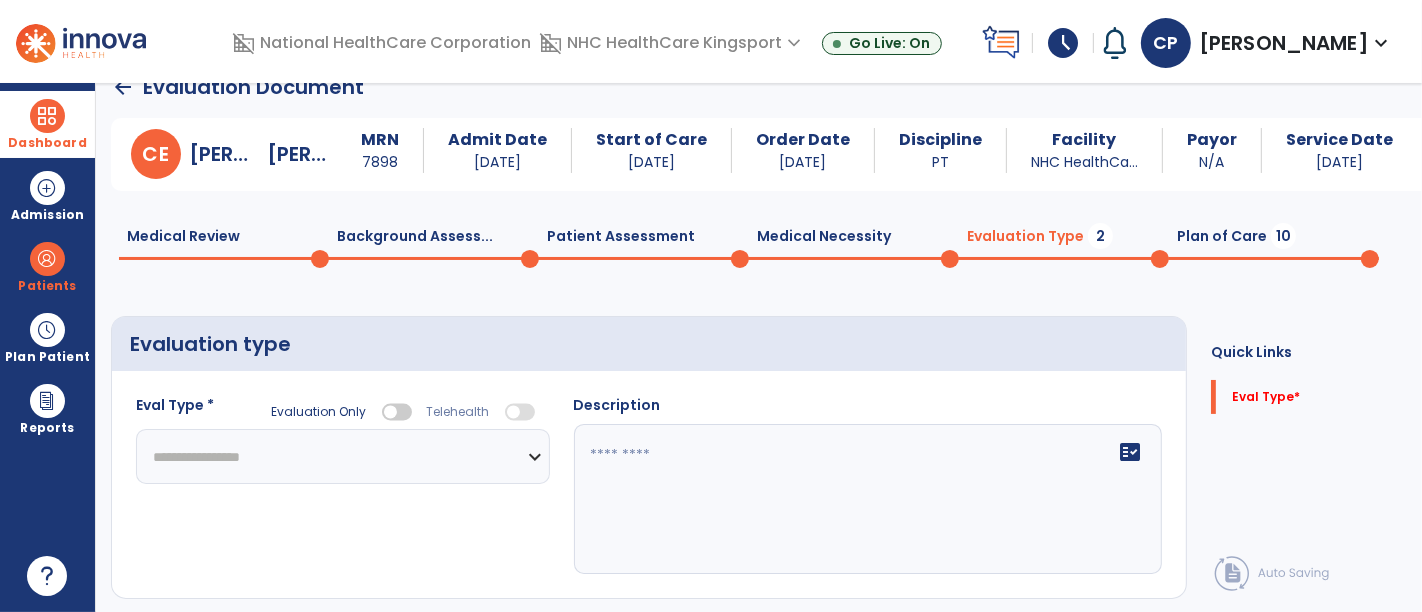 click on "**********" 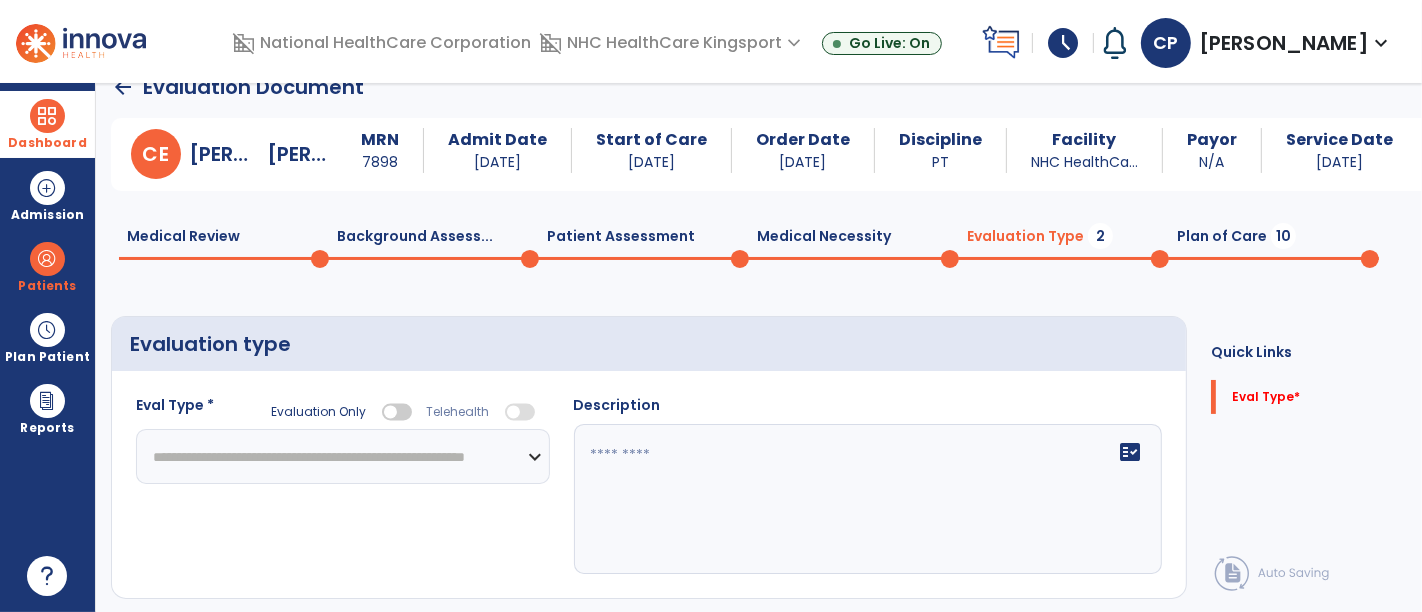 click on "**********" 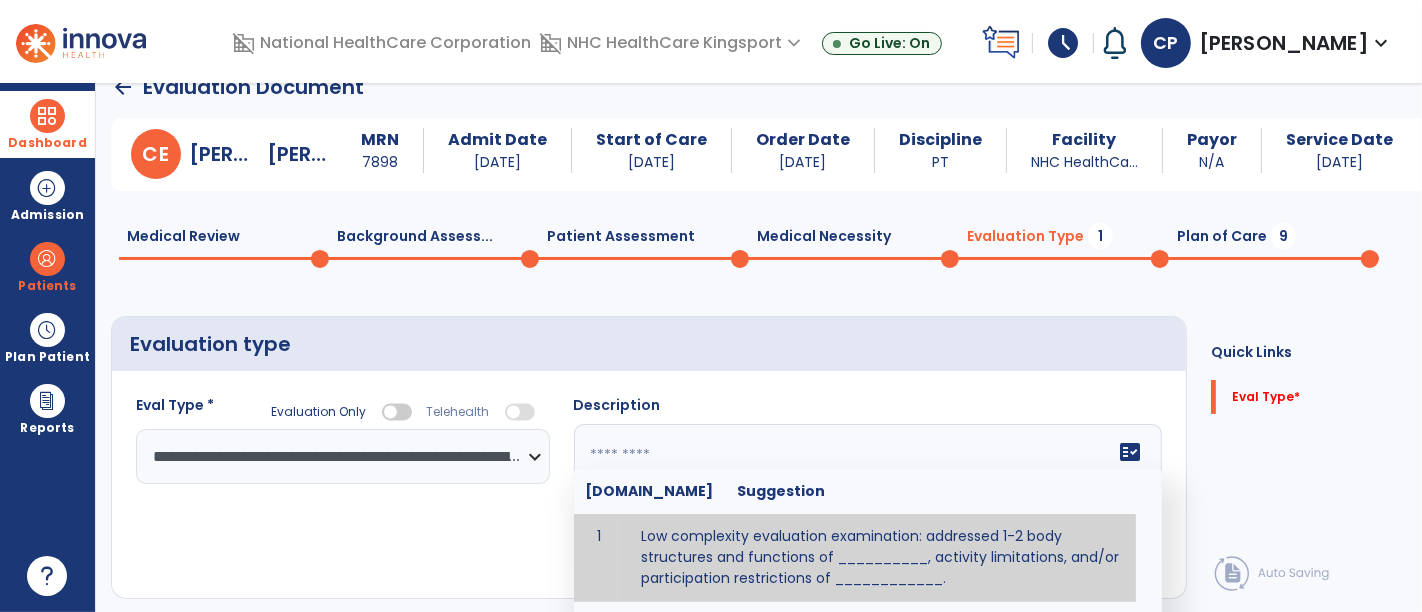 click 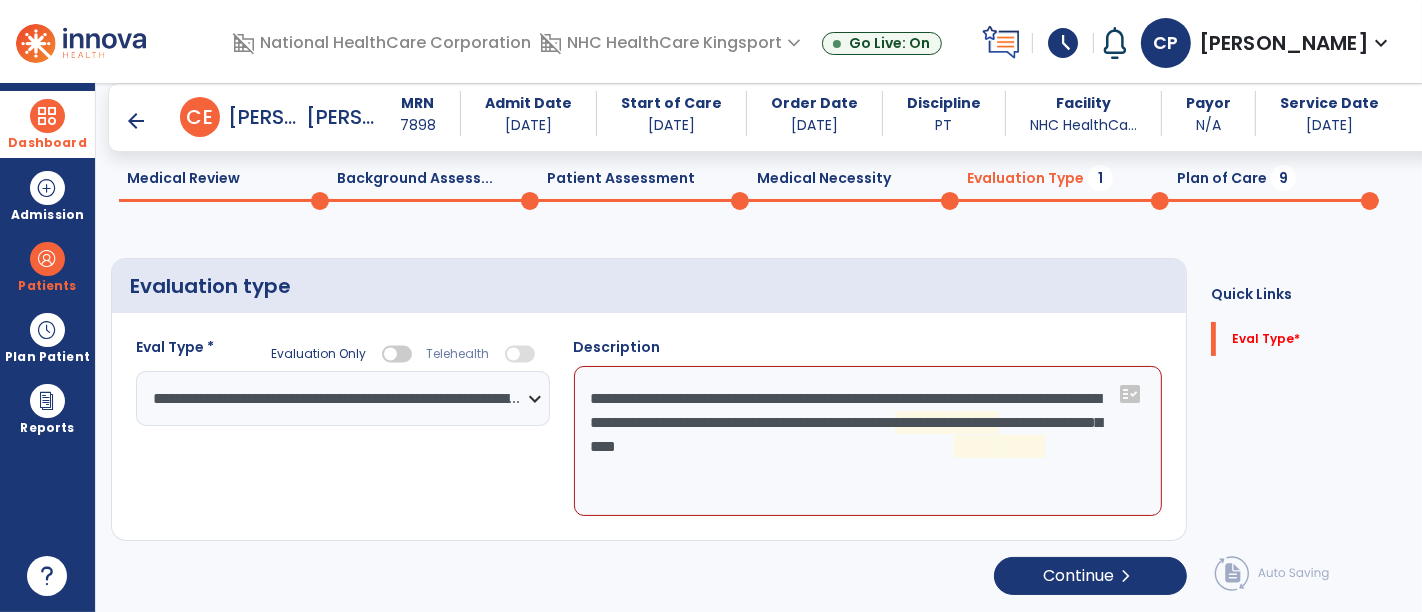 scroll, scrollTop: 67, scrollLeft: 0, axis: vertical 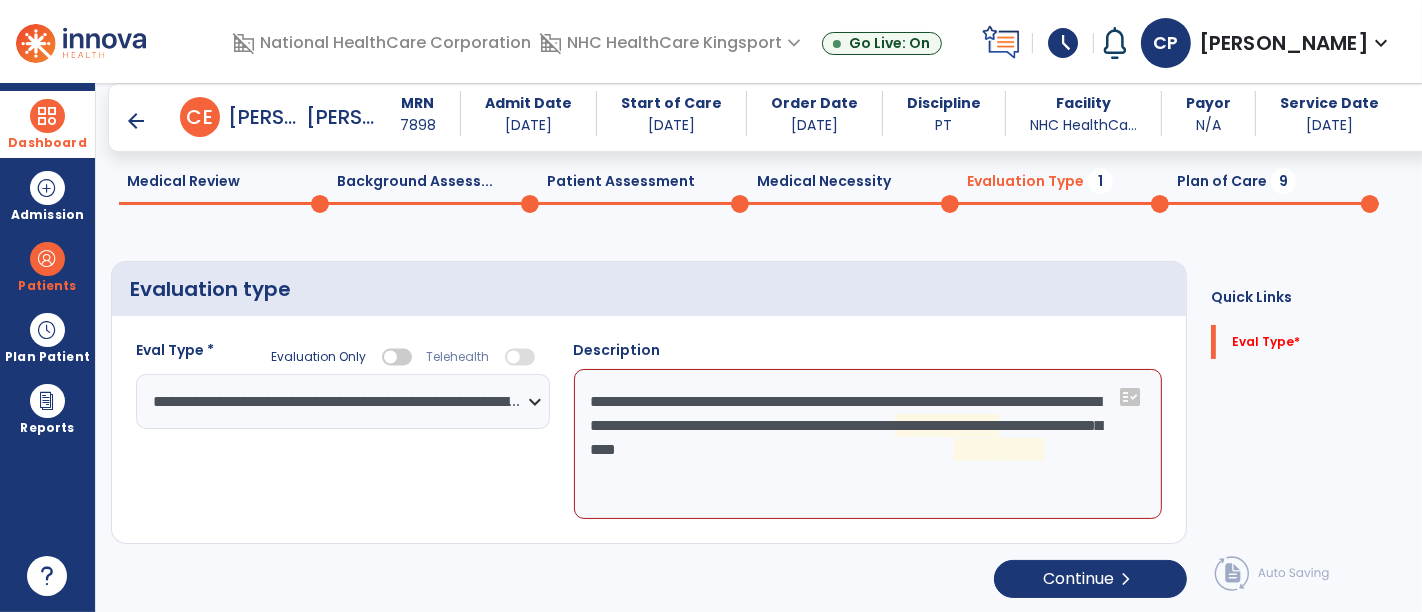 click on "**********" 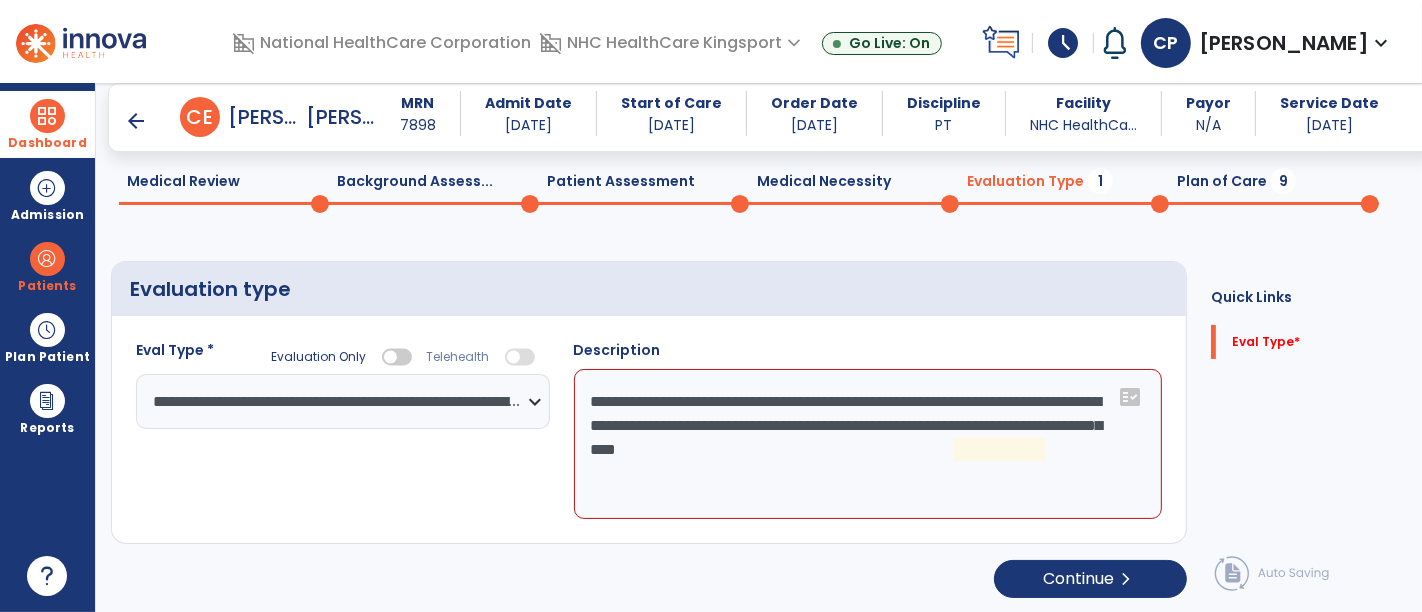 click on "**********" 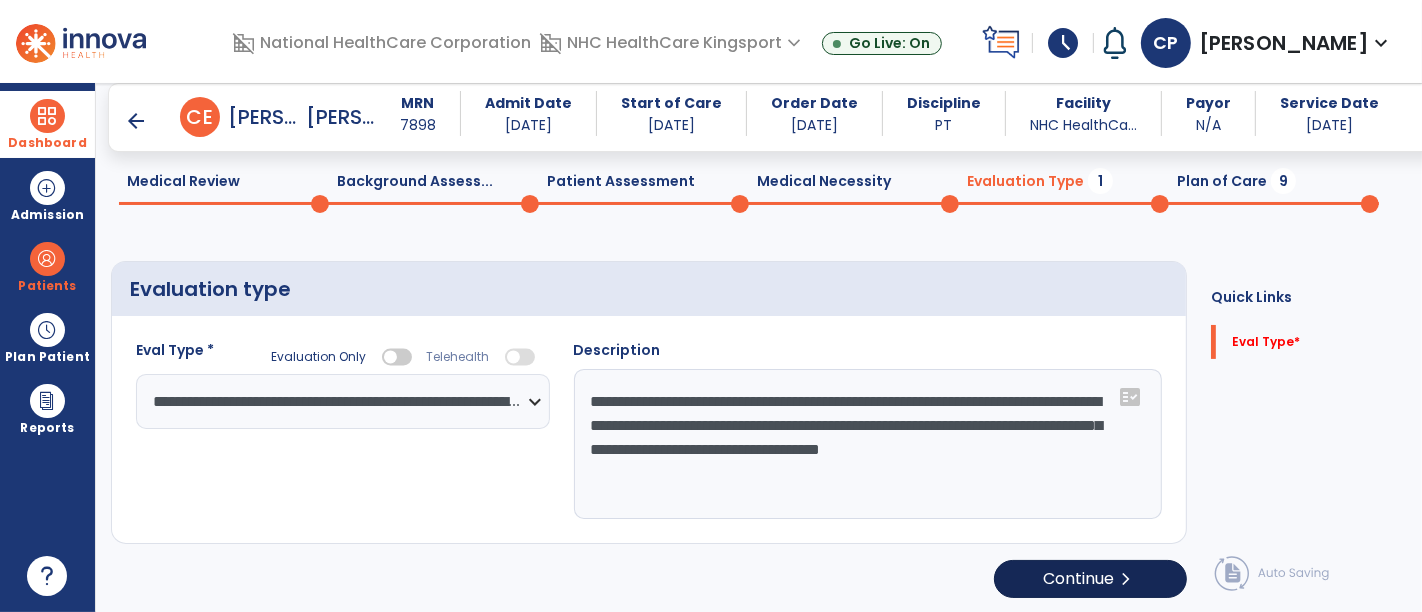 type on "**********" 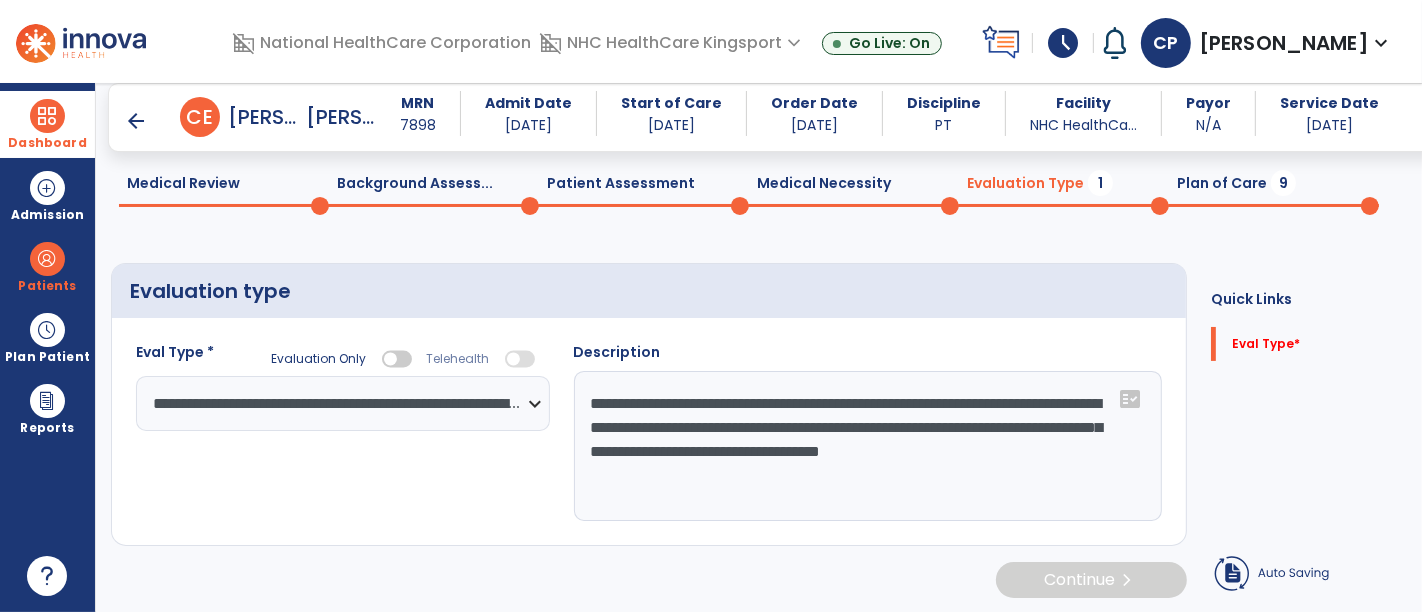 scroll, scrollTop: 67, scrollLeft: 0, axis: vertical 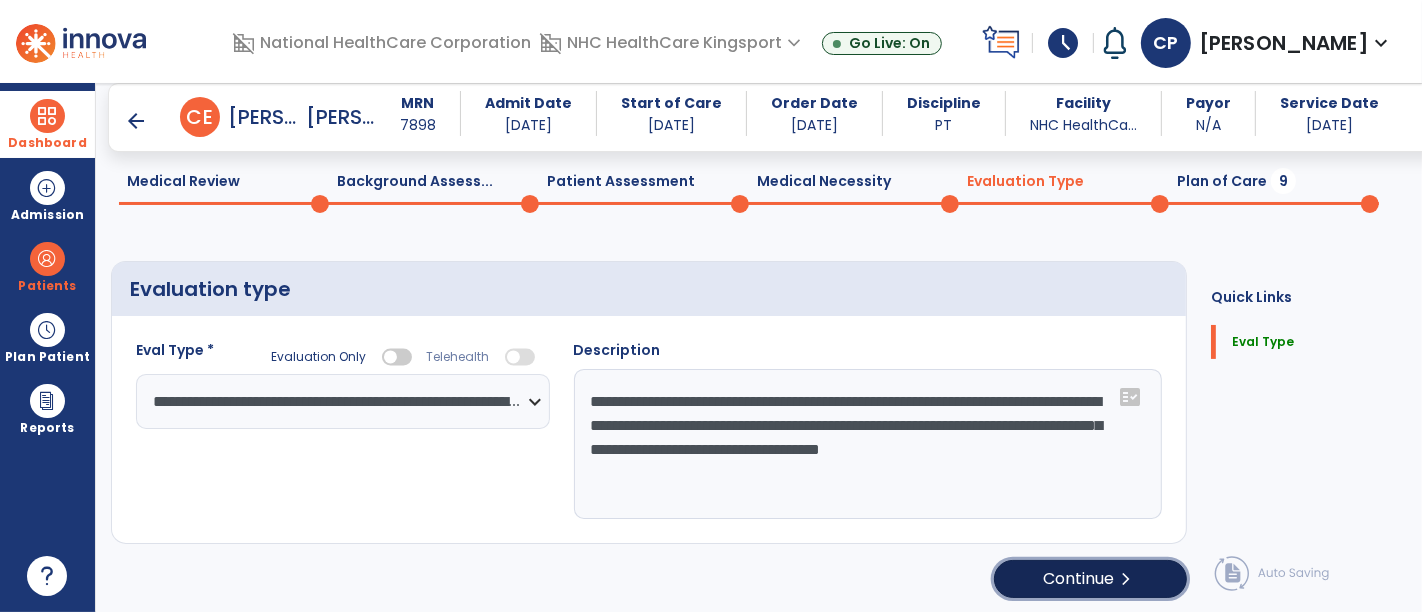 click on "Continue  chevron_right" 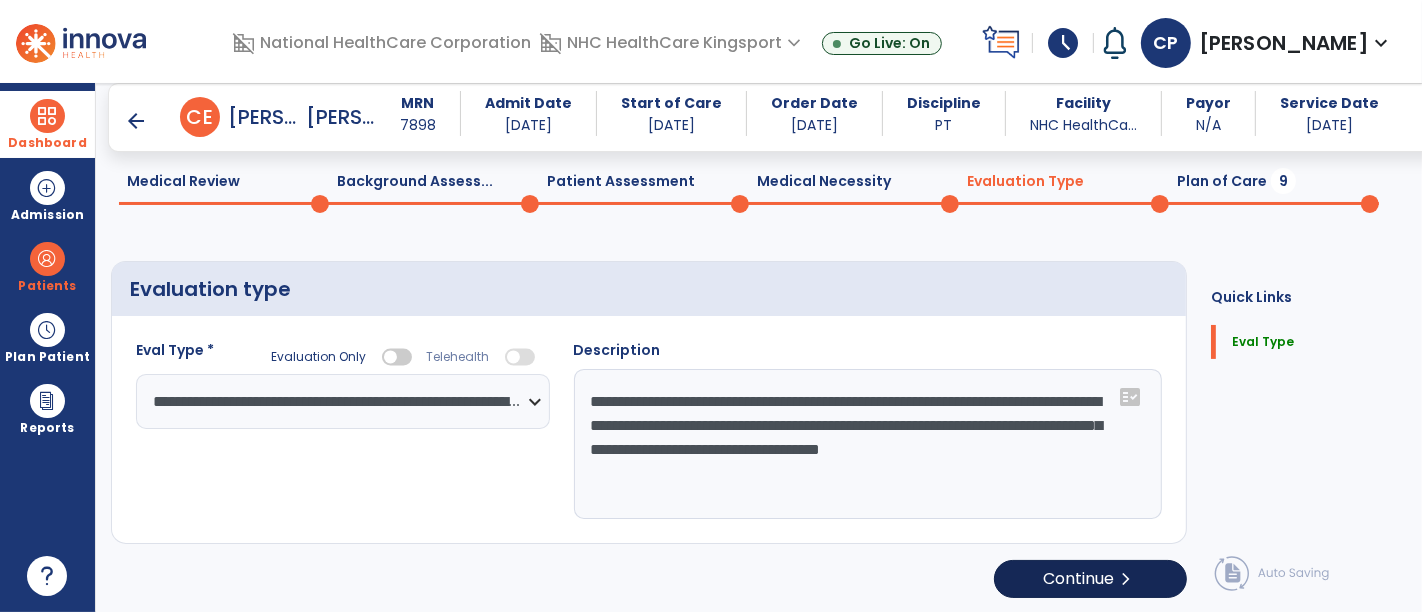 select on "*****" 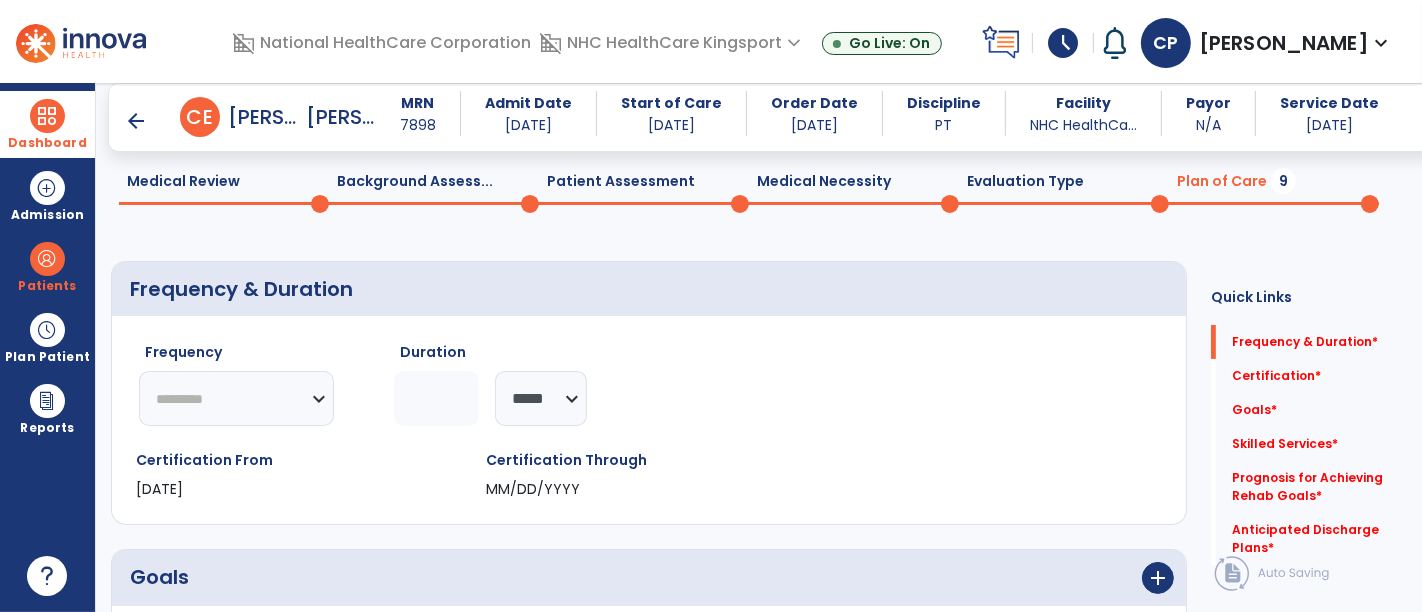 click on "********* ** ** ** ** ** ** **" 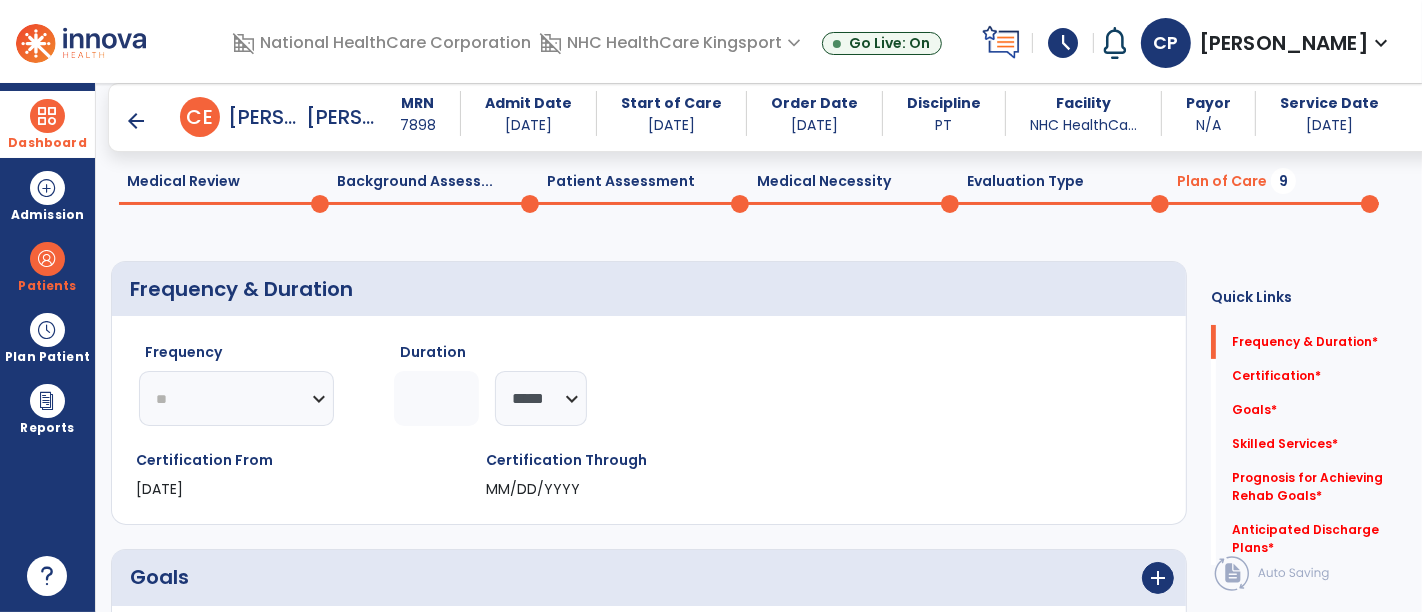 click on "********* ** ** ** ** ** ** **" 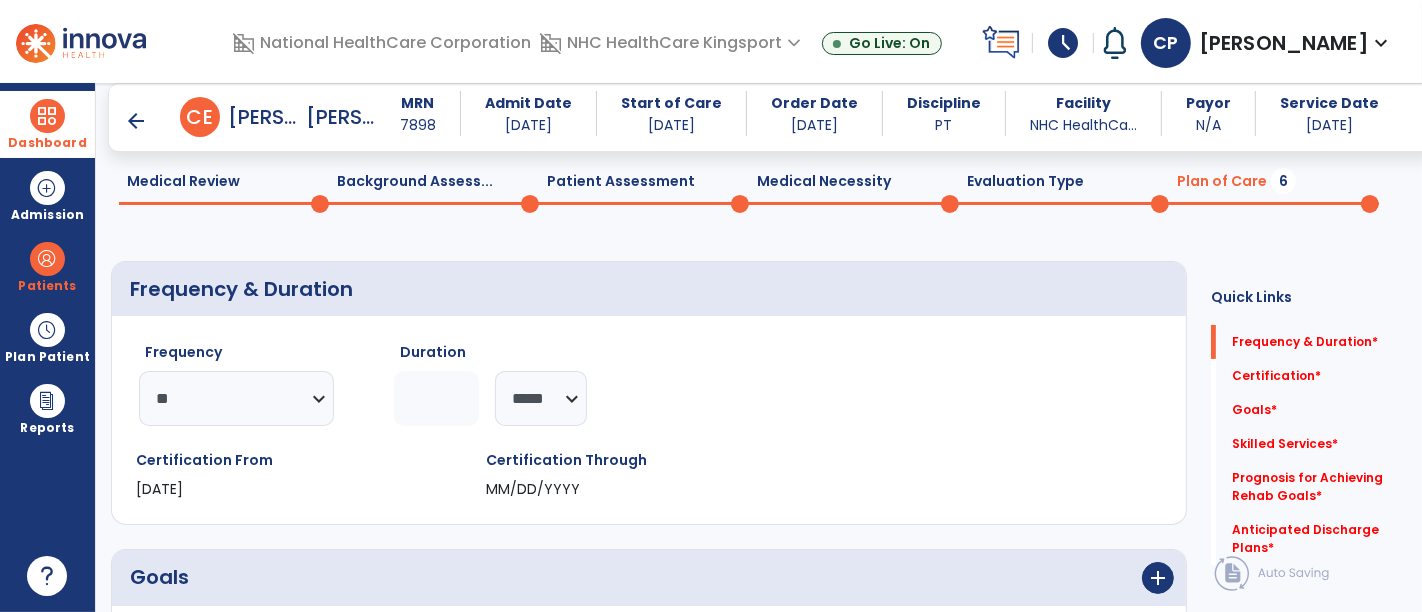 click 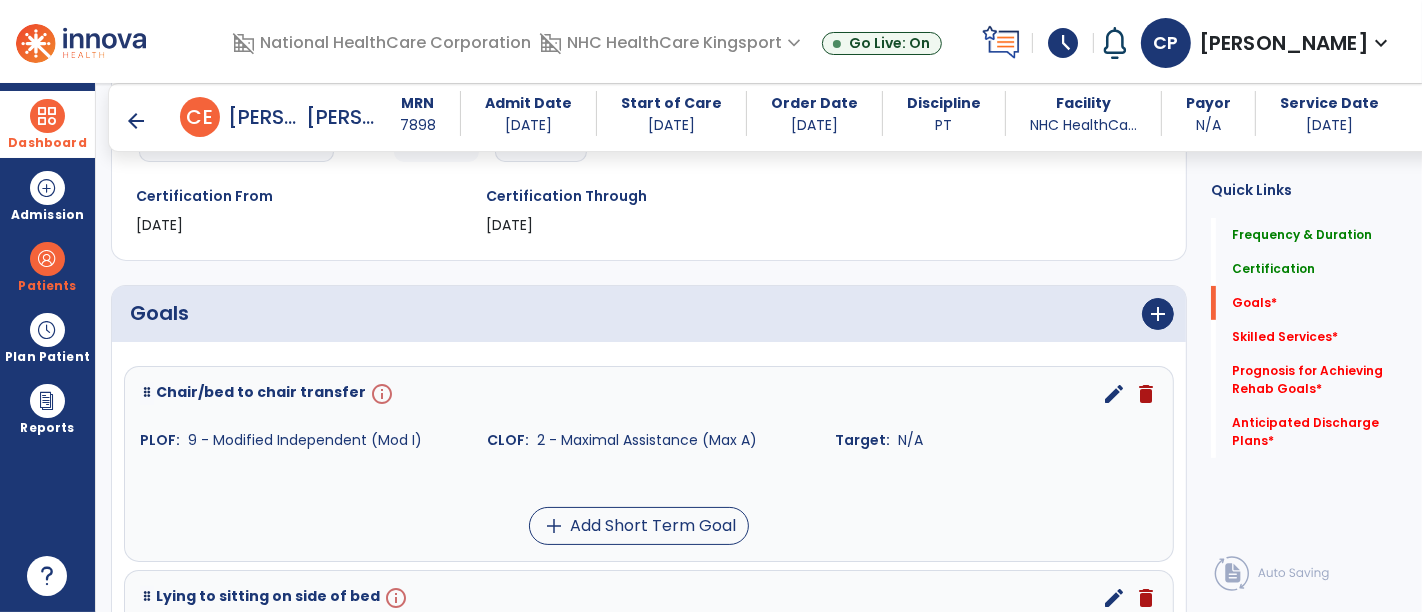 scroll, scrollTop: 451, scrollLeft: 0, axis: vertical 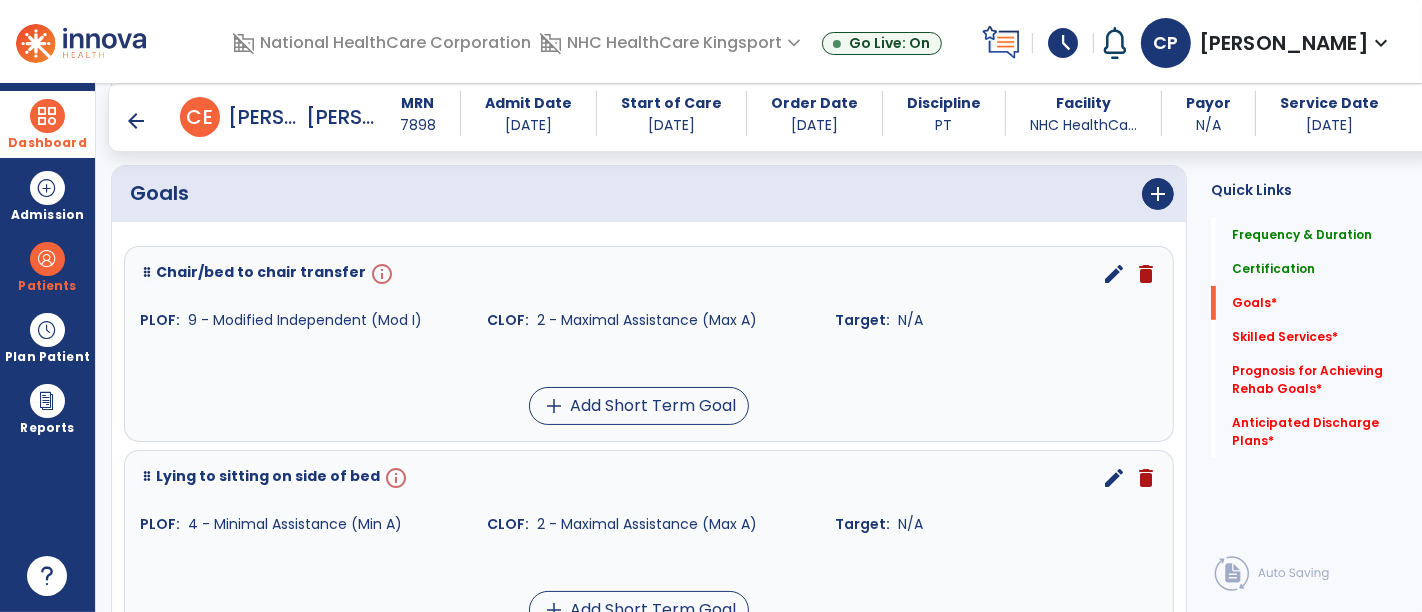 type on "*" 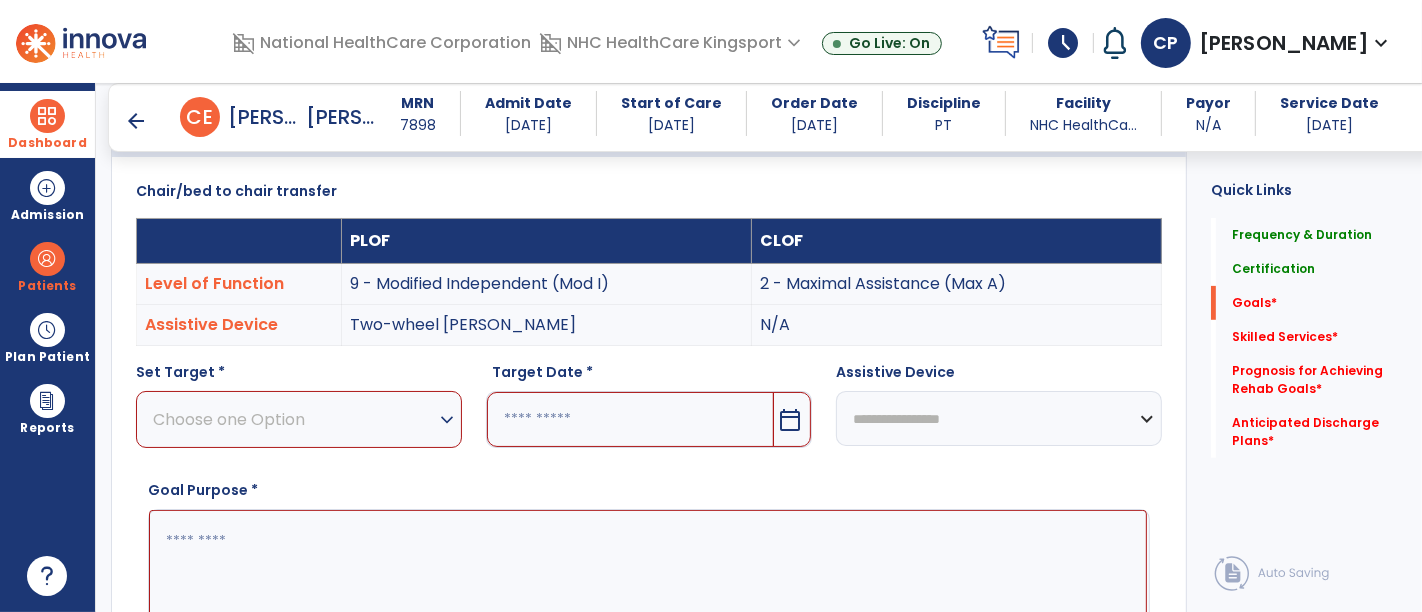 scroll, scrollTop: 534, scrollLeft: 0, axis: vertical 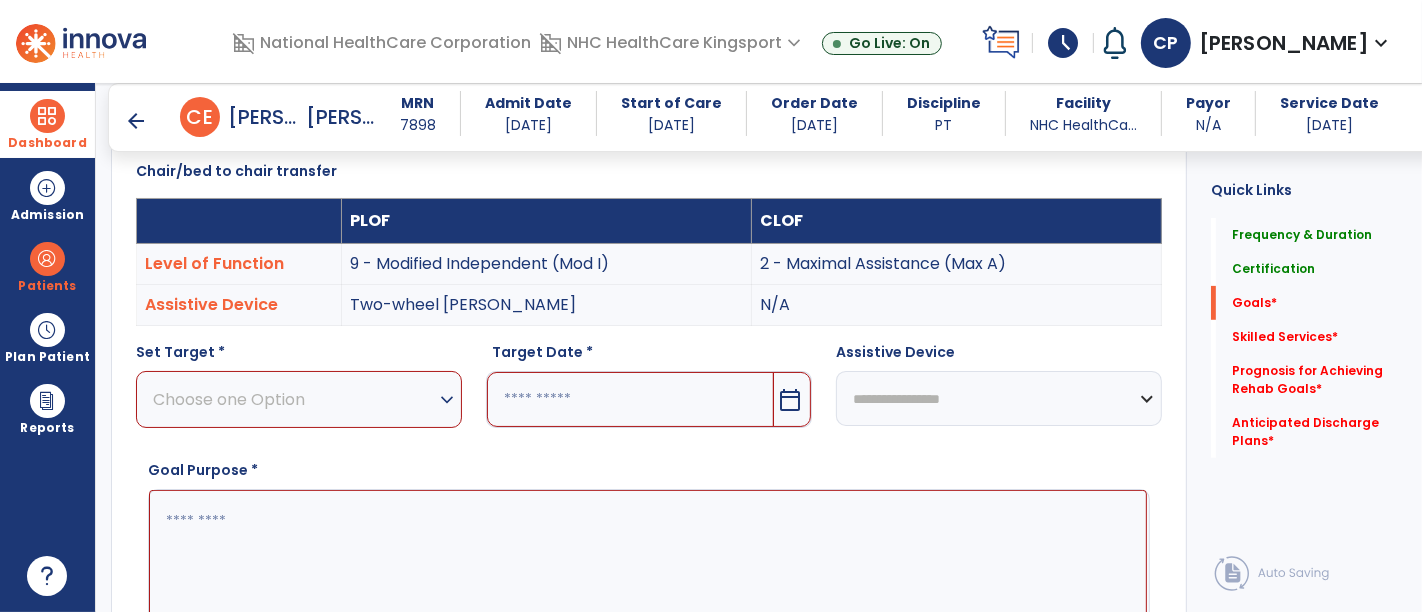 click on "Choose one Option" at bounding box center (294, 399) 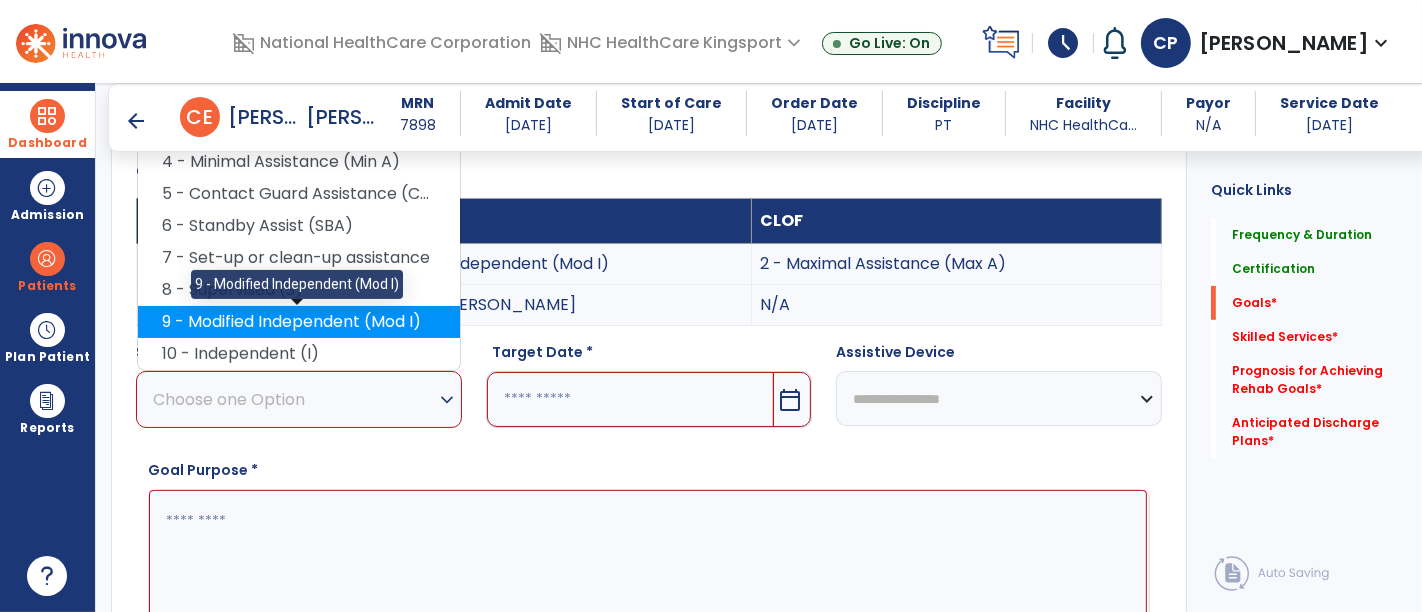 click on "9 - Modified Independent (Mod I)" at bounding box center [299, 322] 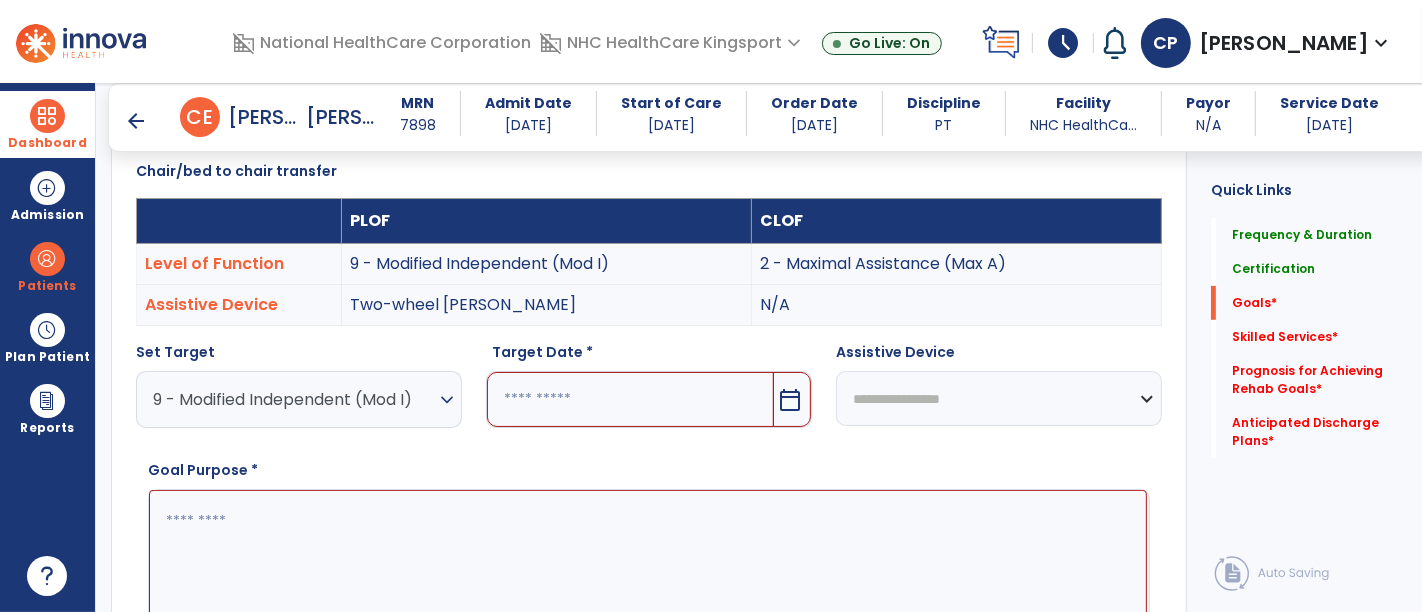 click on "calendar_today" at bounding box center [790, 400] 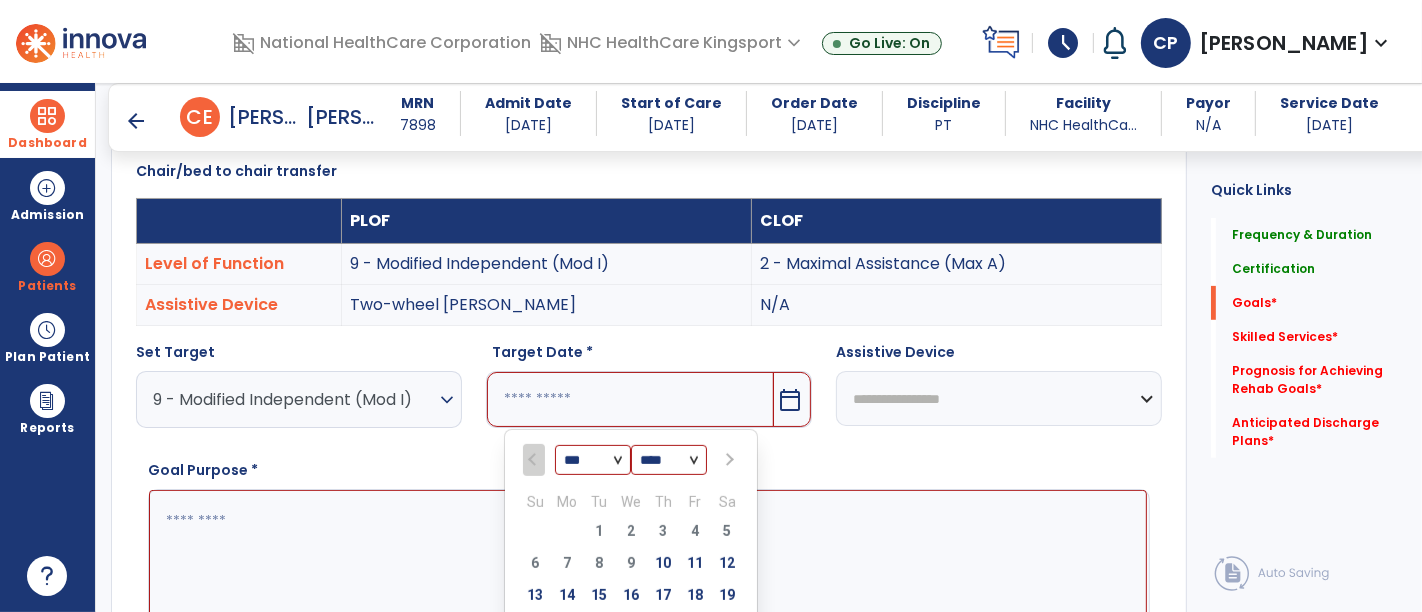 click at bounding box center (727, 460) 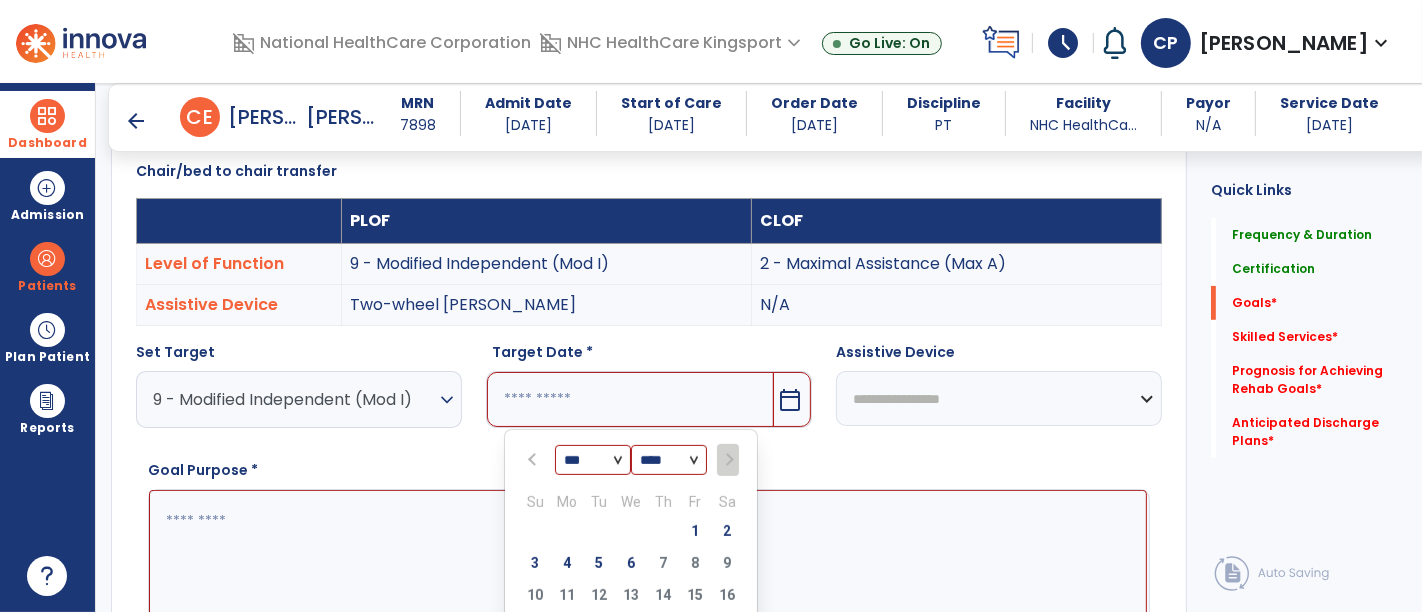 scroll, scrollTop: 645, scrollLeft: 0, axis: vertical 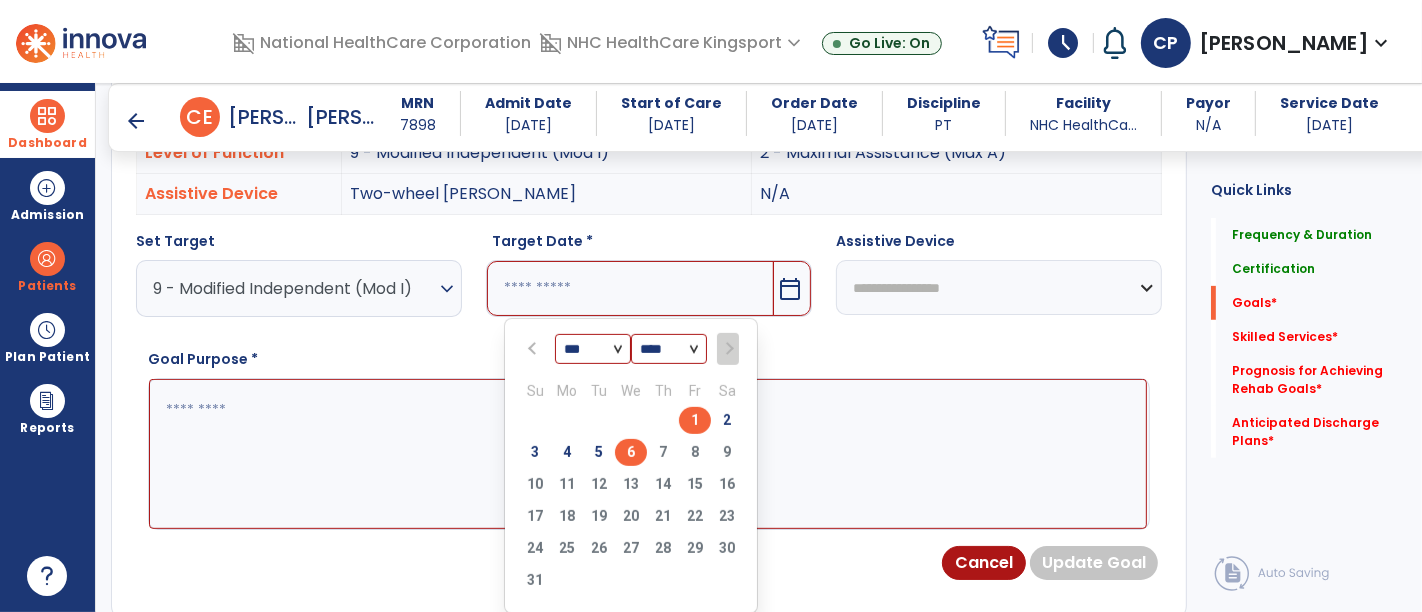 click on "6" at bounding box center [631, 452] 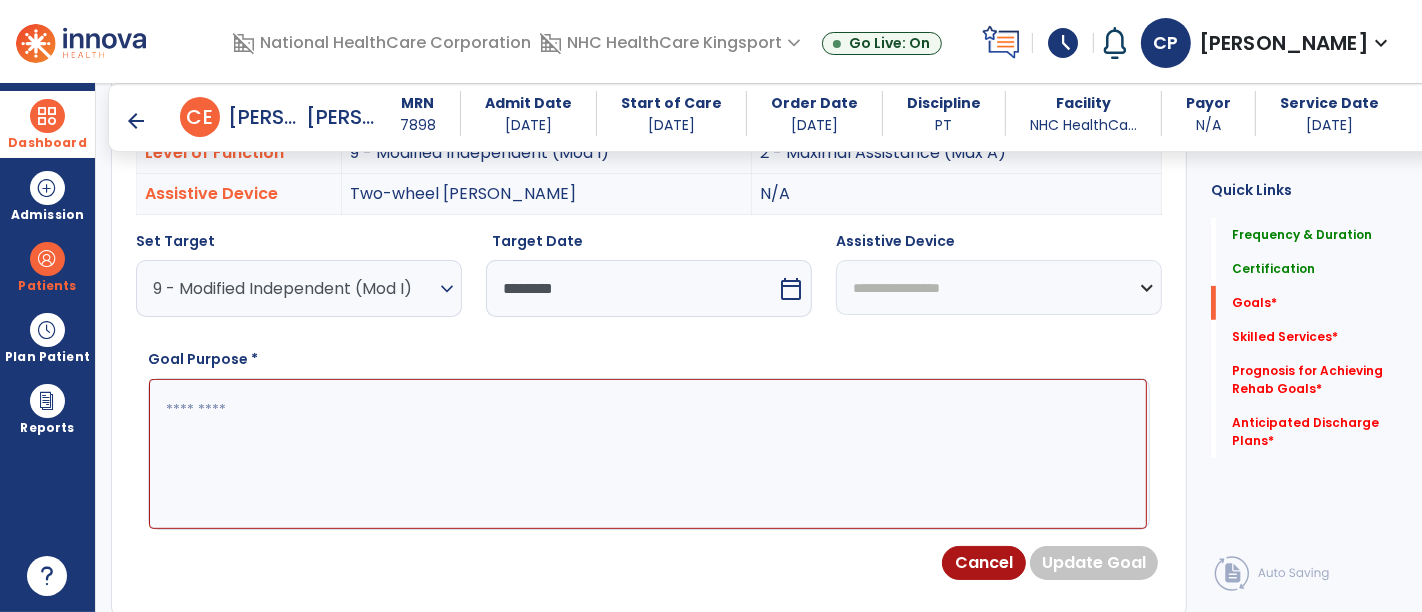 click on "**********" at bounding box center (999, 287) 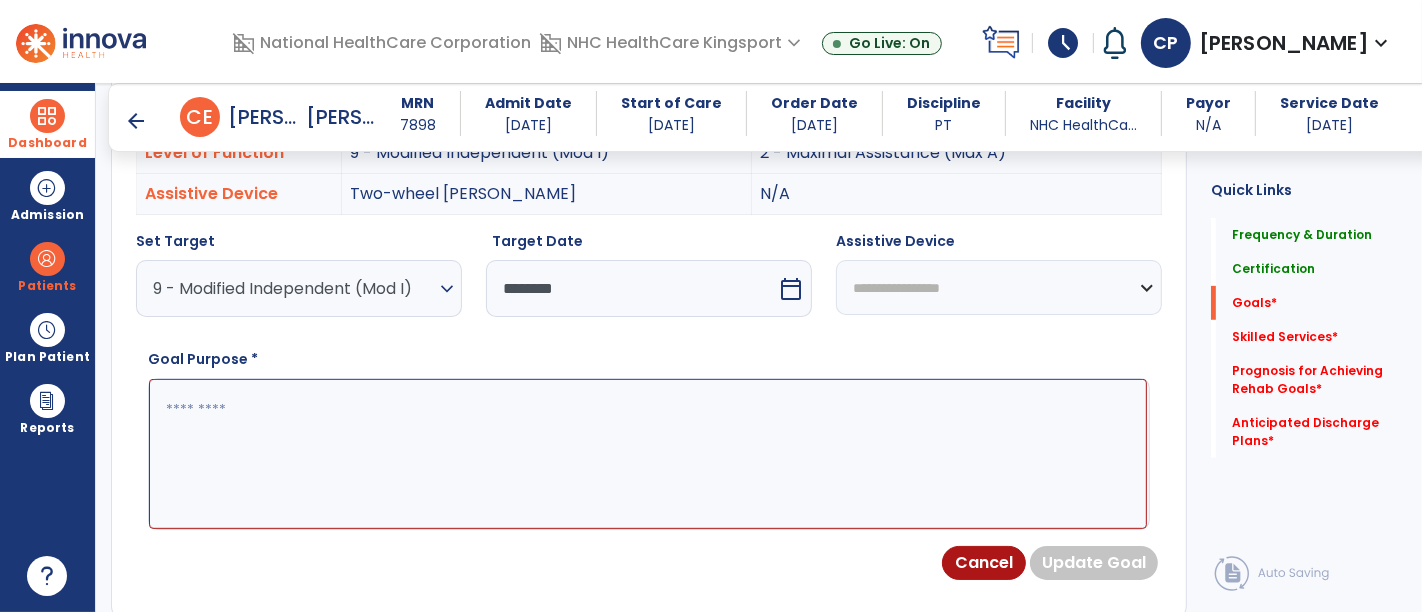 select on "**********" 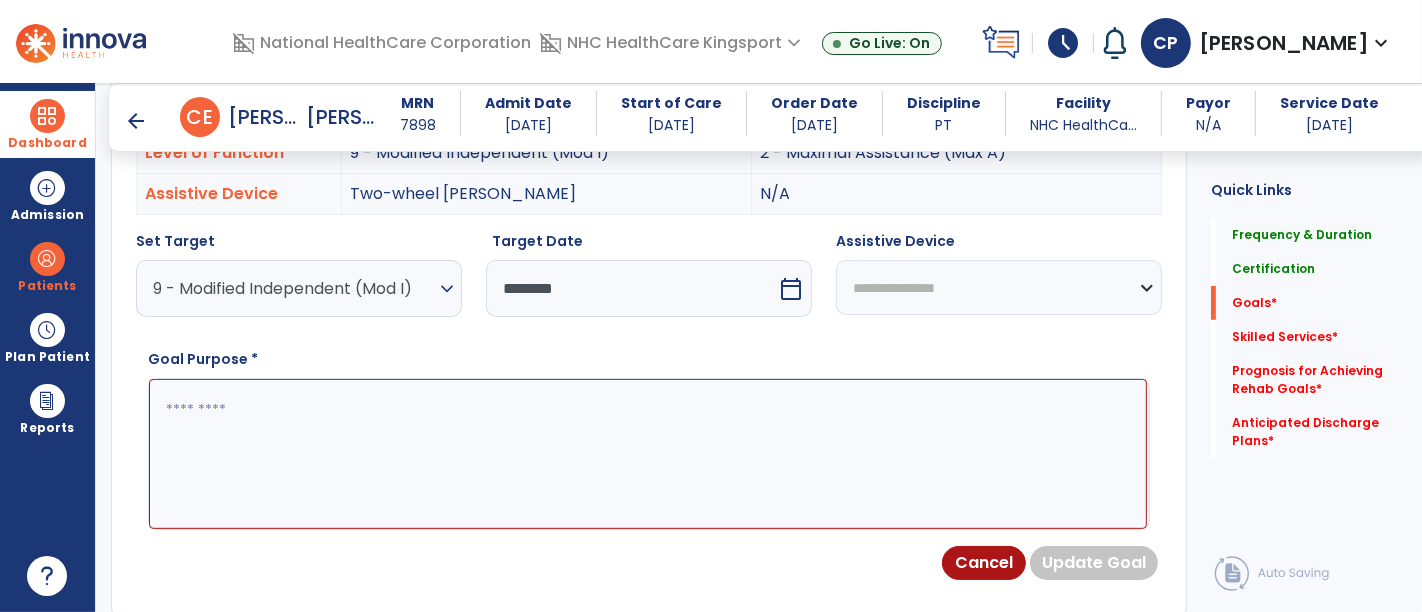 click on "**********" at bounding box center [999, 287] 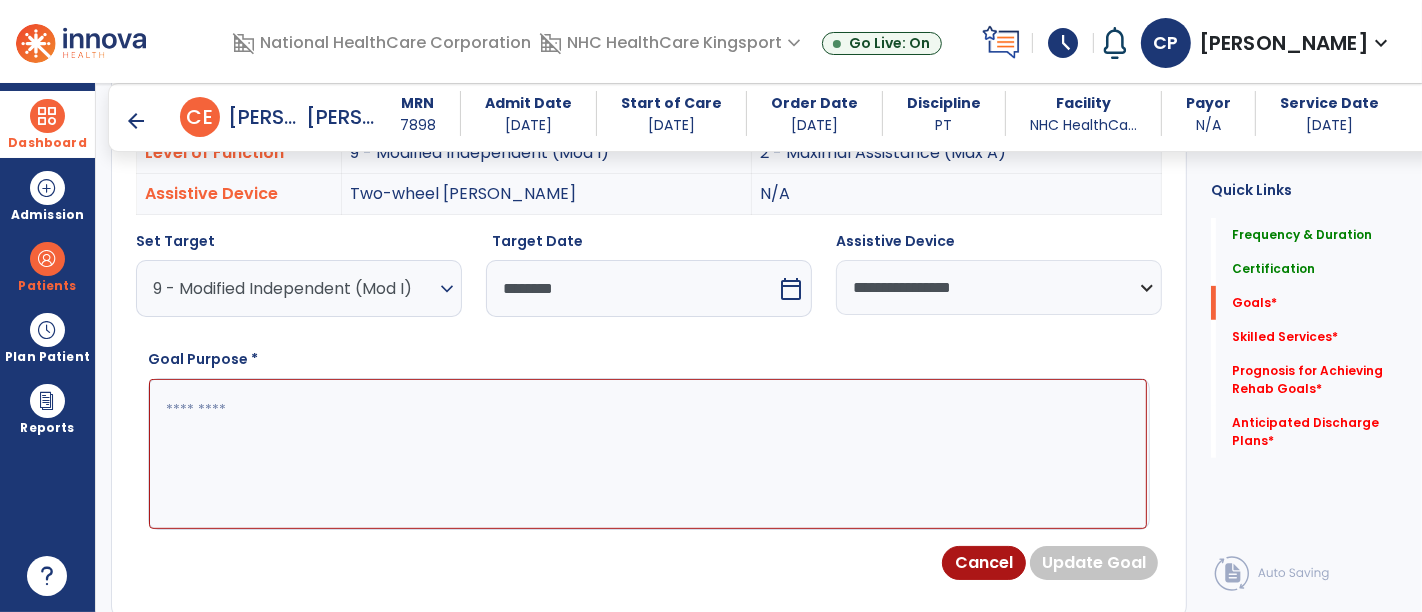 click at bounding box center [648, 453] 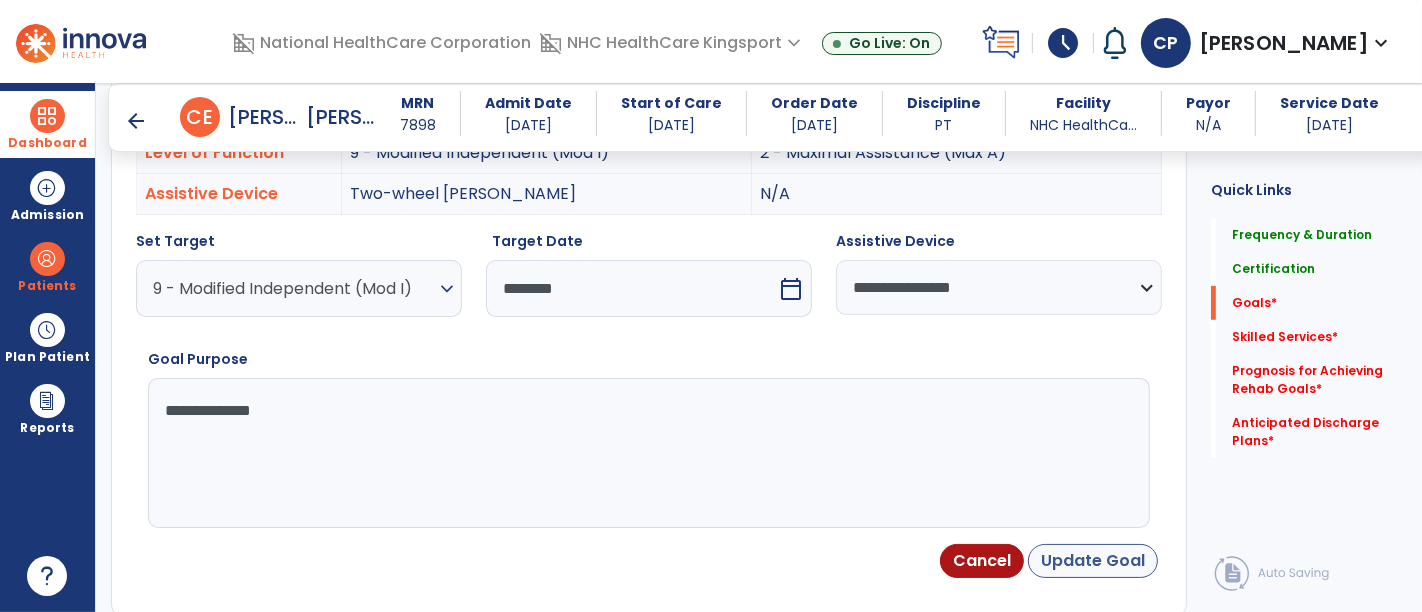 type on "**********" 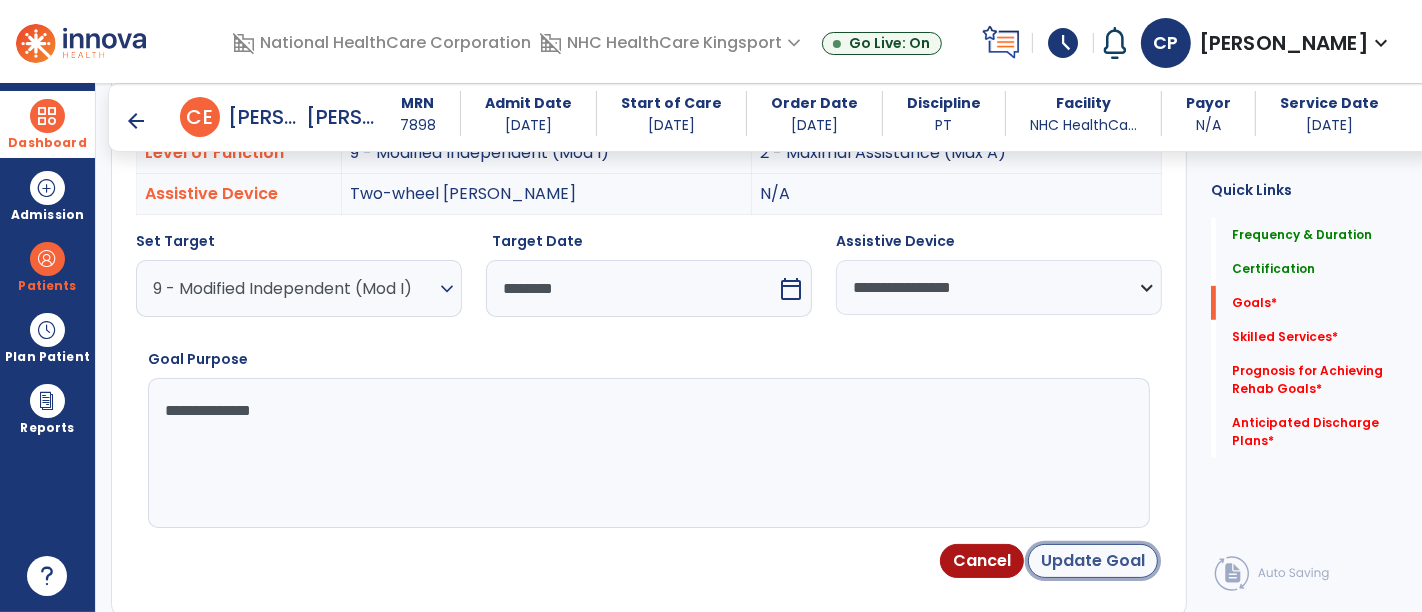 click on "Update Goal" at bounding box center [1093, 561] 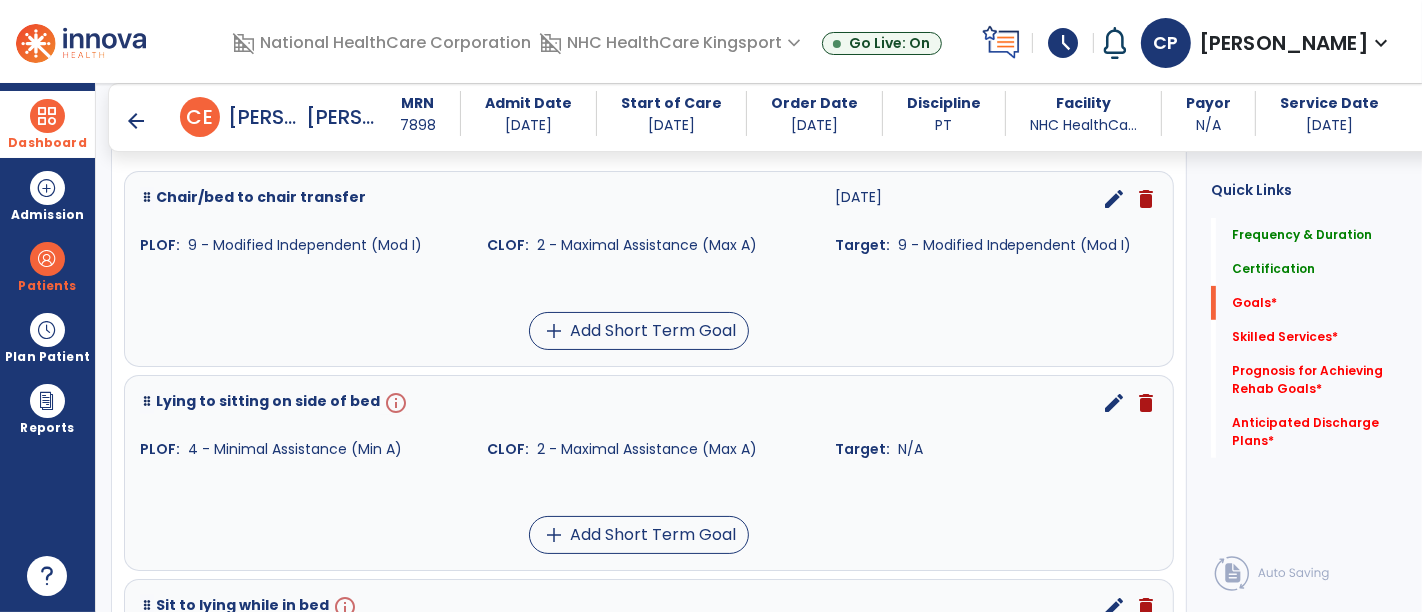 scroll, scrollTop: 531, scrollLeft: 0, axis: vertical 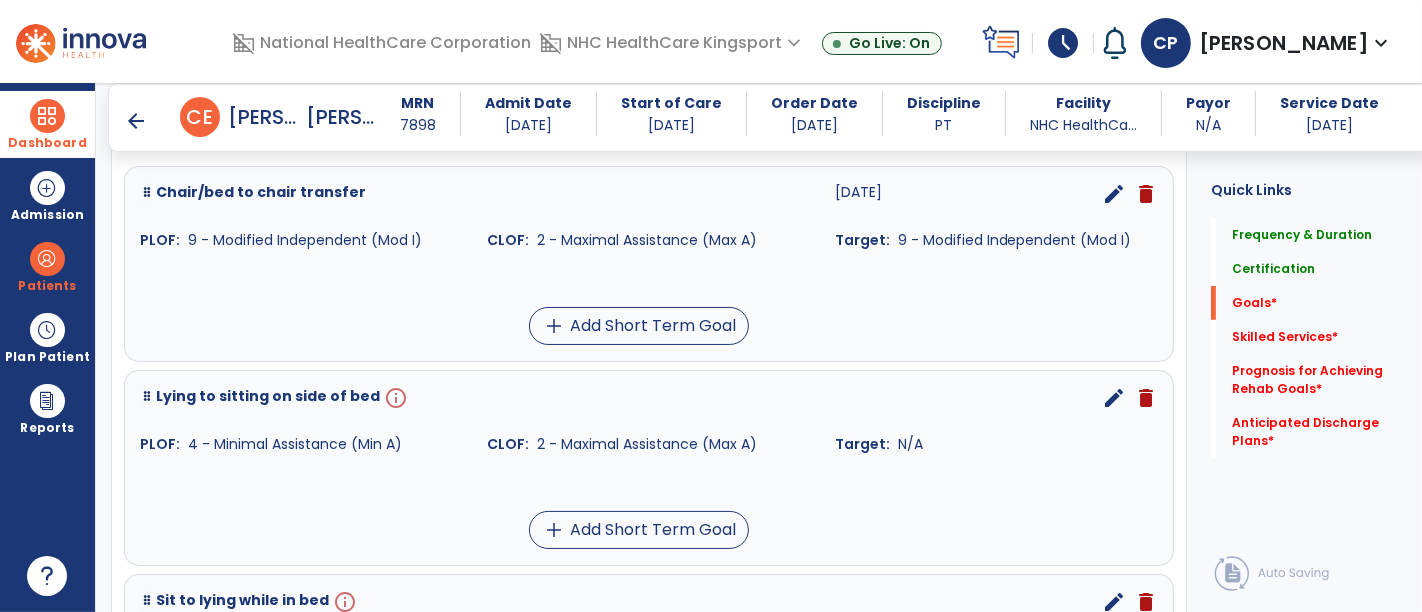 click on "edit" at bounding box center [1114, 398] 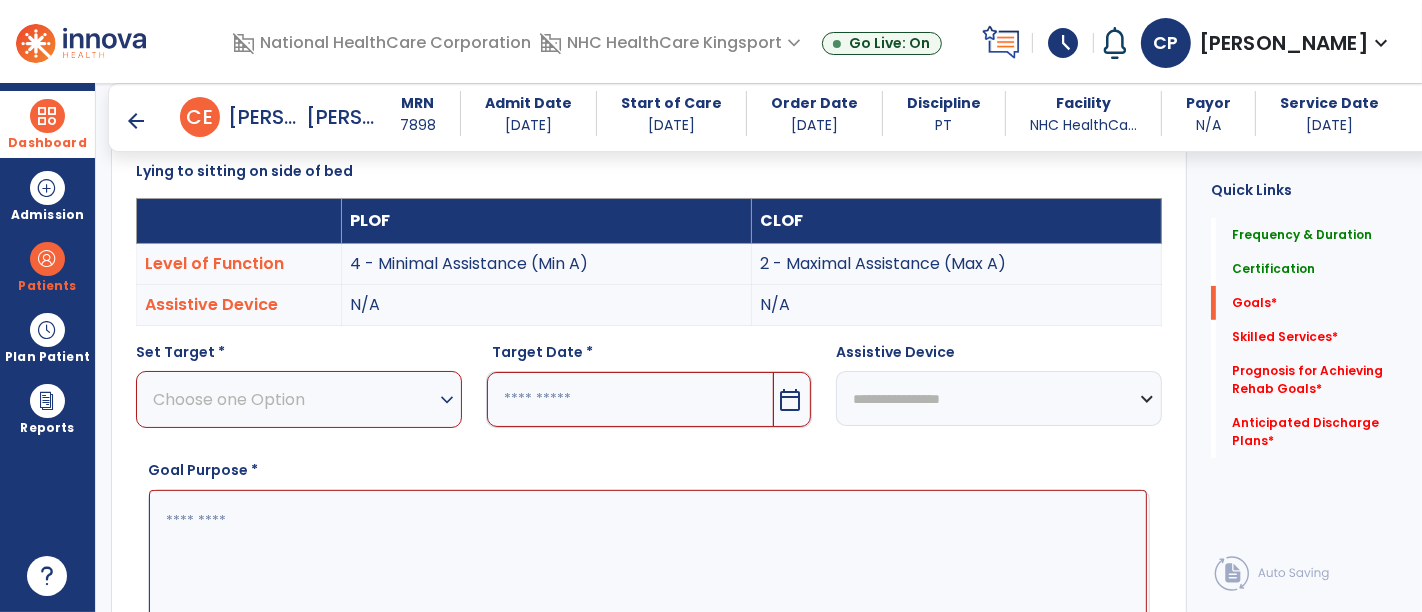click on "Choose one Option" at bounding box center (294, 399) 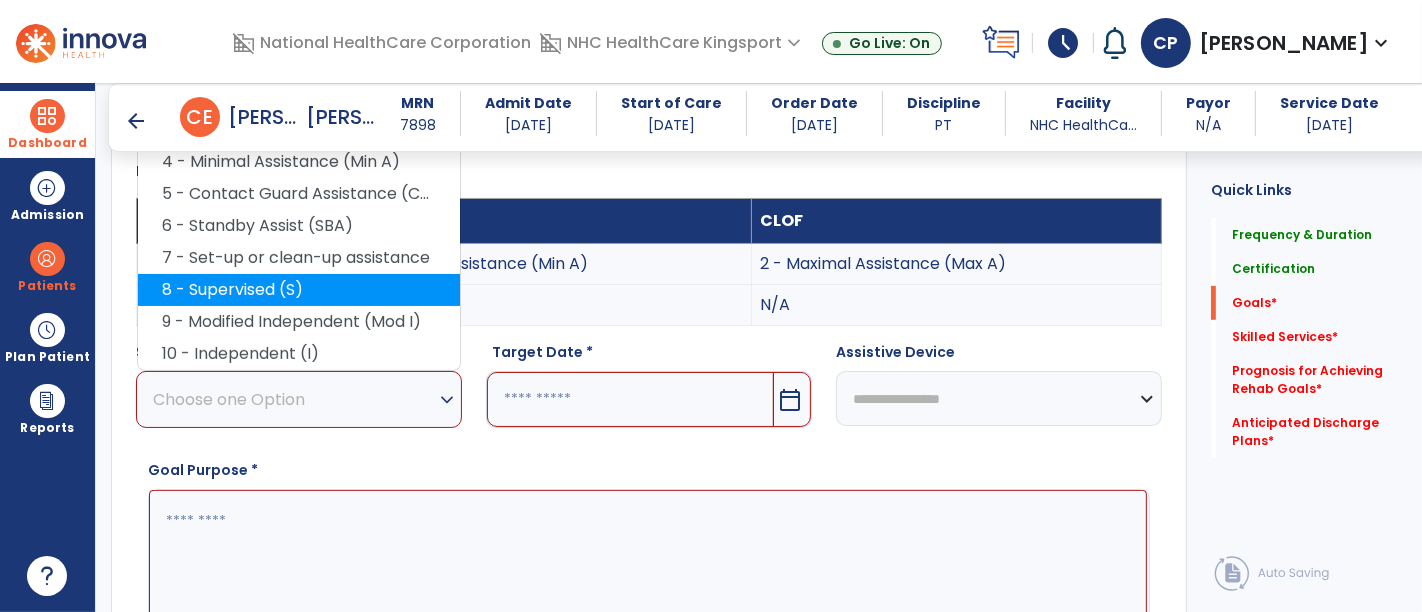 scroll, scrollTop: 468, scrollLeft: 0, axis: vertical 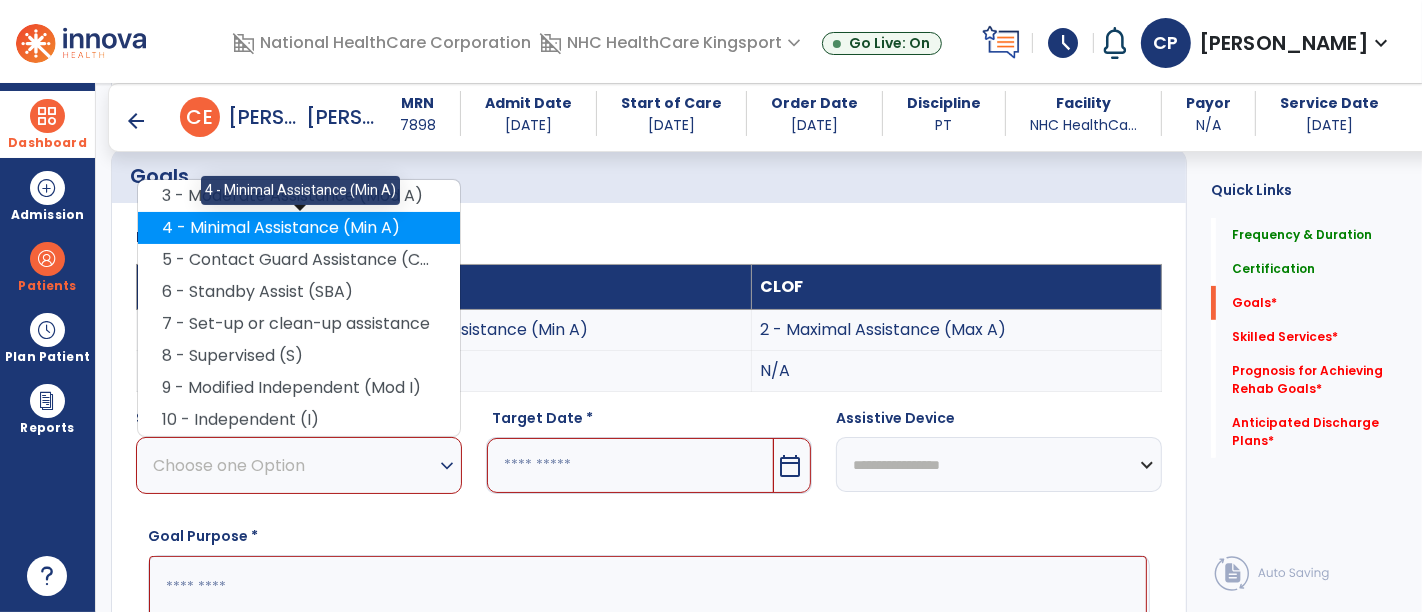 click on "4 - Minimal Assistance (Min A)" at bounding box center [299, 228] 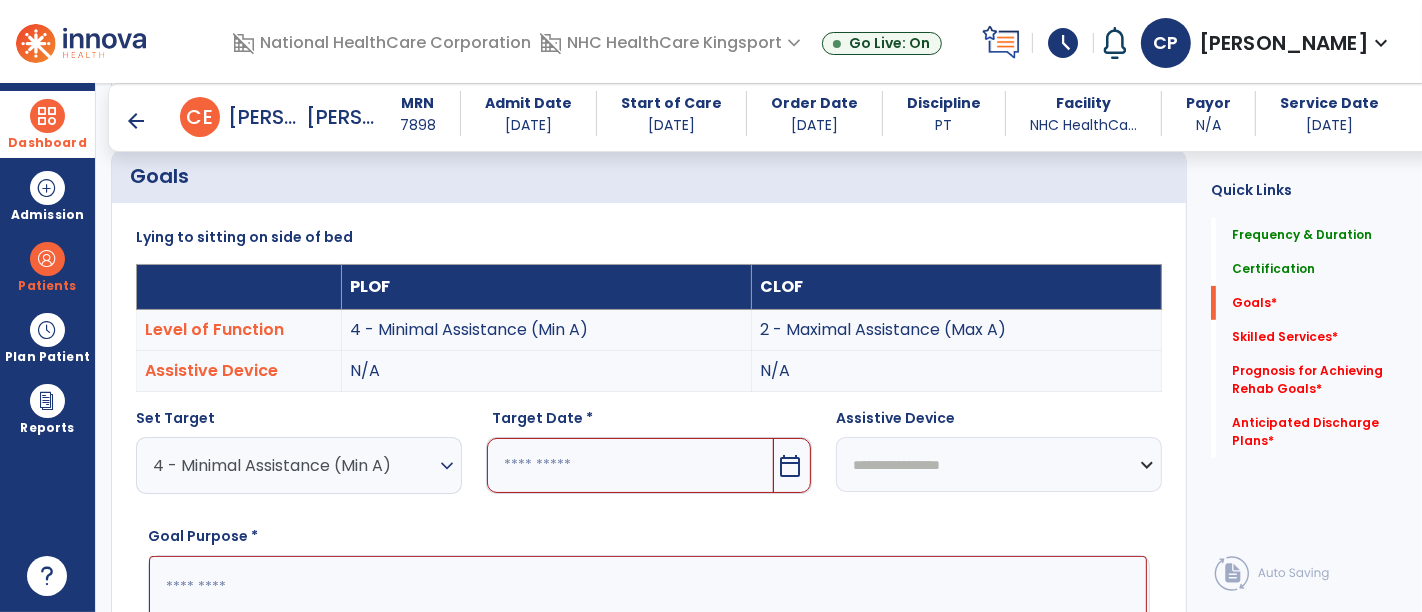 click on "calendar_today" at bounding box center [790, 466] 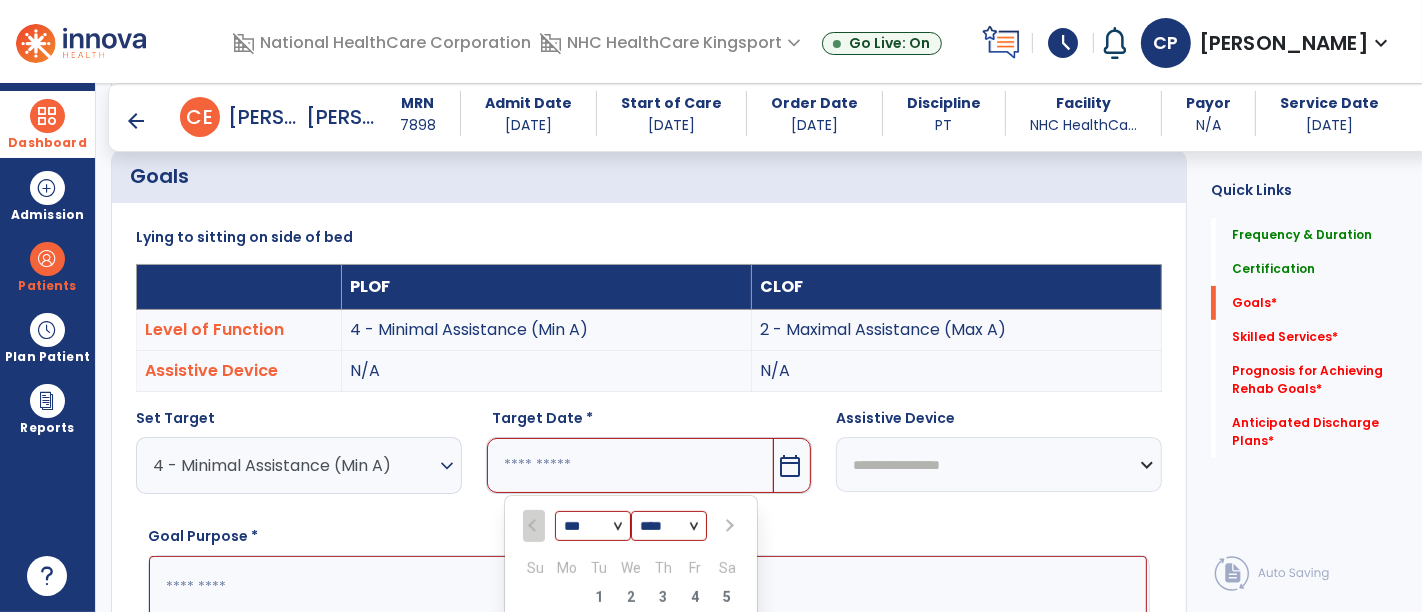 scroll, scrollTop: 751, scrollLeft: 0, axis: vertical 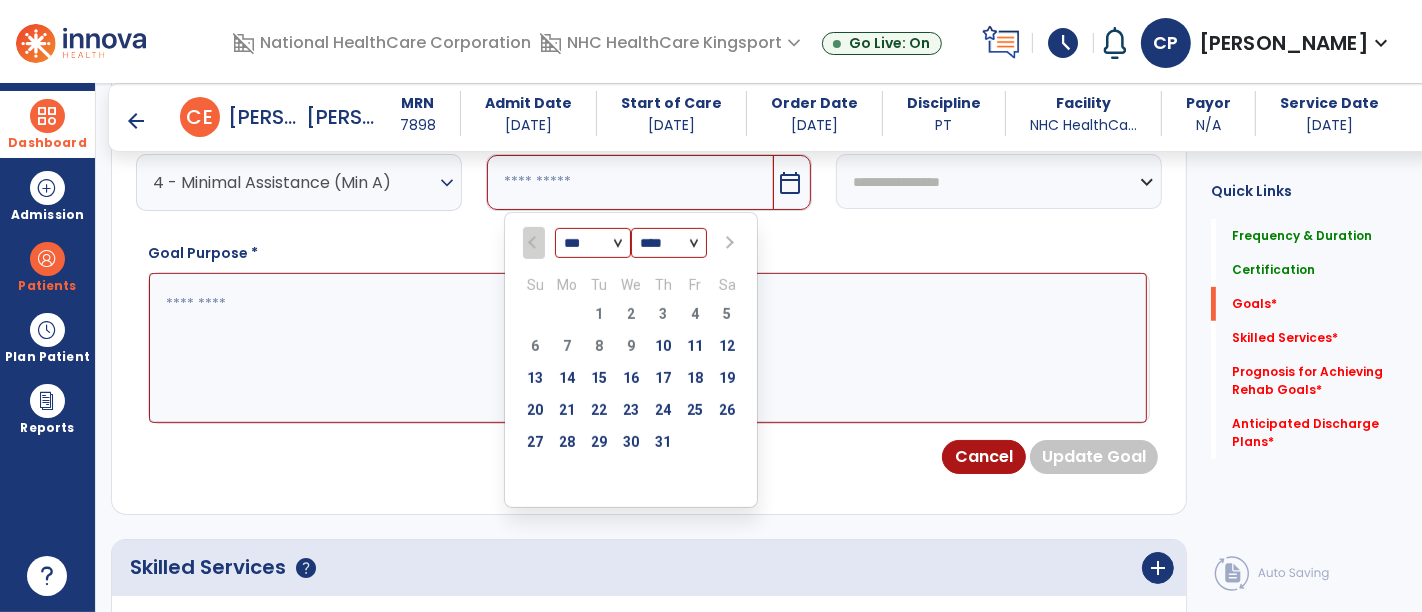 click at bounding box center (728, 243) 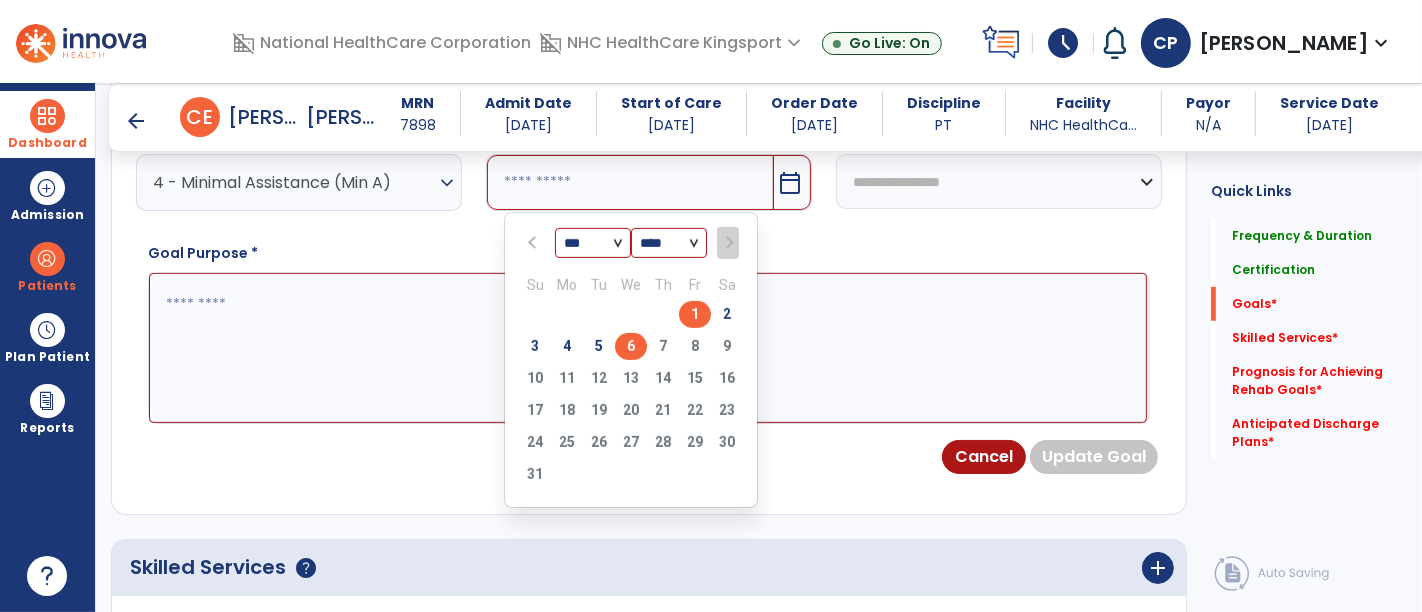 click on "6" at bounding box center (631, 346) 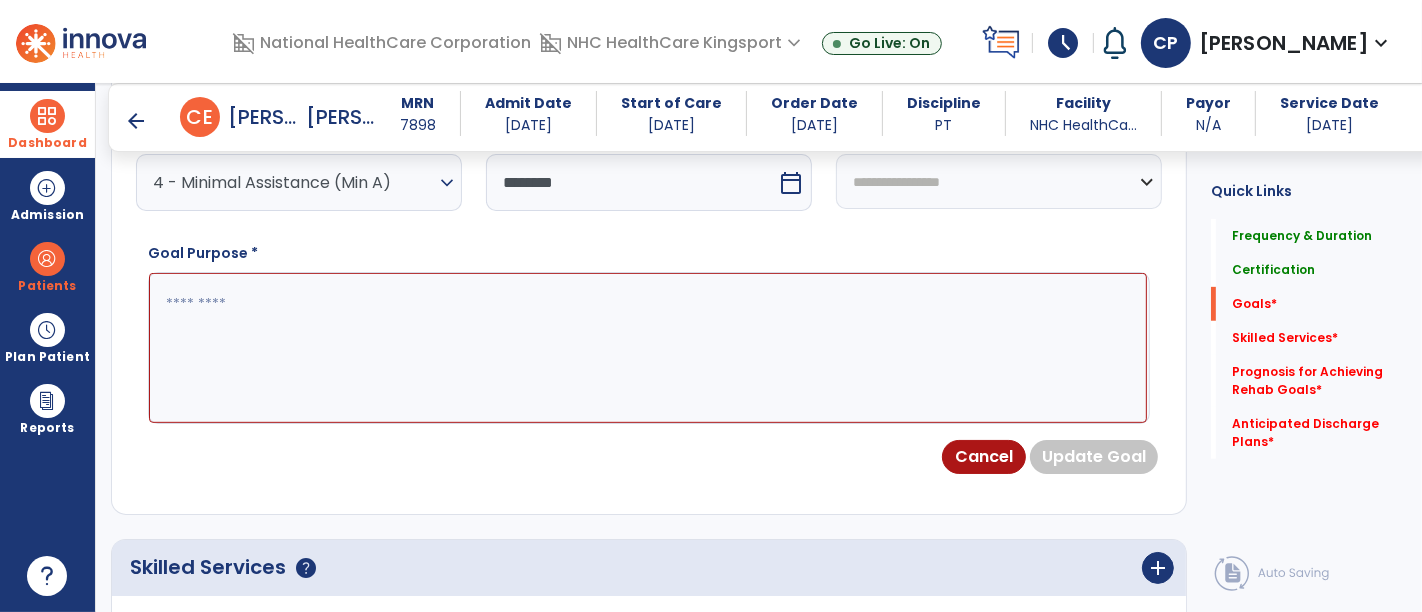click at bounding box center [648, 347] 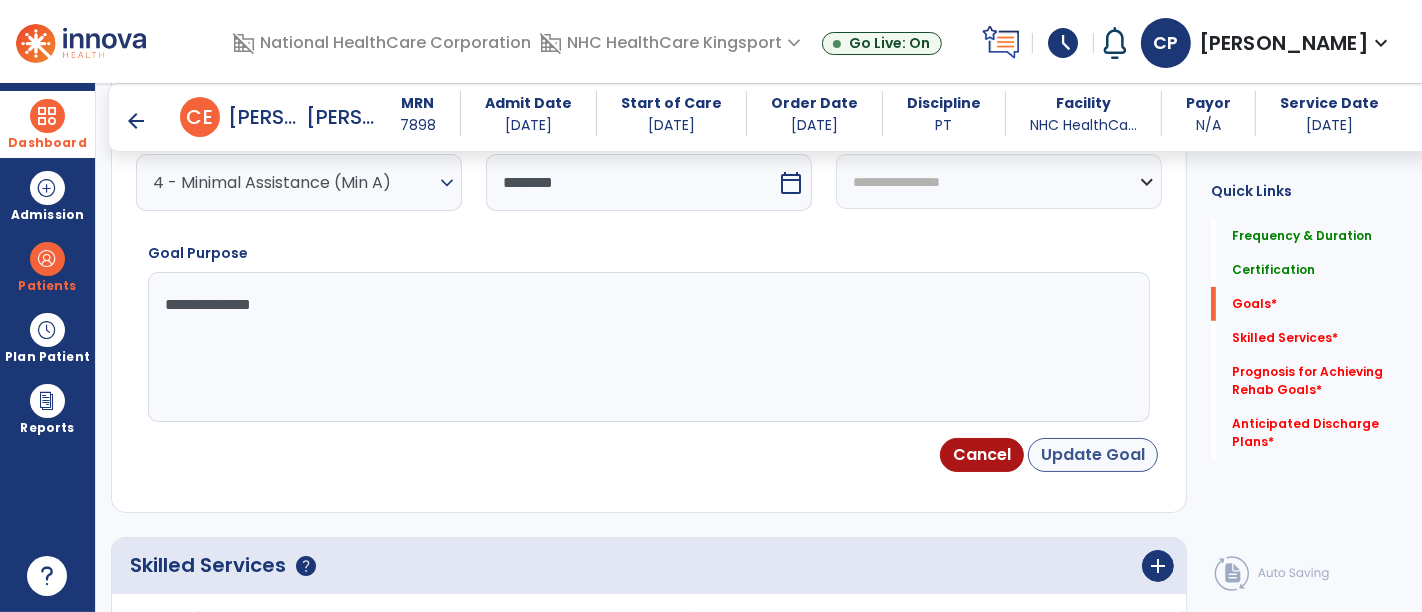 type on "**********" 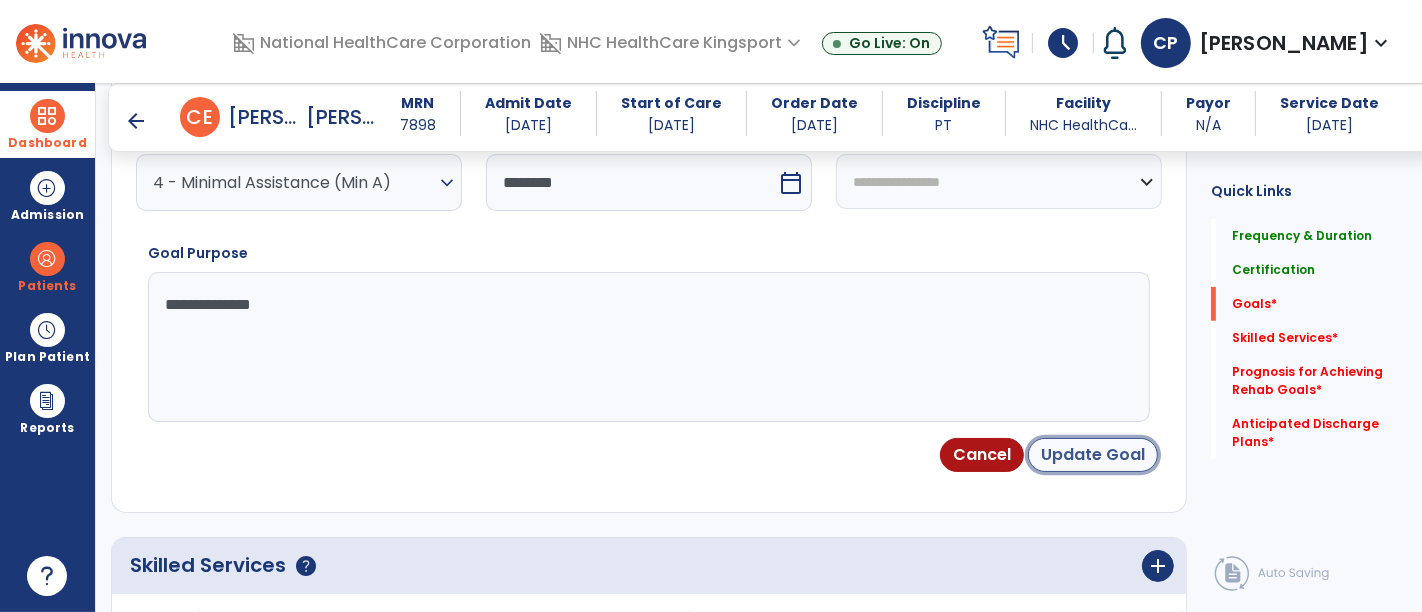 click on "Update Goal" at bounding box center (1093, 455) 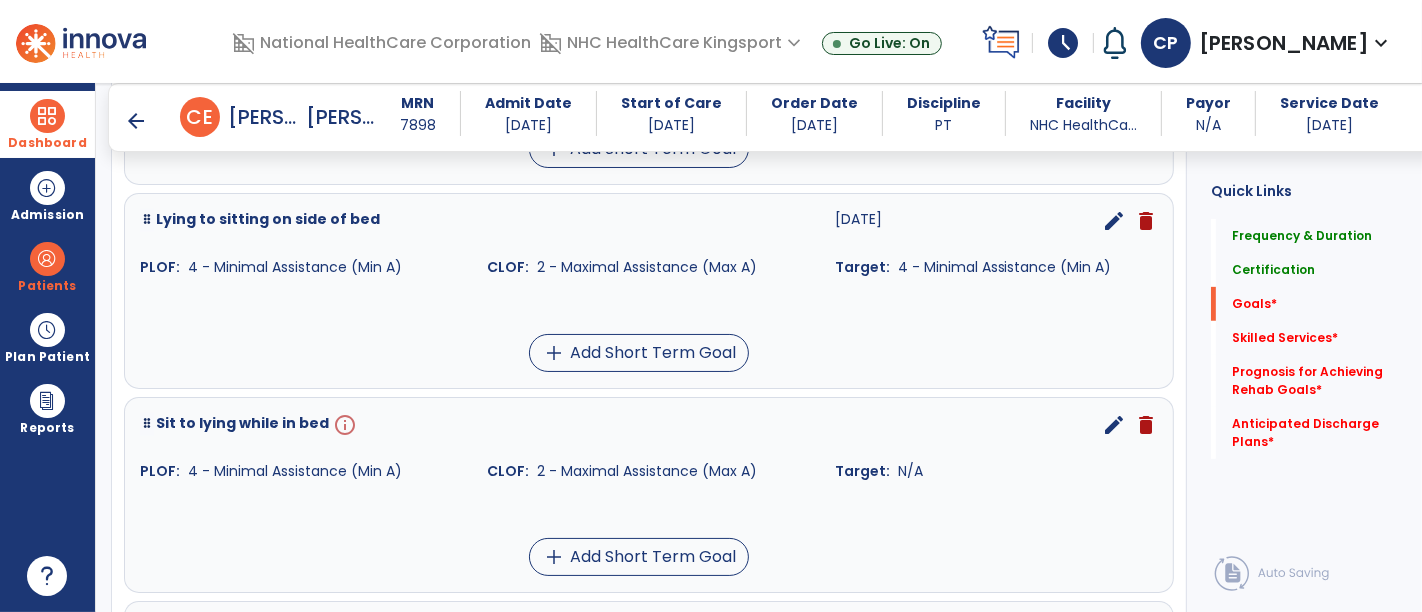 scroll, scrollTop: 728, scrollLeft: 0, axis: vertical 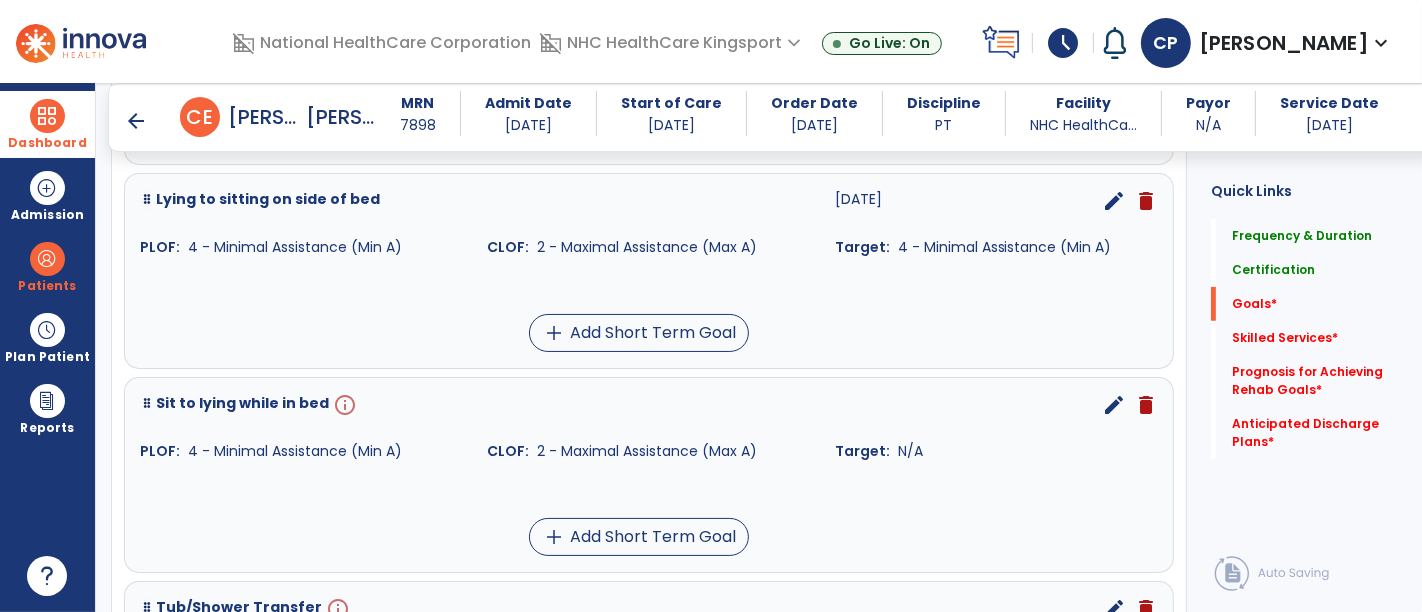 click on "edit" at bounding box center [1114, 405] 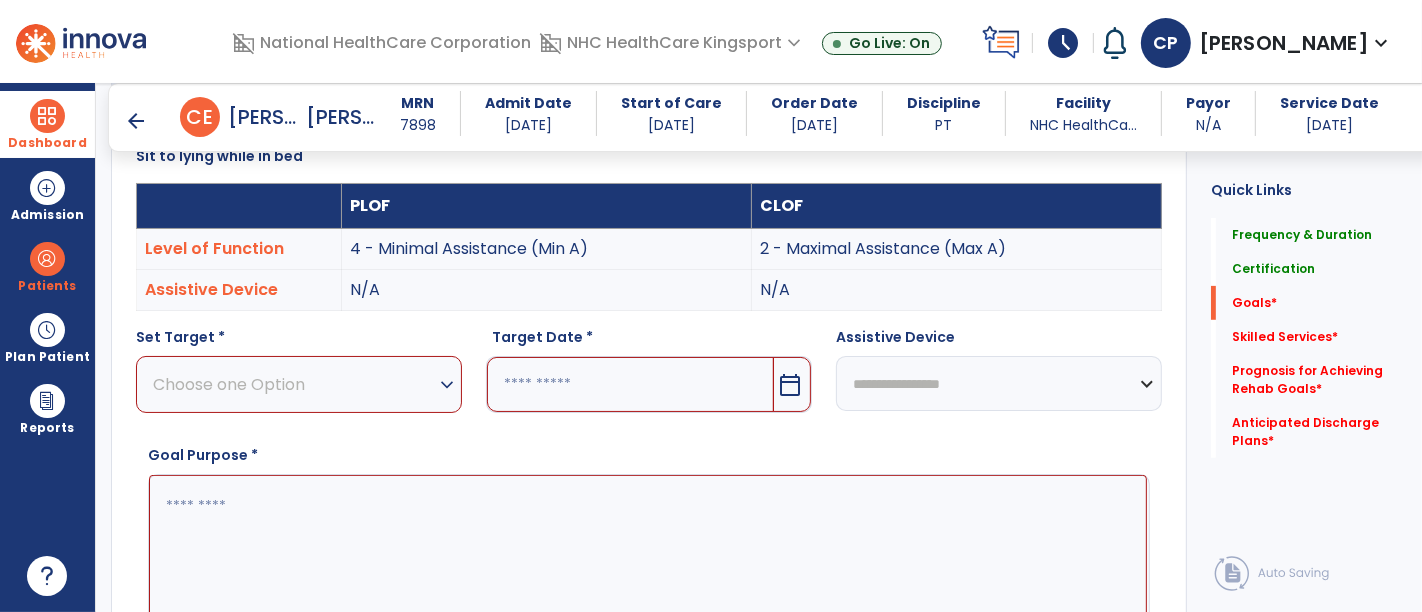 scroll, scrollTop: 534, scrollLeft: 0, axis: vertical 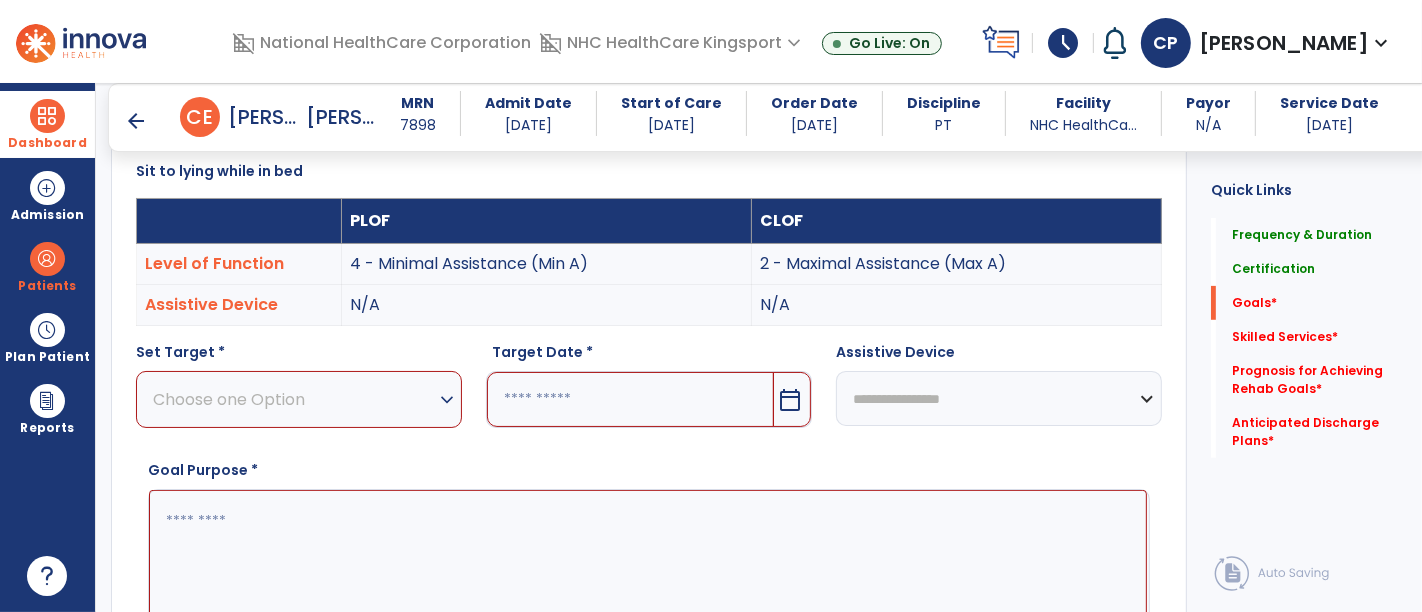 click on "Choose one Option" at bounding box center [294, 399] 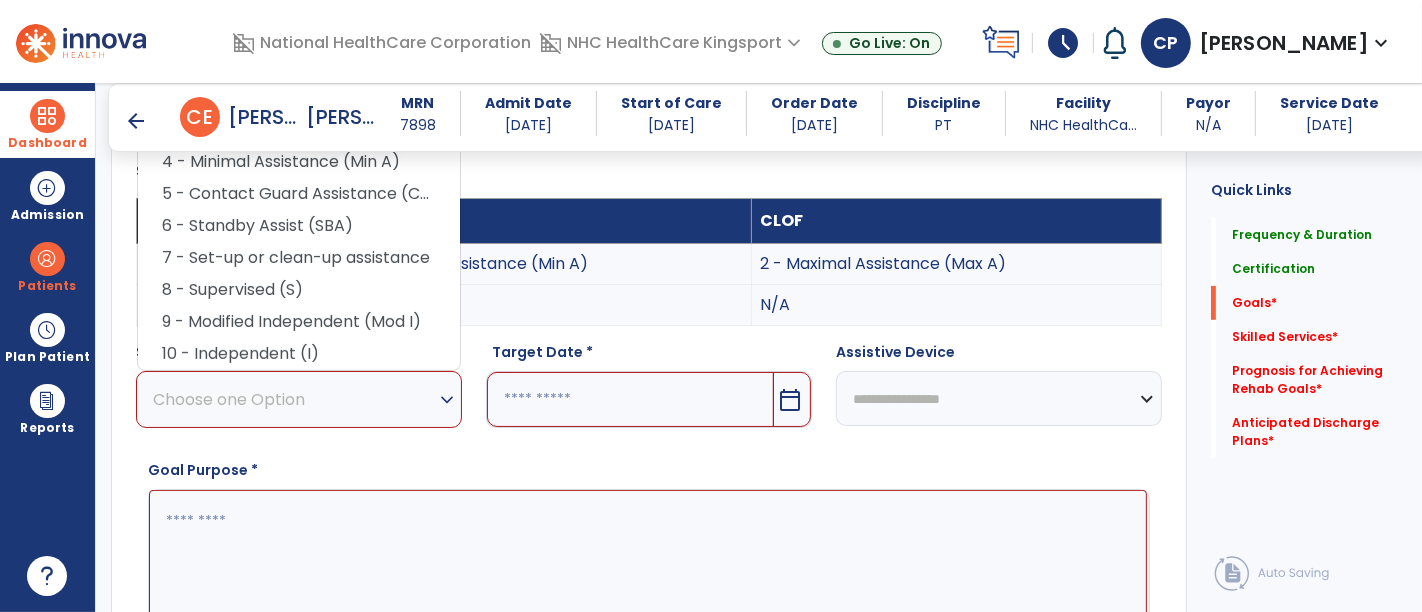 click on "4 - Minimal Assistance (Min A)" at bounding box center [299, 162] 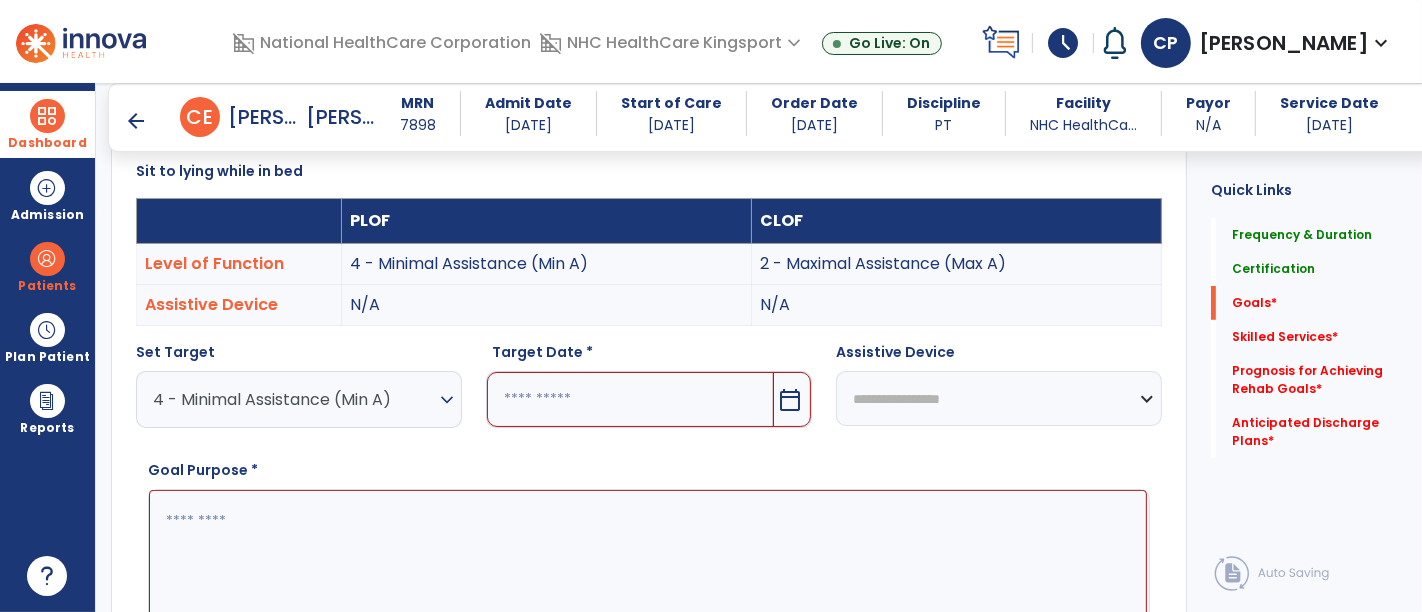 click on "calendar_today" at bounding box center (790, 400) 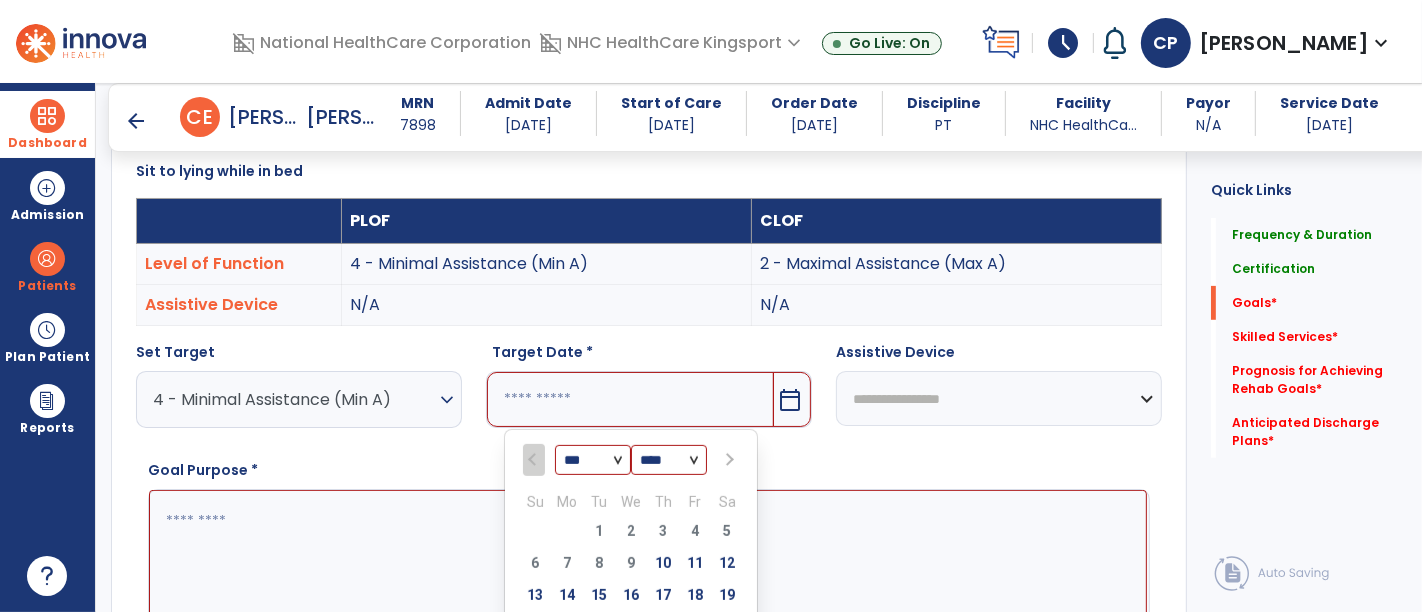 click at bounding box center (728, 460) 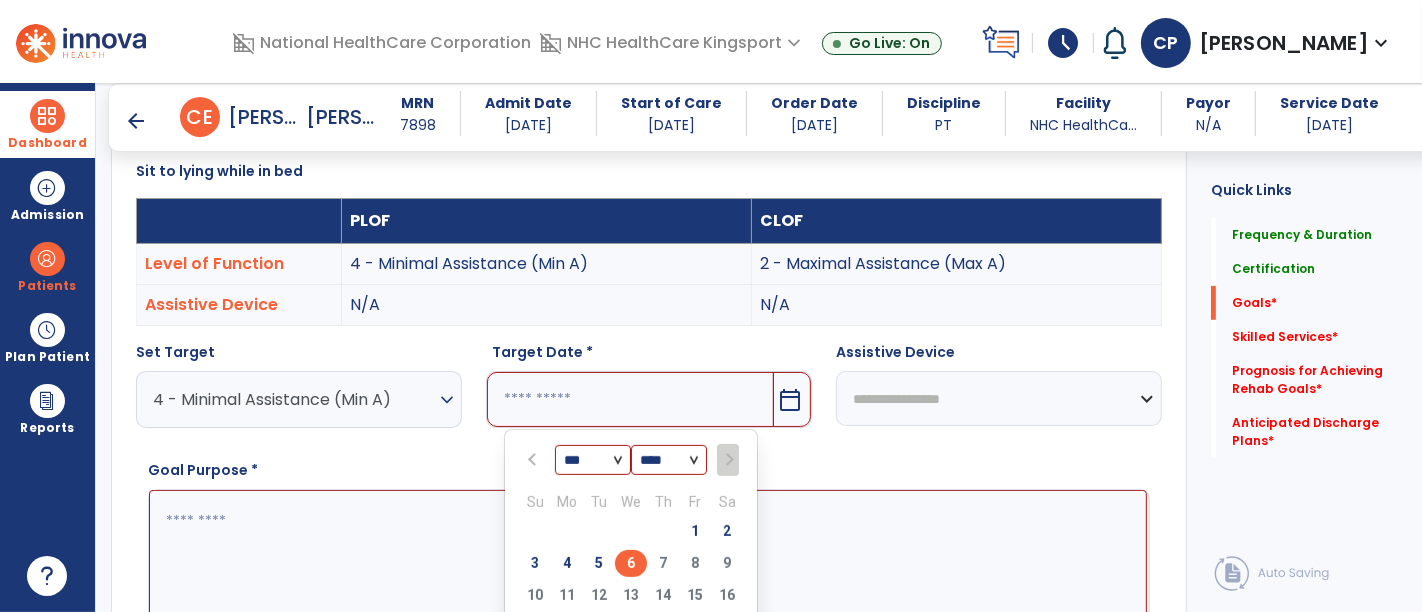 click on "6" at bounding box center [631, 563] 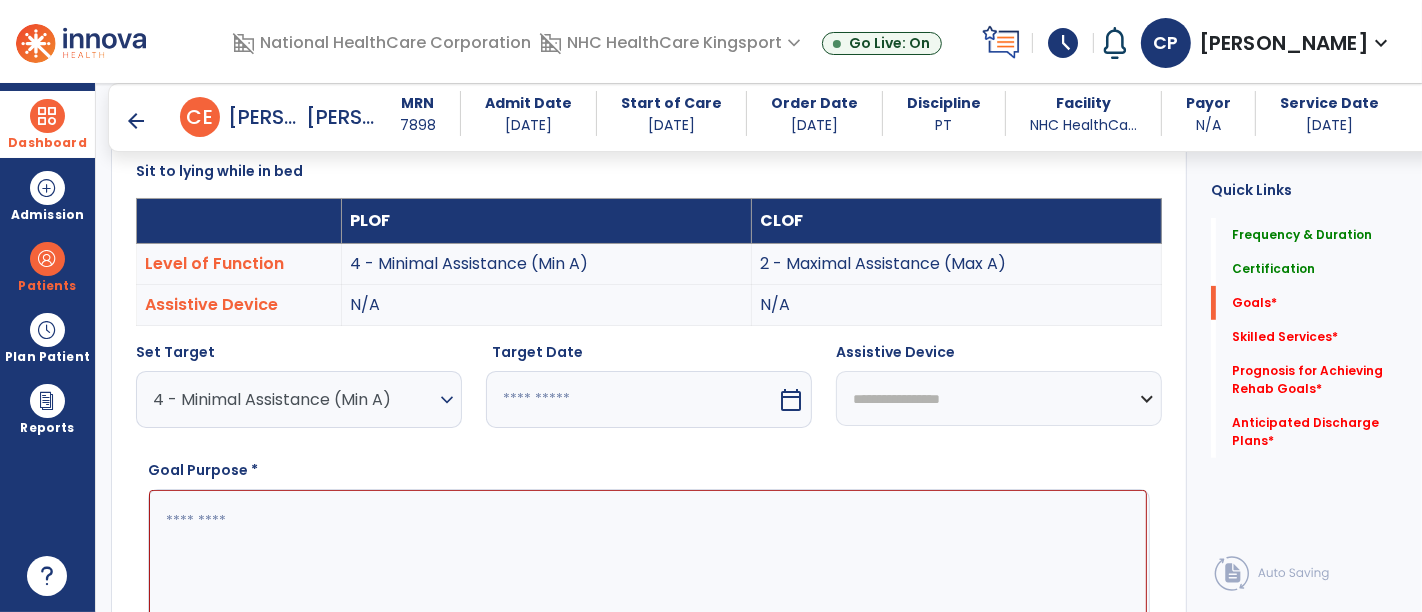 type on "********" 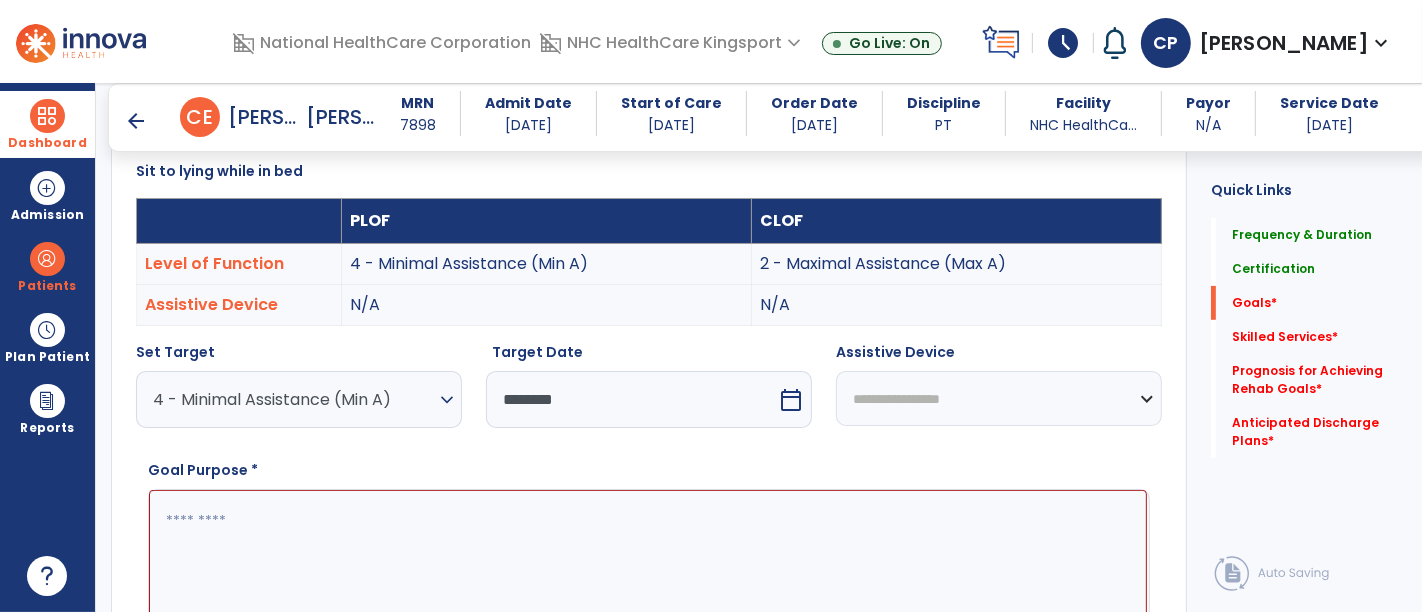 click at bounding box center (648, 564) 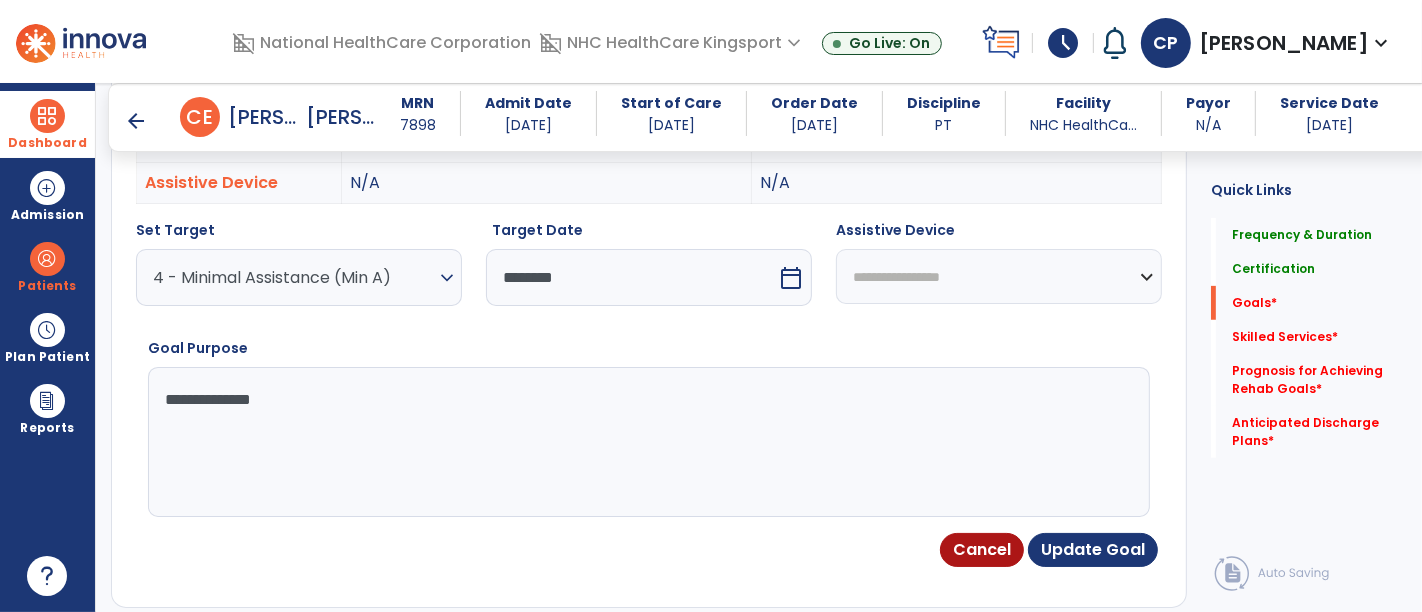 scroll, scrollTop: 741, scrollLeft: 0, axis: vertical 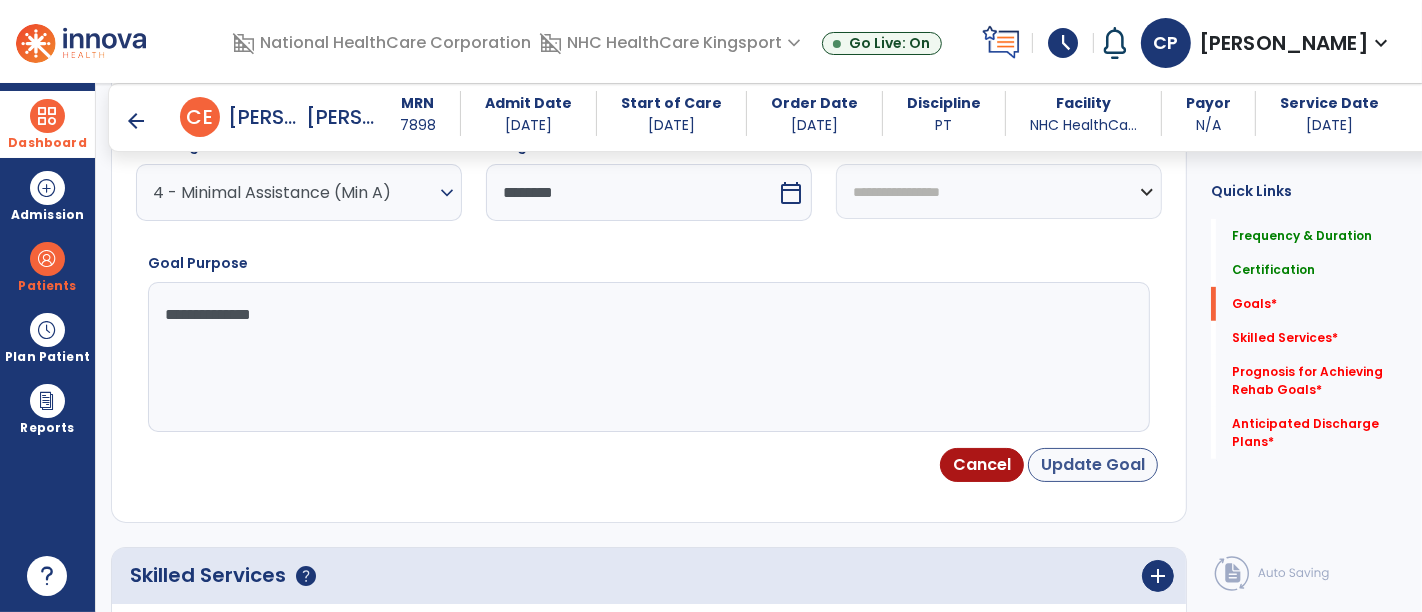 type on "**********" 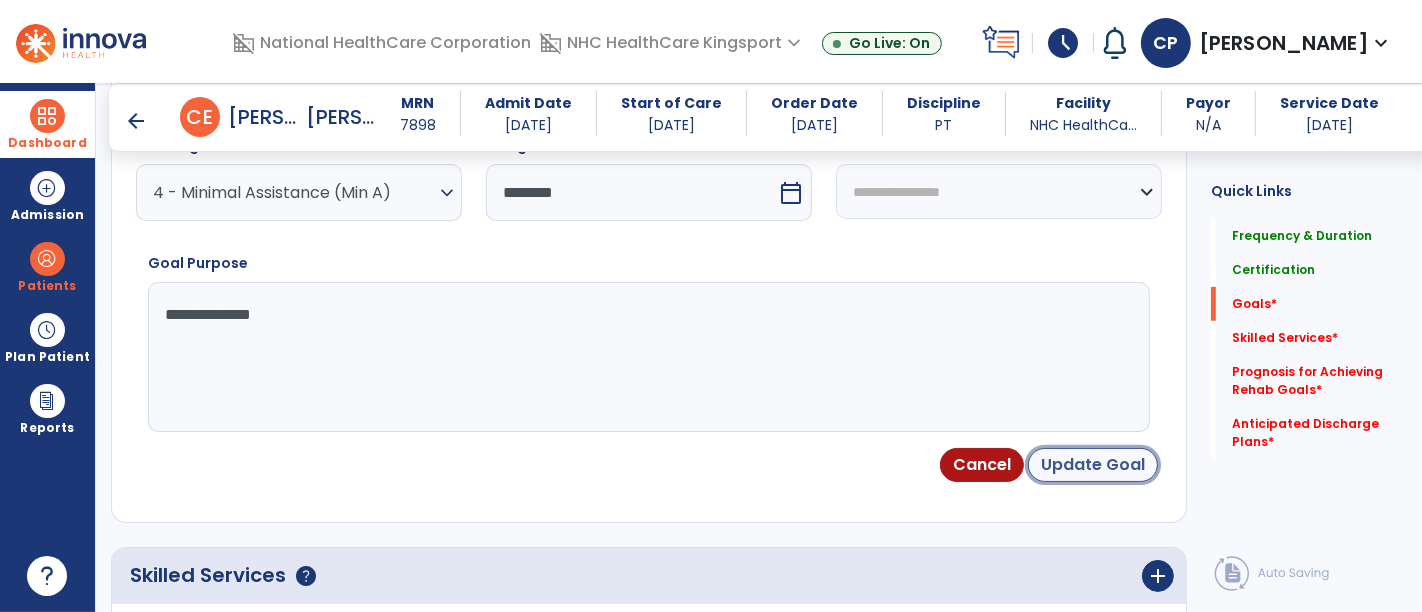 click on "Update Goal" at bounding box center (1093, 465) 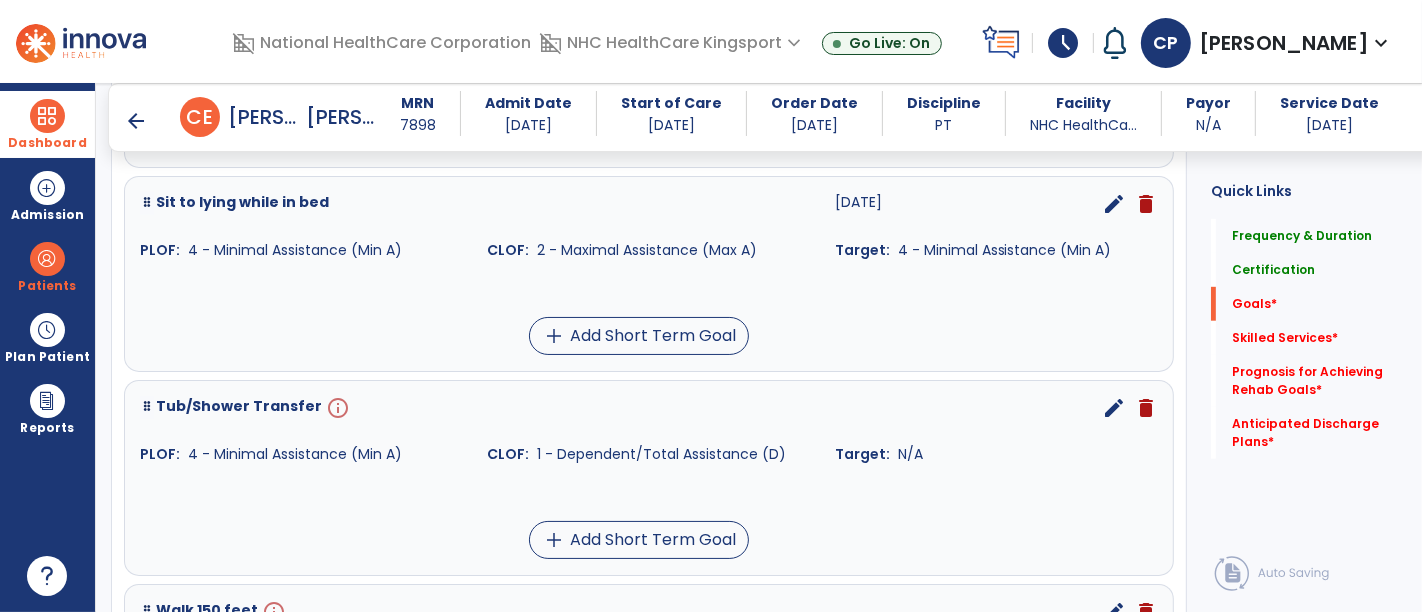 scroll, scrollTop: 973, scrollLeft: 0, axis: vertical 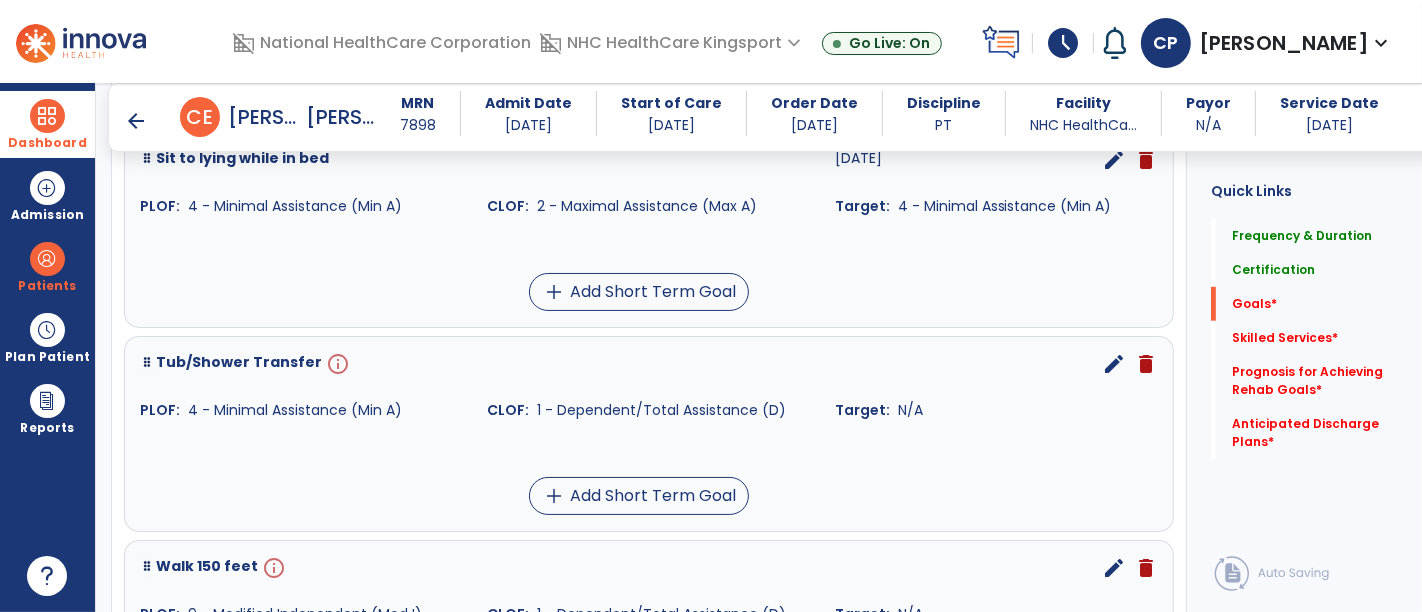 click on "edit" at bounding box center (1114, 364) 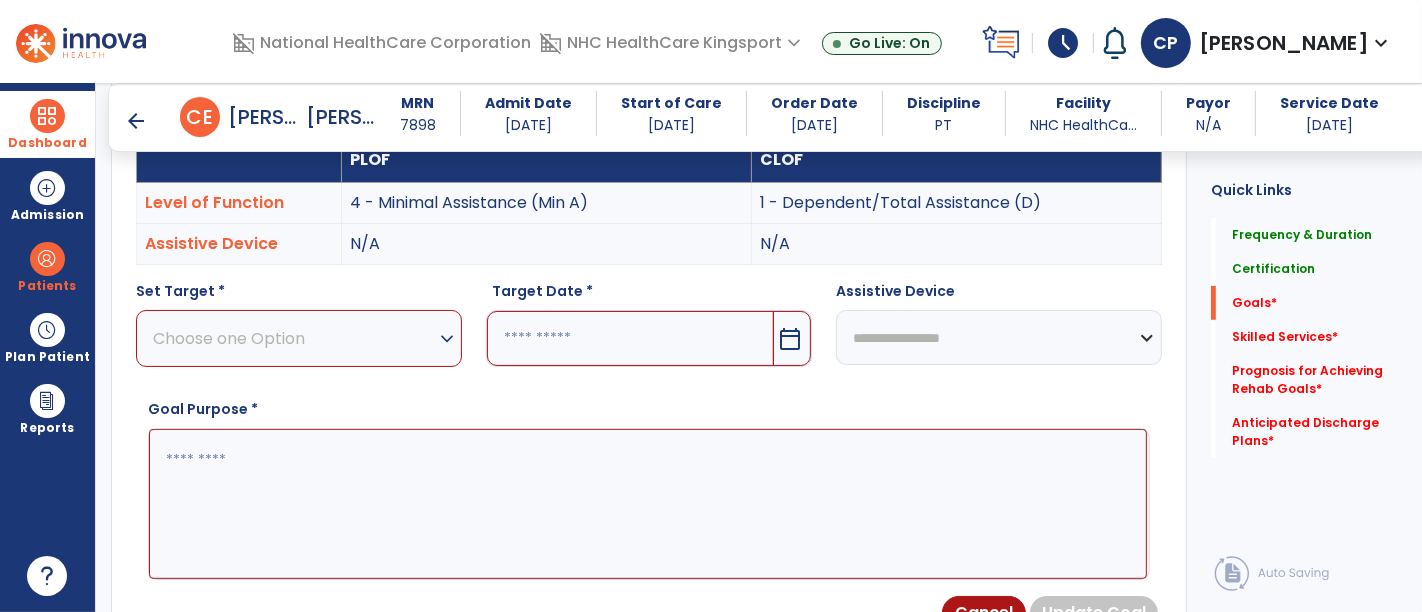 scroll, scrollTop: 534, scrollLeft: 0, axis: vertical 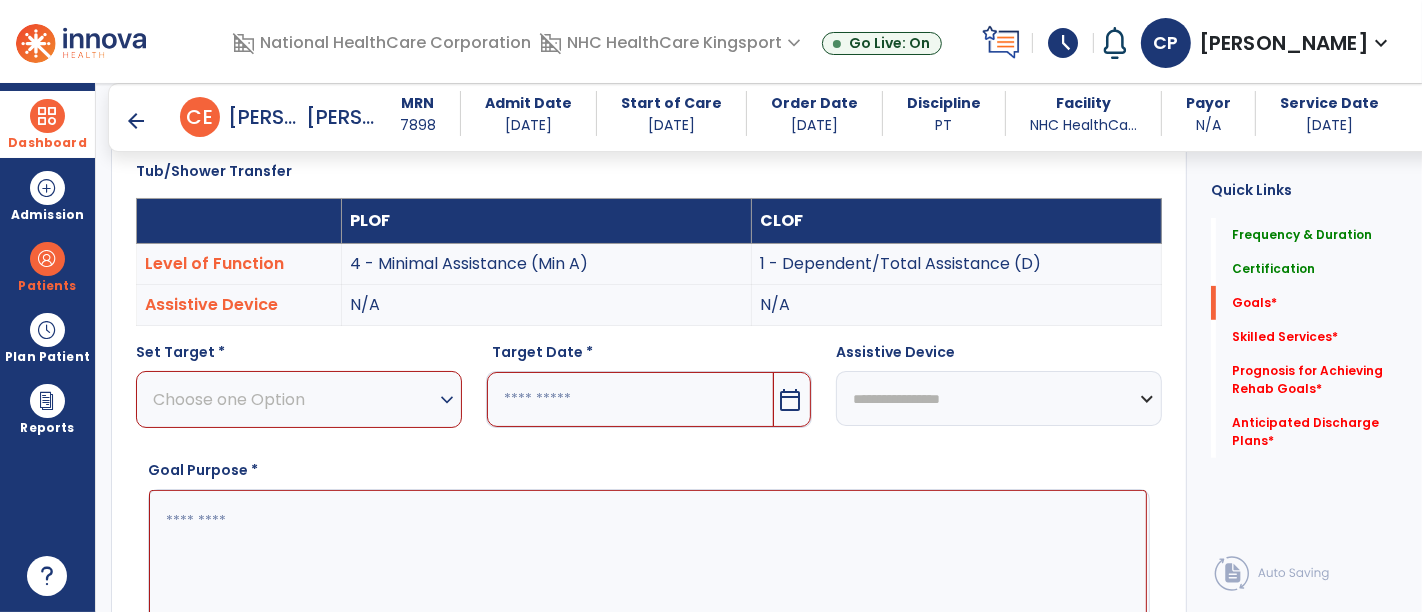 click on "Choose one Option" at bounding box center (294, 399) 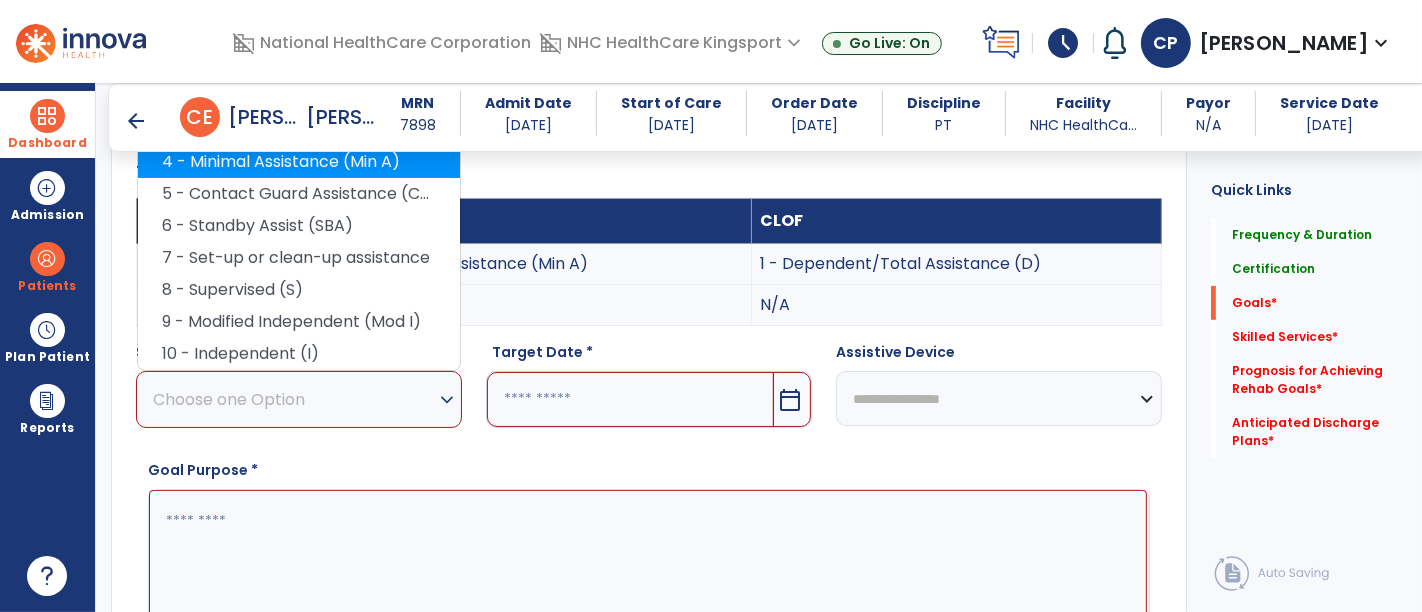 click on "4 - Minimal Assistance (Min A)" at bounding box center [299, 162] 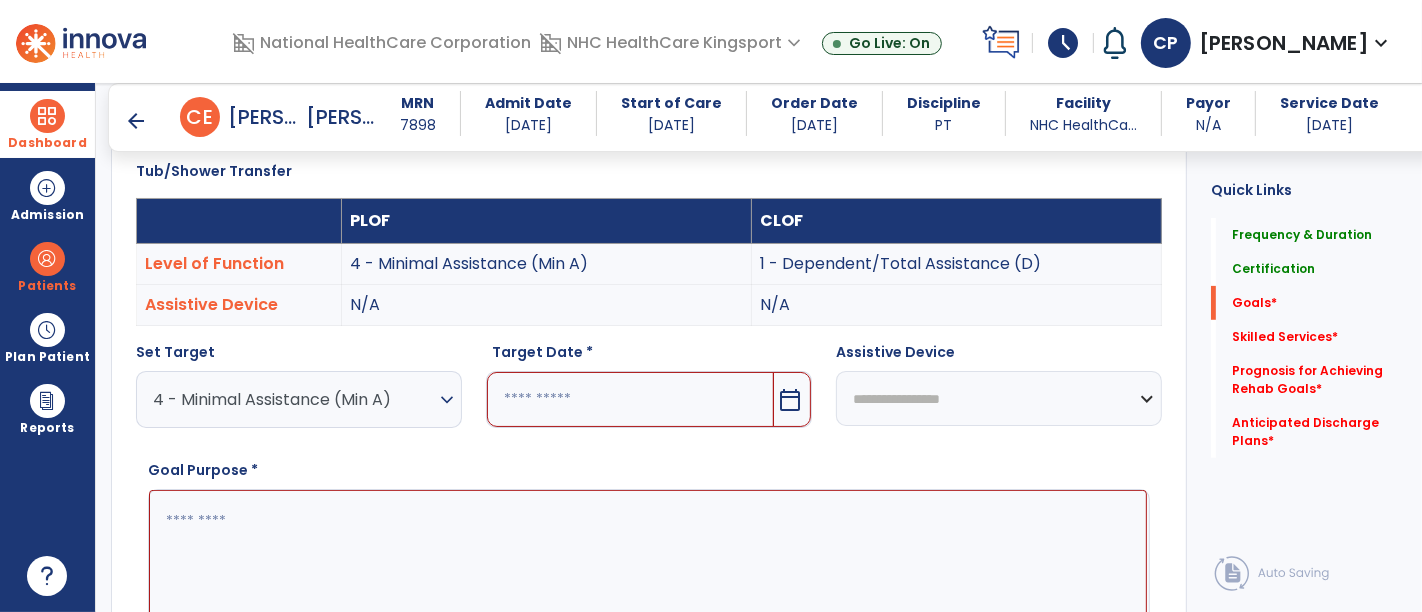 click on "calendar_today" at bounding box center [790, 400] 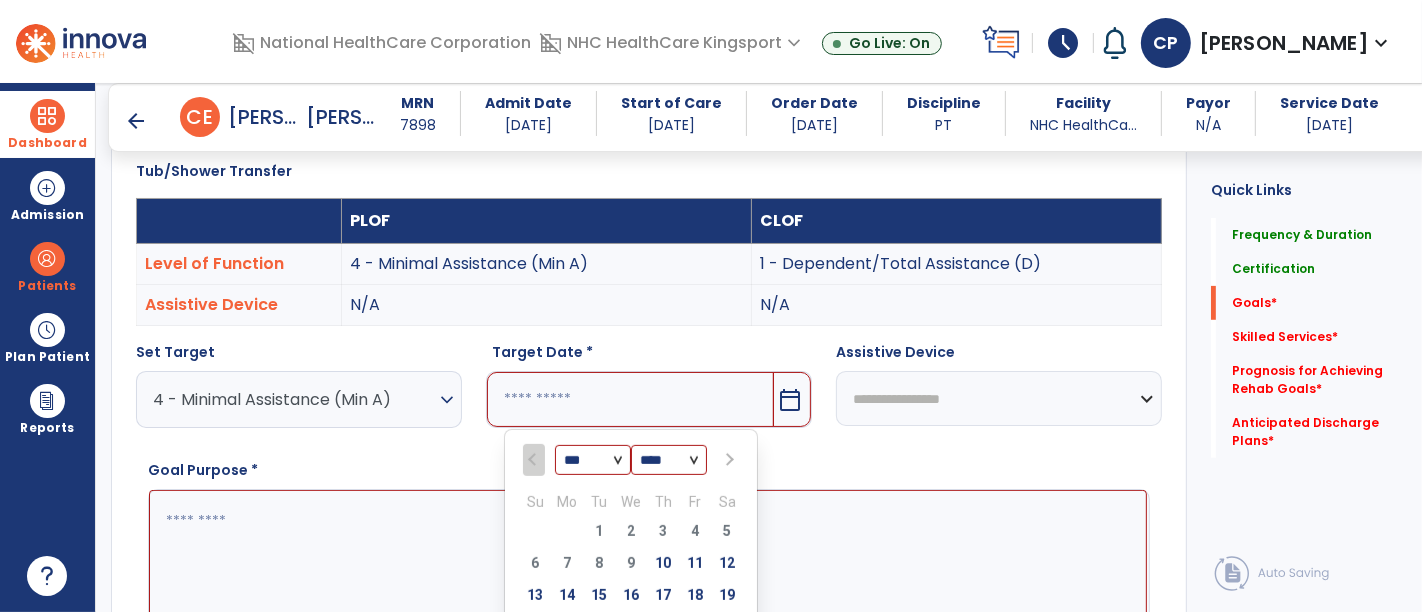 click at bounding box center (727, 460) 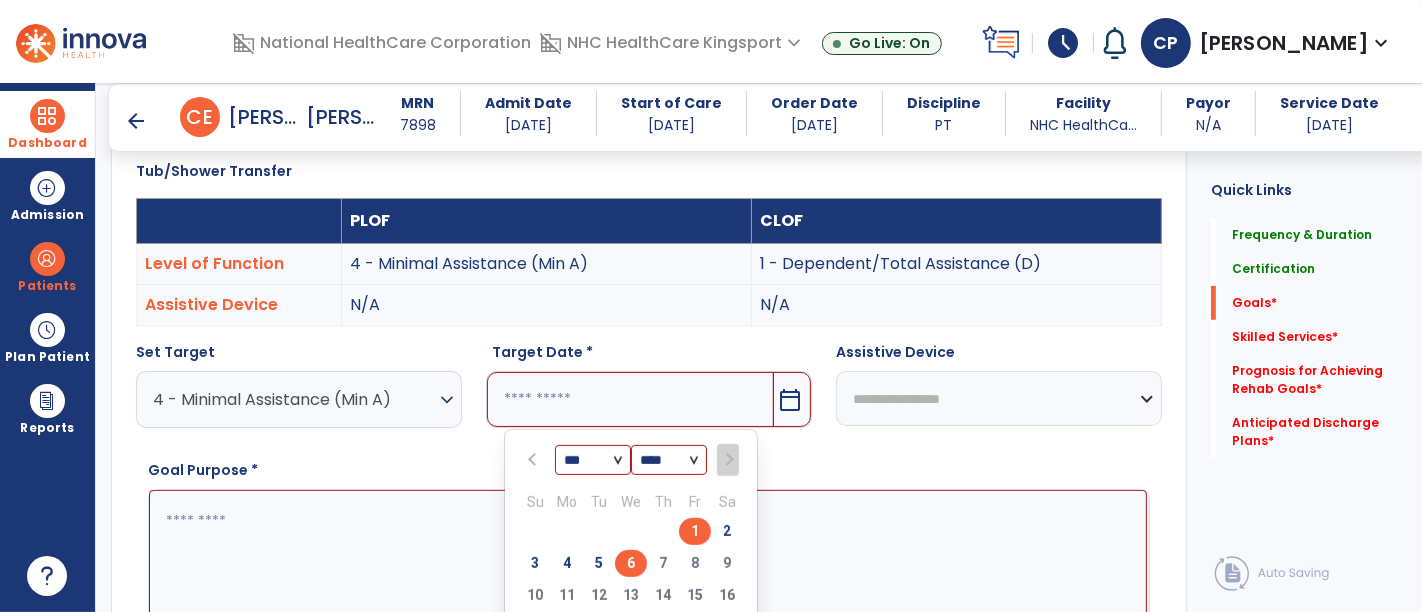 click on "6" at bounding box center (631, 563) 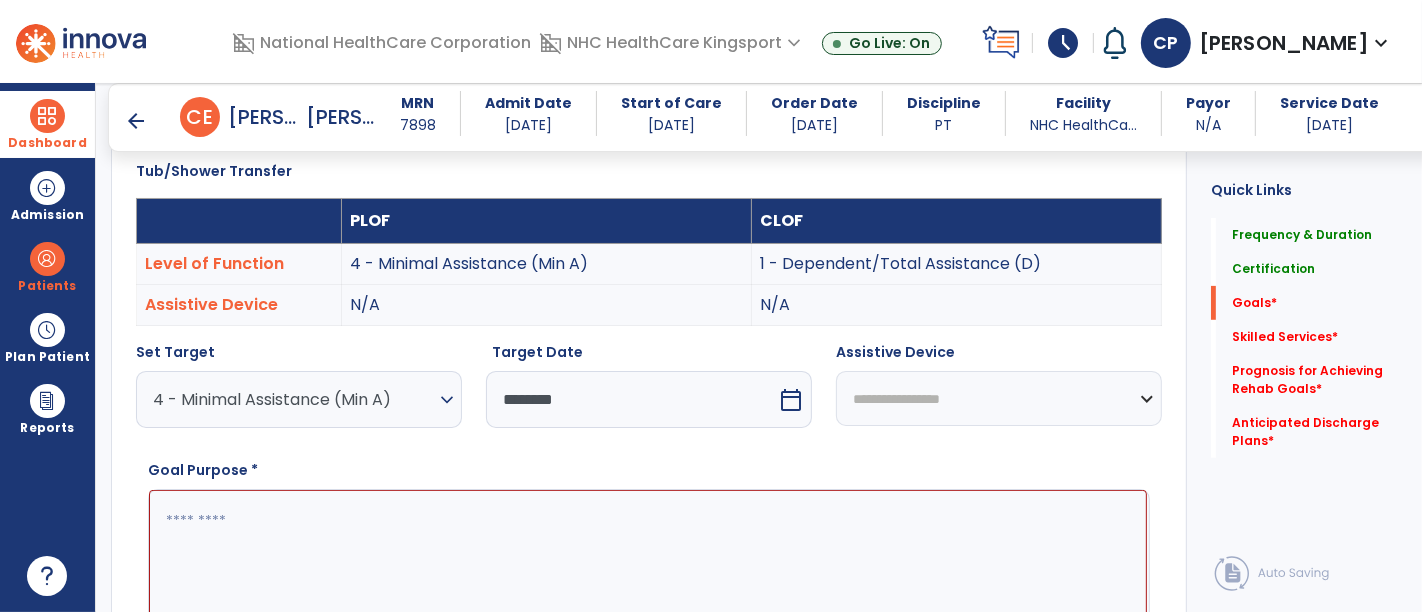 click on "**********" at bounding box center (999, 398) 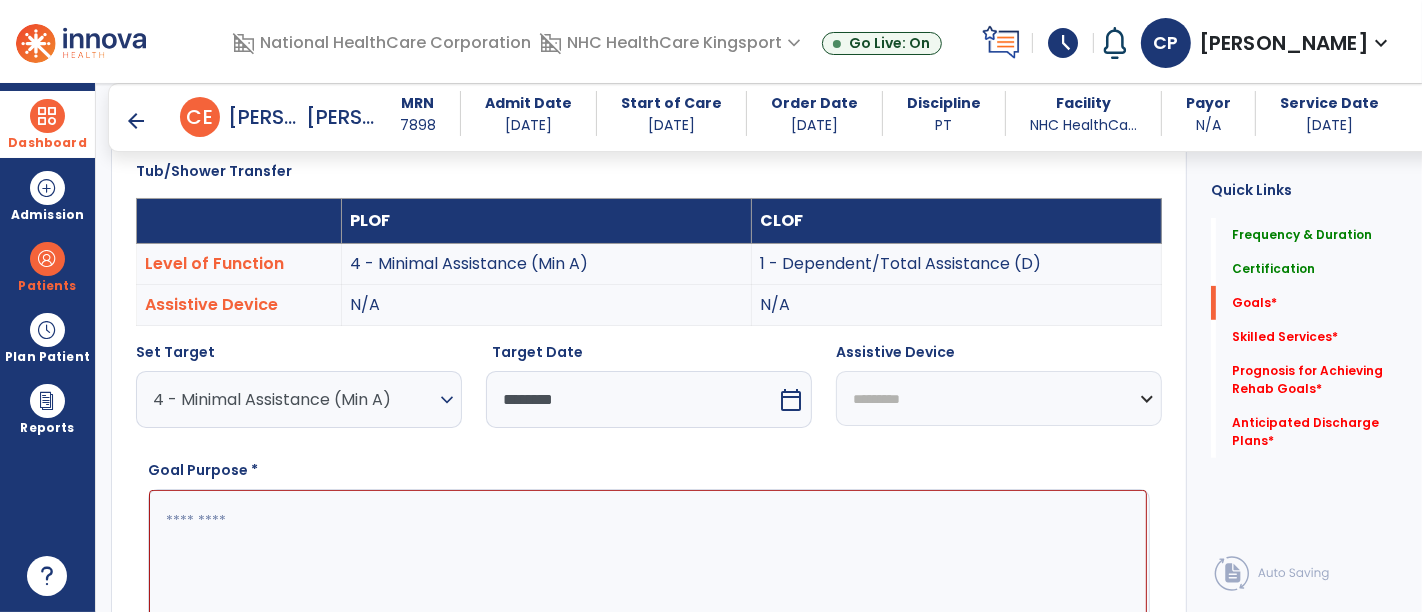 click on "**********" at bounding box center [999, 398] 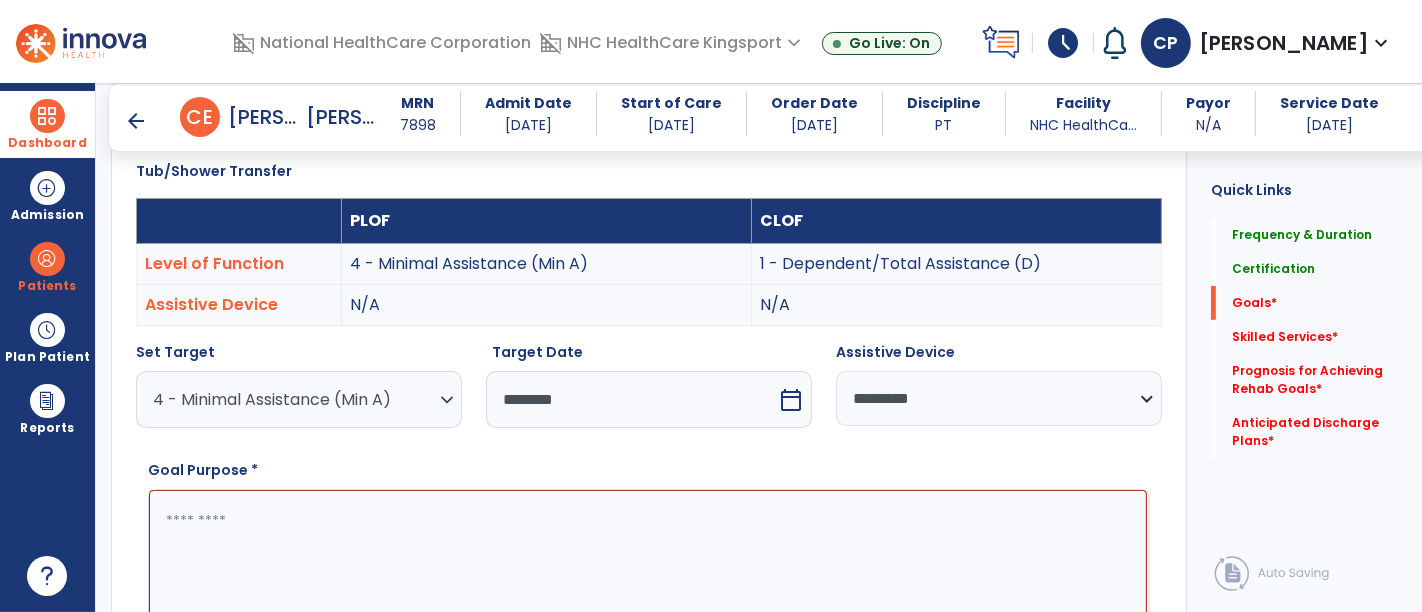 click at bounding box center (648, 564) 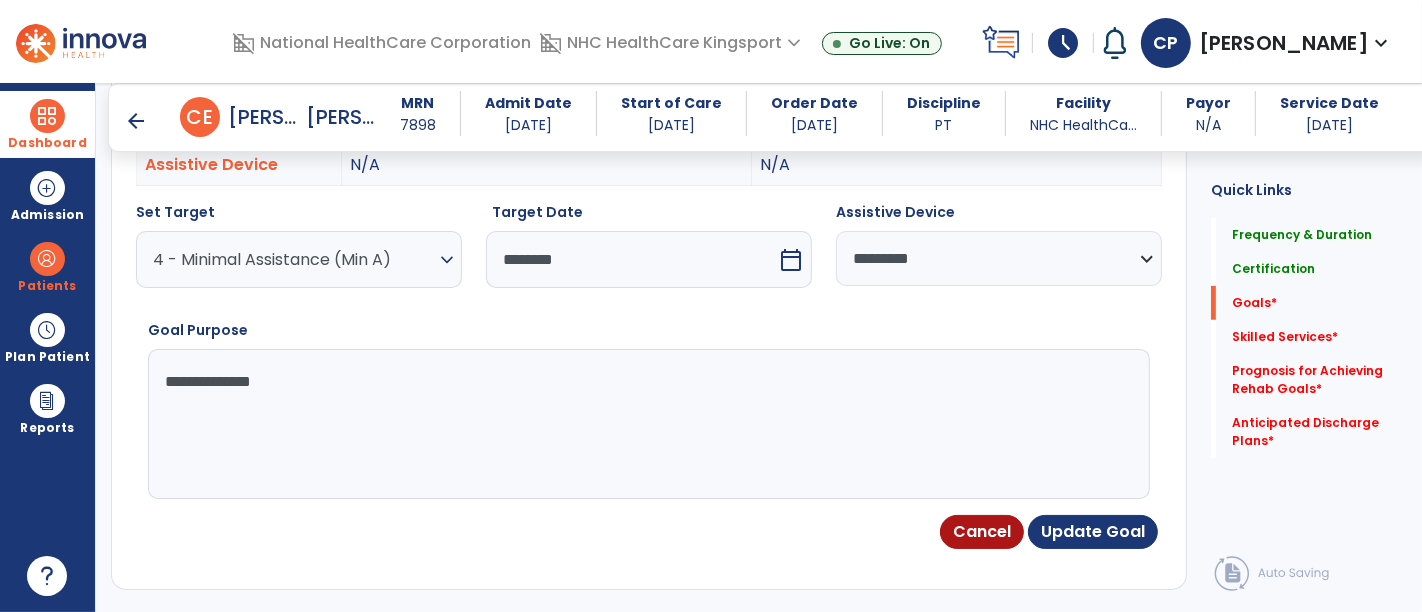 scroll, scrollTop: 682, scrollLeft: 0, axis: vertical 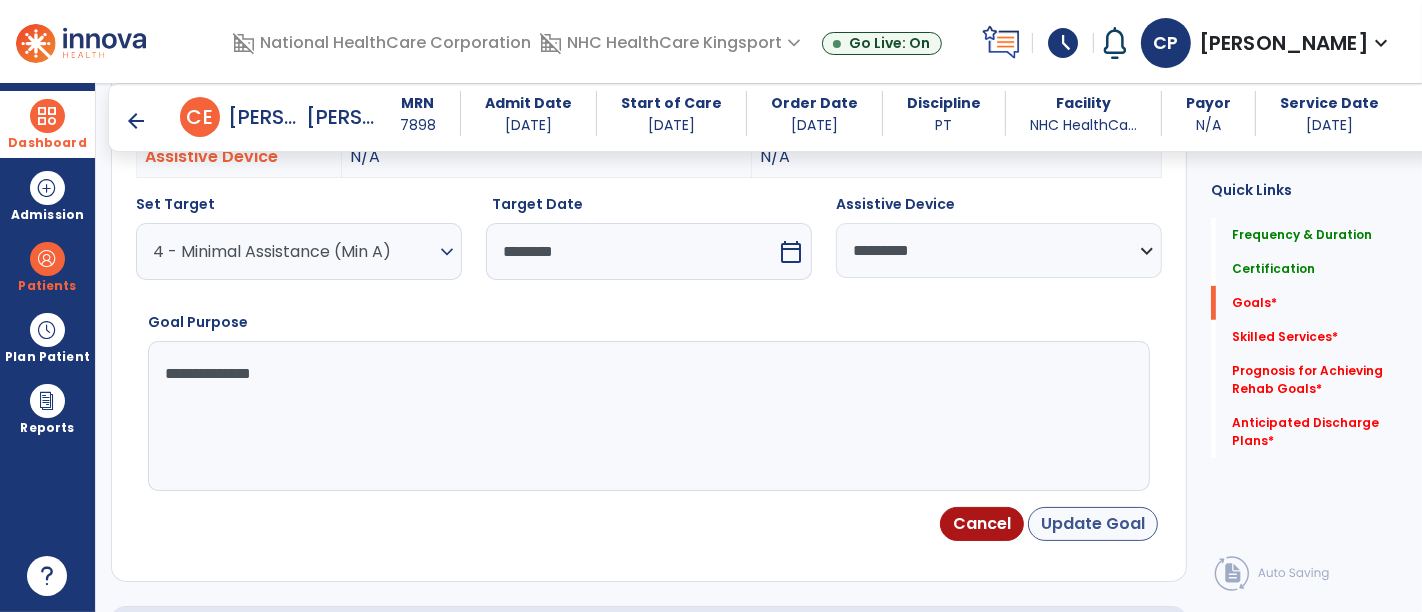 type on "**********" 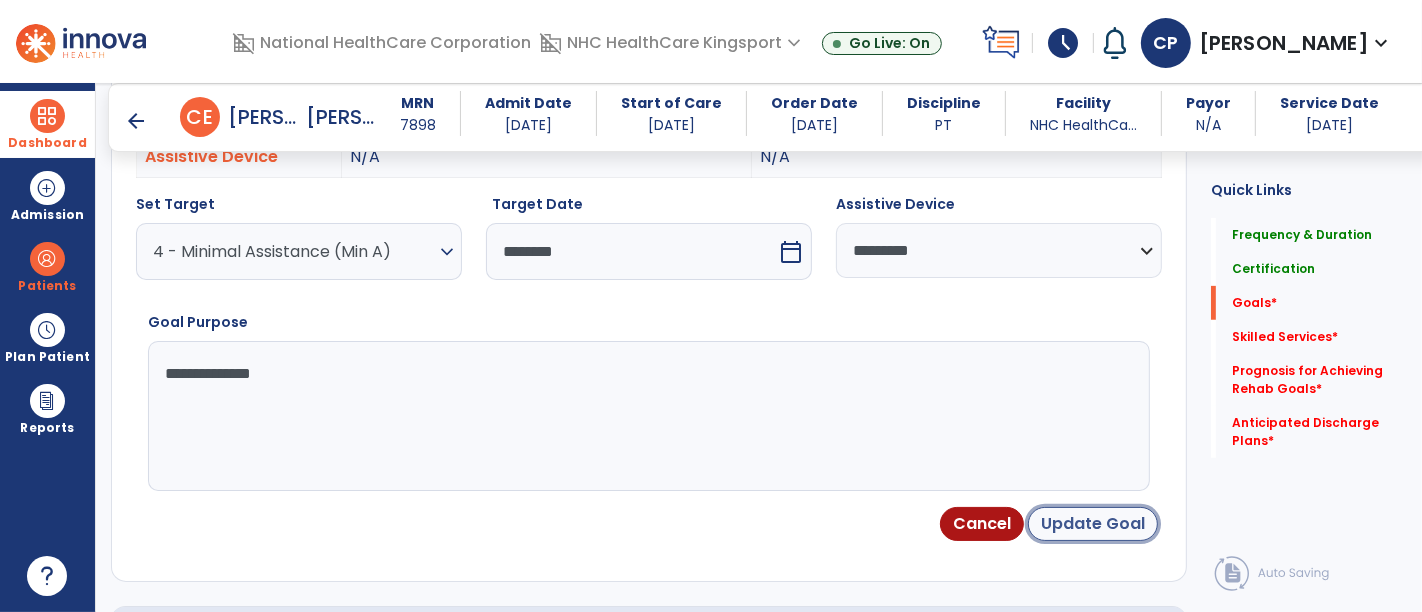 click on "Update Goal" at bounding box center (1093, 524) 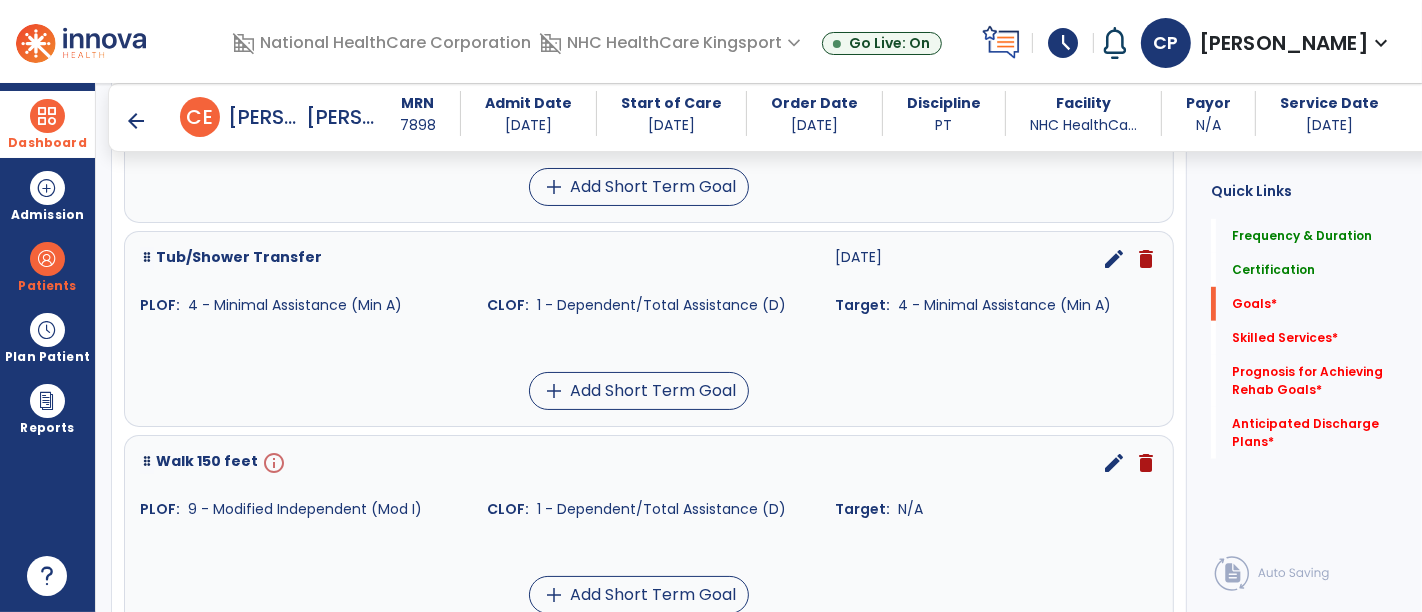 scroll, scrollTop: 1119, scrollLeft: 0, axis: vertical 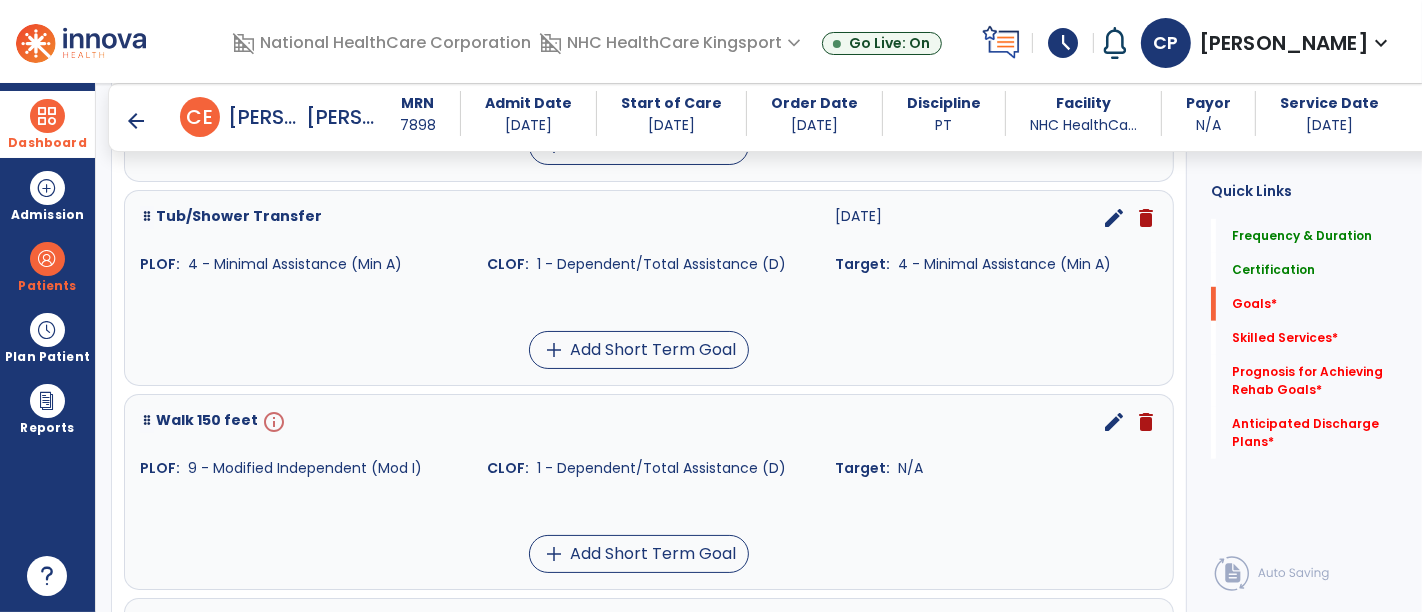 click on "edit" at bounding box center [1114, 422] 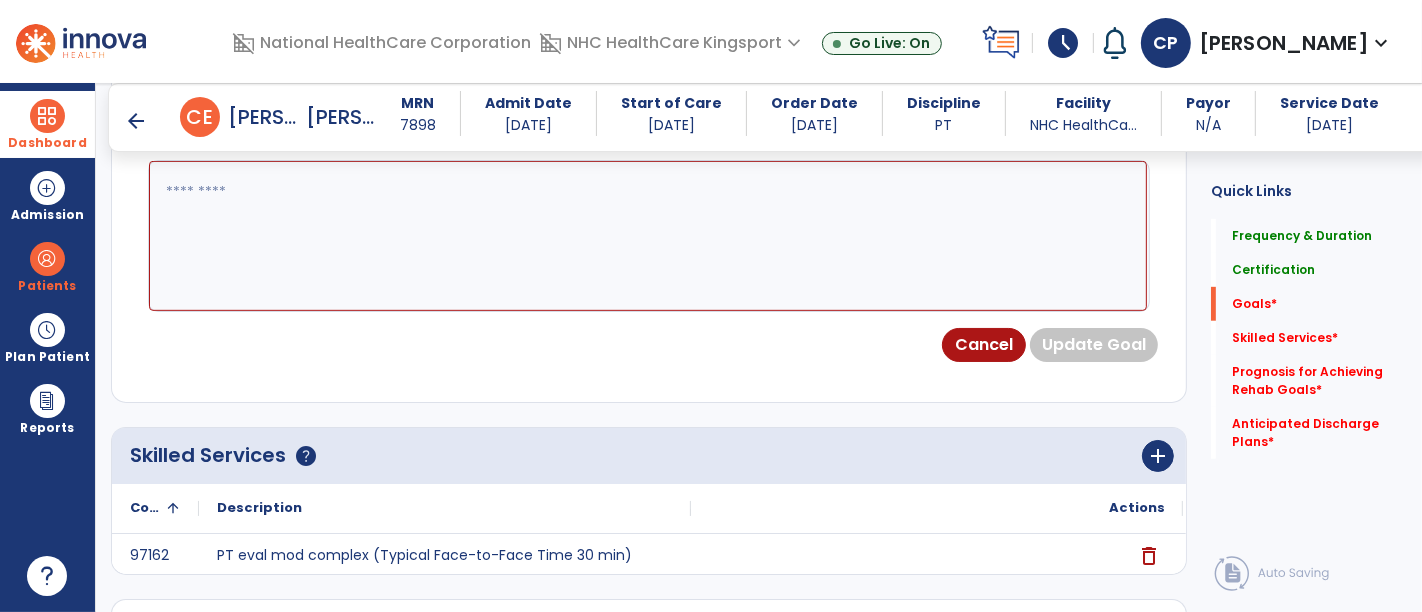 scroll, scrollTop: 534, scrollLeft: 0, axis: vertical 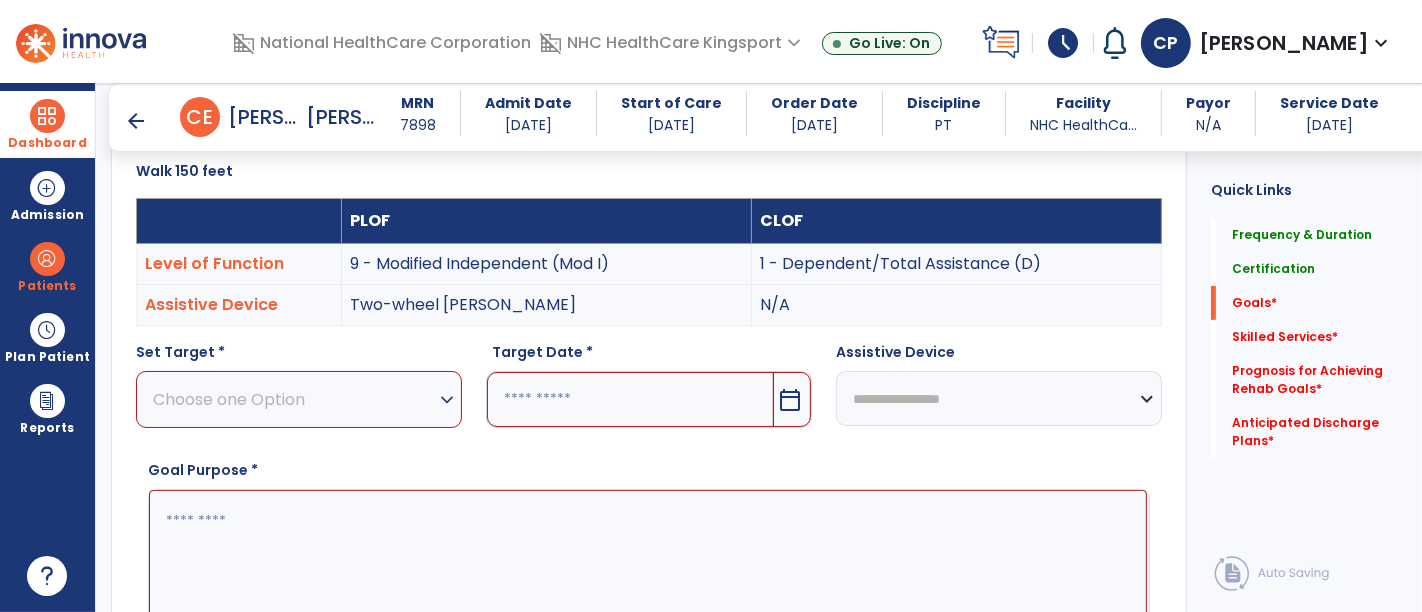 click on "Choose one Option" at bounding box center (294, 399) 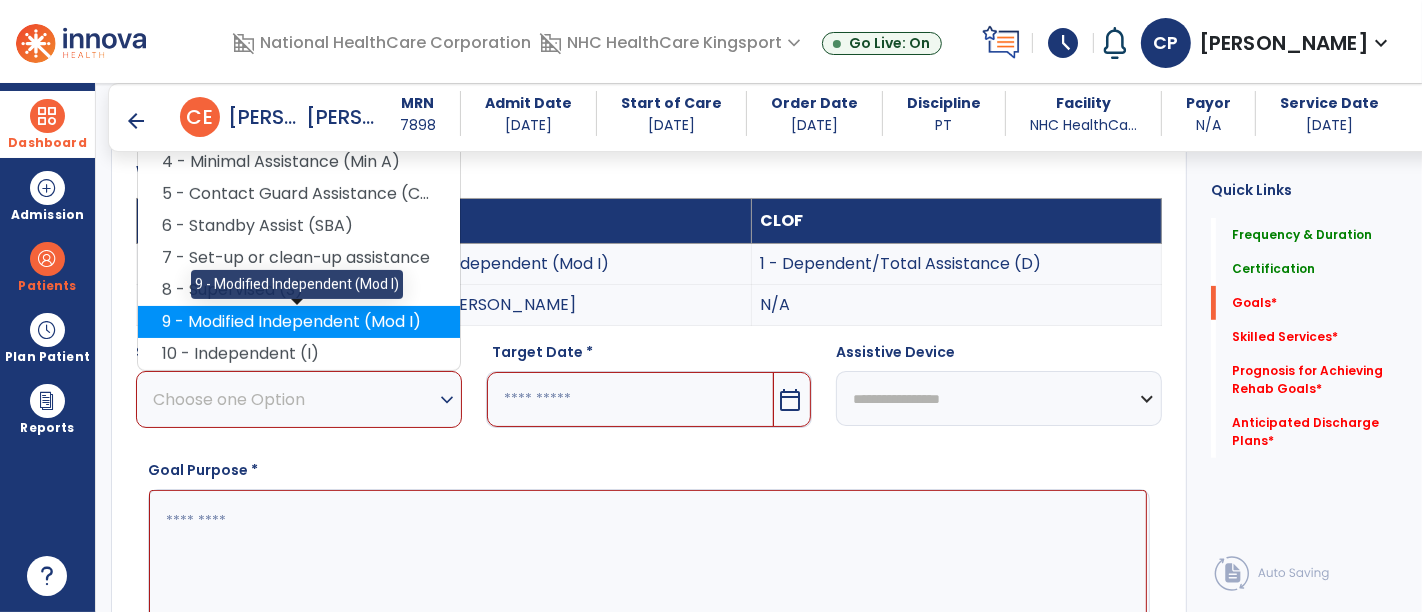 click on "9 - Modified Independent (Mod I)" at bounding box center (299, 322) 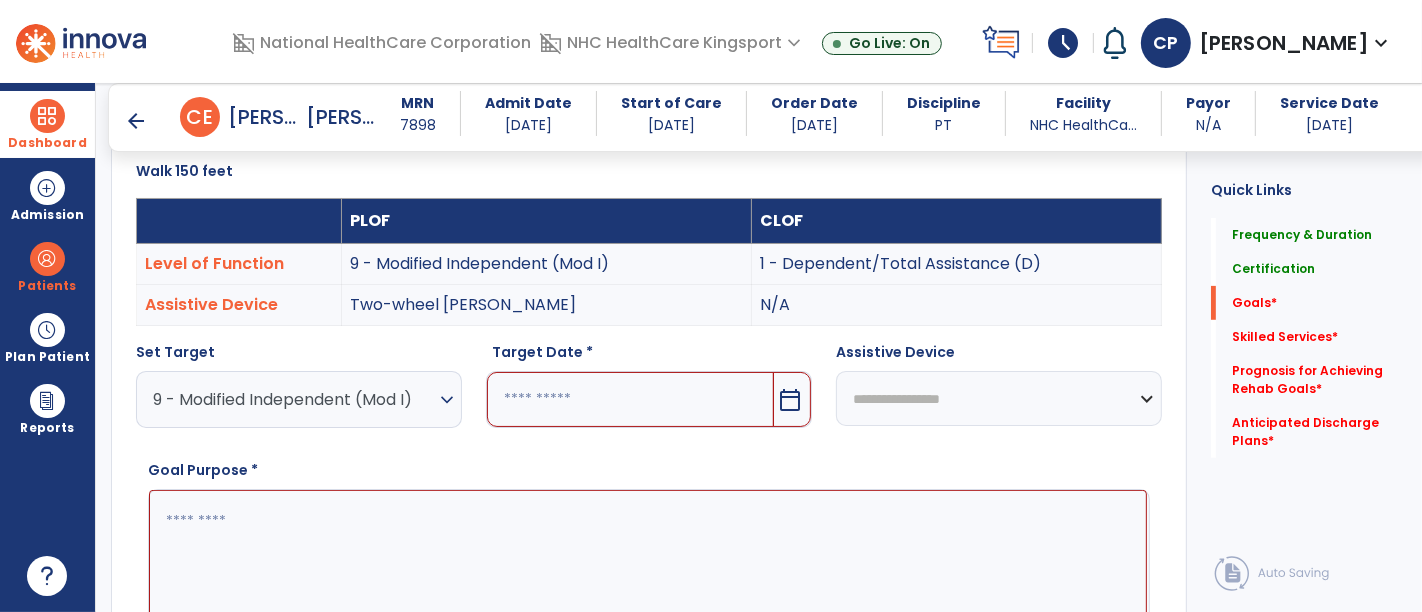 click on "calendar_today" at bounding box center (792, 399) 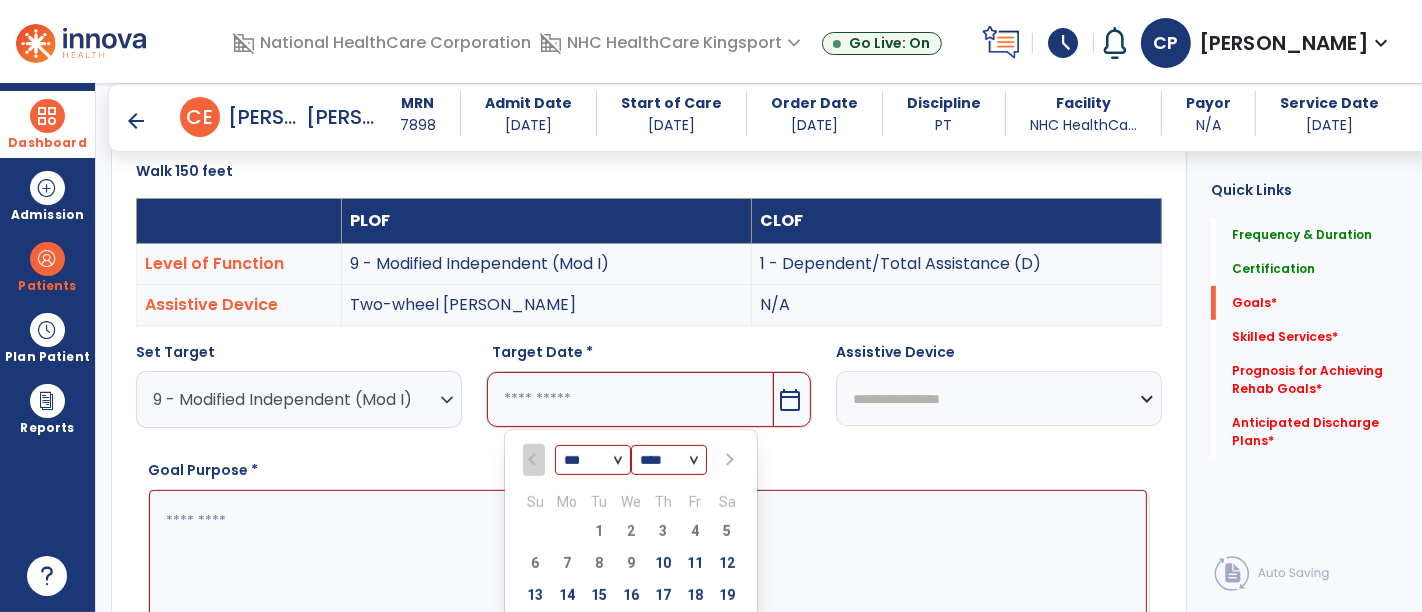 click at bounding box center [727, 460] 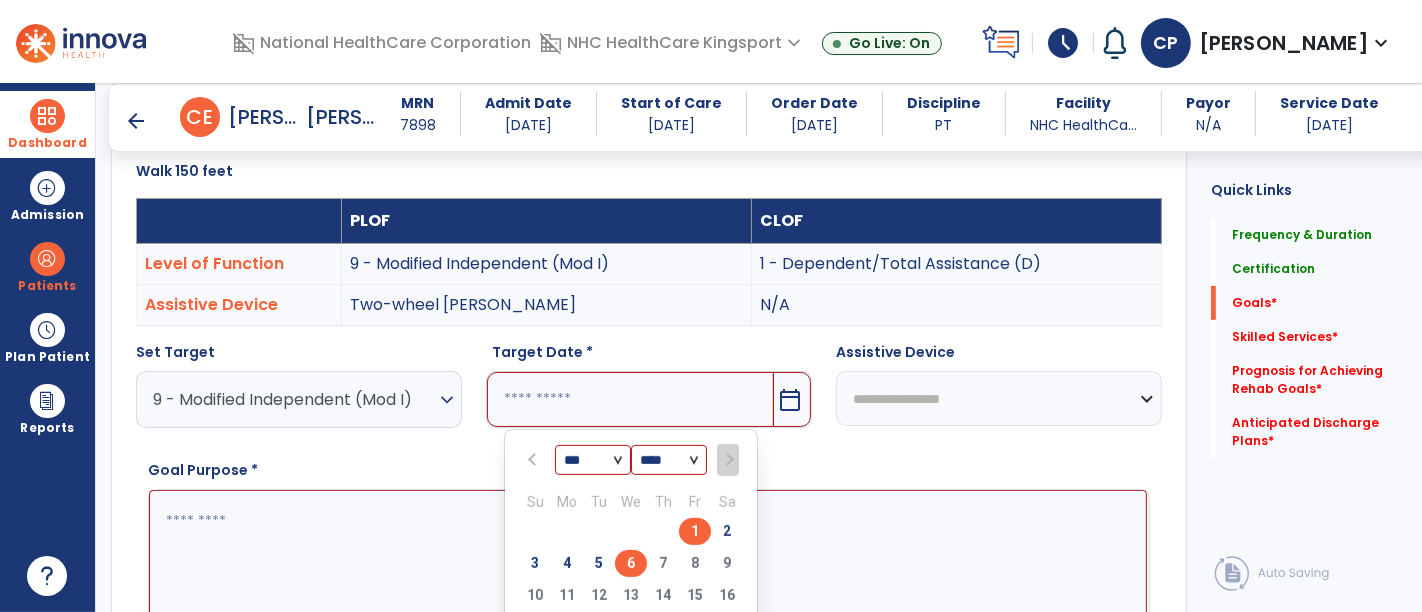 click on "6" at bounding box center (631, 563) 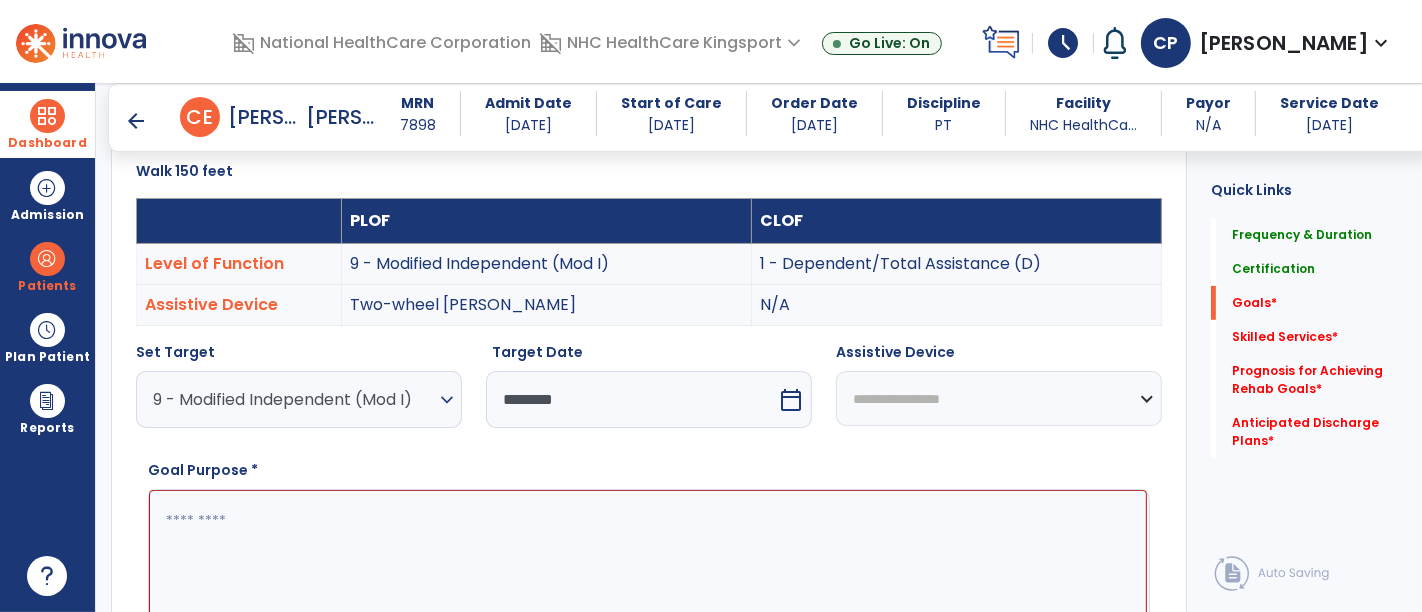 click on "**********" at bounding box center (999, 398) 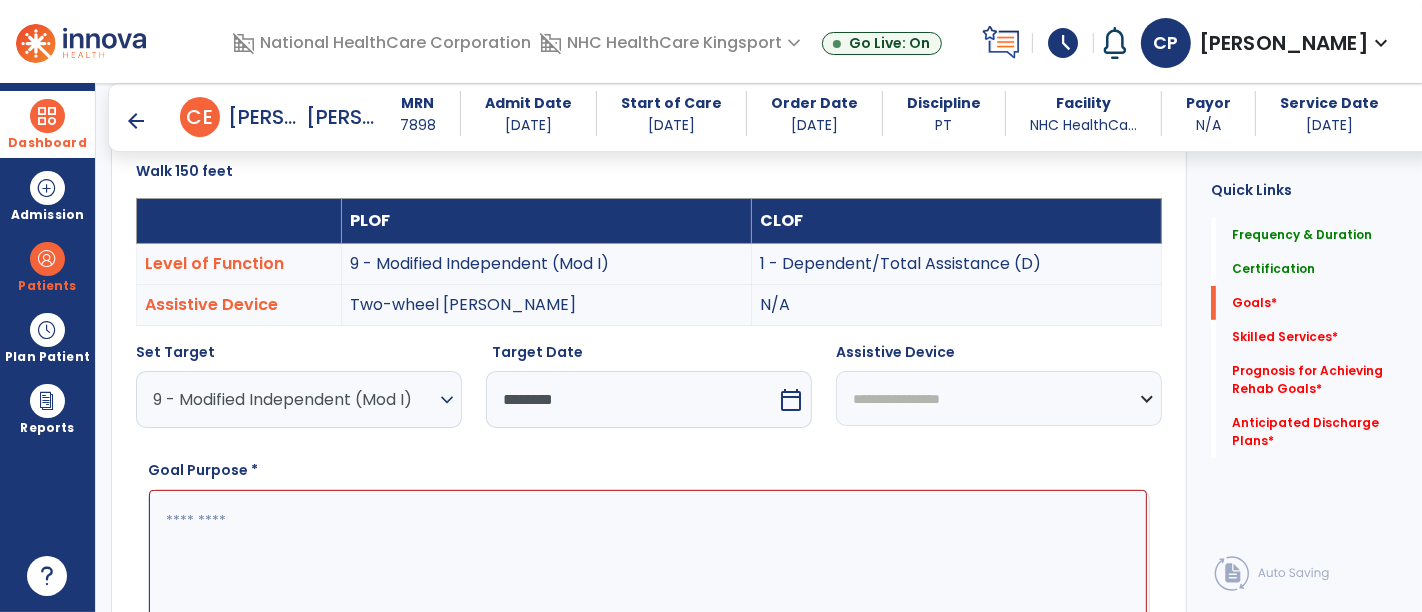 select on "**********" 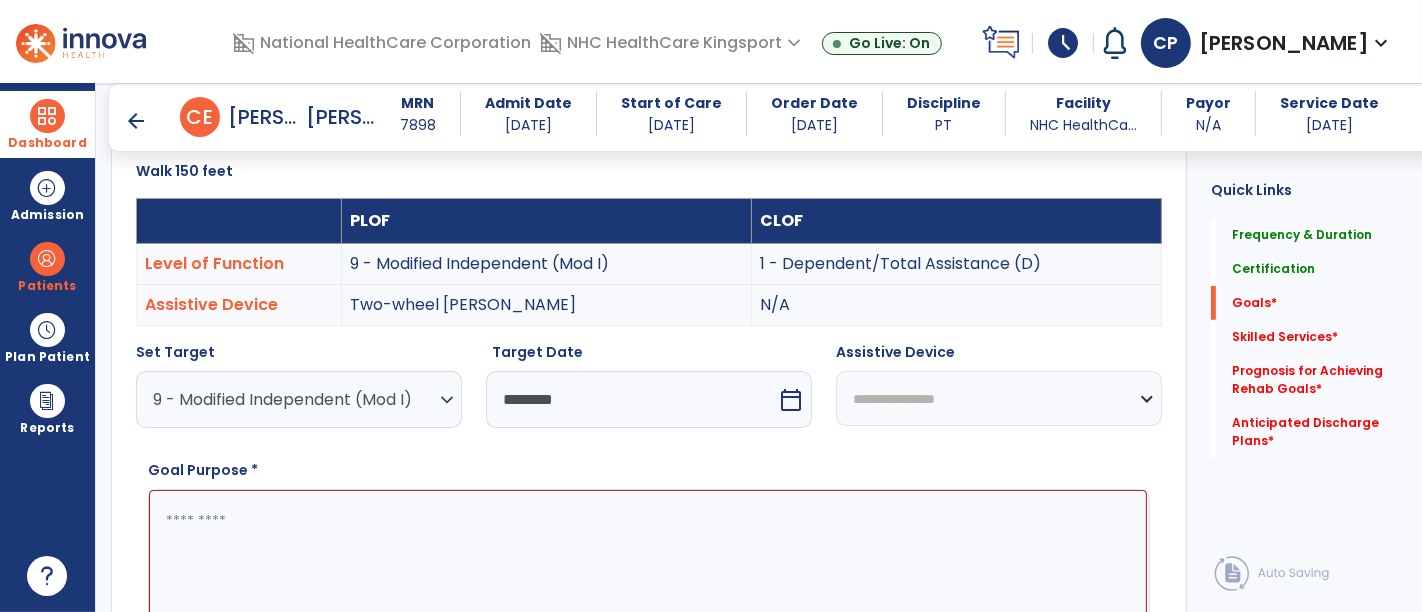 click on "**********" at bounding box center [999, 398] 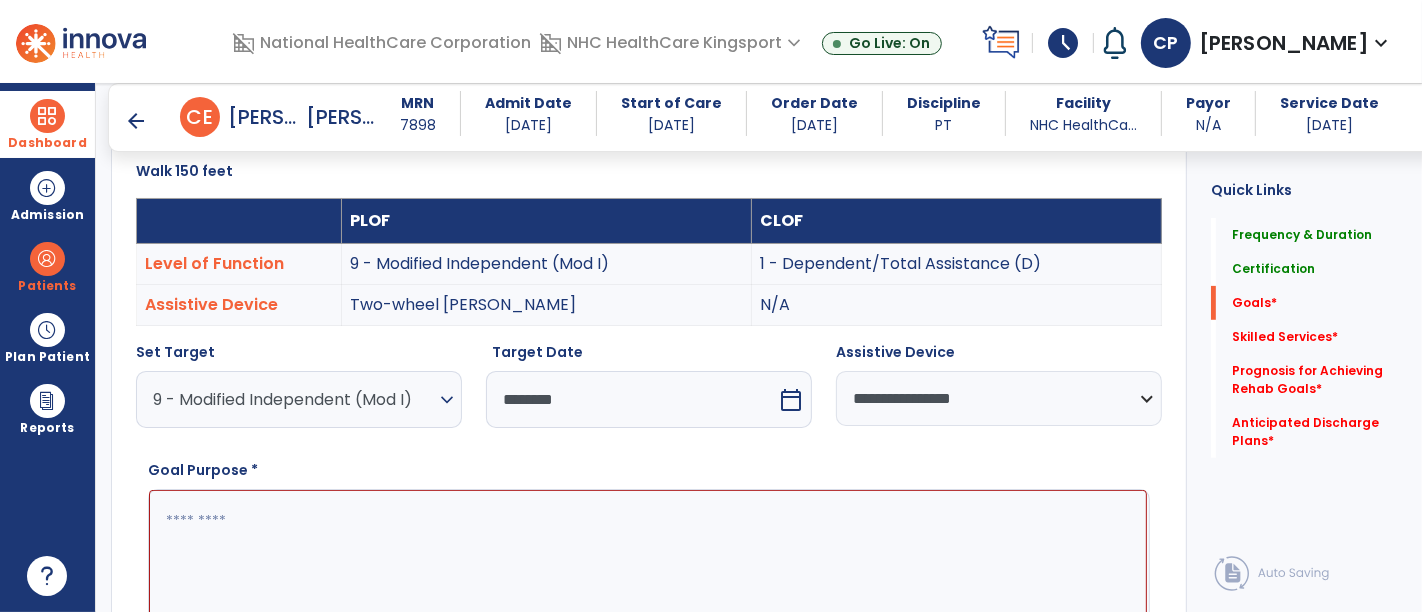 click at bounding box center (648, 564) 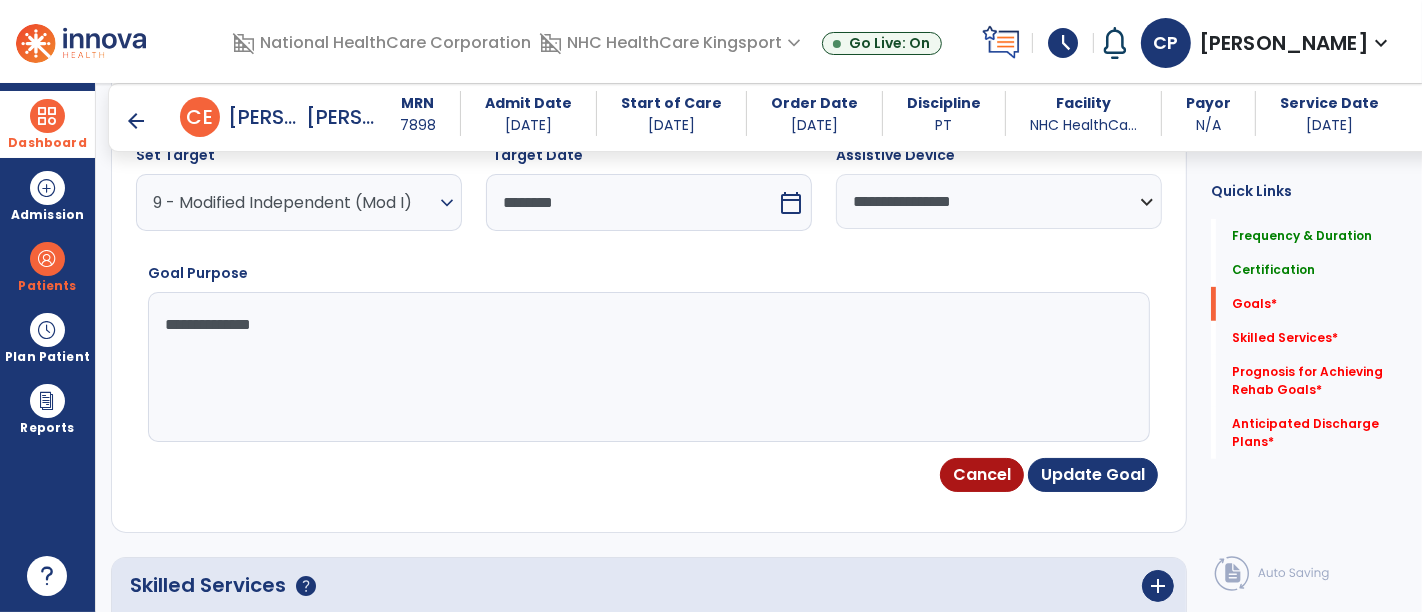 scroll, scrollTop: 732, scrollLeft: 0, axis: vertical 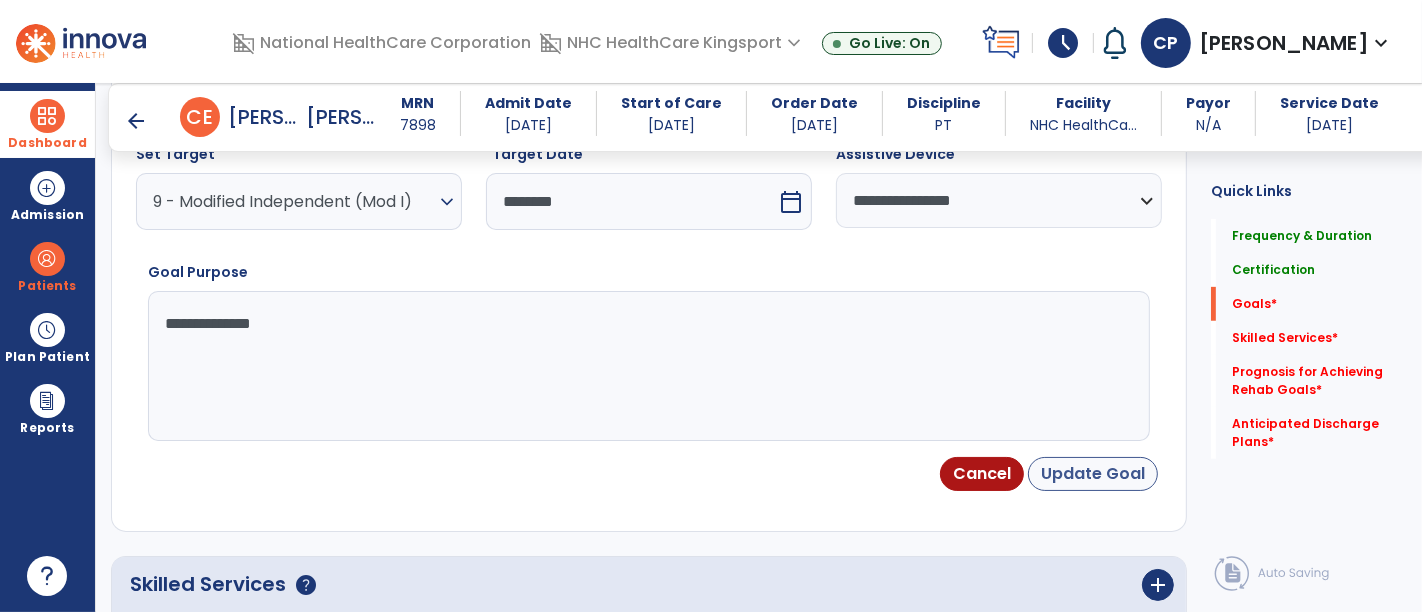 type on "**********" 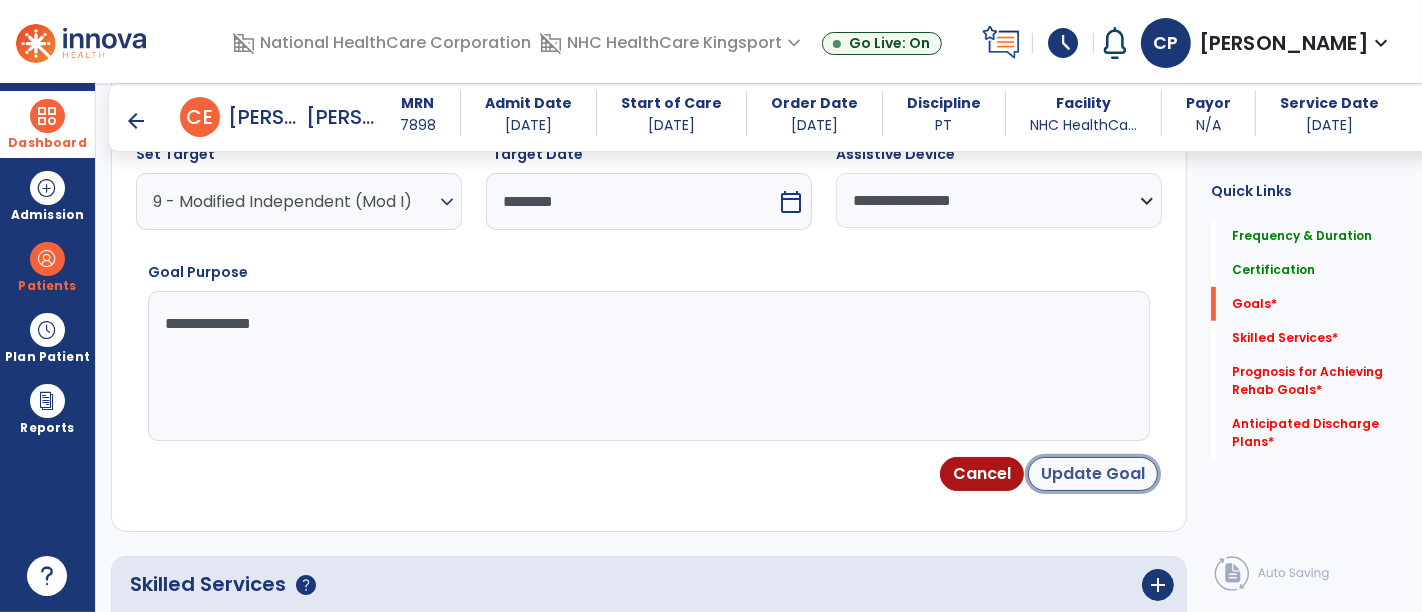click on "Update Goal" at bounding box center [1093, 474] 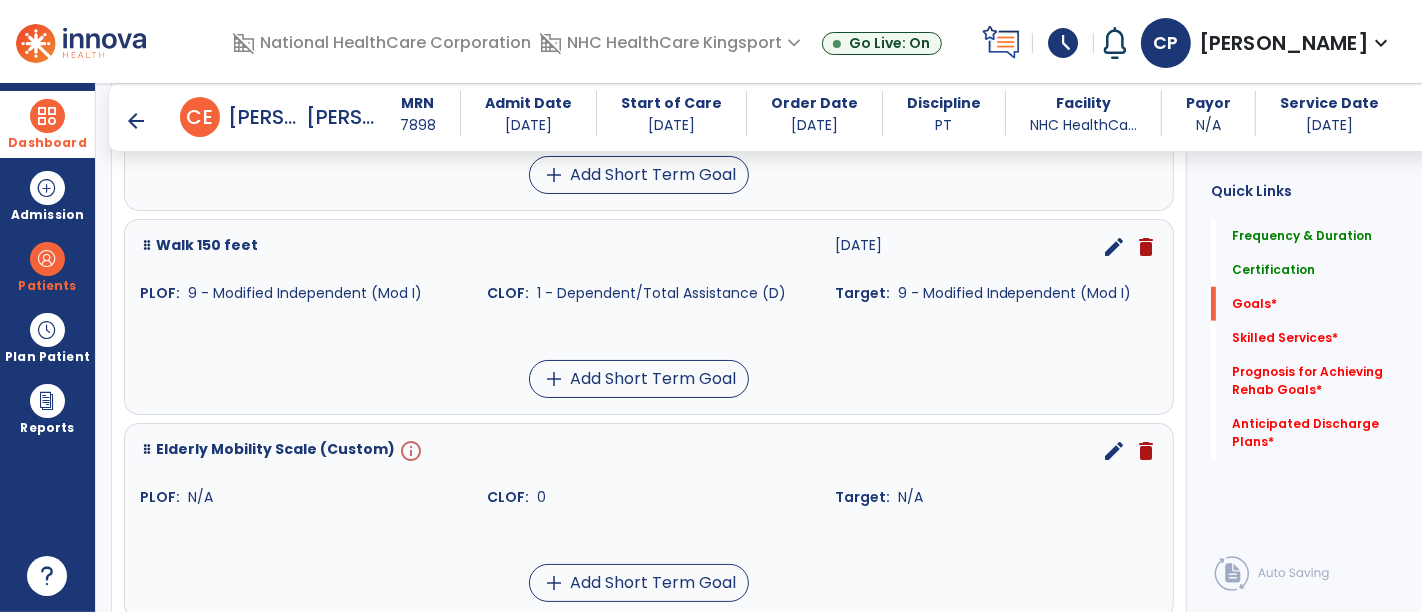 scroll, scrollTop: 1297, scrollLeft: 0, axis: vertical 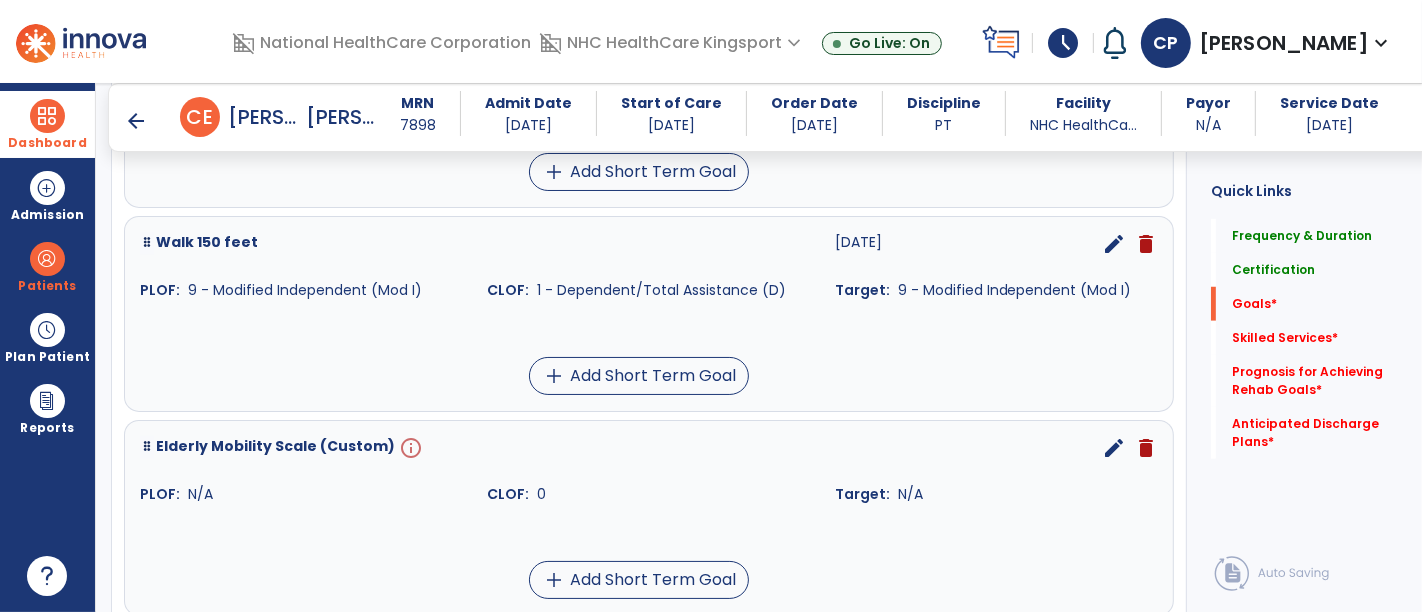 click on "edit" at bounding box center [1114, 448] 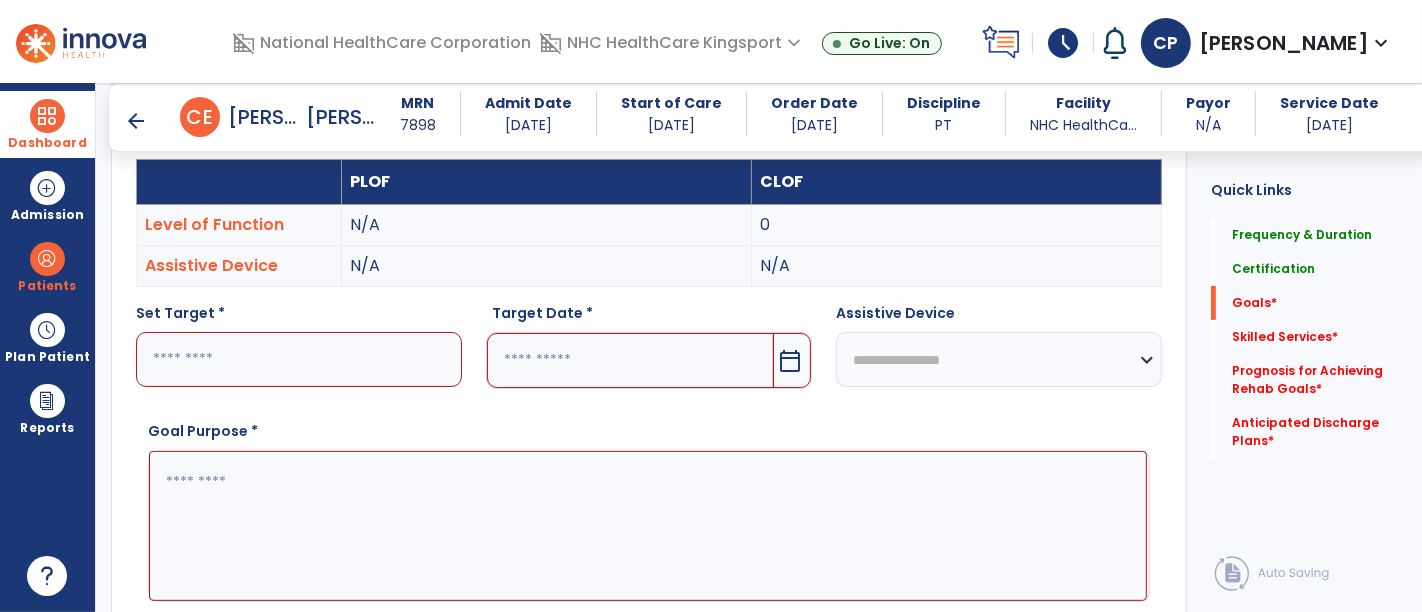 scroll, scrollTop: 534, scrollLeft: 0, axis: vertical 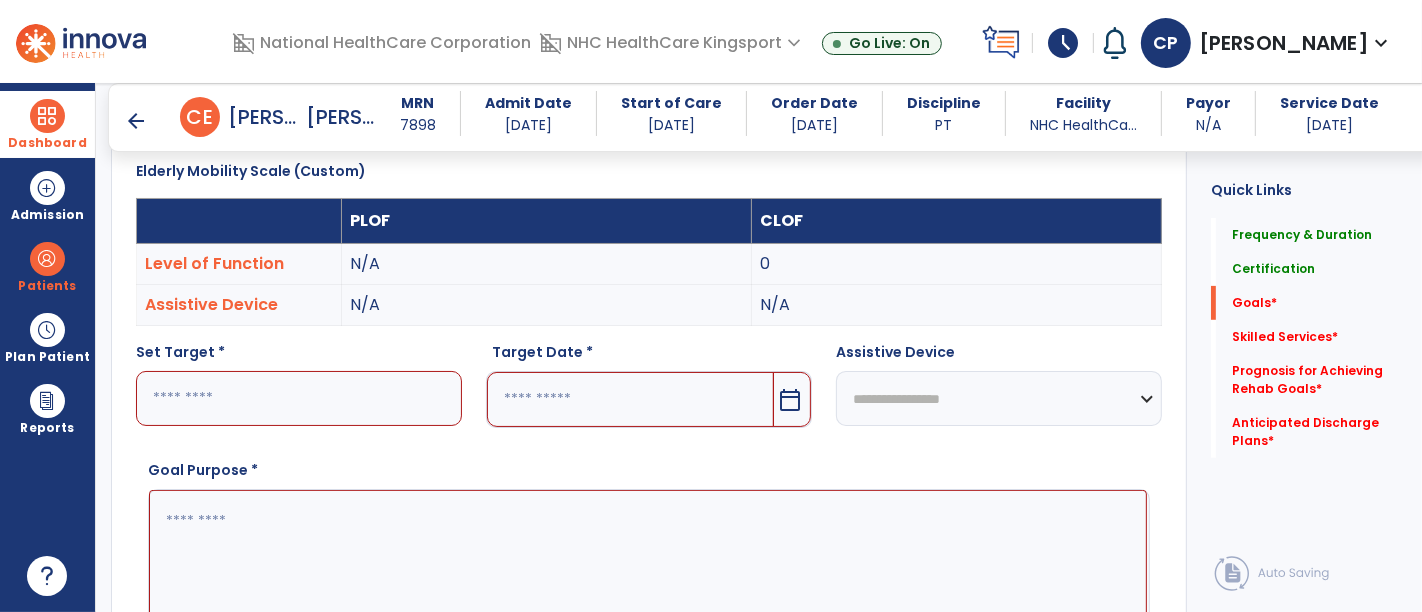 click at bounding box center [299, 398] 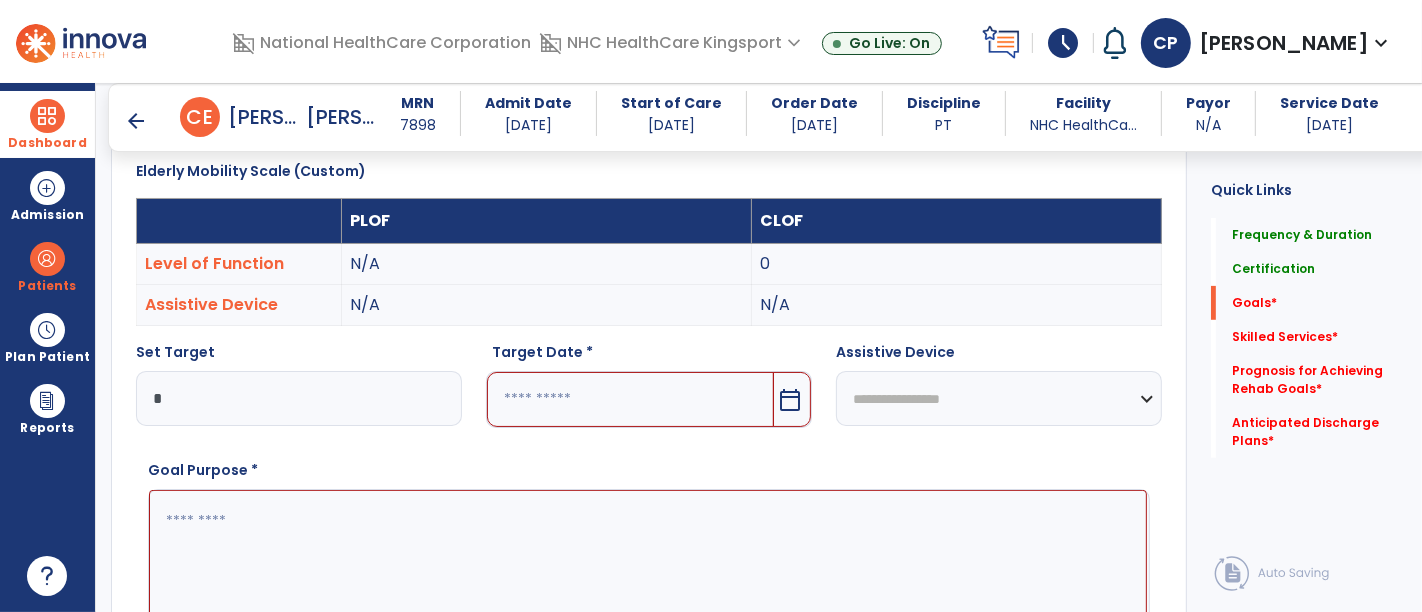 type on "*" 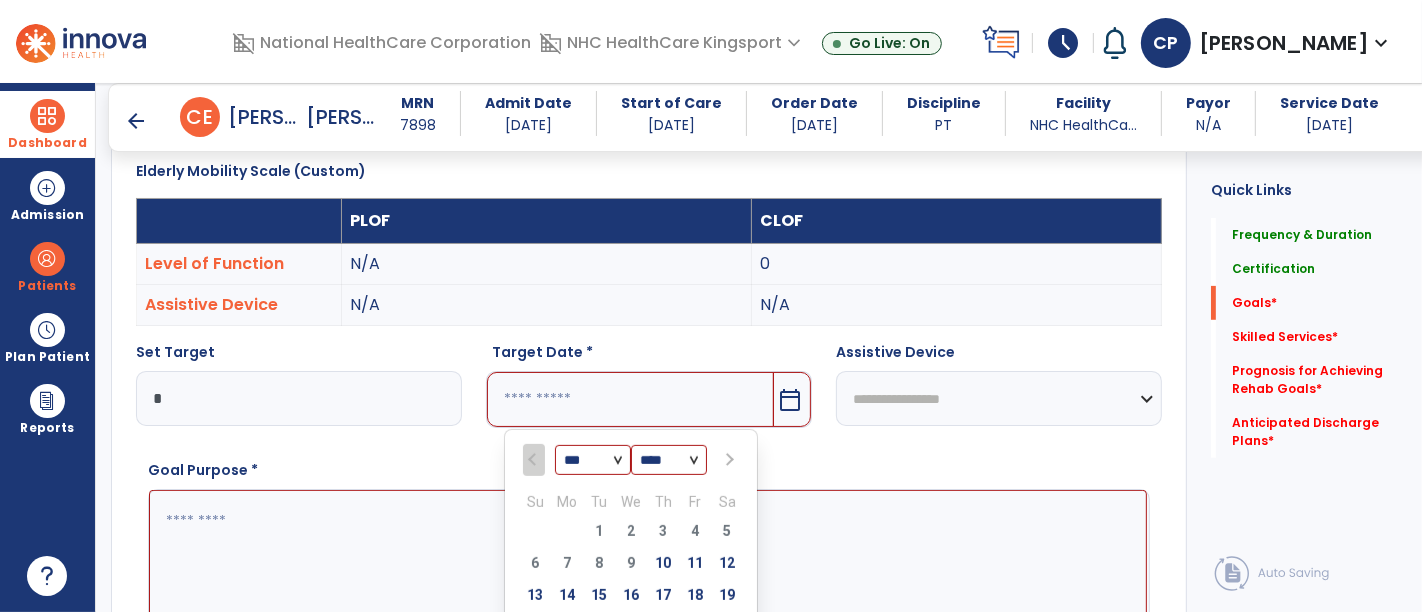 click at bounding box center (728, 460) 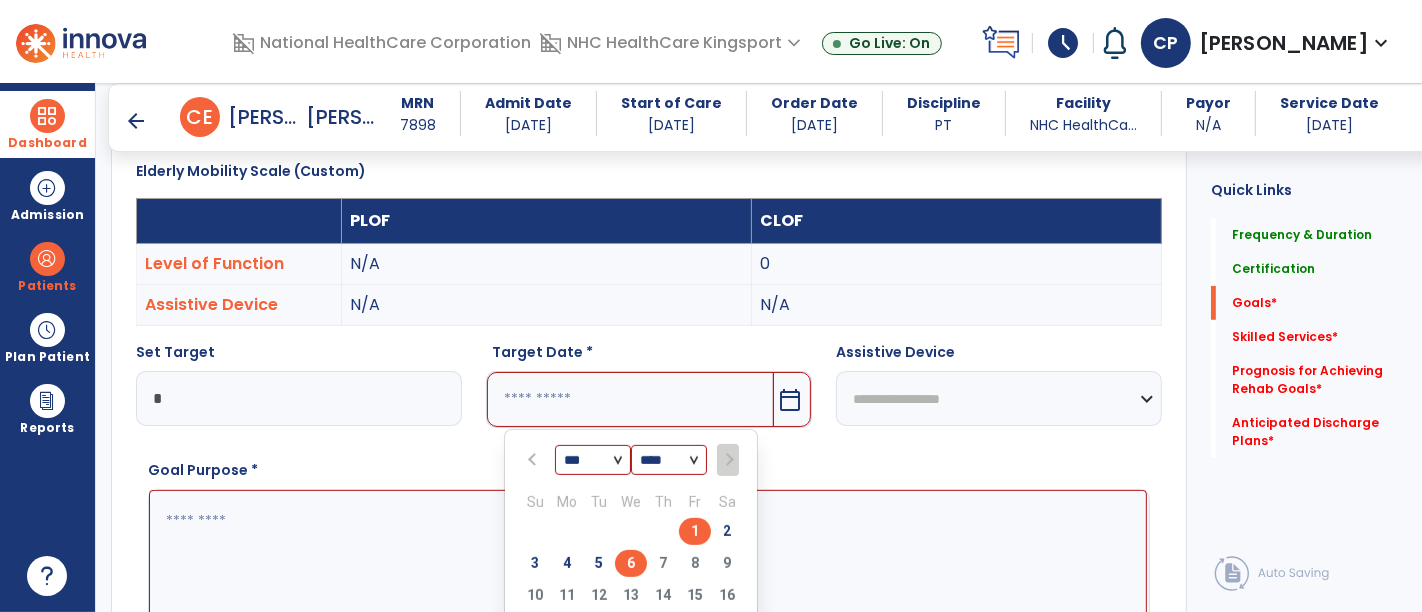 click on "6" at bounding box center (631, 563) 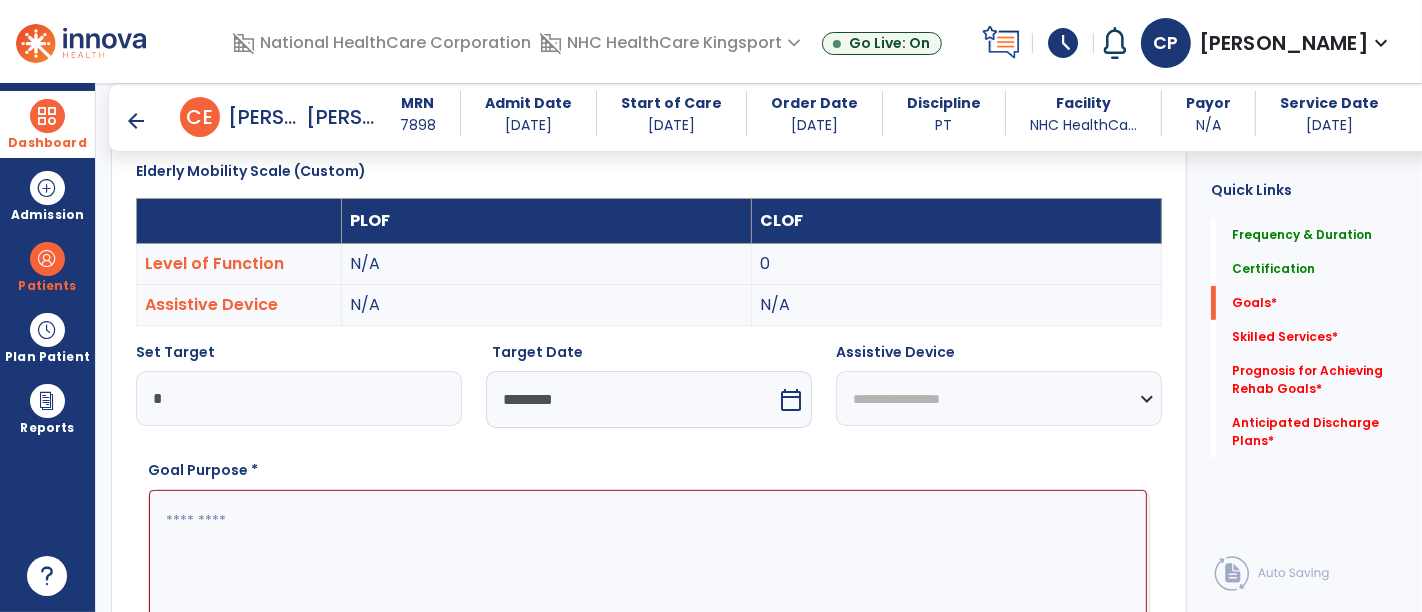 click on "**********" at bounding box center (999, 398) 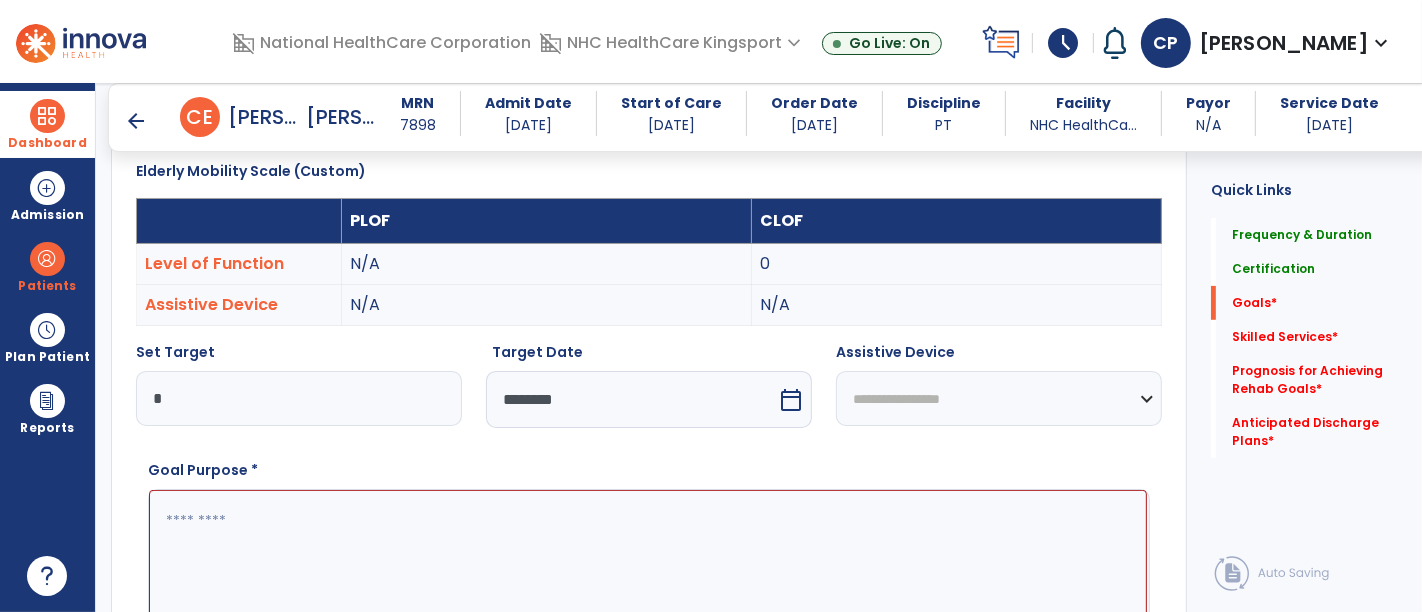 select on "**********" 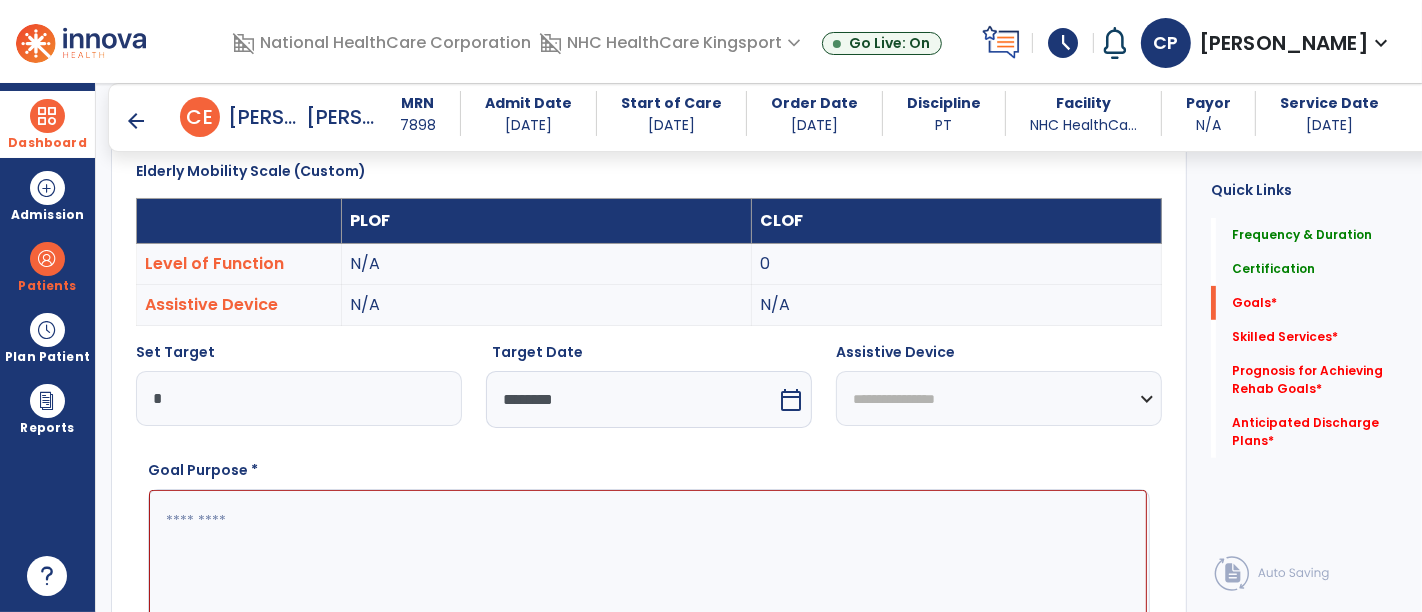 click on "**********" at bounding box center (999, 398) 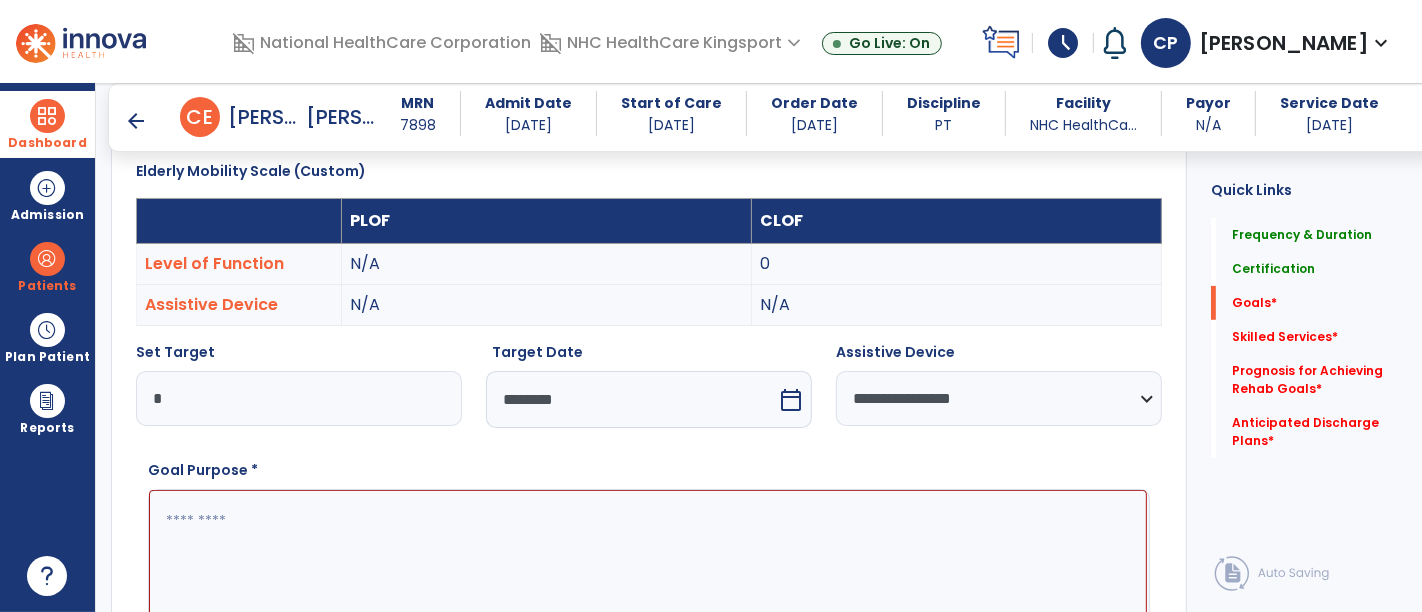 click at bounding box center [648, 564] 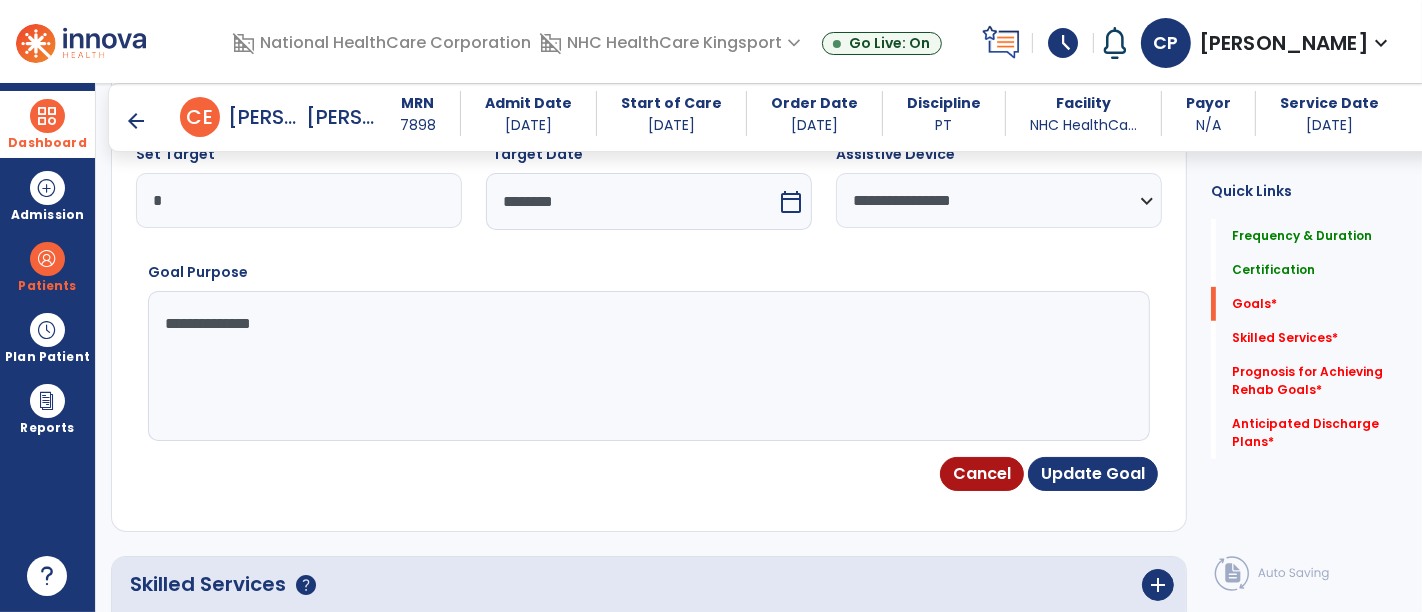 scroll, scrollTop: 779, scrollLeft: 0, axis: vertical 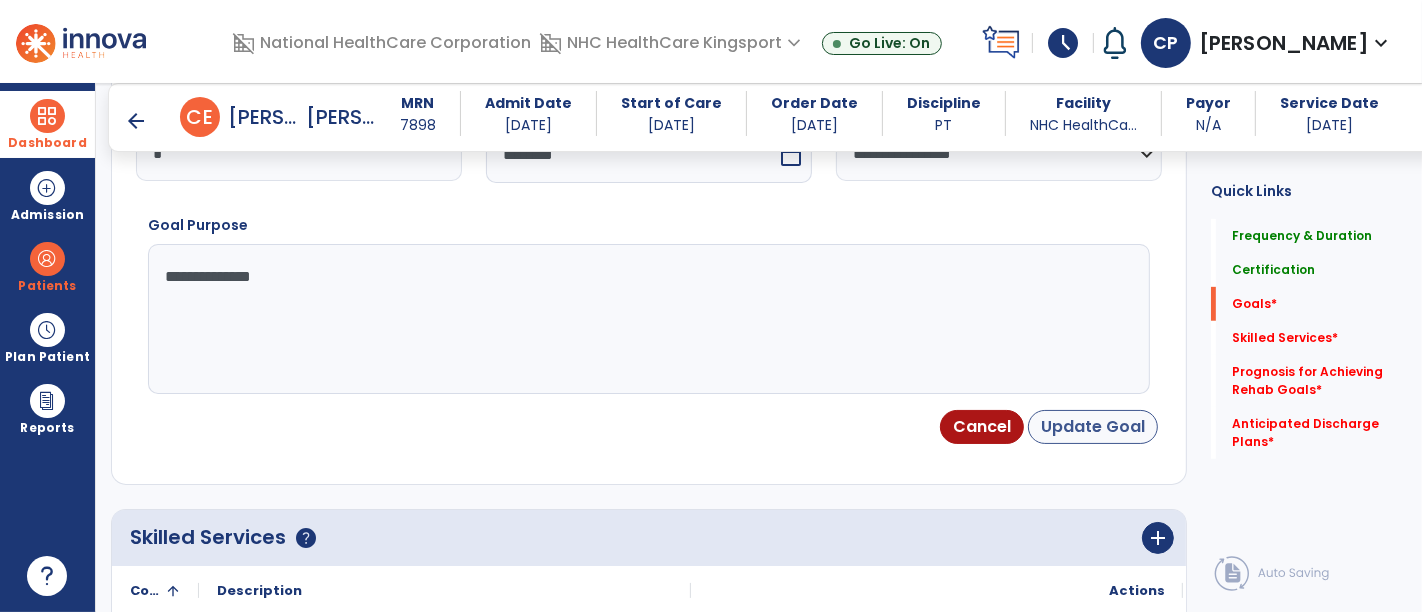 type on "**********" 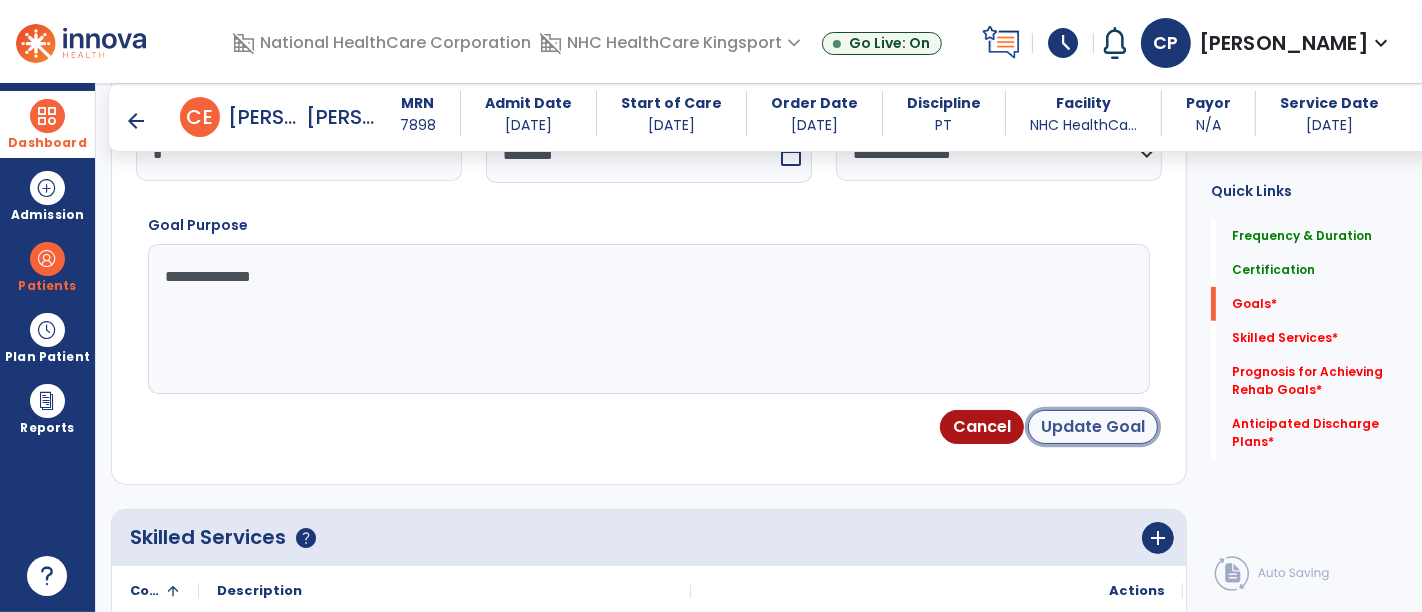 click on "Update Goal" at bounding box center (1093, 427) 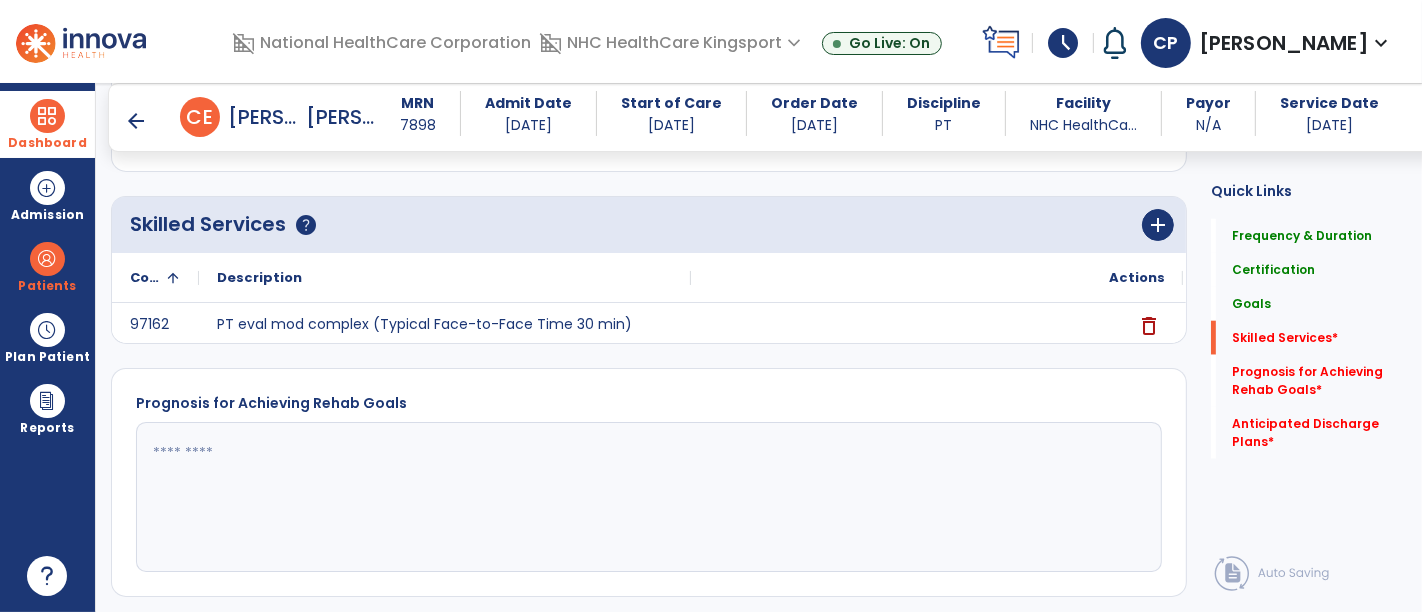 scroll, scrollTop: 1775, scrollLeft: 0, axis: vertical 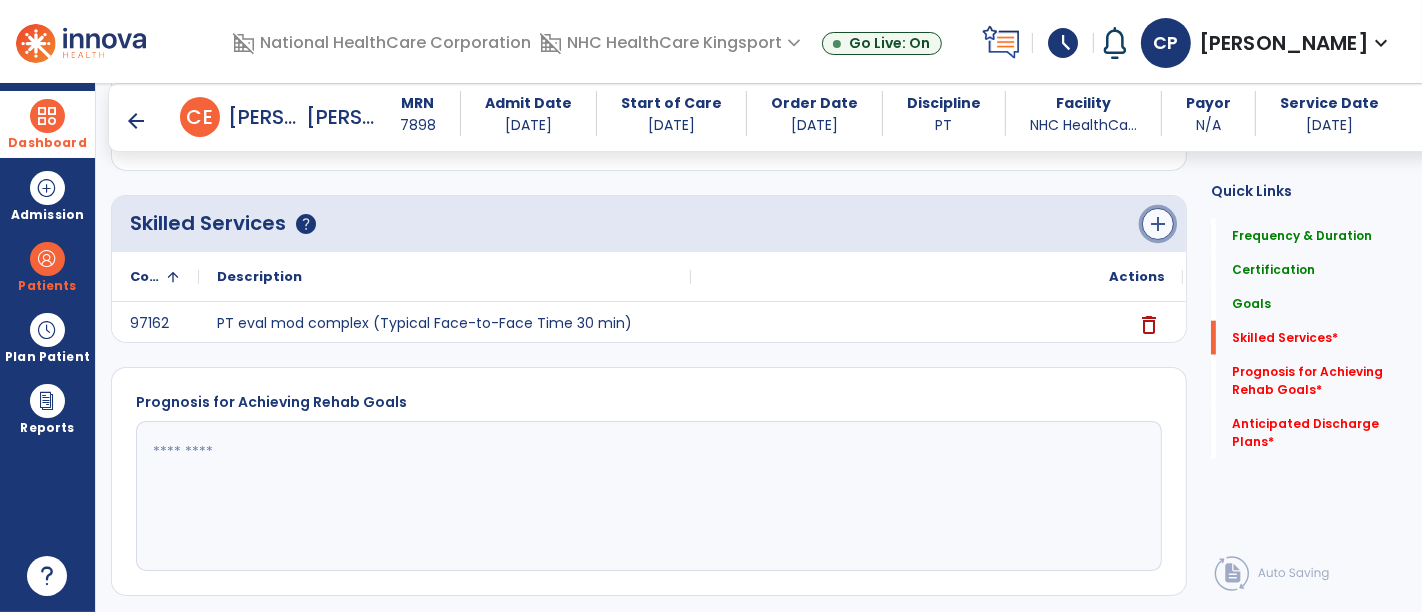 click on "add" 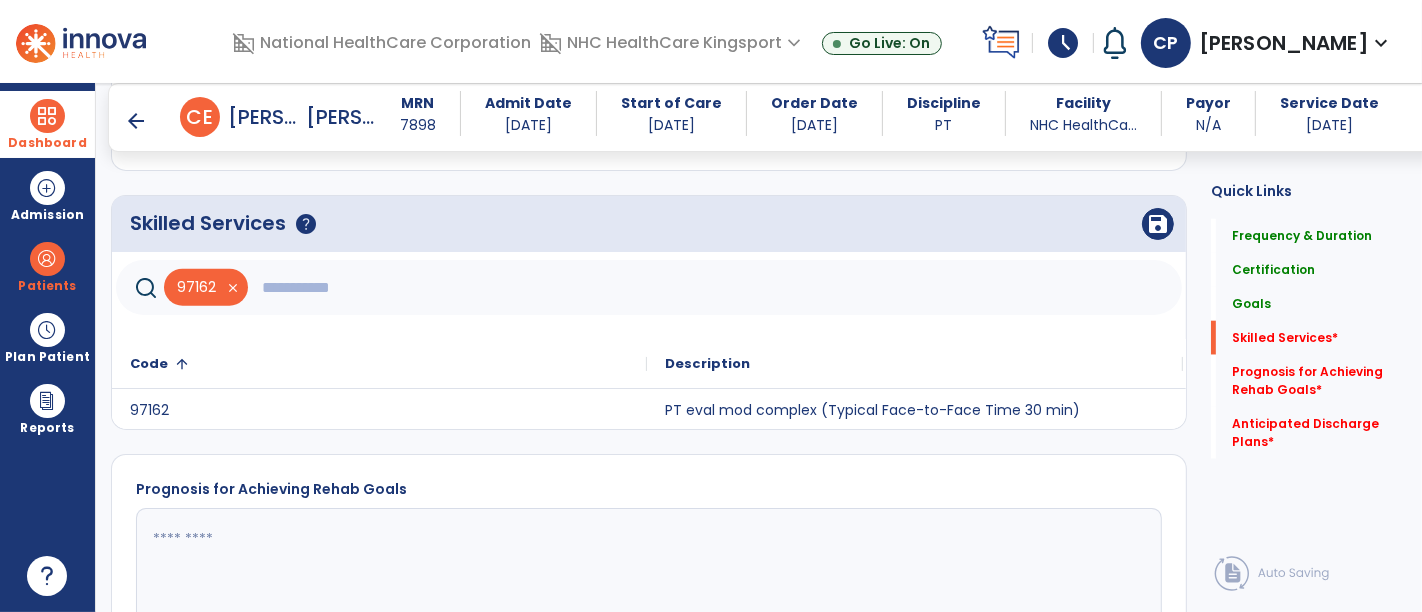 click 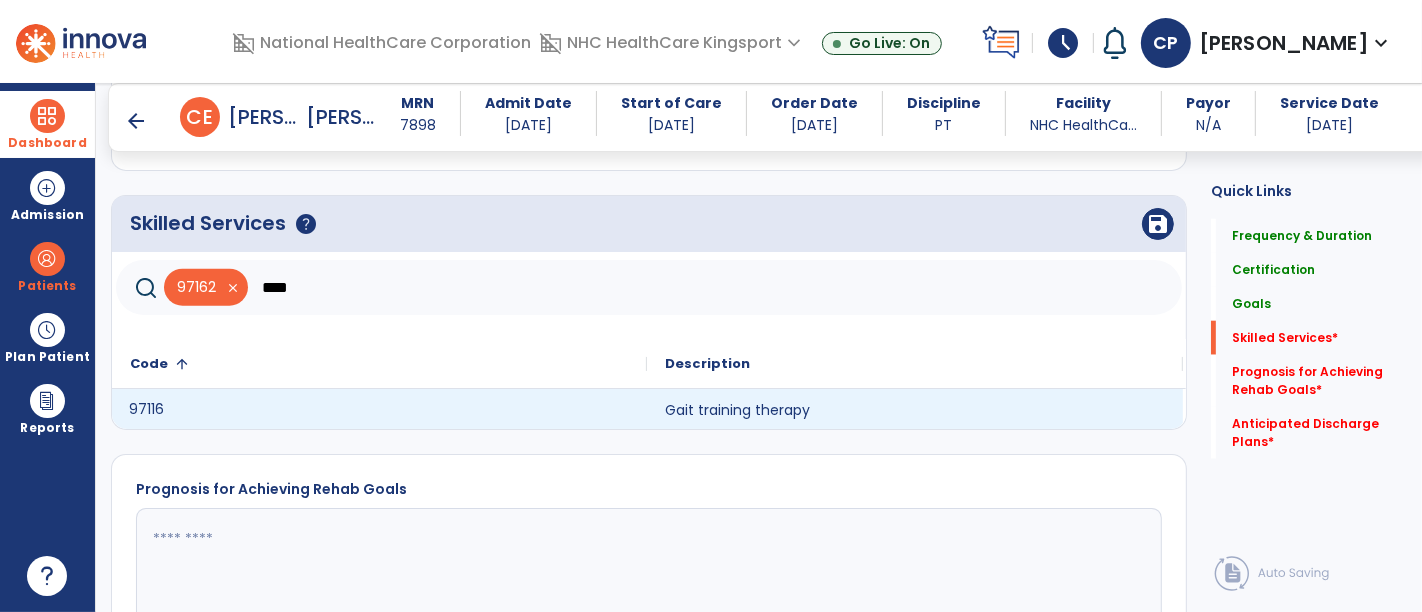 click on "97116" 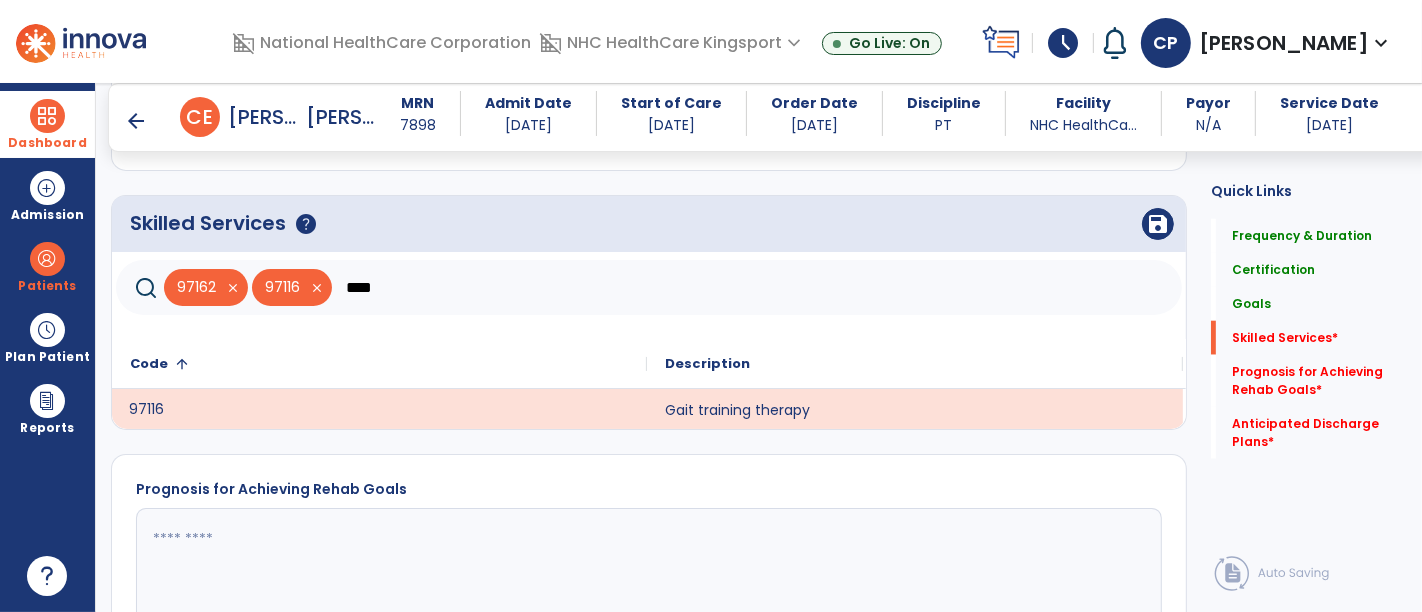 click on "****" 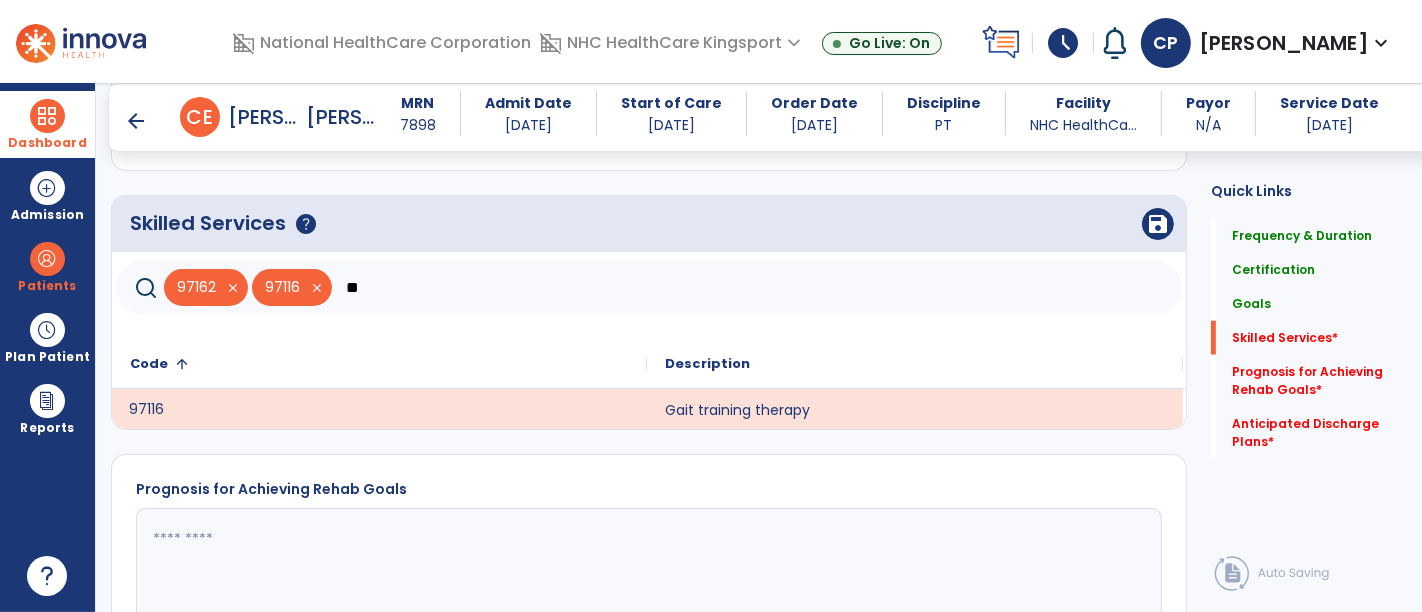 type on "*" 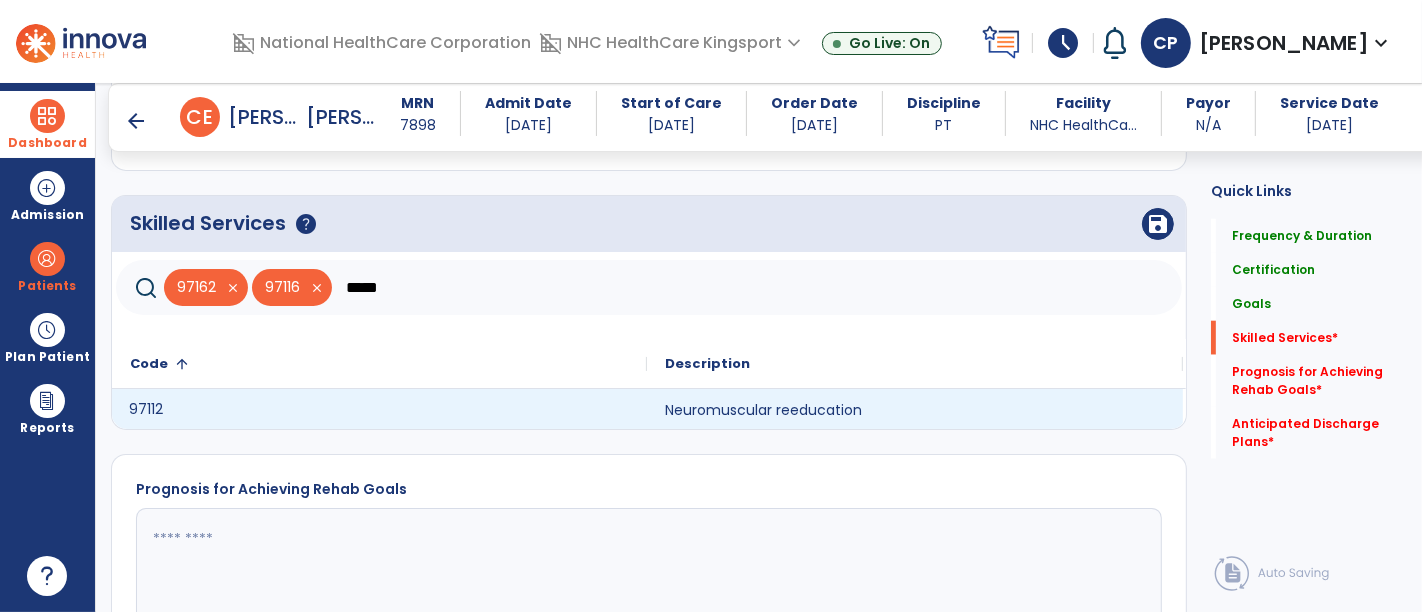 click on "97112" 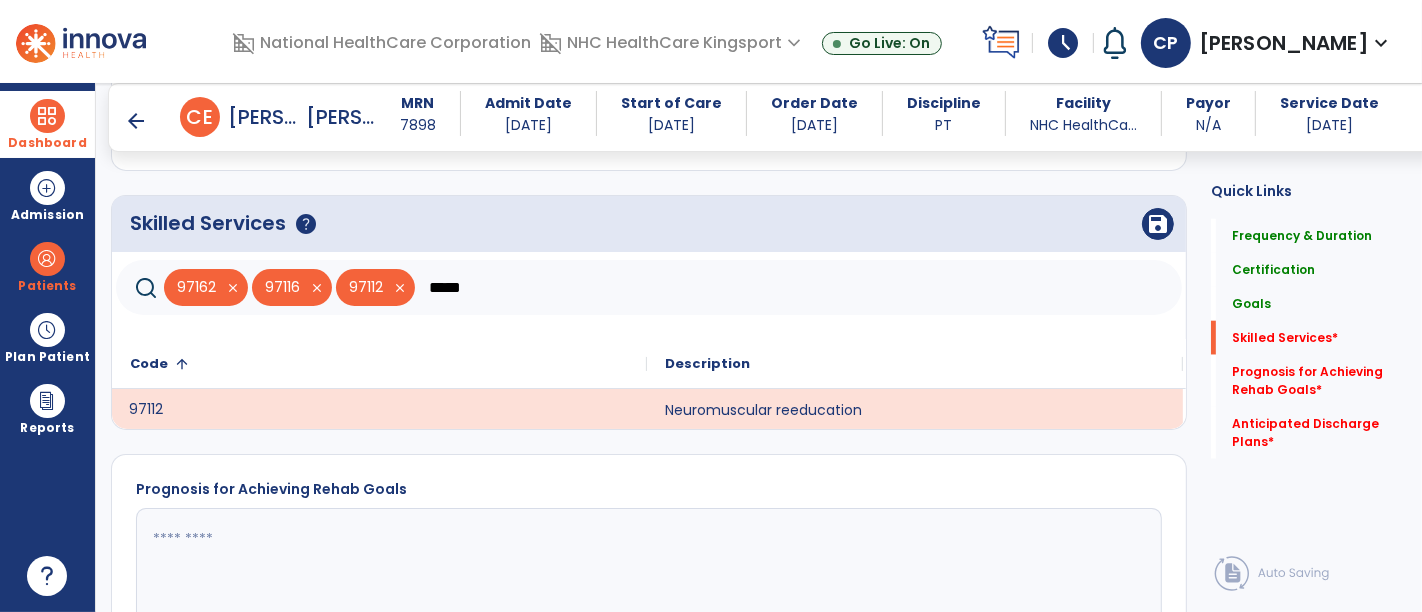click on "*****" 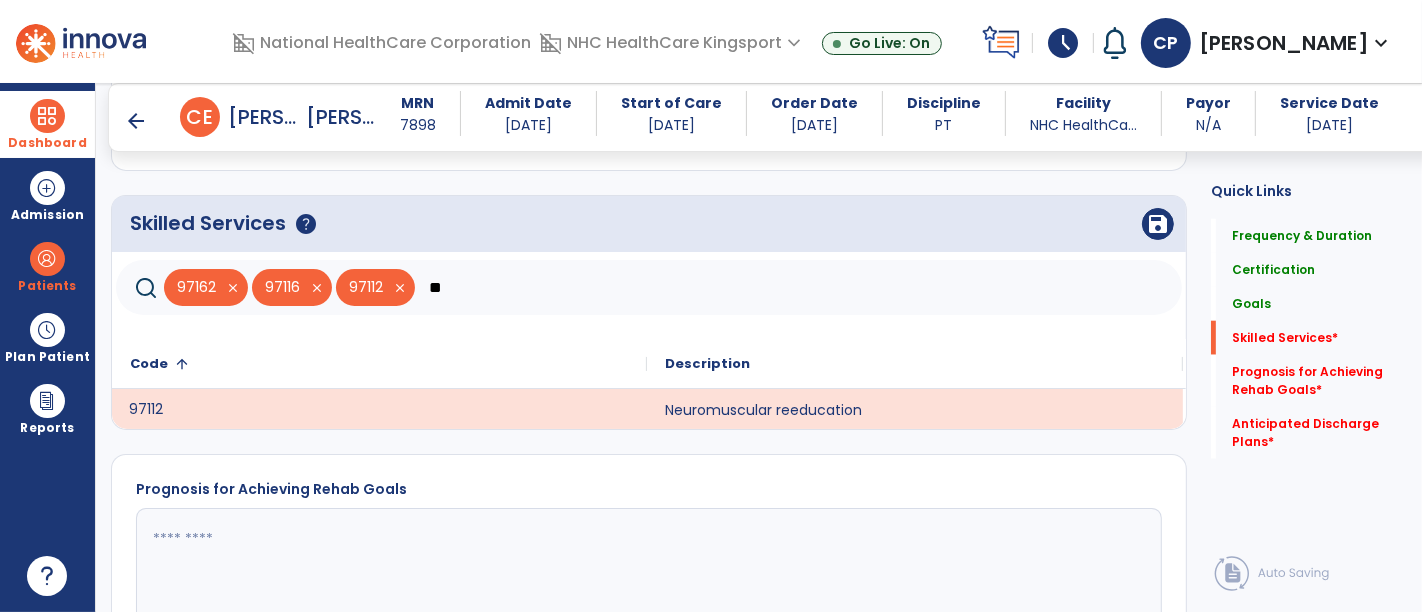 type on "*" 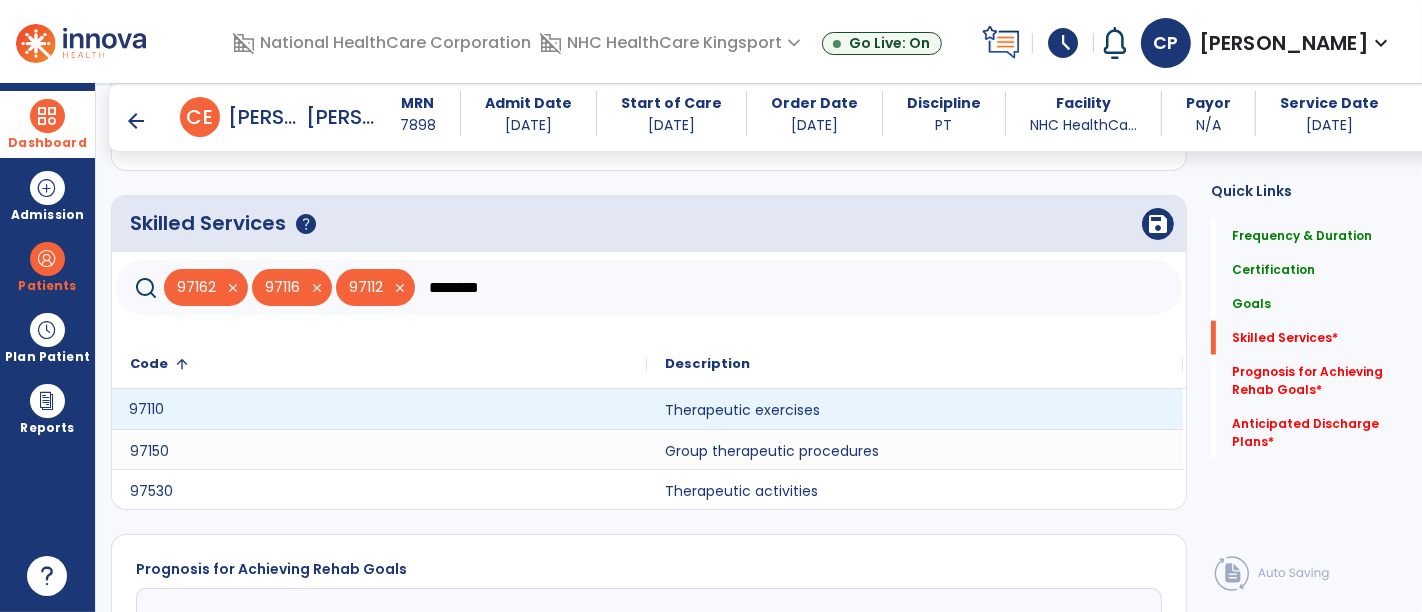 type on "********" 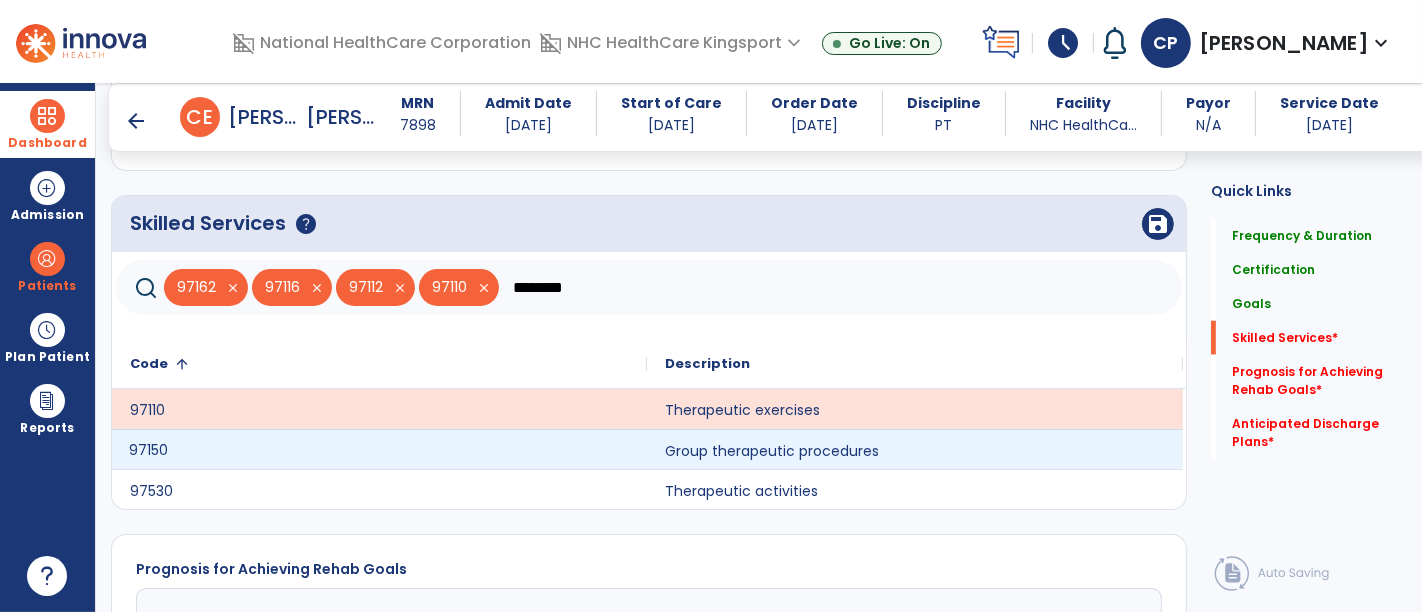 click on "97150" 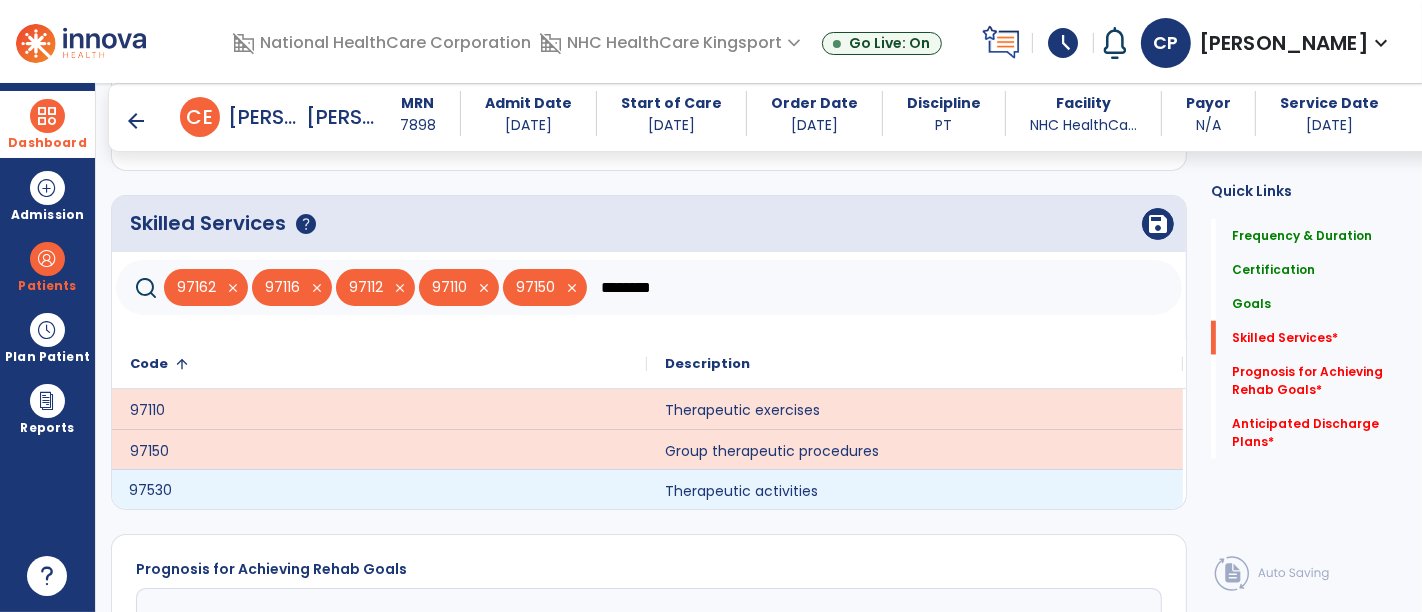 click on "97530" 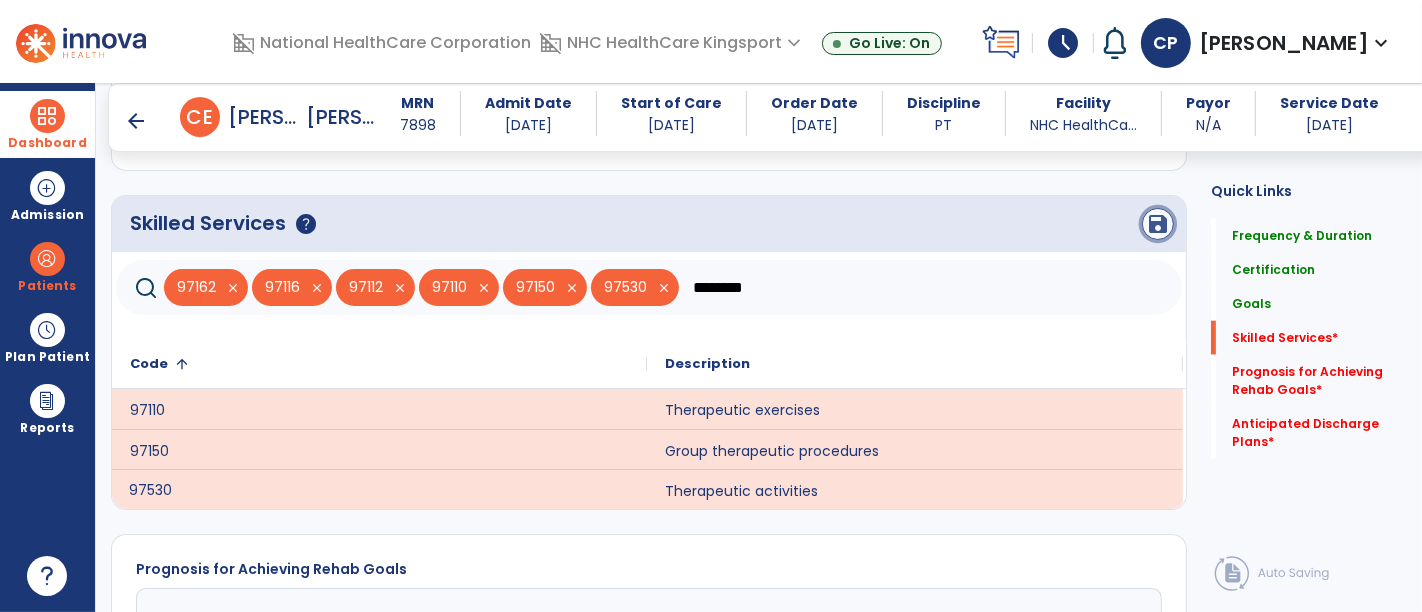 click on "save" 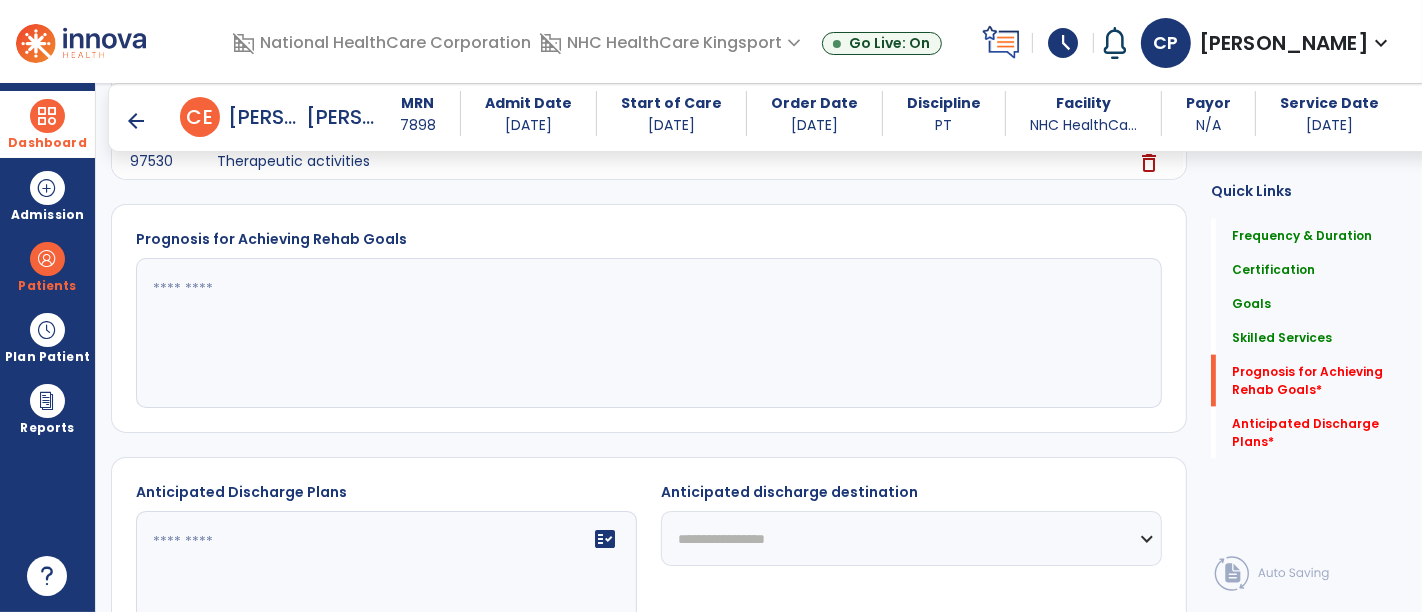 scroll, scrollTop: 2140, scrollLeft: 0, axis: vertical 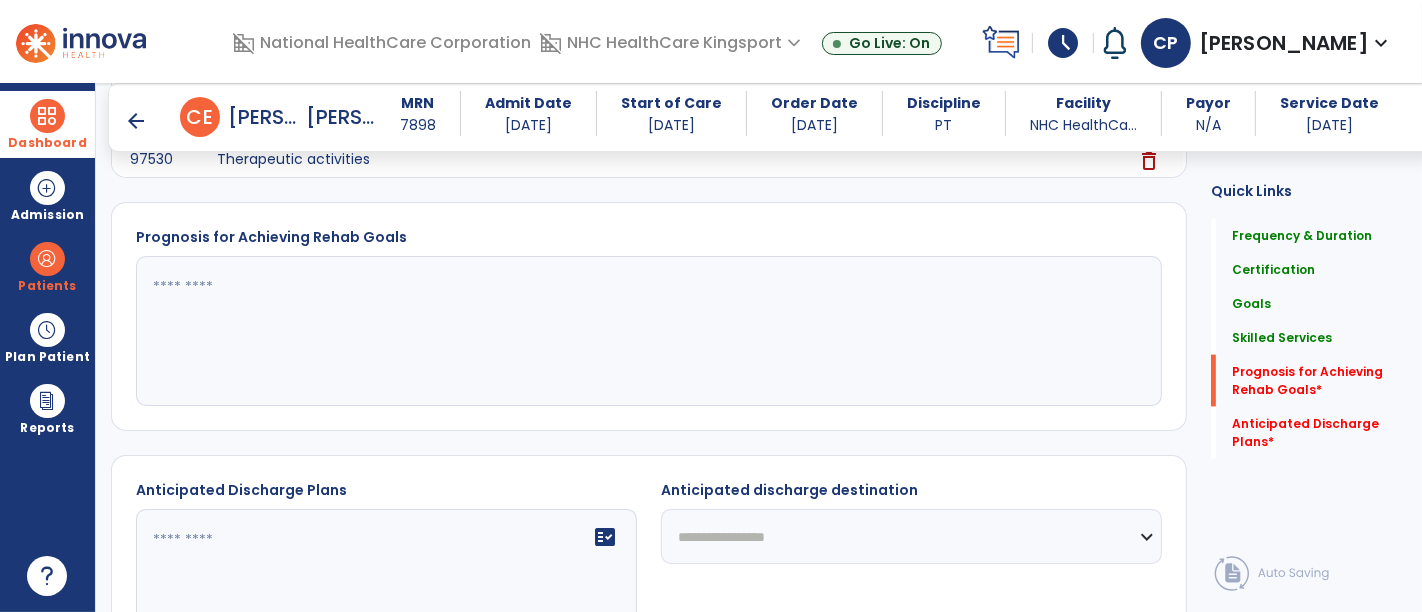 click 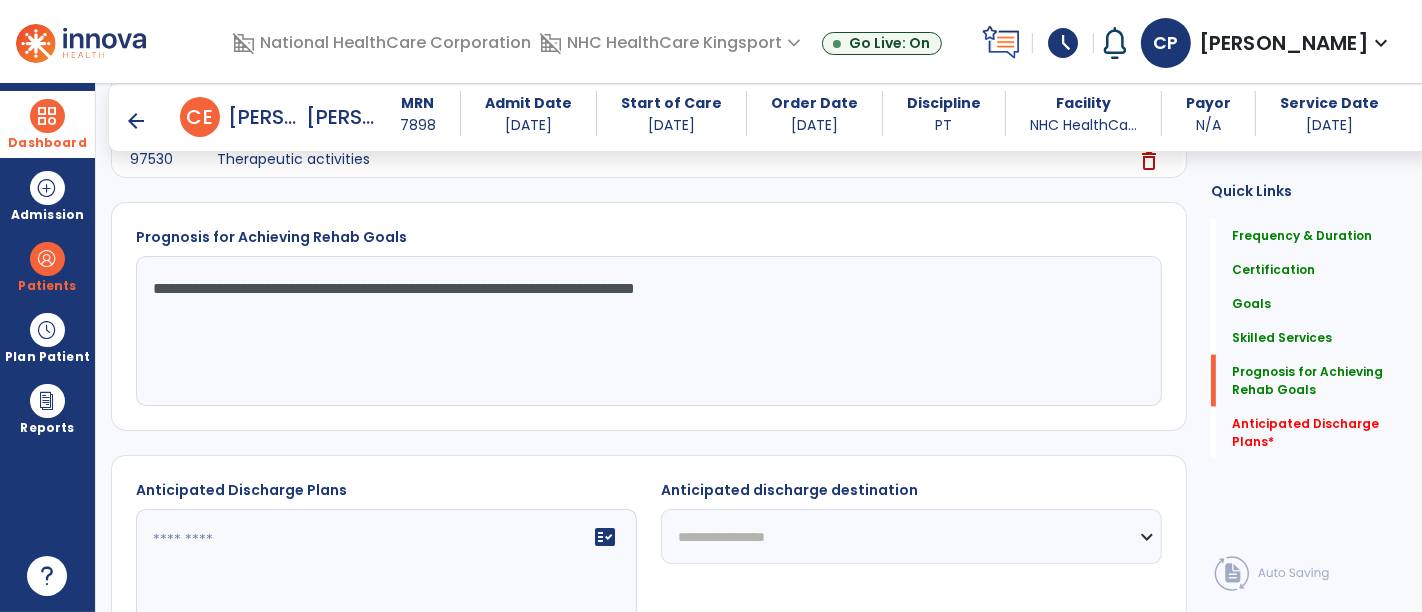 scroll, scrollTop: 2289, scrollLeft: 0, axis: vertical 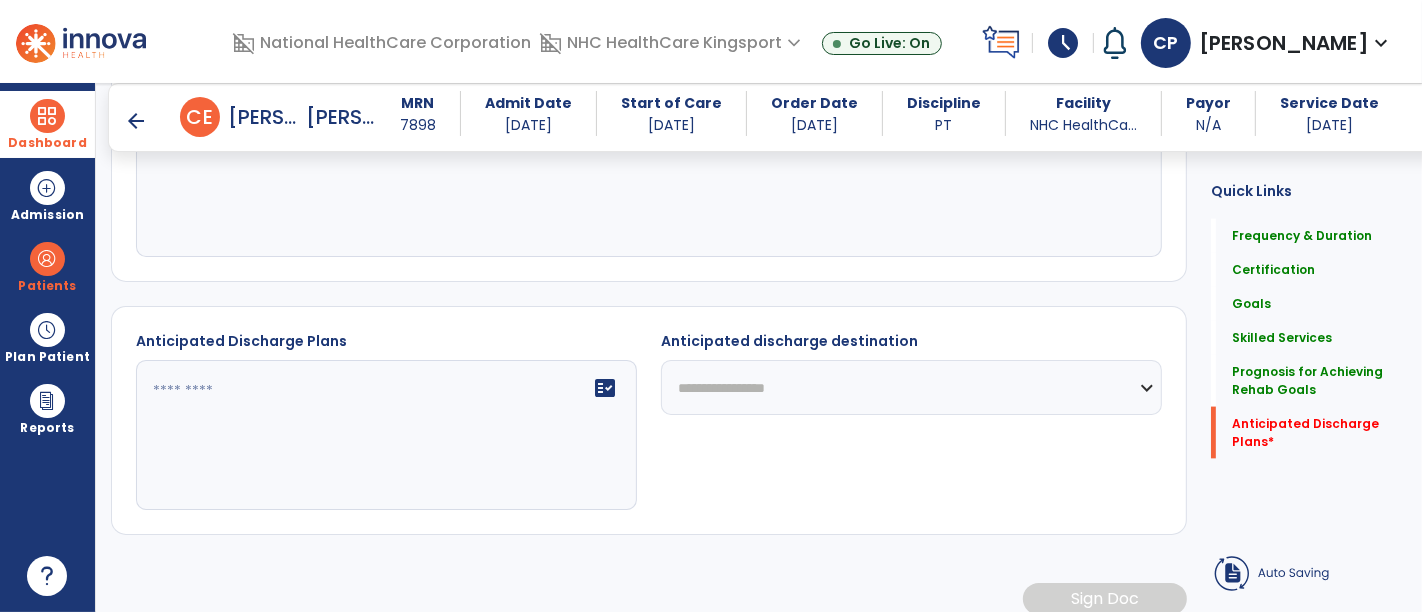 type on "**********" 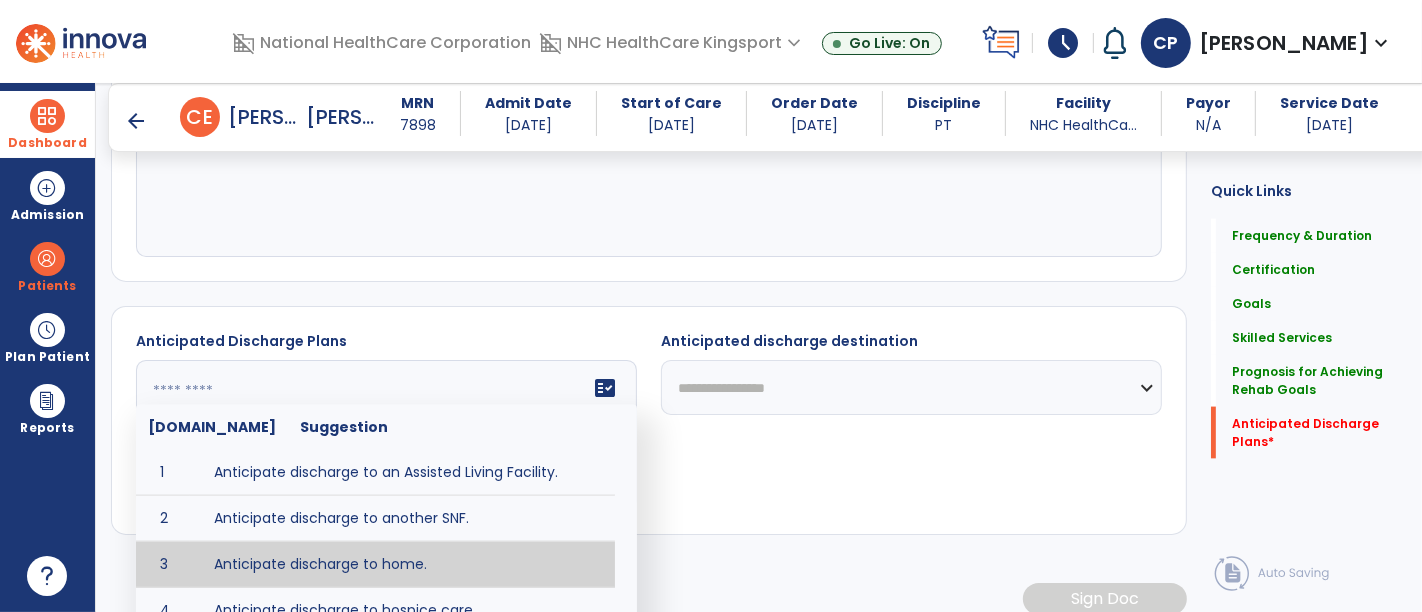 type on "**********" 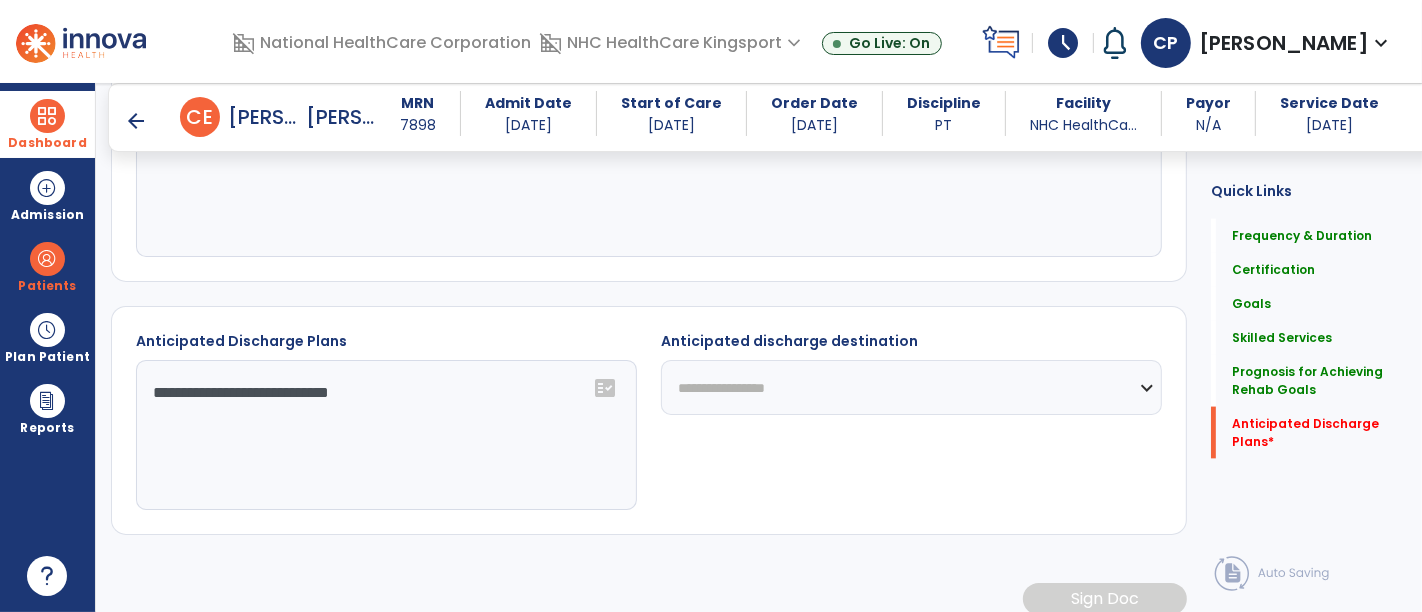 click on "**********" 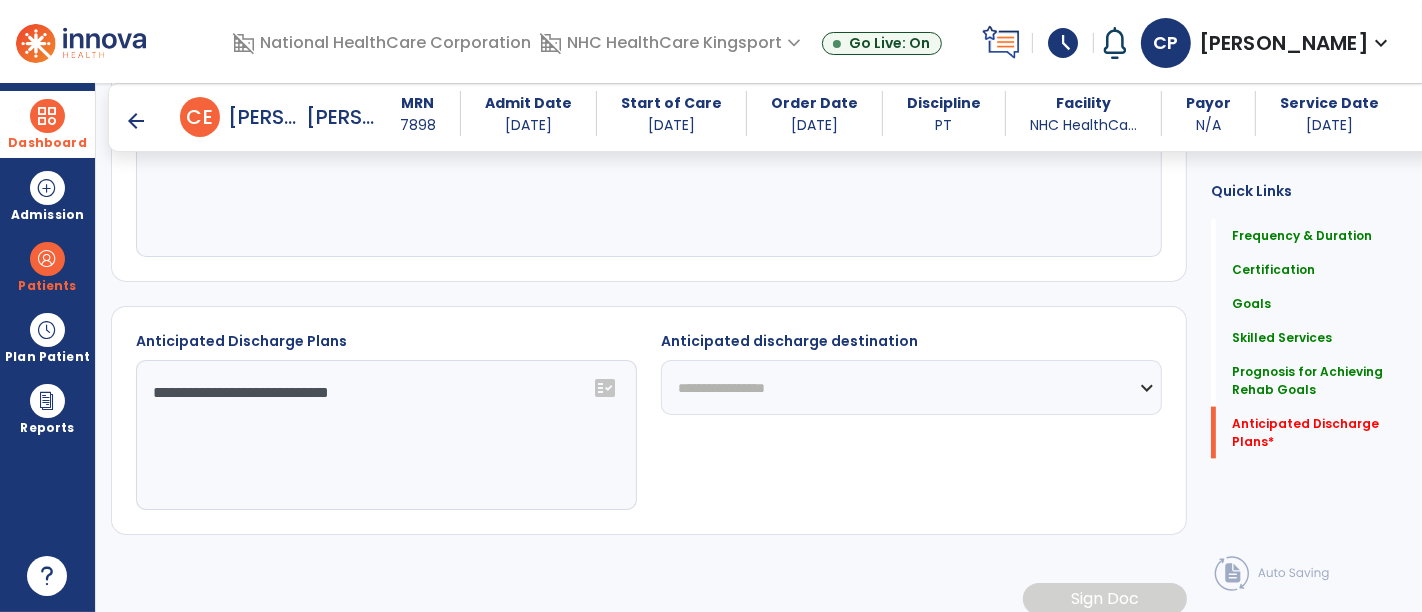 select on "**********" 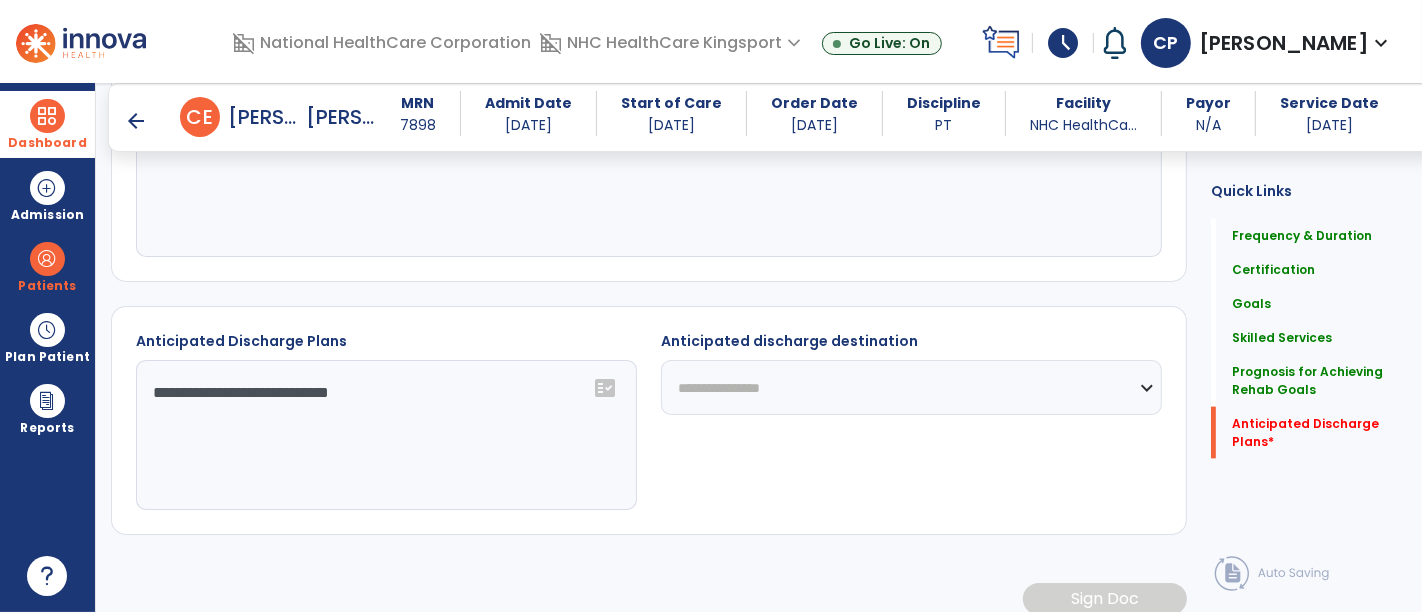 click on "**********" 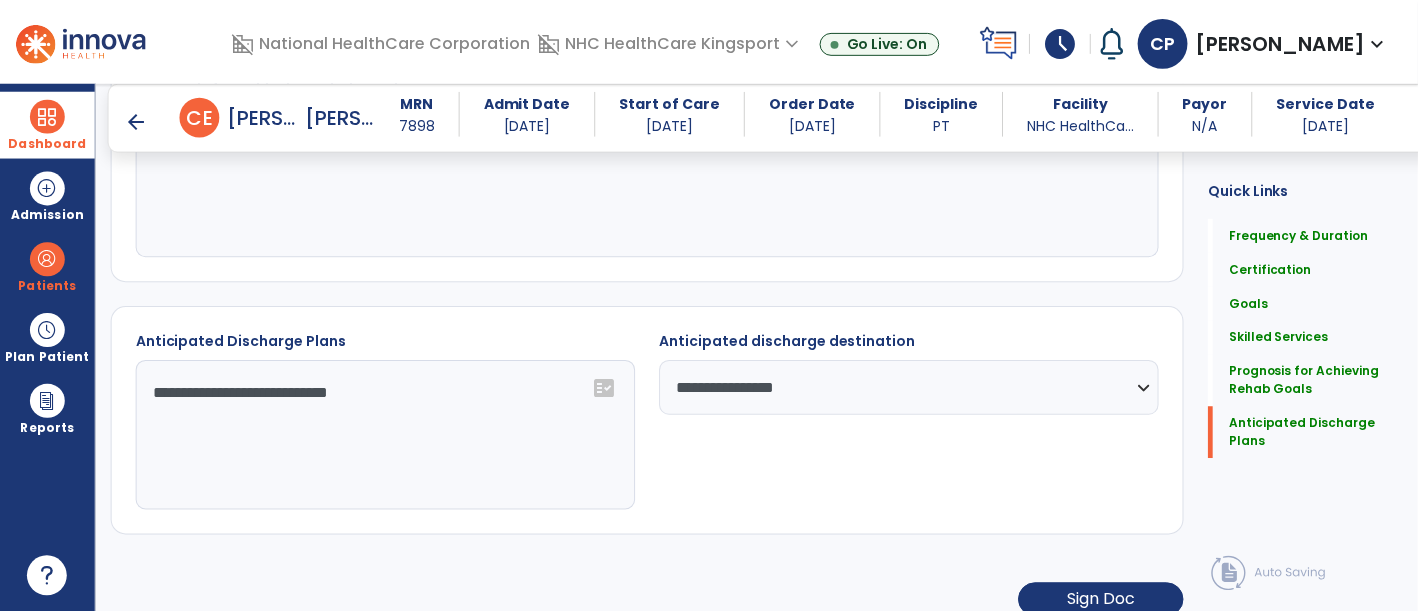 scroll, scrollTop: 2300, scrollLeft: 0, axis: vertical 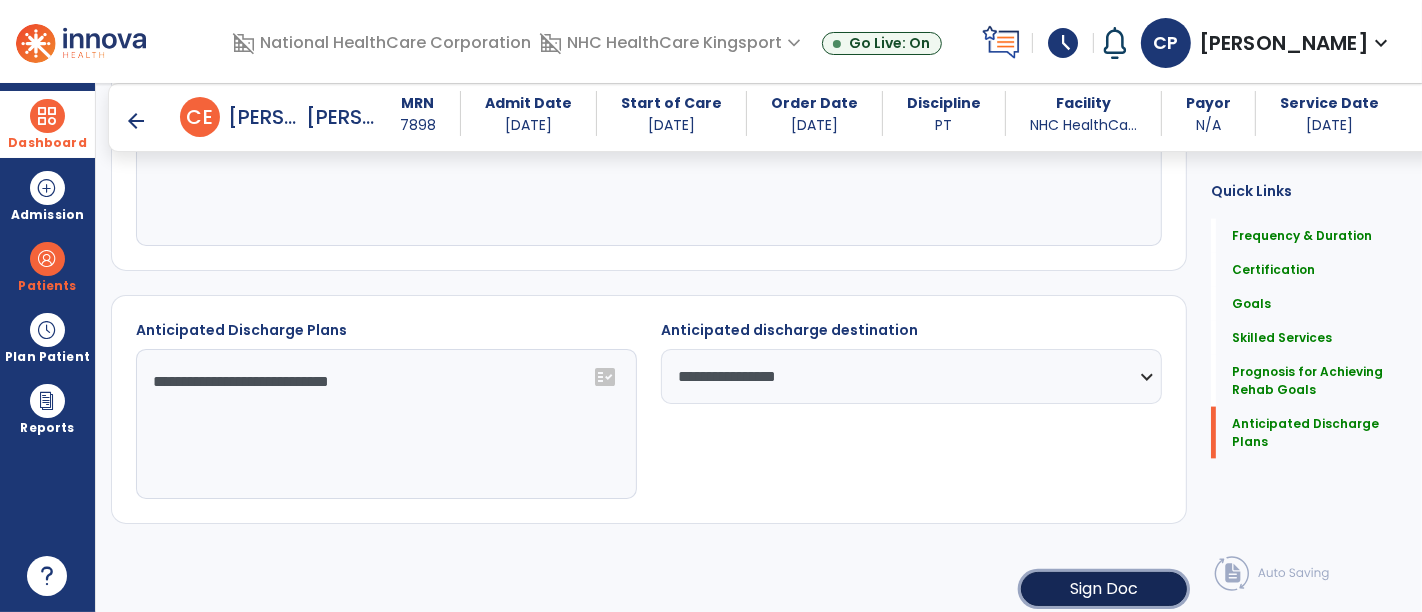 click on "Sign Doc" 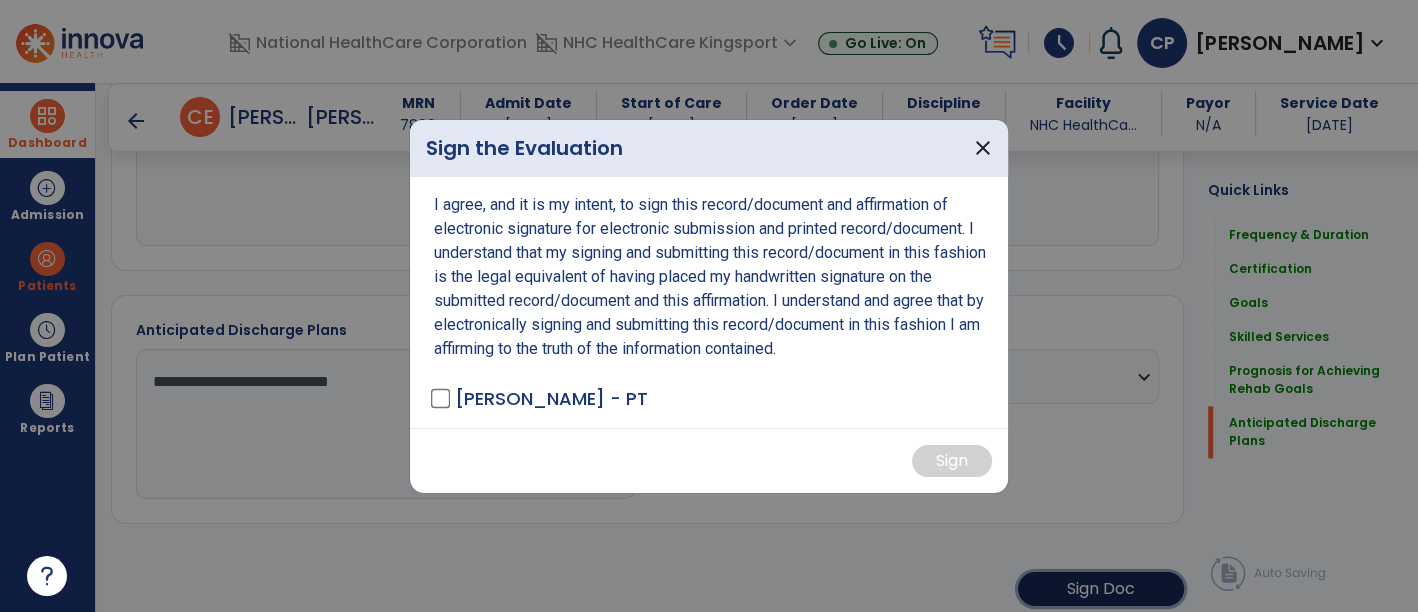 scroll, scrollTop: 2300, scrollLeft: 0, axis: vertical 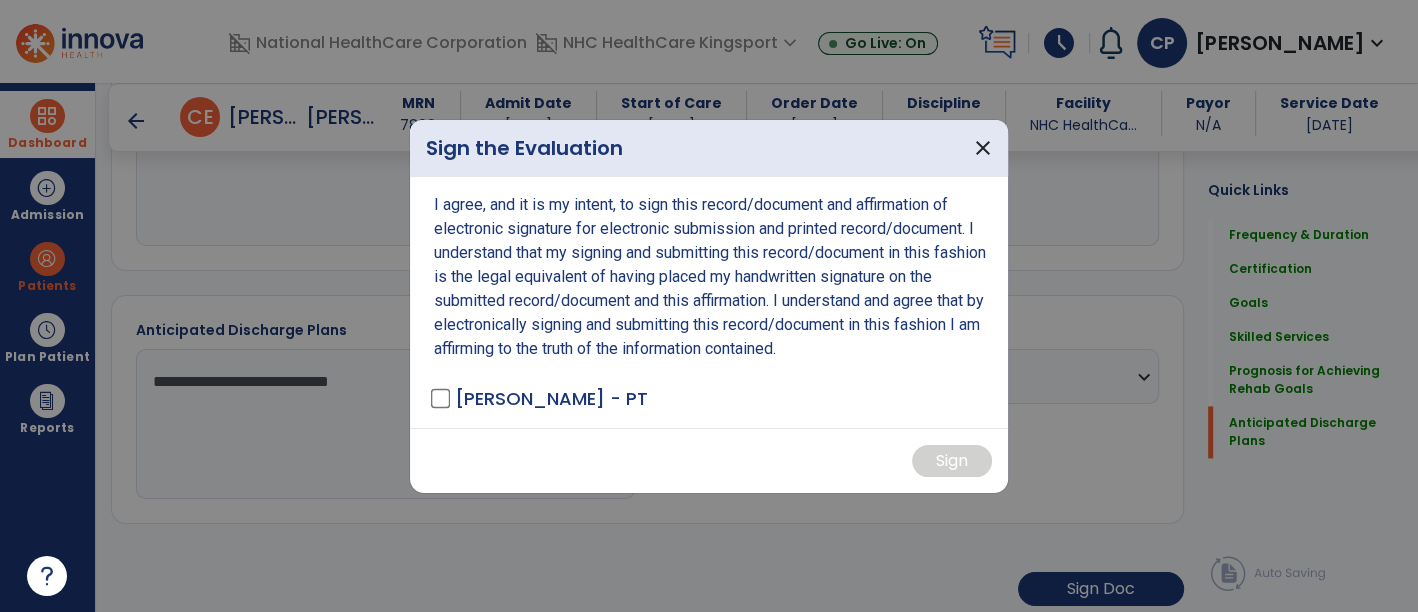 click on "I agree, and it is my intent, to sign this record/document and affirmation of electronic signature for electronic submission and printed record/document. I understand that my signing and submitting this record/document in this fashion is the legal equivalent of having placed my handwritten signature on the submitted record/document and this affirmation. I understand and agree that by electronically signing and submitting this record/document in this fashion I am affirming to the truth of the information contained.  Phillips, Christopher  - PT" at bounding box center (709, 302) 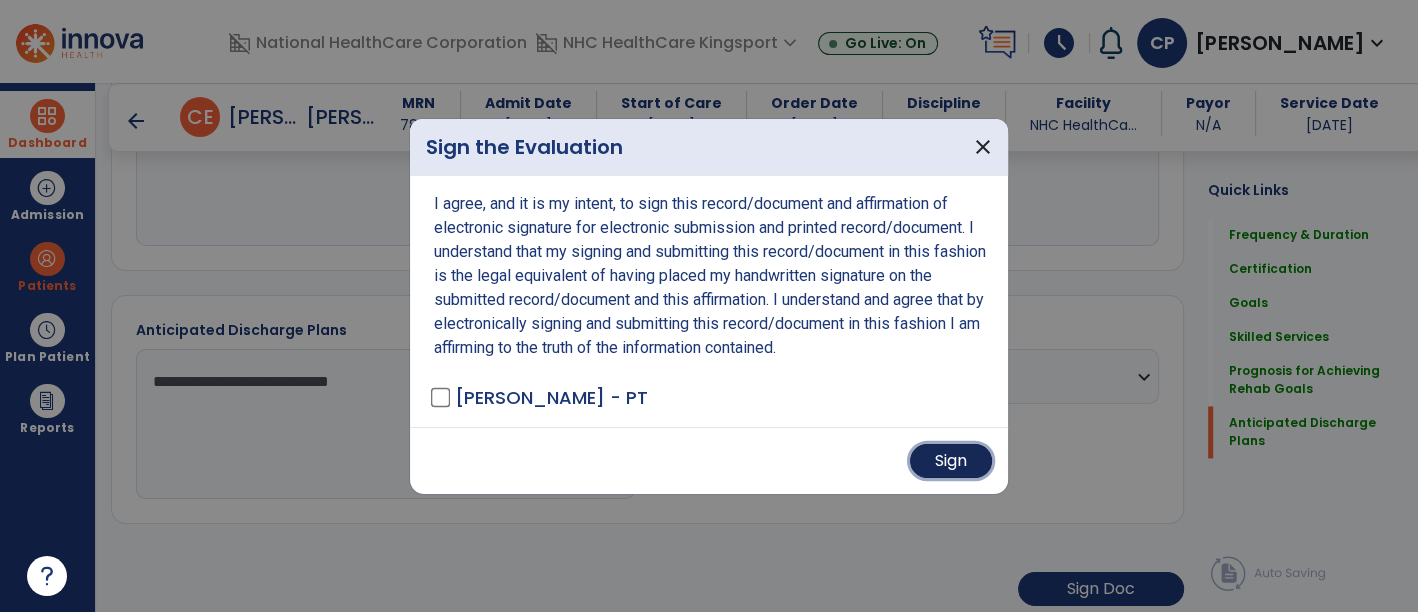 click on "Sign" at bounding box center [951, 461] 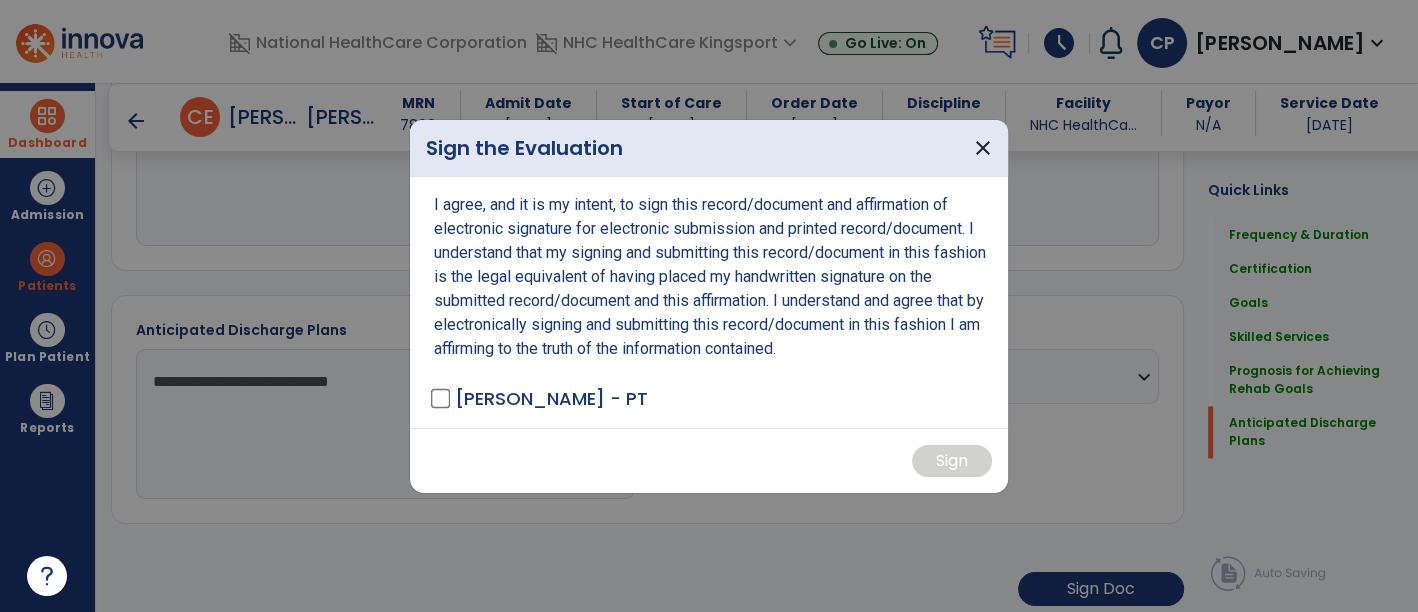 scroll, scrollTop: 2299, scrollLeft: 0, axis: vertical 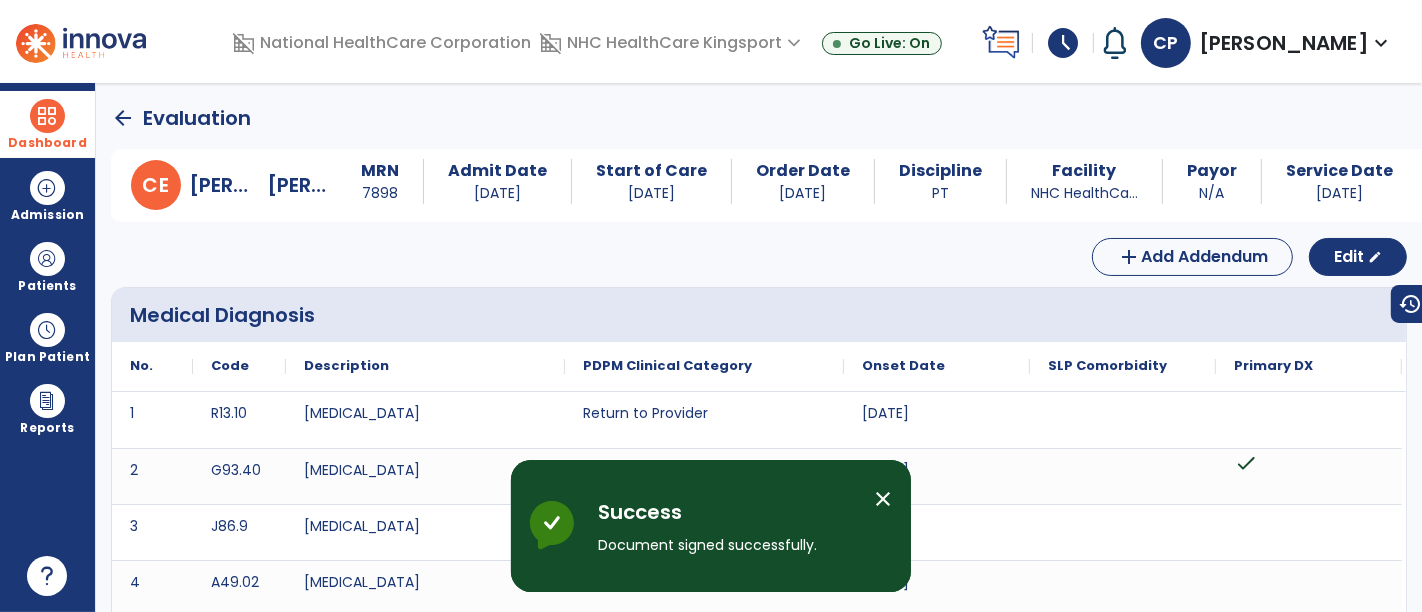 click on "close" at bounding box center [883, 499] 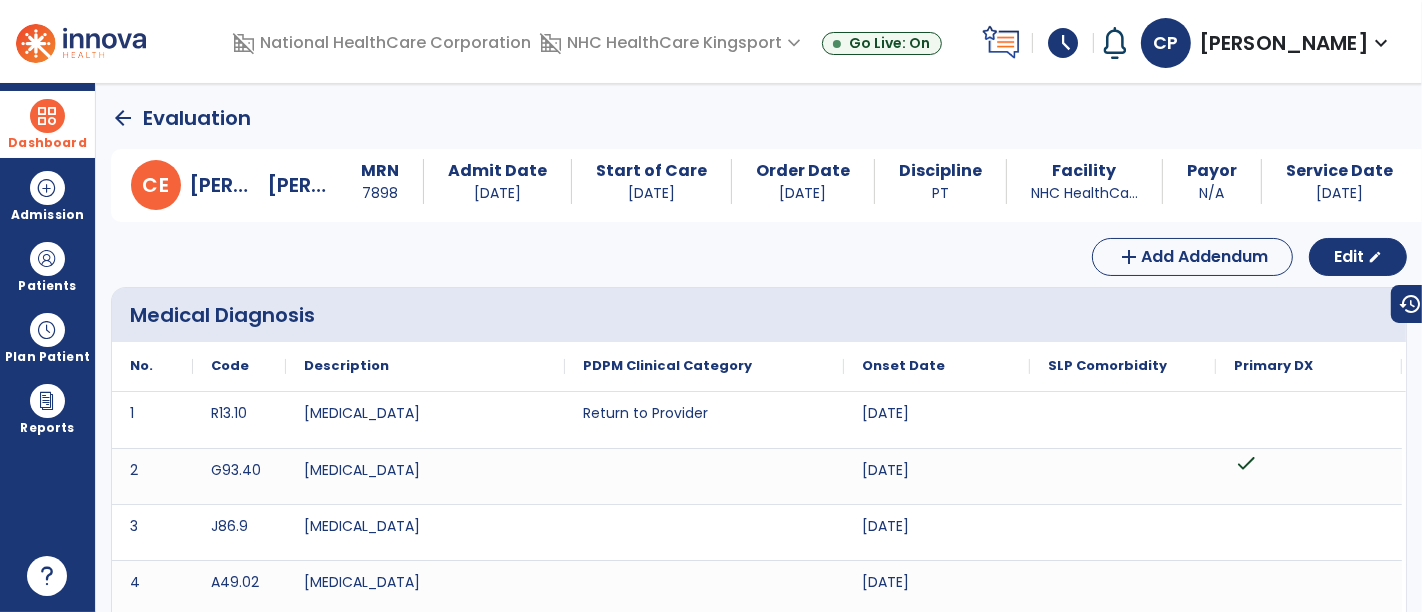click on "Dashboard" at bounding box center (47, 124) 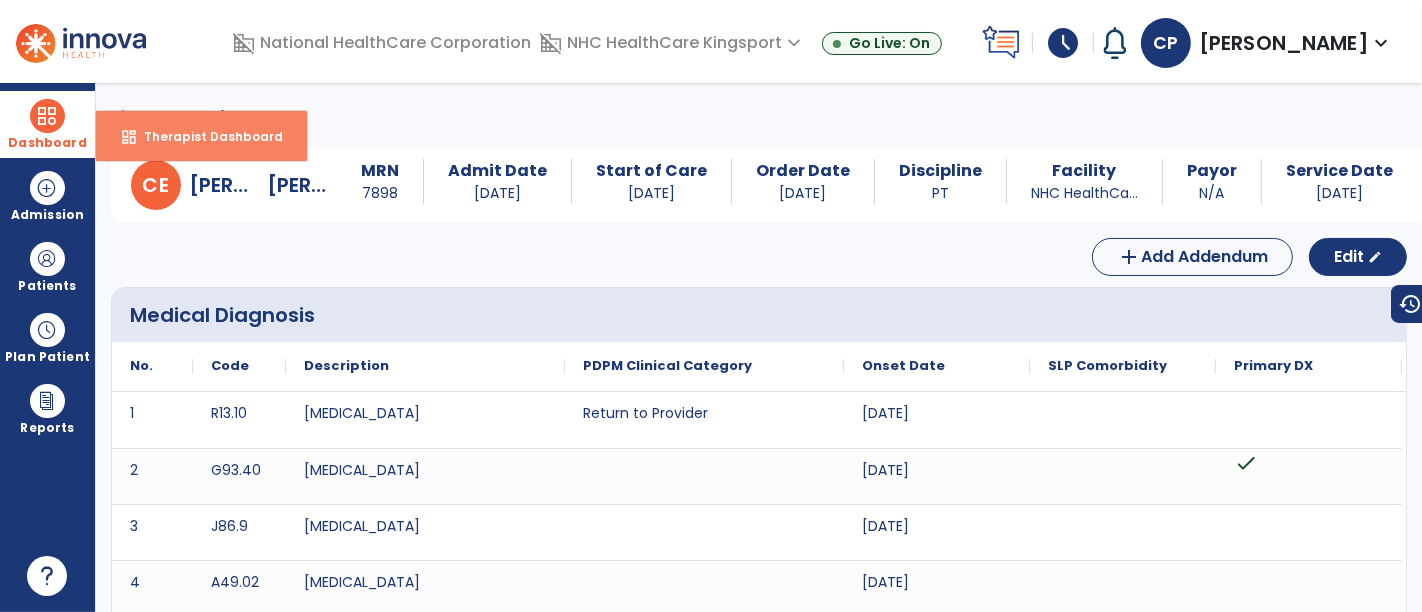 click on "Therapist Dashboard" at bounding box center [205, 136] 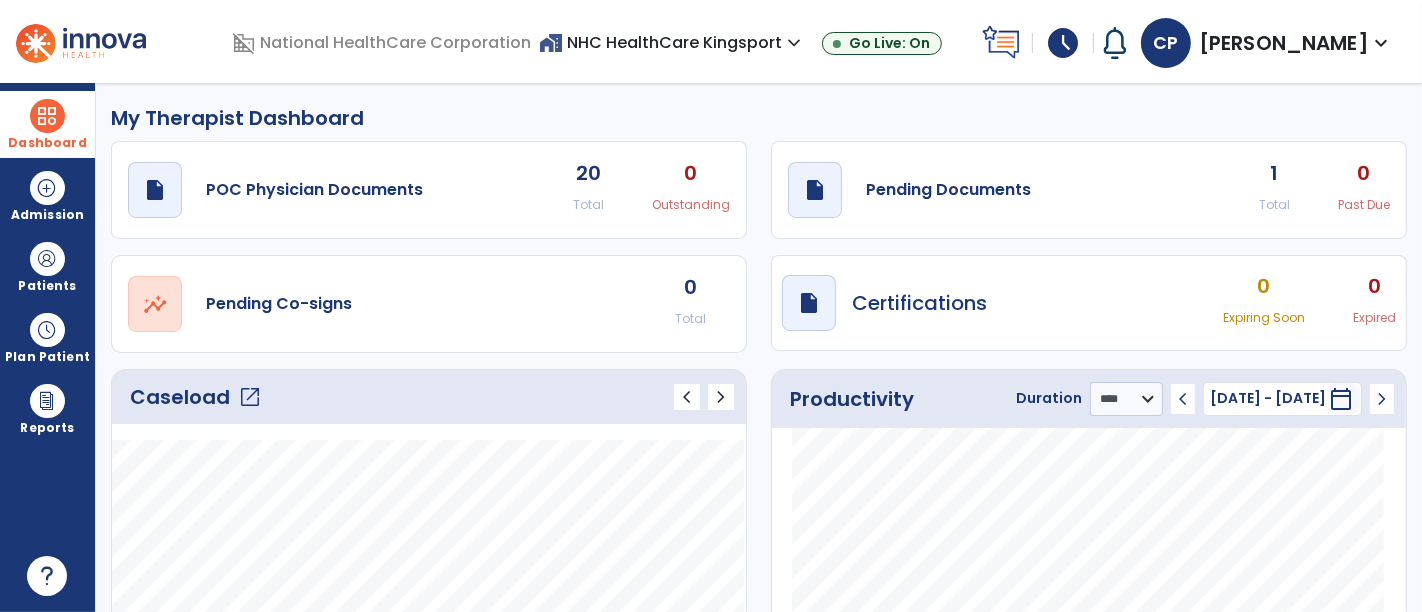click on "1" 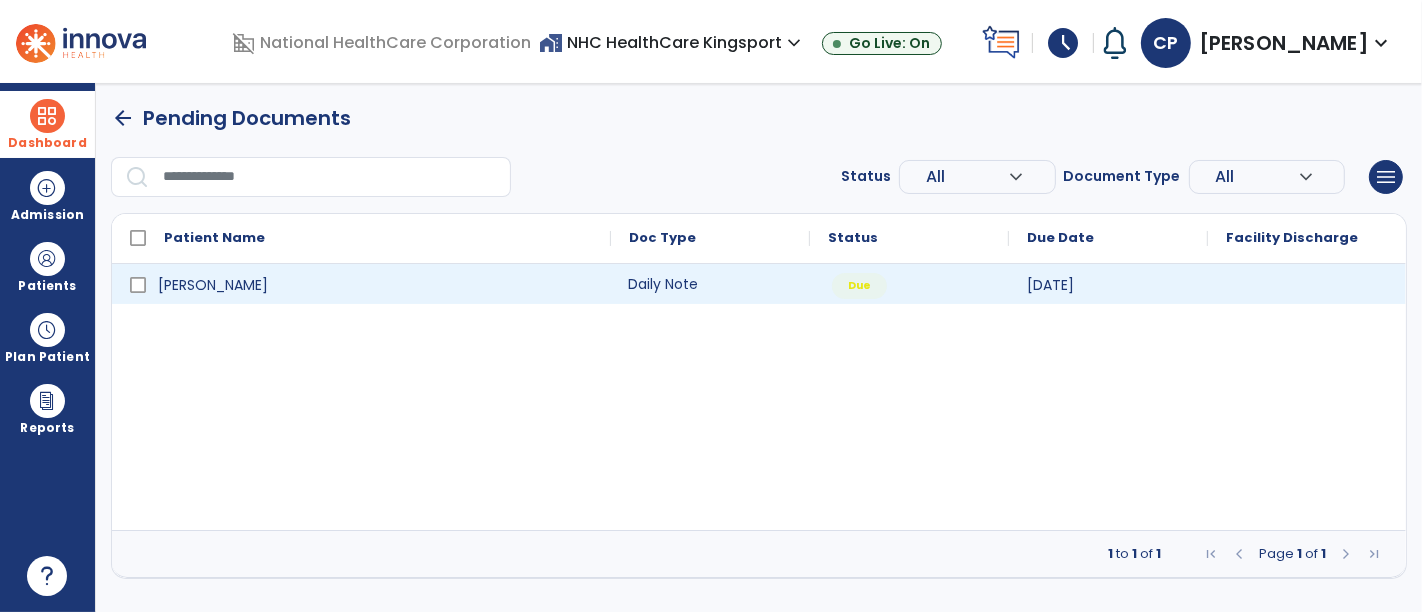 click on "Daily Note" at bounding box center [710, 284] 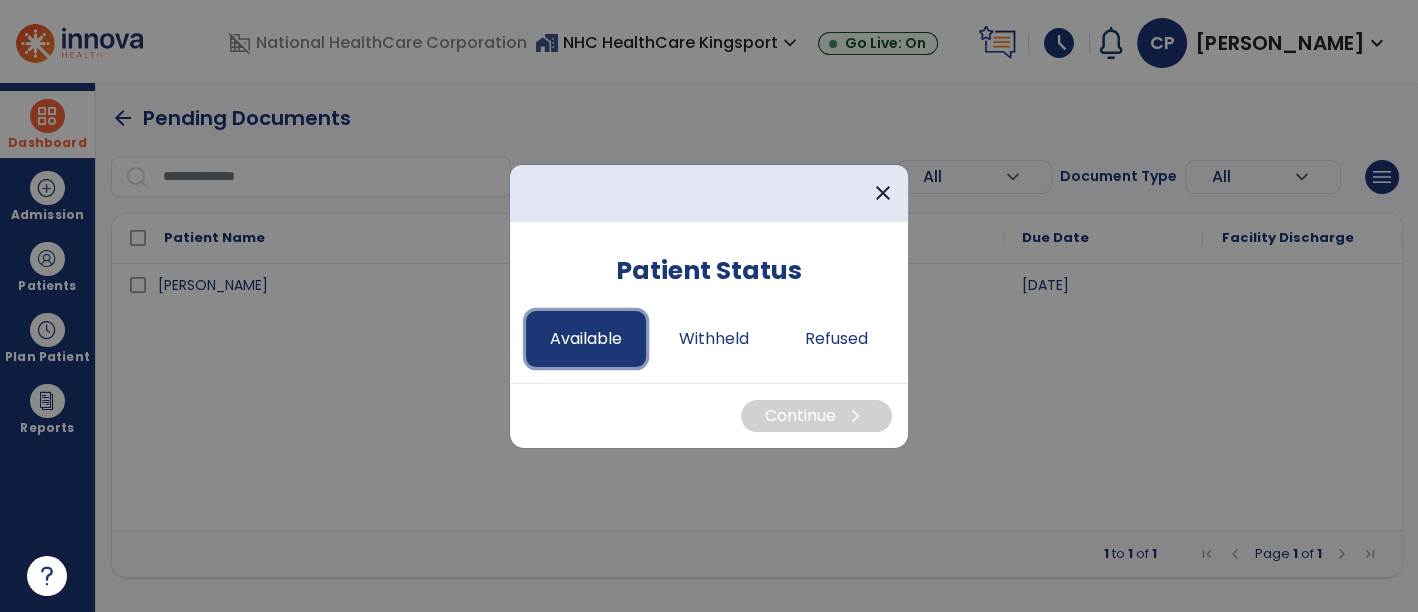 click on "Available" at bounding box center [586, 339] 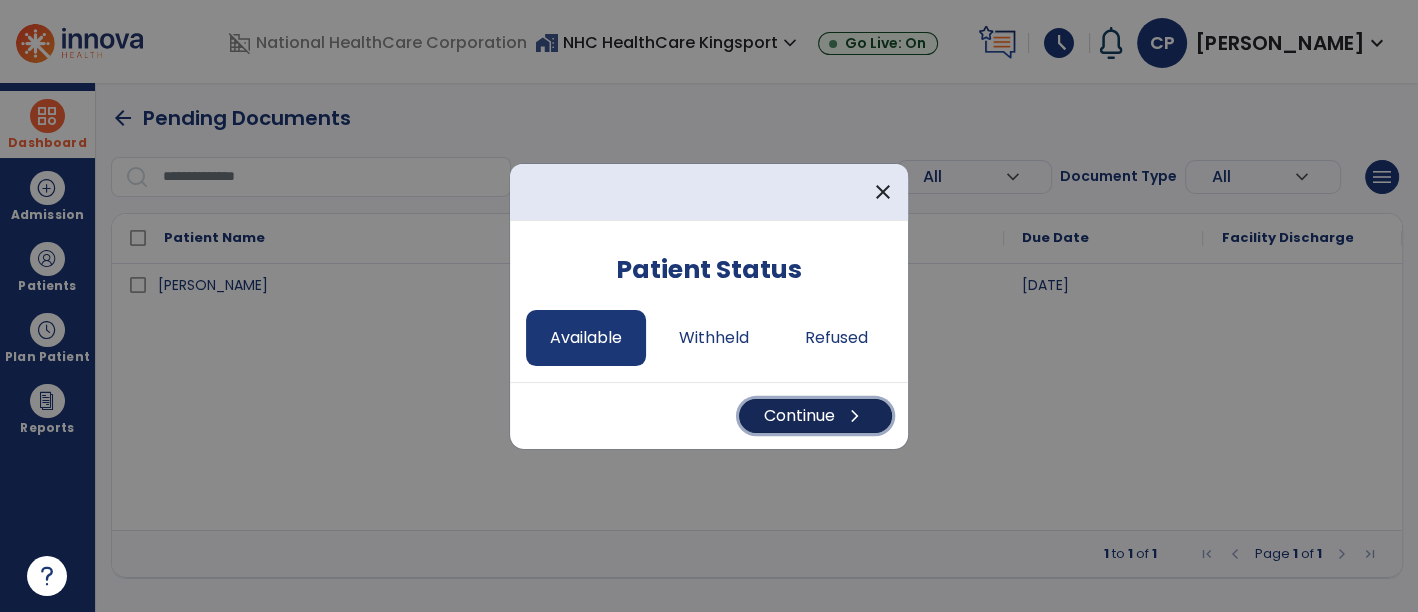 click on "Continue   chevron_right" at bounding box center [815, 416] 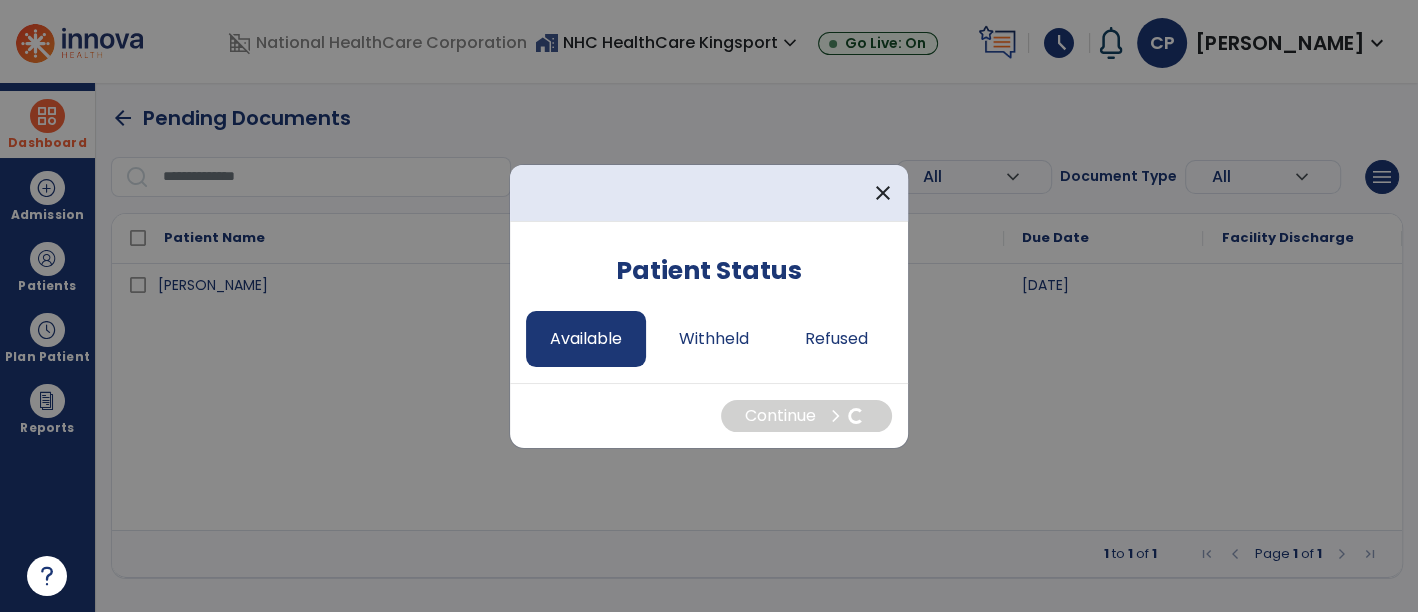 select on "*" 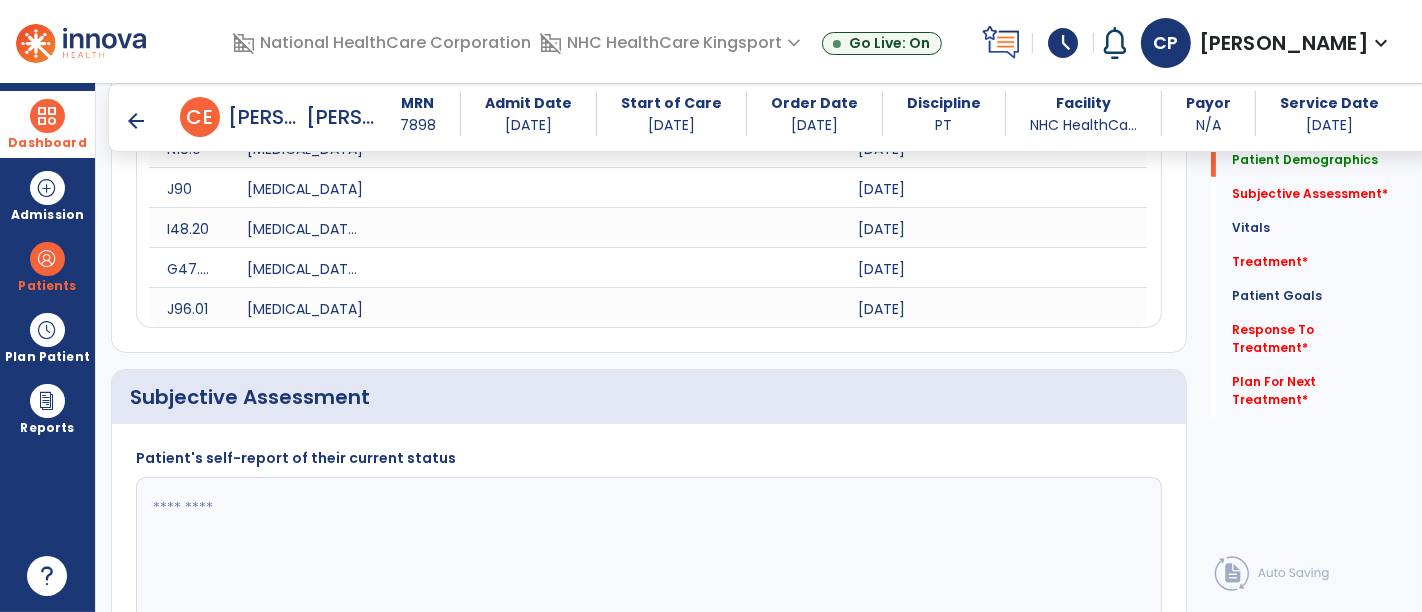 scroll, scrollTop: 814, scrollLeft: 0, axis: vertical 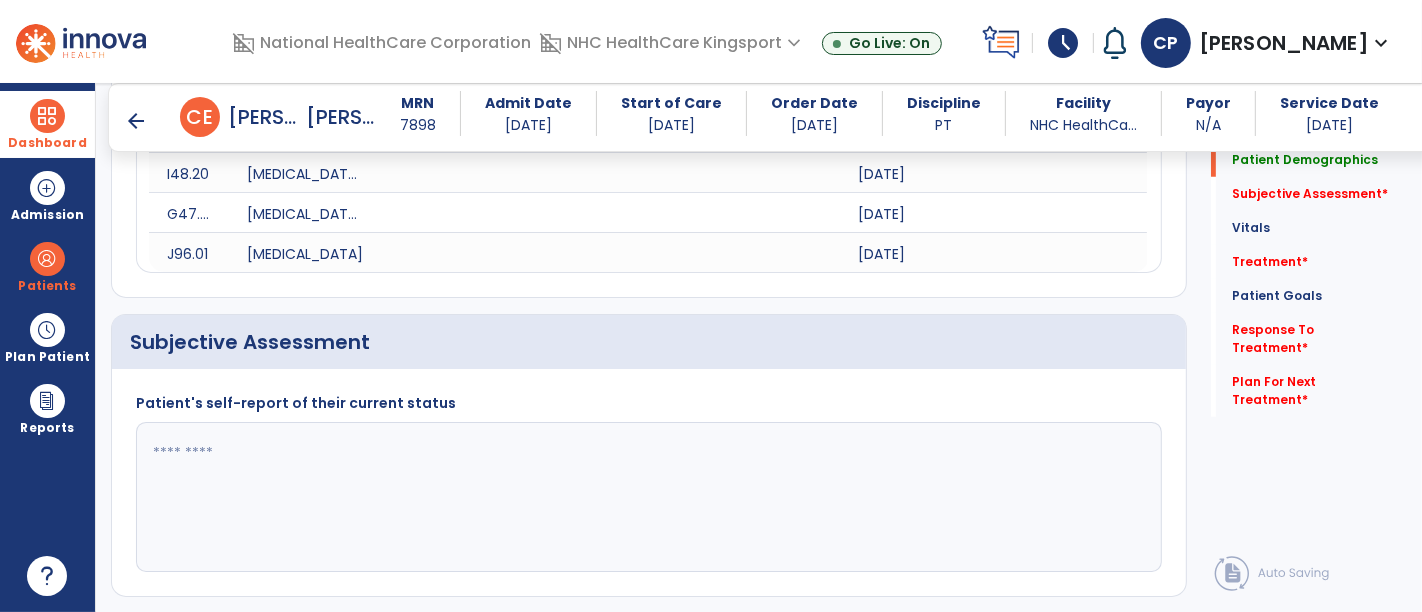 click 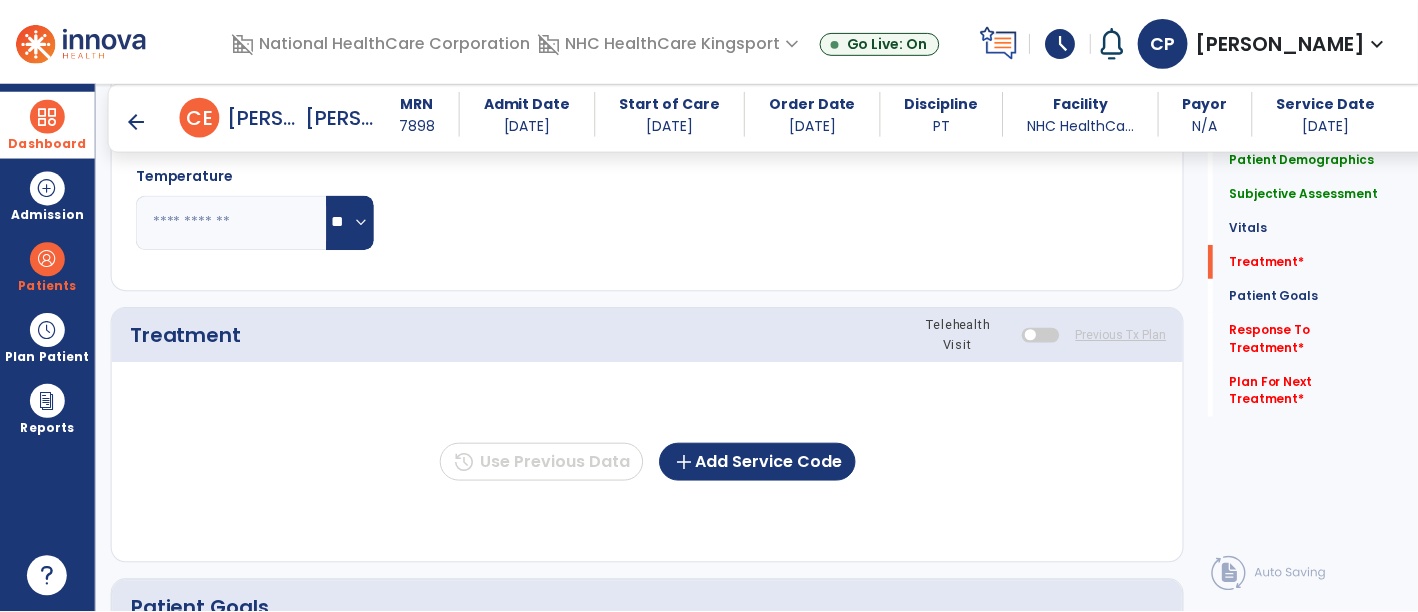 scroll, scrollTop: 1543, scrollLeft: 0, axis: vertical 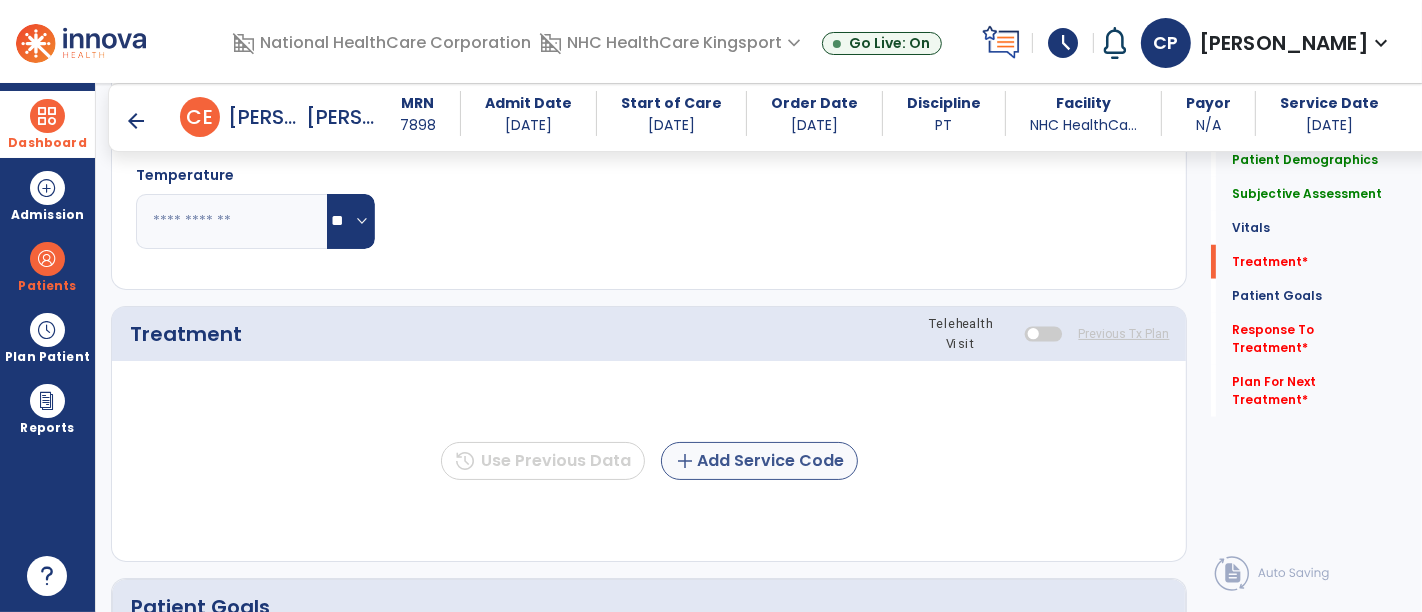 type on "**********" 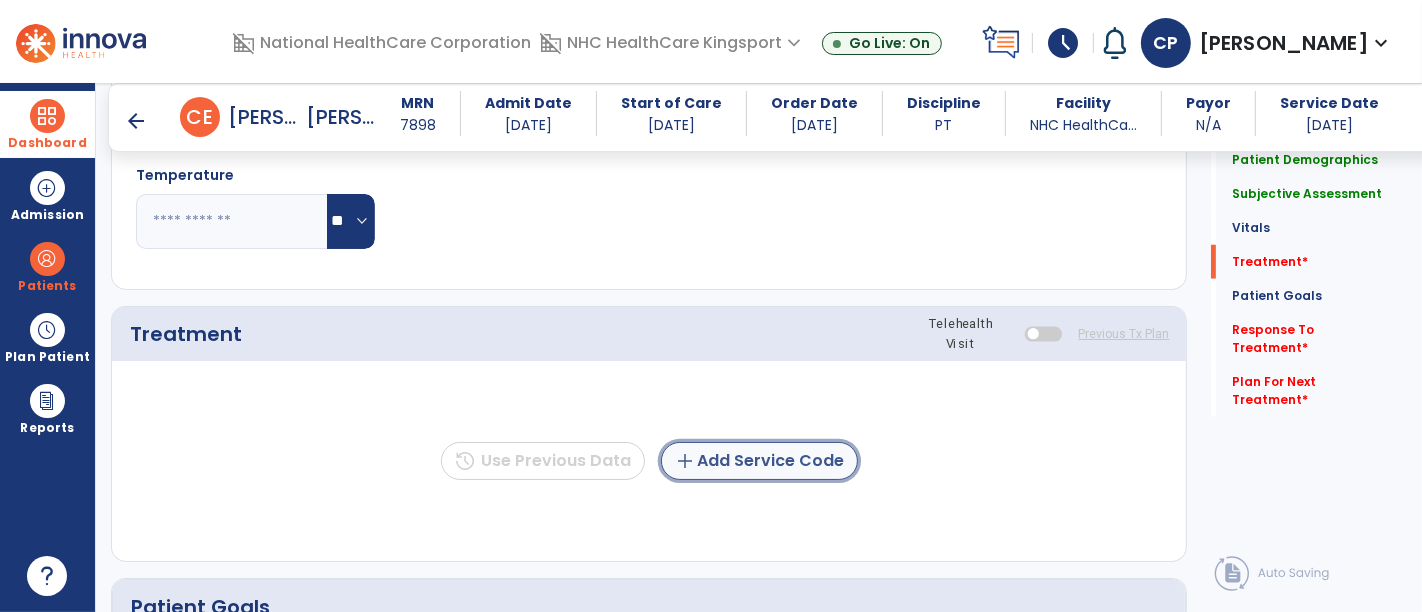 click on "add" 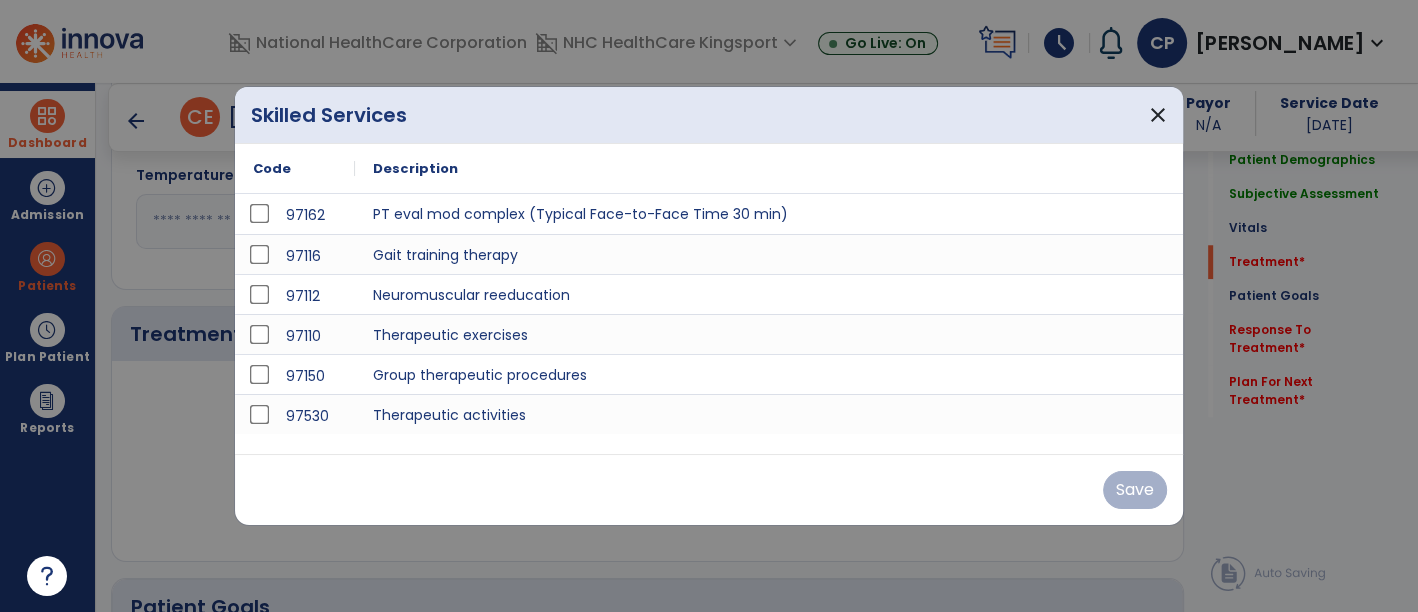scroll, scrollTop: 1543, scrollLeft: 0, axis: vertical 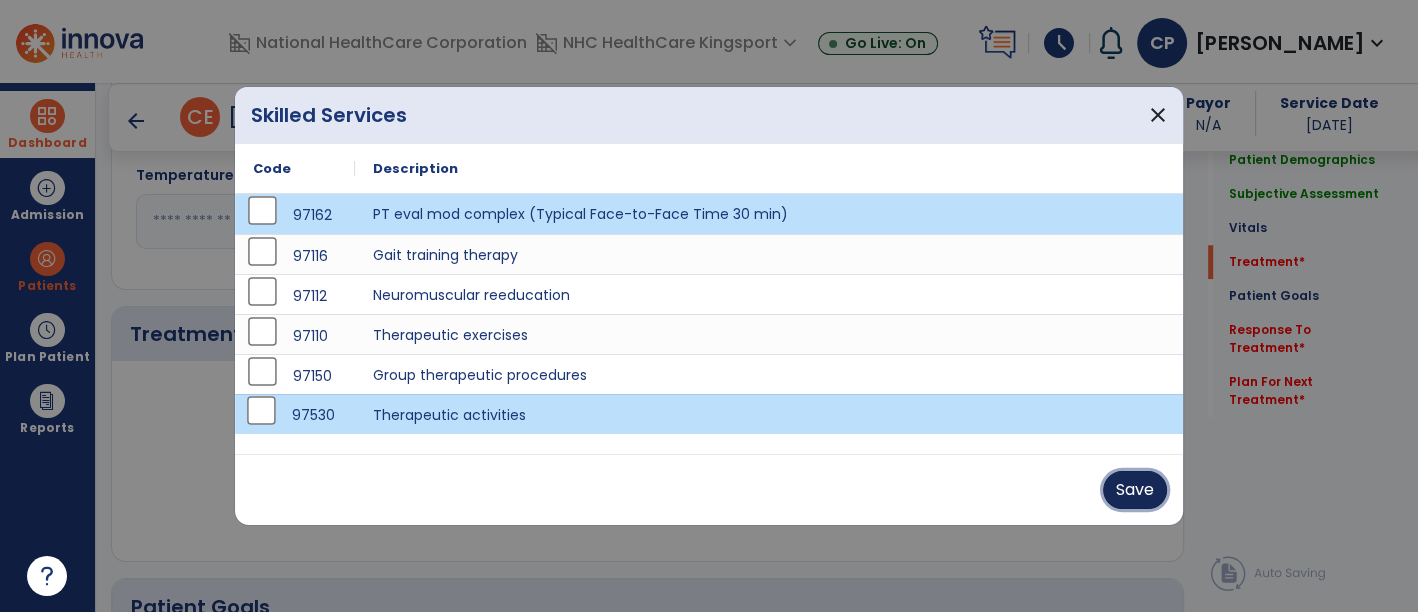 click on "Save" at bounding box center (1135, 490) 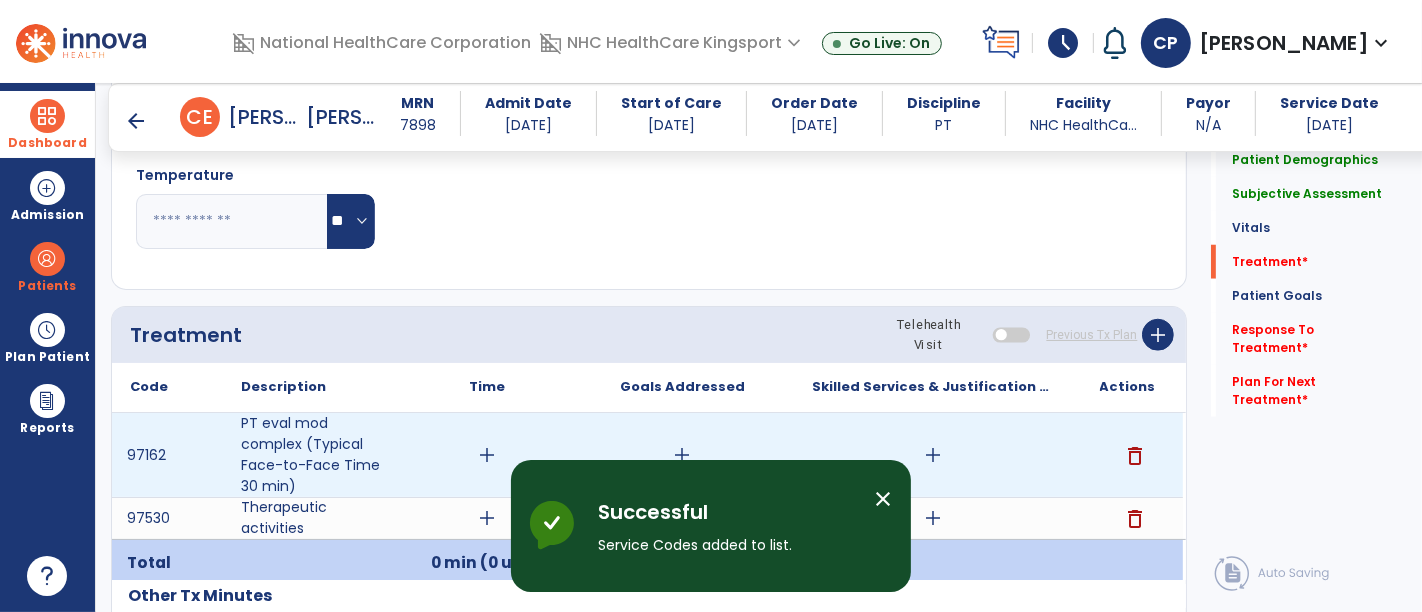 click on "add" at bounding box center (488, 455) 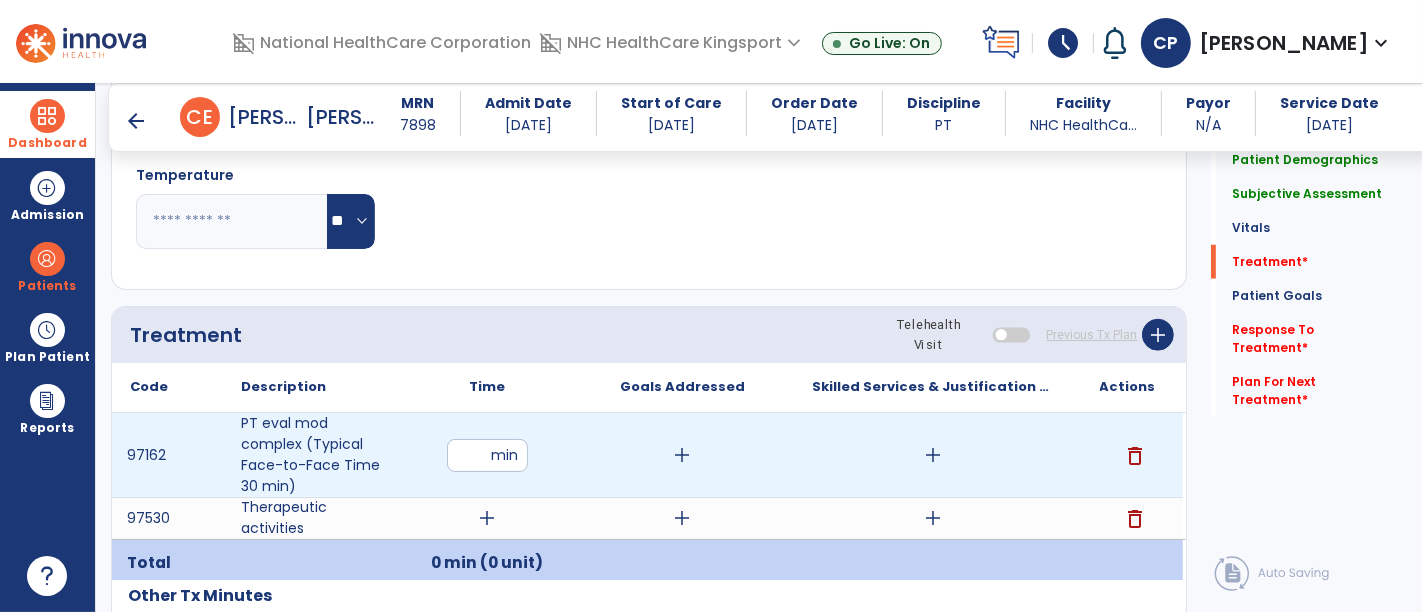 type on "**" 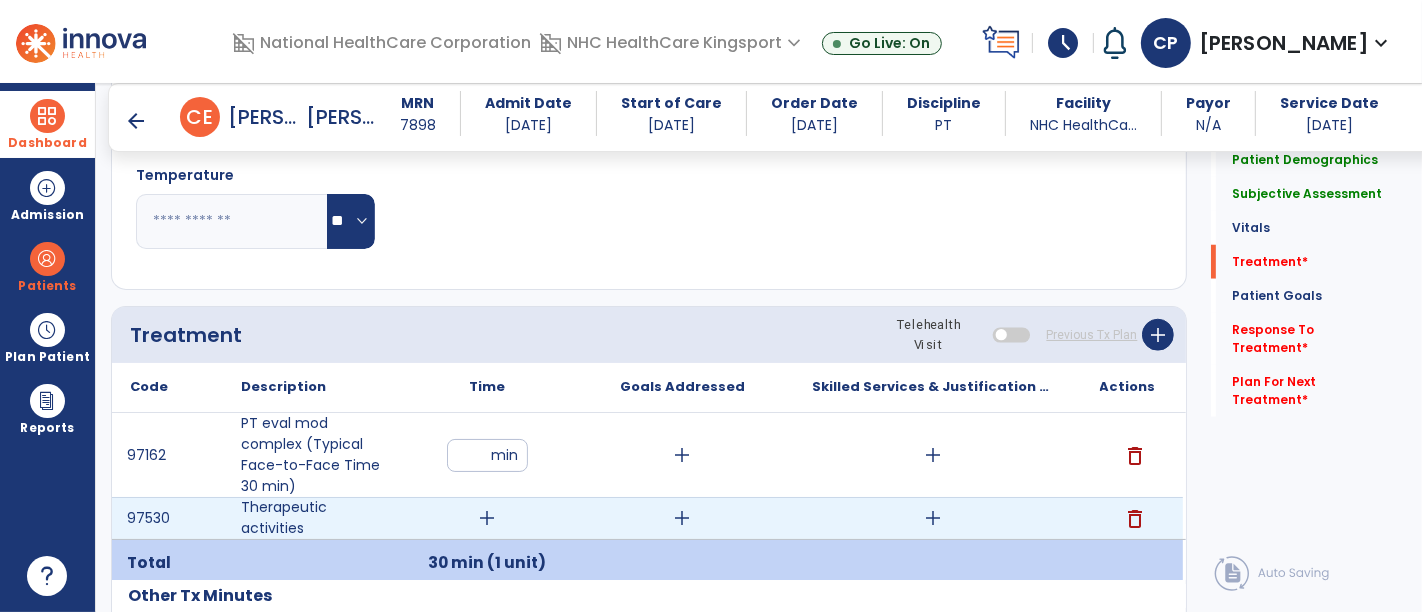 click on "add" at bounding box center (488, 518) 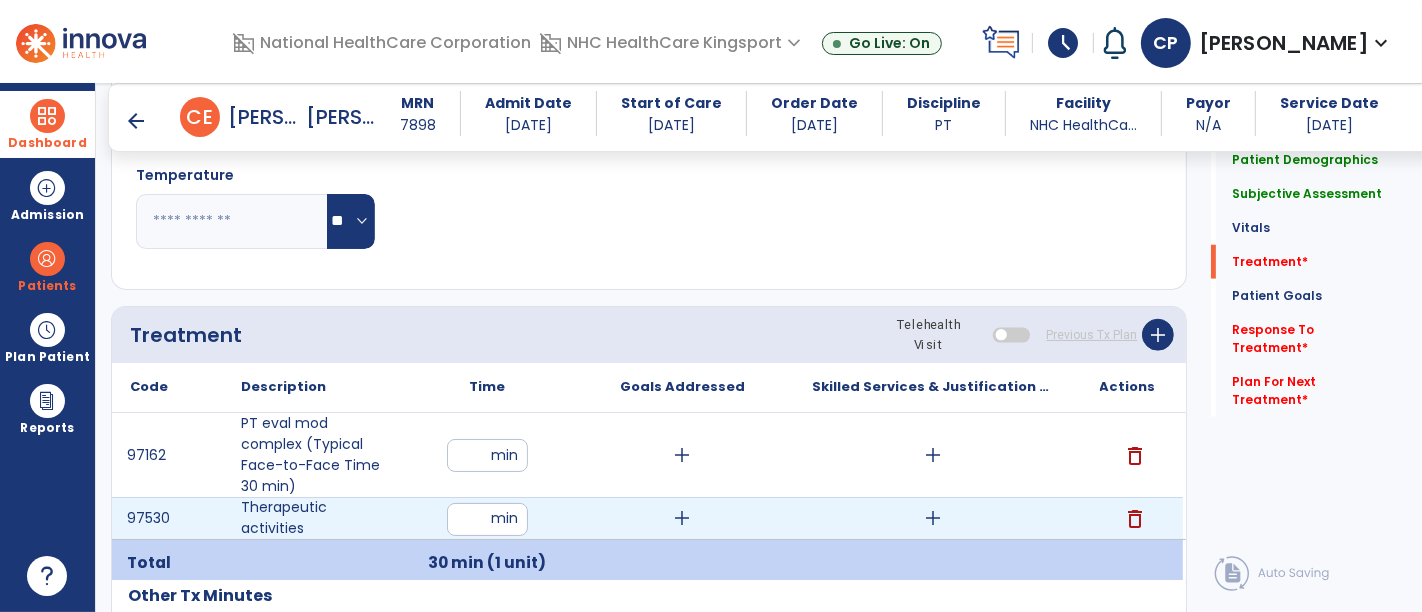 type on "**" 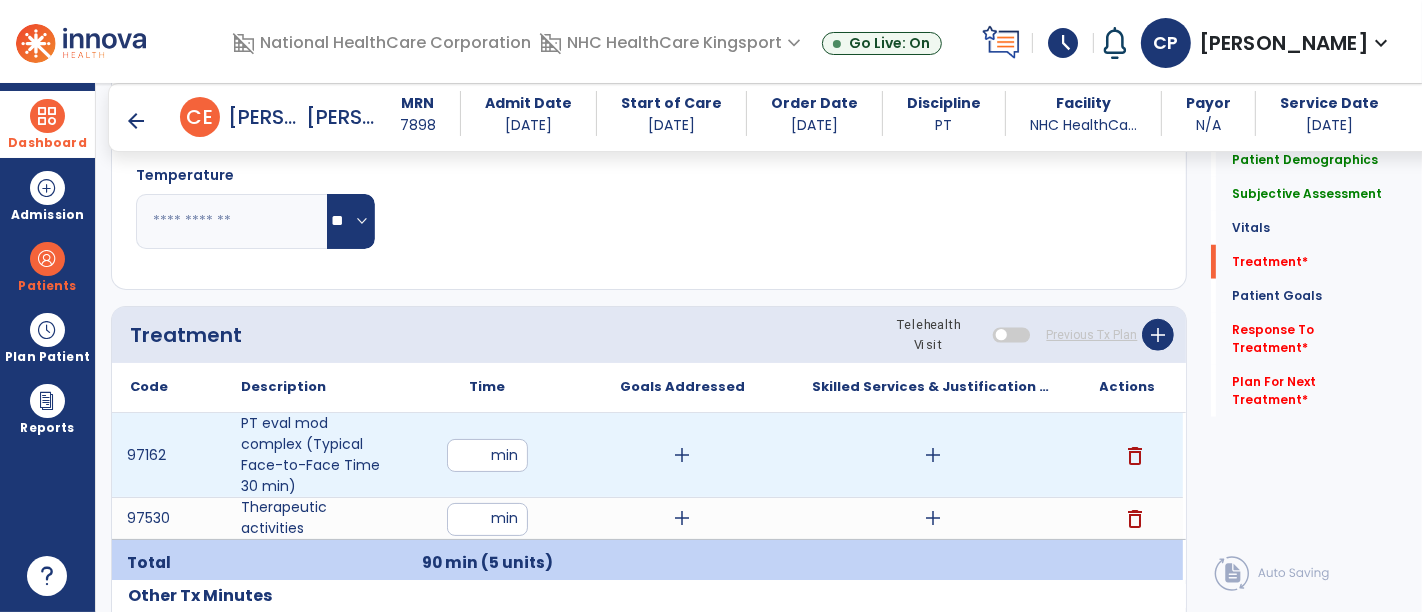 click on "add" at bounding box center [933, 455] 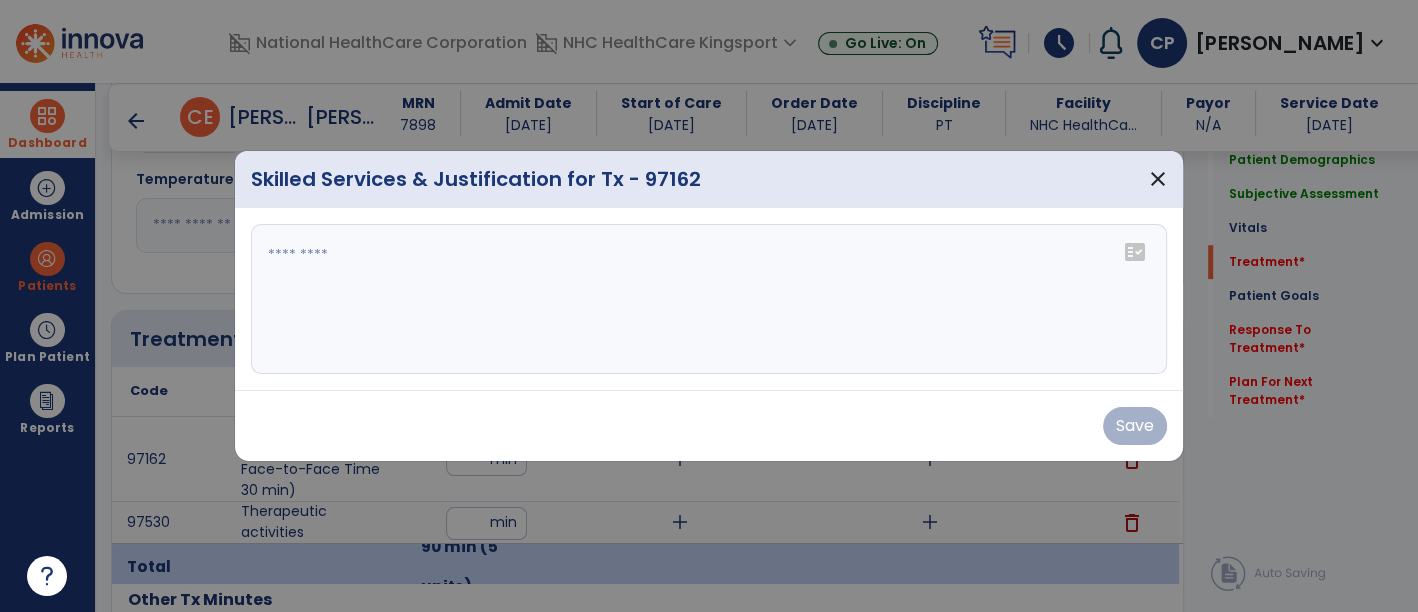 scroll, scrollTop: 1543, scrollLeft: 0, axis: vertical 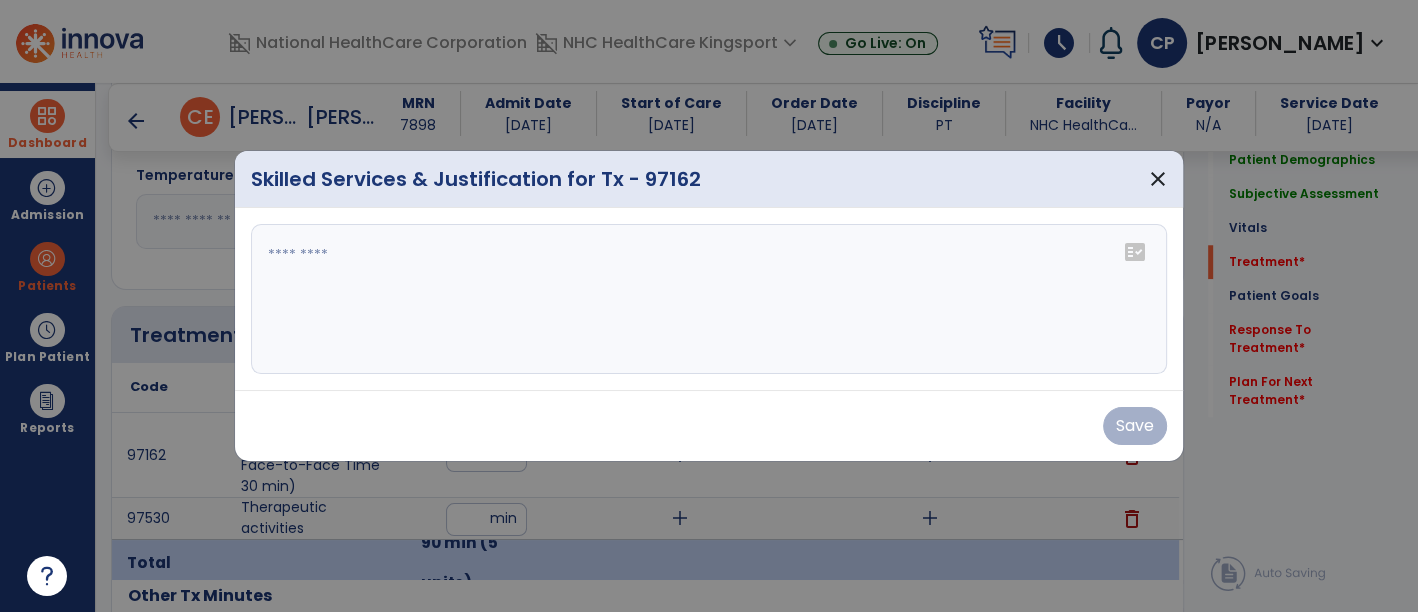 click at bounding box center [709, 299] 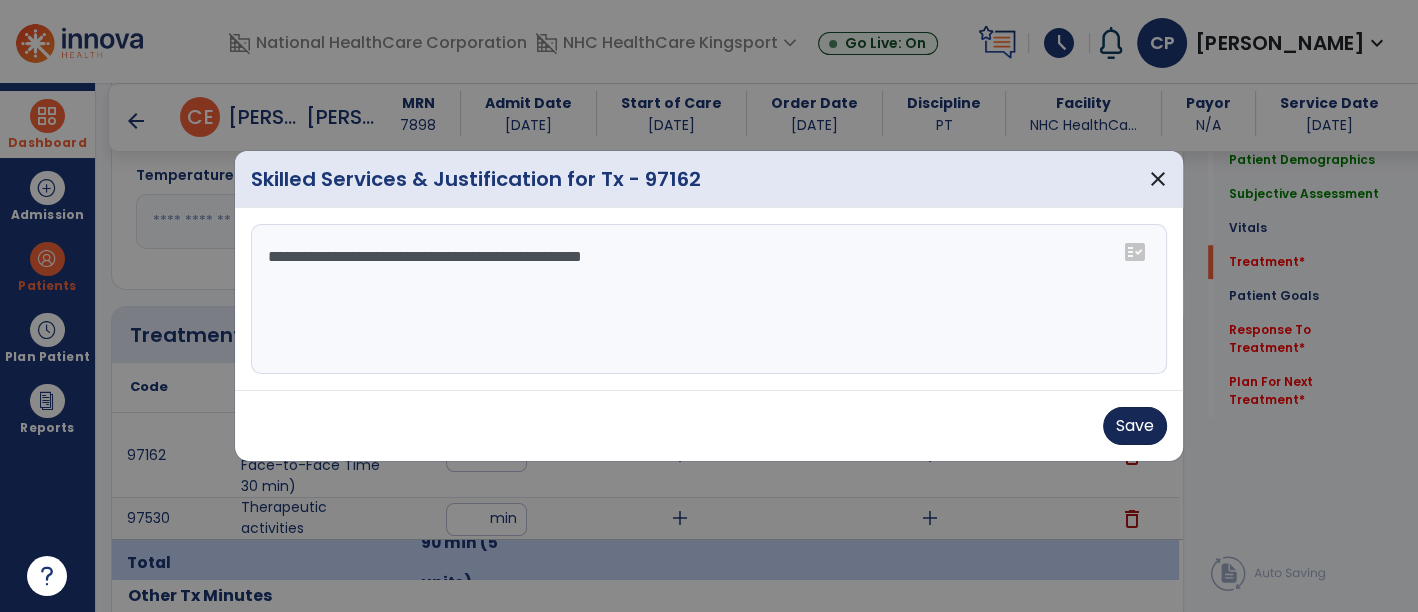 type on "**********" 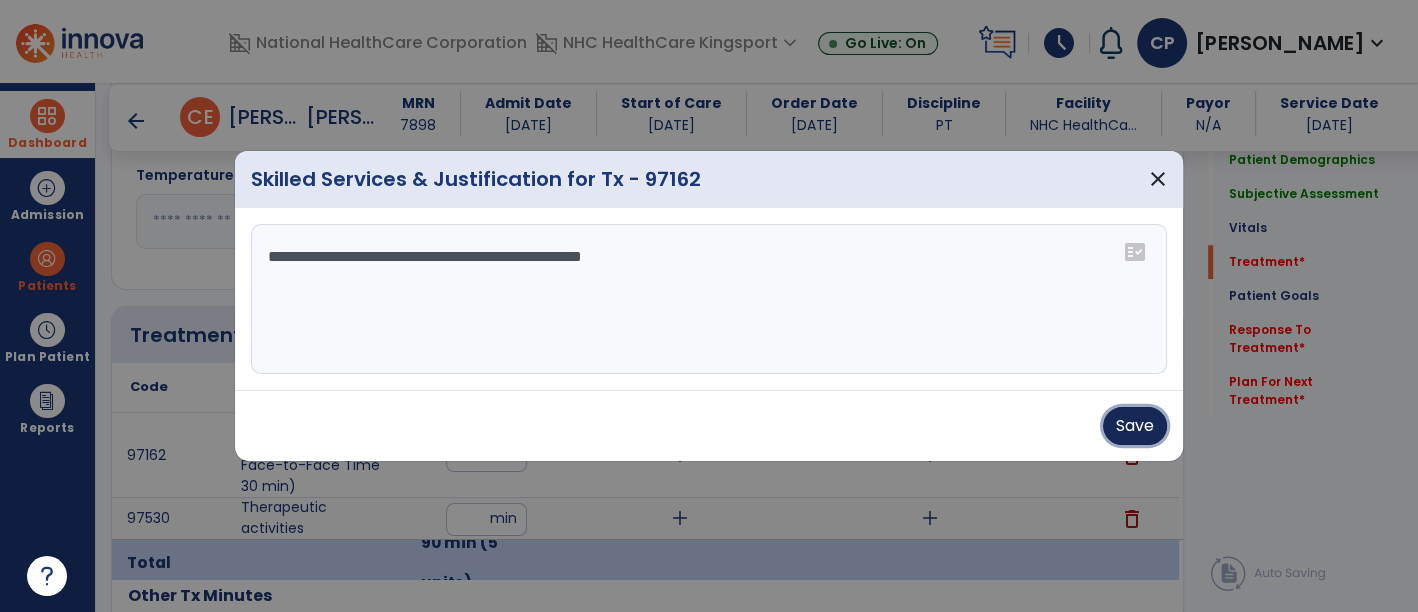 click on "Save" at bounding box center (1135, 426) 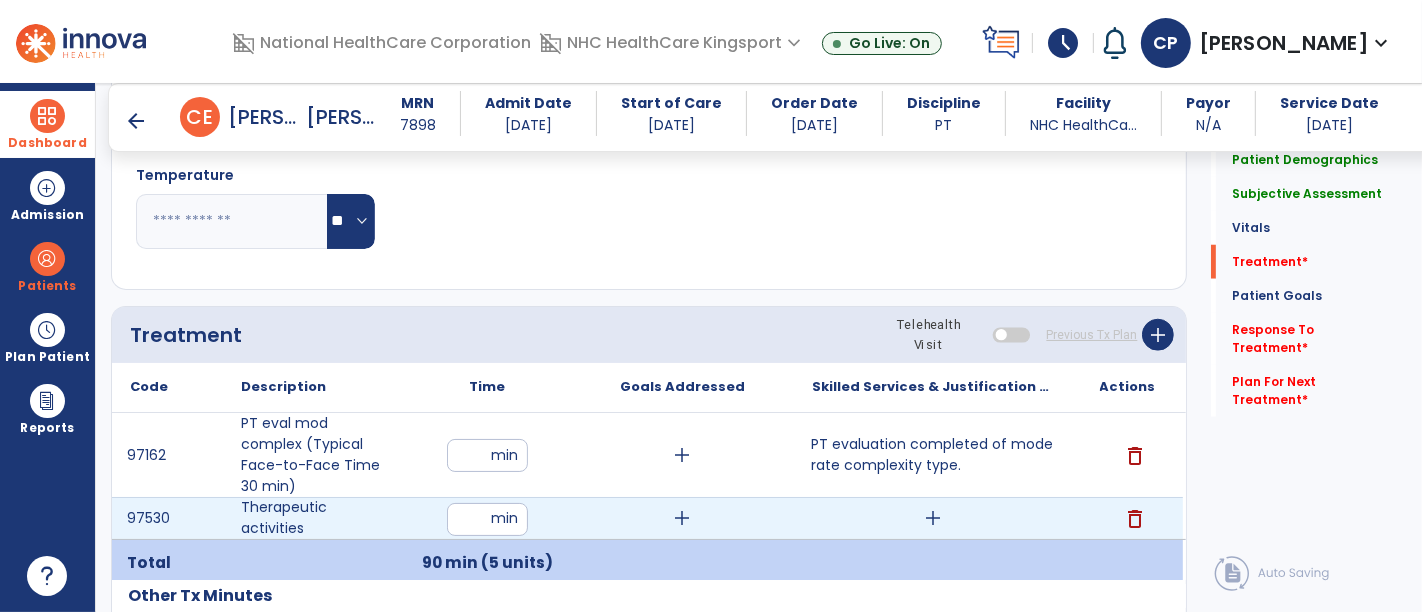 drag, startPoint x: 878, startPoint y: 487, endPoint x: 685, endPoint y: 522, distance: 196.1479 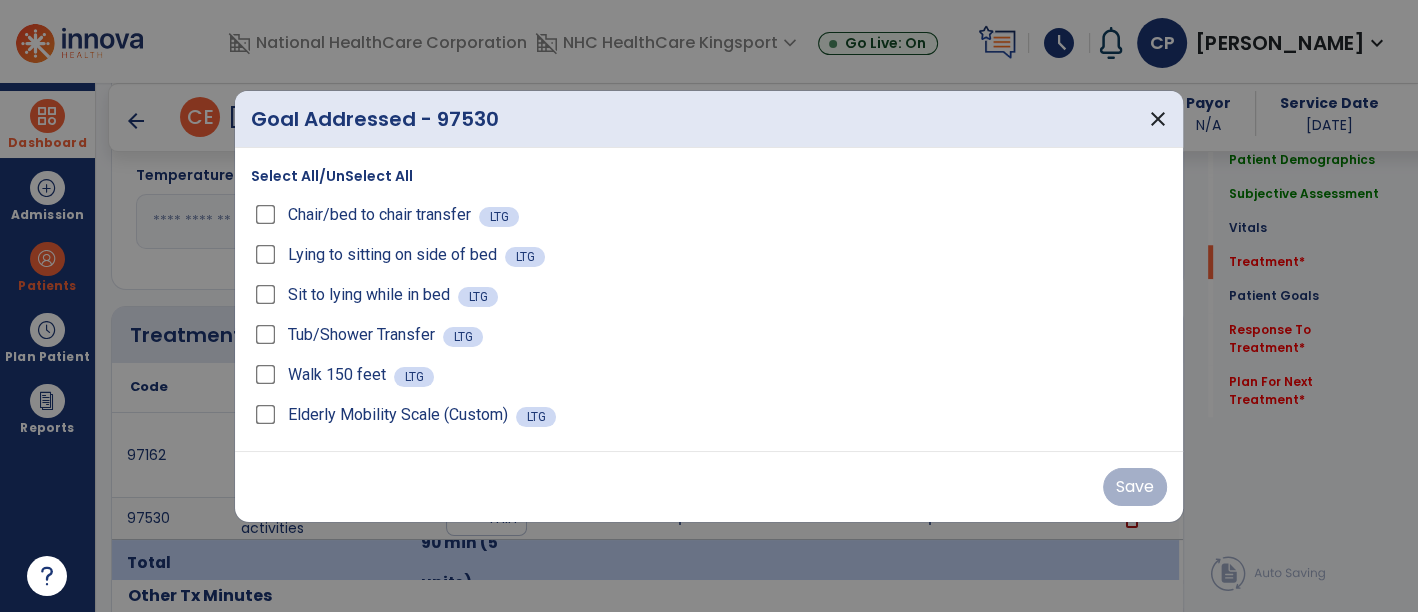 scroll, scrollTop: 1543, scrollLeft: 0, axis: vertical 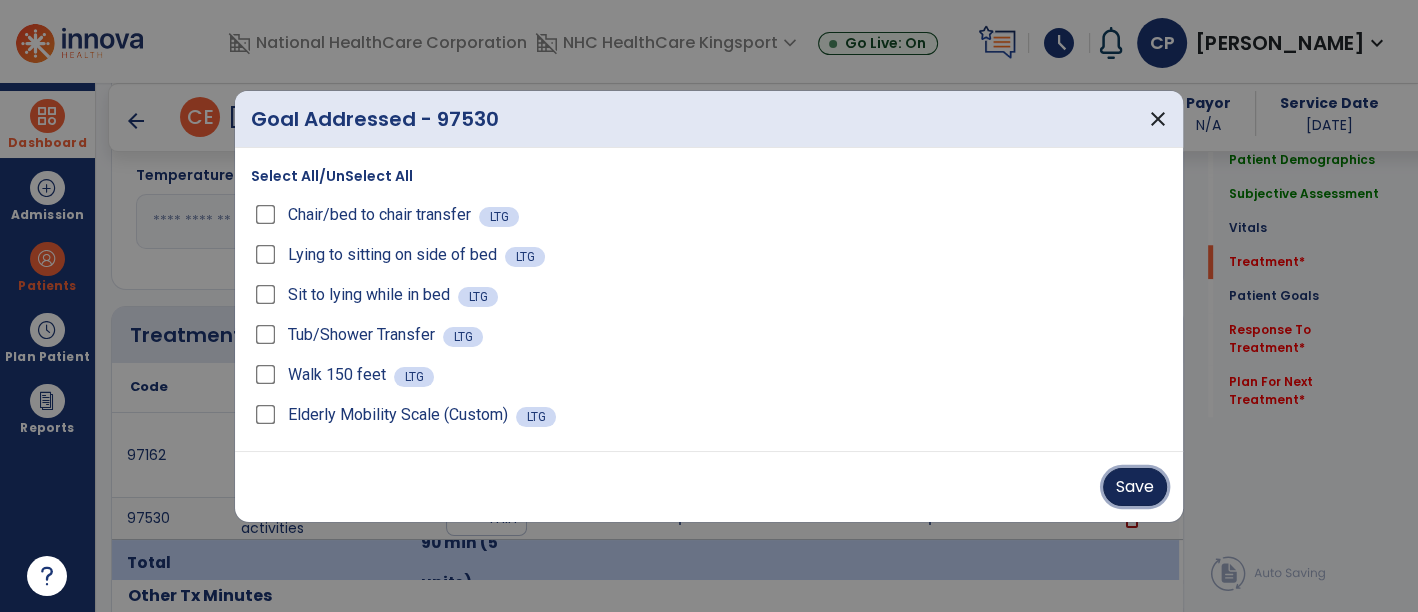 click on "Save" at bounding box center (1135, 487) 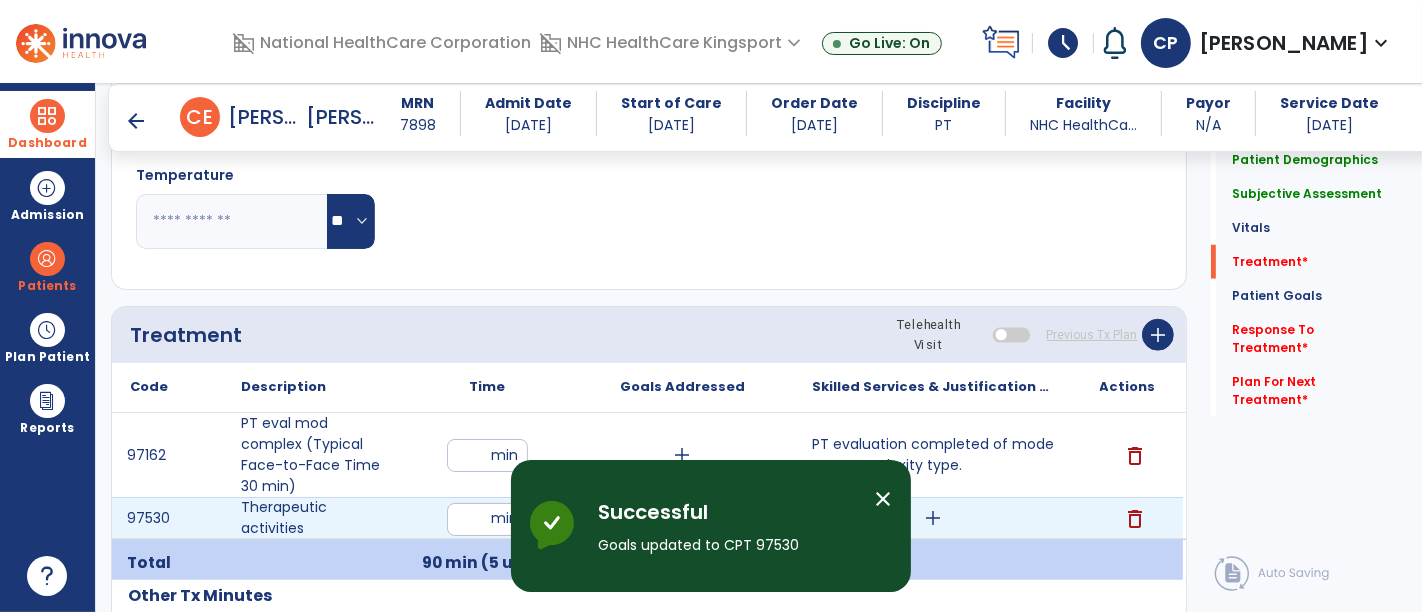 click on "add" at bounding box center (933, 518) 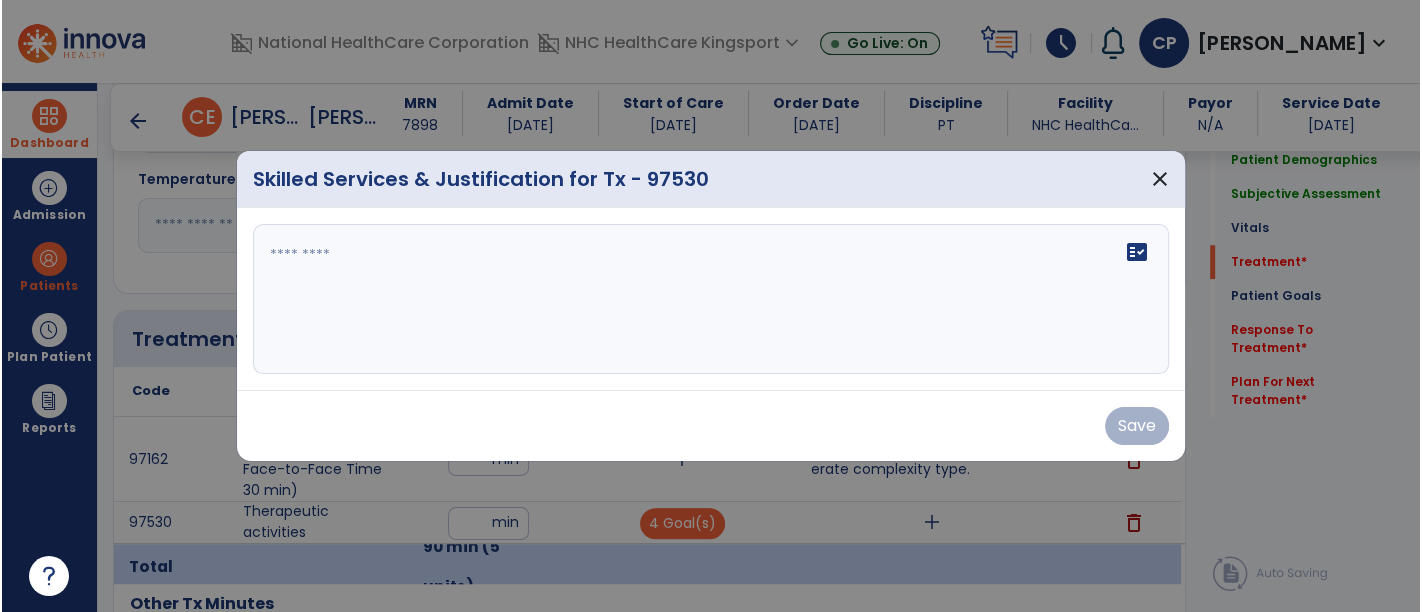 scroll, scrollTop: 1543, scrollLeft: 0, axis: vertical 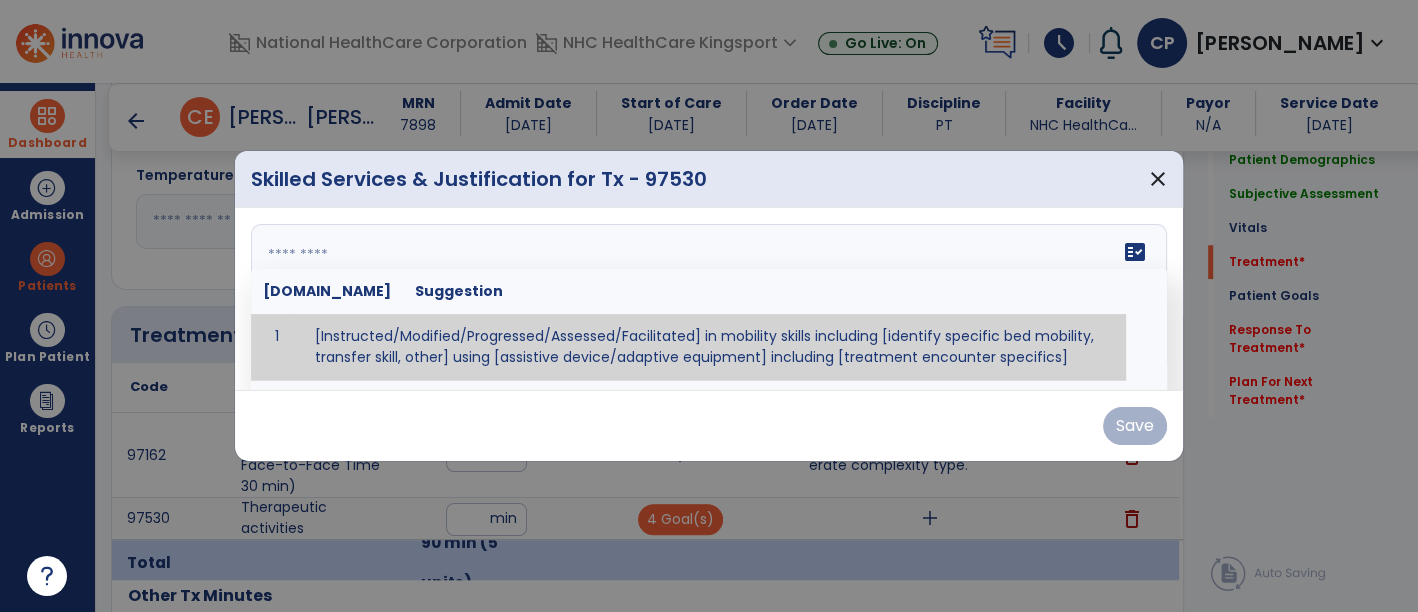 click on "fact_check  [DOMAIN_NAME] Suggestion 1 [Instructed/Modified/Progressed/Assessed/Facilitated] in mobility skills including [identify specific bed mobility, transfer skill, other] using [assistive device/adaptive equipment] including [treatment encounter specifics]" at bounding box center [709, 299] 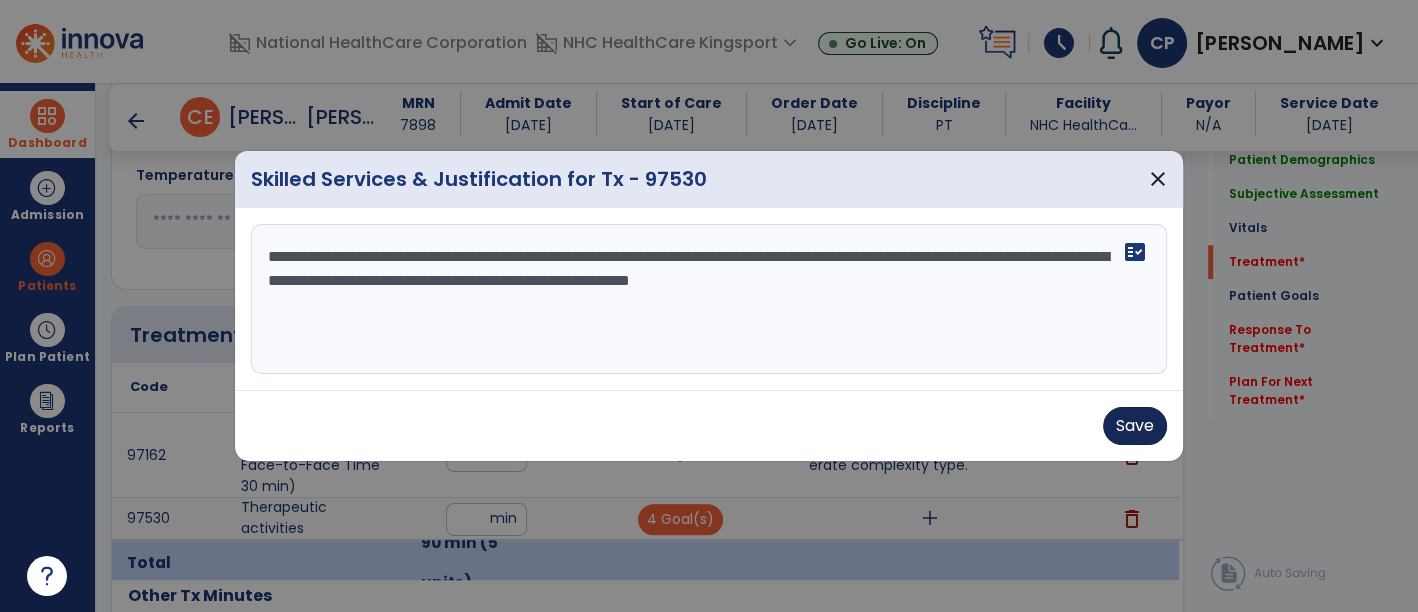 type on "**********" 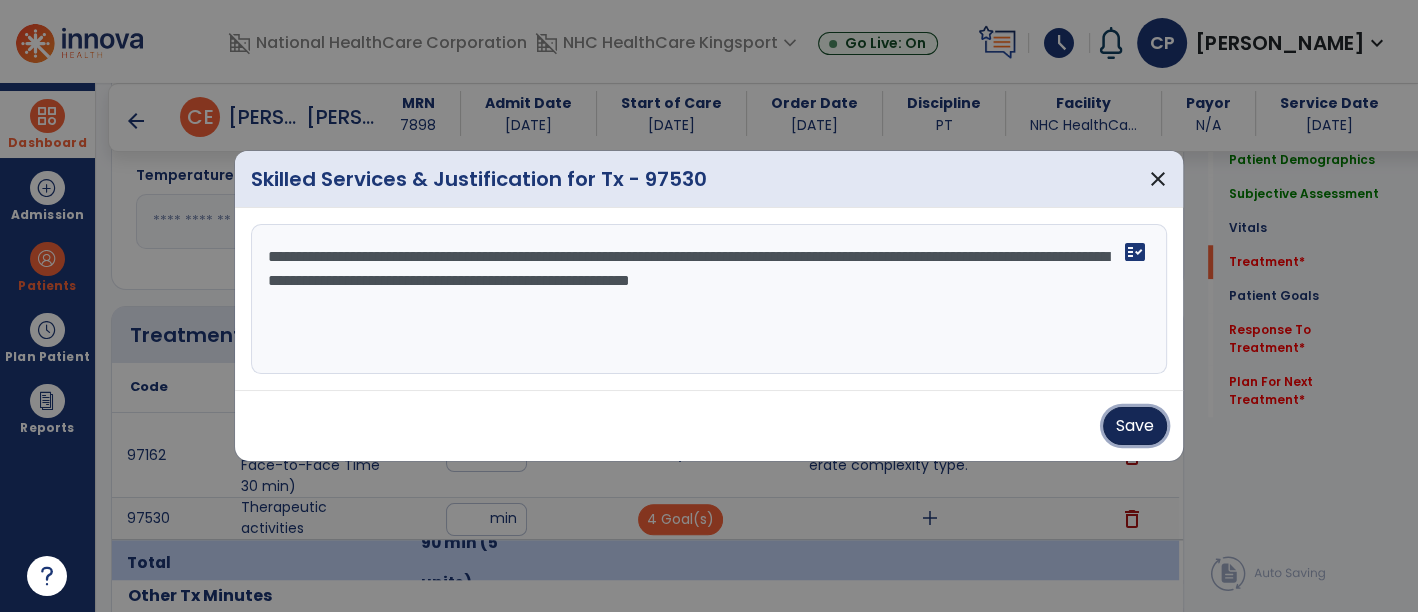 click on "Save" at bounding box center [1135, 426] 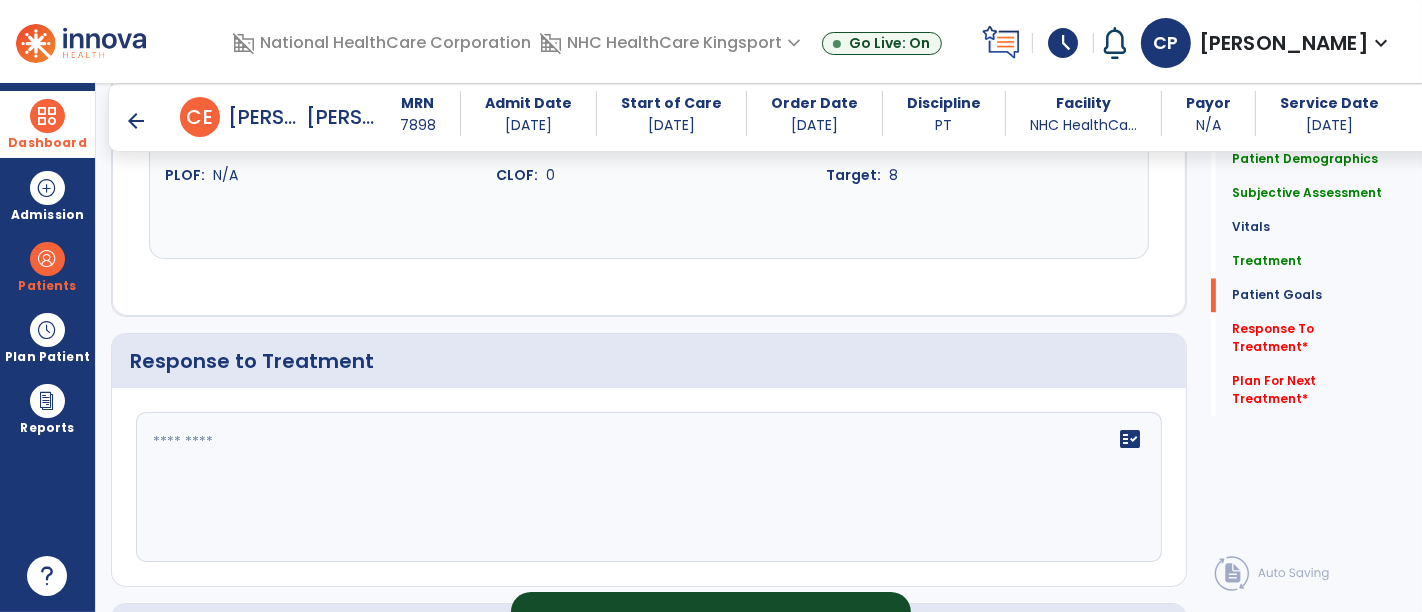 scroll, scrollTop: 3214, scrollLeft: 0, axis: vertical 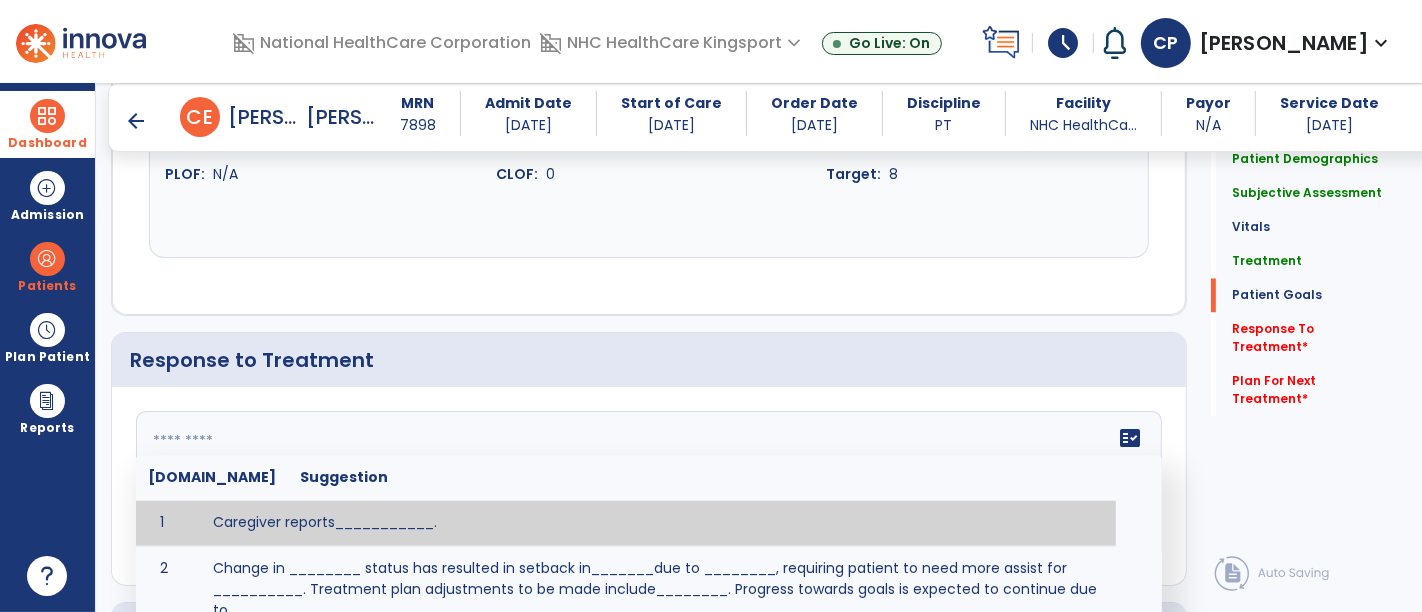click 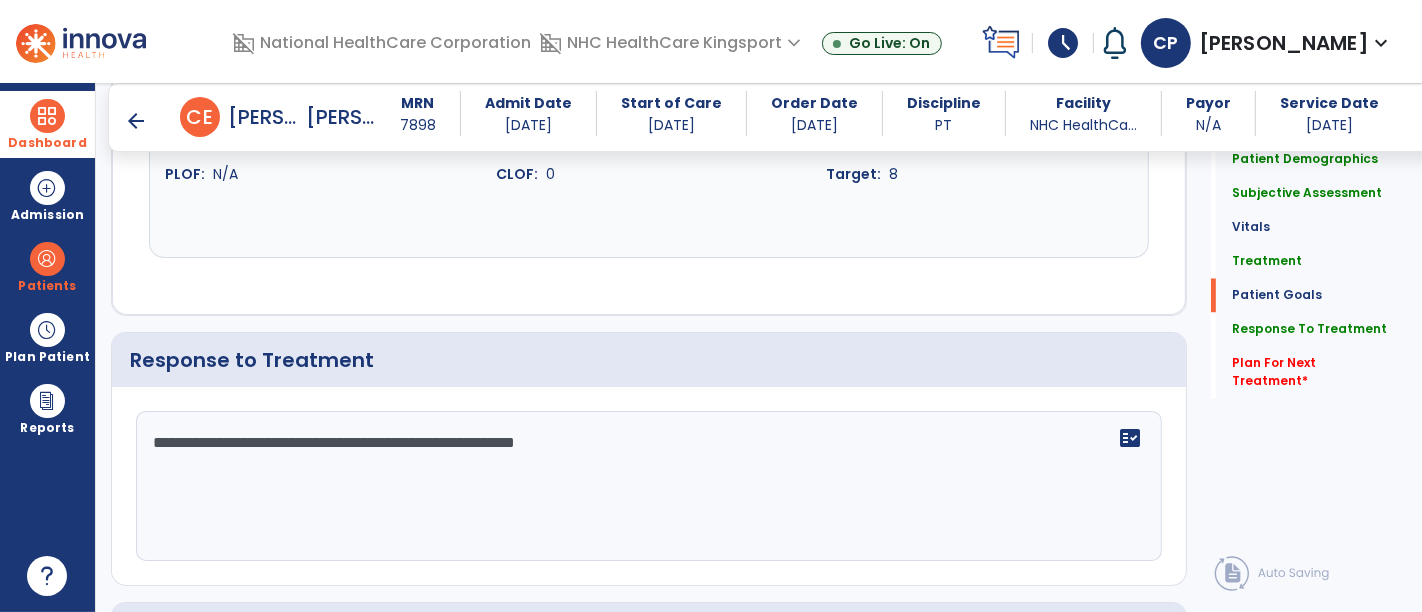scroll, scrollTop: 3399, scrollLeft: 0, axis: vertical 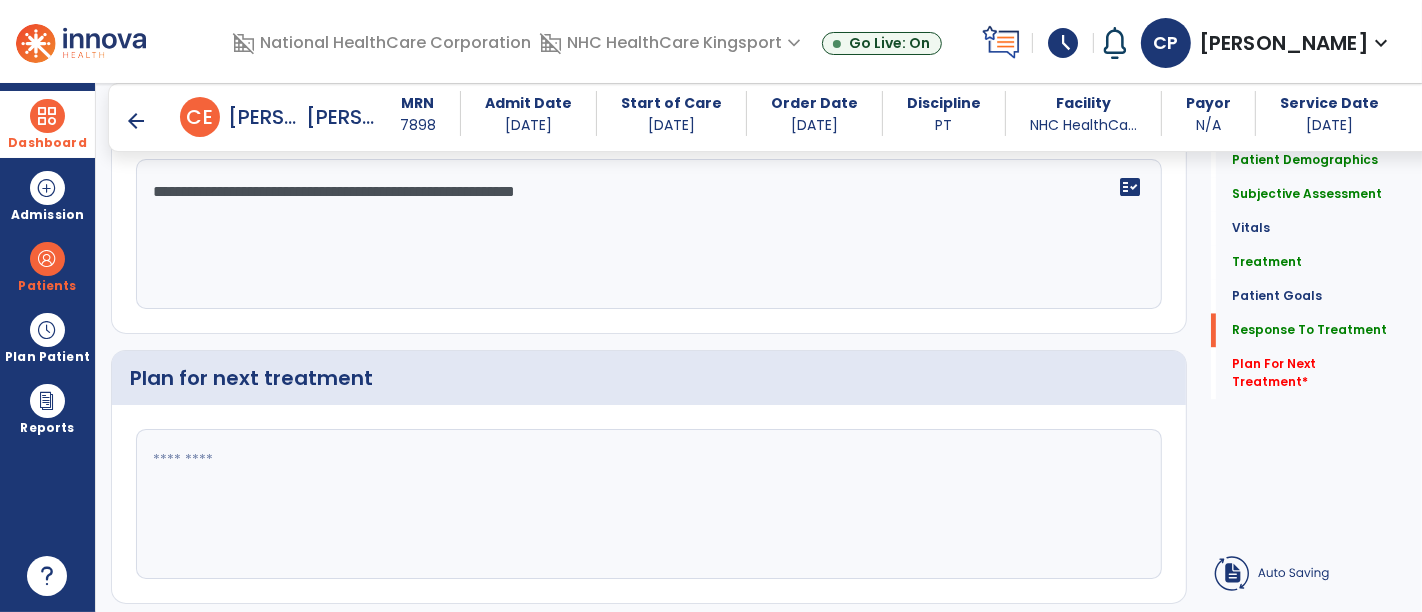 type on "**********" 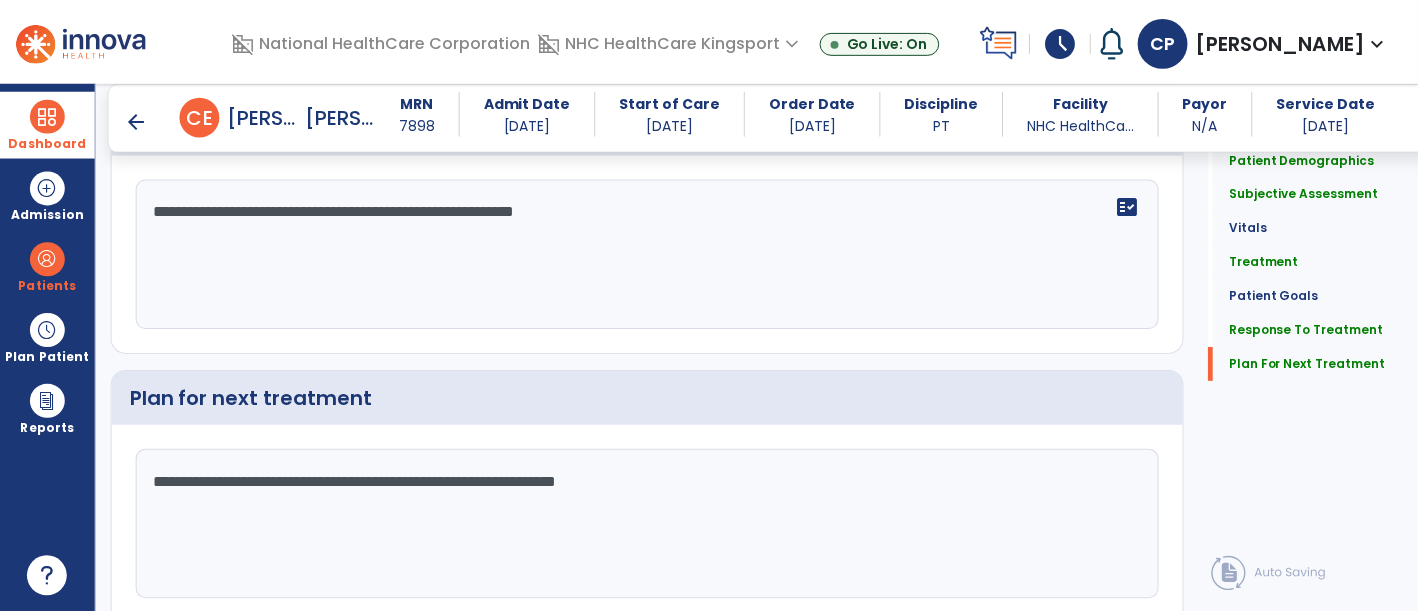 scroll, scrollTop: 3513, scrollLeft: 0, axis: vertical 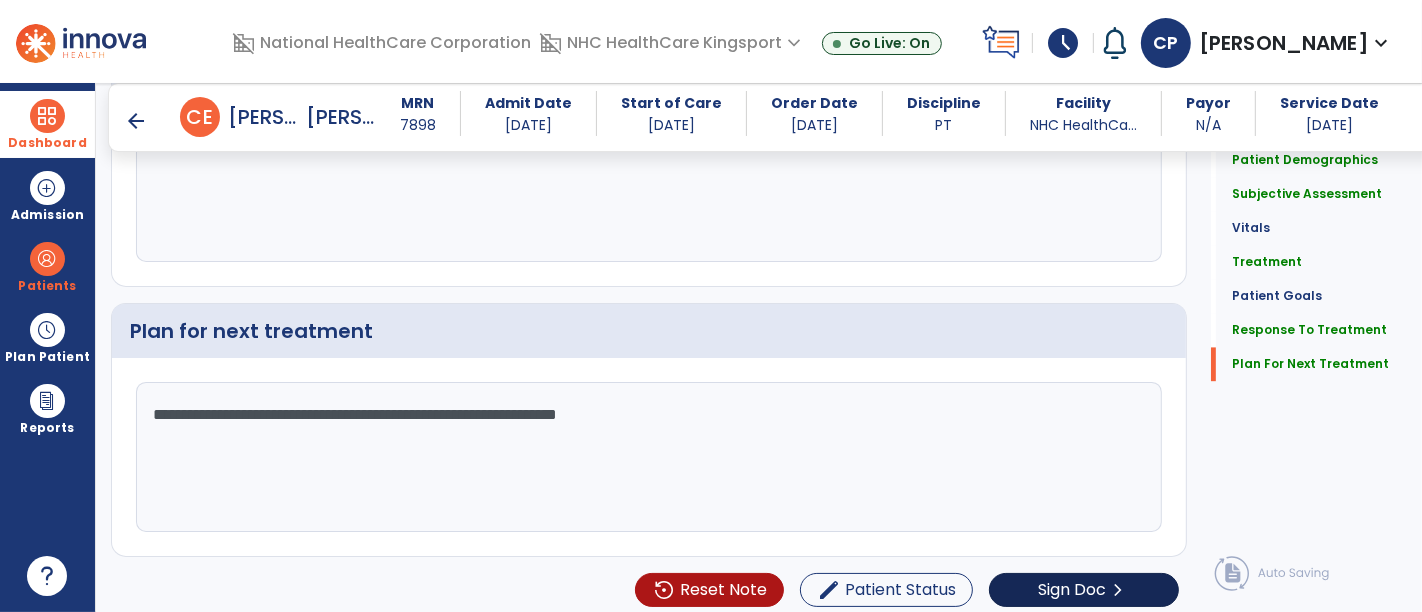 type on "**********" 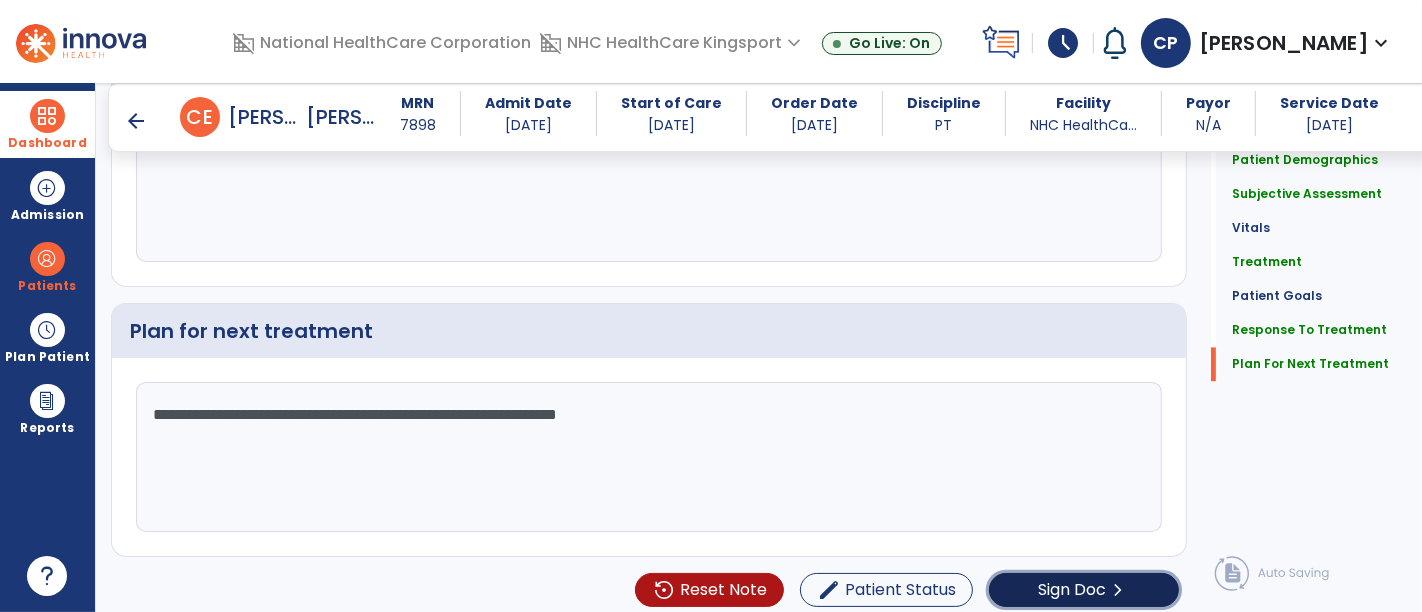click on "Sign Doc" 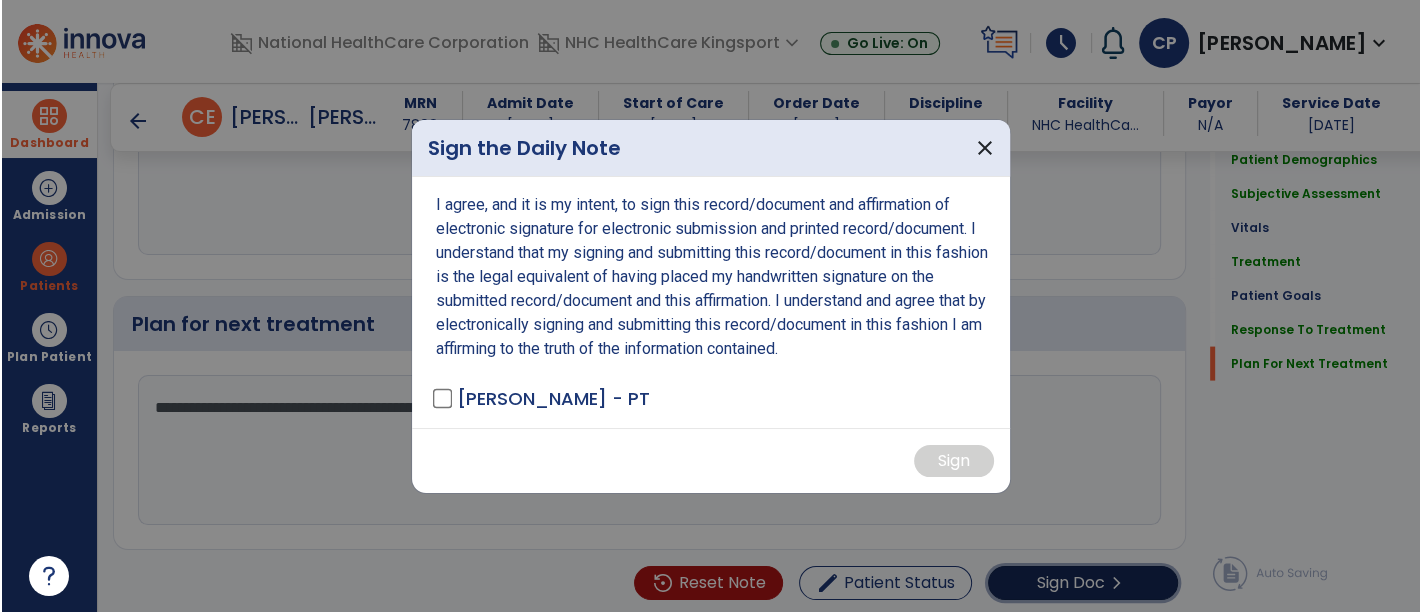 scroll, scrollTop: 3513, scrollLeft: 0, axis: vertical 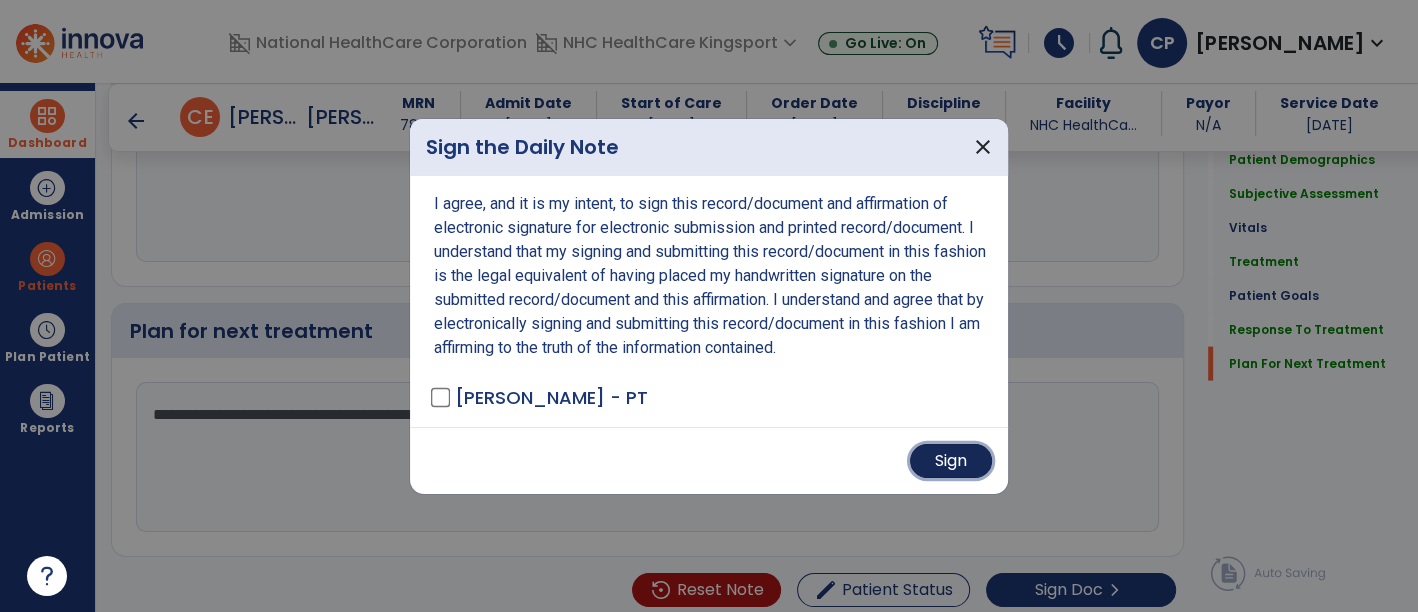 click on "Sign" at bounding box center (951, 461) 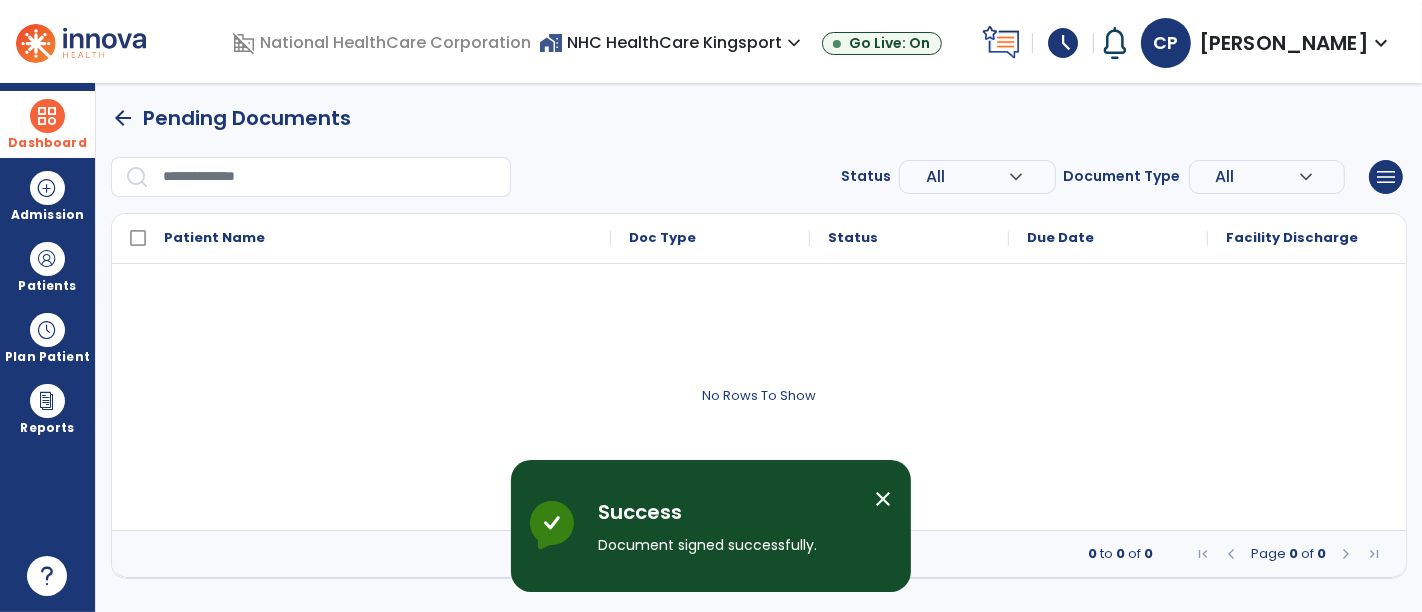 scroll, scrollTop: 0, scrollLeft: 0, axis: both 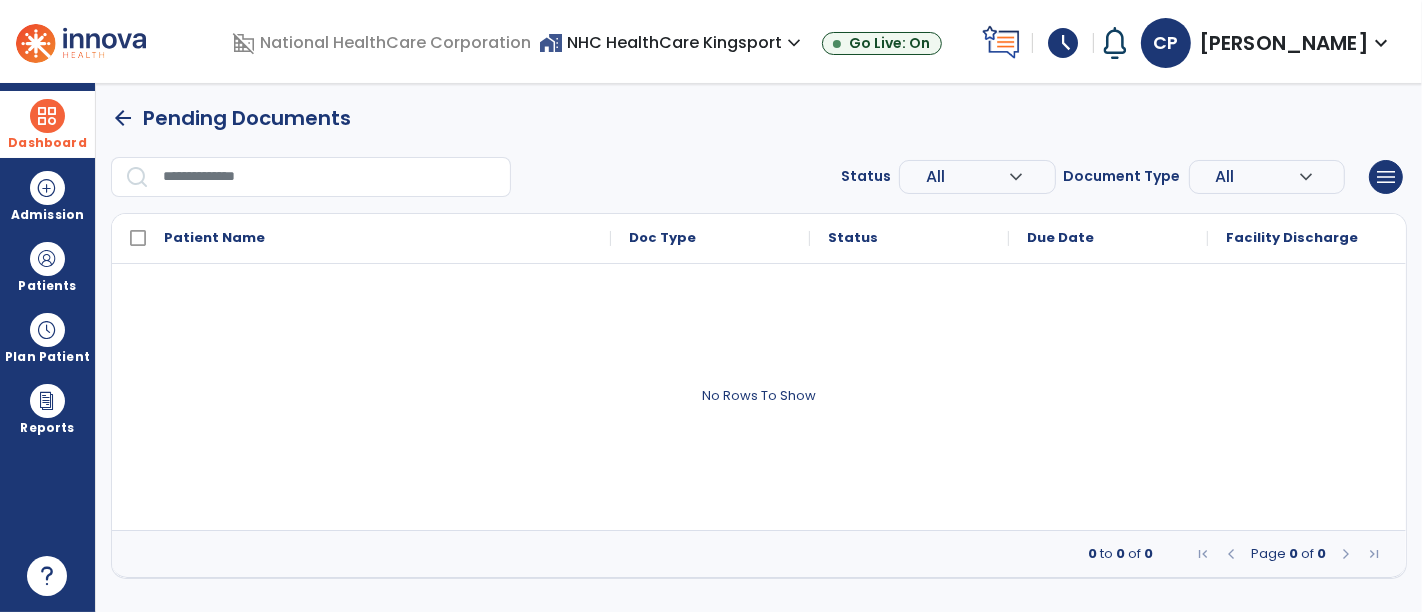 click on "schedule" at bounding box center (1063, 43) 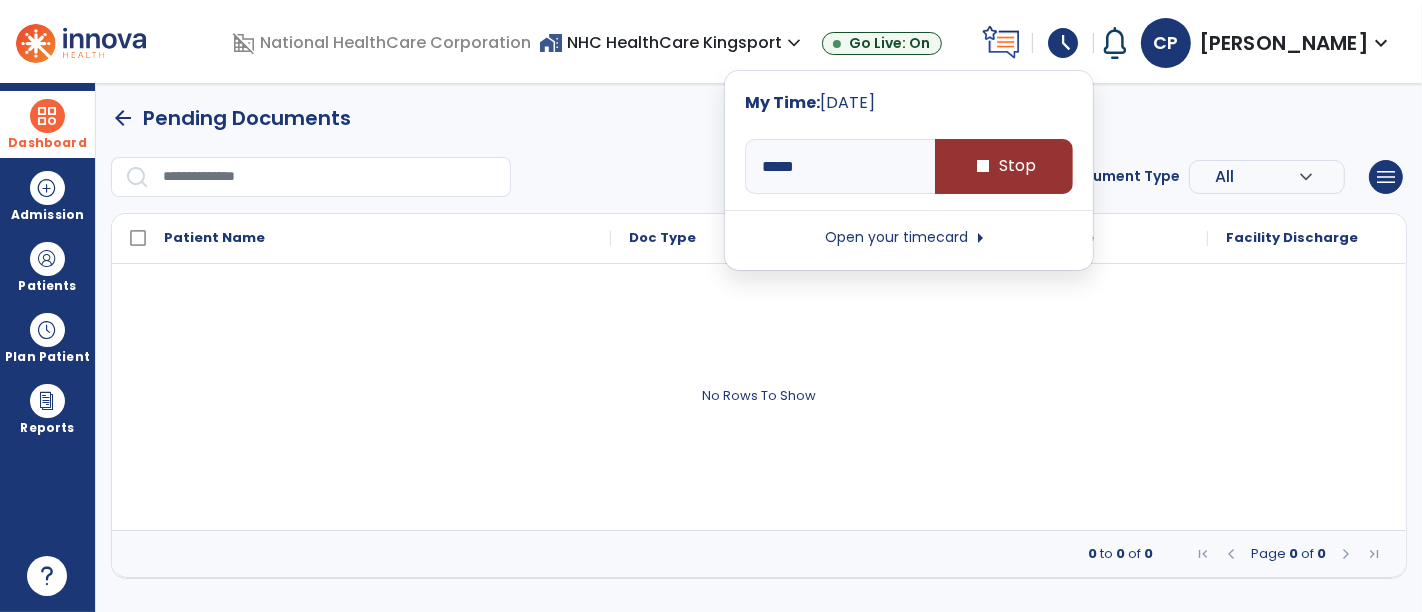 click on "stop  Stop" at bounding box center [1004, 166] 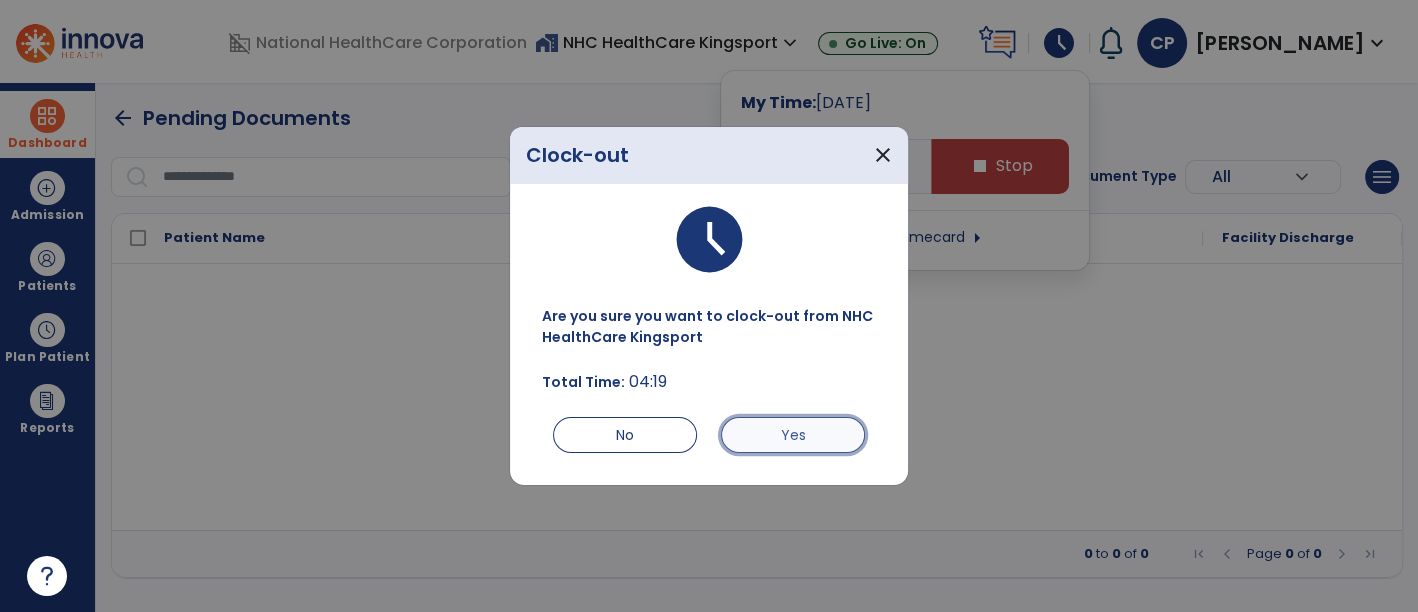 click on "Yes" at bounding box center (793, 435) 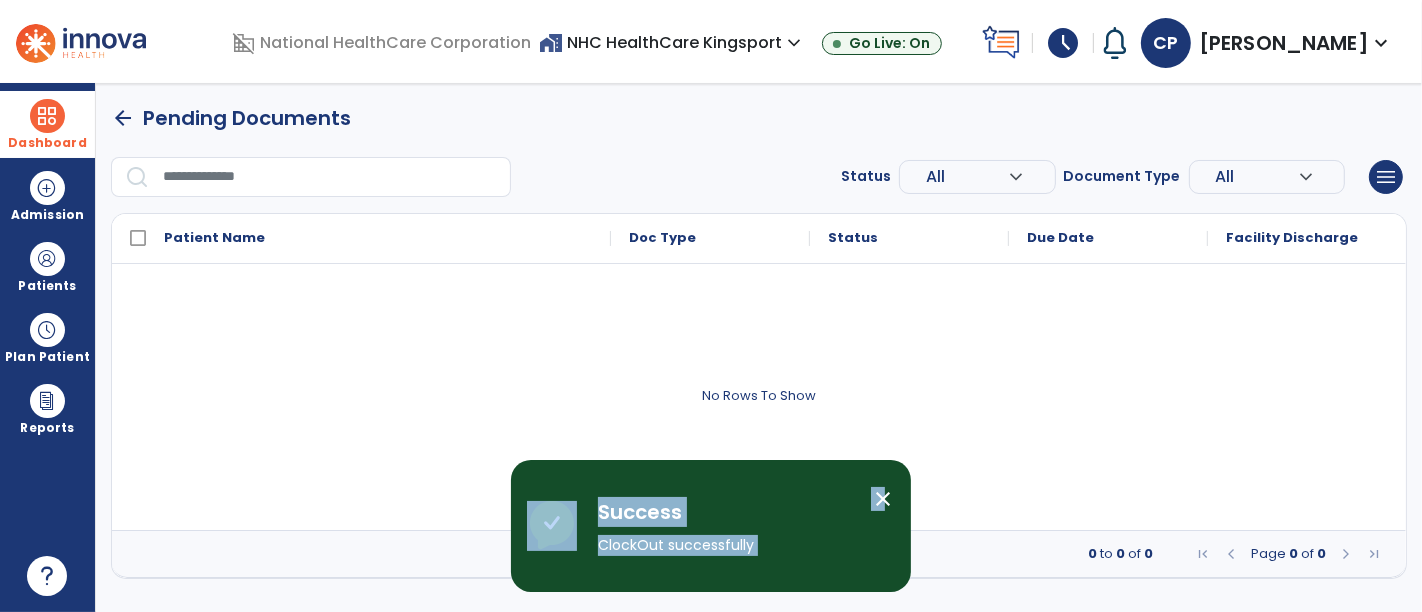 drag, startPoint x: 880, startPoint y: 492, endPoint x: 348, endPoint y: 264, distance: 578.79877 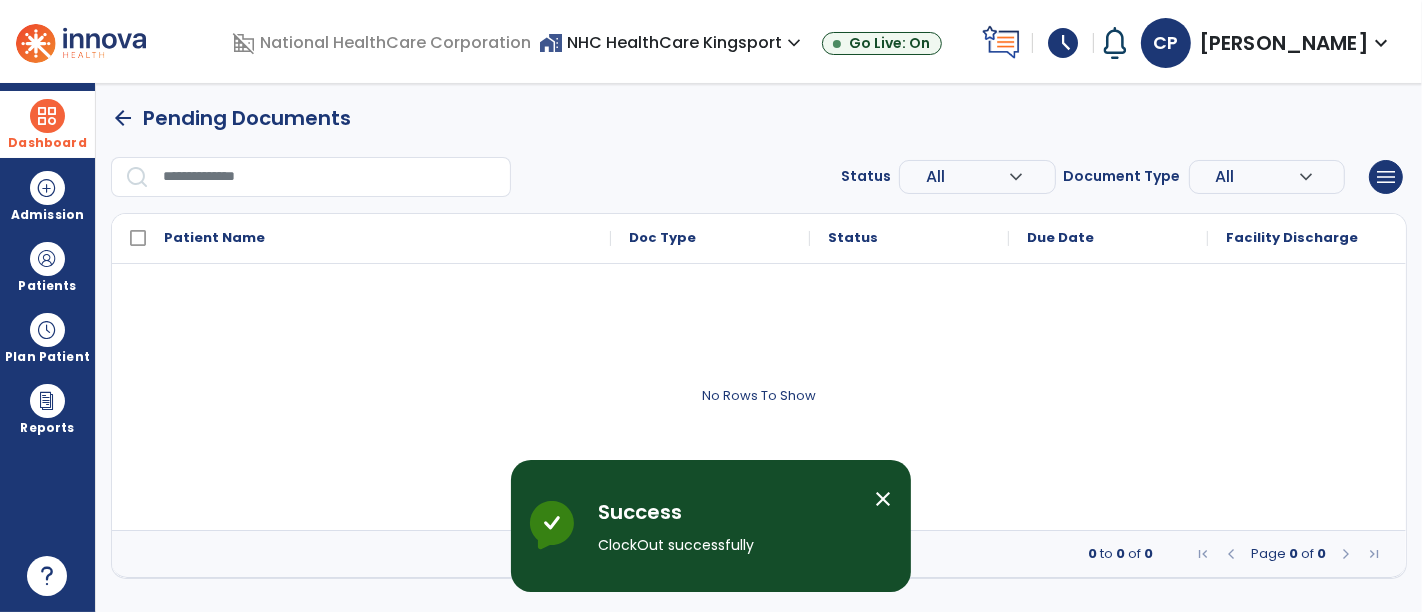 click at bounding box center (47, 116) 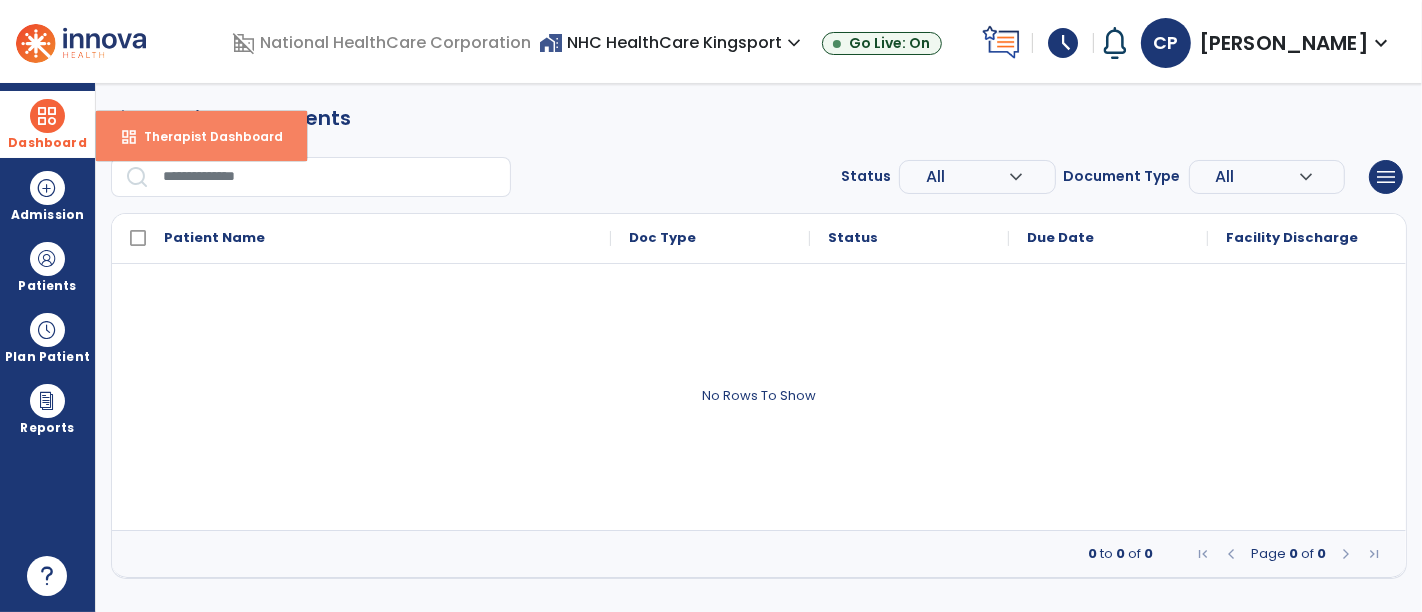 click on "dashboard  Therapist Dashboard" at bounding box center [201, 136] 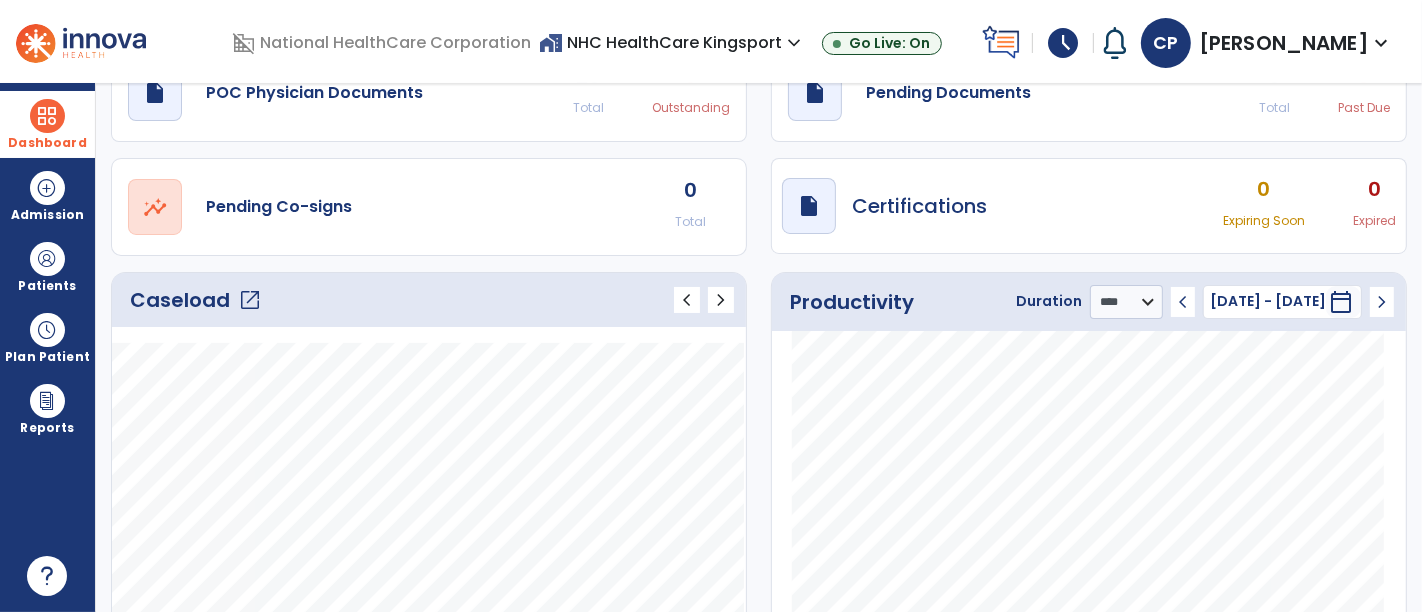 scroll, scrollTop: 0, scrollLeft: 0, axis: both 